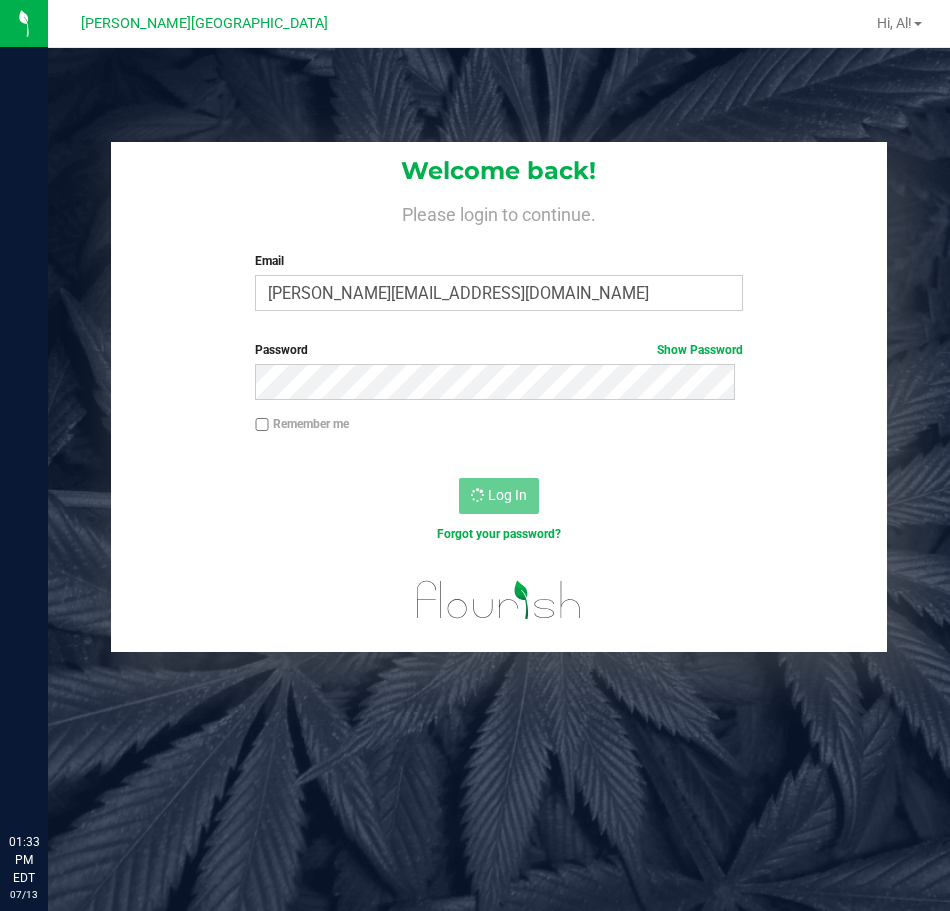 scroll, scrollTop: 0, scrollLeft: 0, axis: both 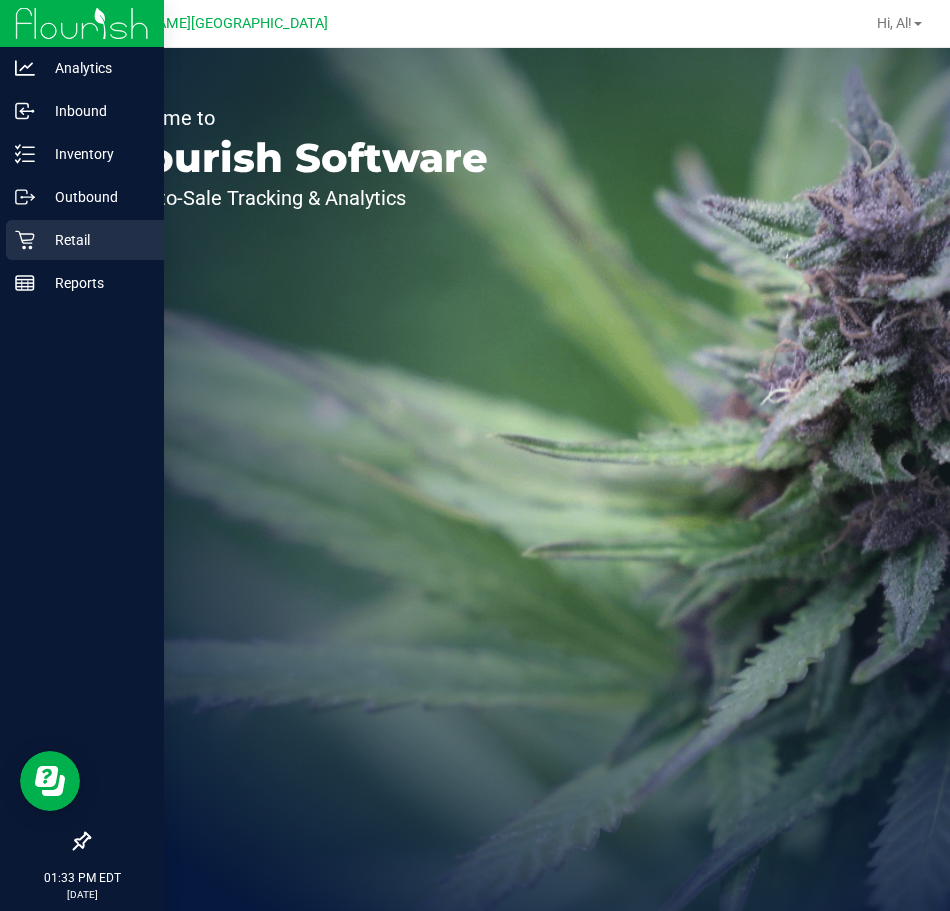 click on "Retail" at bounding box center (95, 240) 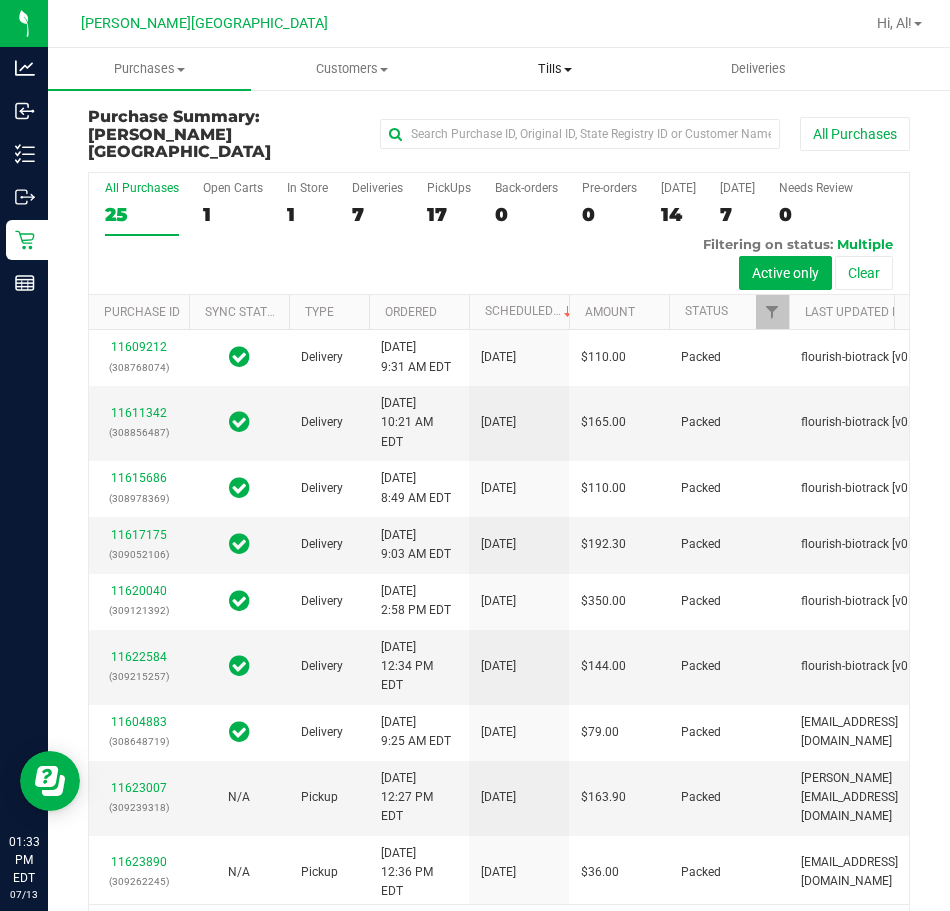 click on "Tills
Manage tills
Reconcile e-payments" at bounding box center (555, 69) 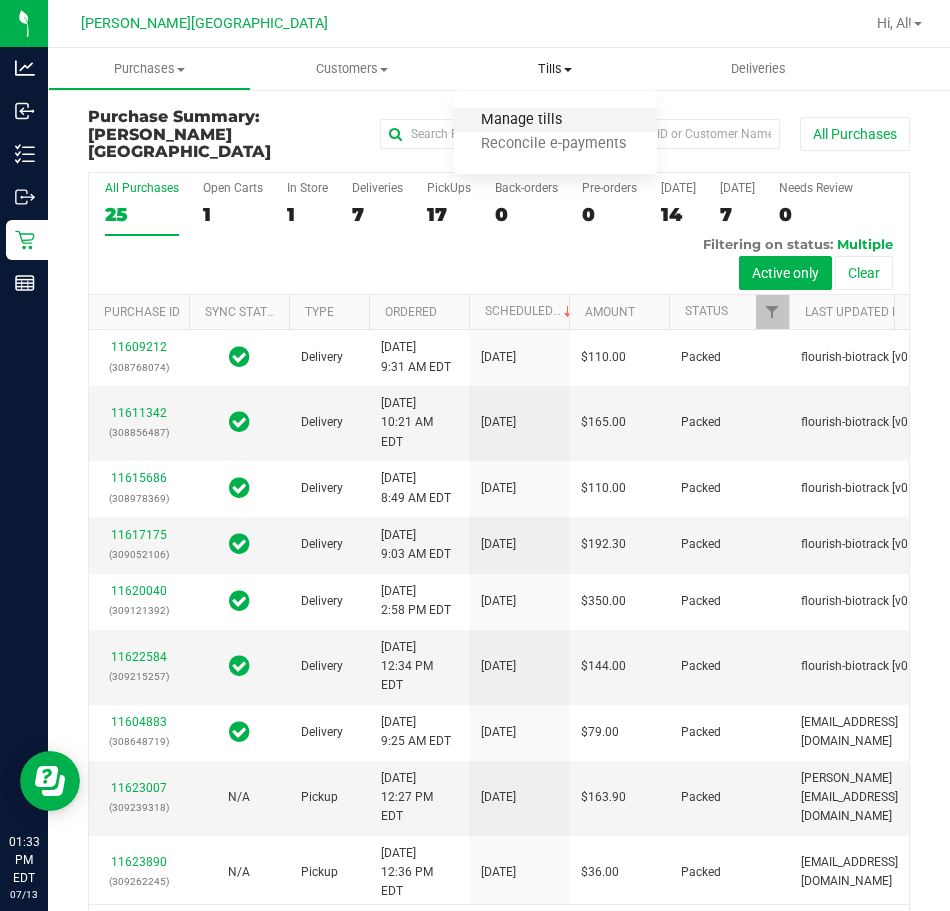 click on "Manage tills" at bounding box center [521, 120] 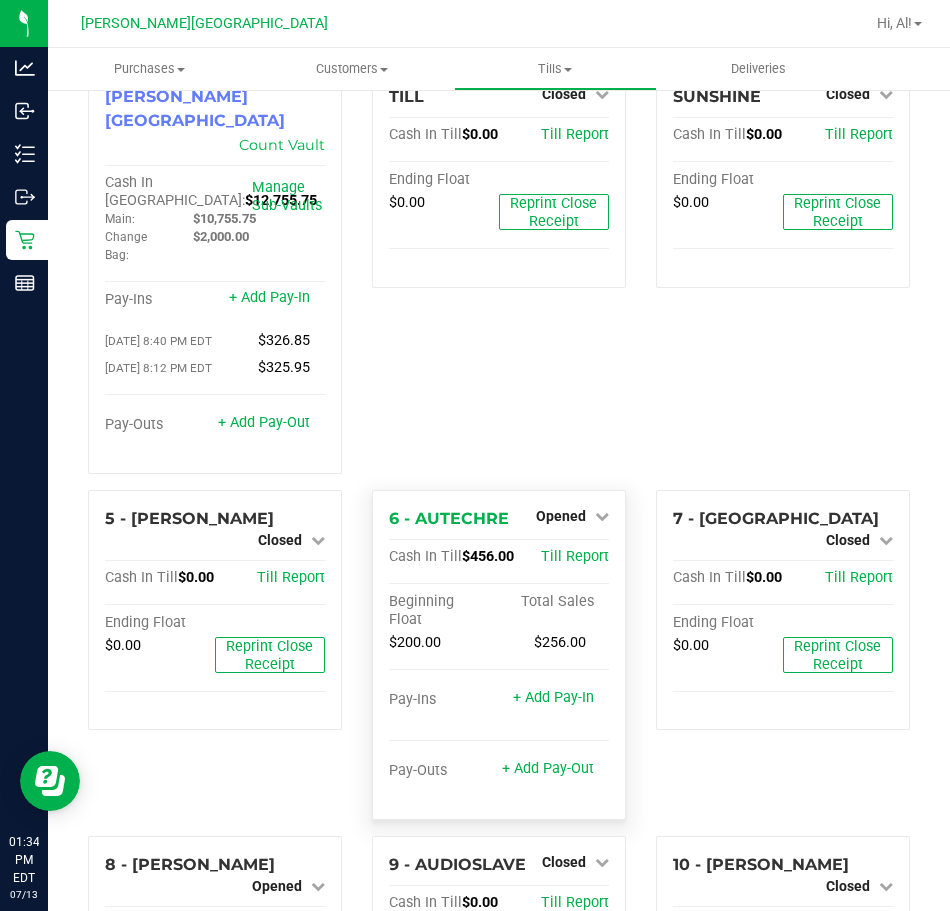 scroll, scrollTop: 100, scrollLeft: 0, axis: vertical 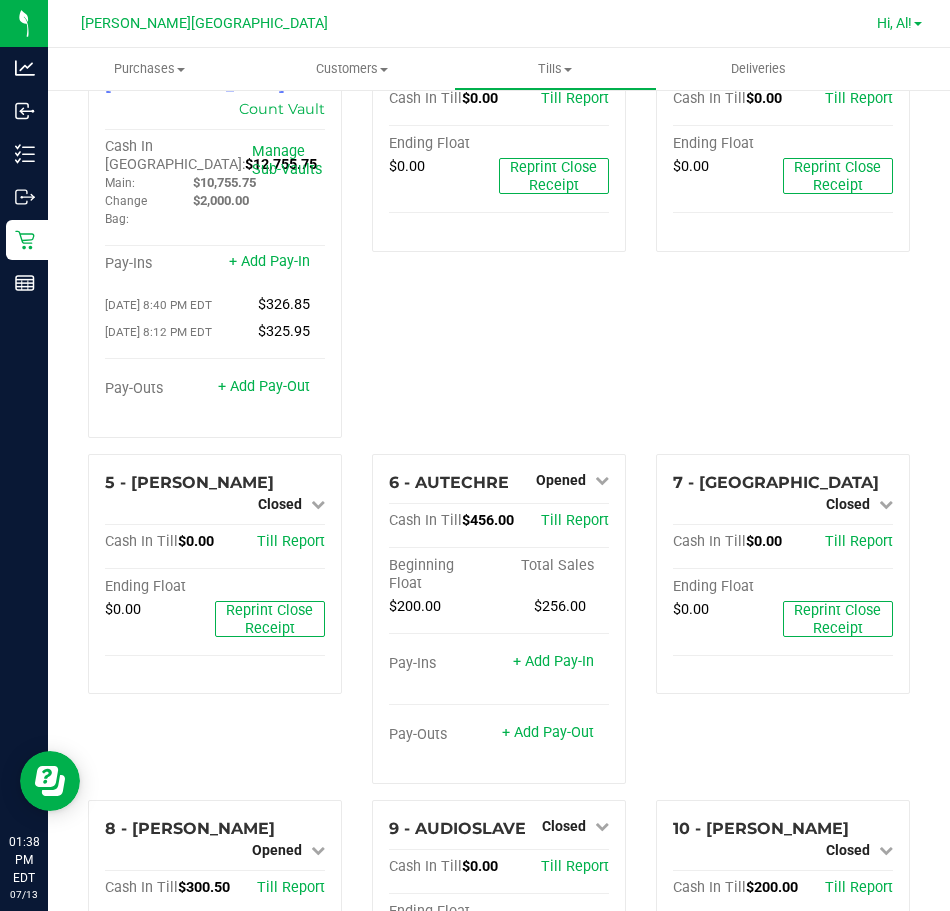 click on "Hi, Al!" at bounding box center [894, 23] 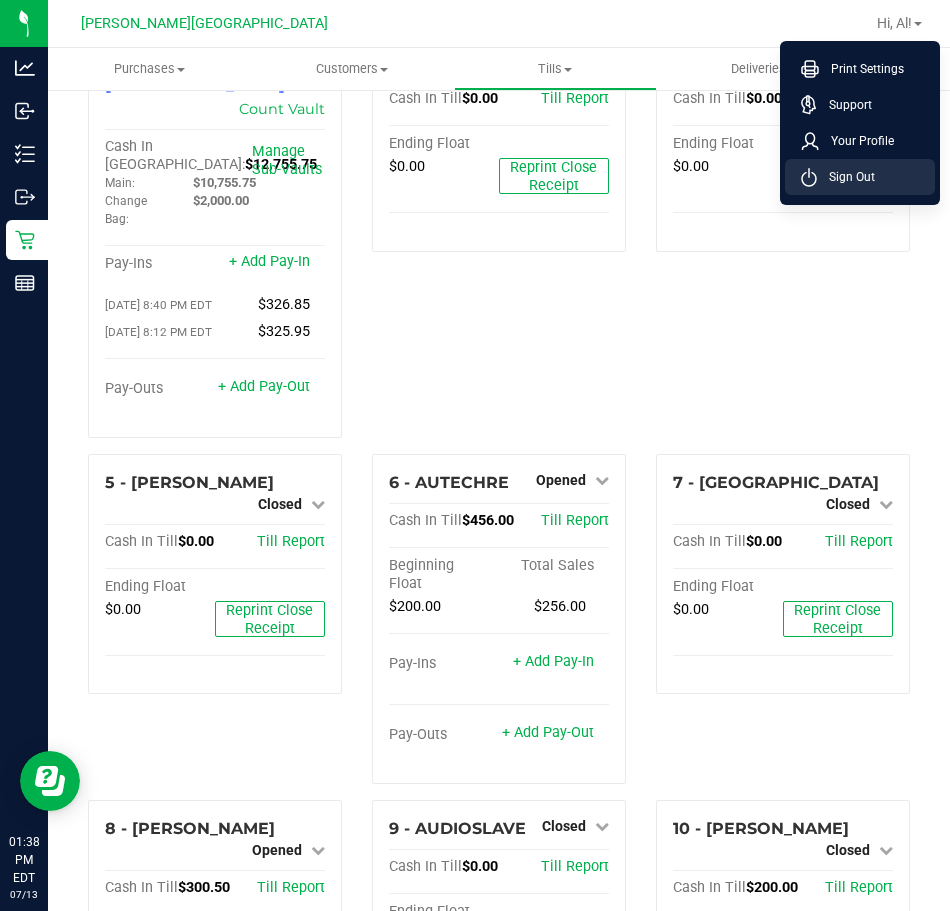 click on "Sign Out" at bounding box center (846, 177) 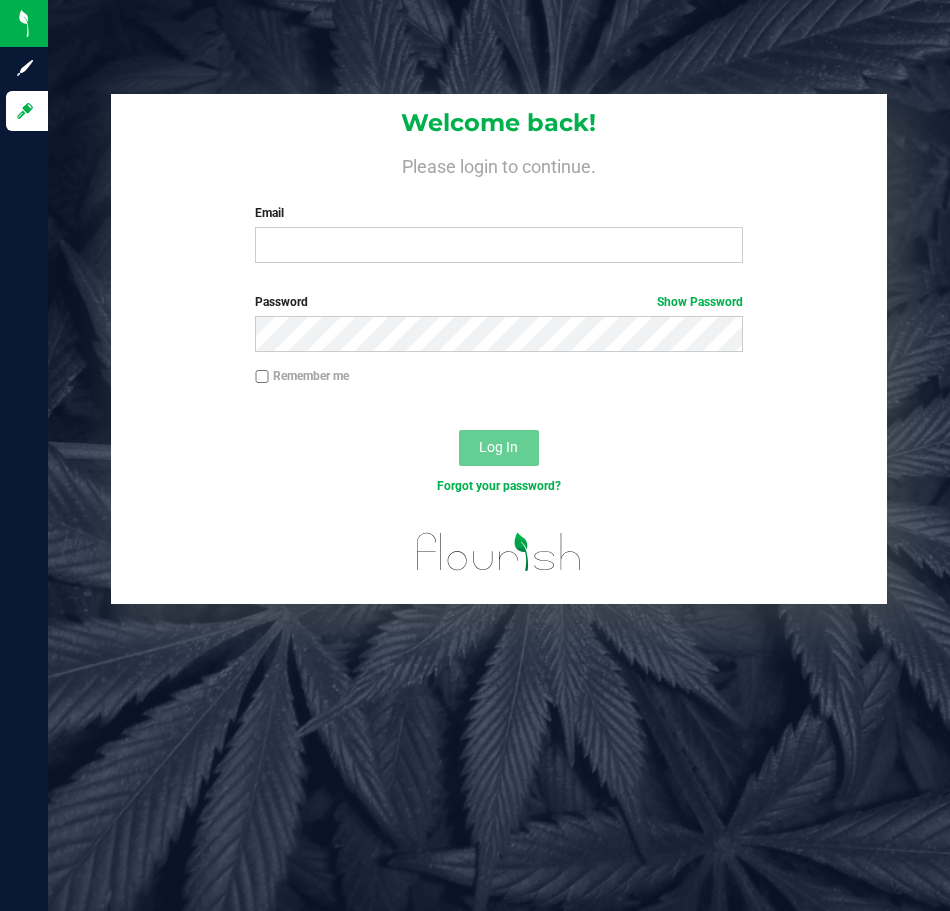 scroll, scrollTop: 0, scrollLeft: 0, axis: both 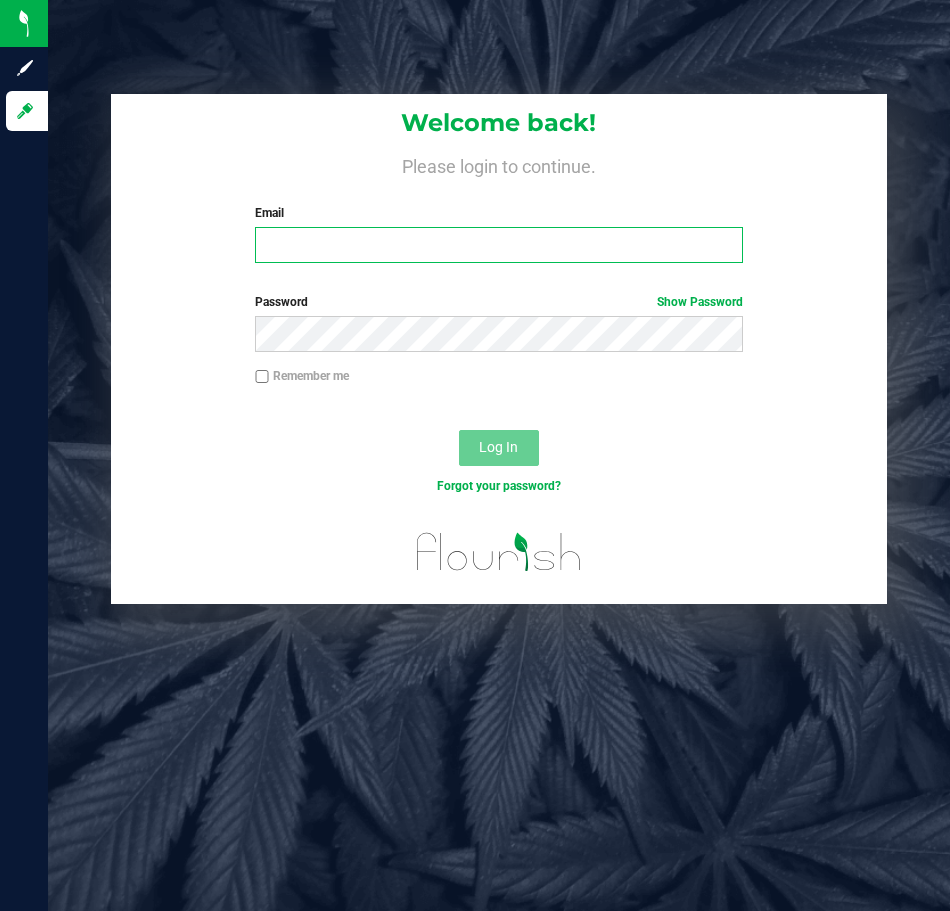 click on "Email" at bounding box center (499, 245) 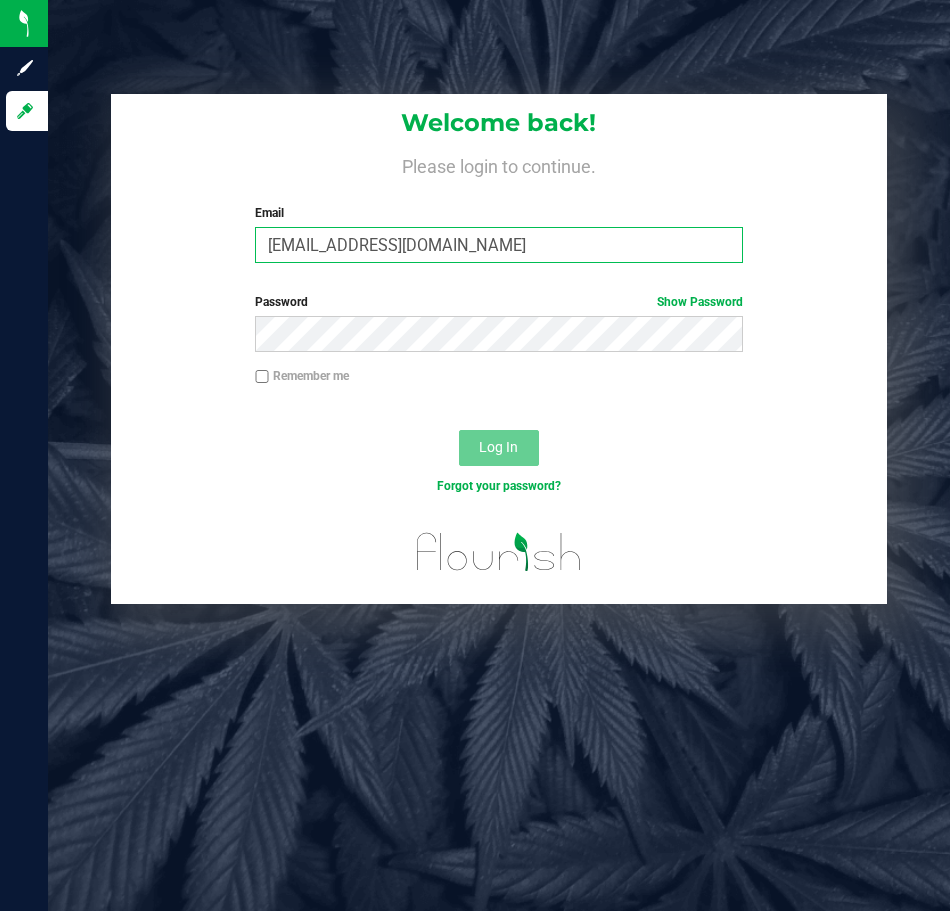 type on "[EMAIL_ADDRESS]" 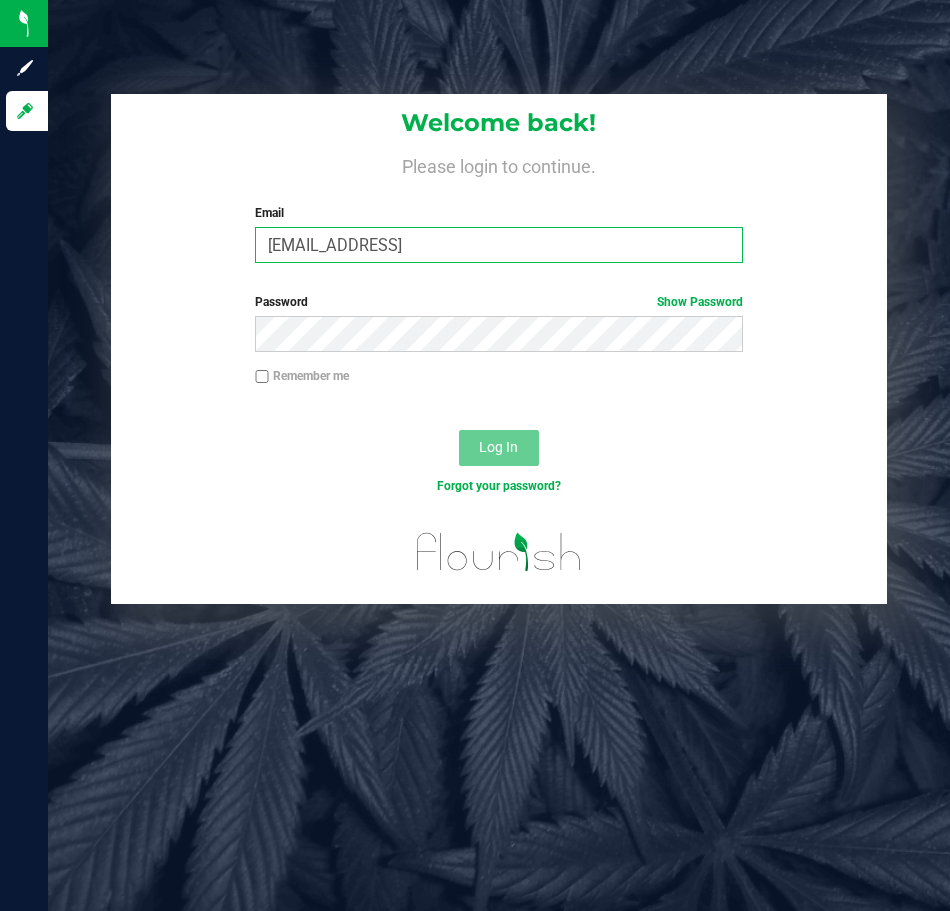 click on "[EMAIL_ADDRESS]" at bounding box center (499, 245) 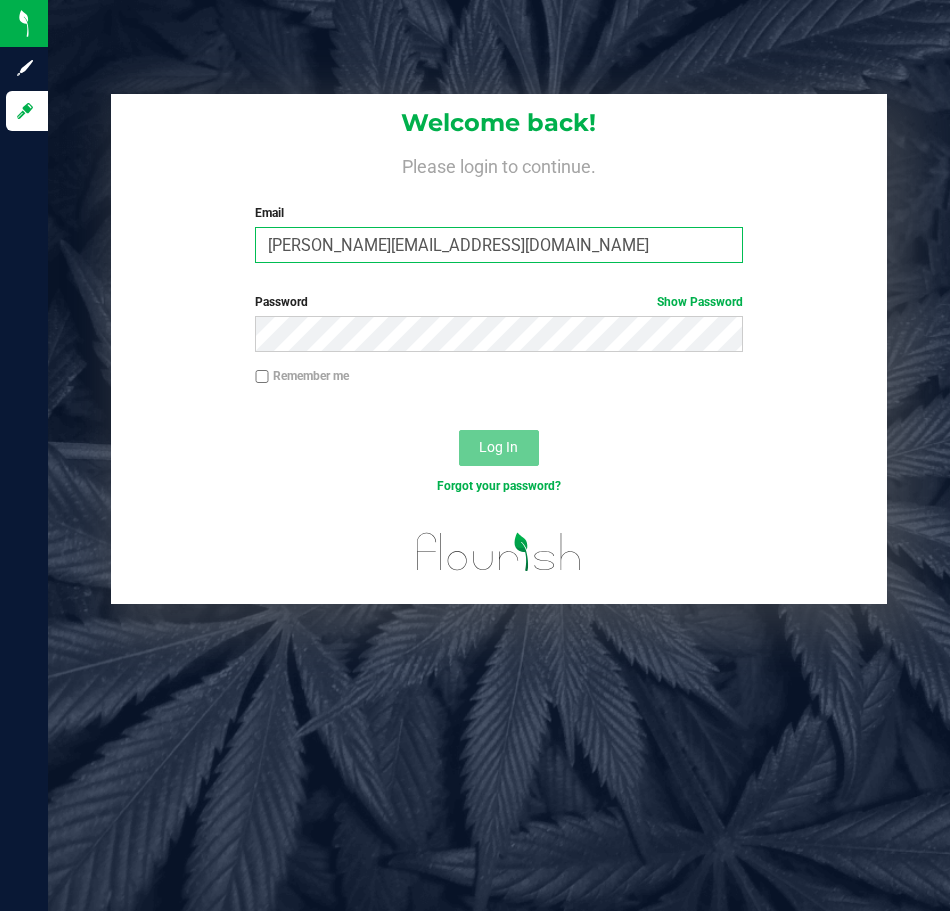 type on "[PERSON_NAME][EMAIL_ADDRESS][DOMAIN_NAME]" 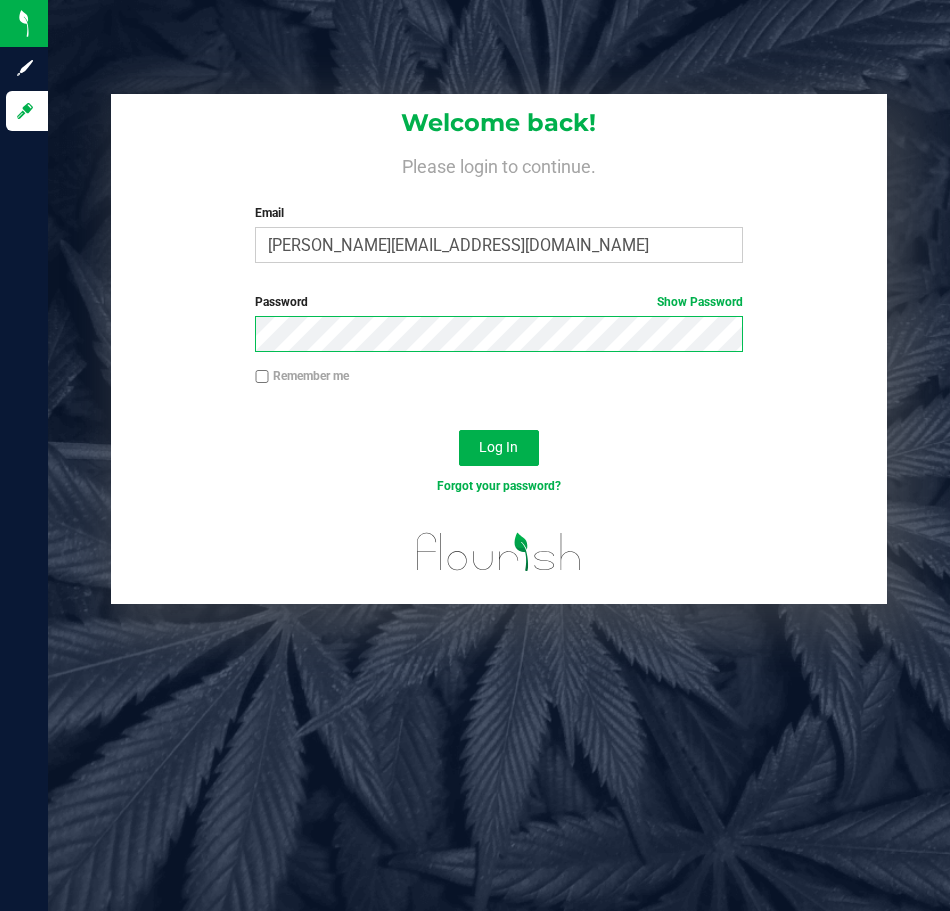 click on "Log In" at bounding box center (499, 448) 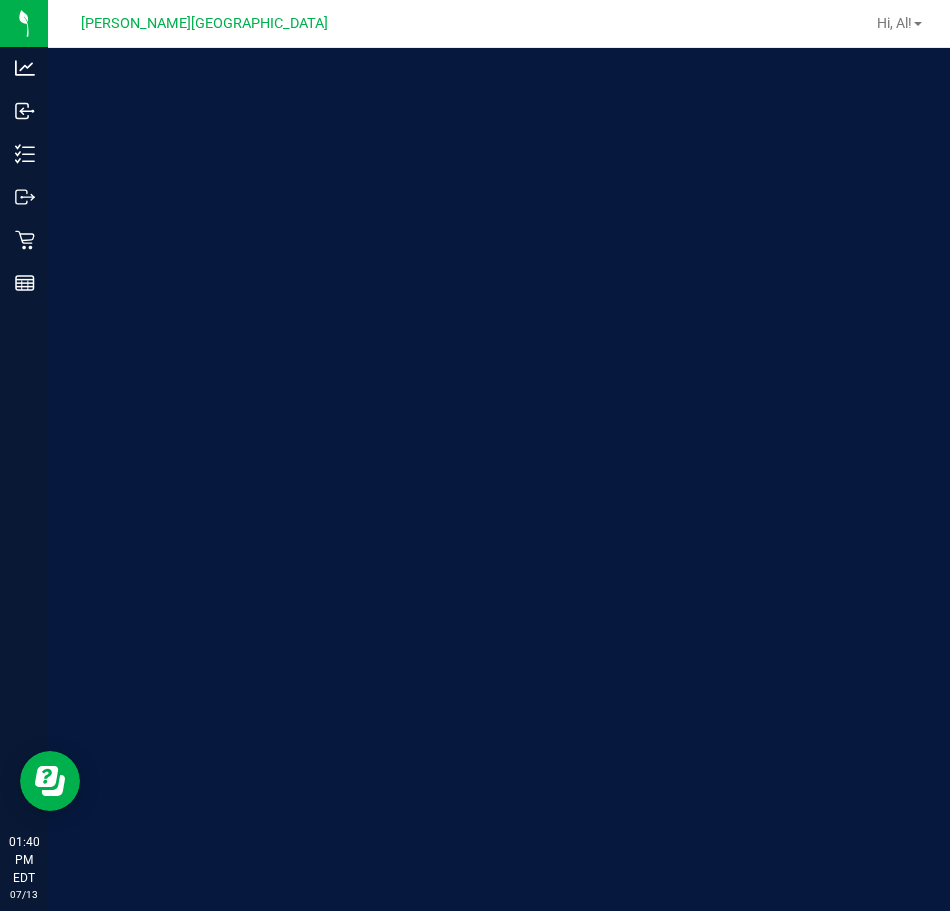 scroll, scrollTop: 0, scrollLeft: 0, axis: both 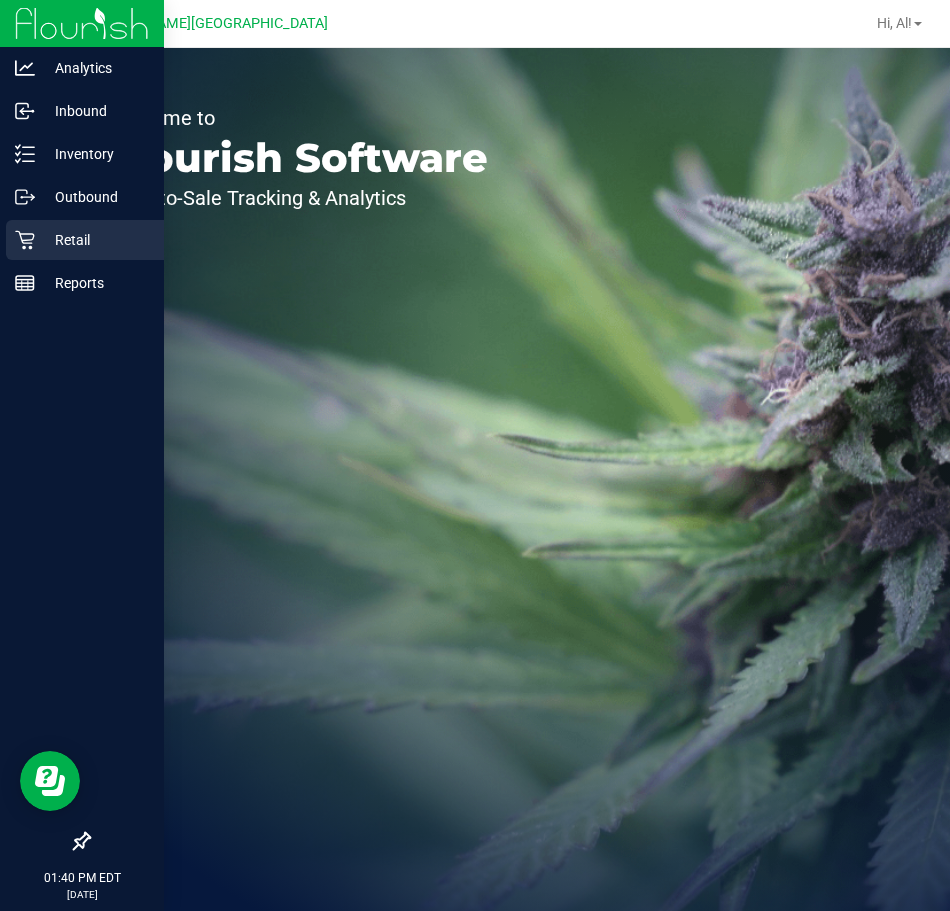 click on "Retail" at bounding box center (95, 240) 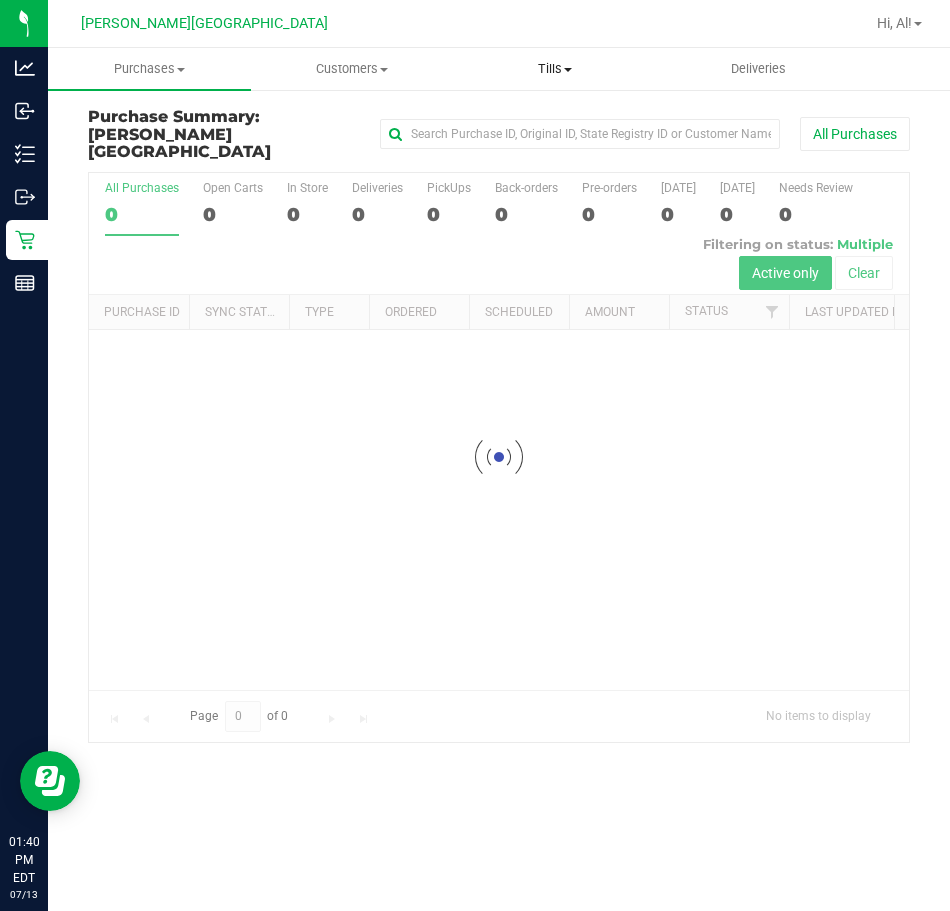 click on "Tills" at bounding box center (555, 69) 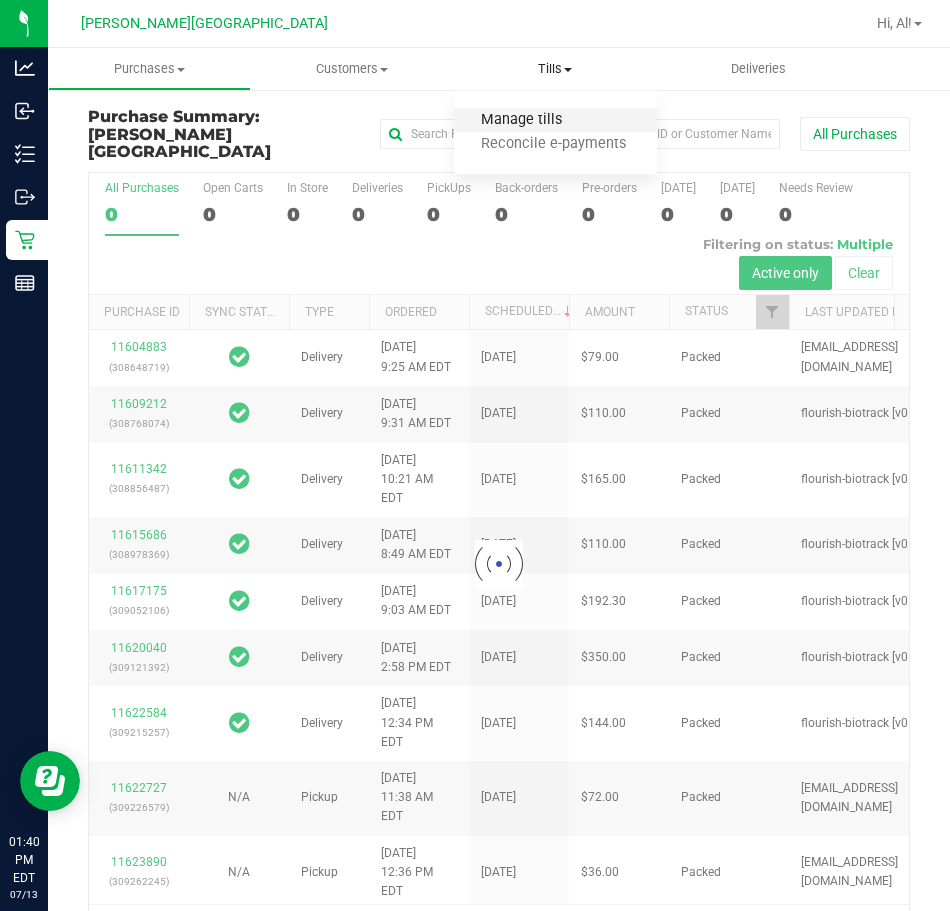 click on "Manage tills" at bounding box center (521, 120) 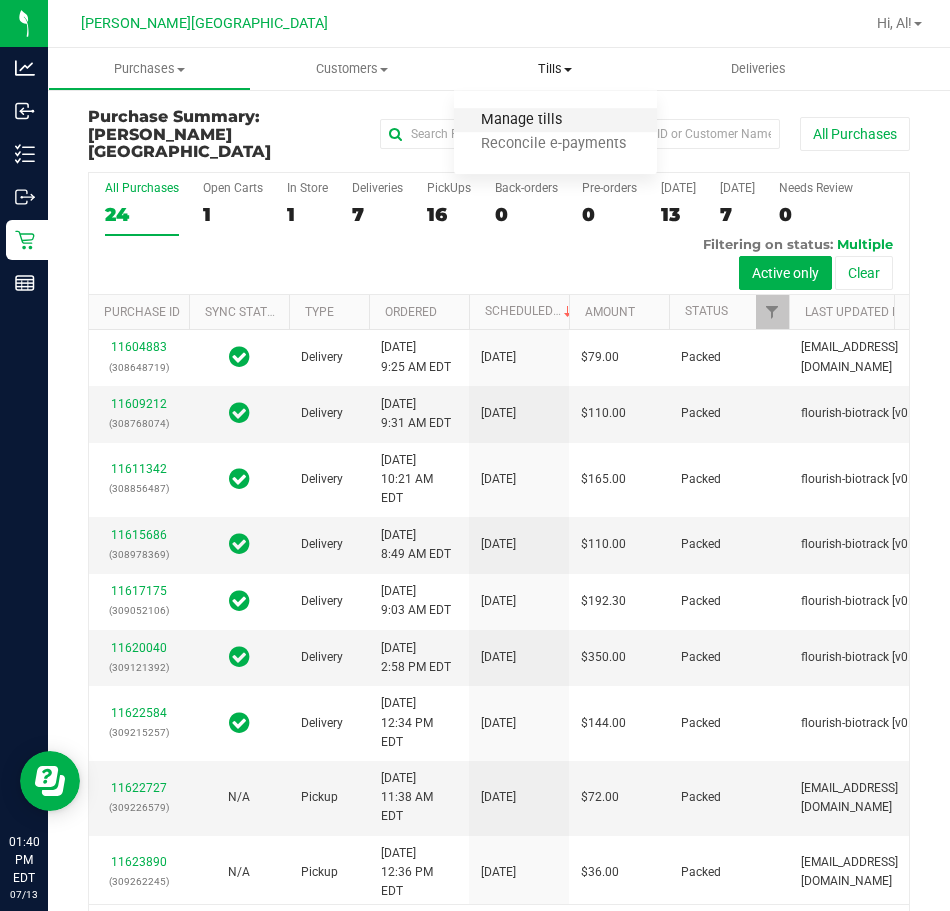 click on "Manage tills" at bounding box center [521, 120] 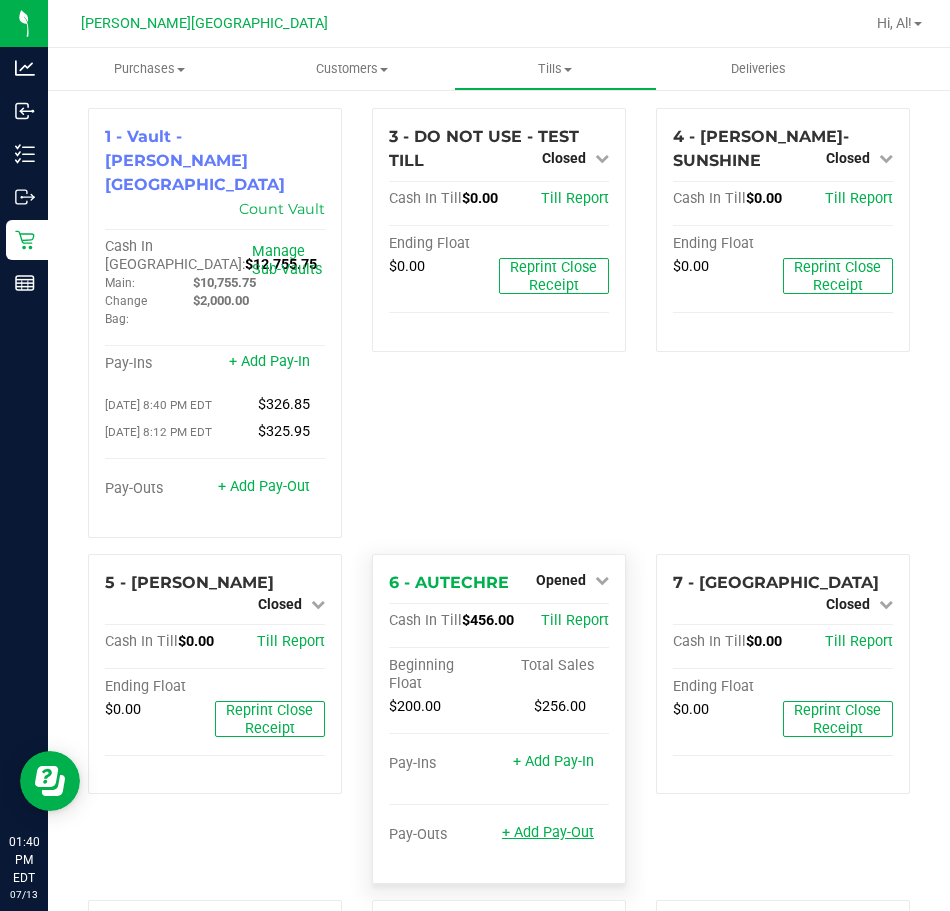 click on "+ Add Pay-Out" at bounding box center (548, 832) 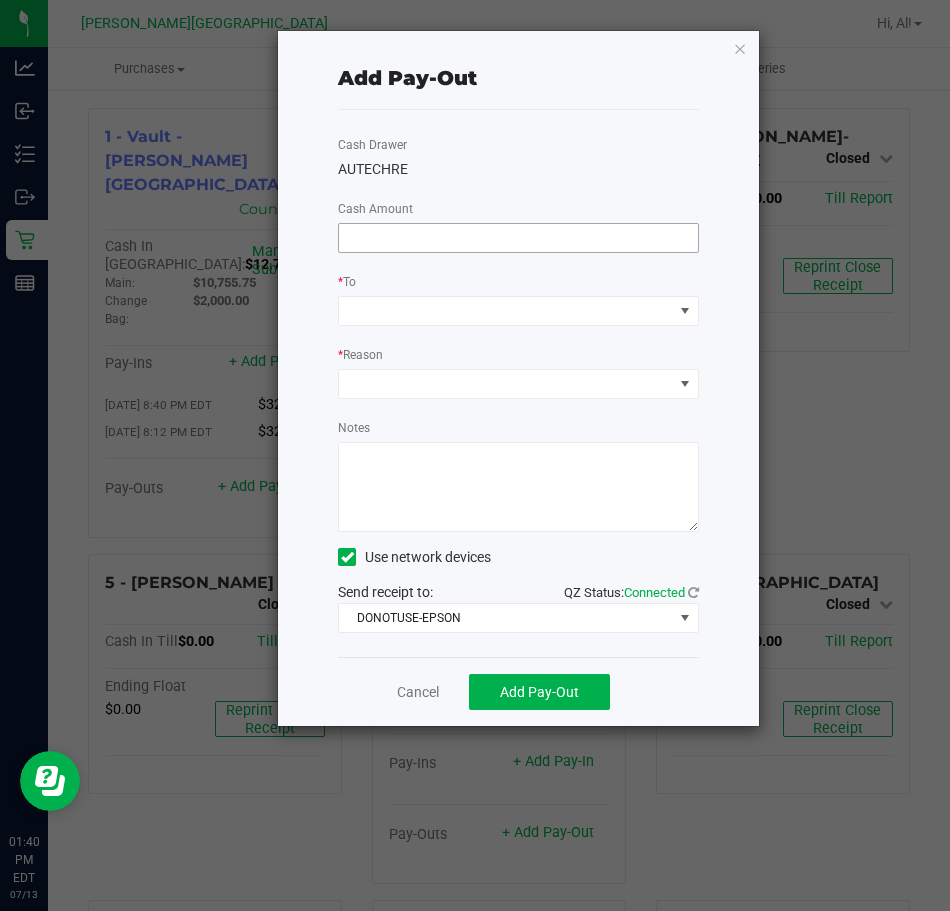 click at bounding box center [518, 238] 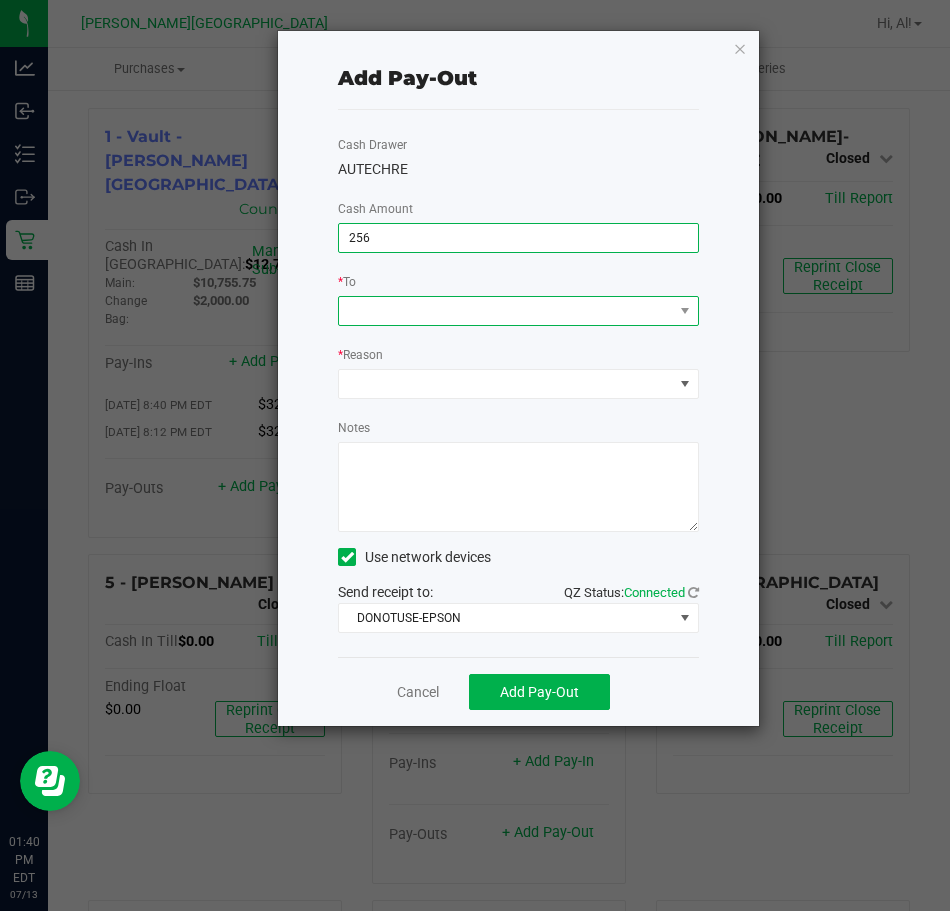 type on "$256.00" 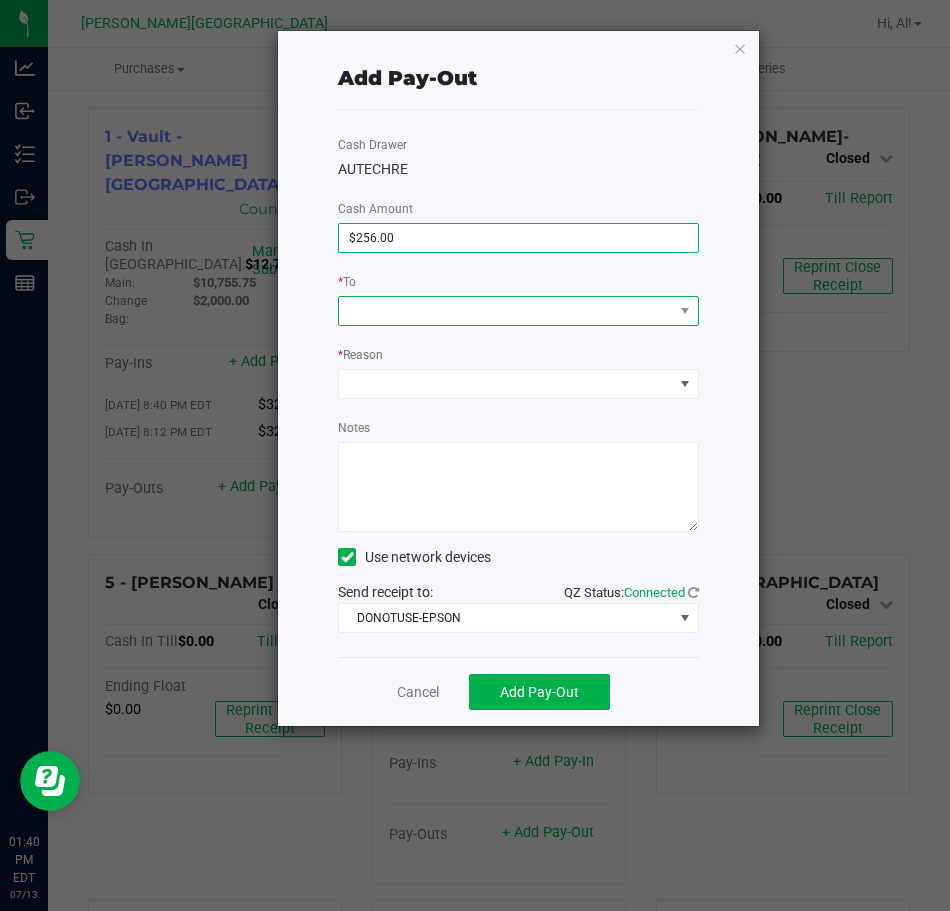 click at bounding box center (506, 311) 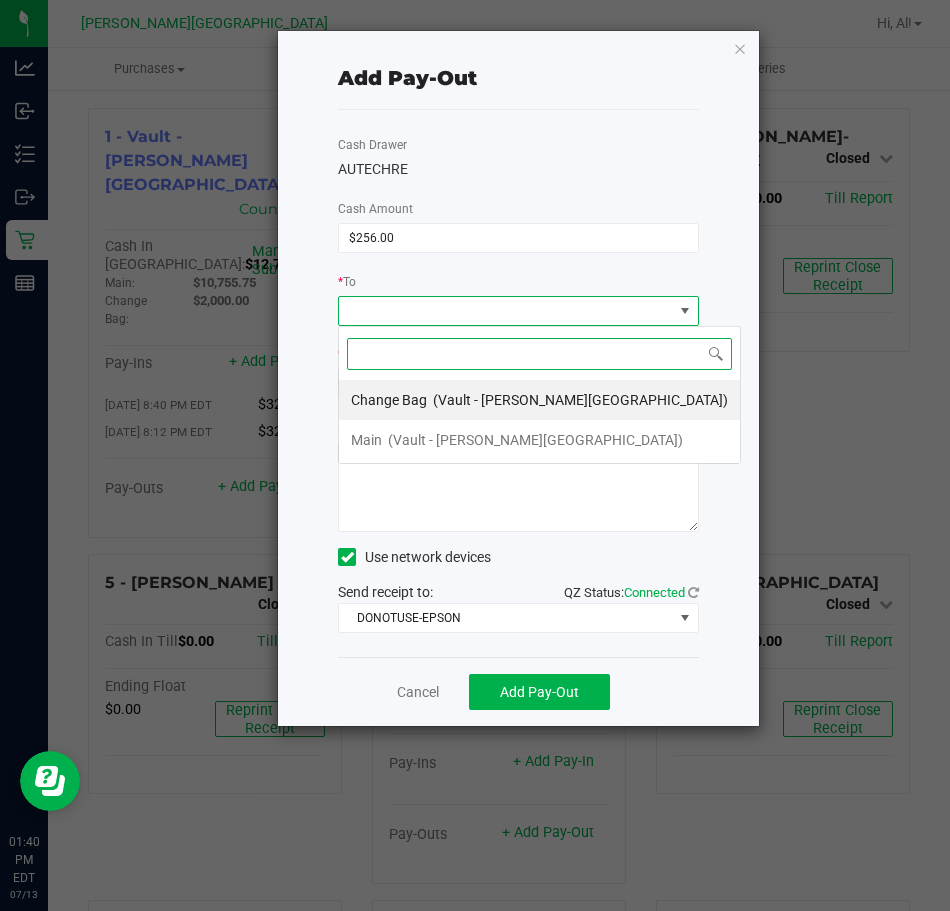 scroll, scrollTop: 99970, scrollLeft: 99639, axis: both 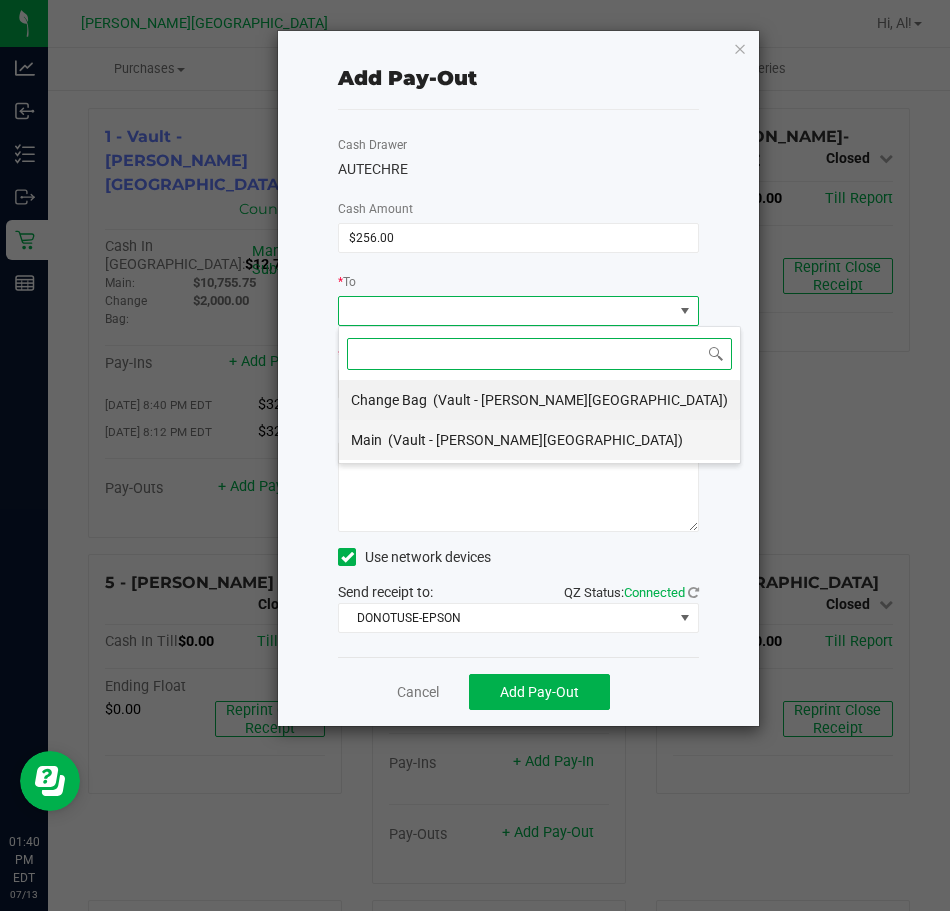click on "Main    (Vault - [PERSON_NAME][GEOGRAPHIC_DATA])" at bounding box center [517, 440] 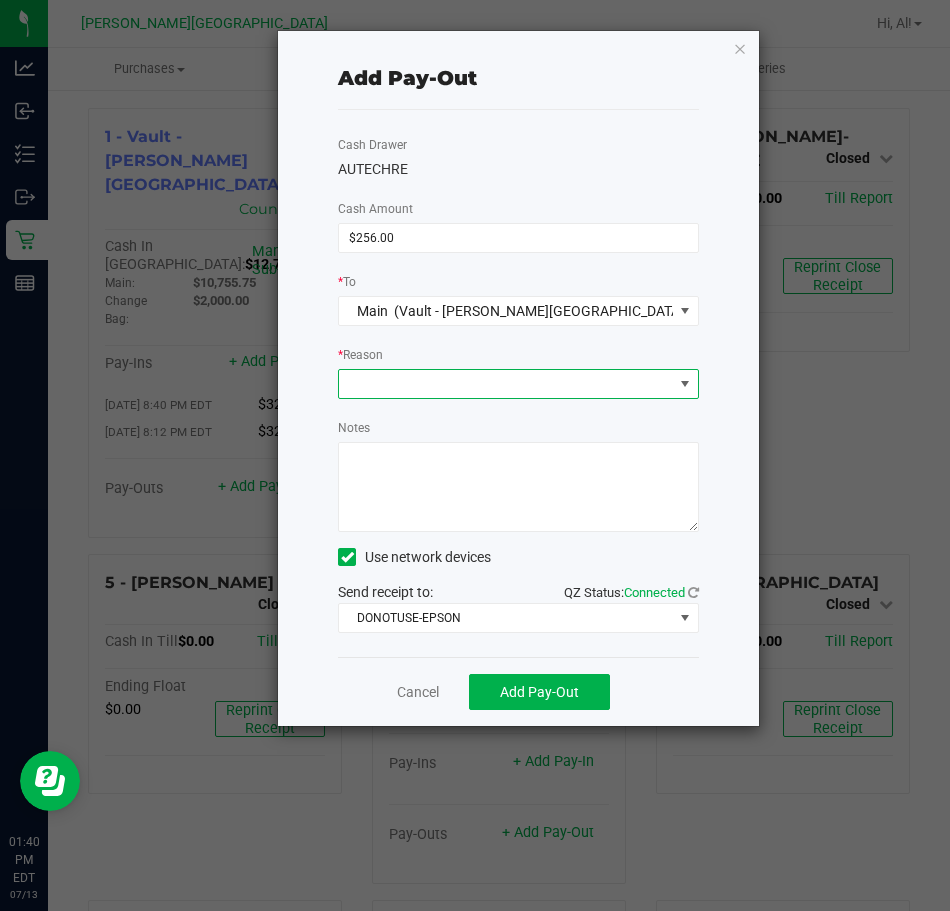 click at bounding box center (506, 384) 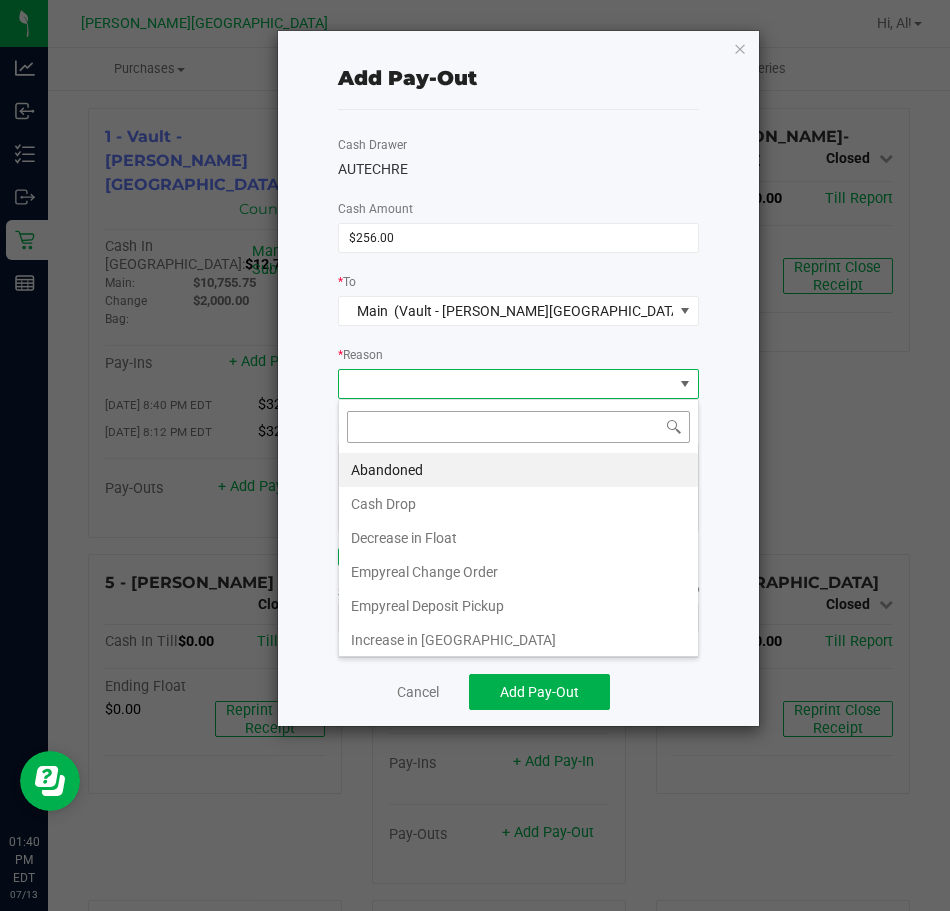 scroll, scrollTop: 99970, scrollLeft: 99639, axis: both 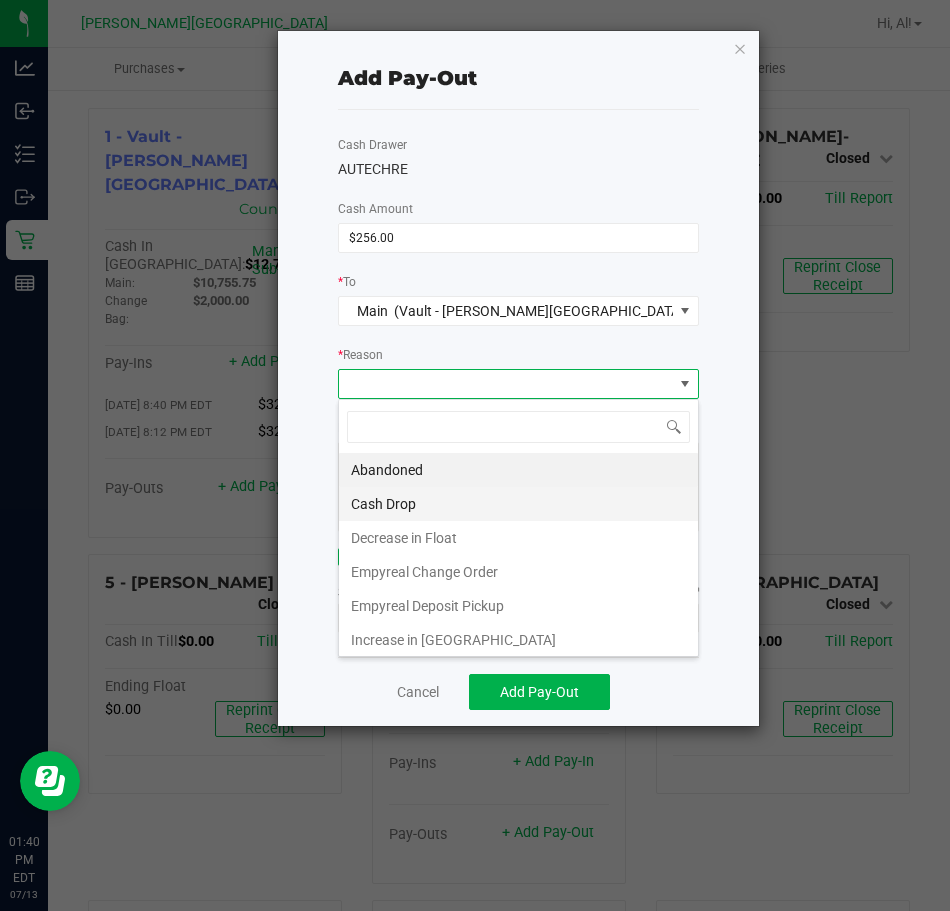 click on "Cash Drop" at bounding box center (518, 504) 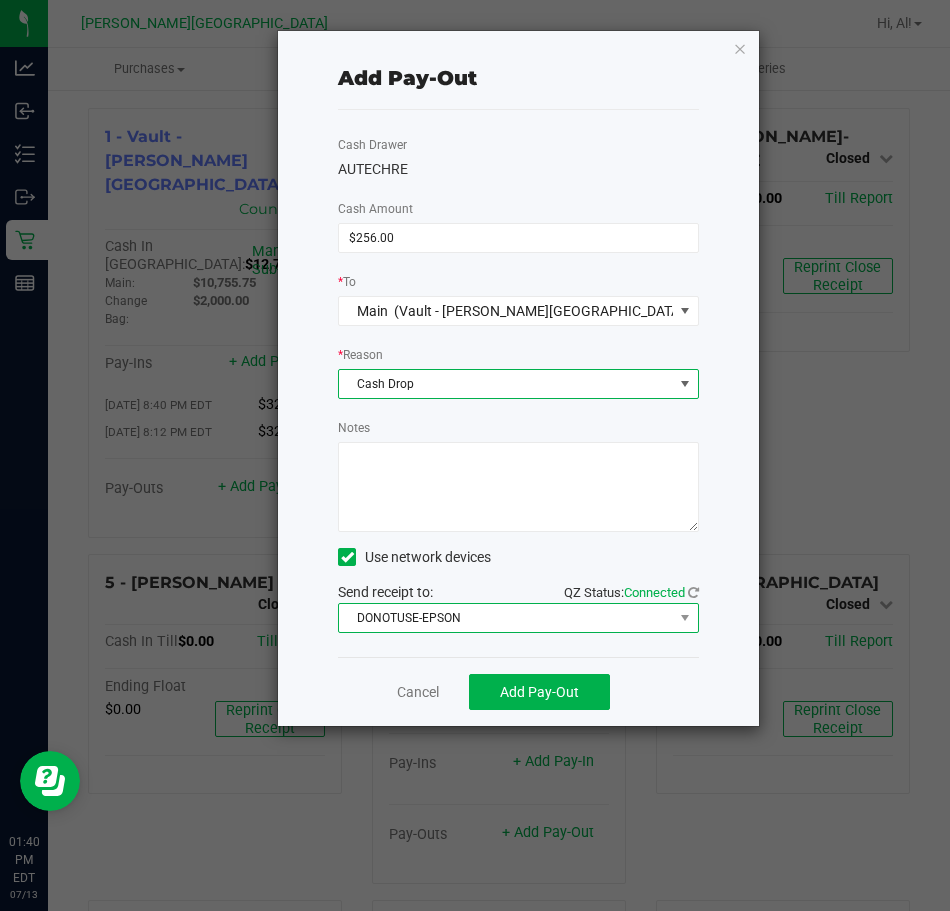 click on "DONOTUSE-EPSON" at bounding box center [506, 618] 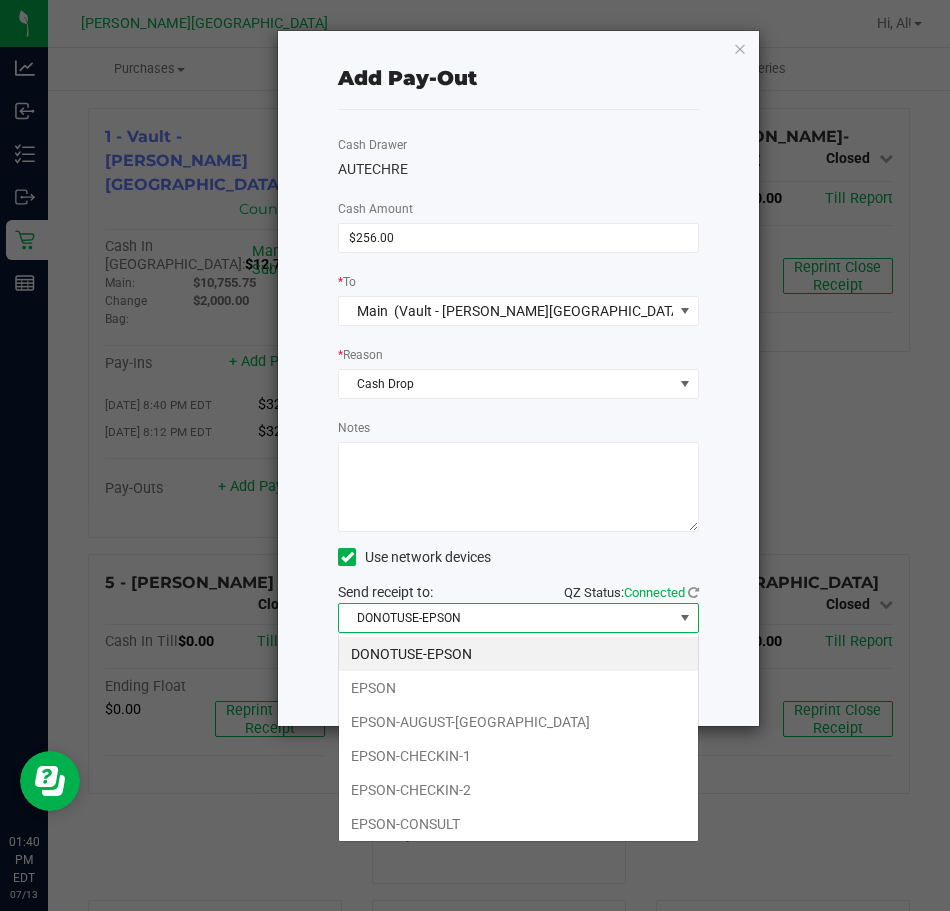 scroll, scrollTop: 99970, scrollLeft: 99639, axis: both 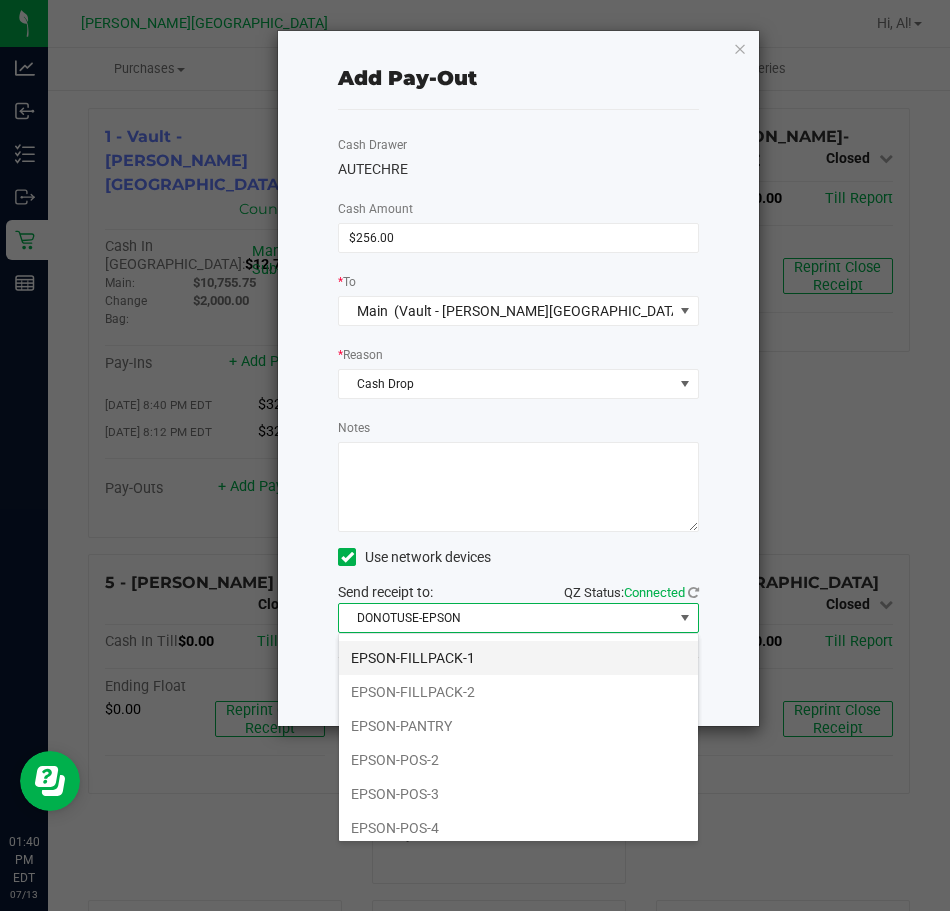 click on "EPSON-FILLPACK-1" at bounding box center (518, 658) 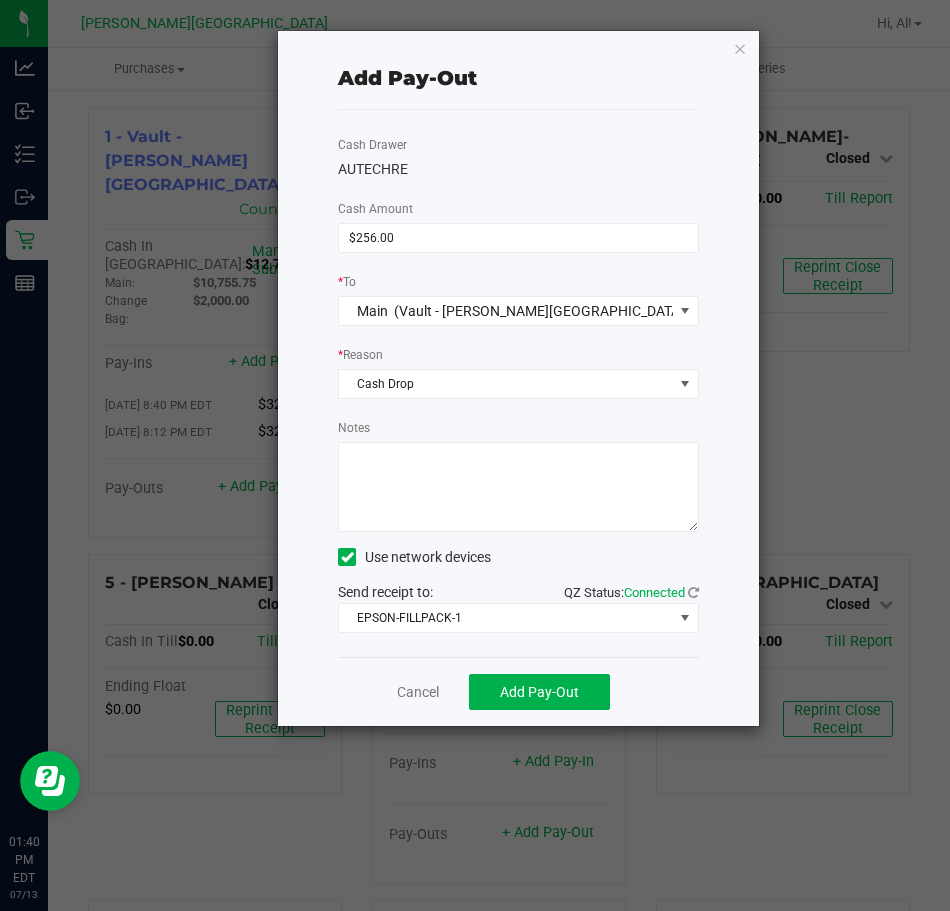 click on "Send receipt to:   QZ Status:   Connected  EPSON-FILLPACK-1" 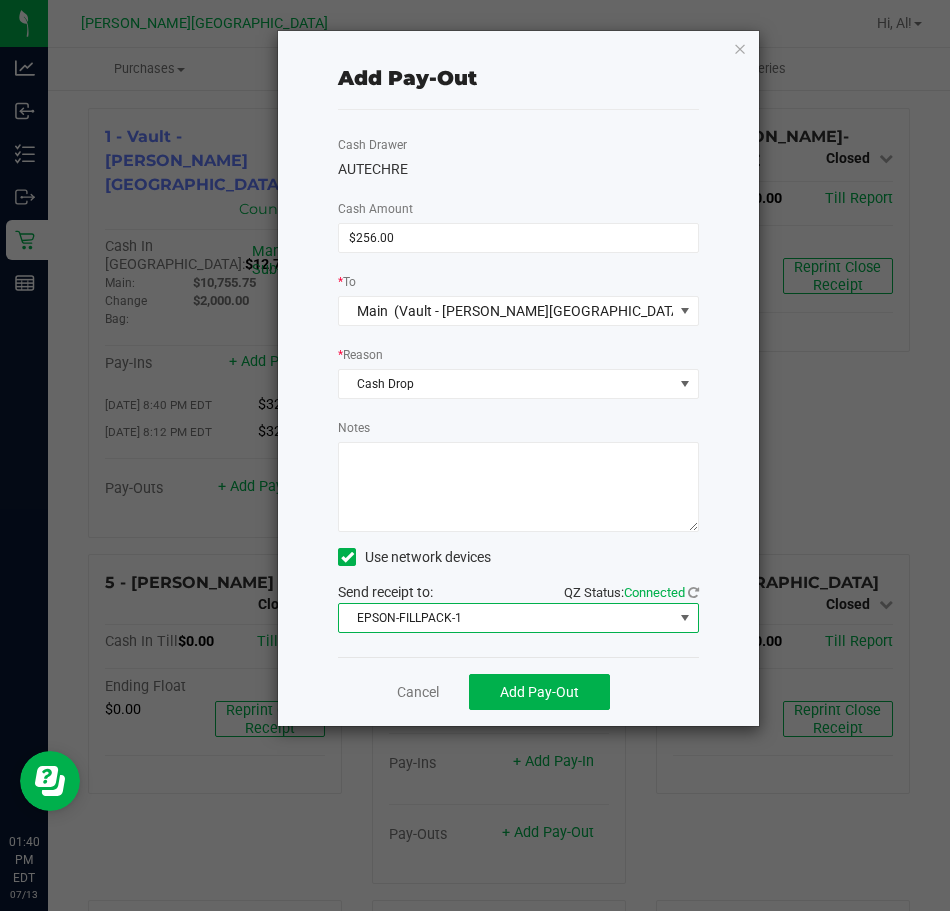 click on "EPSON-FILLPACK-1" at bounding box center (506, 618) 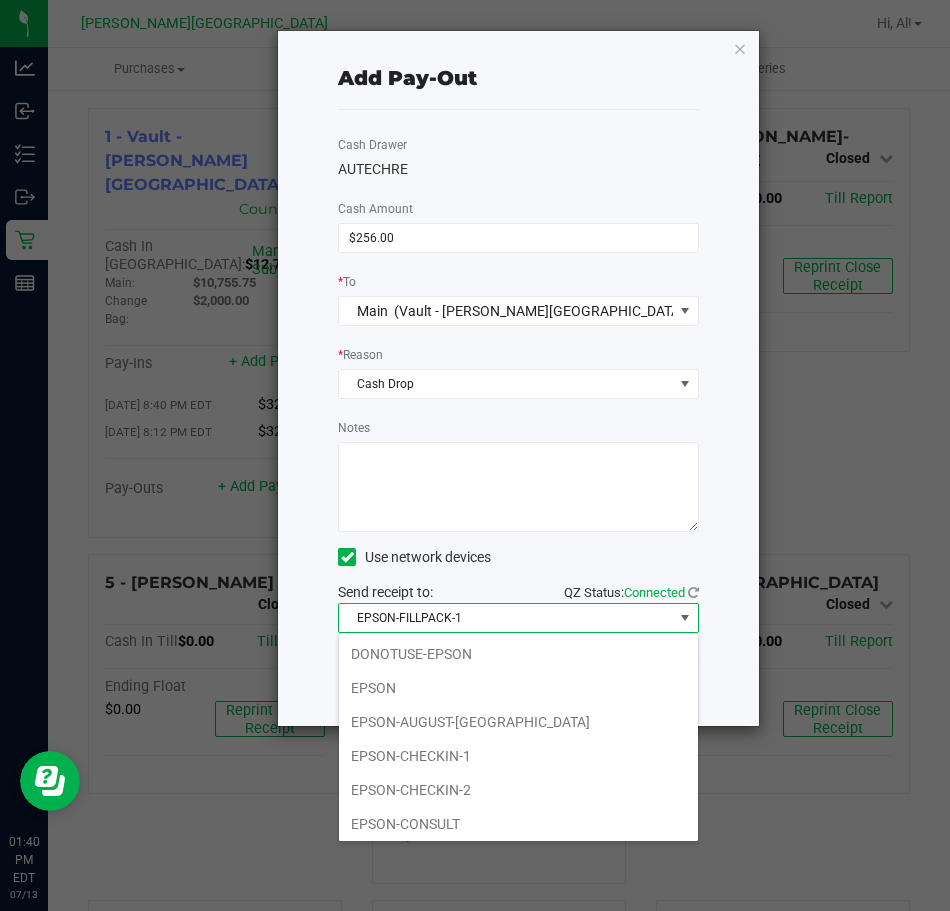 scroll, scrollTop: 38, scrollLeft: 0, axis: vertical 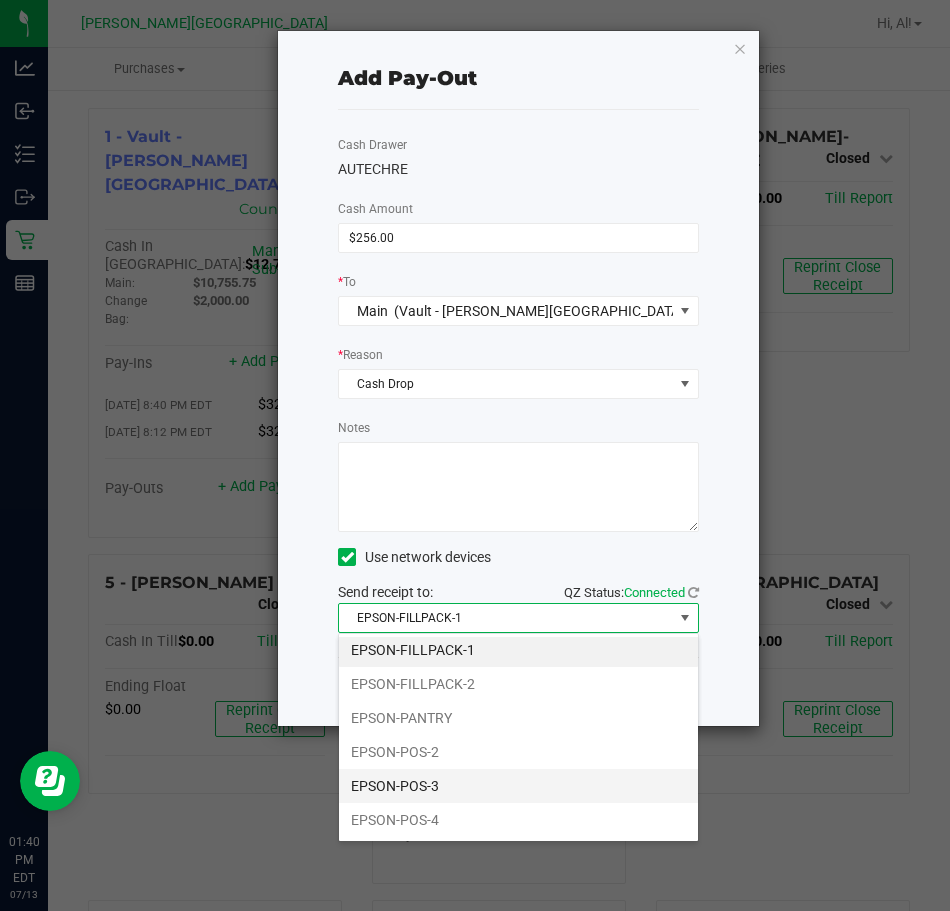 click on "EPSON-POS-3" at bounding box center [518, 786] 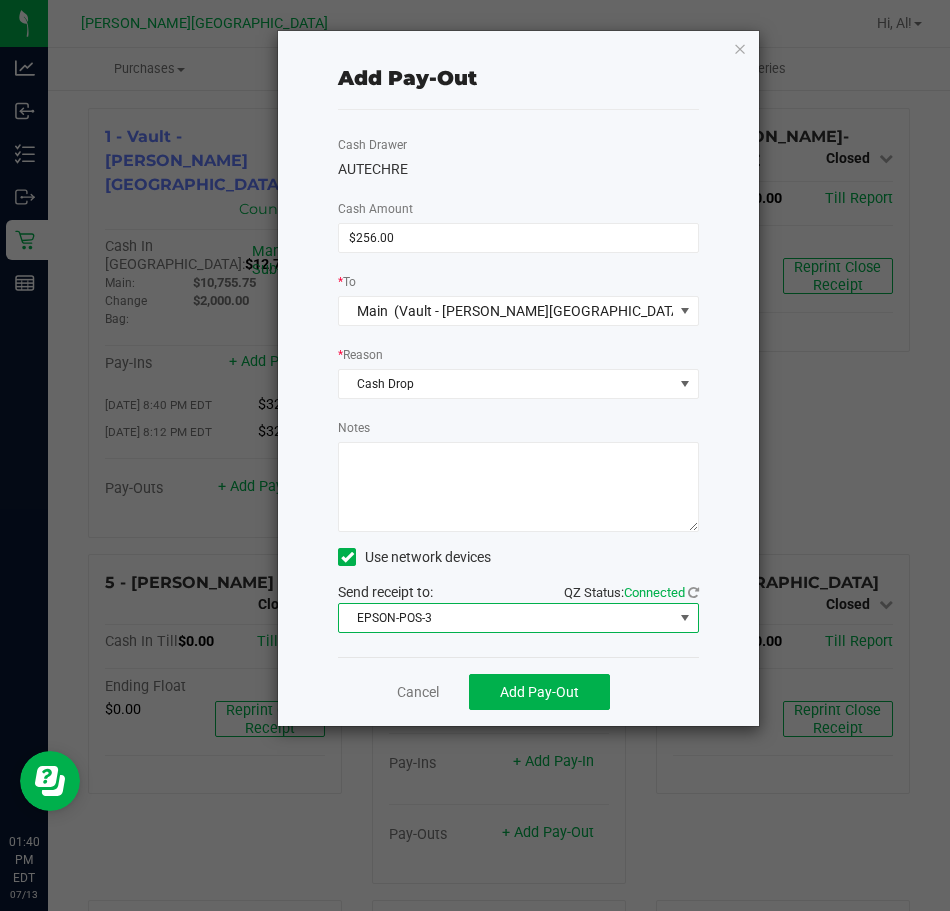 click on "Cash Drawer   AUTECHRE   Cash Amount  $256.00 *  To  Main    (Vault - [PERSON_NAME] Springs) *  Reason  Cash Drop  Notes          Use network devices   Send receipt to:   QZ Status:   Connected  EPSON-POS-3" 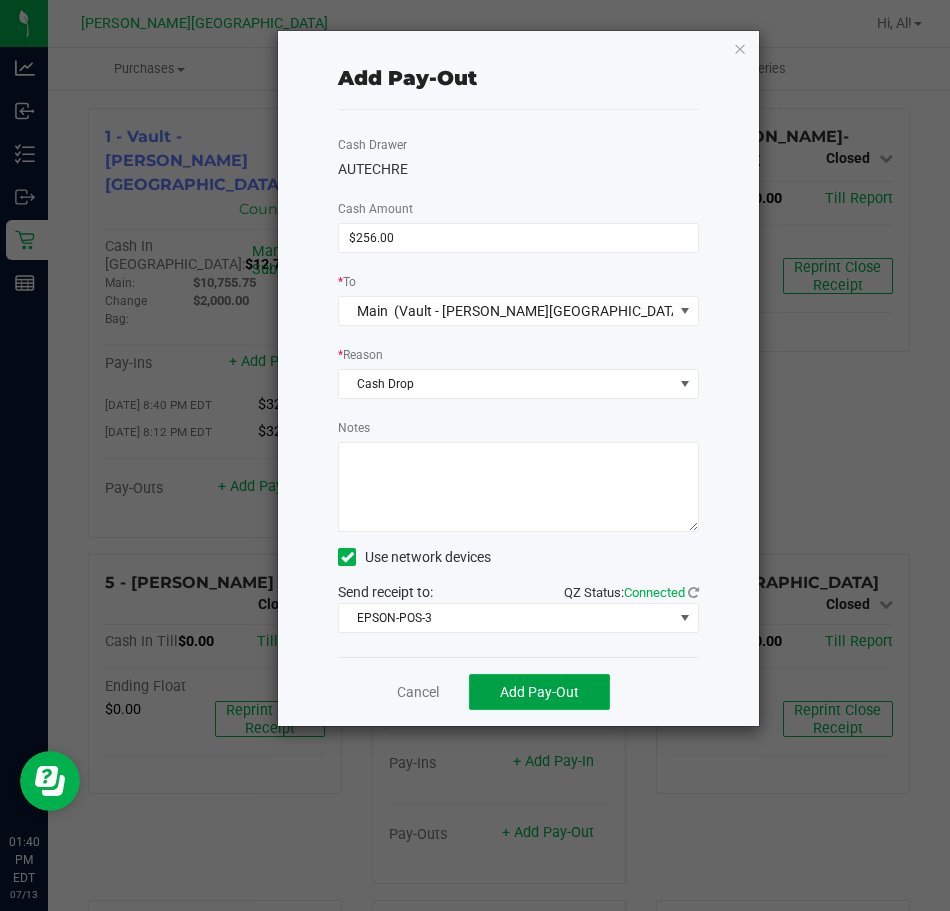 click on "Add Pay-Out" 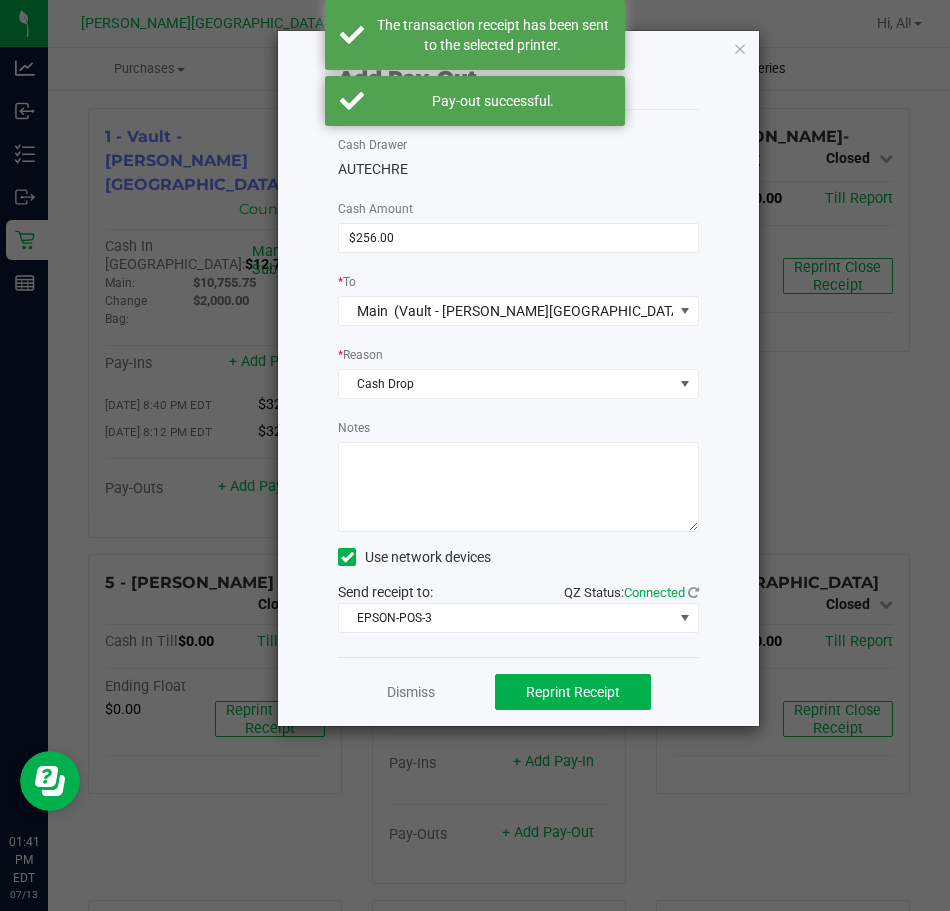 drag, startPoint x: 736, startPoint y: 48, endPoint x: 729, endPoint y: 64, distance: 17.464249 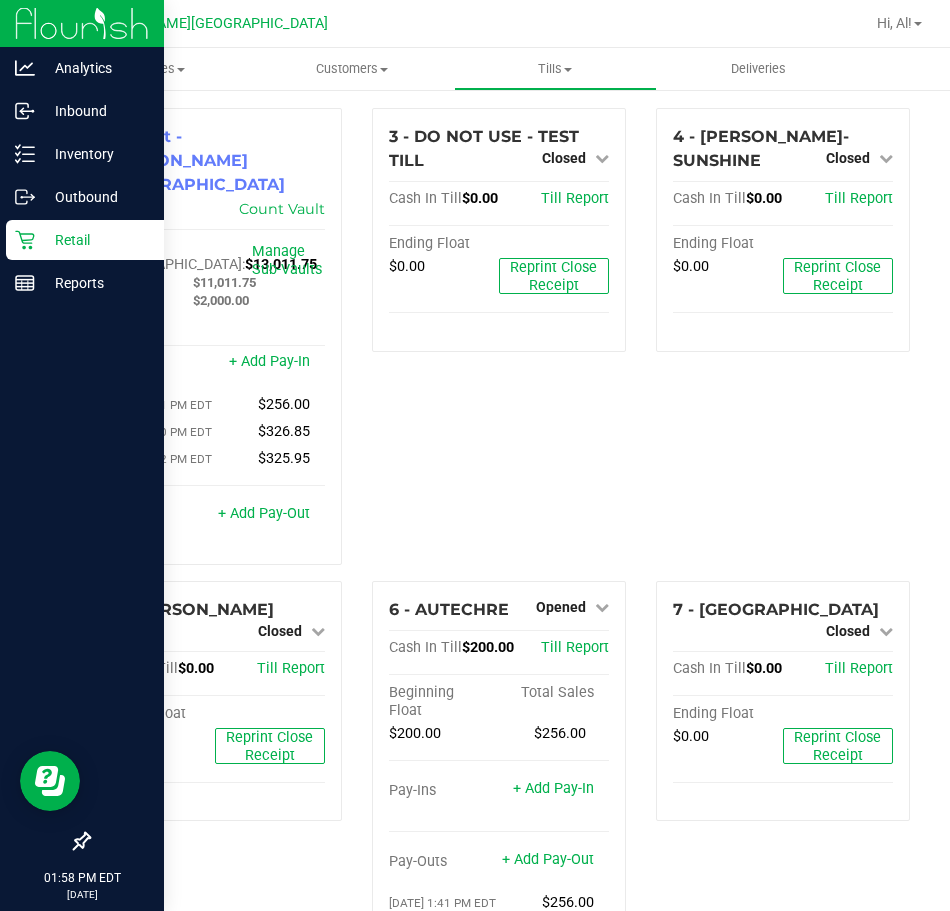 click on "Retail" at bounding box center (85, 240) 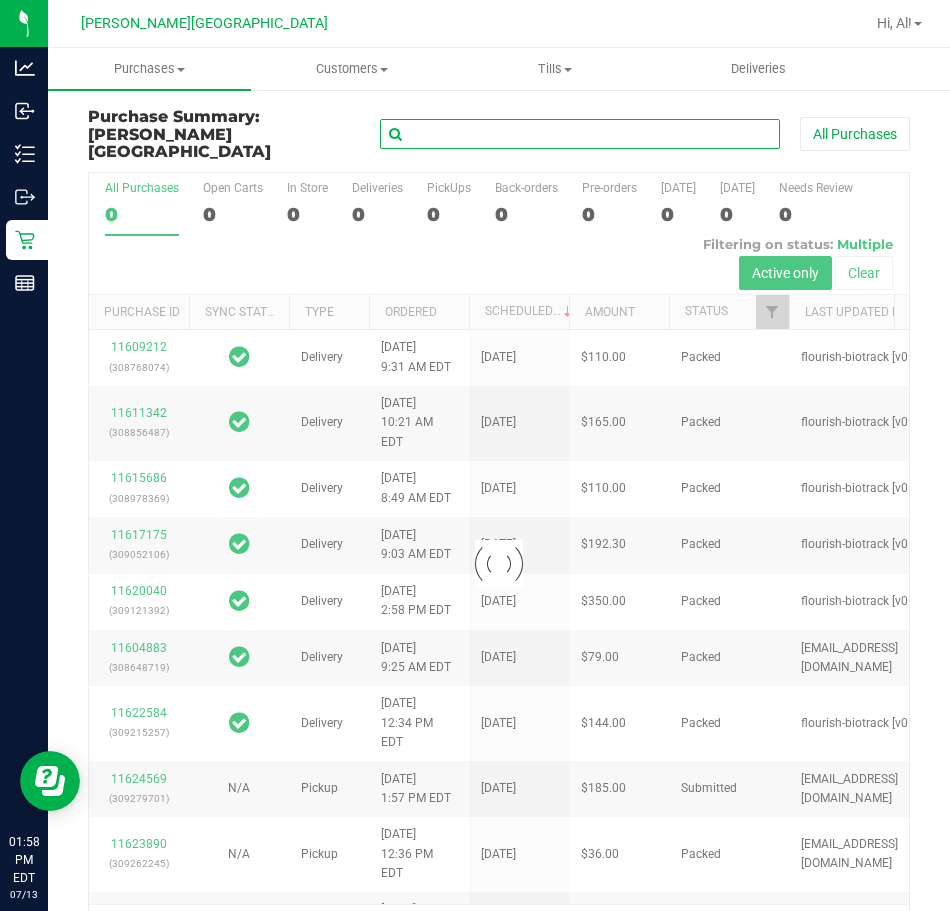 click at bounding box center (580, 134) 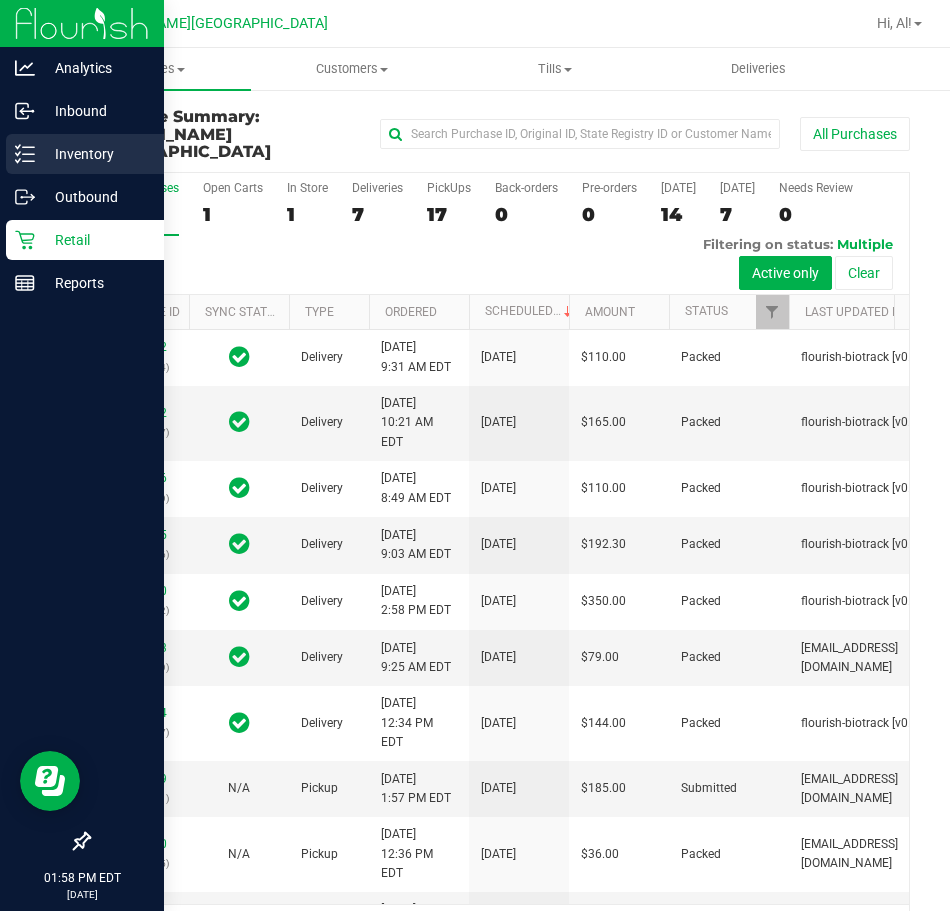click on "Inventory" at bounding box center (95, 154) 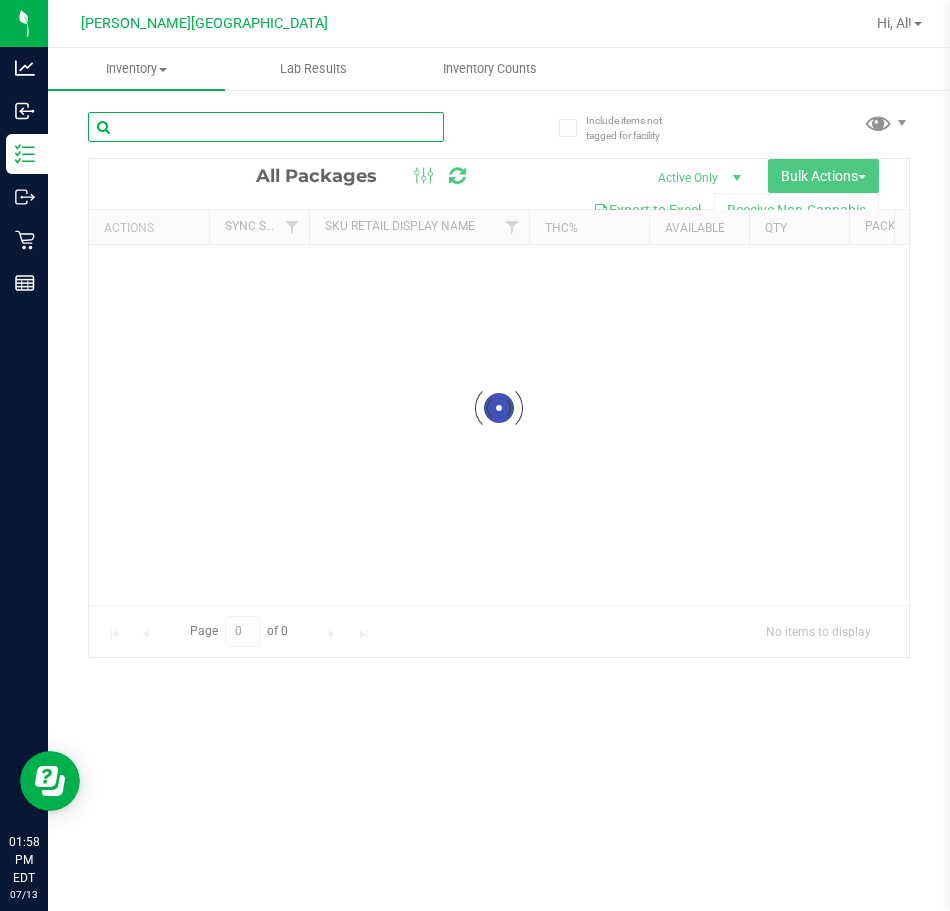 click at bounding box center [266, 127] 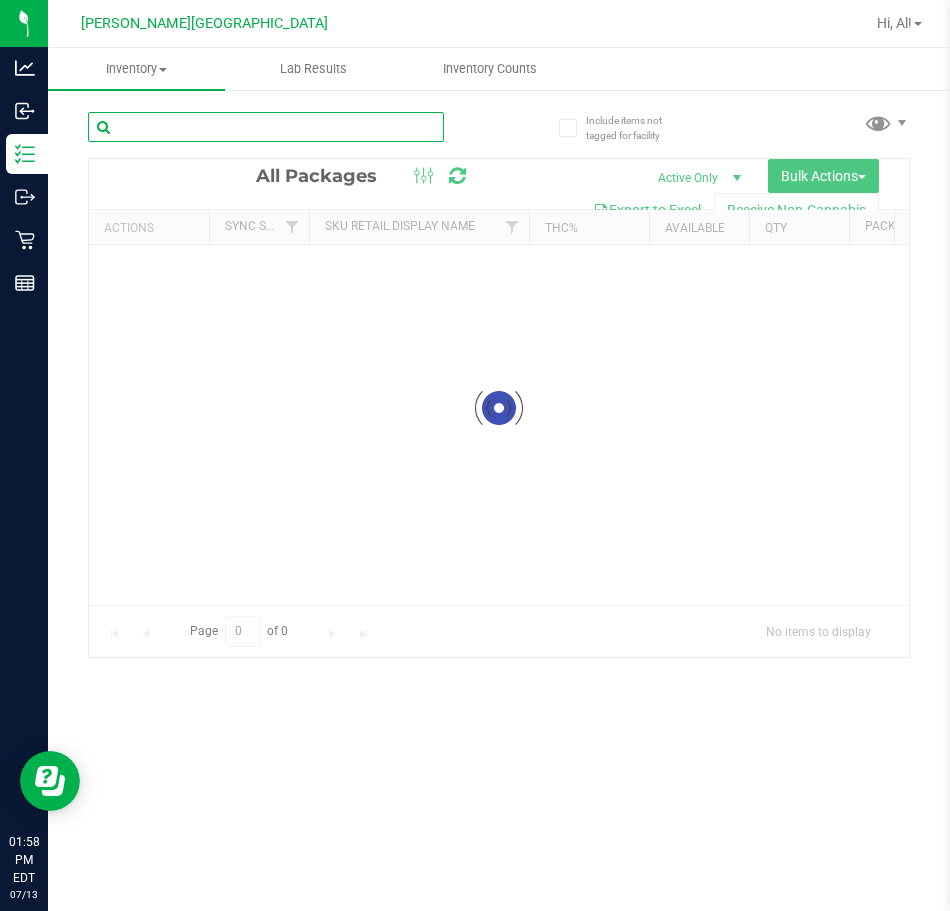 click on "Inventory
All packages
All inventory
Waste log
Create inventory
Lab Results
Inventory Counts" at bounding box center (499, 479) 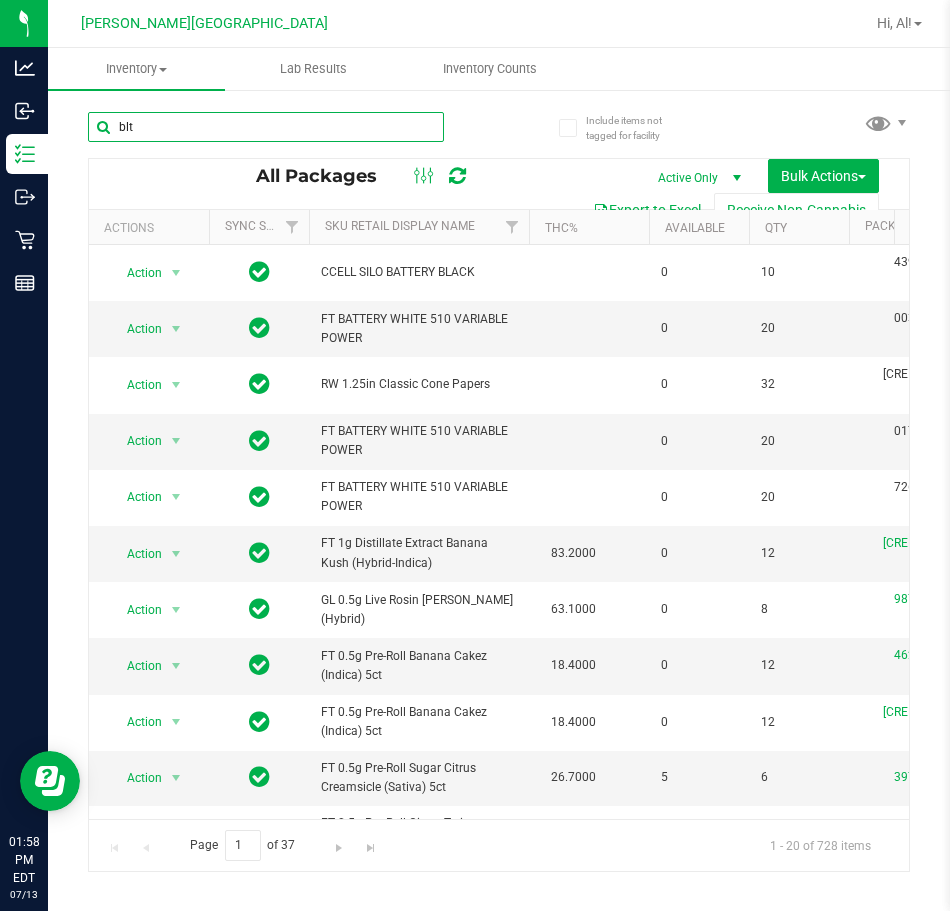 type on "blt" 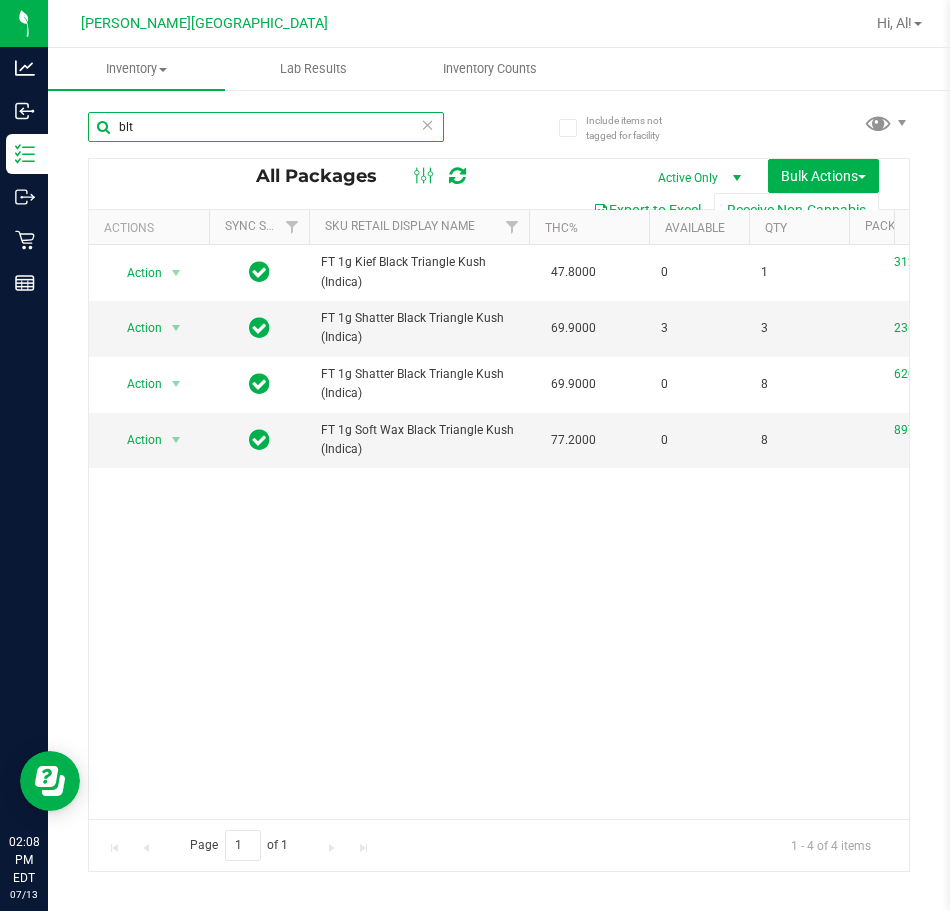 click on "blt" at bounding box center [266, 127] 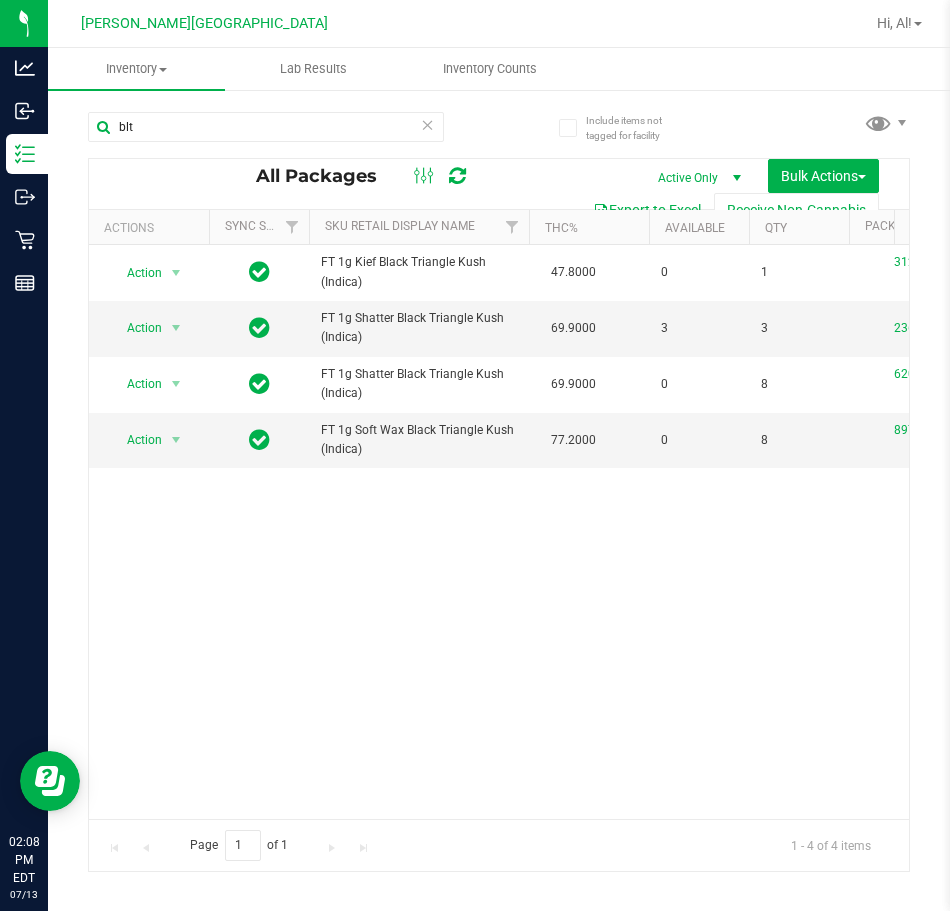 click at bounding box center (428, 124) 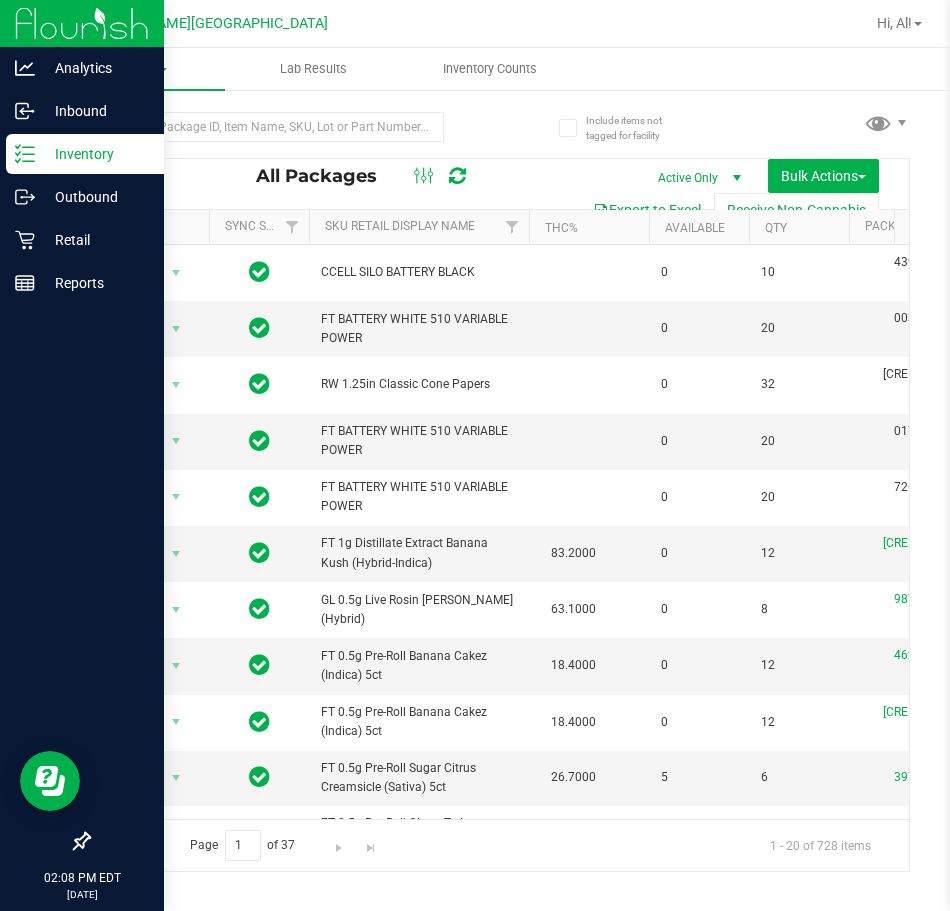 click on "Inventory" at bounding box center (95, 154) 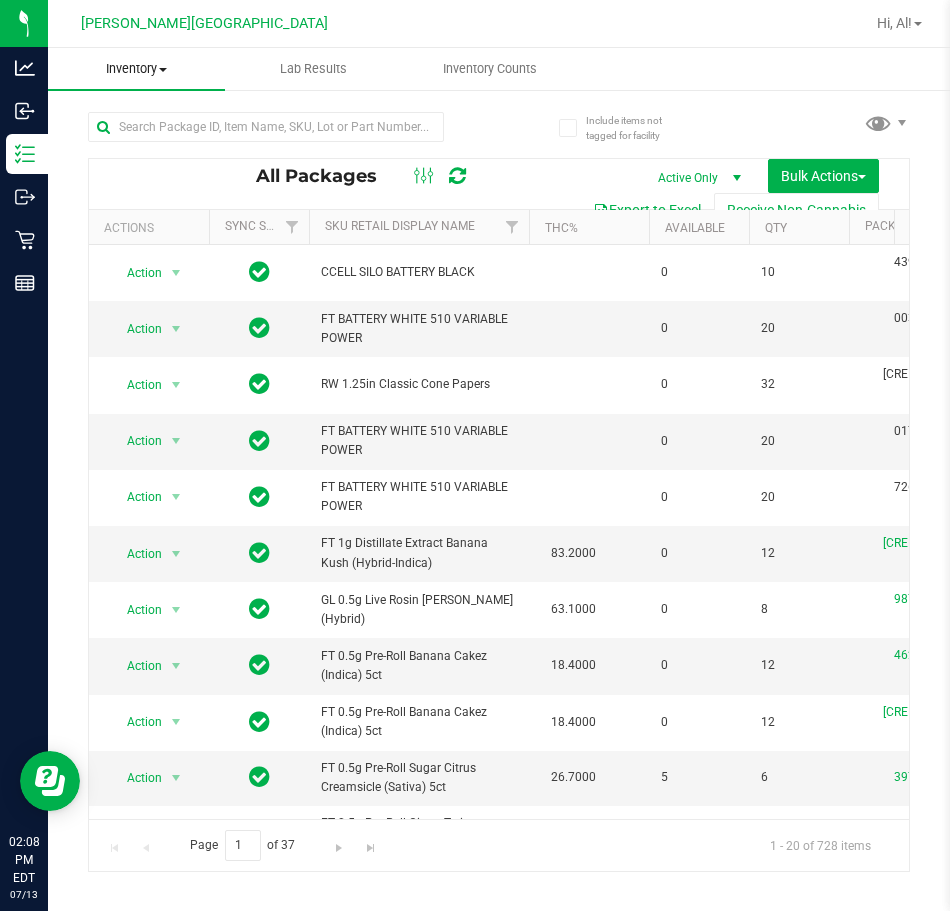 click on "Inventory" at bounding box center [136, 69] 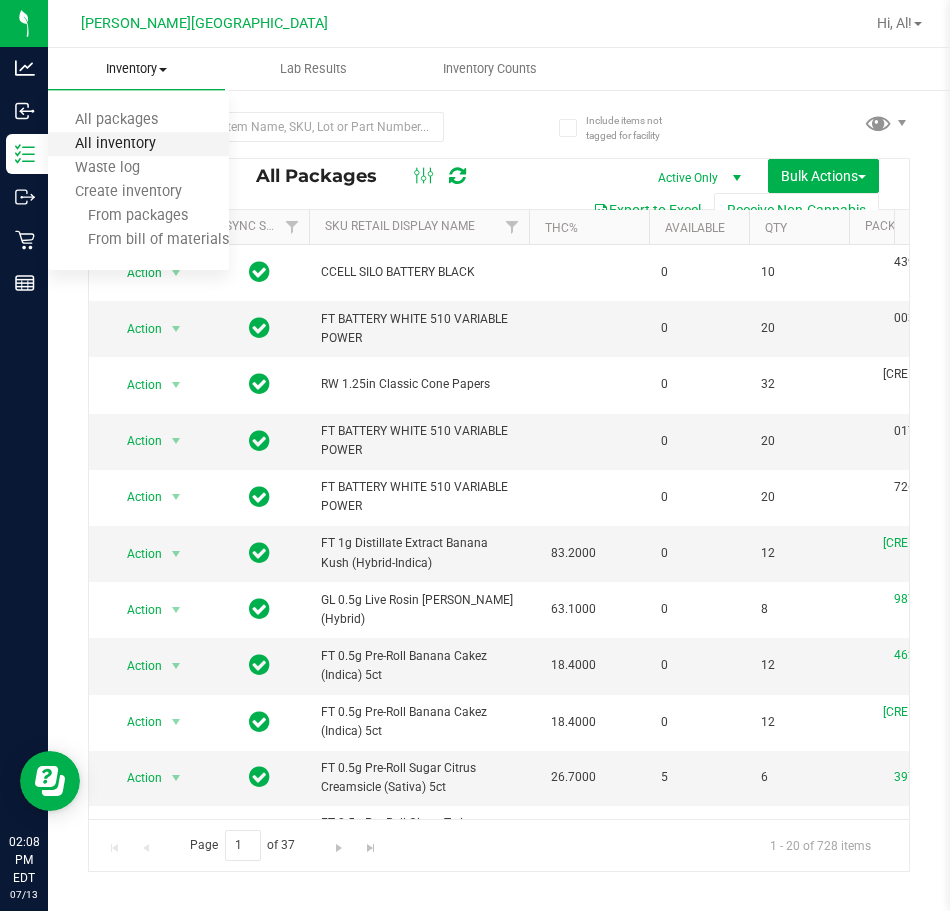 click on "All inventory" at bounding box center (115, 144) 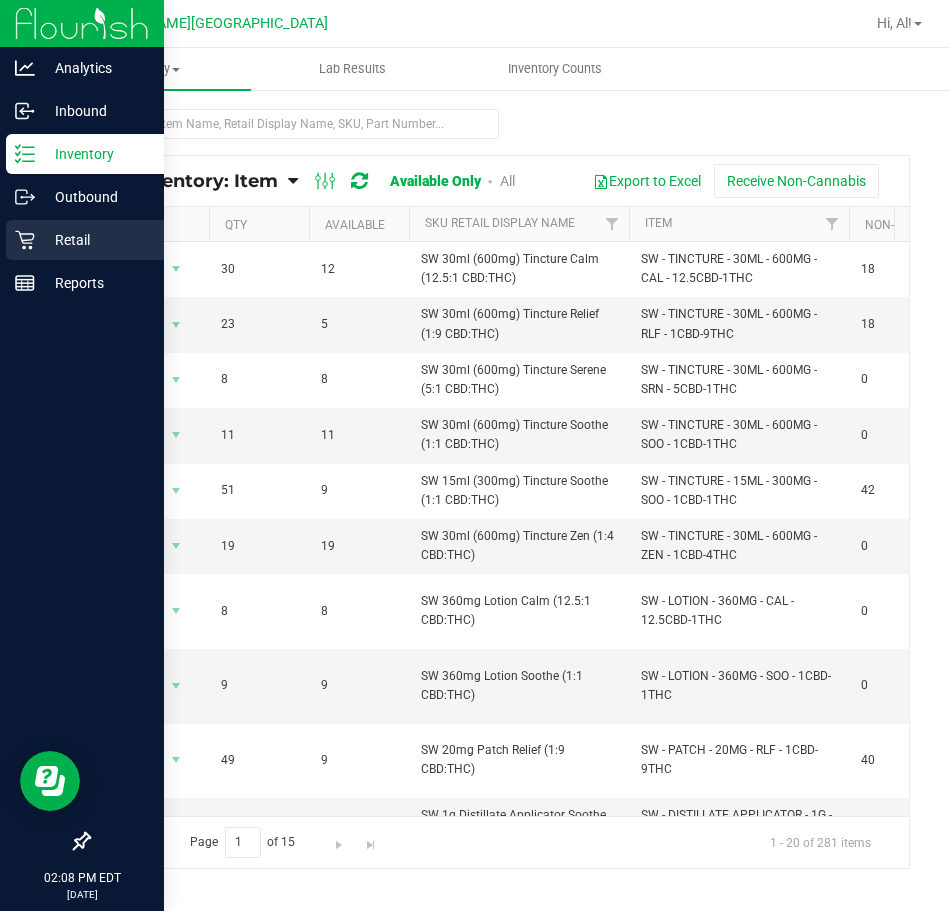 click on "Retail" at bounding box center (95, 240) 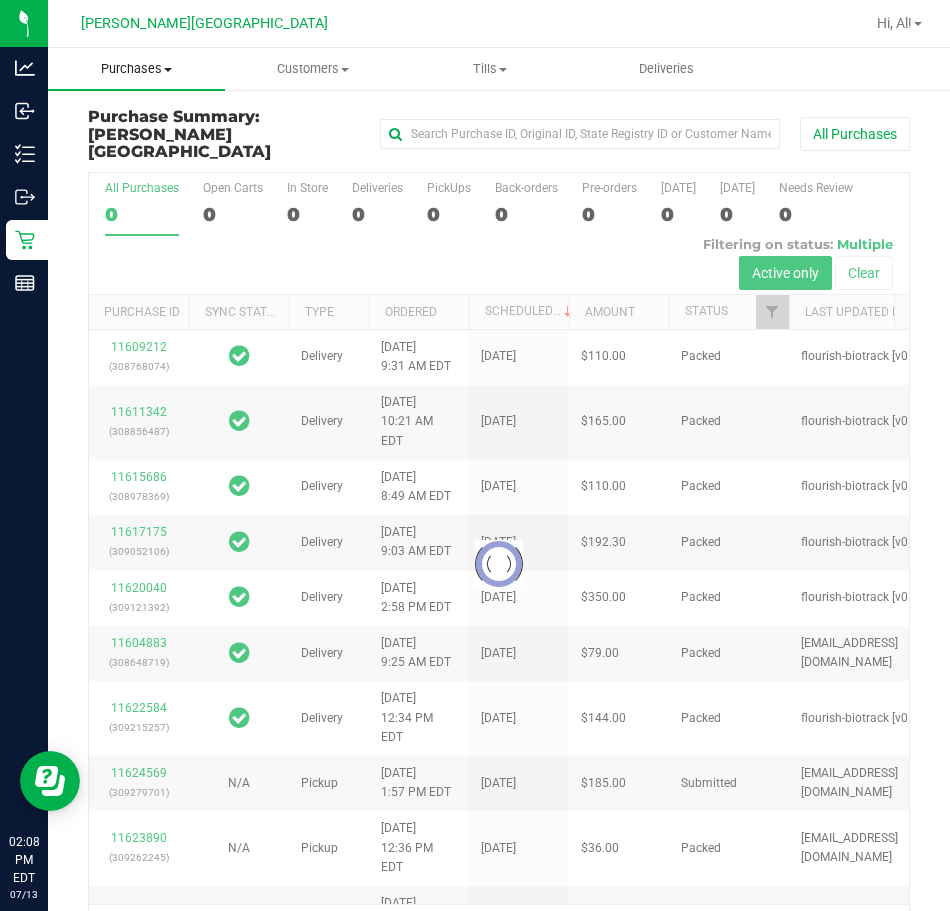 click on "Purchases" at bounding box center (136, 69) 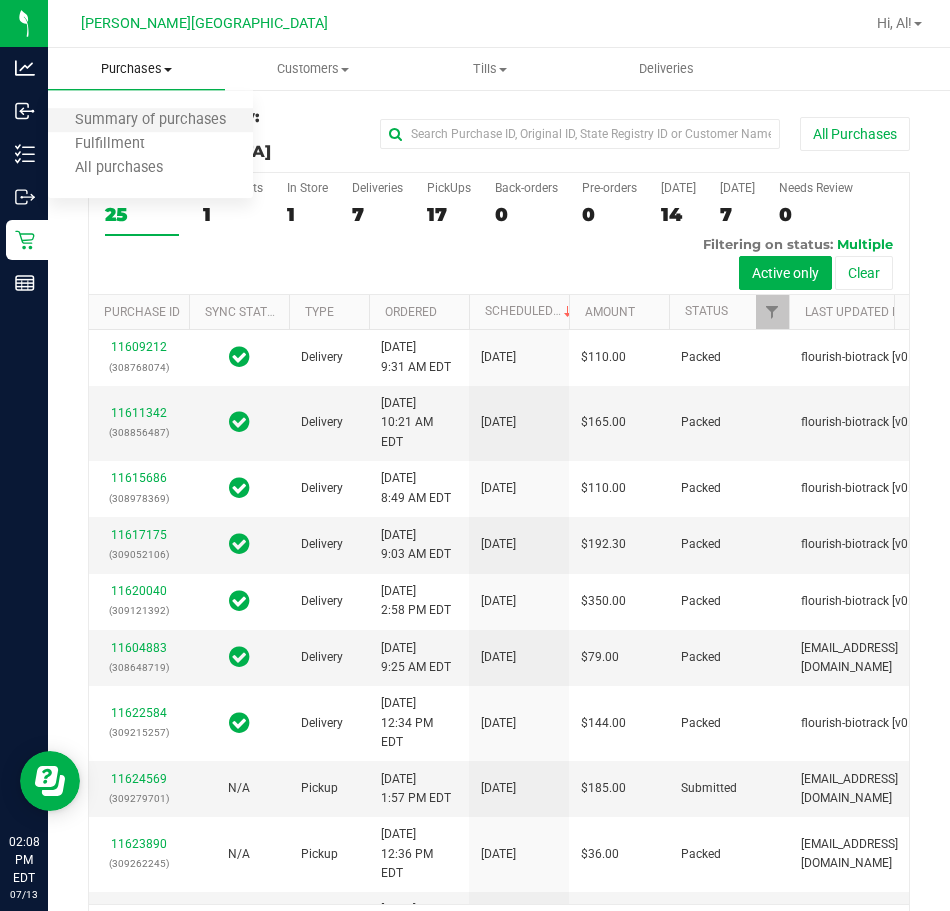click on "Summary of purchases" at bounding box center [150, 121] 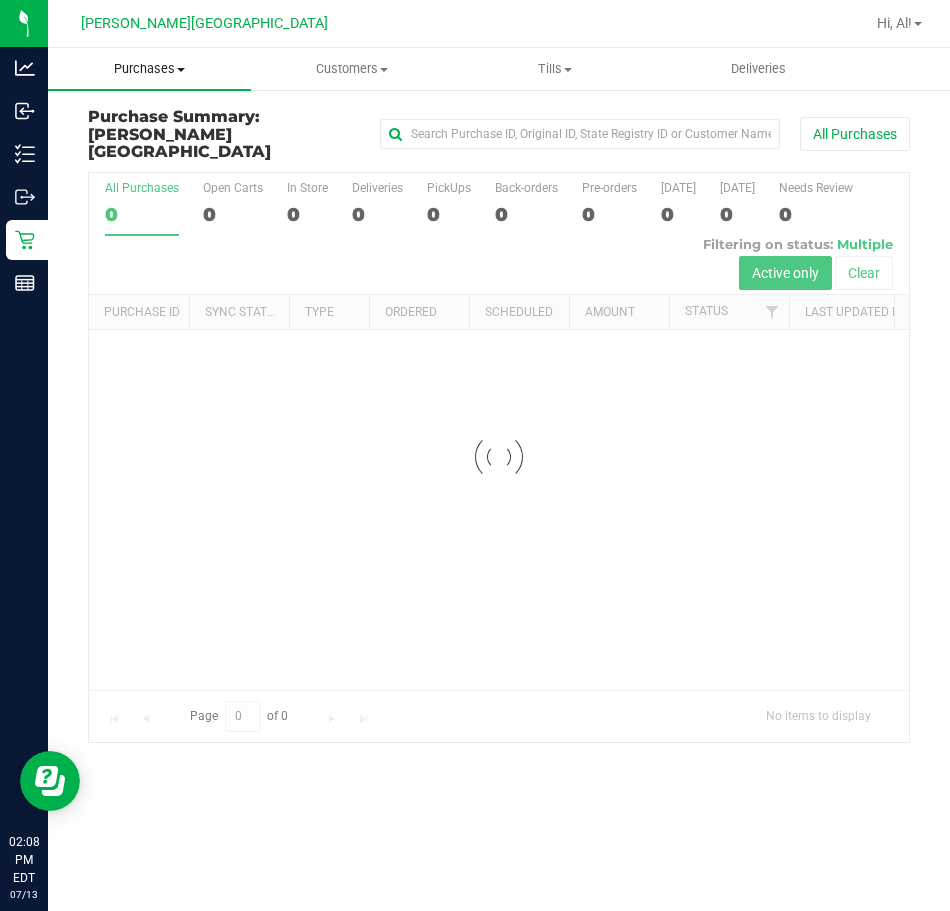 click on "Purchases
Summary of purchases
Fulfillment
All purchases" at bounding box center (149, 69) 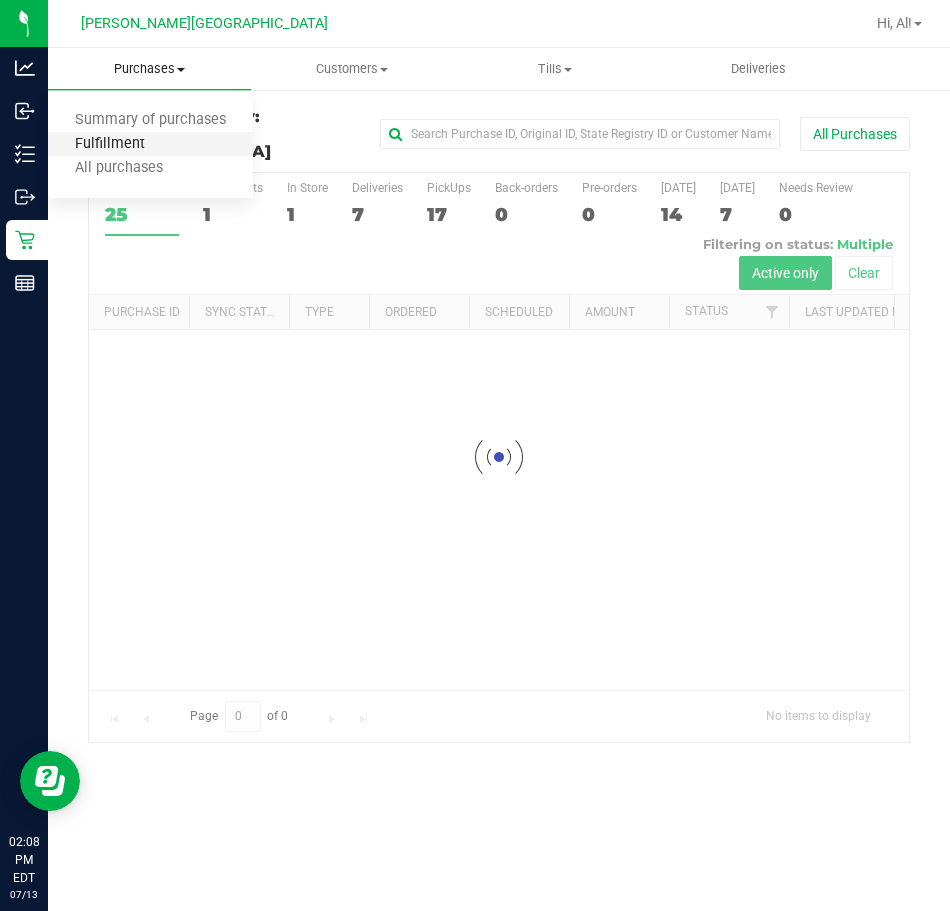 click on "Fulfillment" at bounding box center [110, 144] 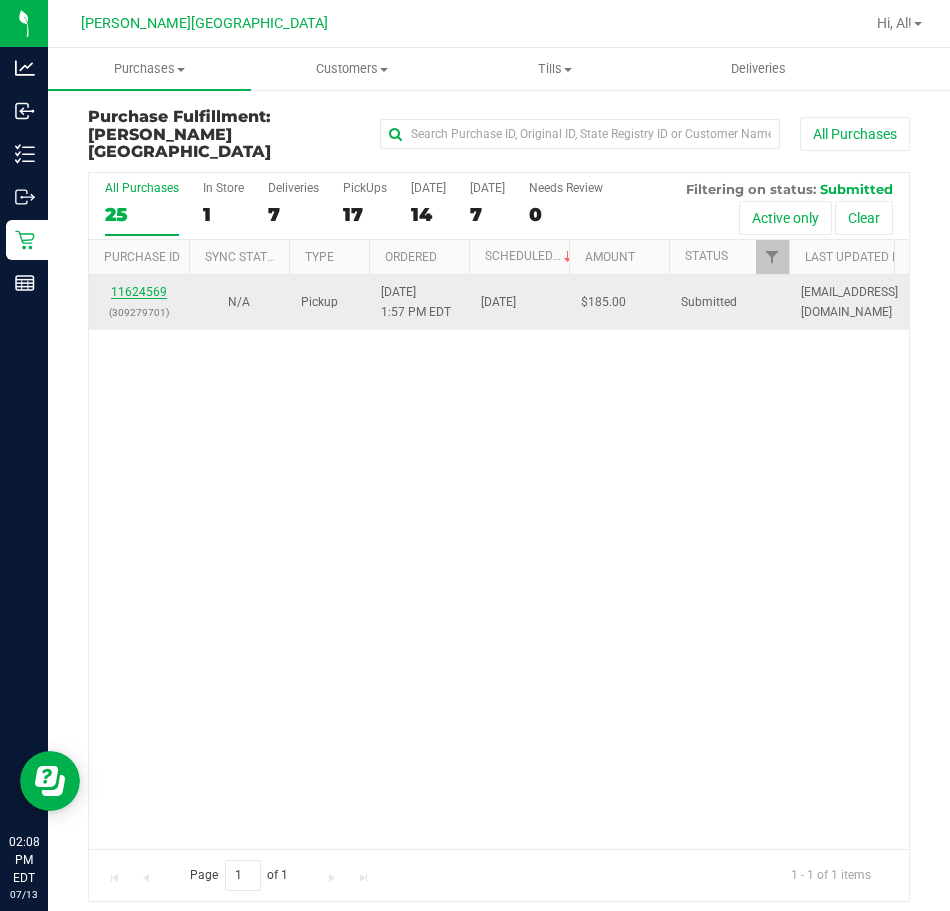 click on "11624569" at bounding box center (139, 292) 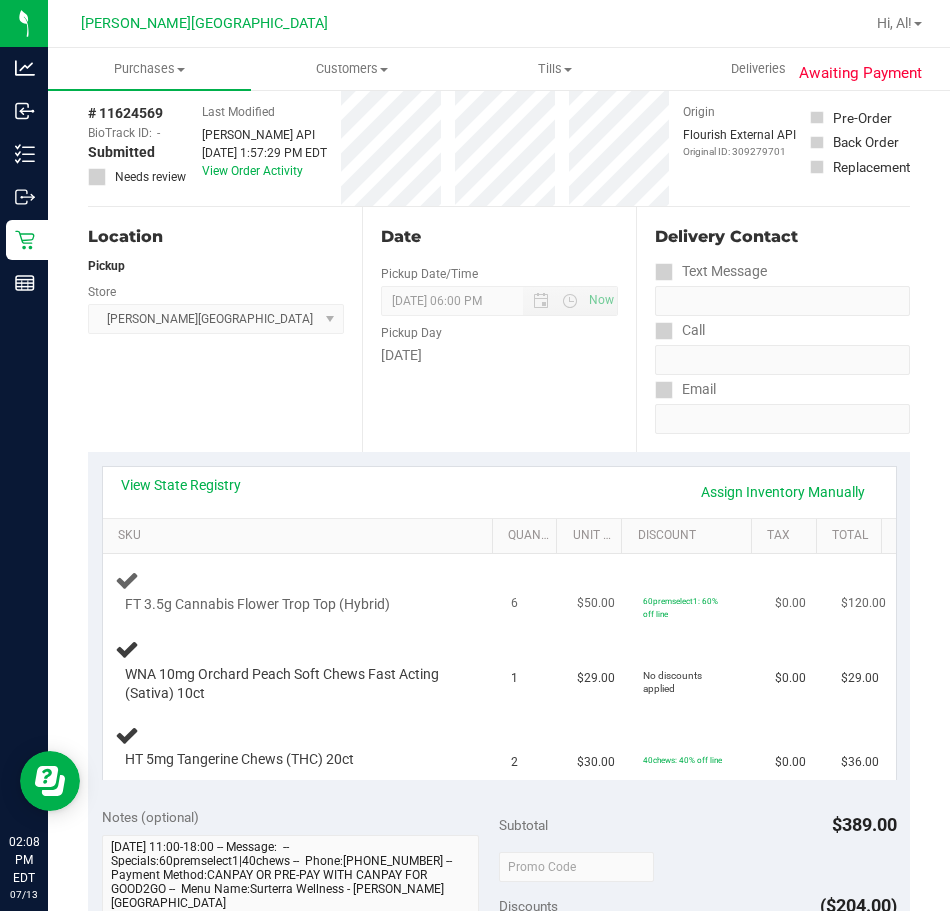 scroll, scrollTop: 200, scrollLeft: 0, axis: vertical 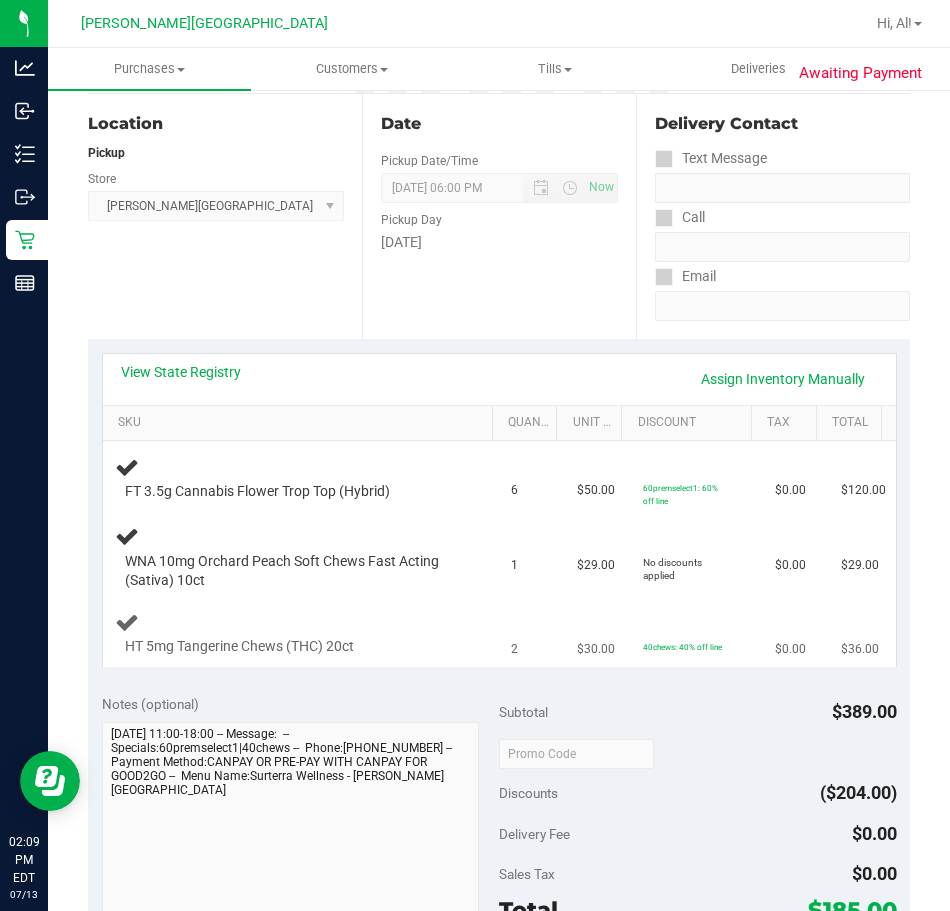 click on "40chews:
40%
off
line" at bounding box center [697, 633] 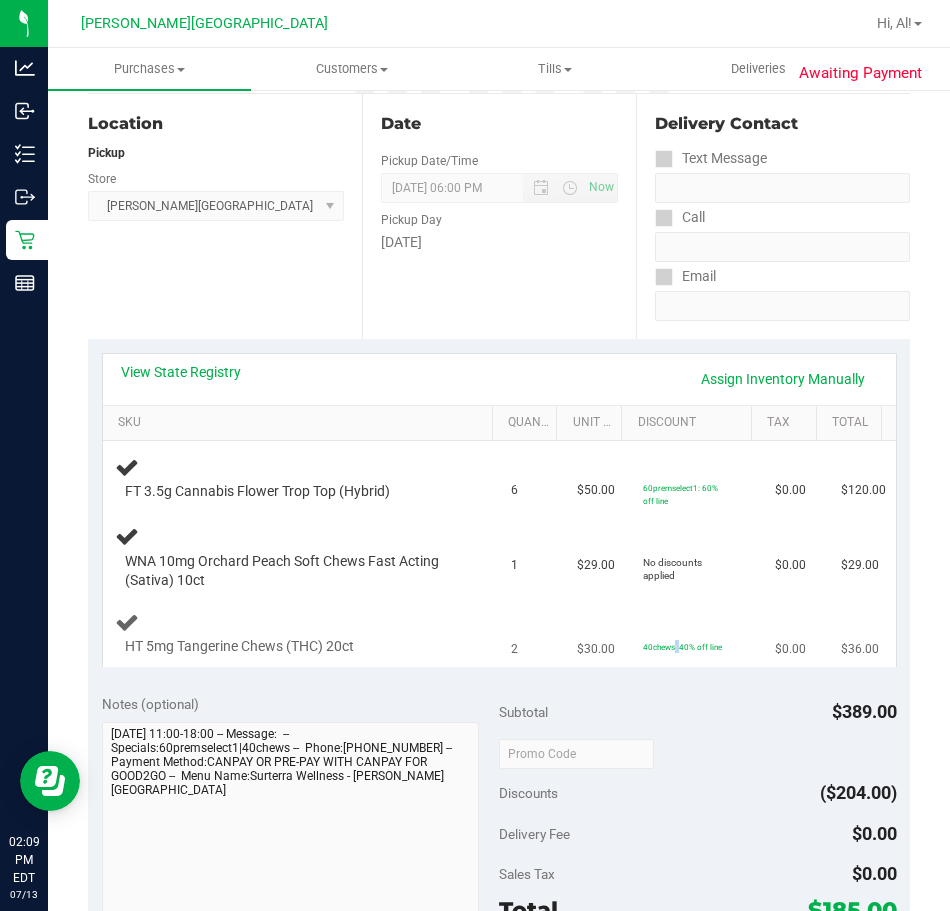 click on "40chews:
40%
off
line" at bounding box center (697, 633) 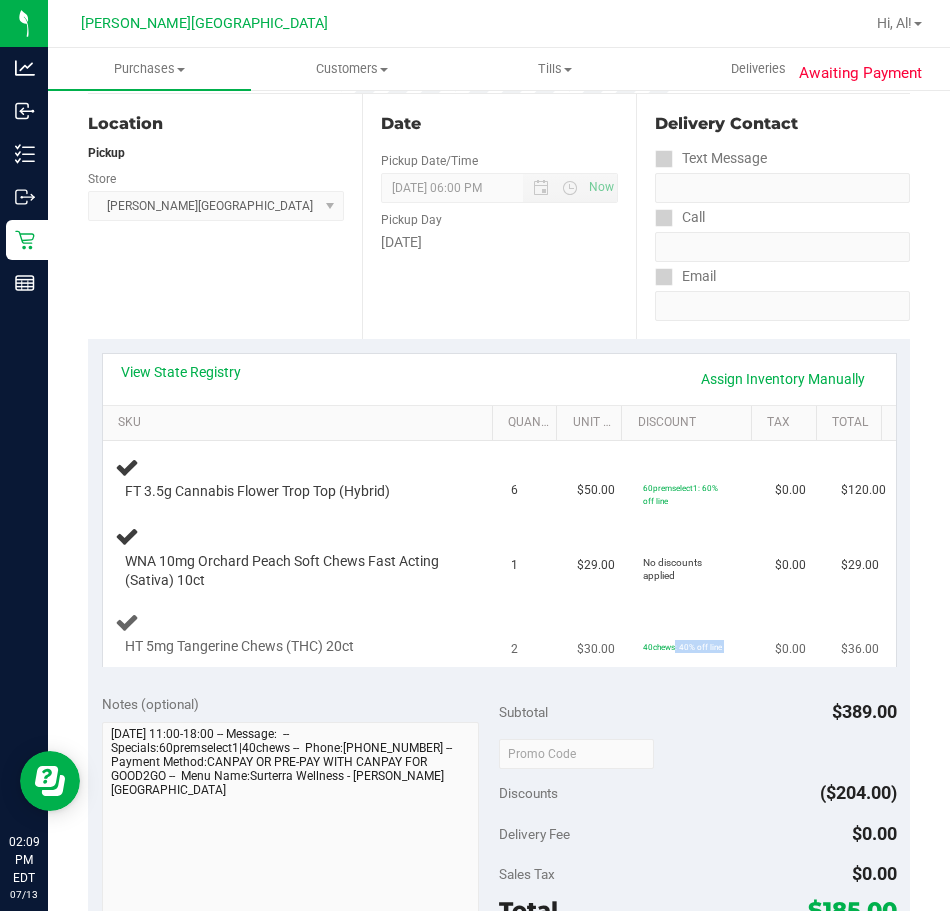 click on "40chews:
40%
off
line" at bounding box center (697, 633) 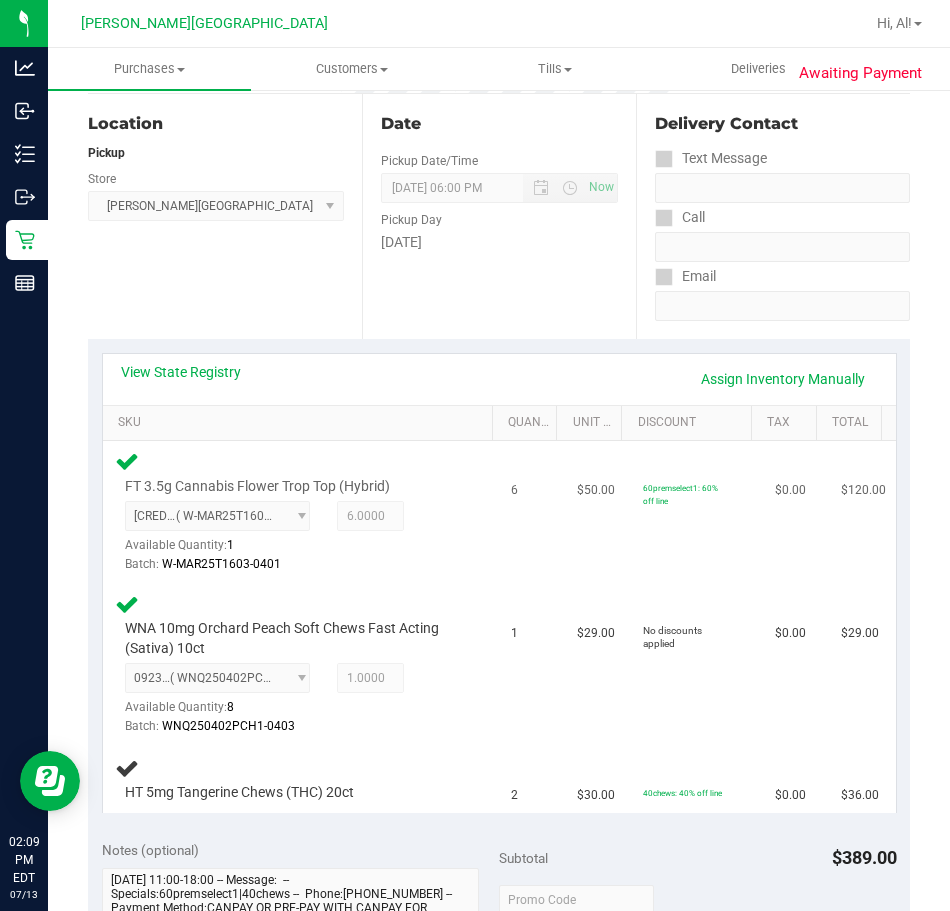 click on "60premselect1:
60%
off
line" at bounding box center (697, 512) 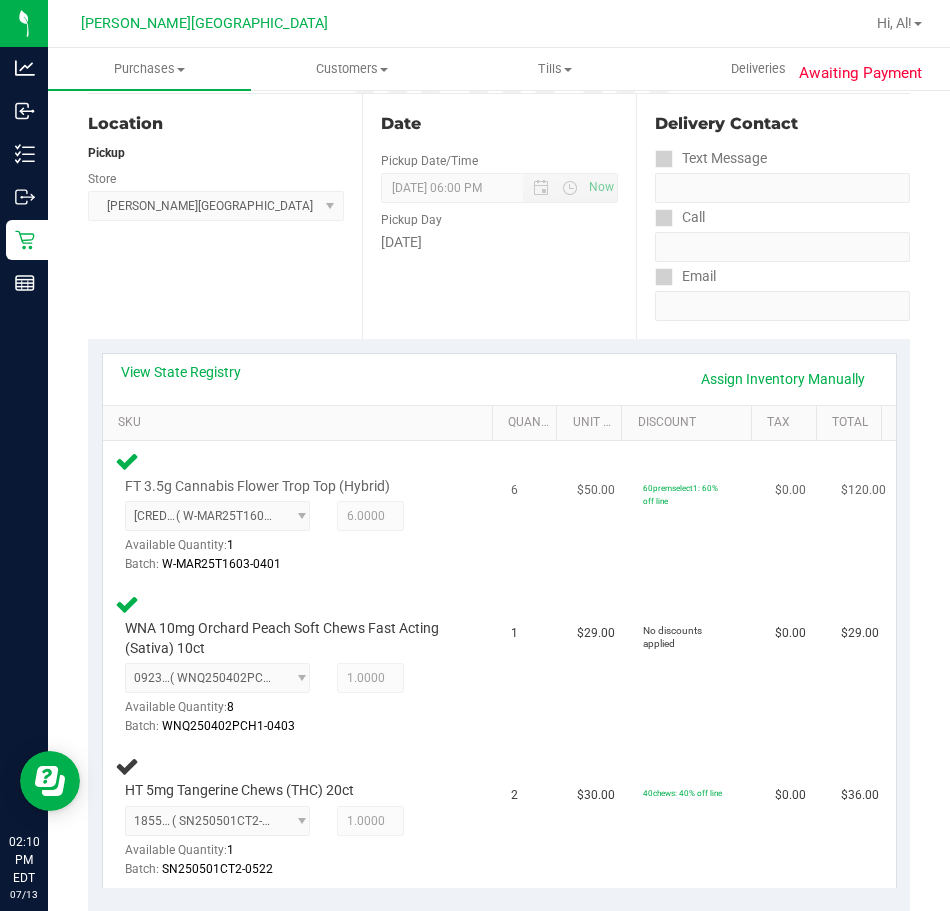 click on "Batch:
W-MAR25T1603-0401" at bounding box center (292, 564) 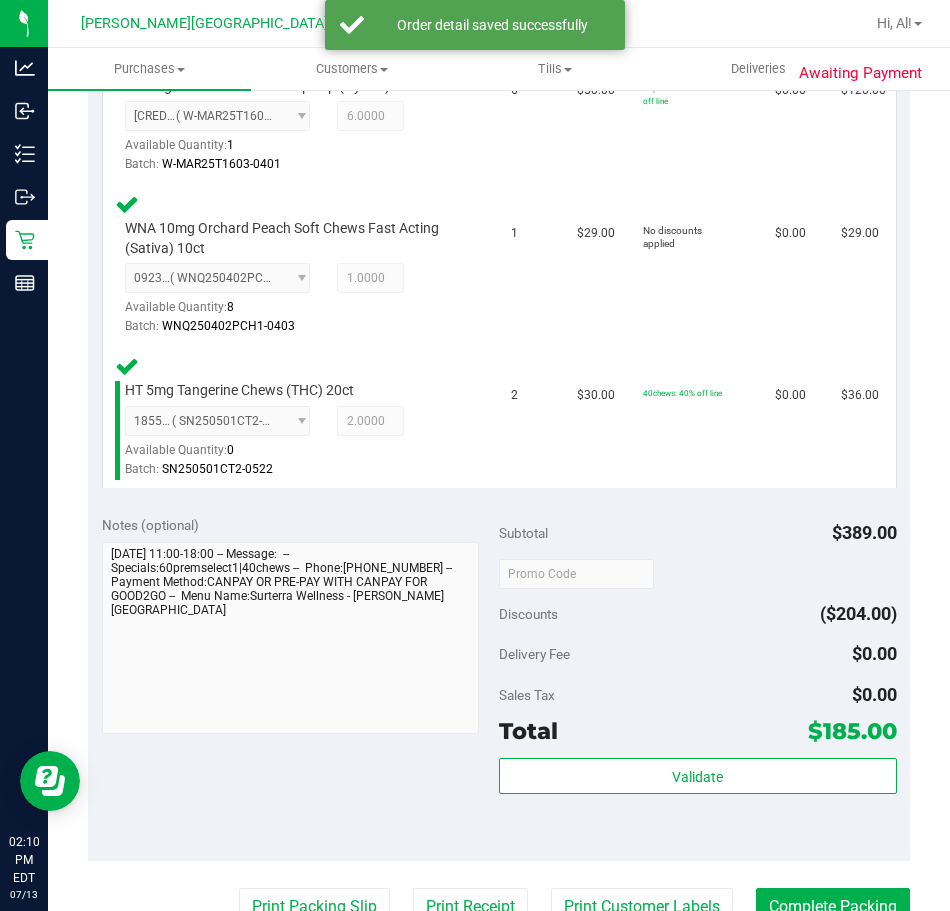 scroll, scrollTop: 700, scrollLeft: 0, axis: vertical 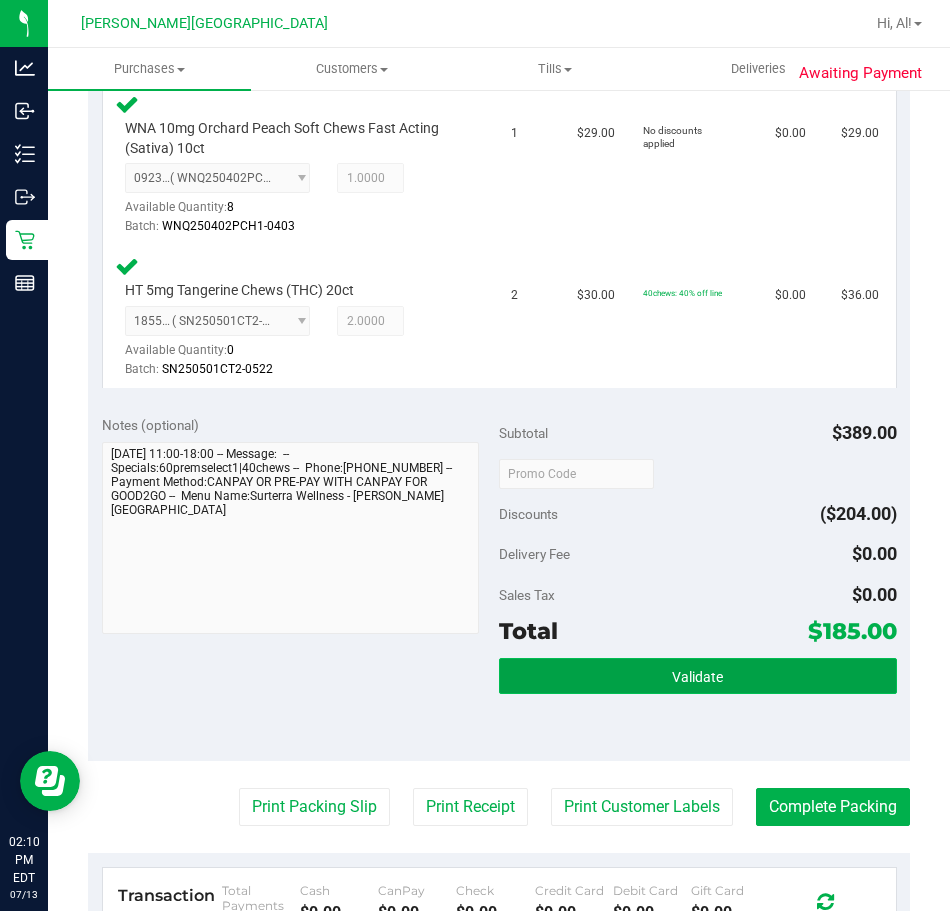 click on "Validate" at bounding box center [698, 676] 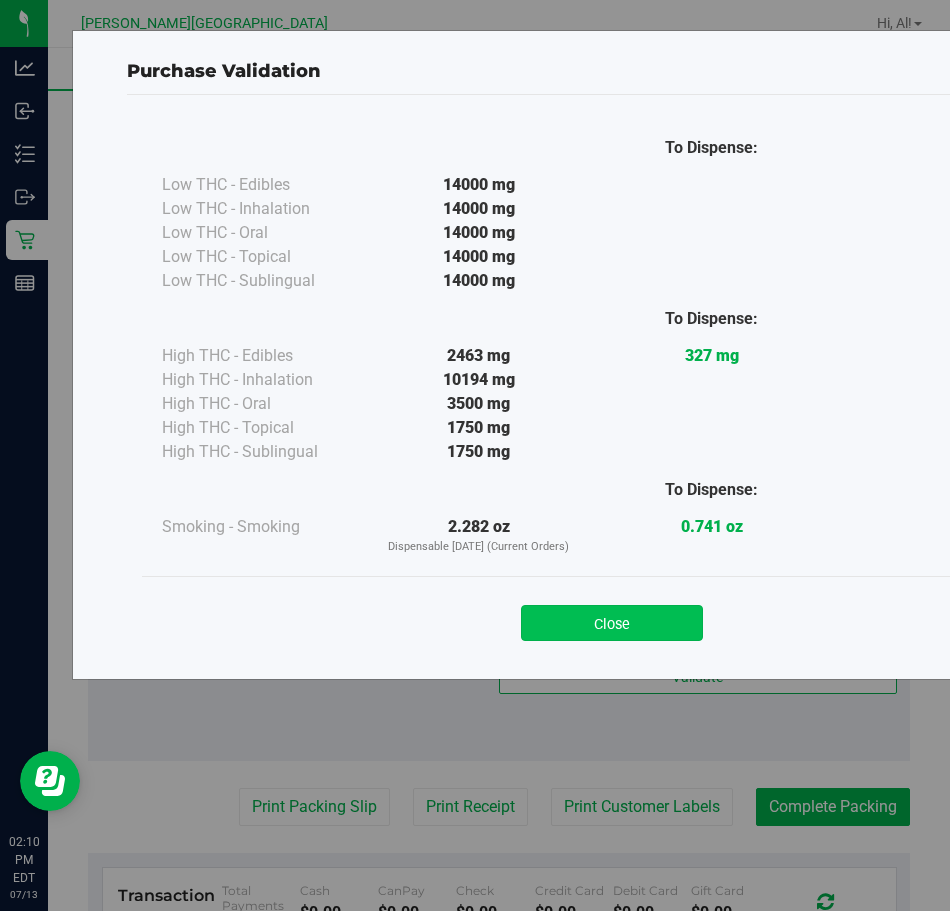 click on "Close" at bounding box center [612, 623] 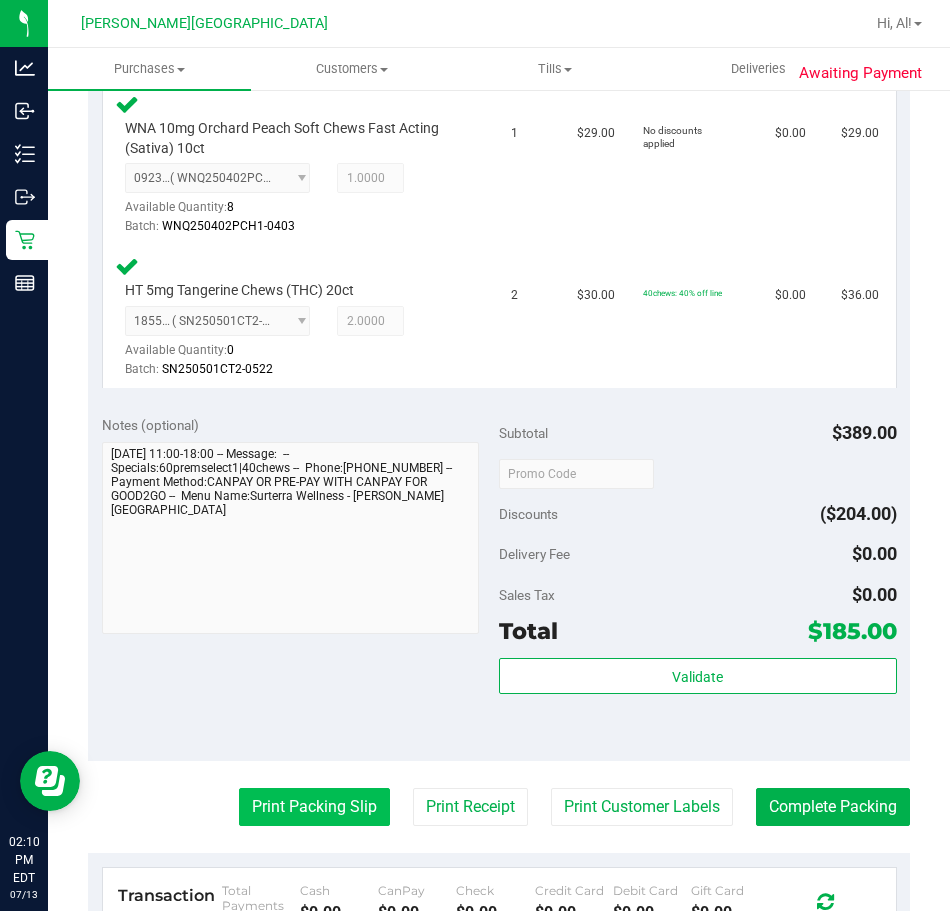 click on "Print Packing Slip" at bounding box center (314, 807) 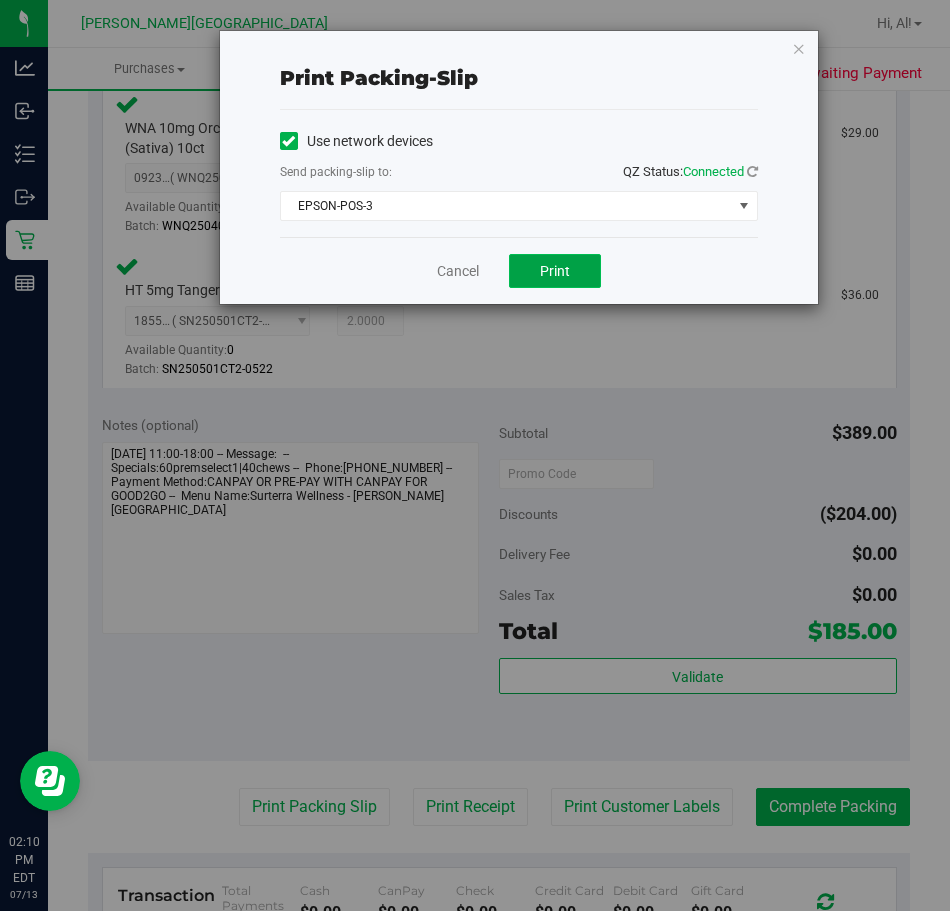 click on "Print" at bounding box center [555, 271] 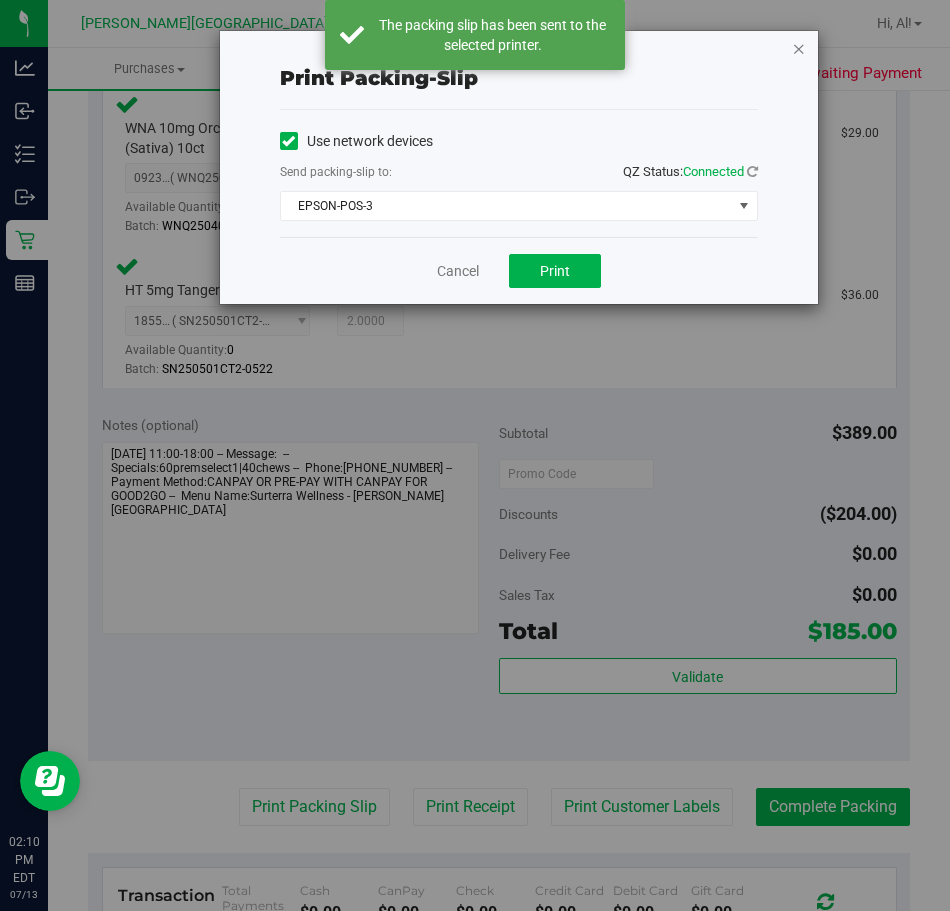 click at bounding box center [799, 48] 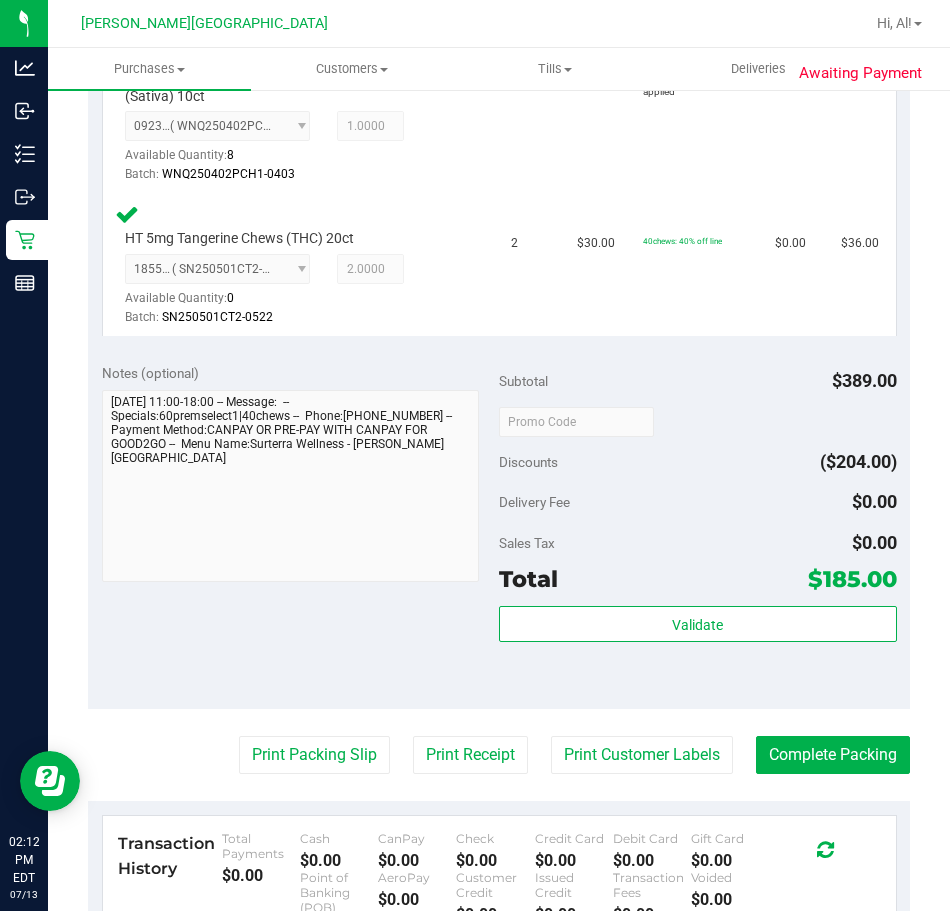 scroll, scrollTop: 800, scrollLeft: 0, axis: vertical 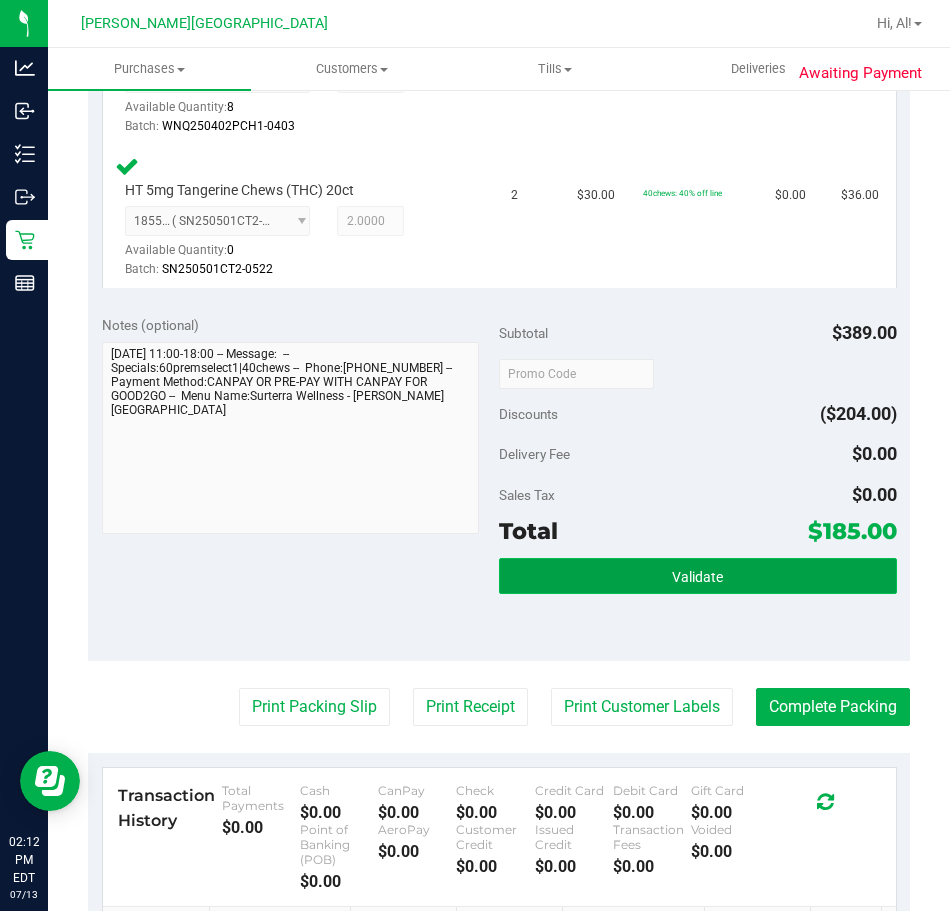 click on "Validate" at bounding box center [698, 576] 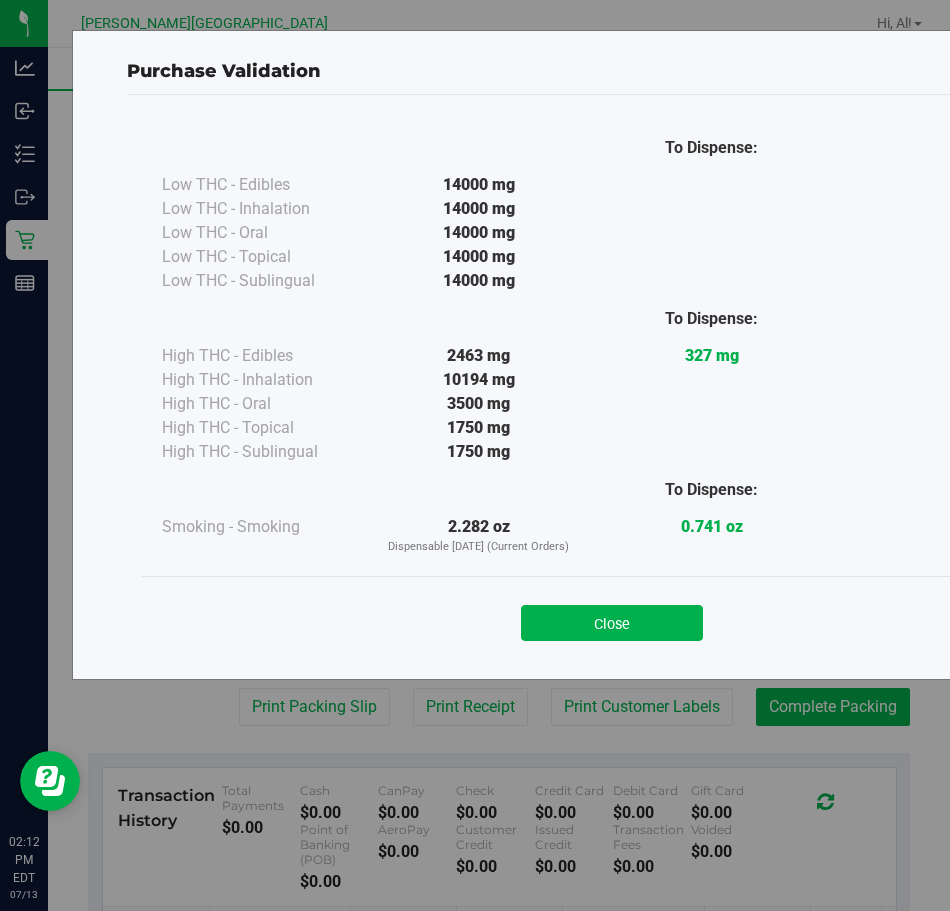 click on "Close" at bounding box center (612, 617) 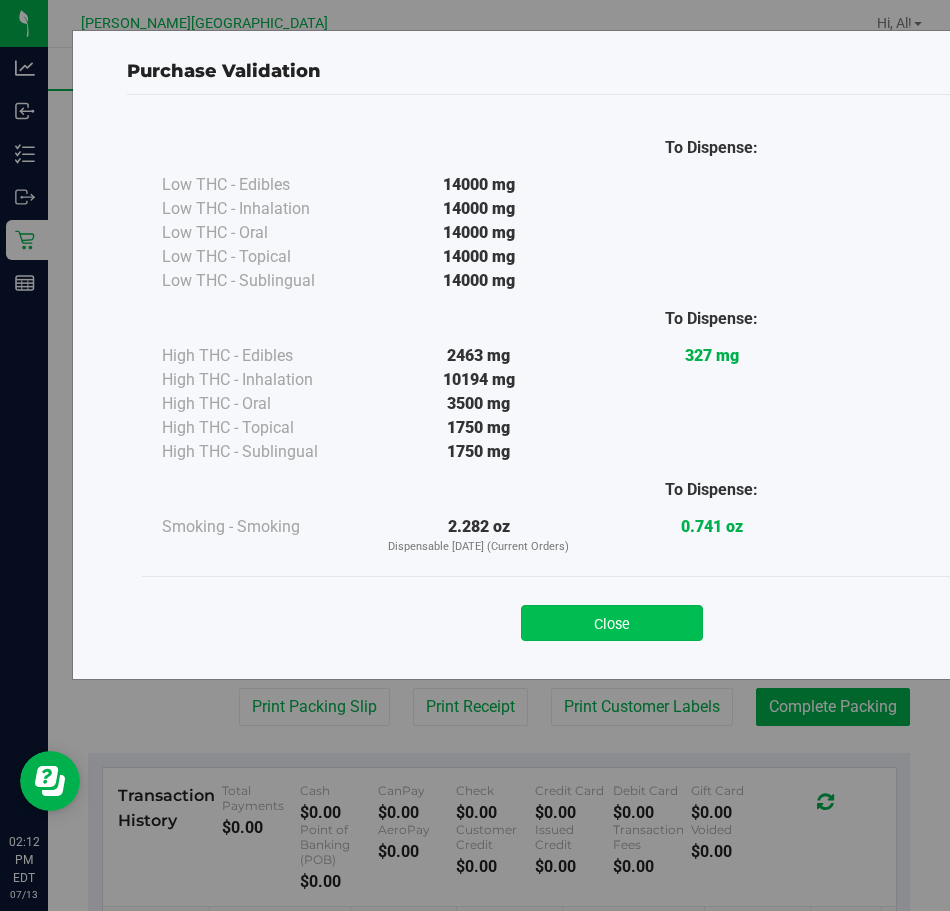 drag, startPoint x: 667, startPoint y: 598, endPoint x: 671, endPoint y: 620, distance: 22.36068 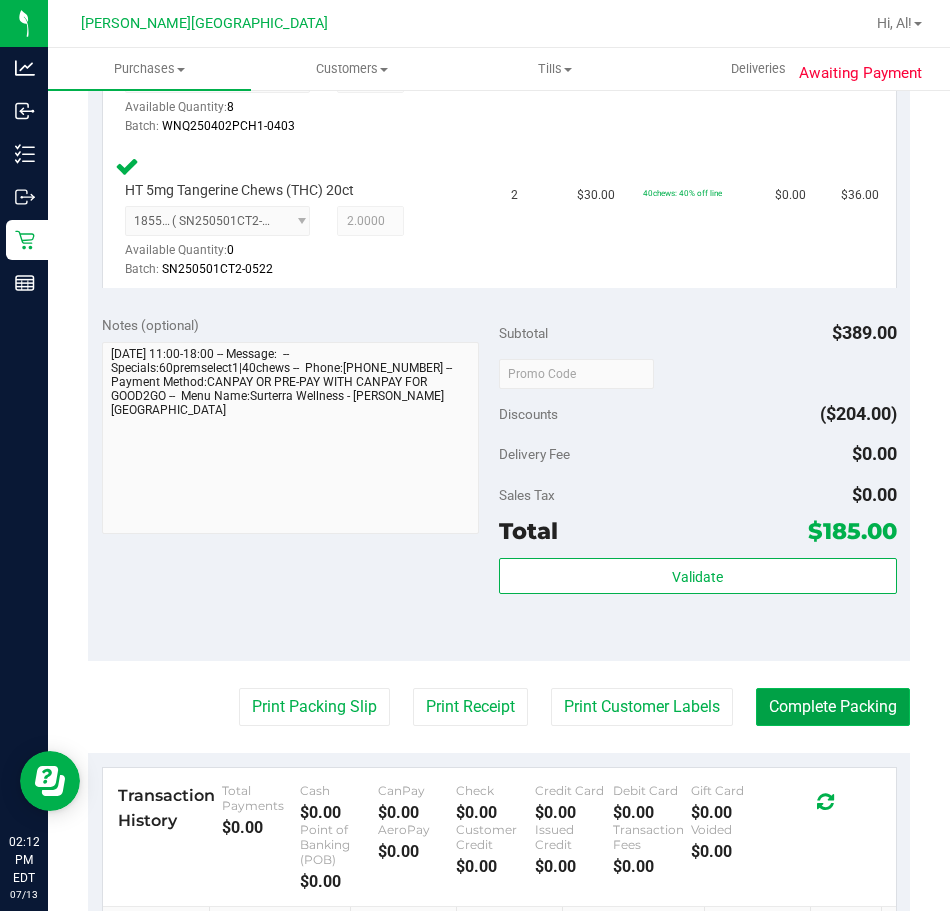 click on "Complete Packing" at bounding box center [833, 707] 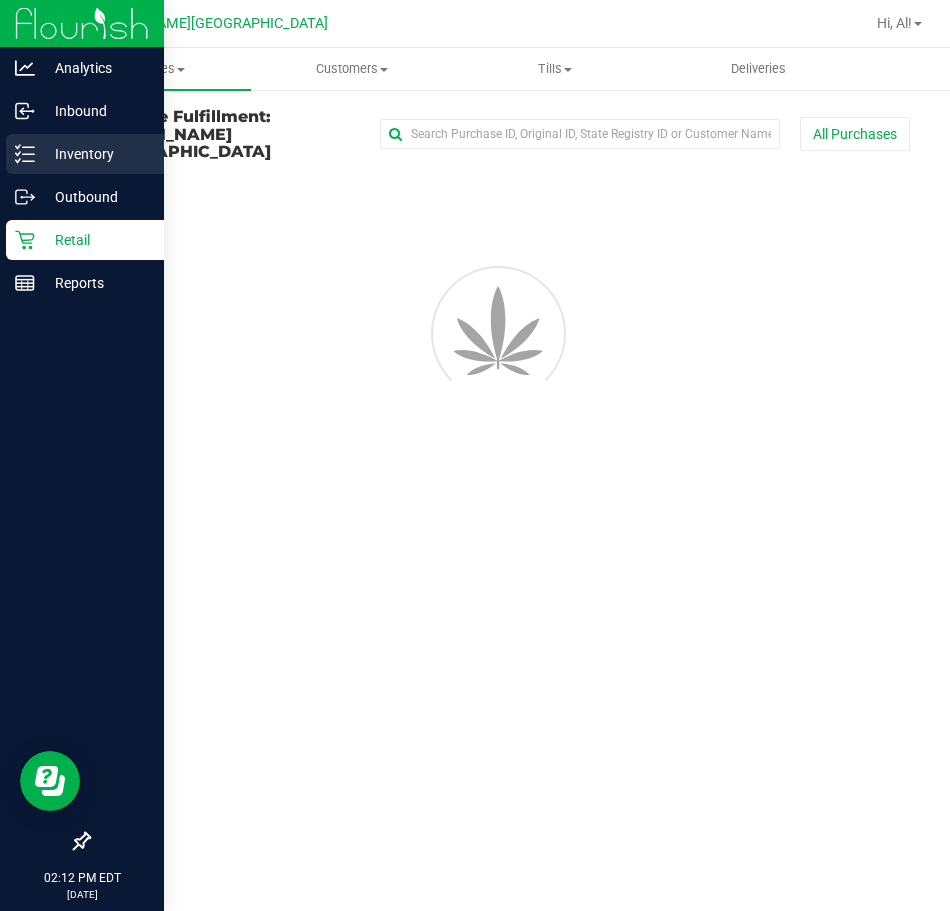 scroll, scrollTop: 0, scrollLeft: 0, axis: both 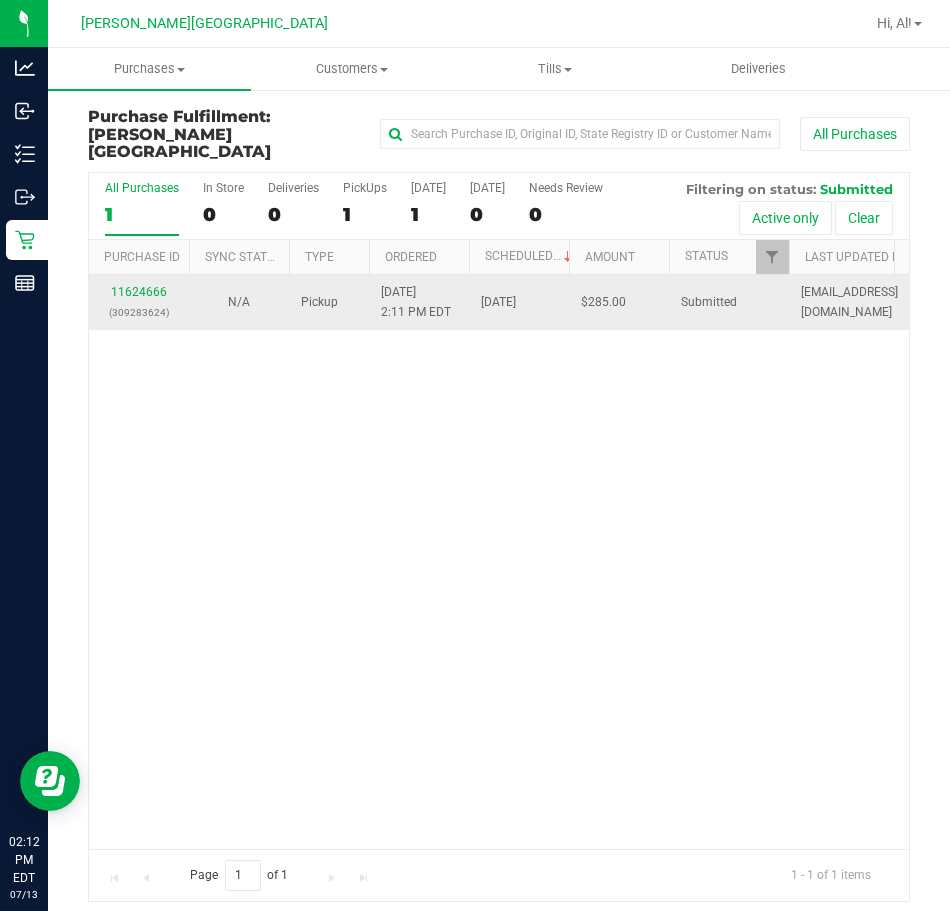 click on "11624666
(309283624)" at bounding box center (139, 302) 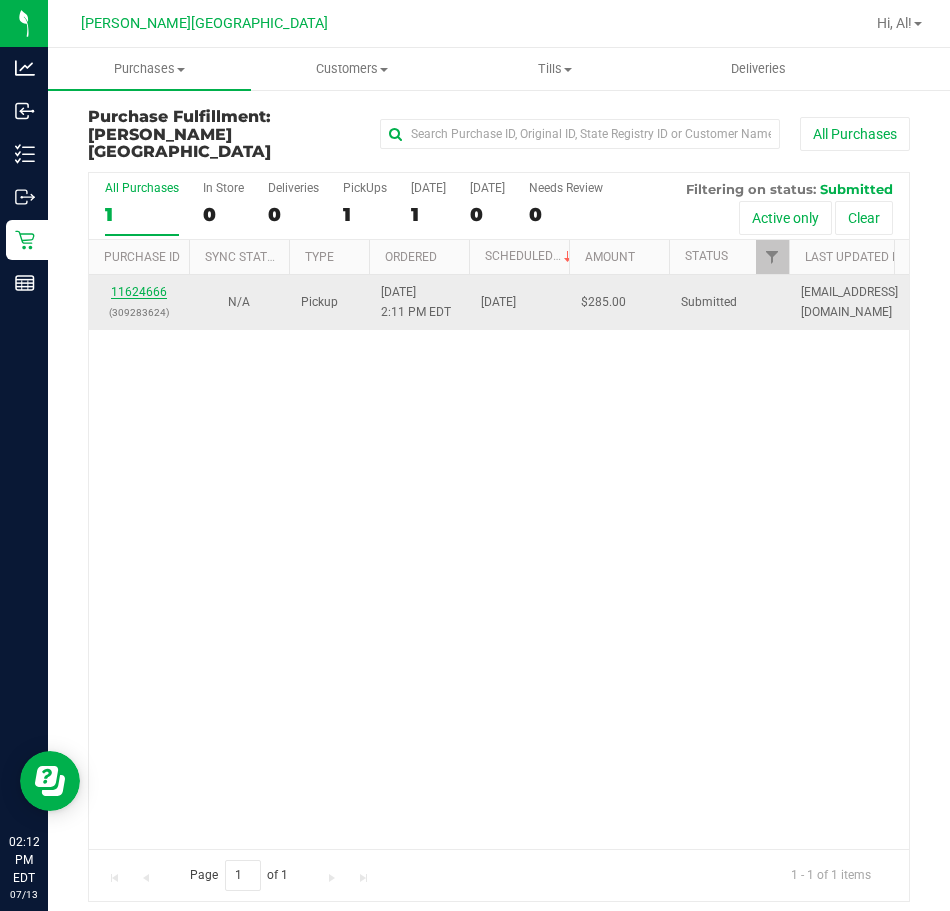 click on "11624666" at bounding box center [139, 292] 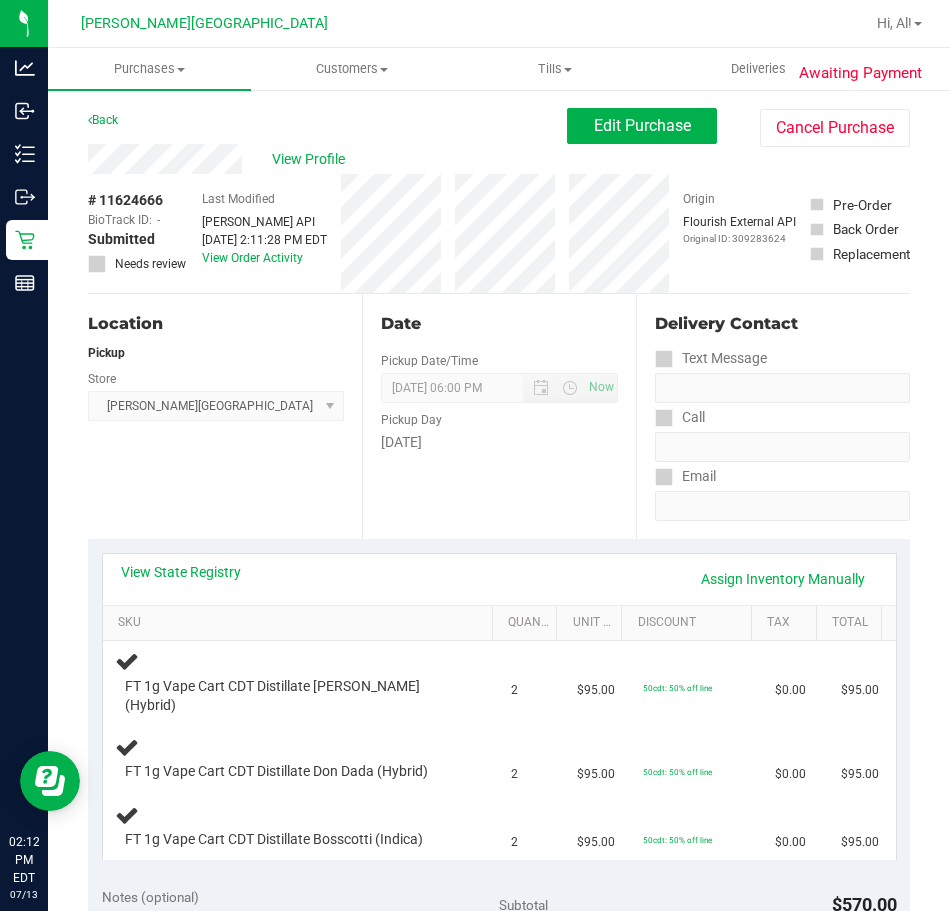 click on "Location
Pickup
Store
[PERSON_NAME][GEOGRAPHIC_DATA] WC Select Store [PERSON_NAME][GEOGRAPHIC_DATA] [PERSON_NAME][GEOGRAPHIC_DATA] [GEOGRAPHIC_DATA] [GEOGRAPHIC_DATA] [PERSON_NAME][GEOGRAPHIC_DATA] WC [GEOGRAPHIC_DATA] WC Call Center [PERSON_NAME] [GEOGRAPHIC_DATA] WC [GEOGRAPHIC_DATA] WC [GEOGRAPHIC_DATA] WC Deltona WC [GEOGRAPHIC_DATA][PERSON_NAME] WC Ft. Lauderdale WC Ft. [PERSON_NAME] [GEOGRAPHIC_DATA] WC Jax Atlantic WC JAX [GEOGRAPHIC_DATA] REP Jax WC [GEOGRAPHIC_DATA][PERSON_NAME] WC [GEOGRAPHIC_DATA][PERSON_NAME][GEOGRAPHIC_DATA] [GEOGRAPHIC_DATA] REP [PERSON_NAME][GEOGRAPHIC_DATA] [GEOGRAPHIC_DATA] [GEOGRAPHIC_DATA] 72nd WC [GEOGRAPHIC_DATA] WC [GEOGRAPHIC_DATA] [GEOGRAPHIC_DATA] [GEOGRAPHIC_DATA] [GEOGRAPHIC_DATA] [GEOGRAPHIC_DATA] [GEOGRAPHIC_DATA] [GEOGRAPHIC_DATA][PERSON_NAME] [GEOGRAPHIC_DATA] WC [GEOGRAPHIC_DATA] Ocala WC [GEOGRAPHIC_DATA] [PERSON_NAME][GEOGRAPHIC_DATA] Colonial [PERSON_NAME][GEOGRAPHIC_DATA] [GEOGRAPHIC_DATA] REP [GEOGRAPHIC_DATA] [PERSON_NAME][GEOGRAPHIC_DATA] WC [GEOGRAPHIC_DATA] WC [GEOGRAPHIC_DATA] WC [GEOGRAPHIC_DATA] [GEOGRAPHIC_DATA] [GEOGRAPHIC_DATA] WC [GEOGRAPHIC_DATA] WC [GEOGRAPHIC_DATA][PERSON_NAME] [PERSON_NAME][GEOGRAPHIC_DATA] WC [GEOGRAPHIC_DATA] WC [GEOGRAPHIC_DATA][PERSON_NAME][GEOGRAPHIC_DATA] WC [GEOGRAPHIC_DATA] [GEOGRAPHIC_DATA] REP [GEOGRAPHIC_DATA] WC [GEOGRAPHIC_DATA] [GEOGRAPHIC_DATA] Testing [GEOGRAPHIC_DATA] Warehouse [GEOGRAPHIC_DATA] [GEOGRAPHIC_DATA] [GEOGRAPHIC_DATA] [GEOGRAPHIC_DATA] [GEOGRAPHIC_DATA] [GEOGRAPHIC_DATA] Plano Retail WPB DC" at bounding box center [225, 416] 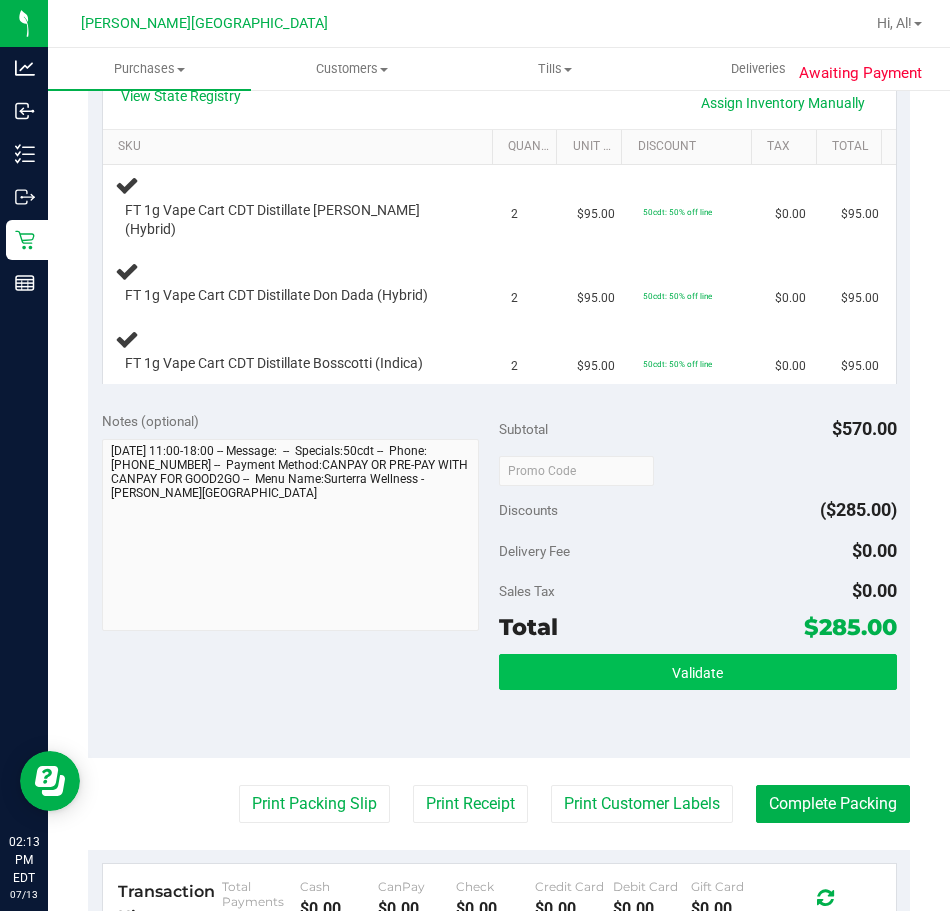 scroll, scrollTop: 500, scrollLeft: 0, axis: vertical 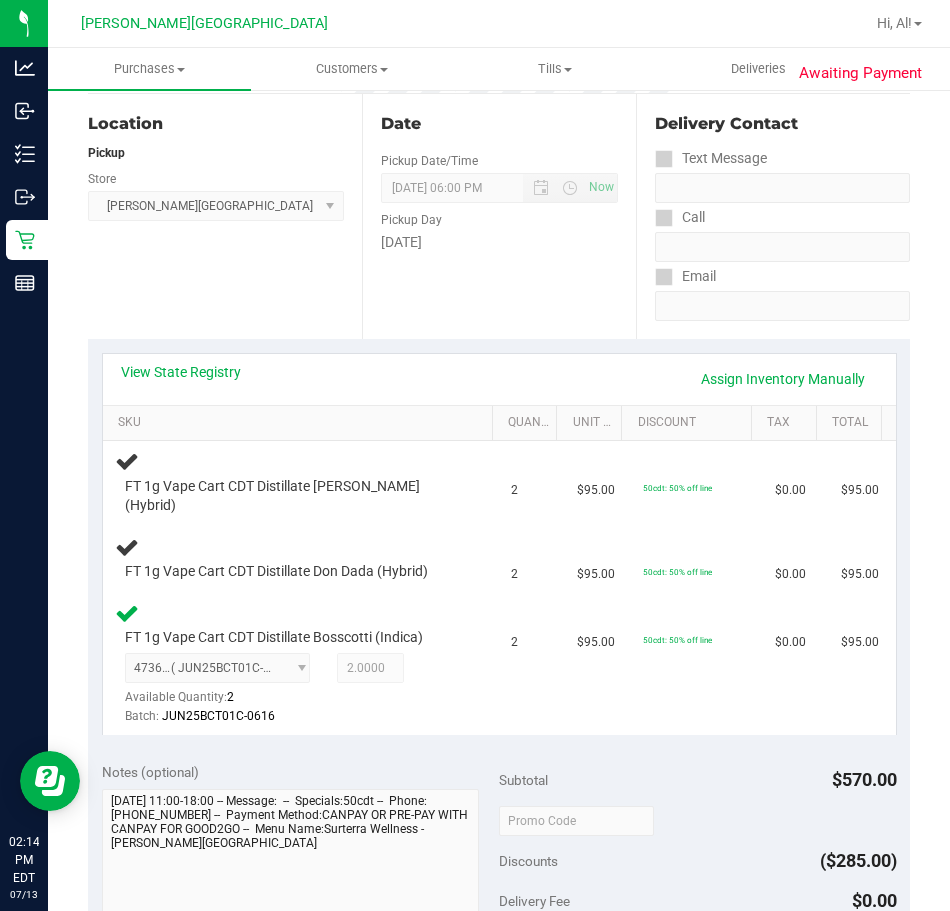 click on "View State Registry
Assign Inventory Manually
SKU Quantity Unit Price Discount Tax Total
FT 1g Vape Cart CDT Distillate [PERSON_NAME] (Hybrid)
2
$95.00
50cdt:
50%
off
line
$0.00
$95.00
2" at bounding box center [499, 543] 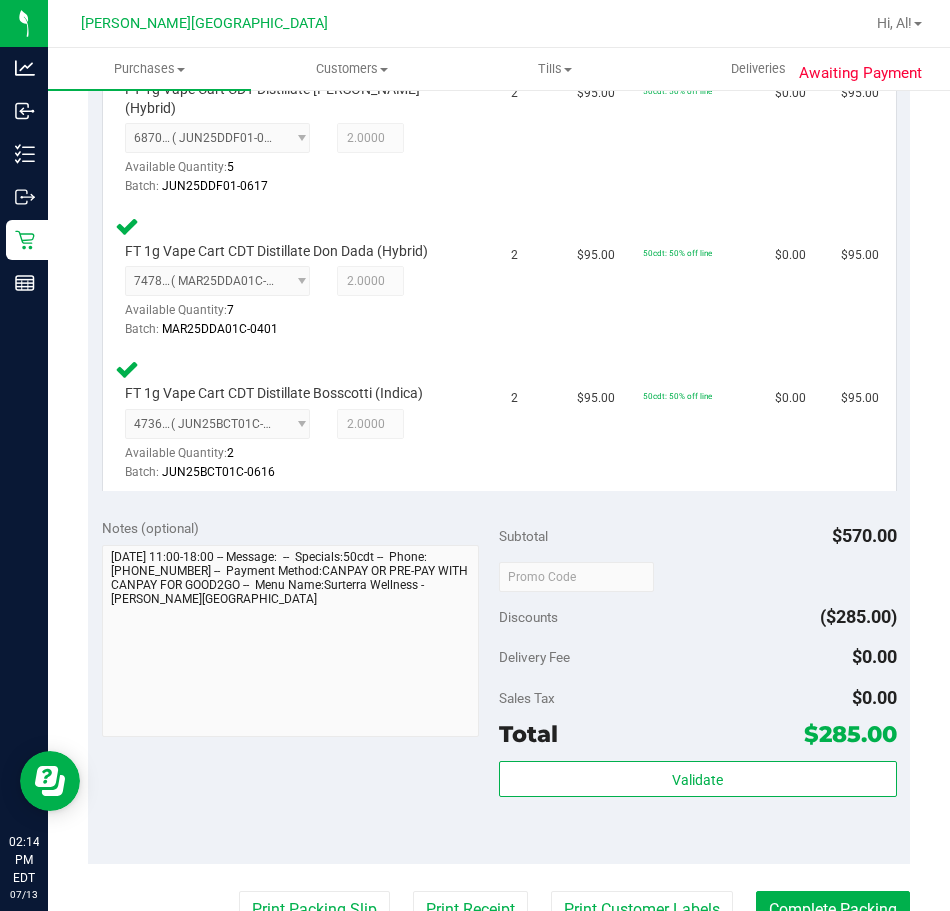 scroll, scrollTop: 900, scrollLeft: 0, axis: vertical 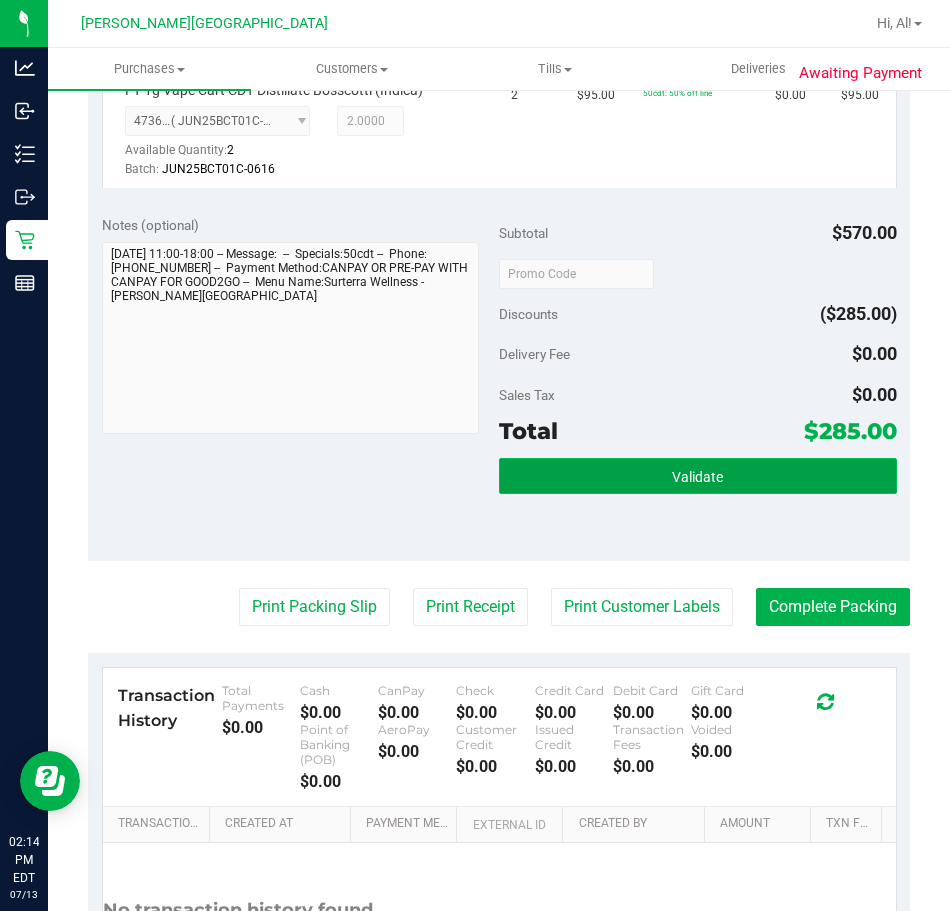 click on "Validate" at bounding box center (698, 476) 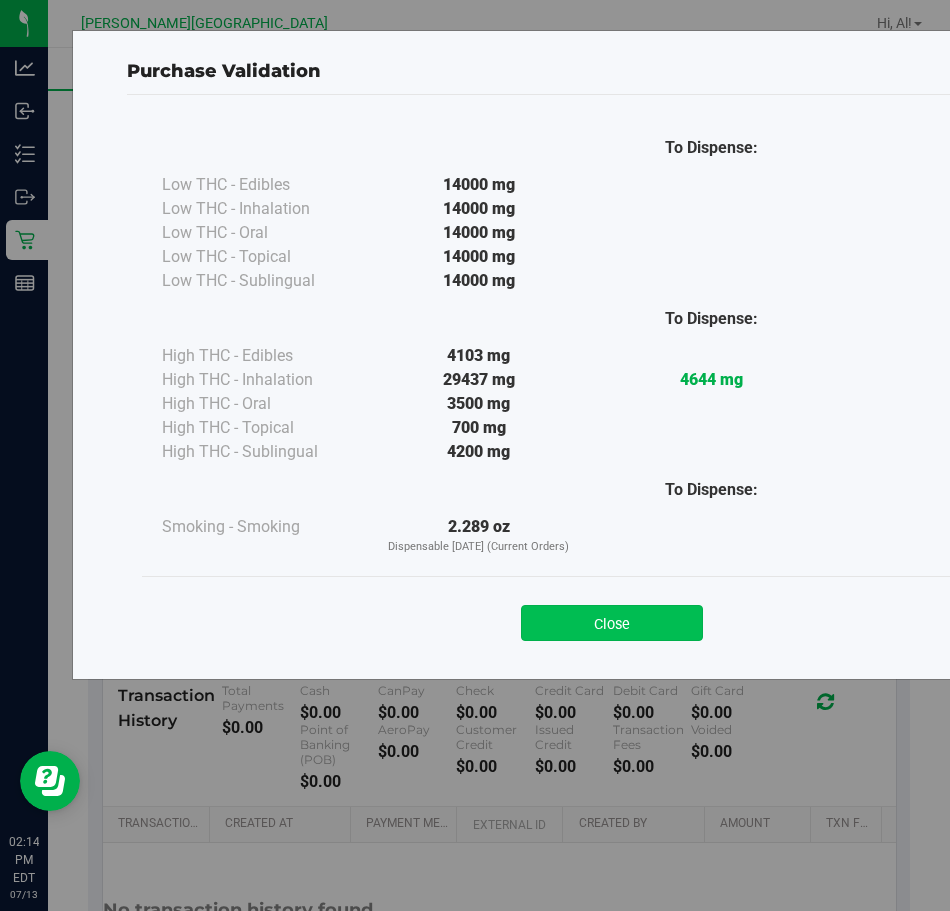 click on "Close" at bounding box center (612, 623) 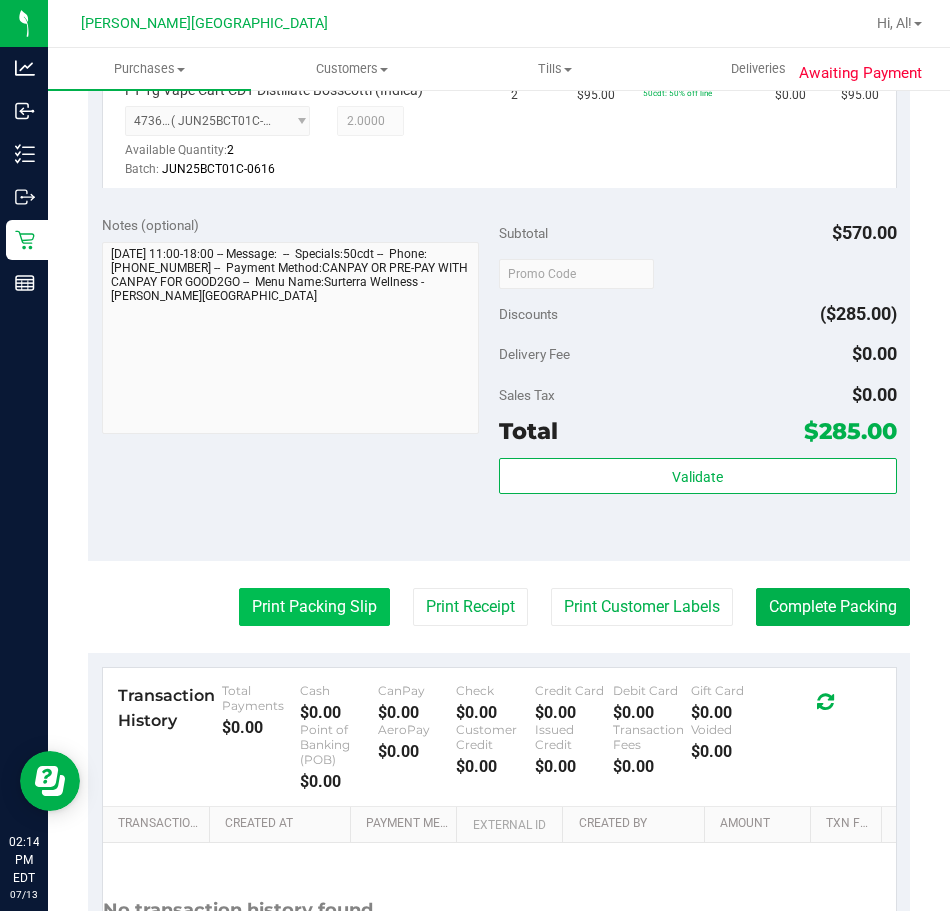 click on "Print Packing Slip" at bounding box center (314, 607) 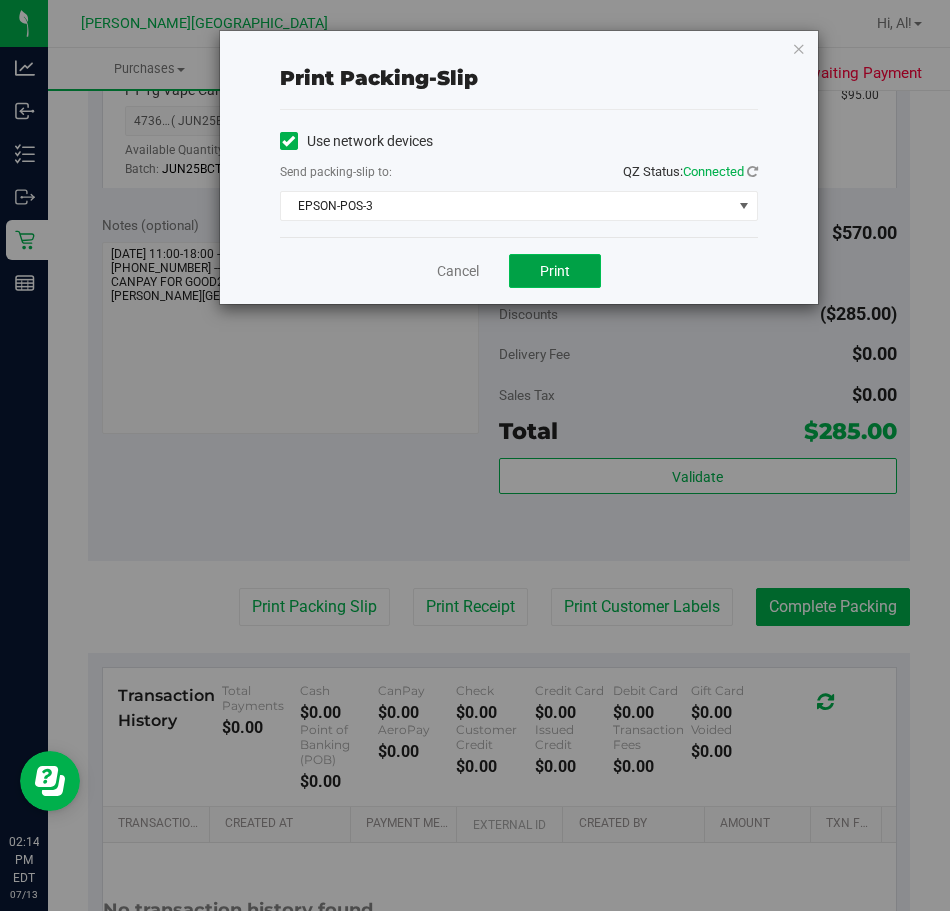 click on "Print" at bounding box center [555, 271] 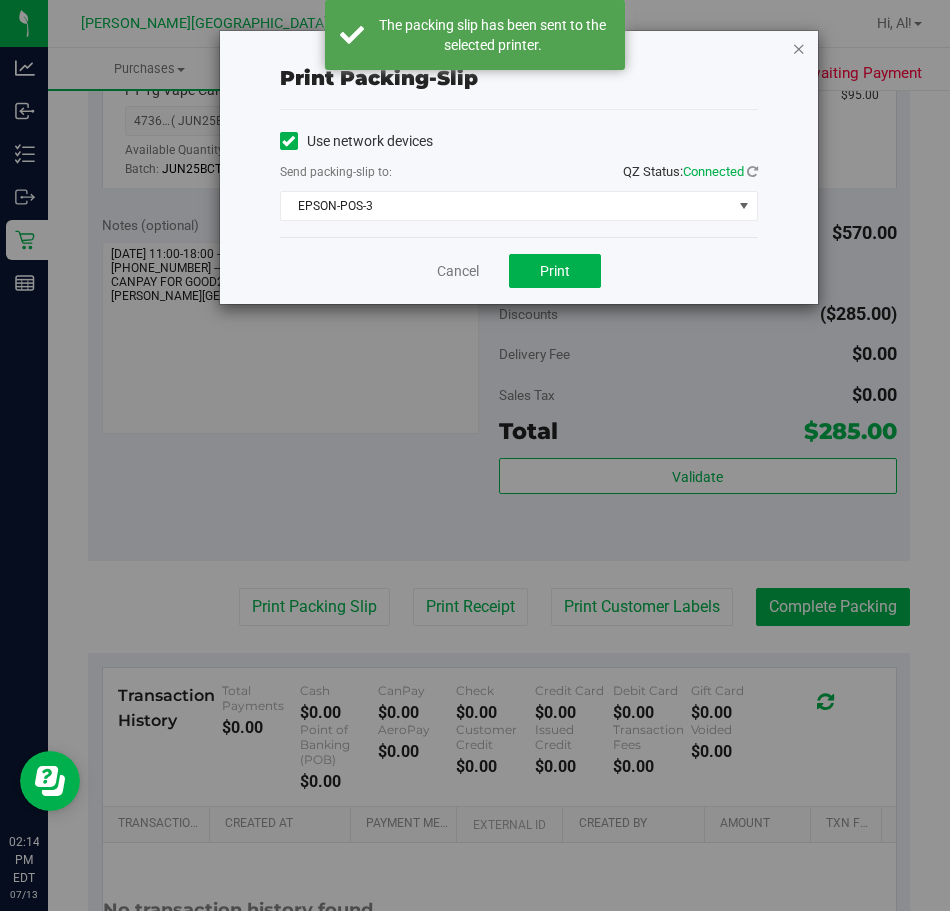 click at bounding box center [799, 48] 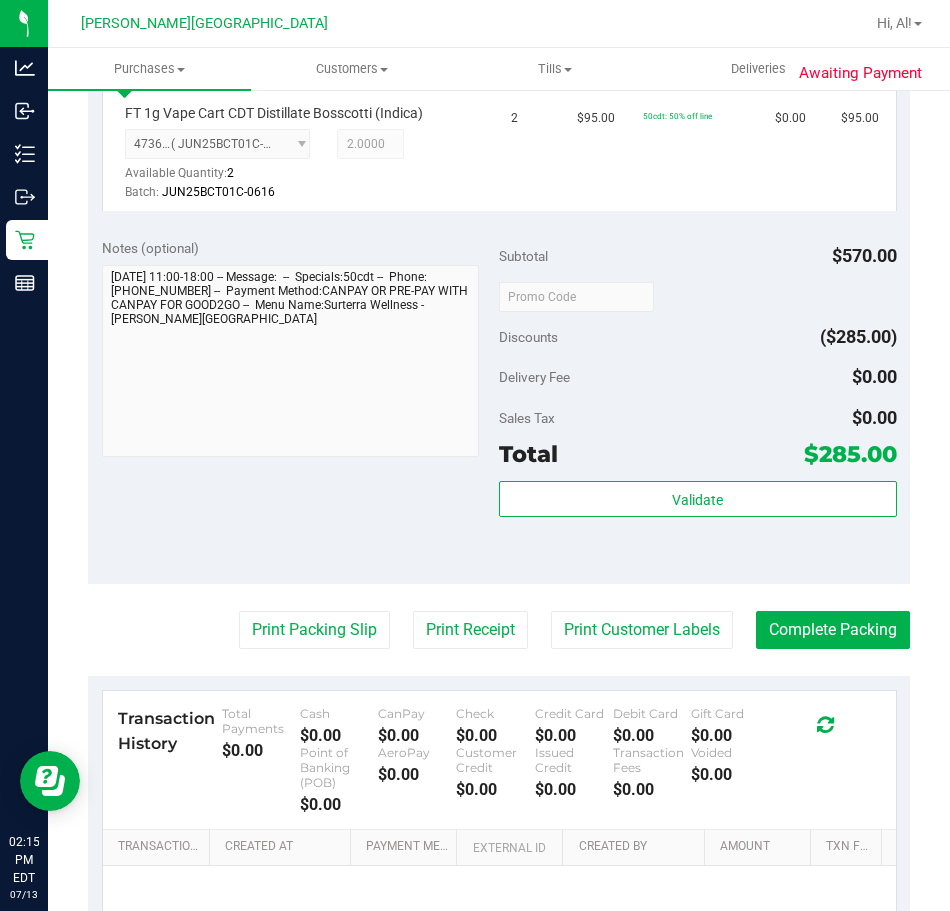 scroll, scrollTop: 900, scrollLeft: 0, axis: vertical 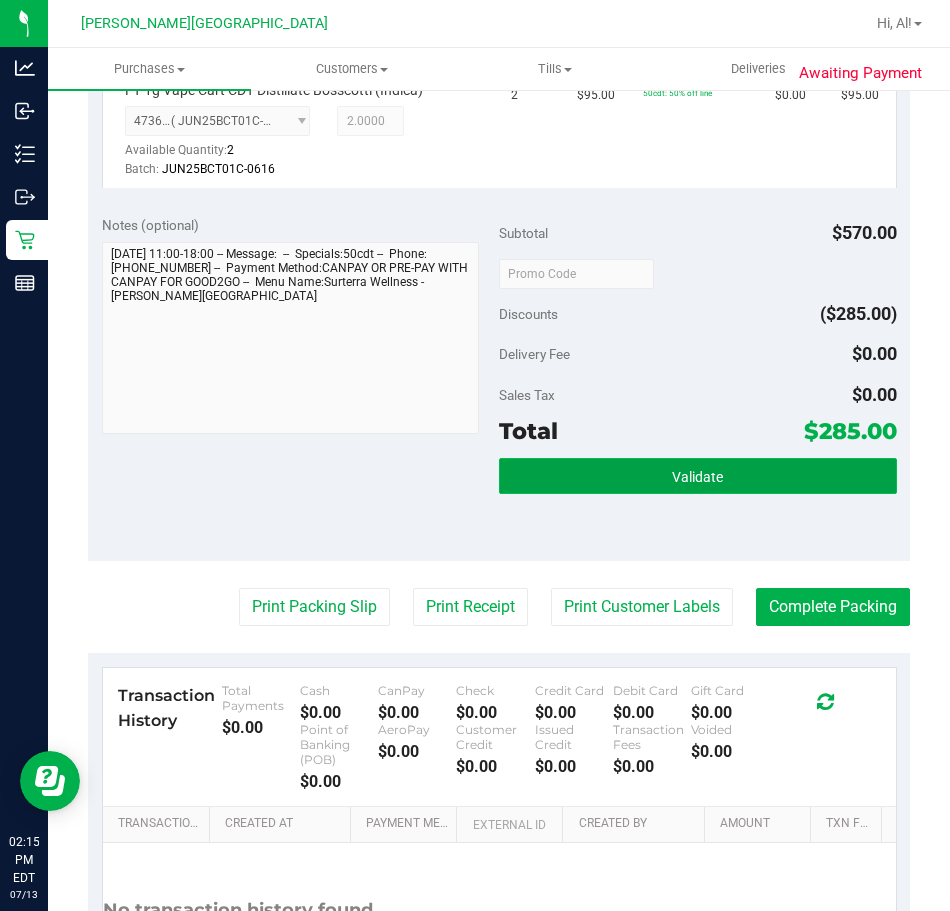 click on "Validate" at bounding box center [698, 476] 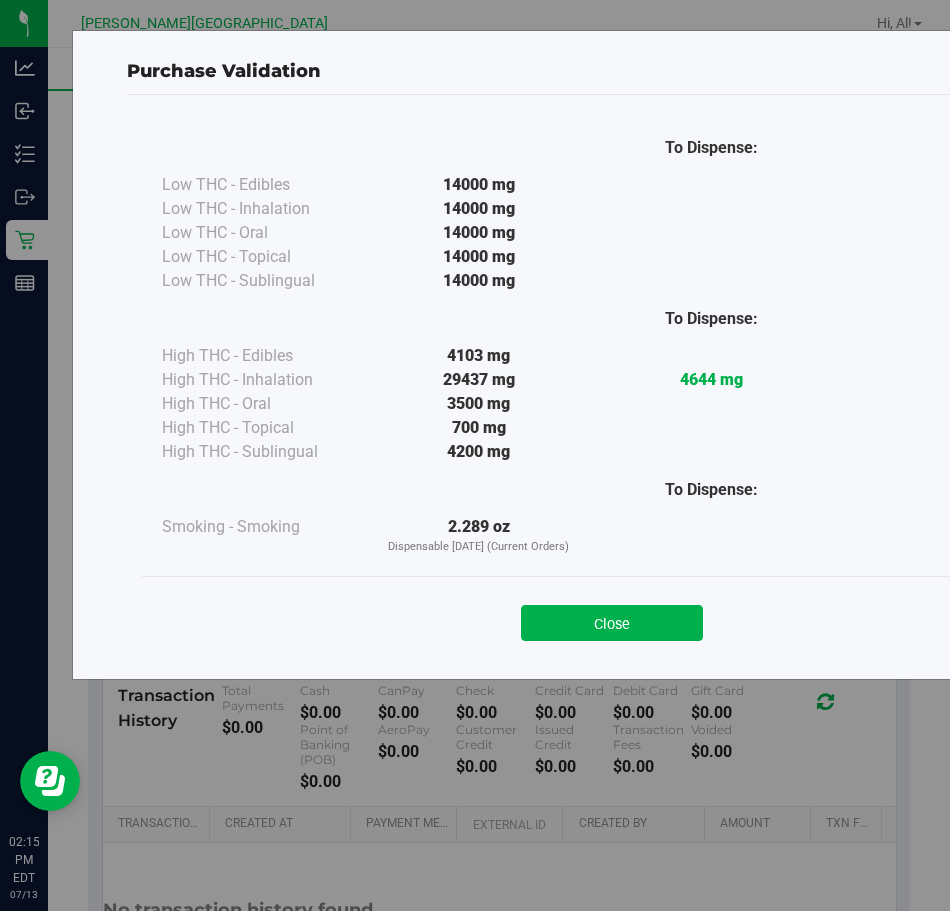 click on "Close" at bounding box center (612, 623) 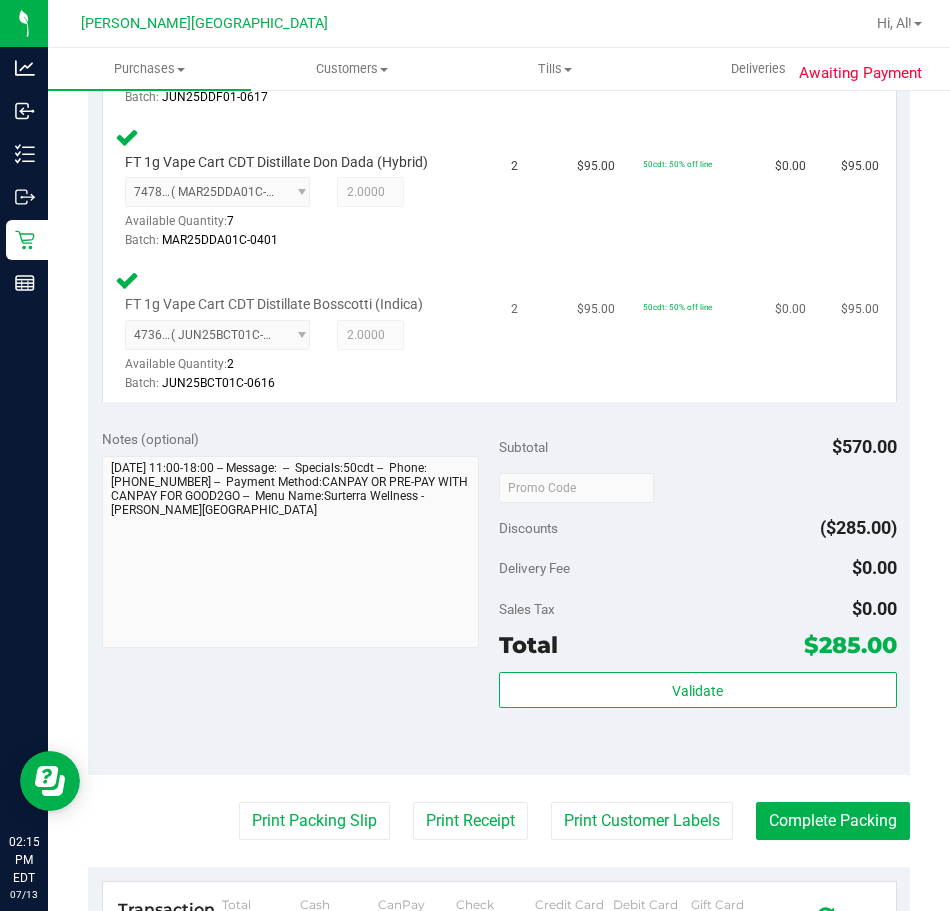 click on "50cdt:
50%
off
line" at bounding box center [697, 331] 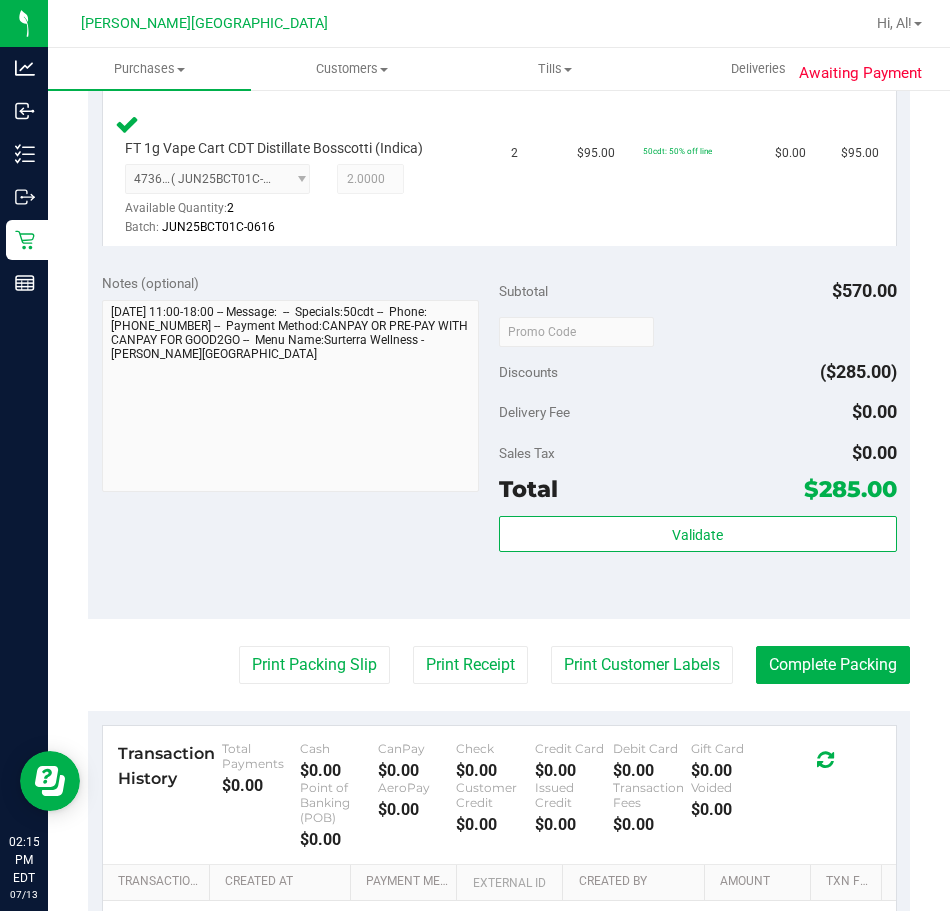 scroll, scrollTop: 1086, scrollLeft: 0, axis: vertical 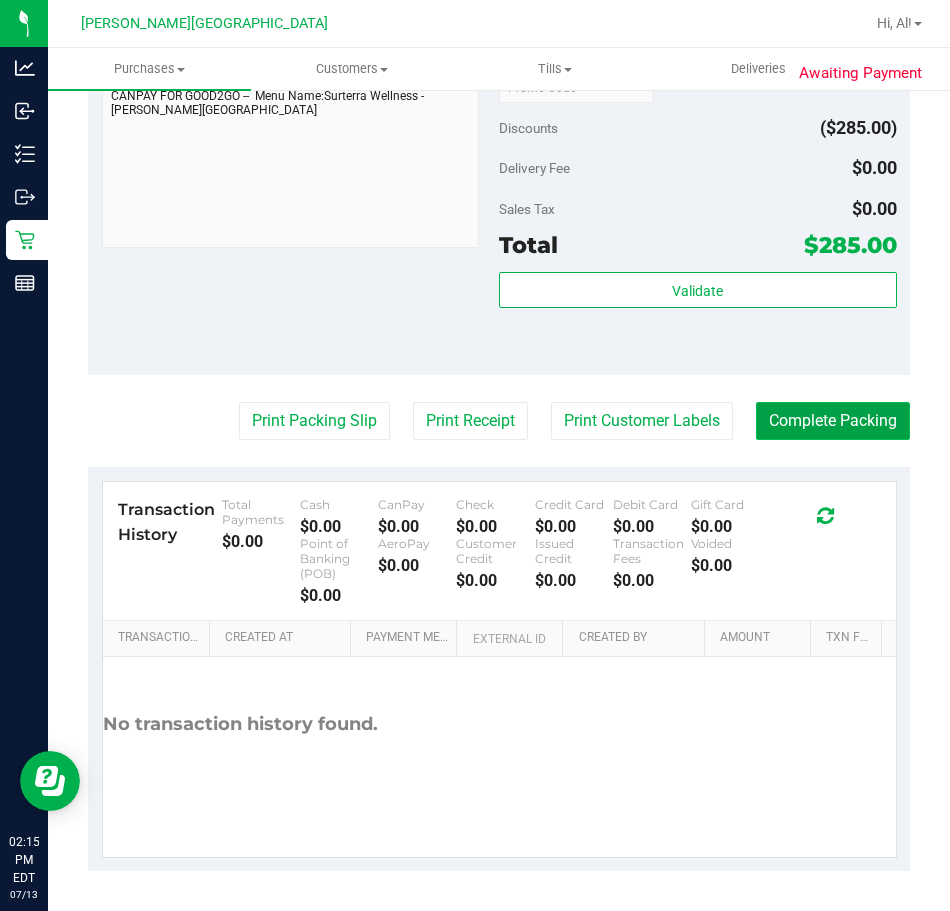 click on "Complete Packing" at bounding box center [833, 421] 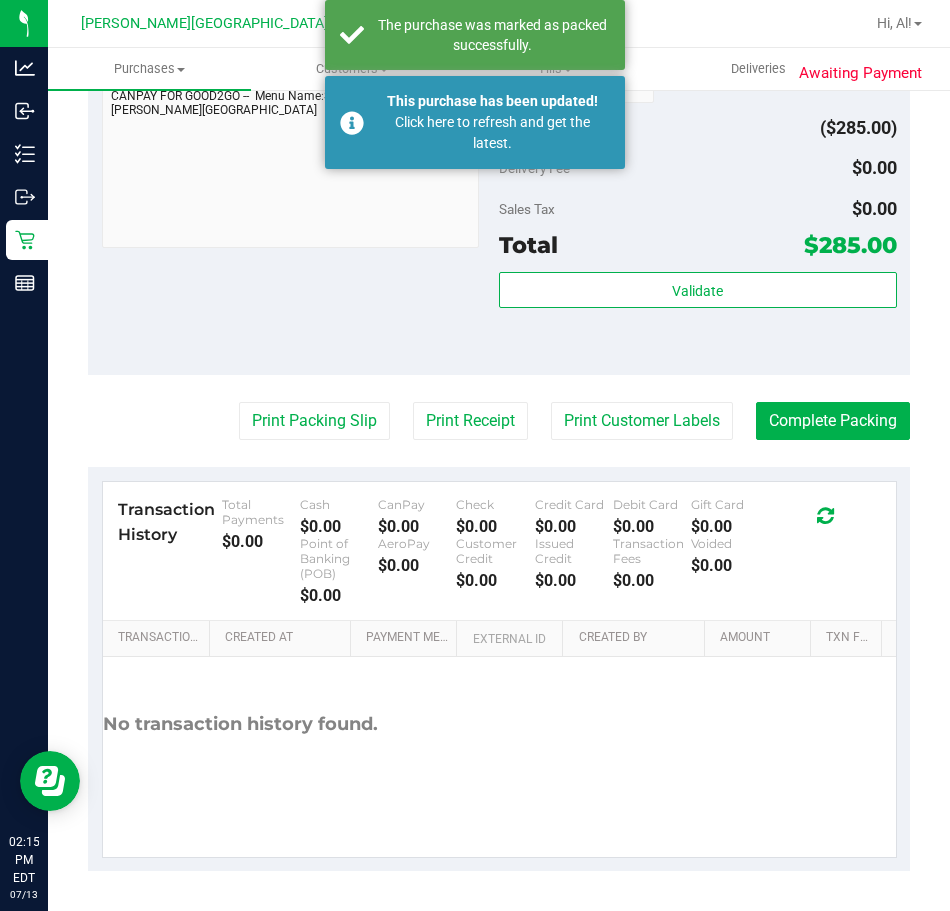 click on "Sales Tax
$0.00" at bounding box center [698, 209] 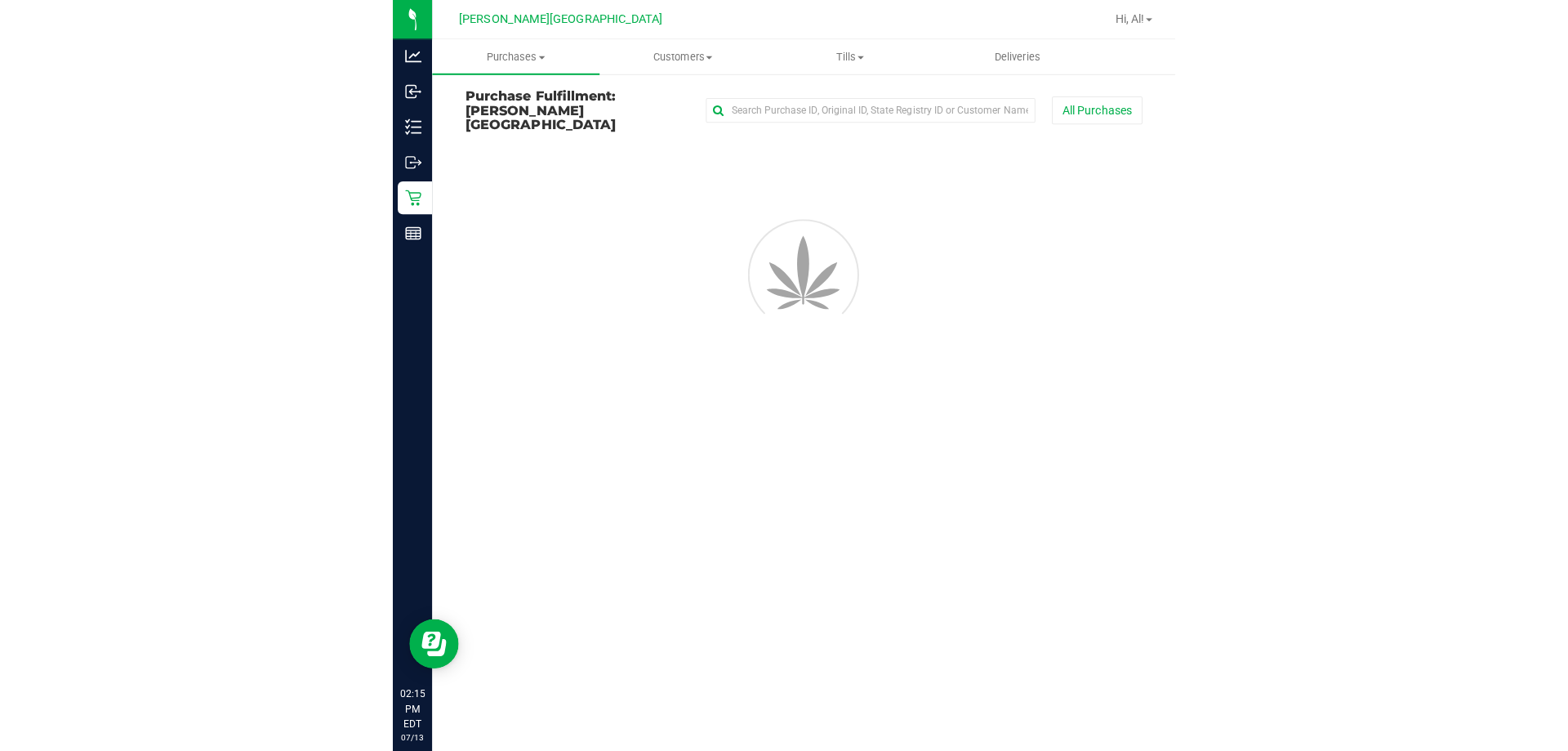 scroll, scrollTop: 0, scrollLeft: 0, axis: both 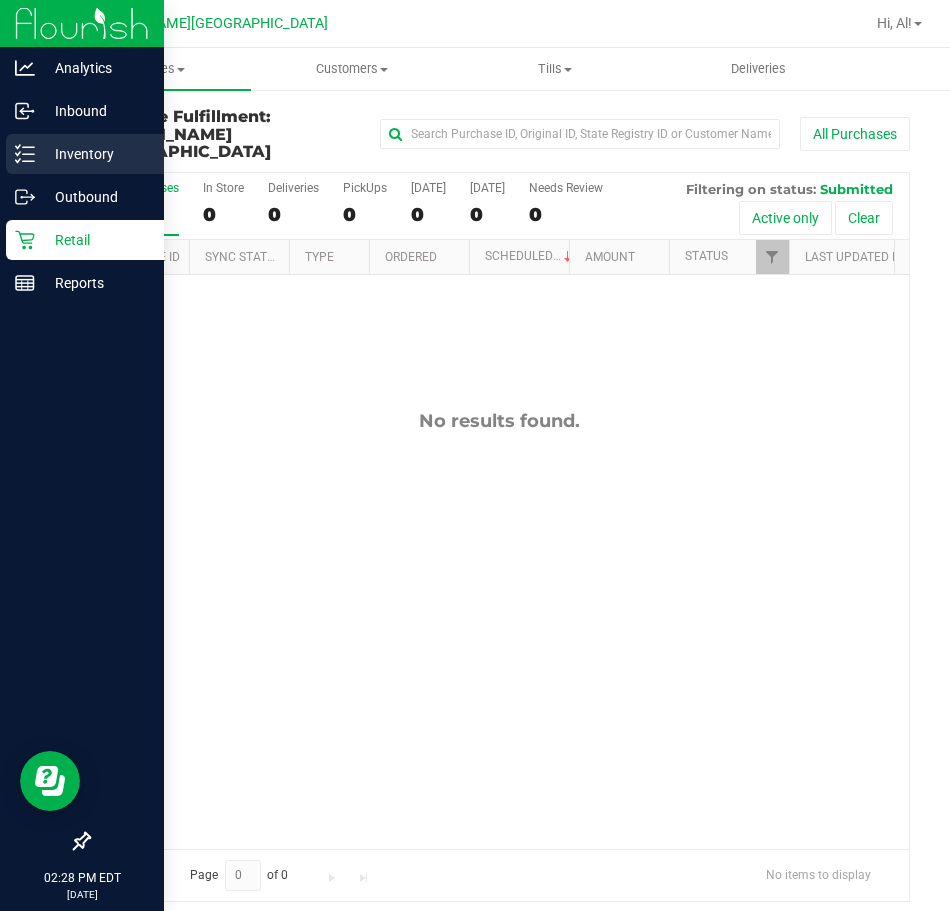 click on "Inventory" at bounding box center (95, 154) 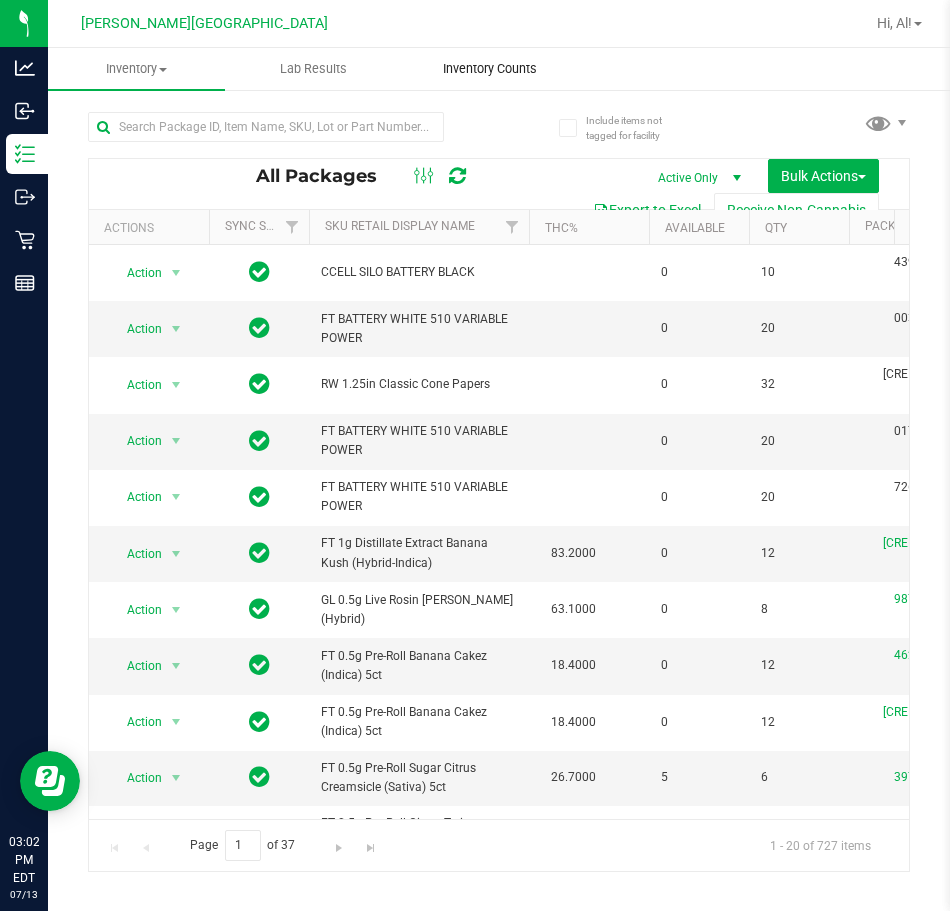 click on "Inventory Counts" at bounding box center (490, 69) 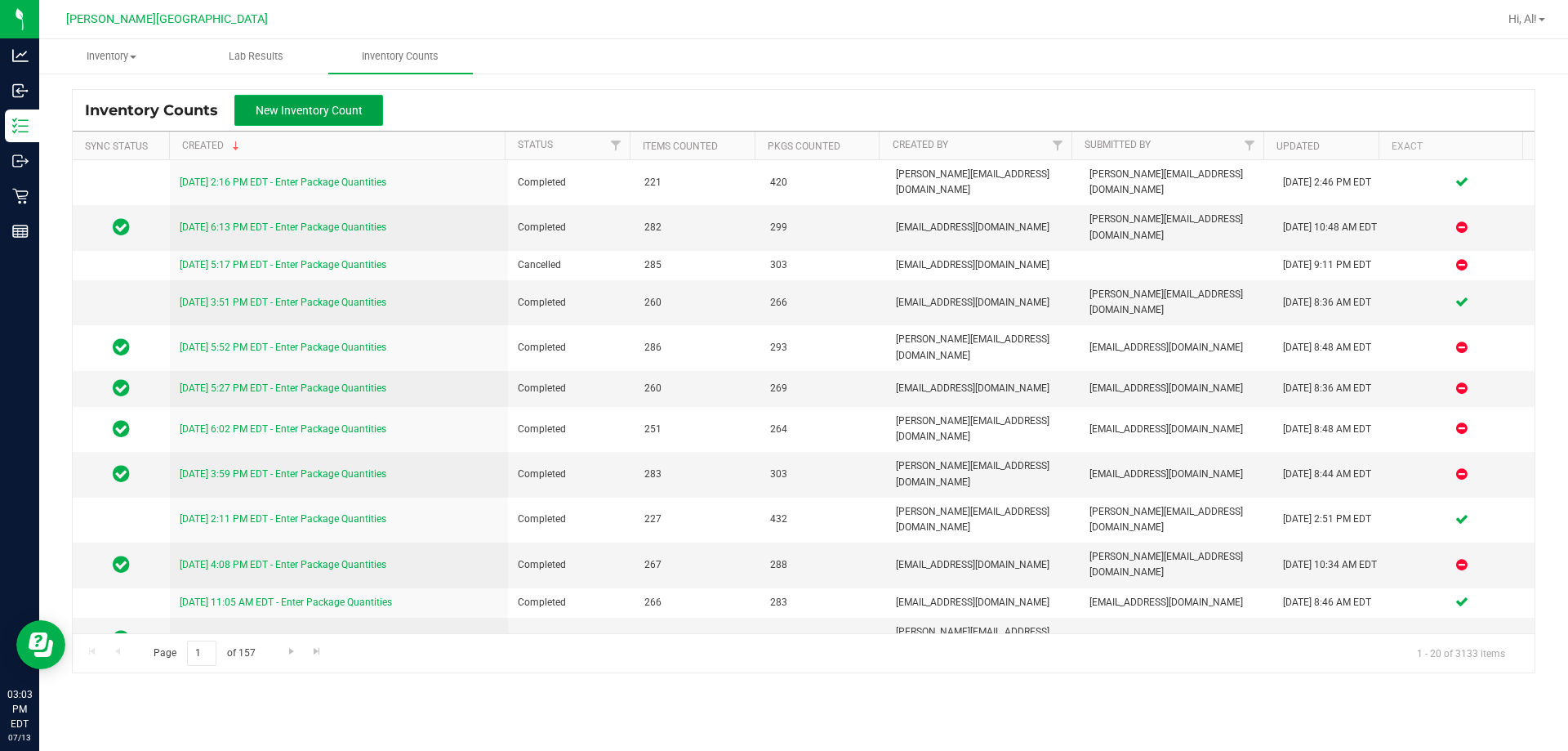 click on "New Inventory Count" at bounding box center (309, 110) 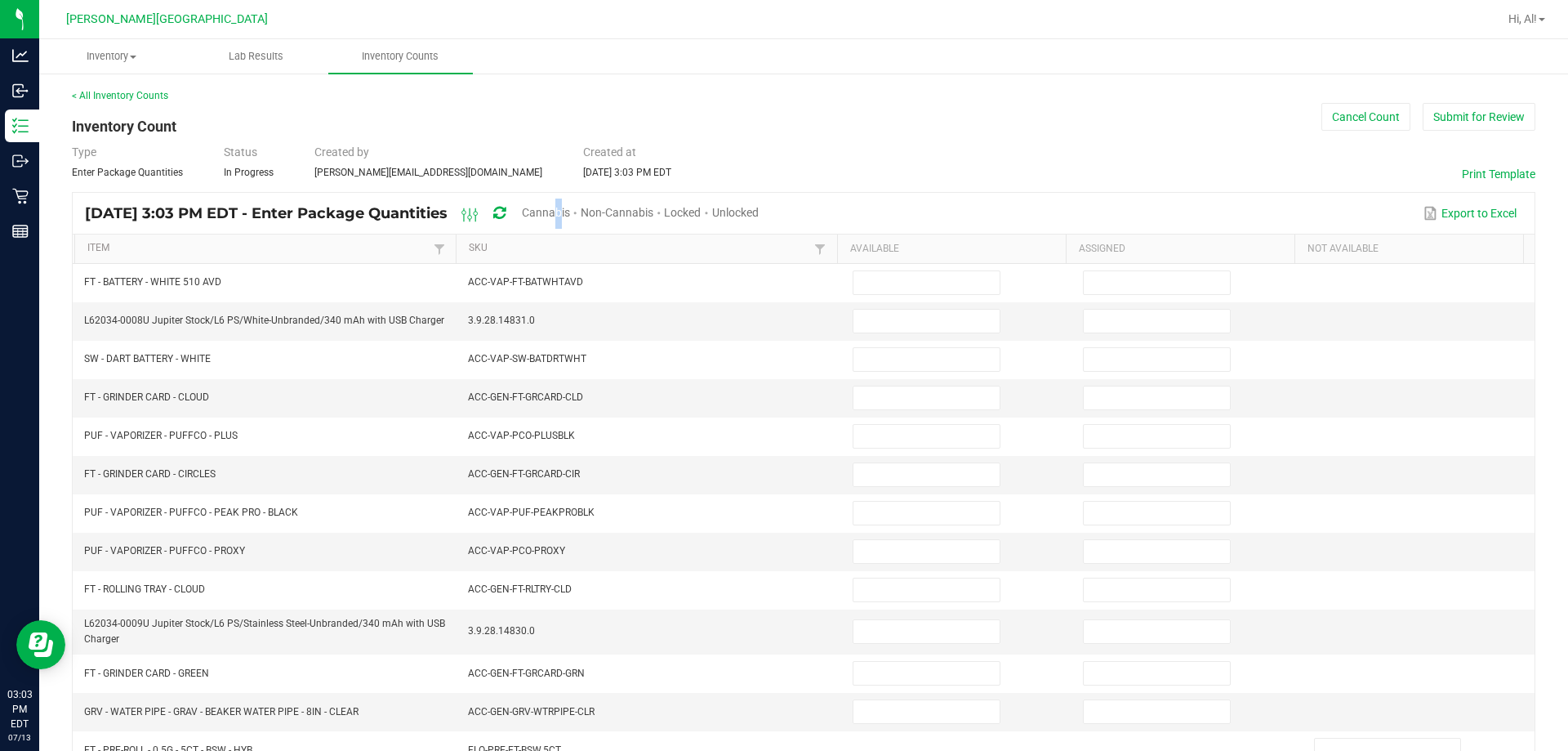 click on "Cannabis" at bounding box center [546, 212] 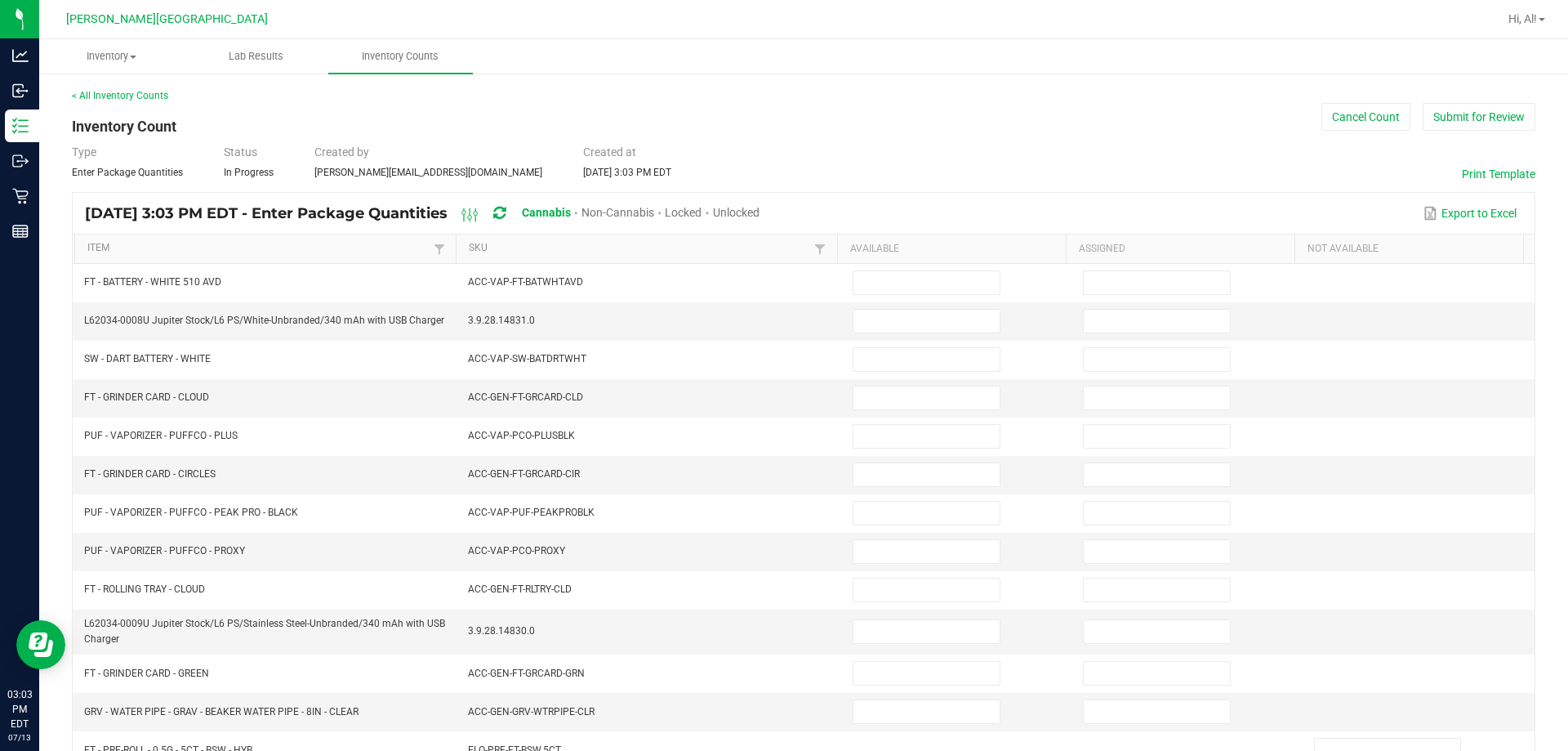 click on "Unlocked" at bounding box center (736, 212) 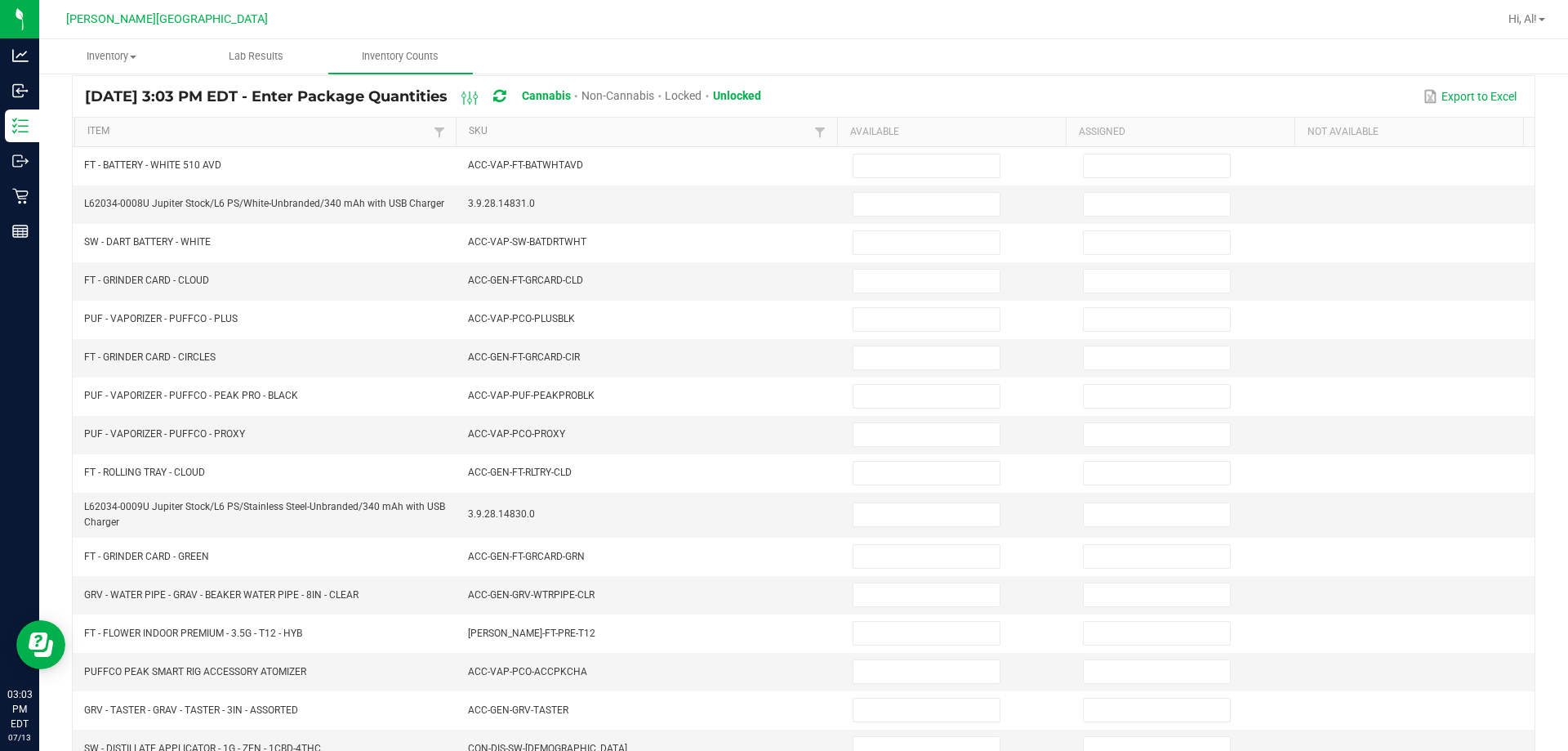 scroll, scrollTop: 0, scrollLeft: 0, axis: both 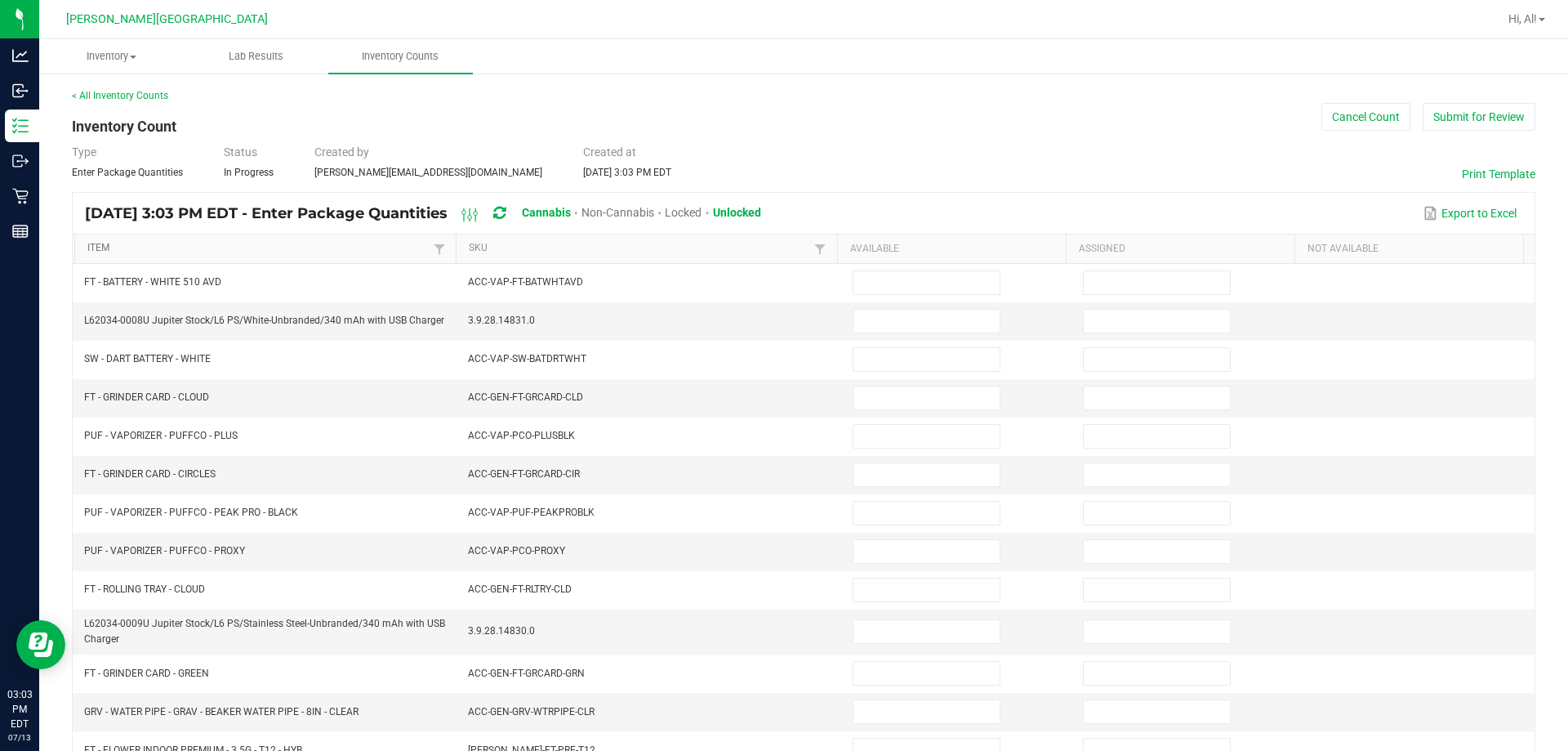 click on "Item" at bounding box center (258, 248) 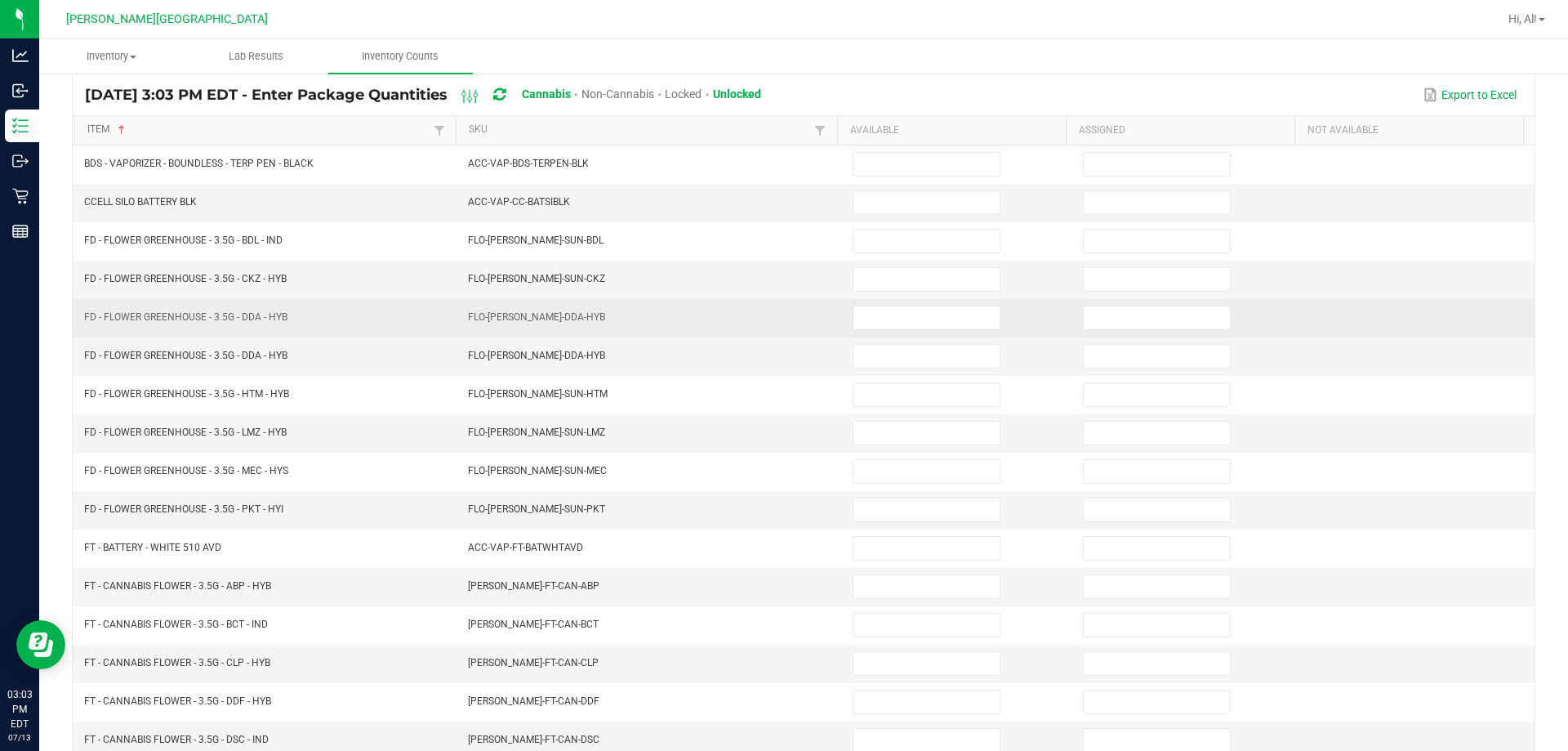 scroll, scrollTop: 94, scrollLeft: 0, axis: vertical 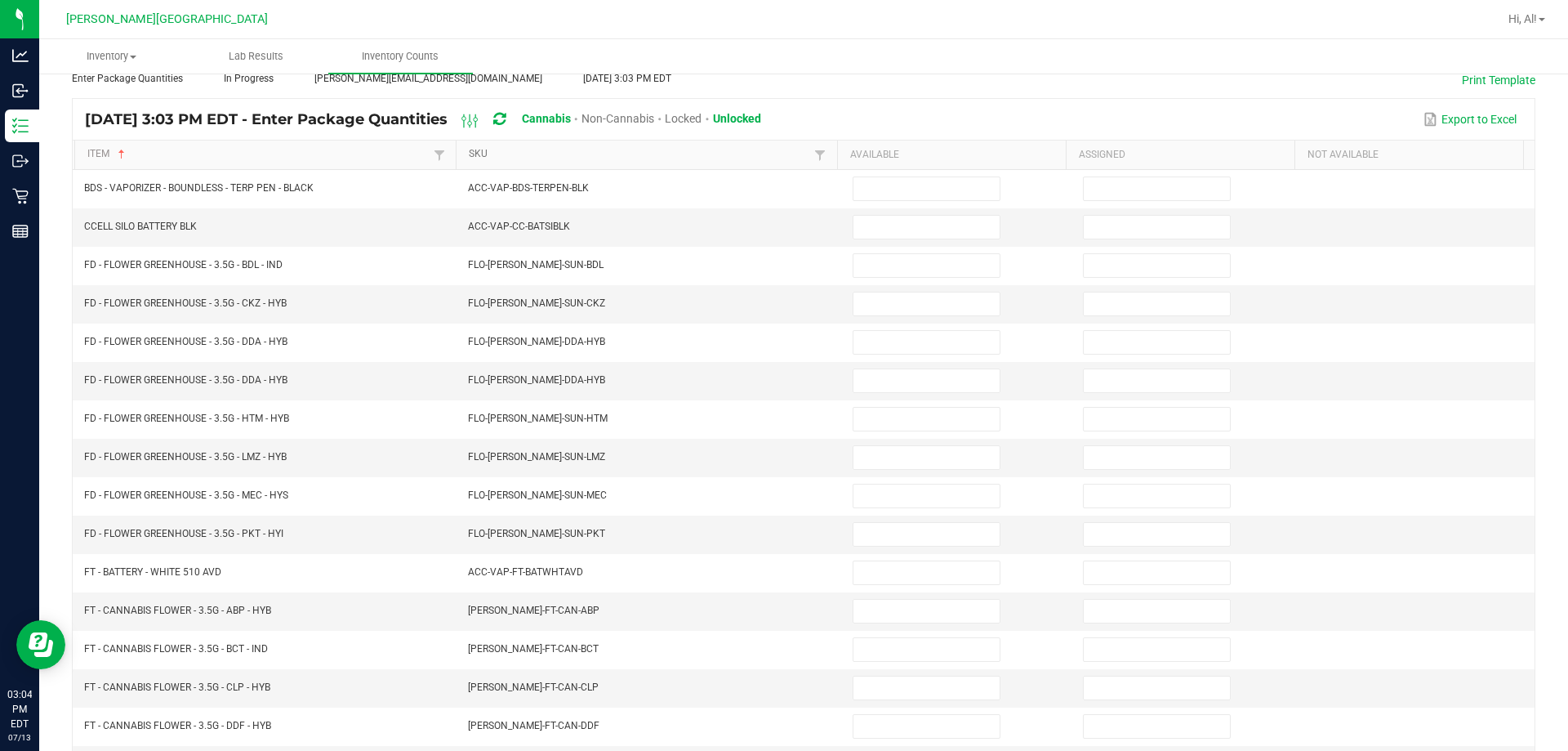 click on "SKU" at bounding box center (639, 154) 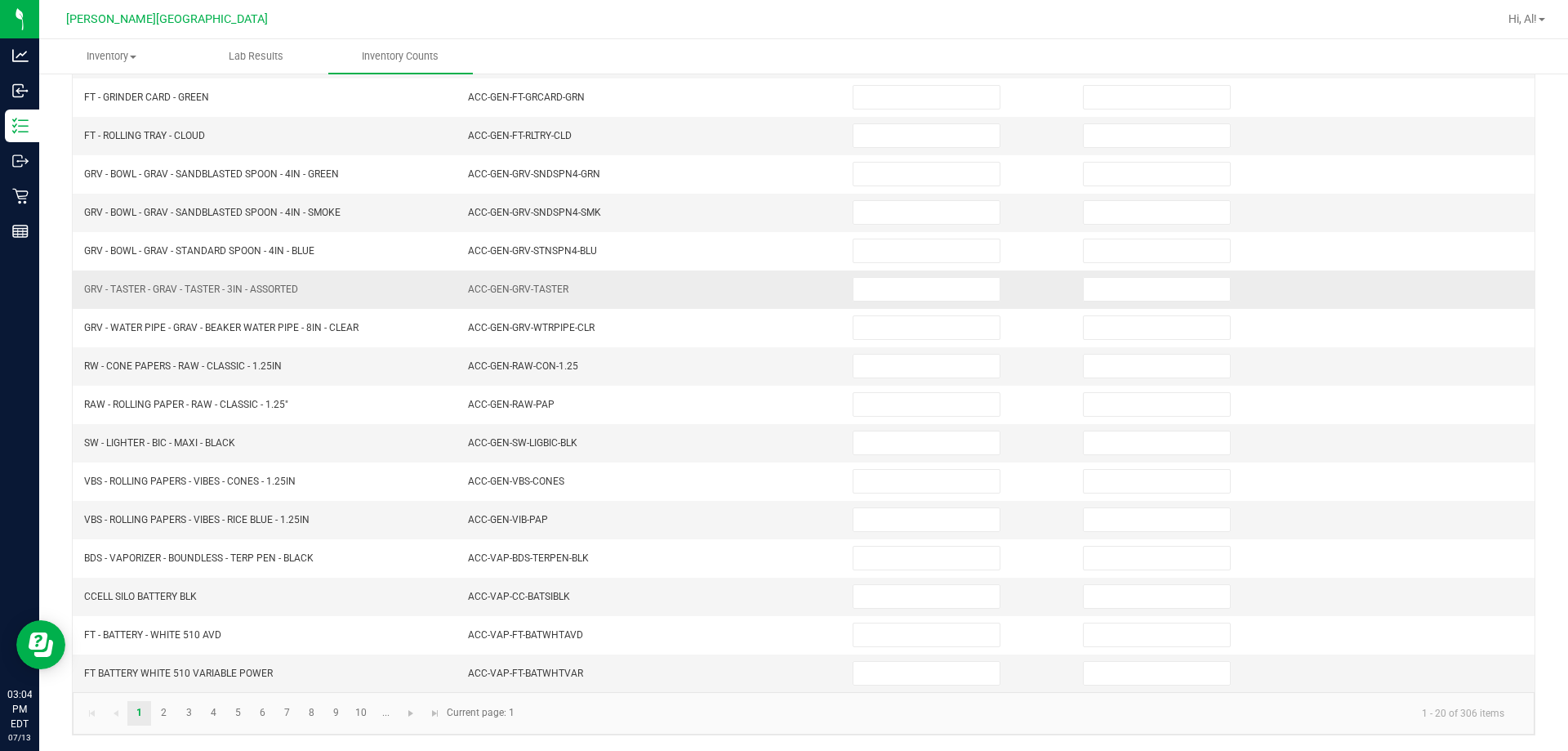 scroll, scrollTop: 346, scrollLeft: 0, axis: vertical 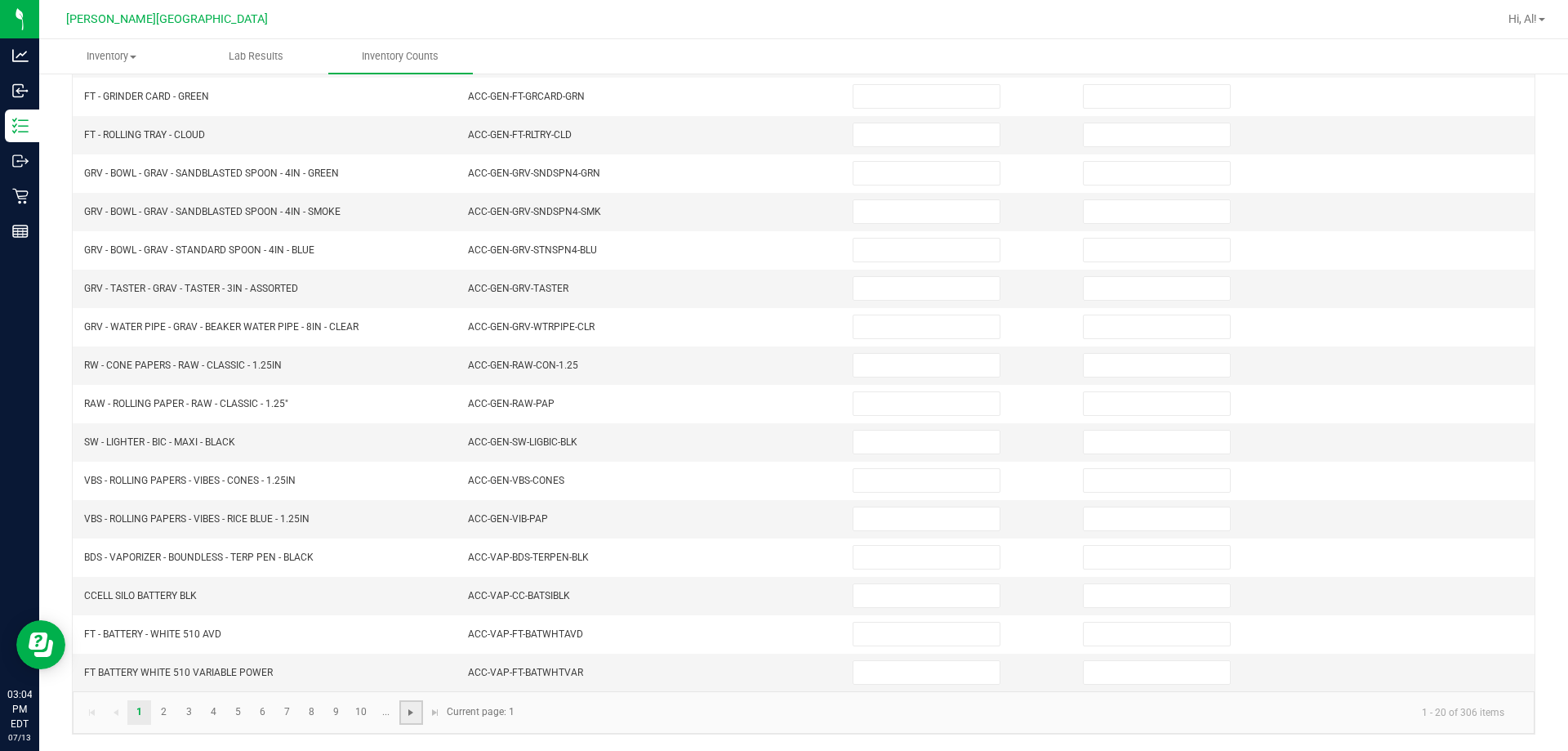 click 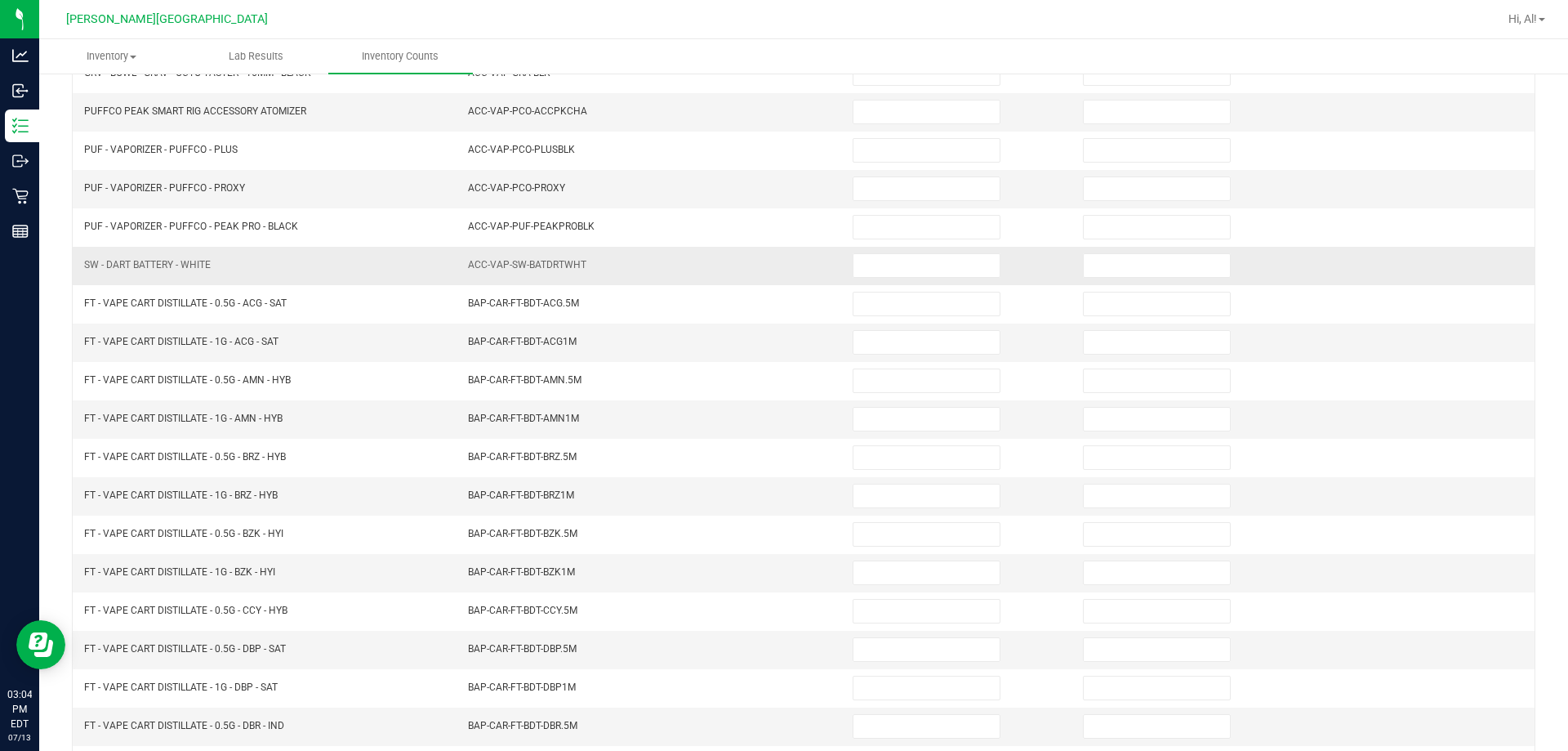 scroll, scrollTop: 245, scrollLeft: 0, axis: vertical 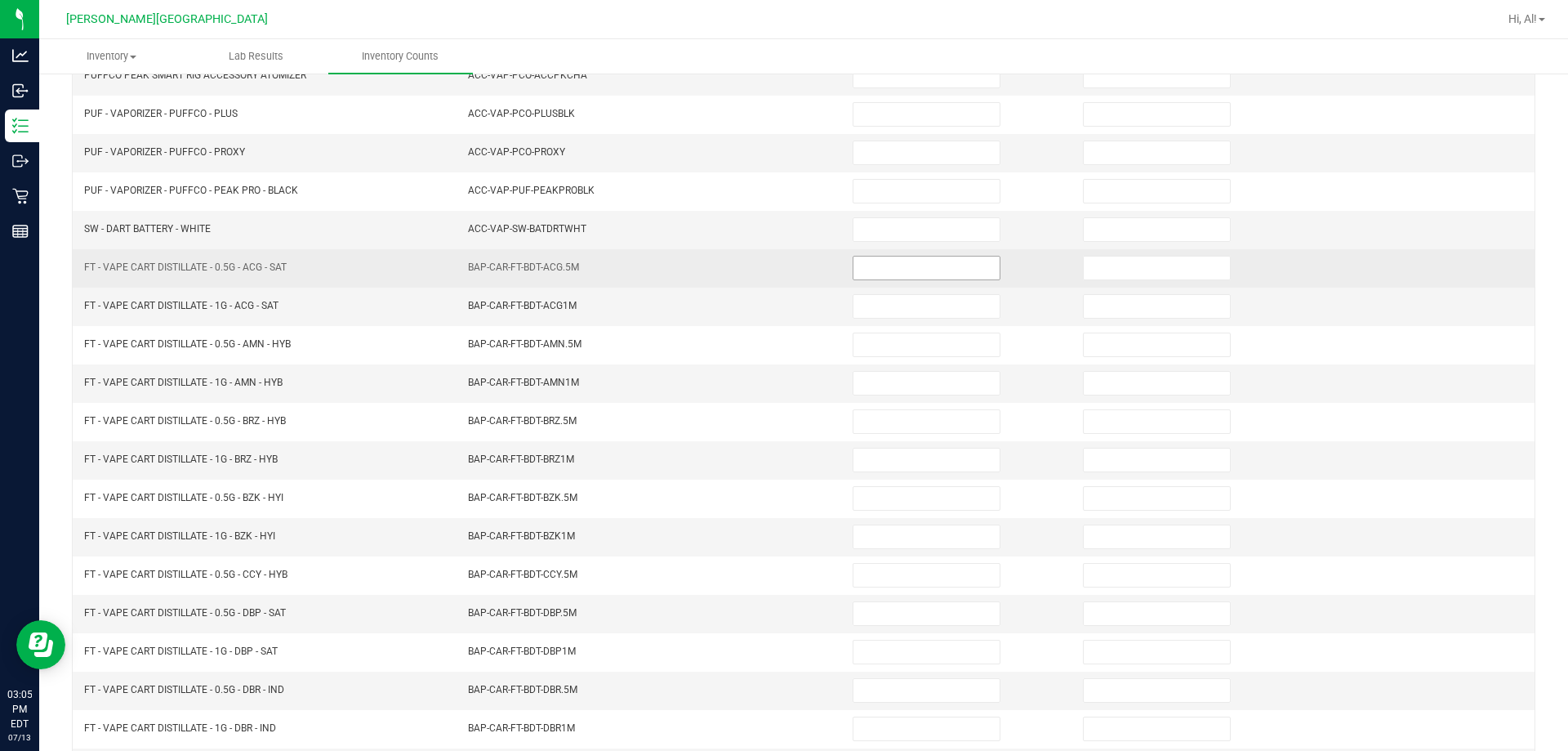 click at bounding box center (926, 268) 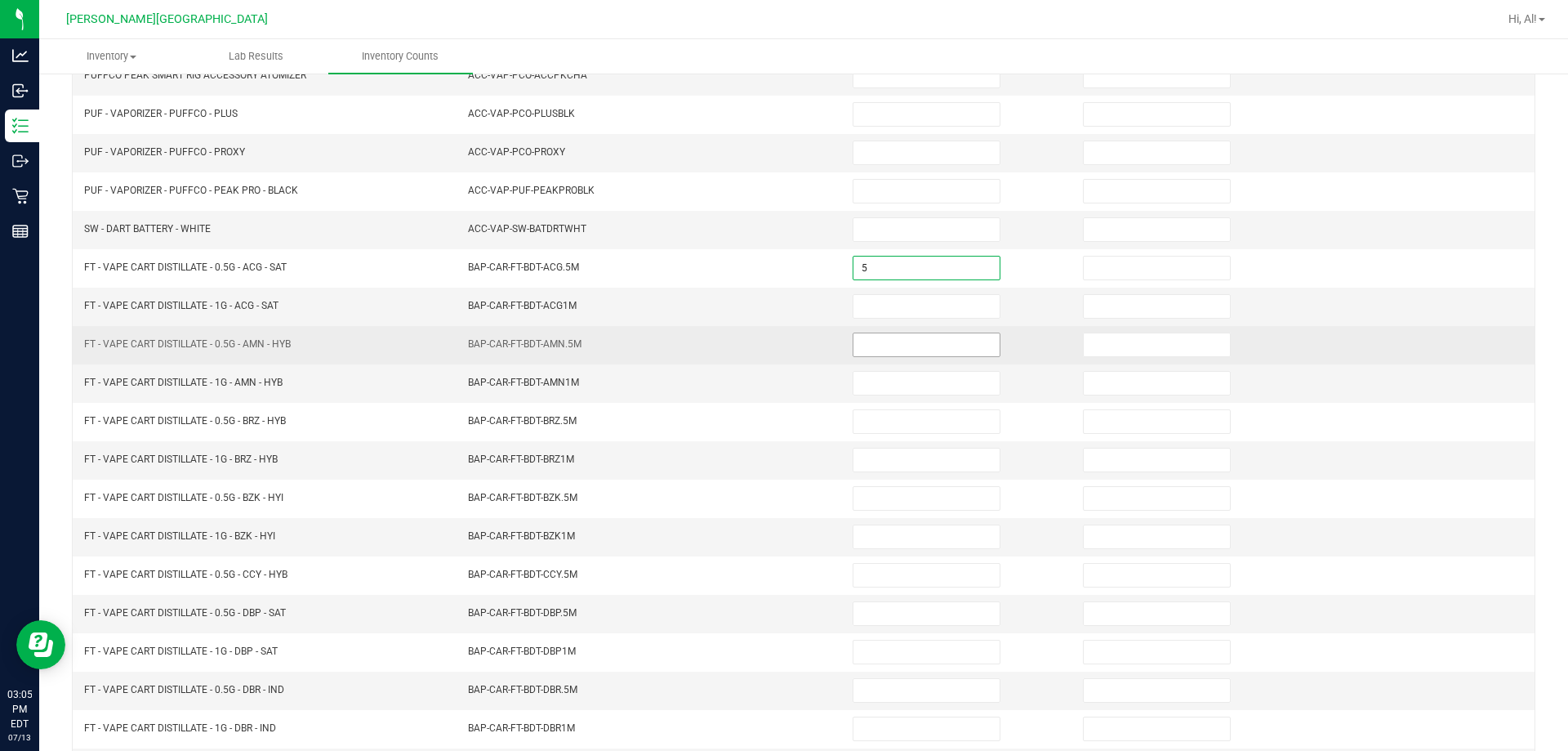 type on "5" 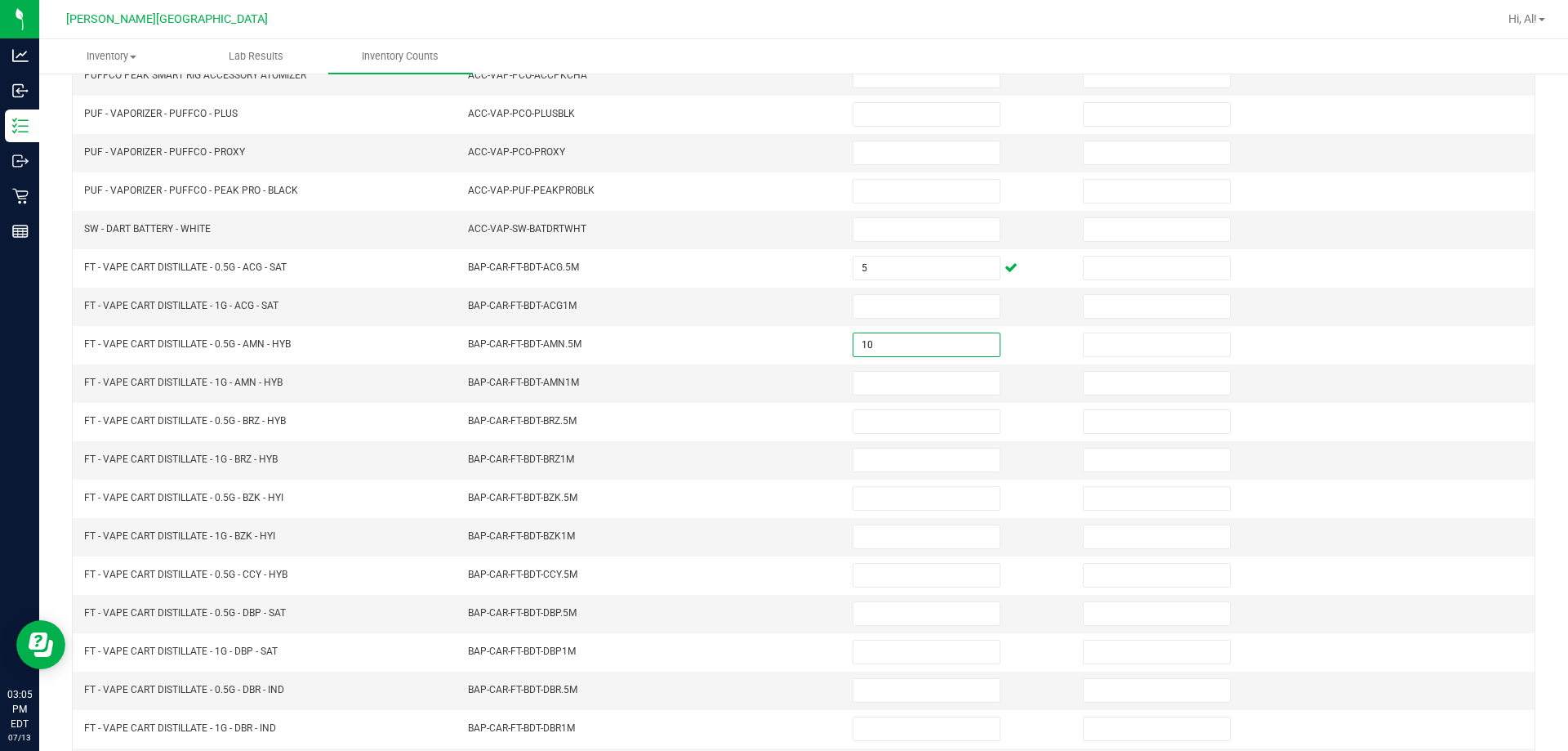 type on "10" 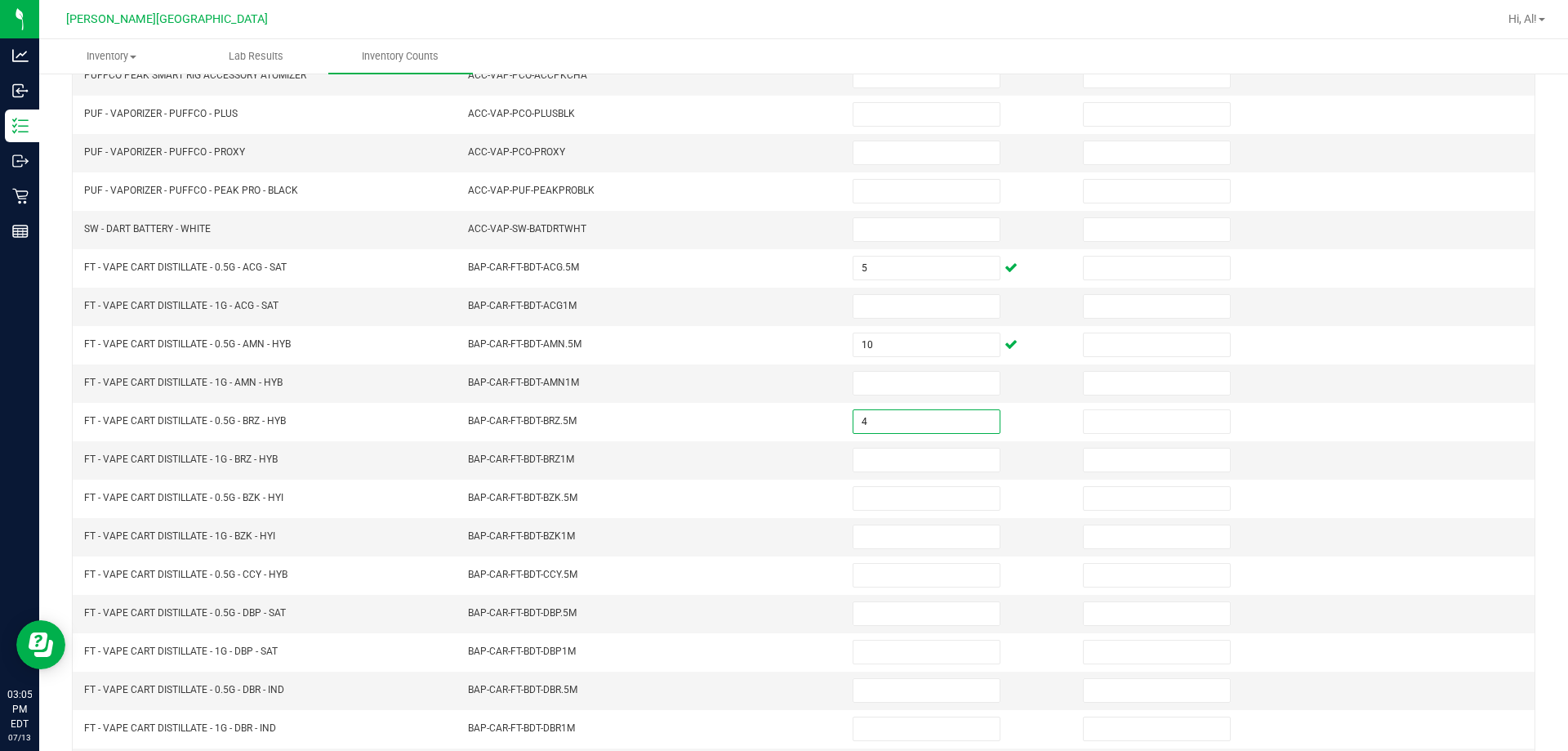 type on "4" 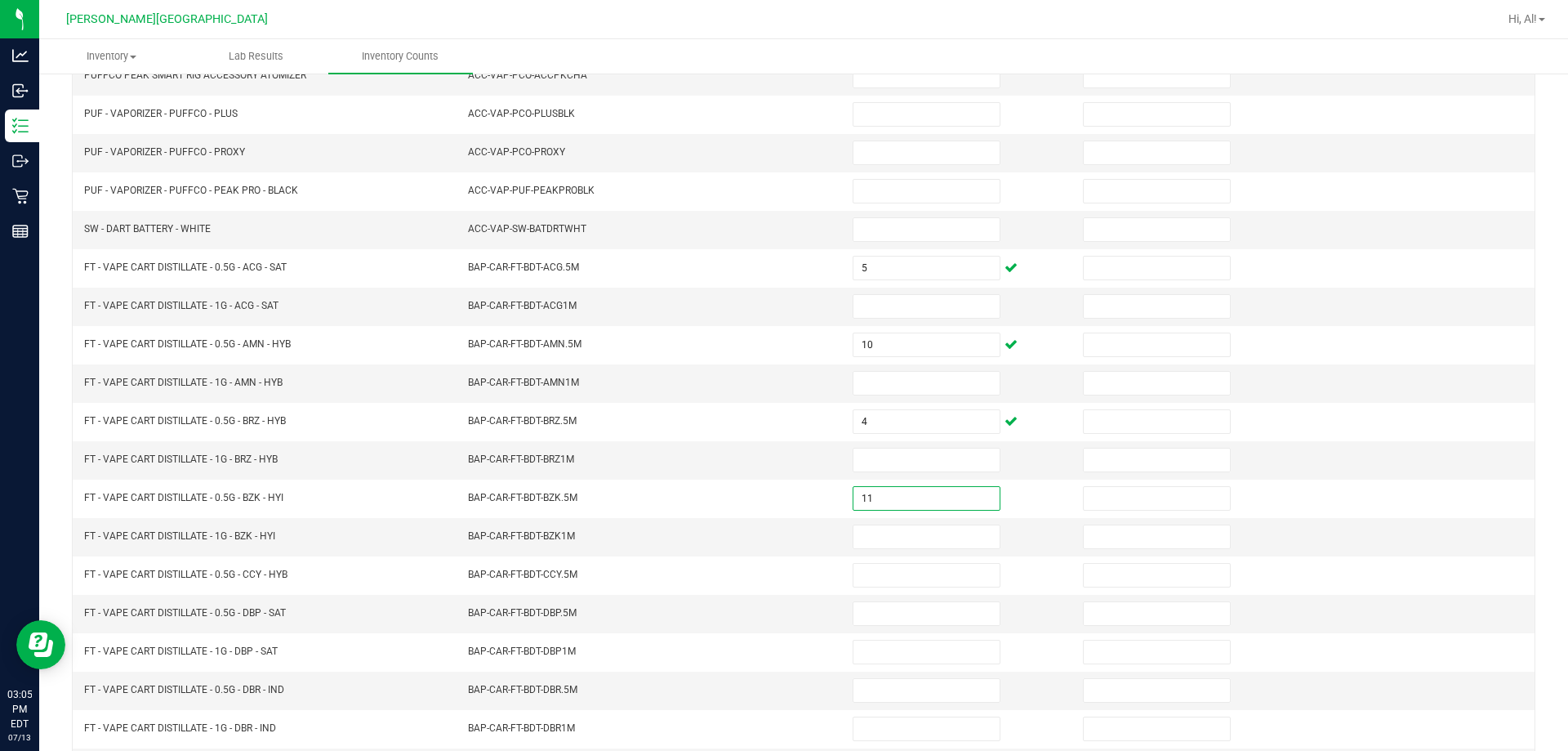 type on "11" 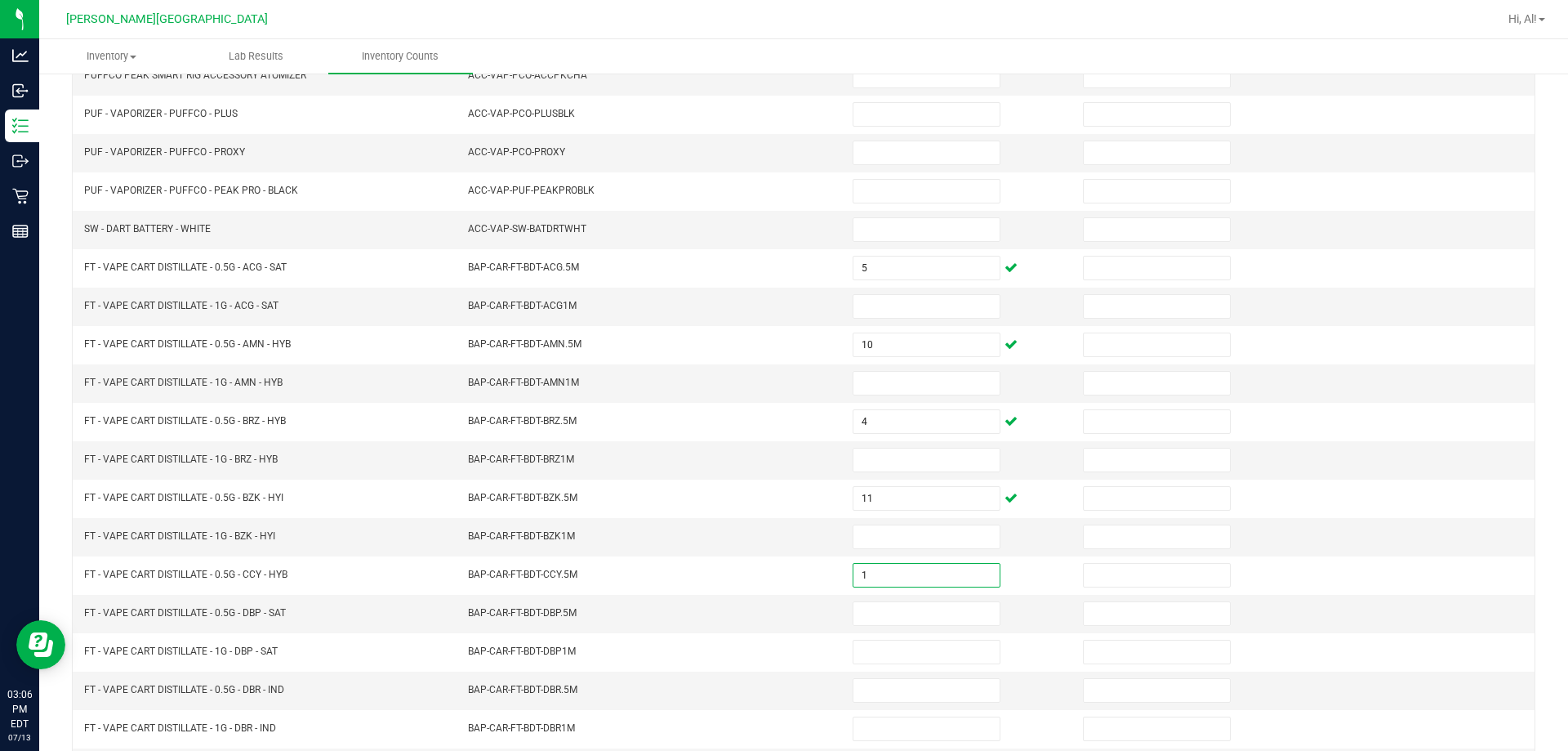 type on "1" 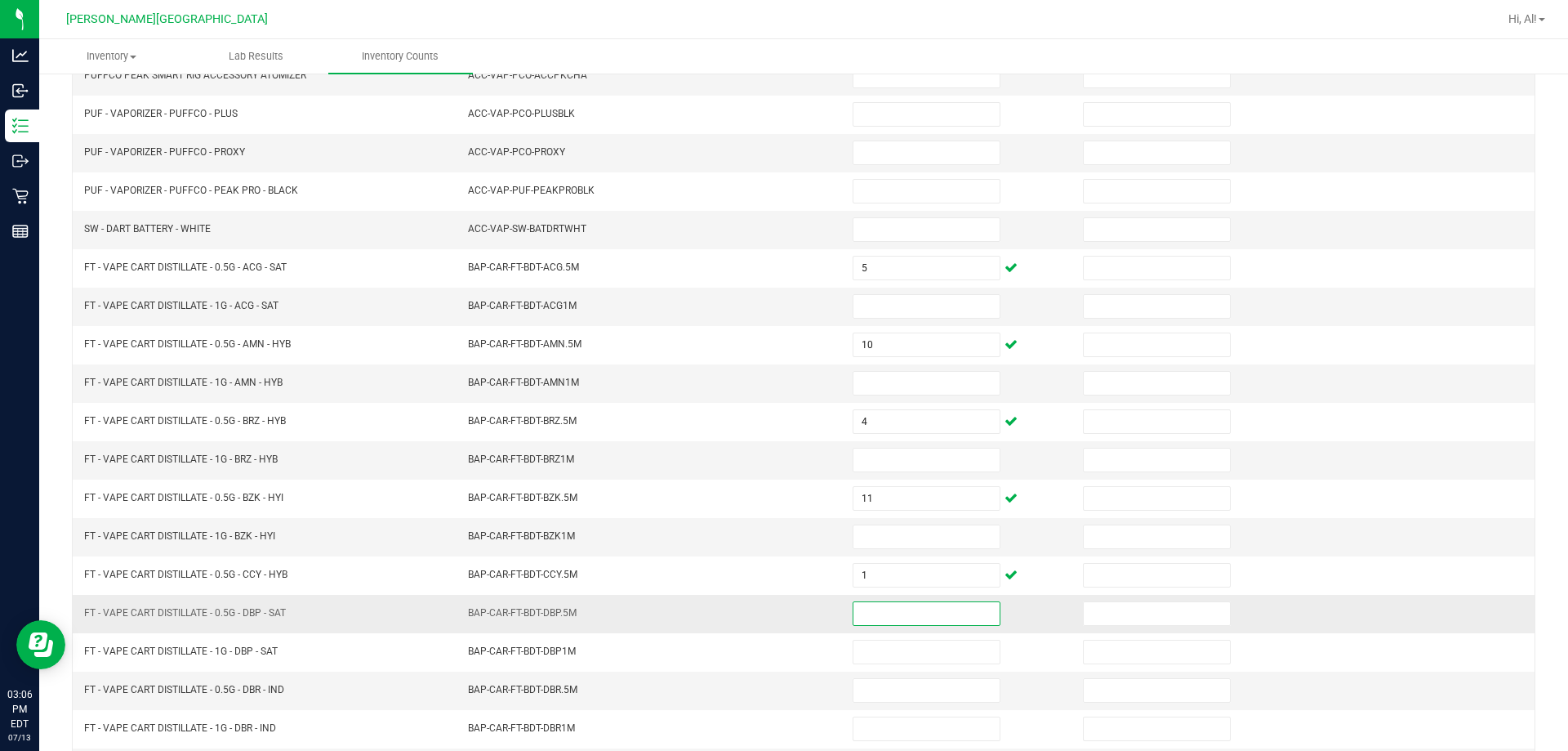 click at bounding box center [926, 614] 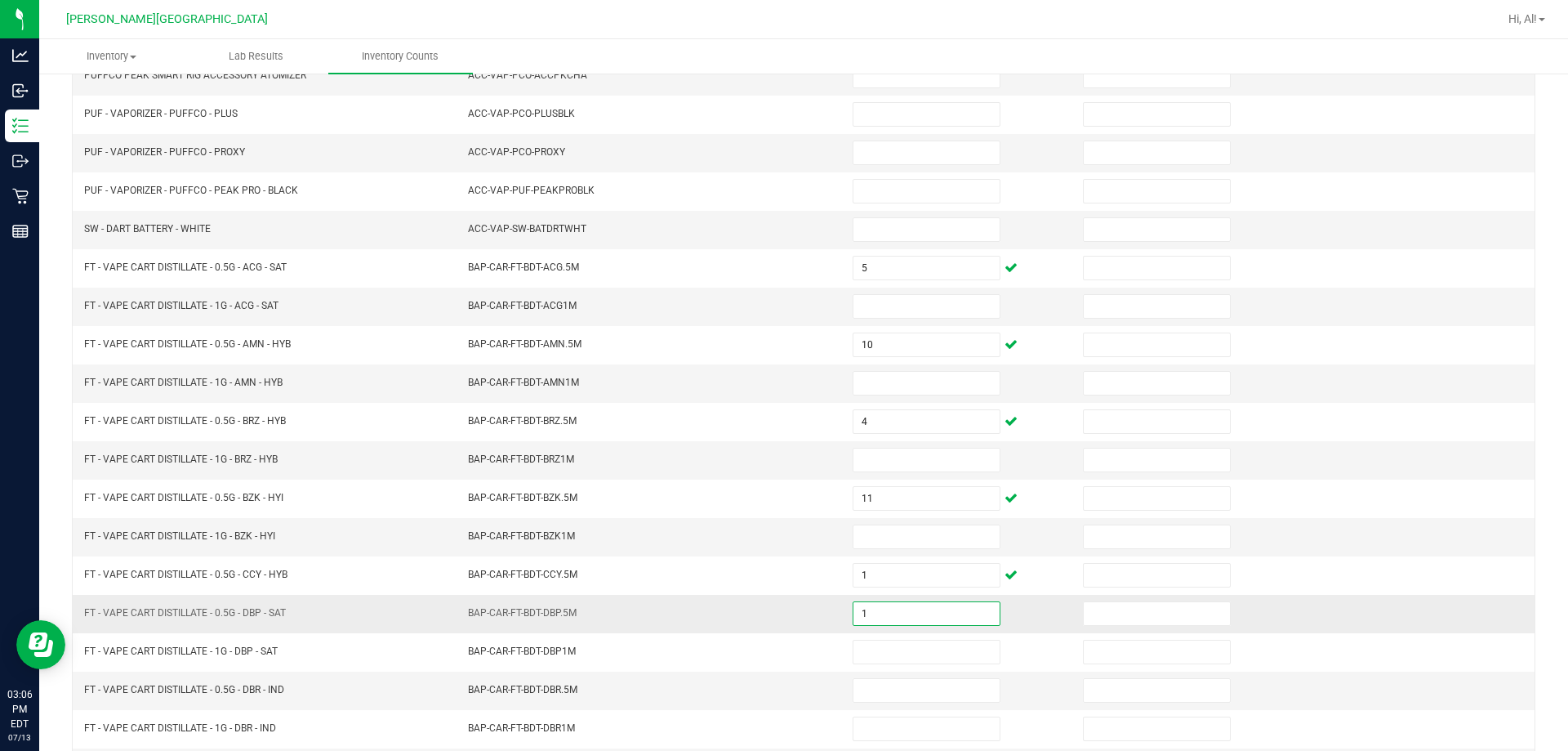 type on "1" 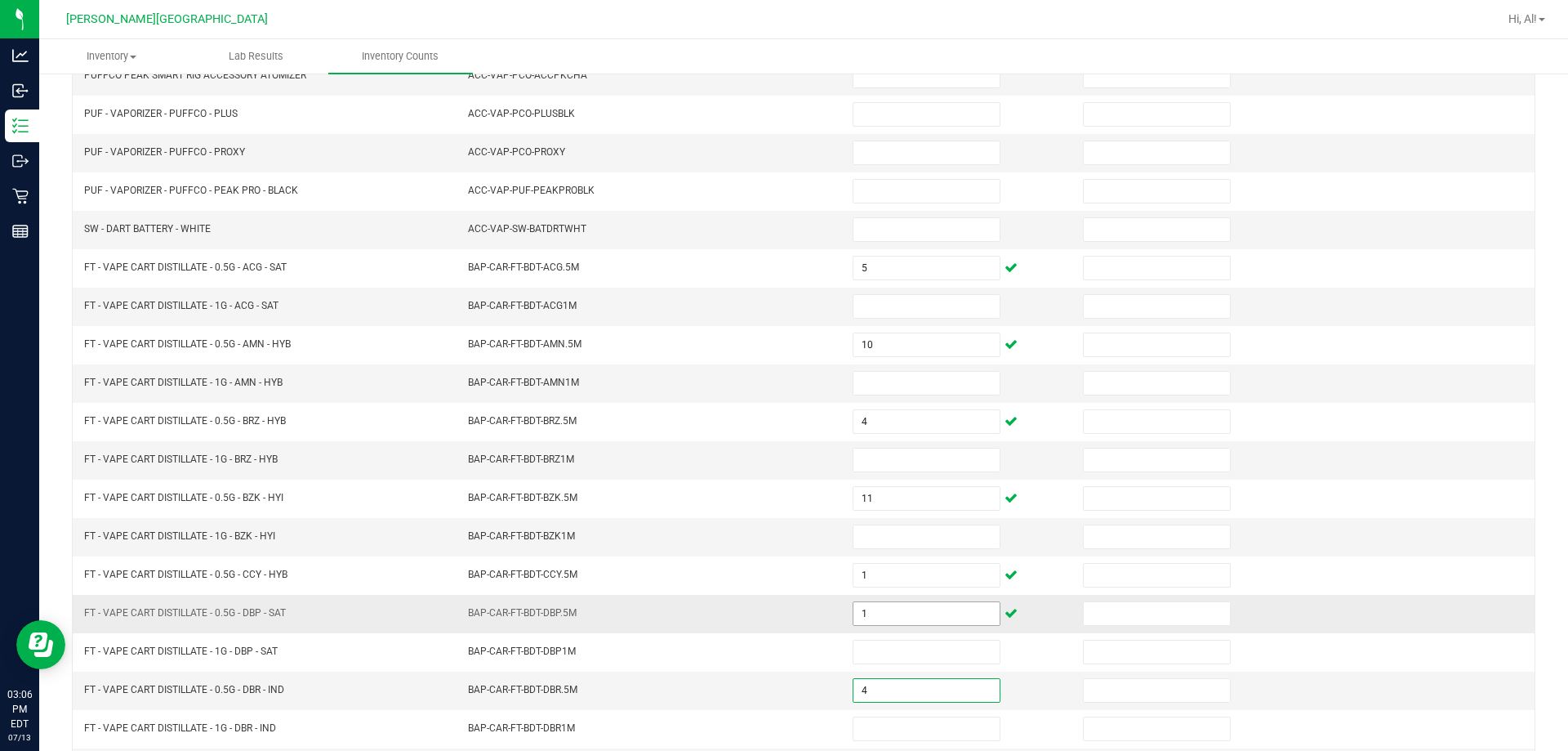 type on "4" 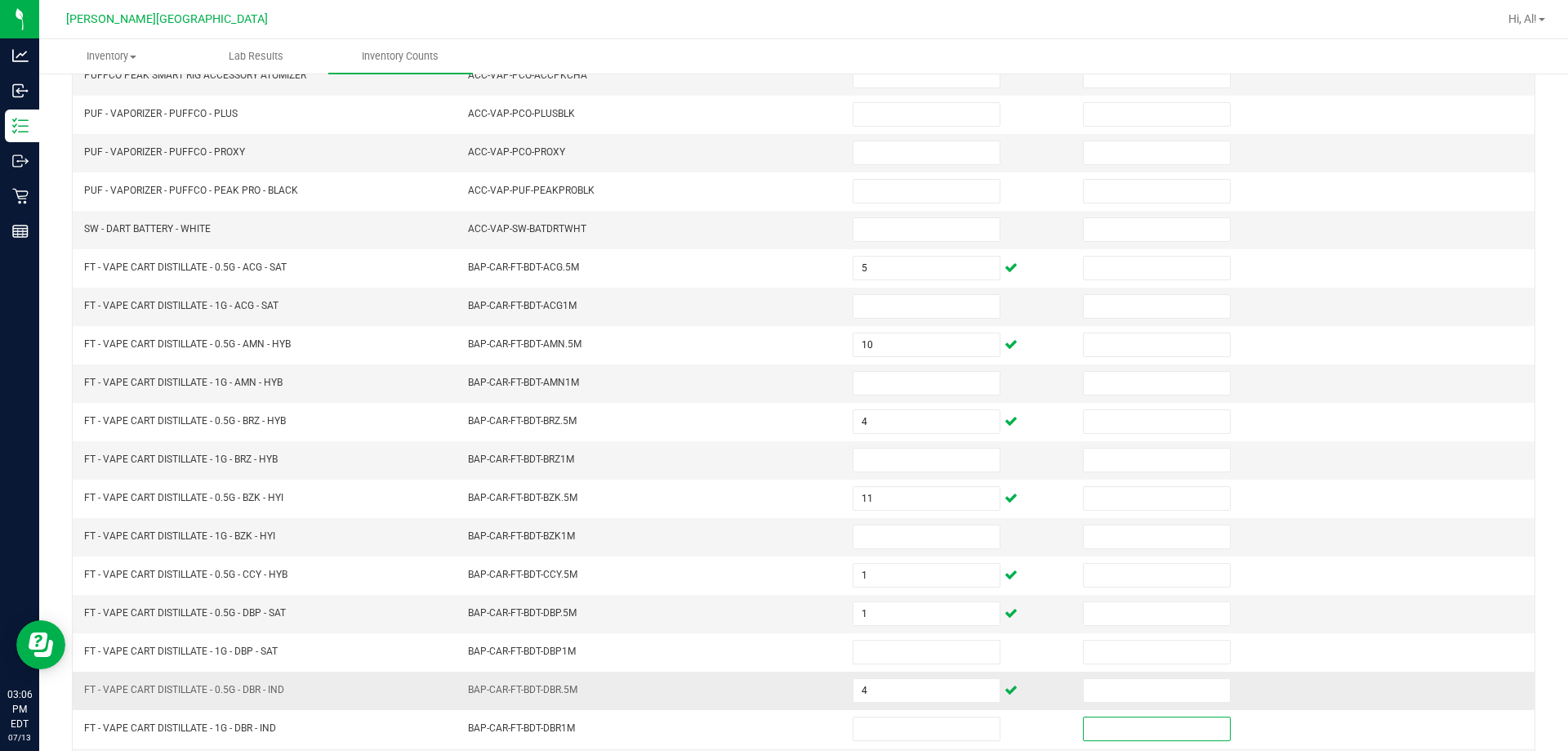 scroll, scrollTop: 339, scrollLeft: 0, axis: vertical 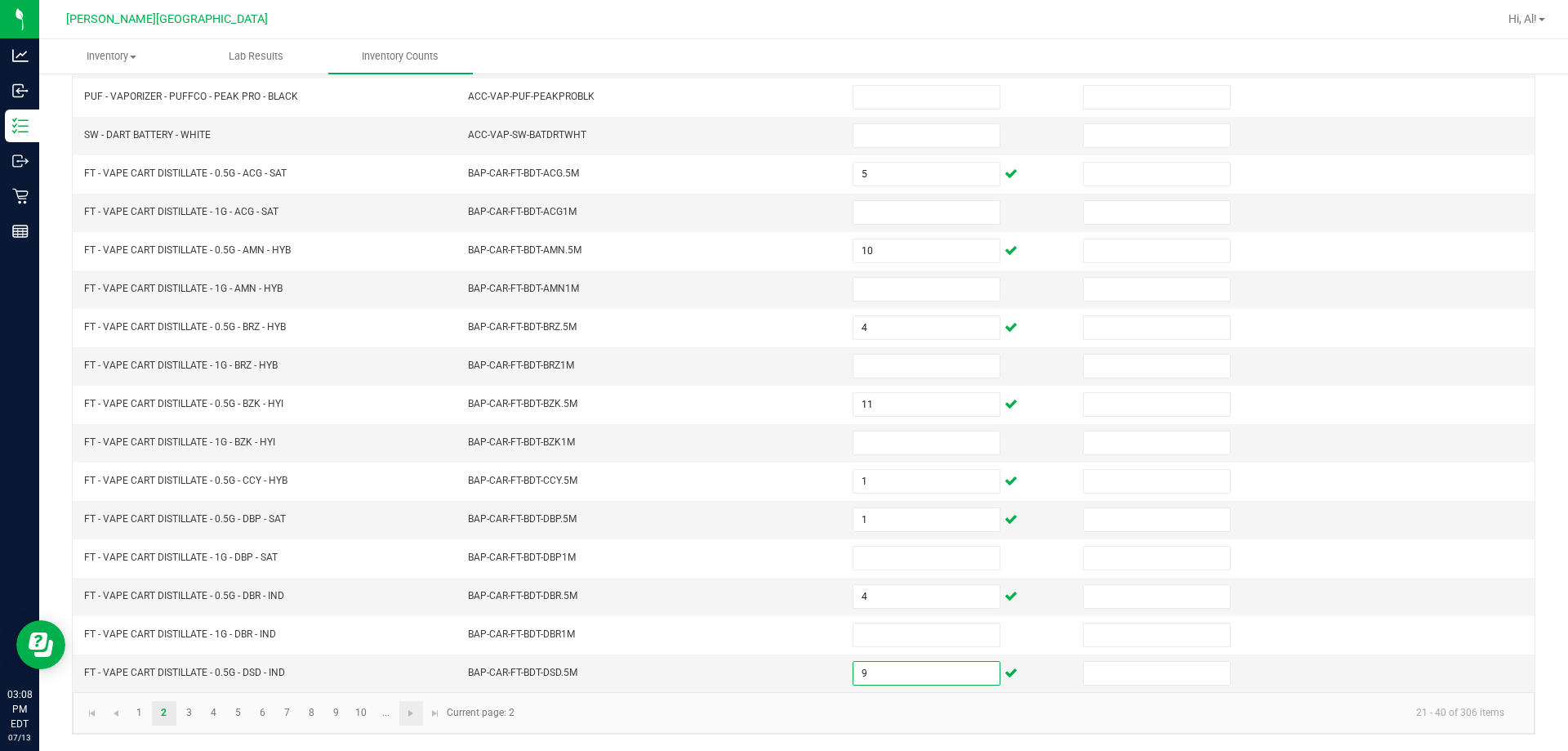 type on "9" 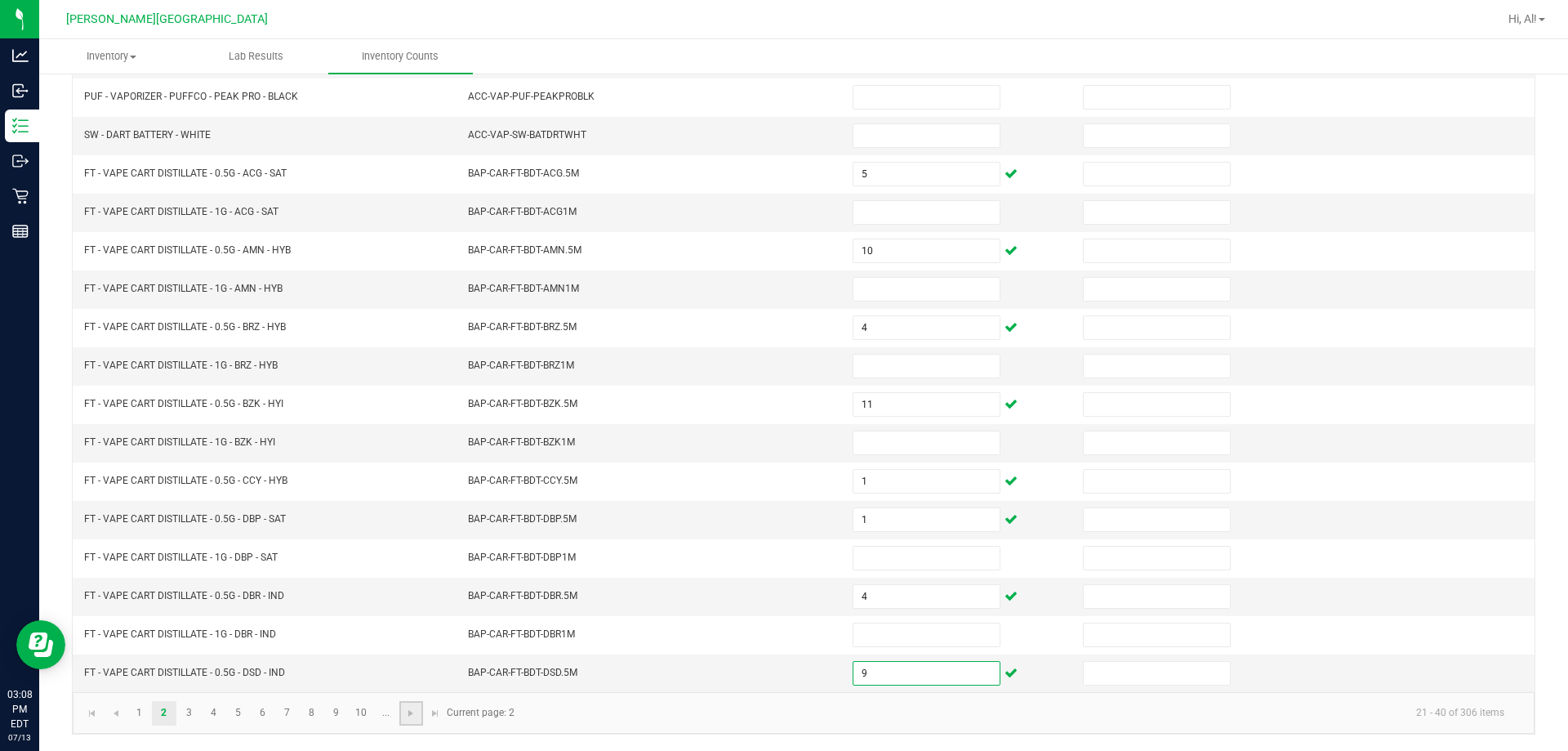 click 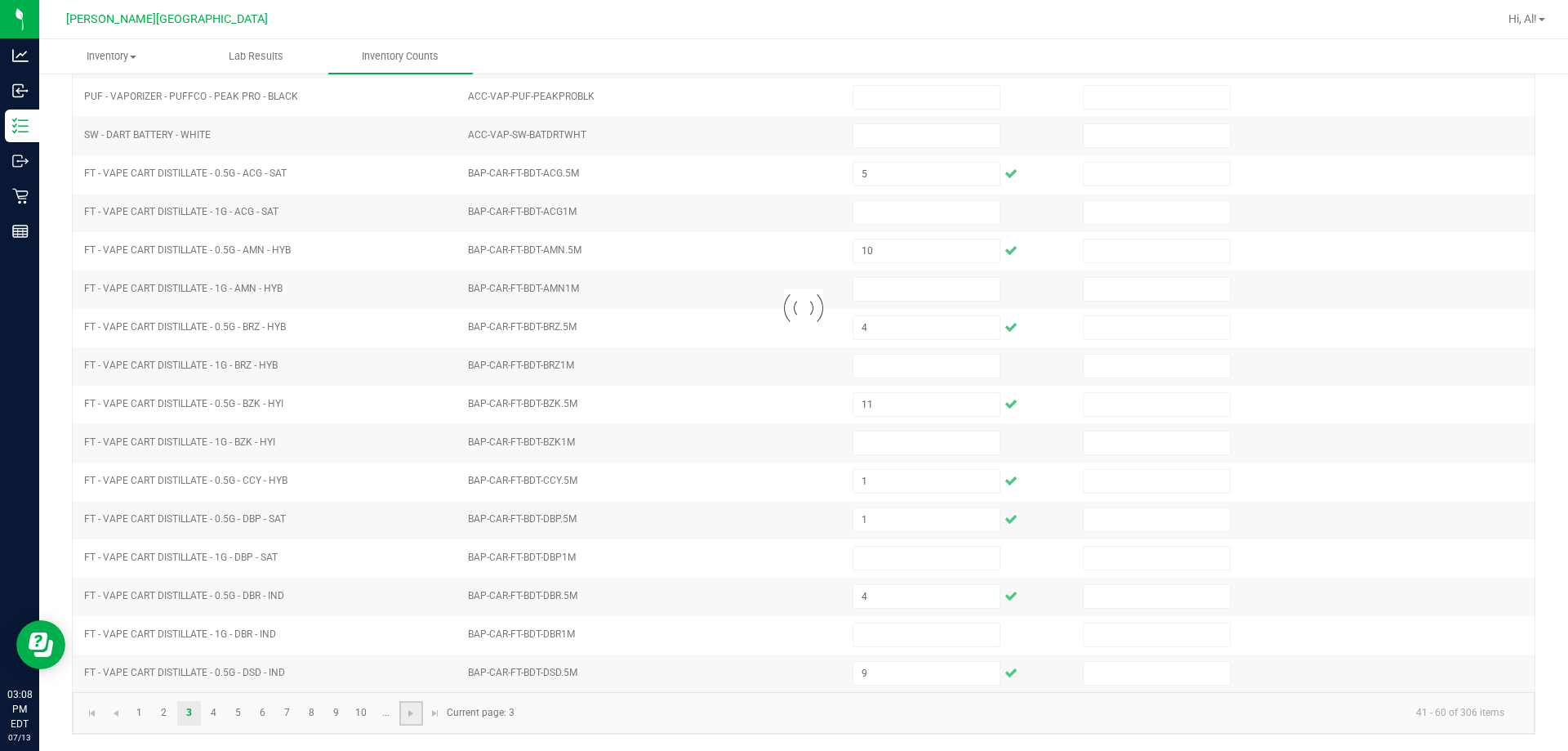 type 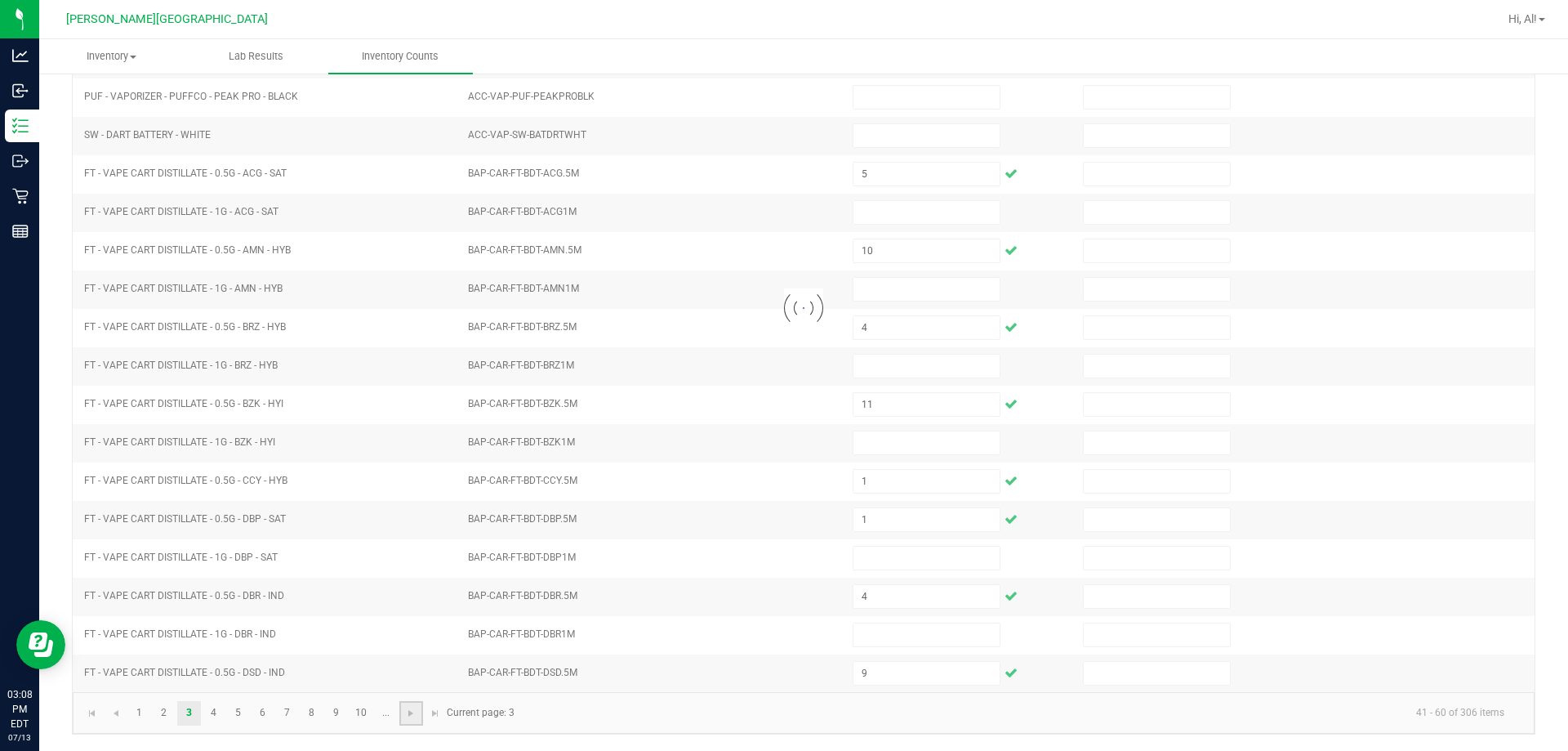 type 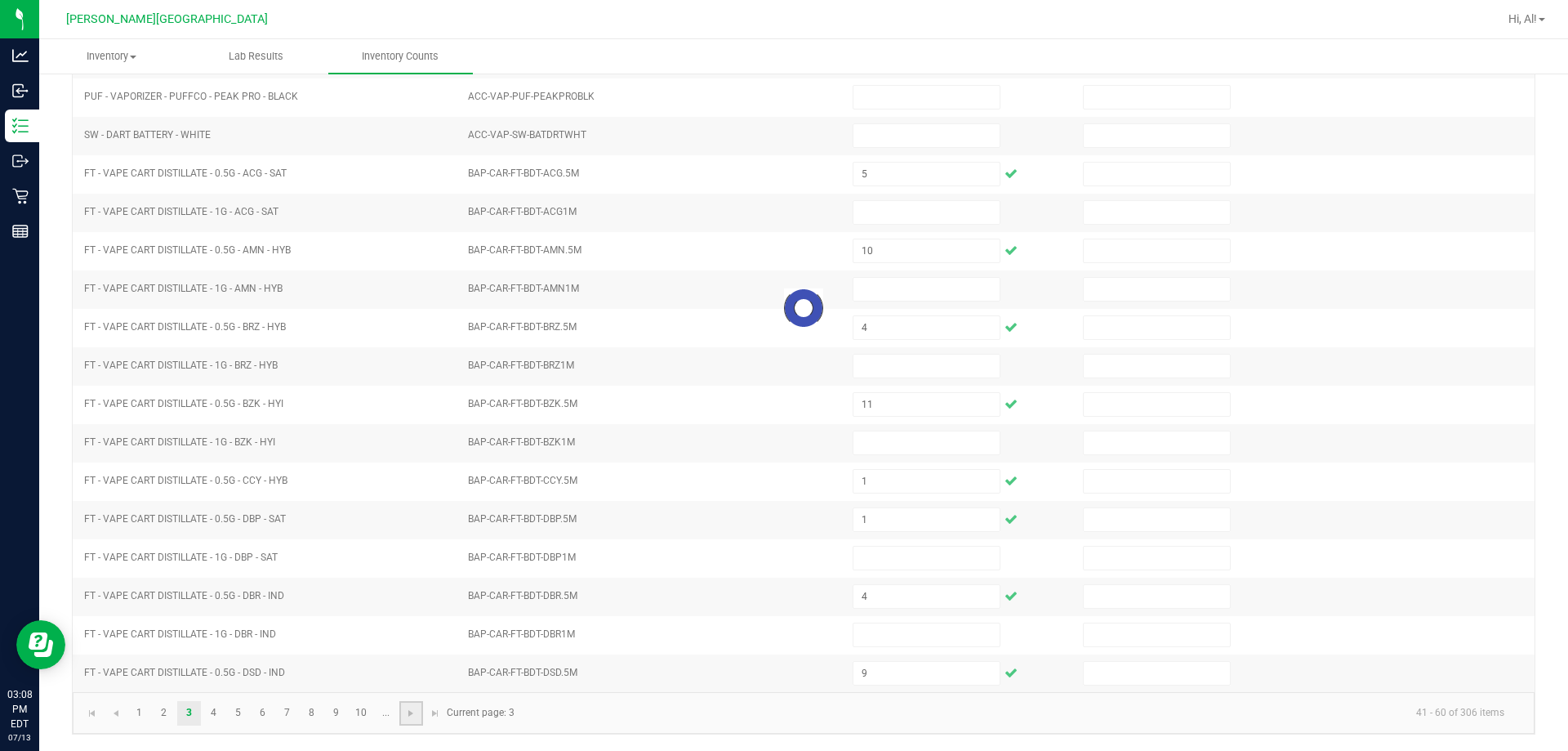 type 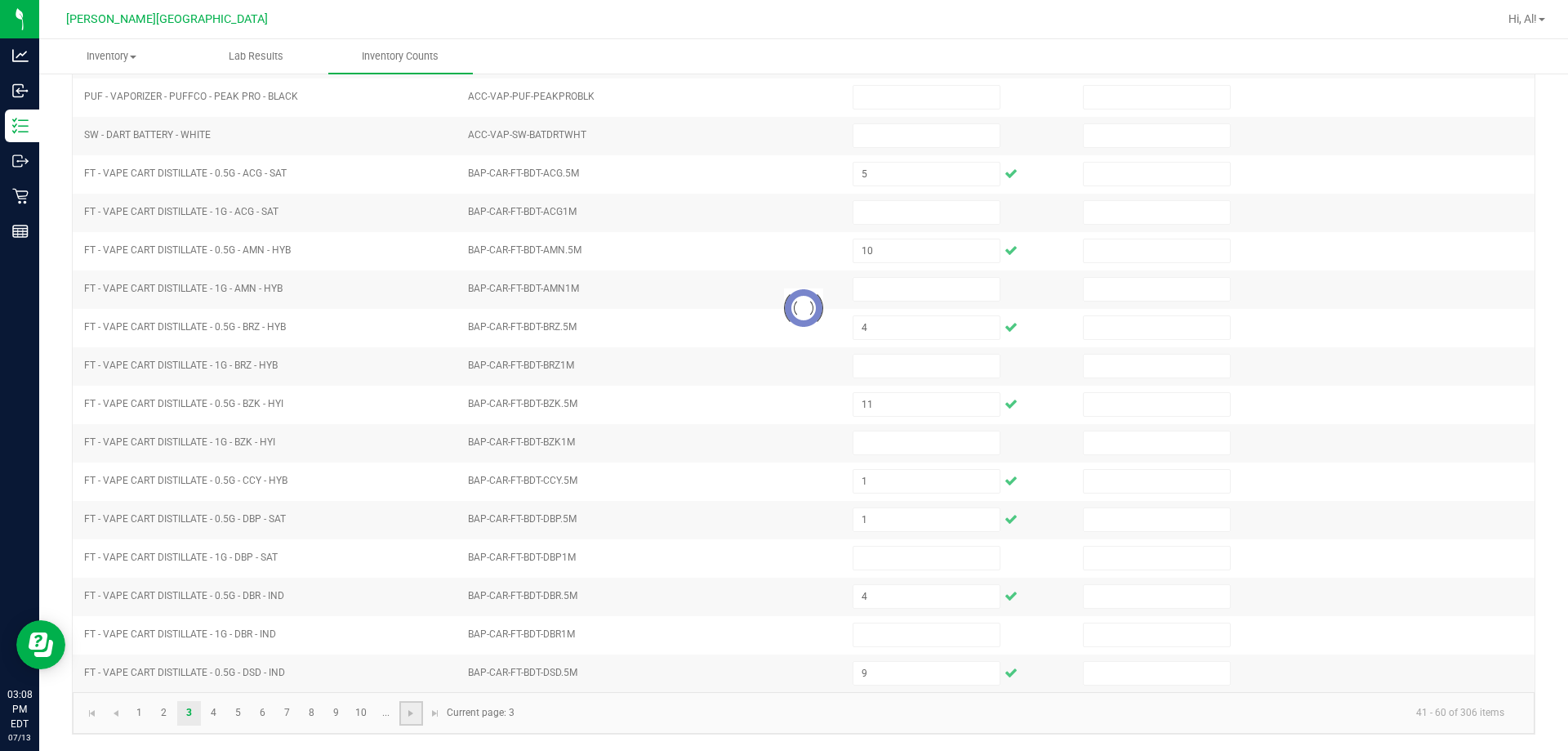 type 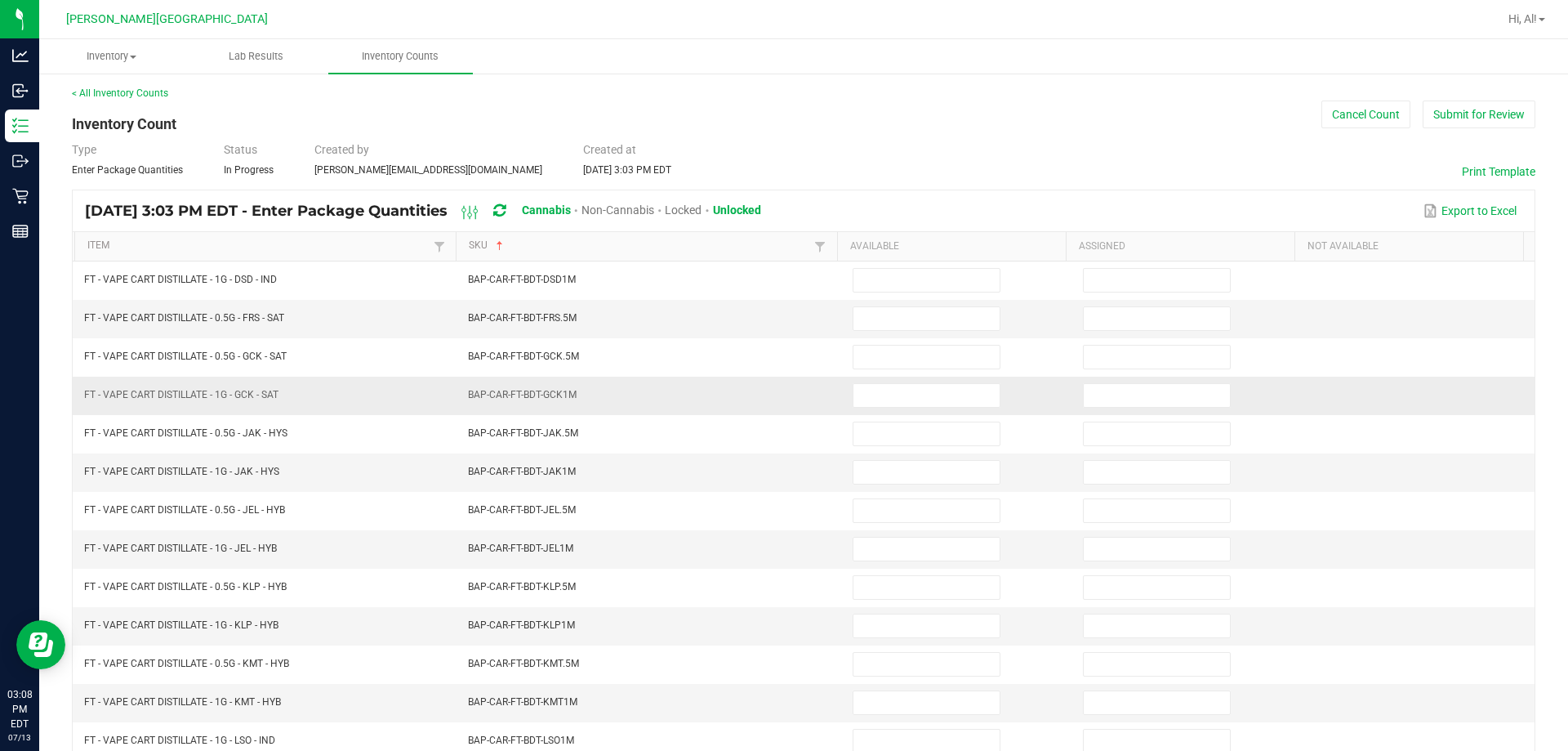 scroll, scrollTop: 0, scrollLeft: 0, axis: both 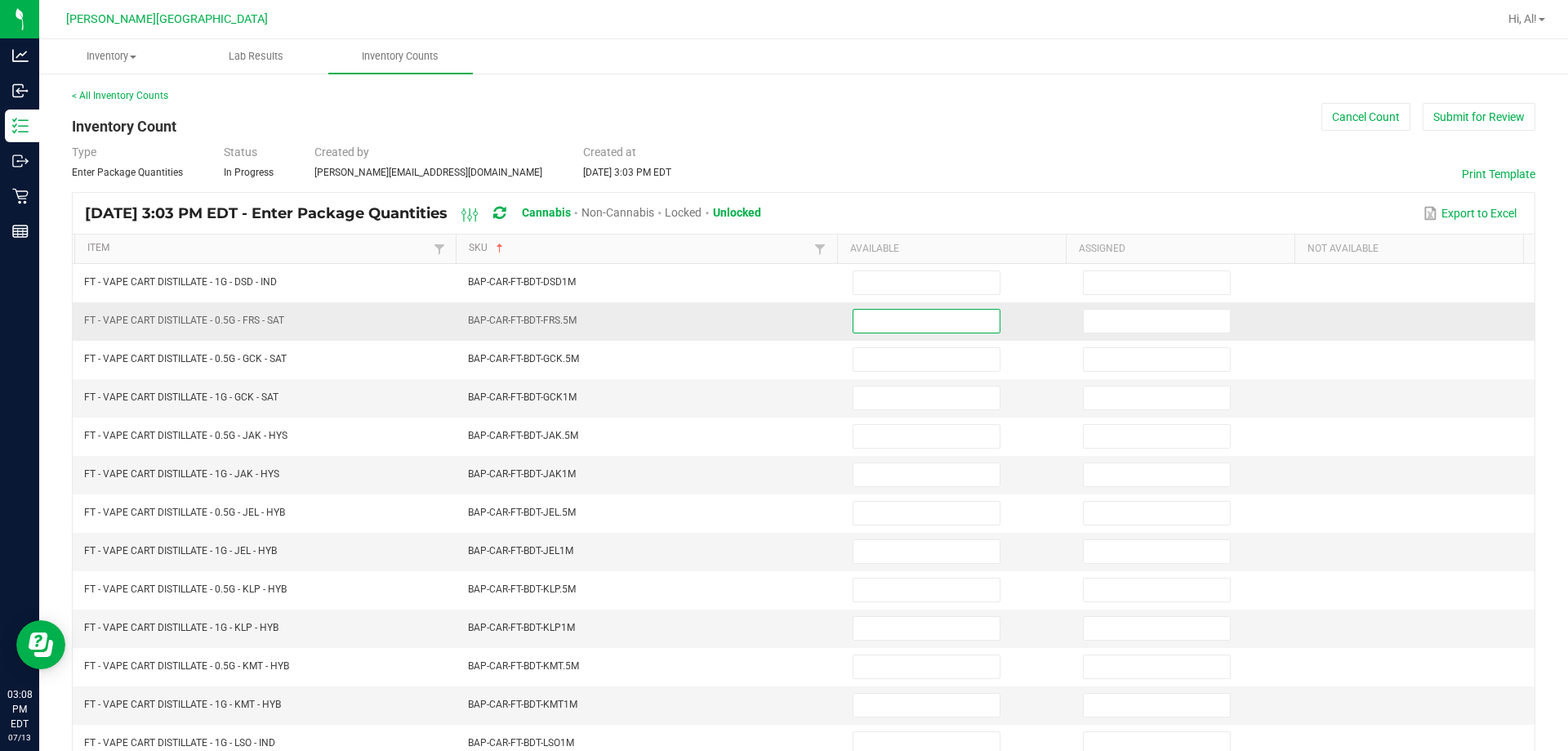 click at bounding box center (926, 321) 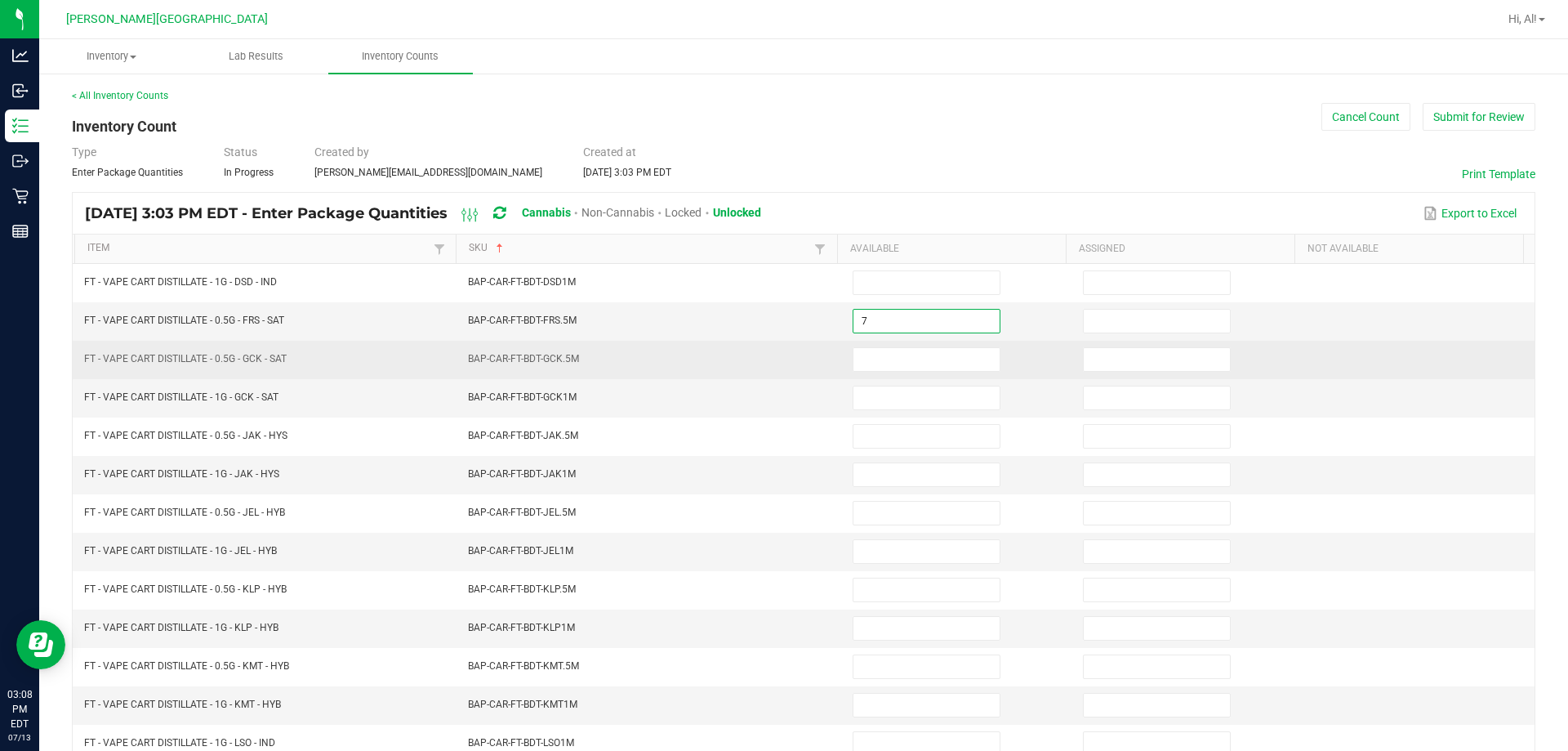 type on "7" 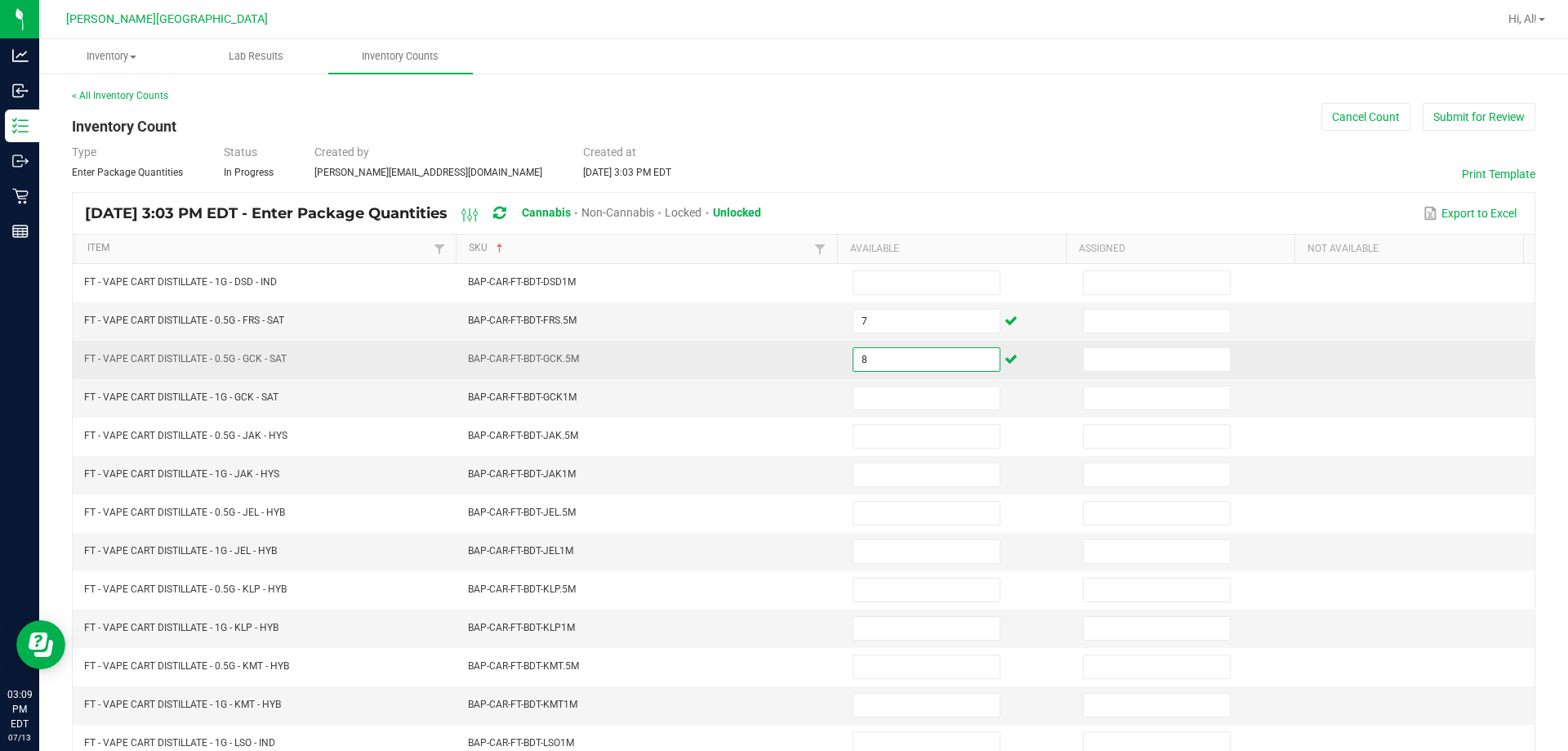 type on "8" 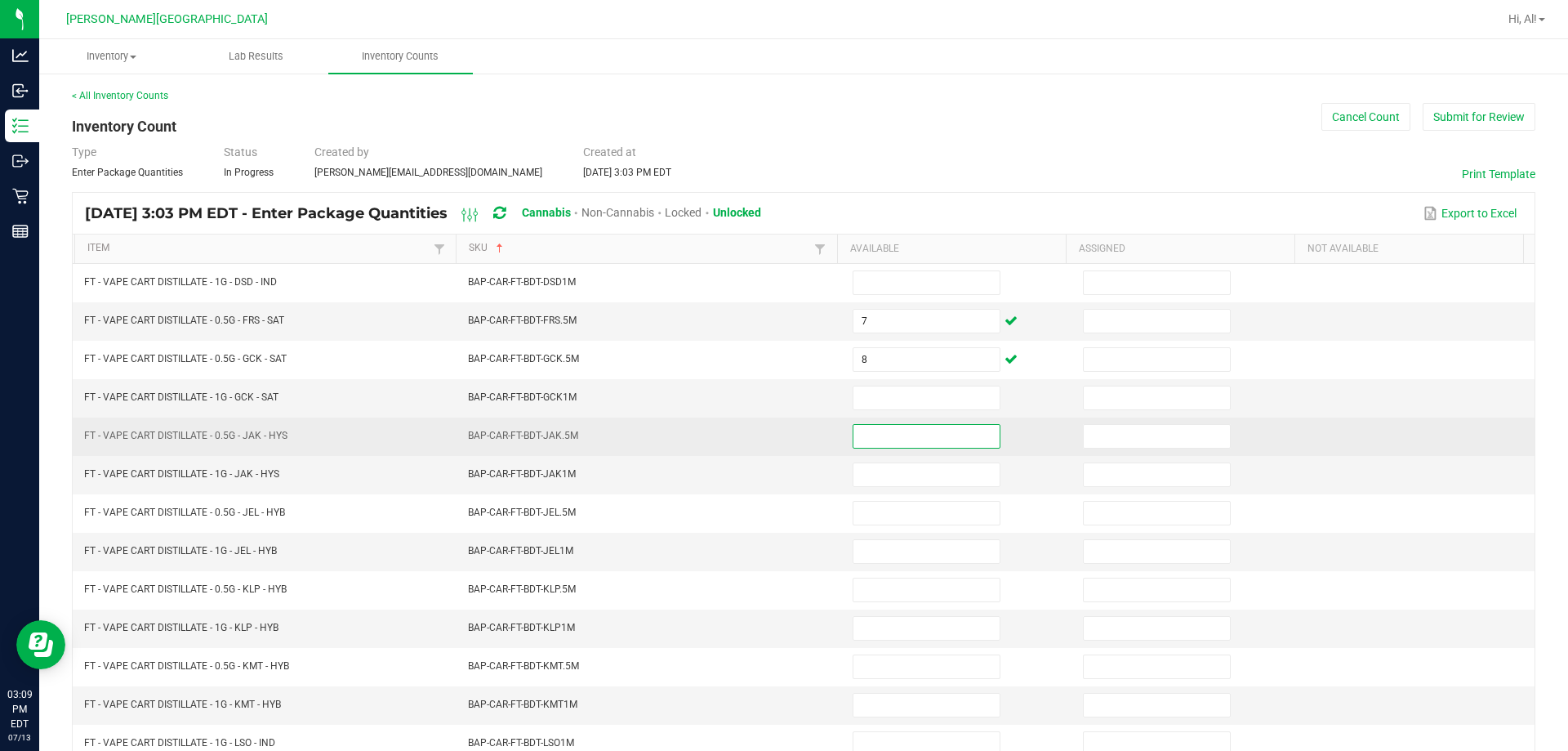 click at bounding box center [926, 436] 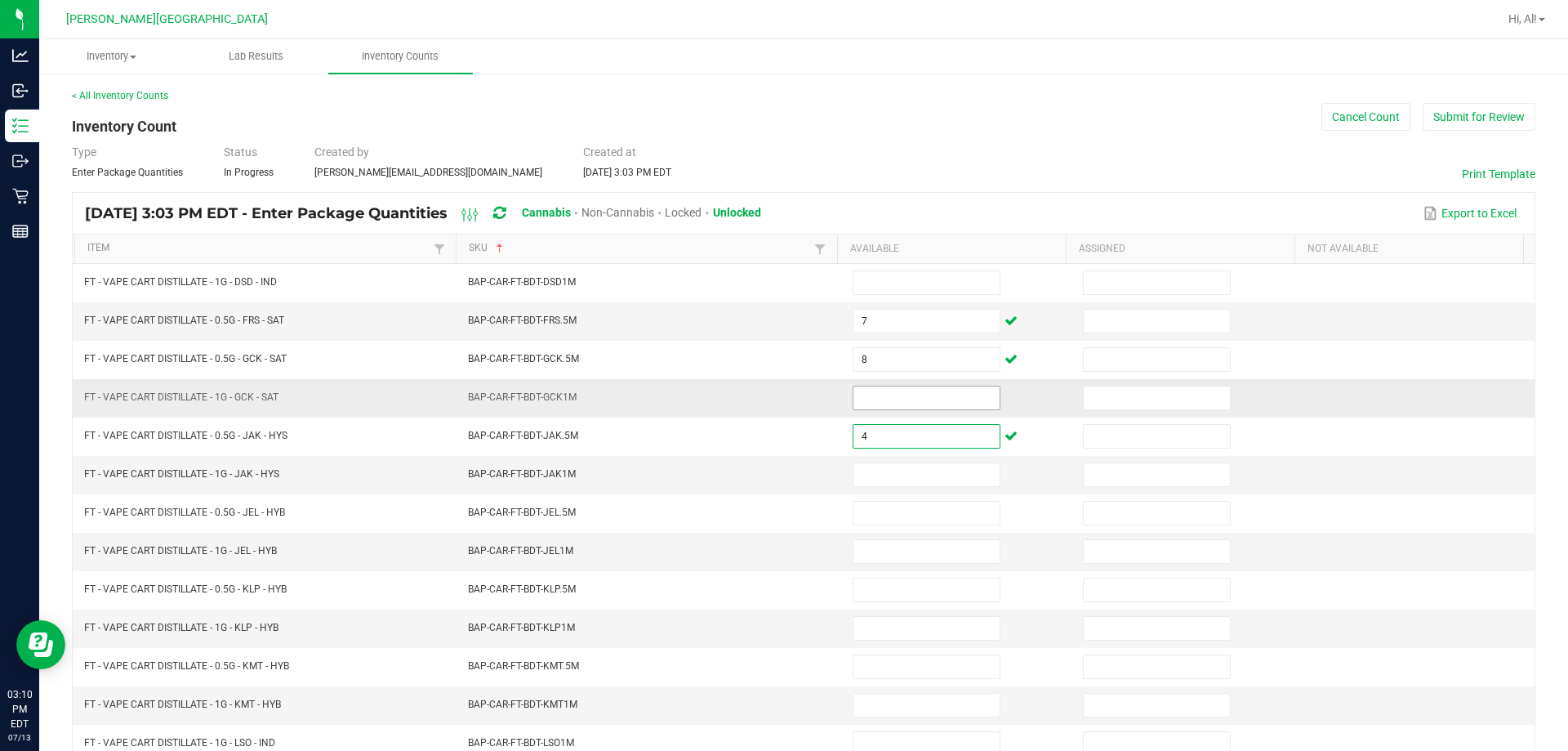 type on "4" 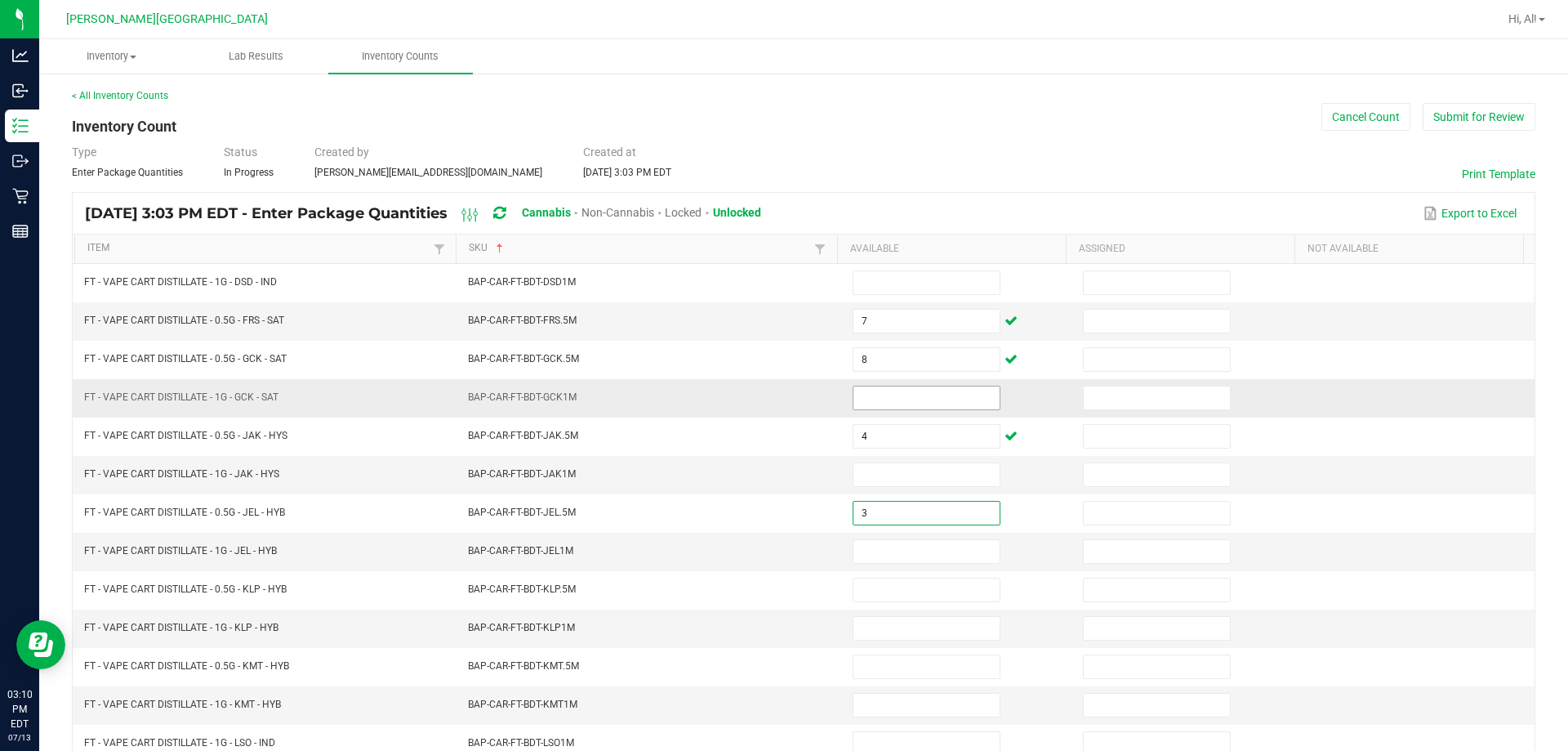 type on "3" 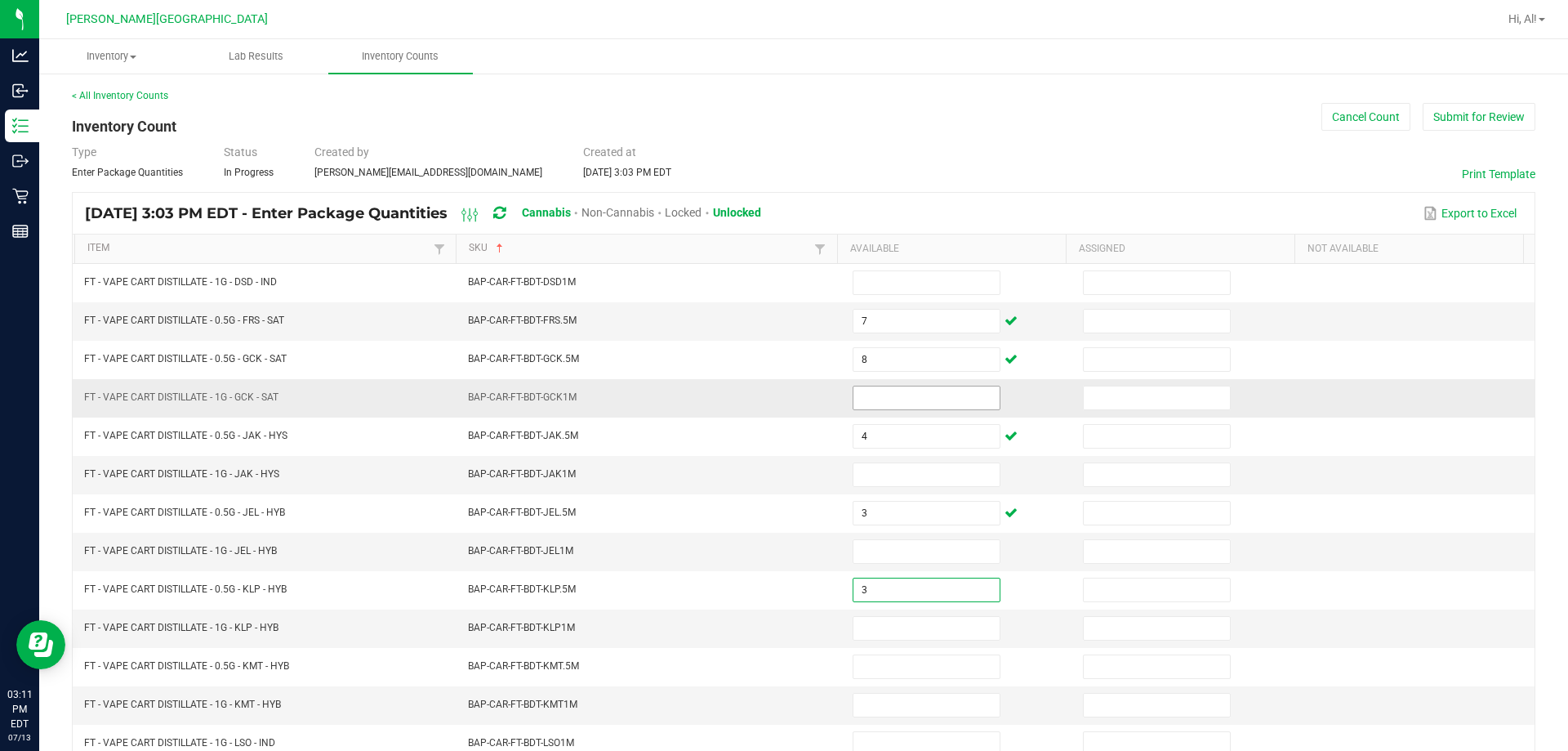 type on "3" 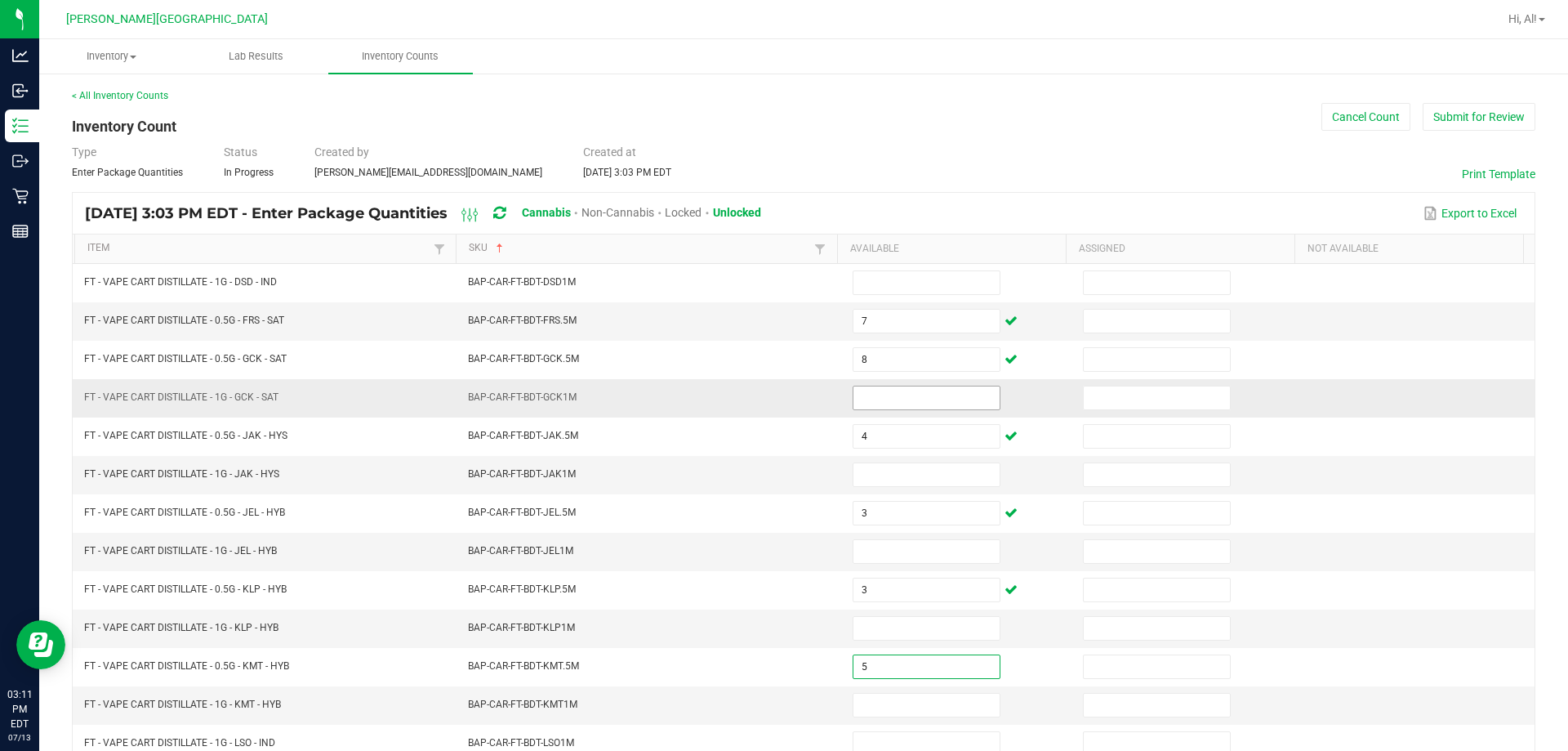 type on "5" 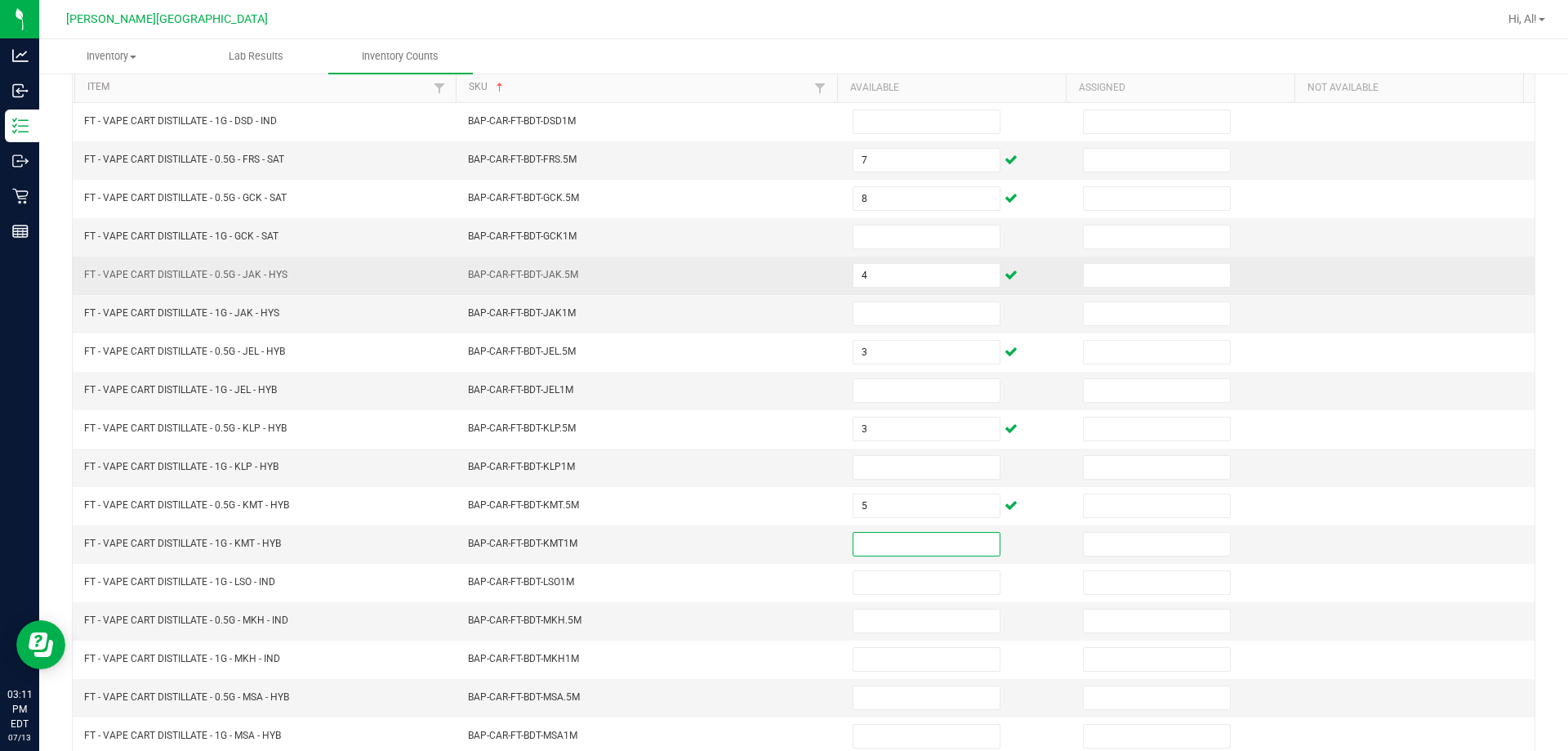 scroll, scrollTop: 163, scrollLeft: 0, axis: vertical 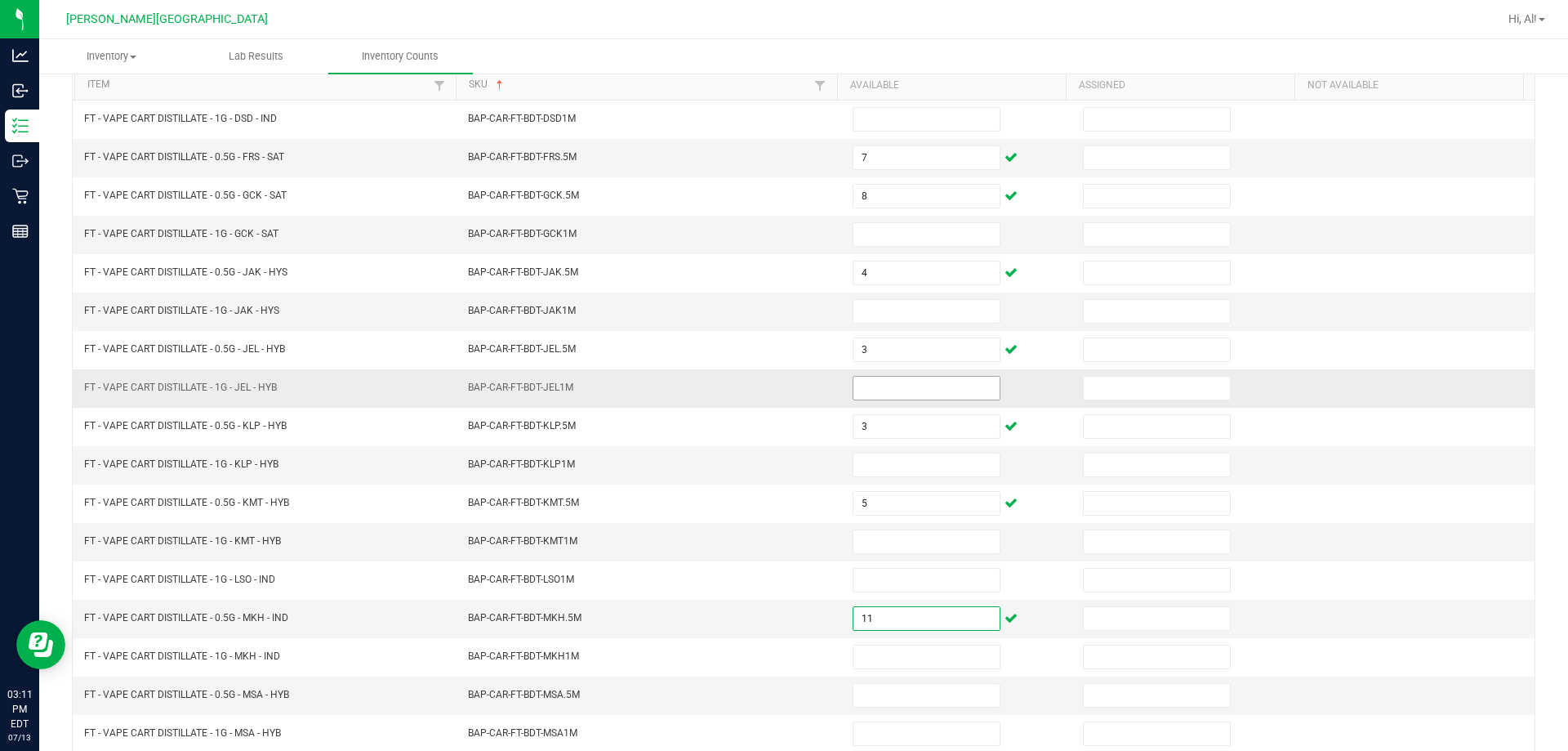 type on "11" 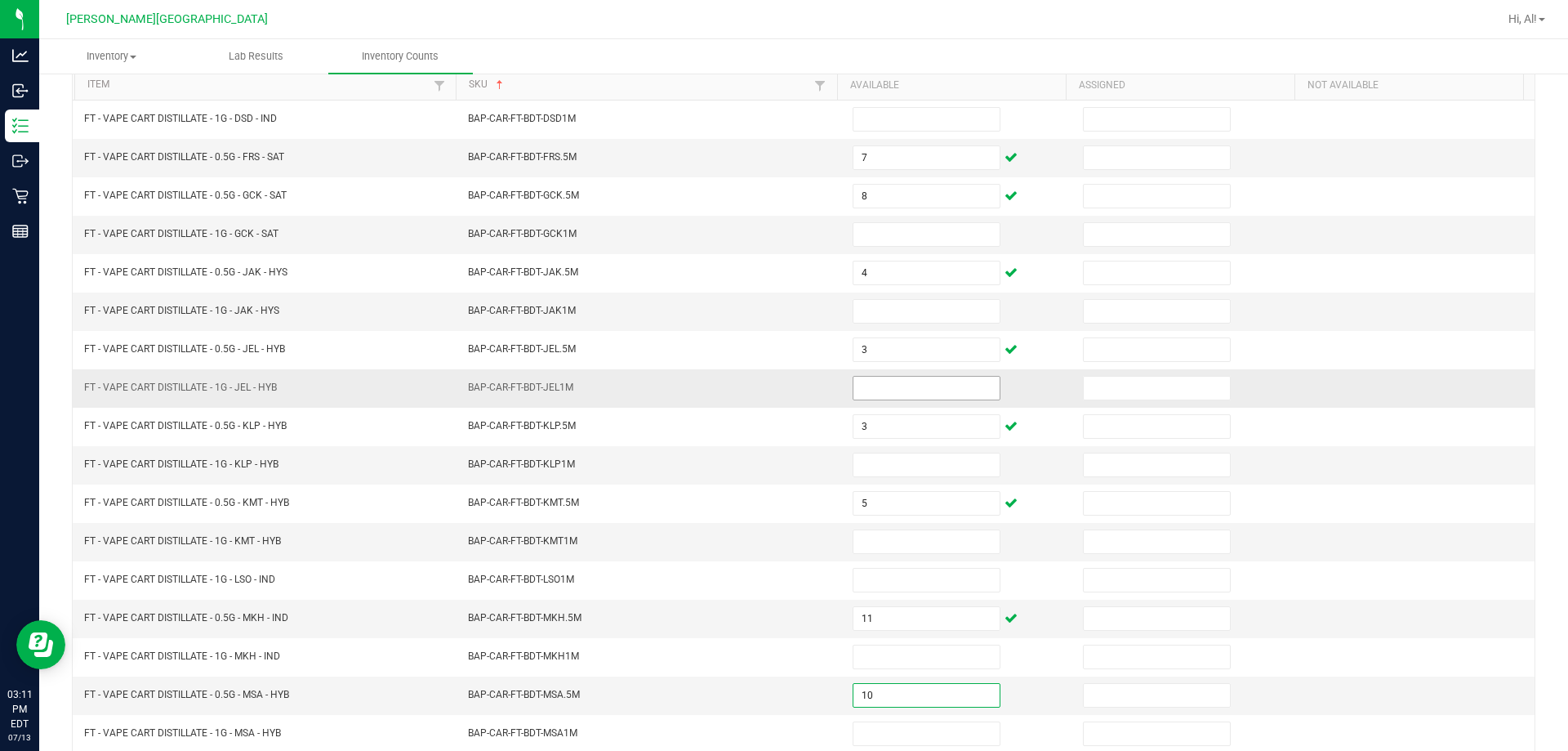 type on "10" 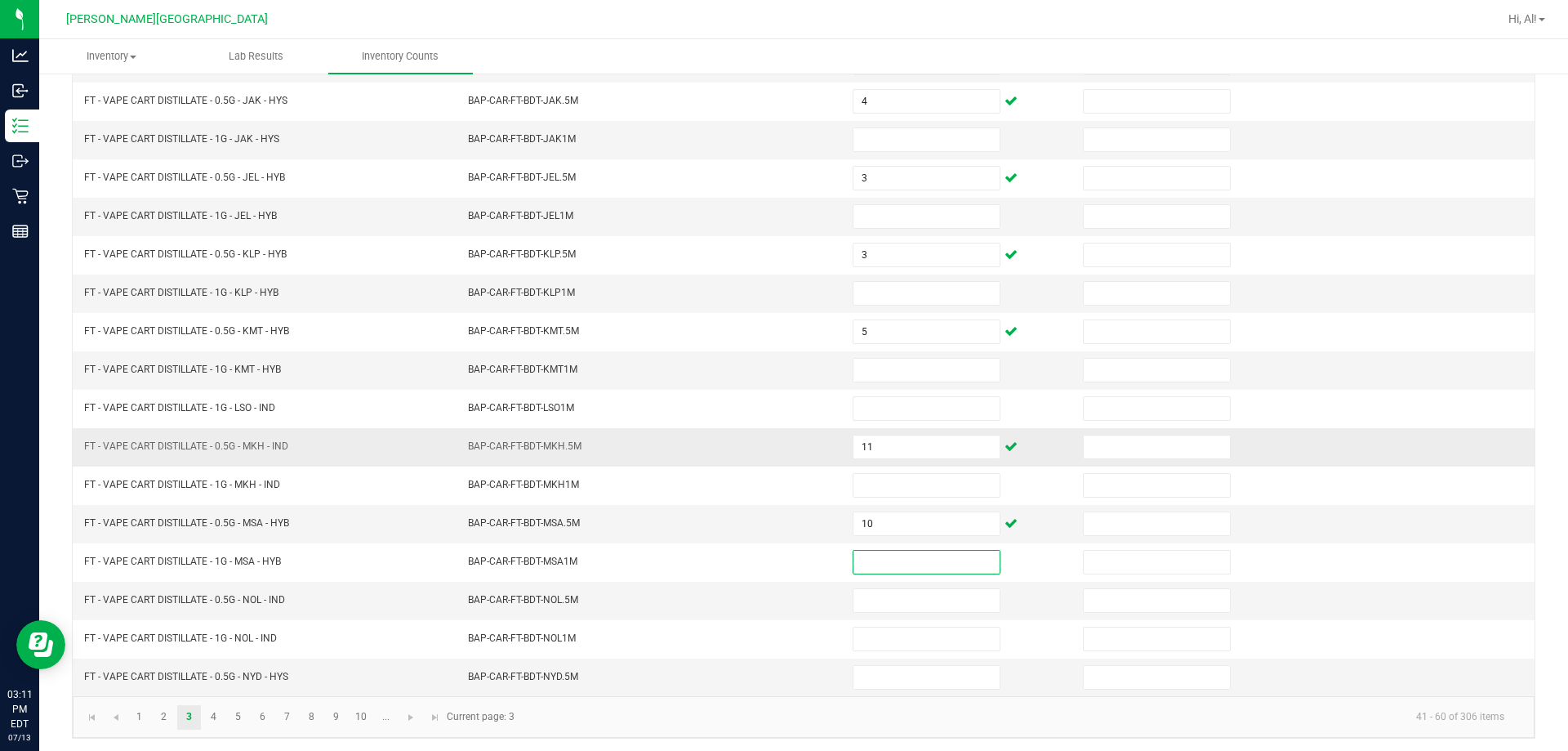 scroll, scrollTop: 339, scrollLeft: 0, axis: vertical 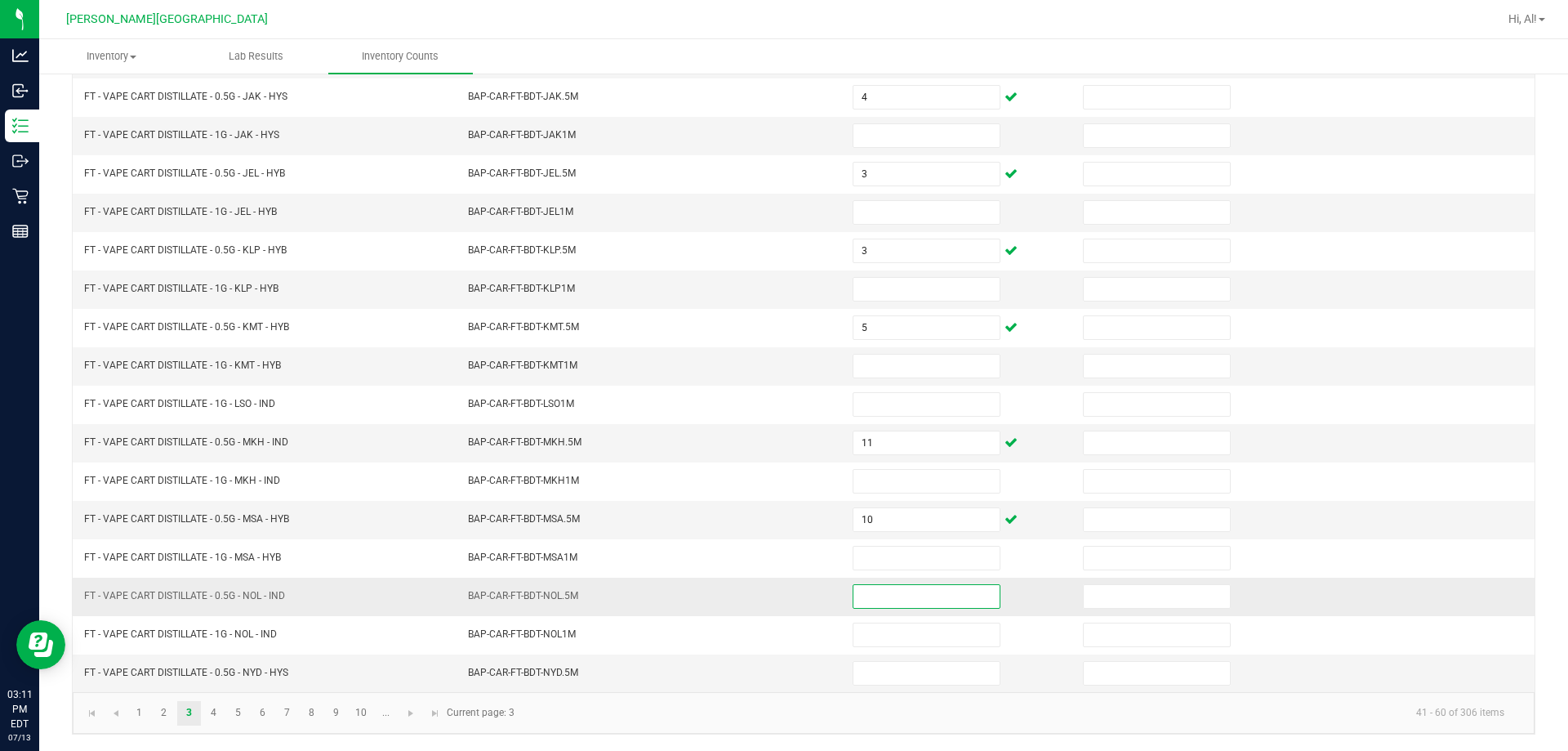 click at bounding box center [926, 597] 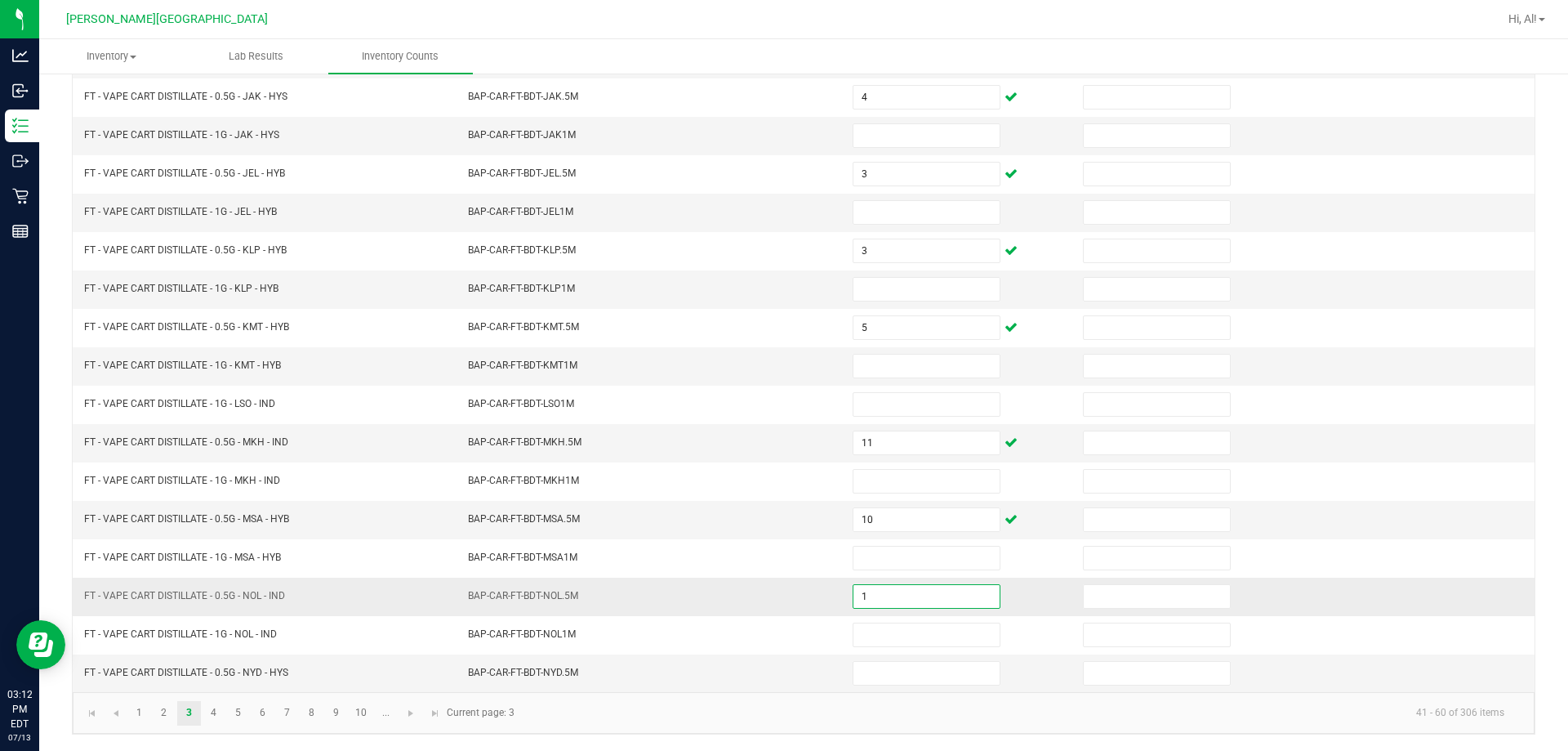 type on "1" 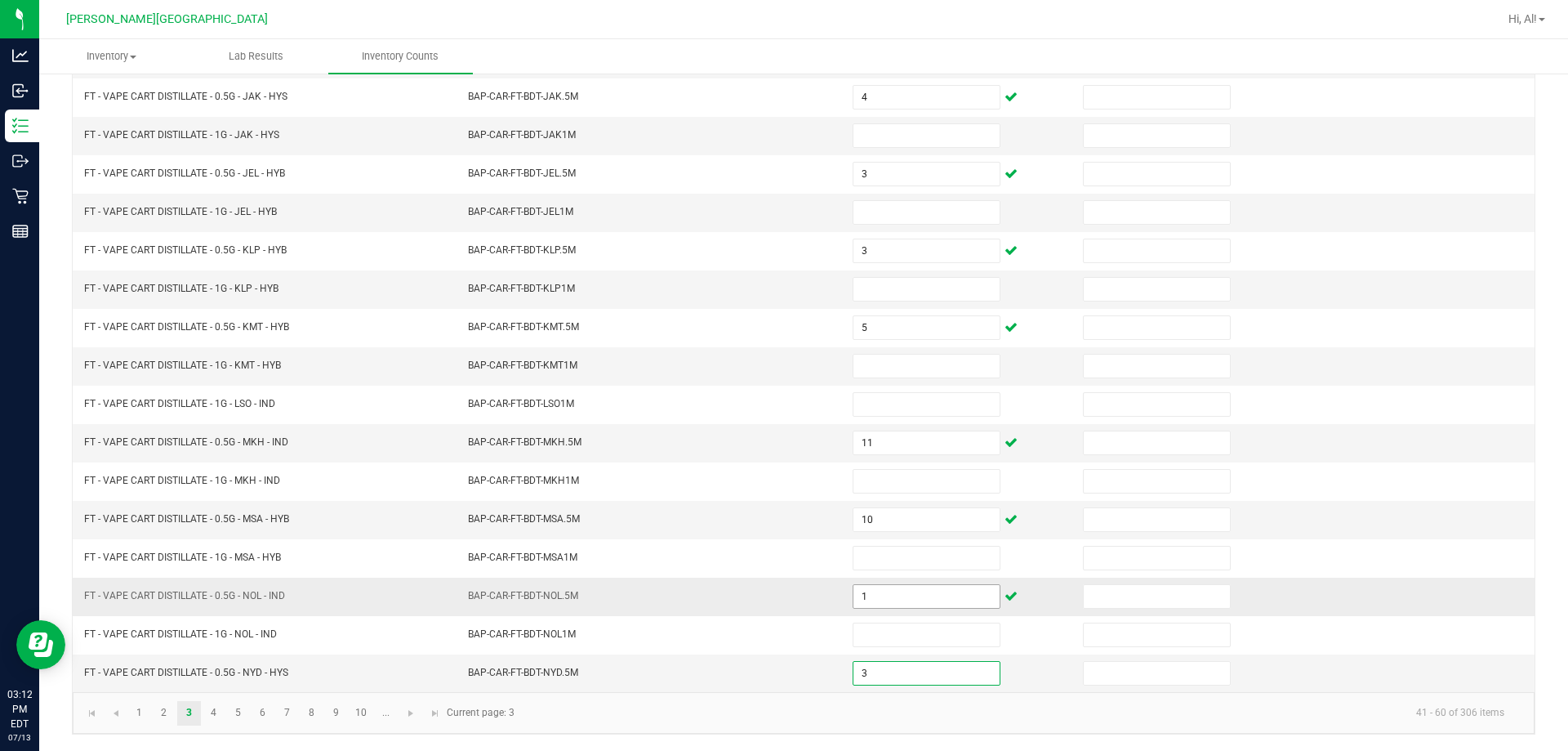 type on "3" 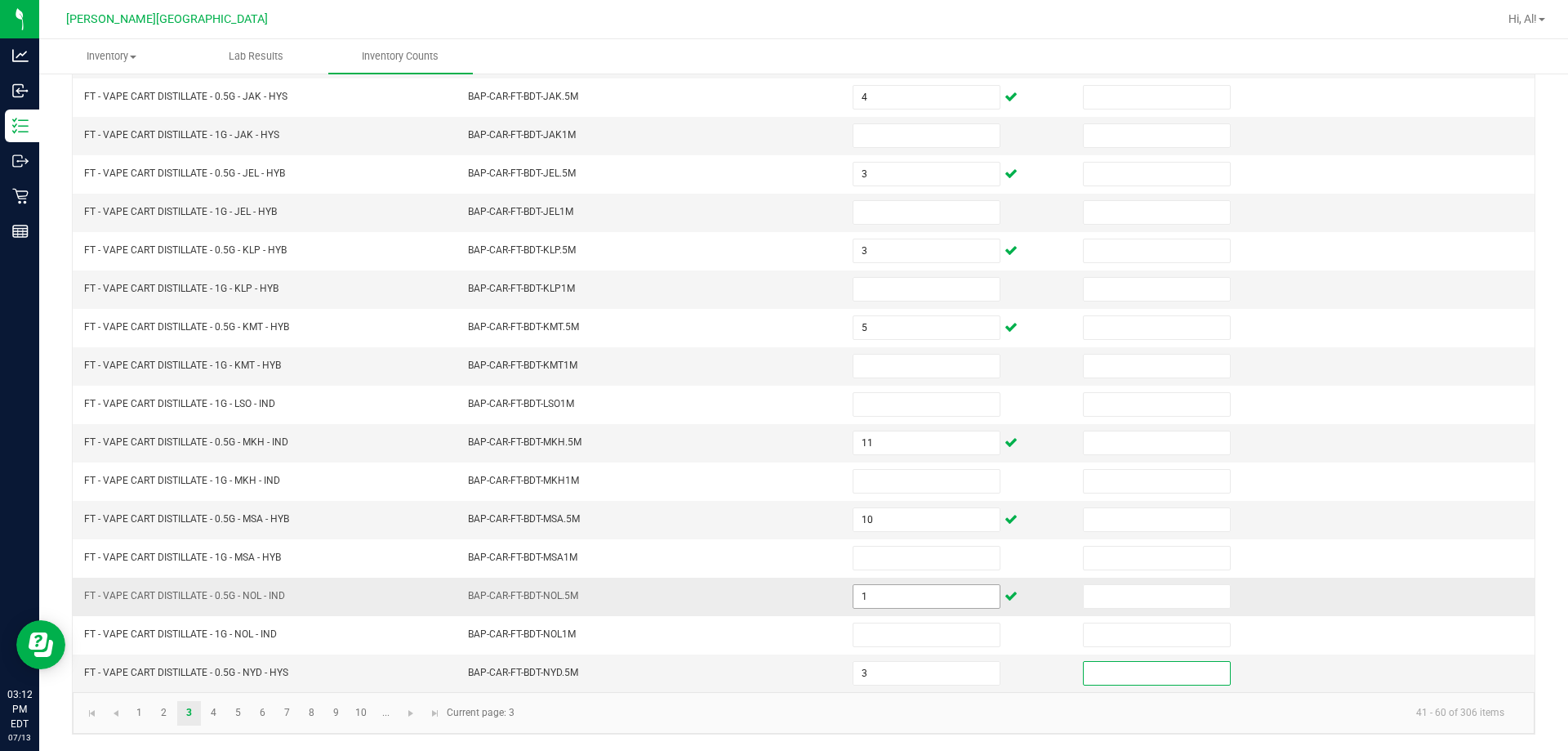 type 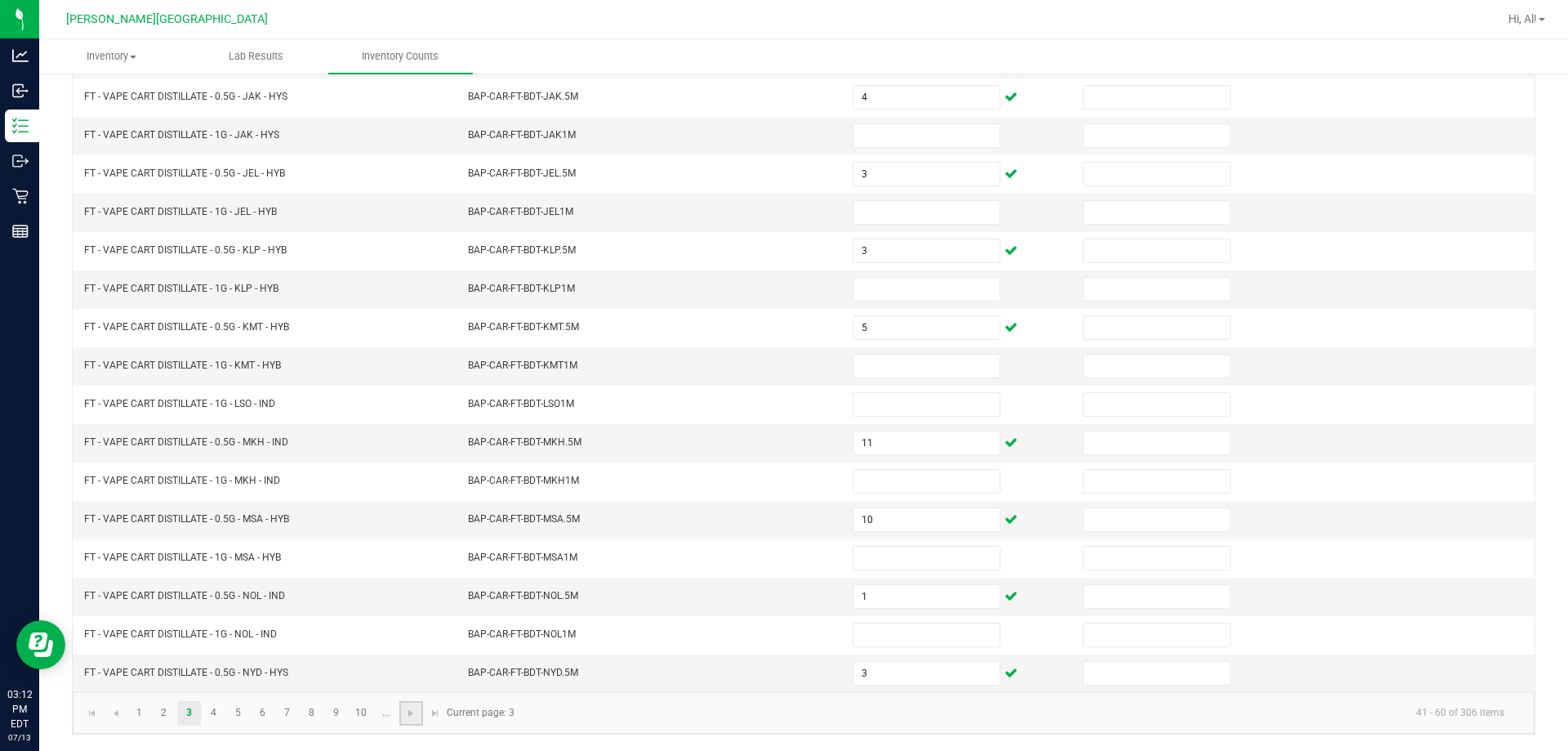 click 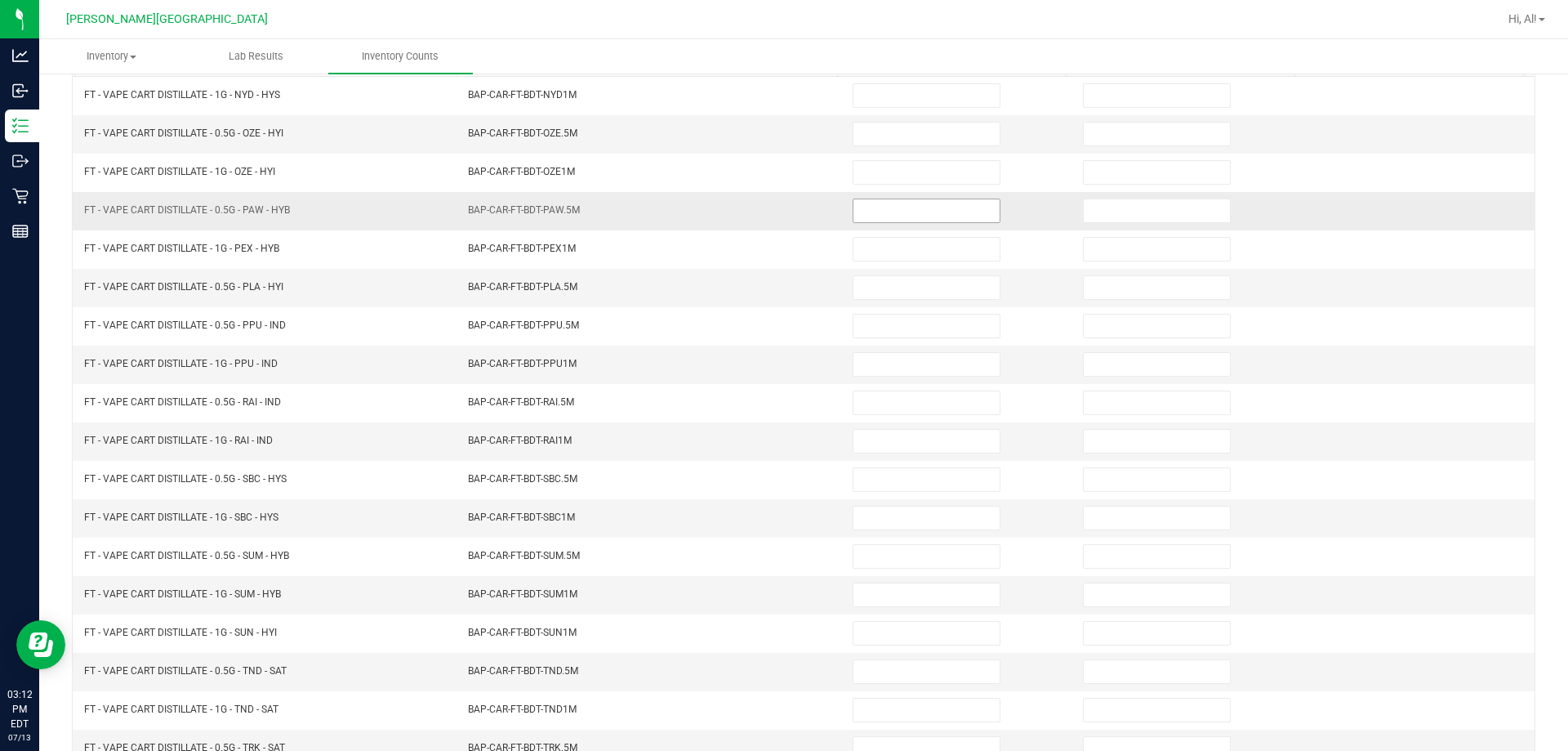 scroll, scrollTop: 0, scrollLeft: 0, axis: both 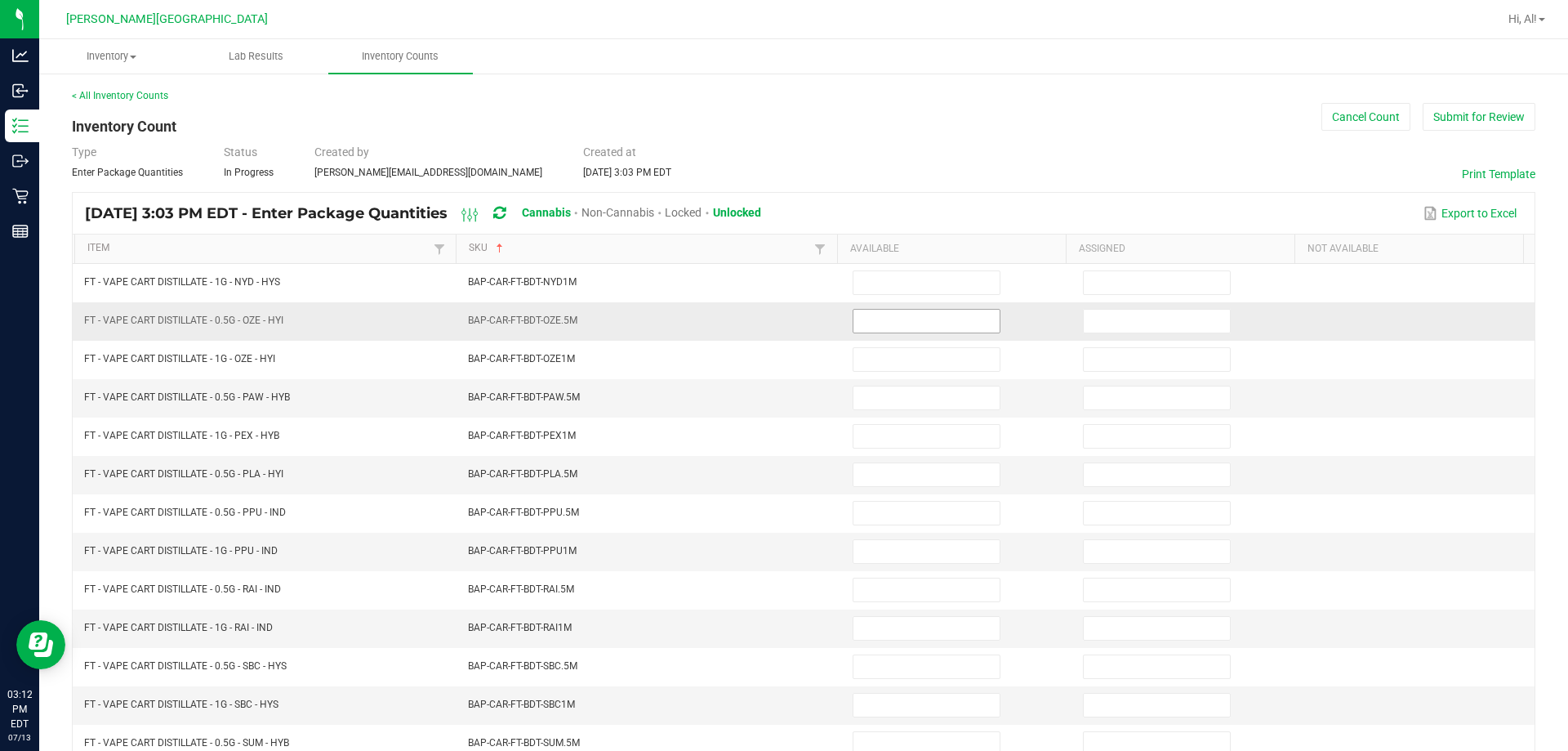 click at bounding box center [926, 321] 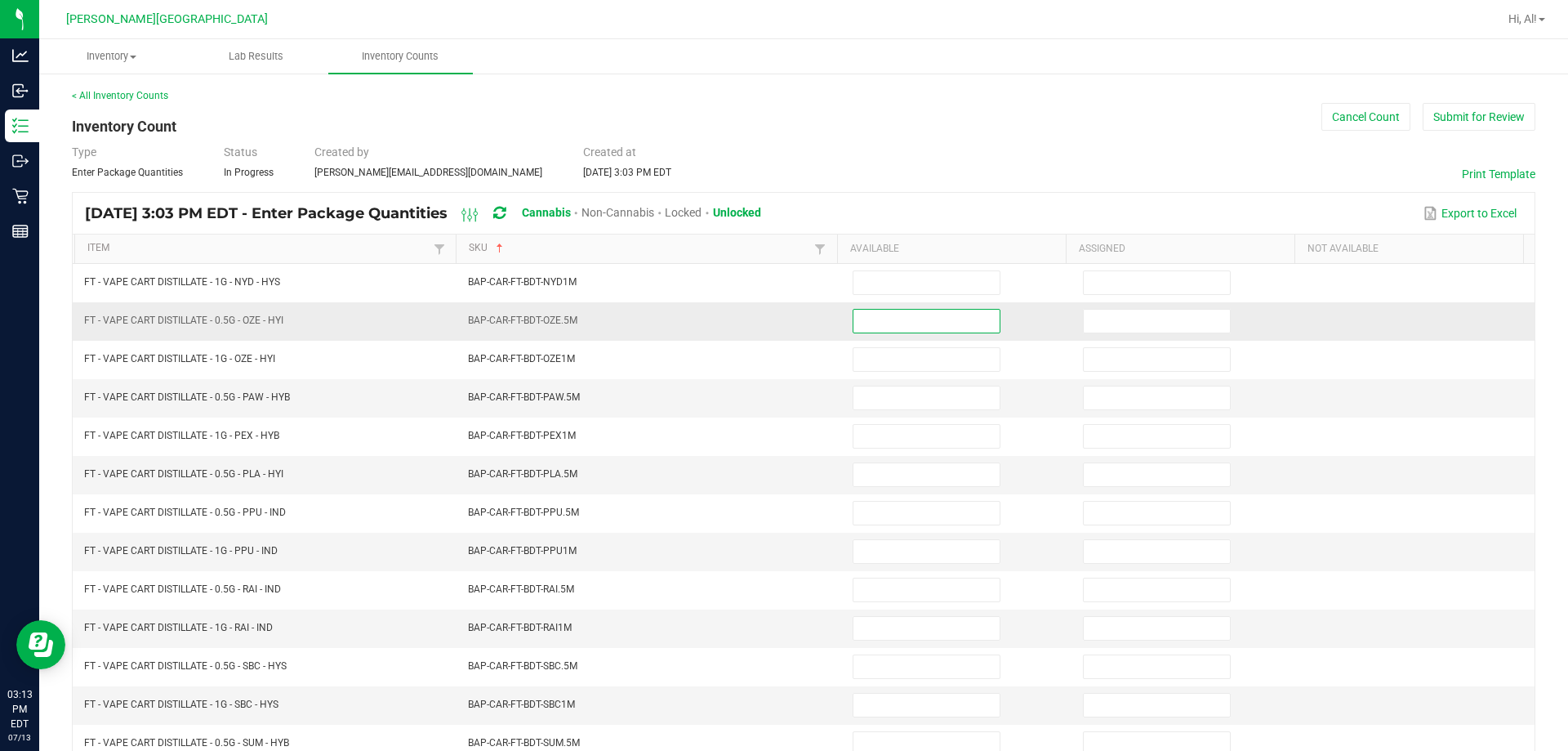 click at bounding box center [926, 321] 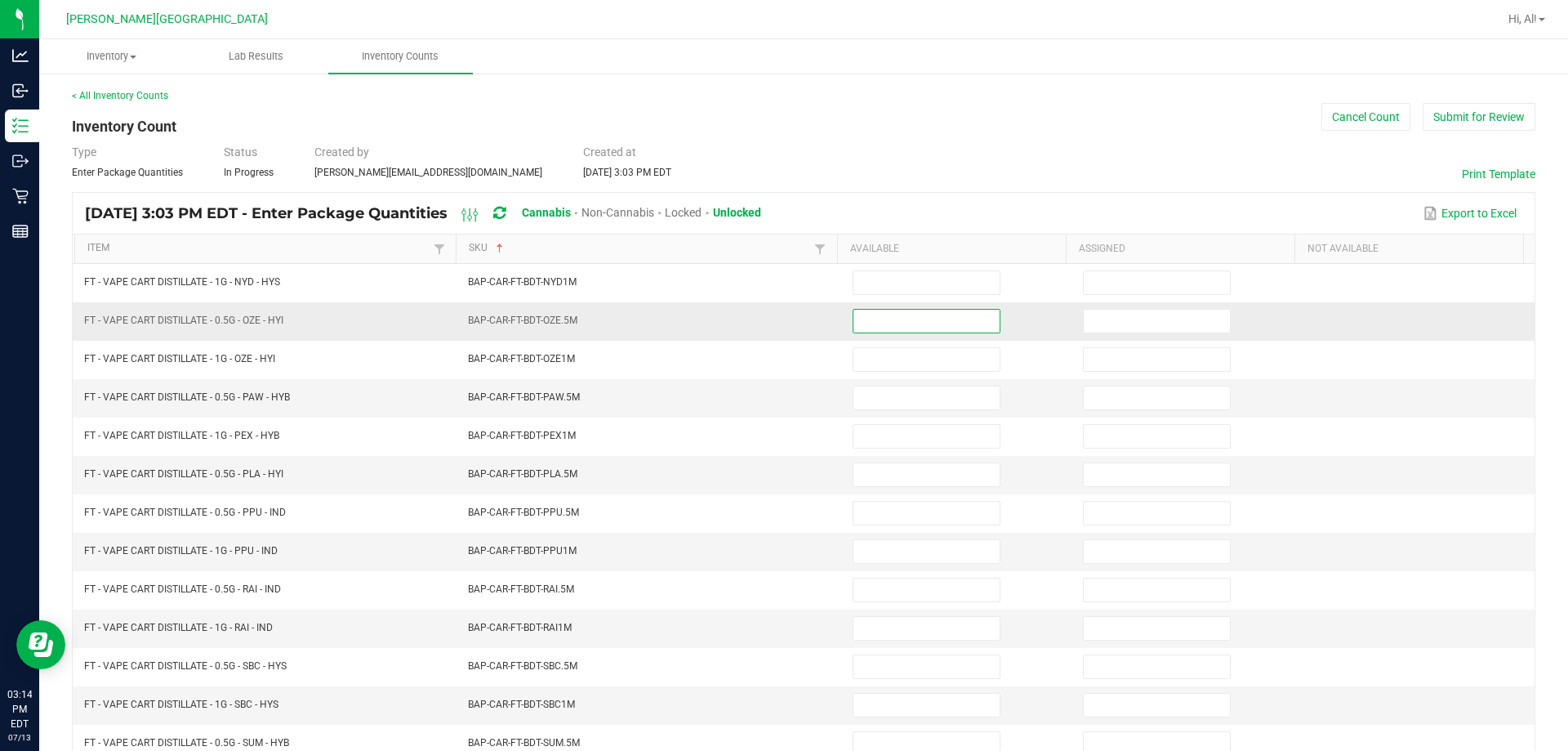 click at bounding box center [926, 321] 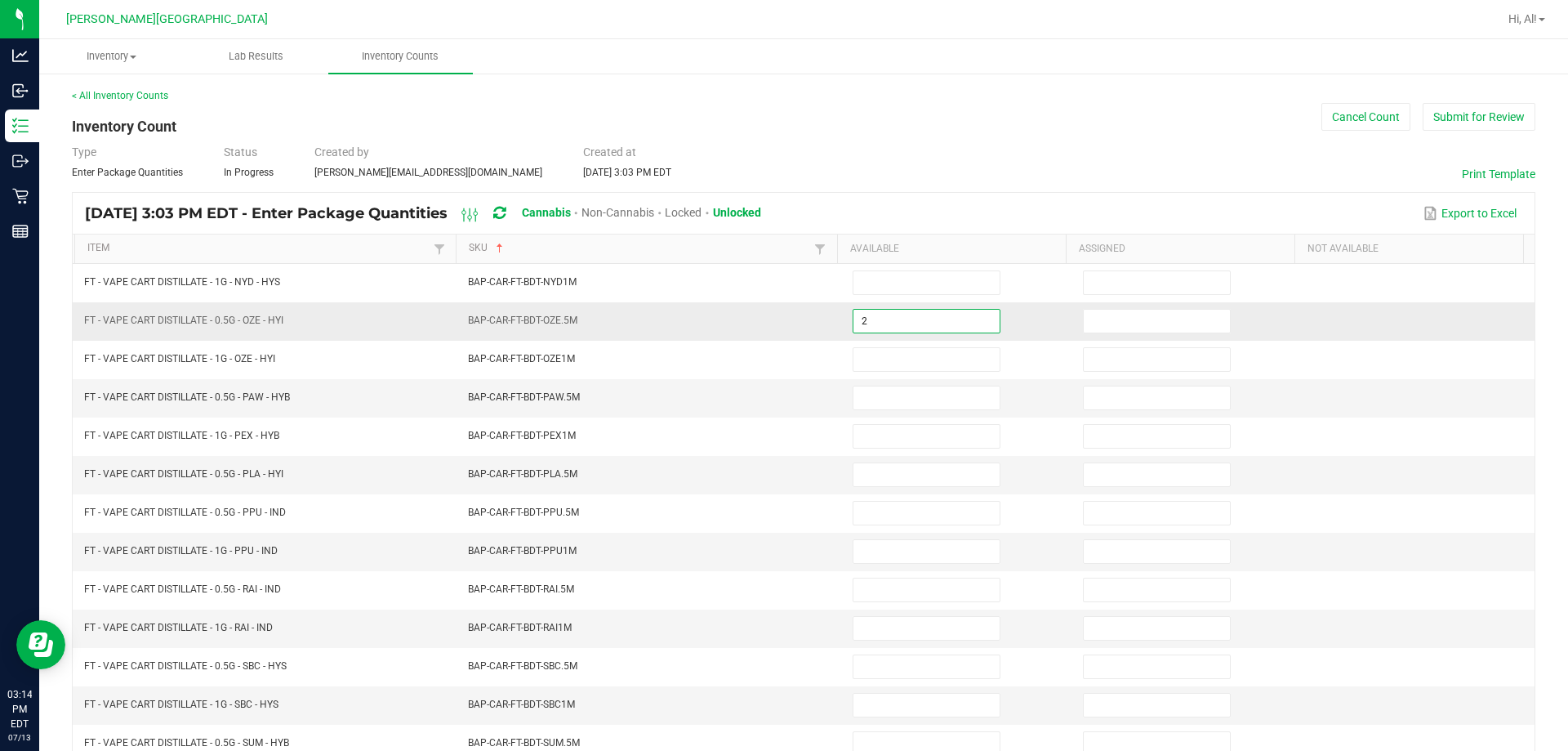 type on "2" 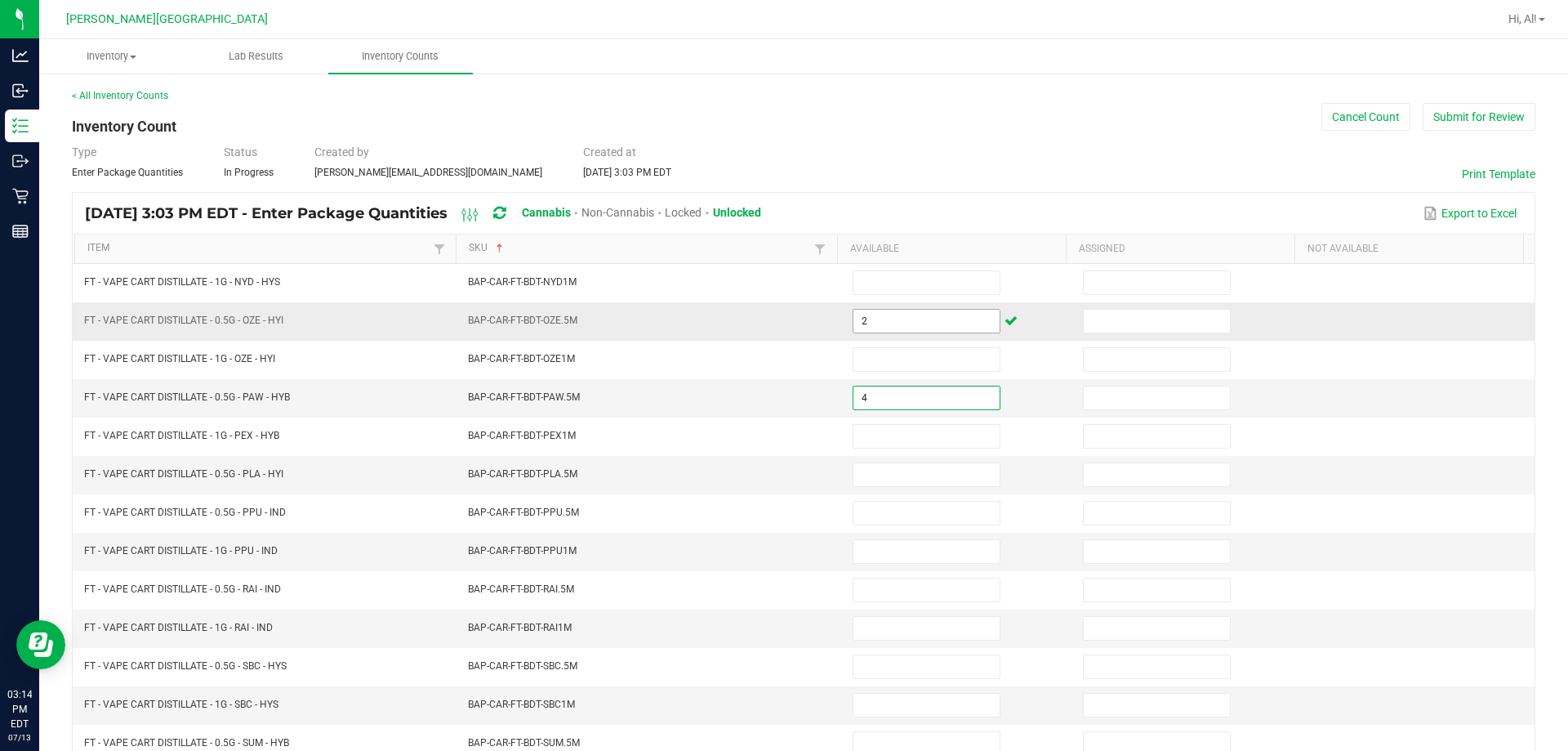 type on "4" 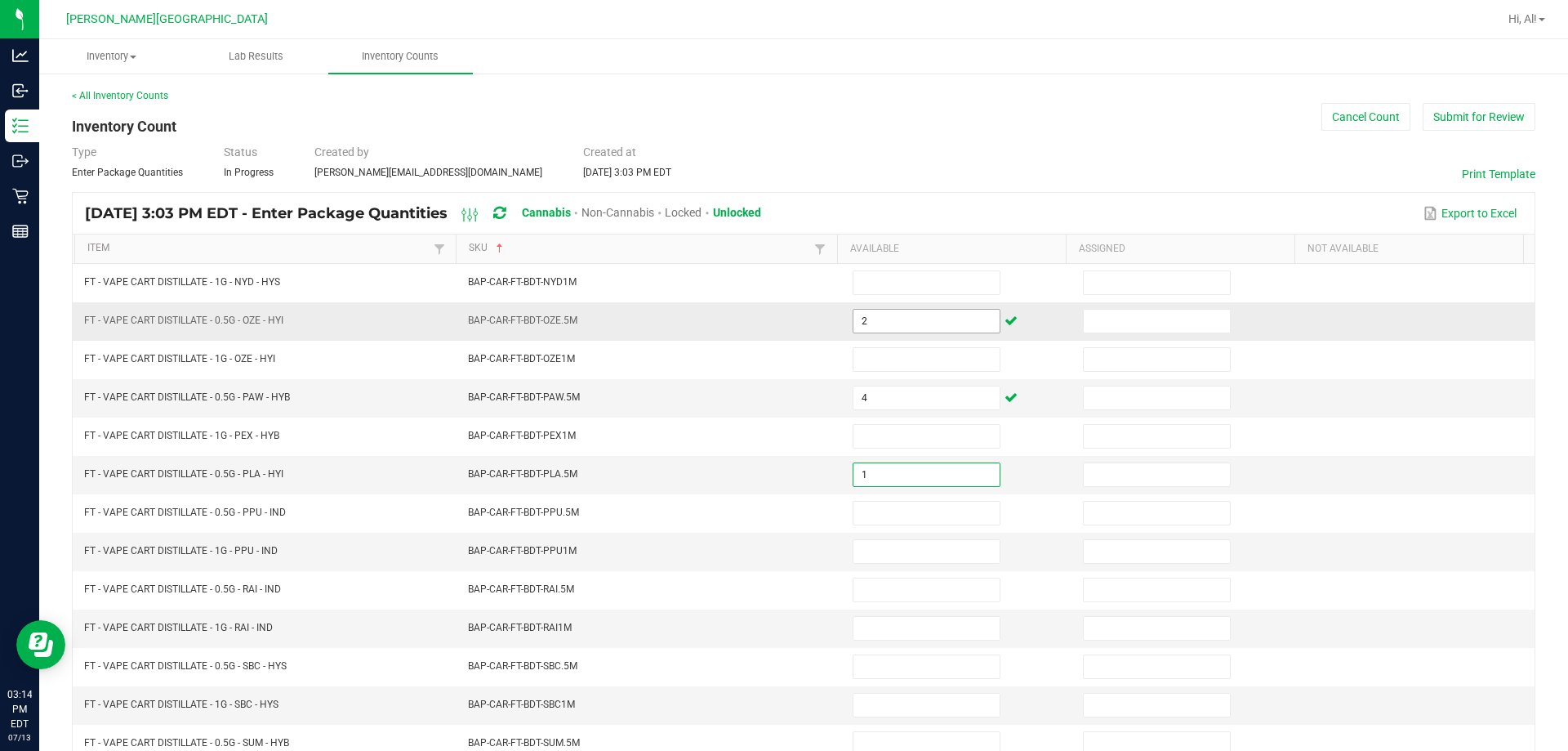 type on "1" 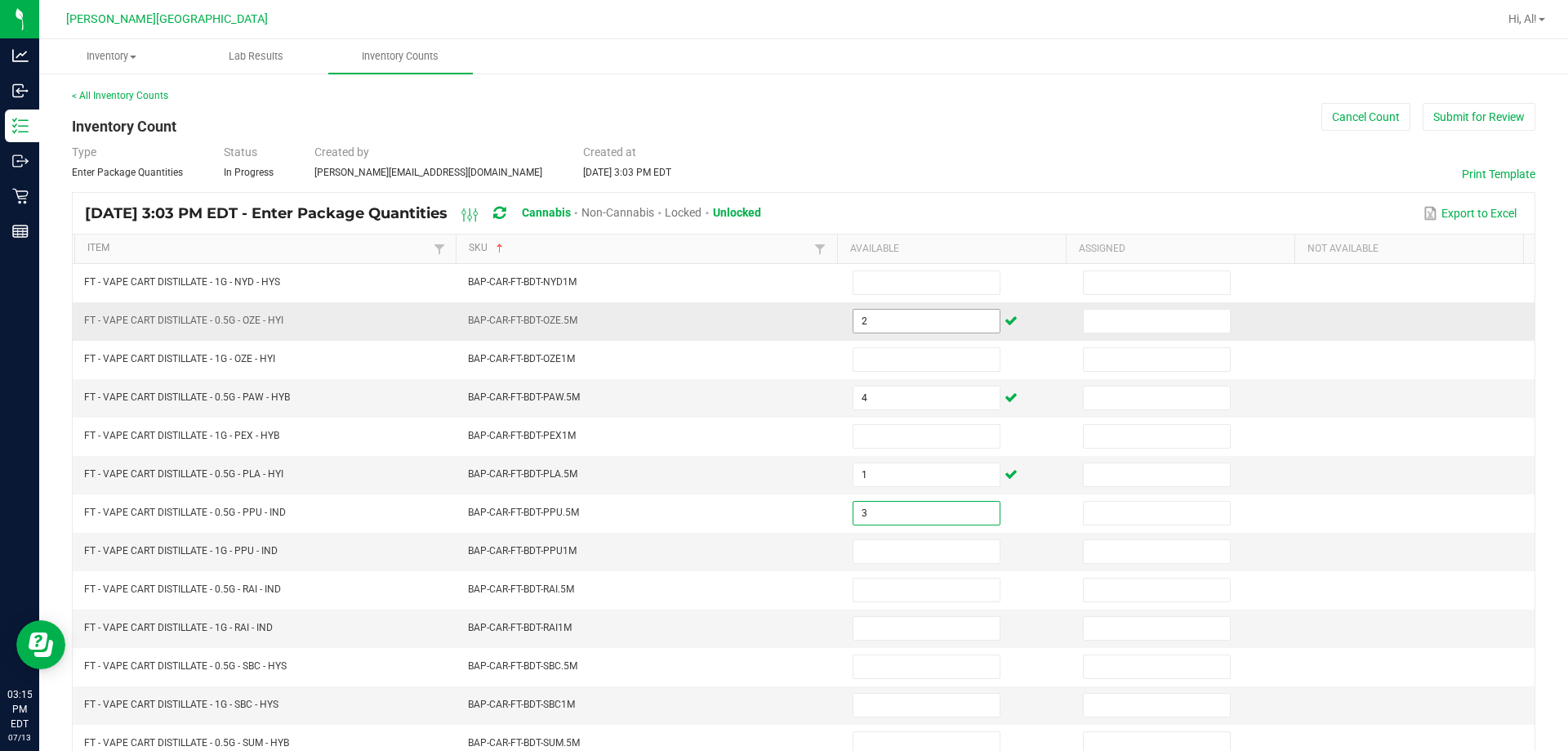 type on "3" 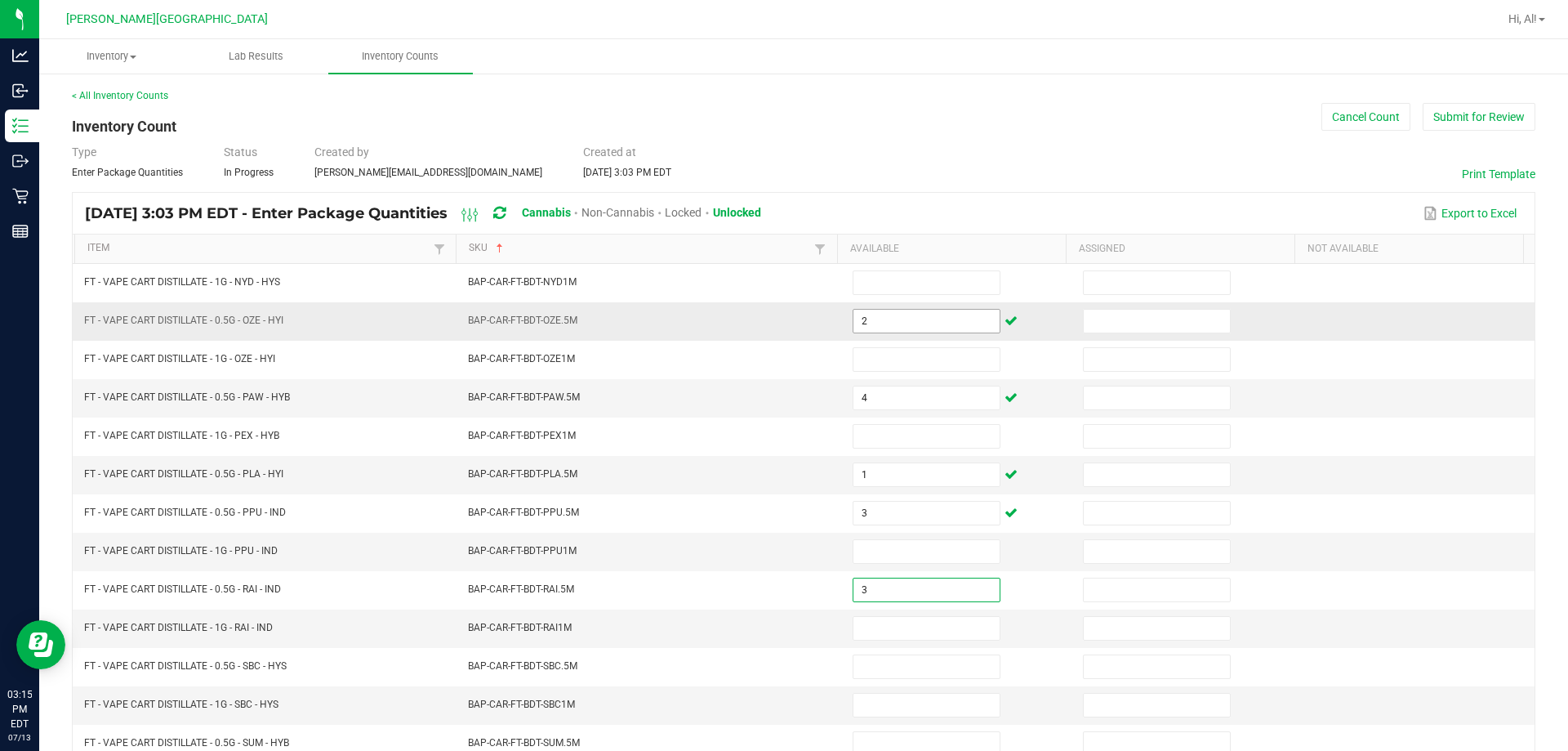 type on "3" 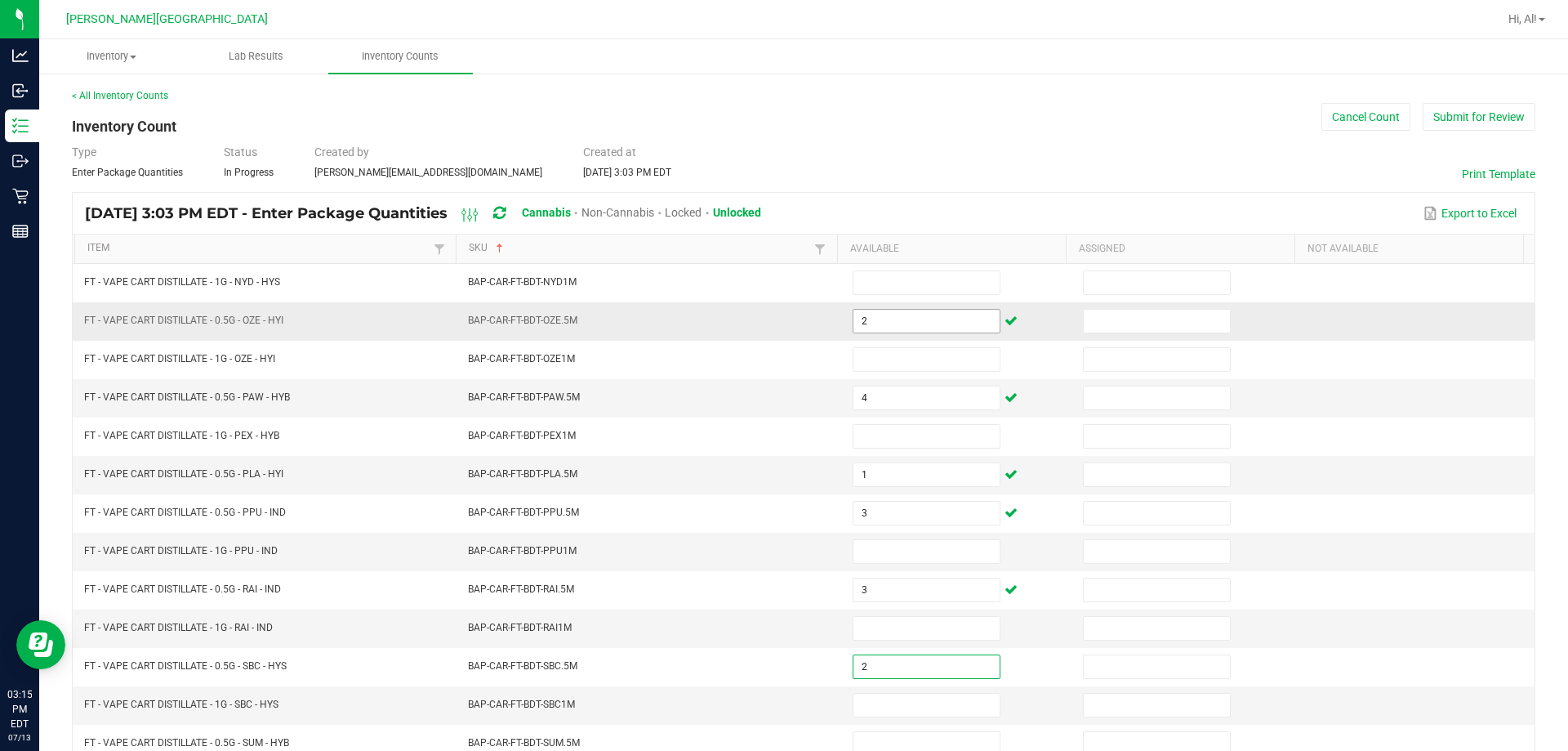 type on "2" 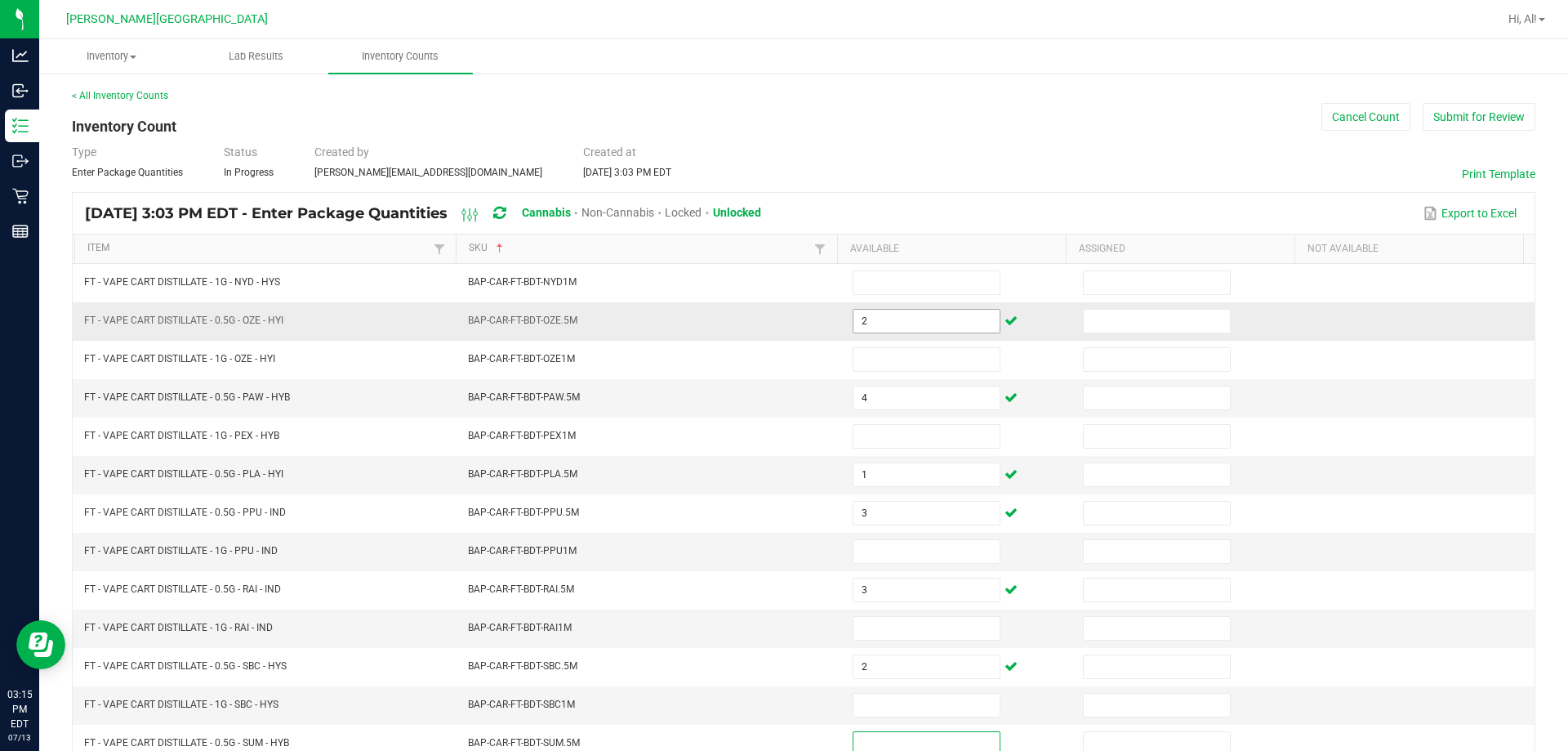 scroll, scrollTop: 4, scrollLeft: 0, axis: vertical 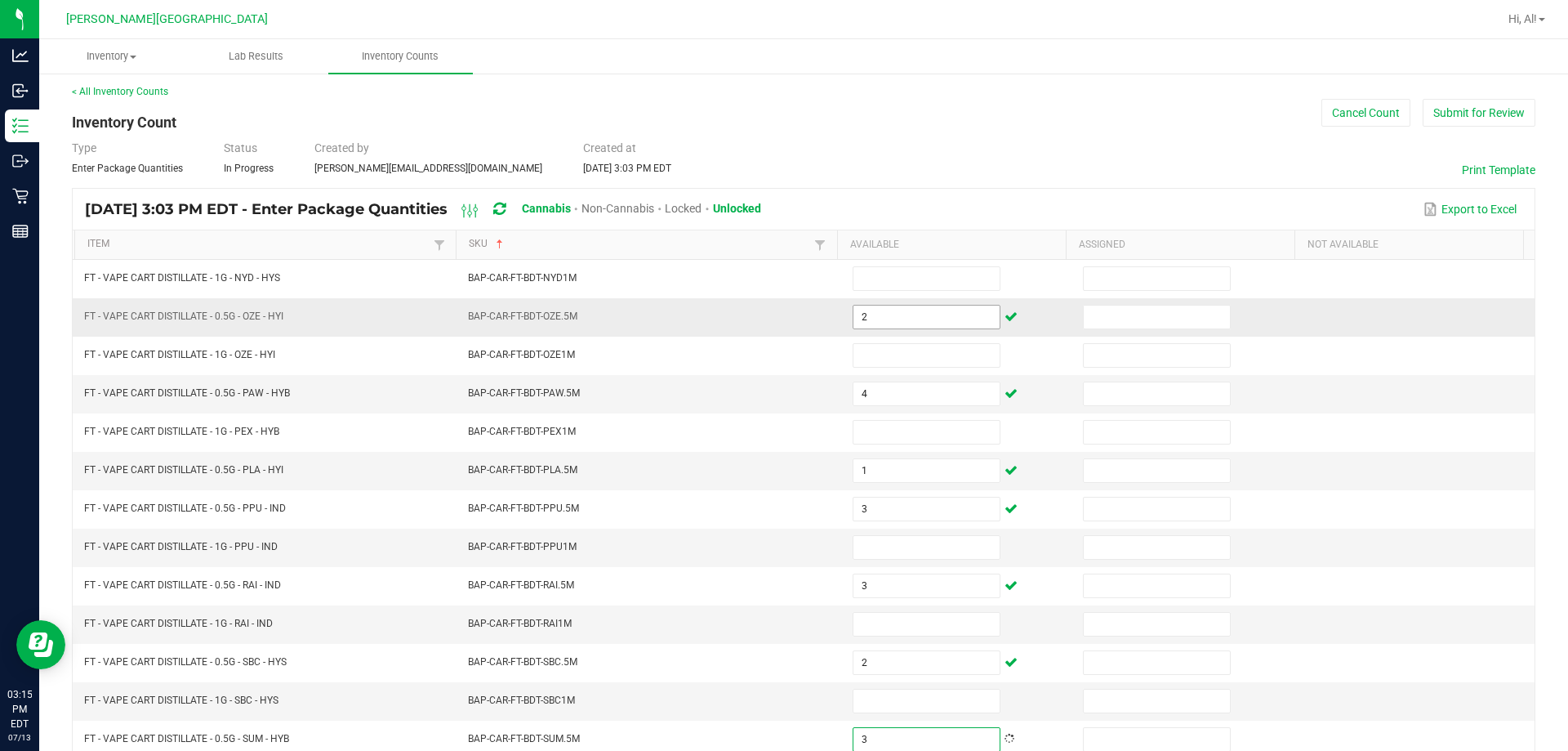 type on "3" 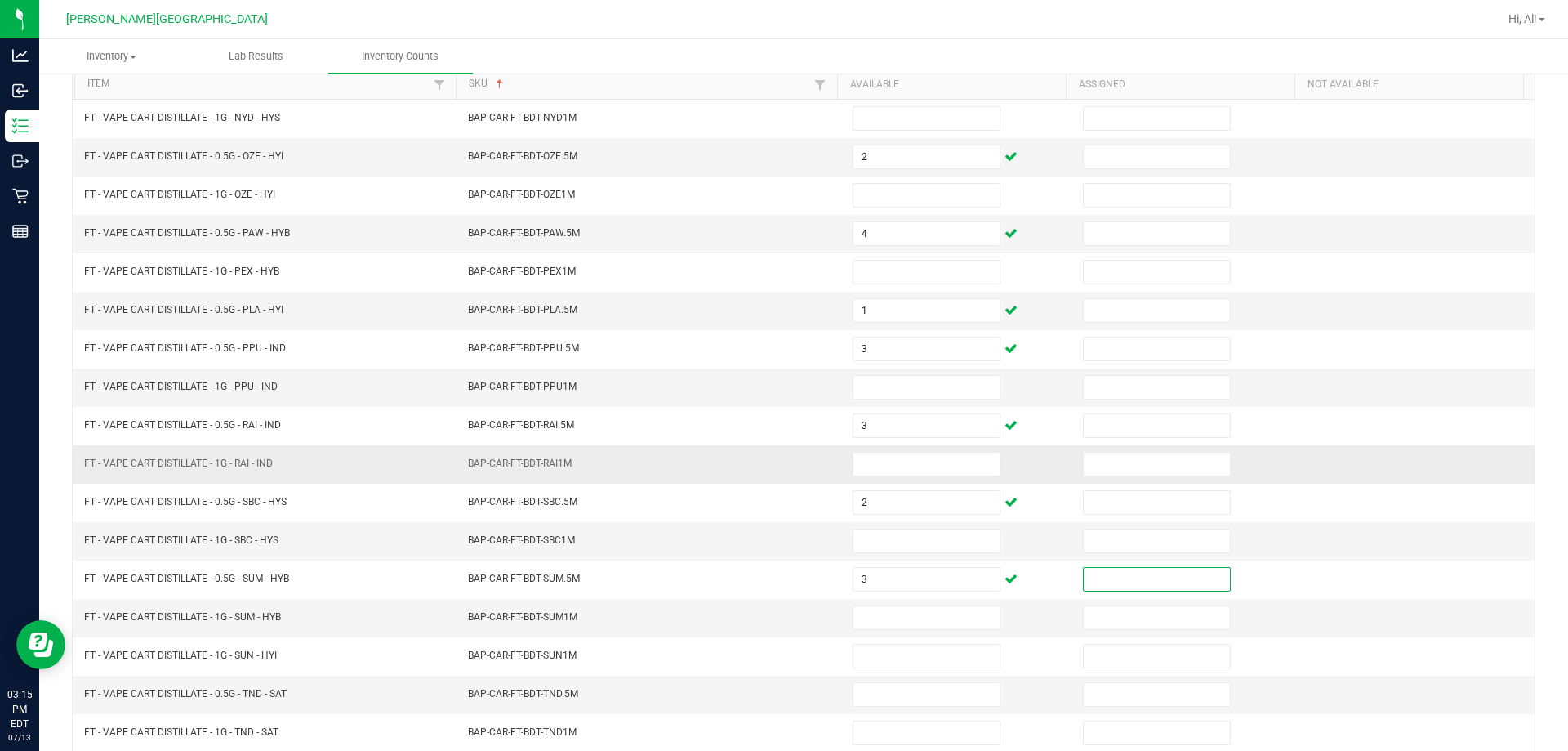 scroll, scrollTop: 168, scrollLeft: 0, axis: vertical 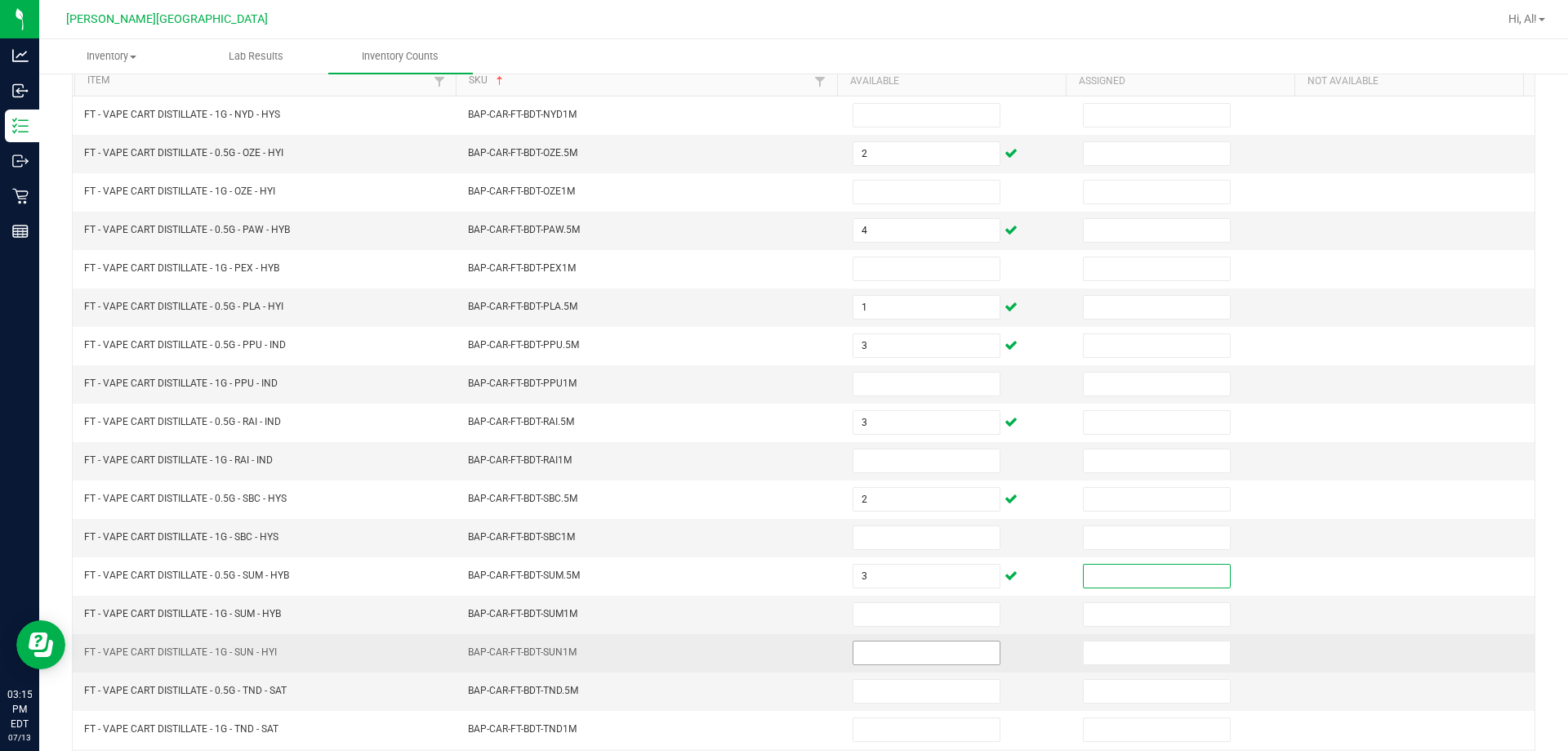 click at bounding box center [926, 653] 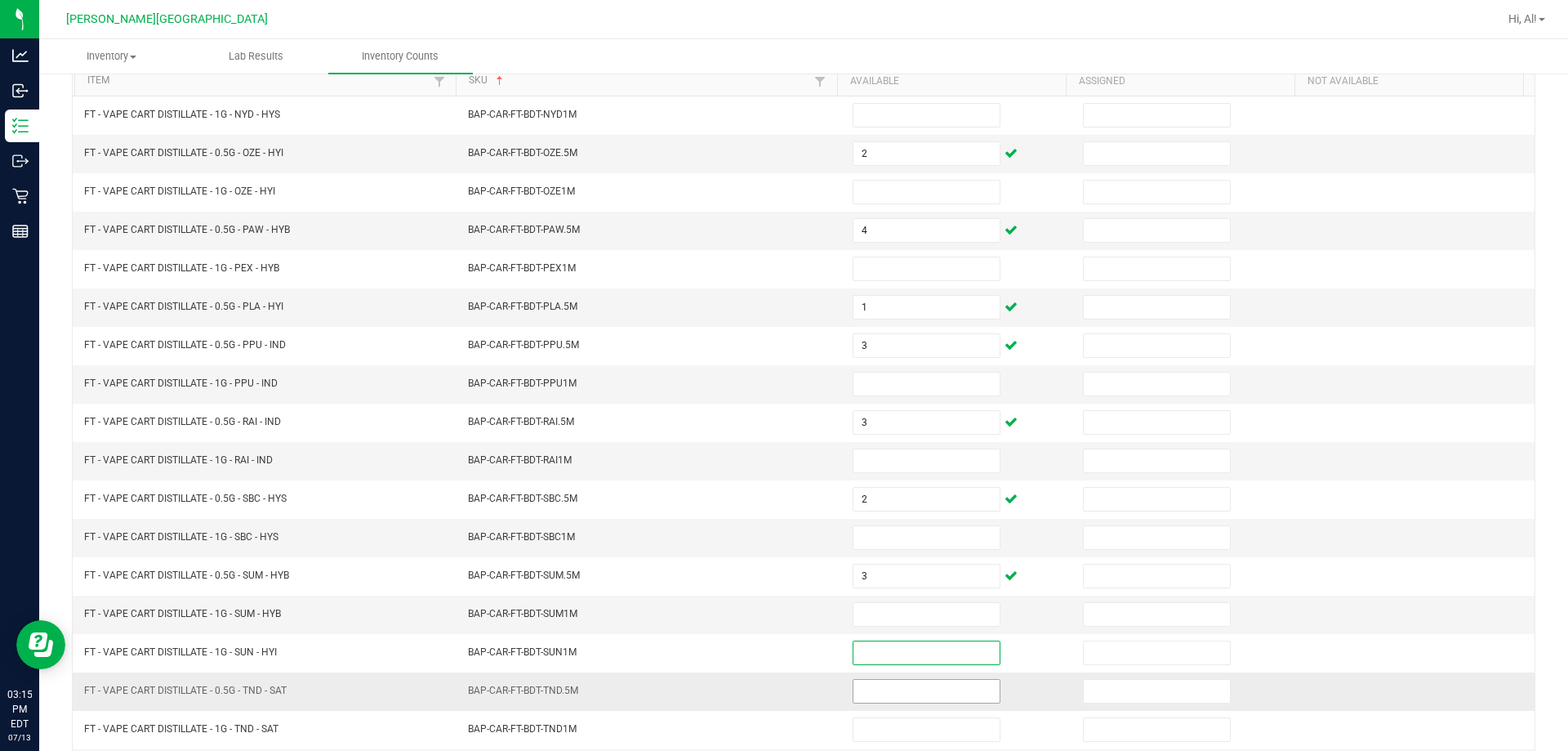 click at bounding box center [926, 691] 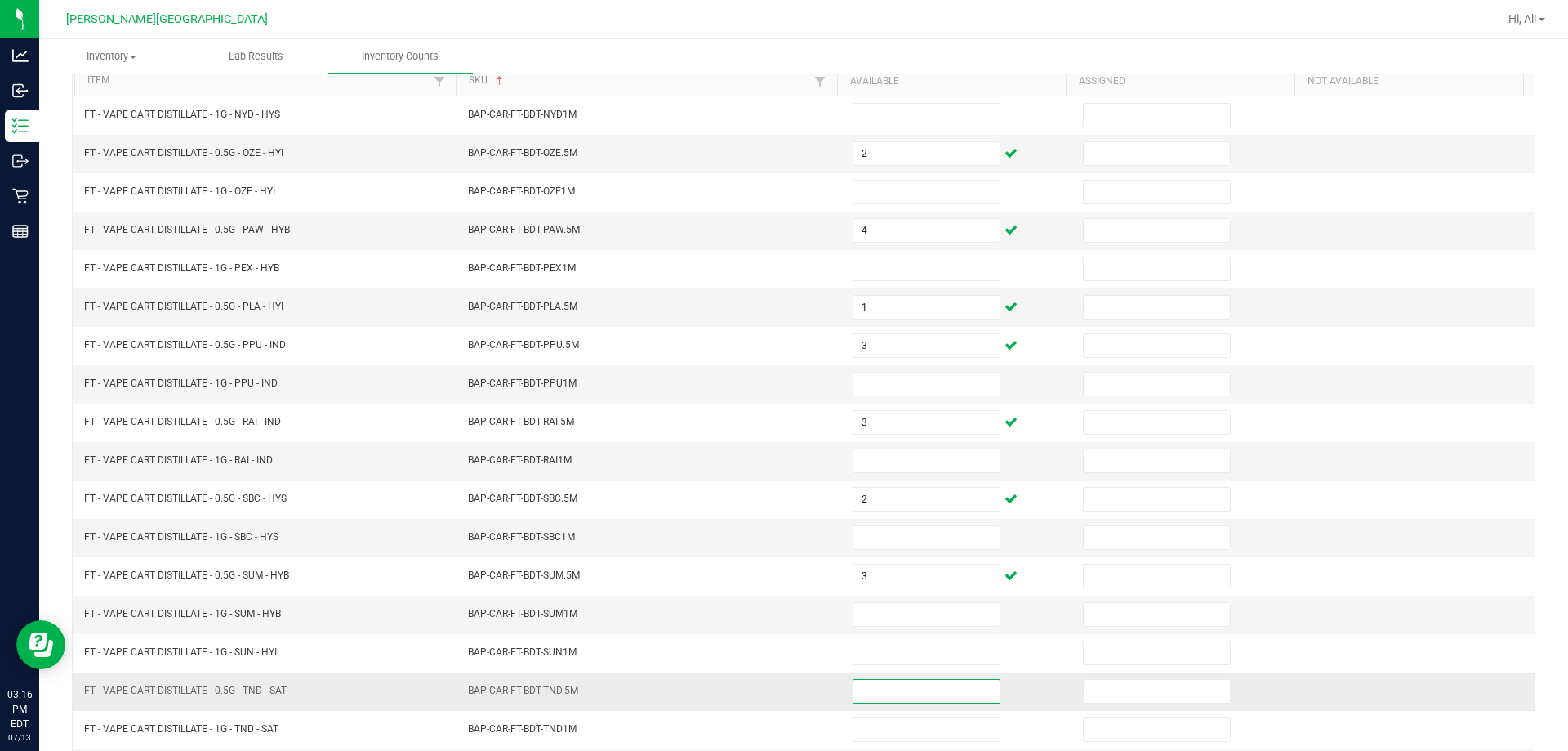 click at bounding box center [926, 691] 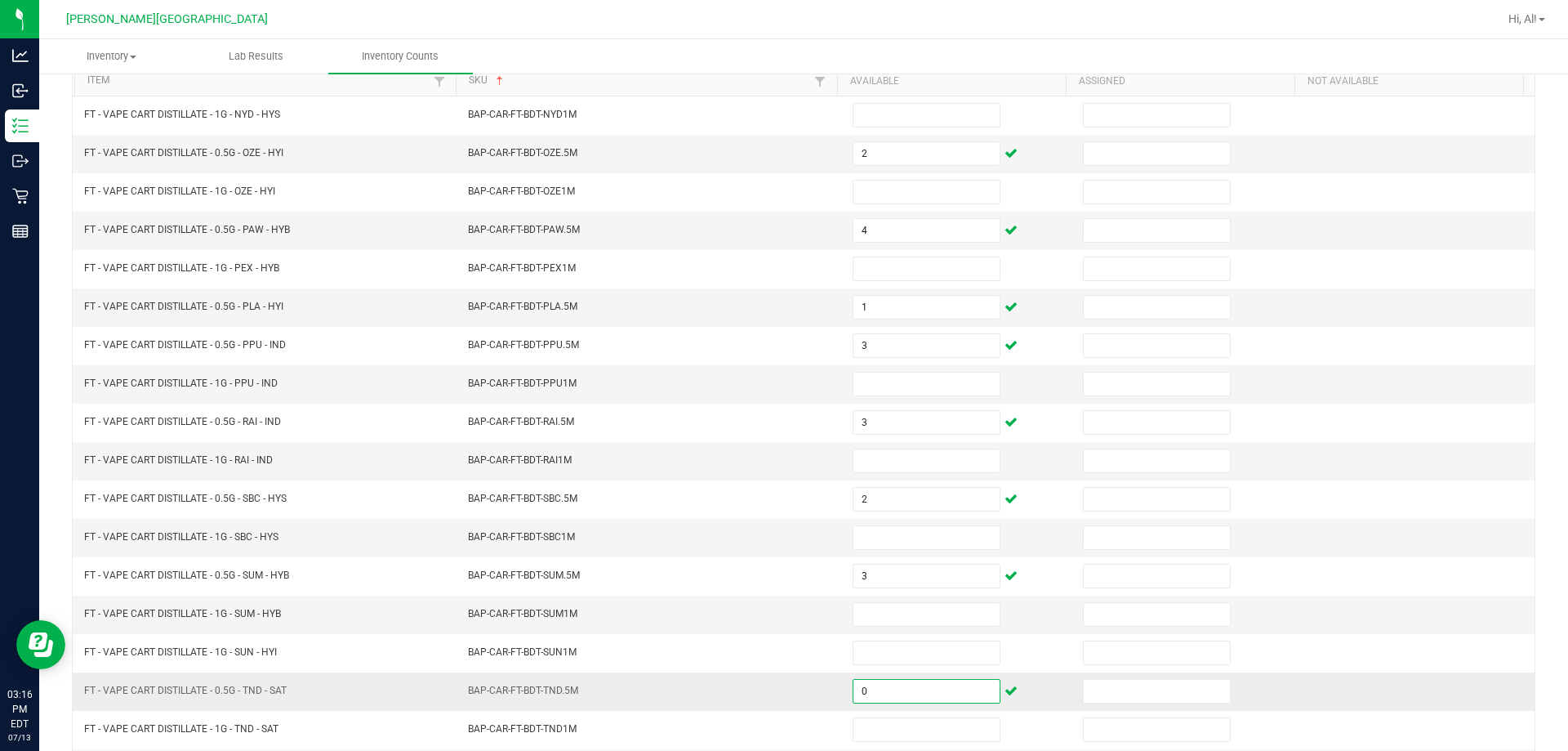 click on "BAP-CAR-FT-BDT-TND.5M" at bounding box center (650, 691) 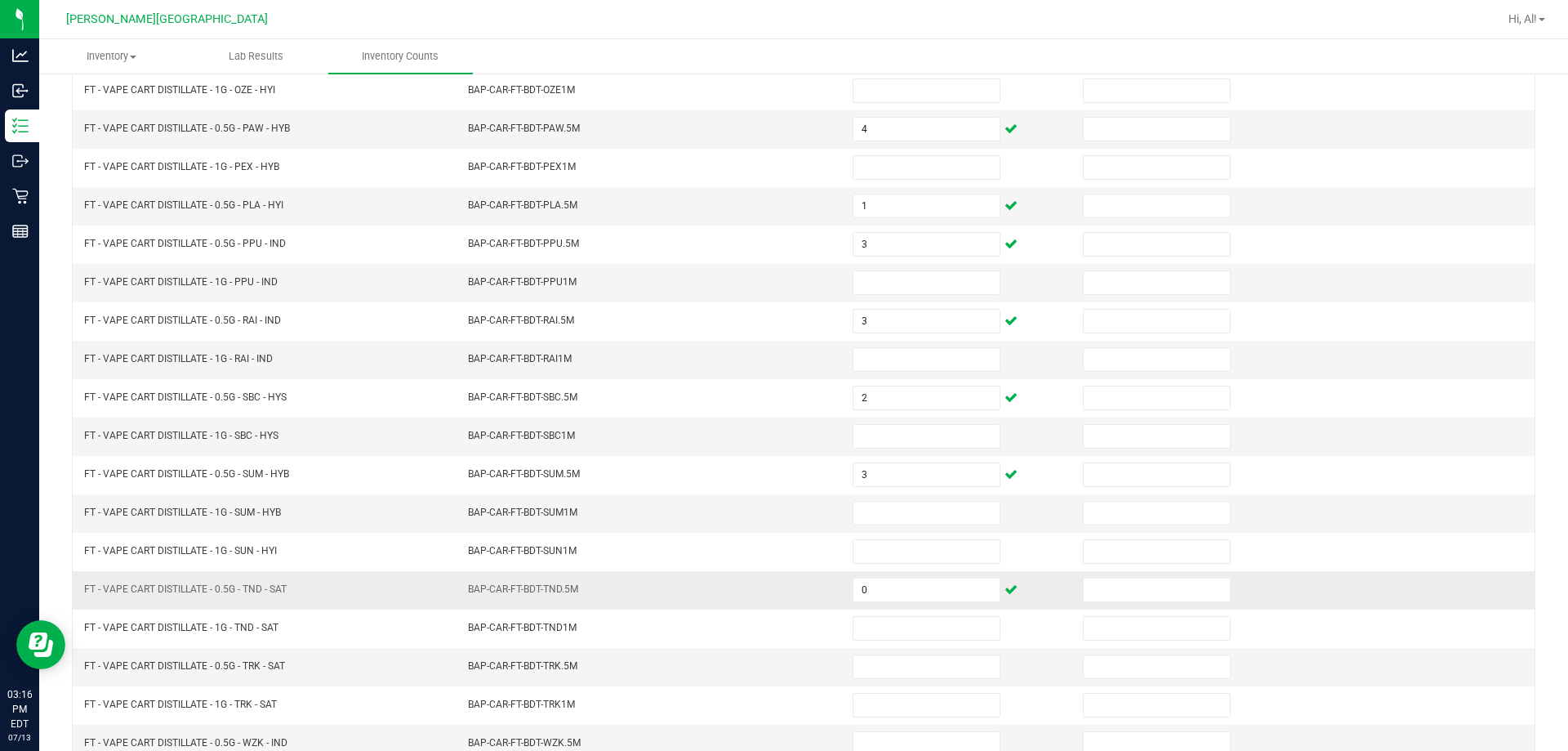 scroll, scrollTop: 339, scrollLeft: 0, axis: vertical 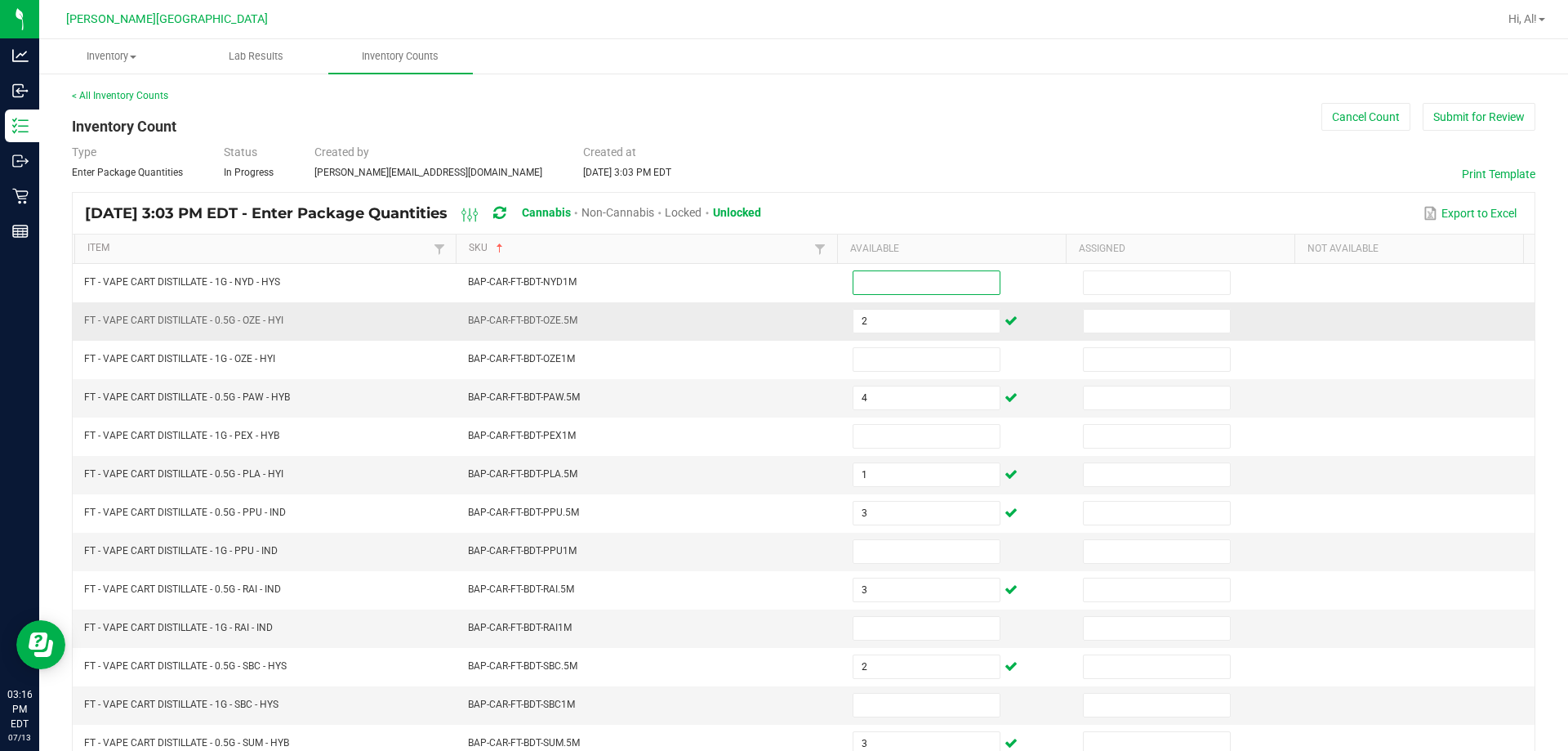 click on "BAP-CAR-FT-BDT-OZE.5M" at bounding box center [650, 321] 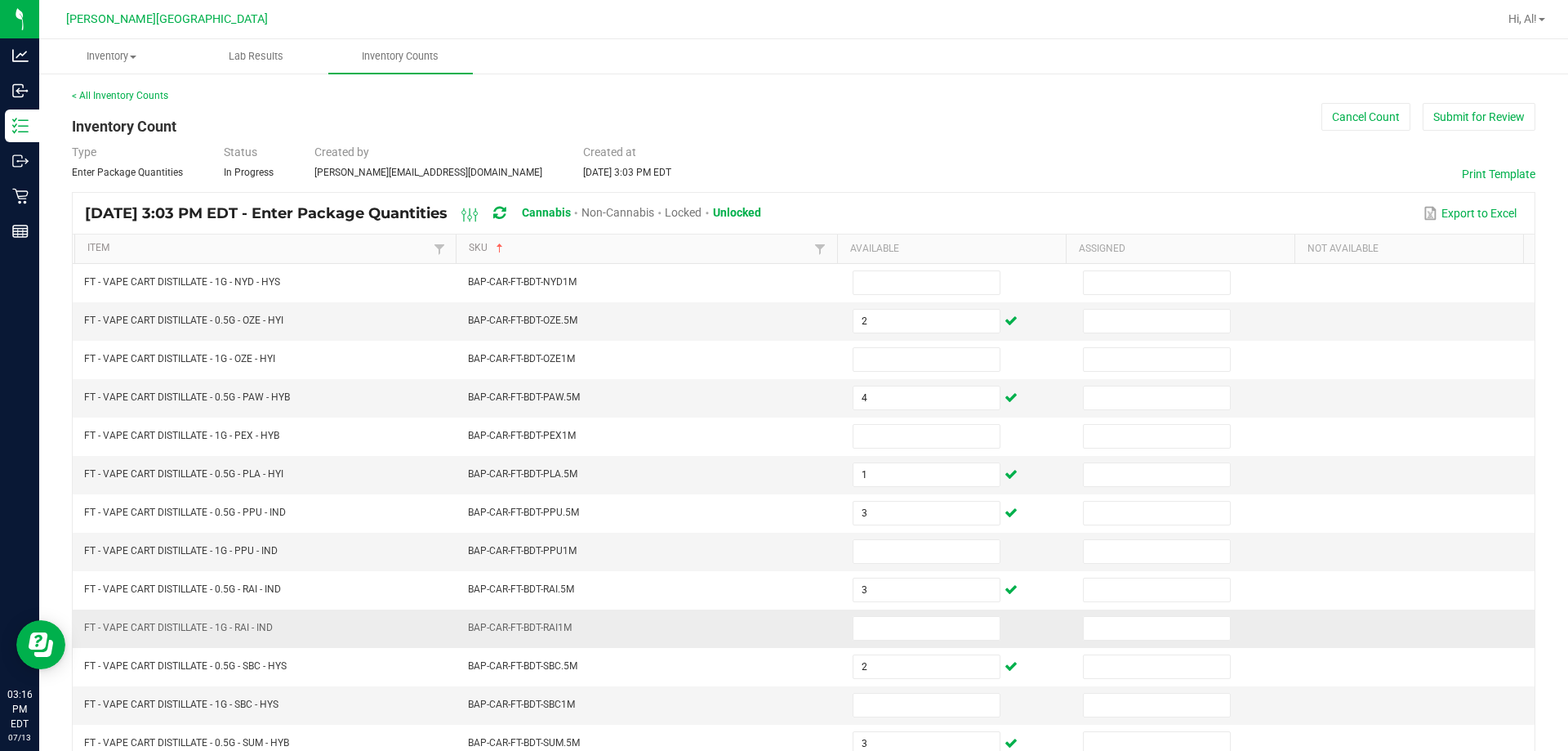 scroll, scrollTop: 339, scrollLeft: 0, axis: vertical 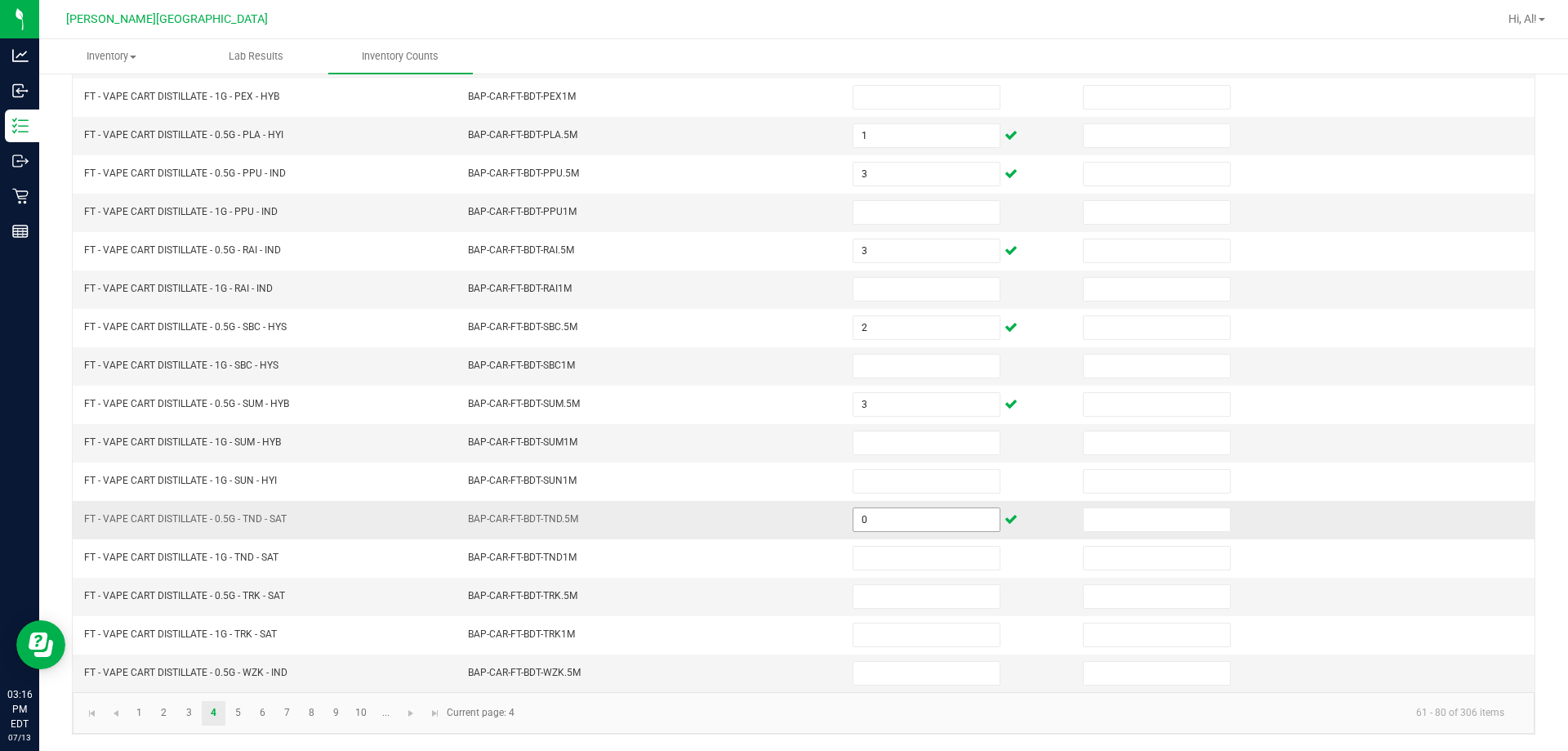 click on "0" at bounding box center [926, 520] 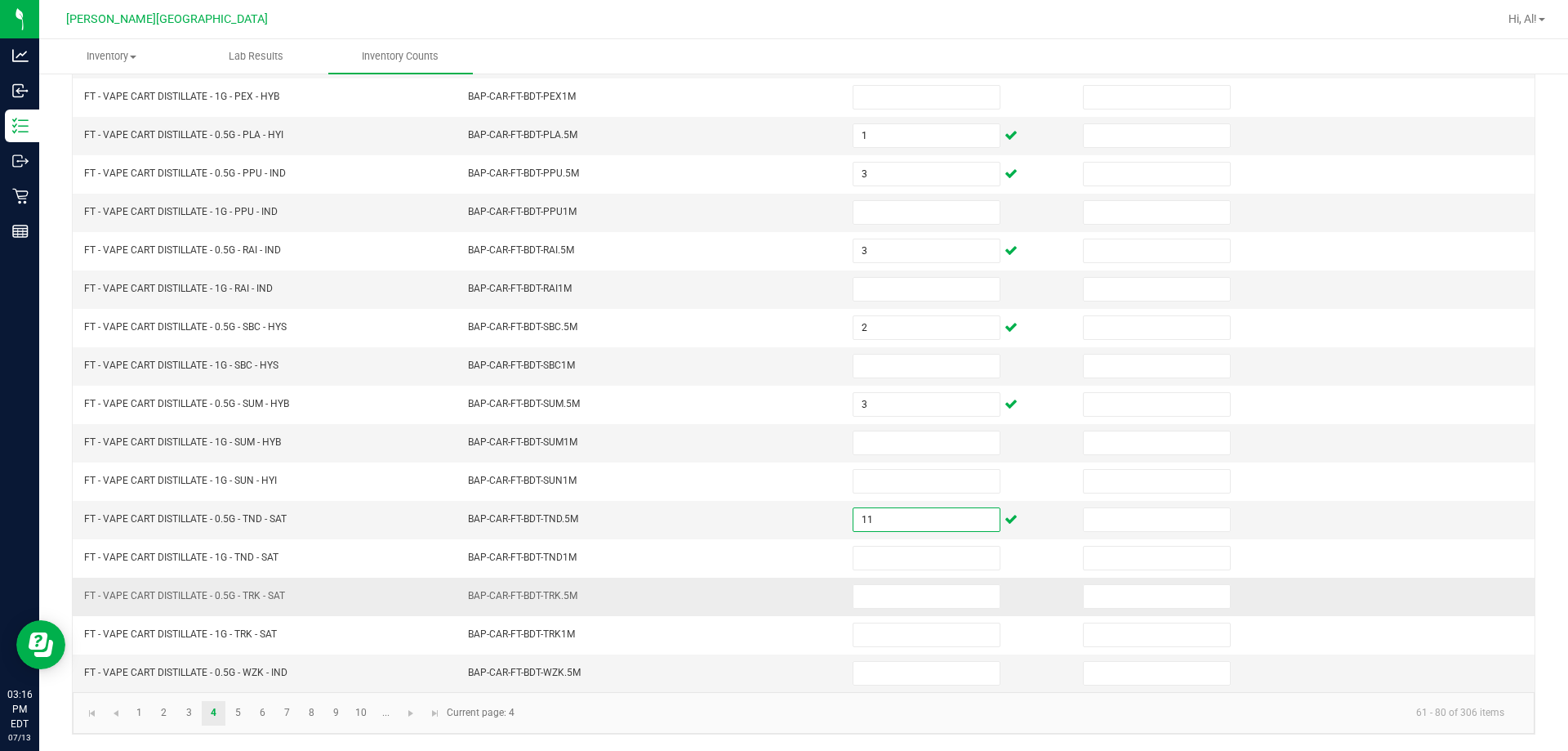 type on "11" 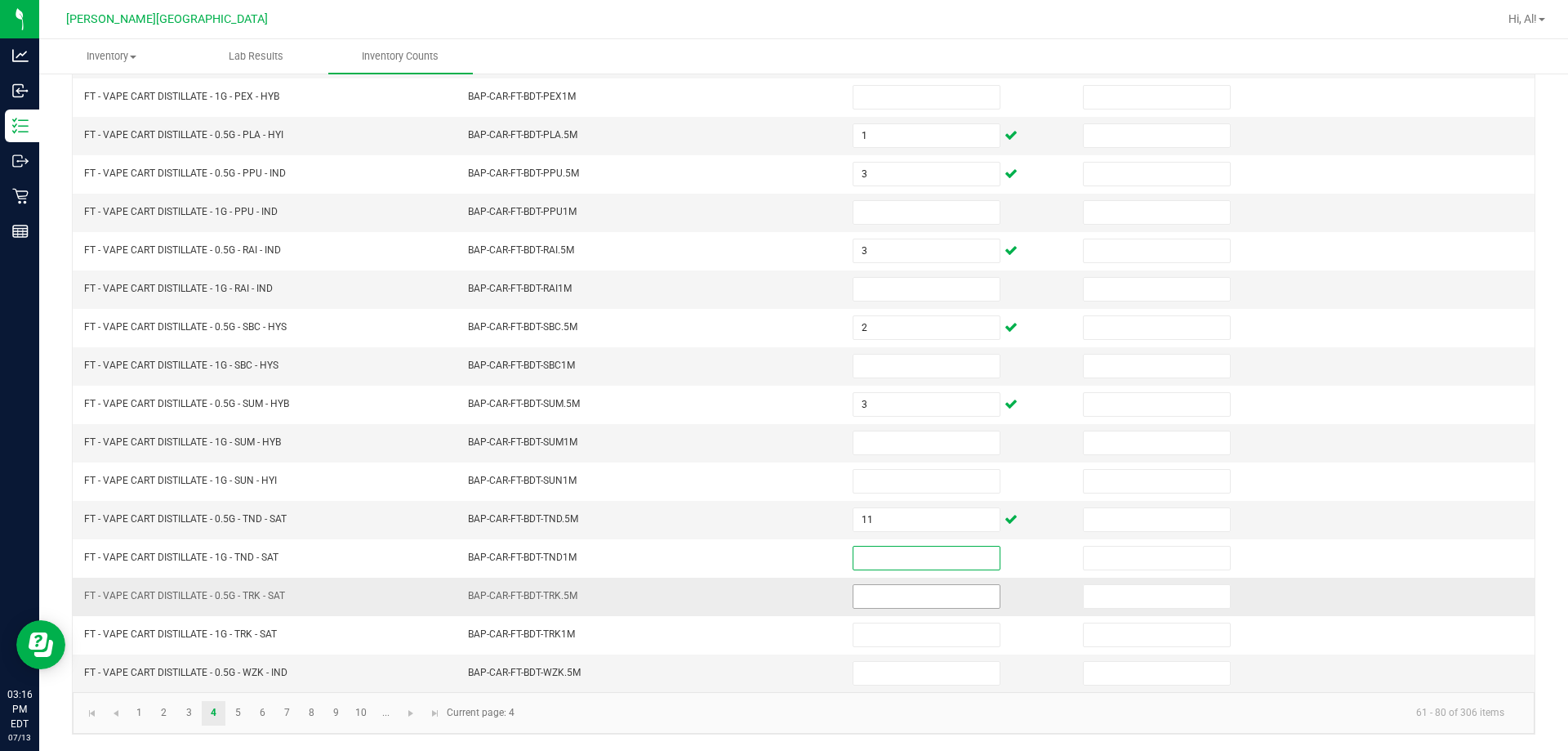 click at bounding box center (926, 597) 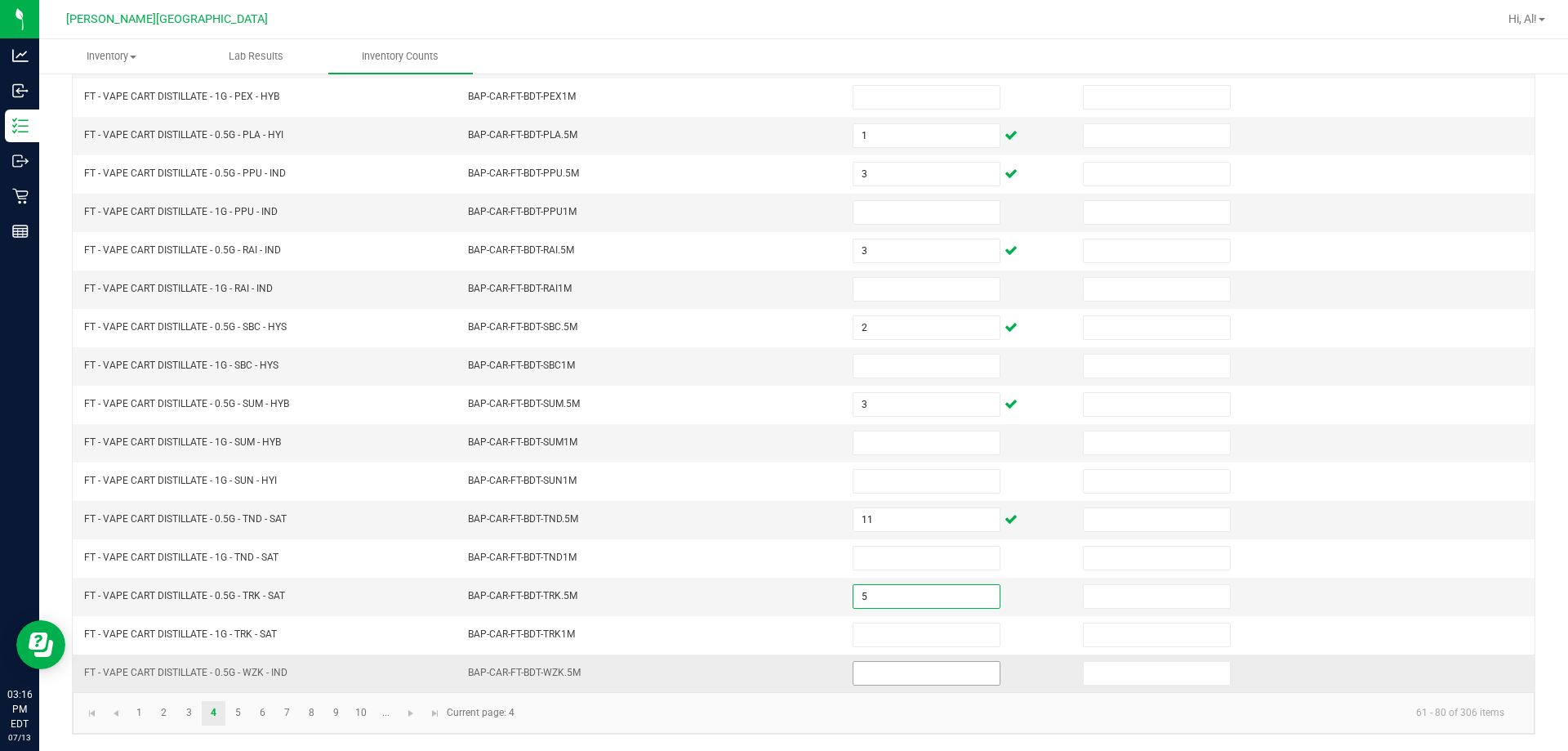 type on "5" 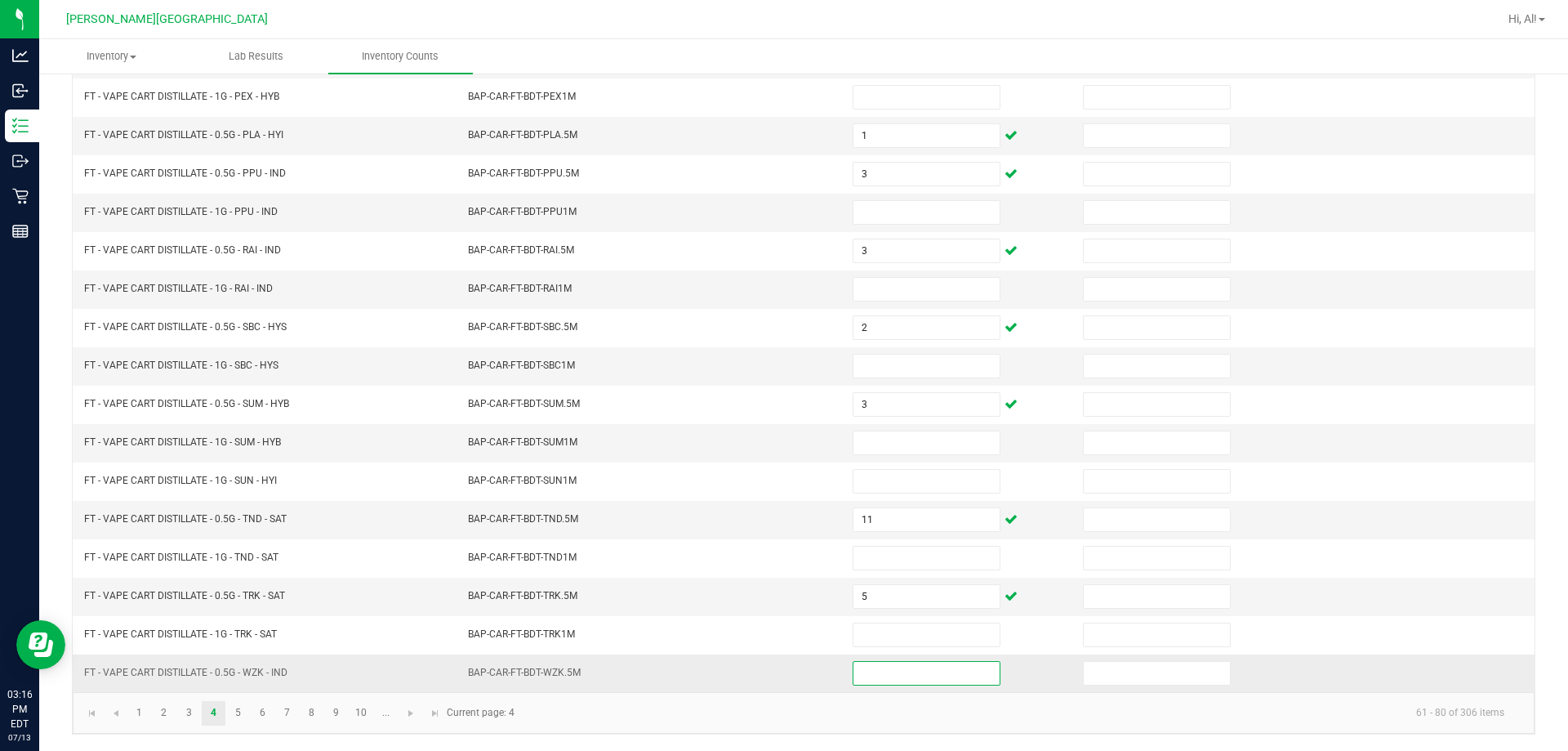 click at bounding box center [926, 673] 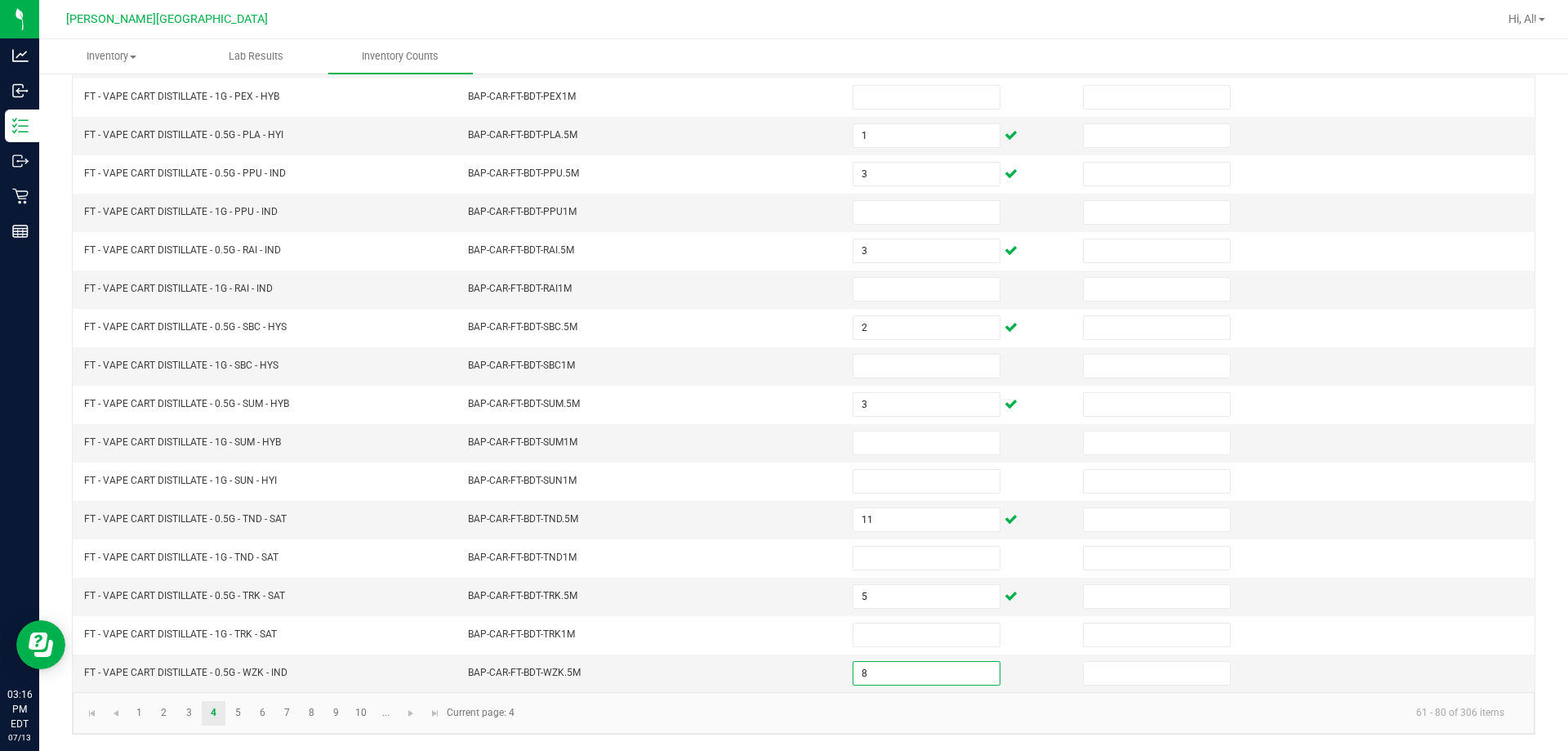 type on "8" 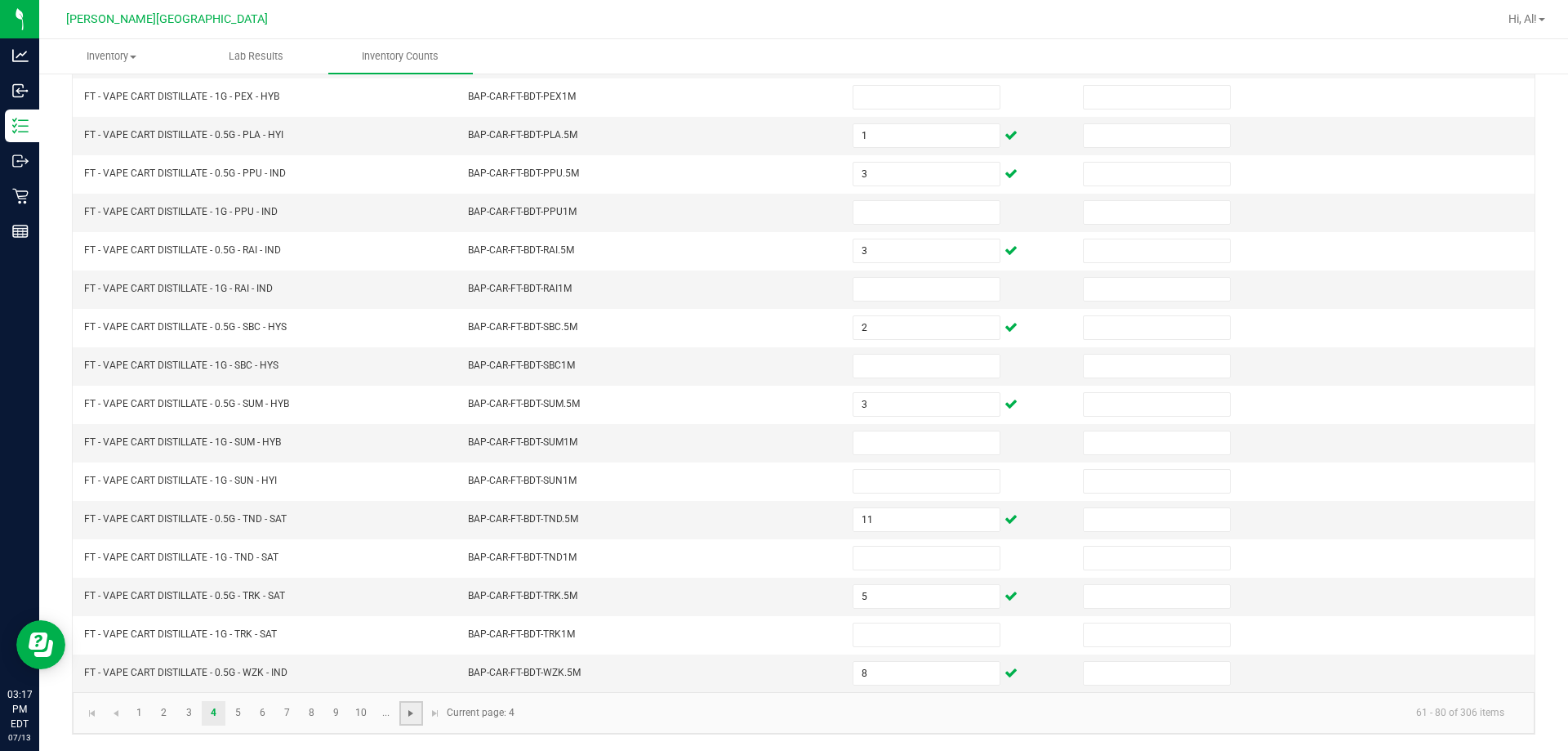 click 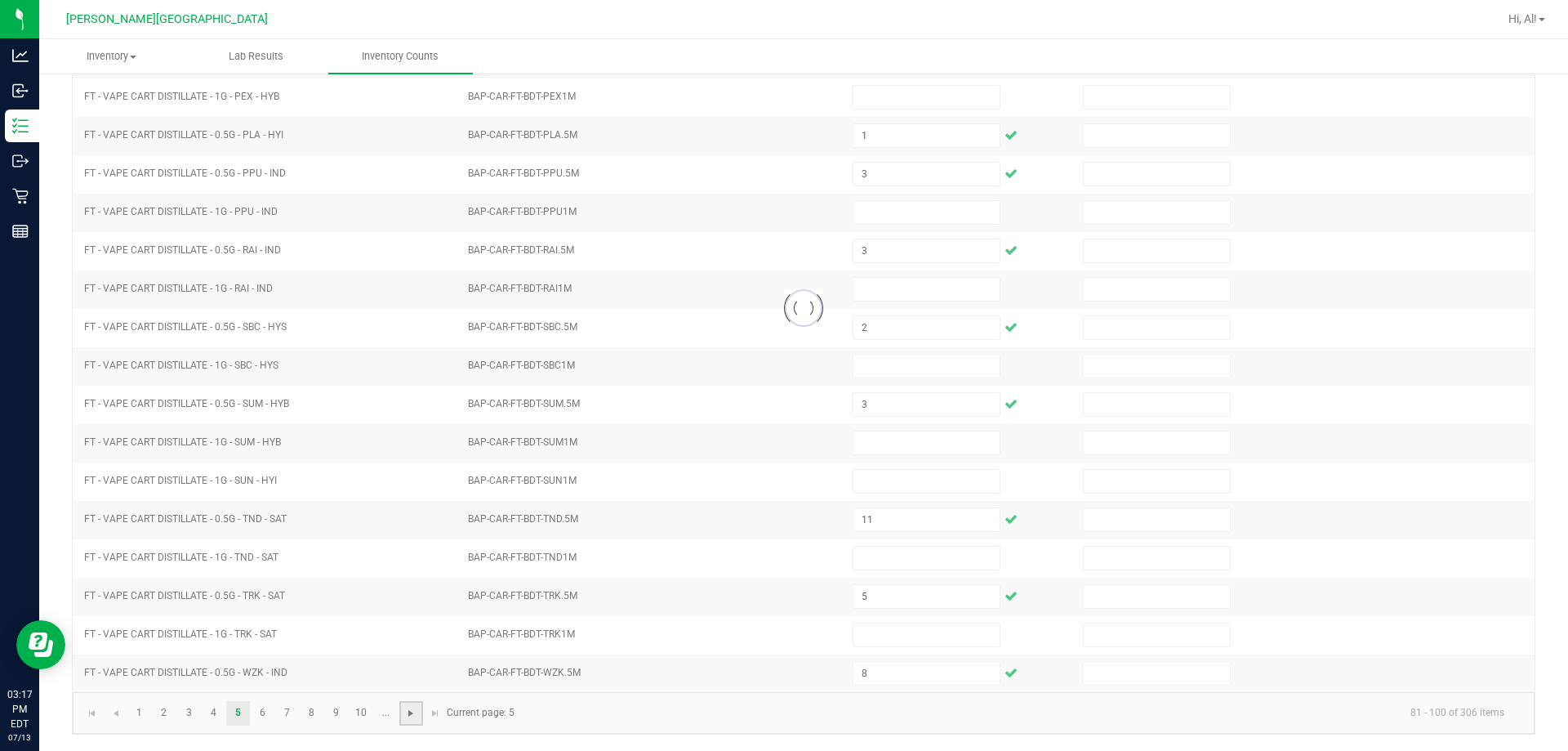 type 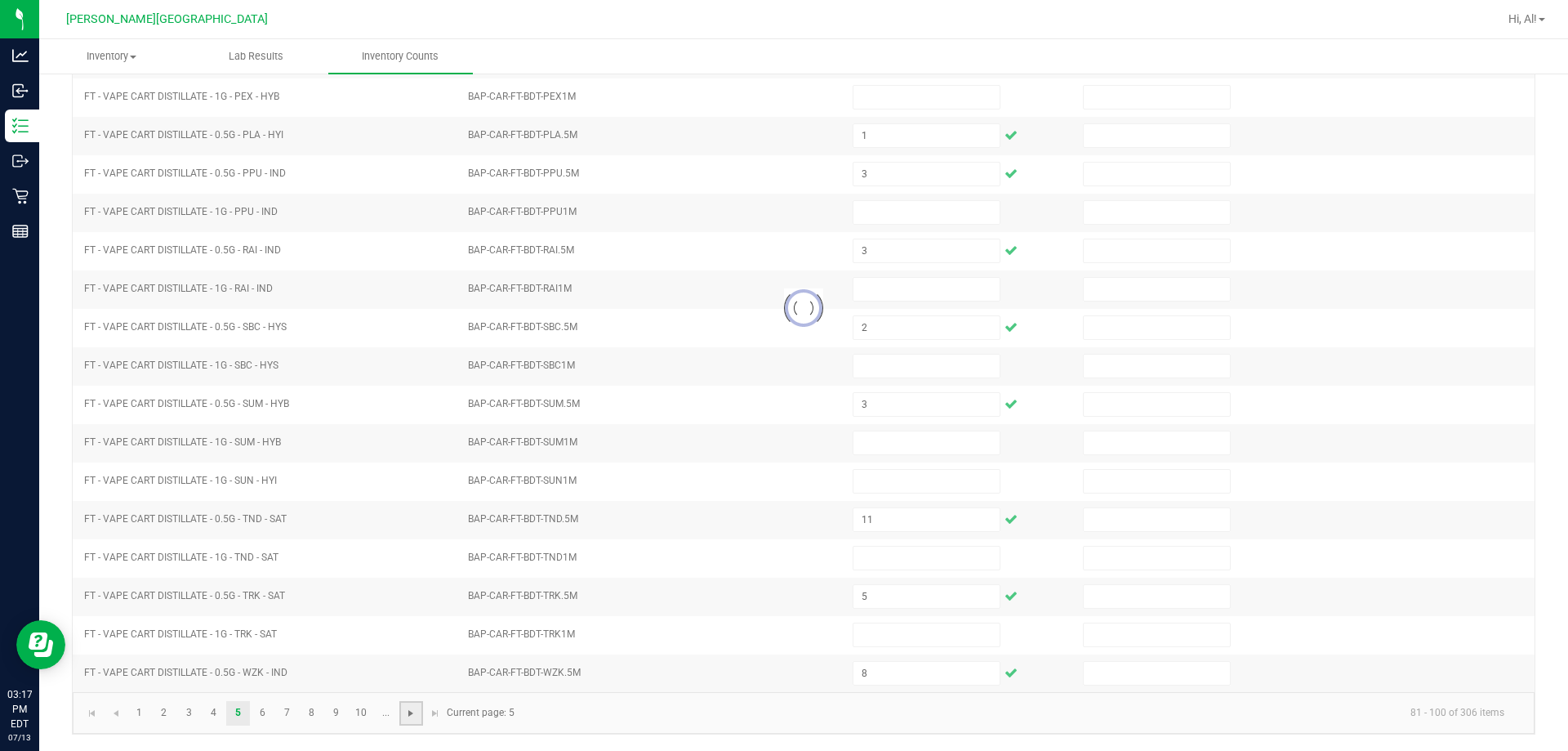 type 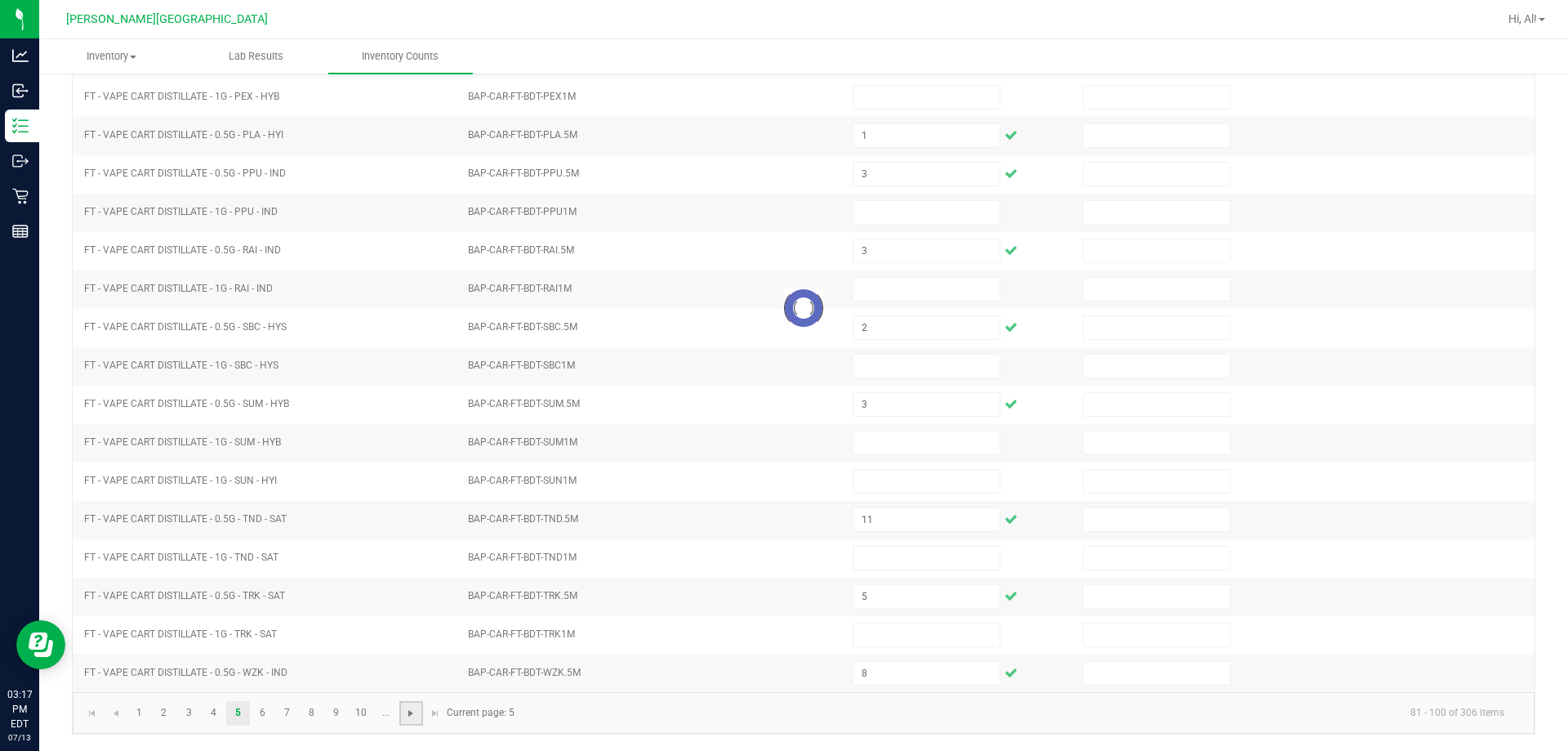 type 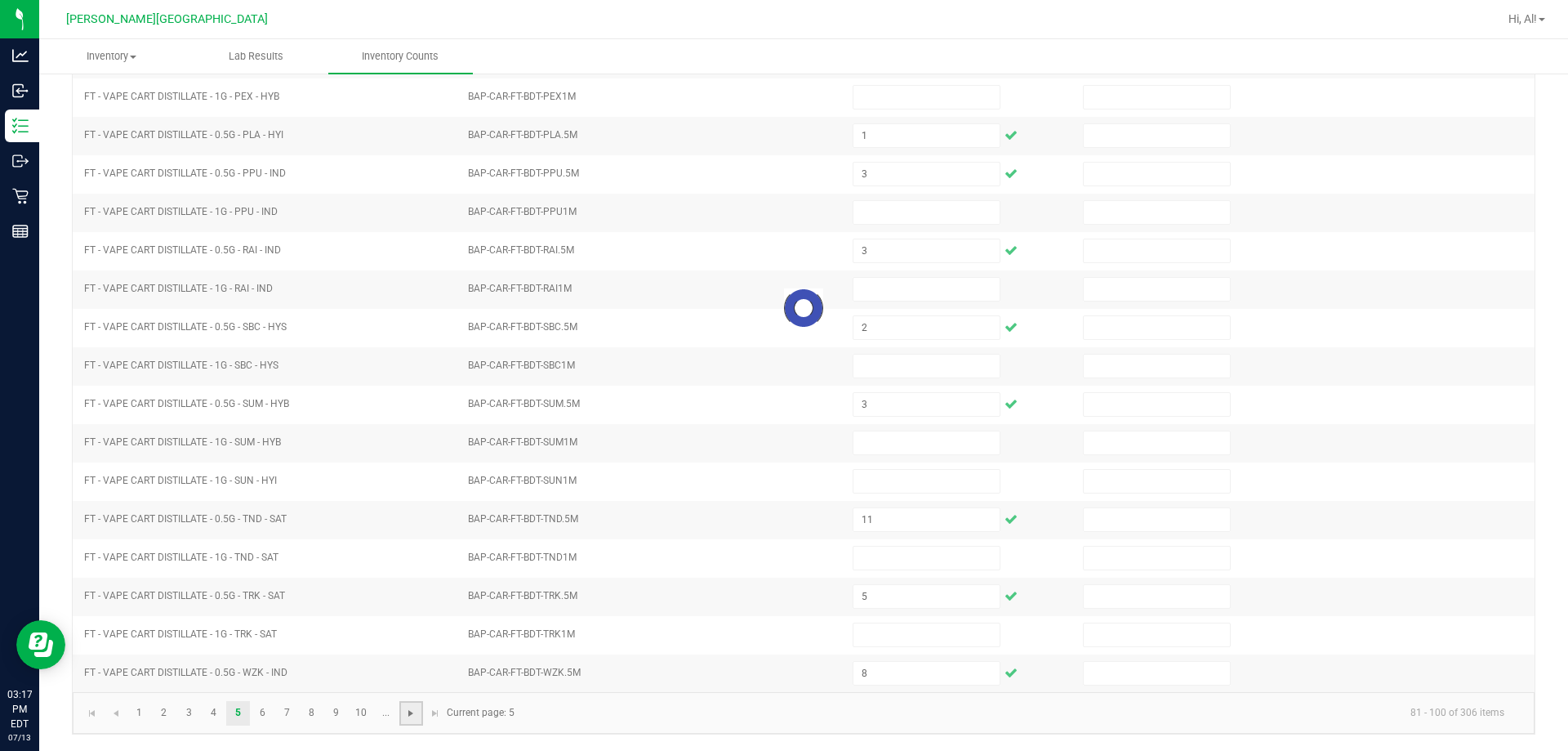 type 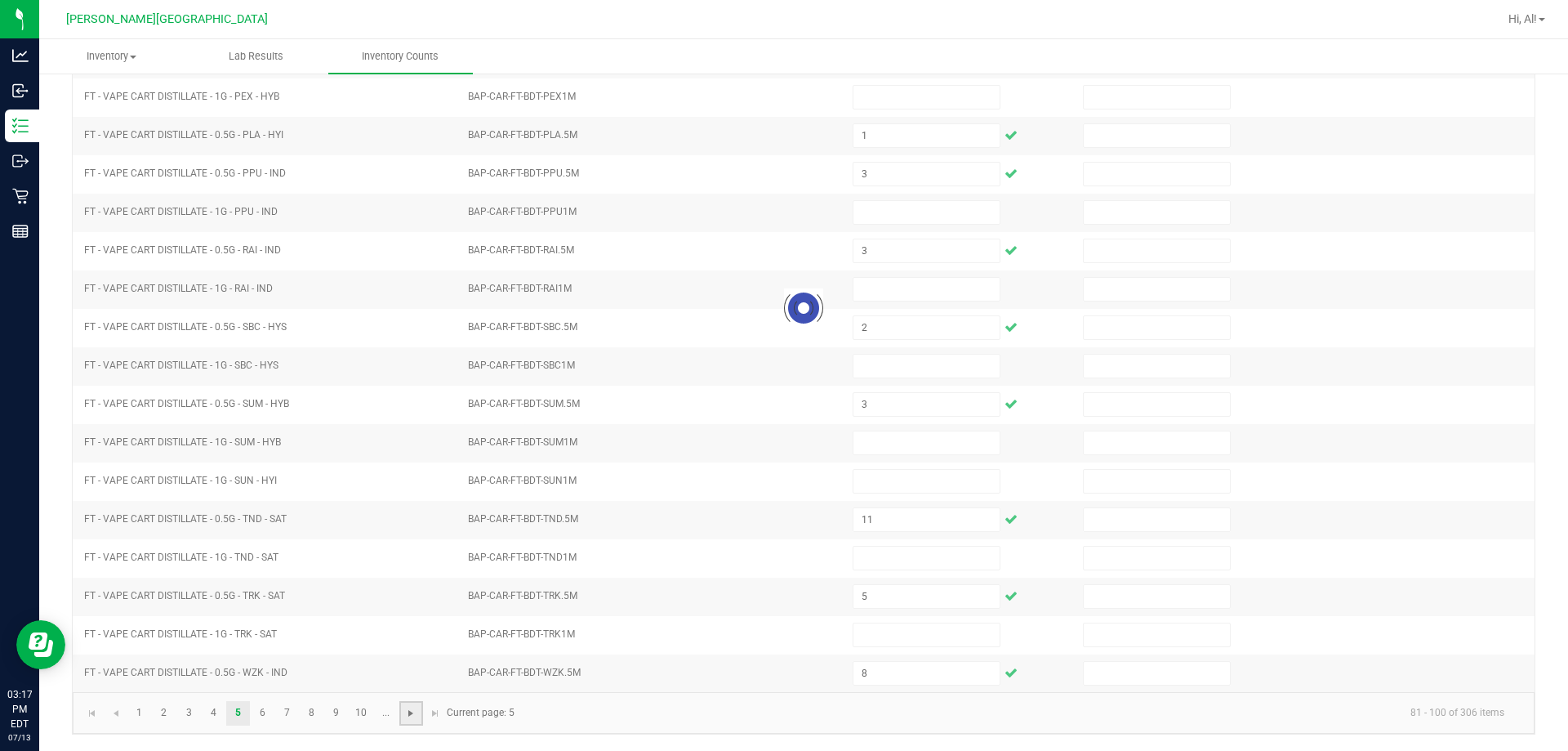 type 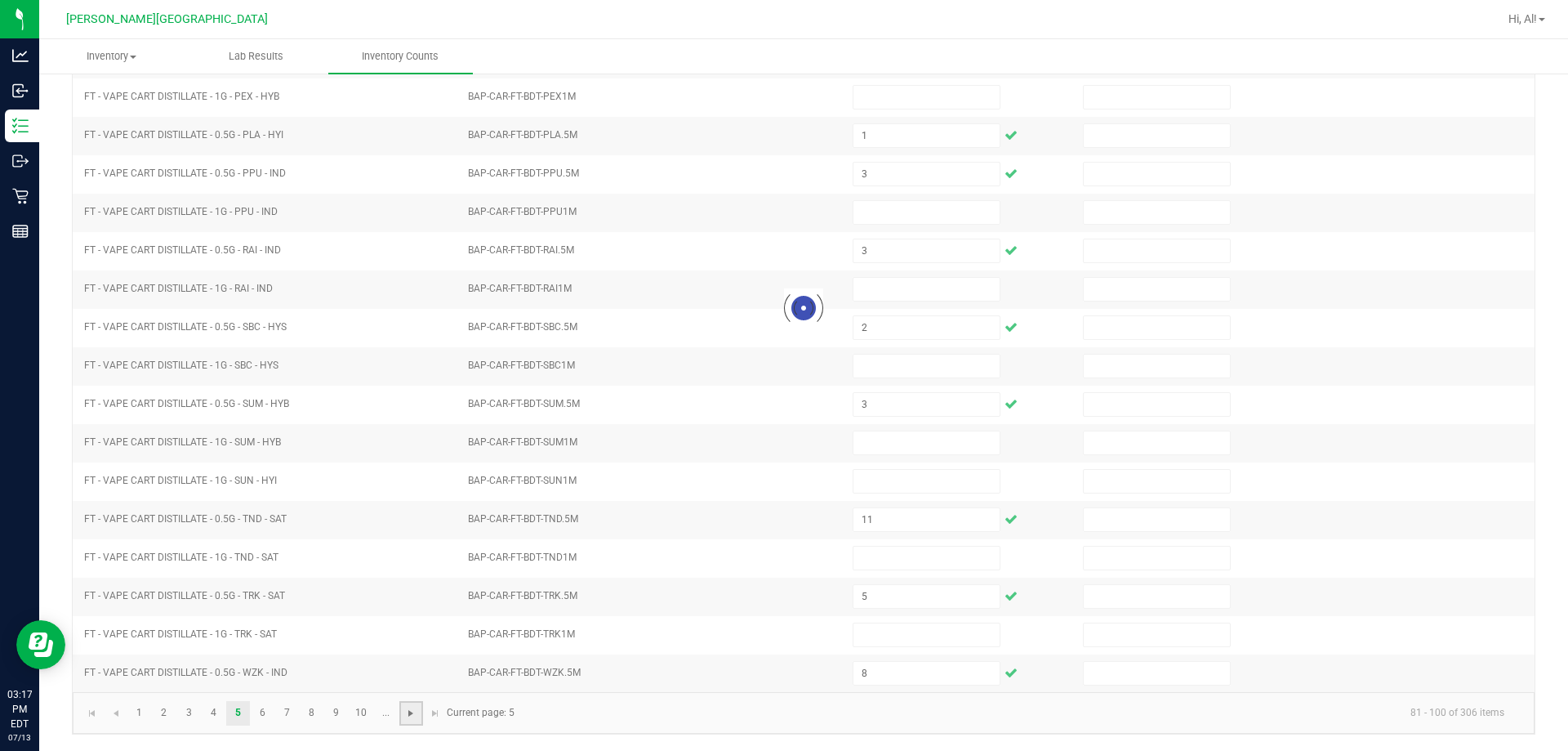 type 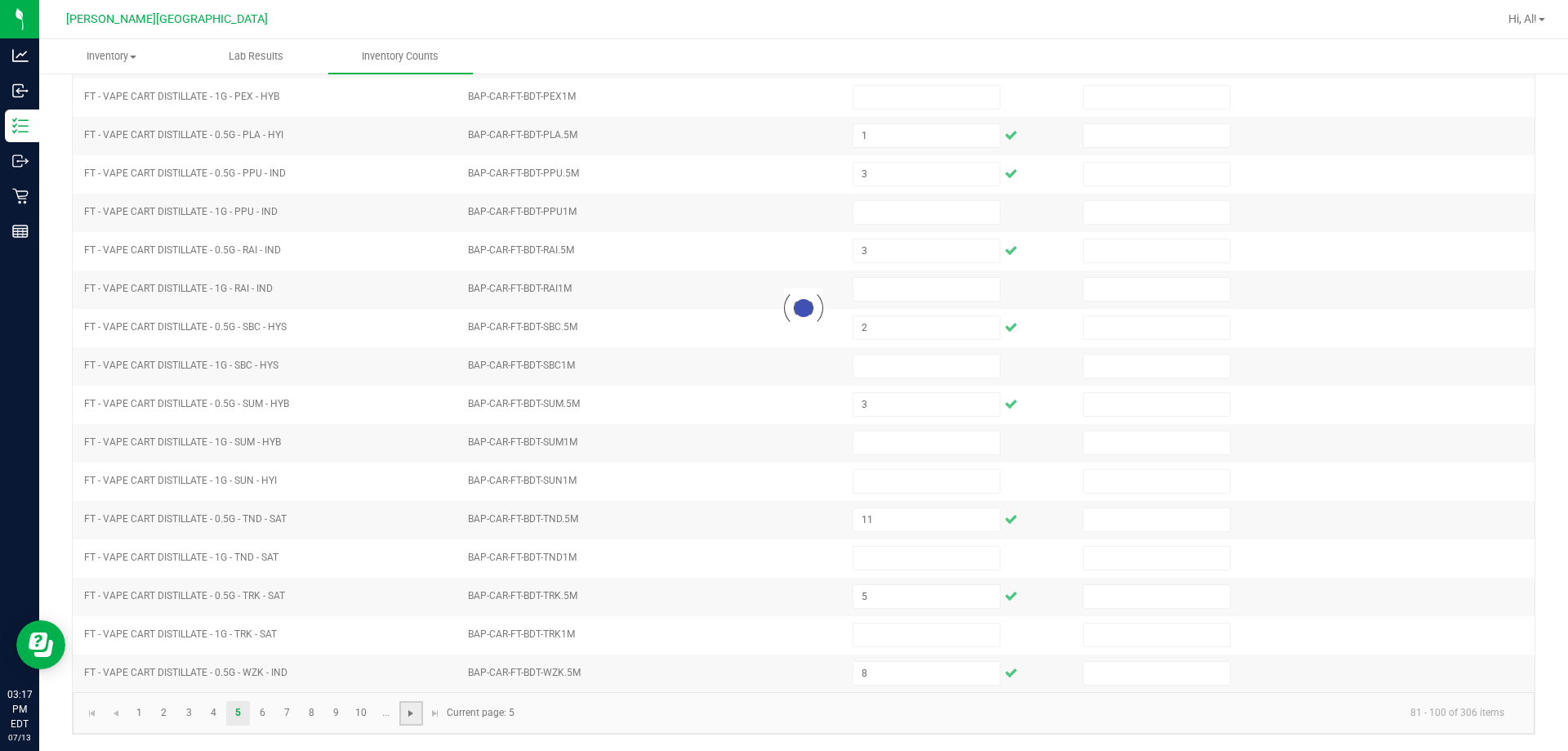 type 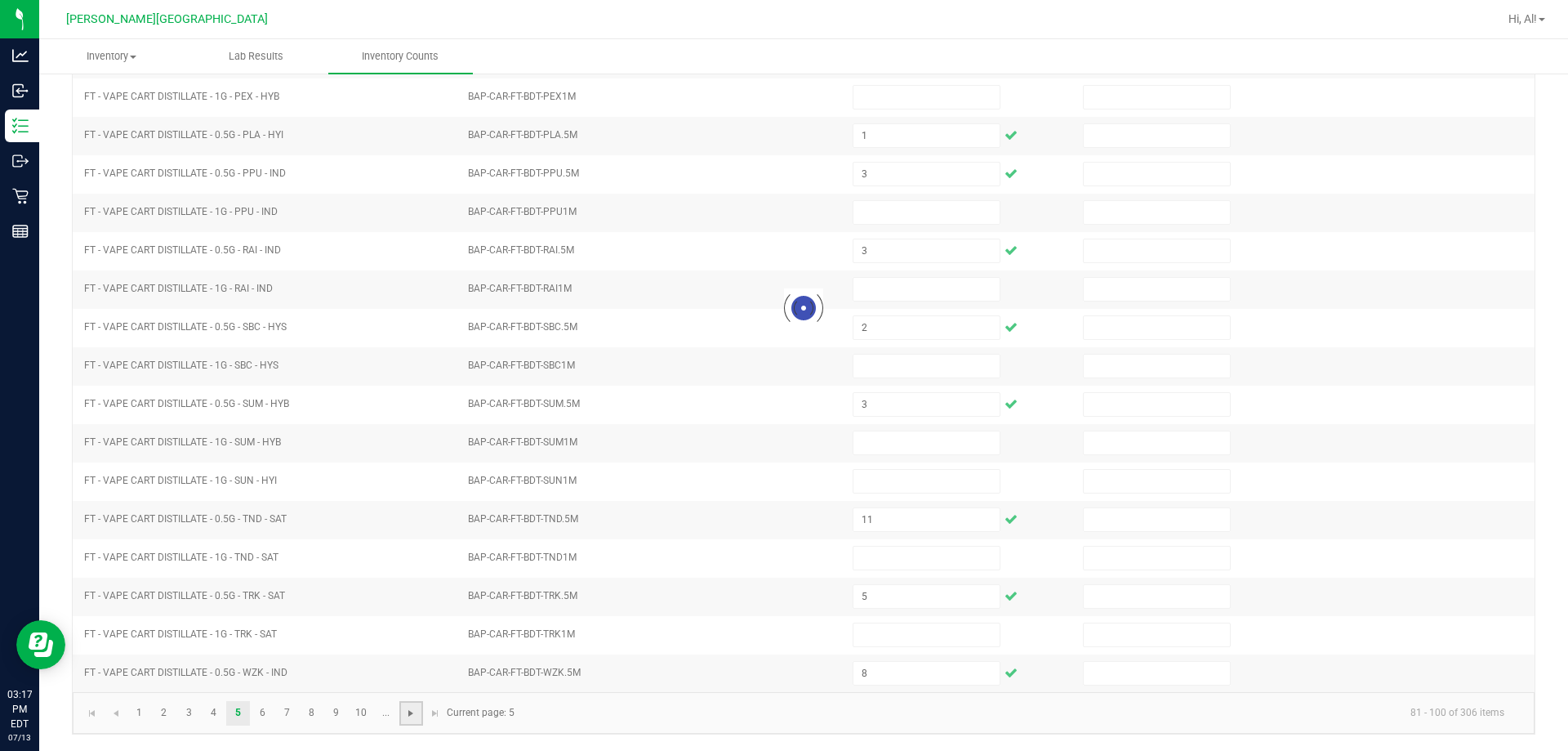 type 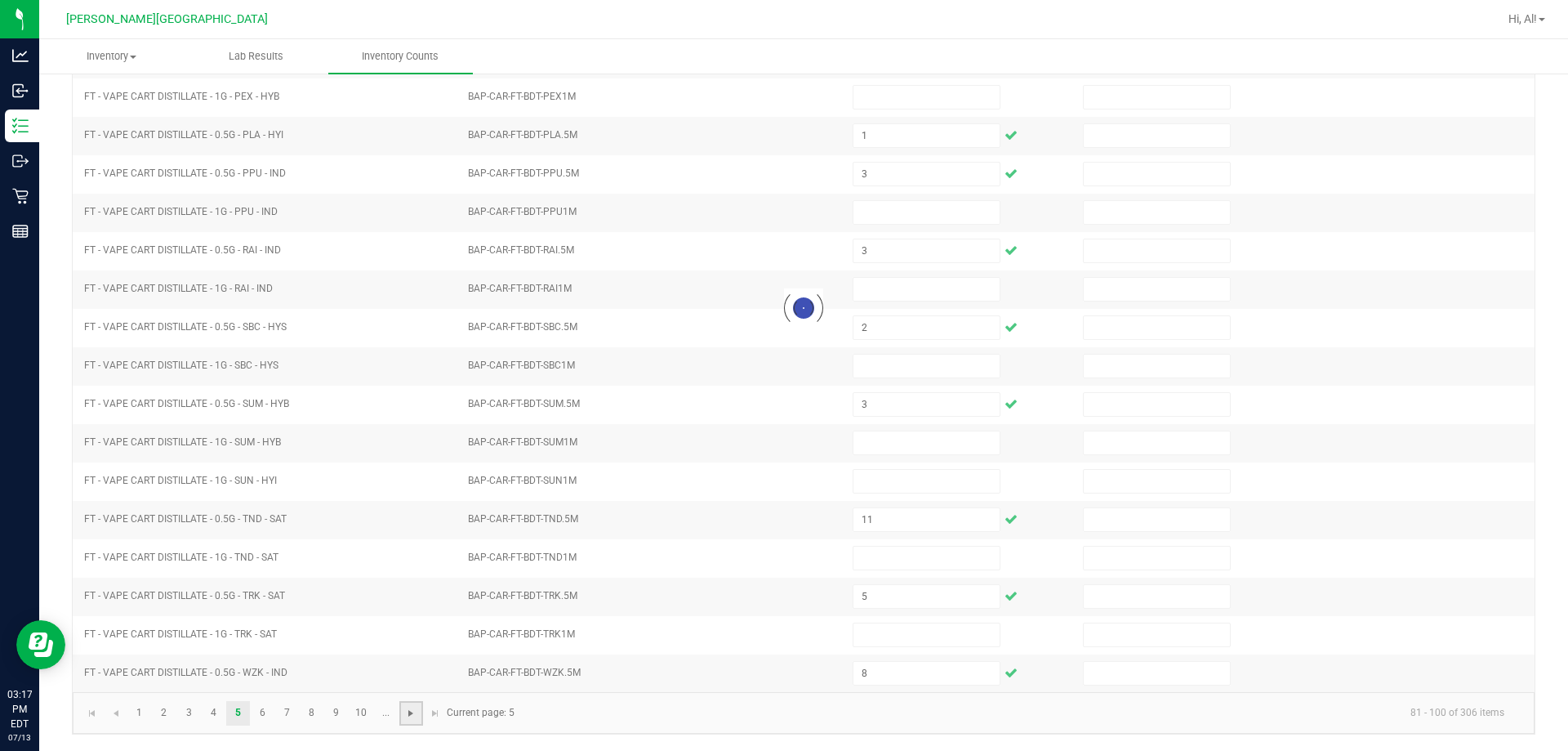 type 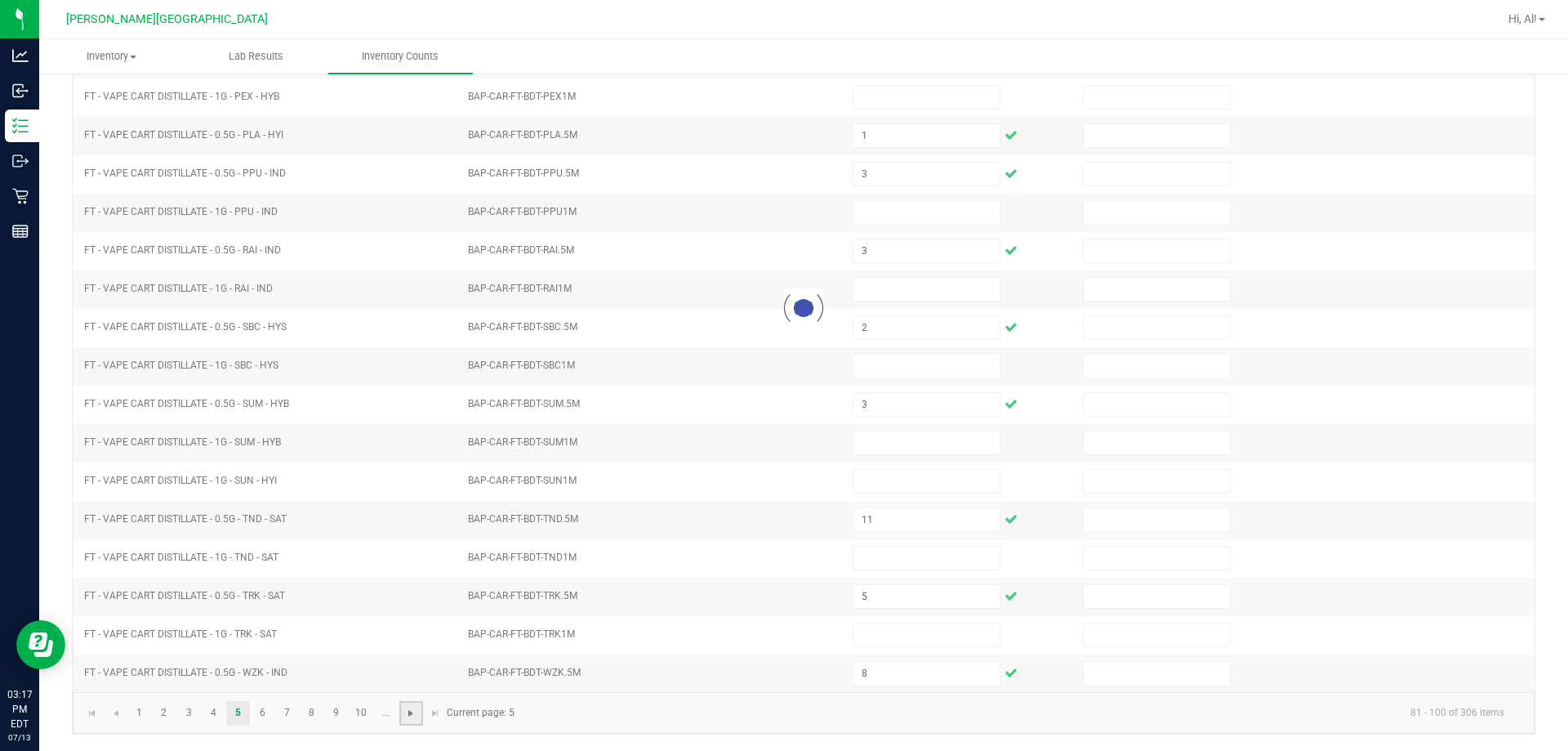 type 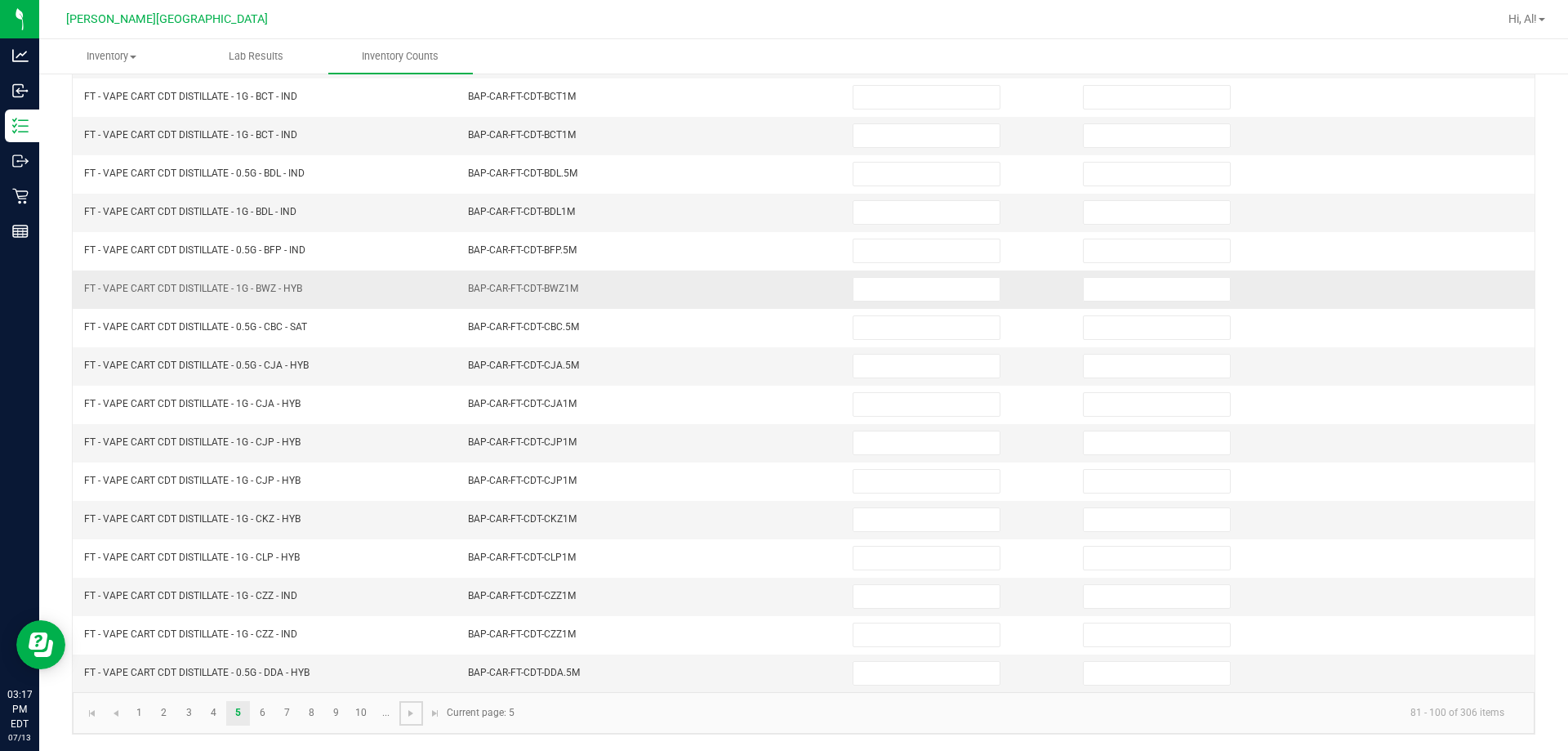 scroll, scrollTop: 0, scrollLeft: 0, axis: both 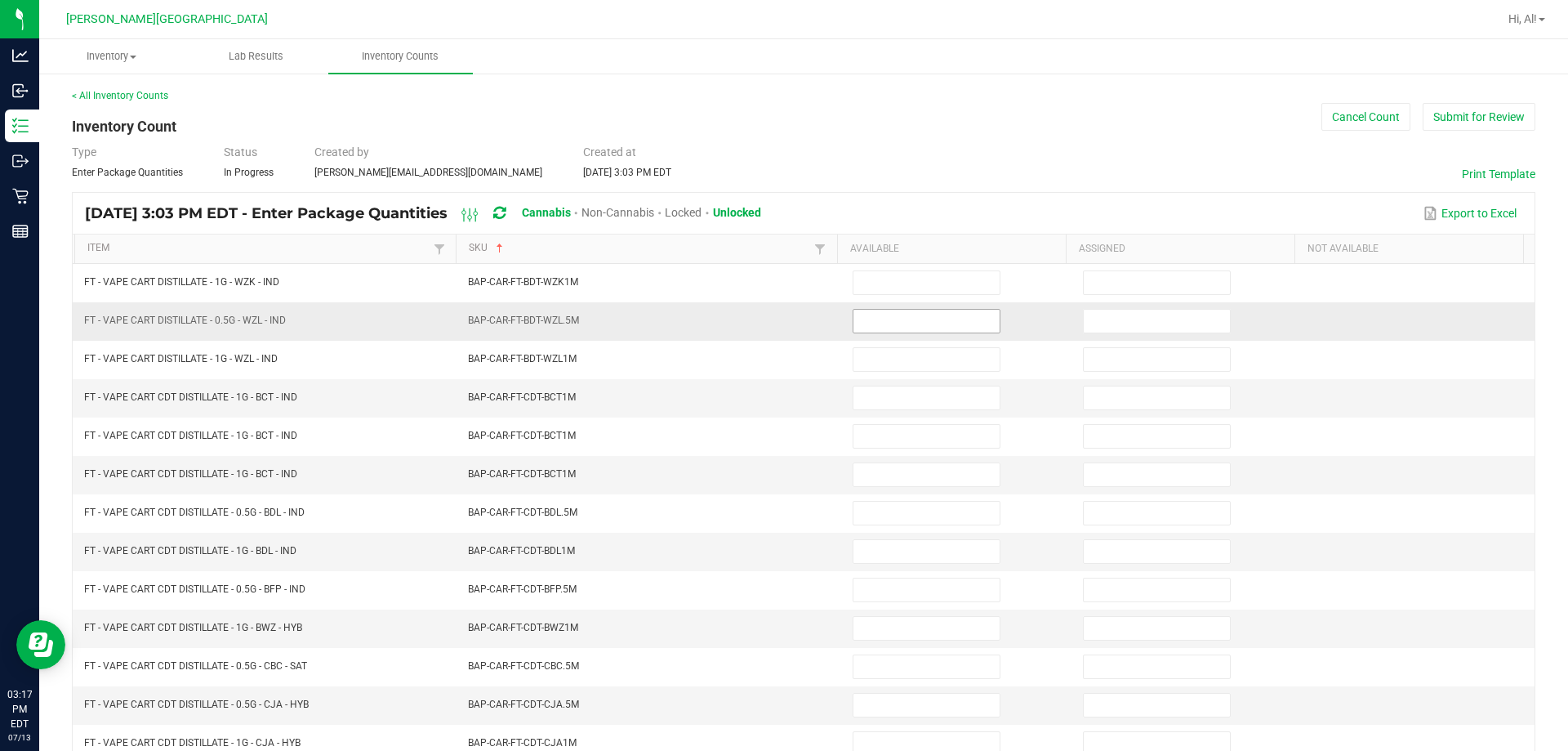 click at bounding box center (926, 321) 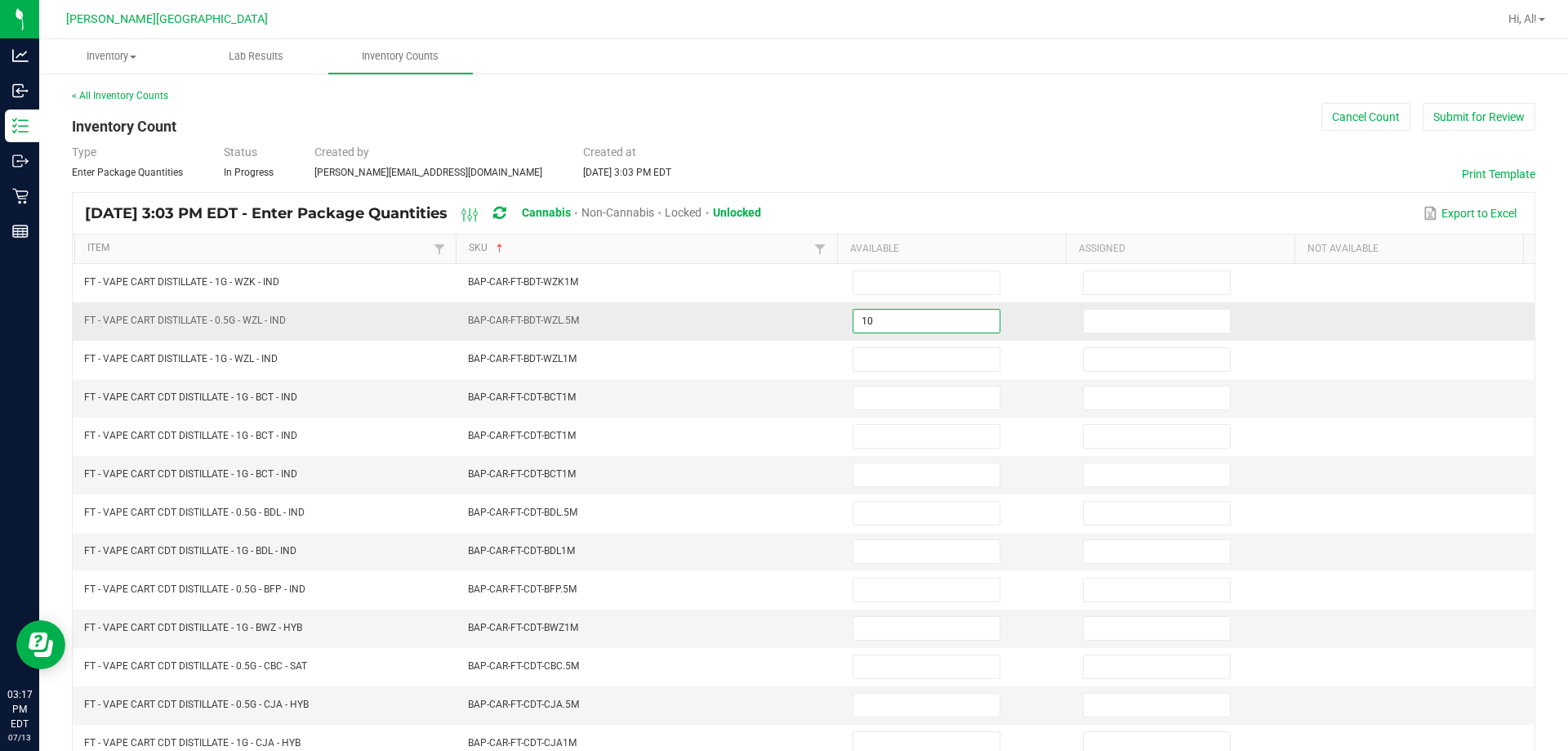 type on "10" 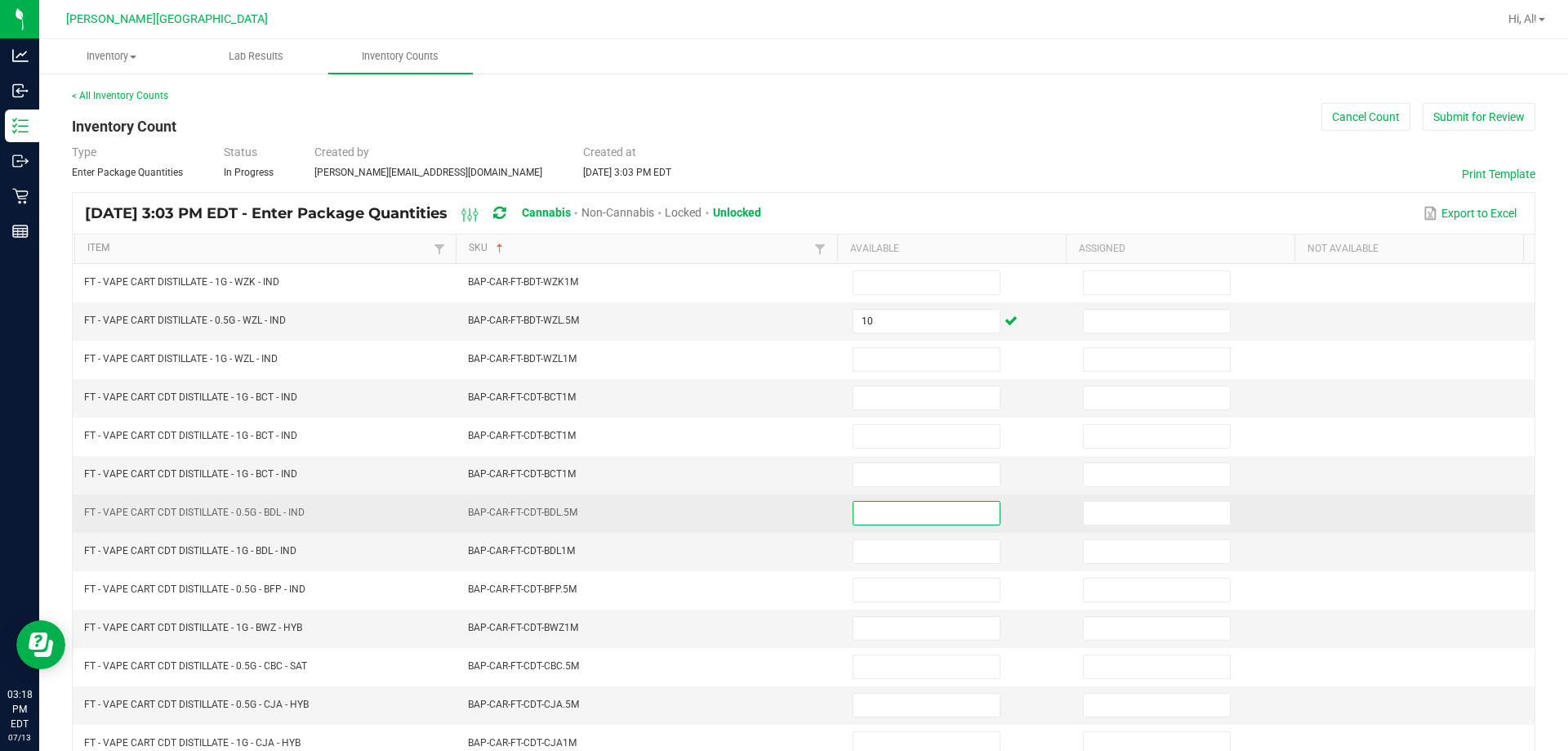 click at bounding box center (926, 513) 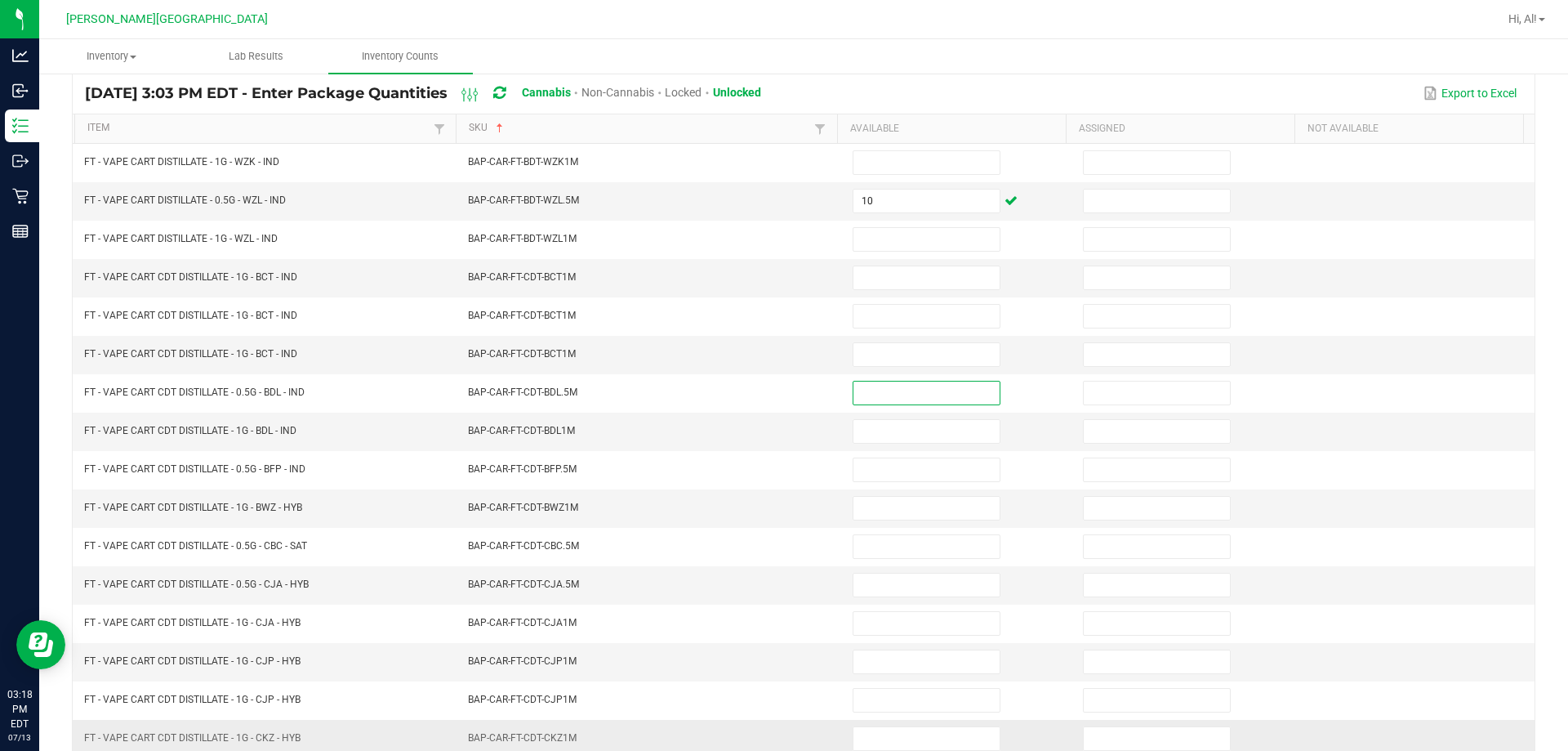 scroll, scrollTop: 339, scrollLeft: 0, axis: vertical 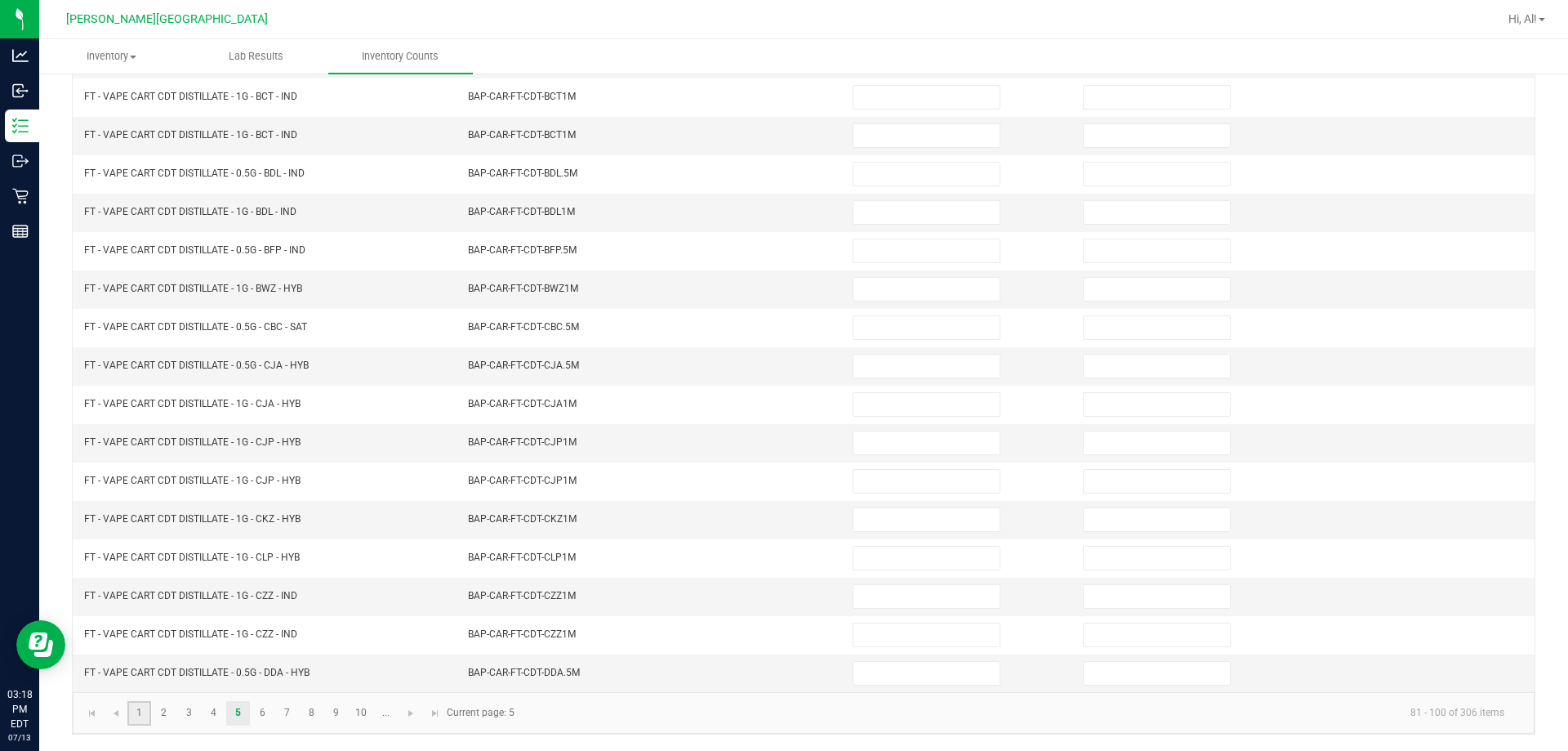 click on "1" 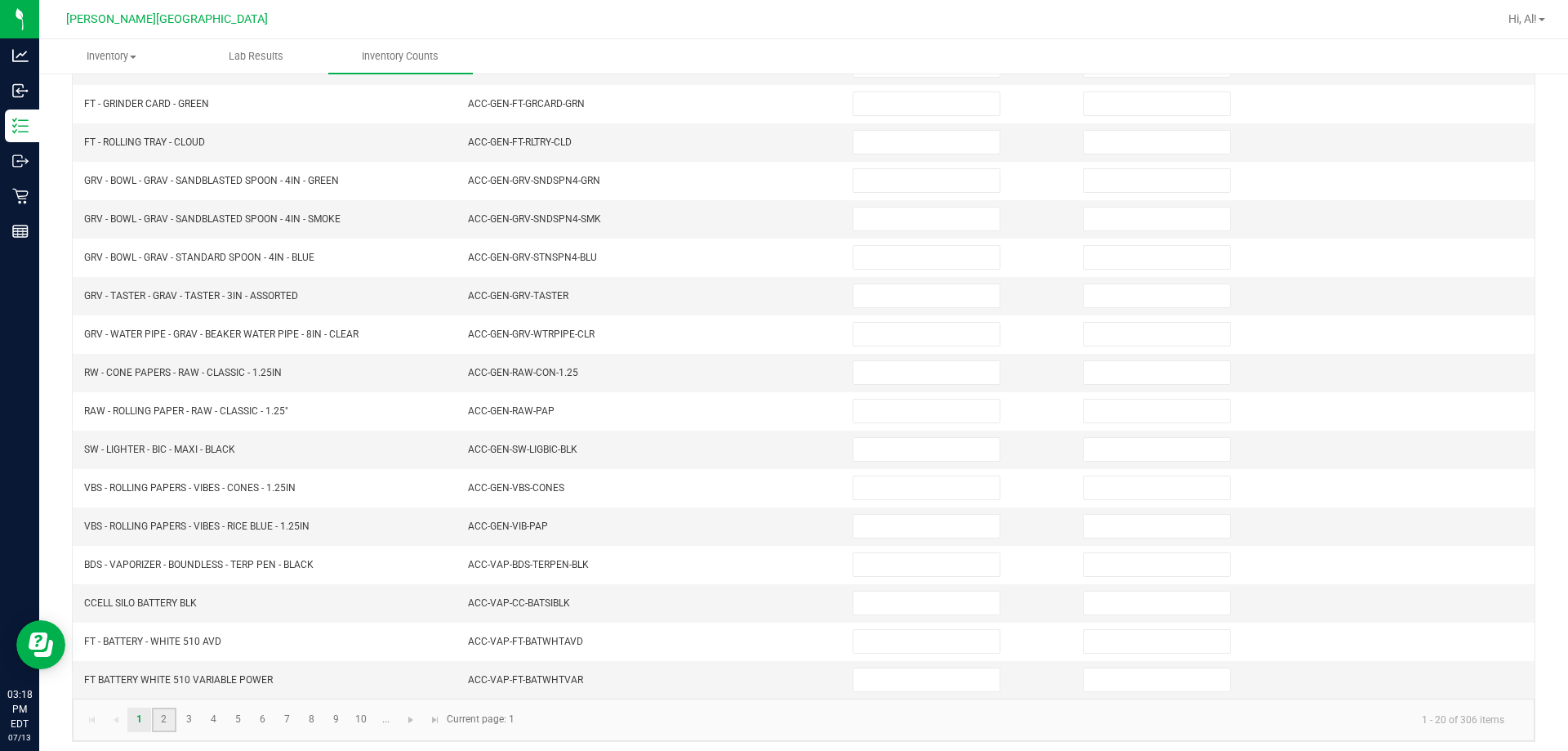 click on "2" 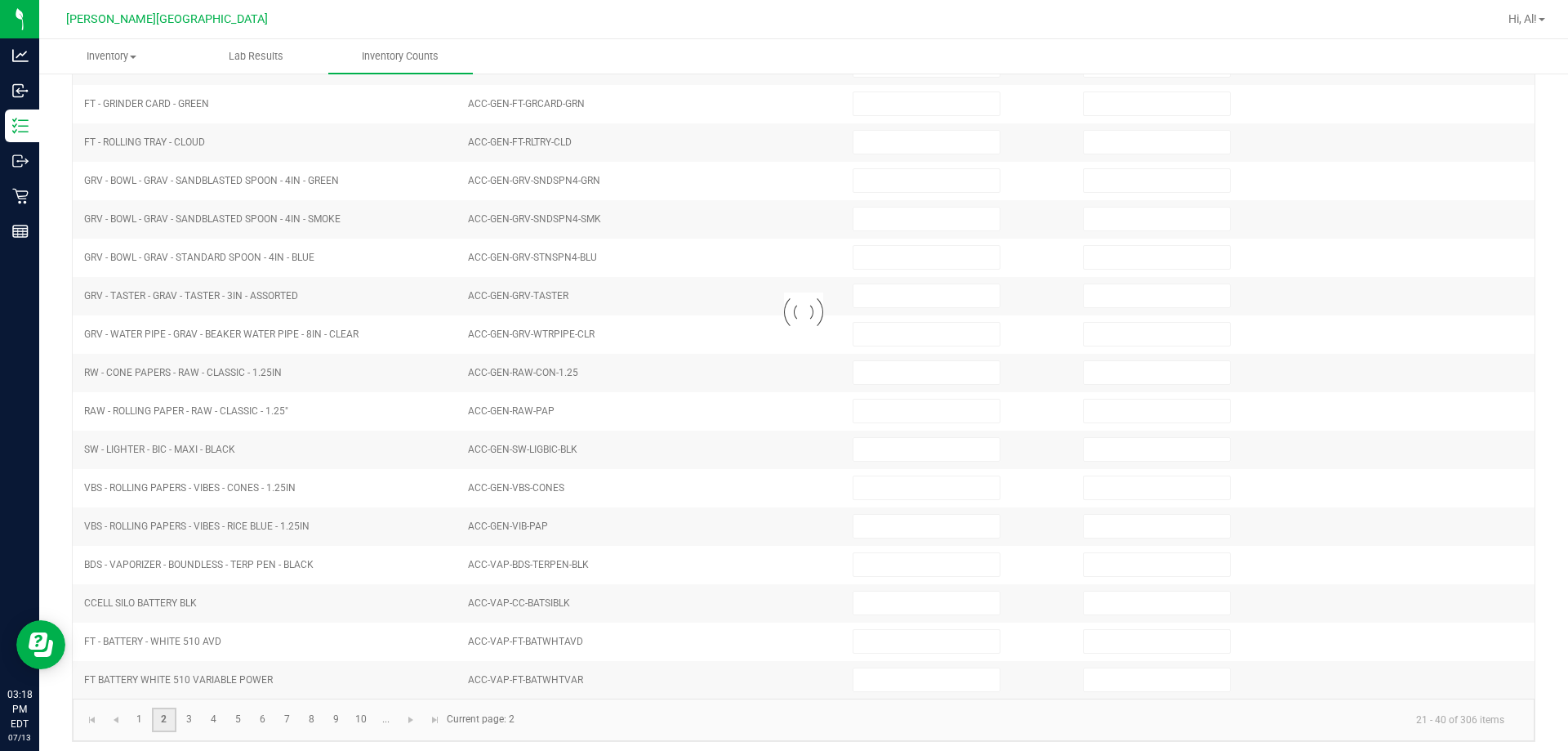 type on "5" 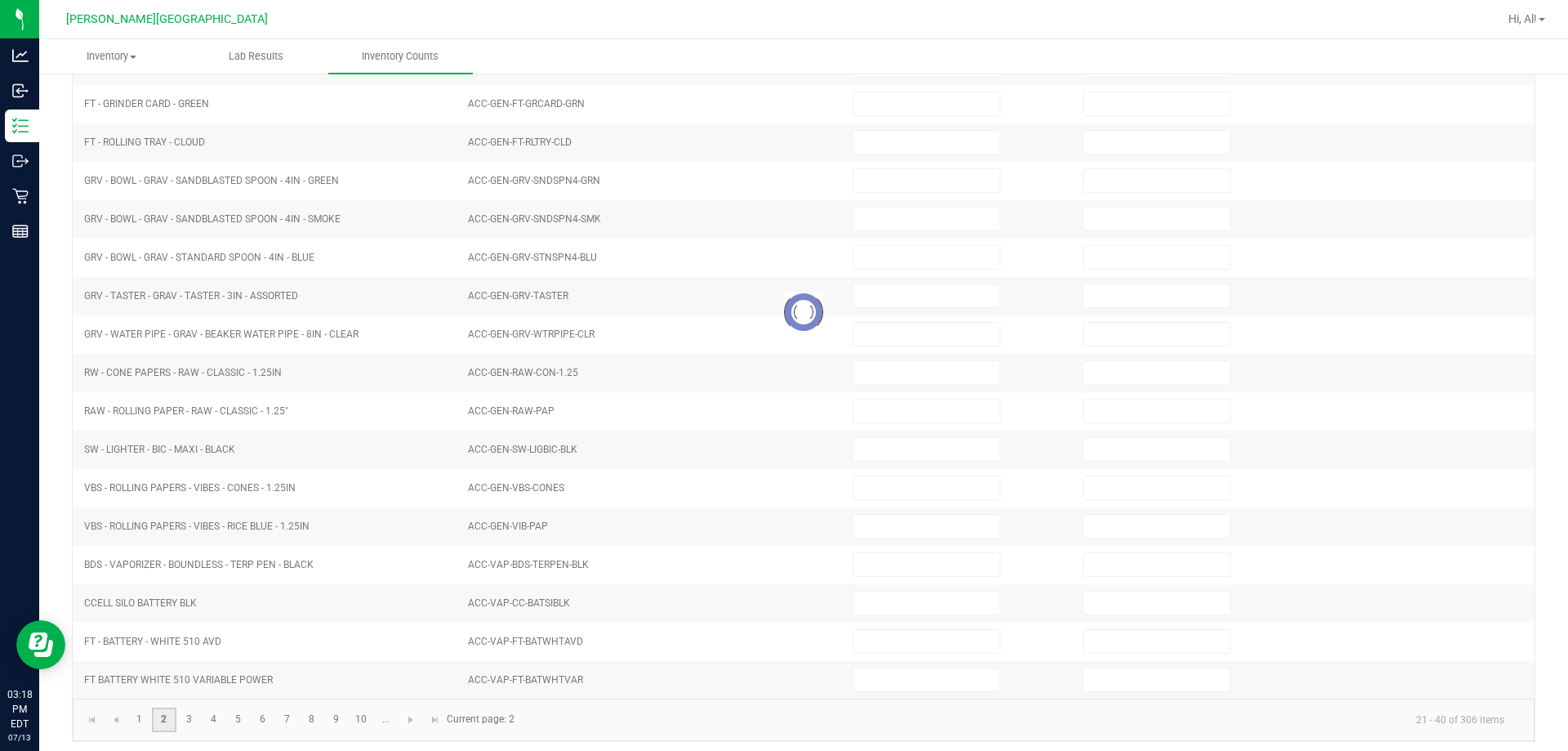 type on "4" 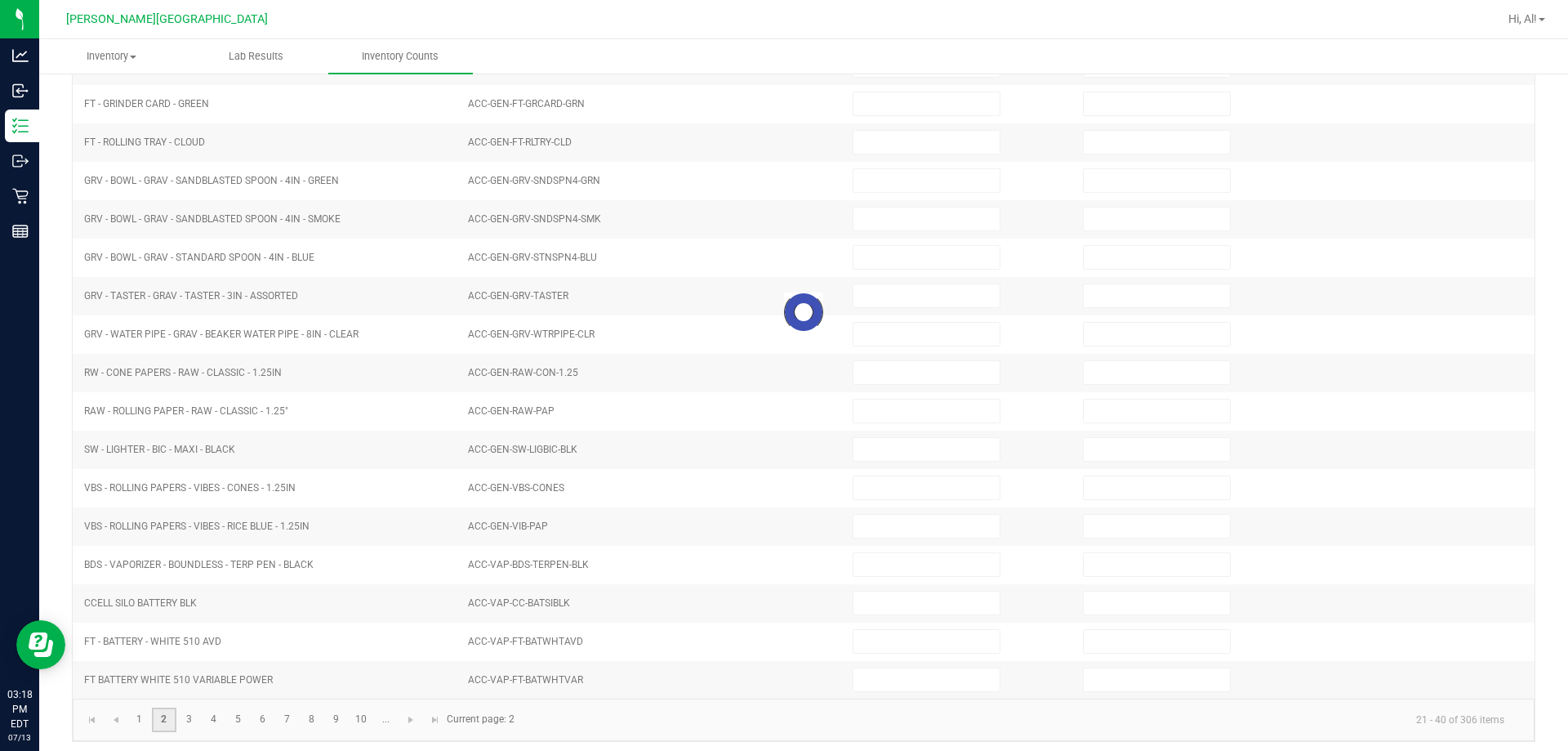 type on "11" 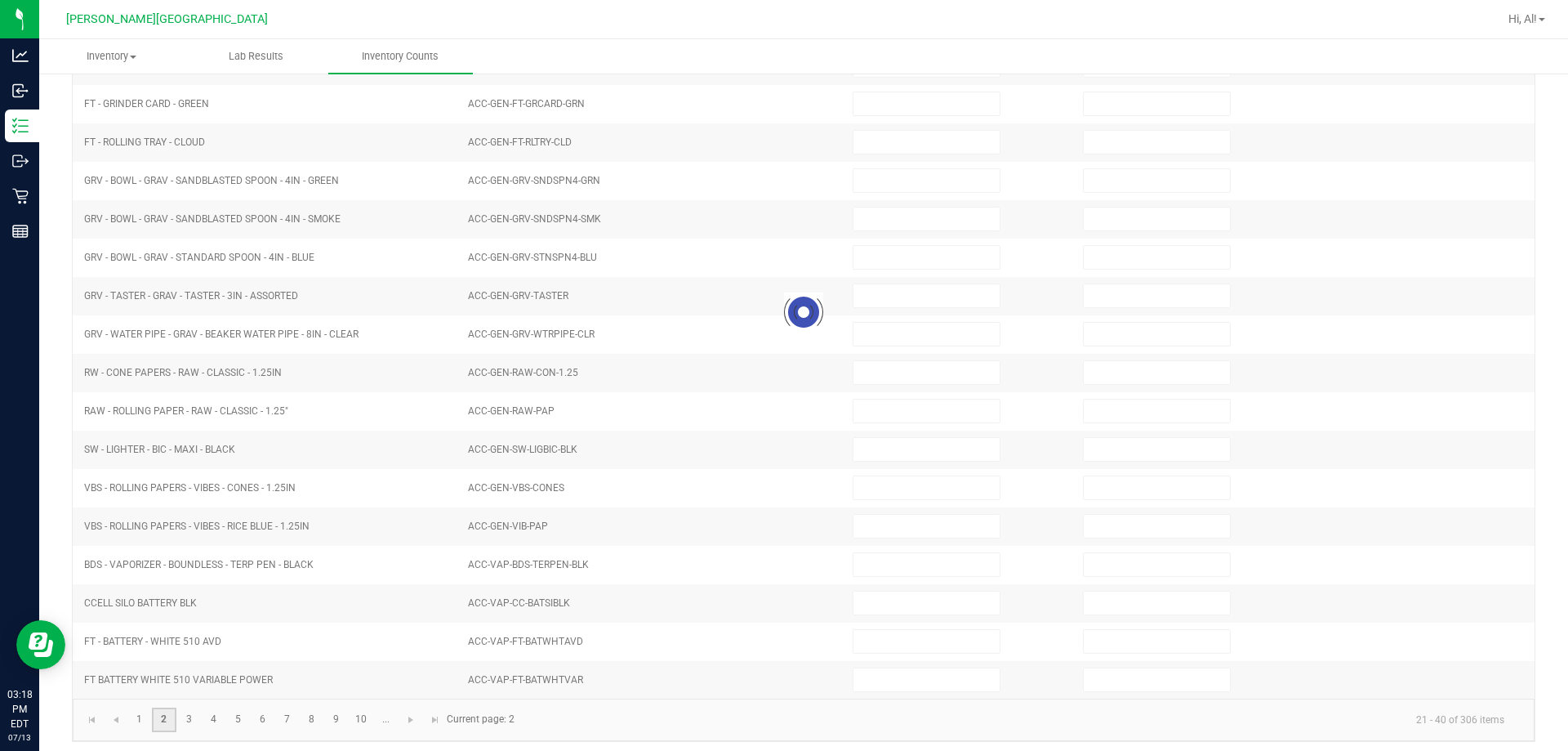 type on "4" 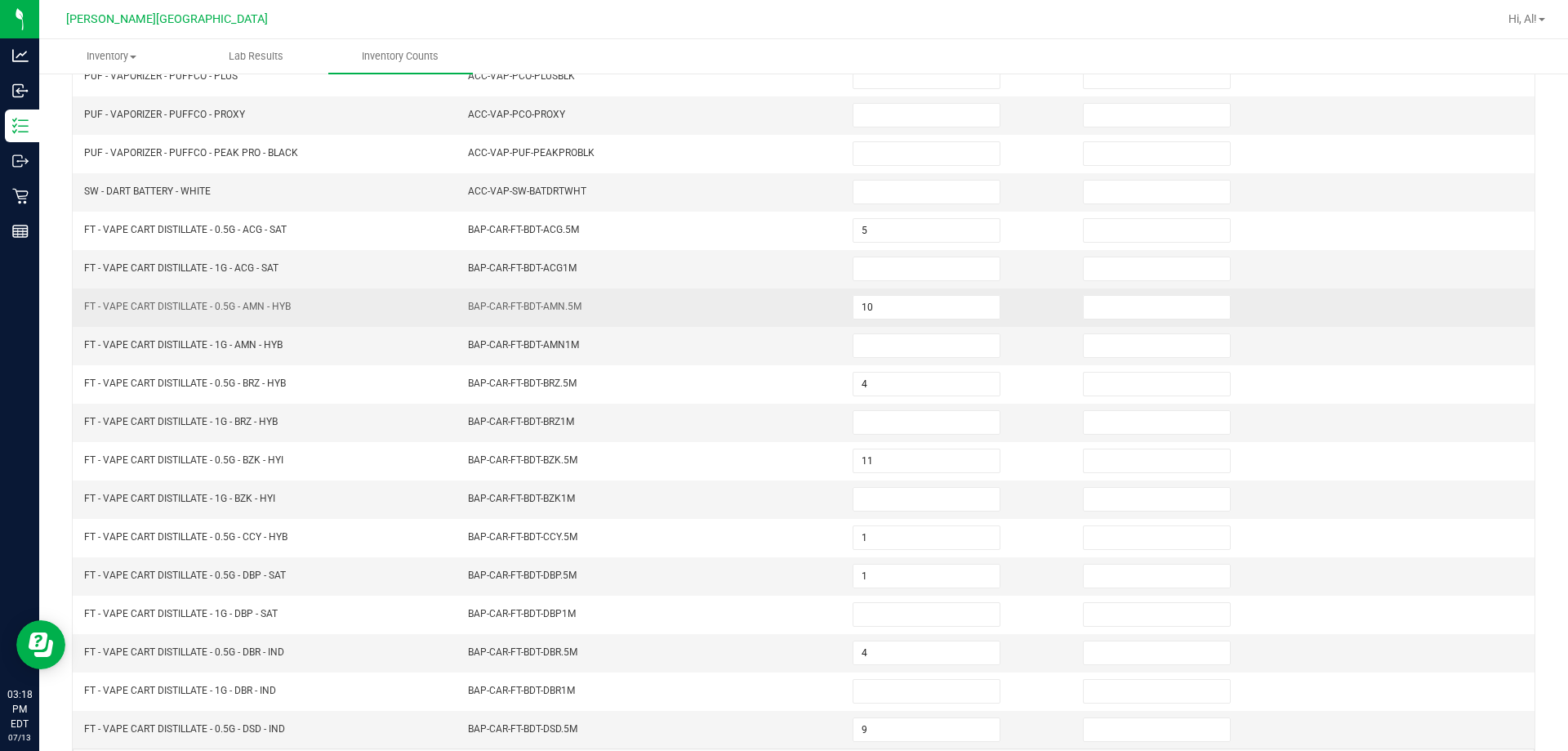 scroll, scrollTop: 176, scrollLeft: 0, axis: vertical 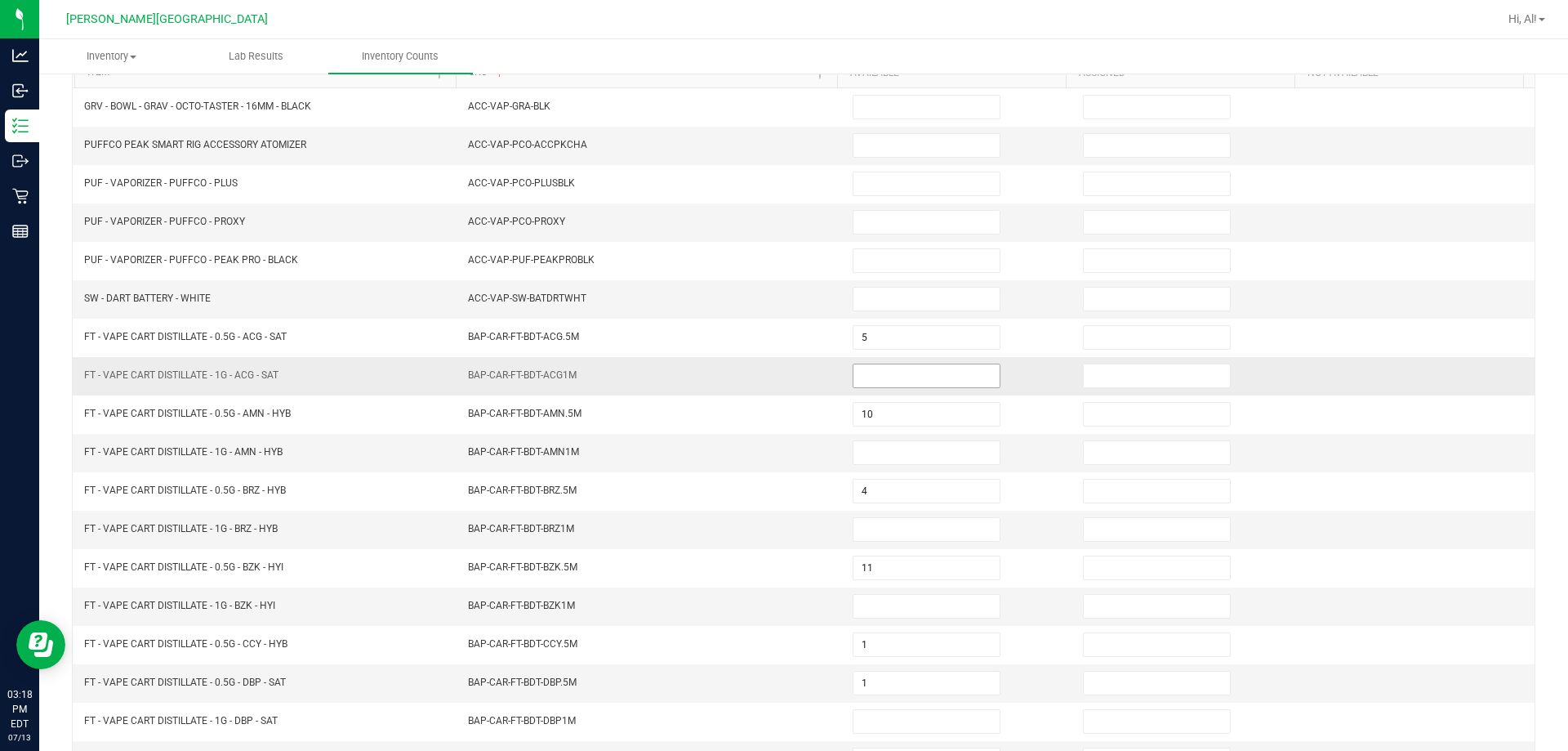 click at bounding box center [926, 376] 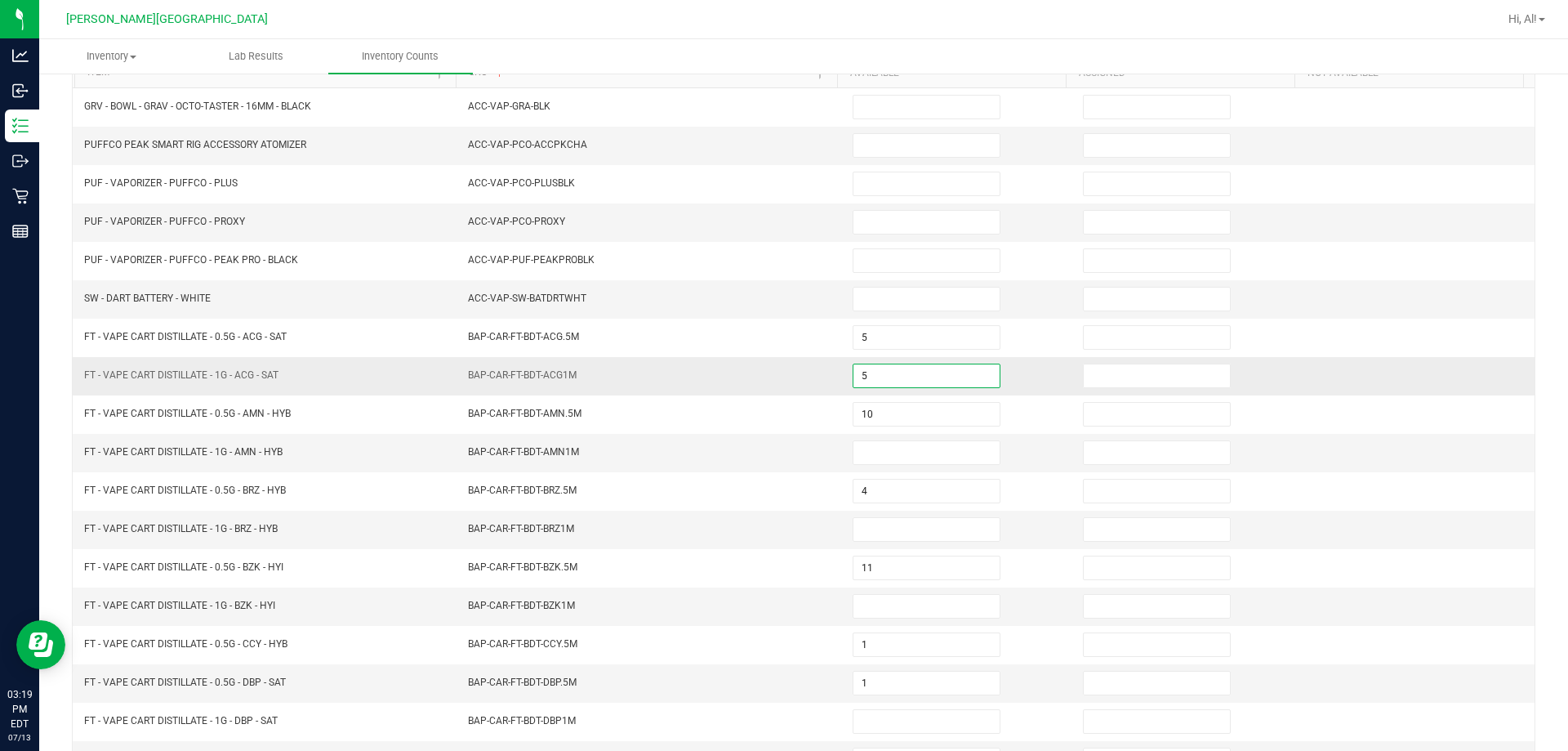 type on "5" 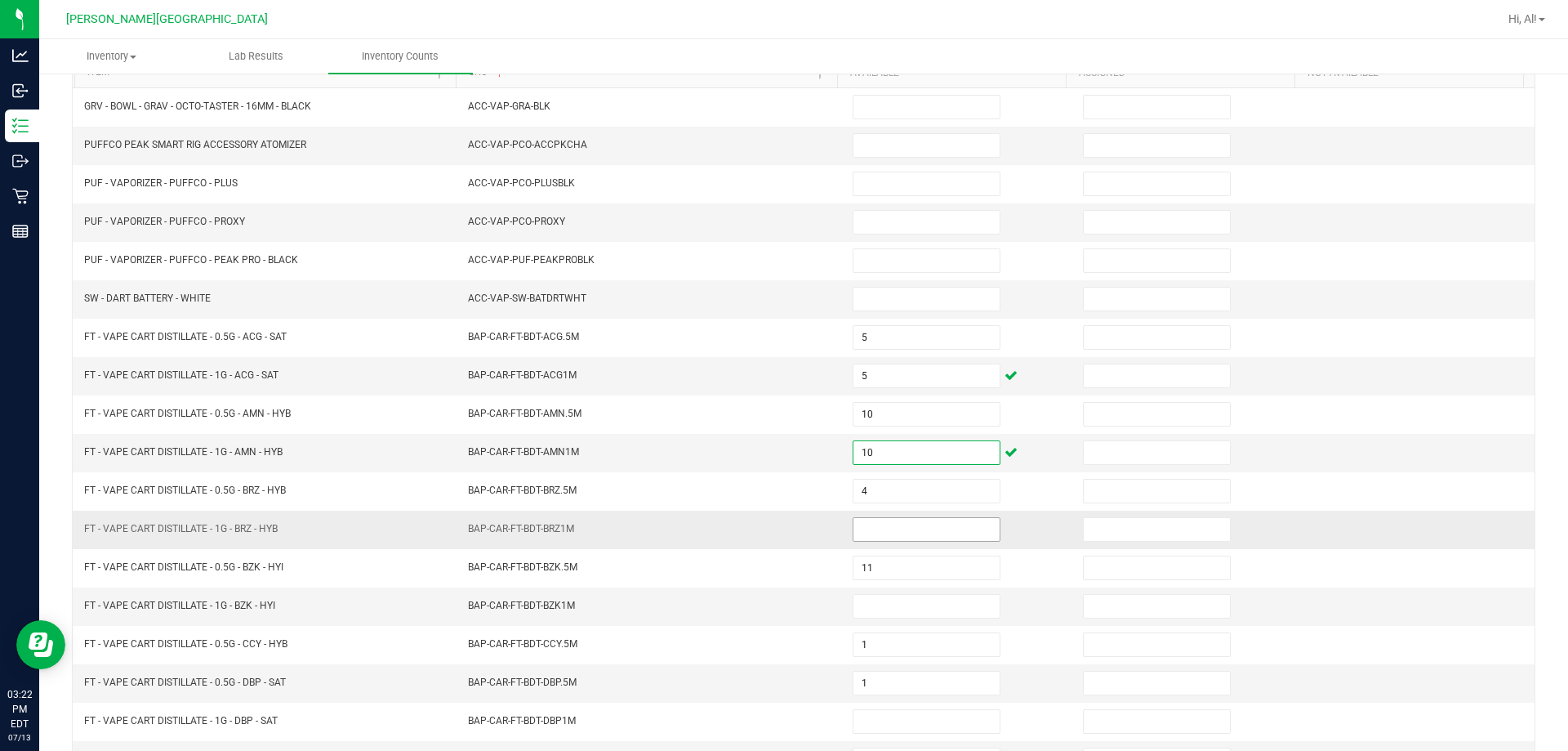 type on "10" 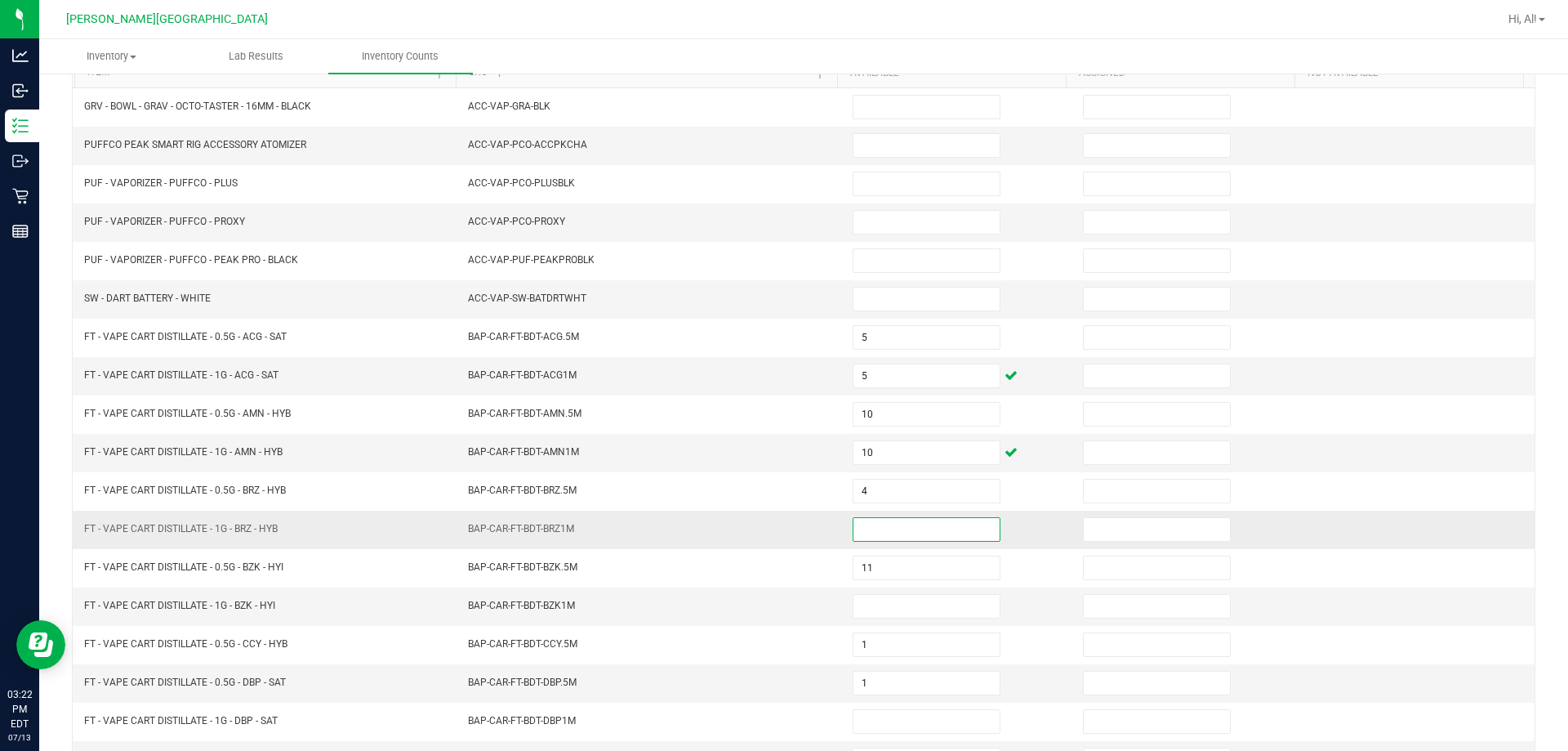 click at bounding box center (926, 530) 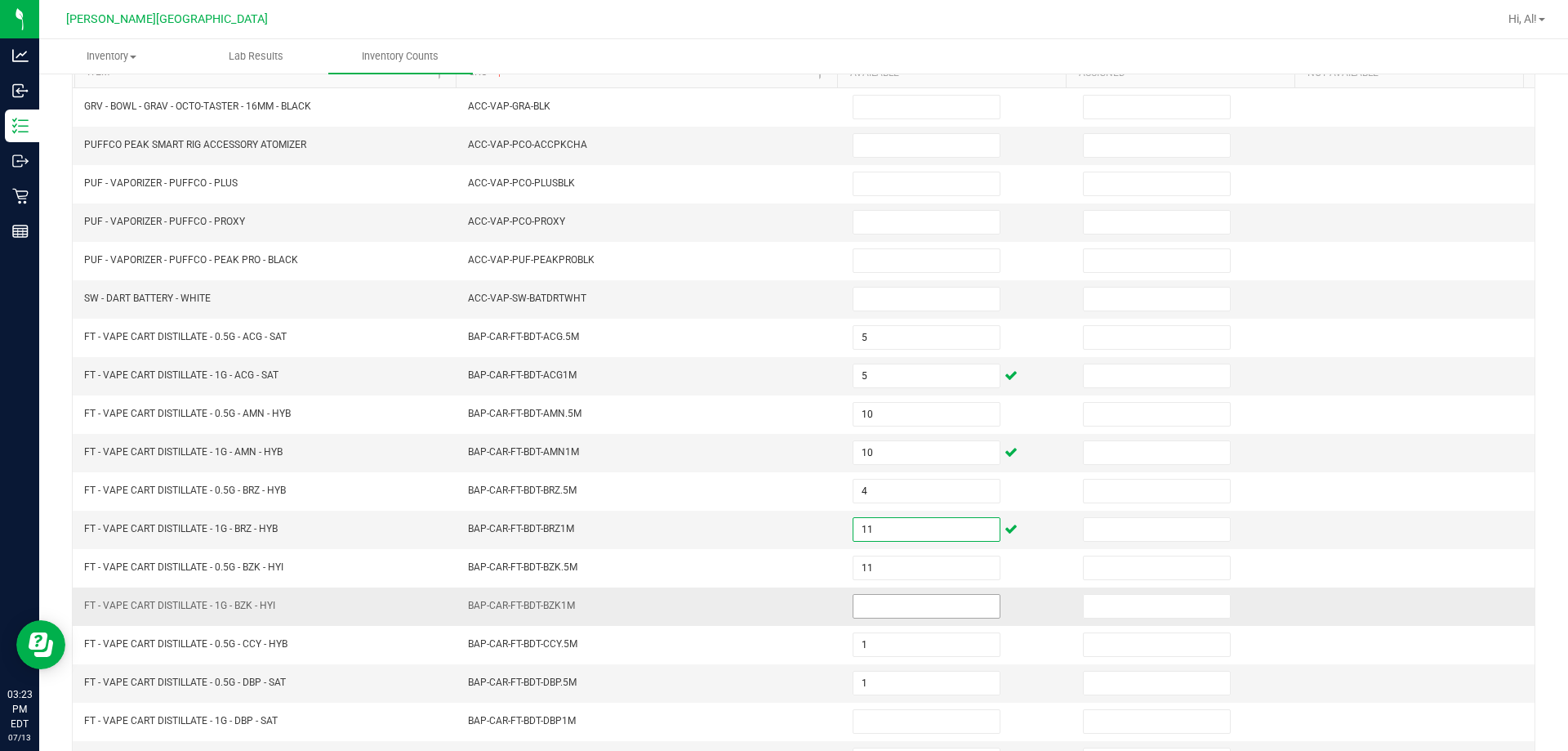 type on "11" 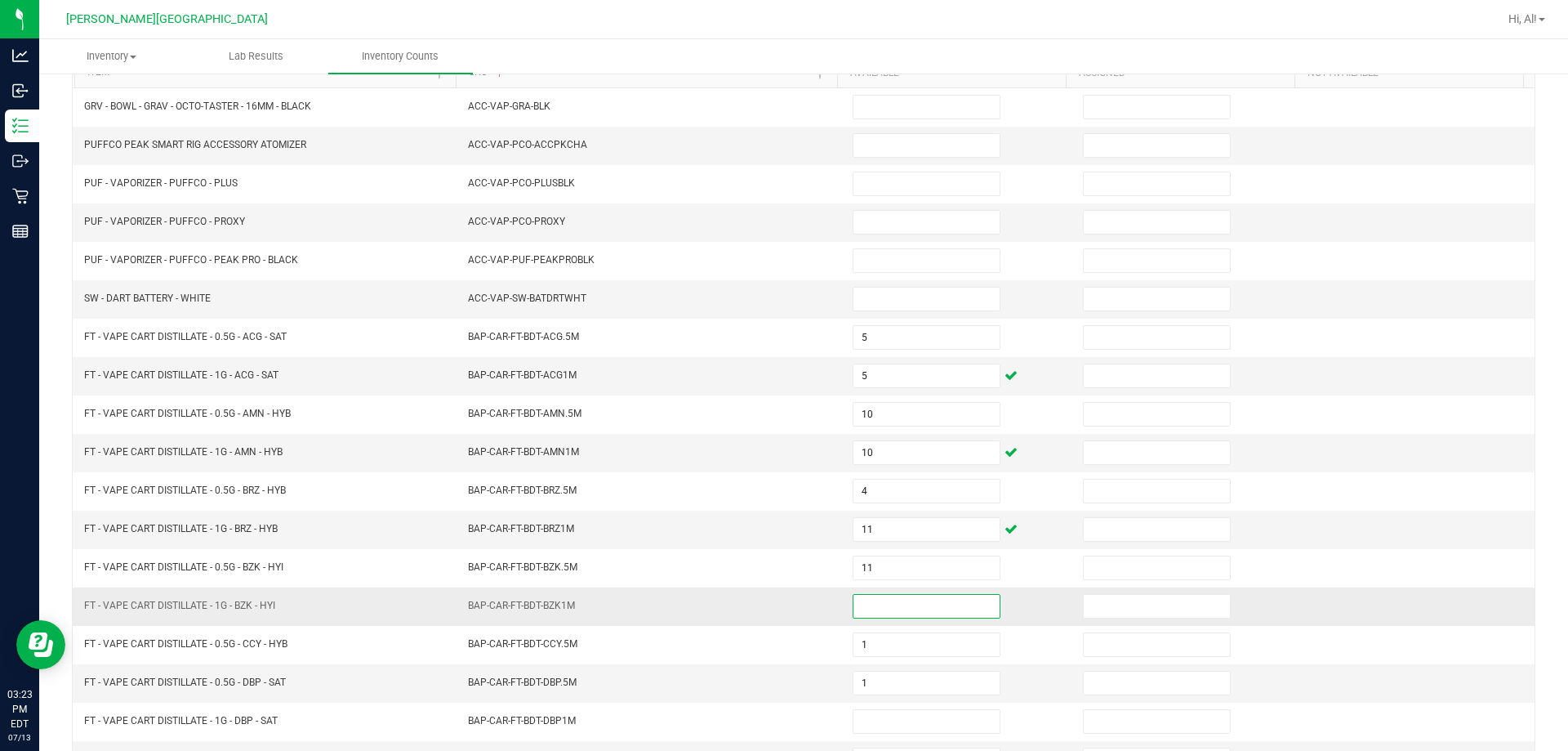 click at bounding box center [926, 606] 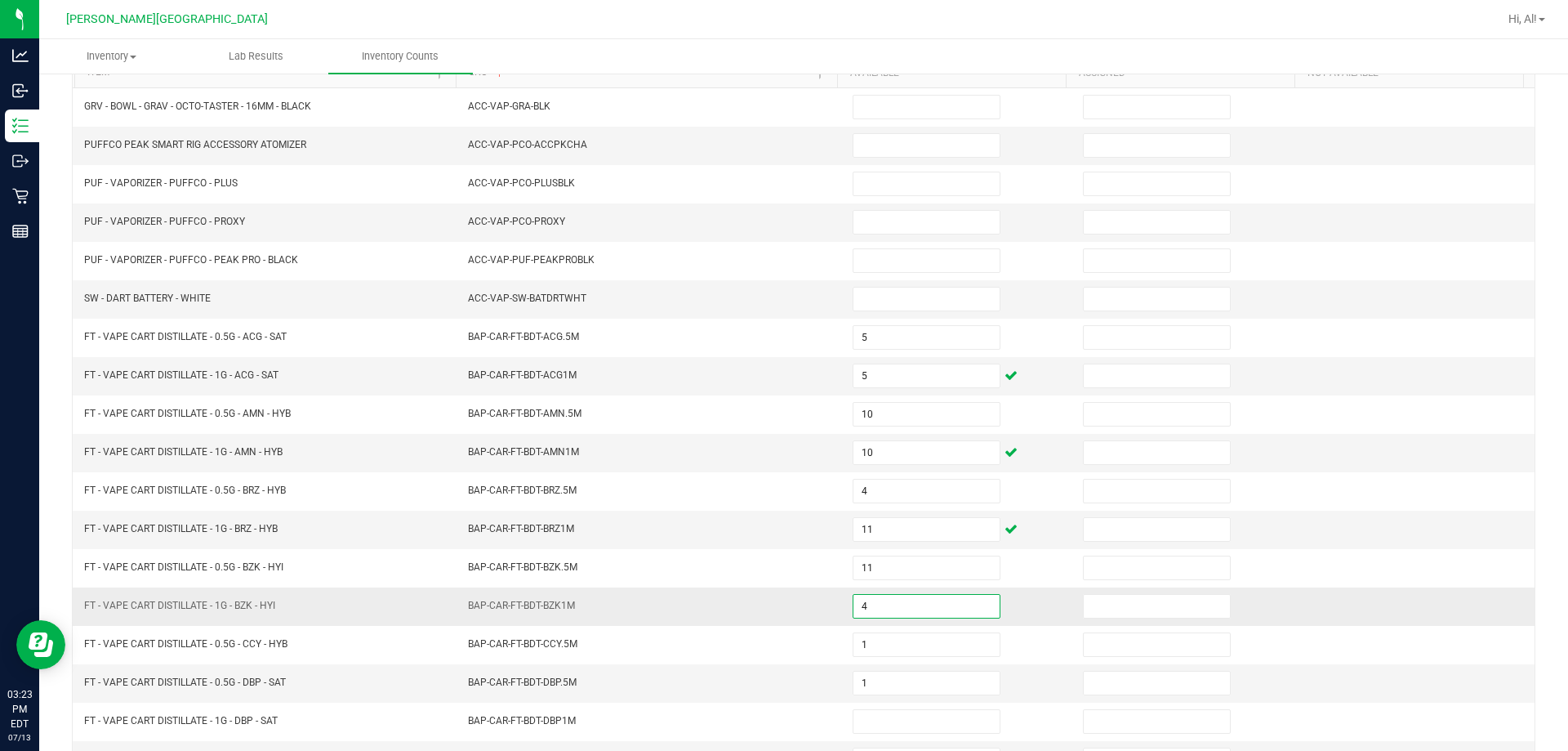 type on "4" 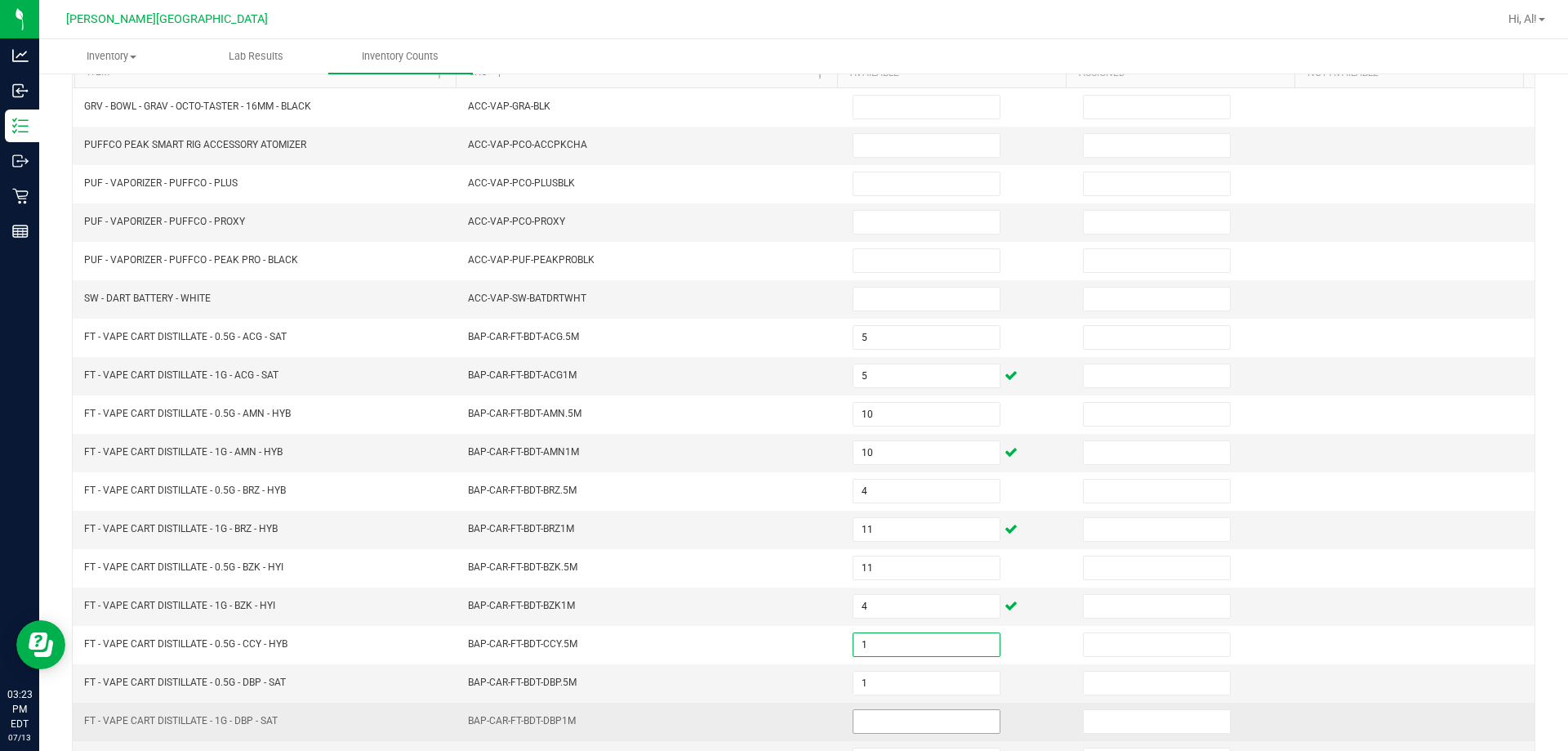 click at bounding box center (926, 722) 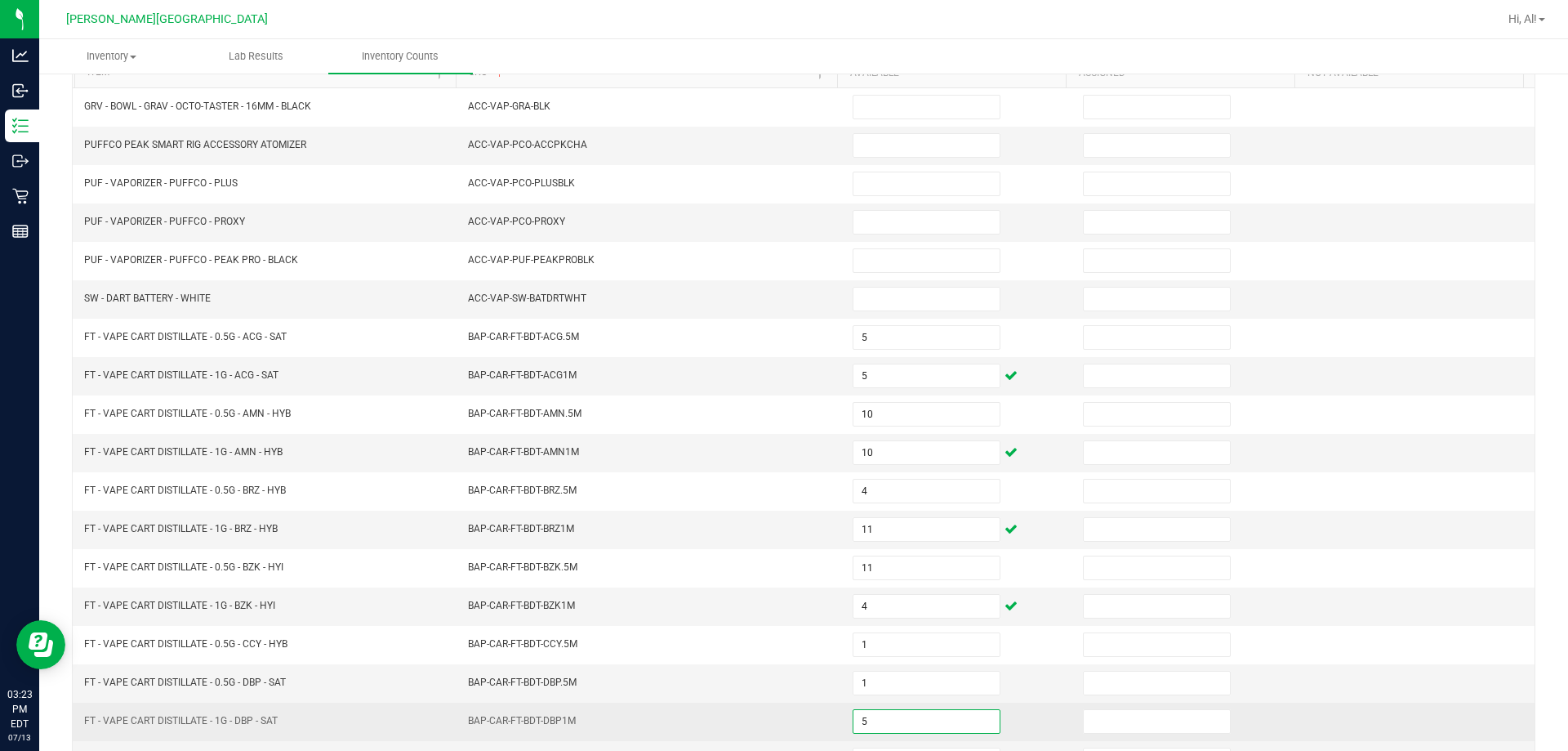type on "5" 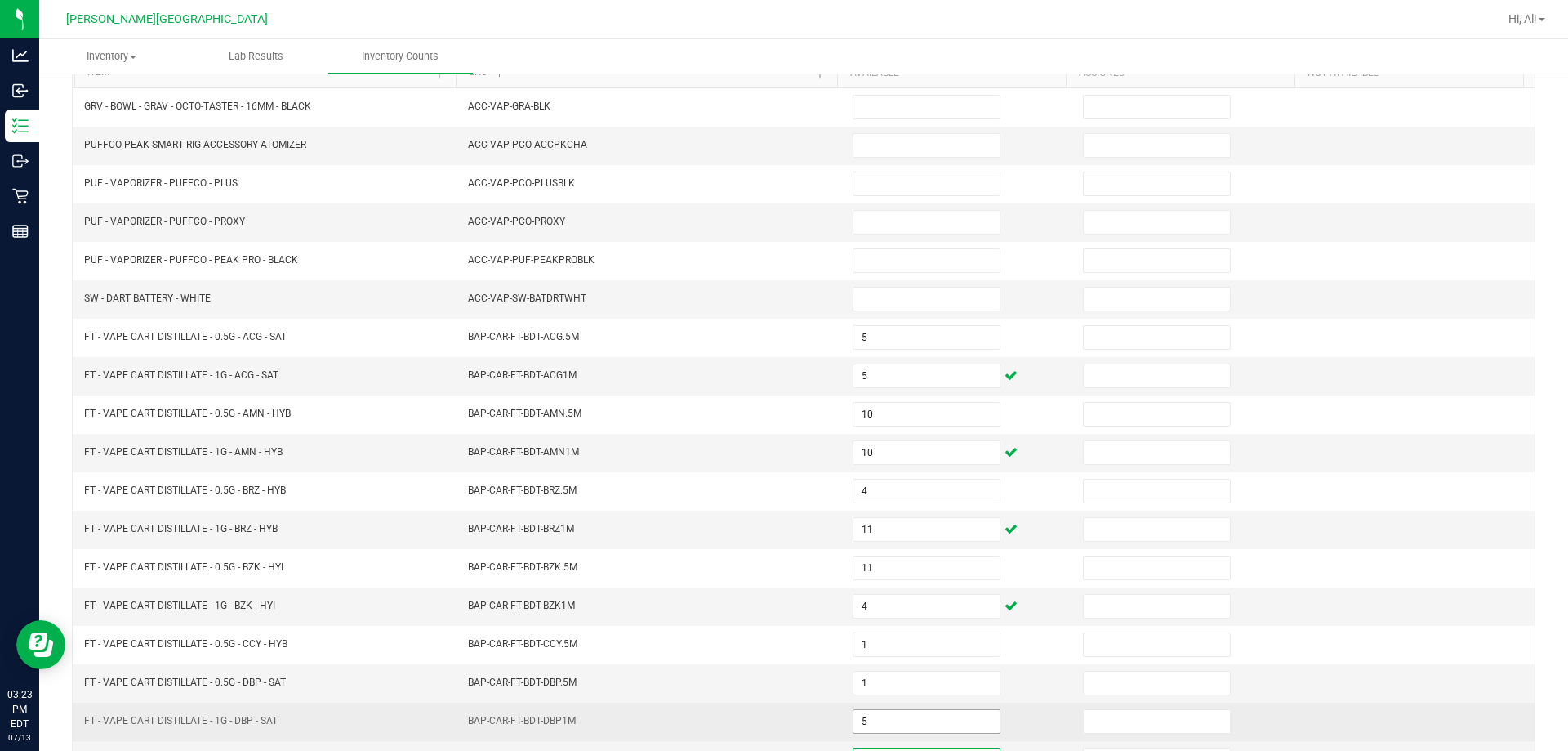 scroll, scrollTop: 196, scrollLeft: 0, axis: vertical 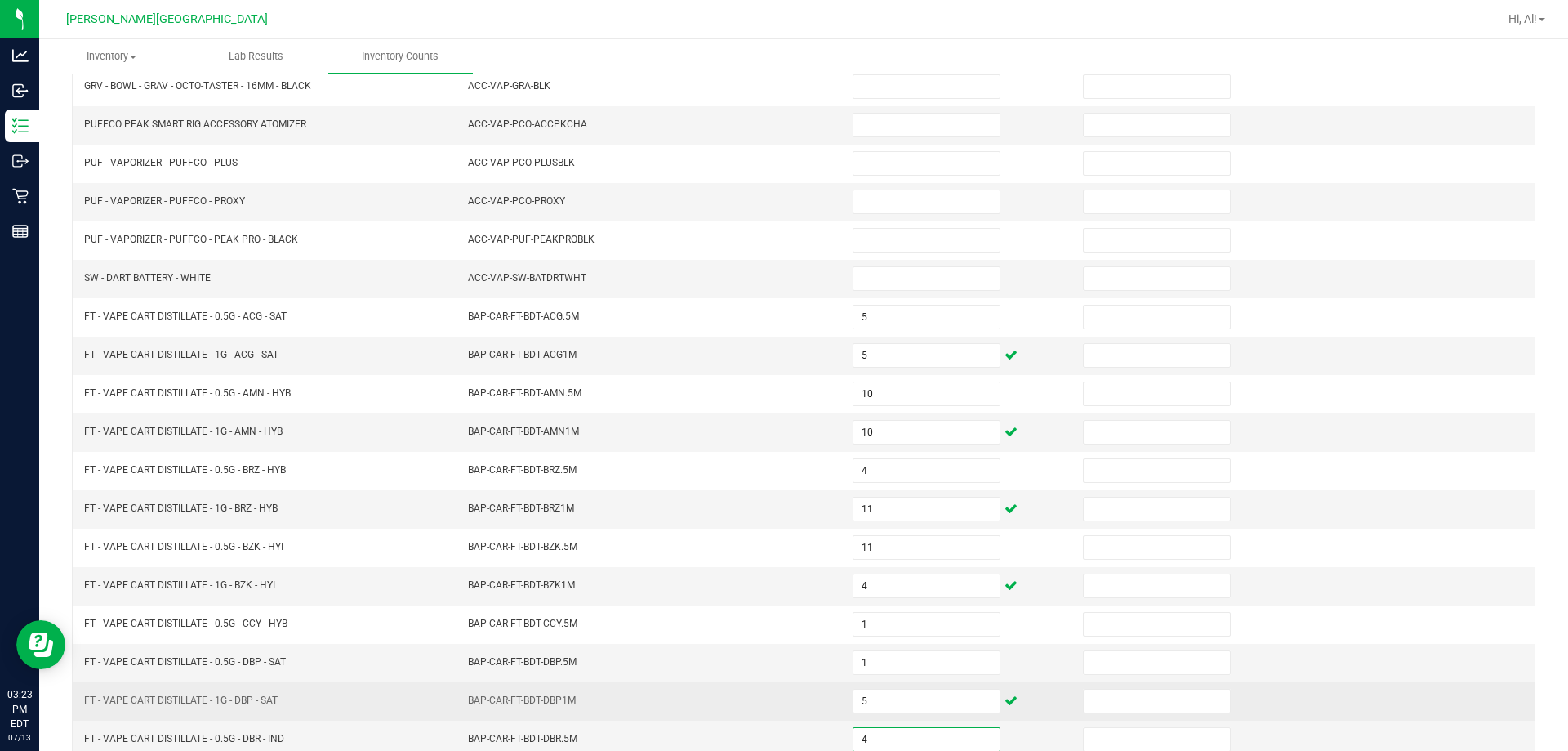 click on "BAP-CAR-FT-BDT-DBP1M" at bounding box center [650, 701] 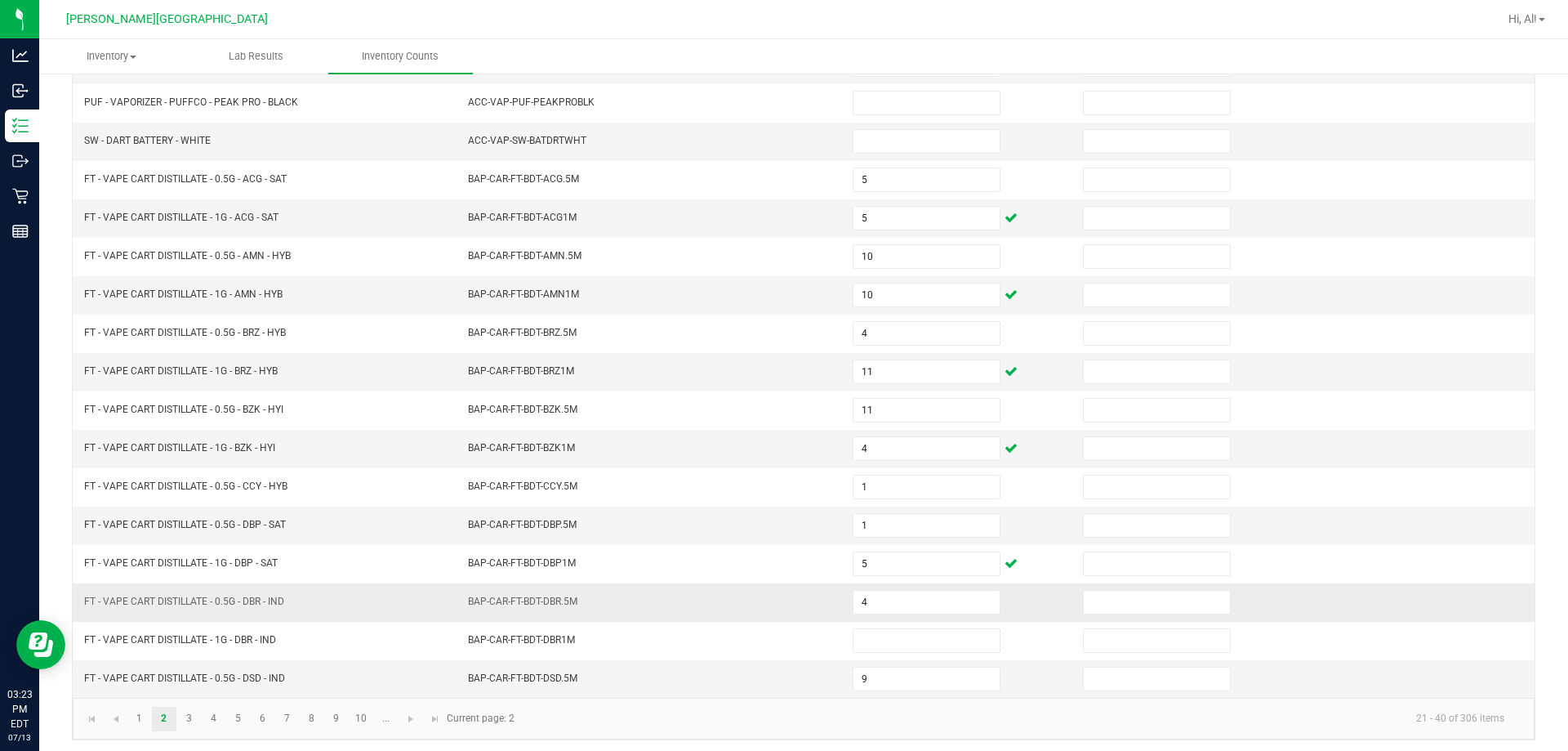 scroll, scrollTop: 339, scrollLeft: 0, axis: vertical 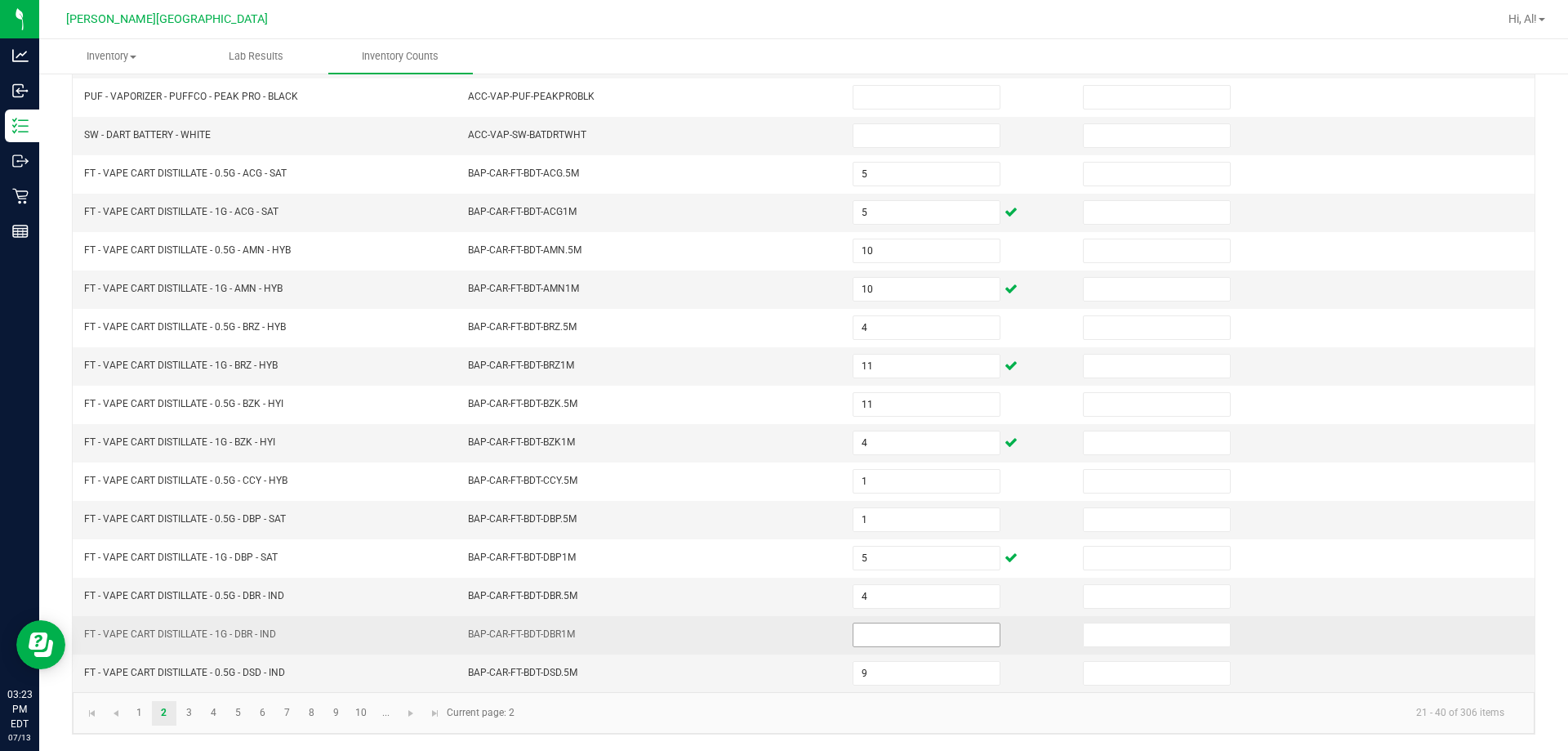click at bounding box center [926, 635] 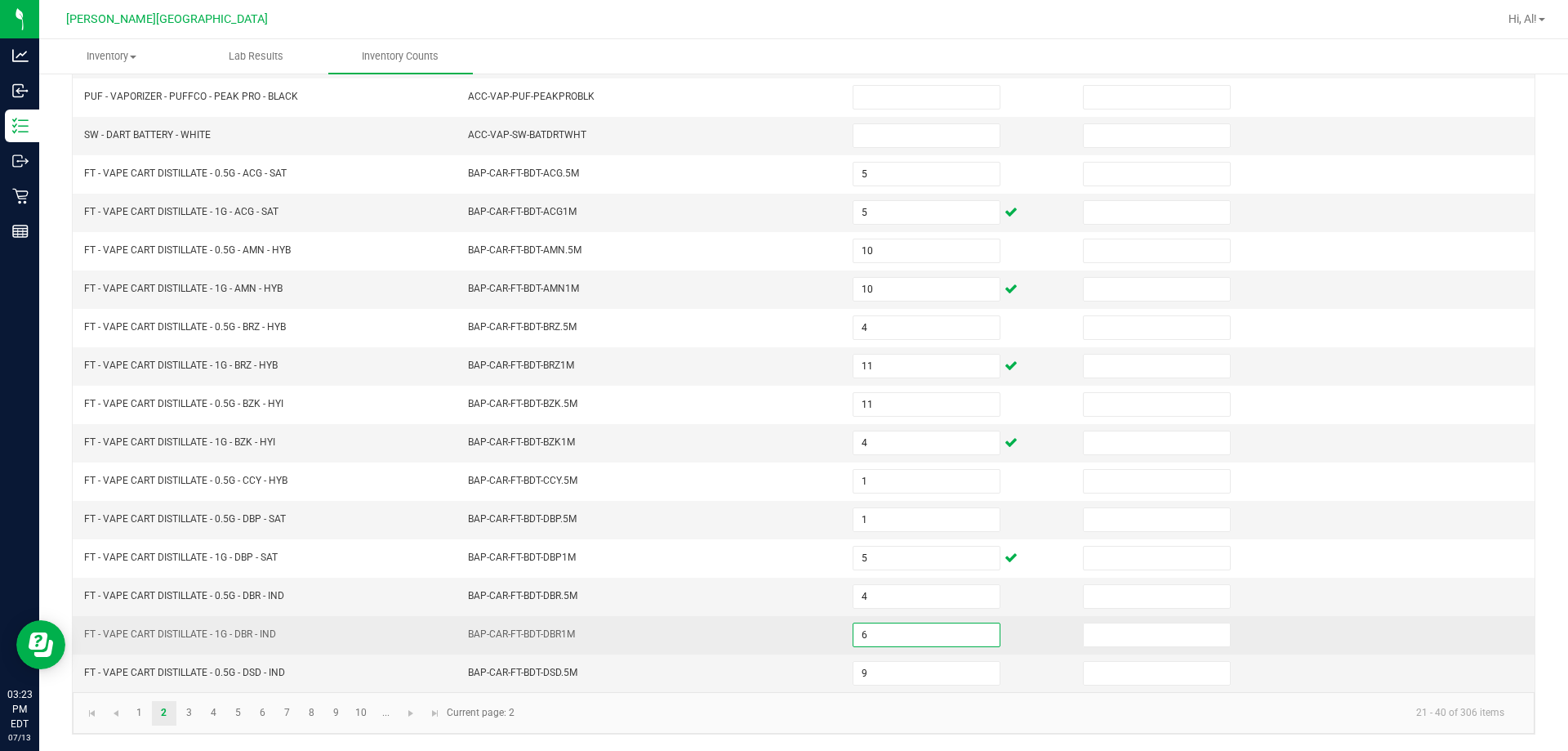 type on "6" 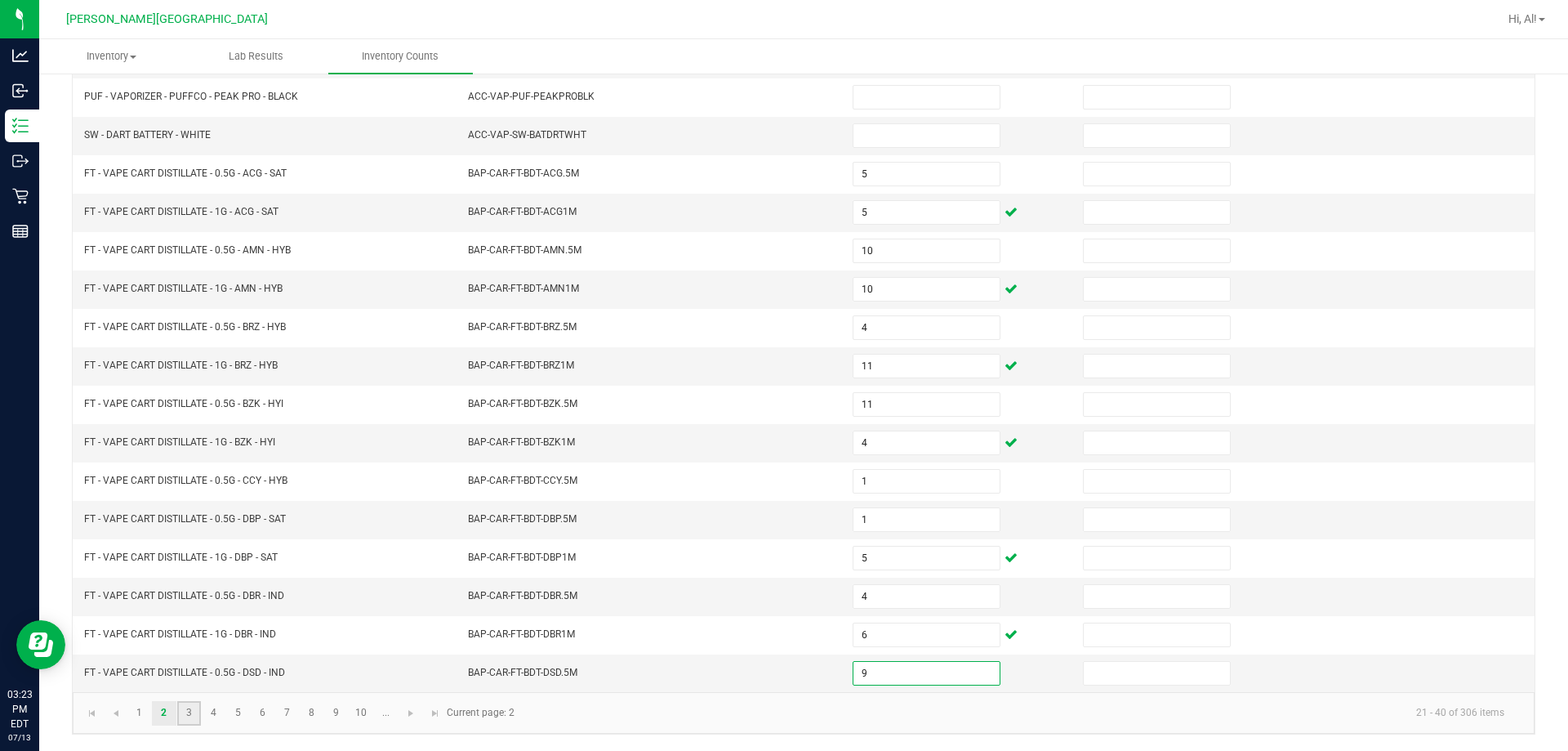 click on "3" 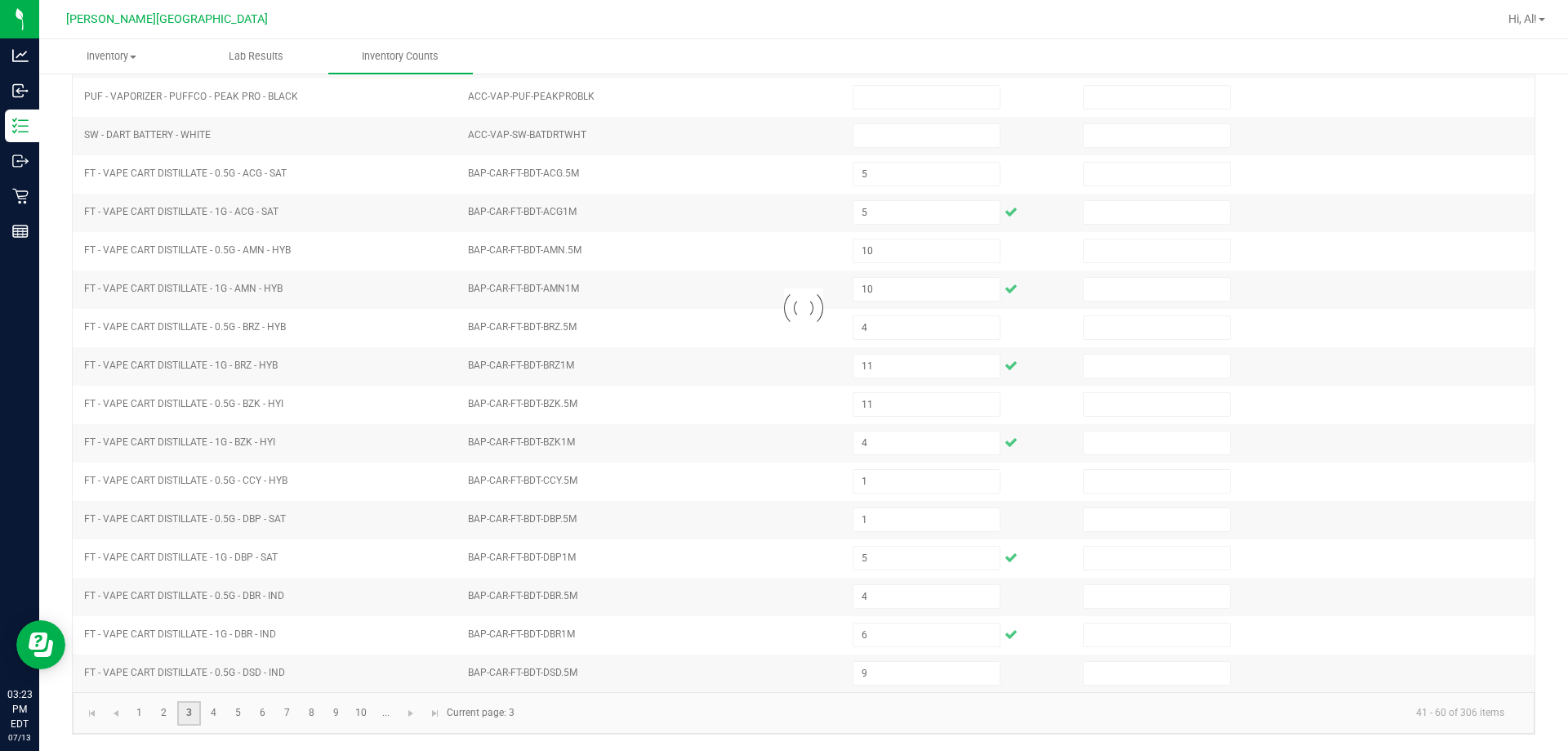 type on "7" 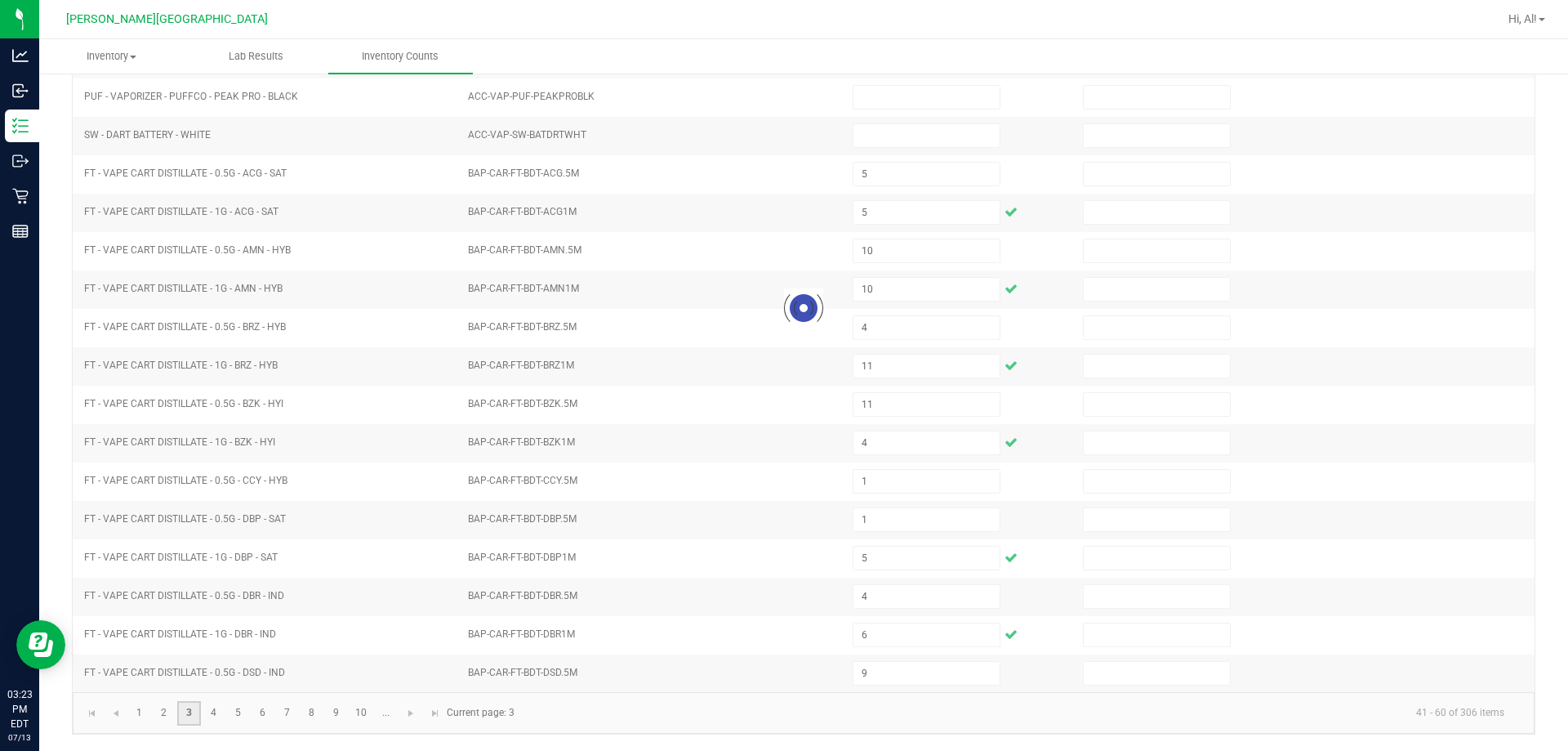 type on "8" 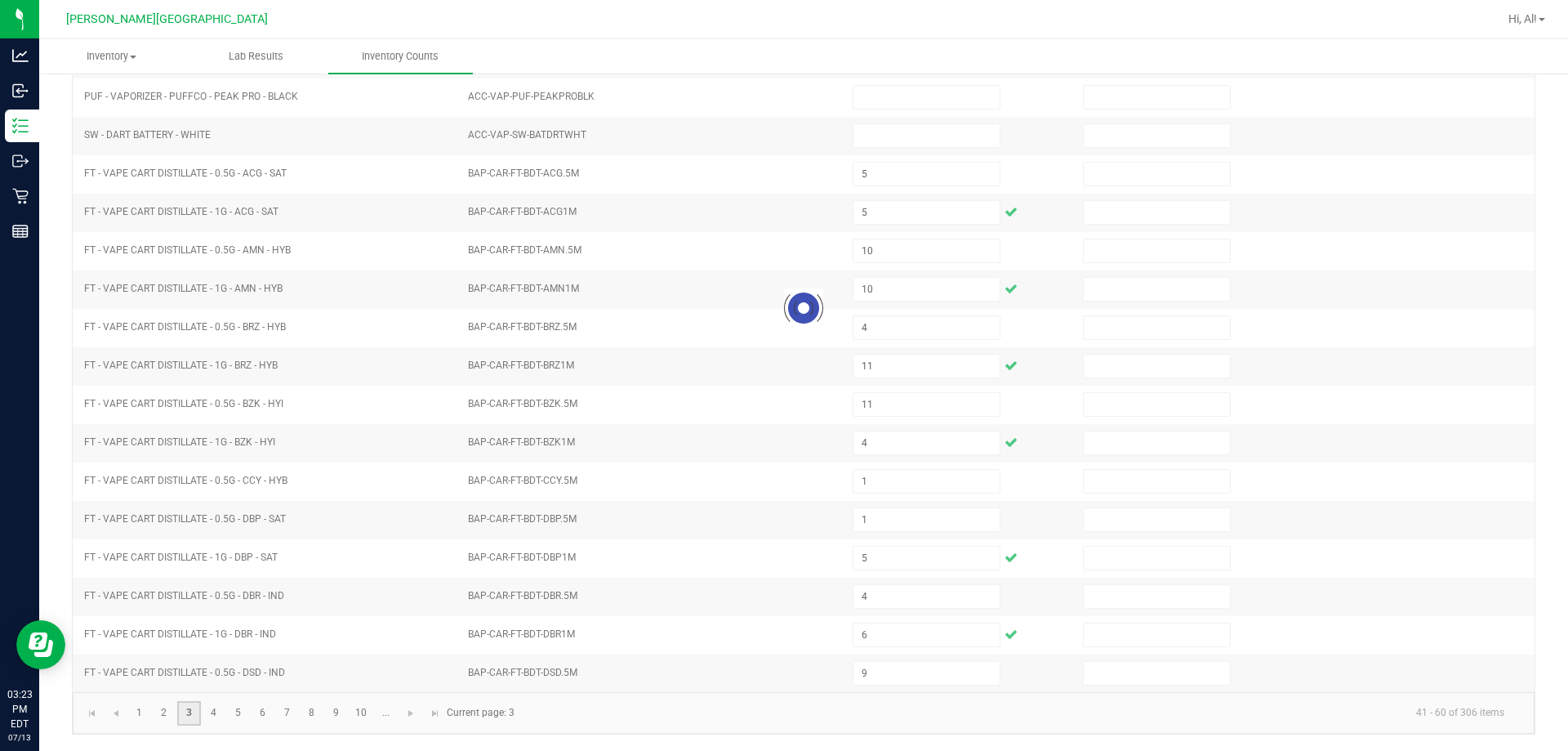 type on "4" 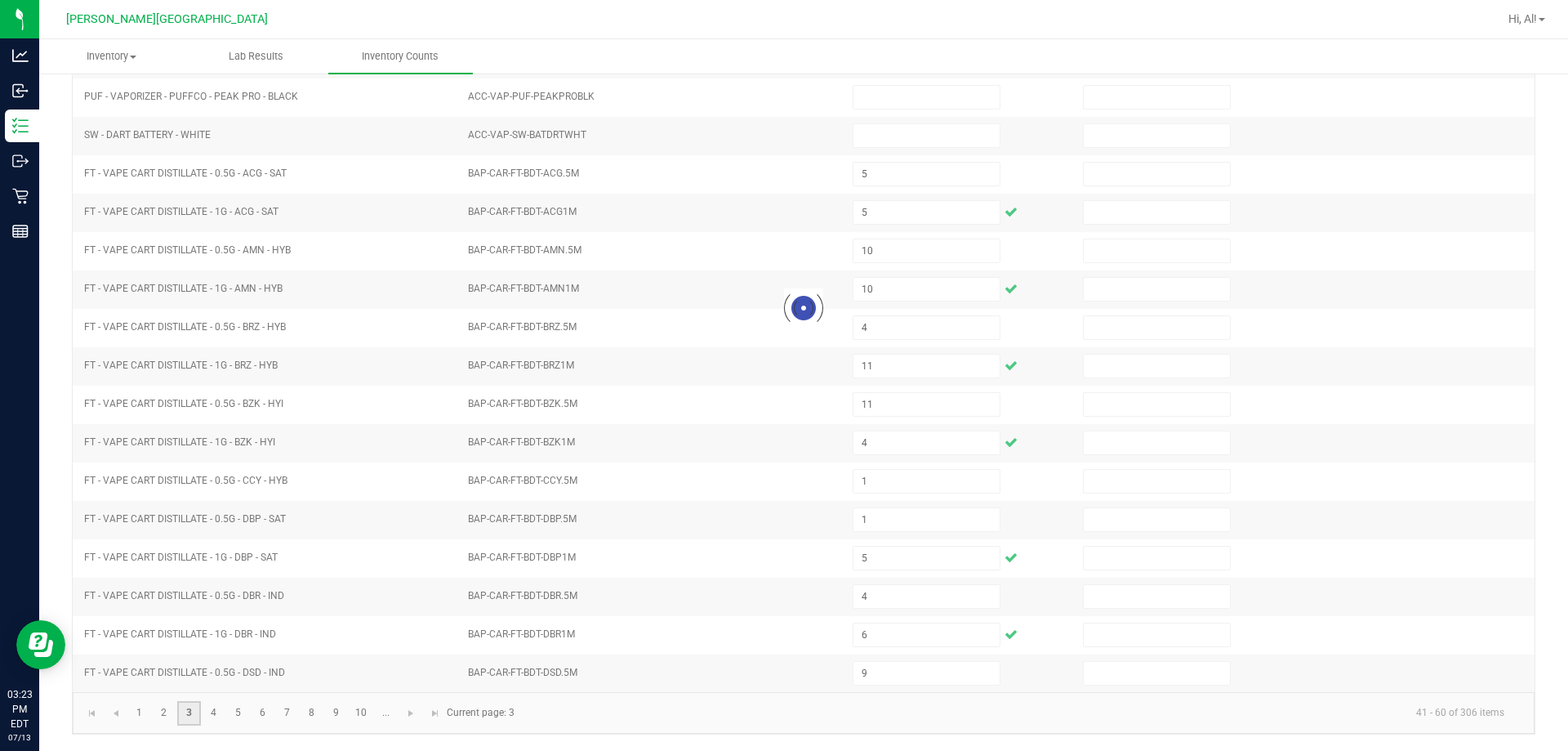 type 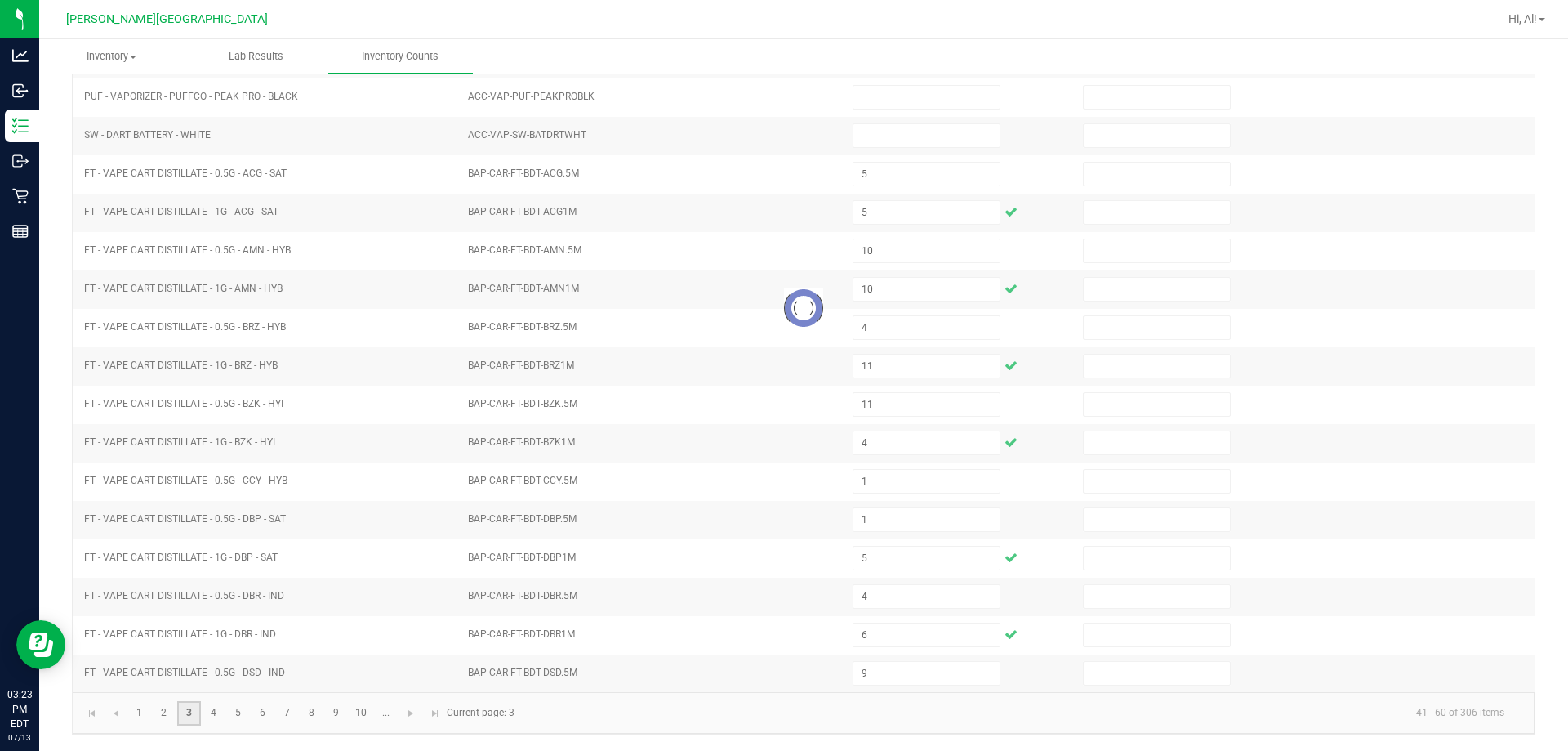 type on "3" 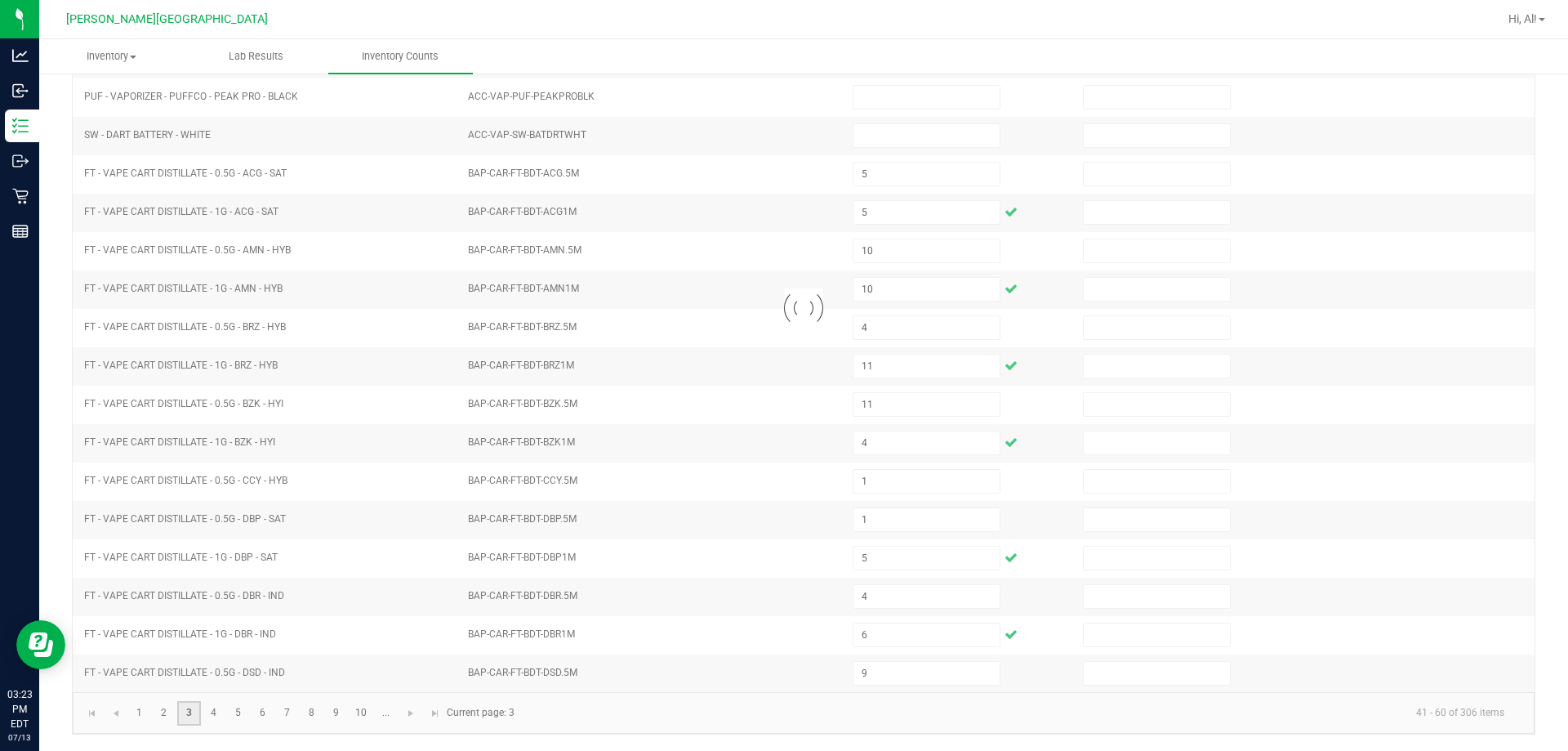 type 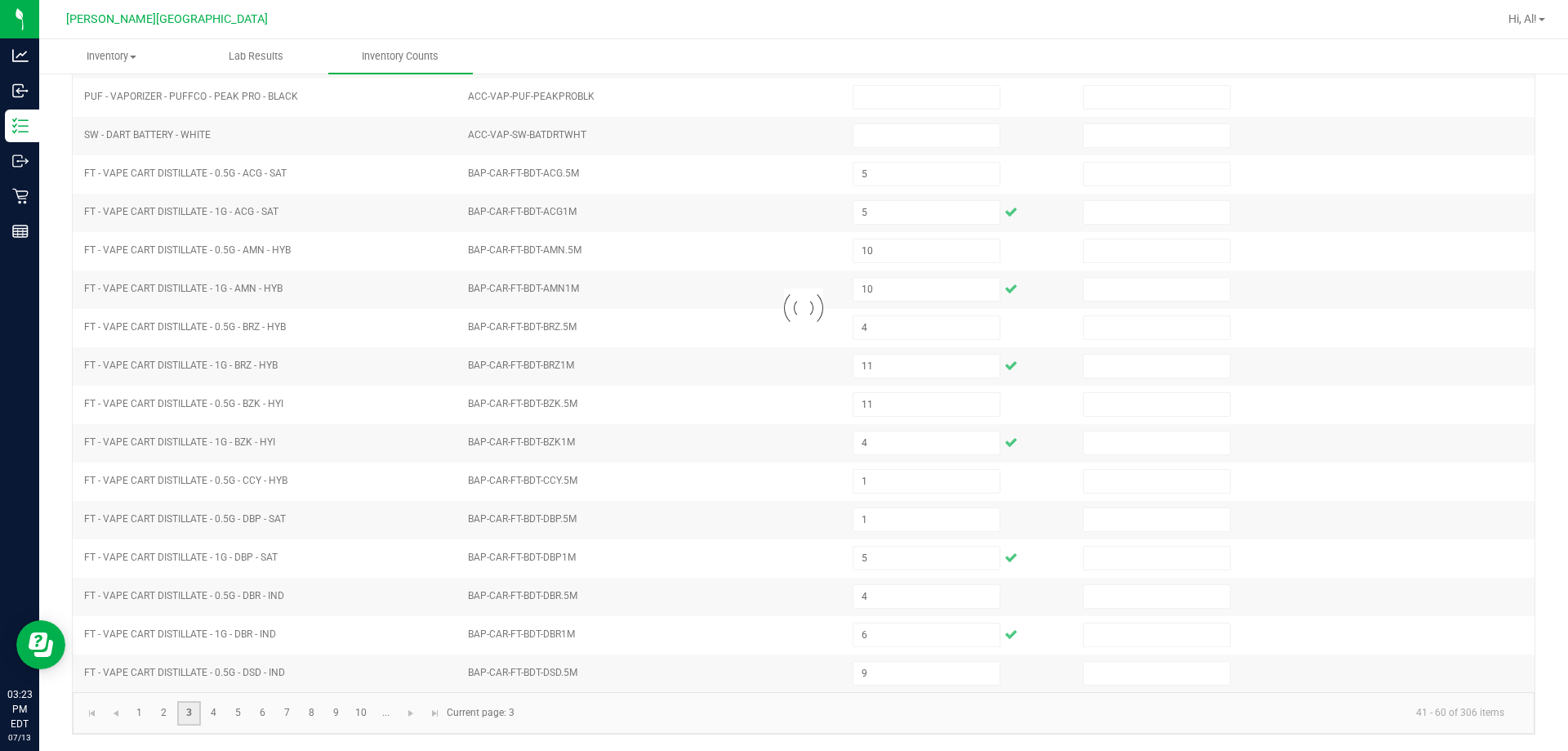 type on "5" 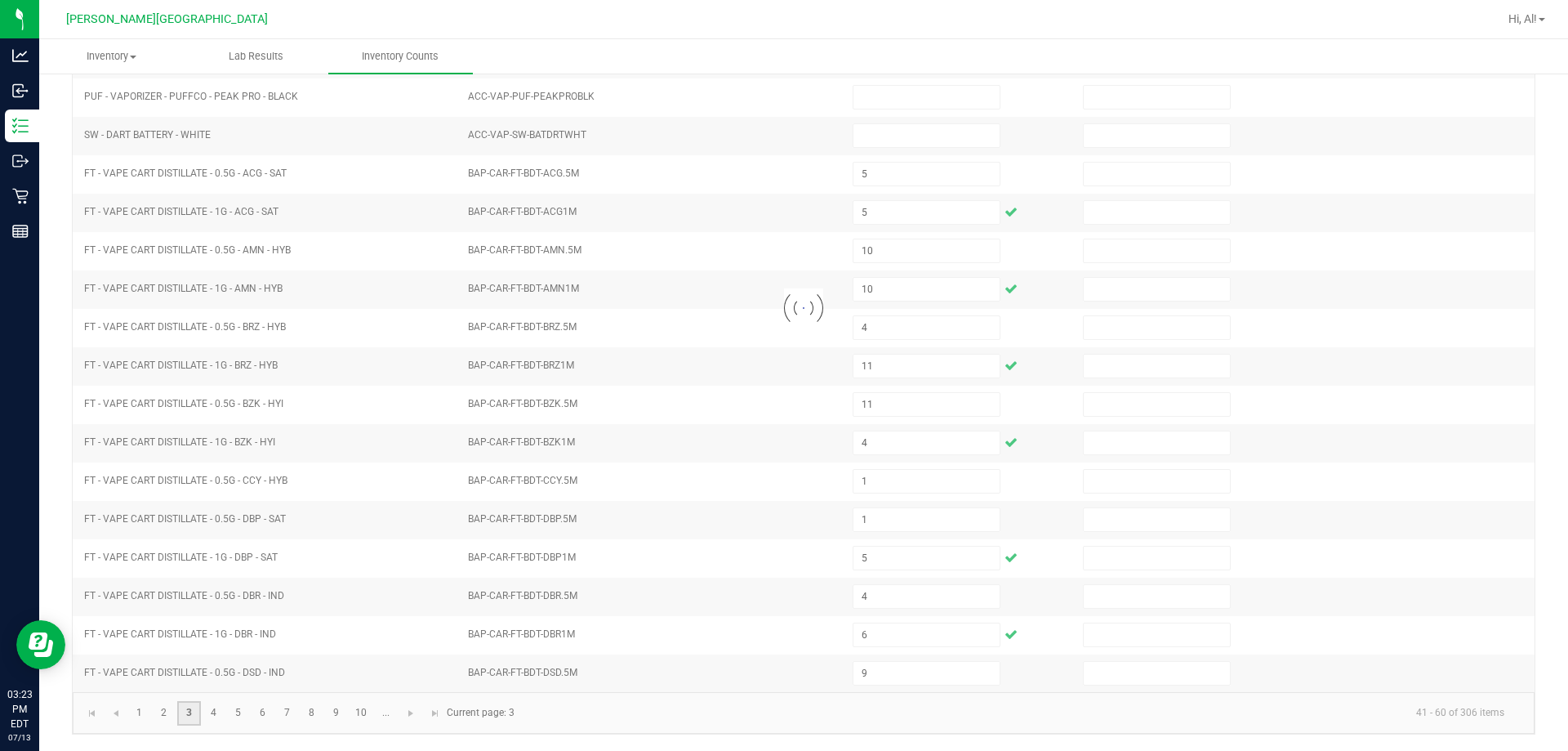 type 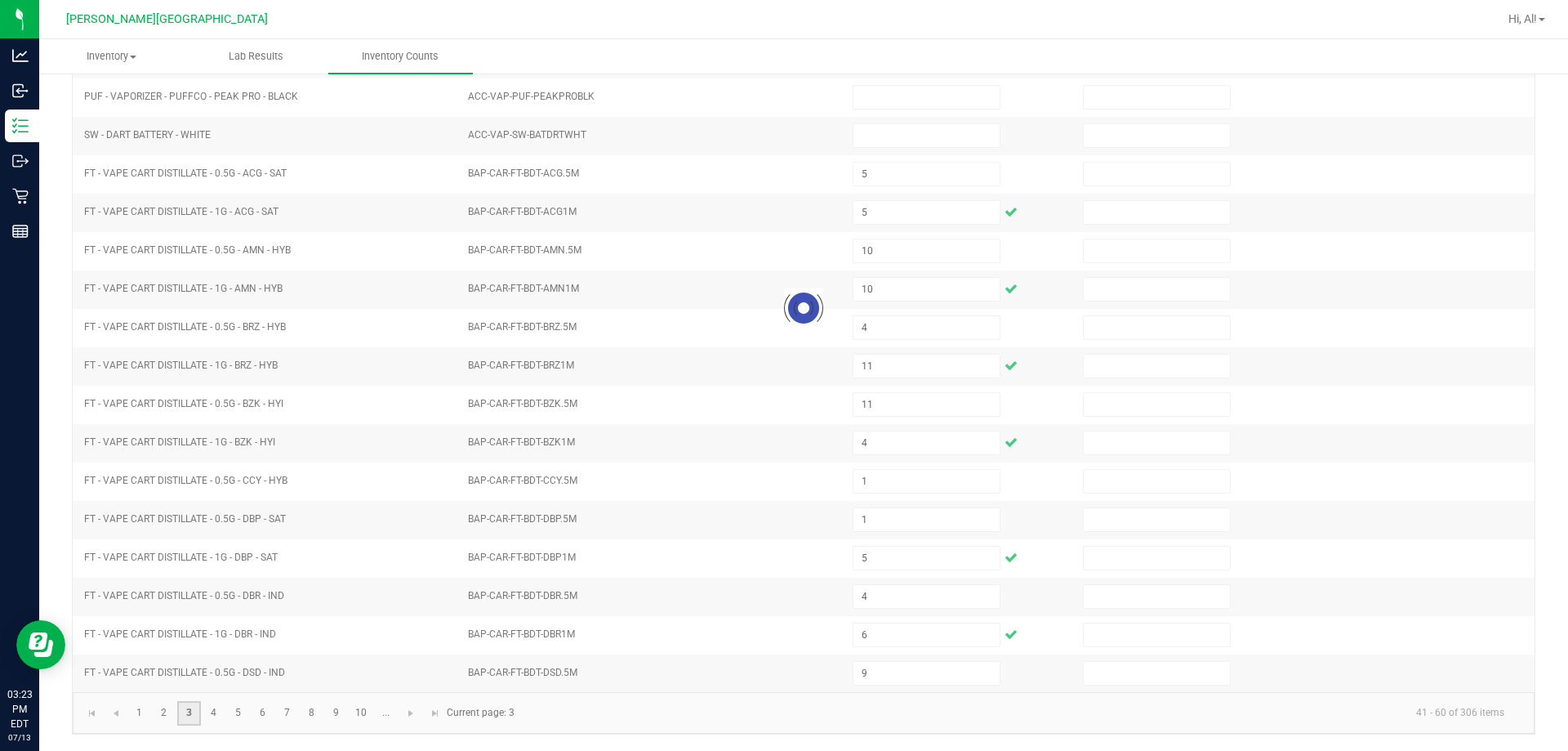 type 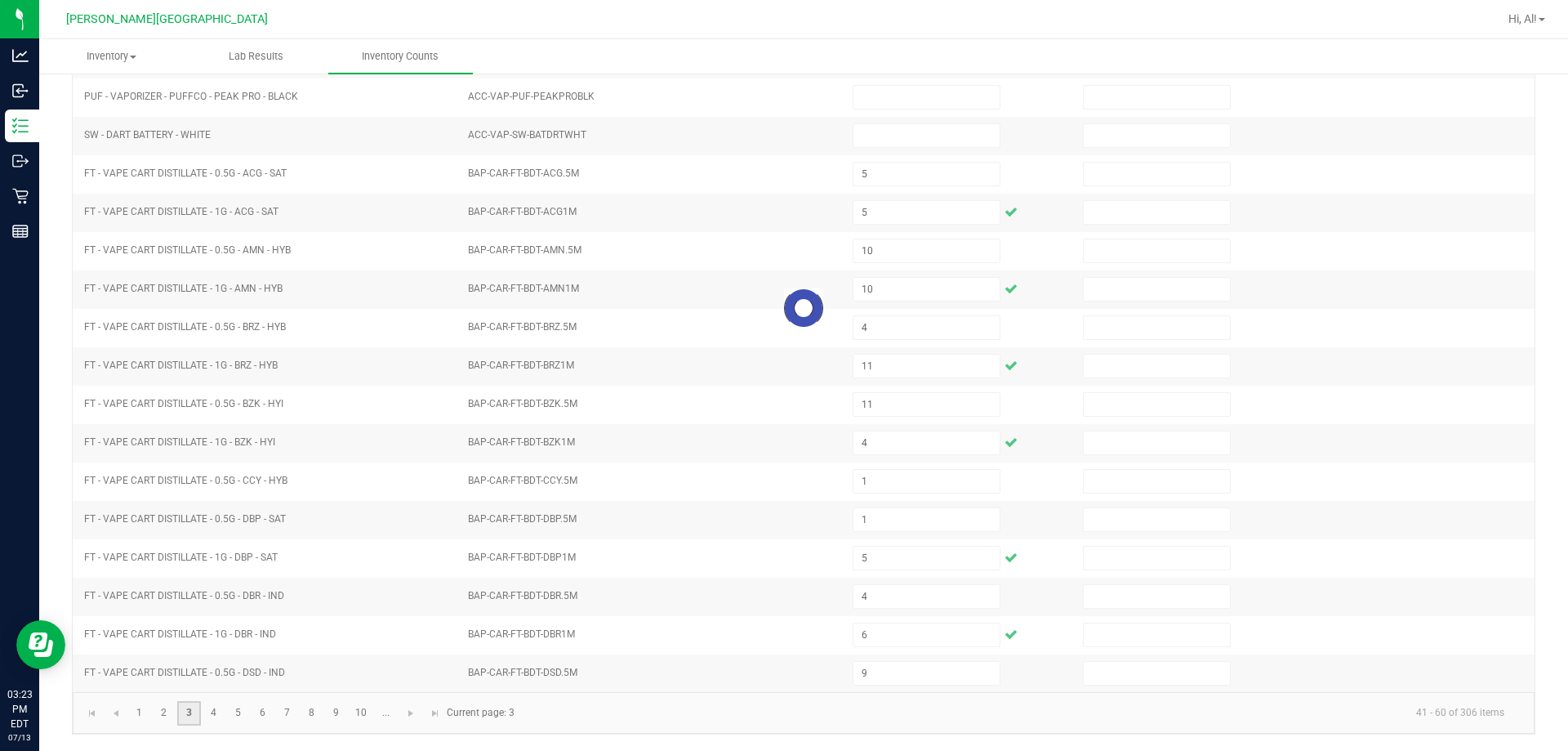 type on "3" 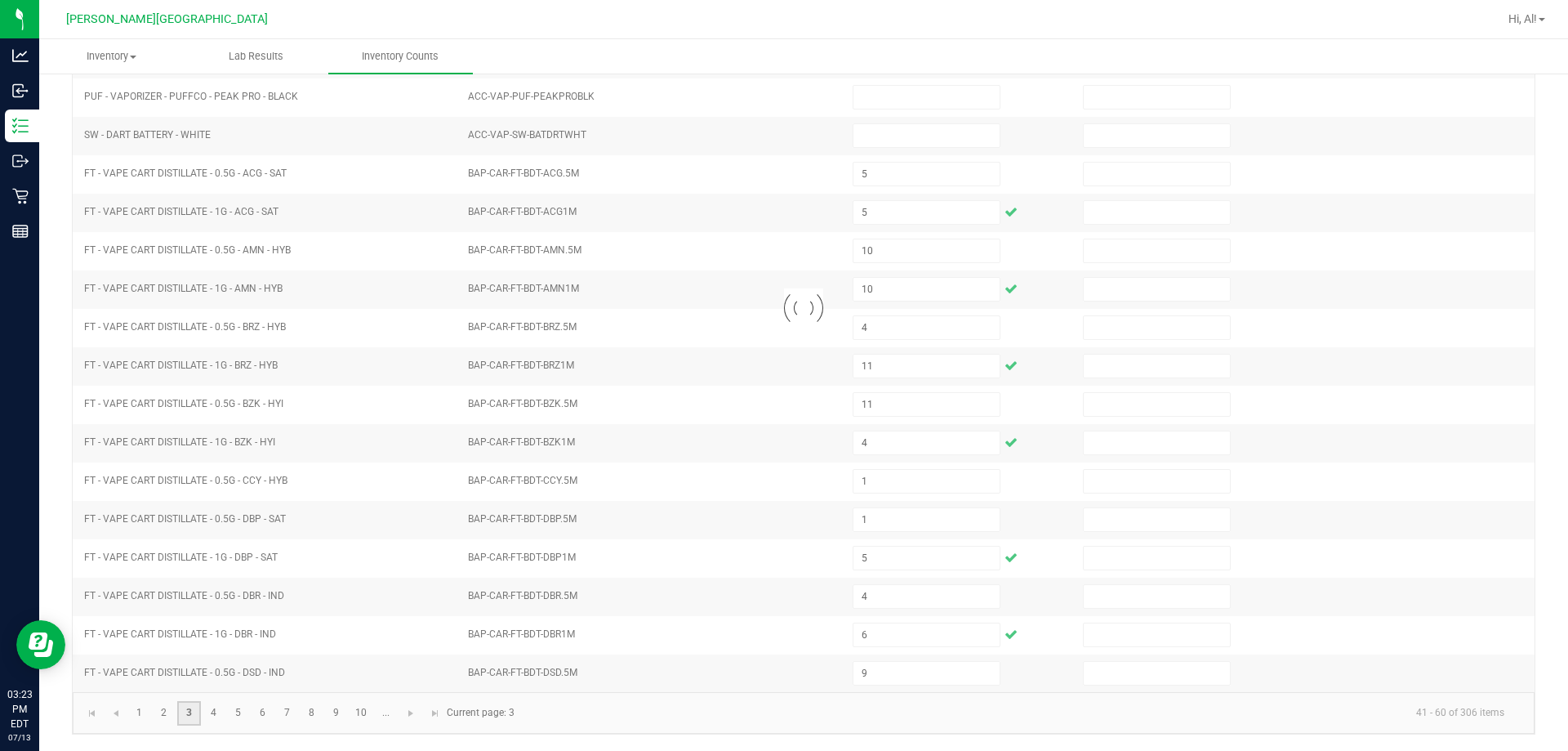 type 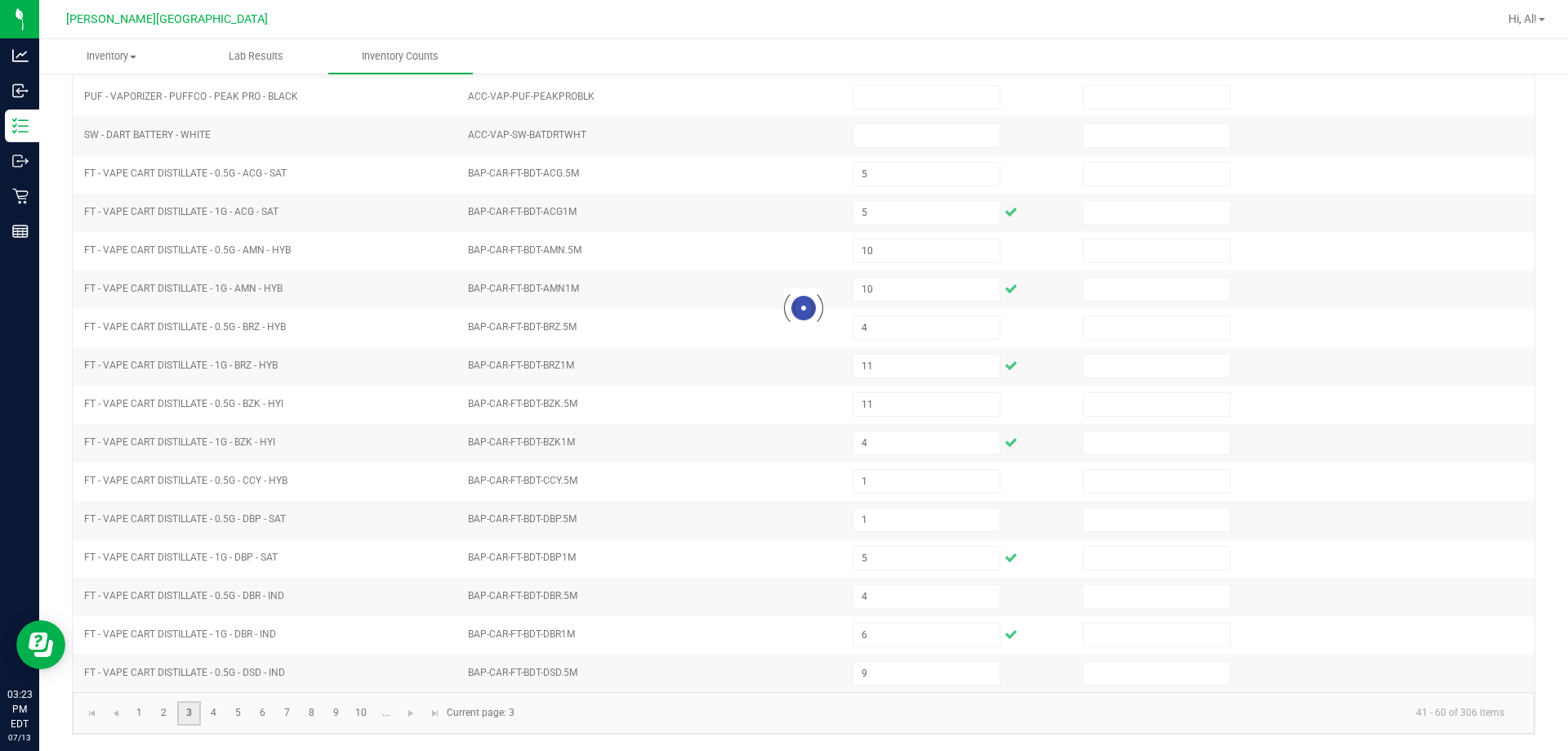type on "10" 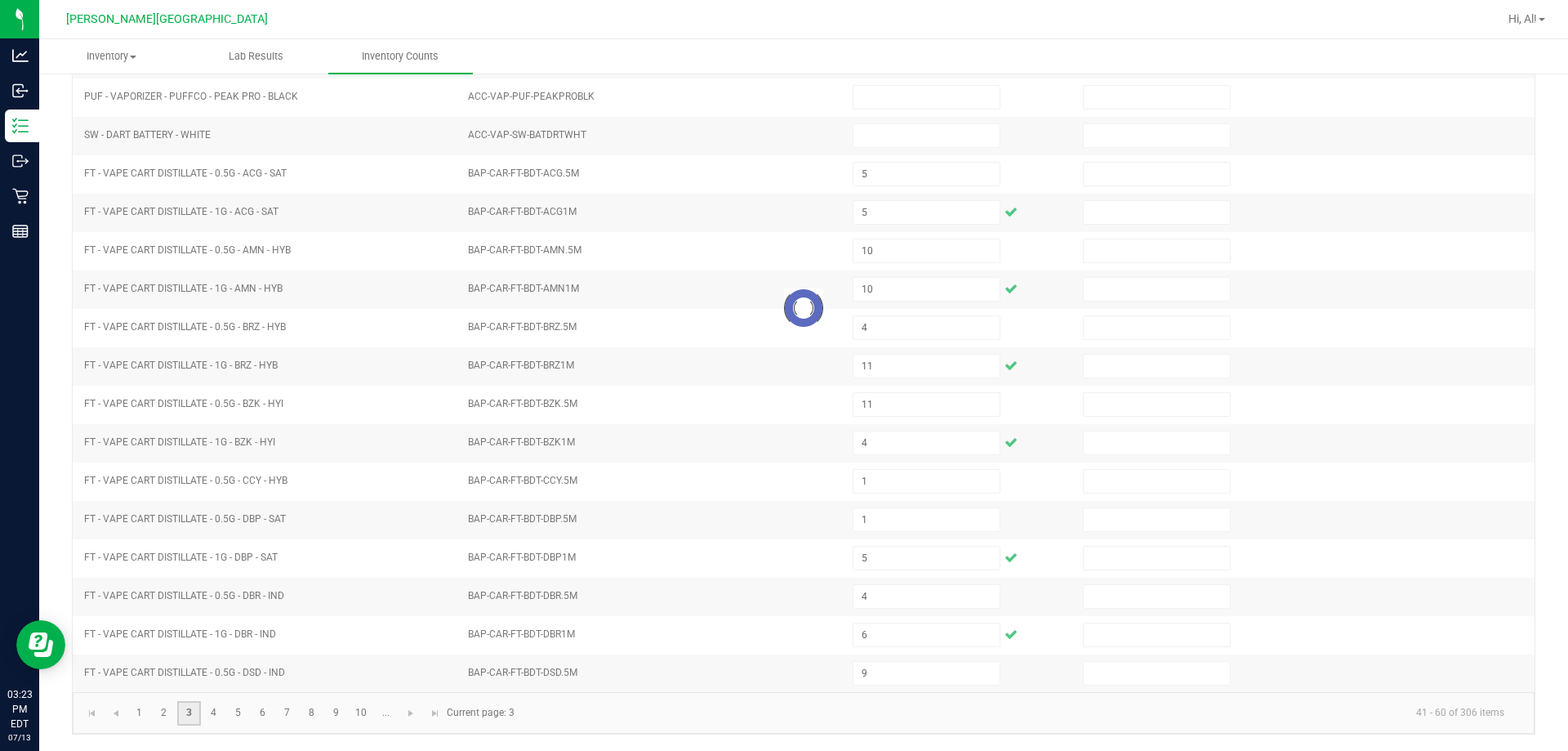 type on "1" 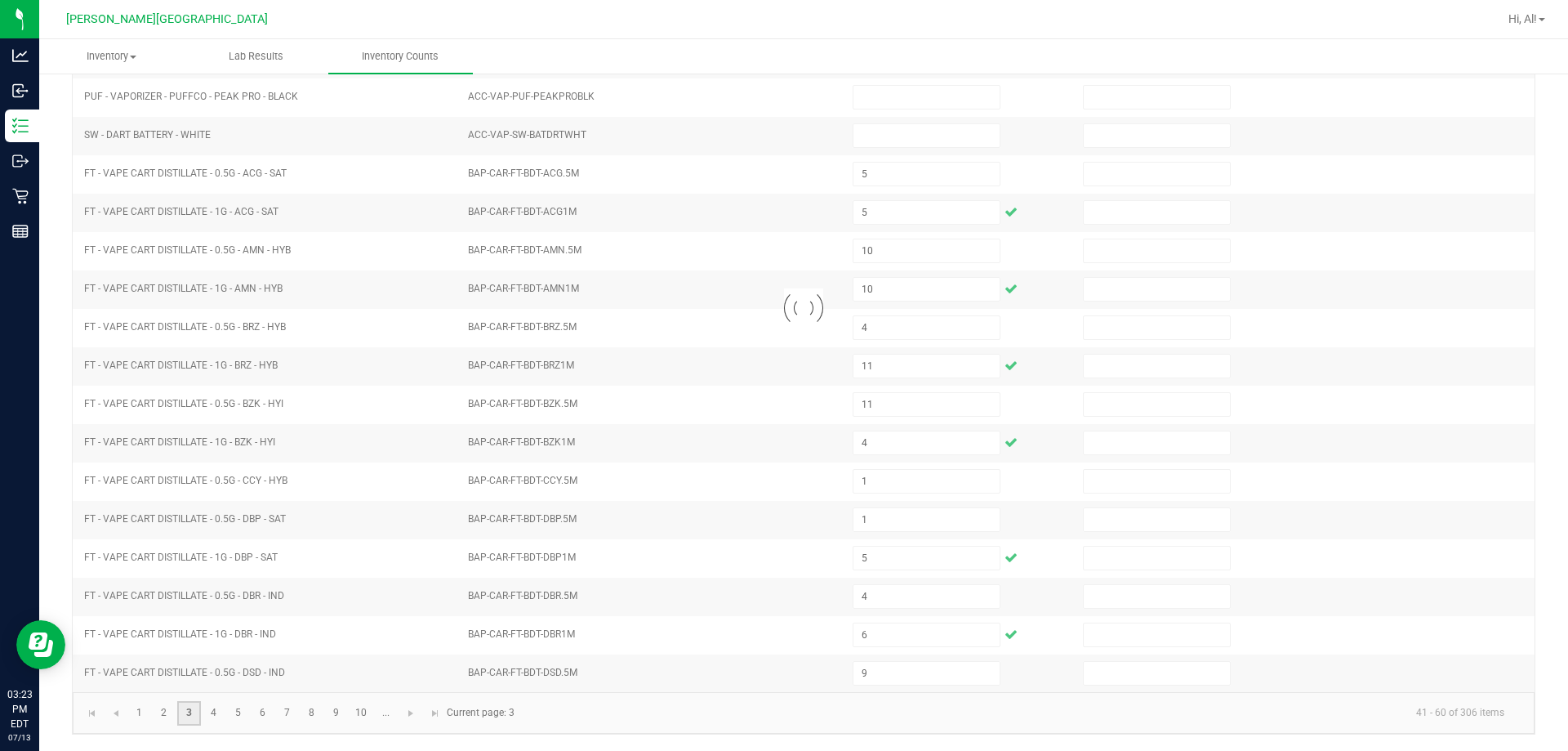 type 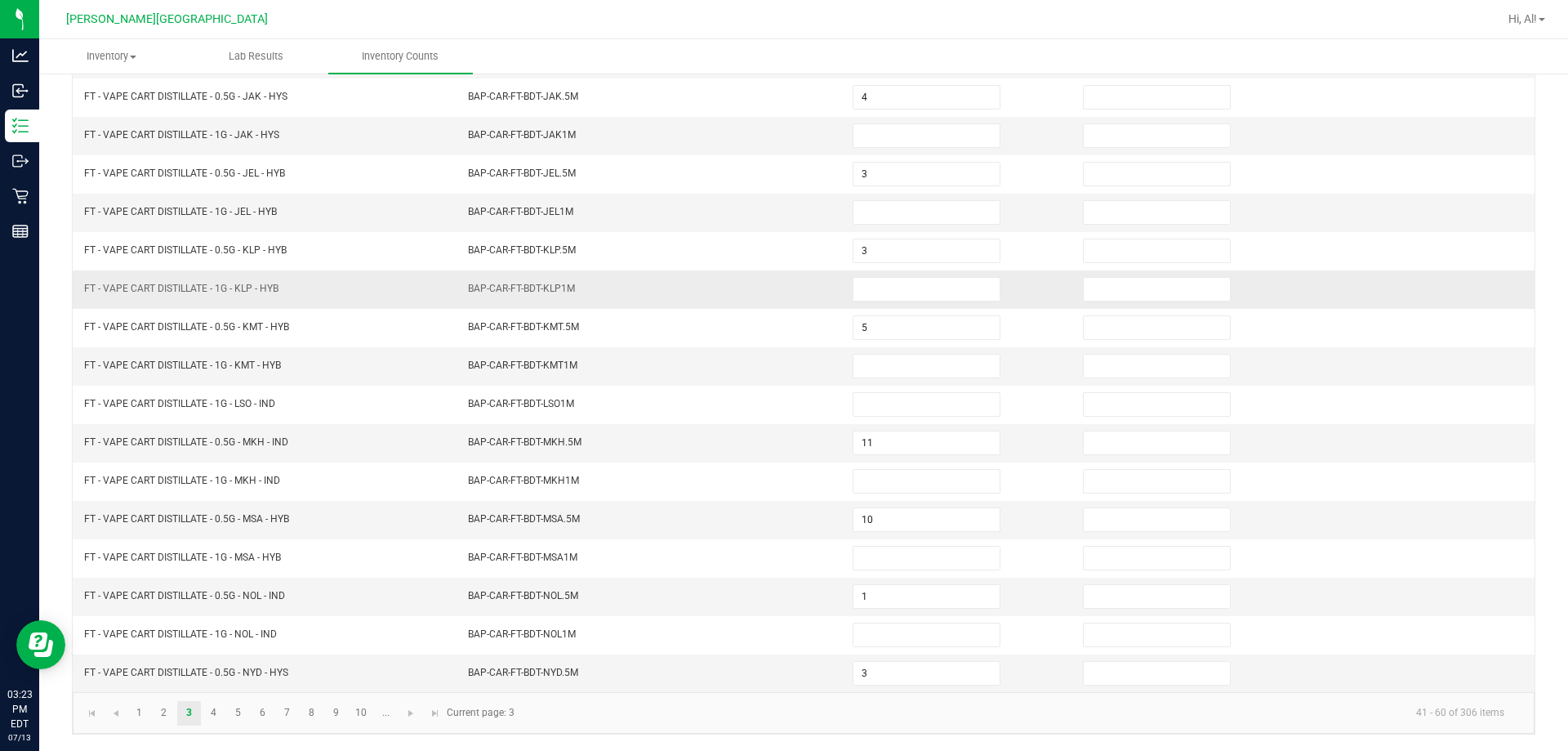 click on "BAP-CAR-FT-BDT-KLP1M" at bounding box center (650, 289) 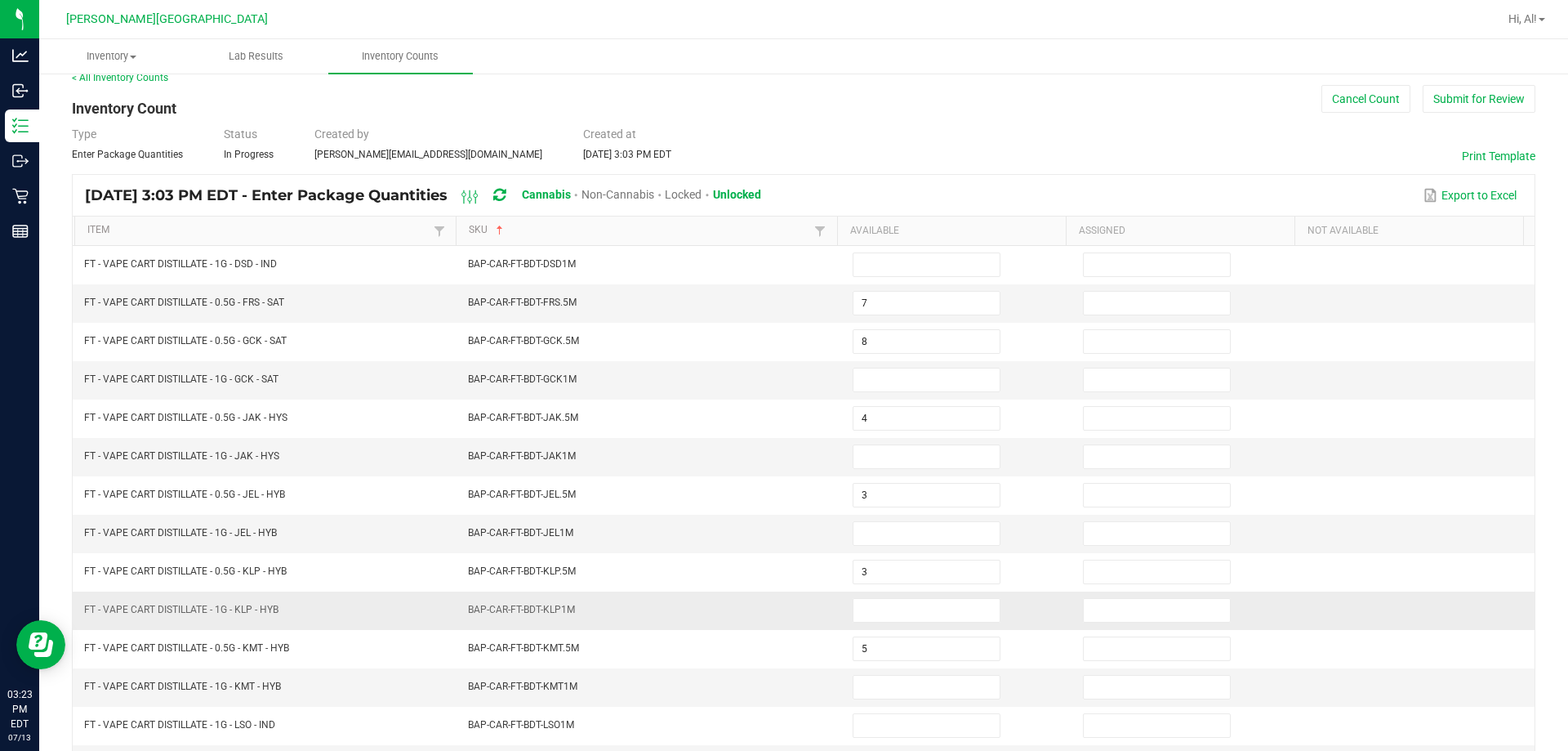 scroll, scrollTop: 12, scrollLeft: 0, axis: vertical 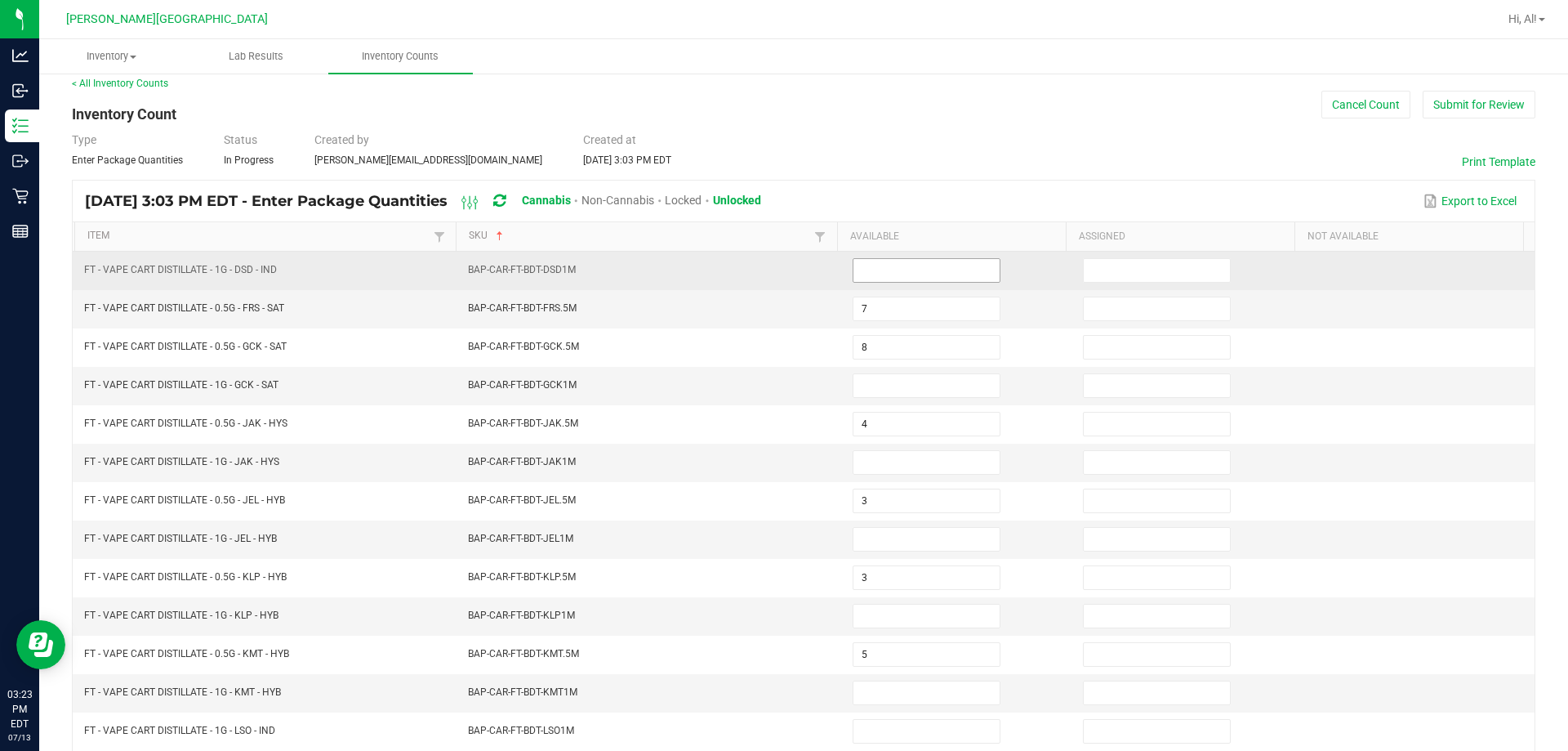 click at bounding box center (926, 270) 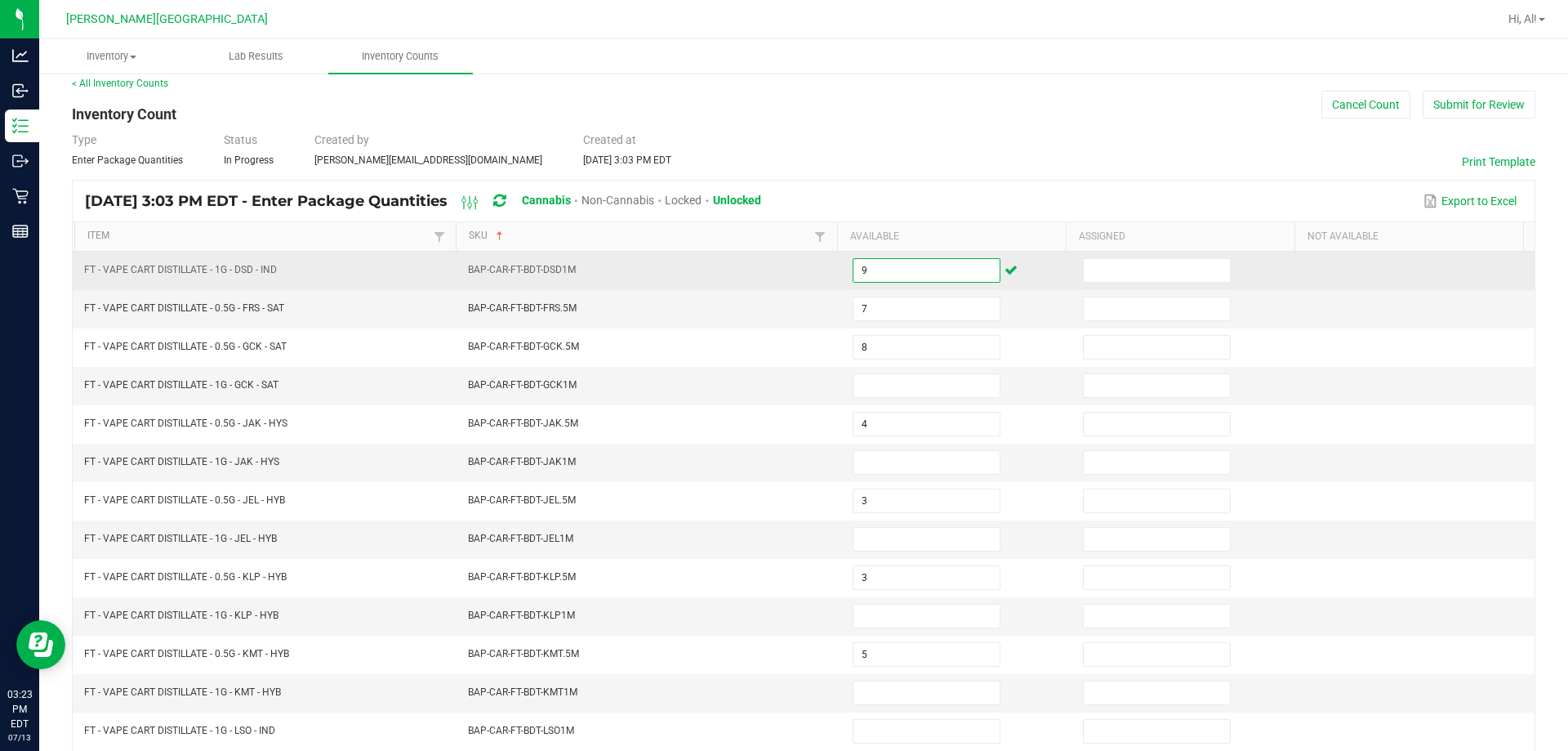type on "9" 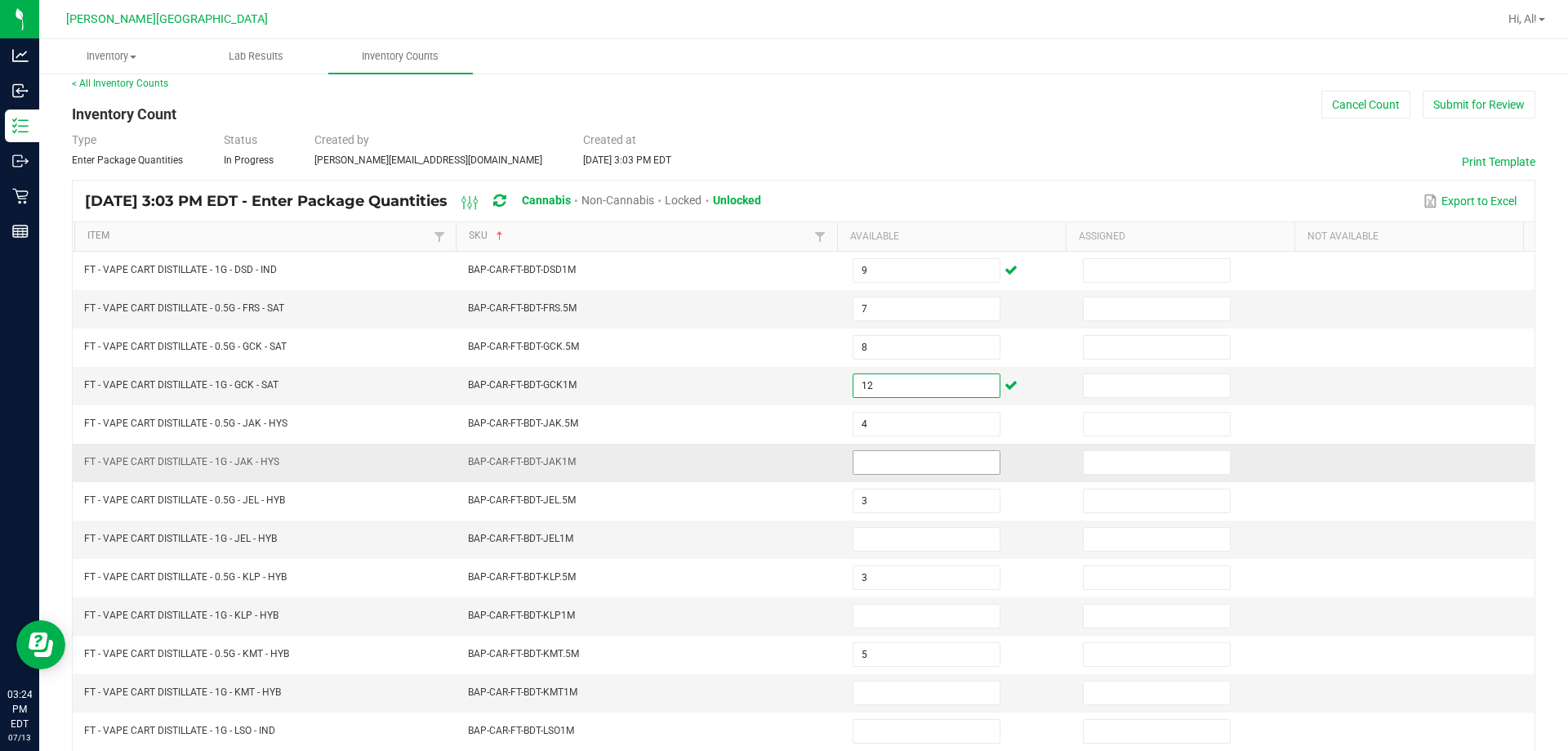 type on "12" 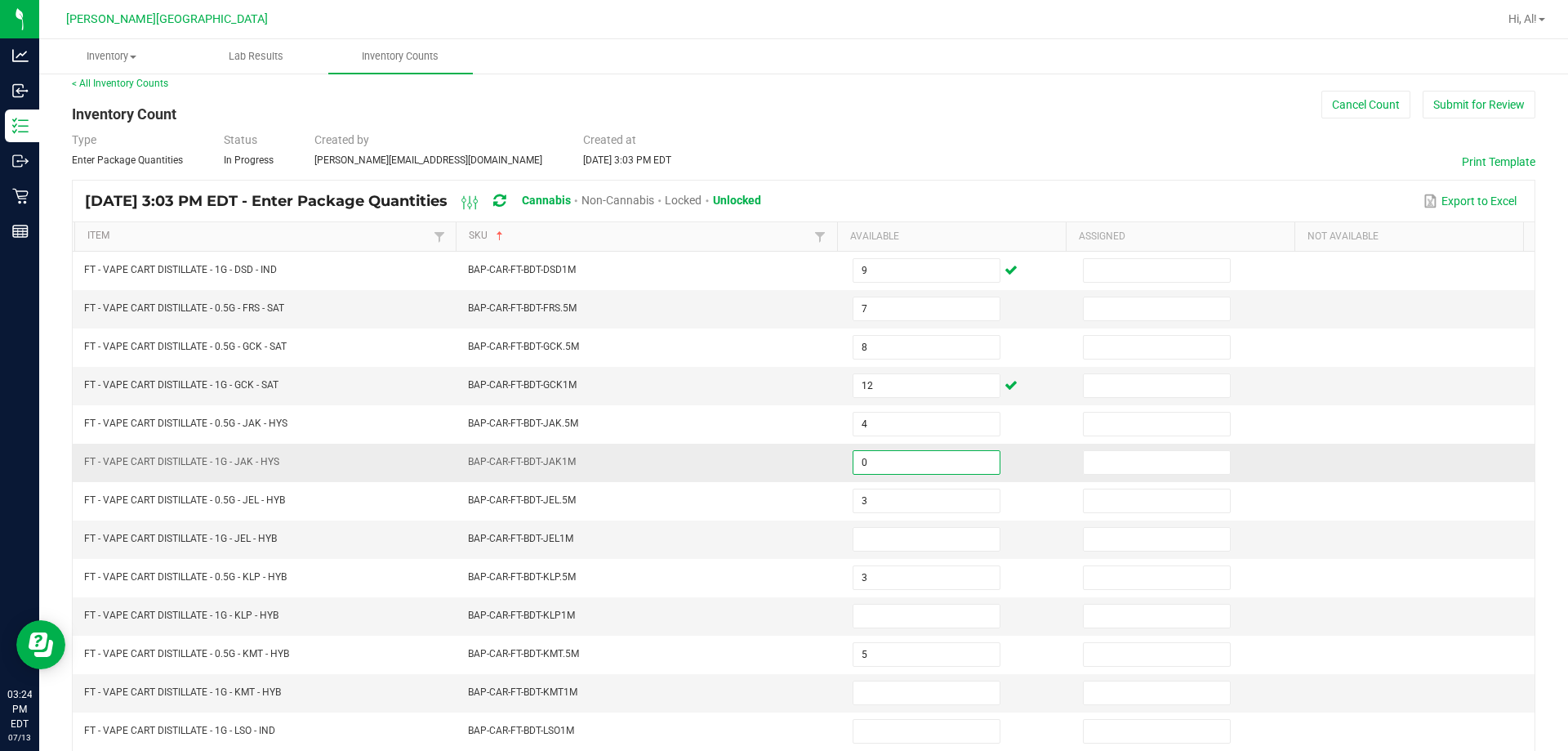 type on "0" 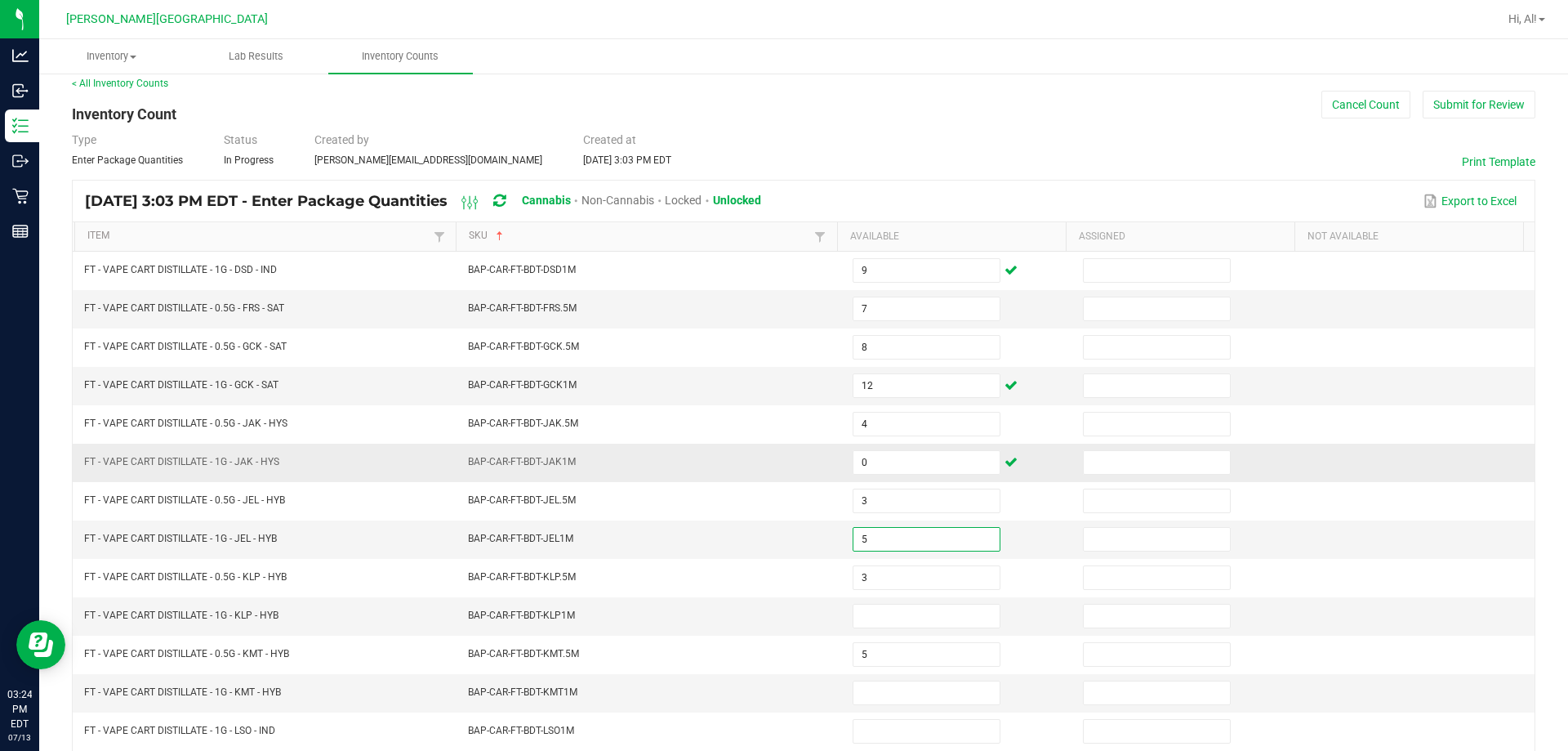 type on "5" 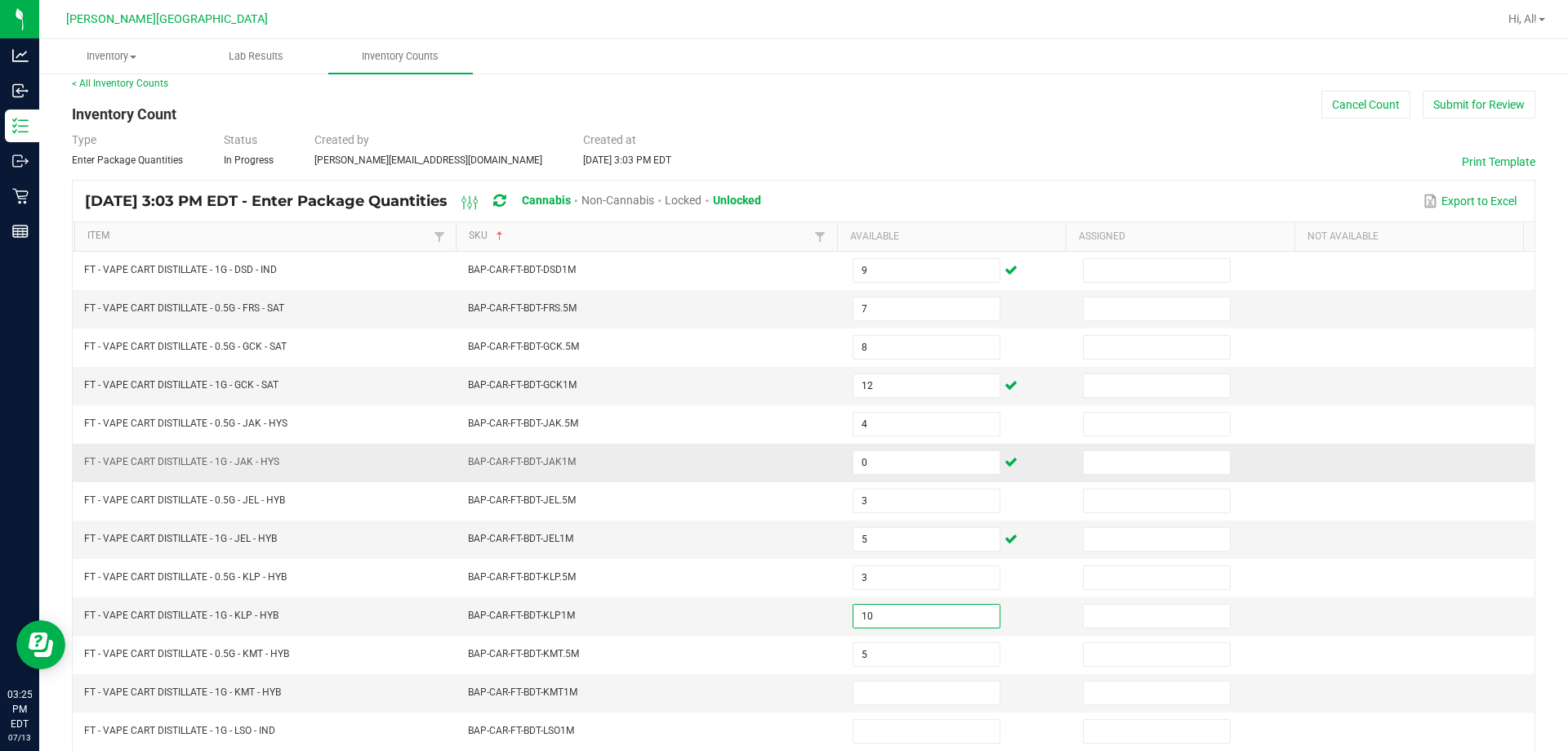 type on "10" 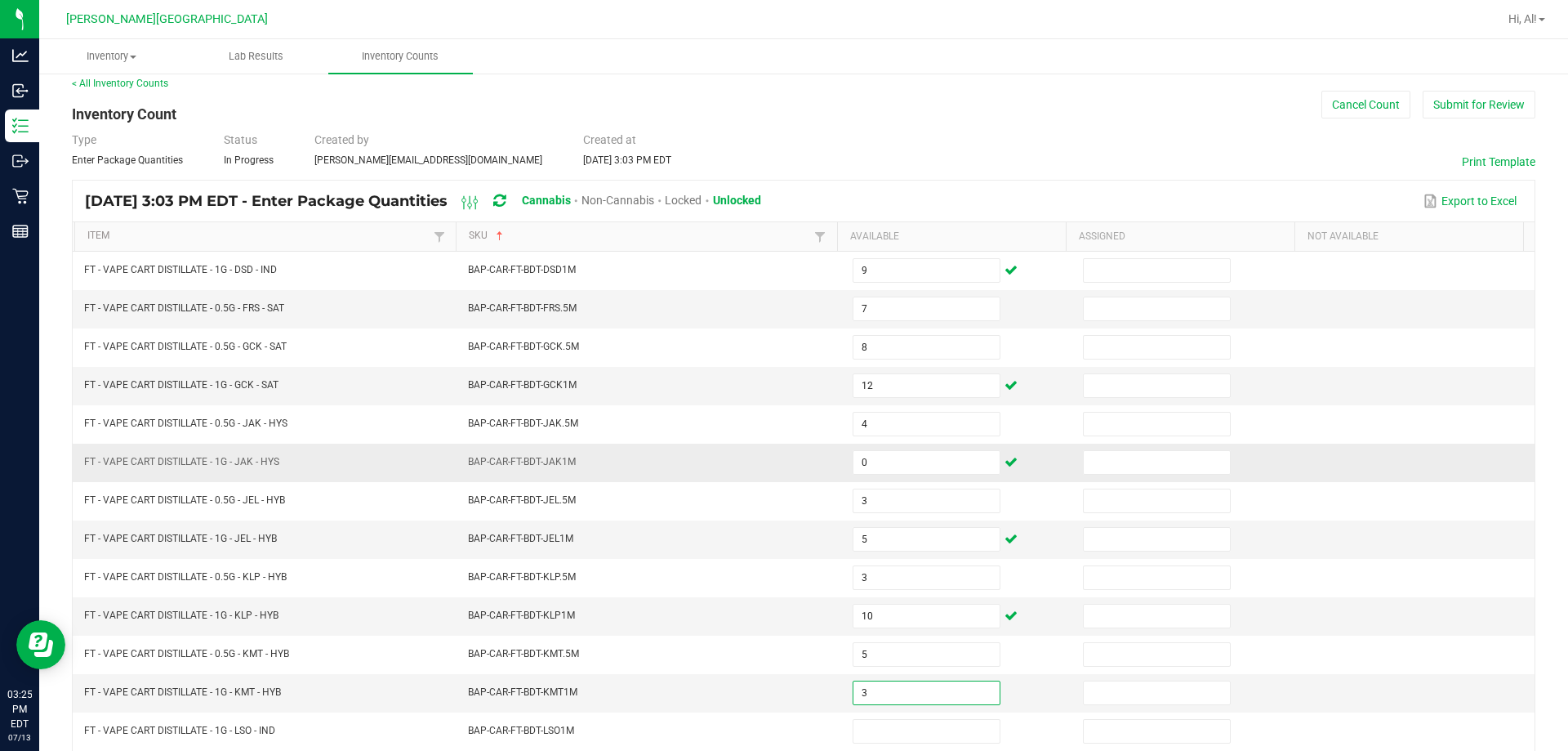 type on "3" 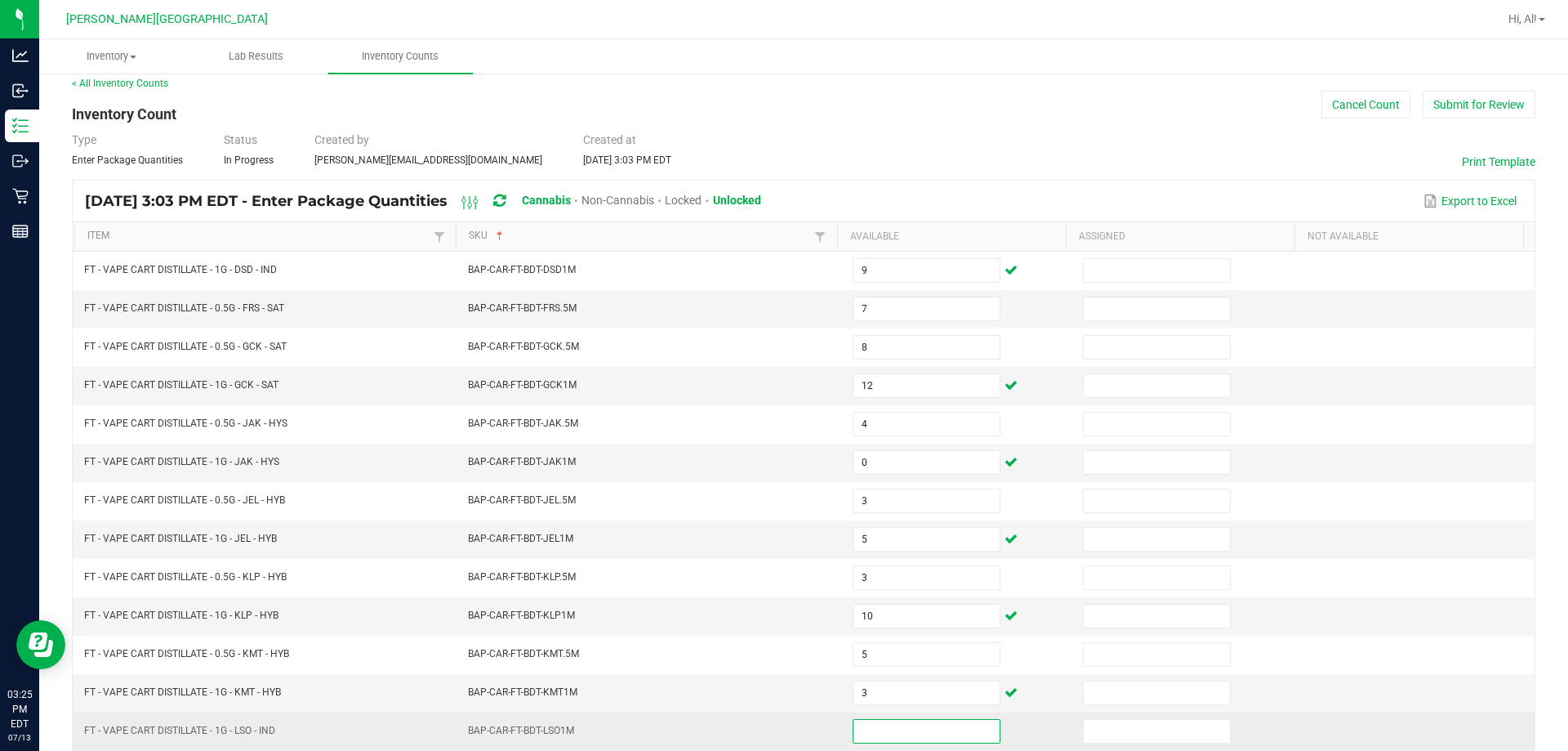 click at bounding box center [926, 731] 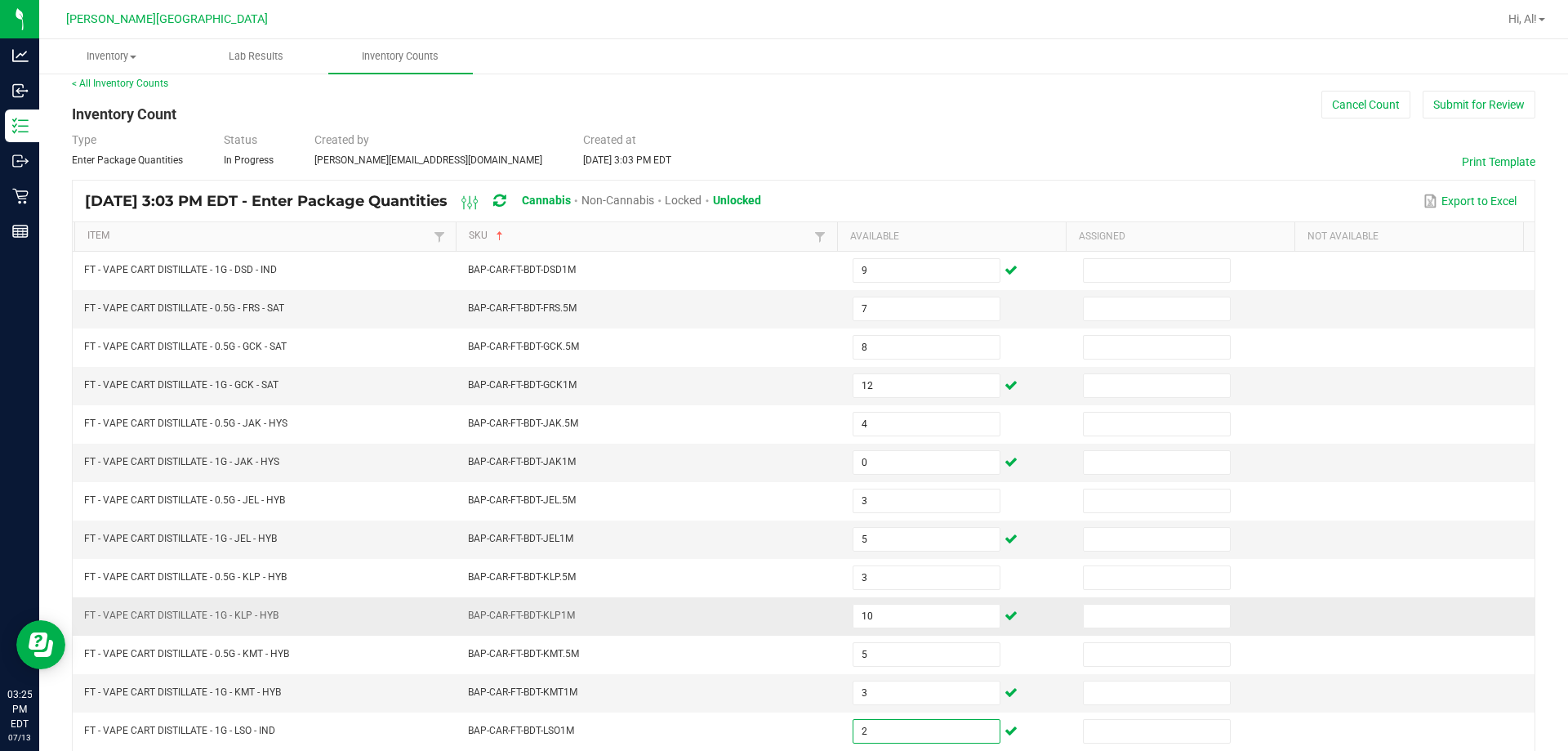type on "2" 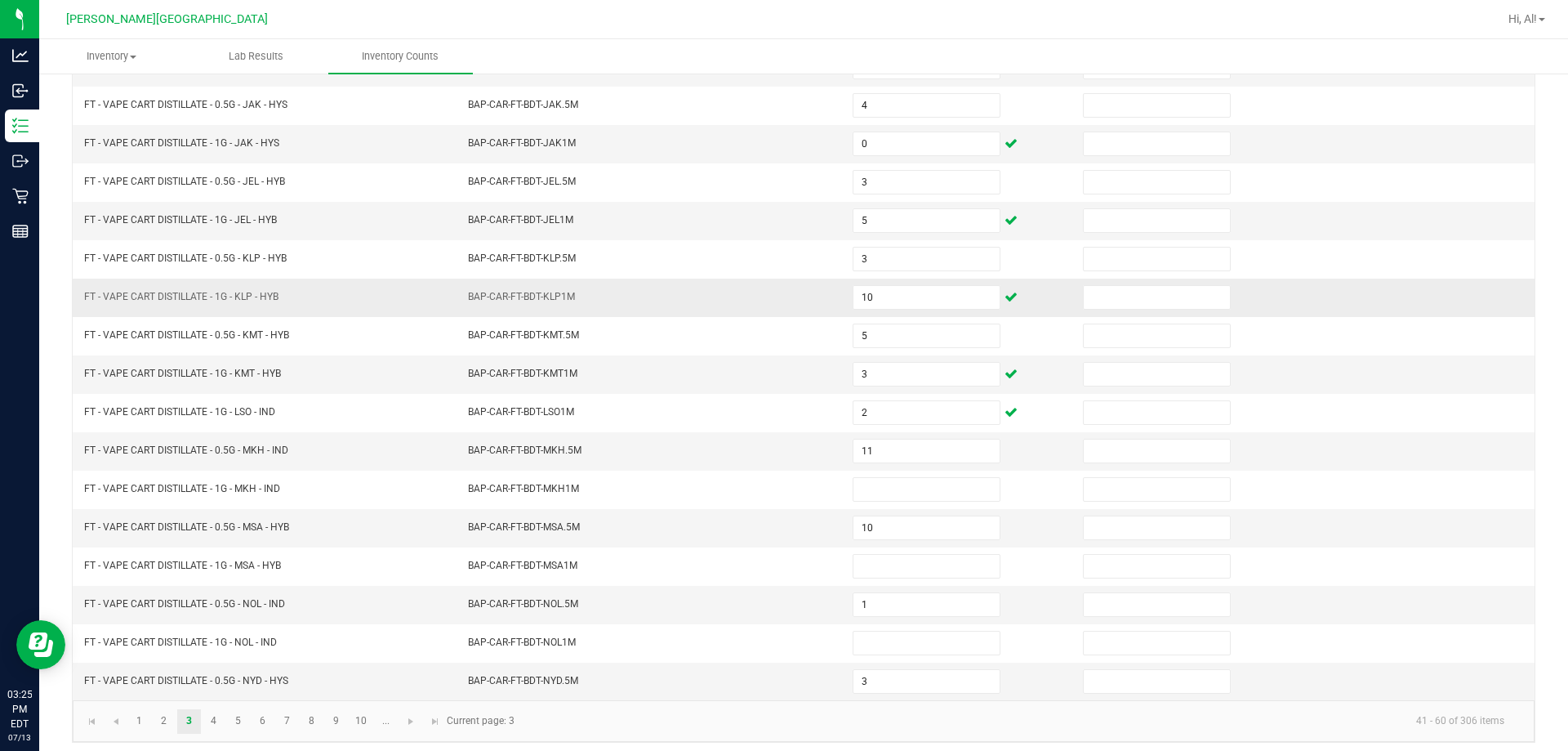 scroll, scrollTop: 339, scrollLeft: 0, axis: vertical 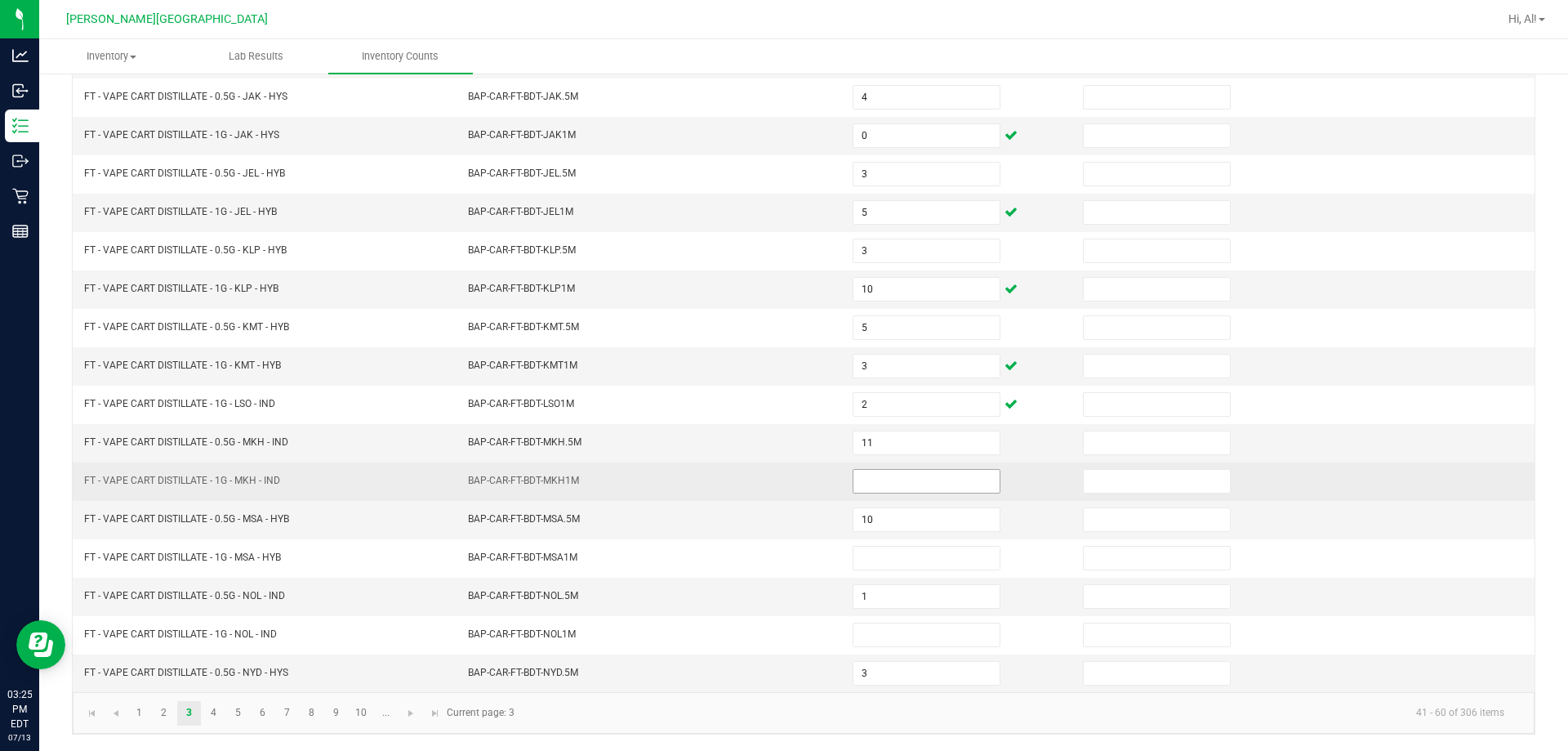click at bounding box center [926, 481] 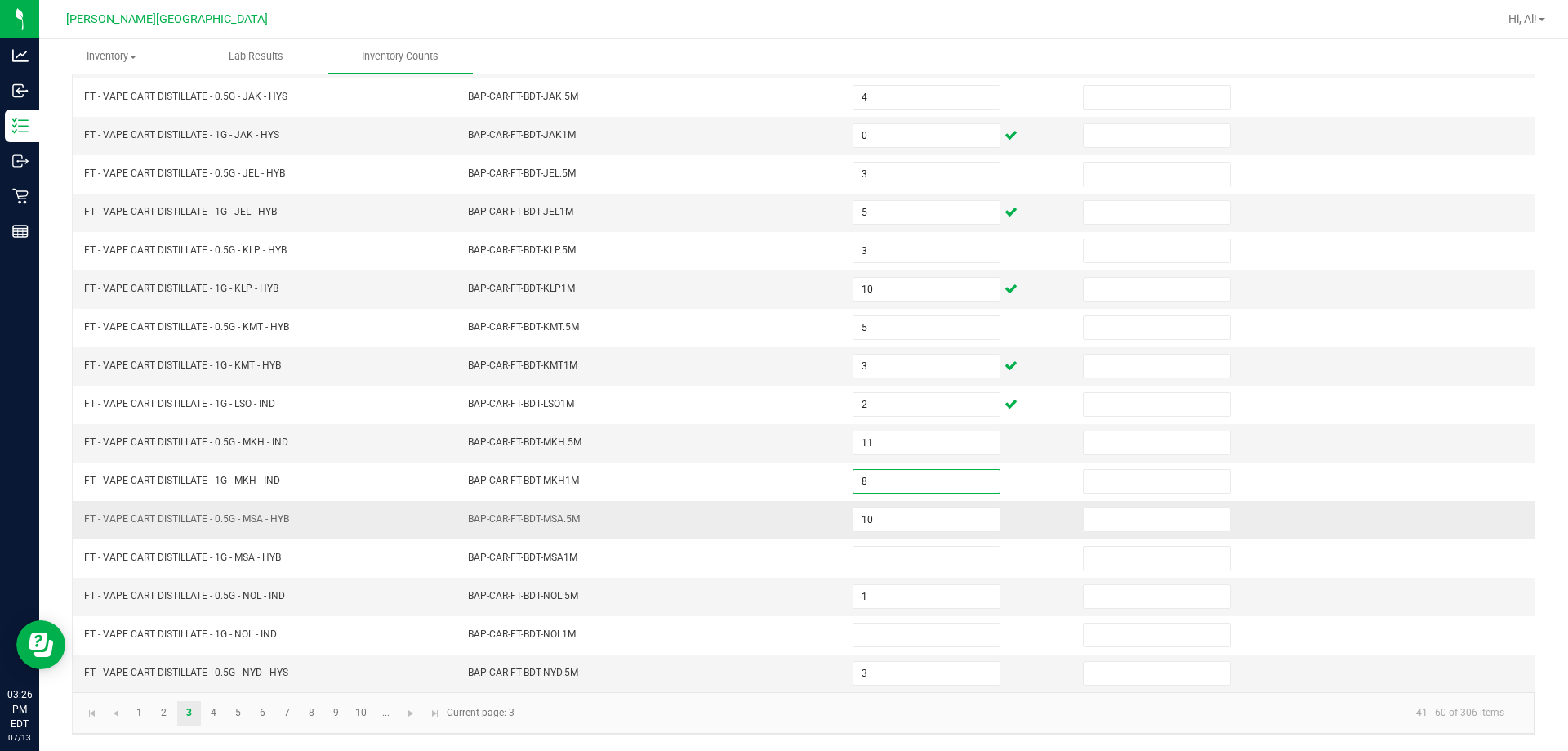 type on "8" 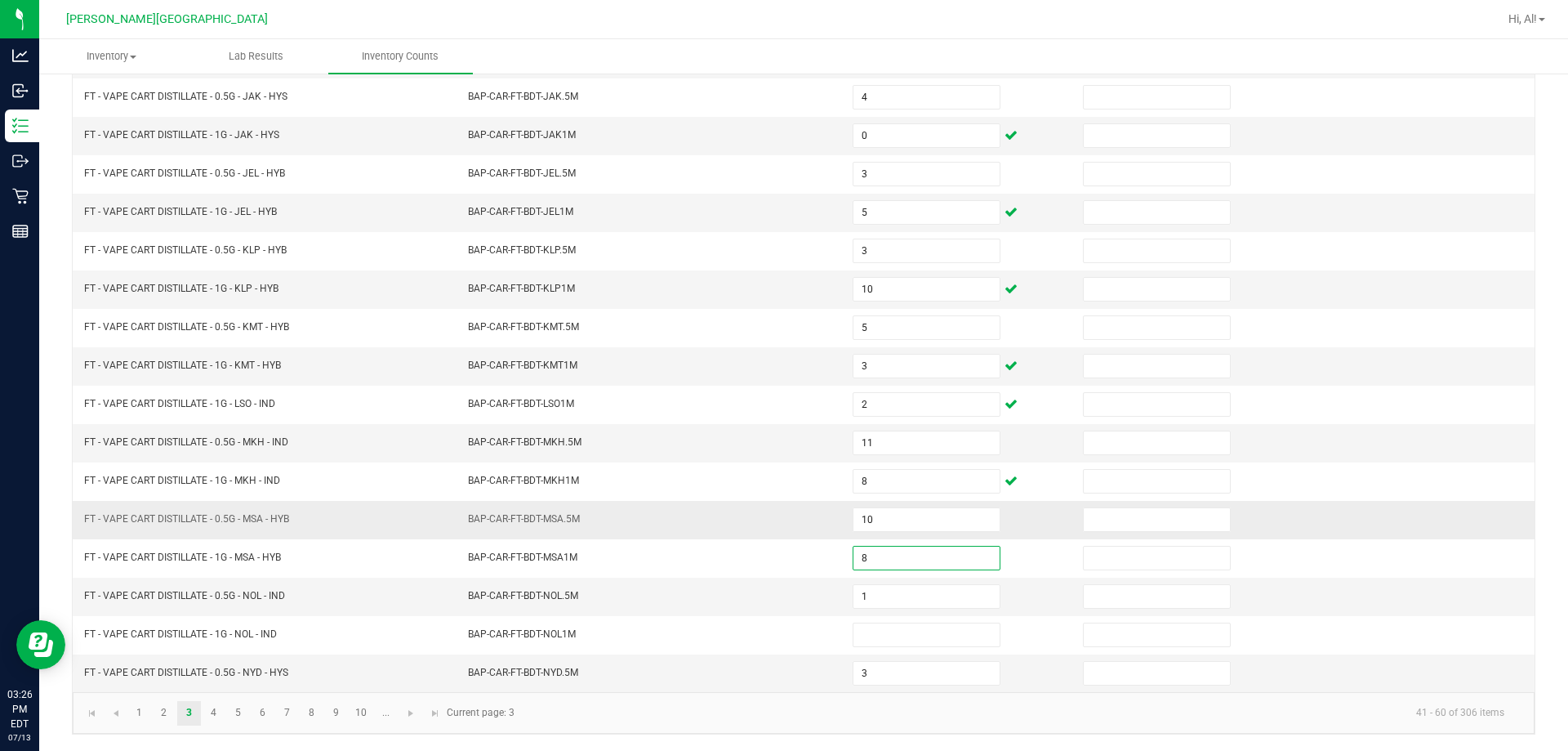 type on "8" 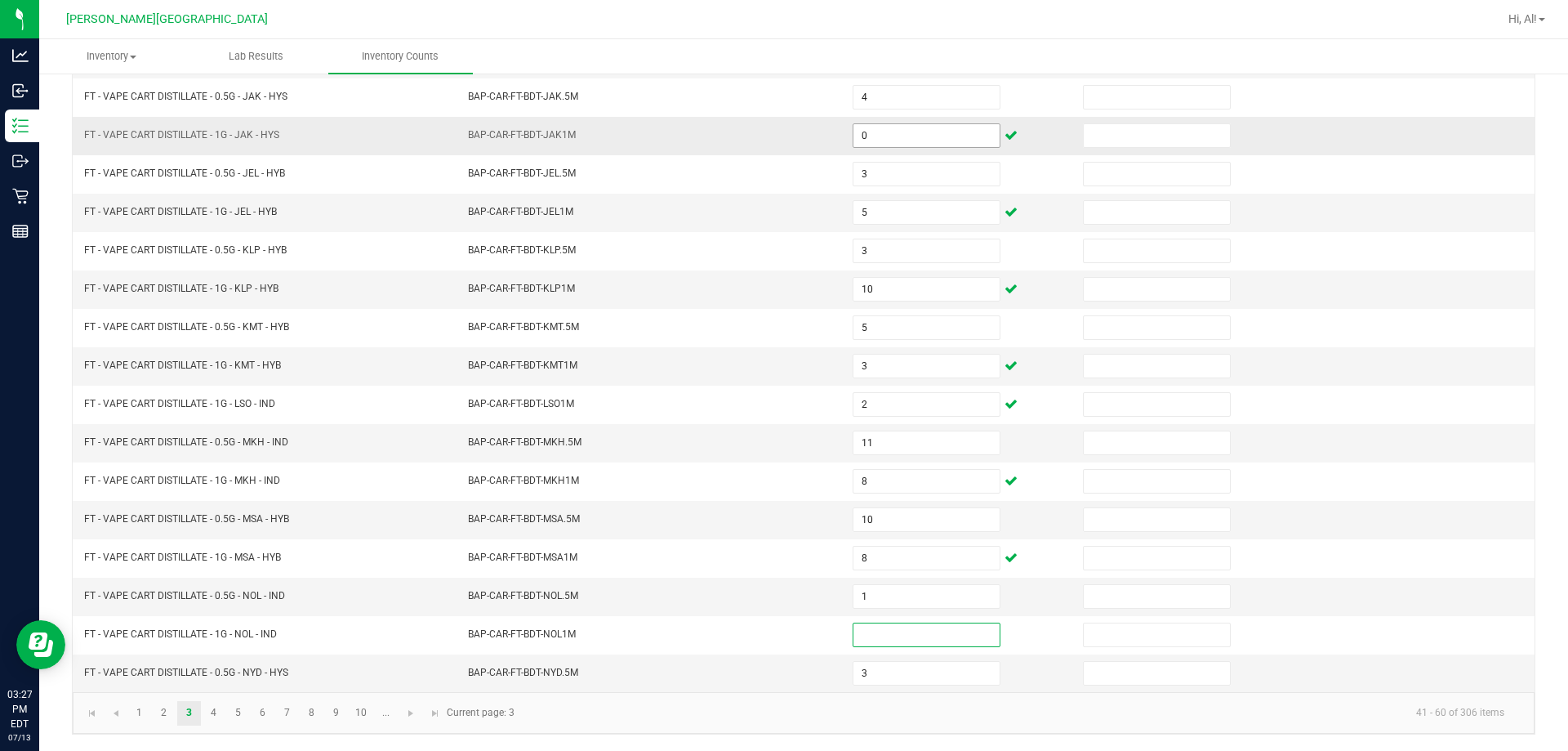 click on "0" at bounding box center [926, 136] 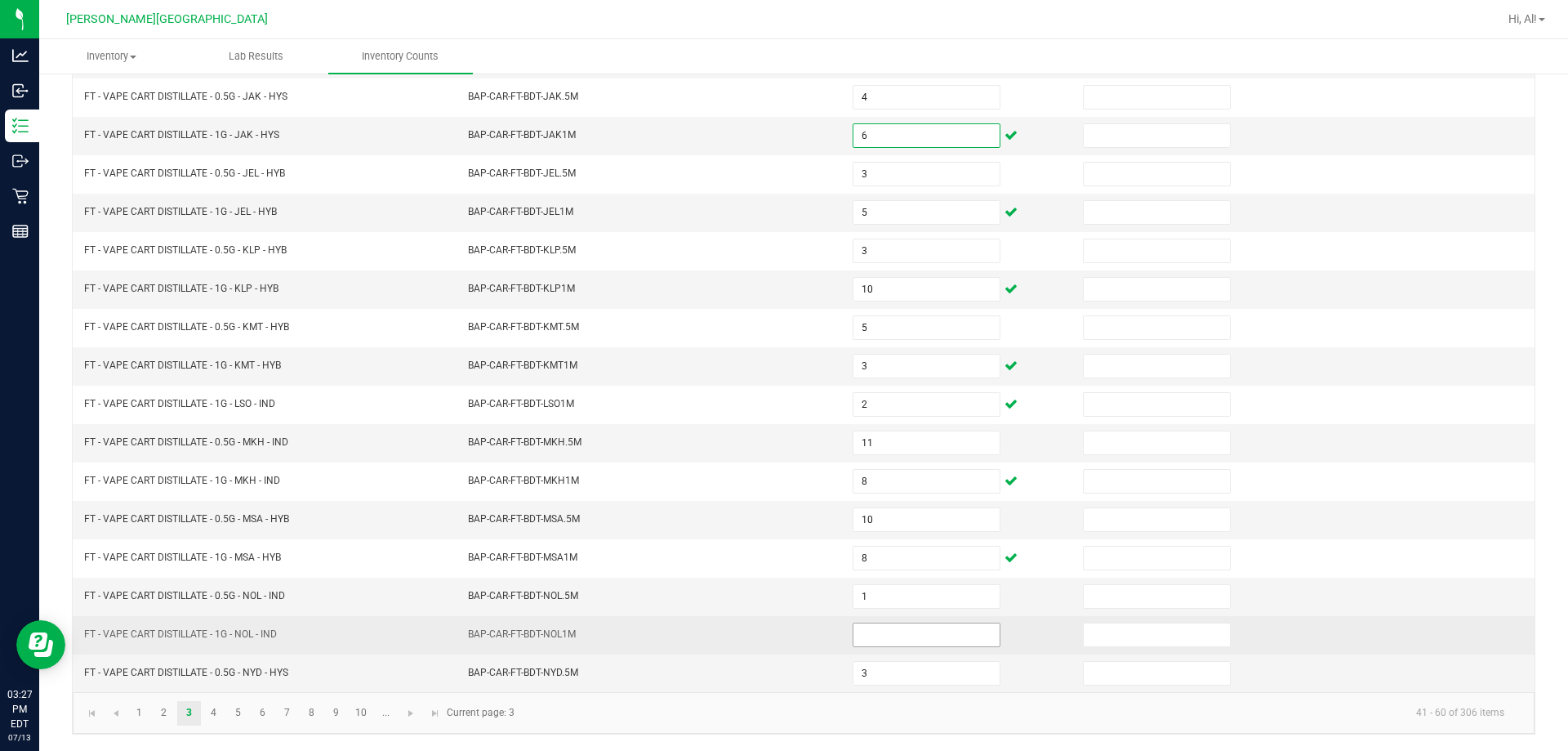 type on "6" 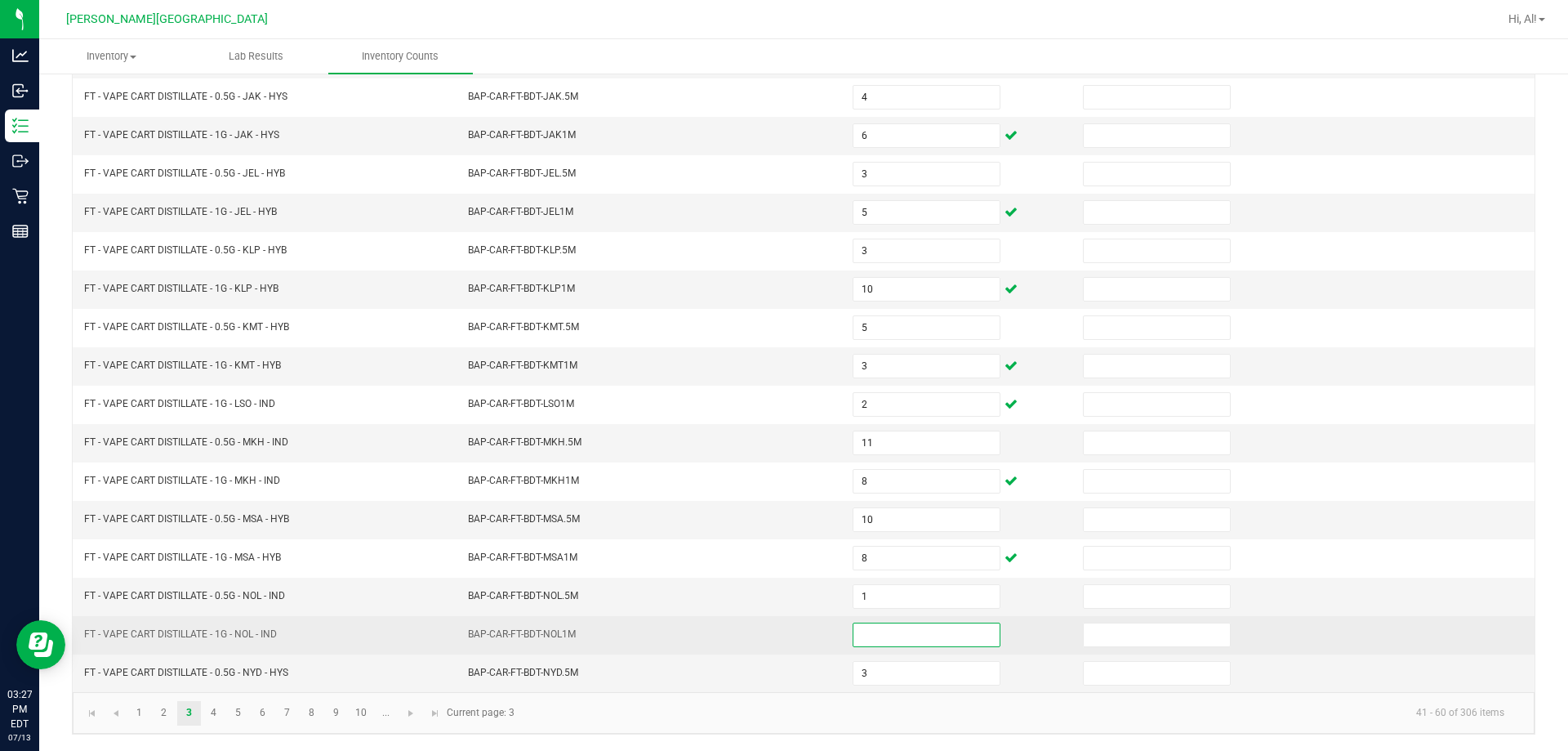 click at bounding box center (926, 635) 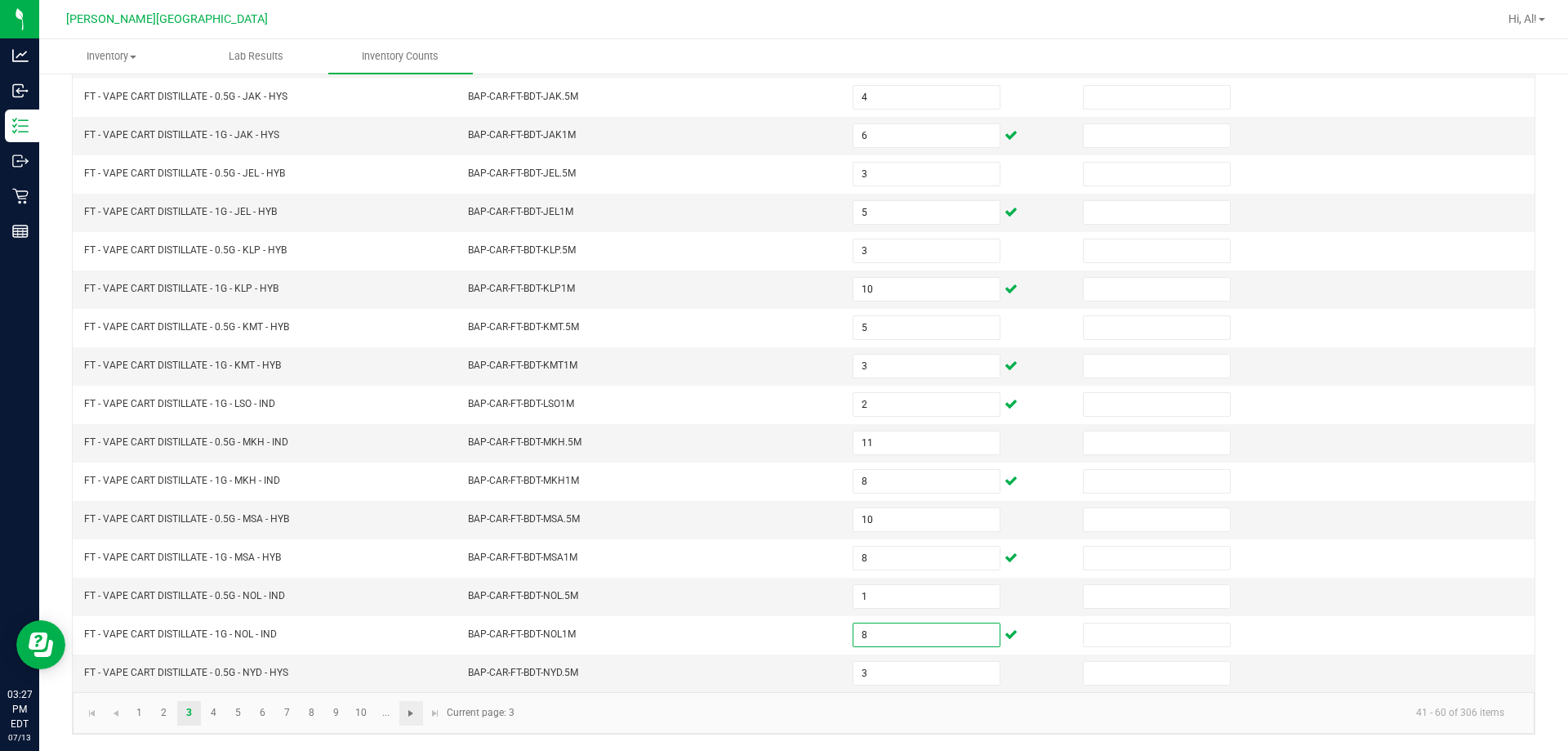 type on "8" 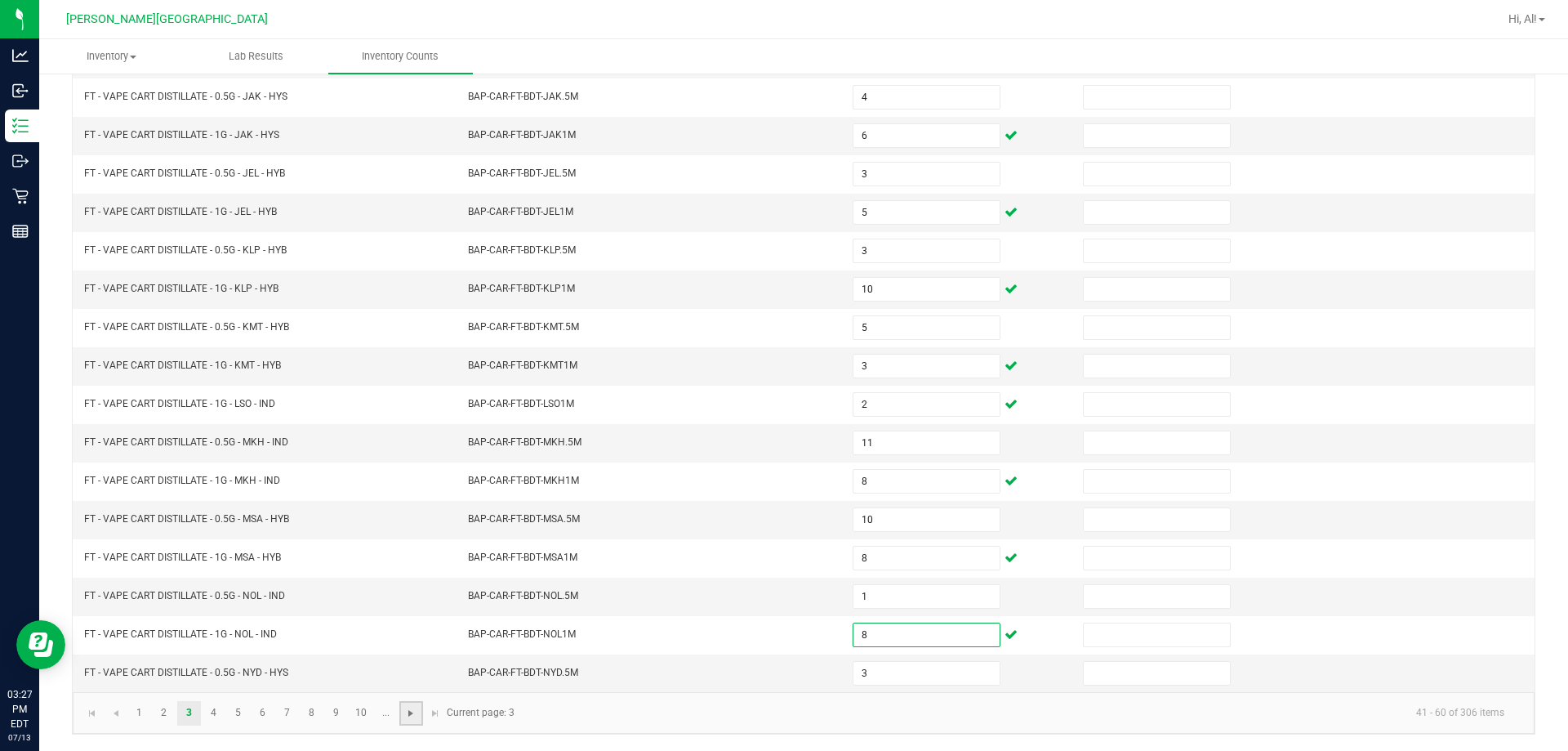 click 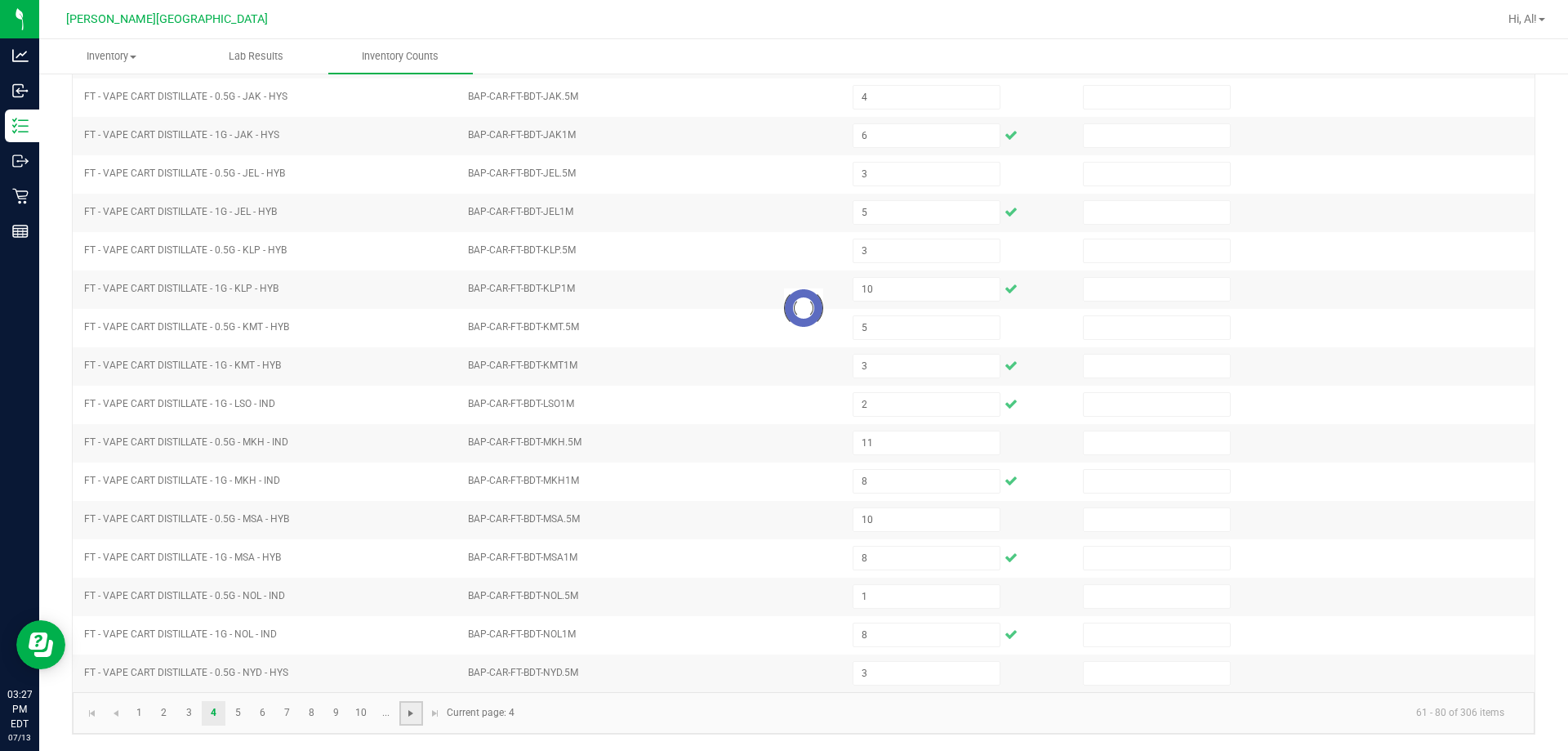 type 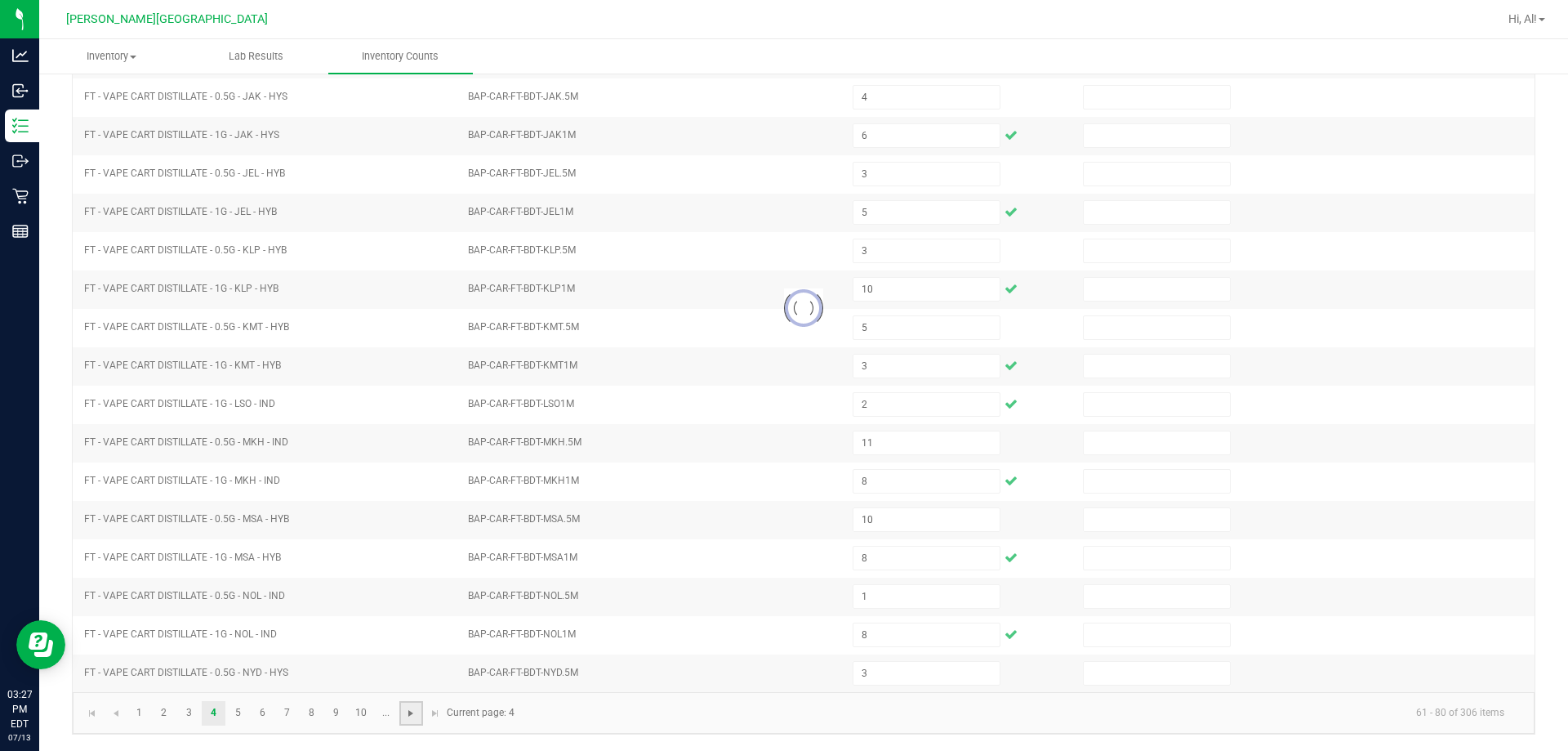 type on "2" 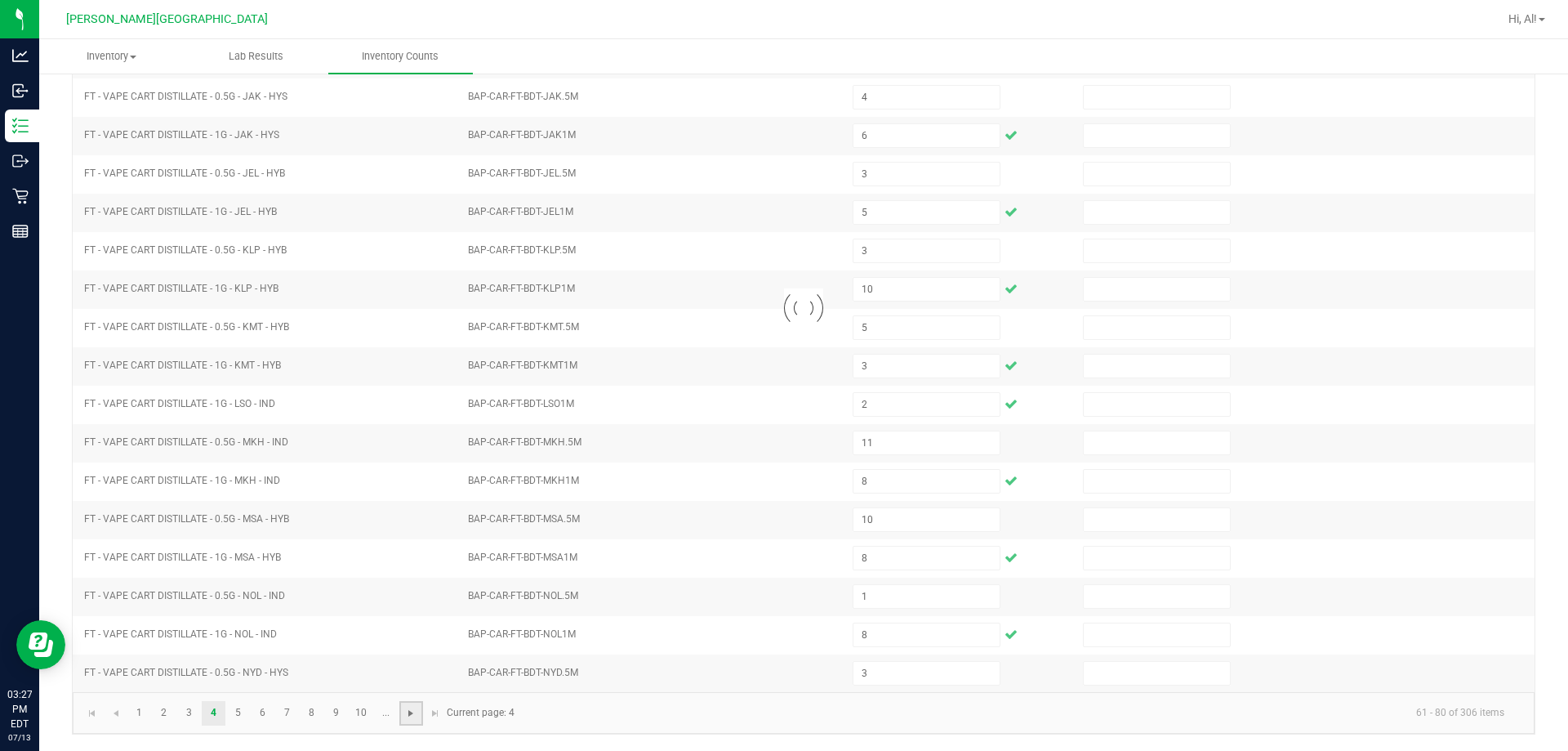 type 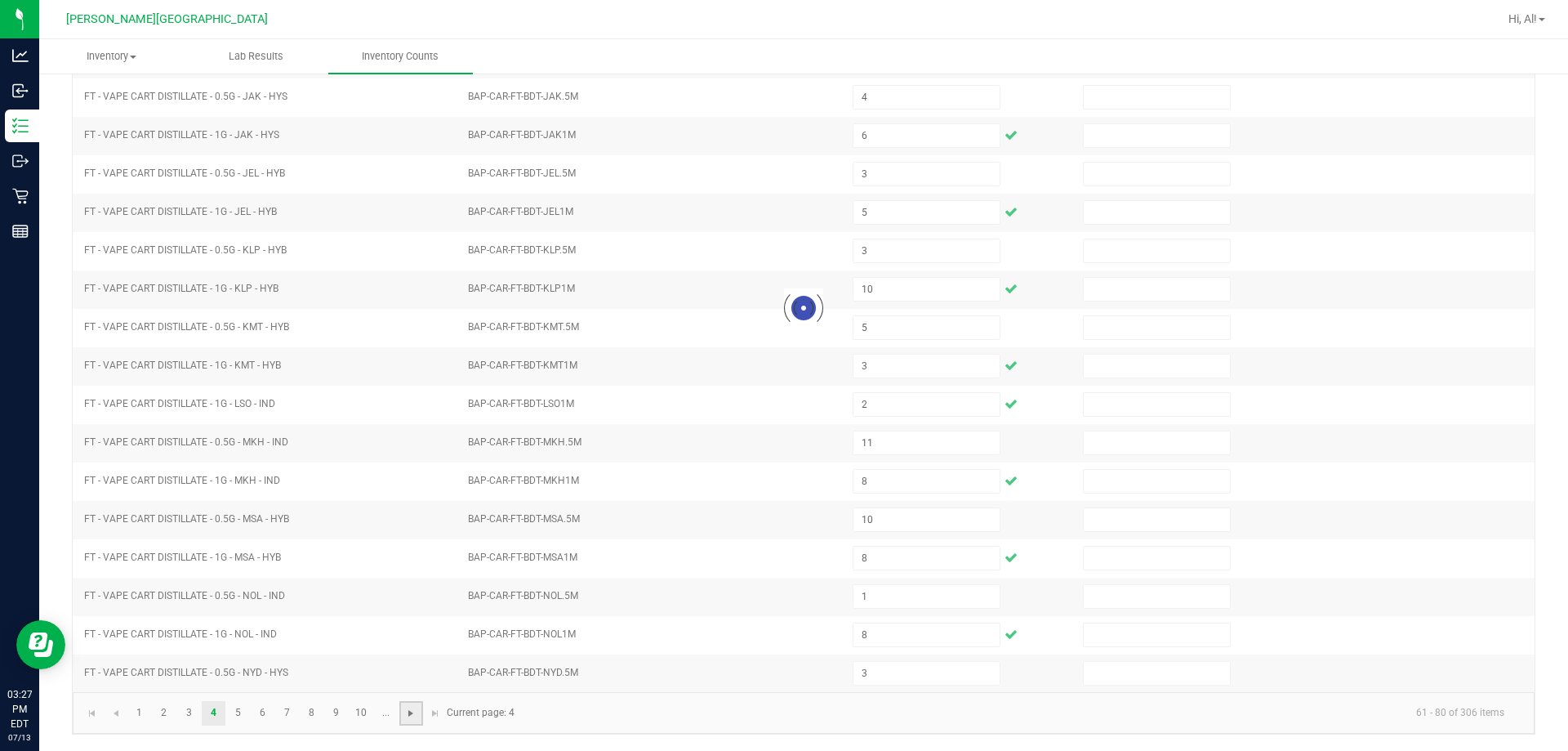 type on "4" 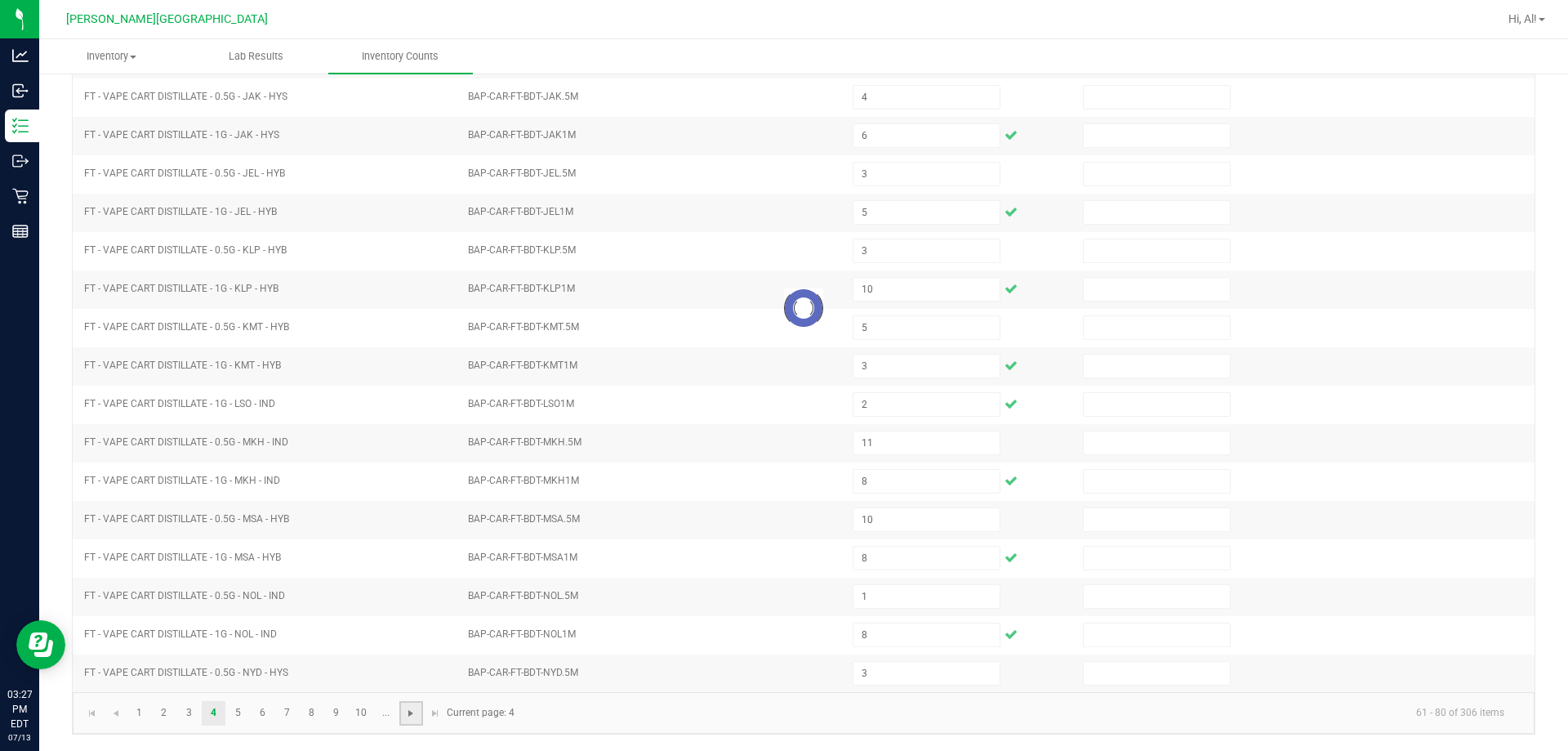 type 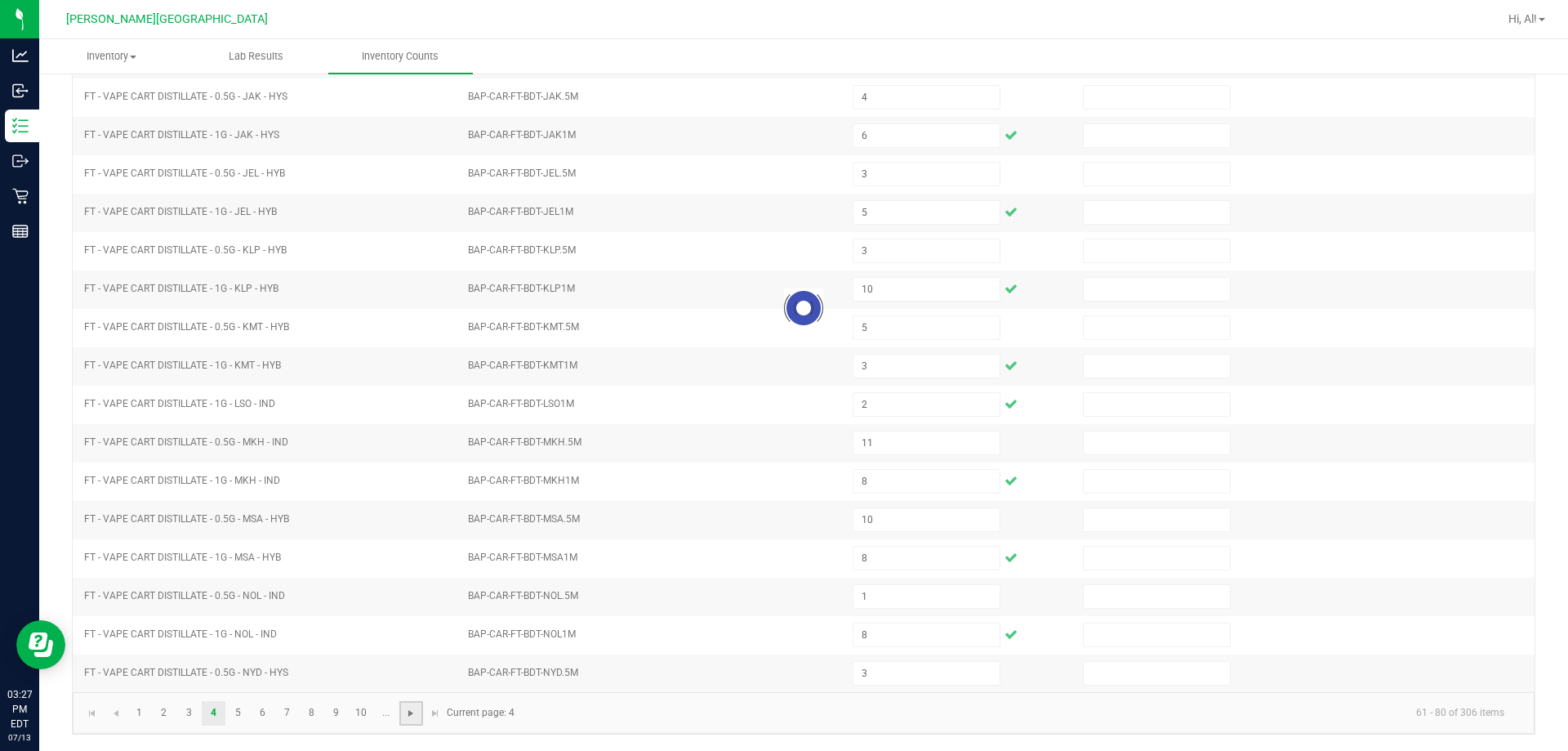 type on "1" 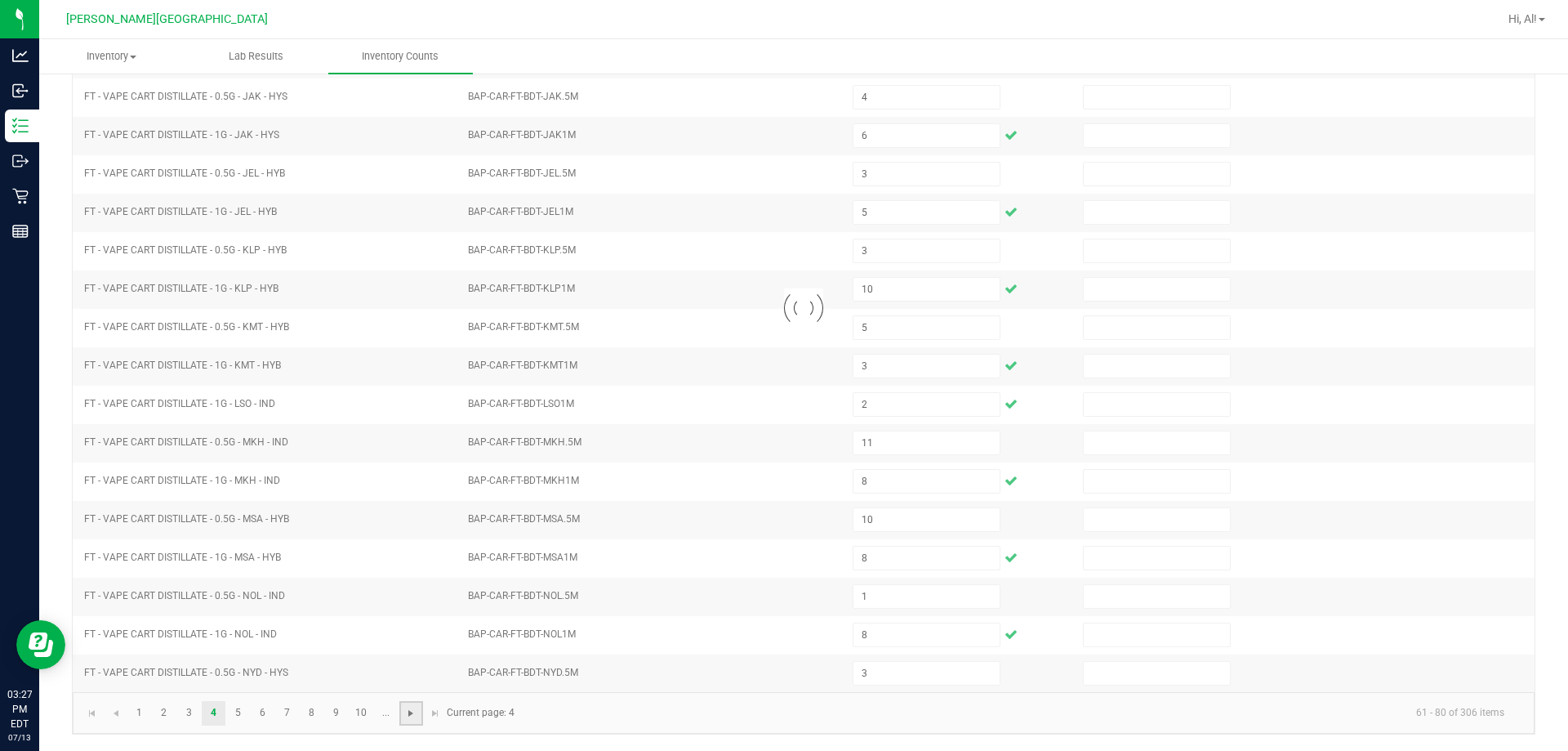 type 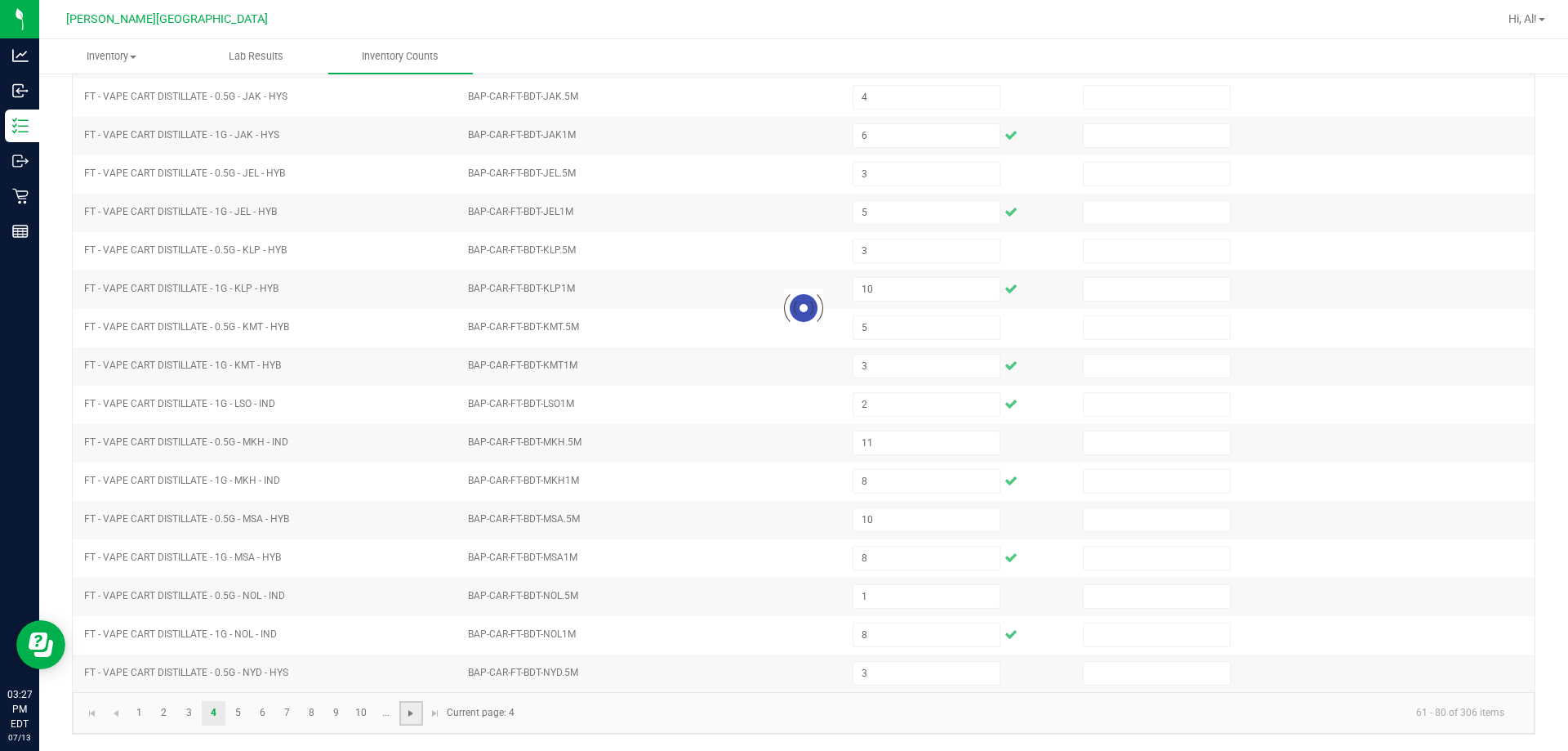 type 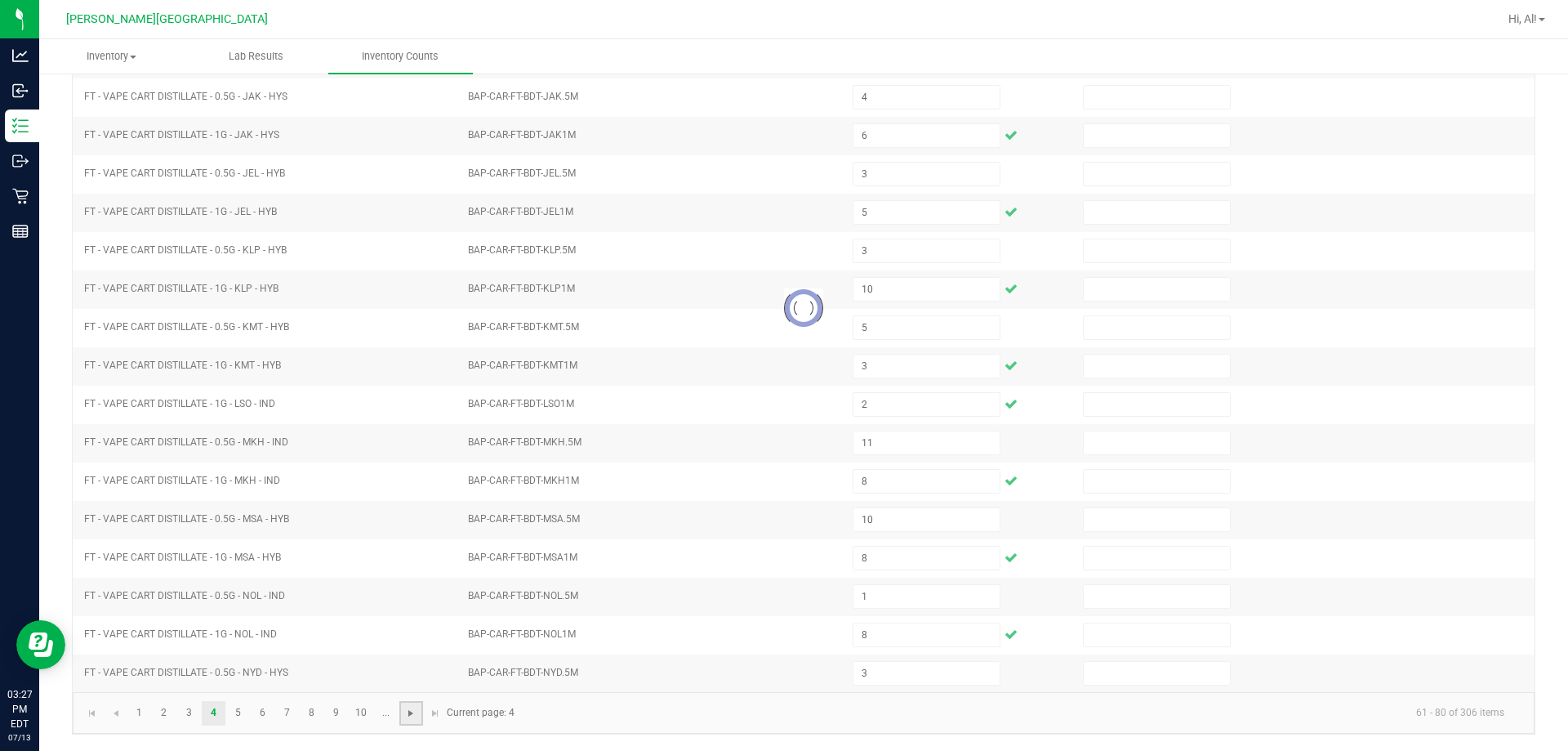 type on "2" 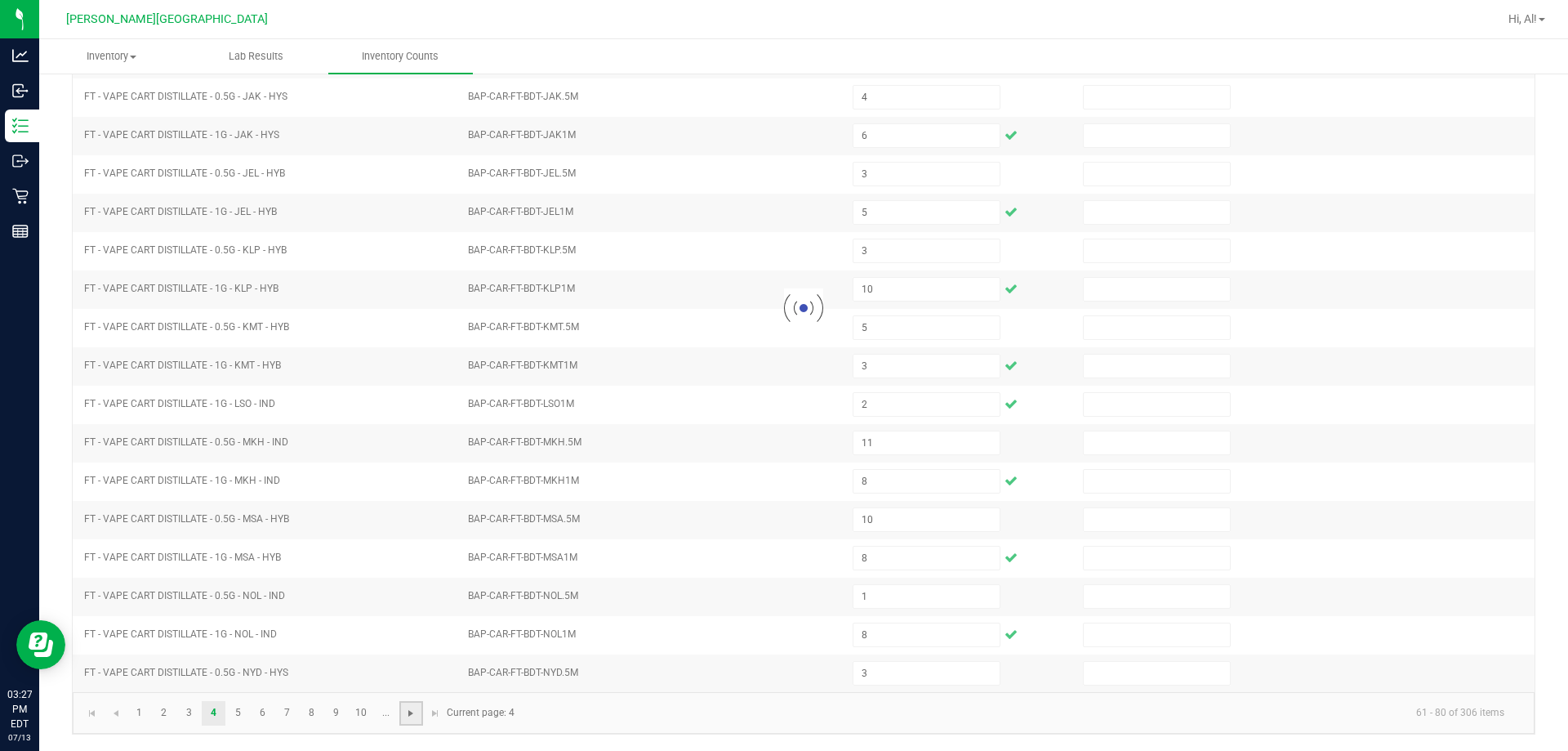 type 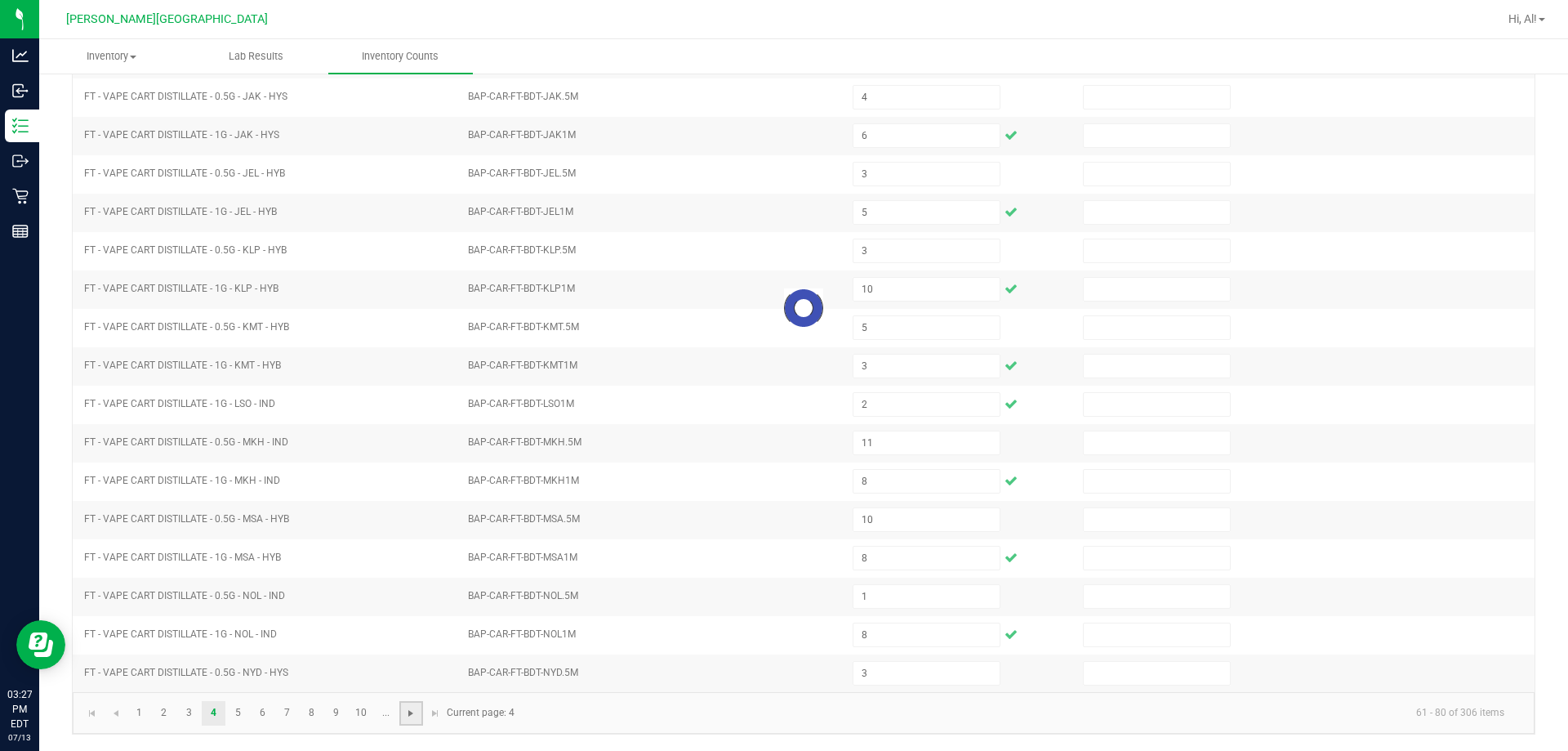 type on "8" 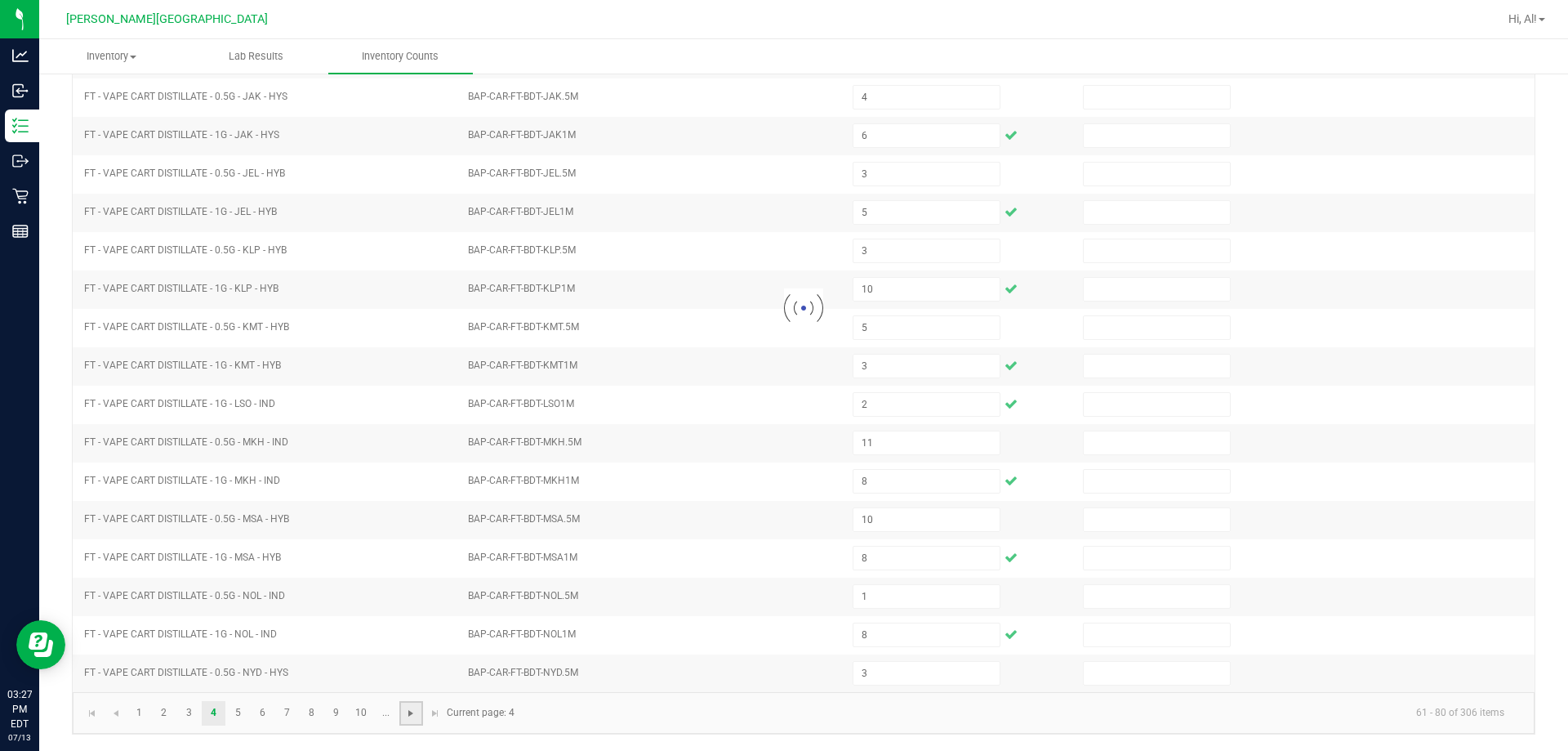 type 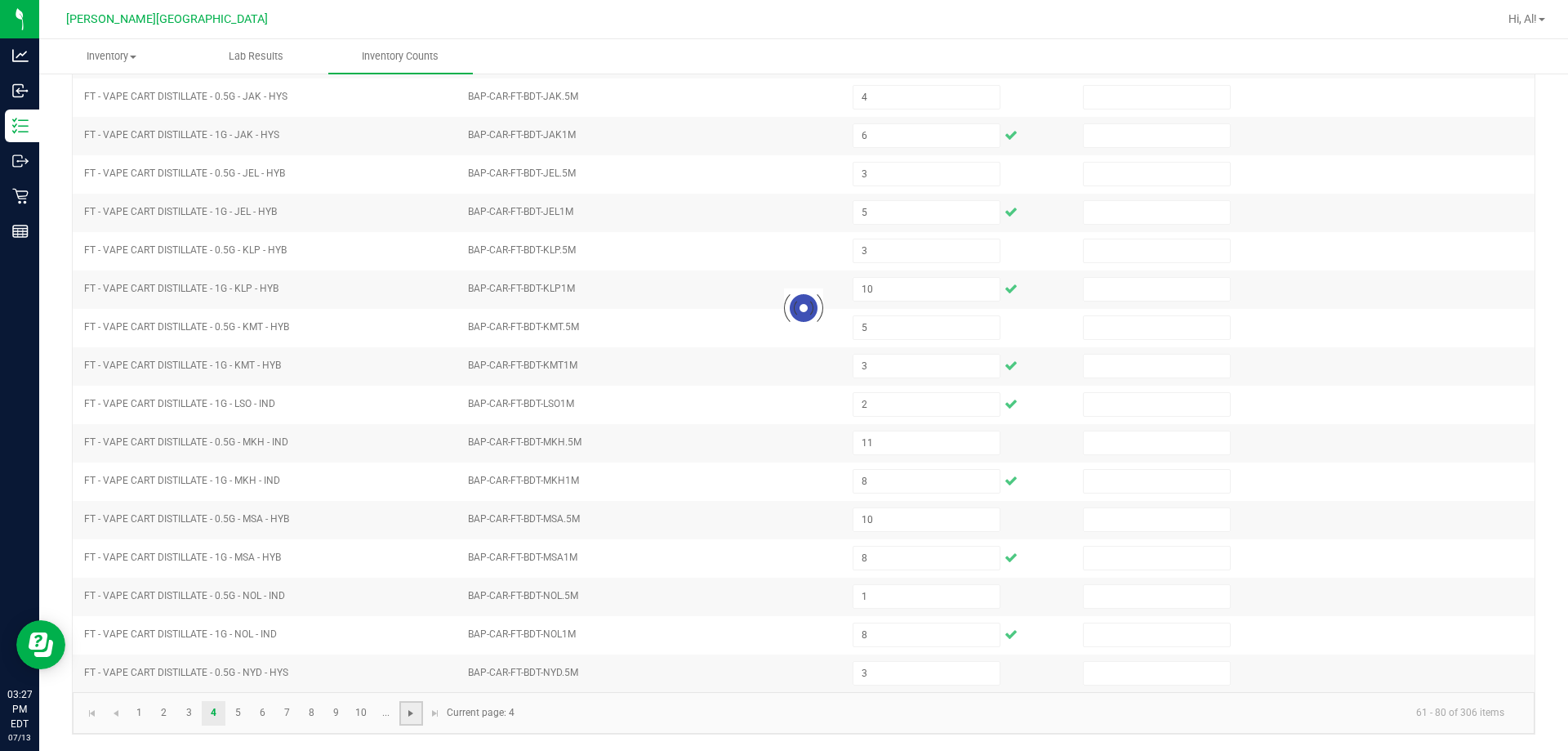 type on "3" 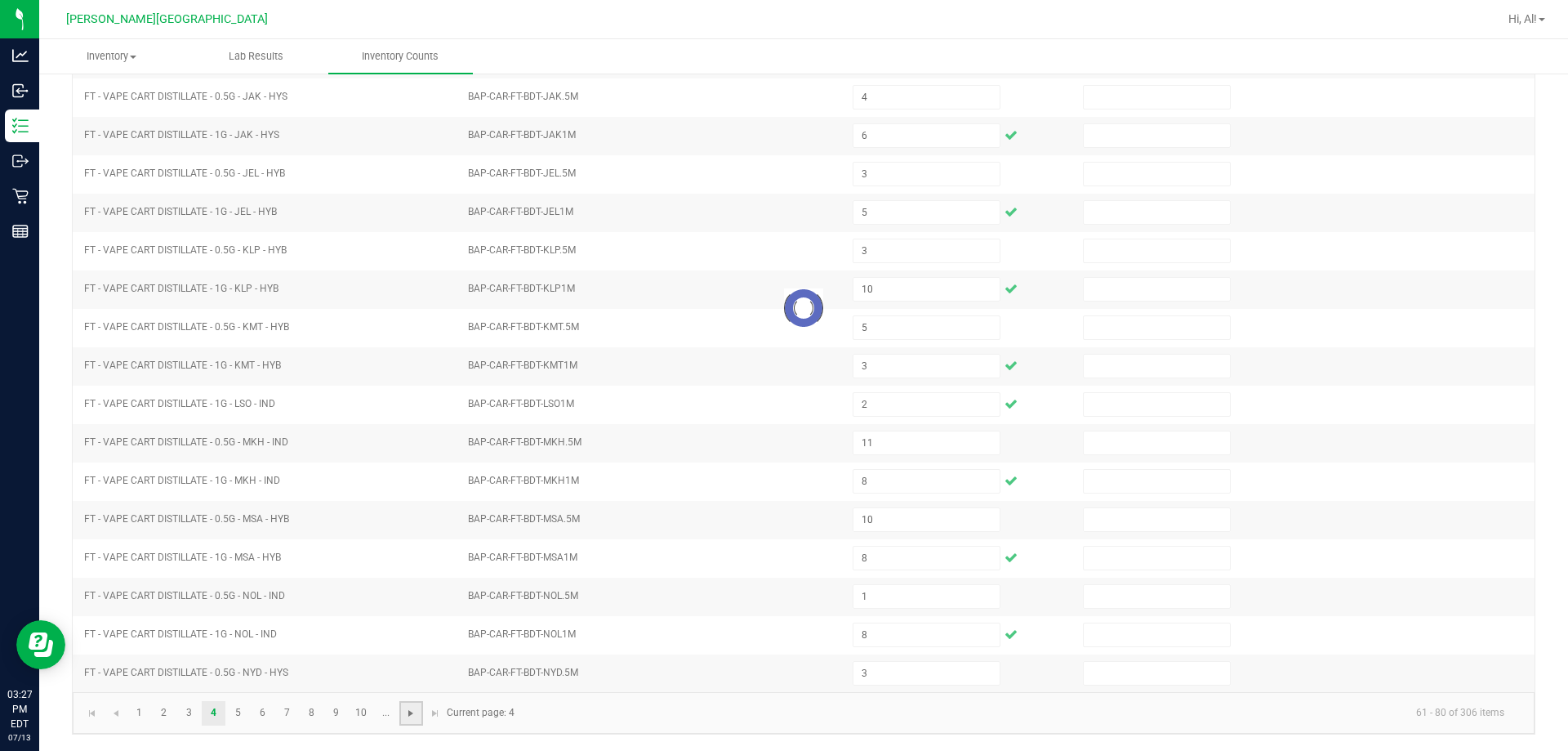 type 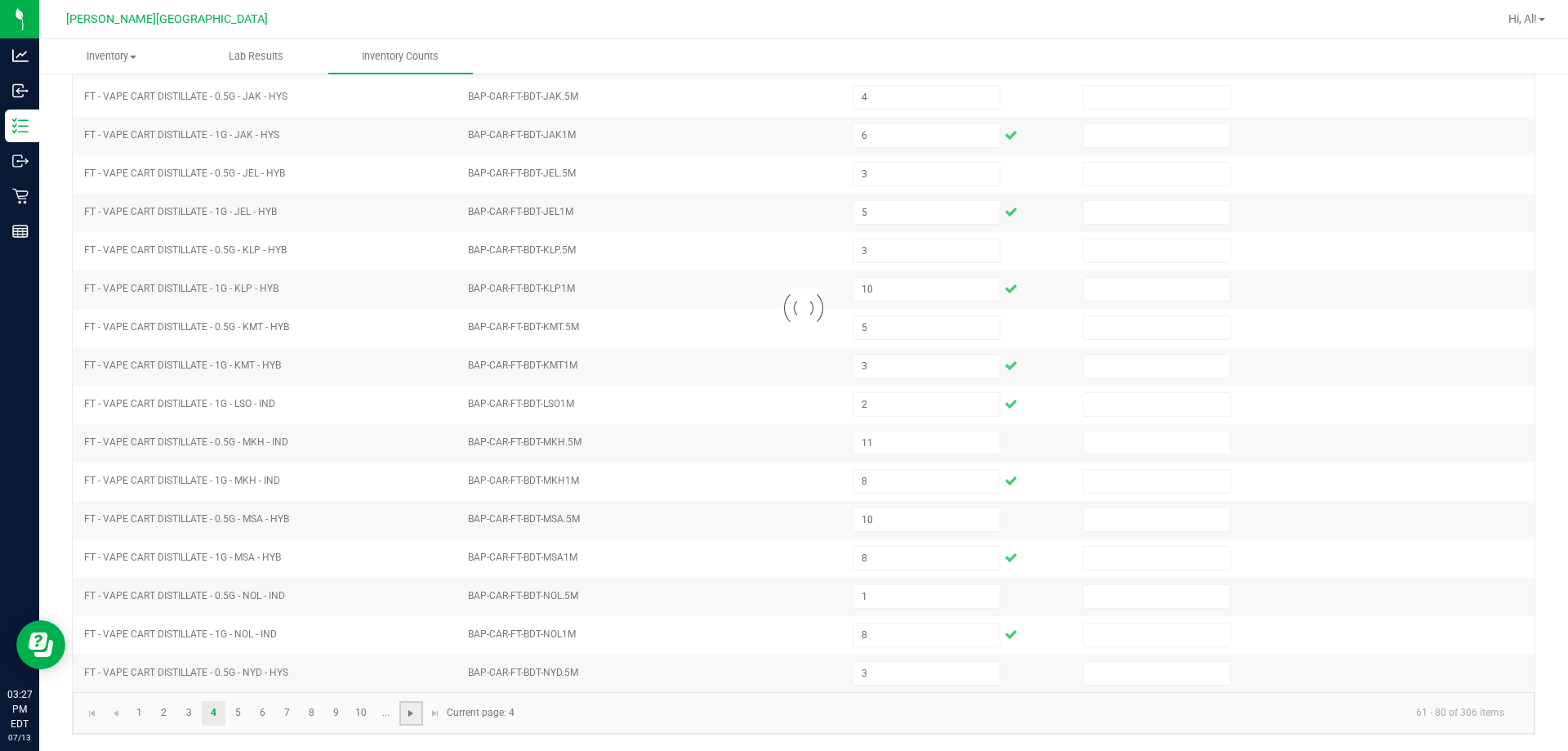 type on "11" 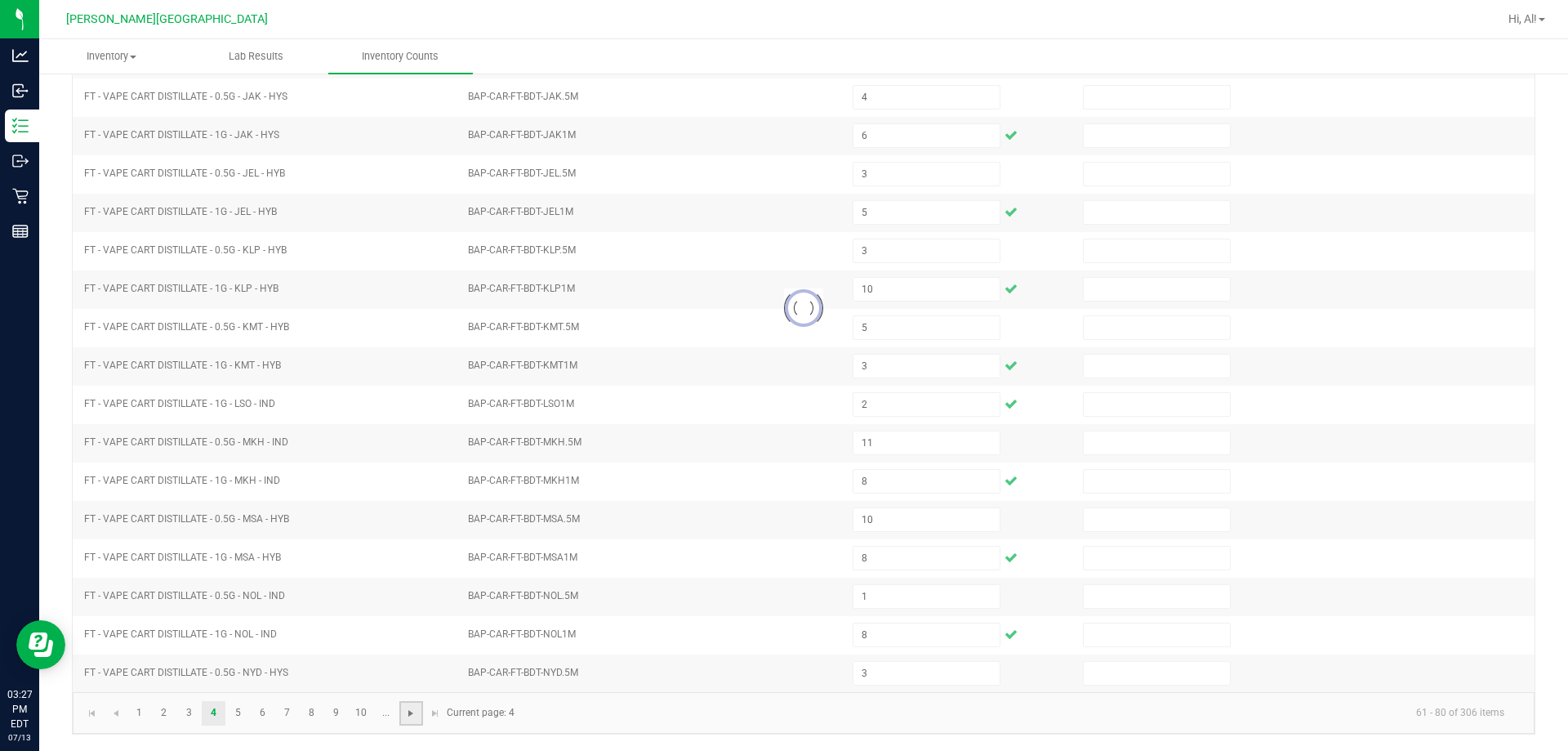 type on "5" 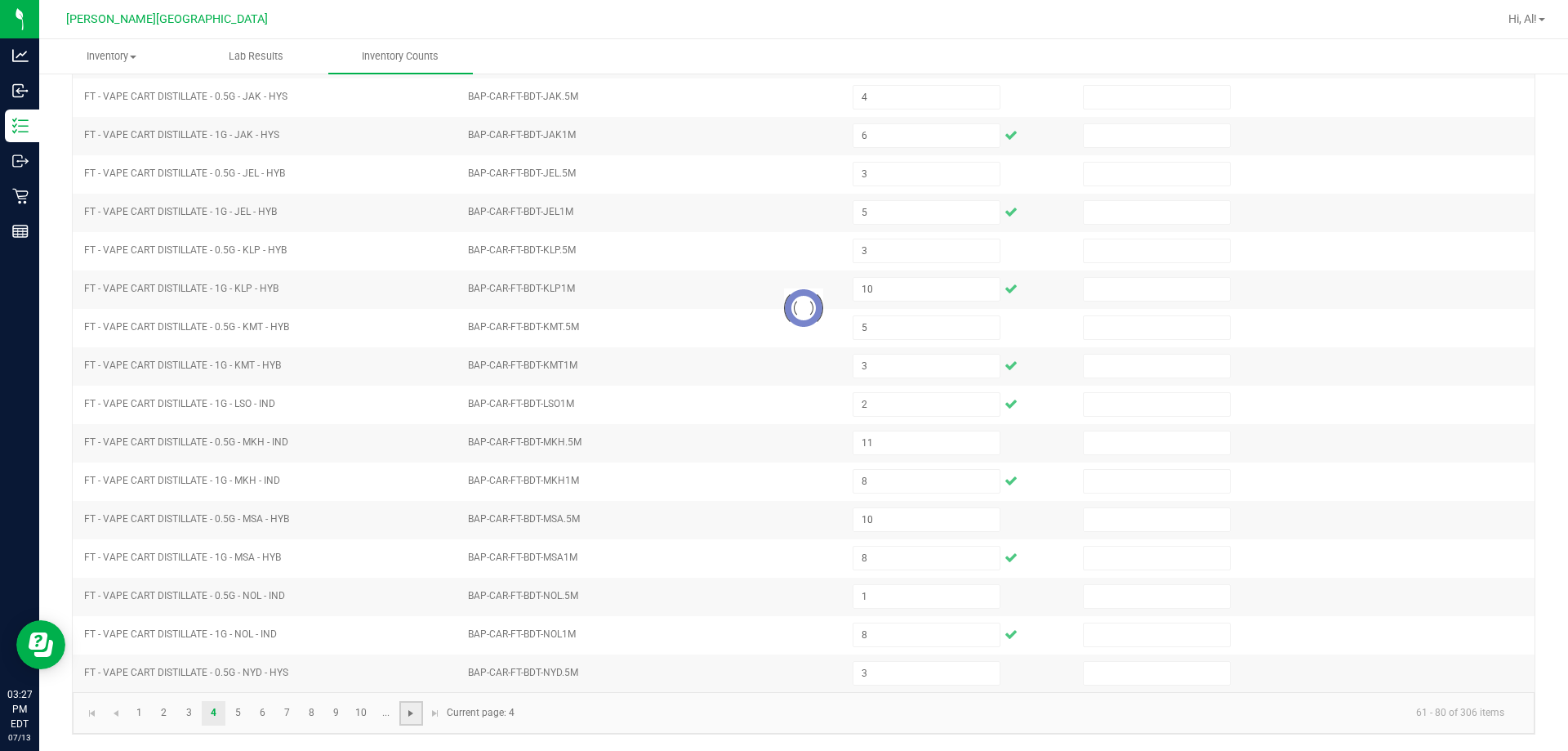 type 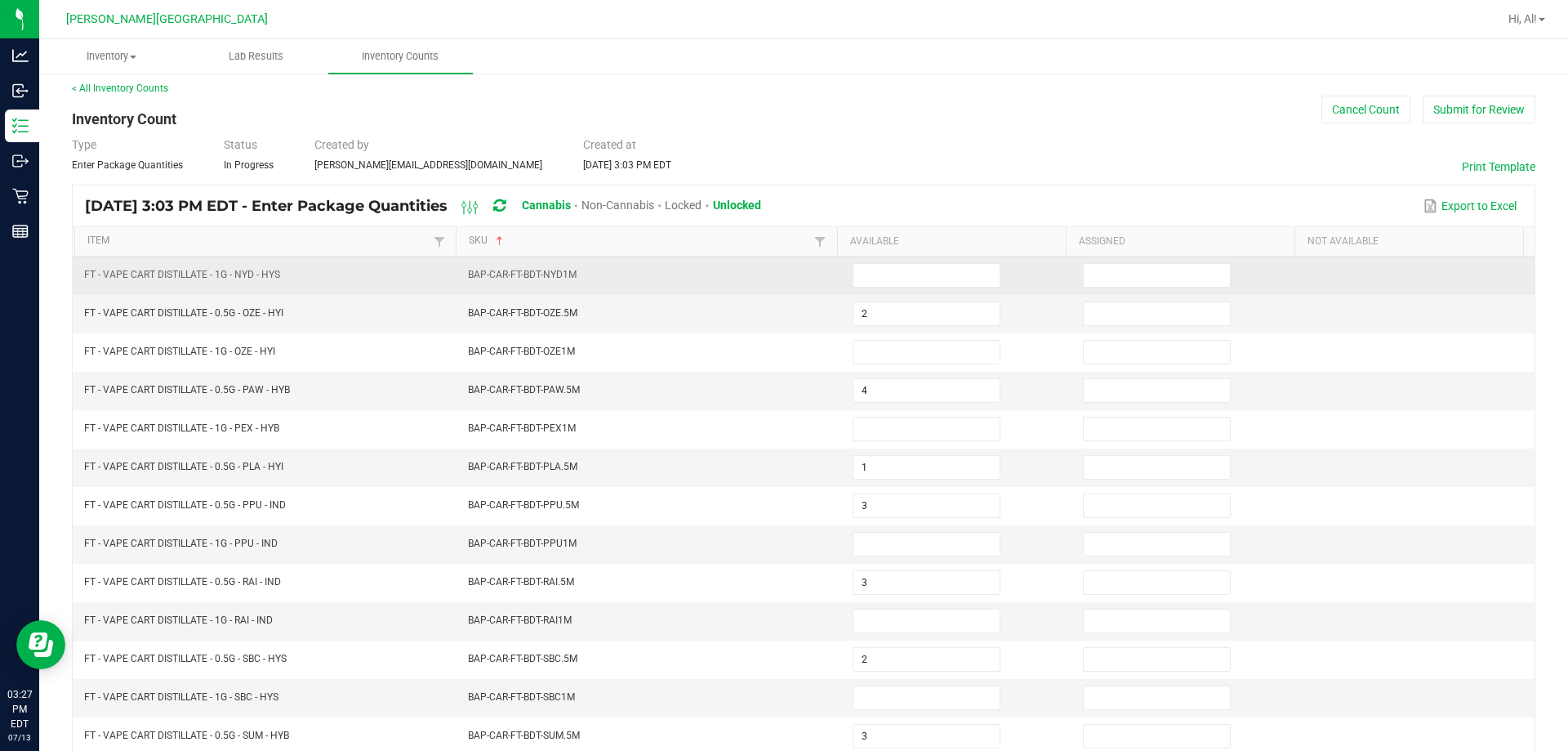 scroll, scrollTop: 0, scrollLeft: 0, axis: both 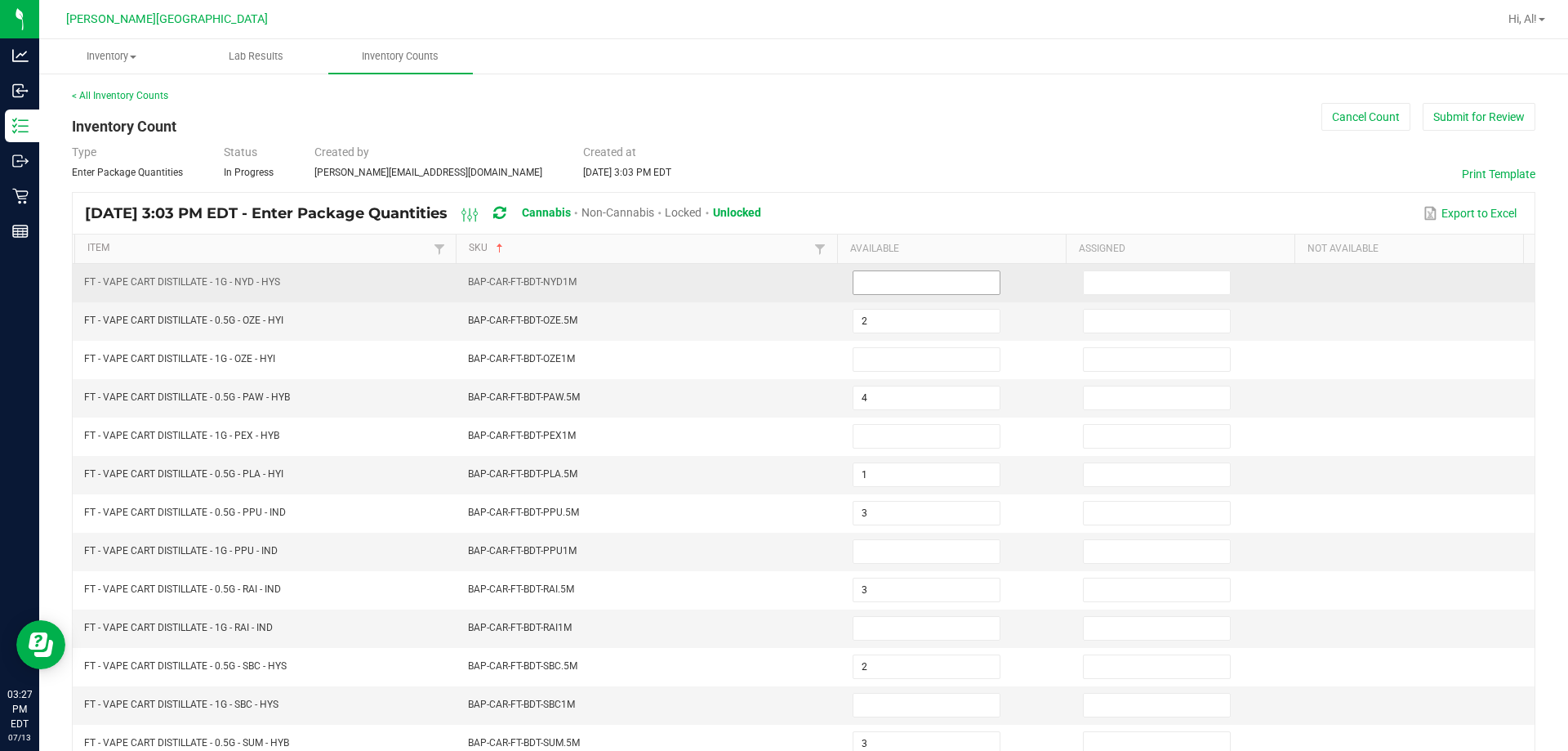 click at bounding box center (926, 283) 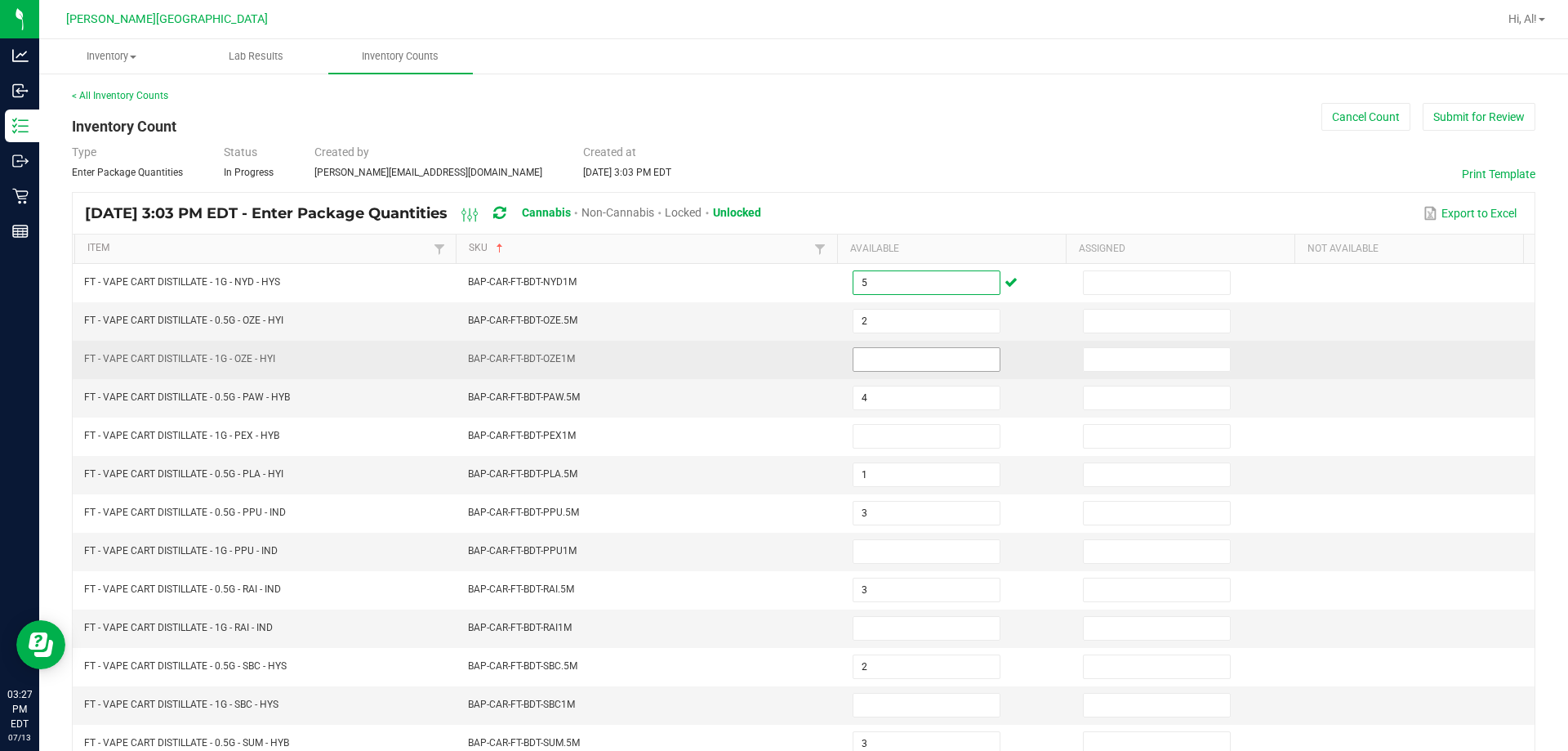 type on "5" 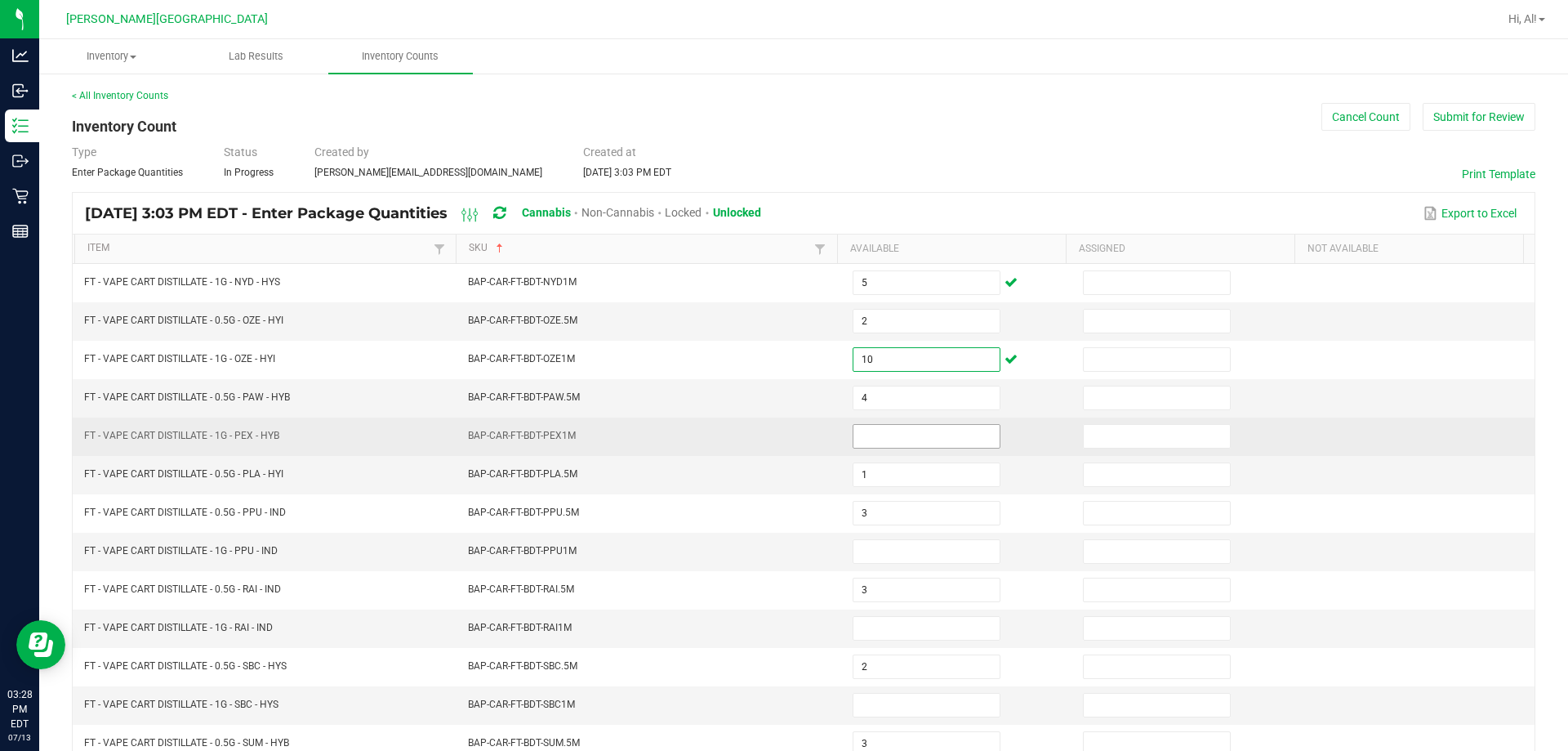 type on "10" 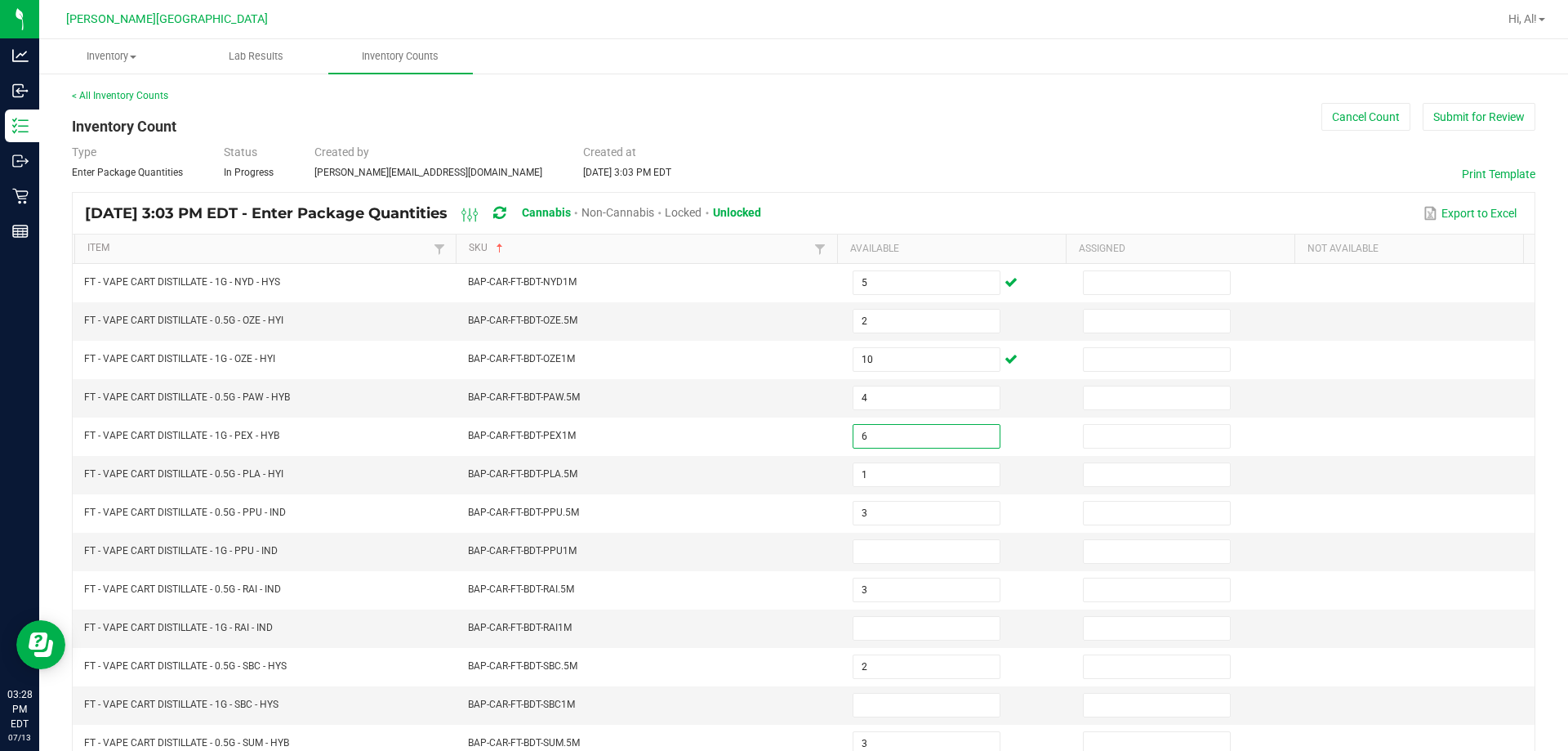 type on "6" 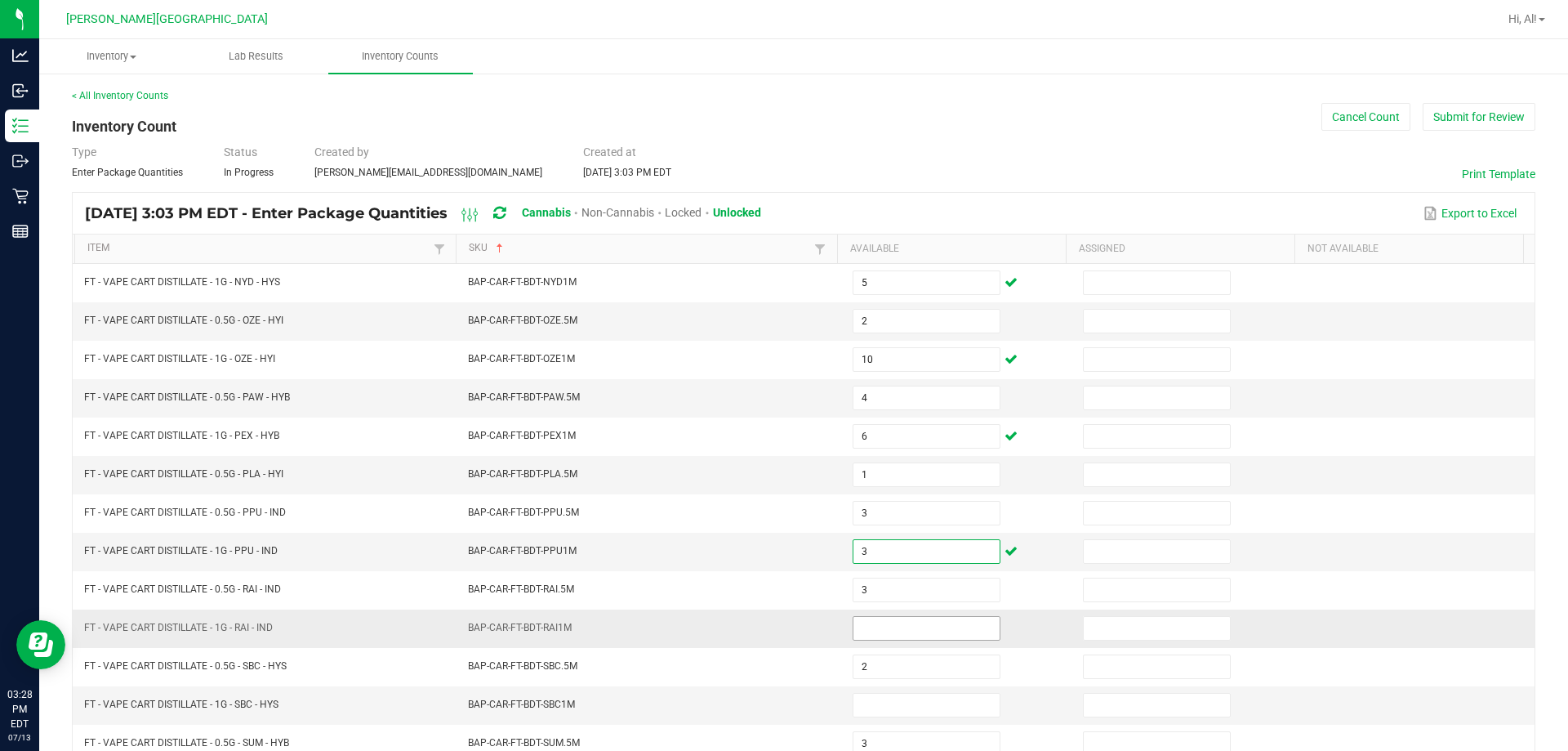 type on "3" 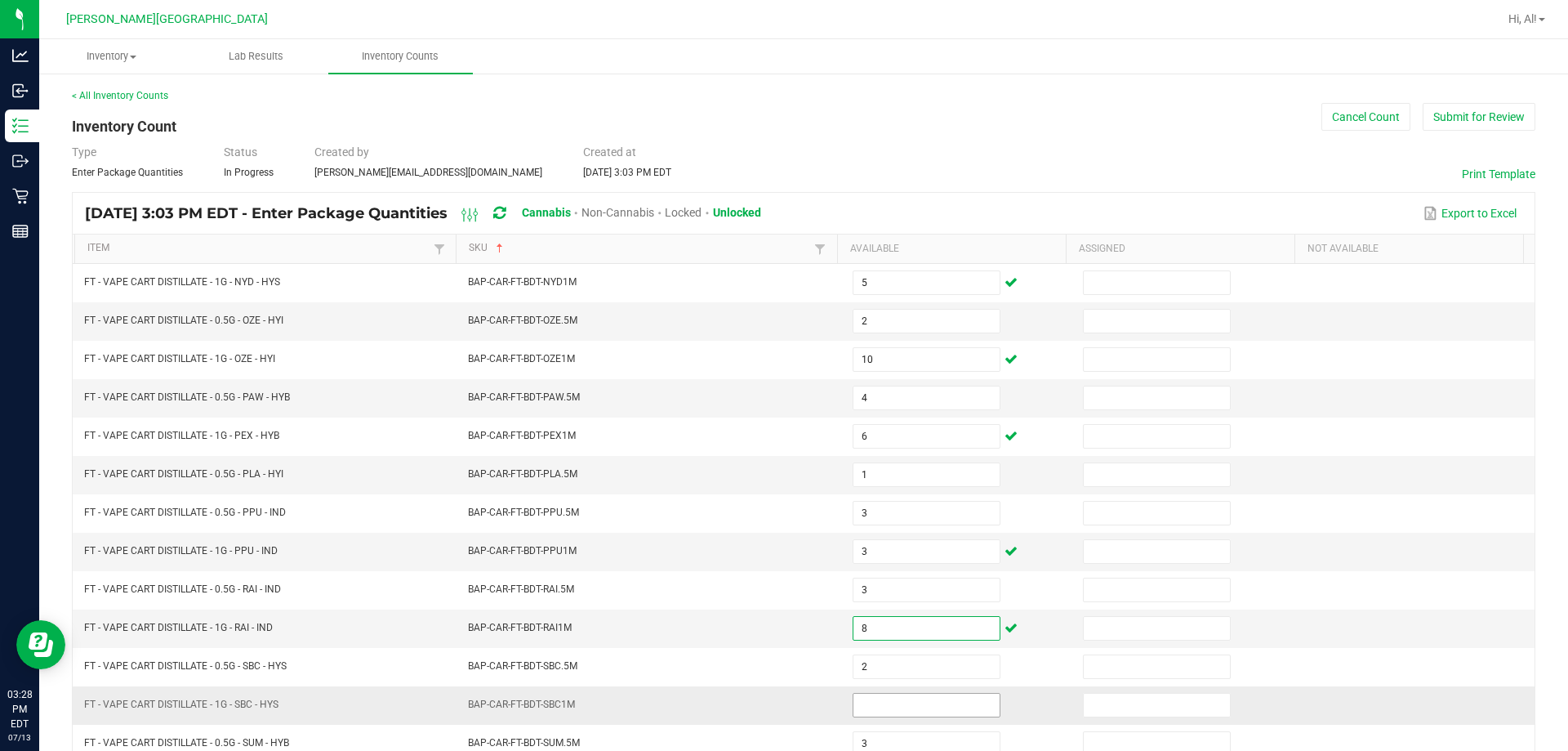 type on "8" 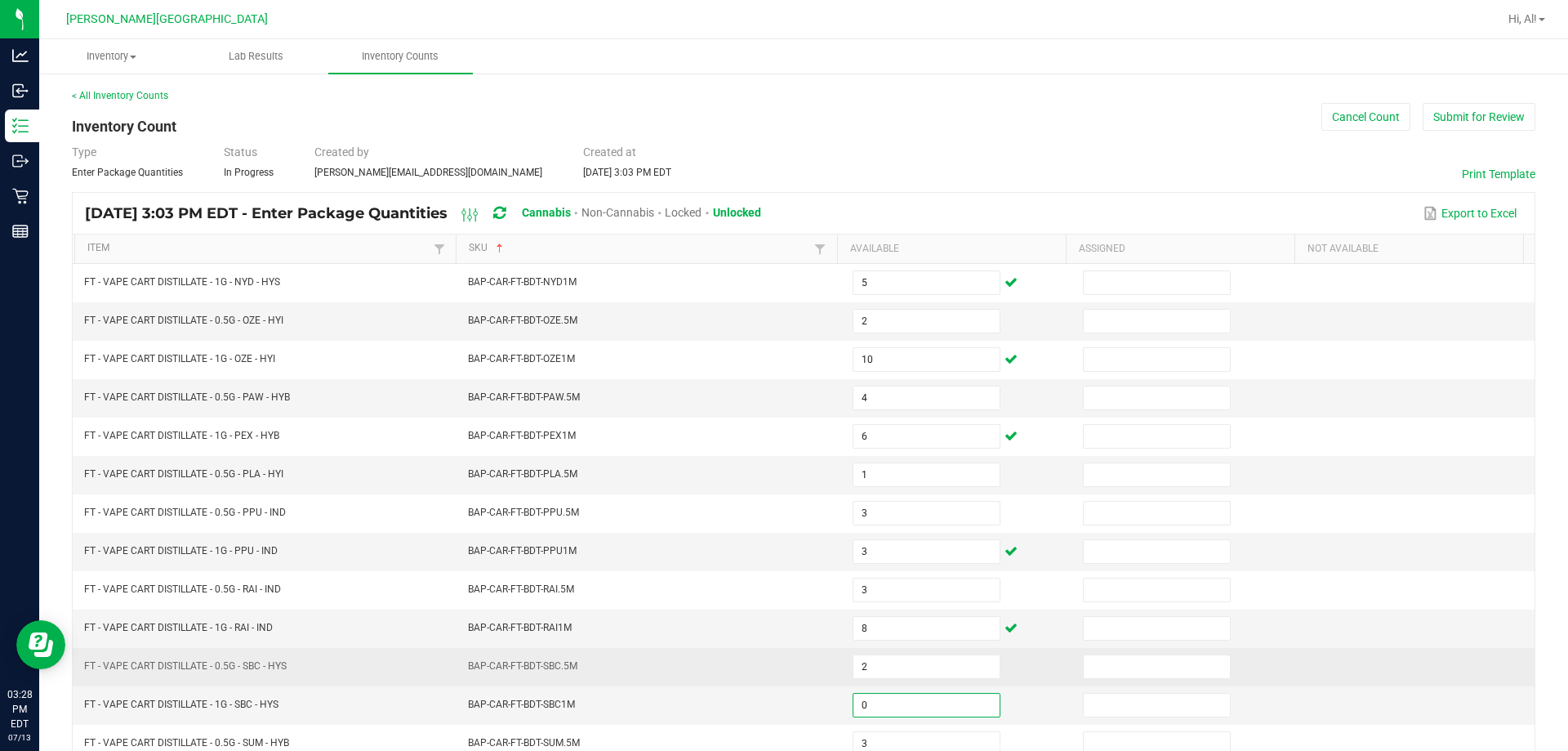 click on "BAP-CAR-FT-BDT-SBC.5M" at bounding box center (650, 667) 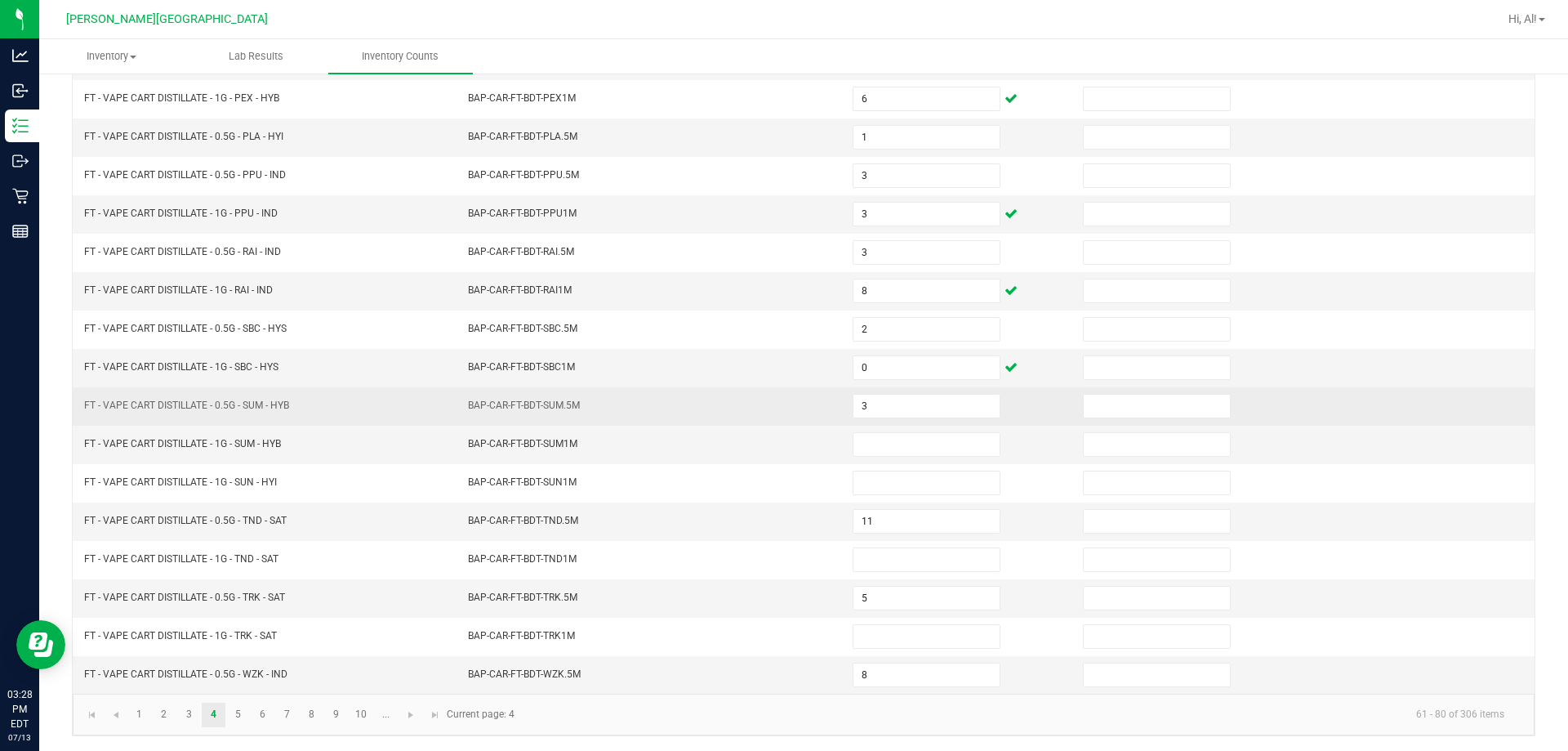 scroll, scrollTop: 339, scrollLeft: 0, axis: vertical 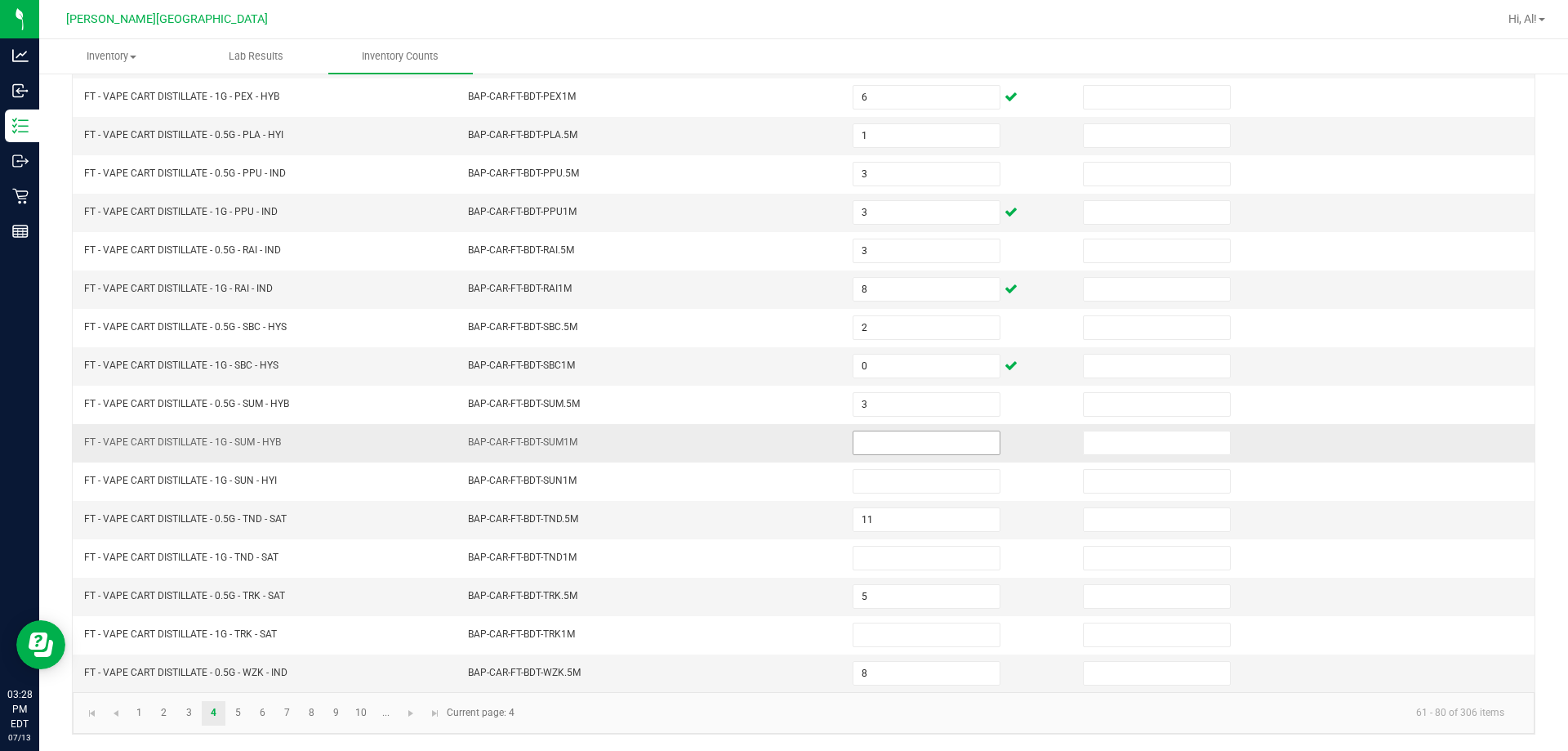 click at bounding box center [926, 443] 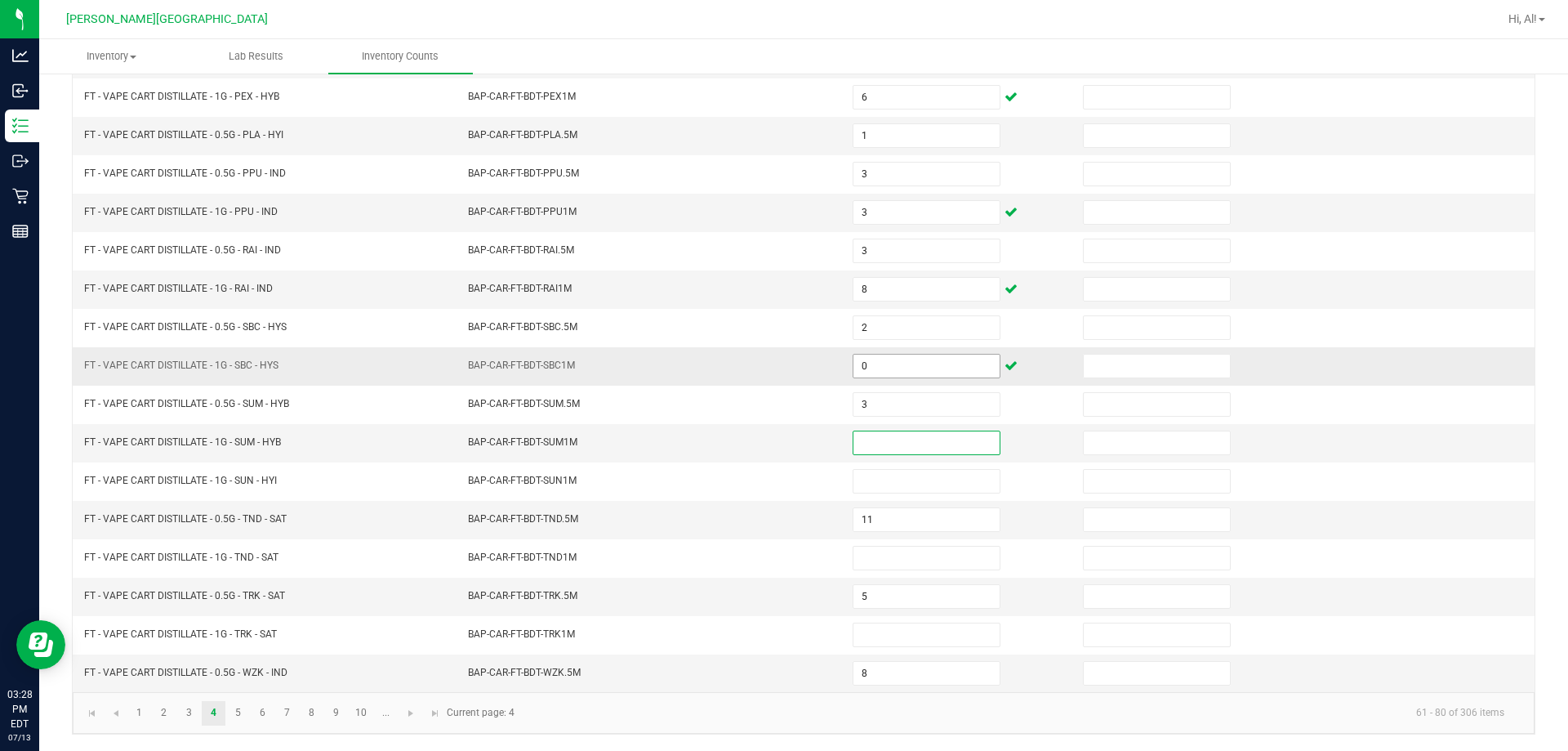click on "0" at bounding box center [926, 366] 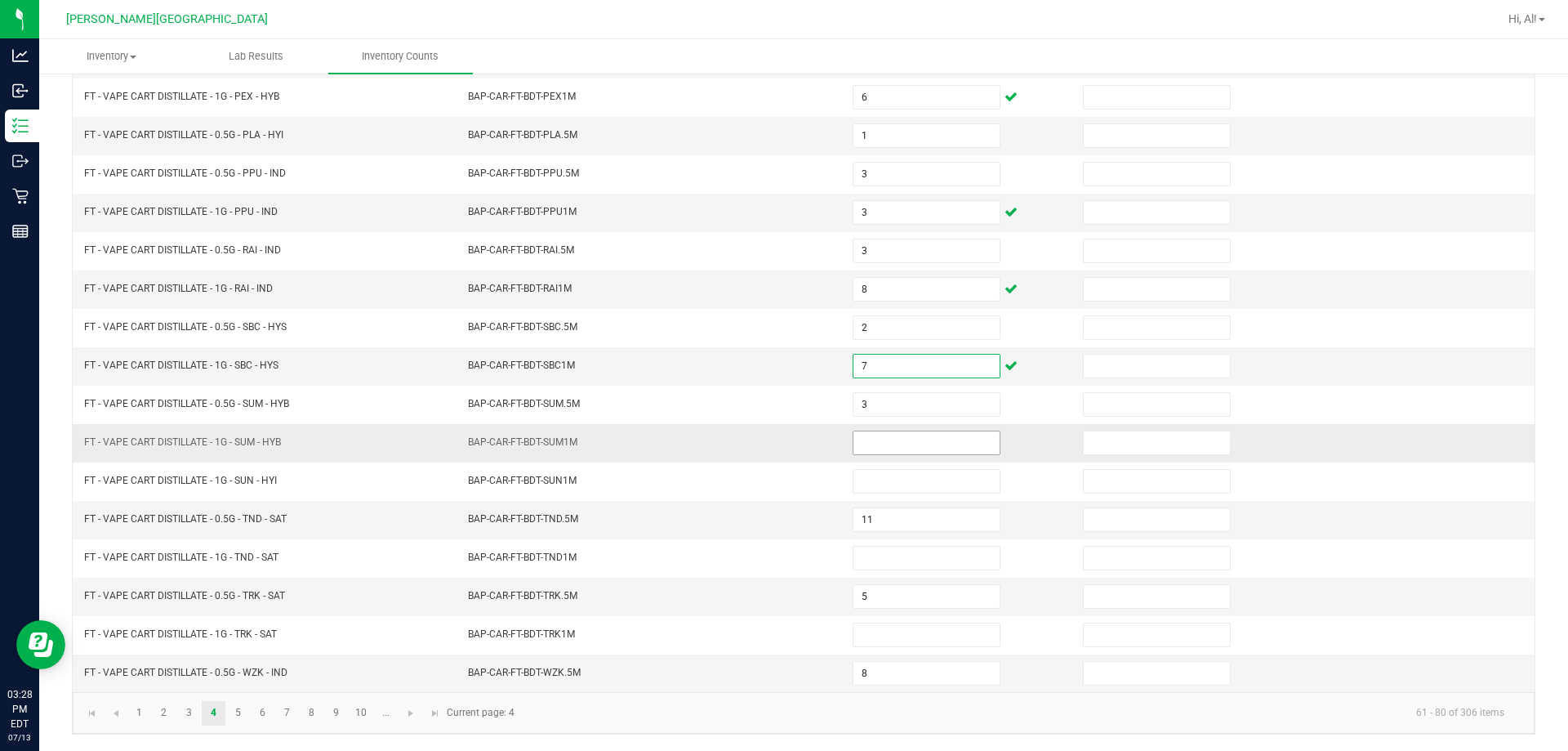 type on "7" 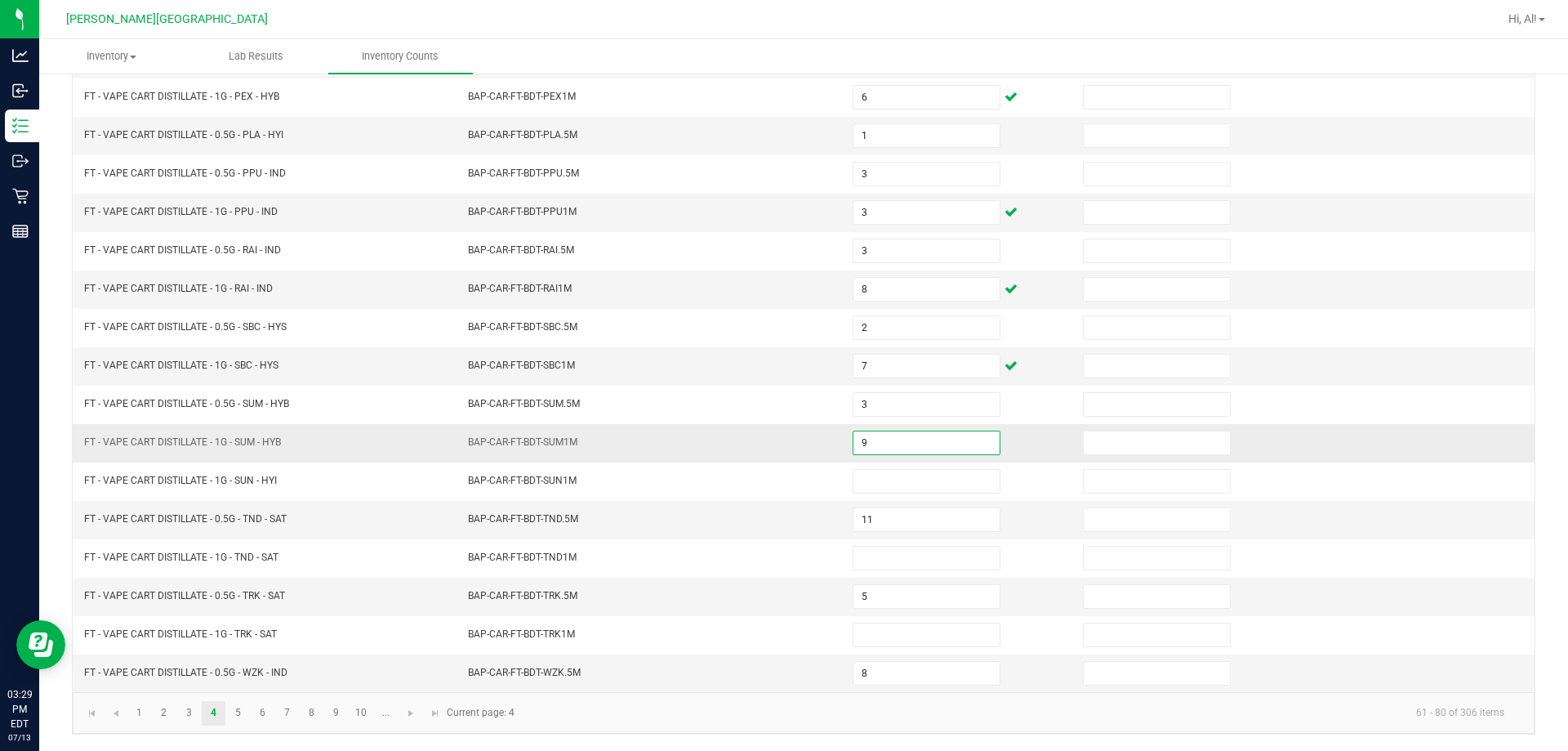 type on "9" 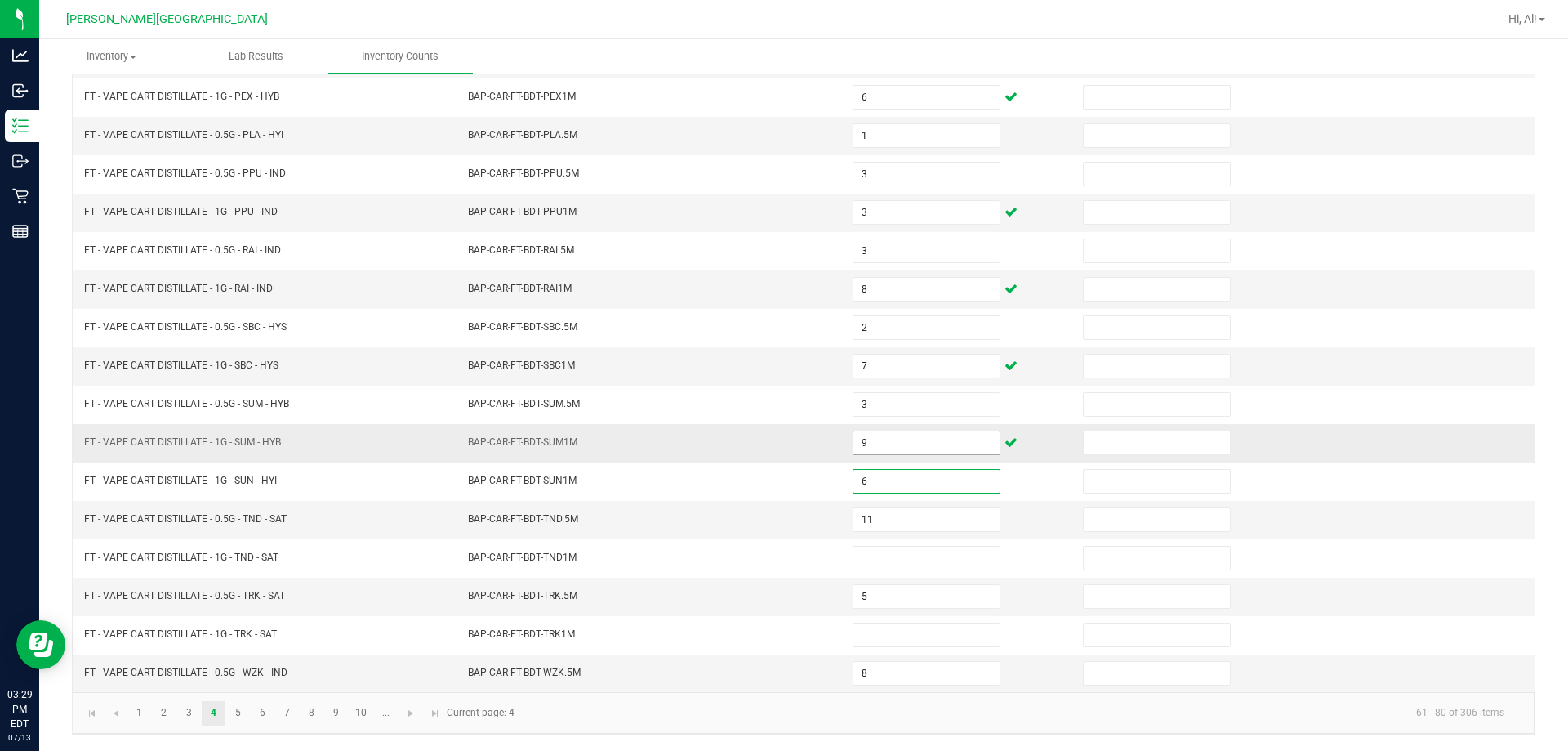type on "6" 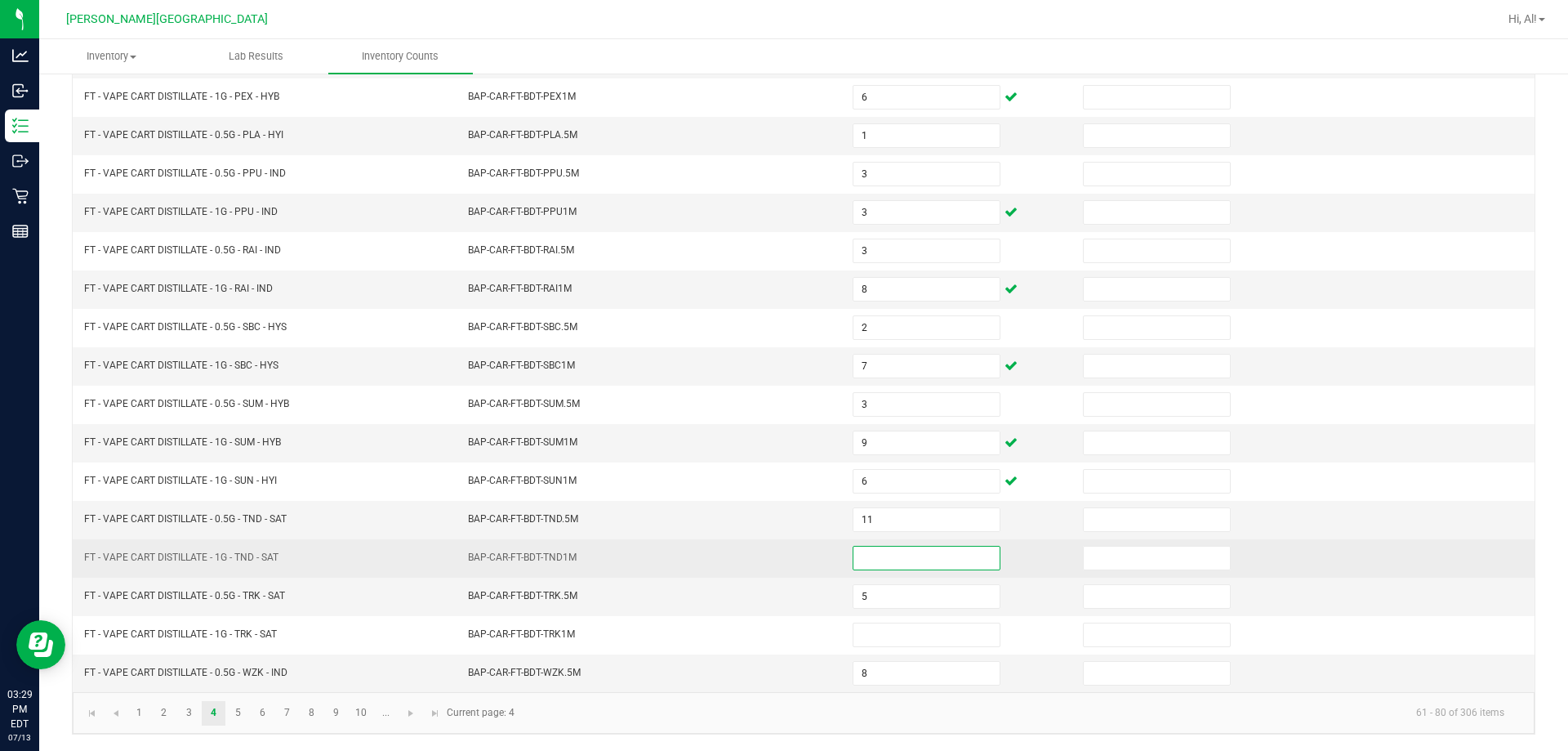 click at bounding box center (926, 558) 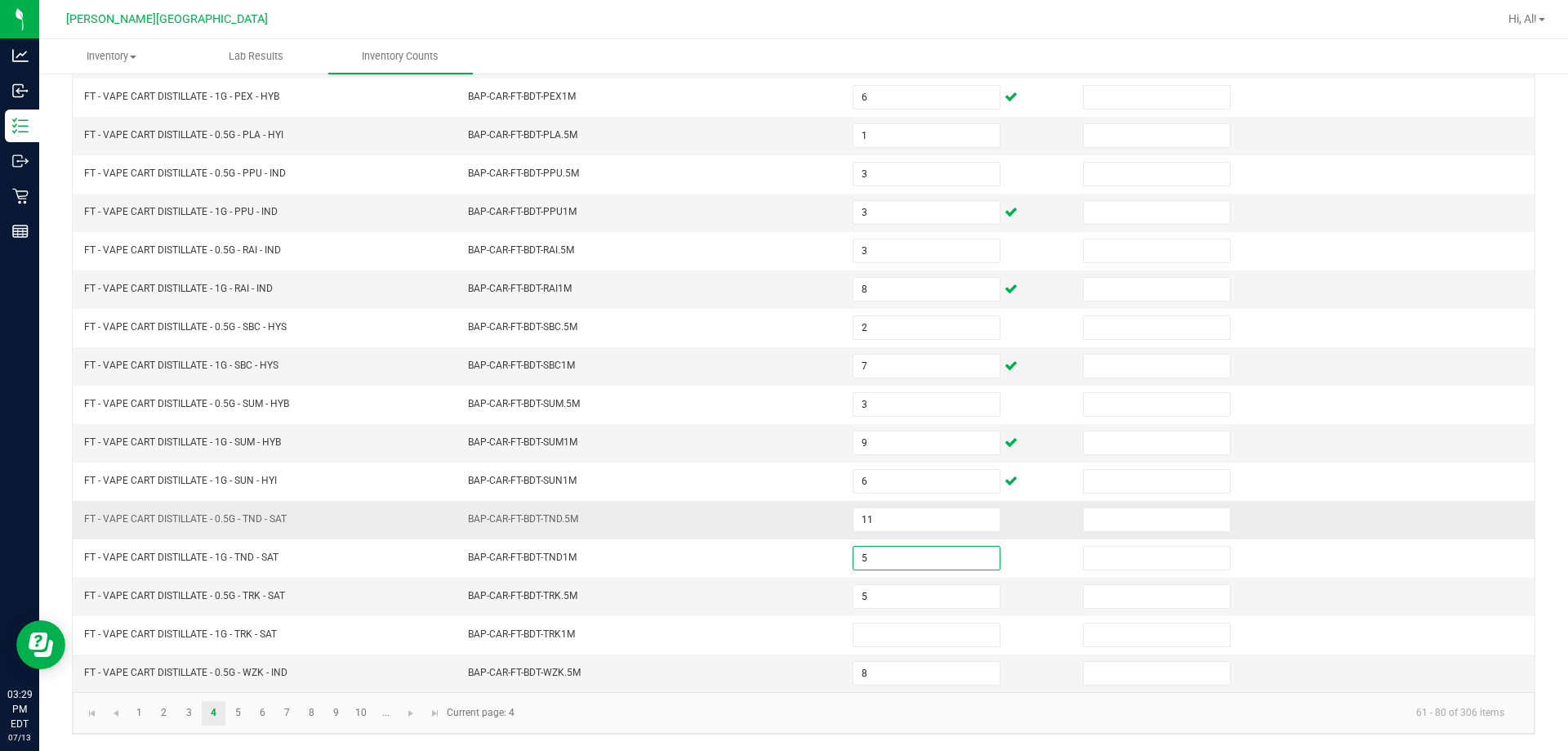 type on "5" 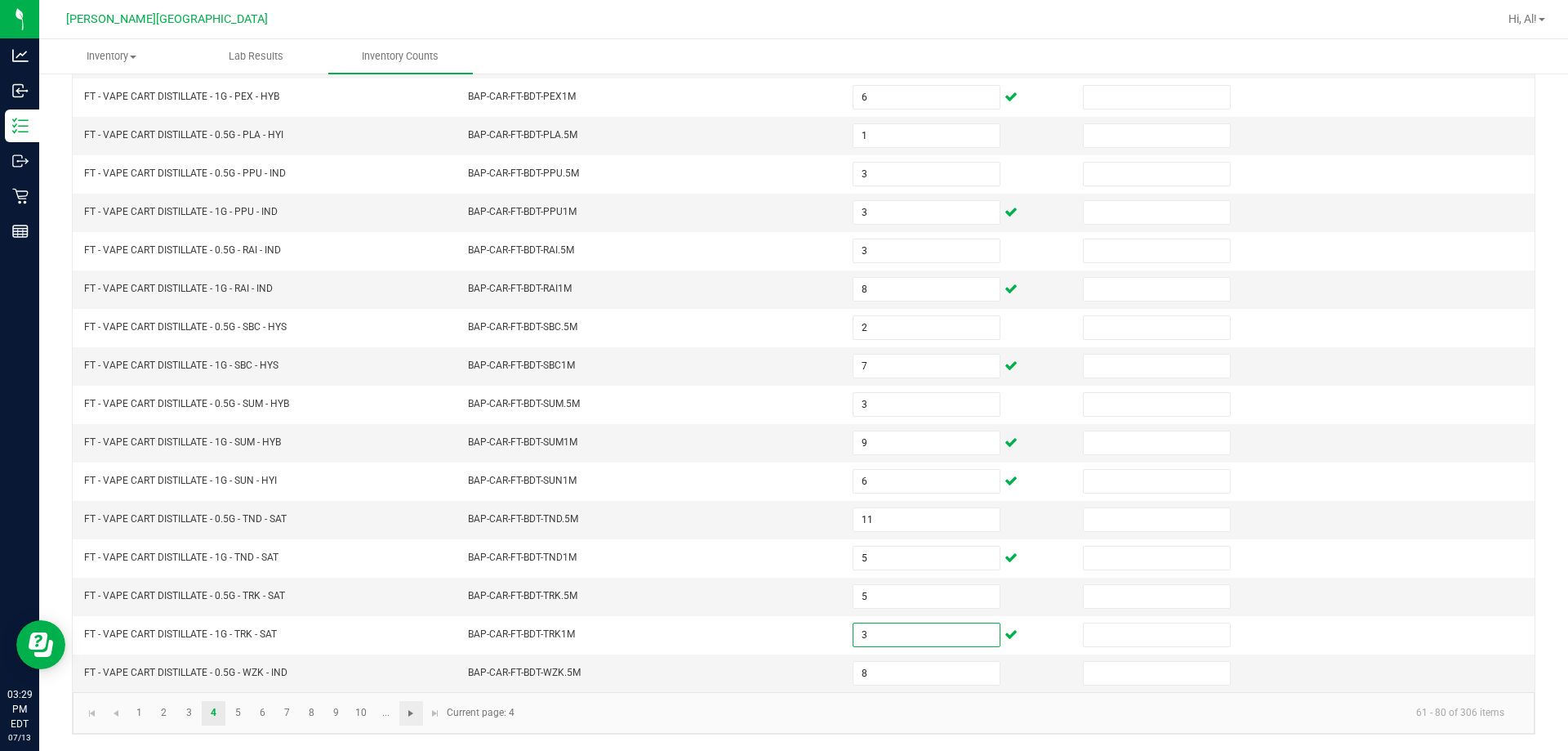 type on "3" 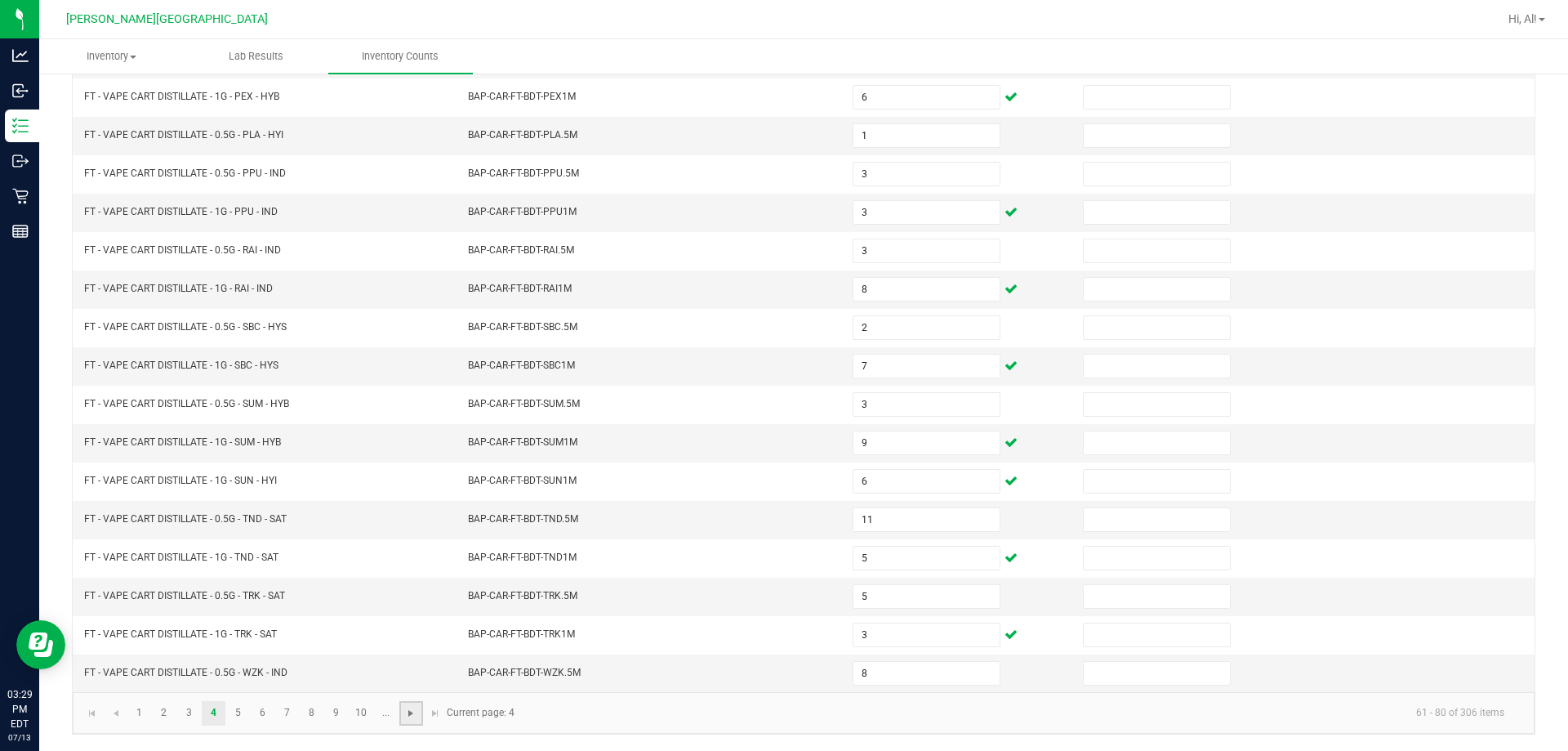 click 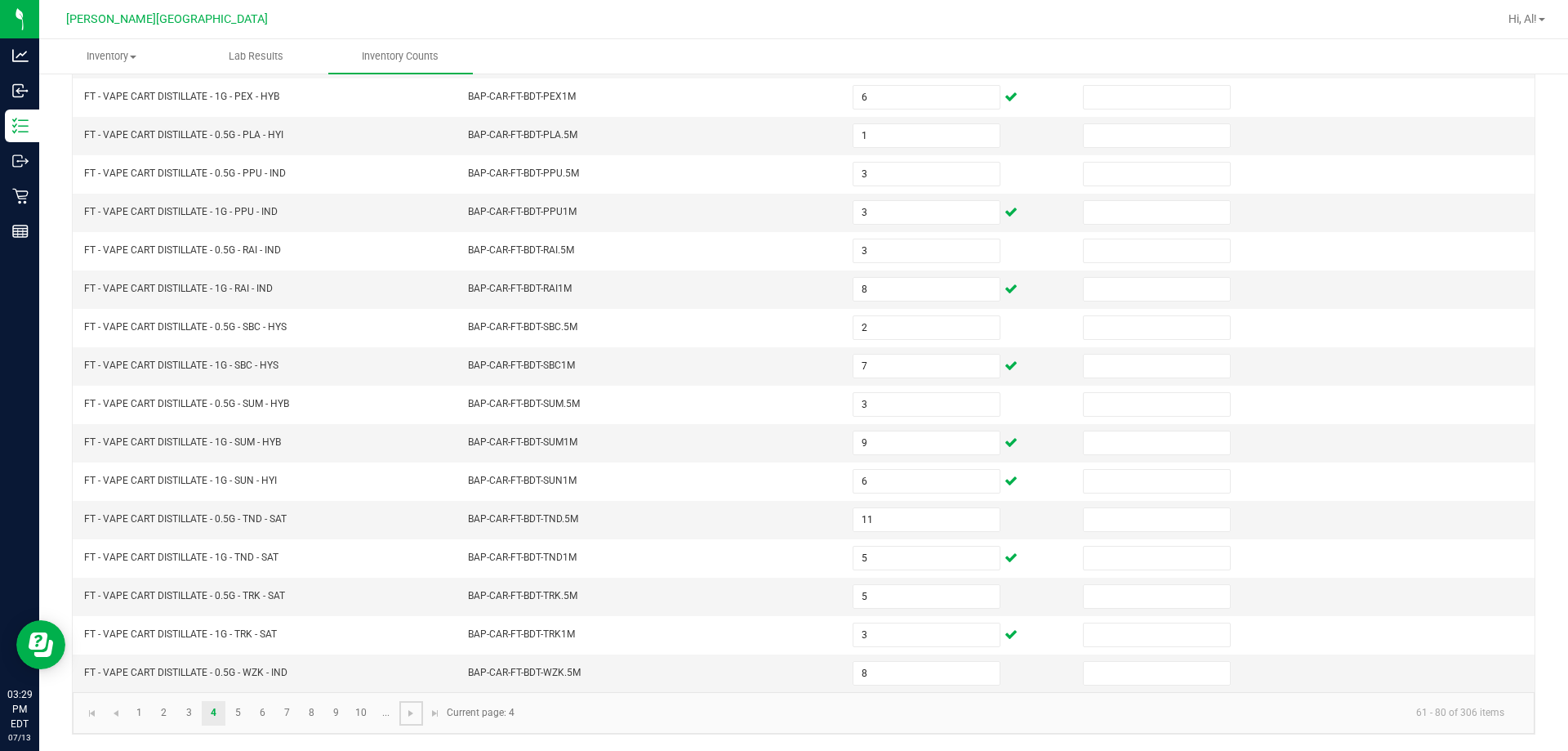 type 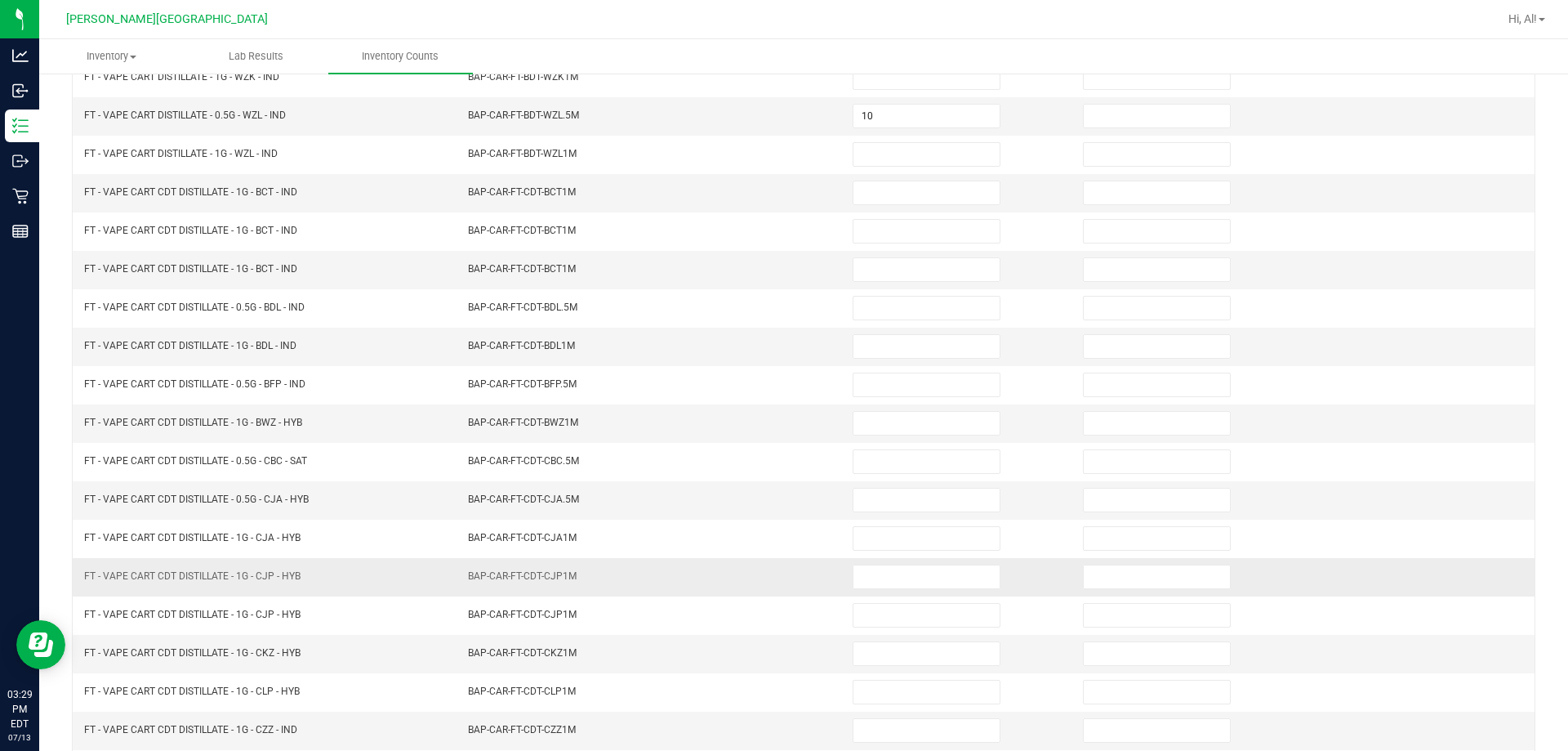 scroll, scrollTop: 0, scrollLeft: 0, axis: both 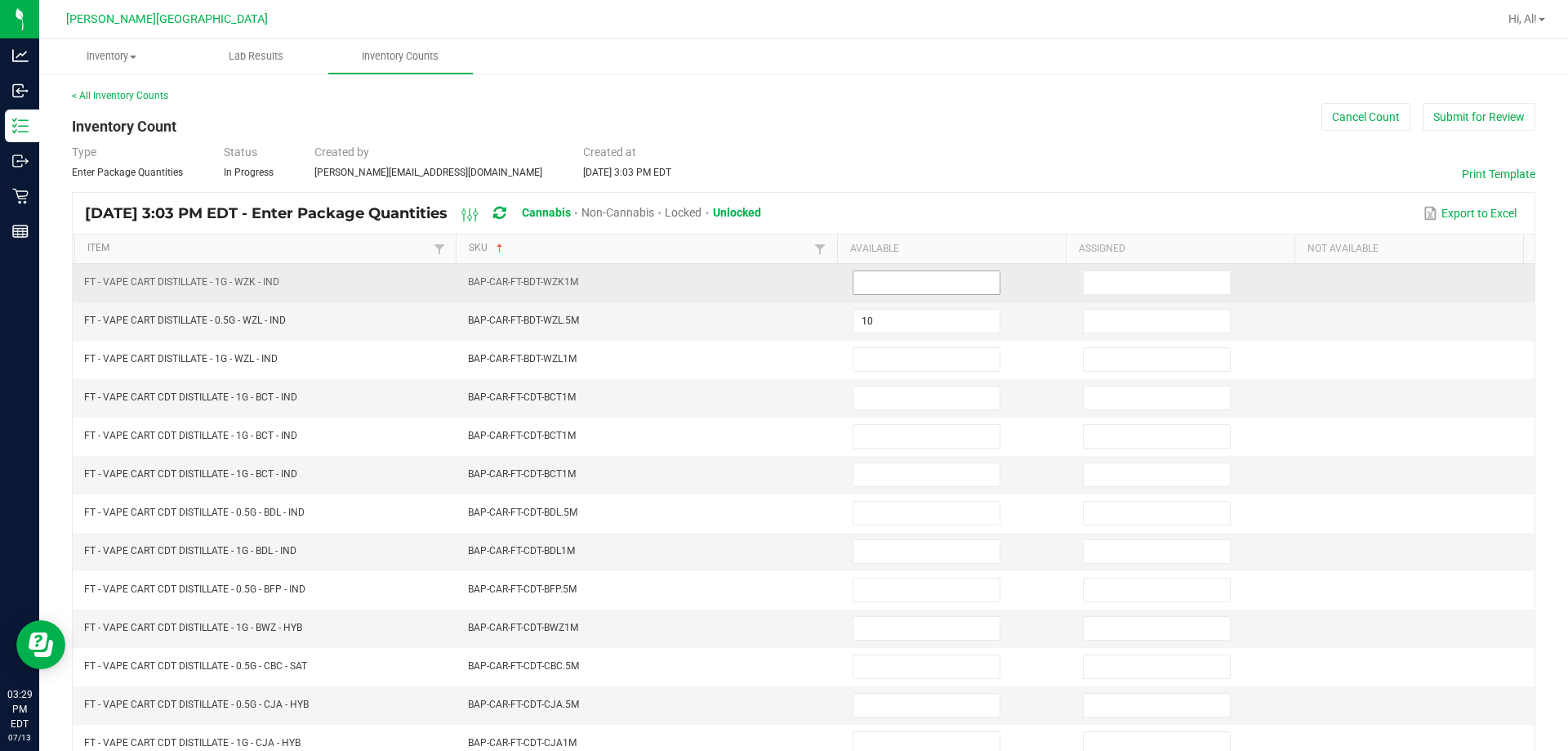 click at bounding box center [926, 283] 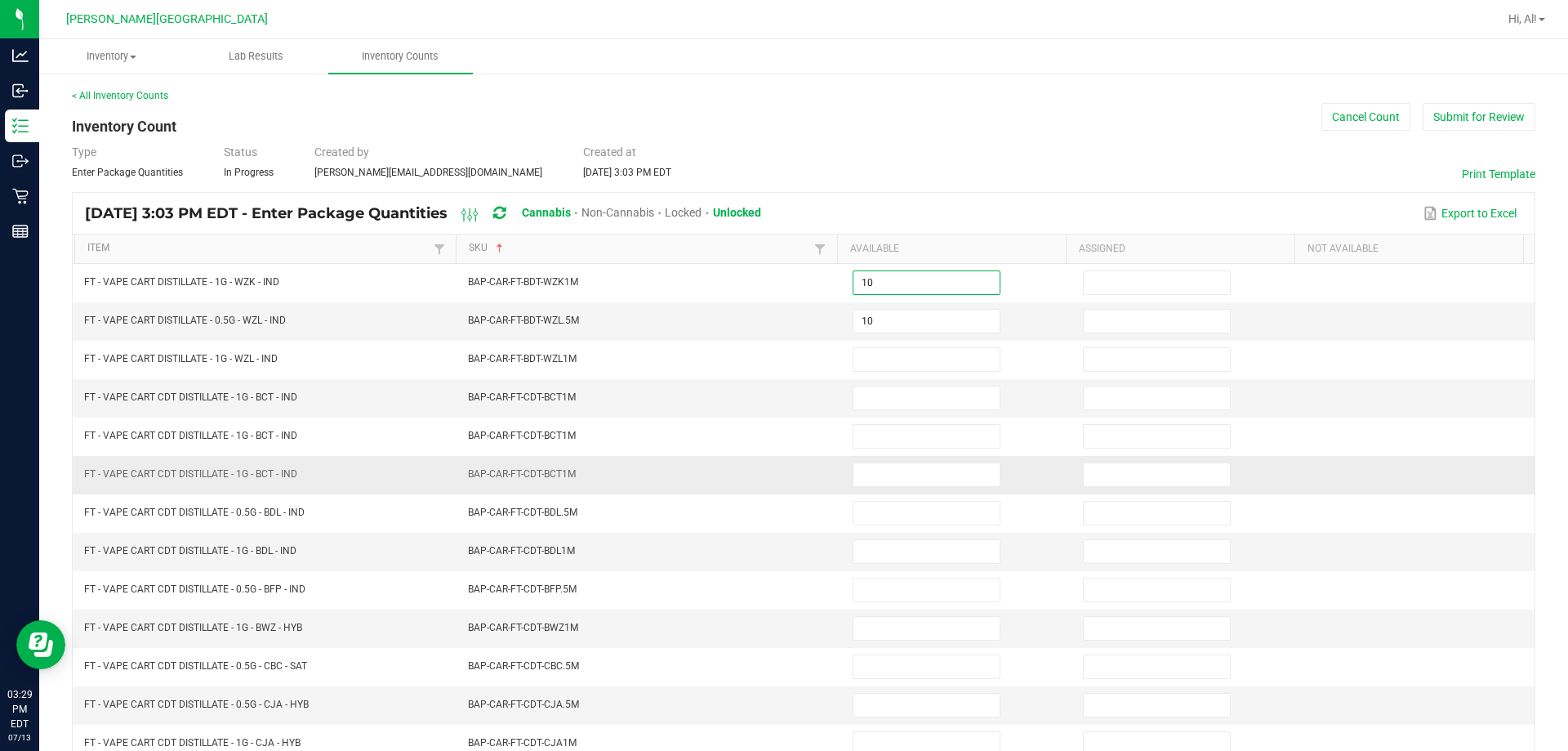 type on "10" 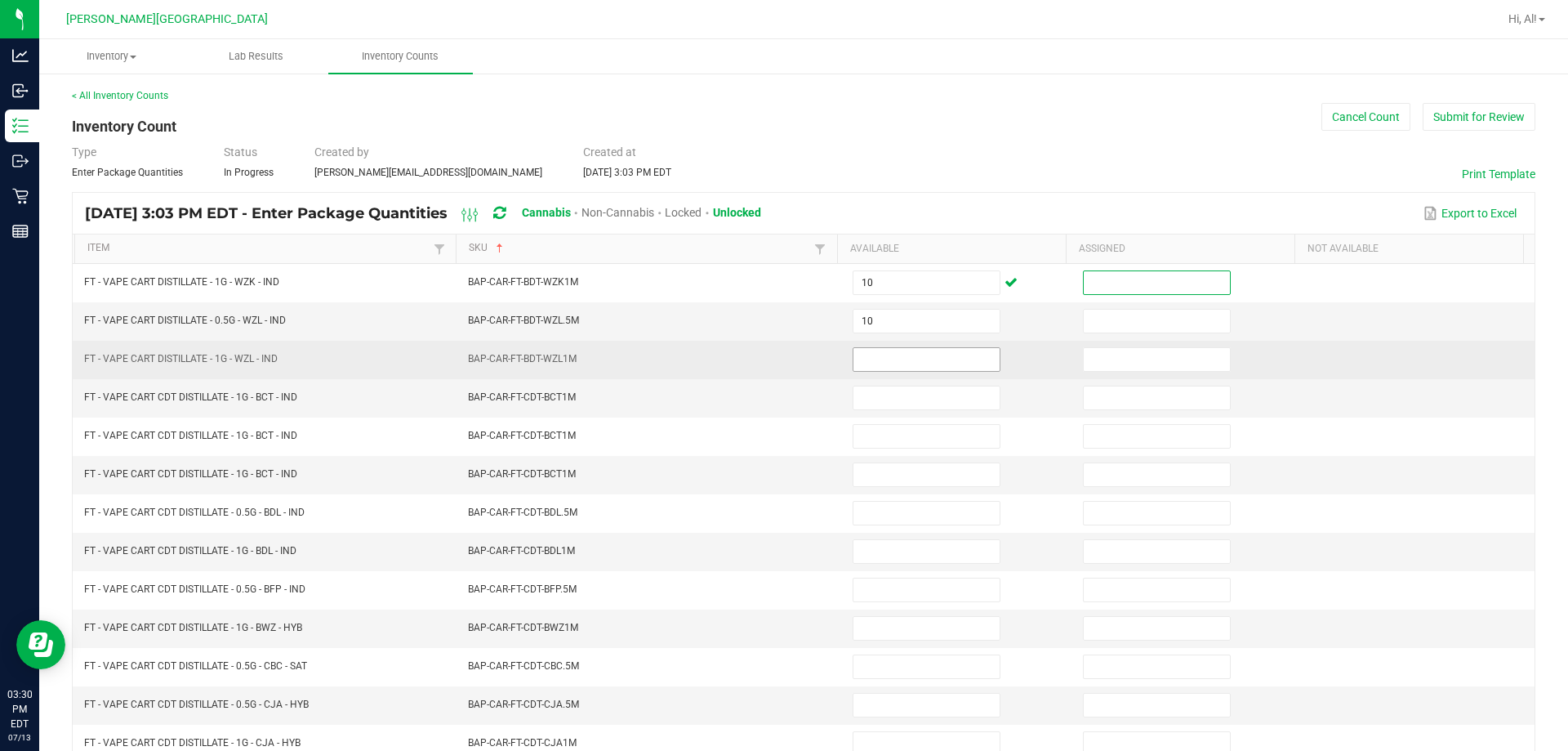 click at bounding box center [926, 360] 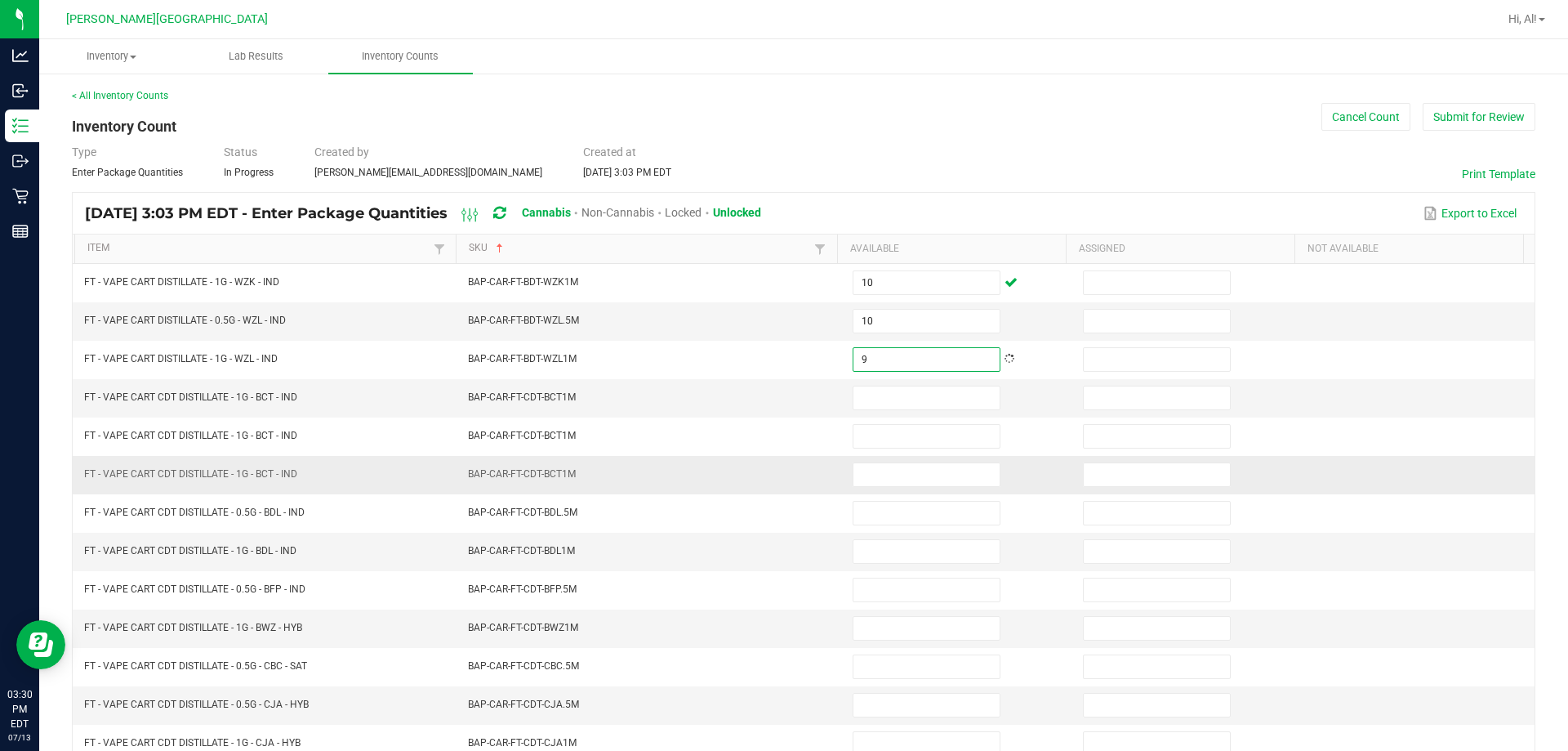type on "9" 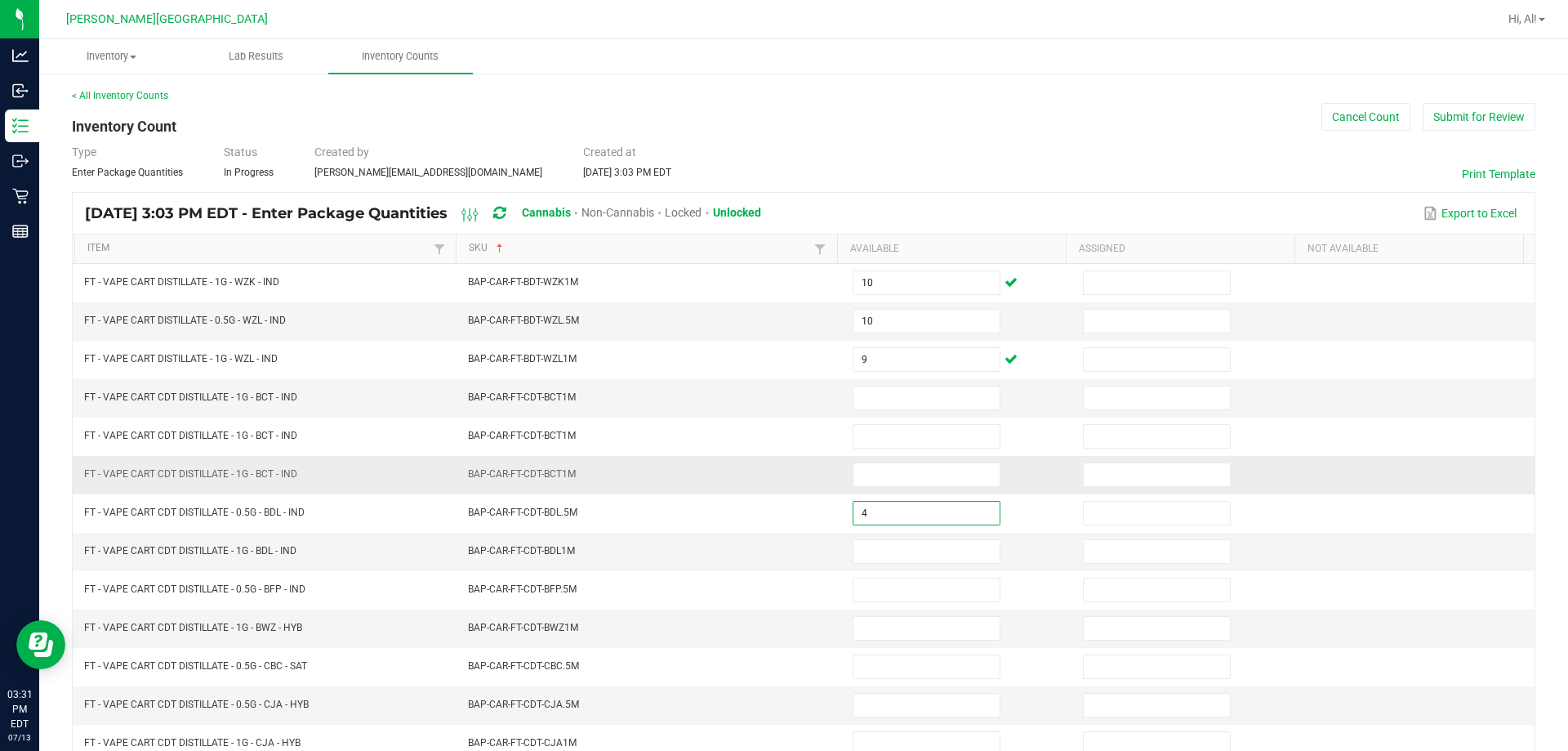type on "4" 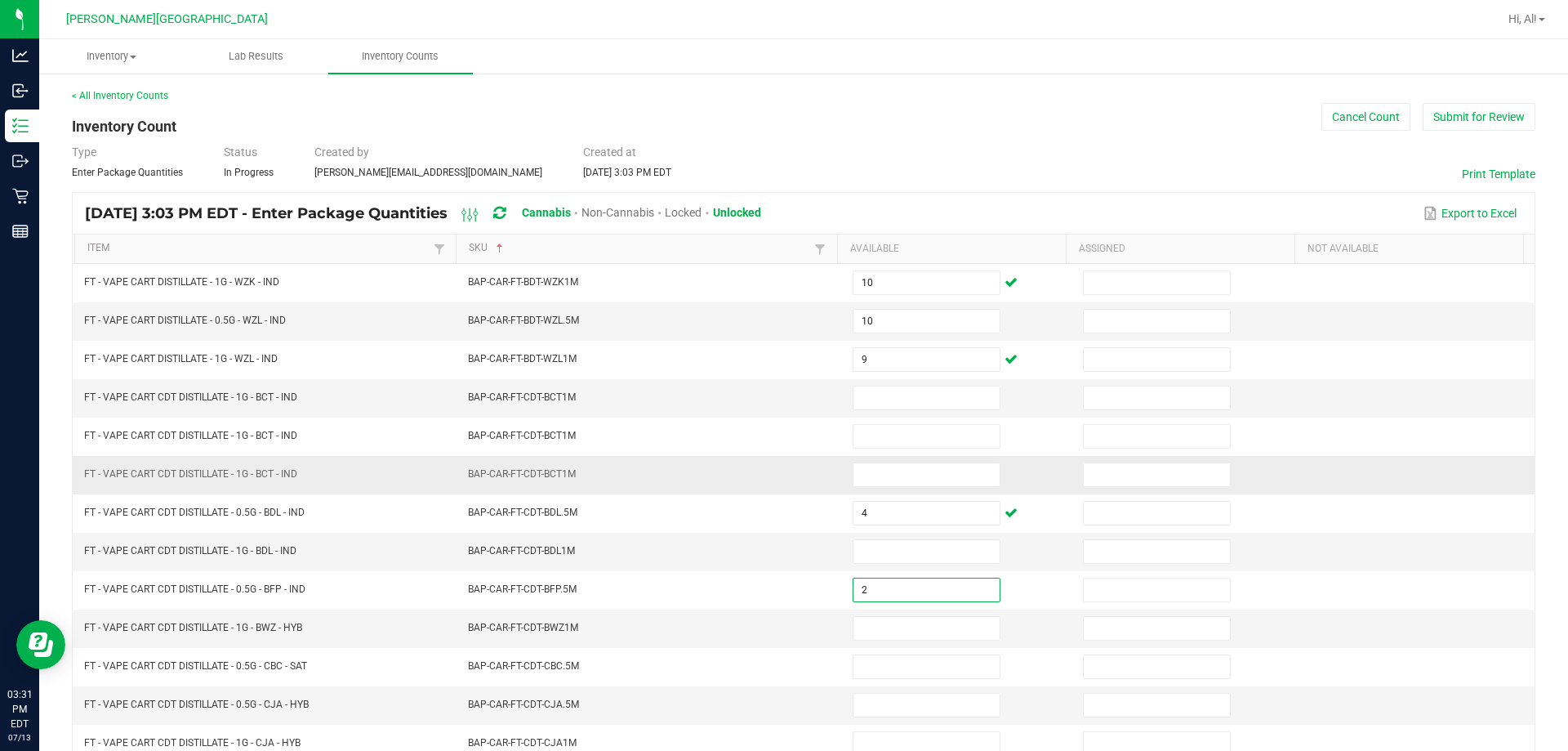 type on "2" 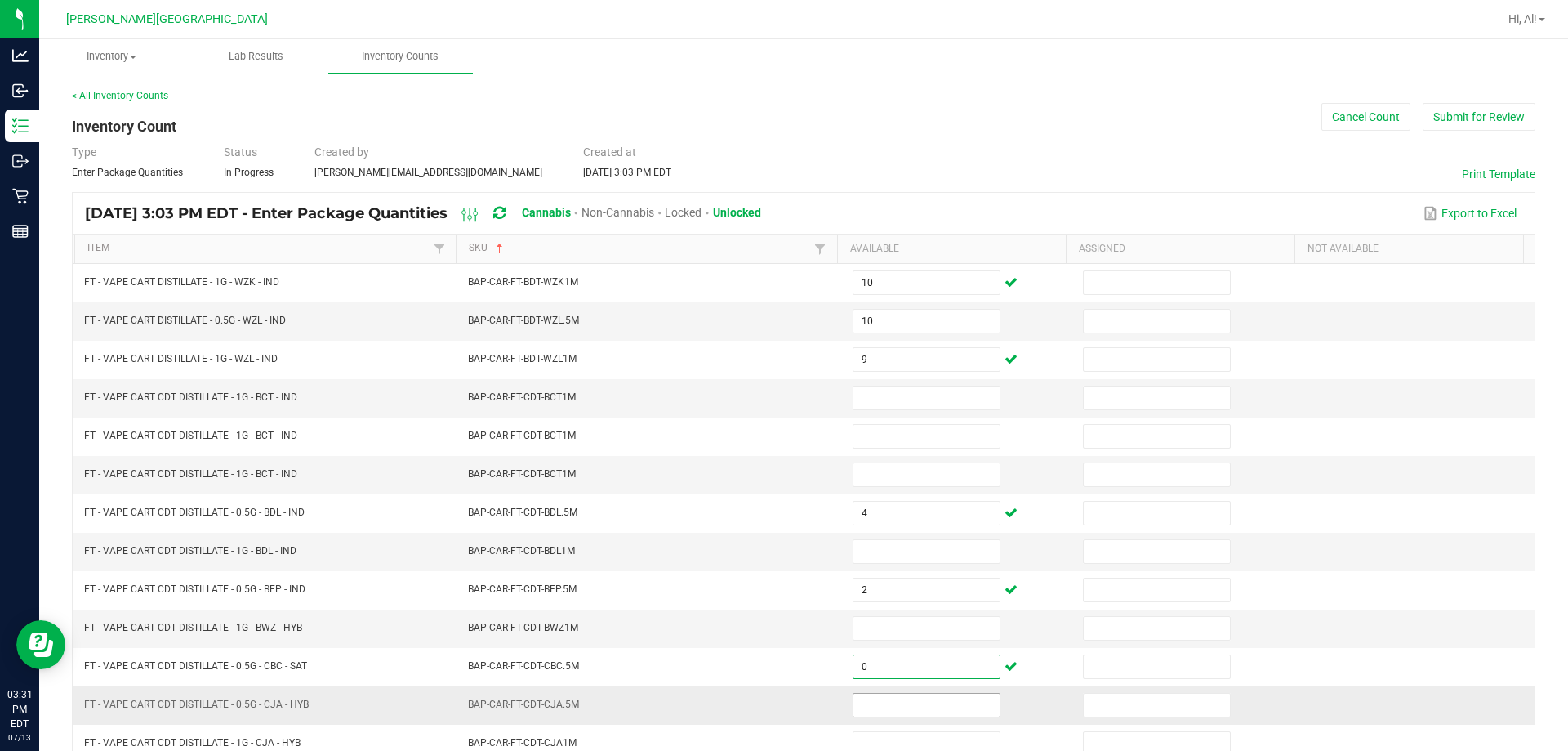 type on "0" 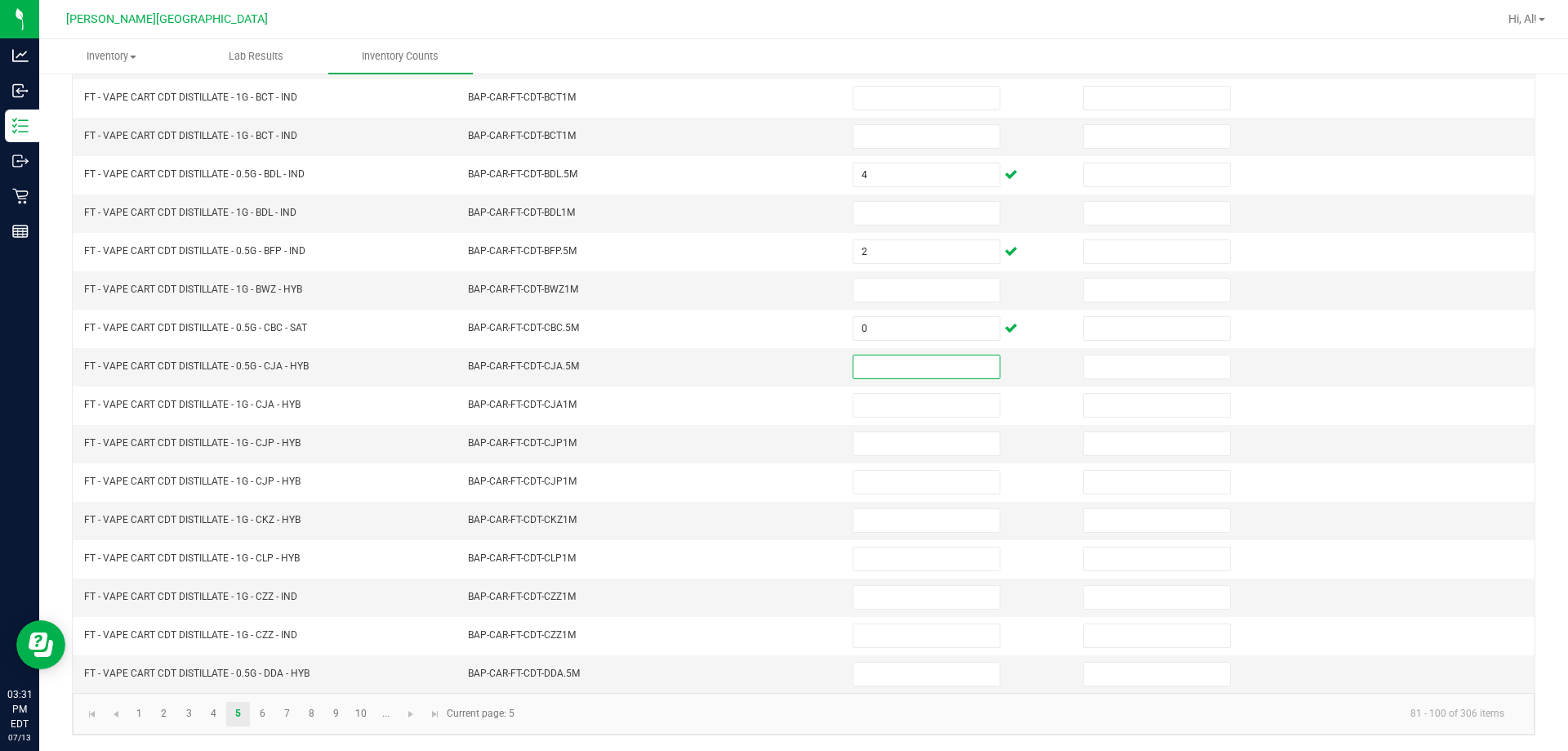 scroll, scrollTop: 339, scrollLeft: 0, axis: vertical 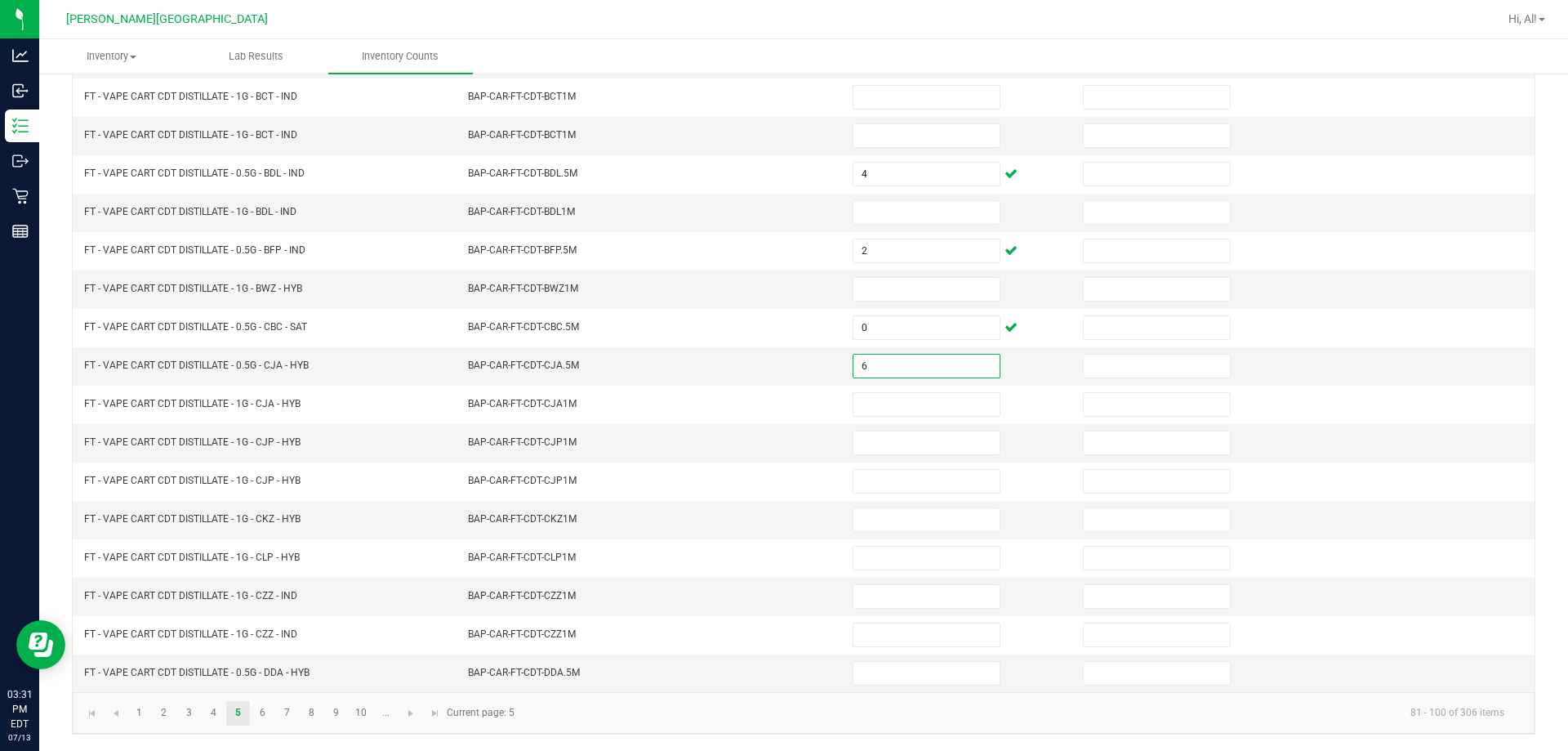 type on "6" 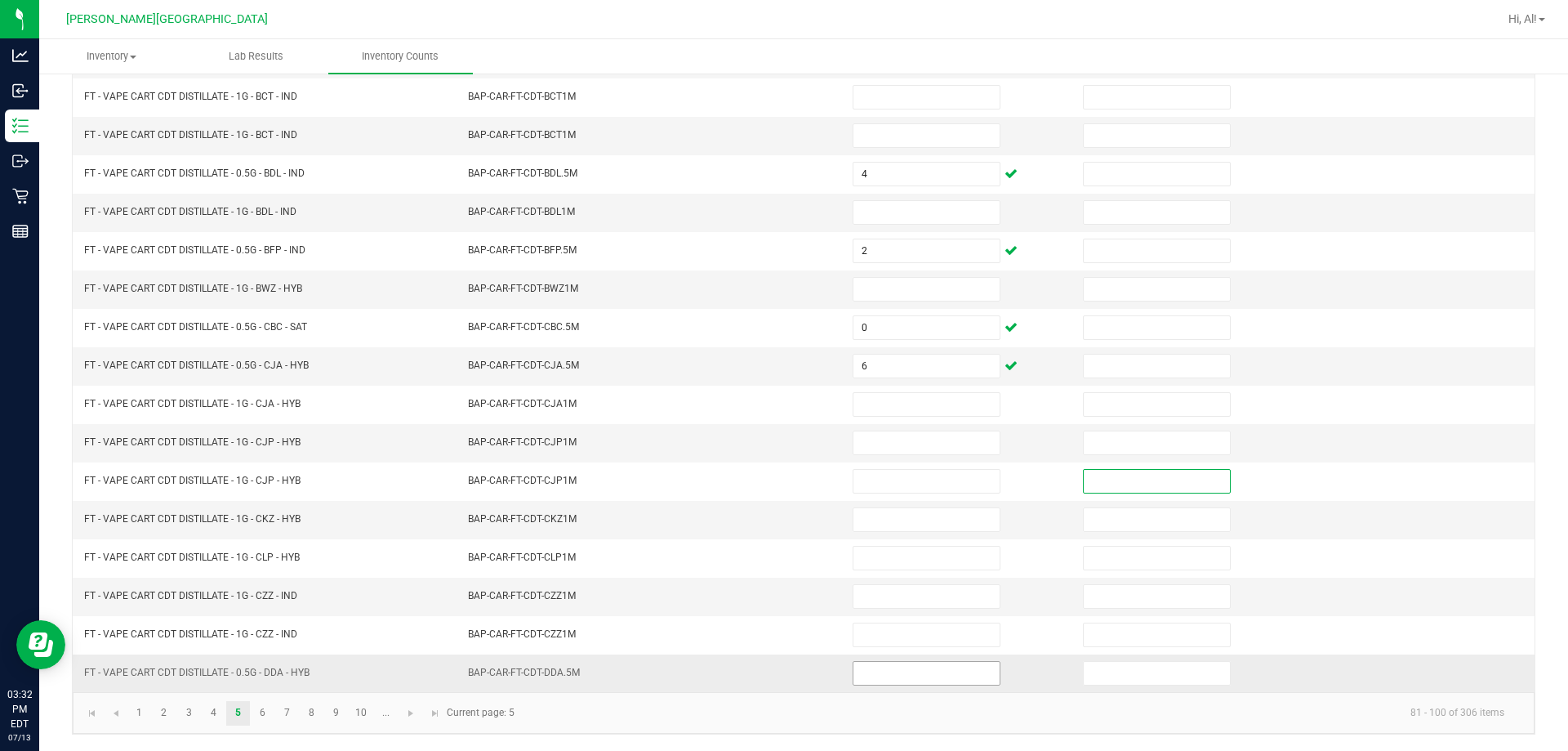 click at bounding box center [926, 673] 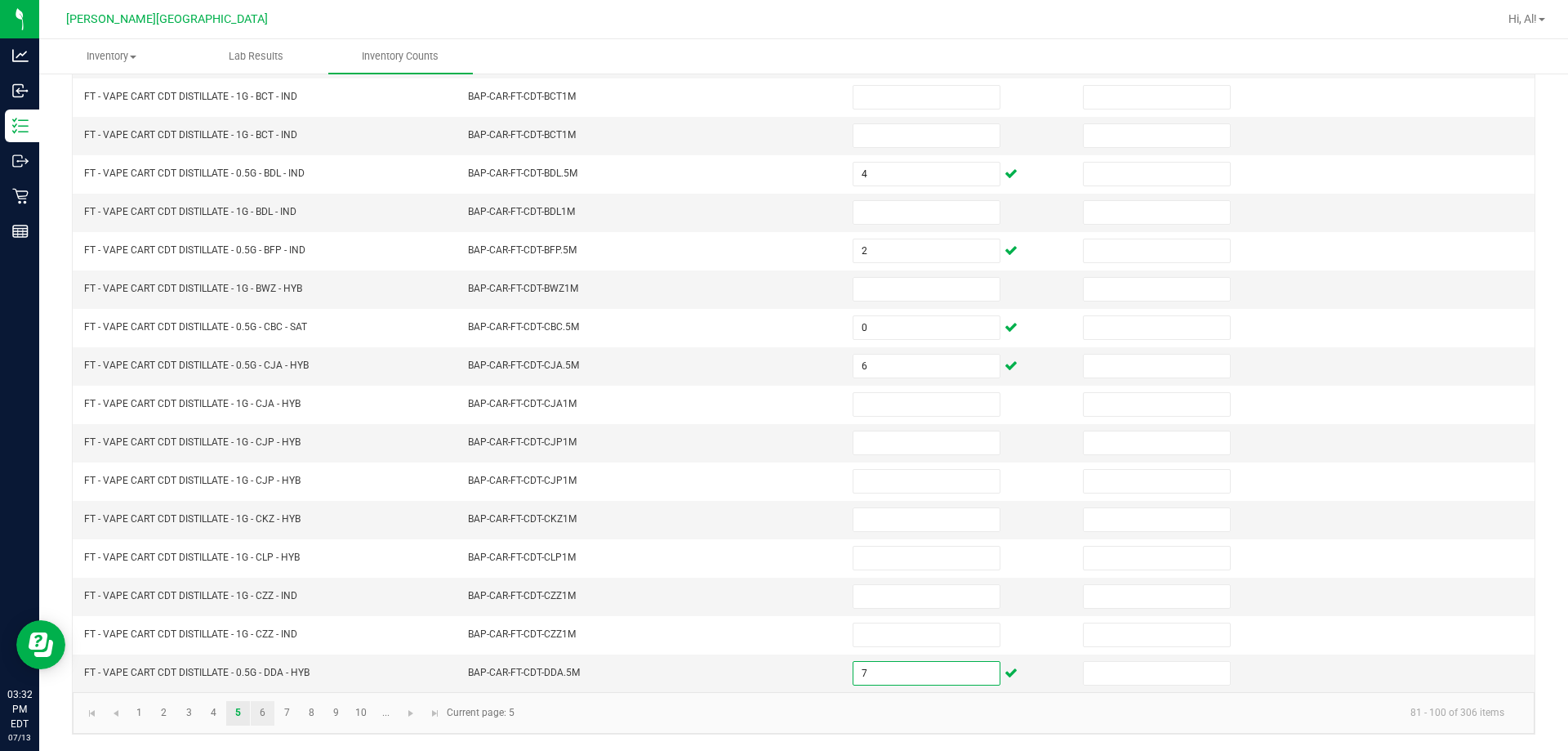 type on "7" 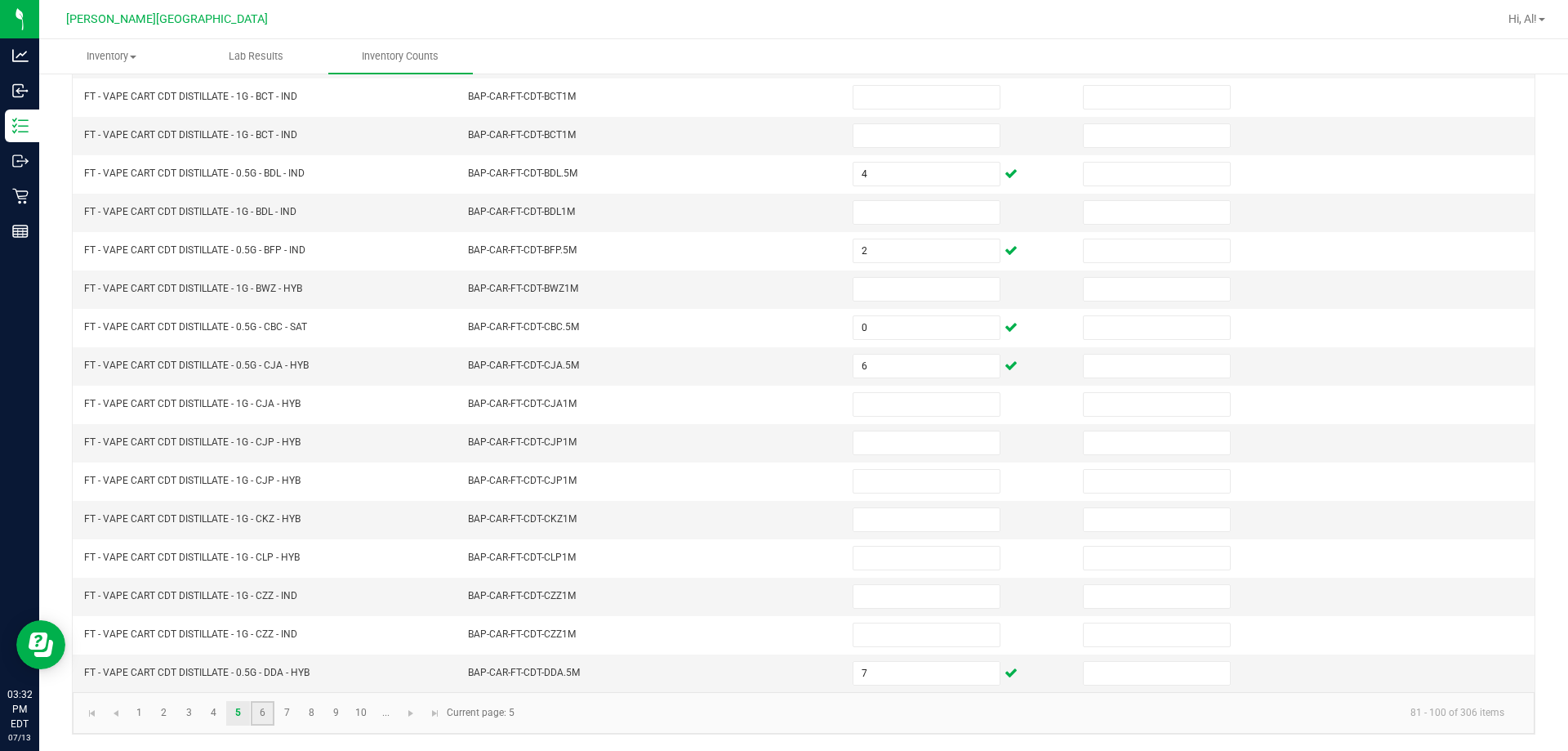 click on "6" 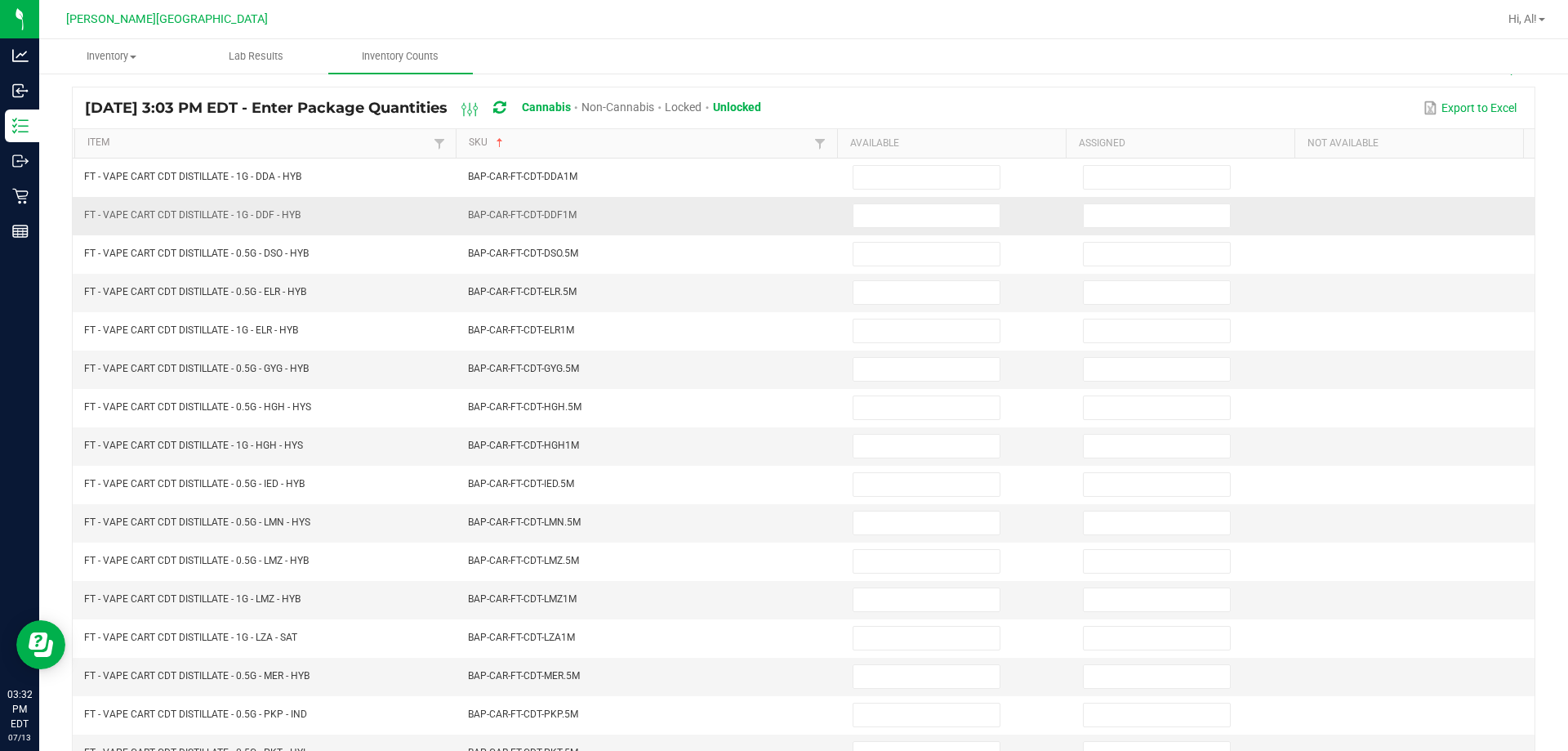 scroll, scrollTop: 12, scrollLeft: 0, axis: vertical 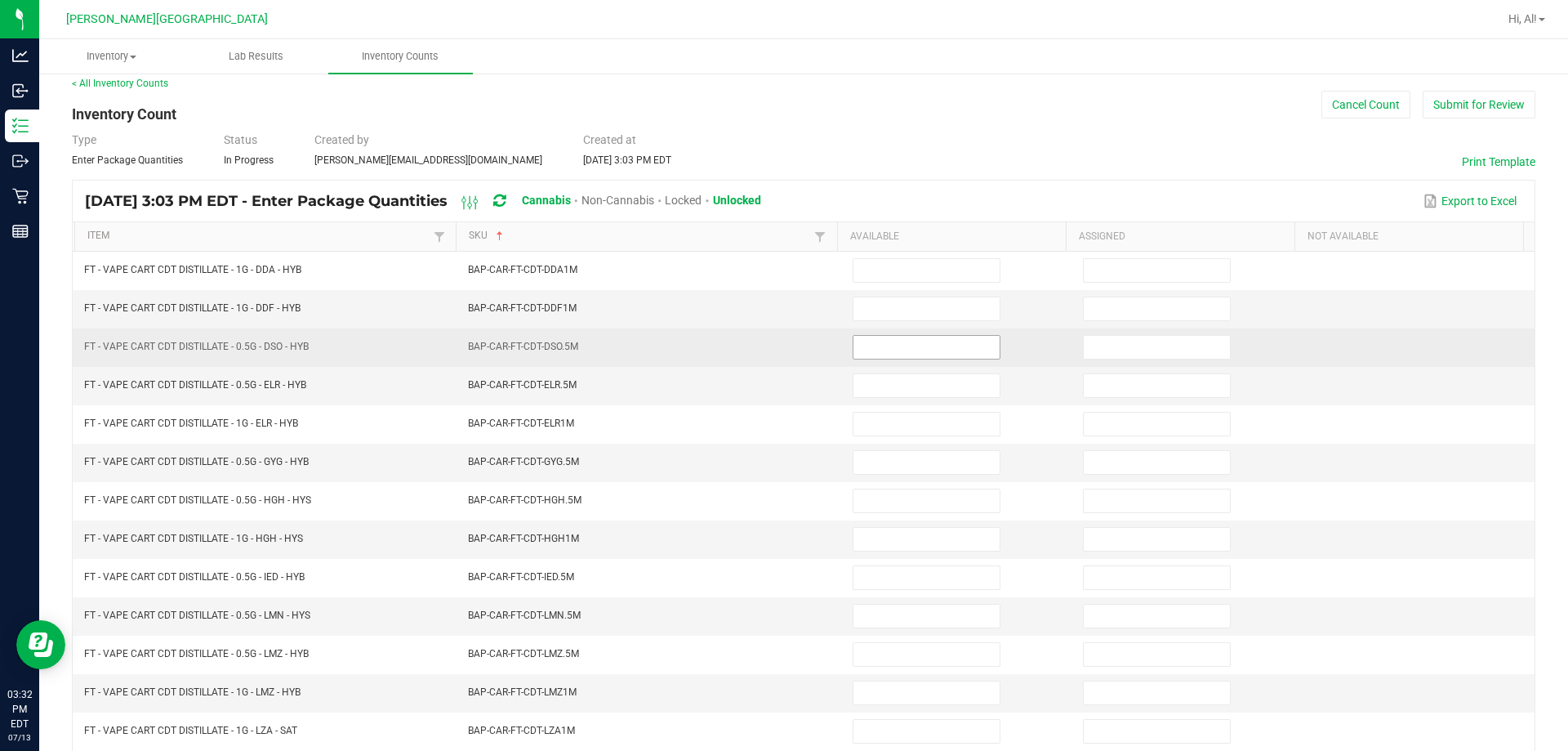 click at bounding box center (926, 347) 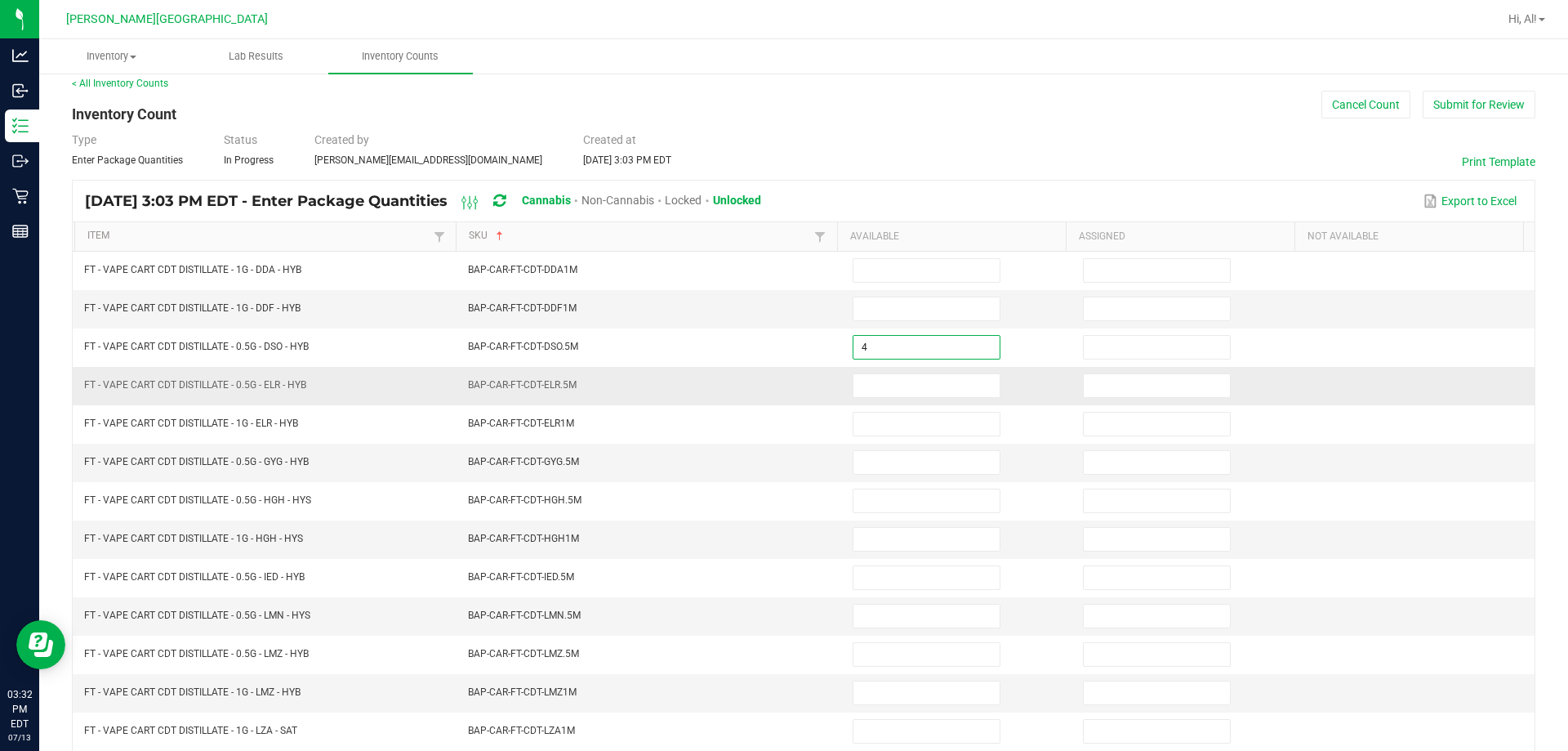 type on "4" 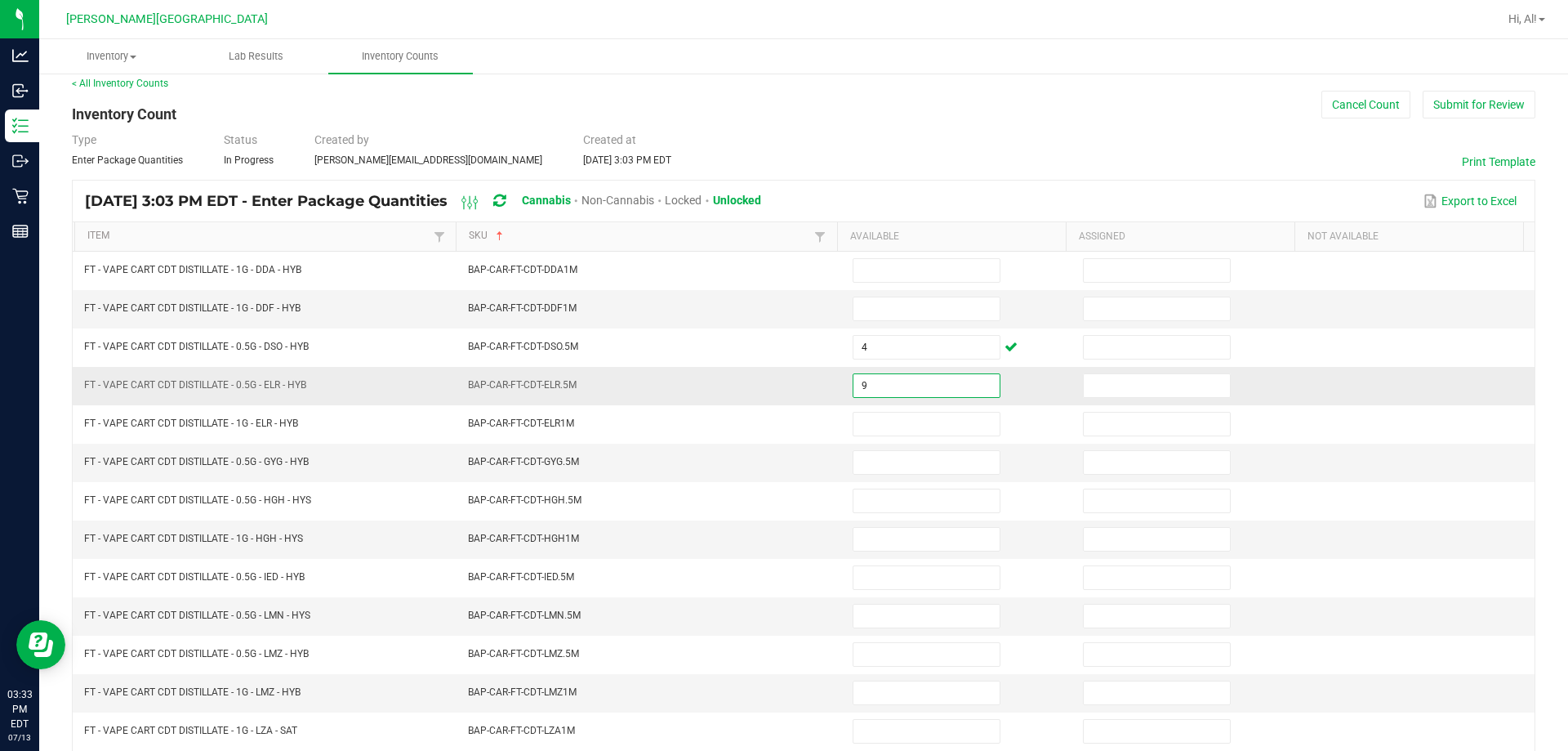 type on "9" 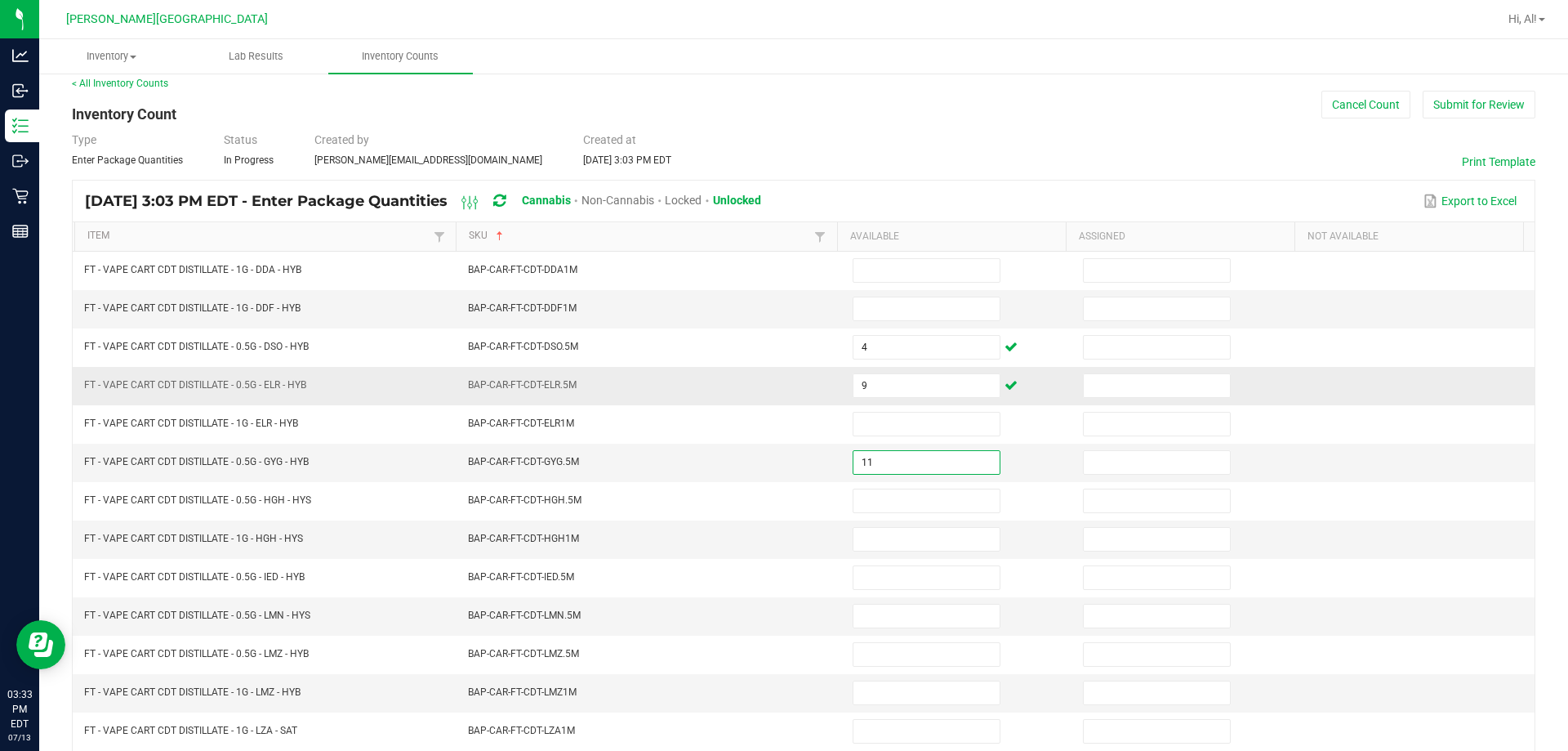 type on "11" 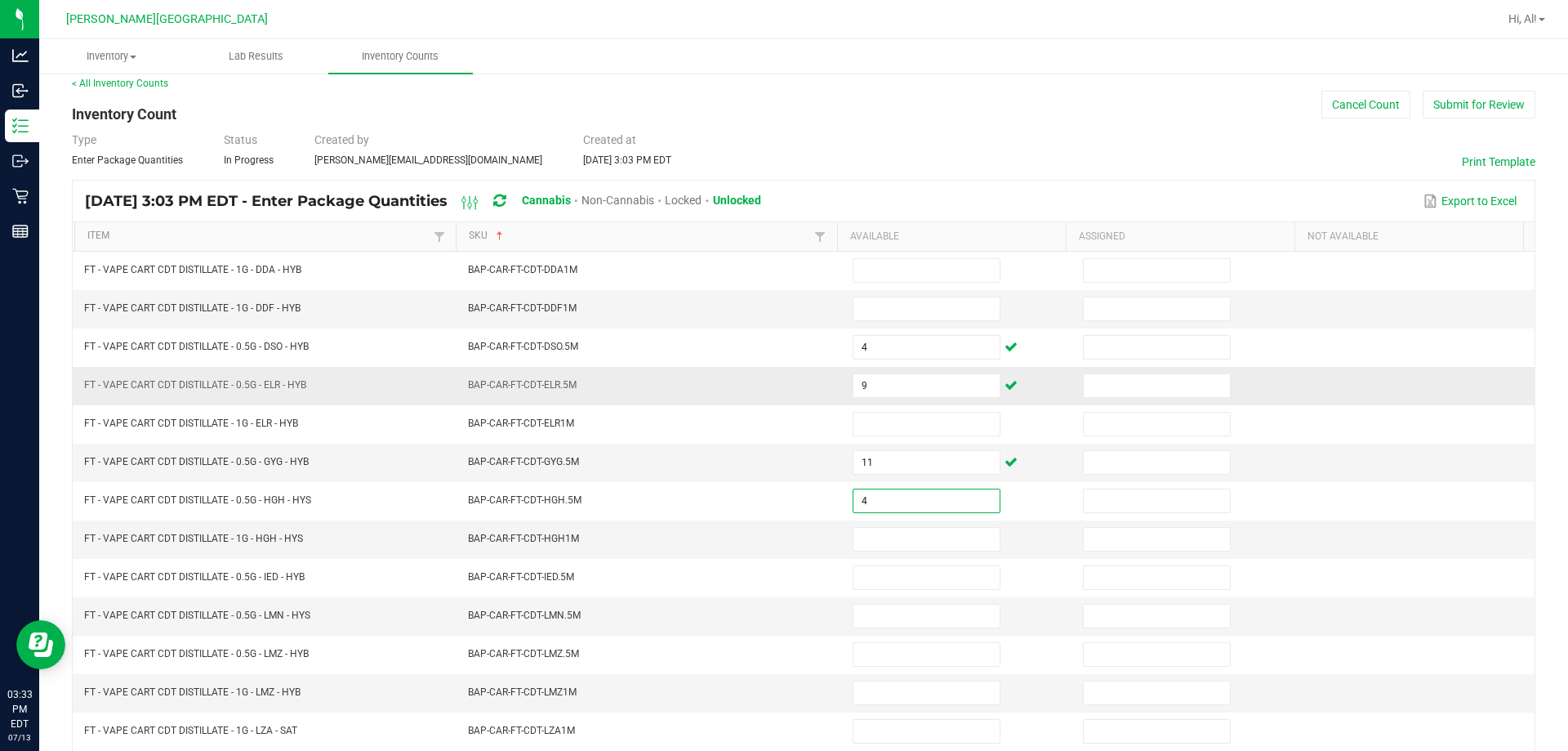 type on "4" 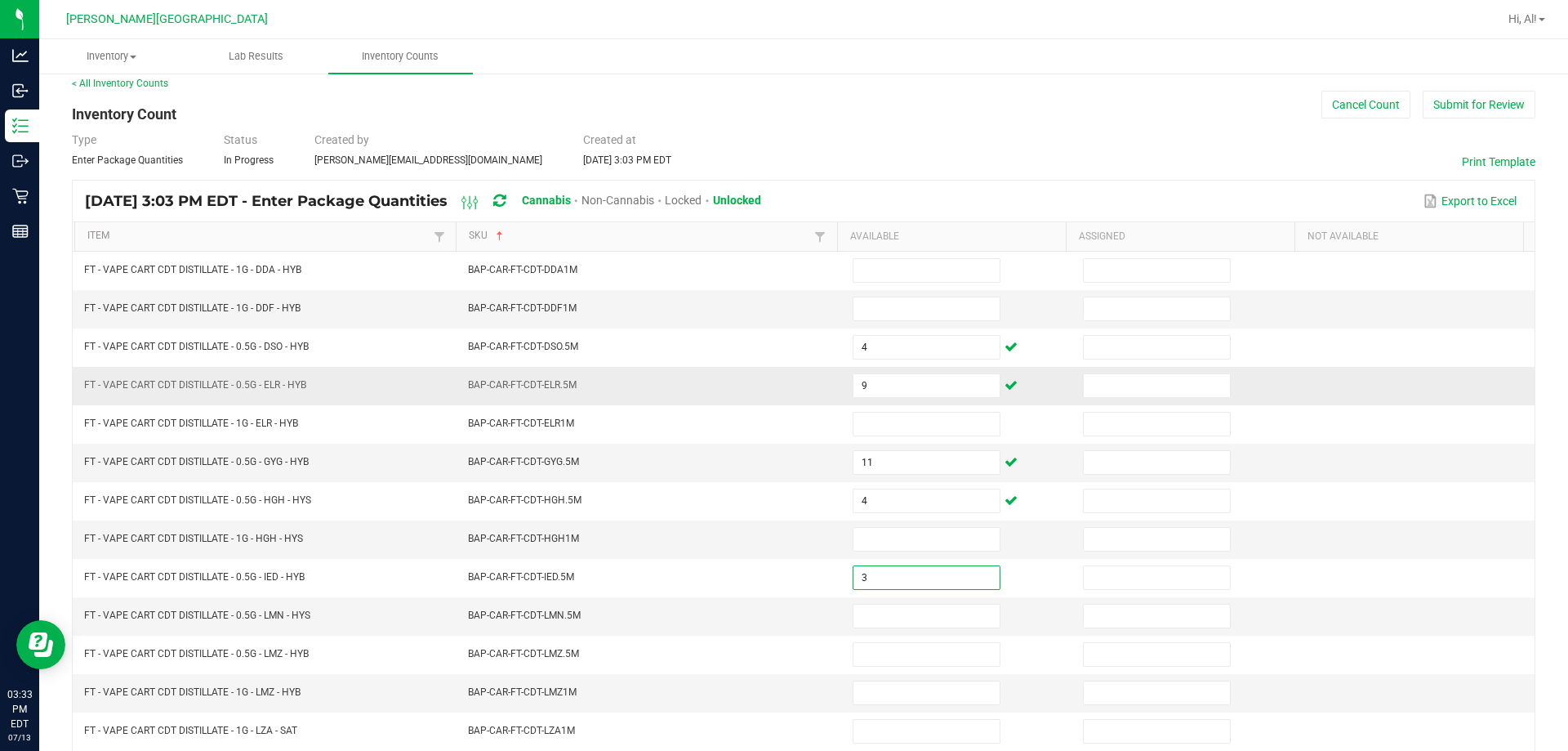 type on "3" 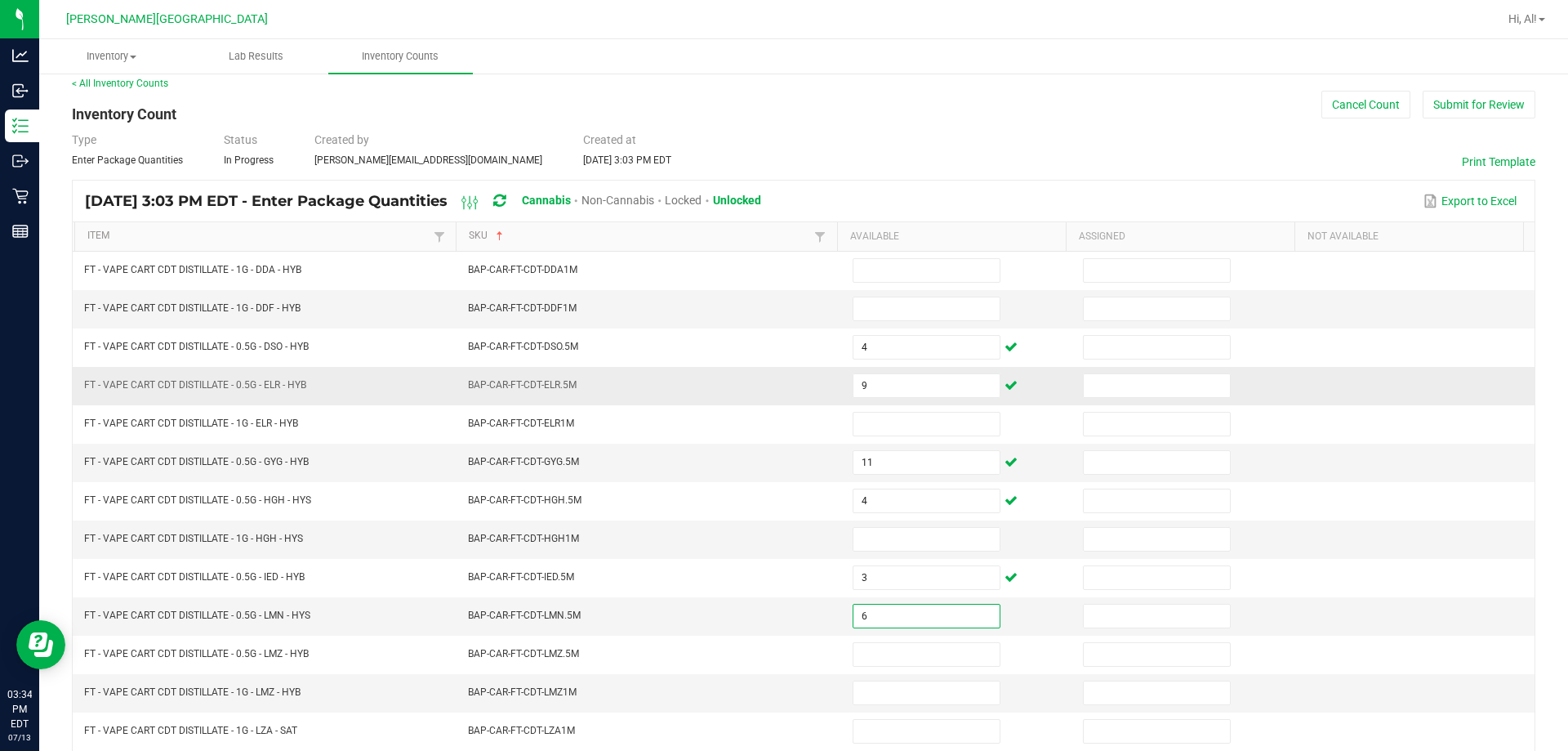type on "6" 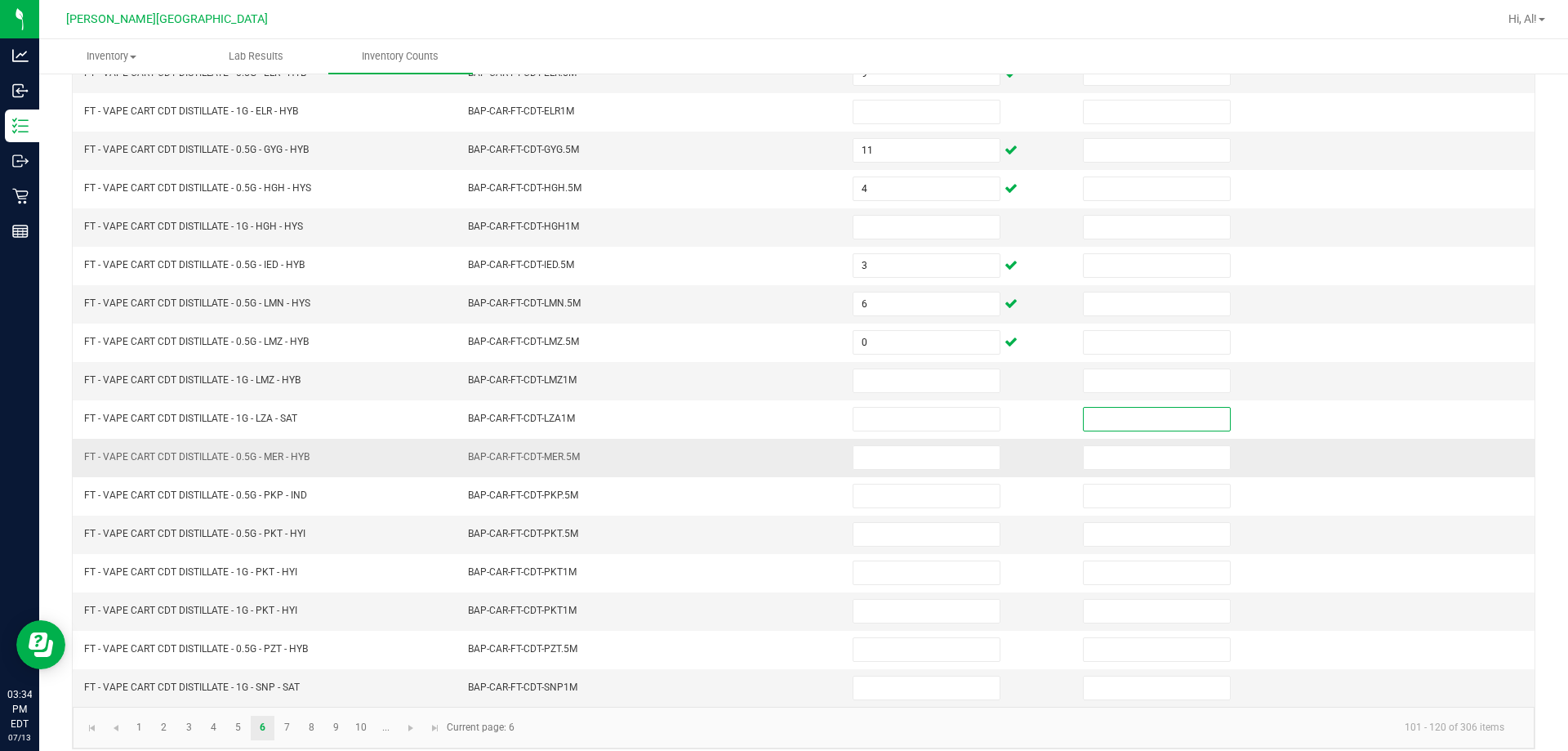 scroll, scrollTop: 339, scrollLeft: 0, axis: vertical 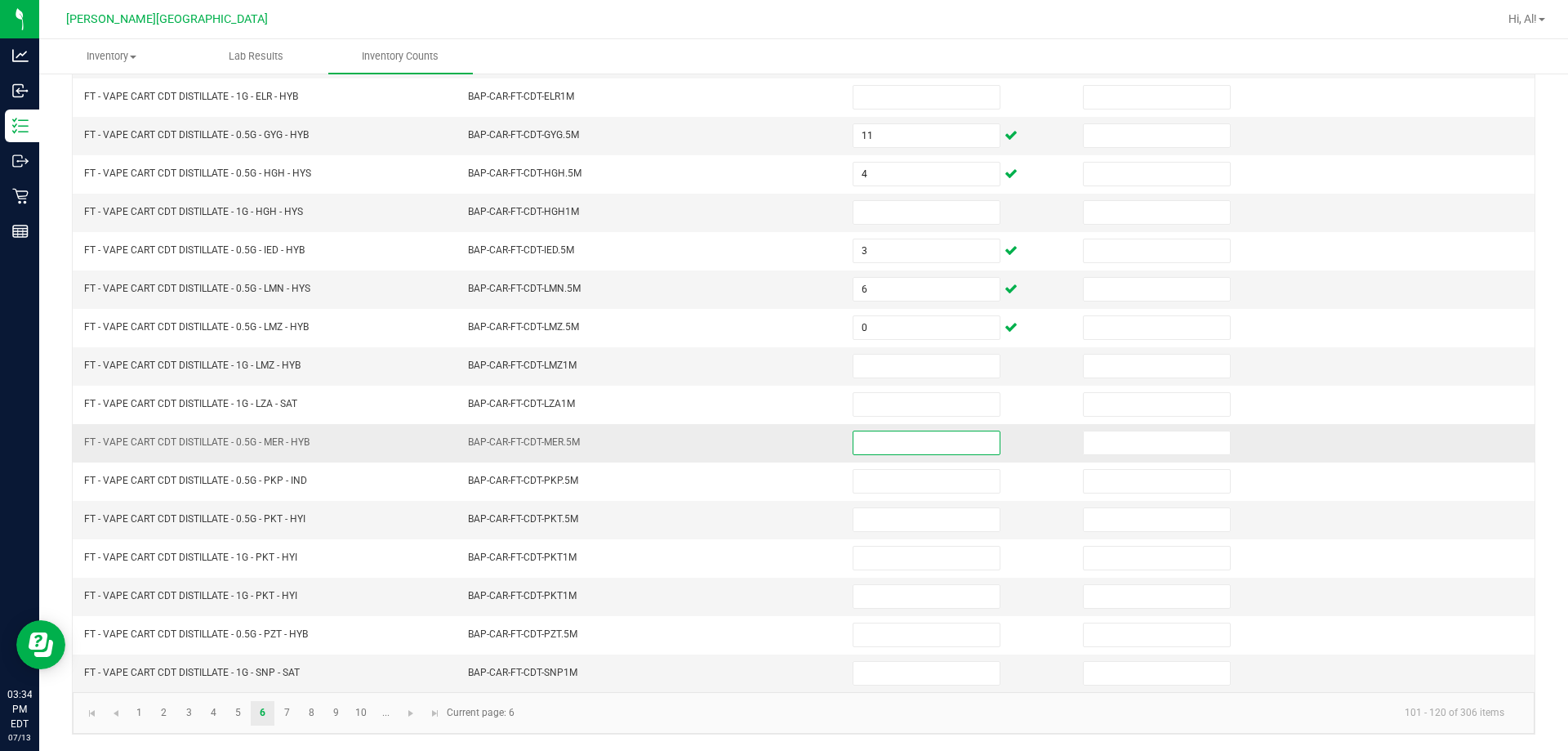 click at bounding box center (926, 443) 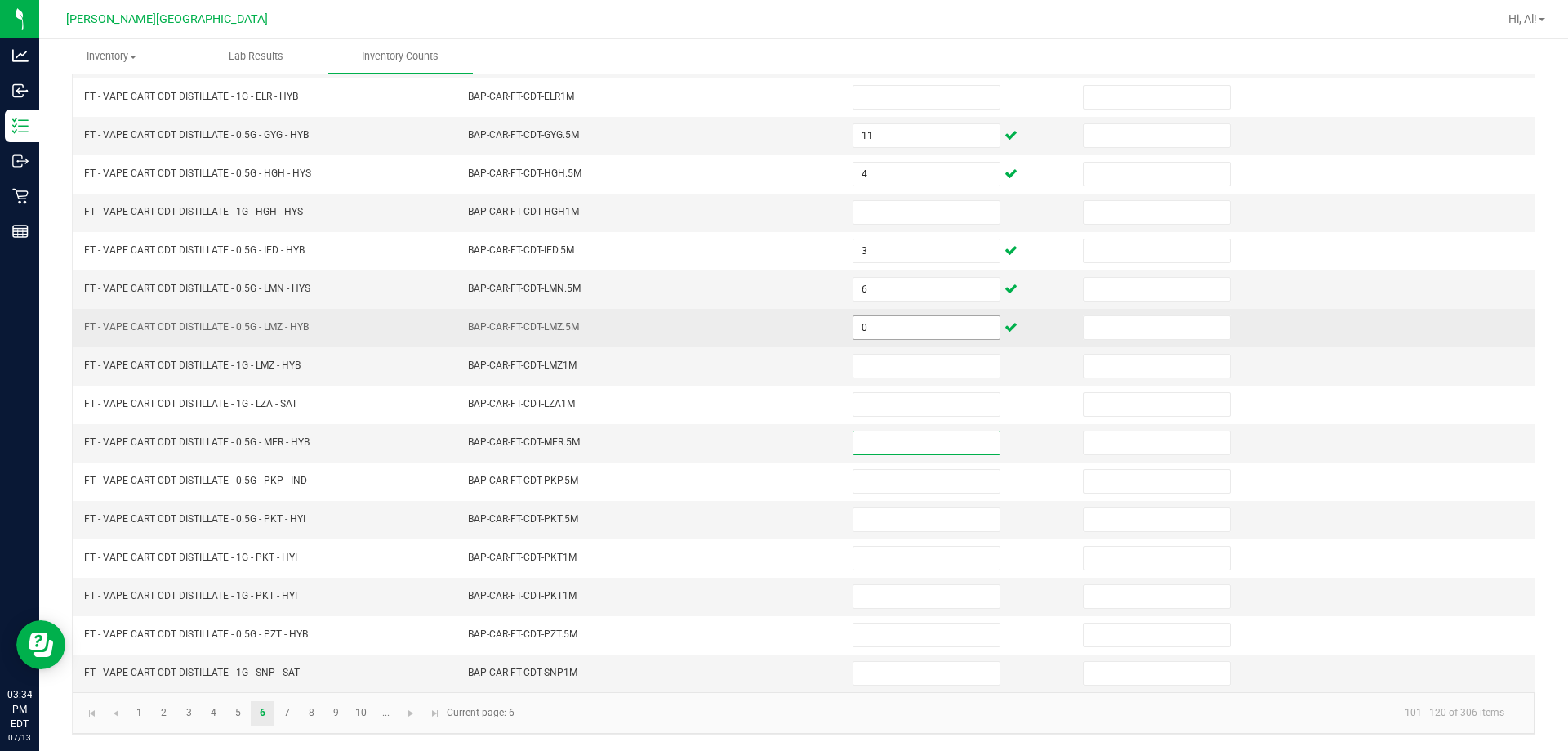 click on "0" at bounding box center [926, 328] 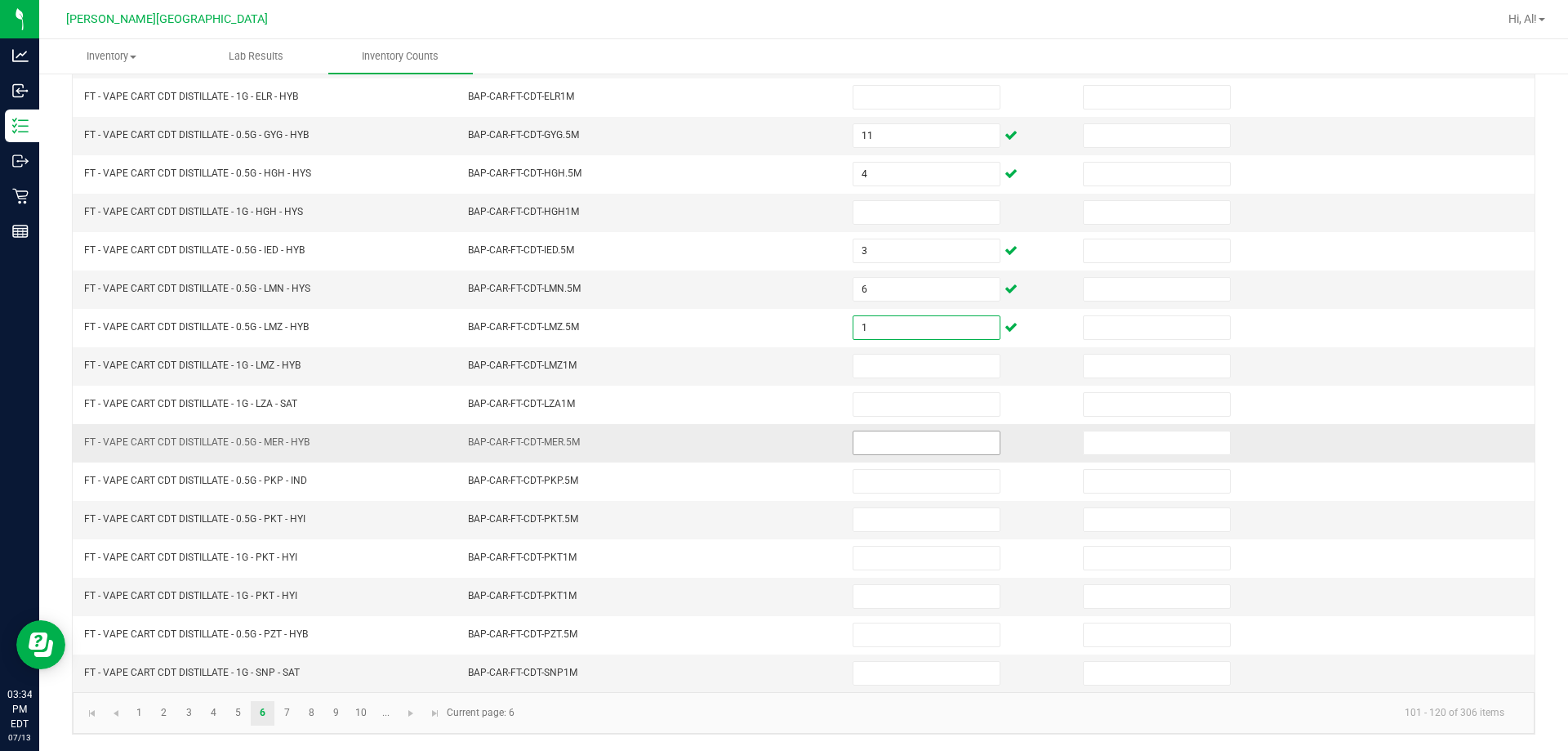 type on "1" 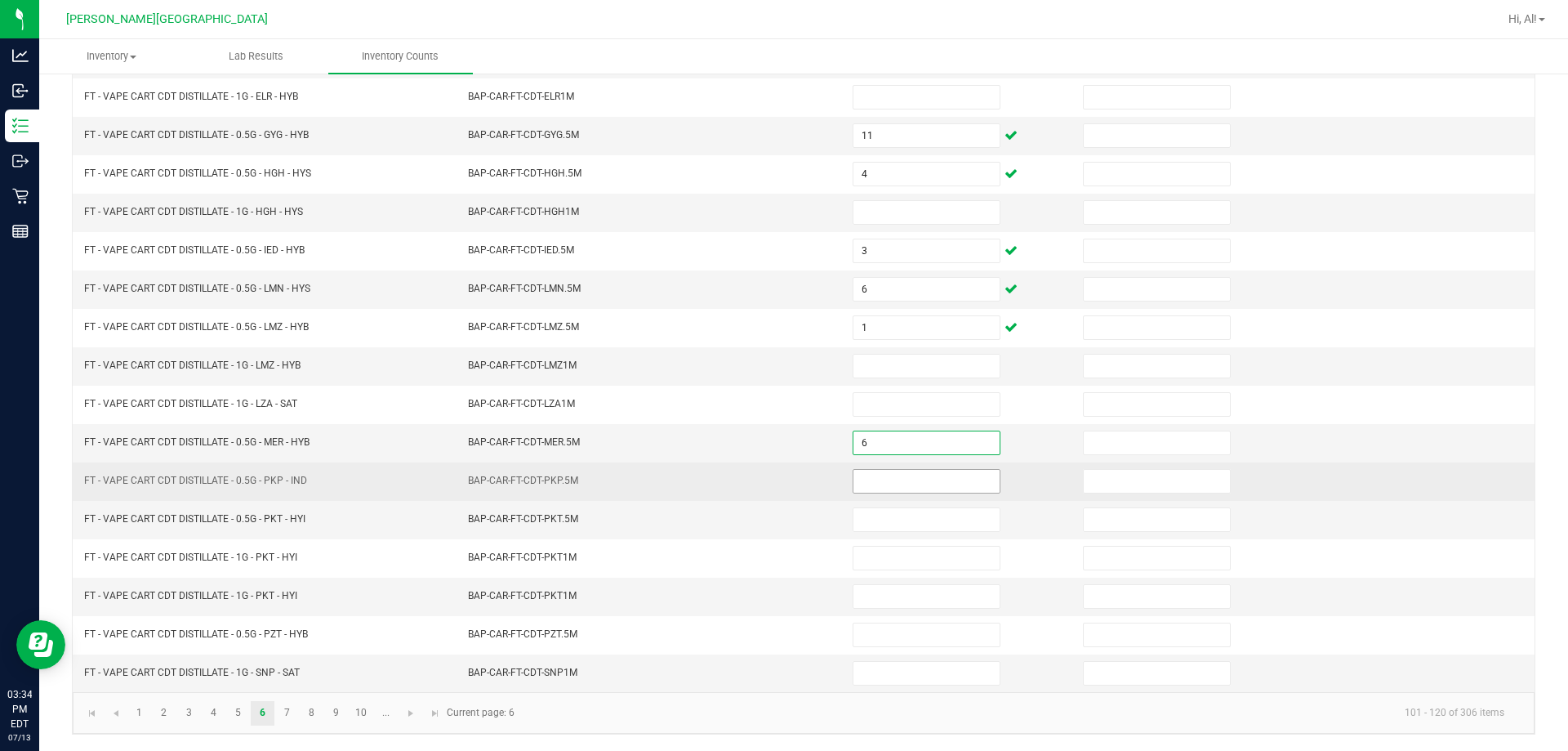 type on "6" 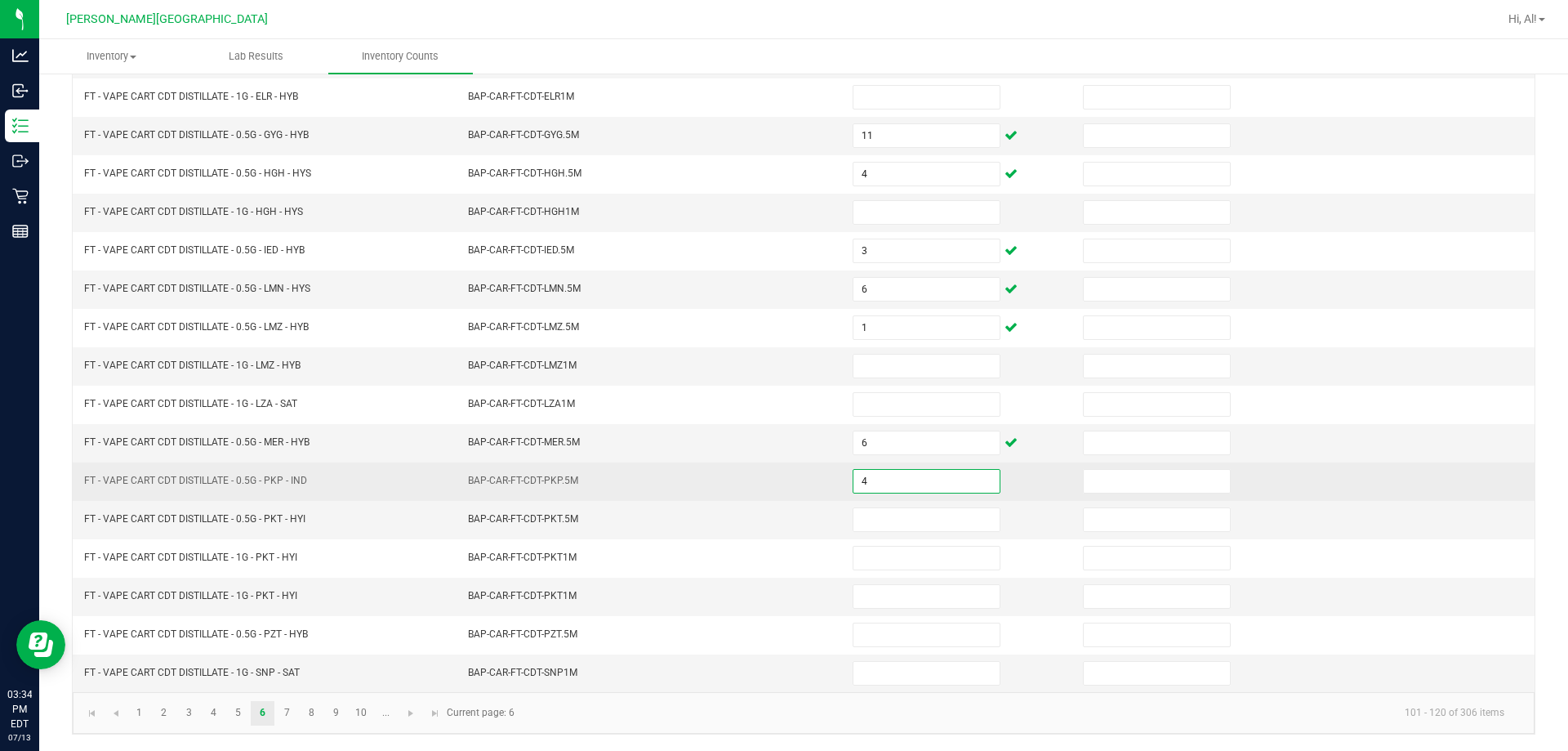 type on "4" 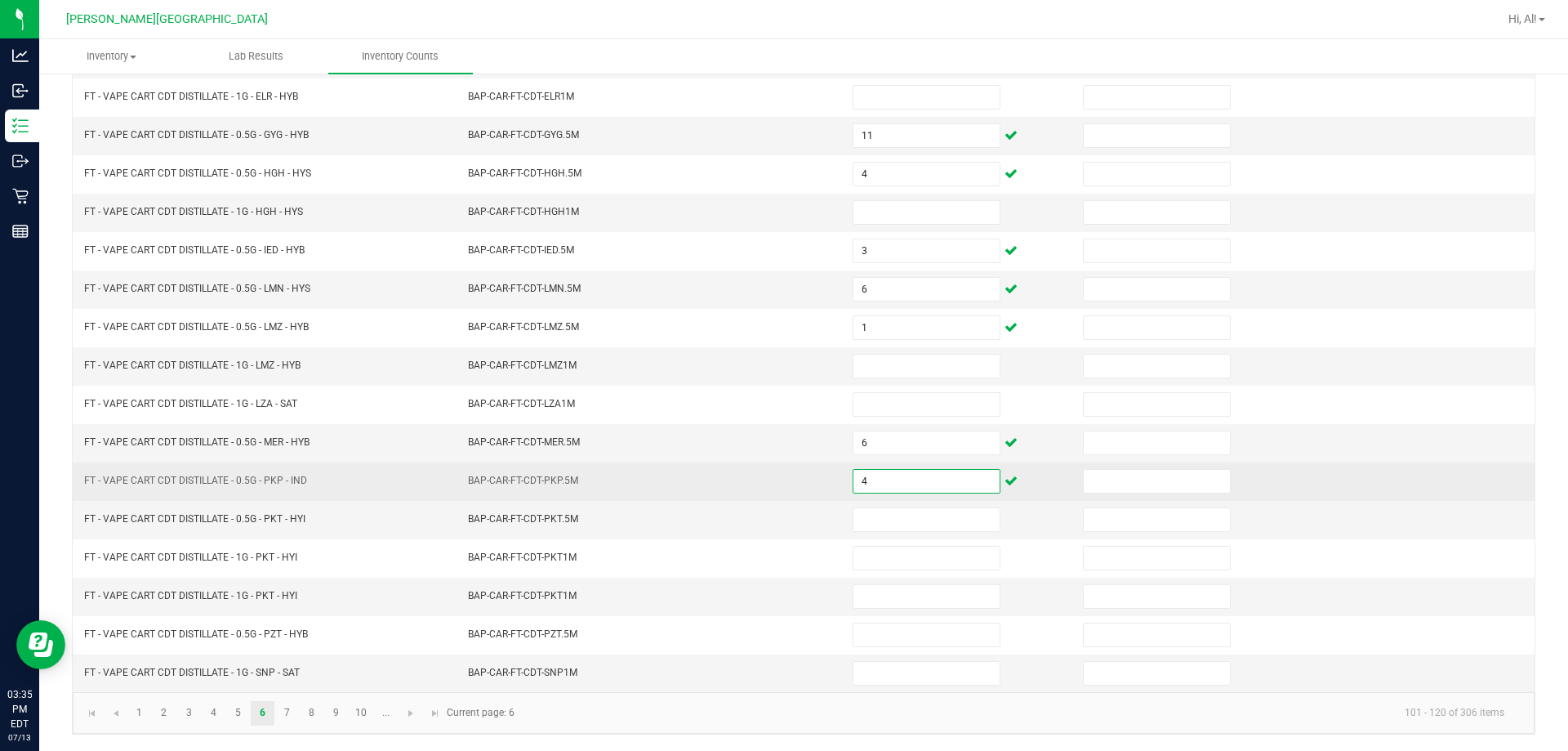 click on "4" at bounding box center [926, 481] 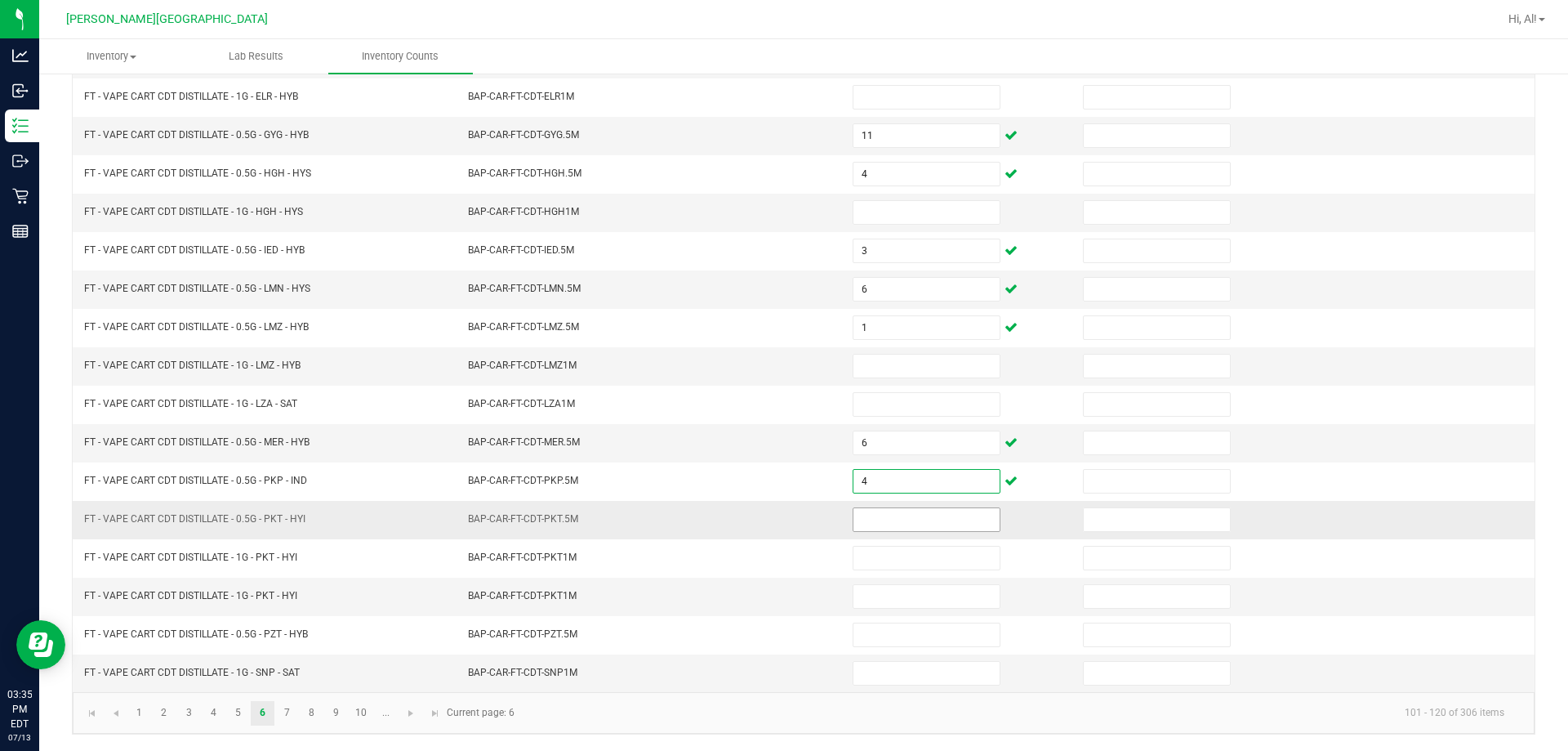 click at bounding box center [926, 520] 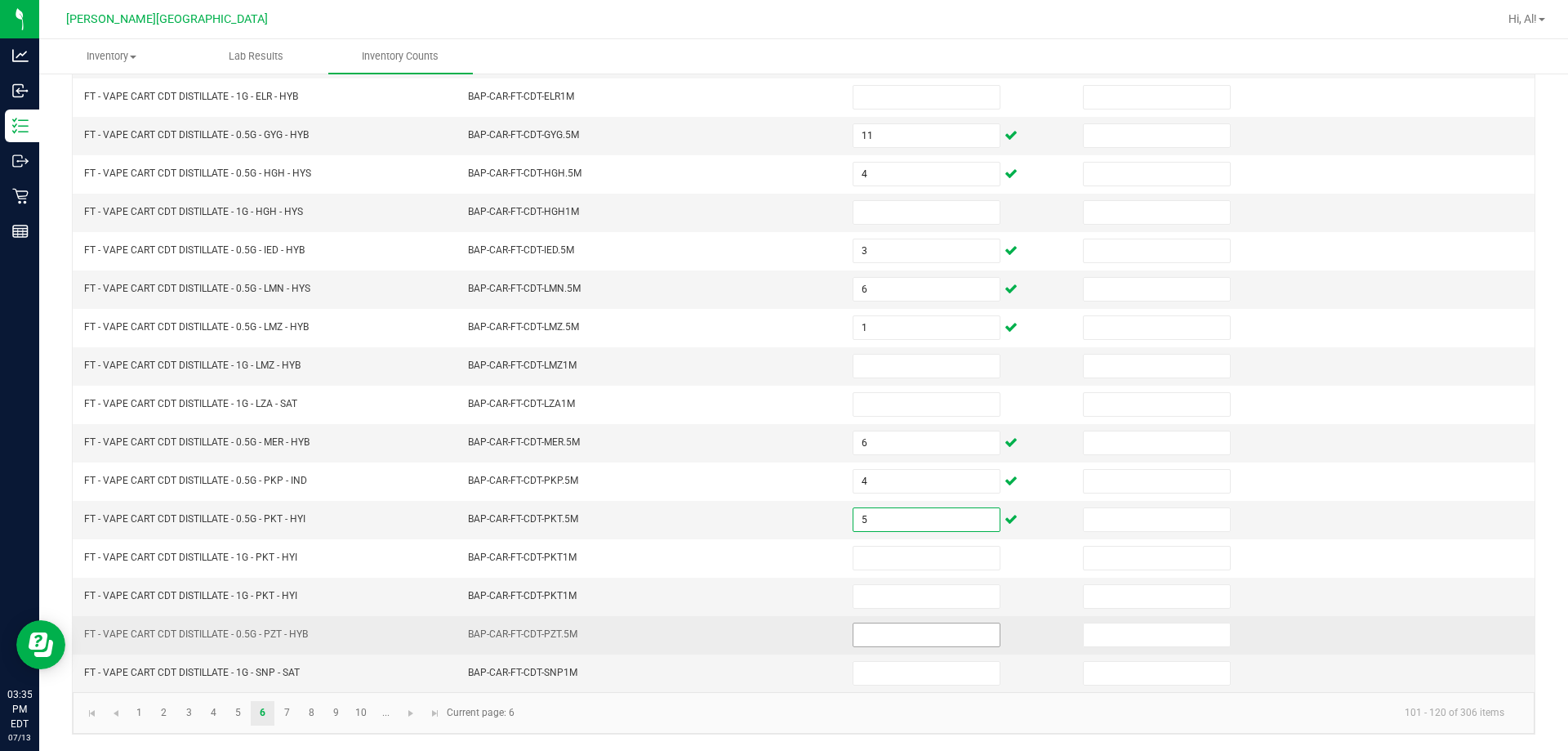 type on "5" 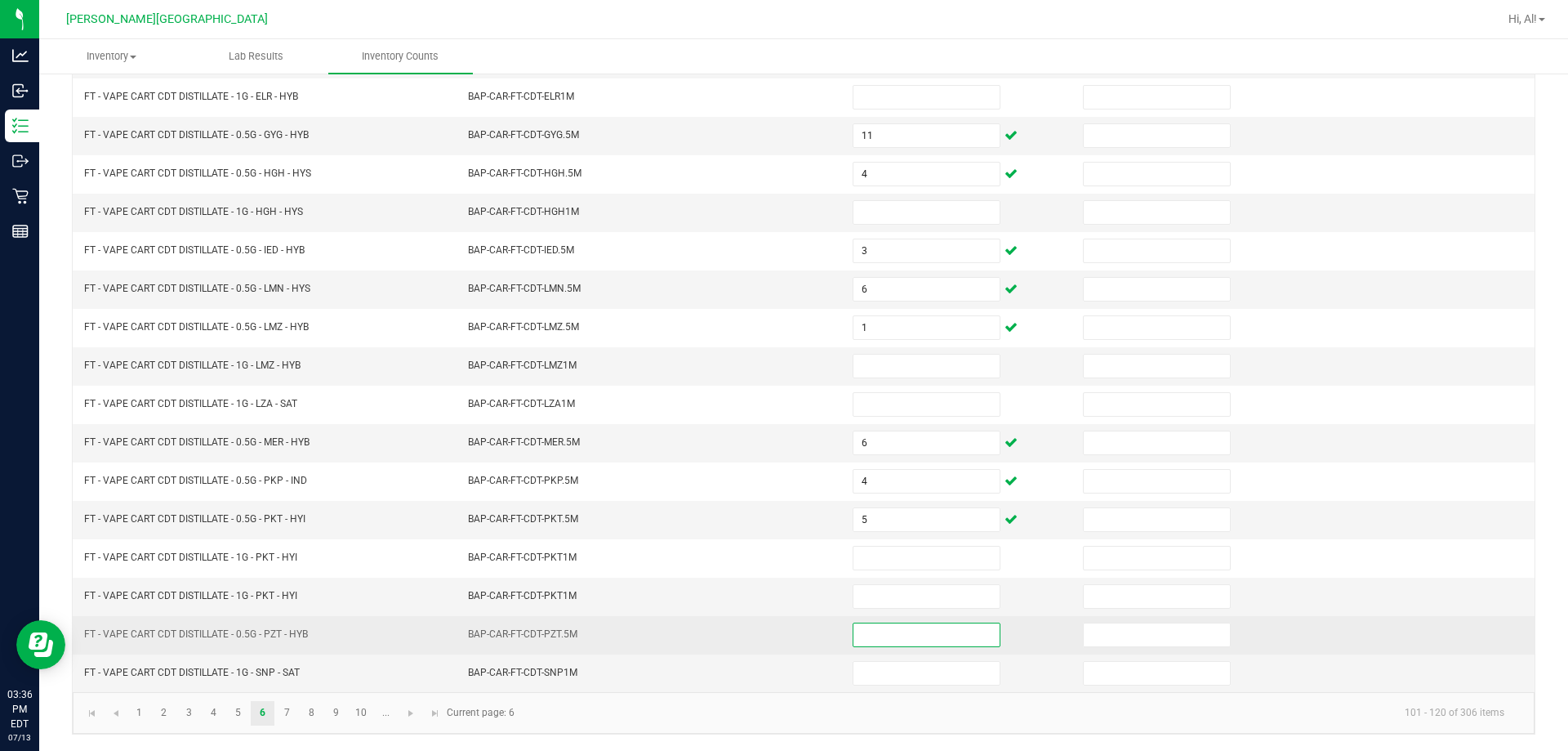 click at bounding box center [926, 635] 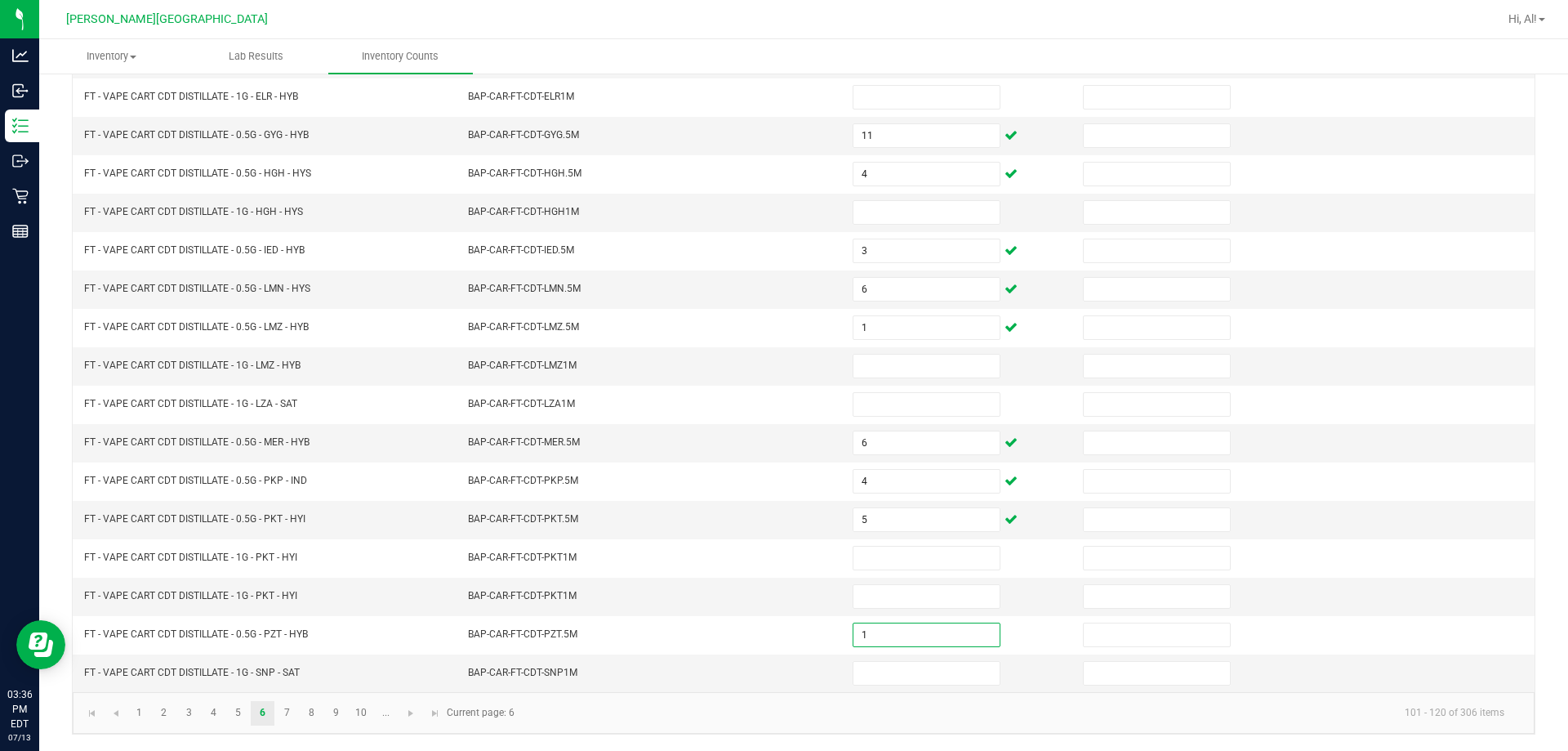type on "1" 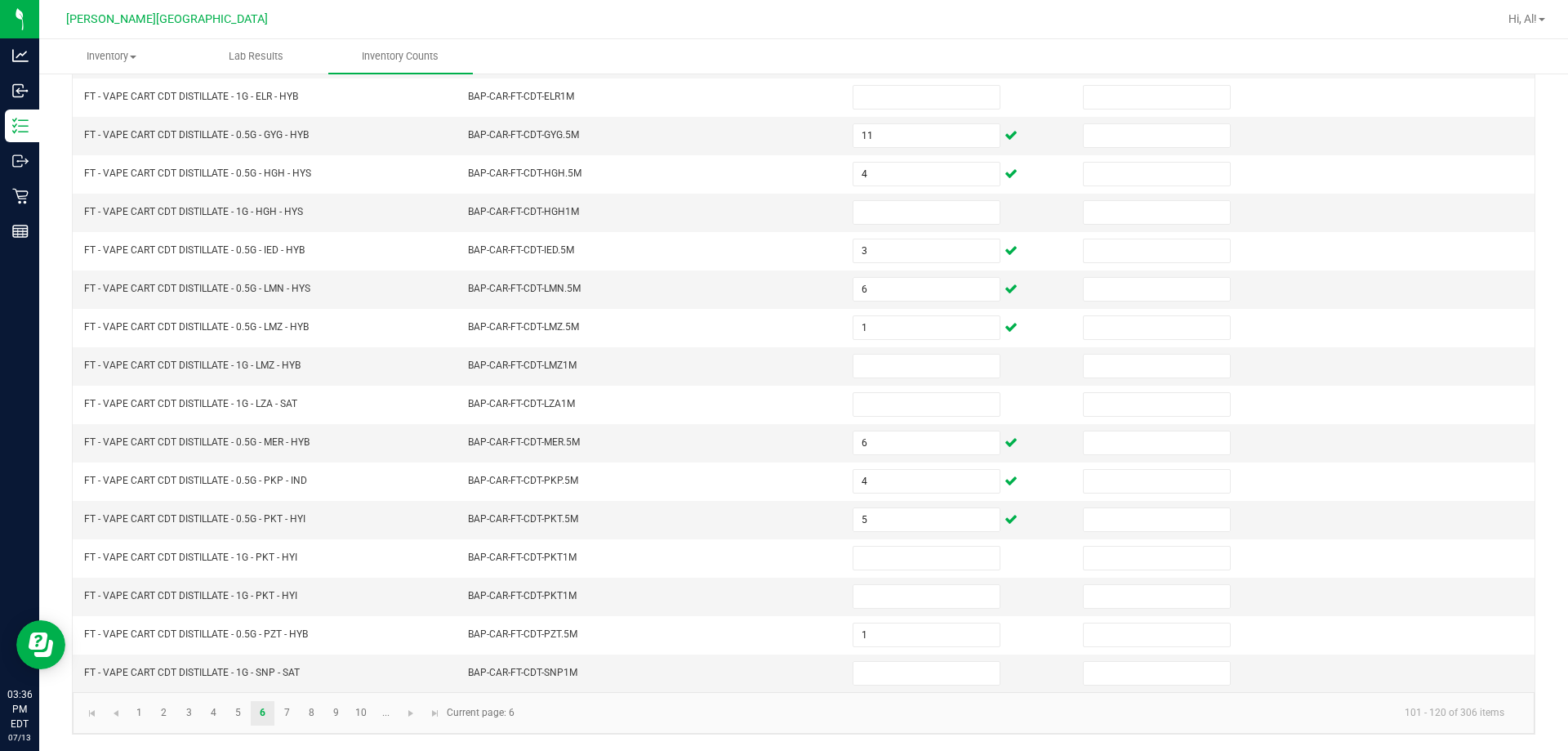 click on "101 - 120 of 306 items" 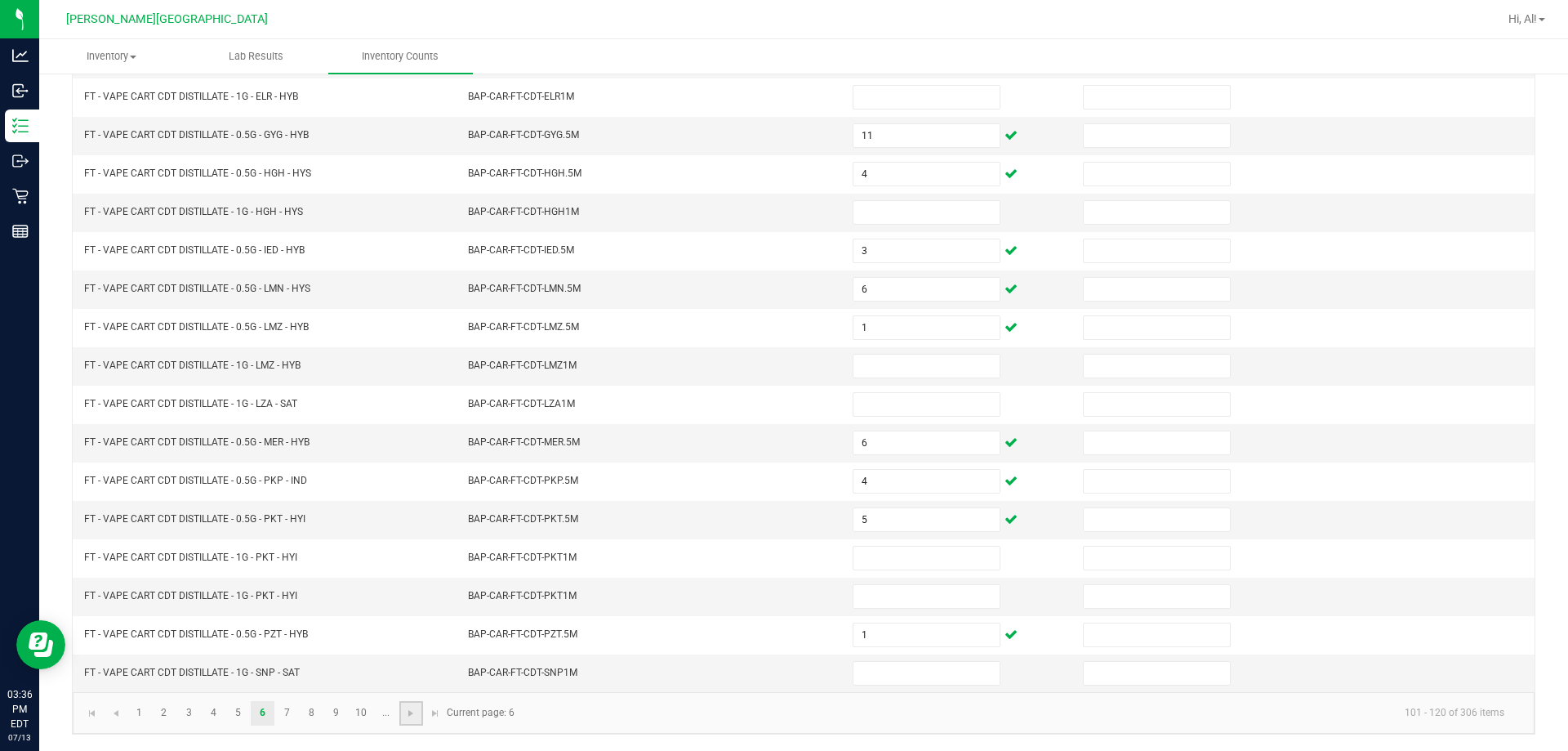 click 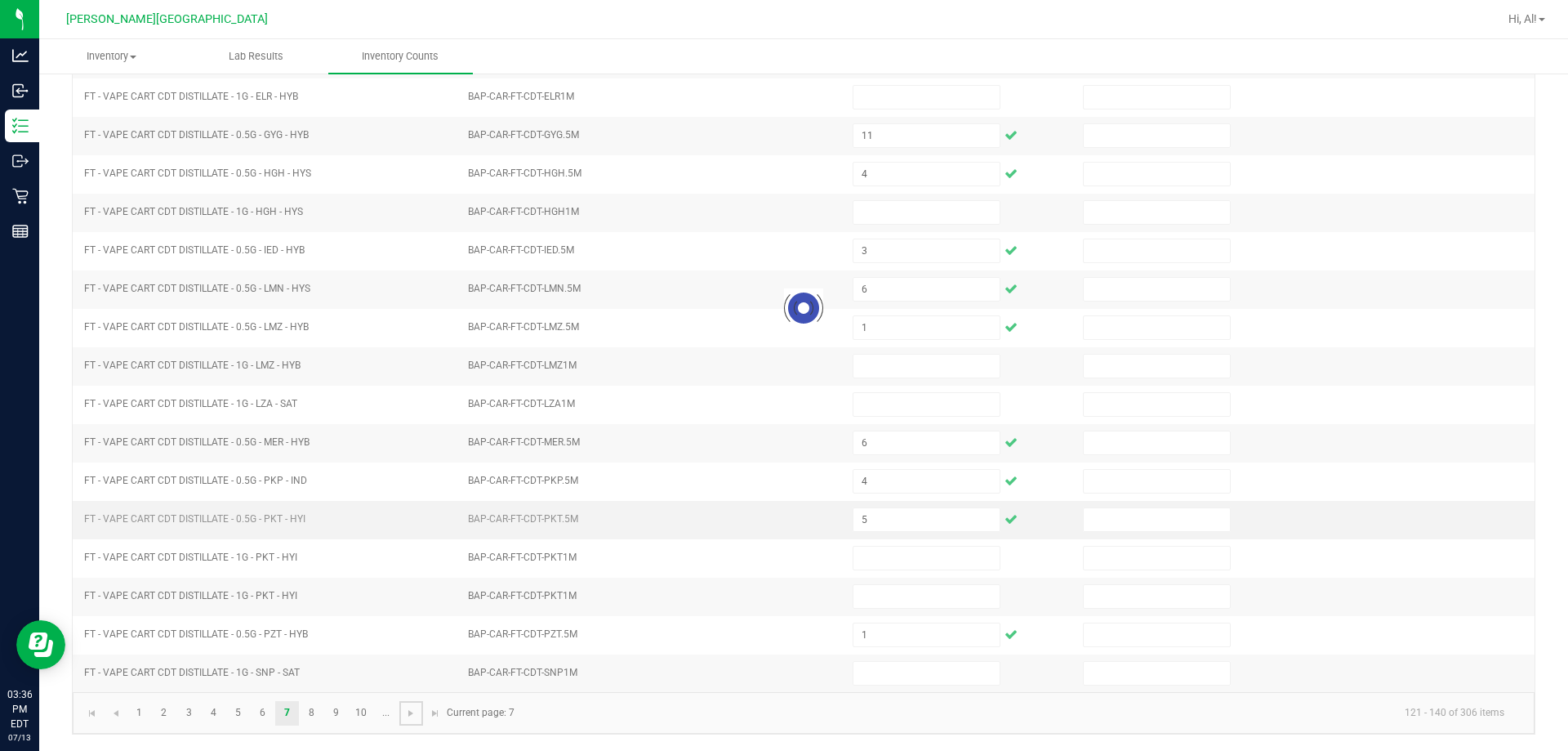 type on "0" 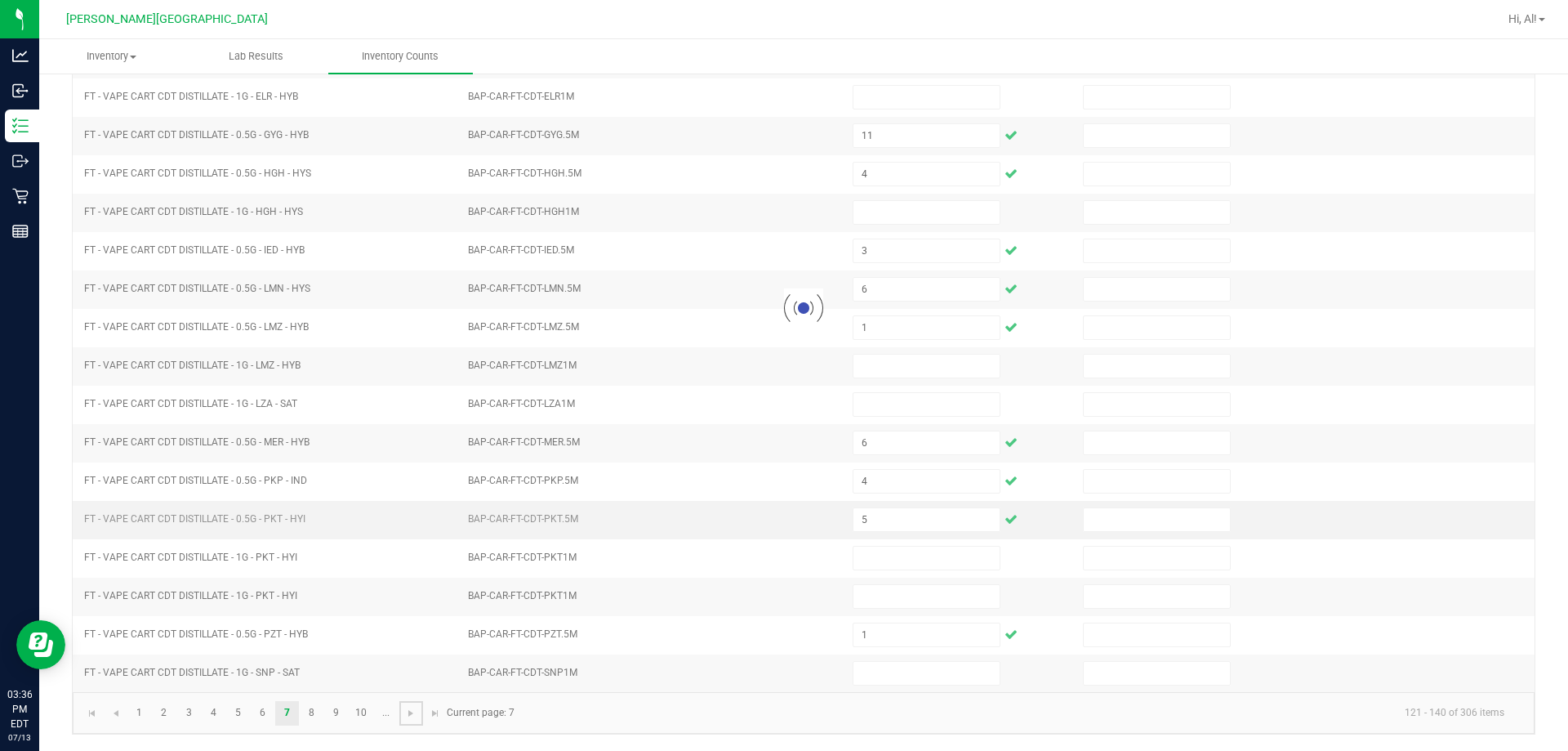 type 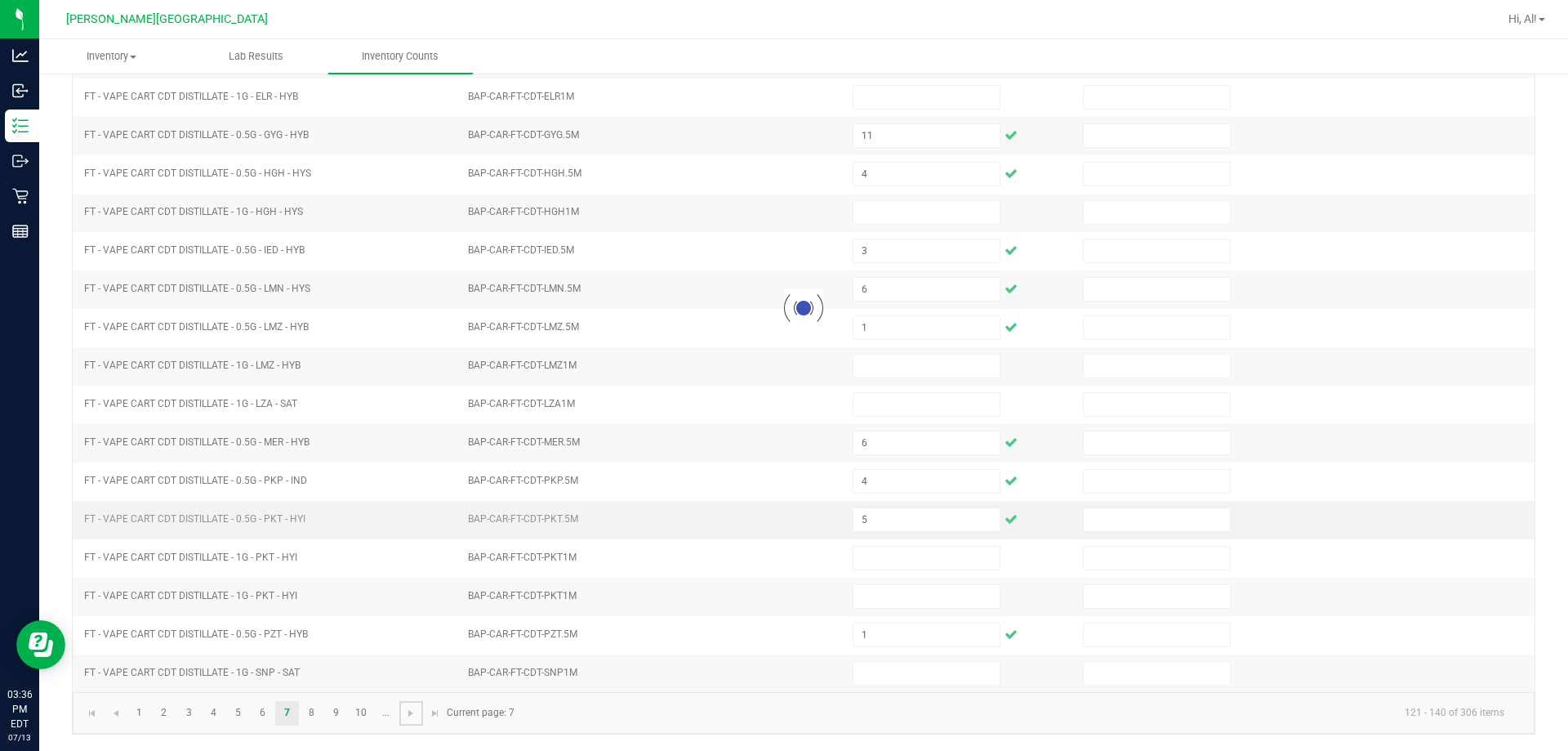 type 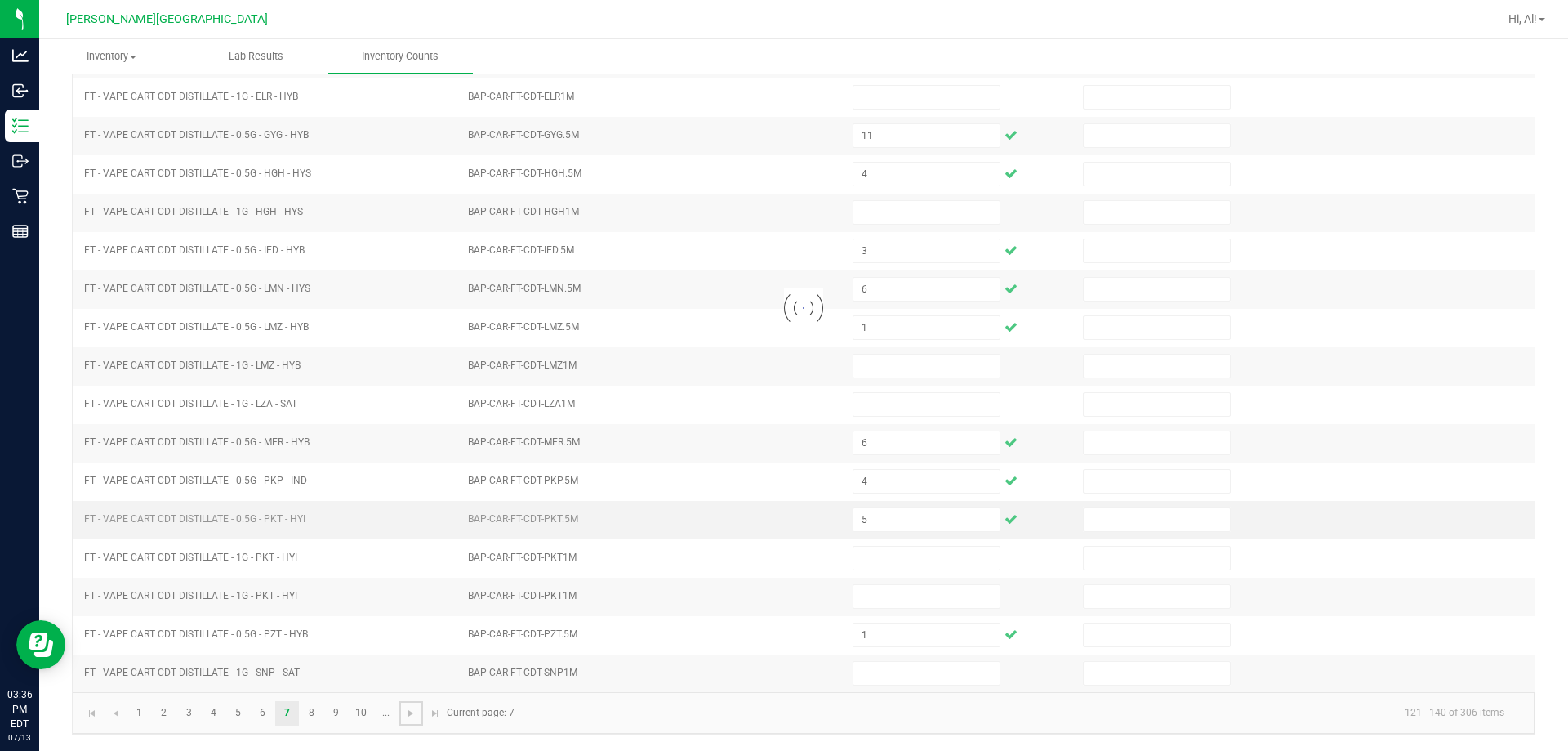 type on "0" 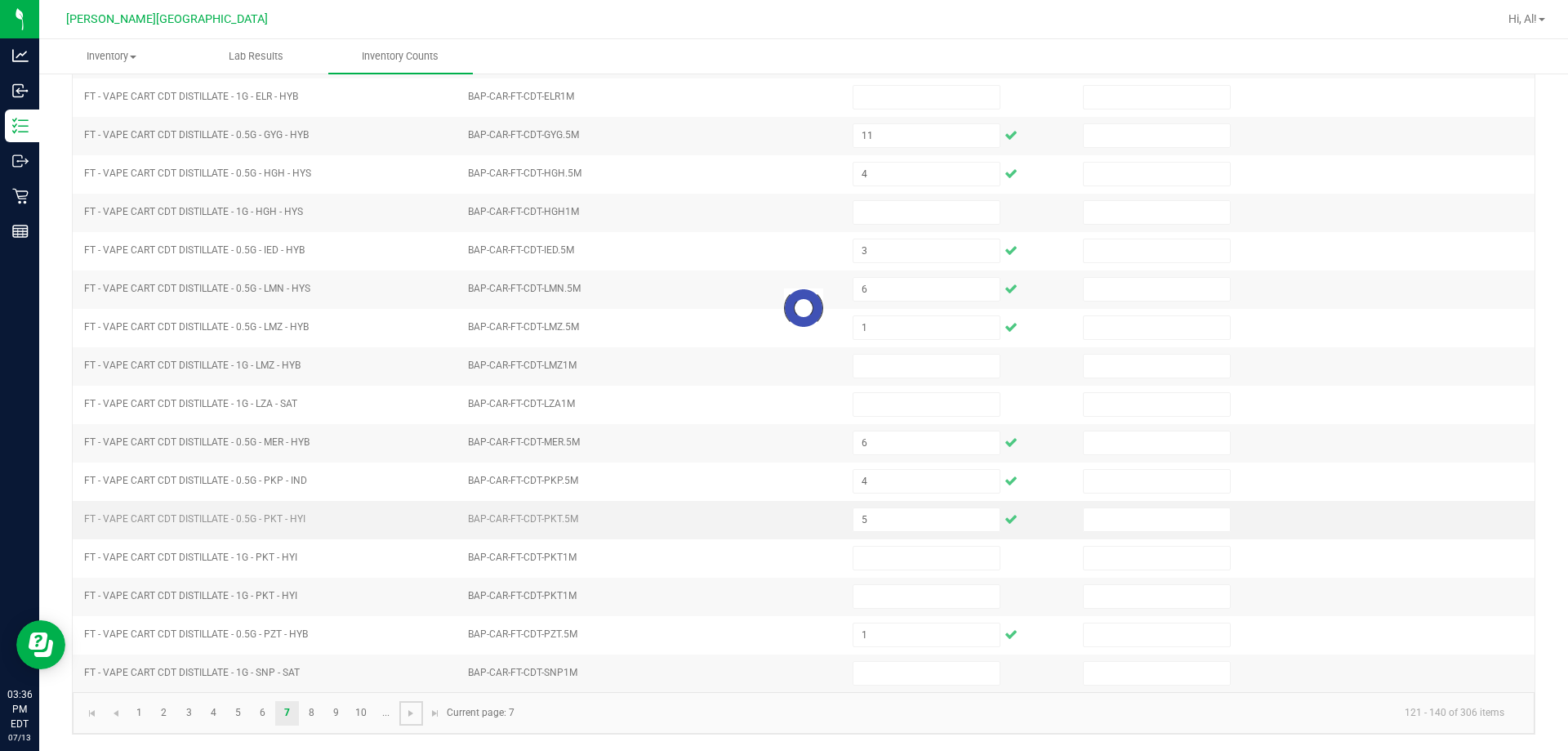 type 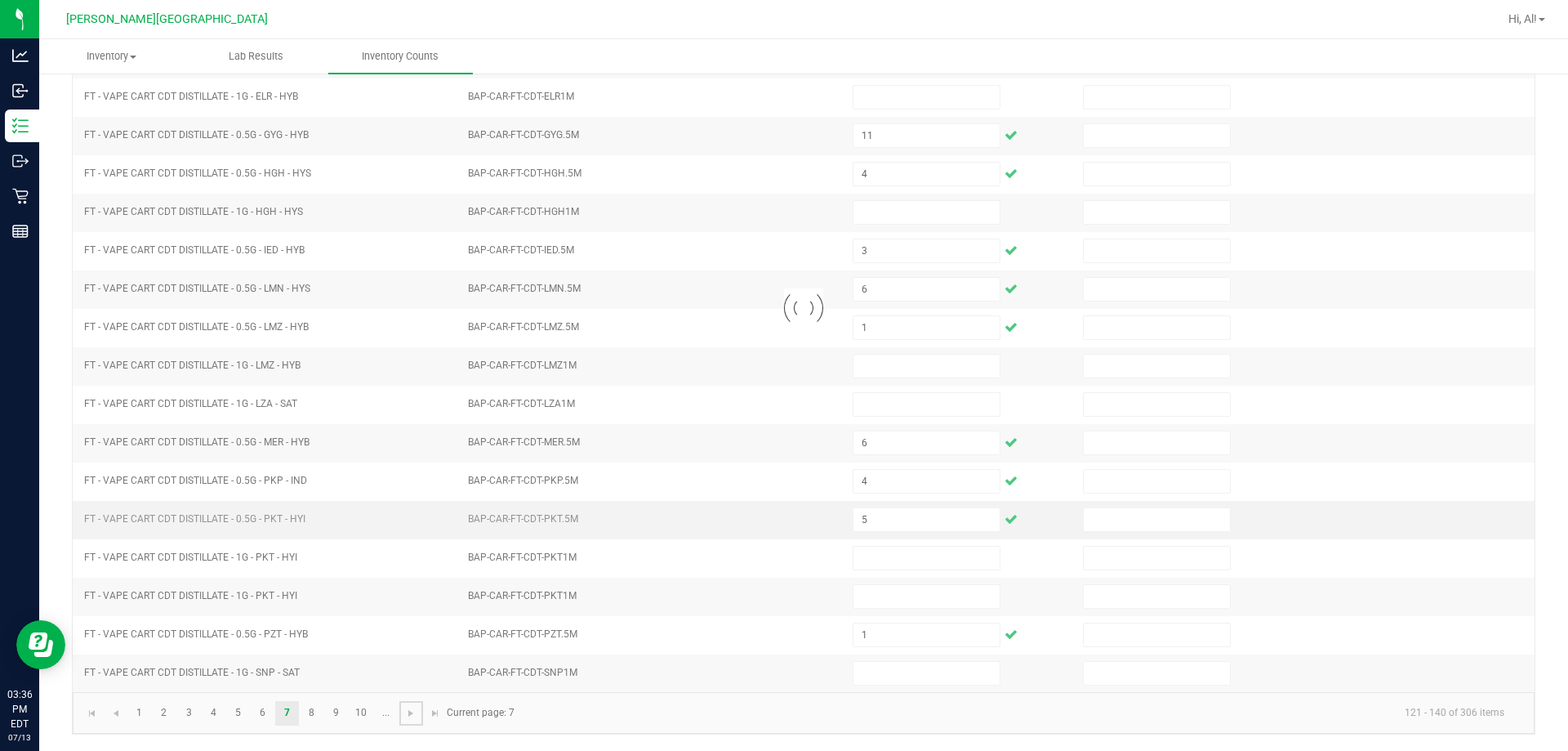 type 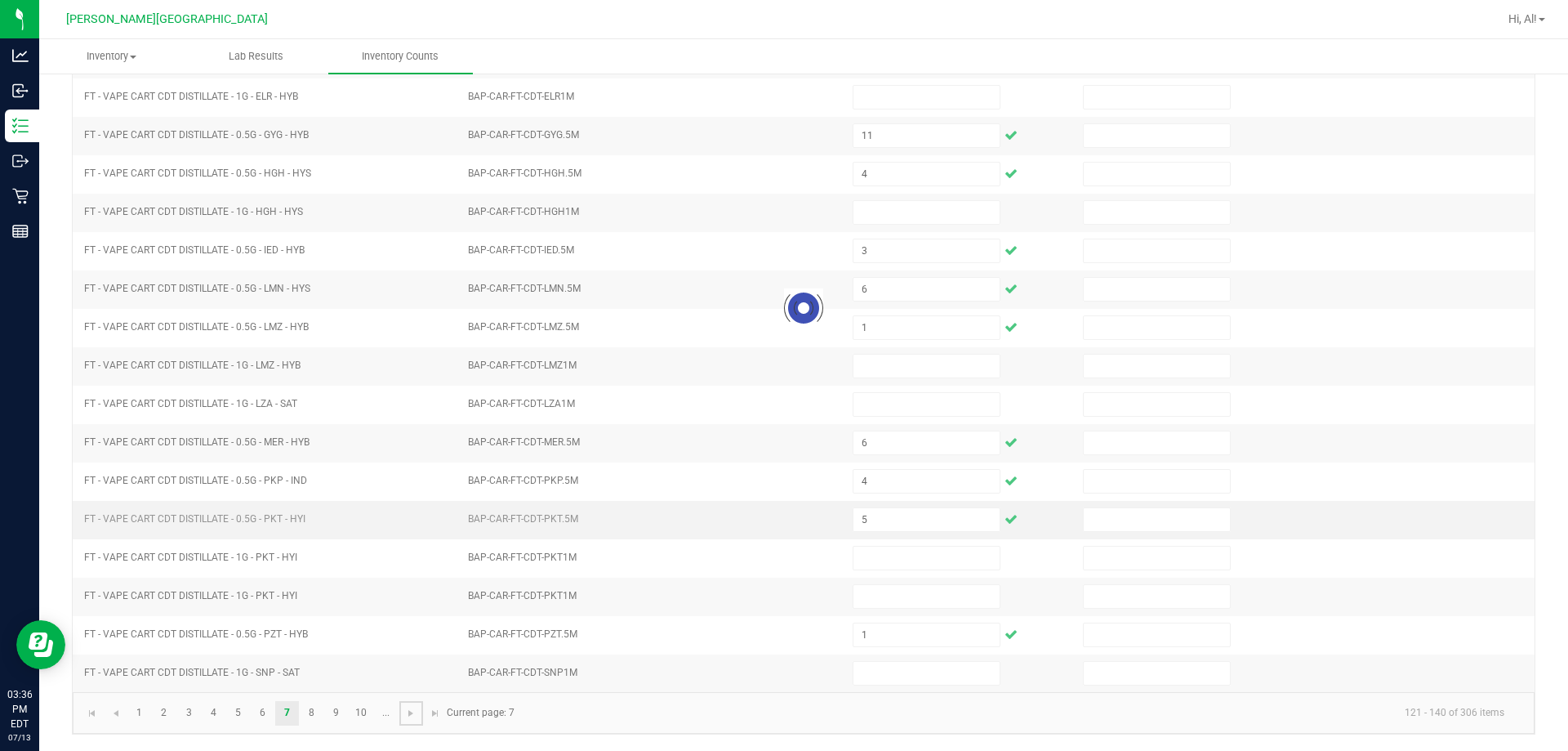 type 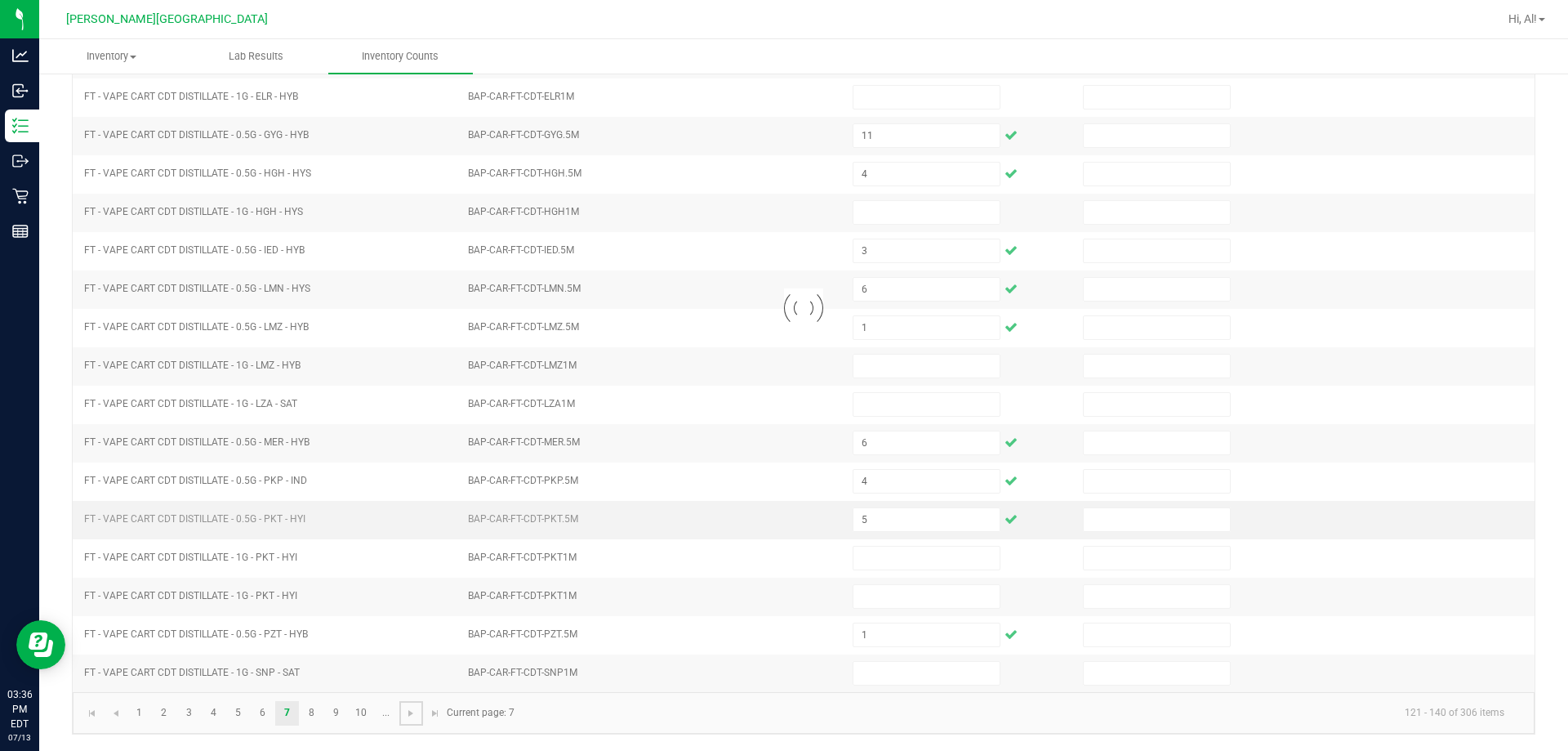 type 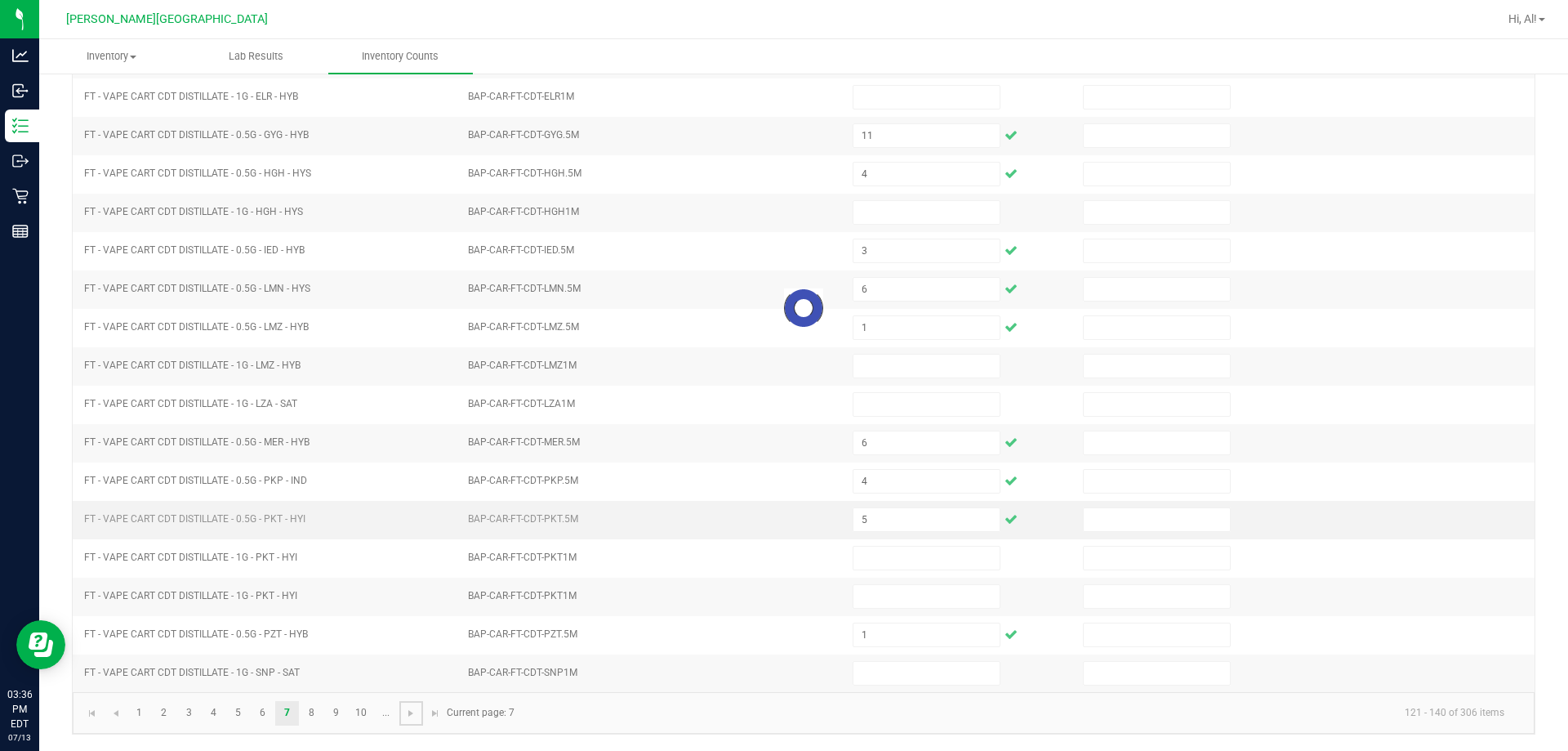 type on "0" 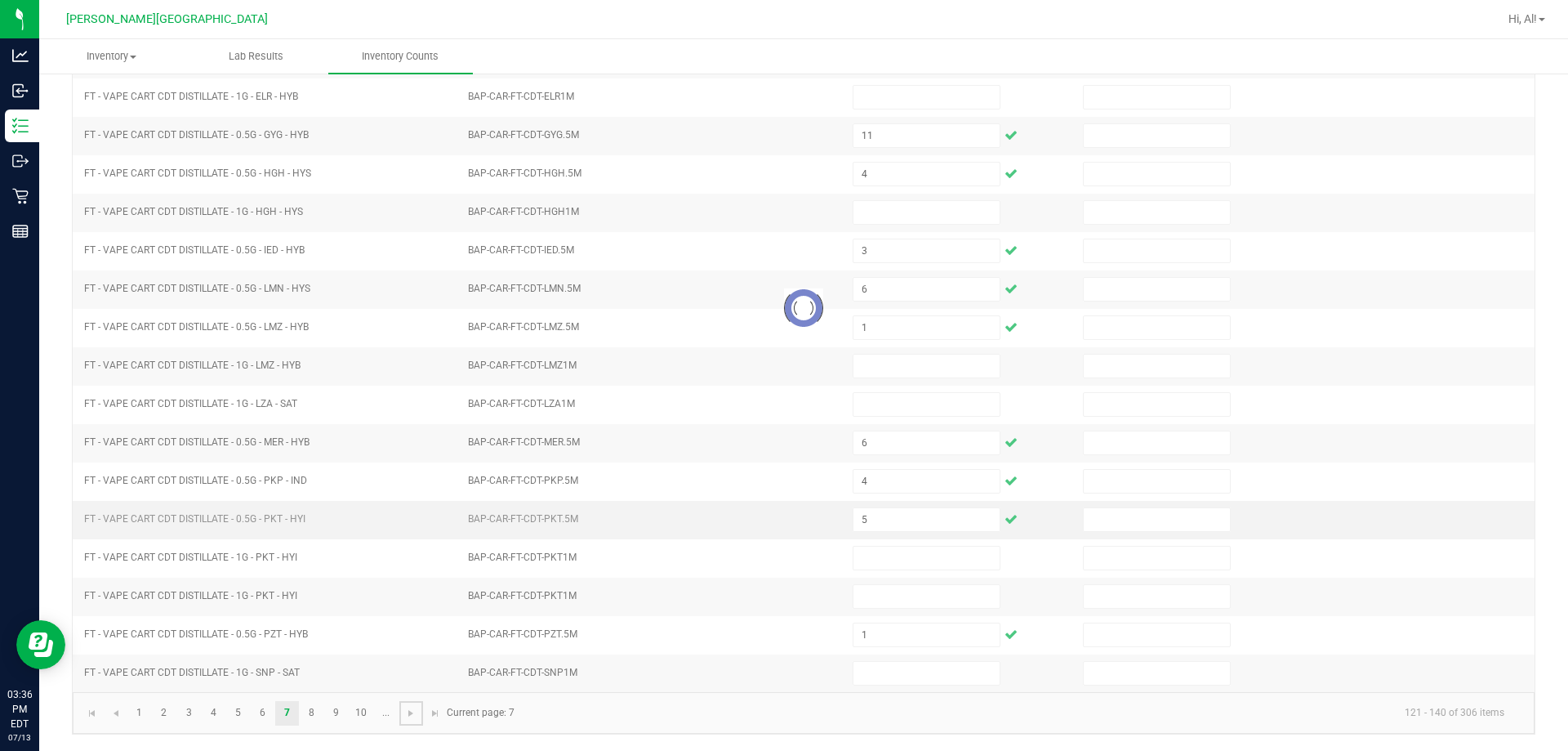 type 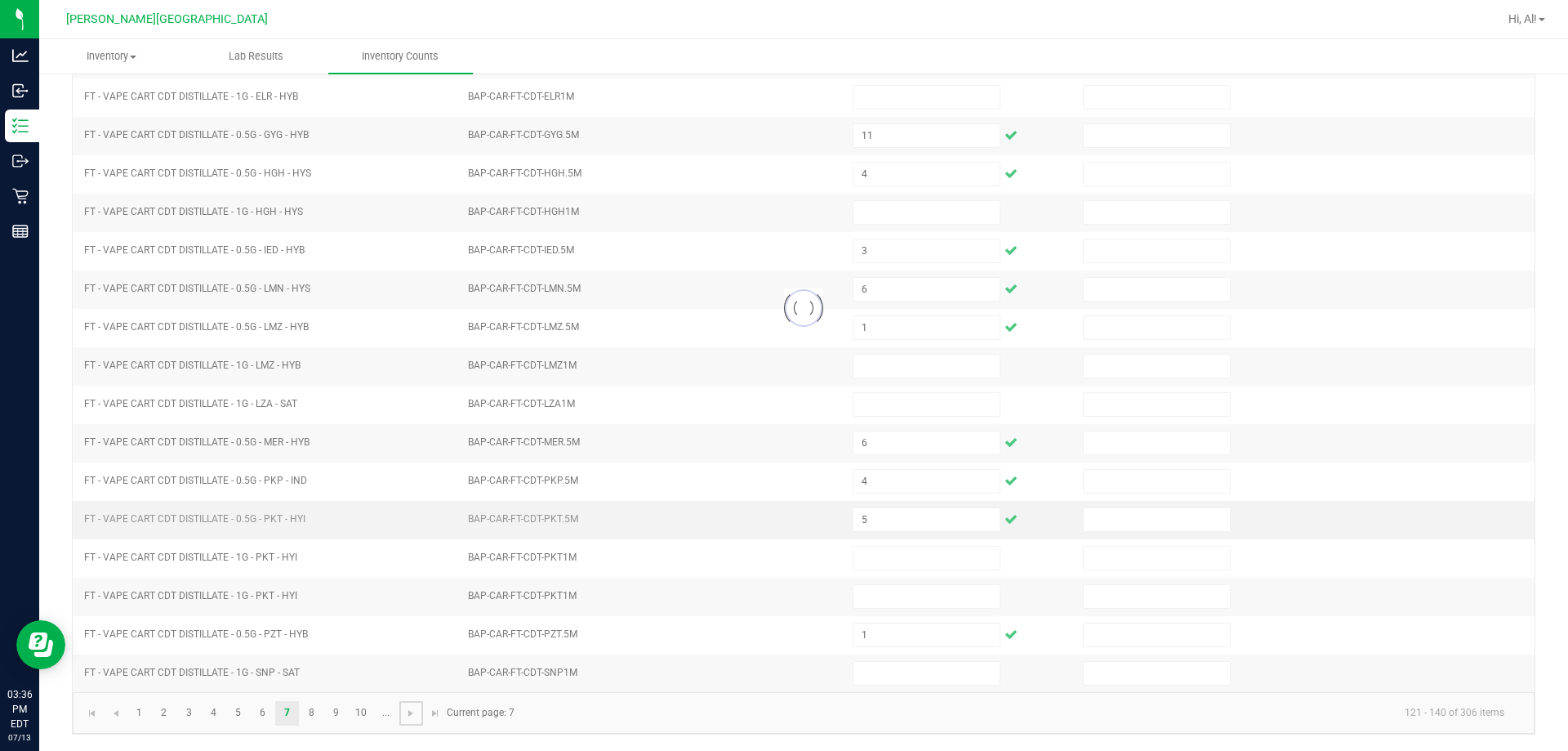 type on "5" 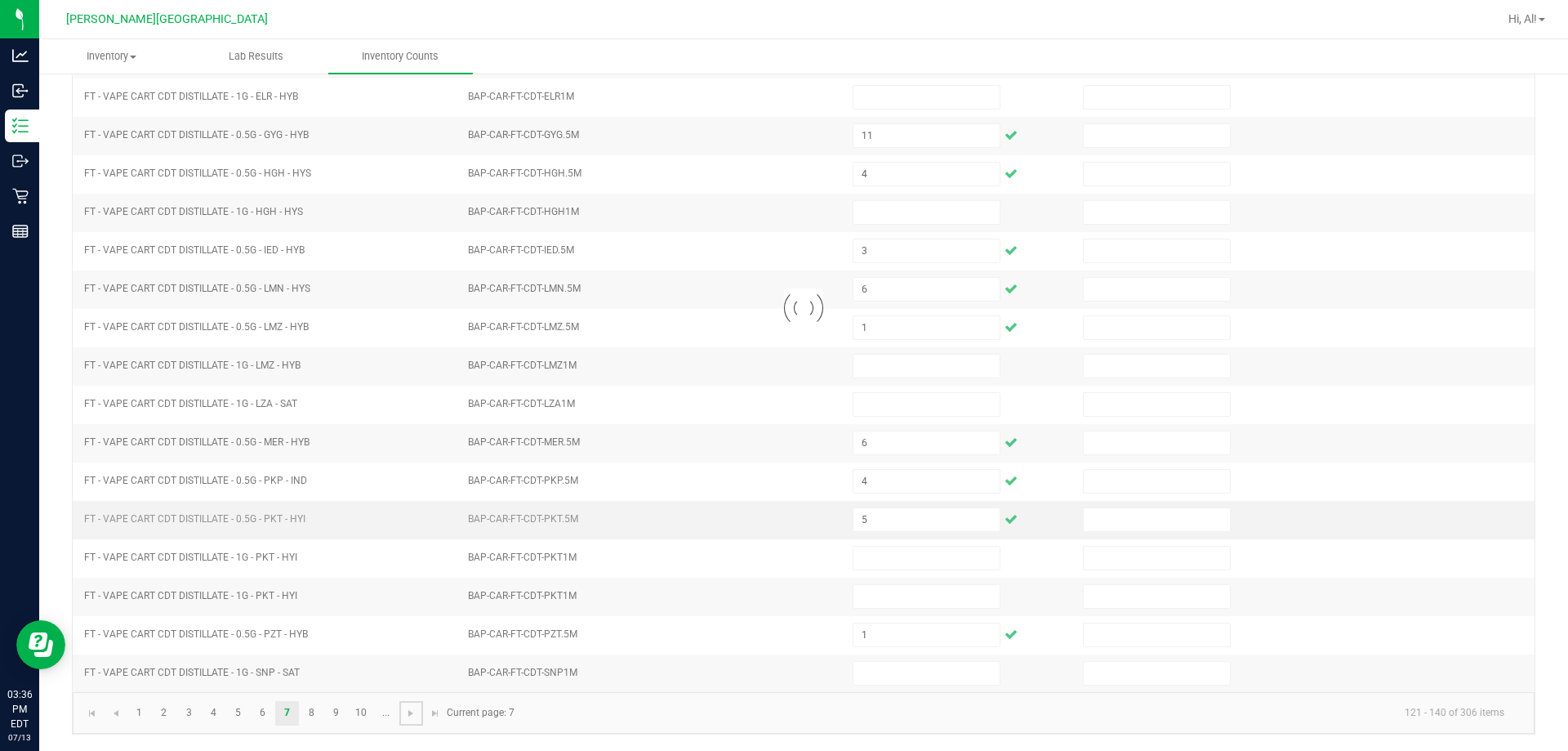 type 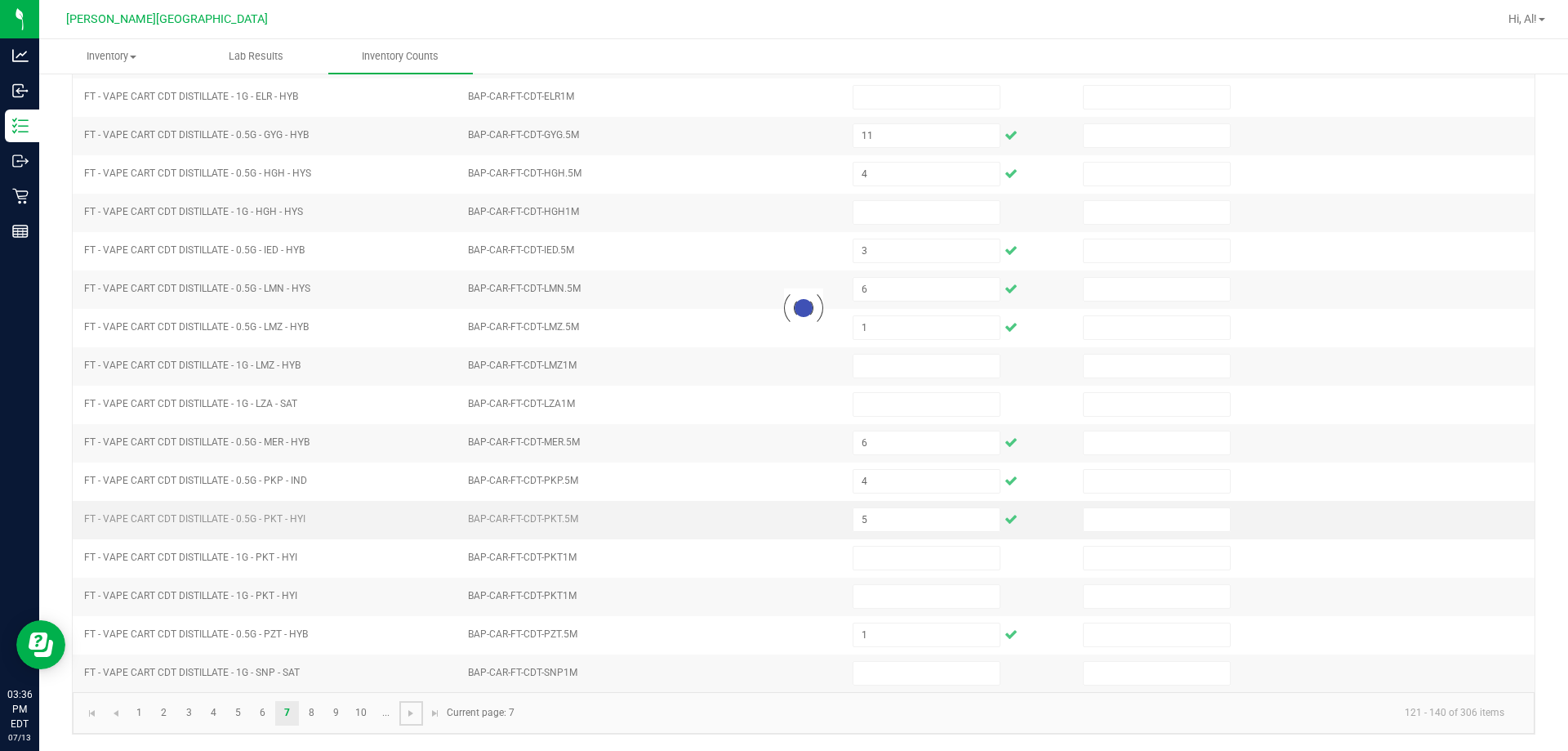 type on "0" 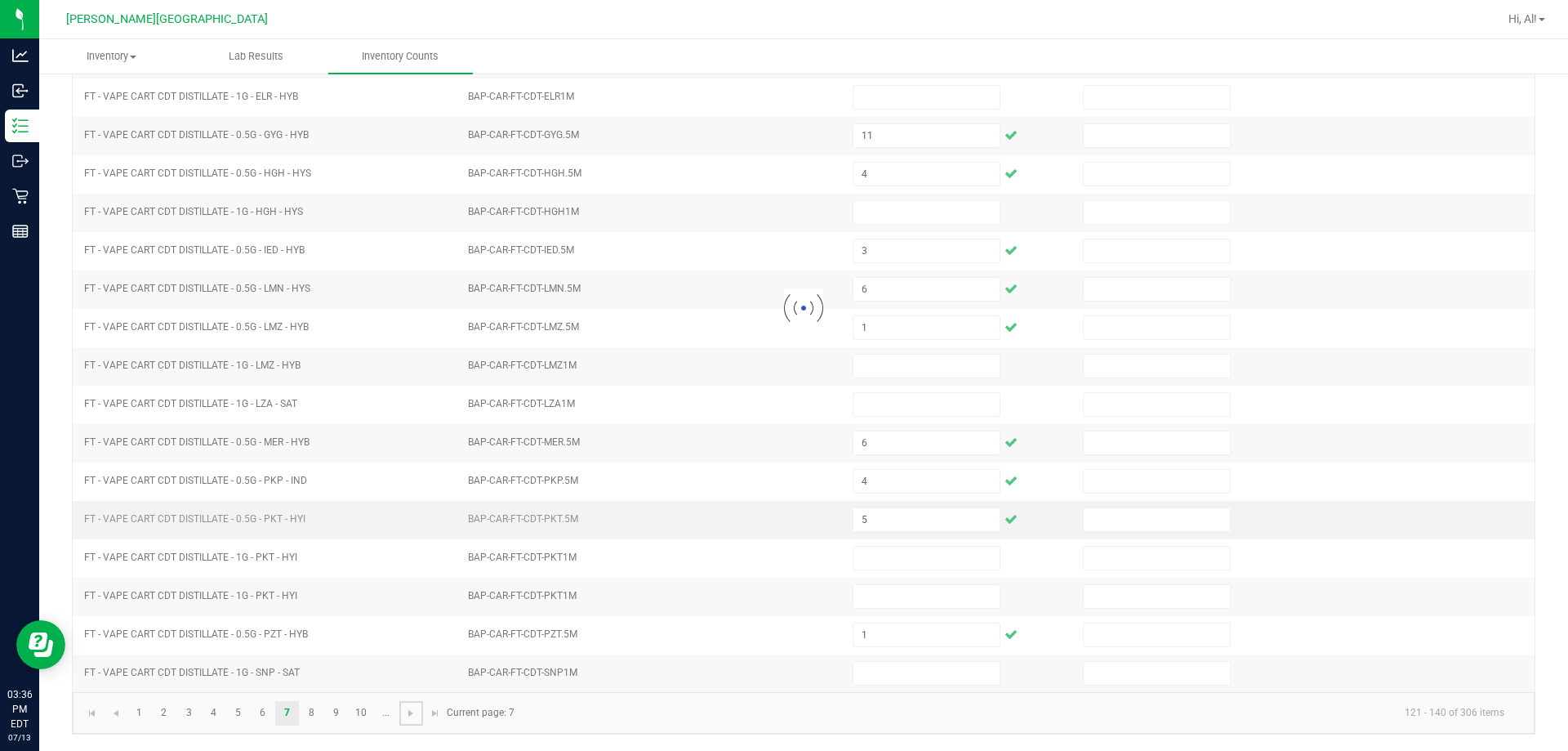 type on "5" 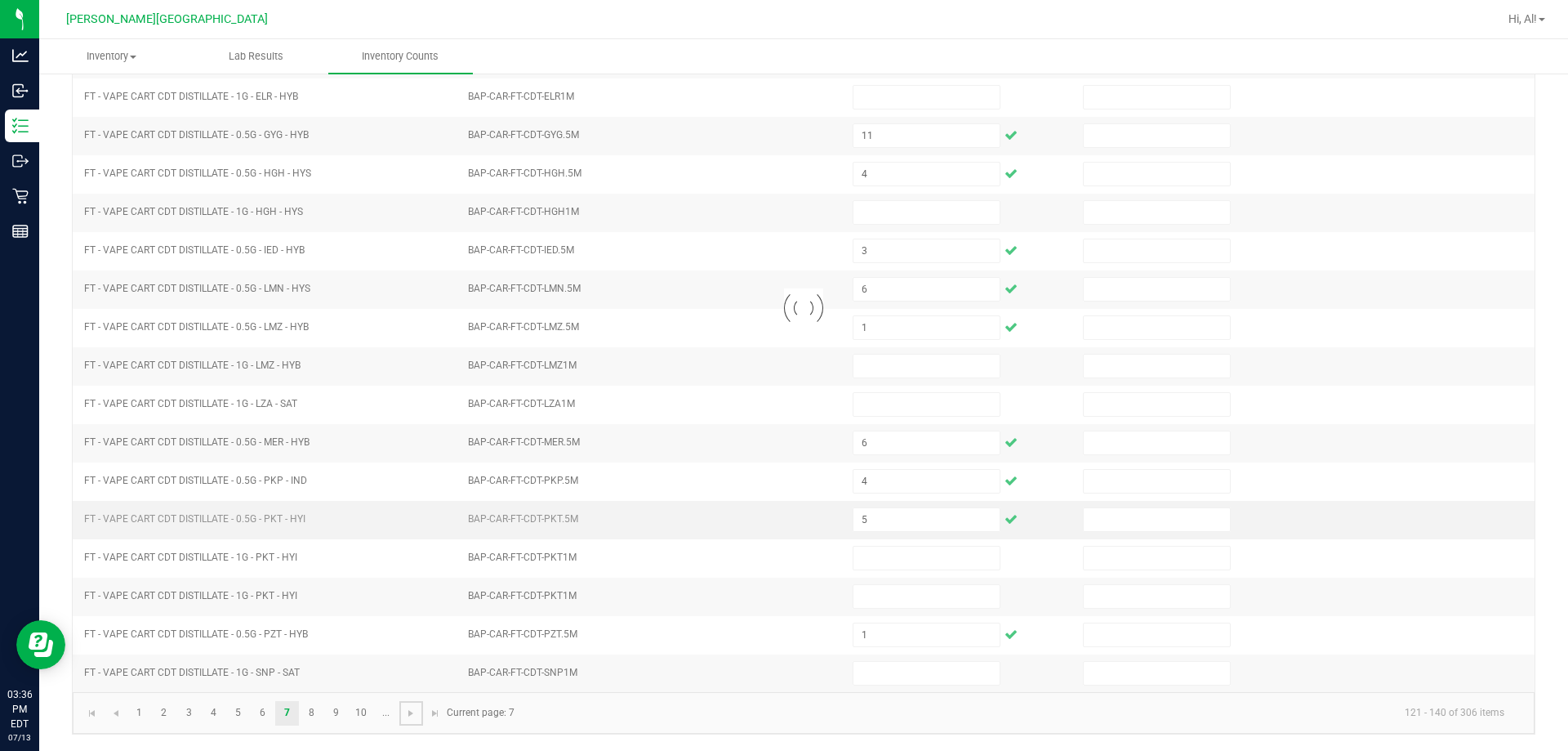 type on "10" 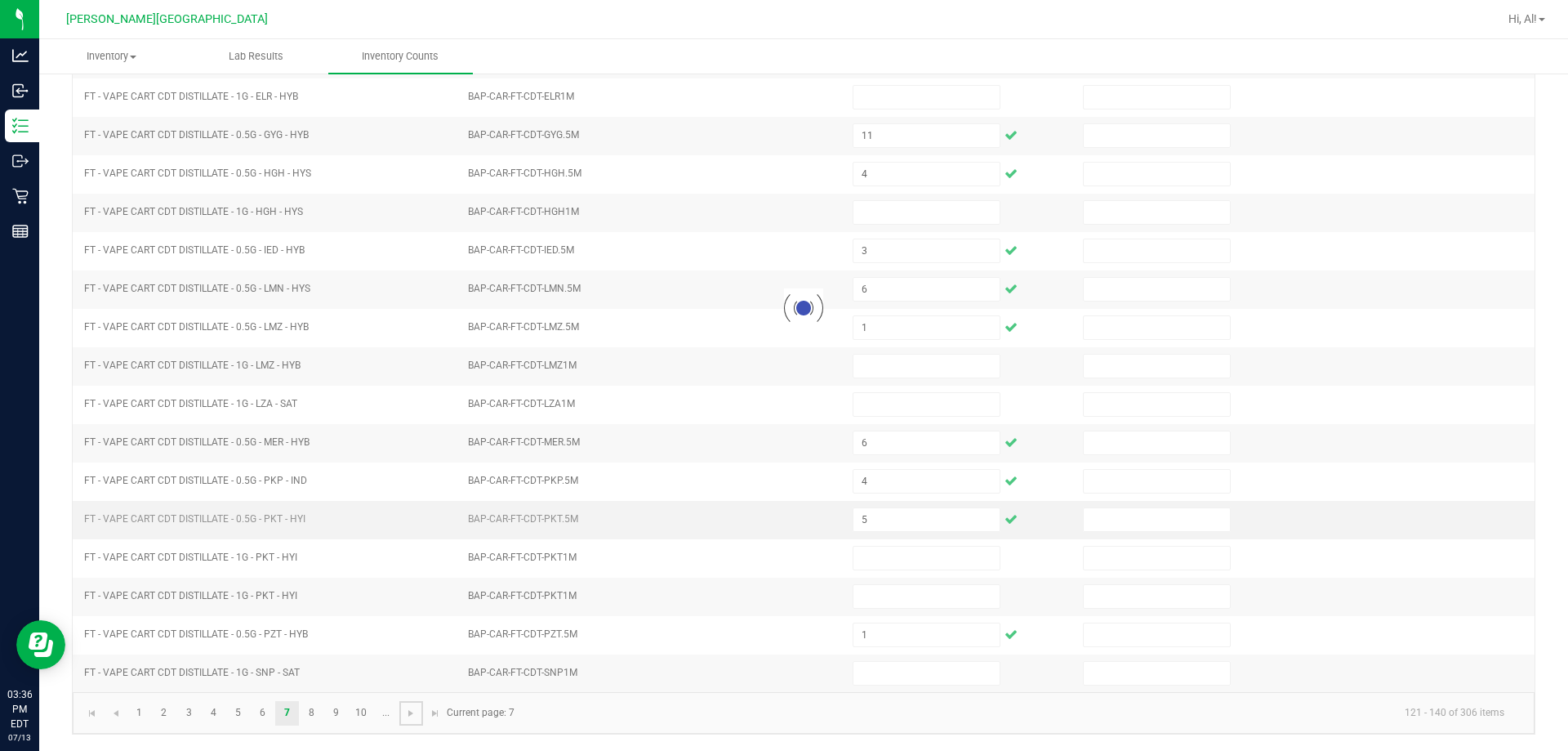 type 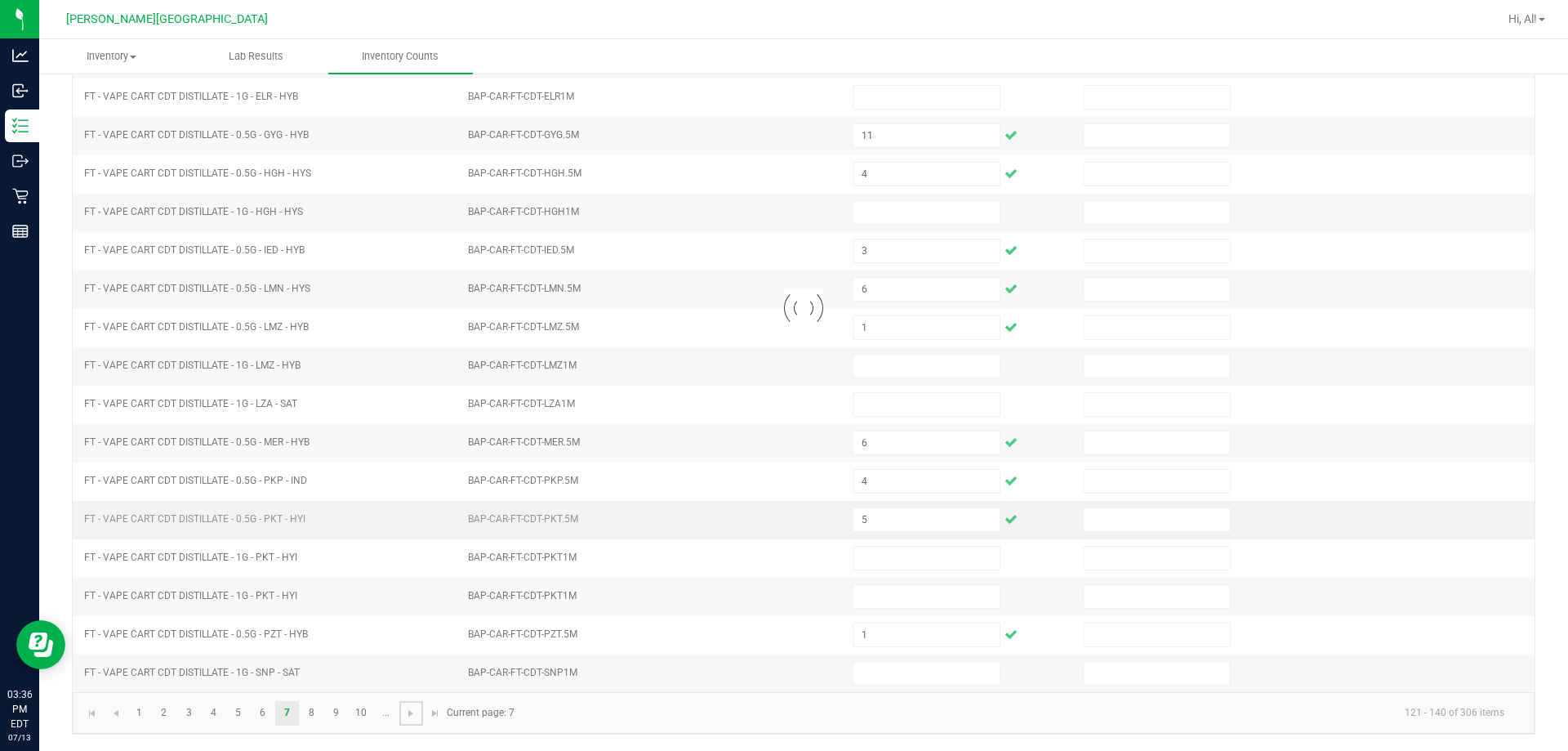 type on "0" 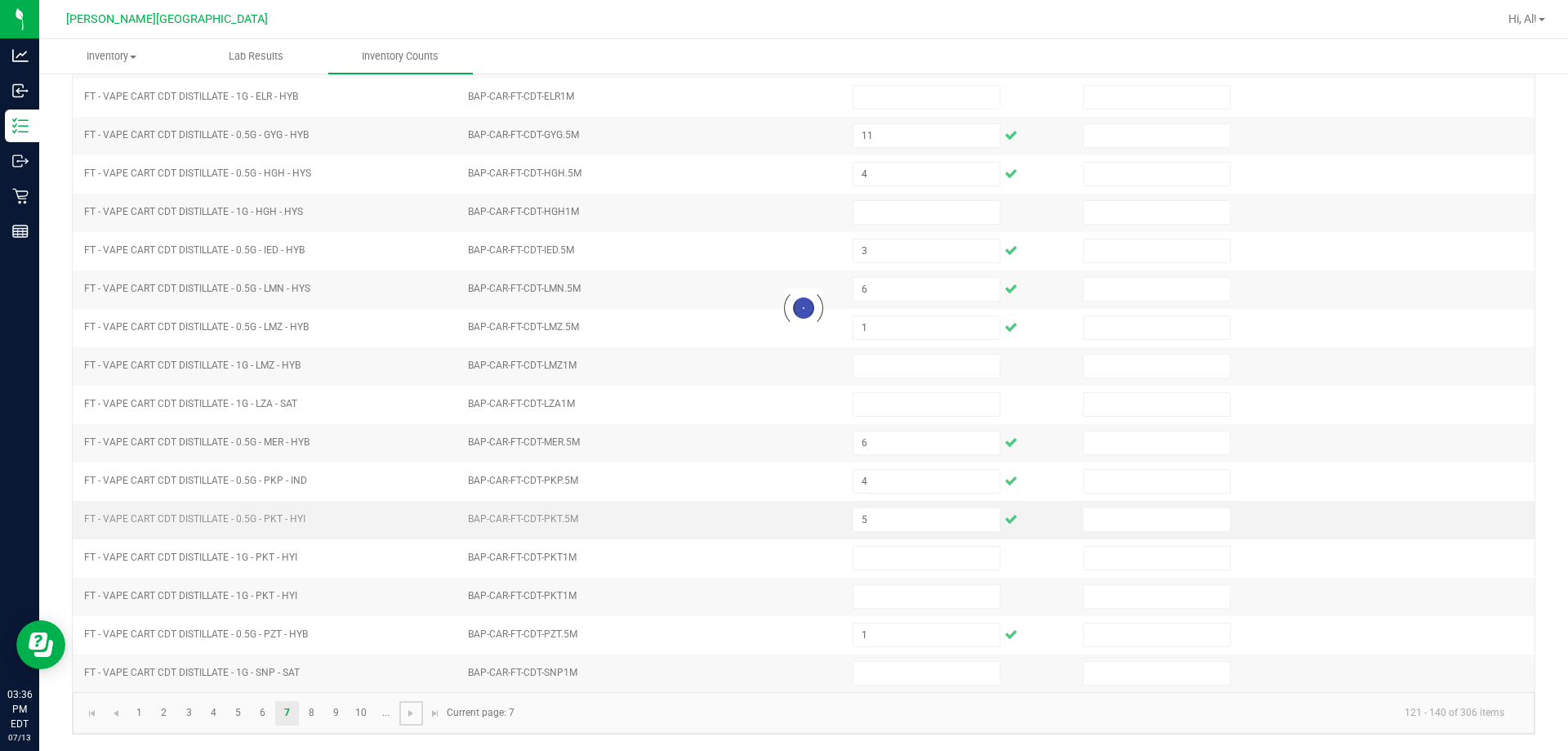 type 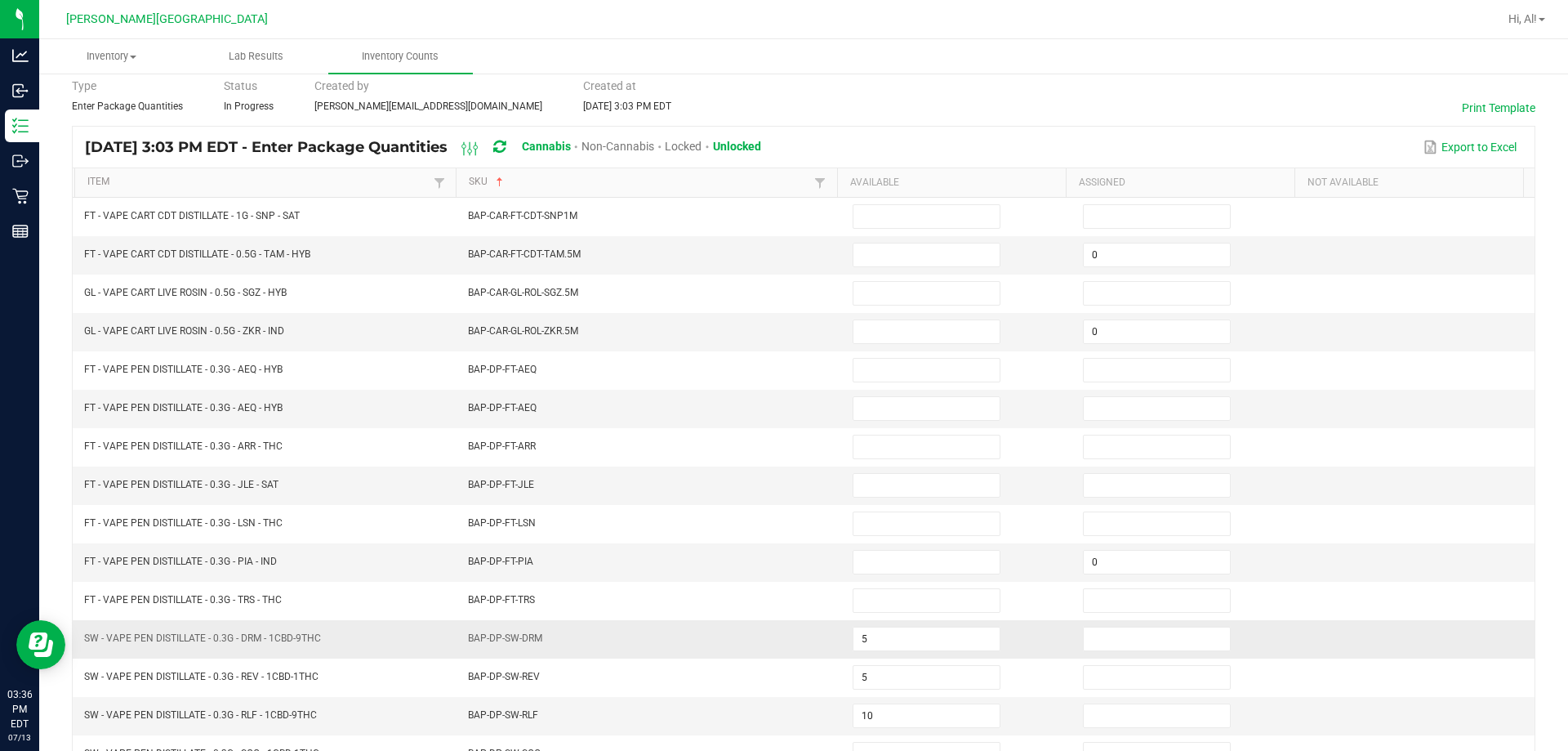 scroll, scrollTop: 0, scrollLeft: 0, axis: both 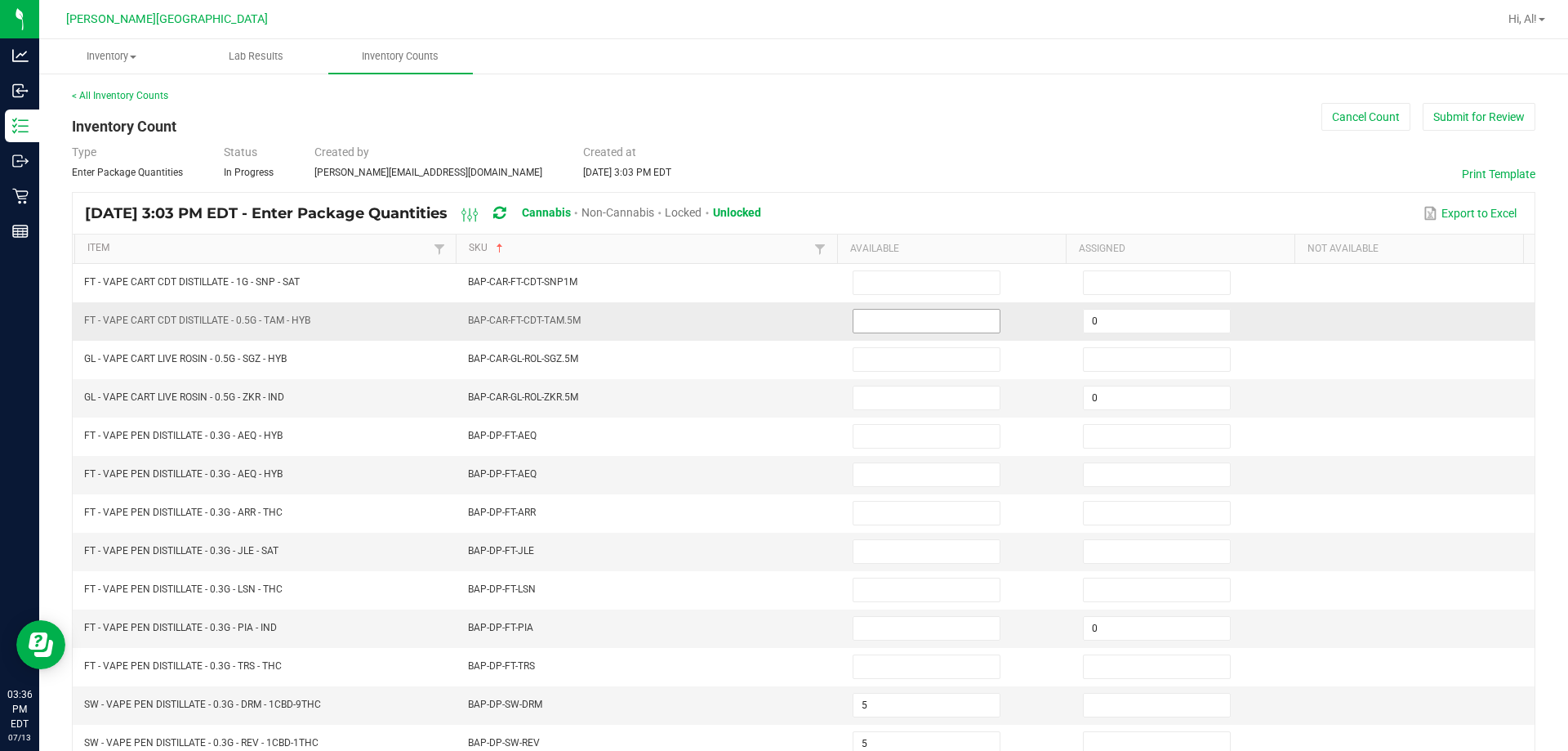 click at bounding box center [926, 321] 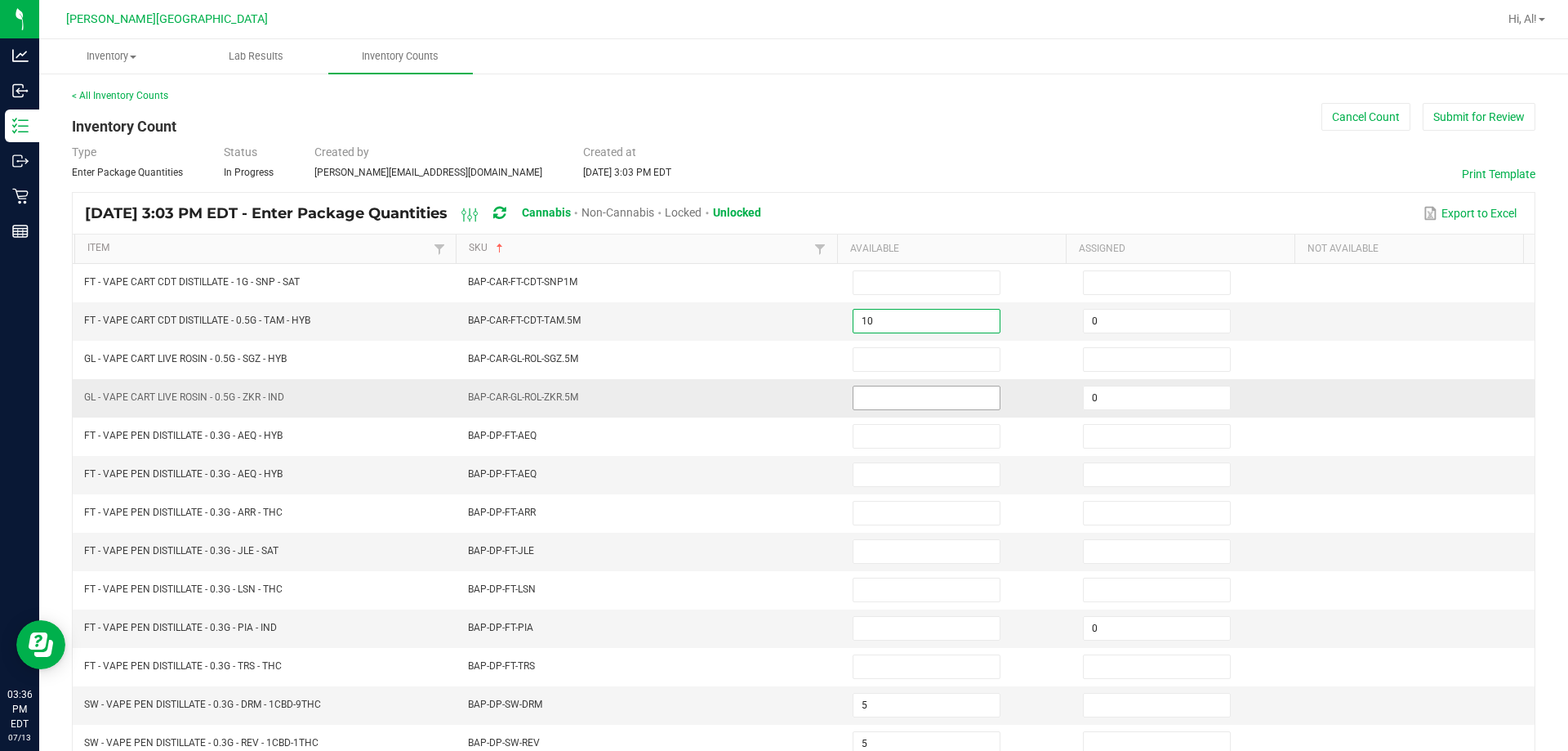 type on "10" 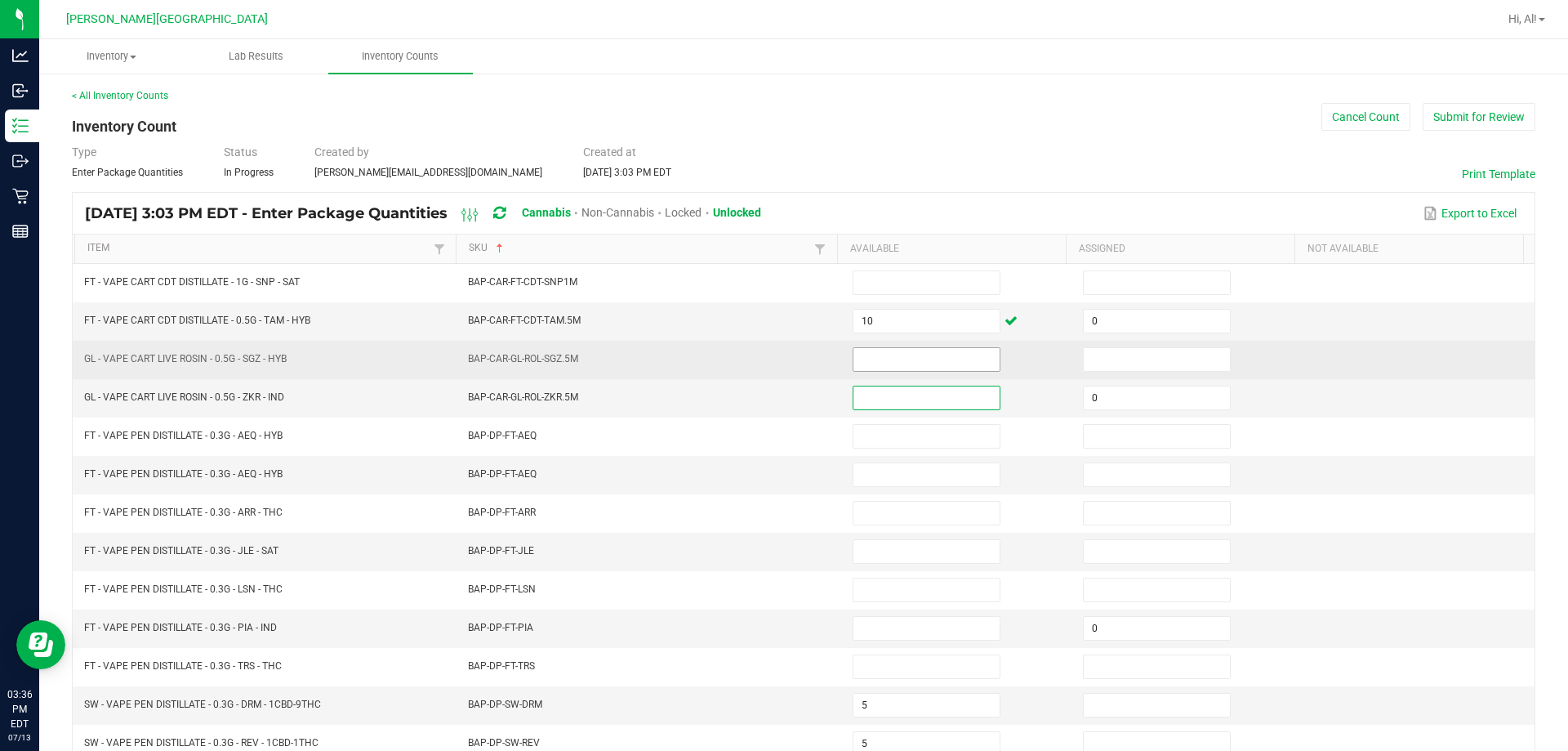 click at bounding box center (926, 360) 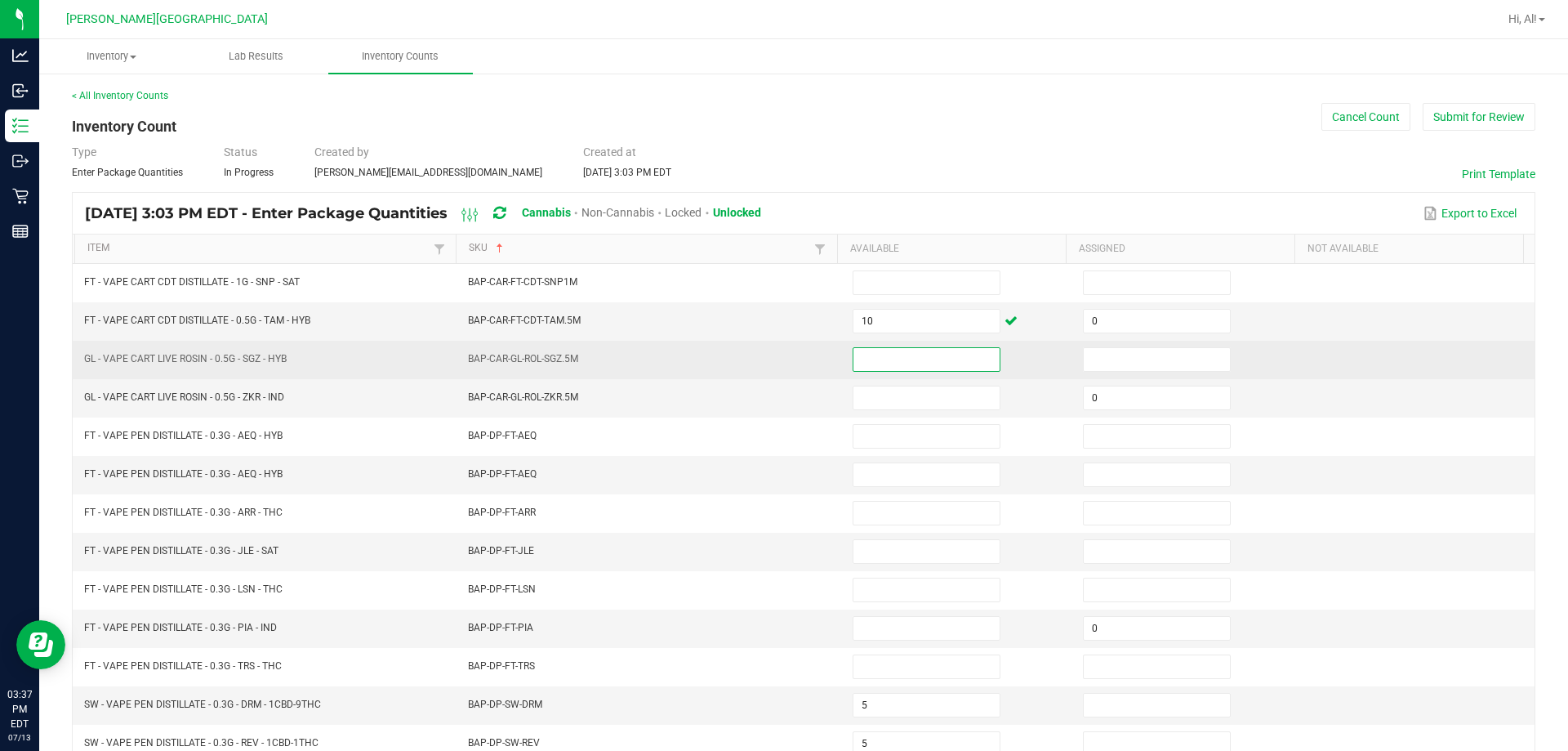 click at bounding box center [926, 360] 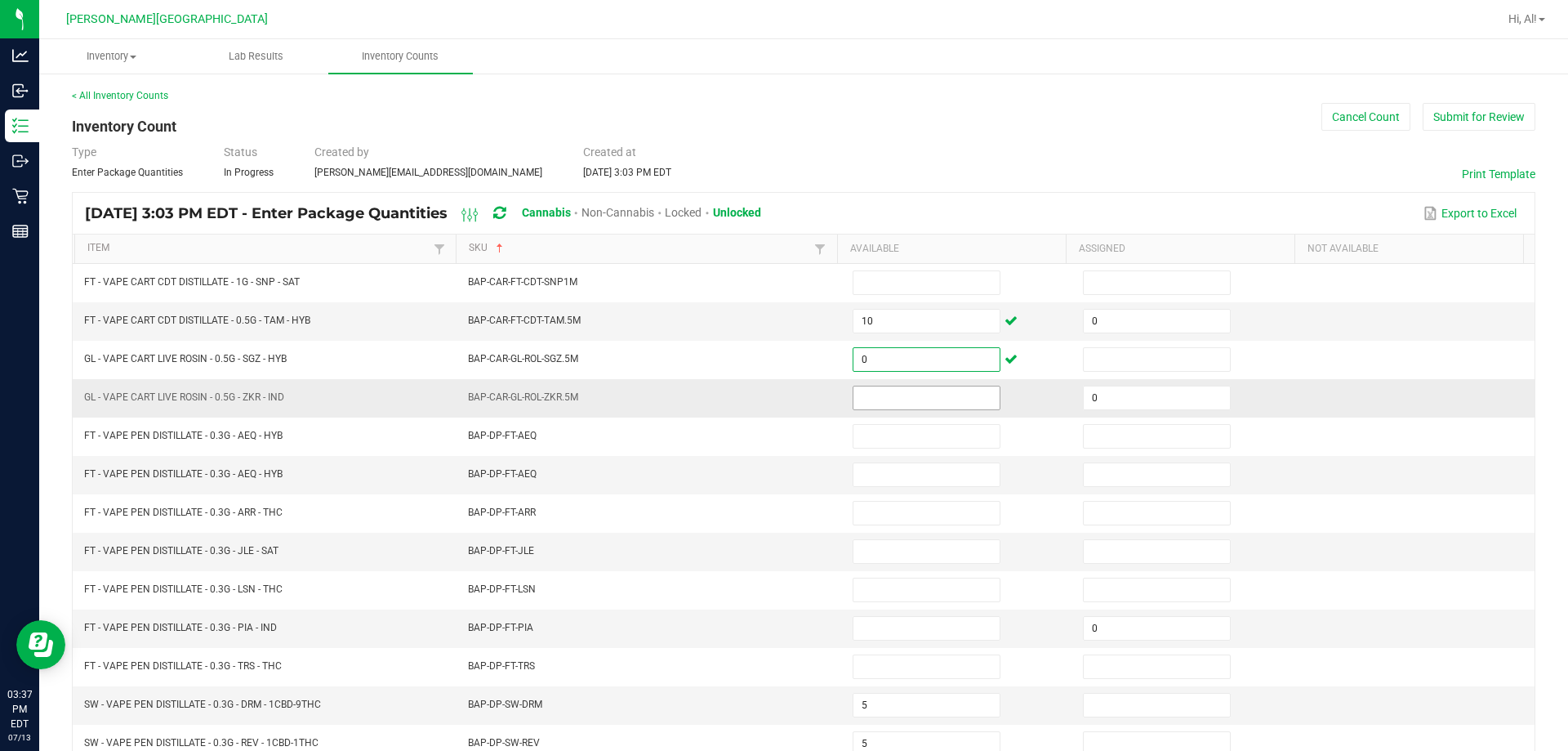 click at bounding box center [926, 398] 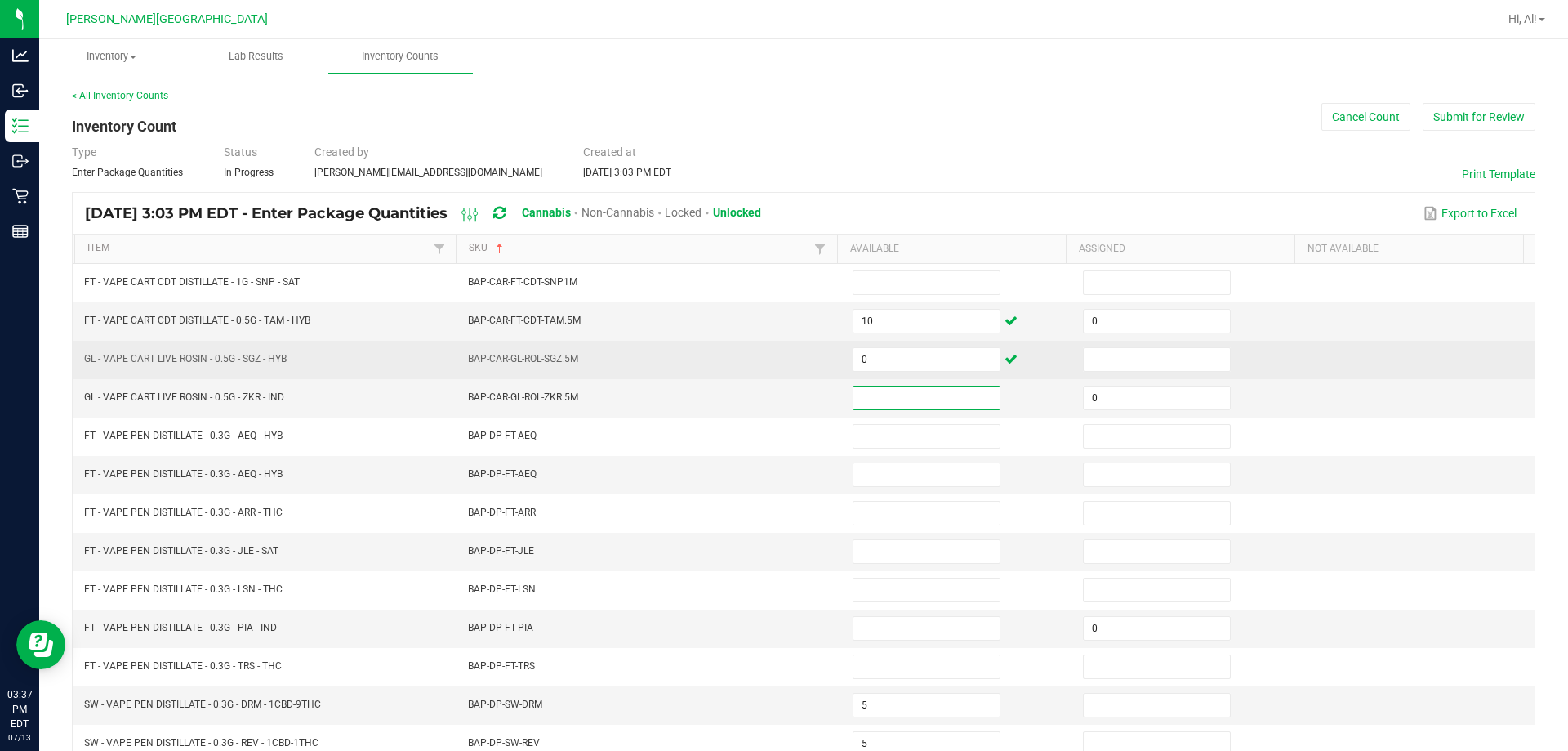 click on "0" at bounding box center [958, 360] 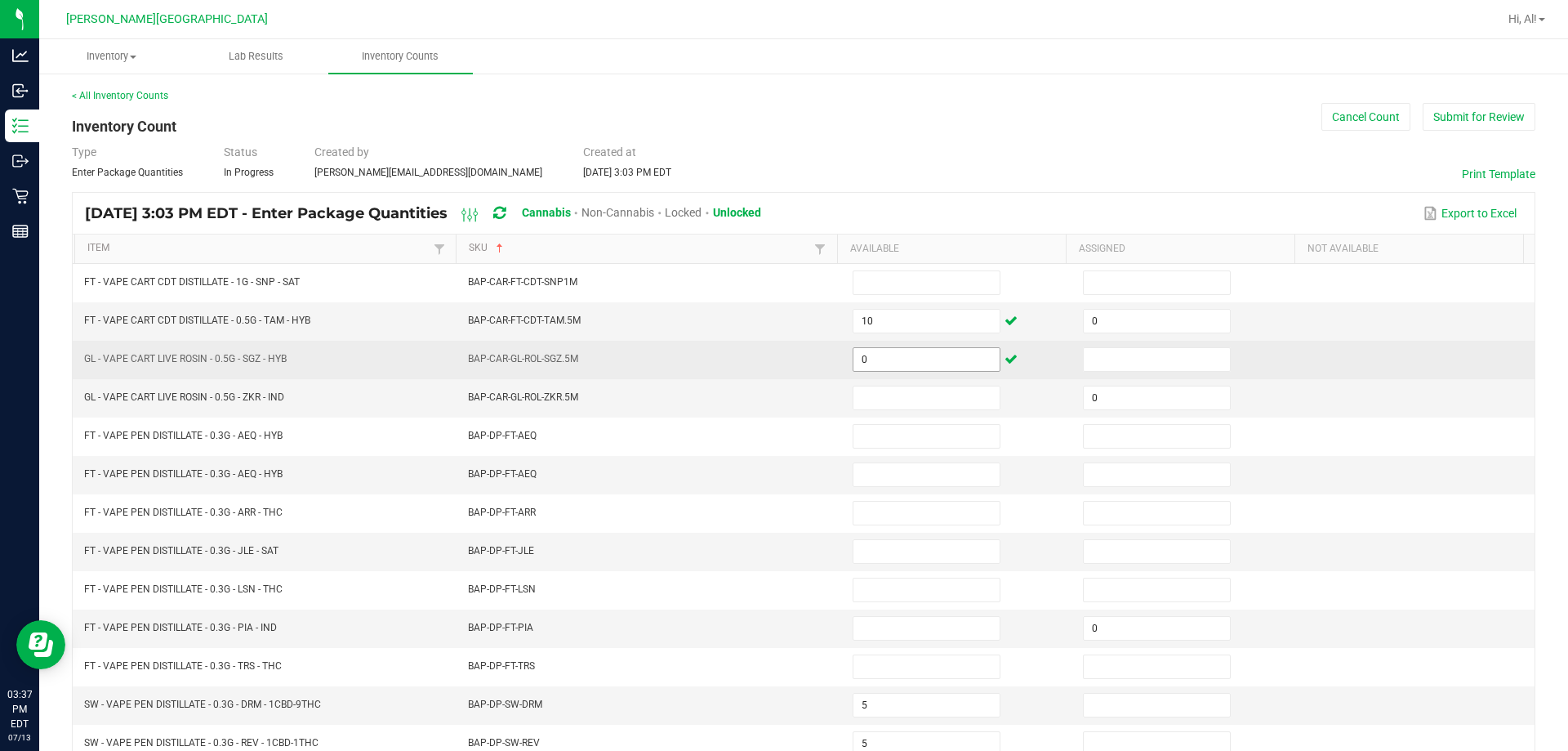 click on "0" at bounding box center [926, 360] 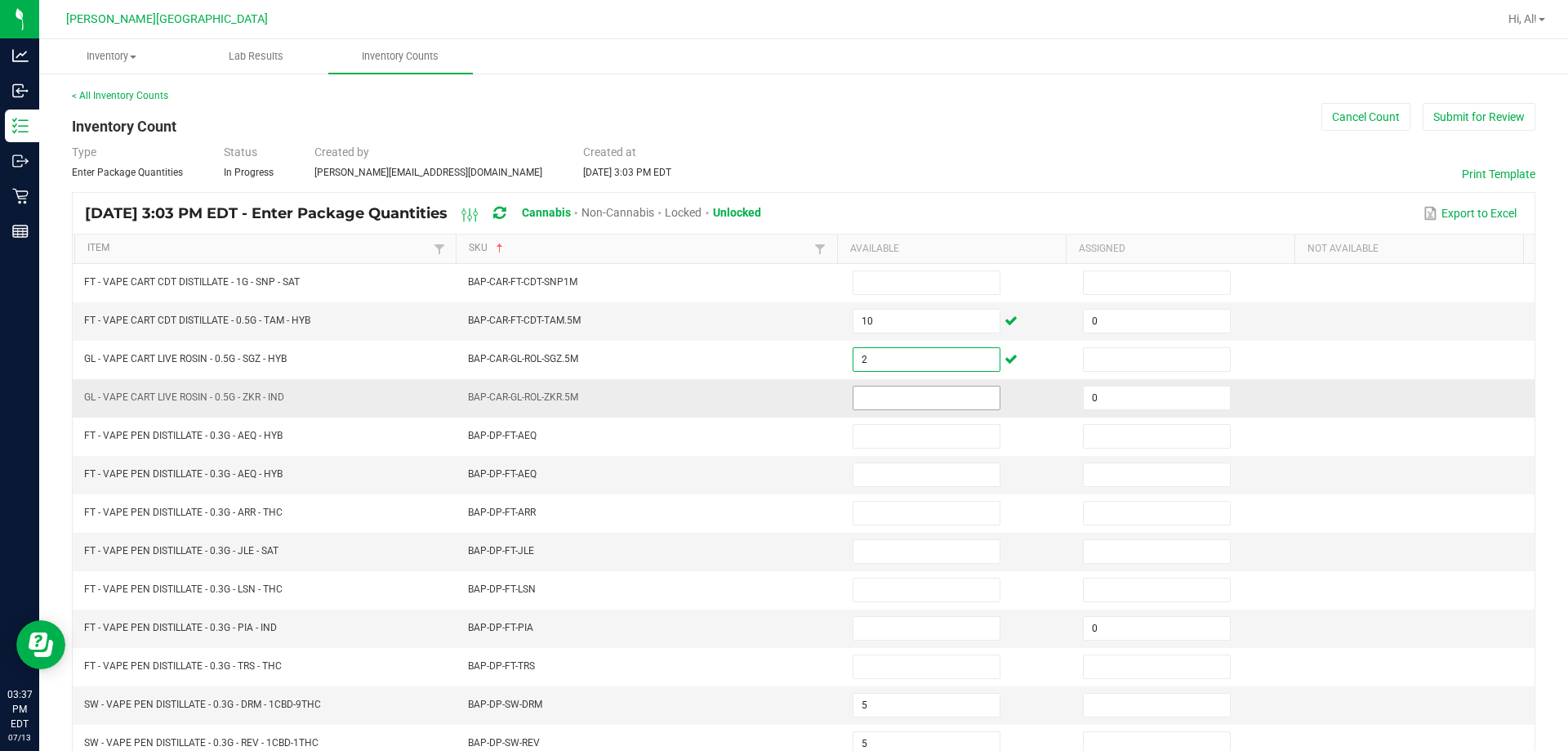 type 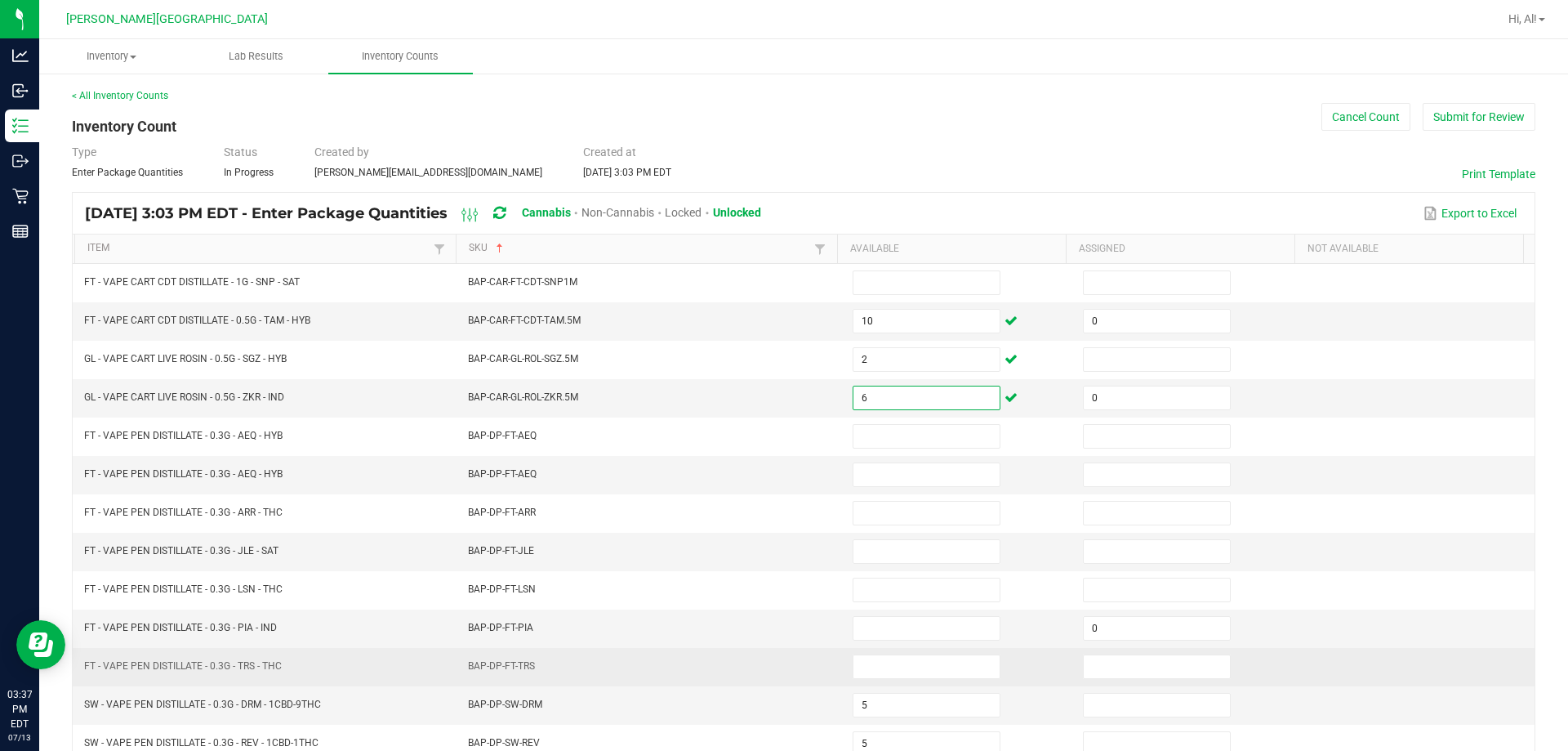 drag, startPoint x: 381, startPoint y: 659, endPoint x: 376, endPoint y: 651, distance: 9.433981 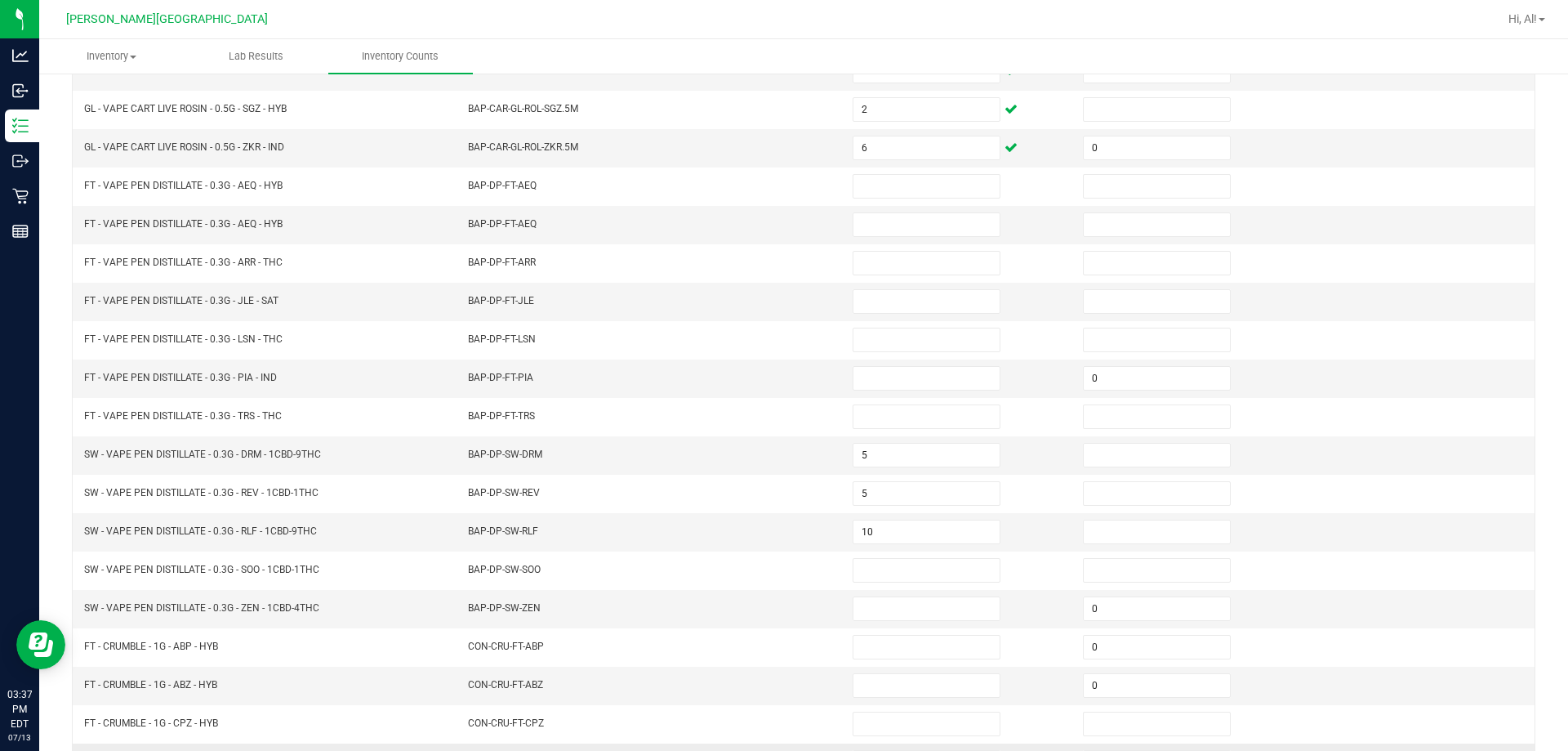 scroll, scrollTop: 339, scrollLeft: 0, axis: vertical 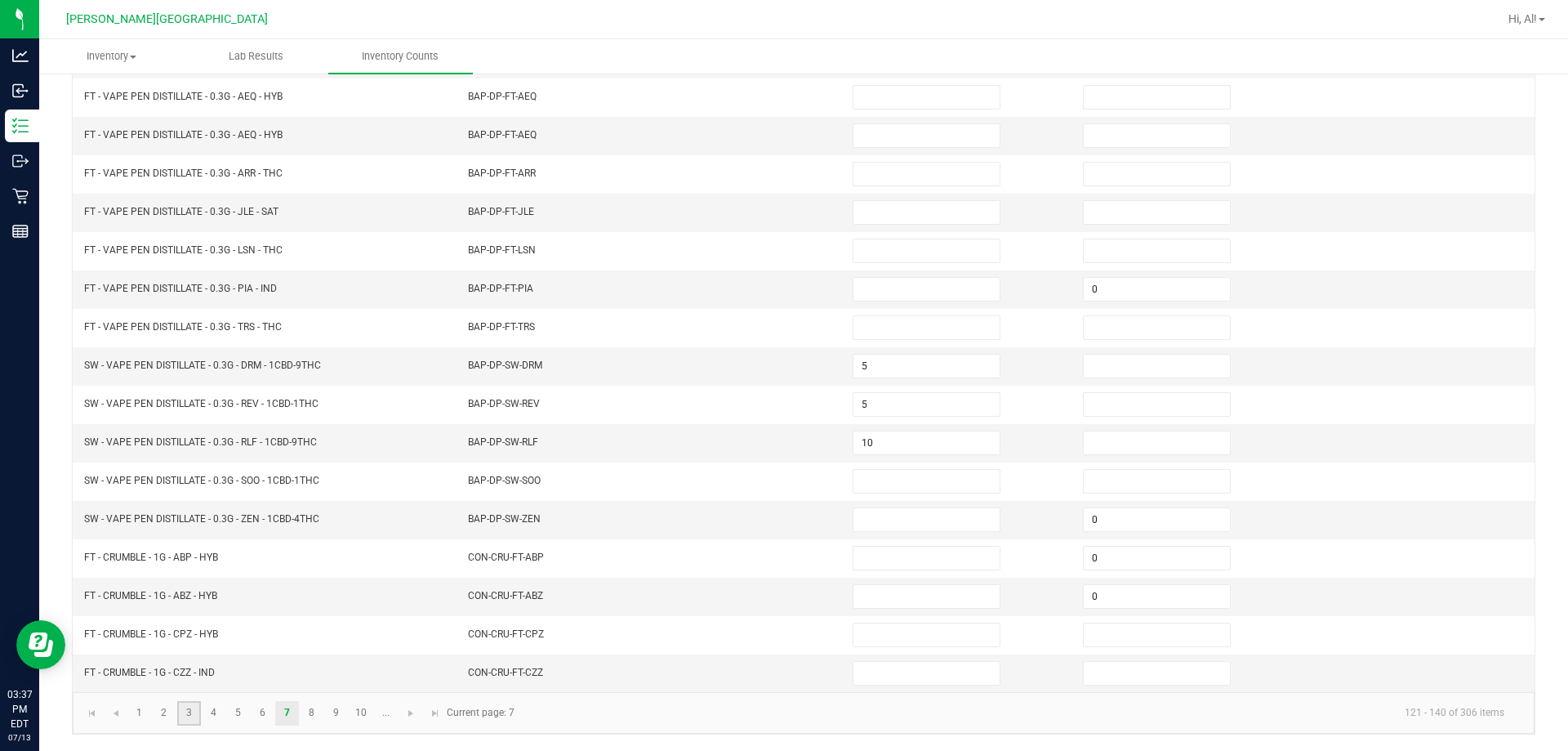 click on "3" 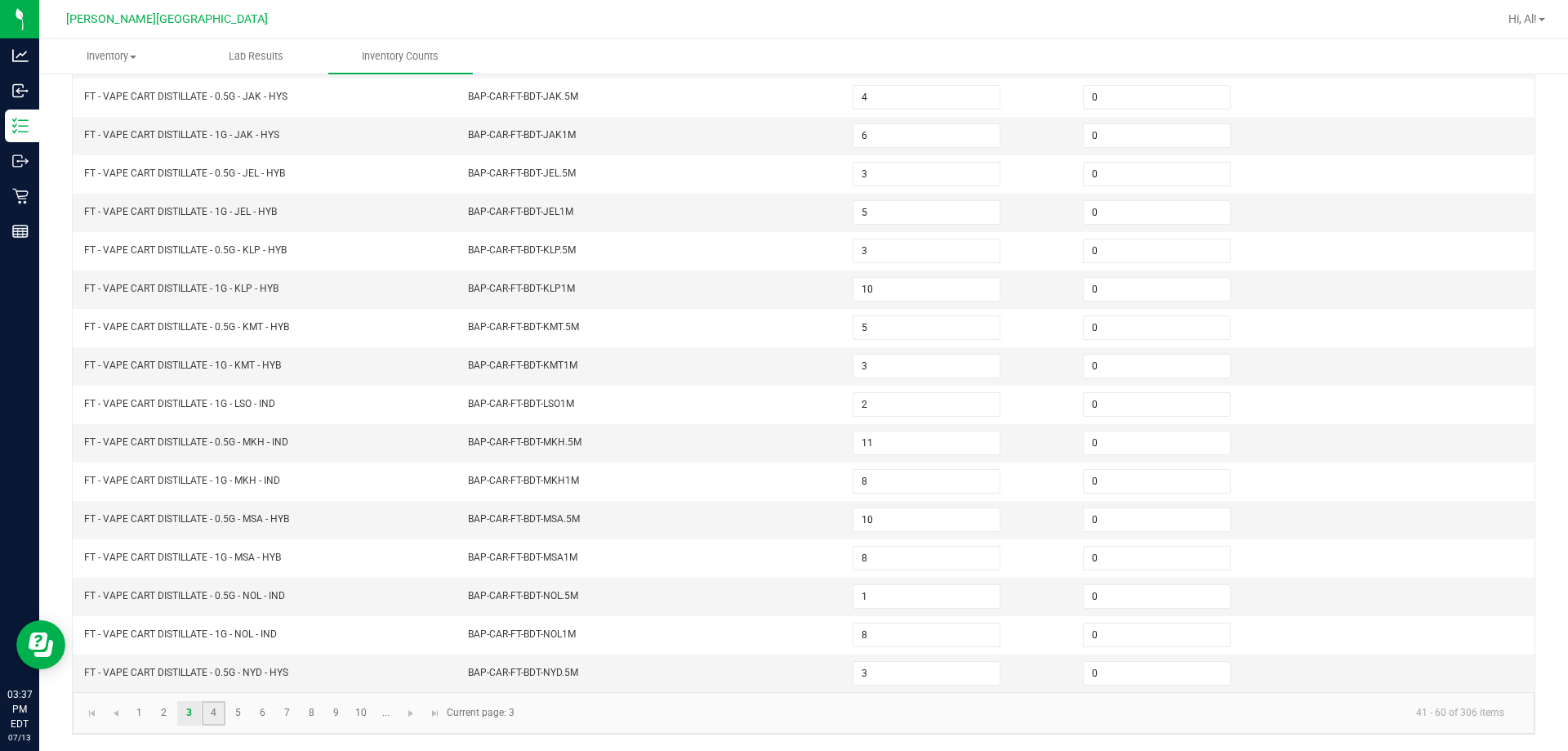 click on "4" 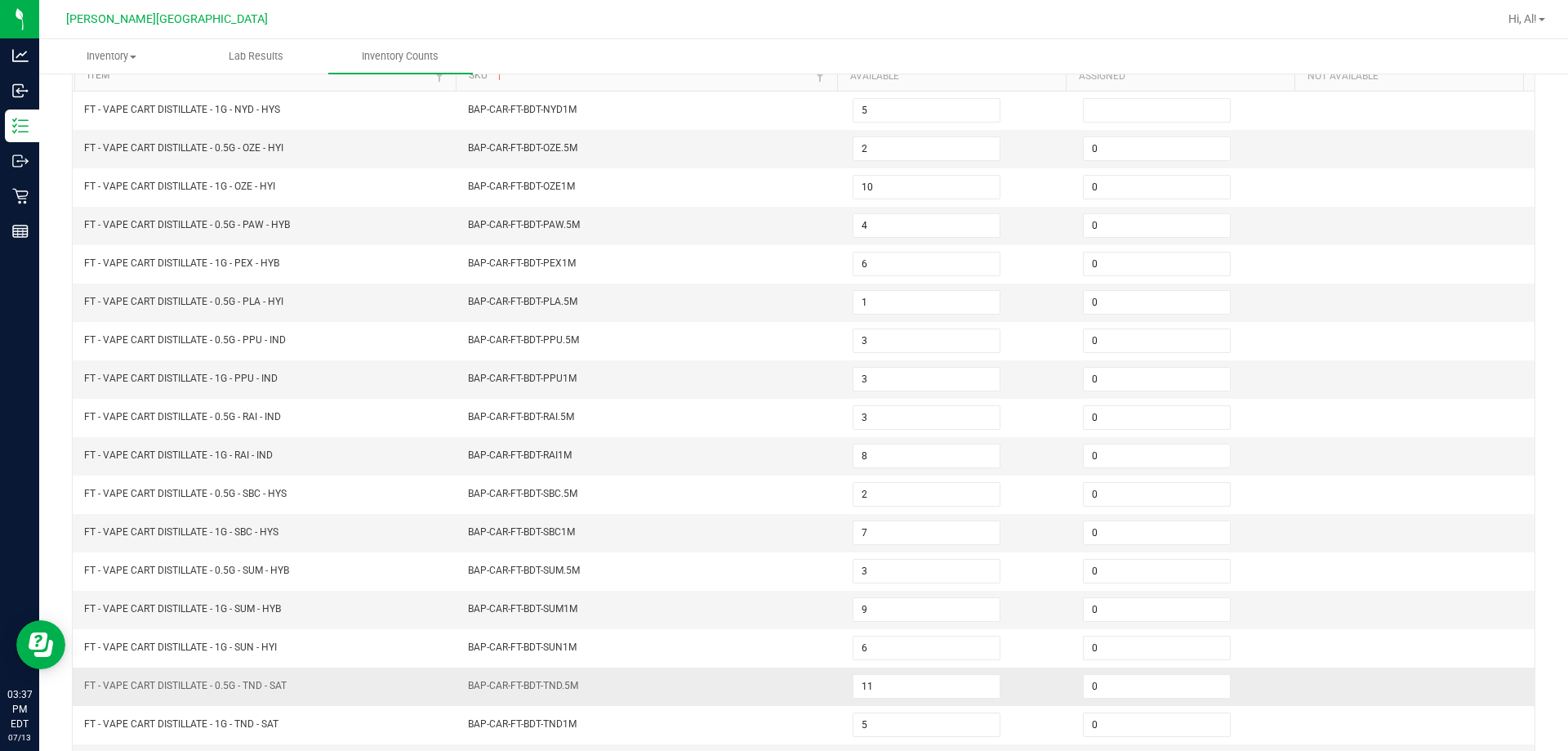 scroll, scrollTop: 339, scrollLeft: 0, axis: vertical 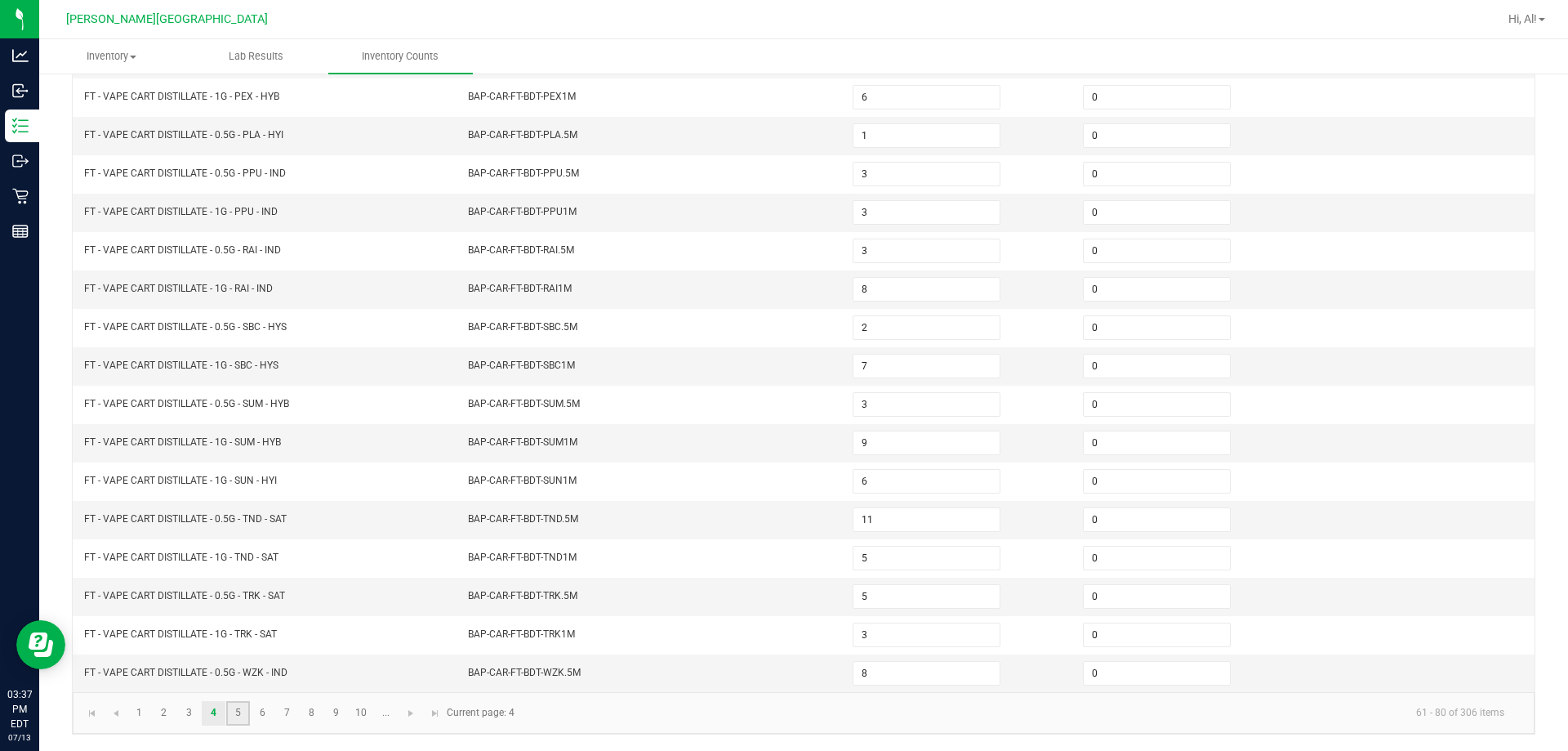 click on "5" 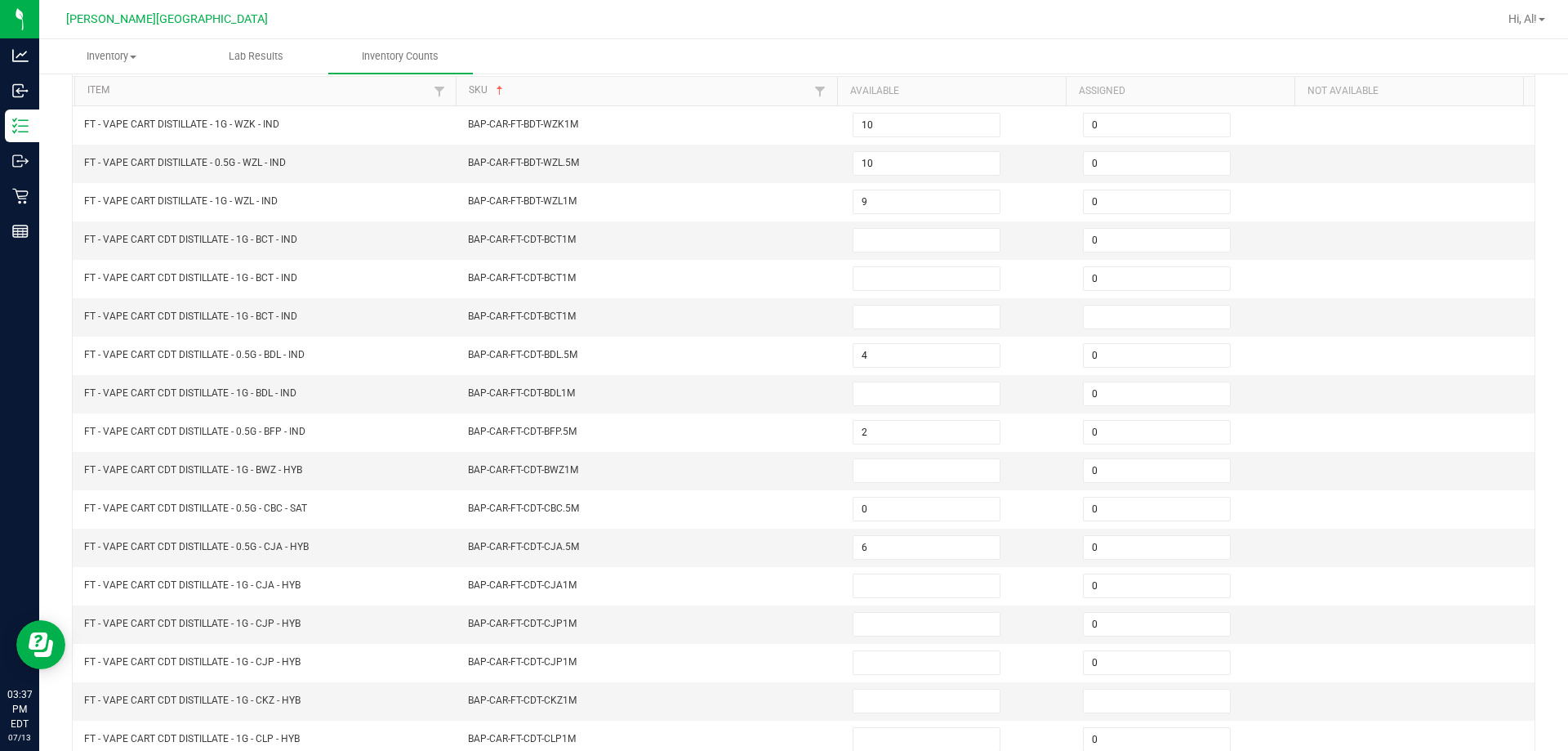 scroll, scrollTop: 0, scrollLeft: 0, axis: both 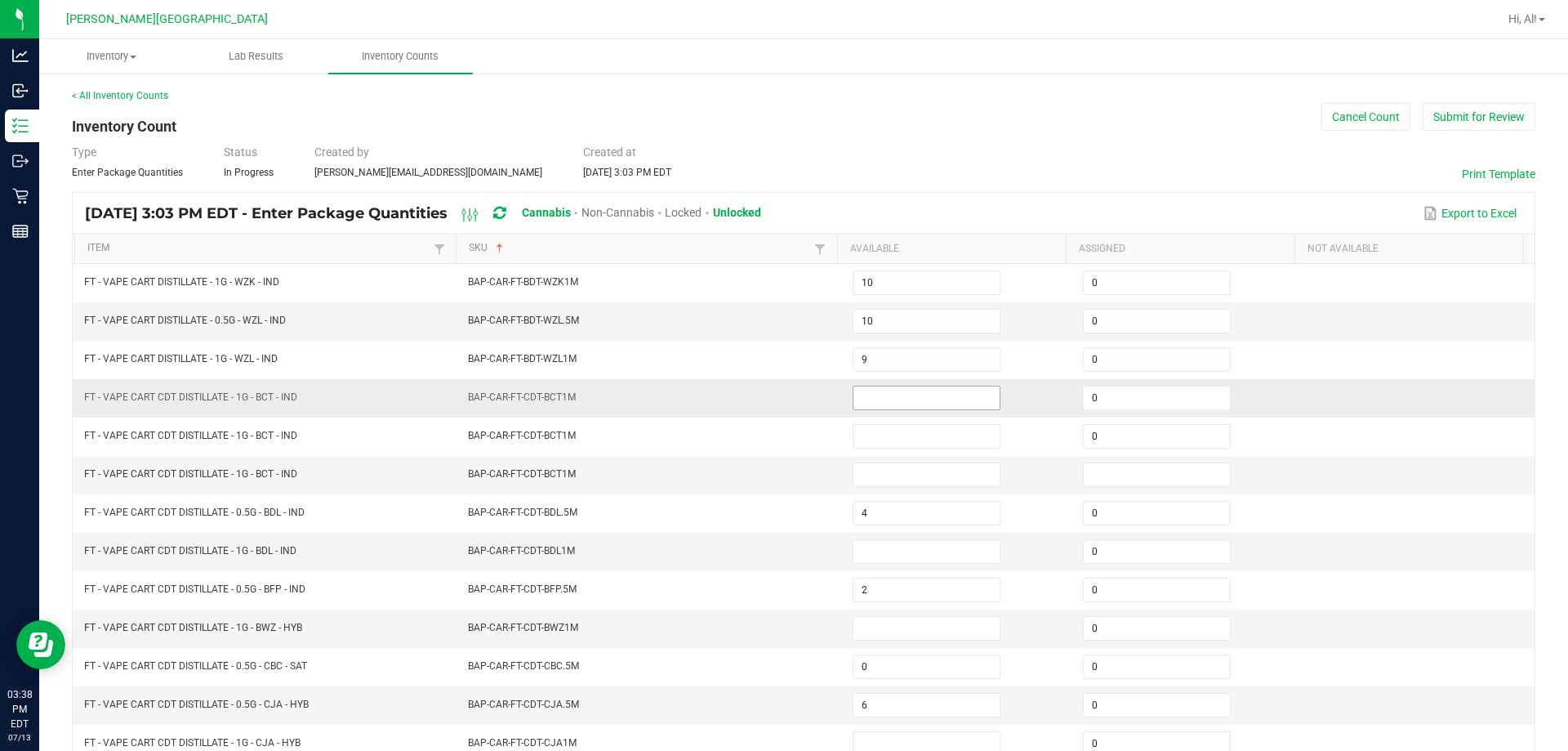 click at bounding box center [926, 398] 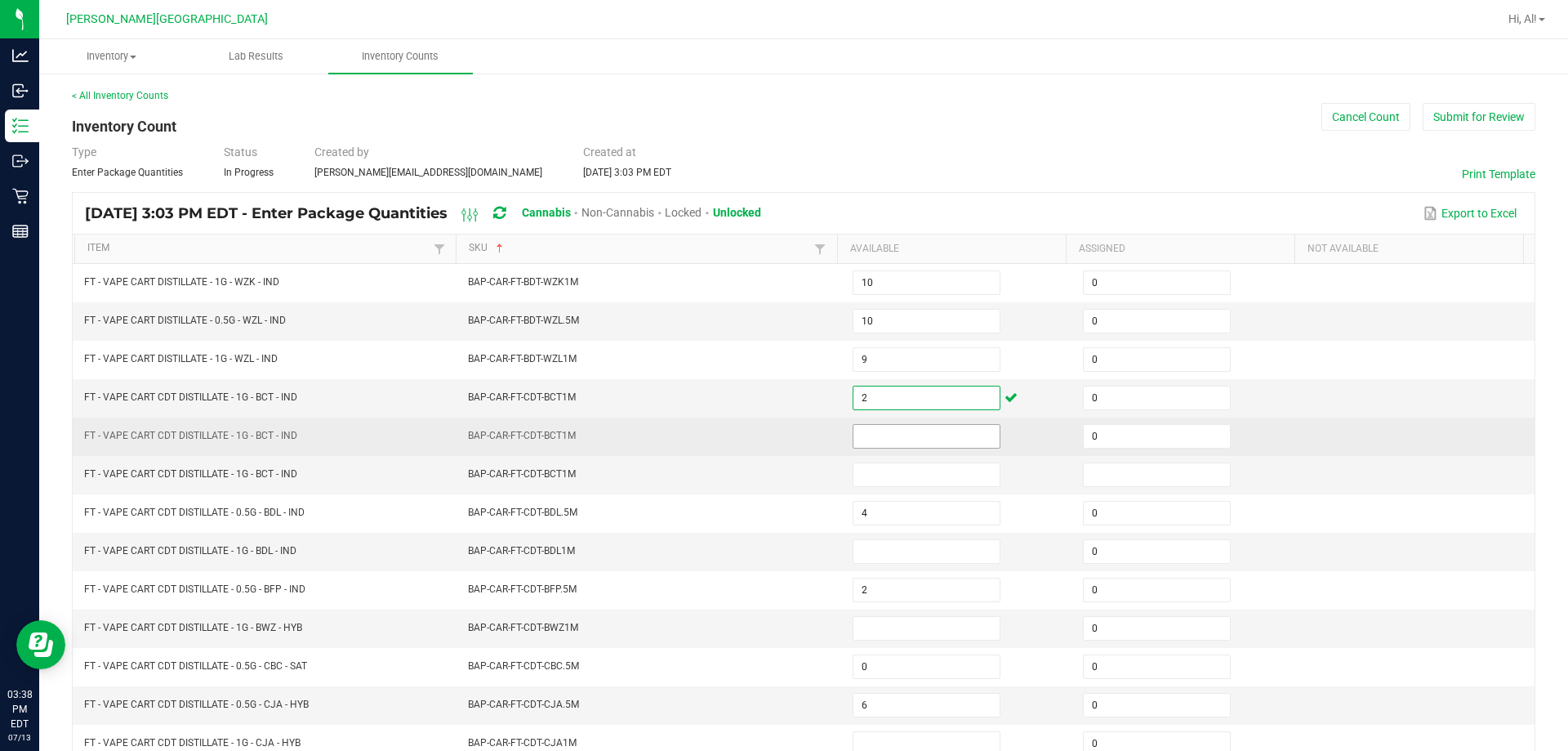 click at bounding box center [926, 436] 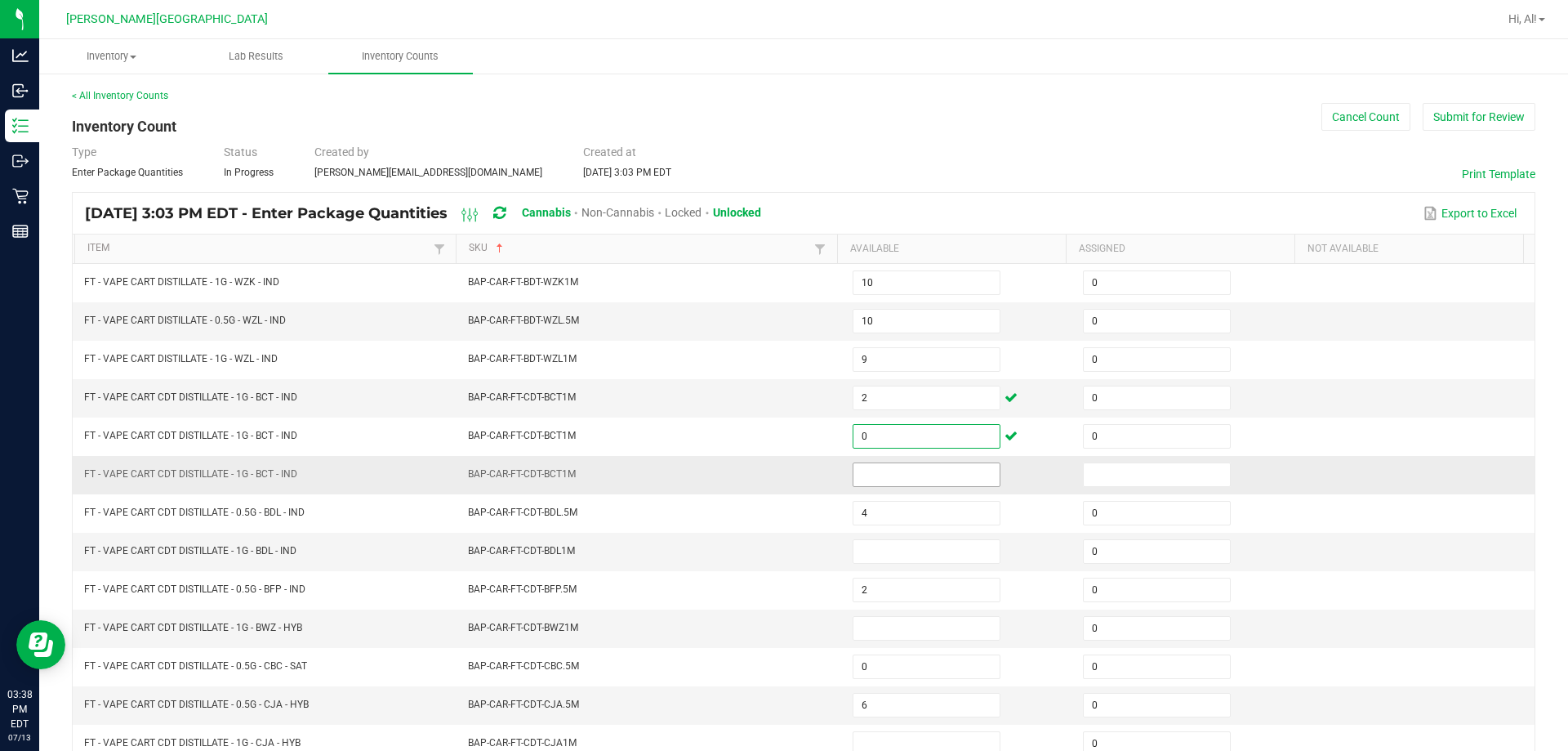 click at bounding box center [926, 475] 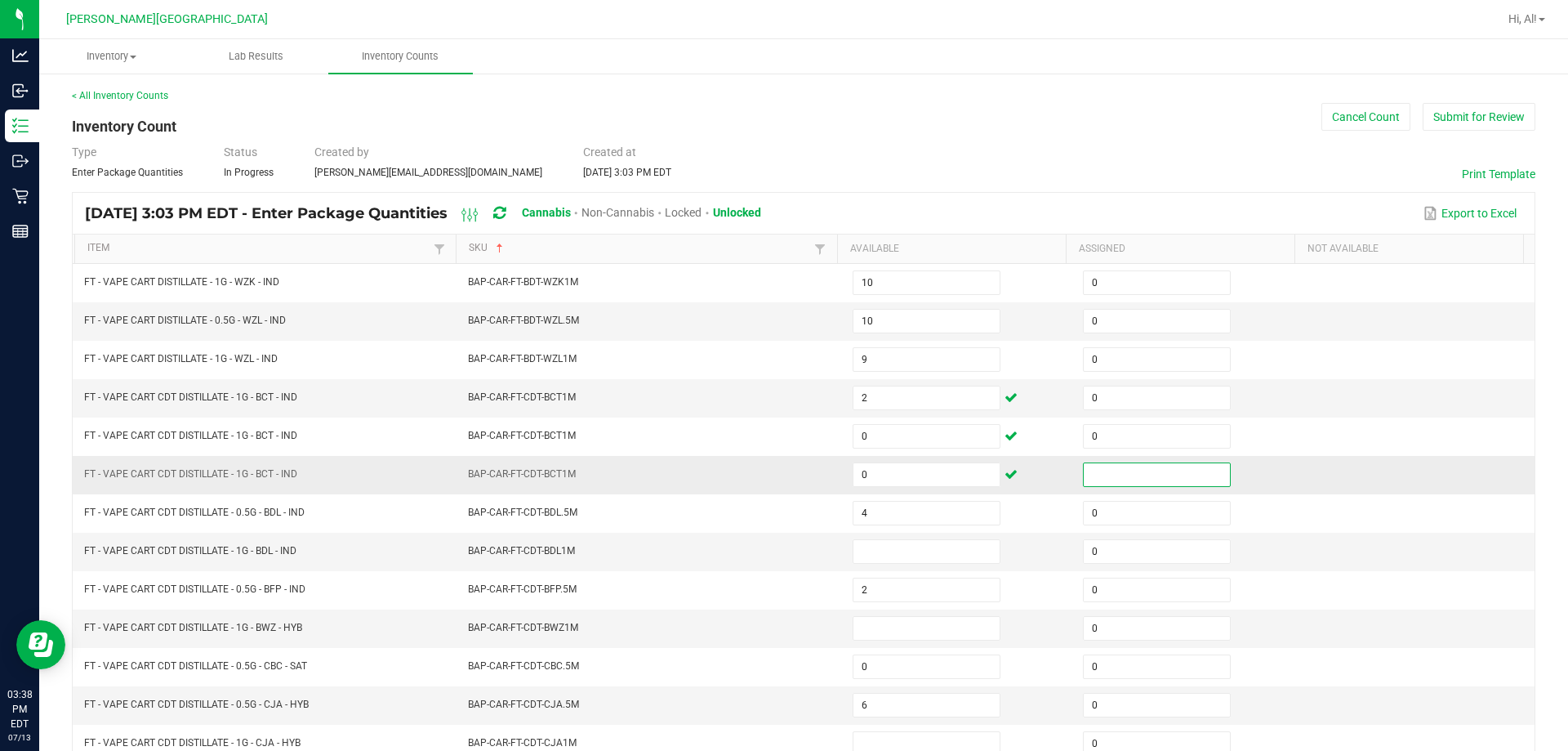 drag, startPoint x: 1111, startPoint y: 479, endPoint x: 1111, endPoint y: 490, distance: 11 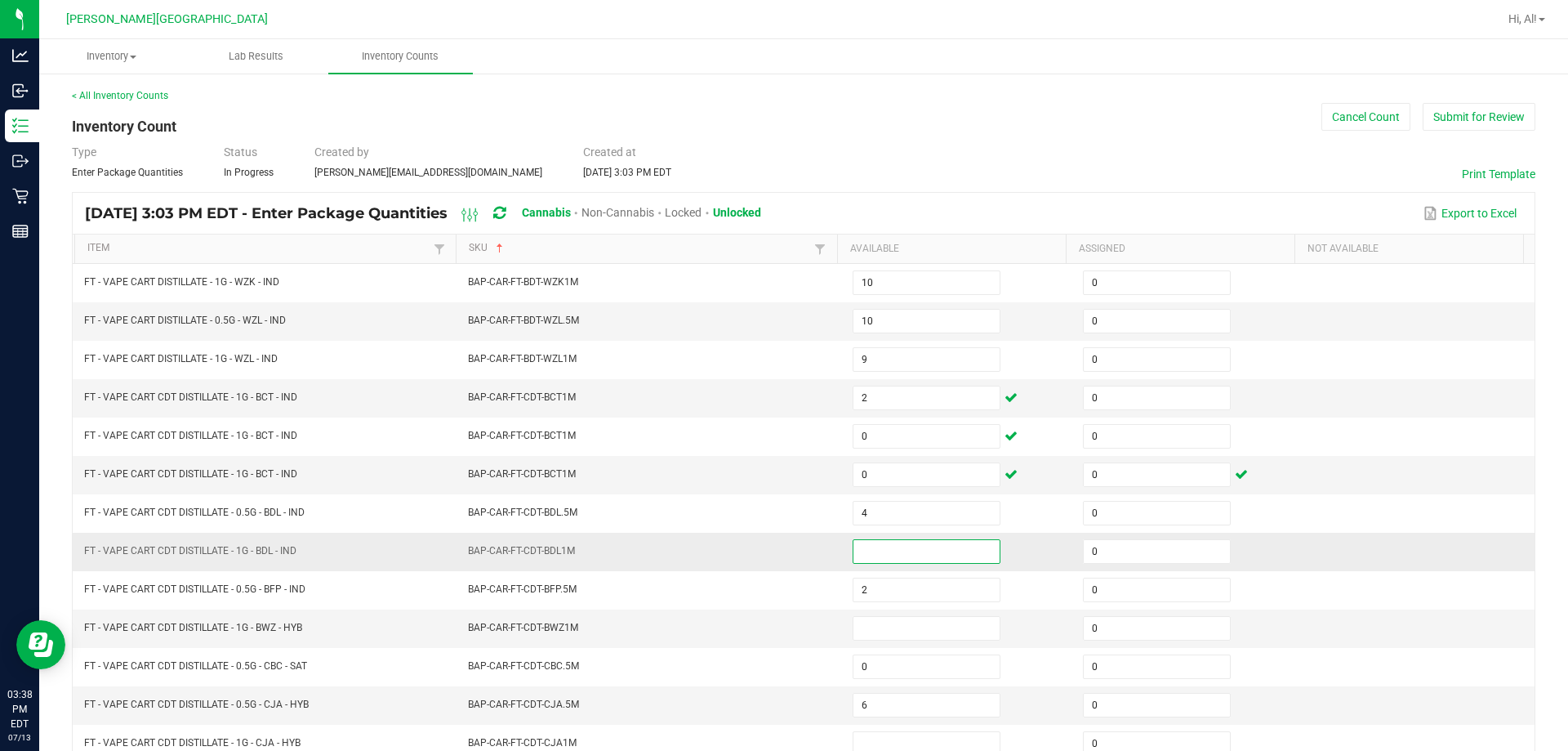 click at bounding box center [926, 552] 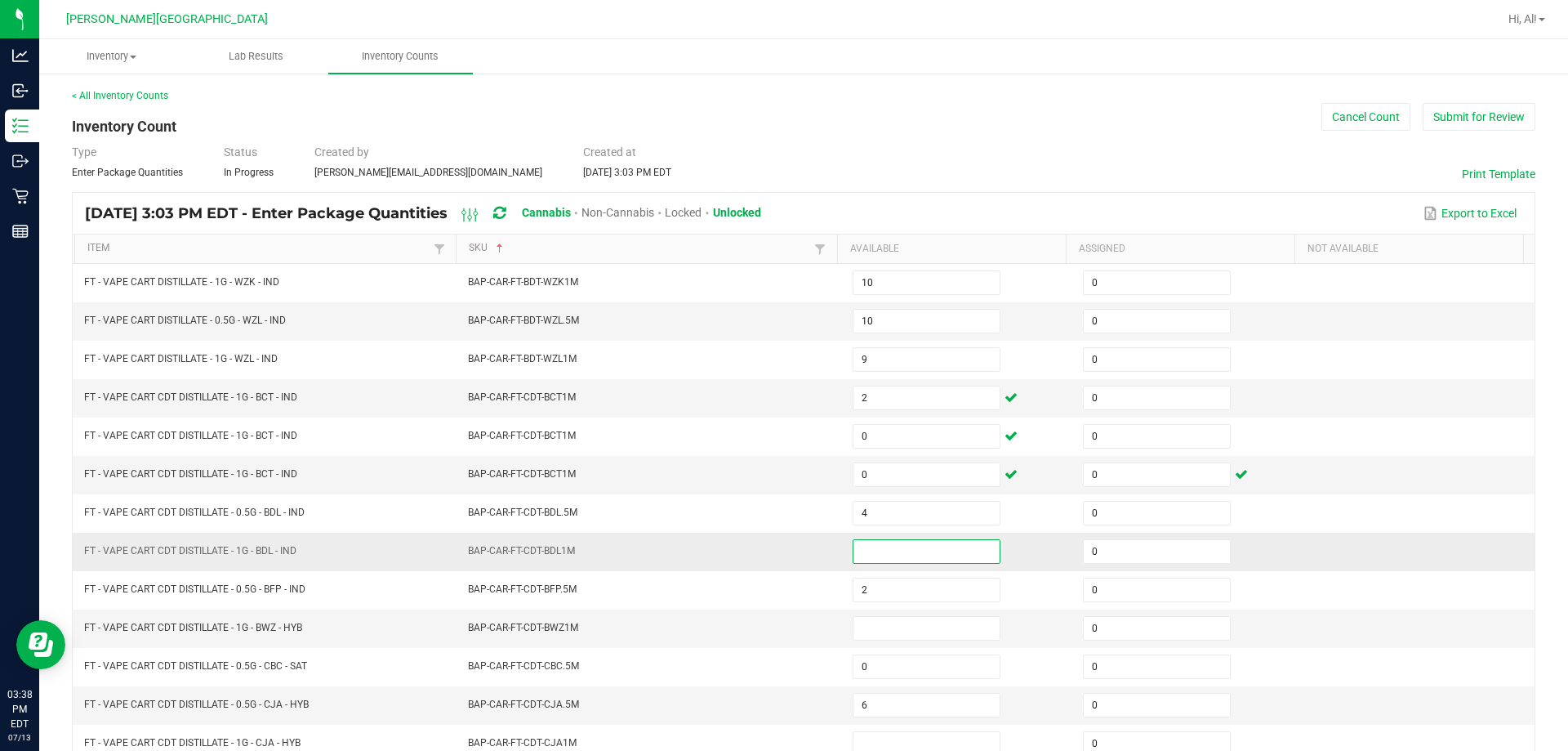 click at bounding box center (926, 552) 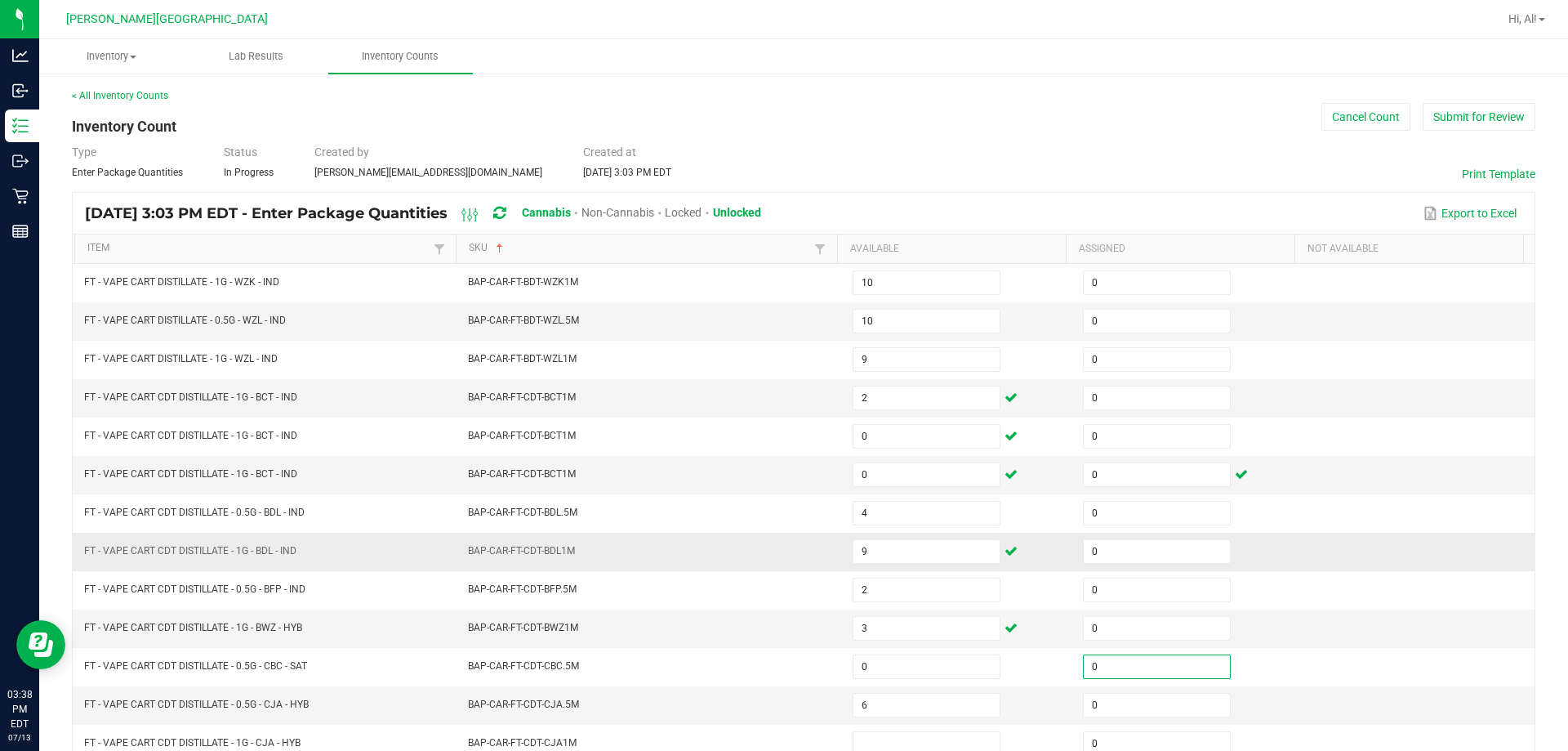 click on "BAP-CAR-FT-CDT-BDL1M" at bounding box center [650, 552] 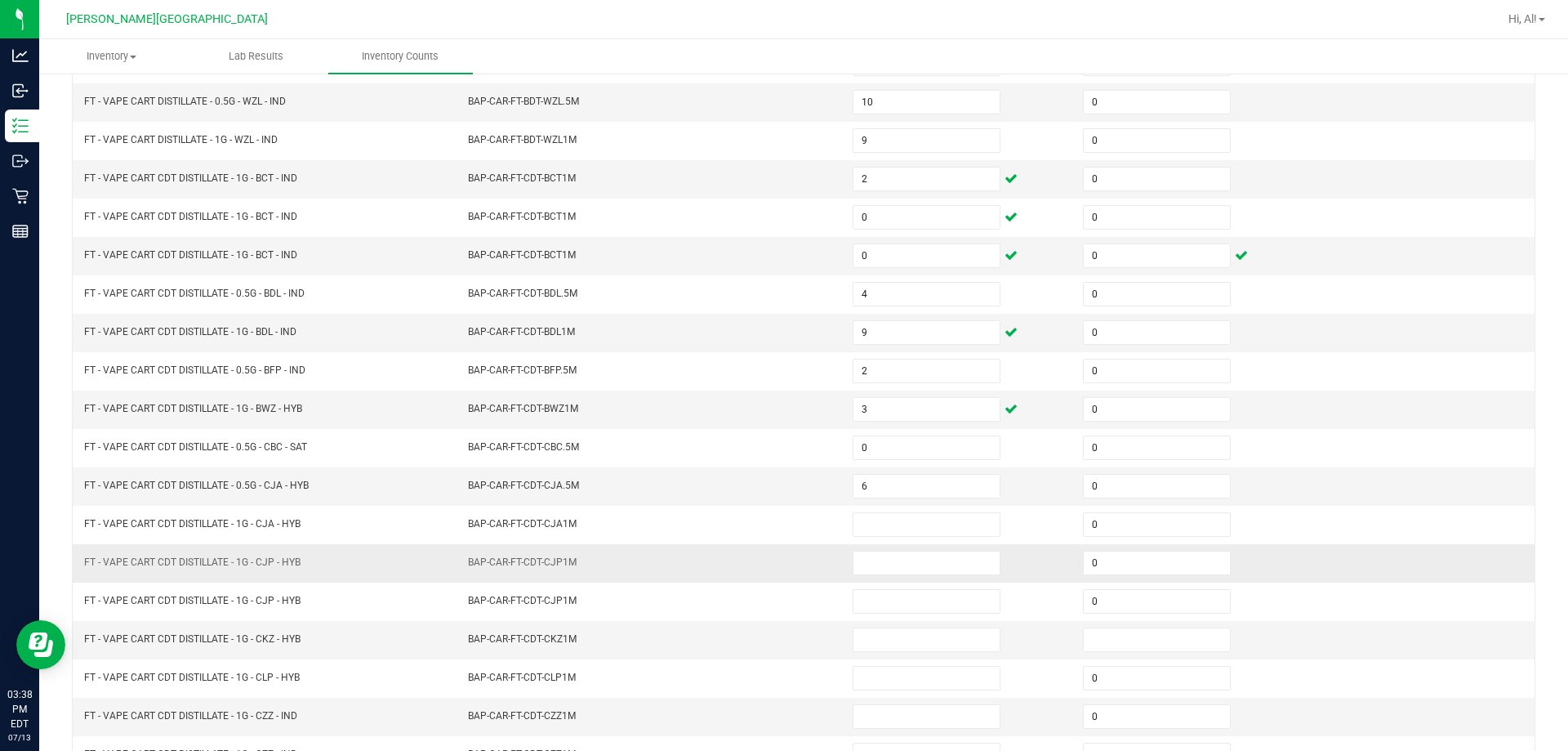 scroll, scrollTop: 245, scrollLeft: 0, axis: vertical 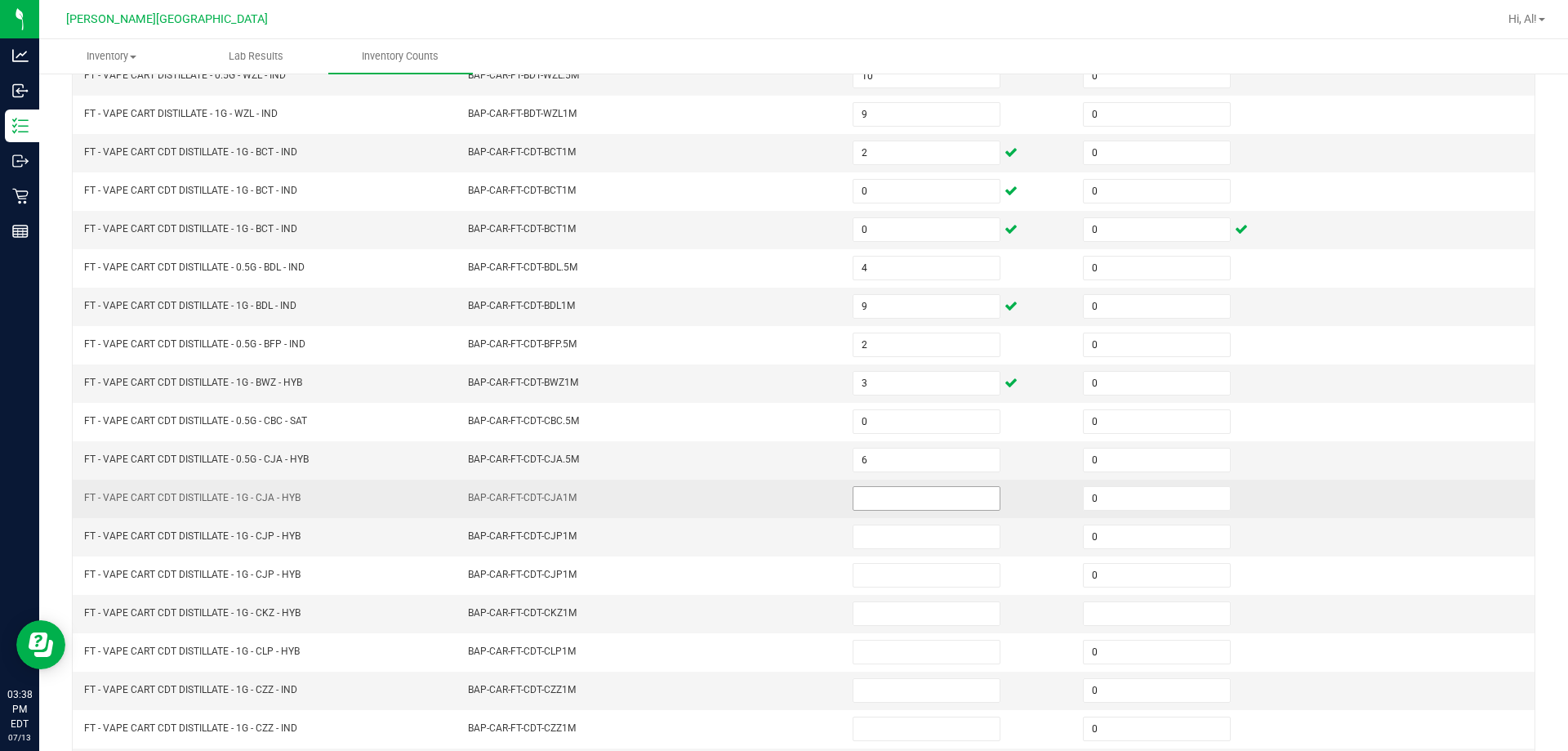 click at bounding box center (926, 498) 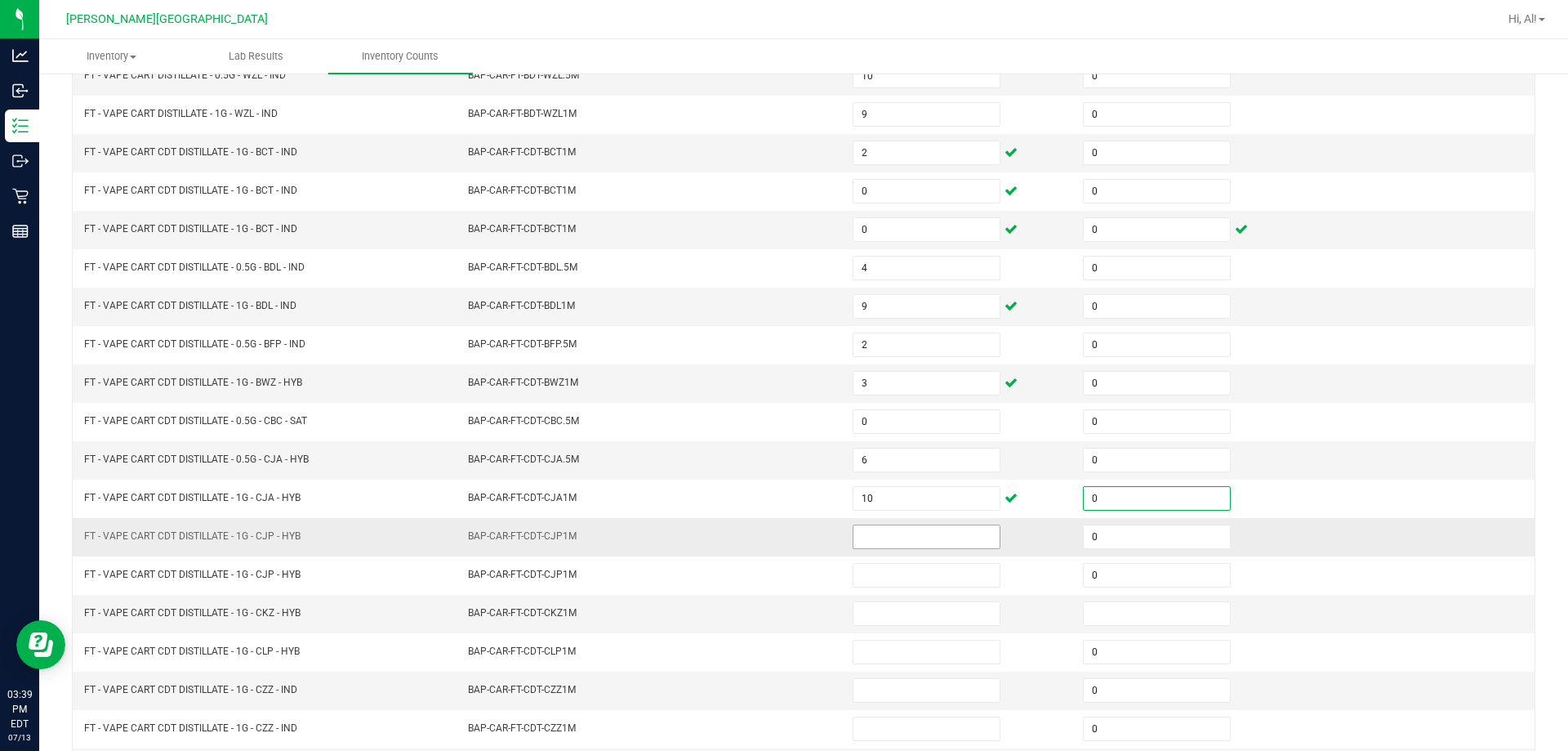 click at bounding box center [926, 537] 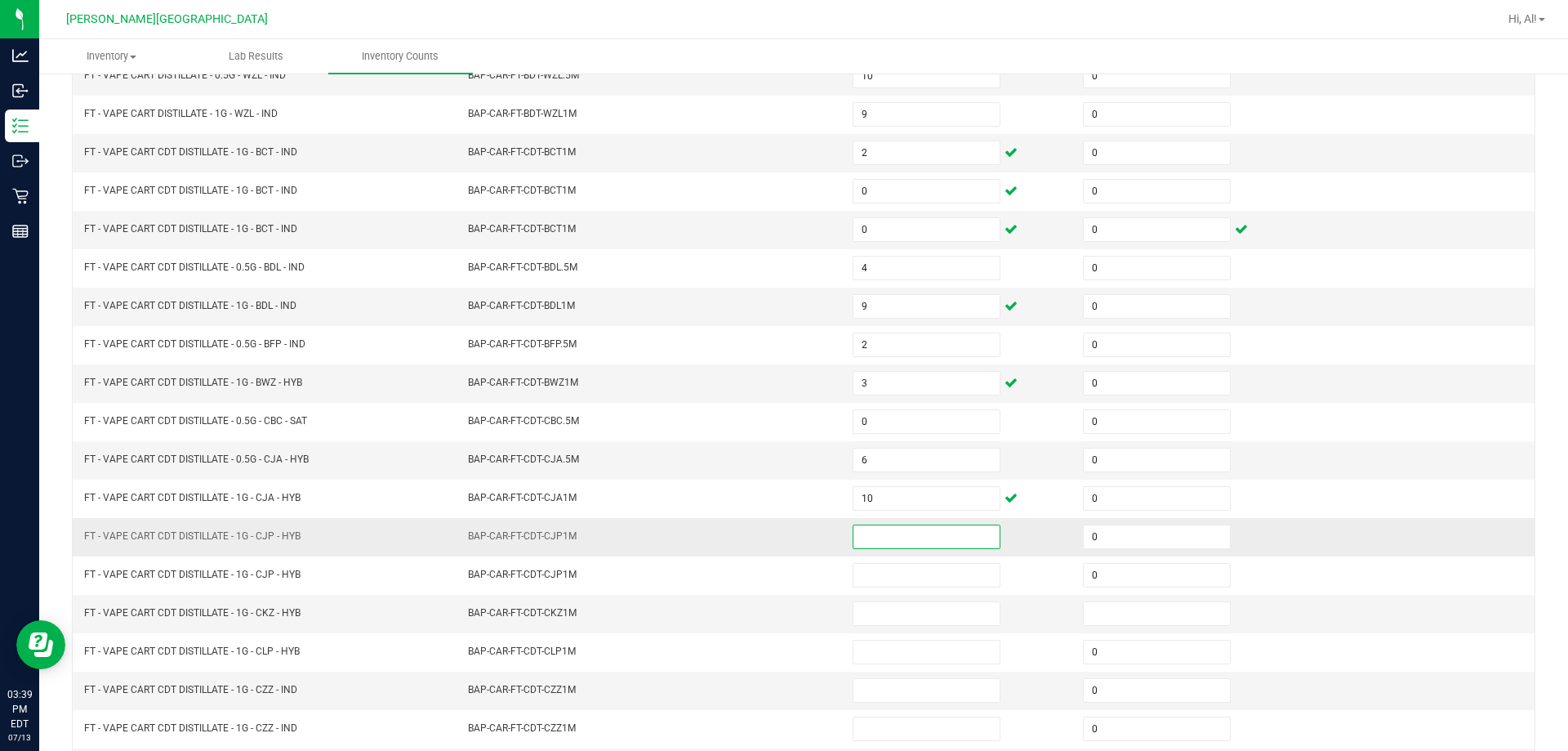 click at bounding box center [926, 537] 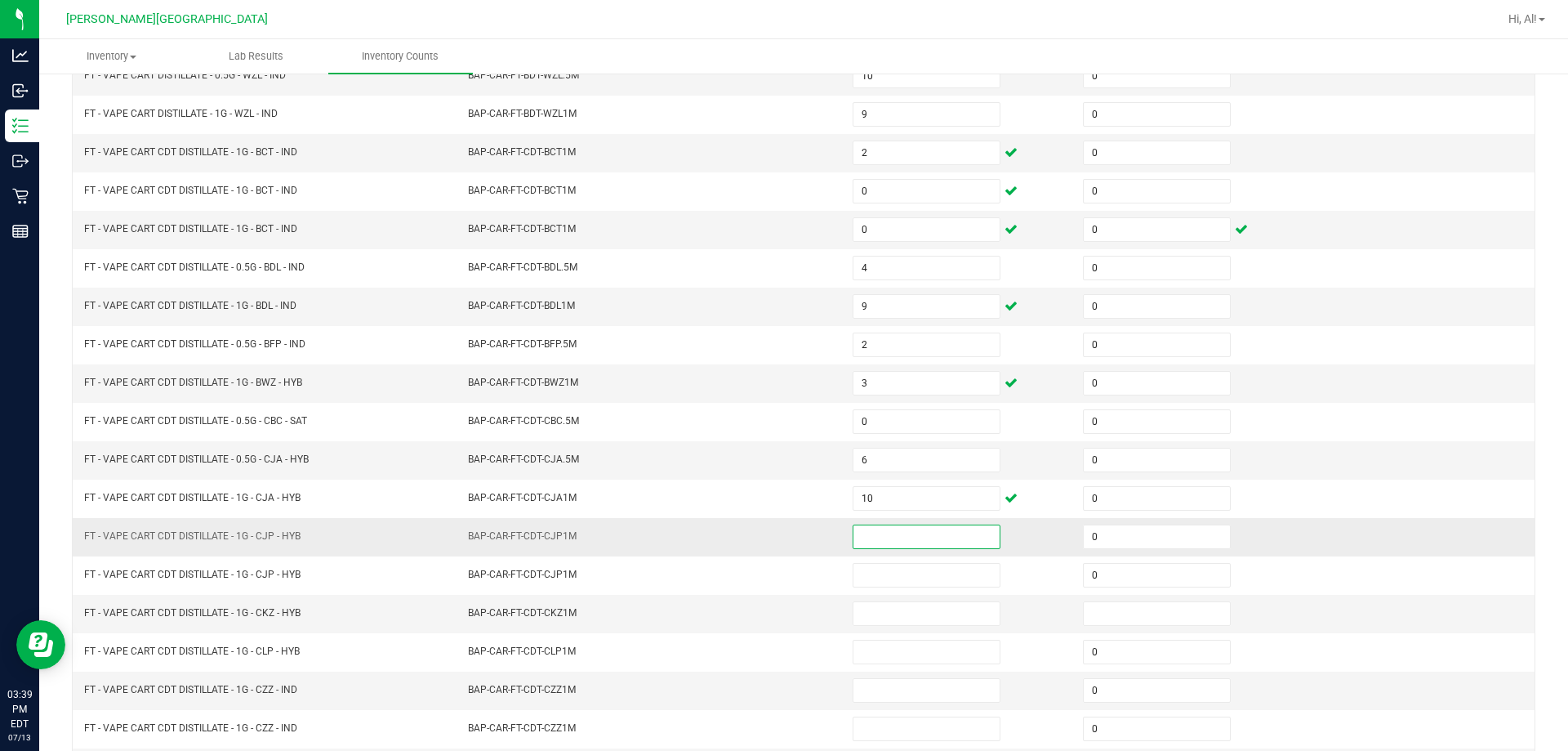 click at bounding box center (926, 537) 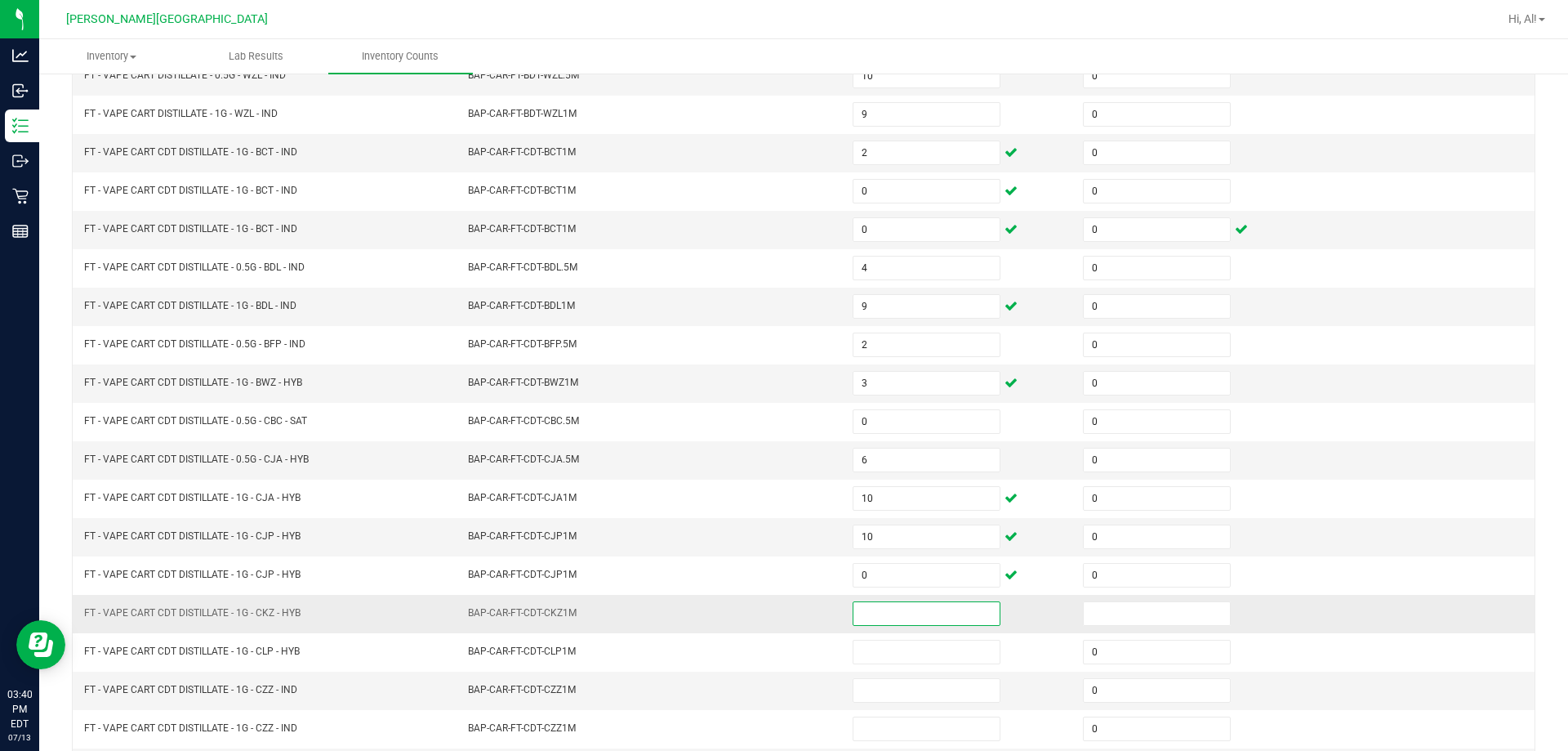 click at bounding box center [926, 614] 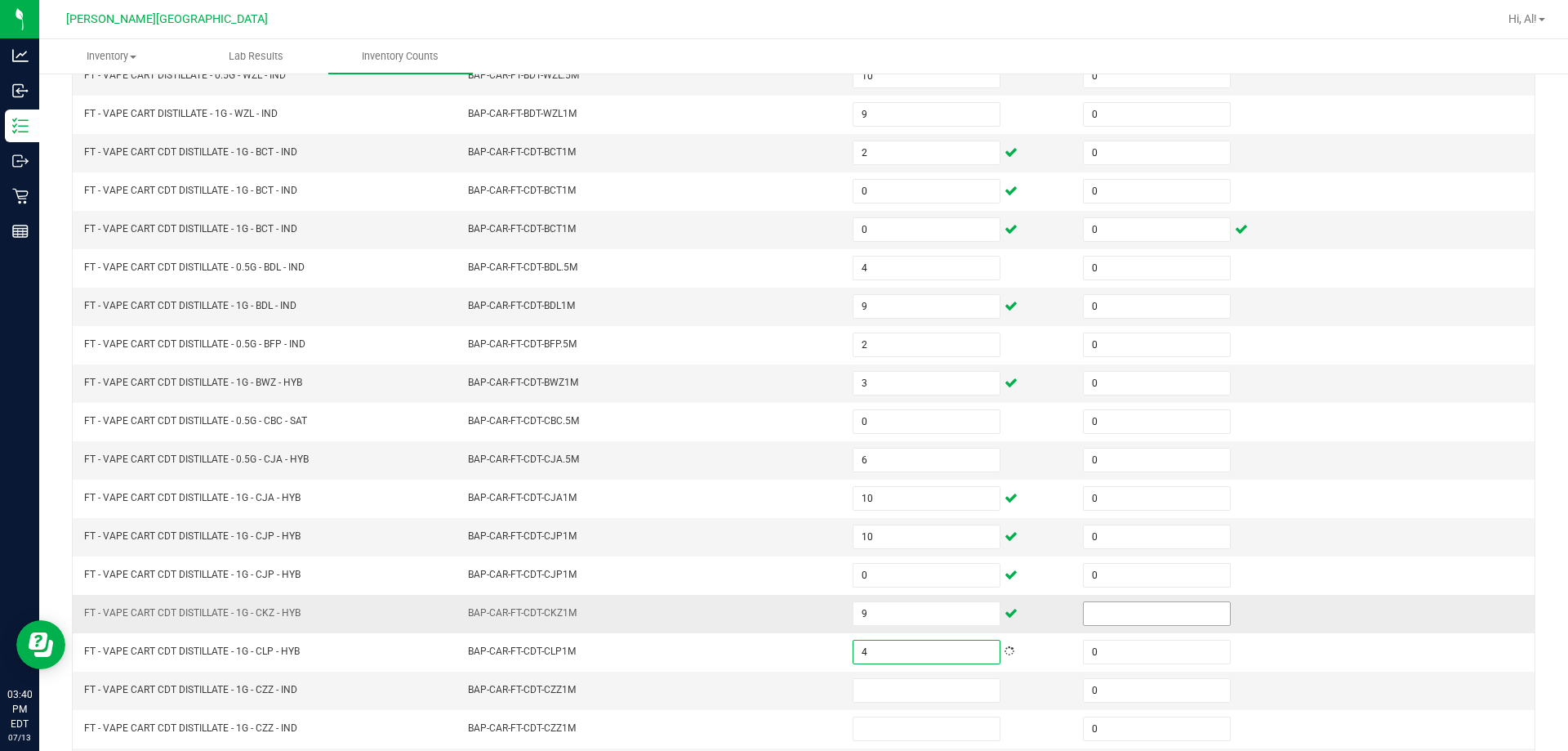 click at bounding box center [1156, 614] 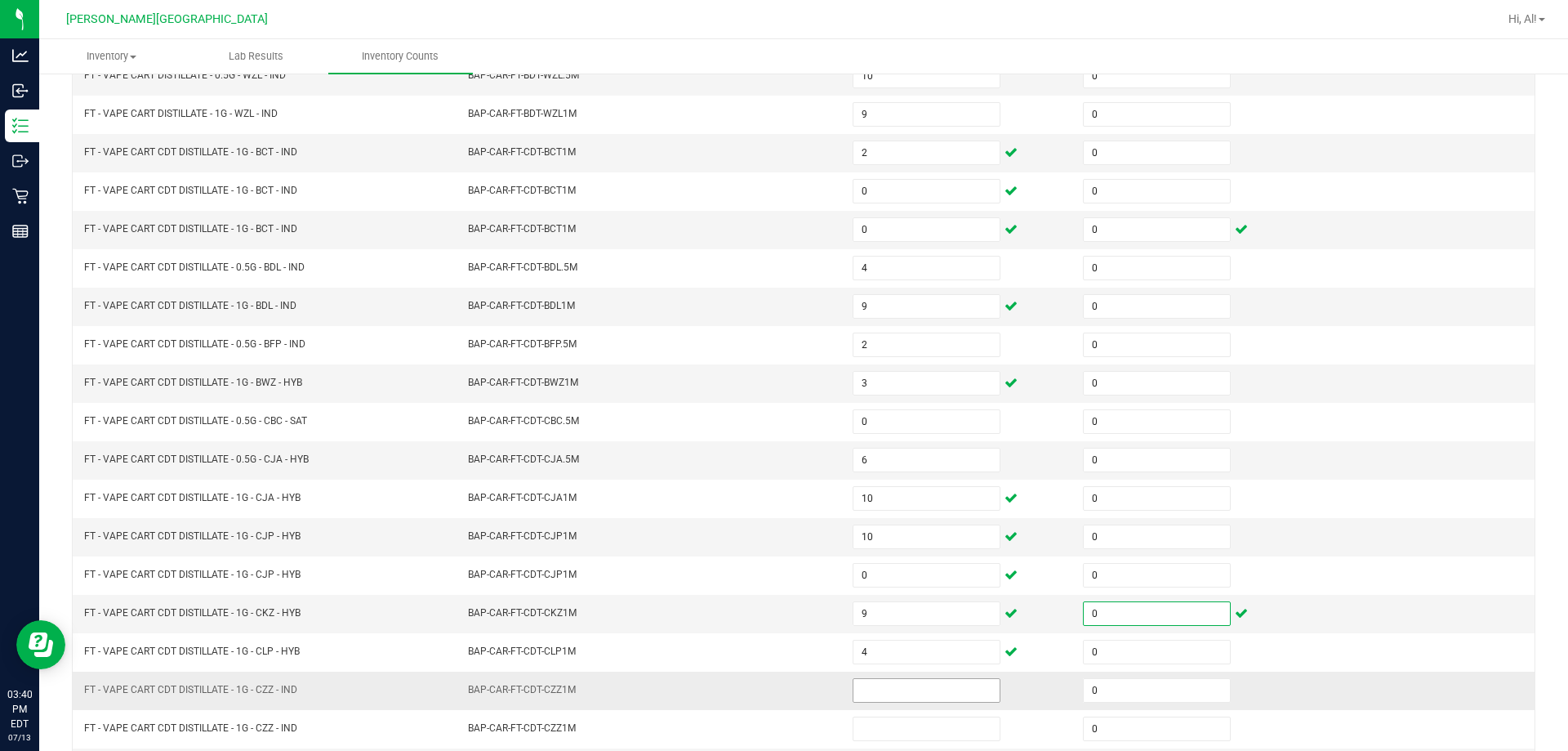 click at bounding box center [926, 691] 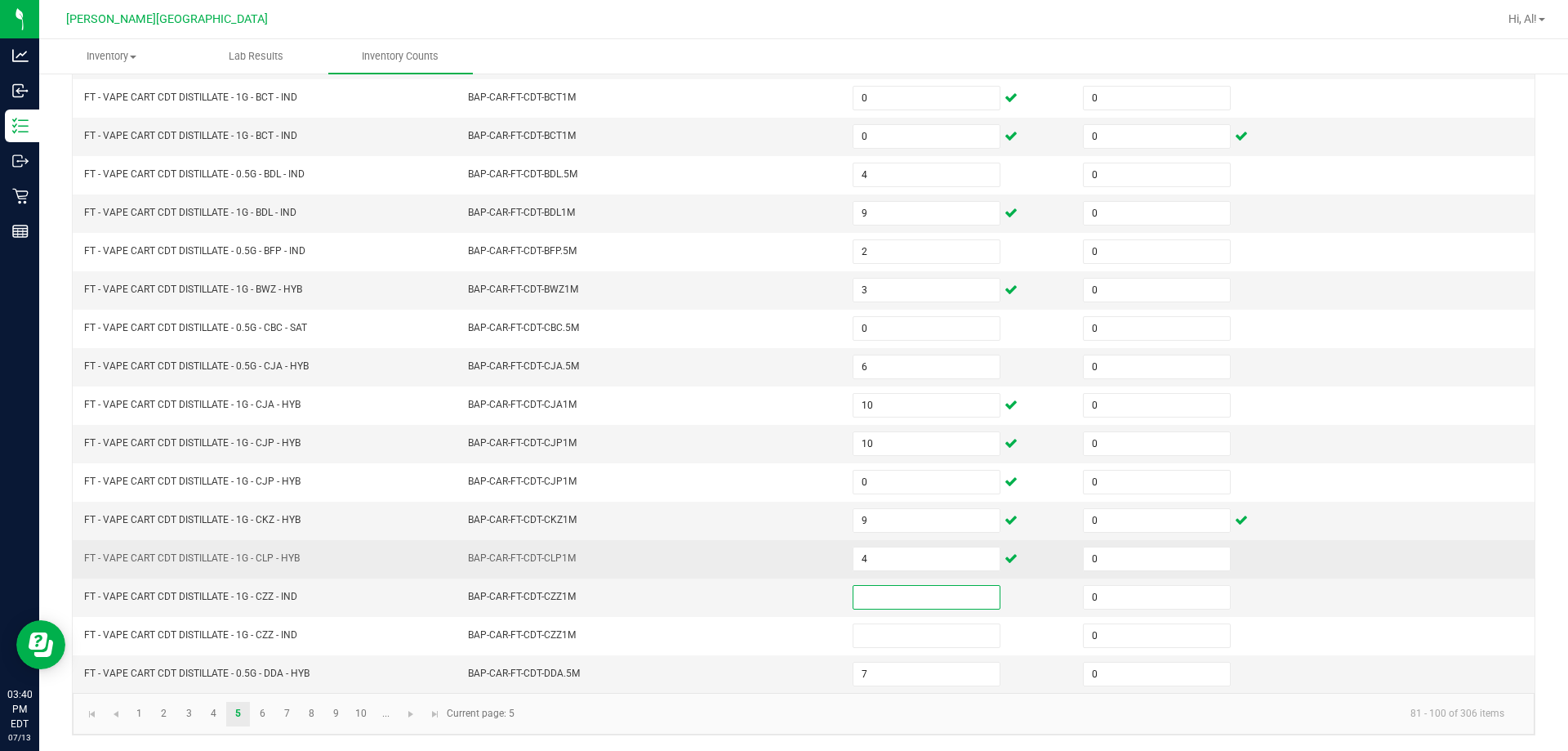 scroll, scrollTop: 339, scrollLeft: 0, axis: vertical 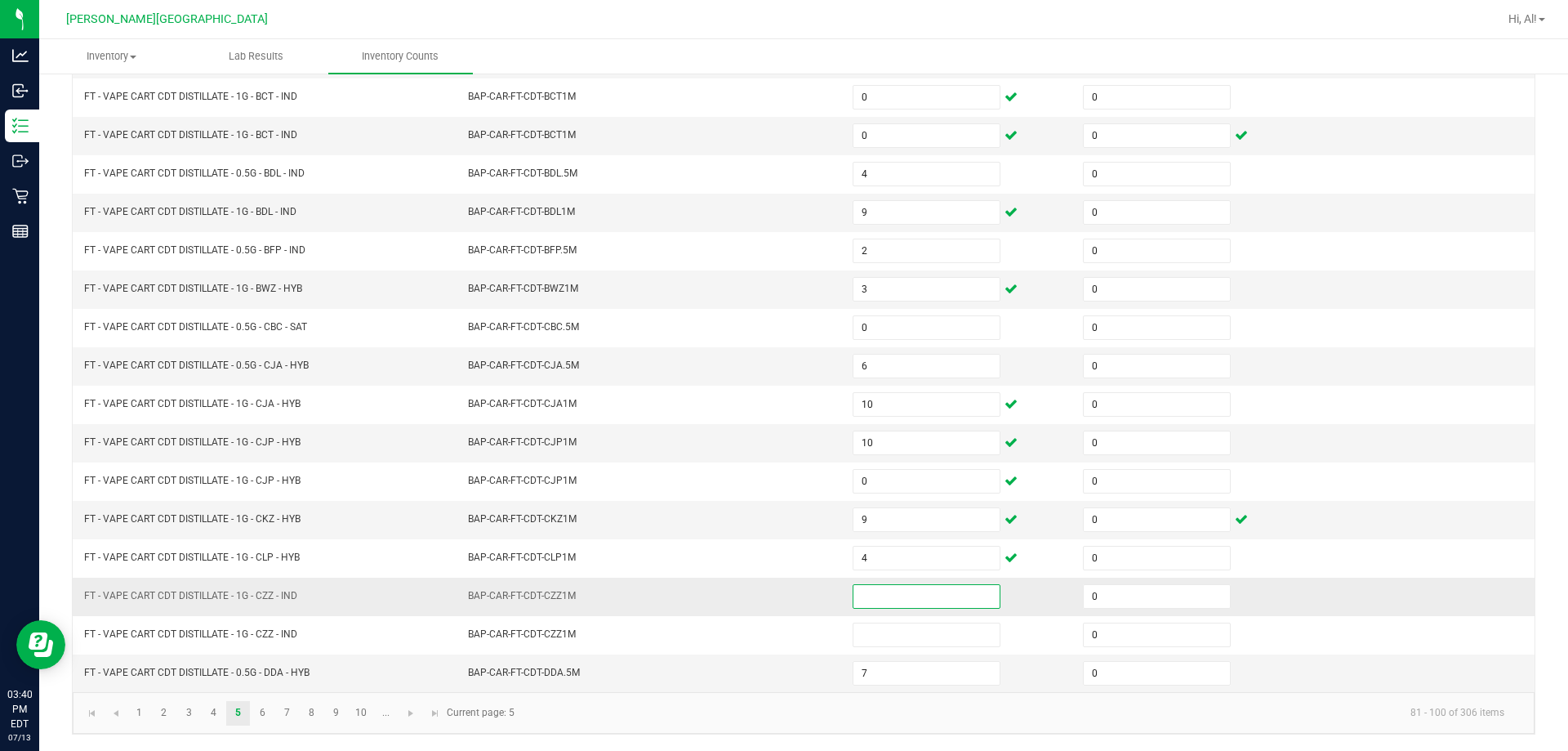 click at bounding box center (926, 597) 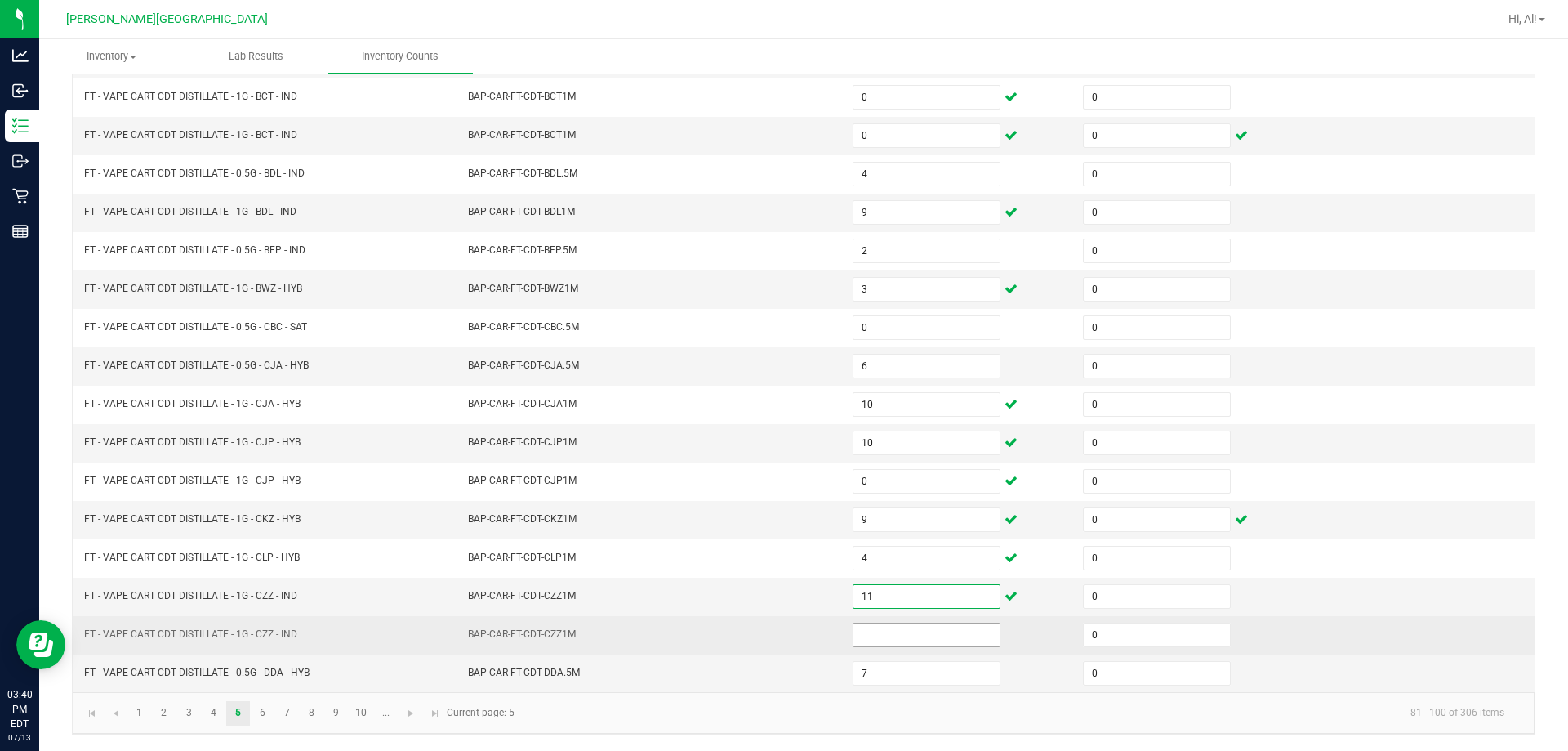 click at bounding box center [926, 635] 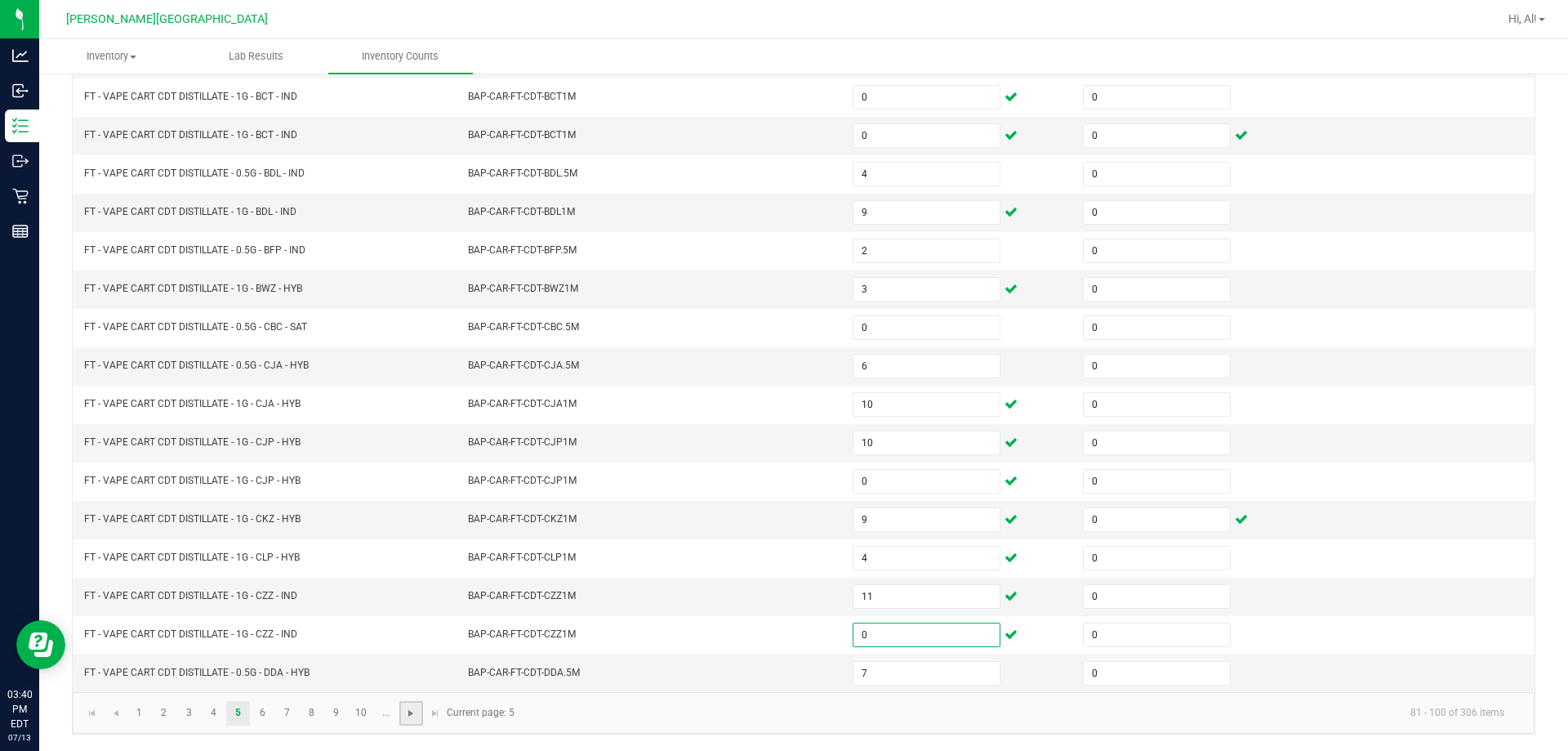 click 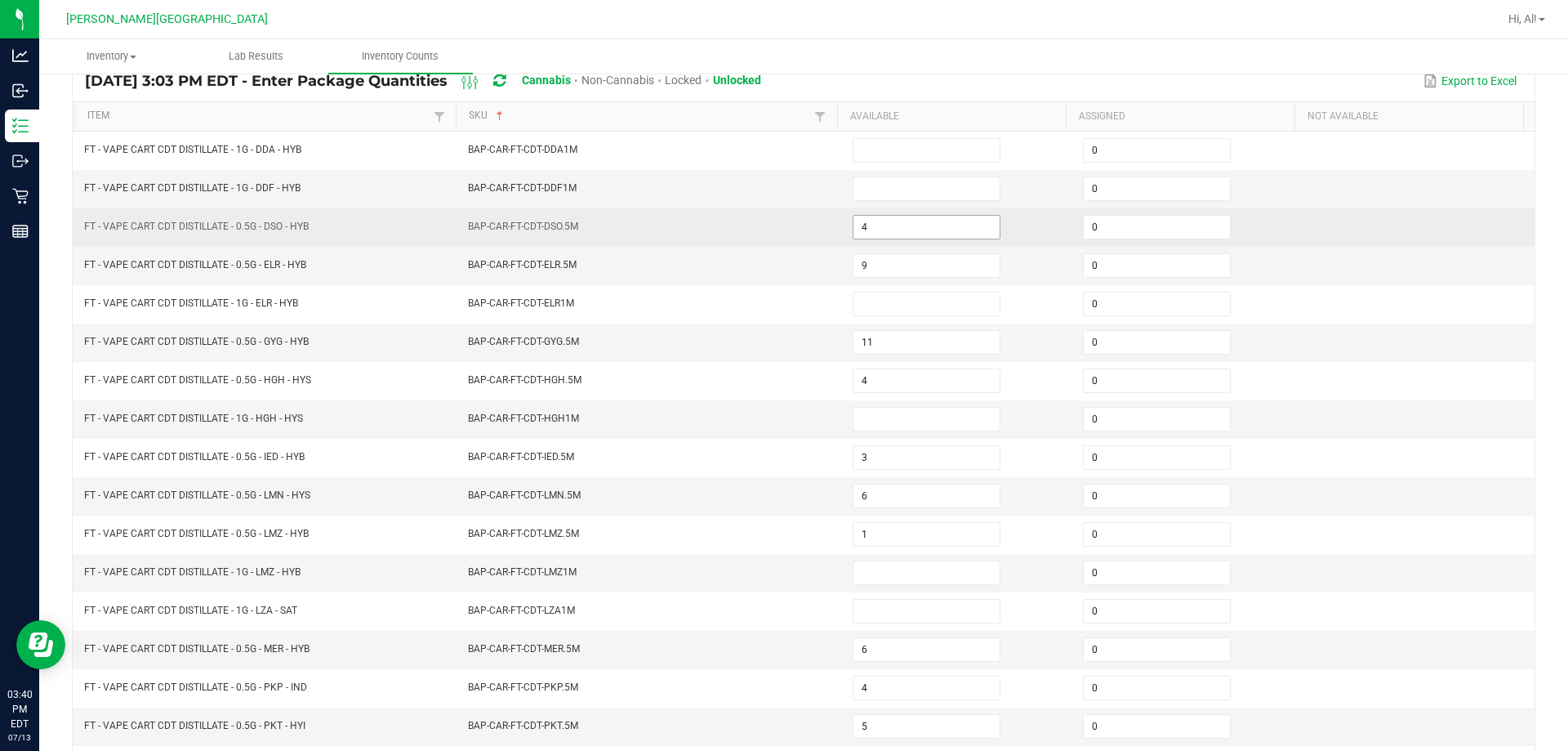 scroll, scrollTop: 0, scrollLeft: 0, axis: both 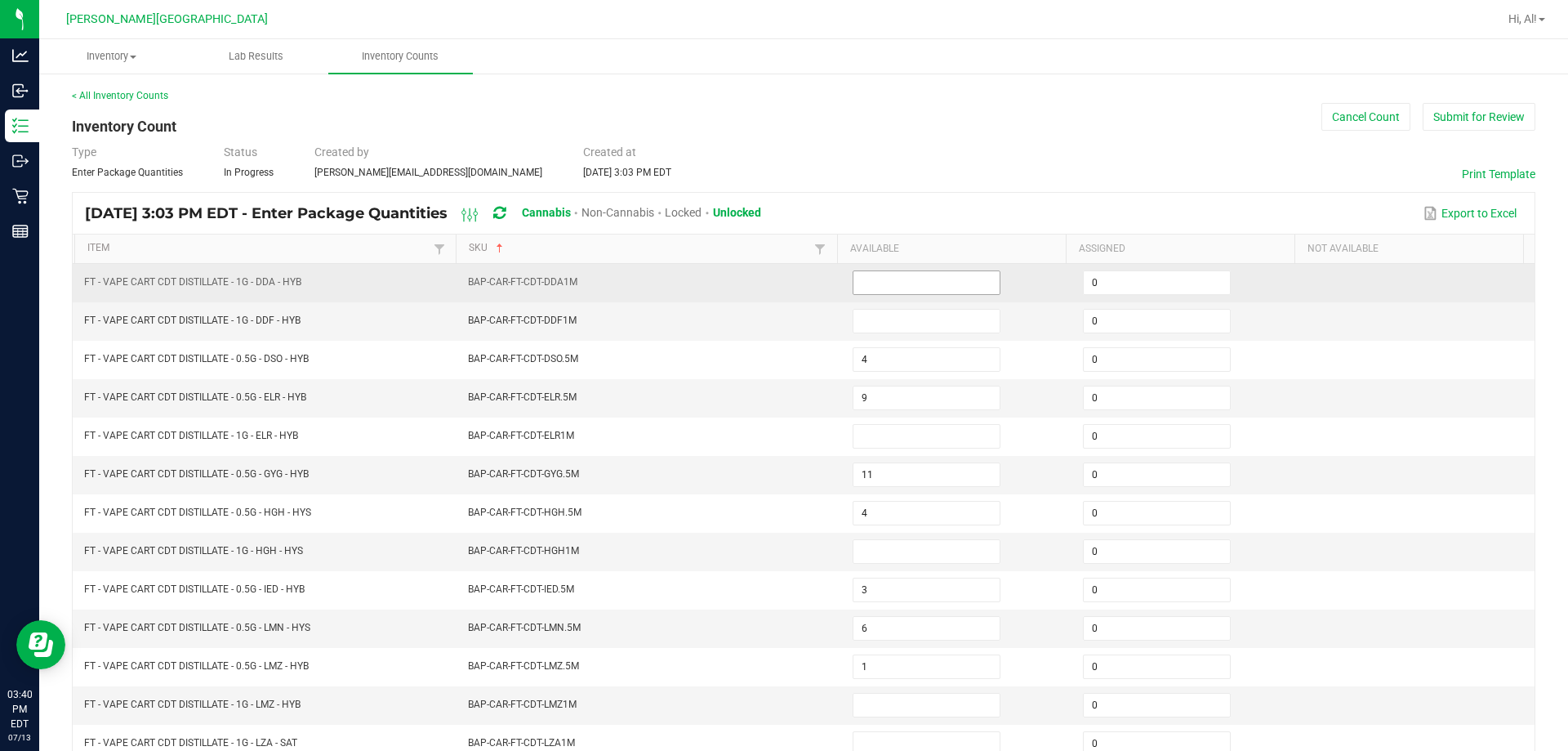 click at bounding box center [926, 283] 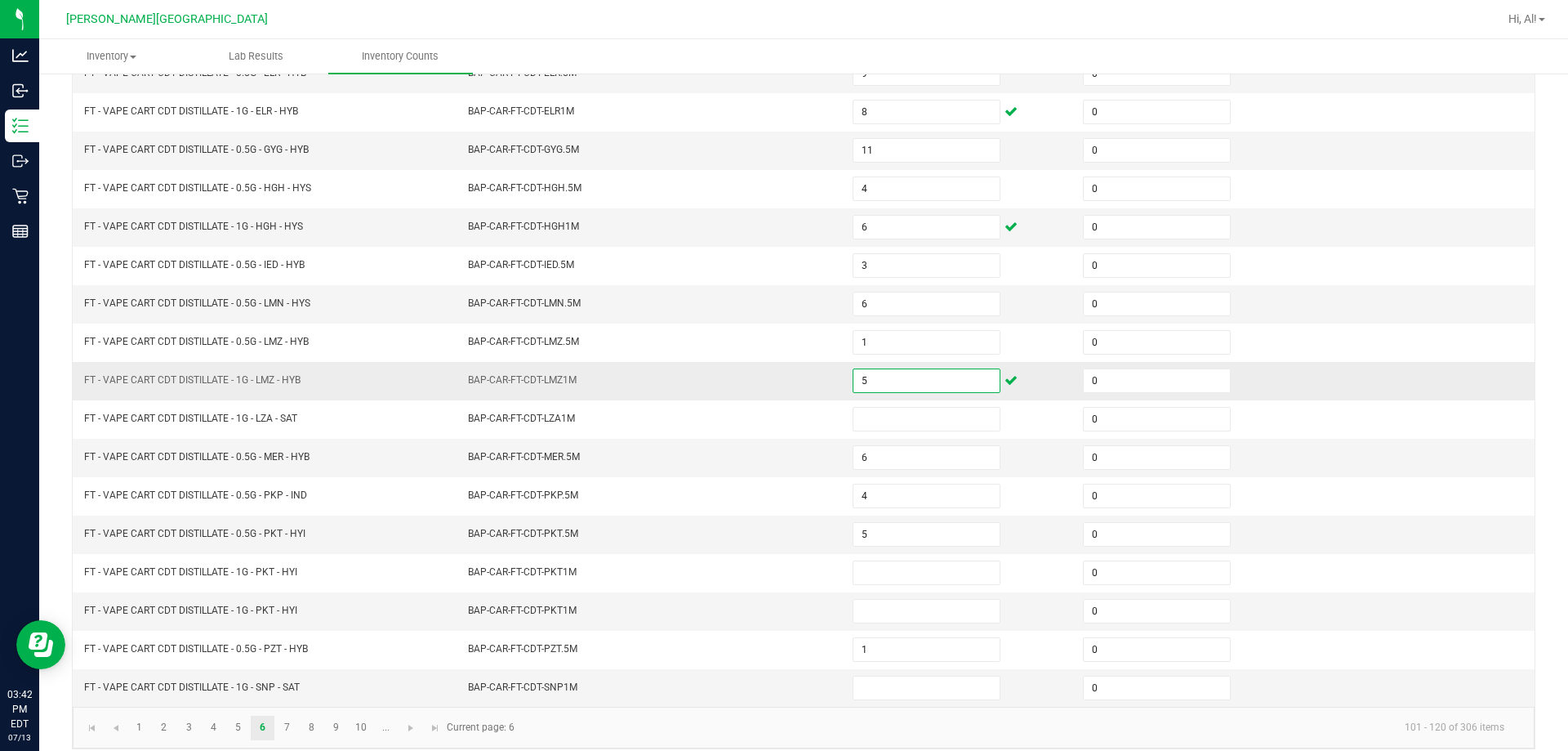 scroll, scrollTop: 327, scrollLeft: 0, axis: vertical 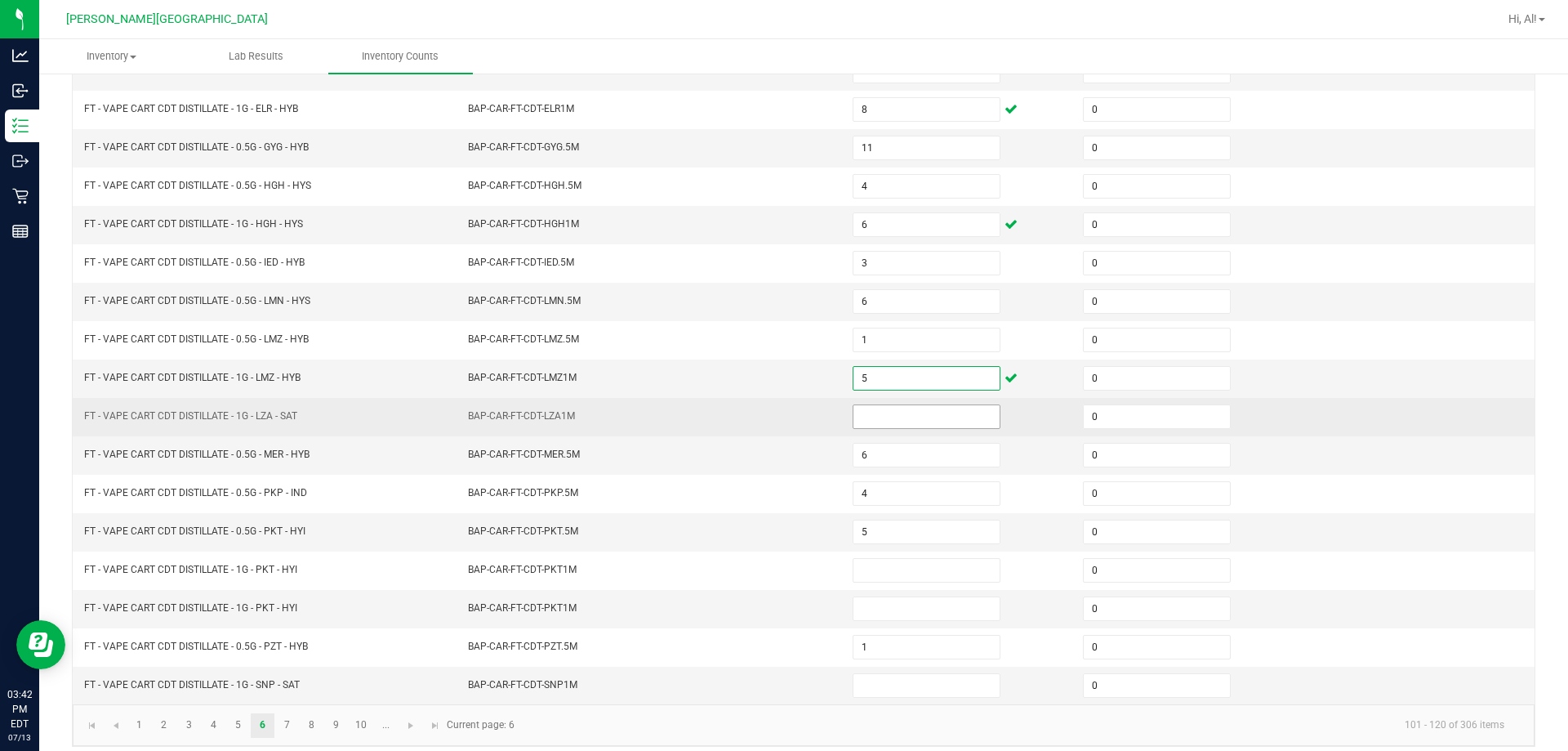 click at bounding box center (926, 417) 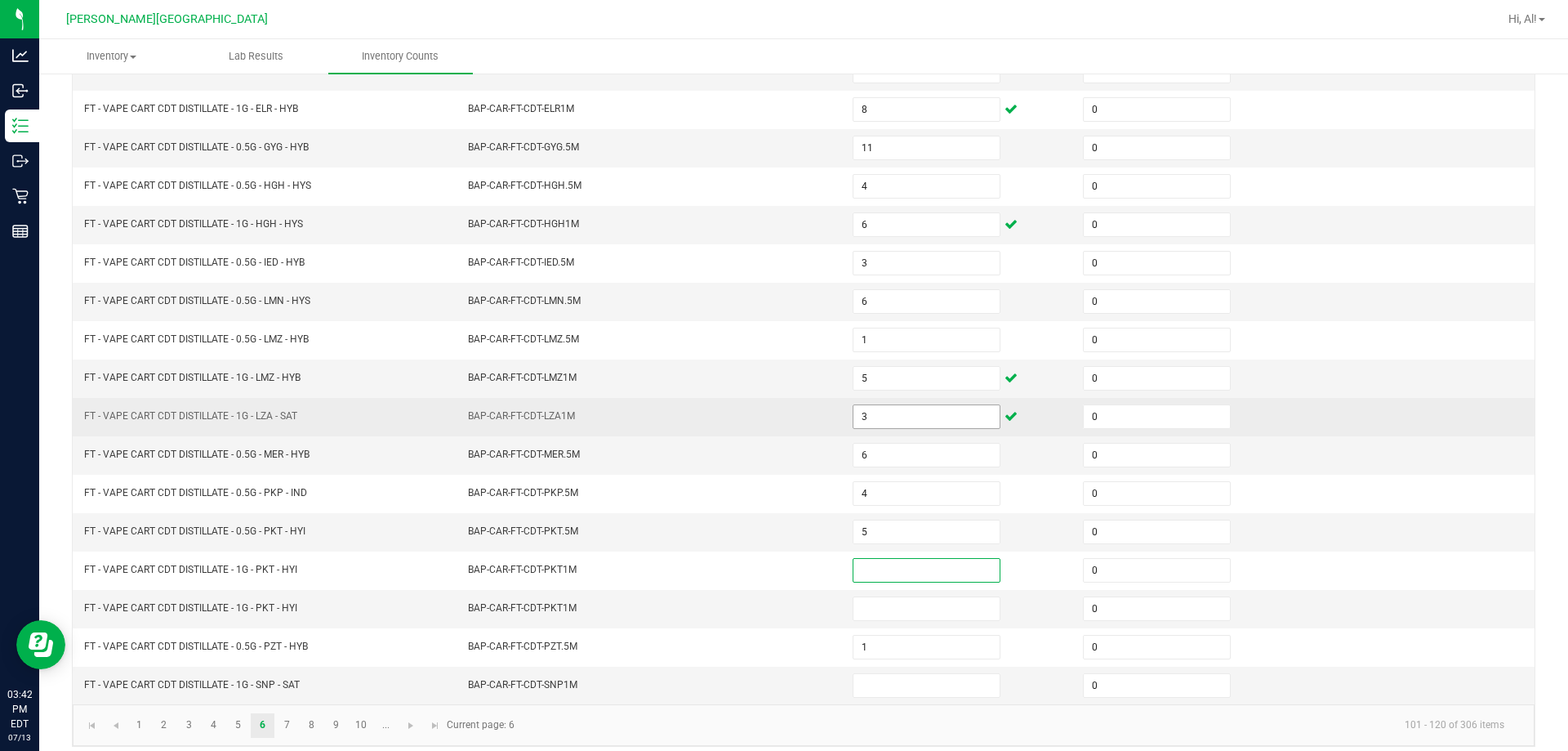 click on "3" at bounding box center (926, 417) 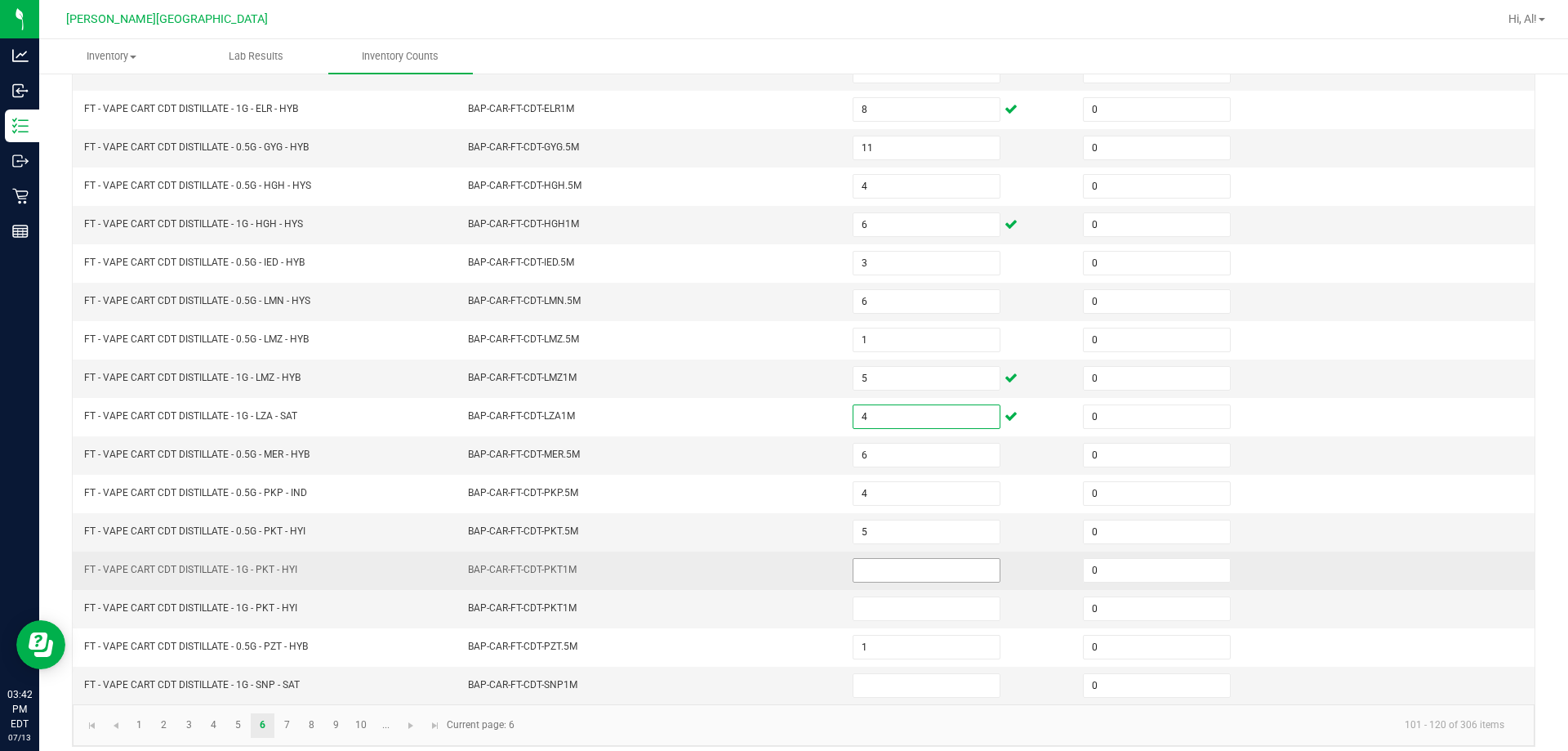 click at bounding box center [926, 570] 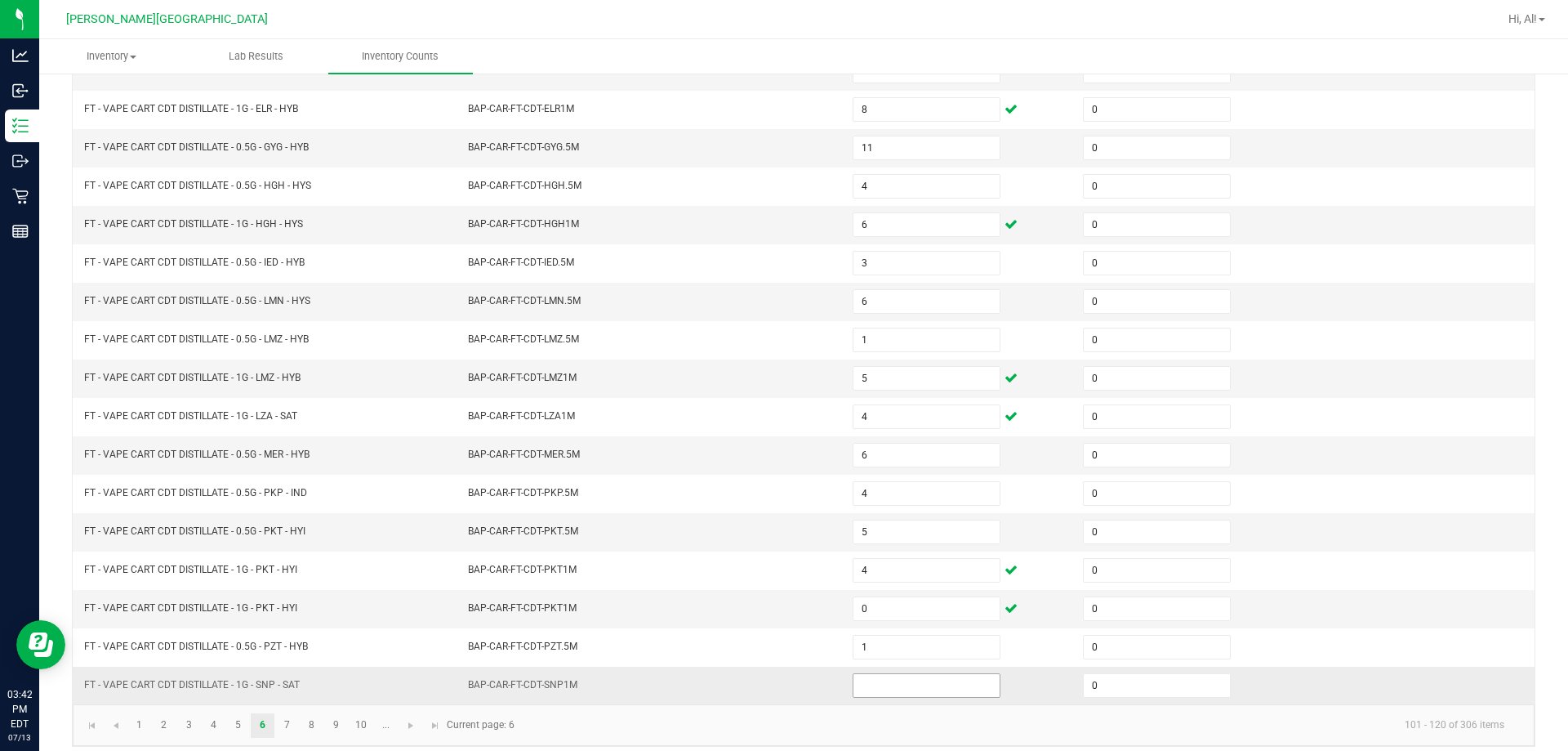 click at bounding box center (926, 686) 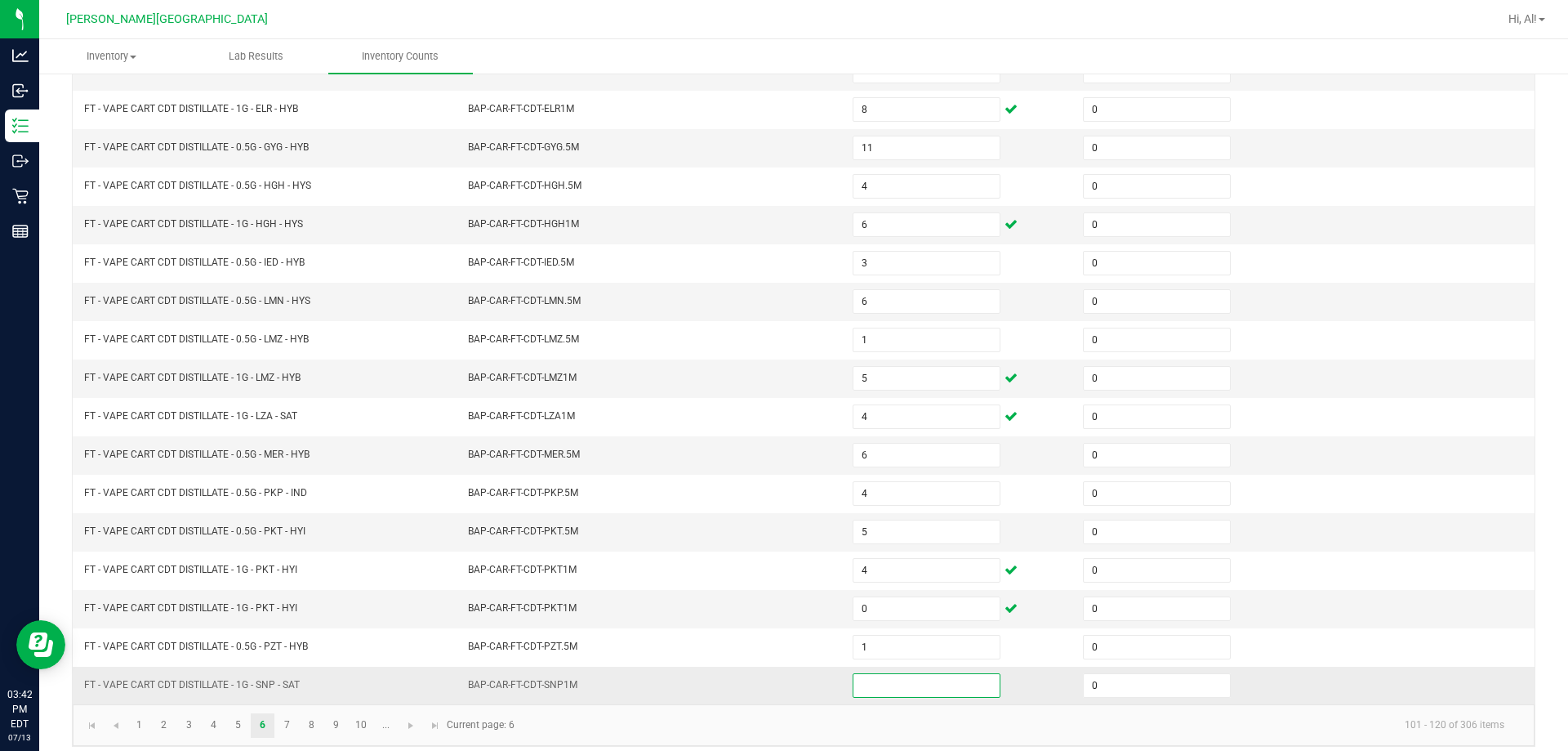 click at bounding box center (926, 686) 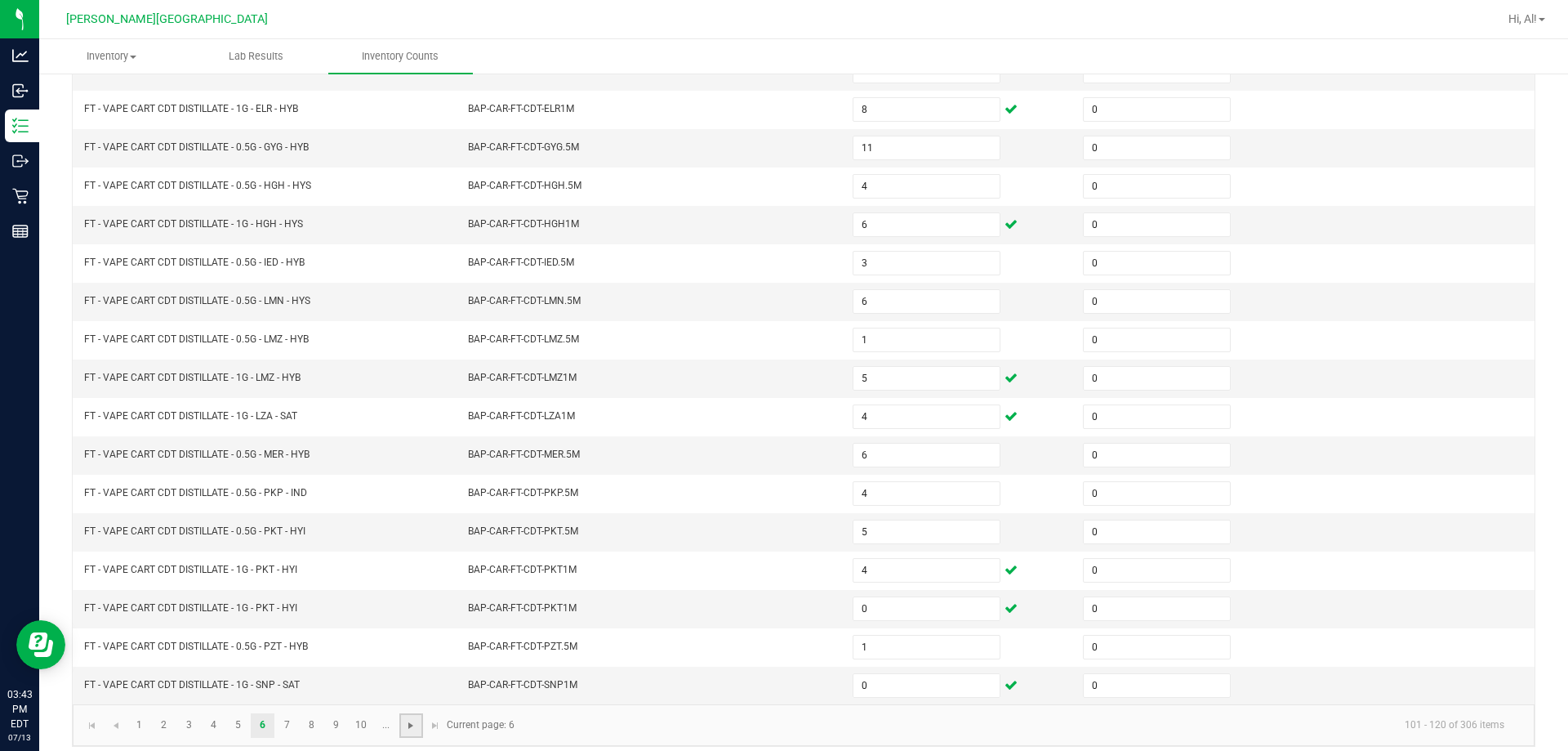 click 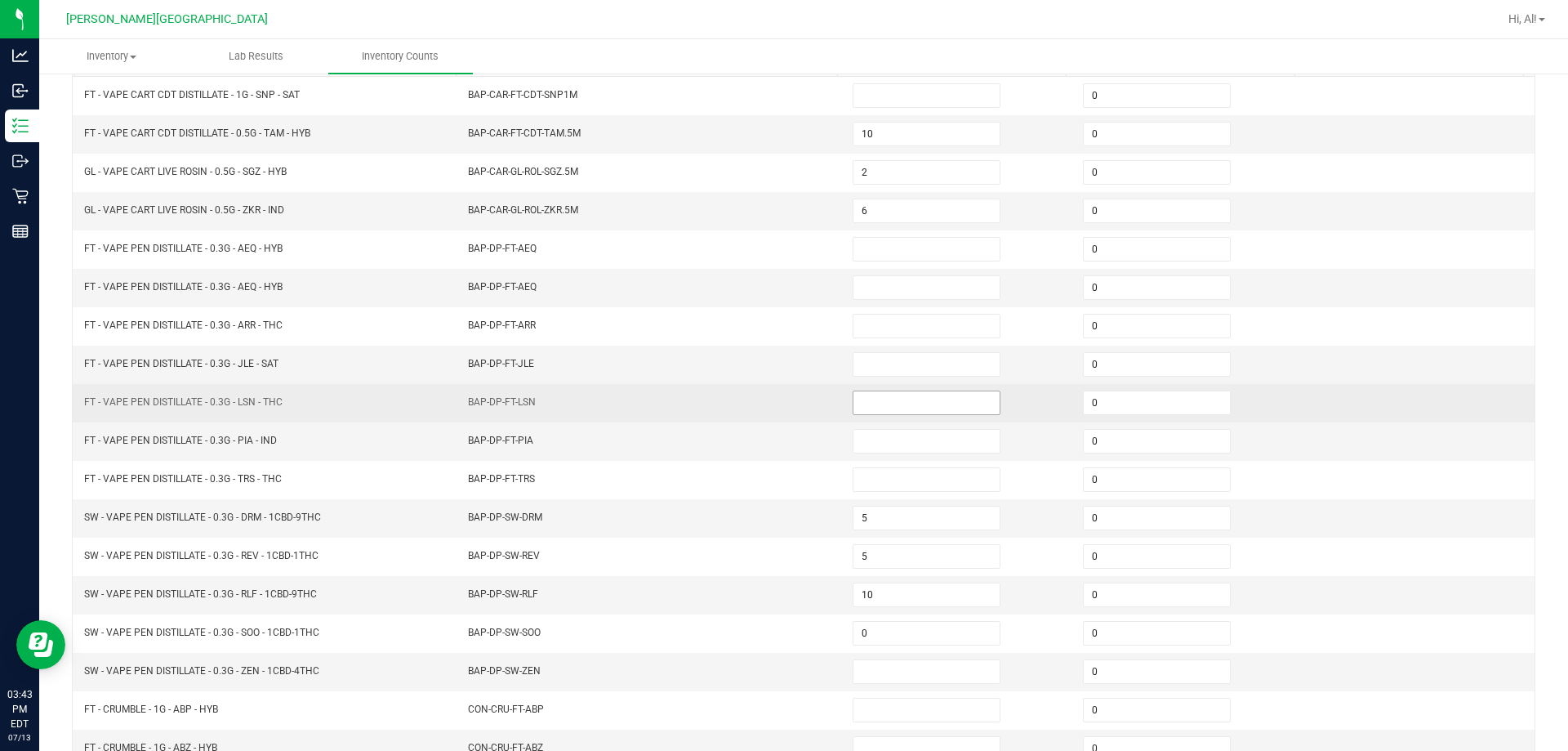 scroll, scrollTop: 0, scrollLeft: 0, axis: both 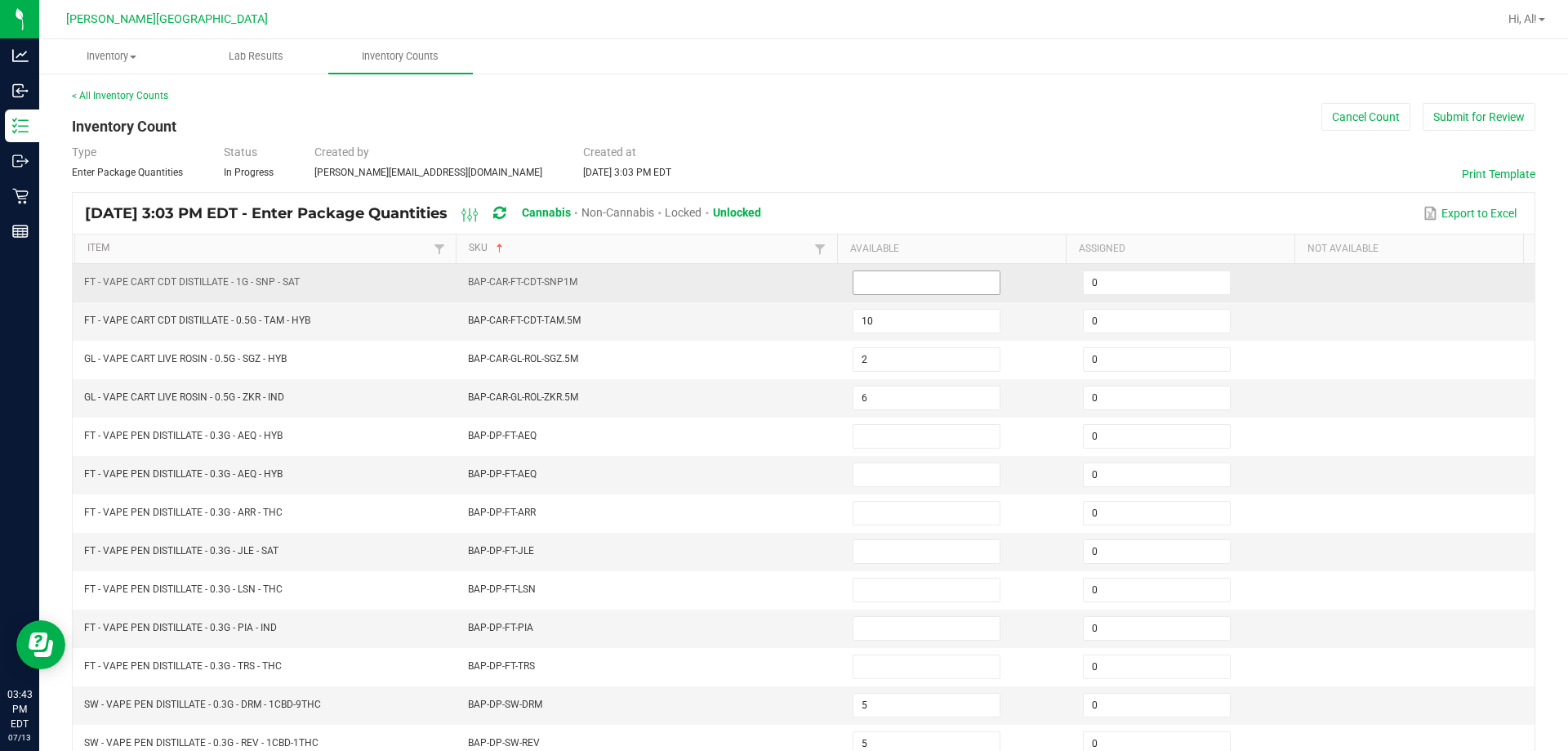 click at bounding box center (926, 283) 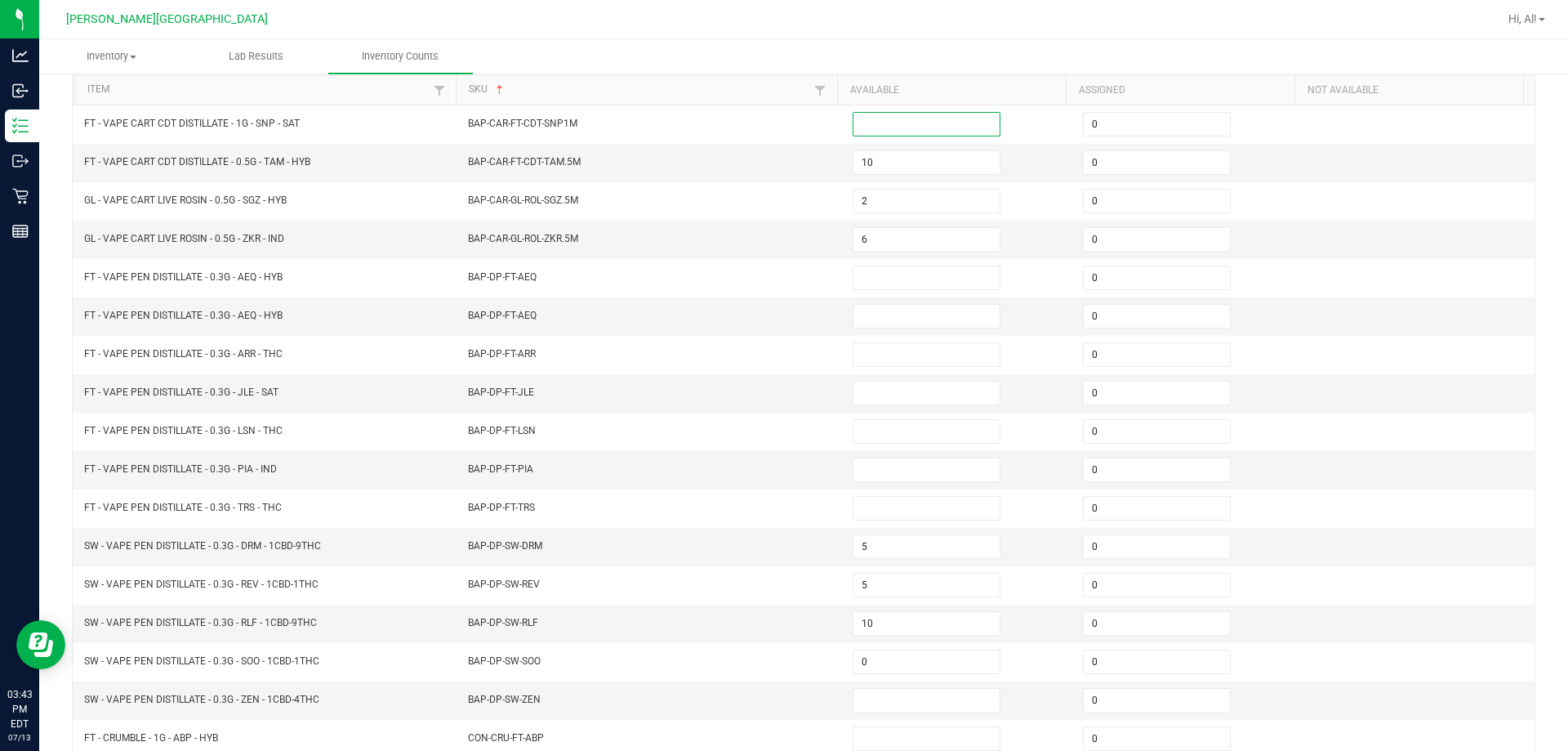 scroll, scrollTop: 339, scrollLeft: 0, axis: vertical 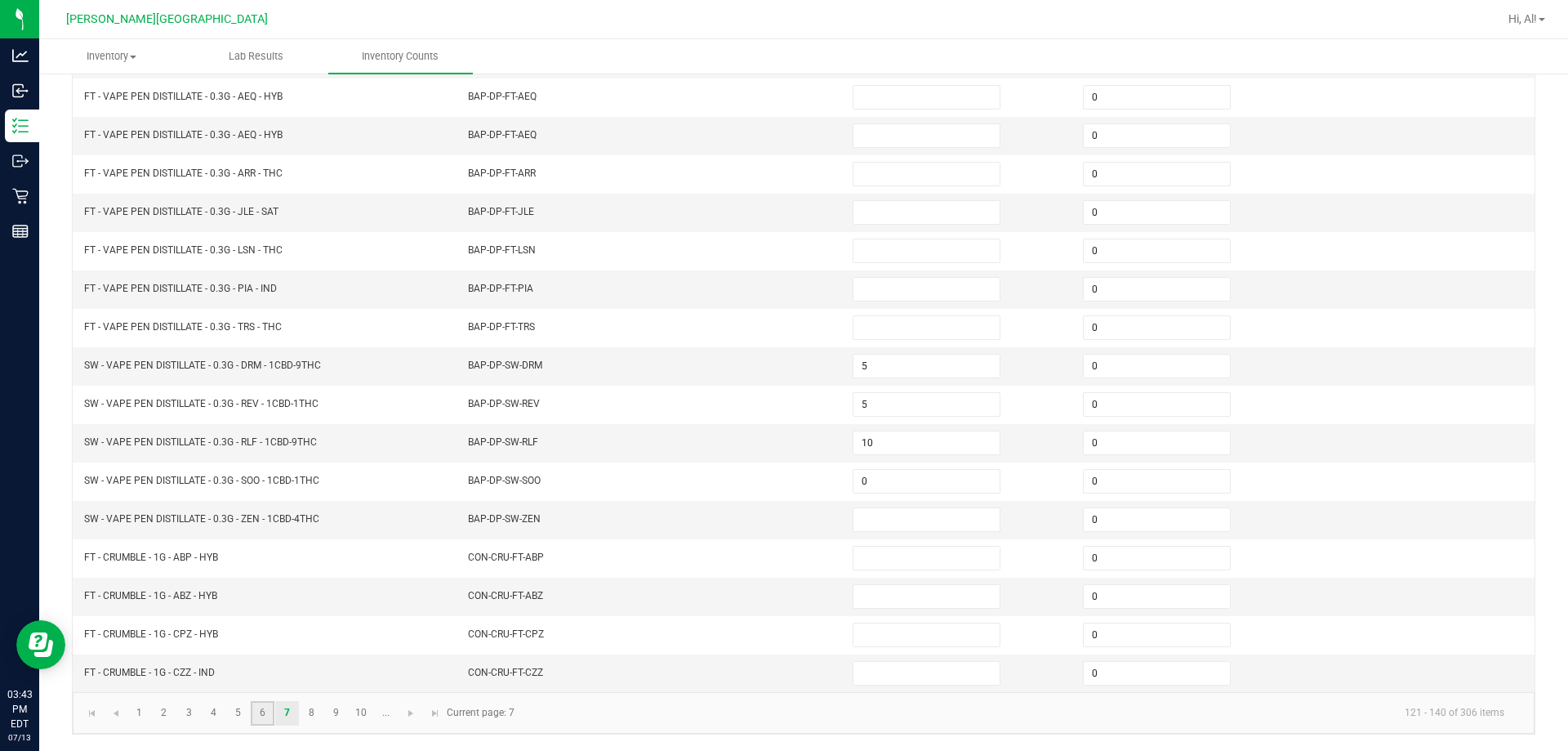 click on "6" 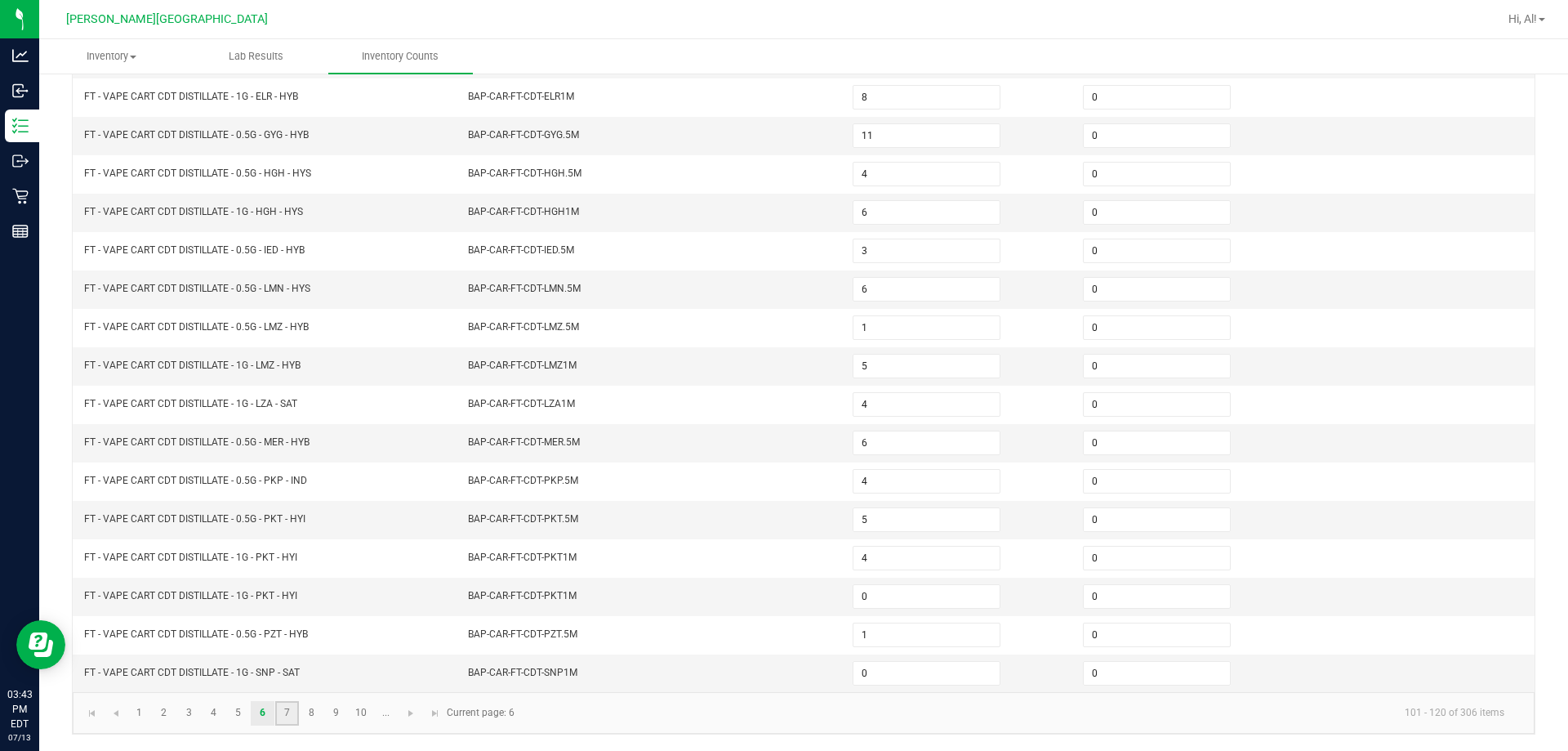 click on "7" 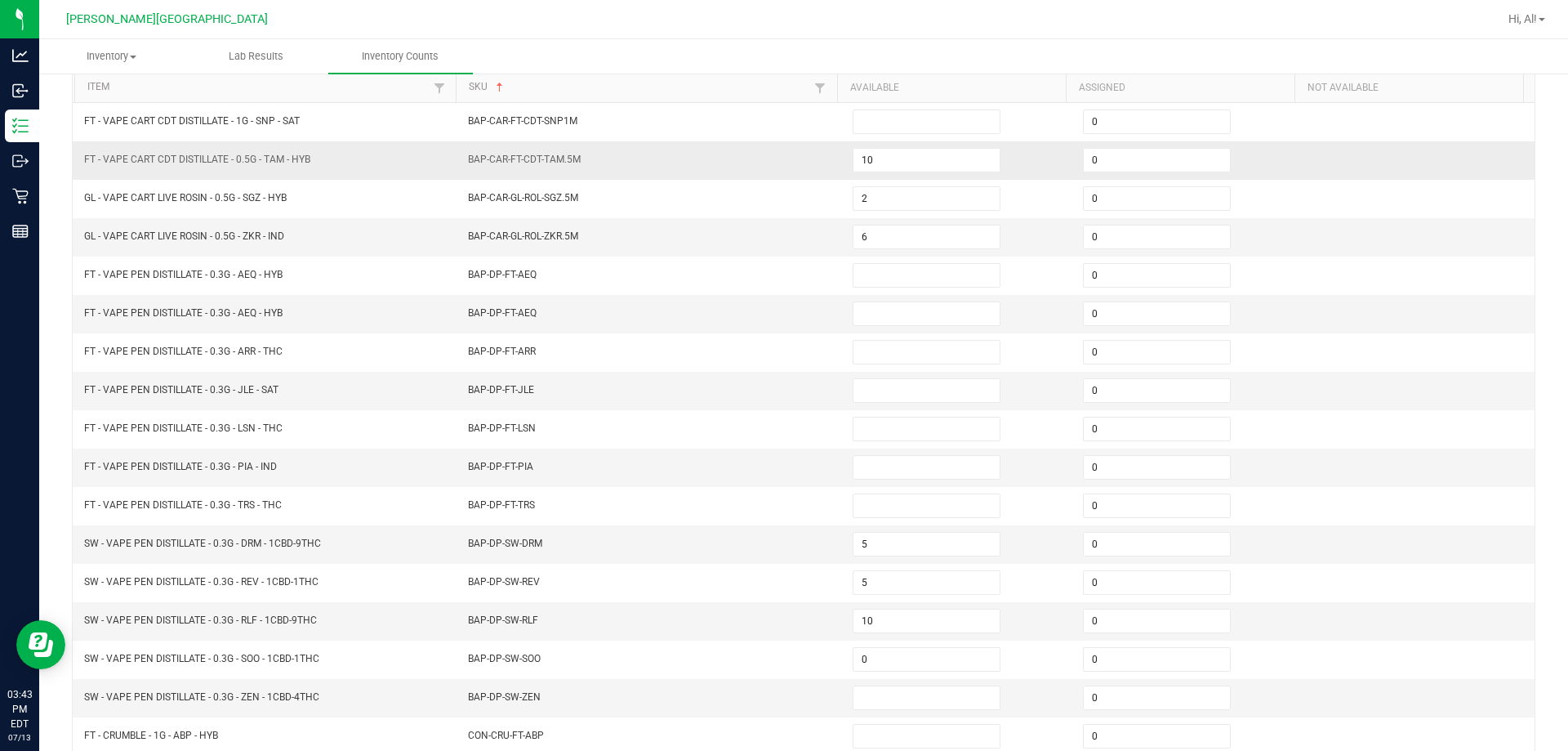 scroll, scrollTop: 12, scrollLeft: 0, axis: vertical 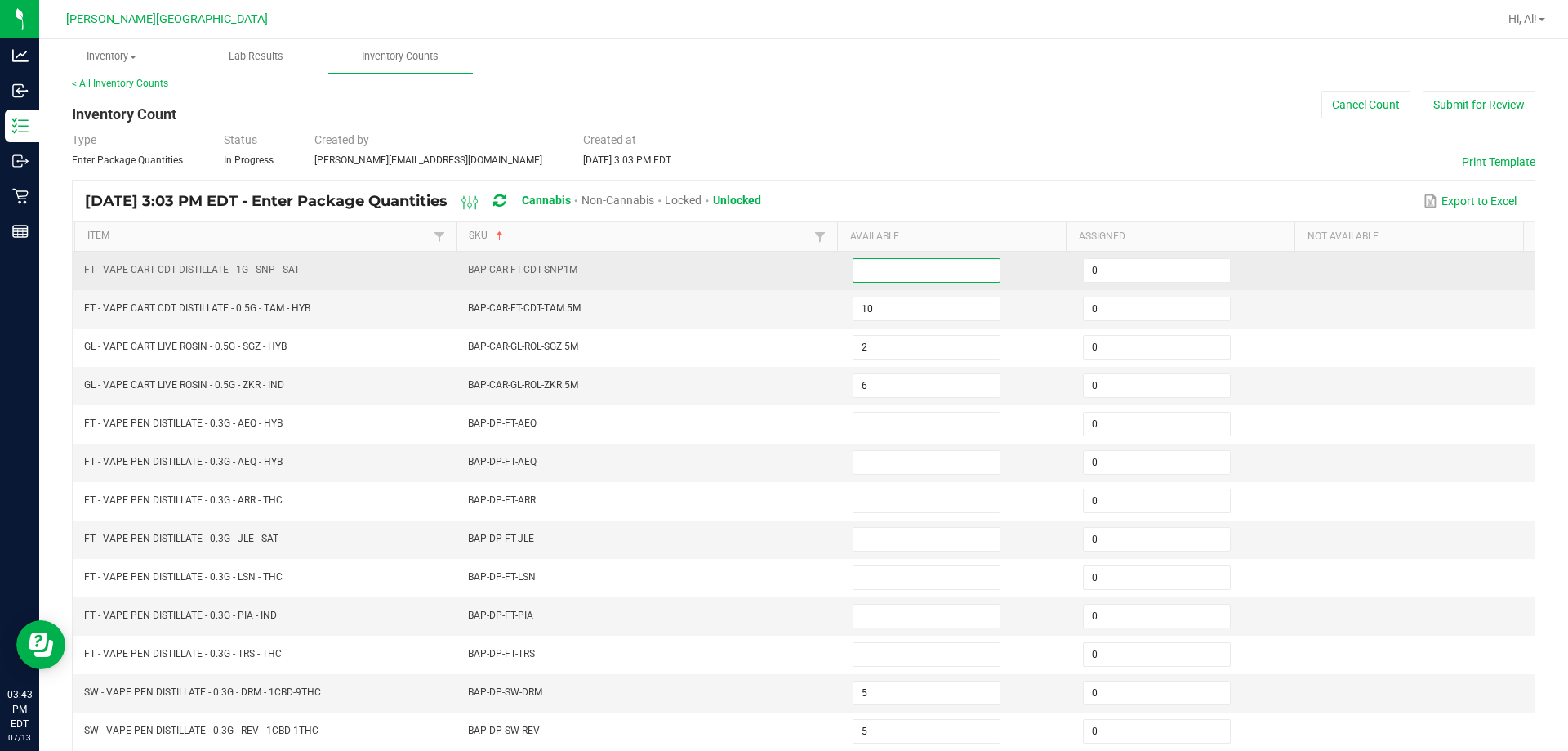 click at bounding box center (926, 270) 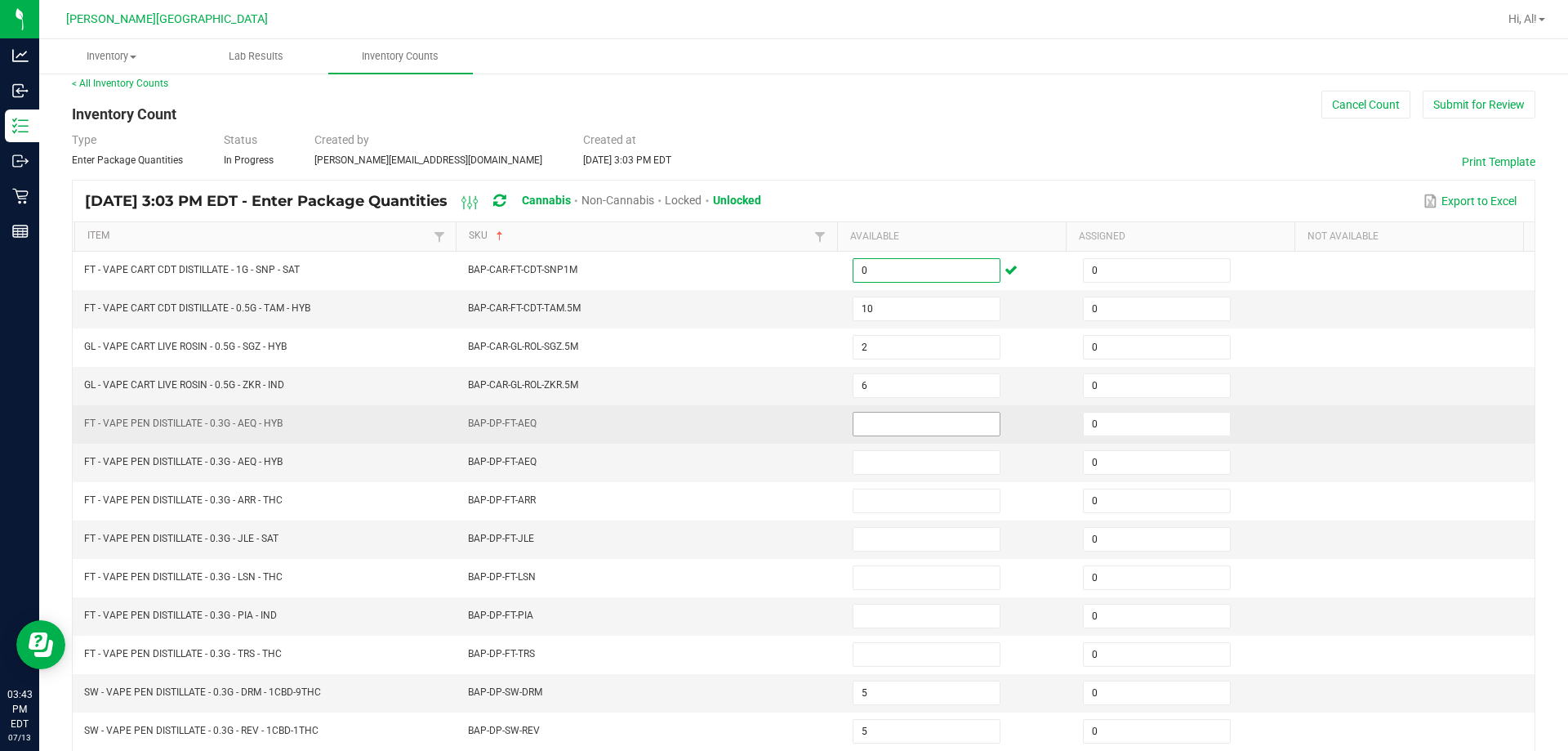 click at bounding box center (926, 424) 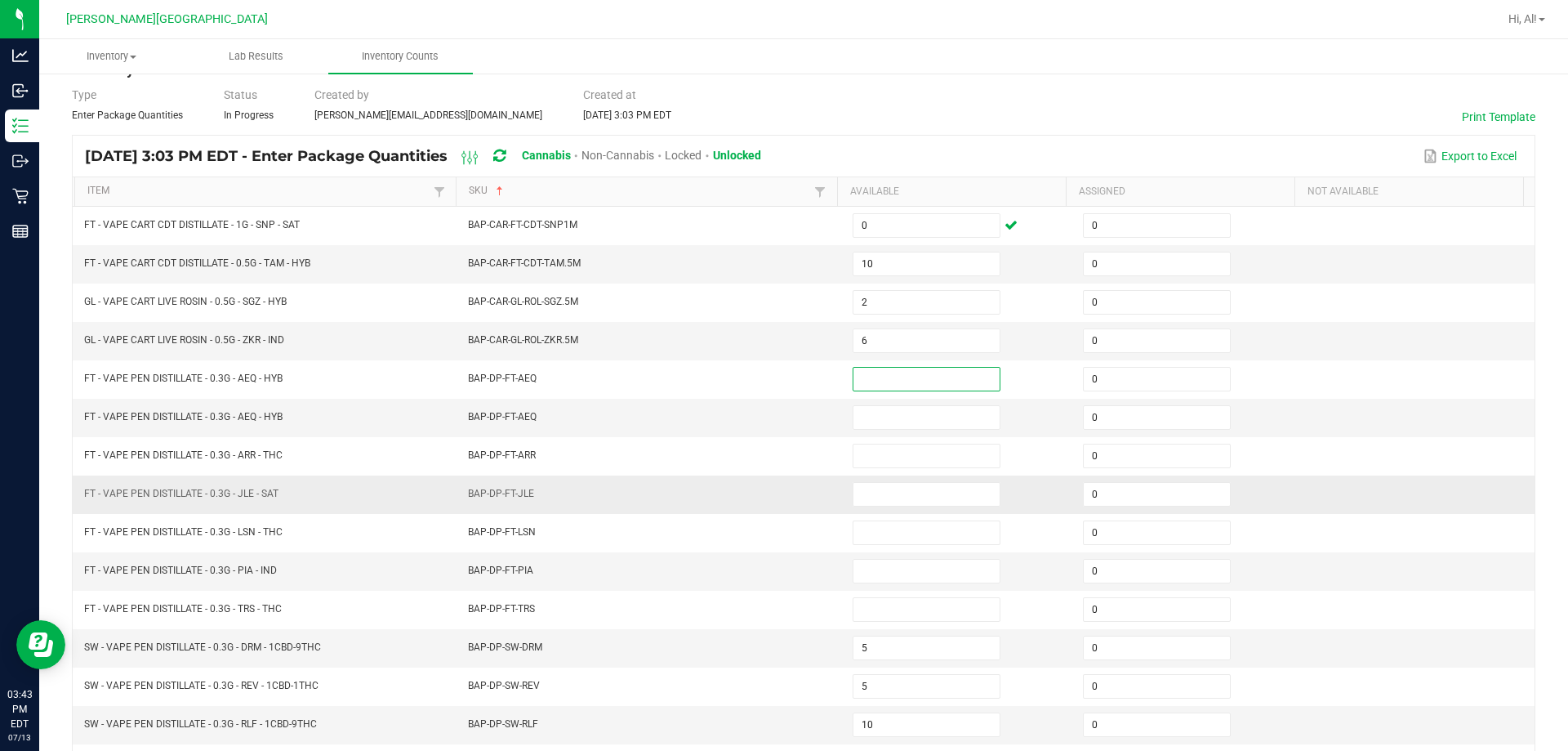 scroll, scrollTop: 94, scrollLeft: 0, axis: vertical 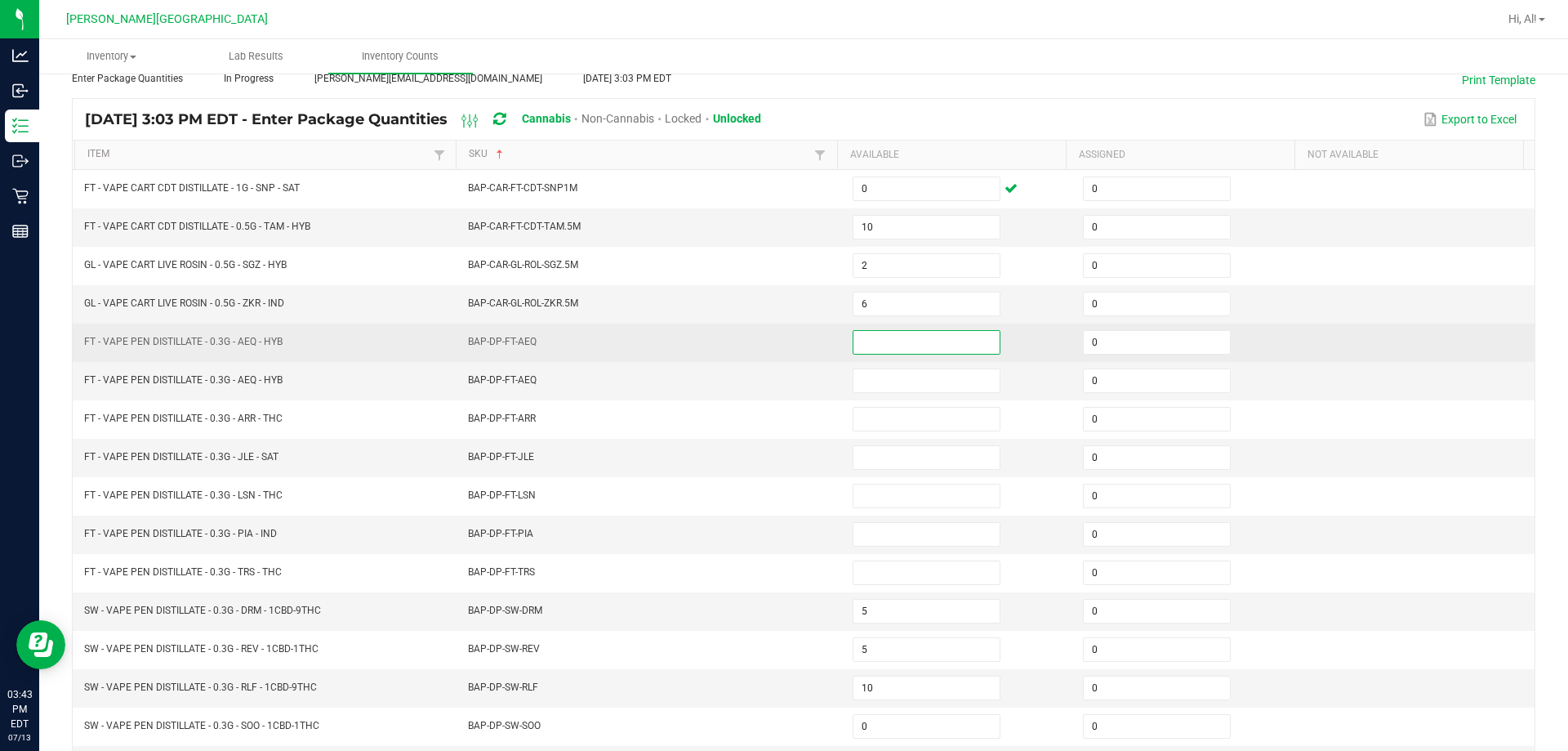 click at bounding box center (926, 342) 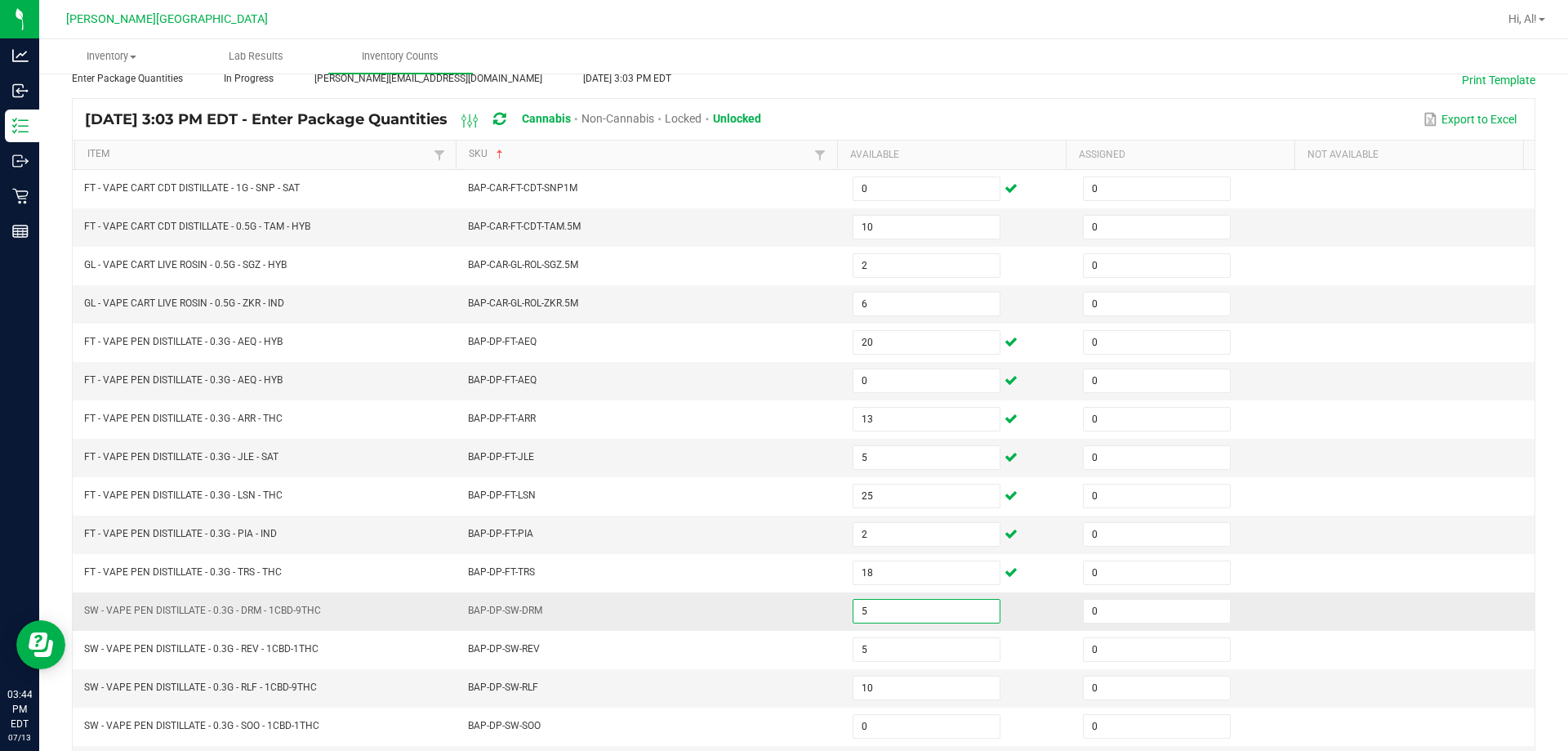 click on "5" at bounding box center (926, 611) 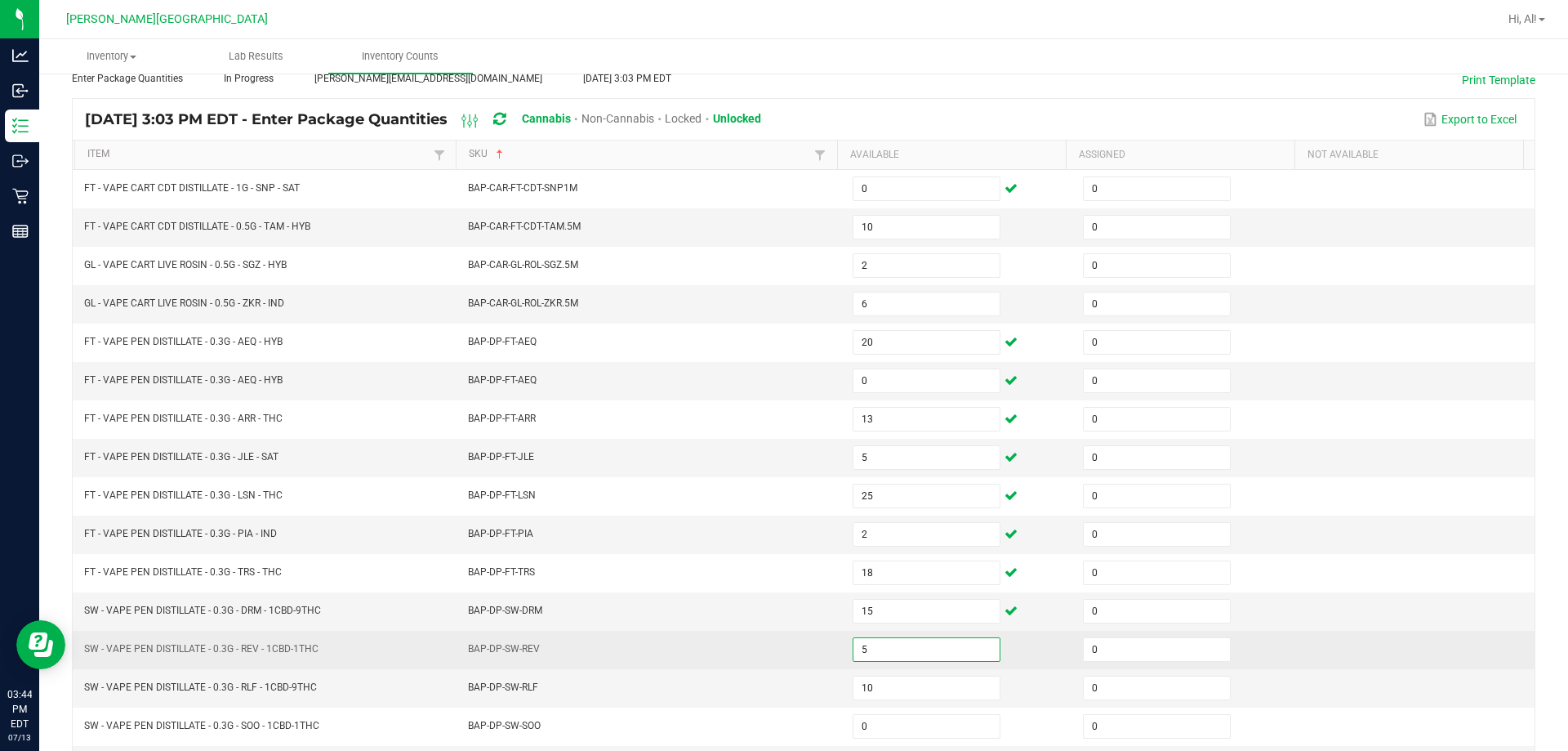 click on "5" at bounding box center (926, 650) 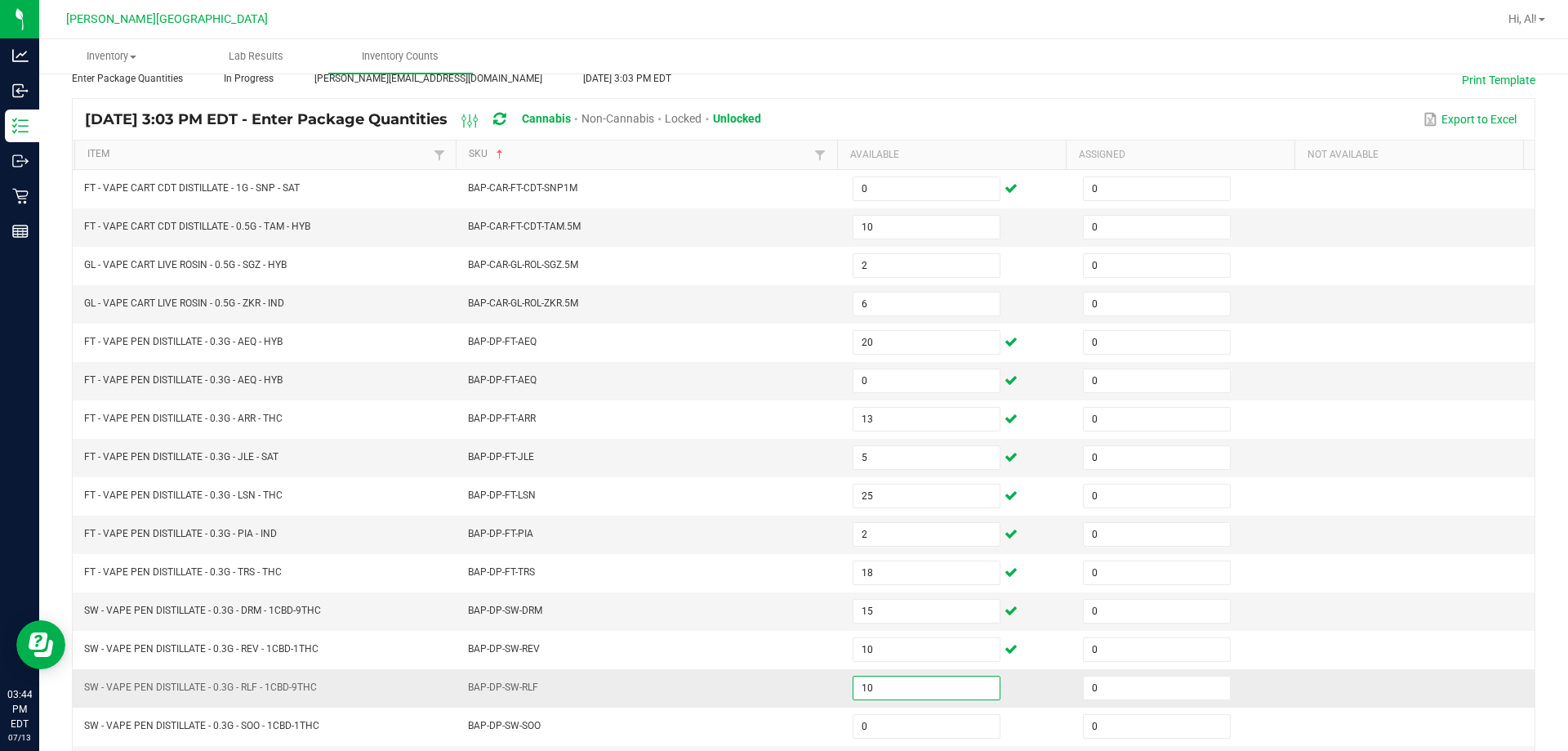 click on "10" at bounding box center [926, 688] 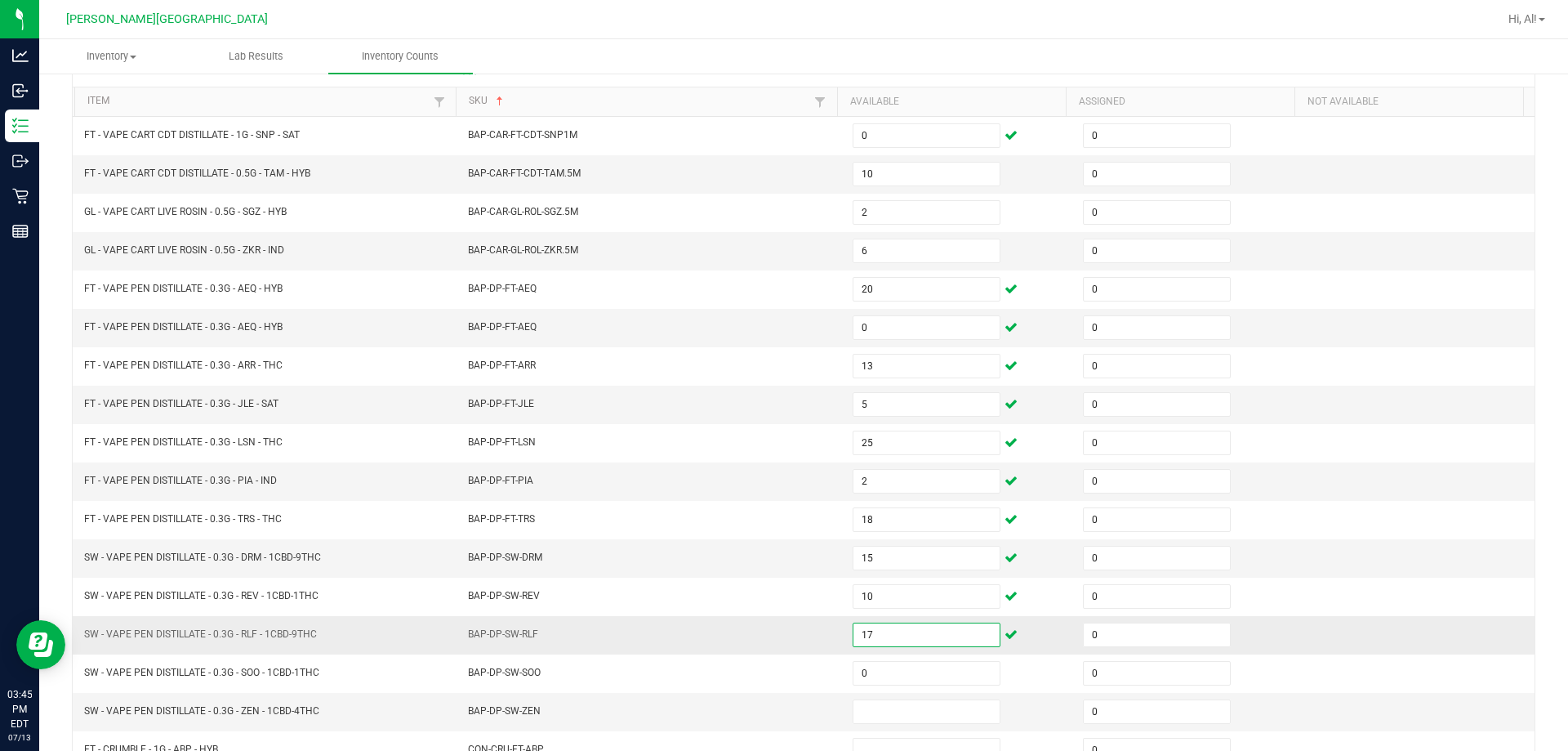 scroll, scrollTop: 176, scrollLeft: 0, axis: vertical 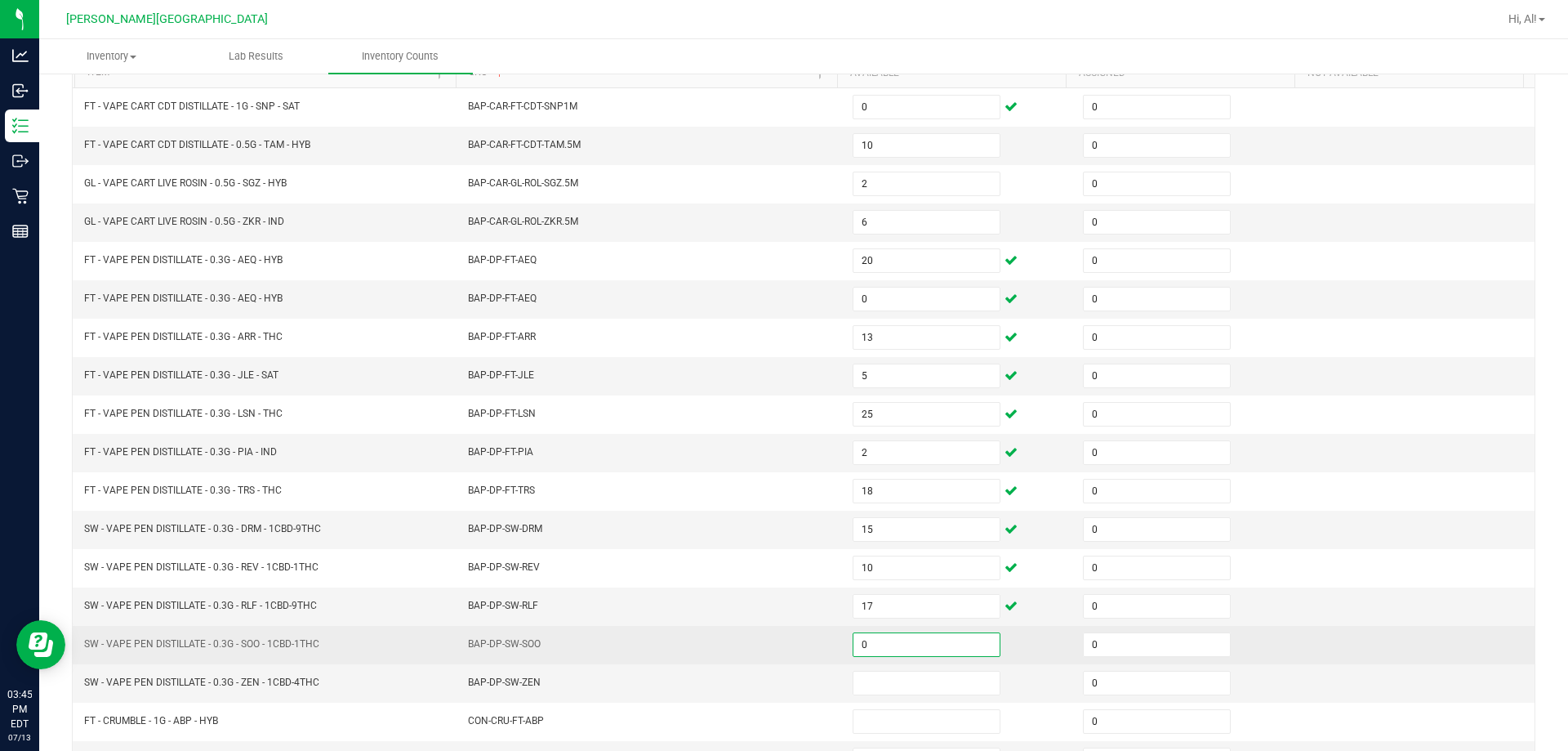 click on "0" at bounding box center [926, 645] 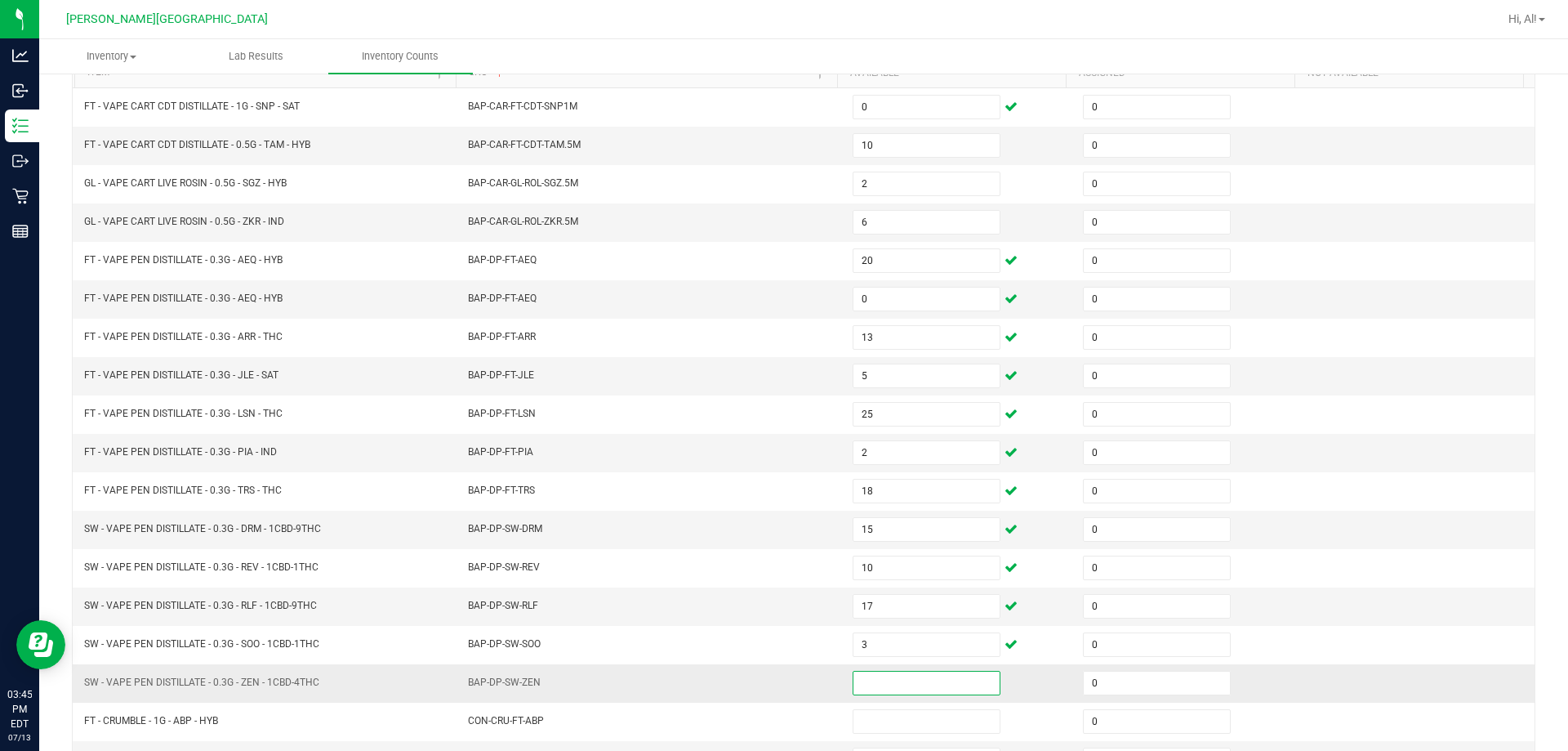 click at bounding box center [926, 683] 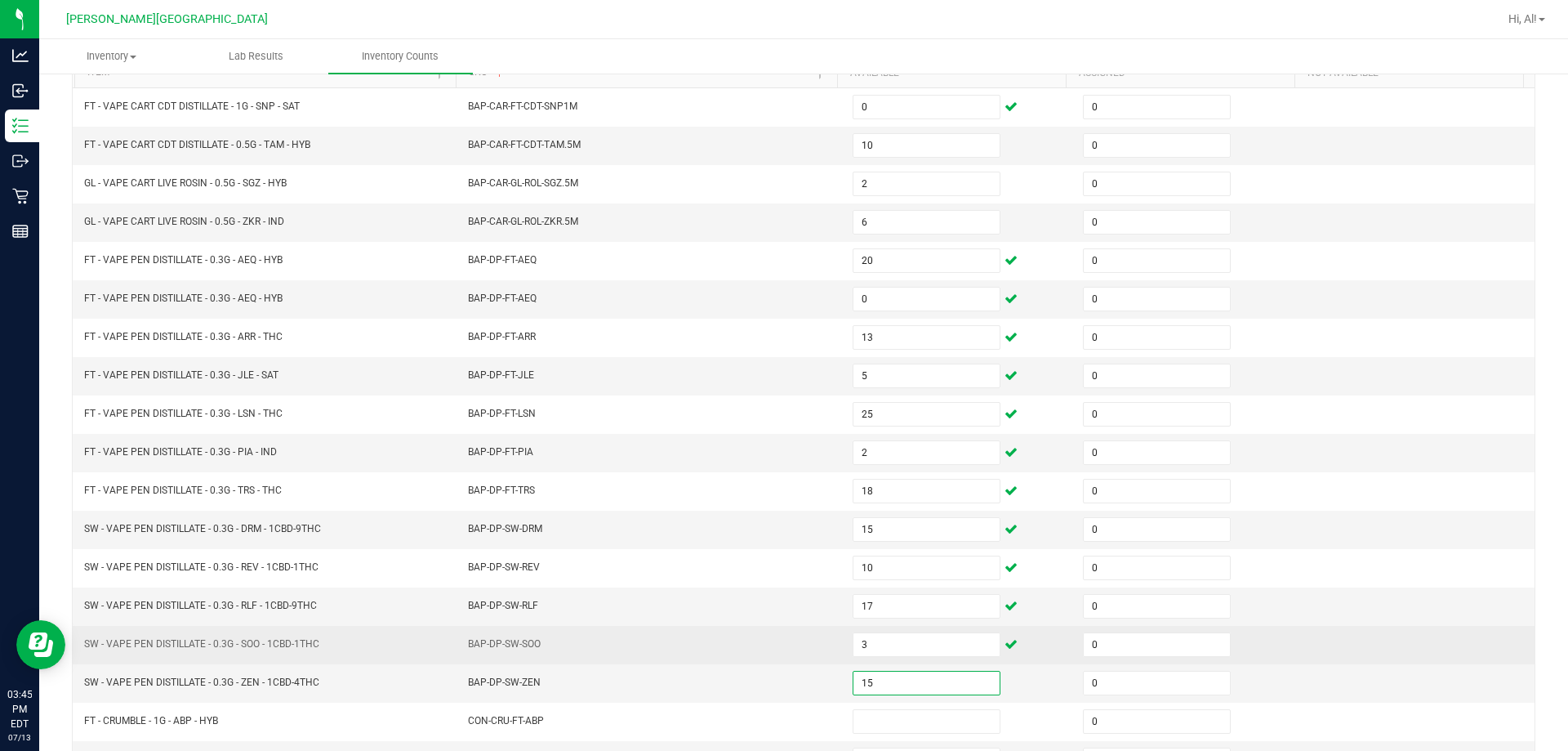 click on "BAP-DP-SW-SOO" at bounding box center (650, 645) 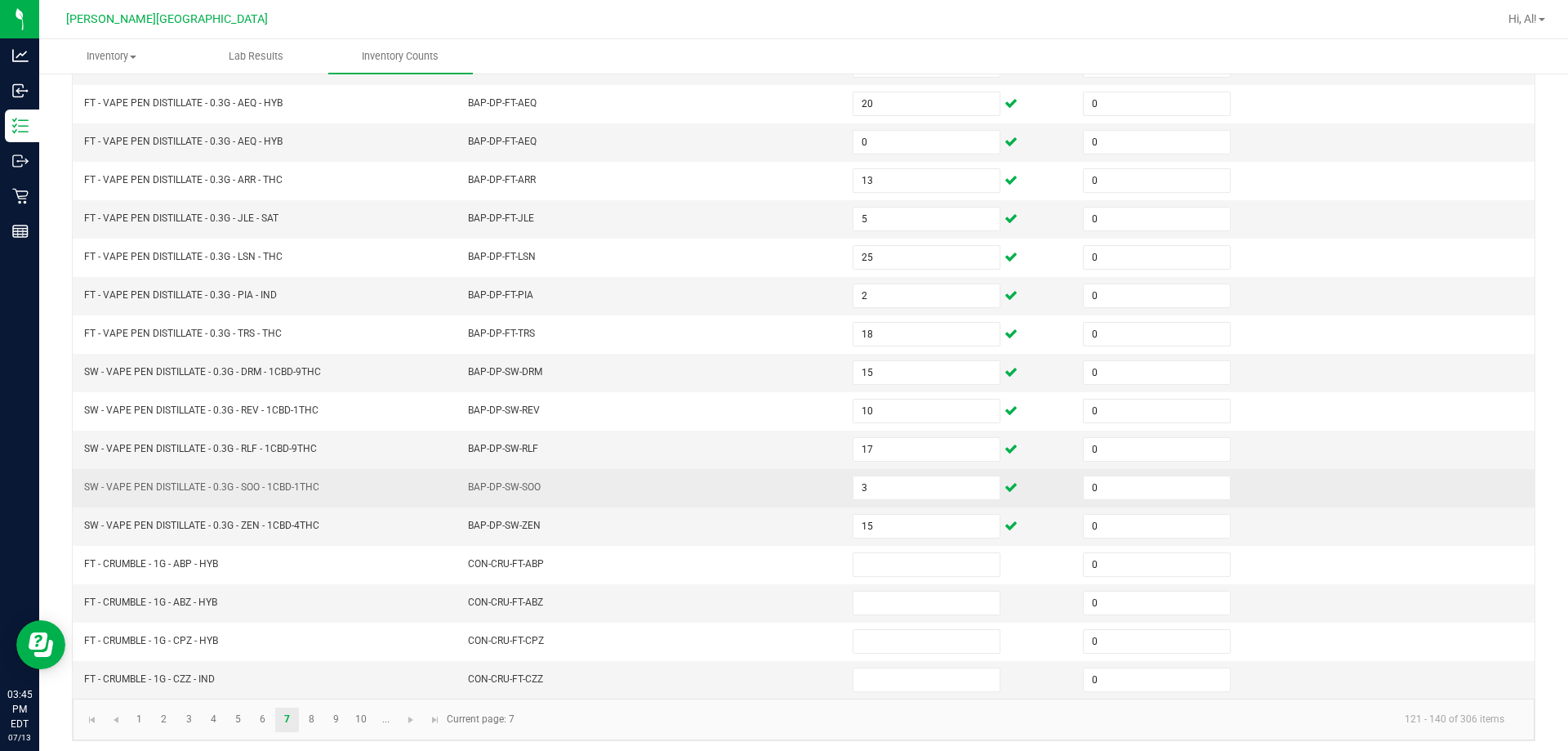scroll, scrollTop: 339, scrollLeft: 0, axis: vertical 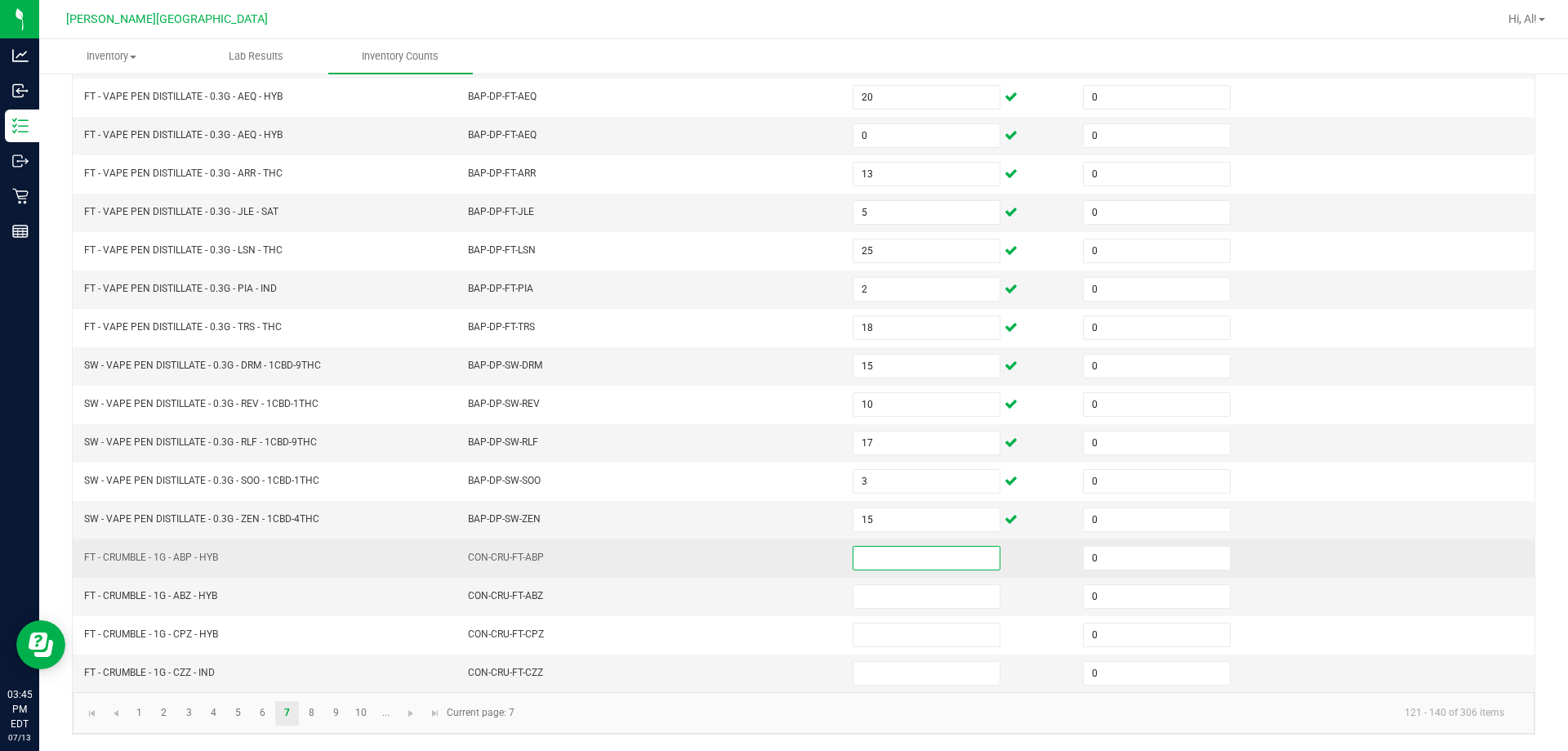 click at bounding box center (926, 558) 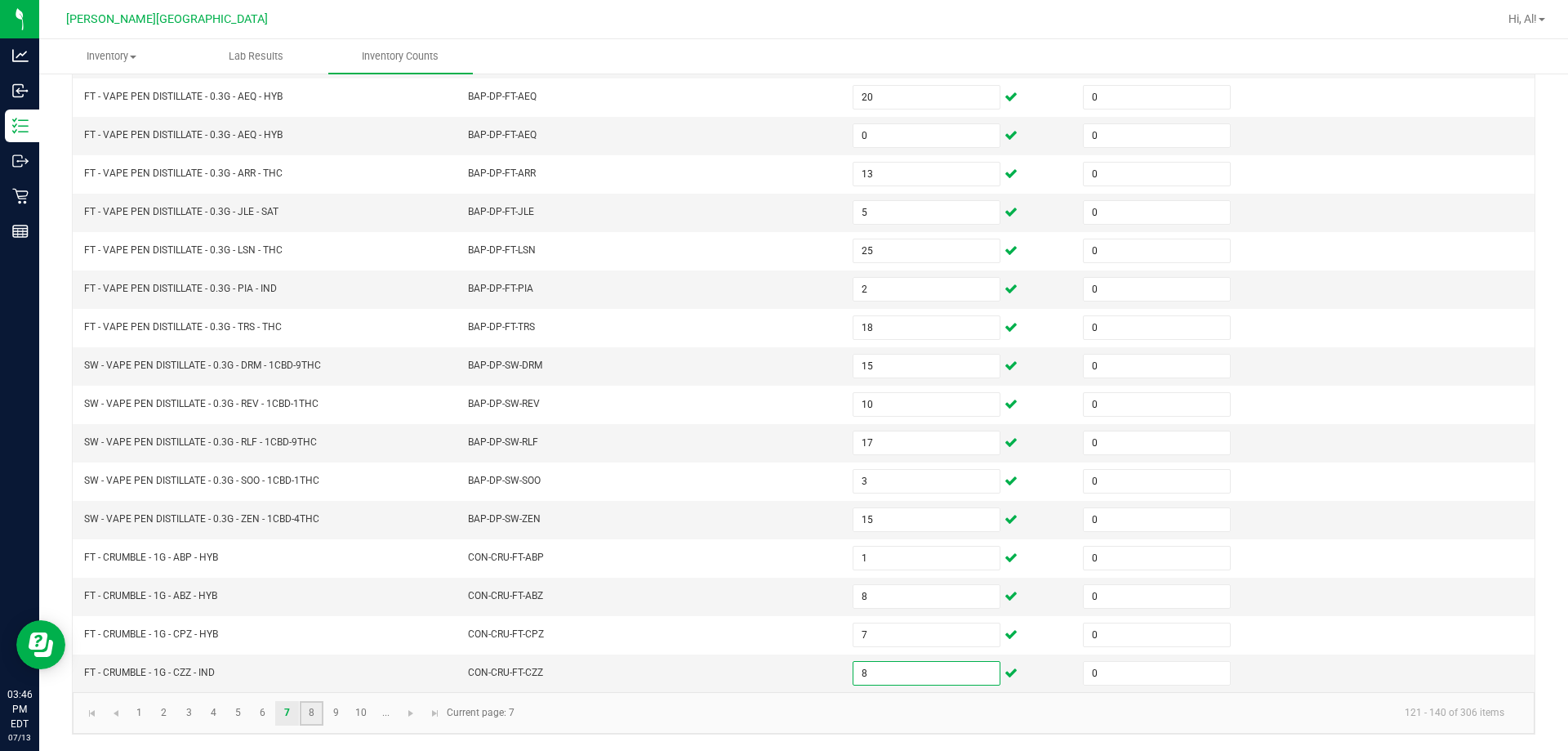 click on "8" 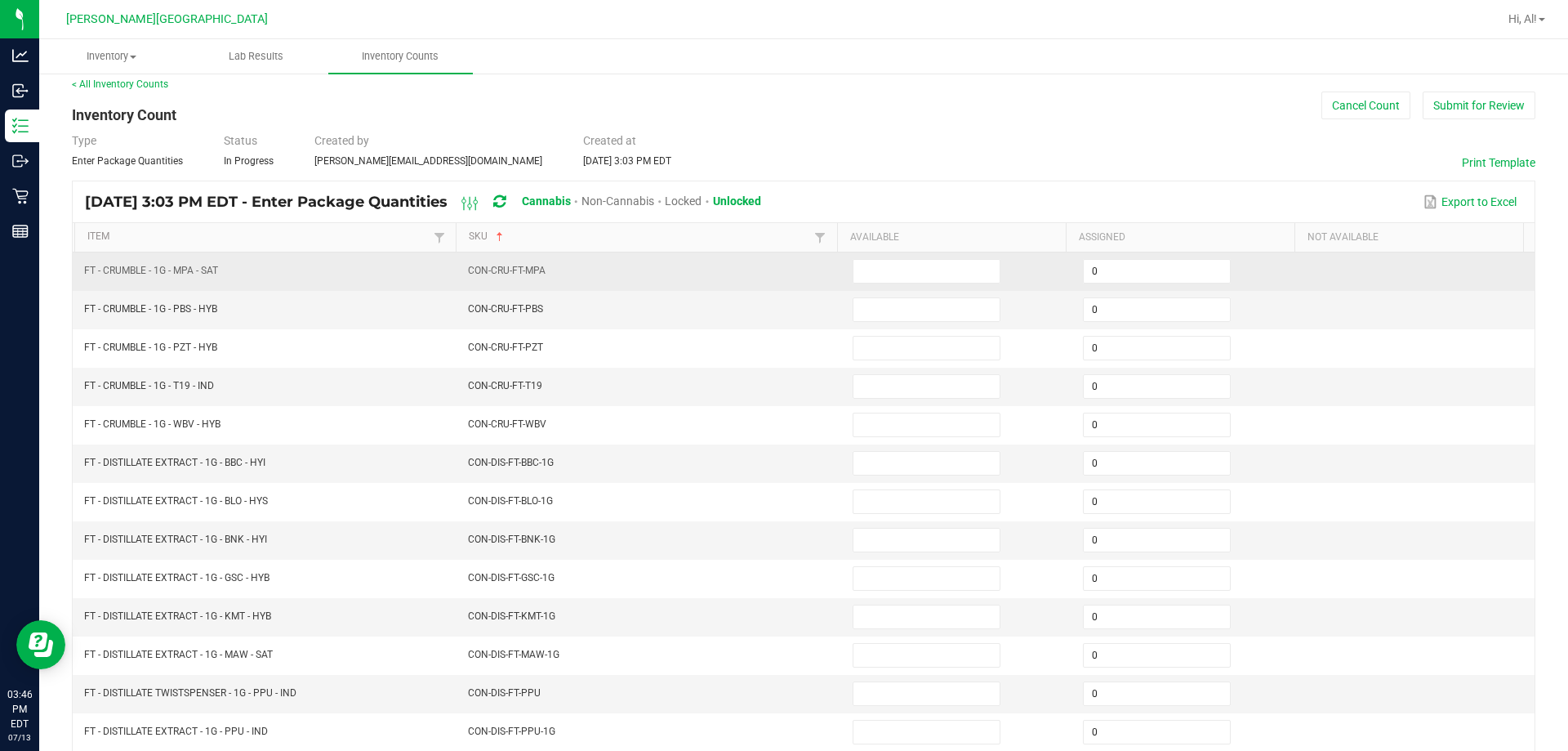 scroll, scrollTop: 0, scrollLeft: 0, axis: both 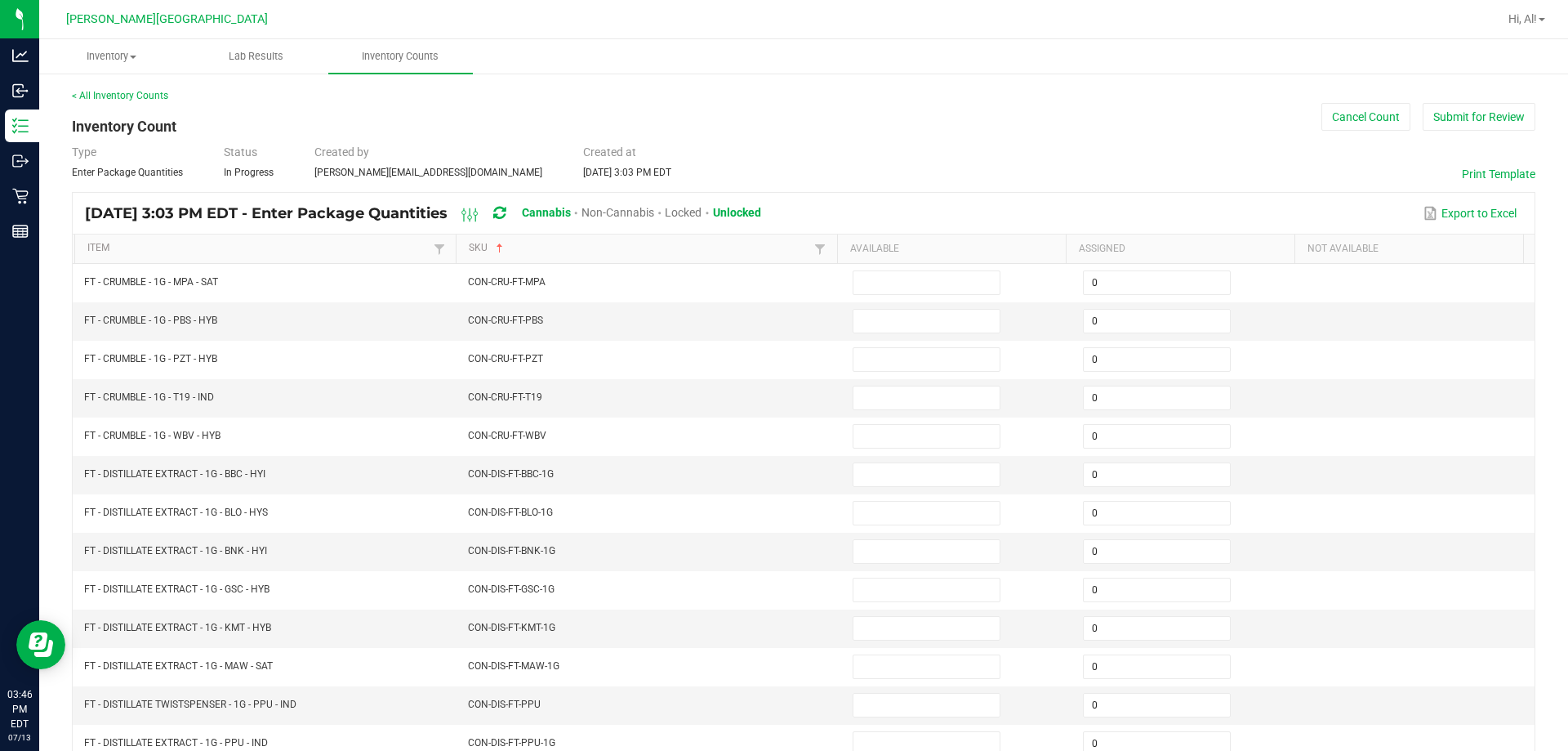 click on "Available" at bounding box center (951, 249) 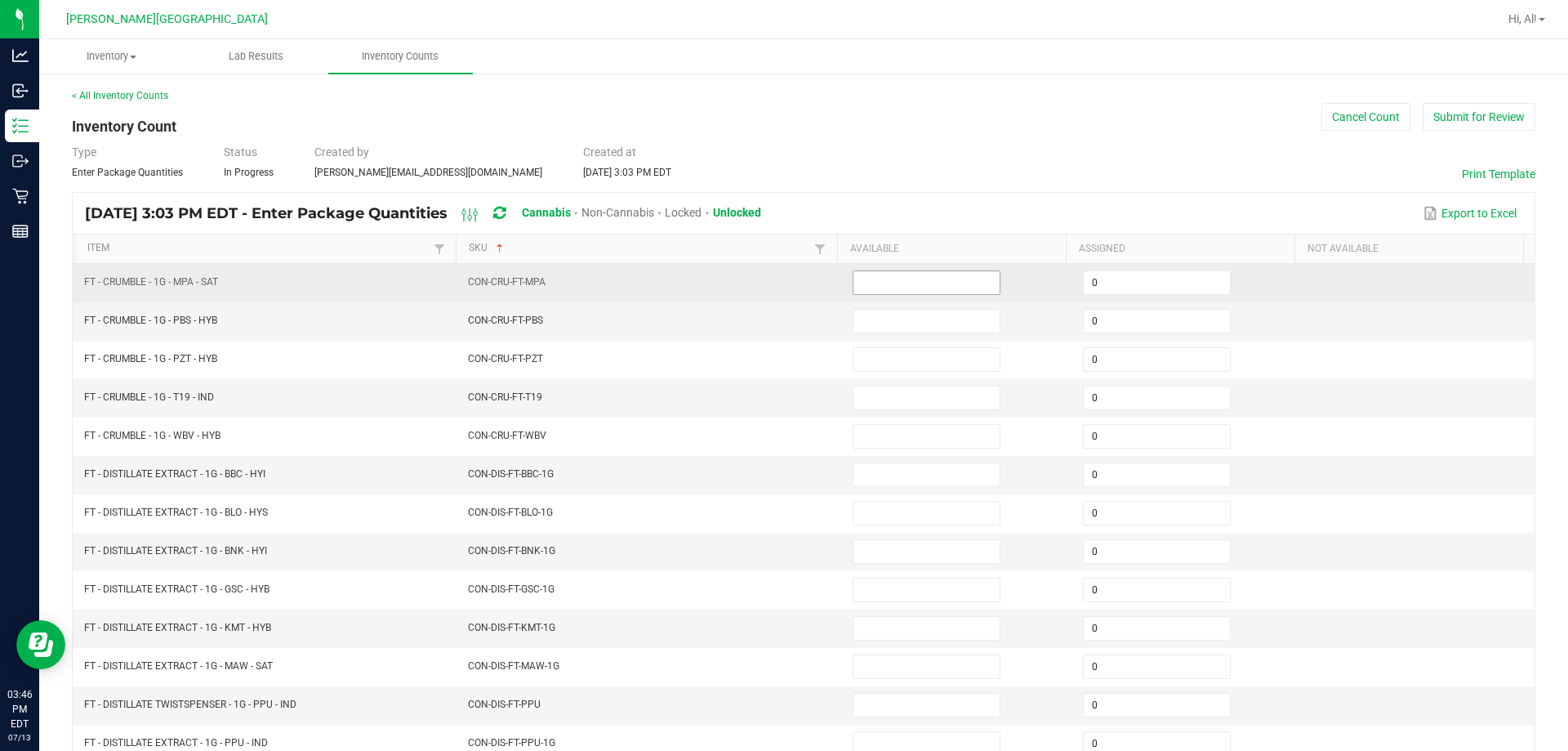 click at bounding box center [926, 283] 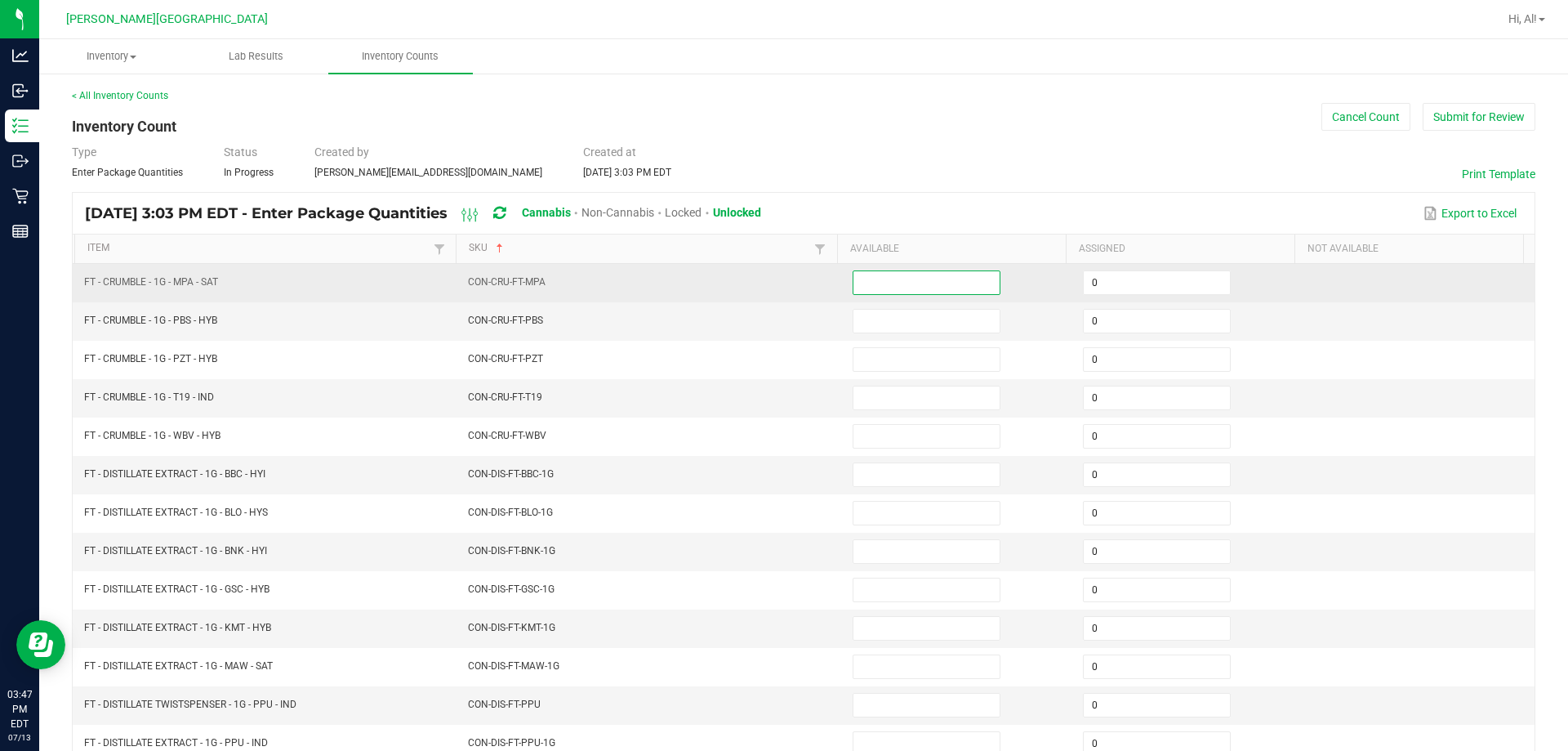 click at bounding box center [926, 283] 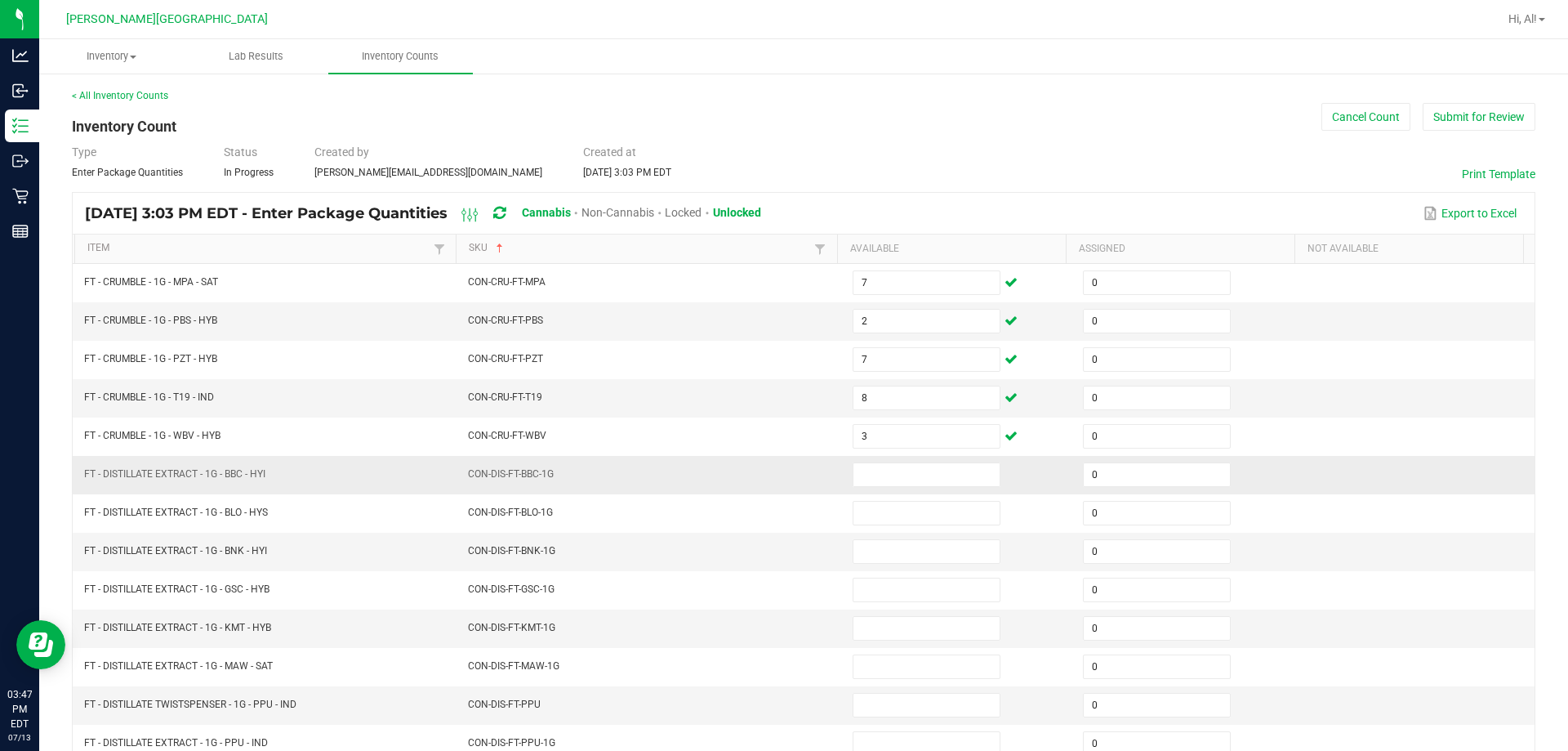 click at bounding box center [958, 475] 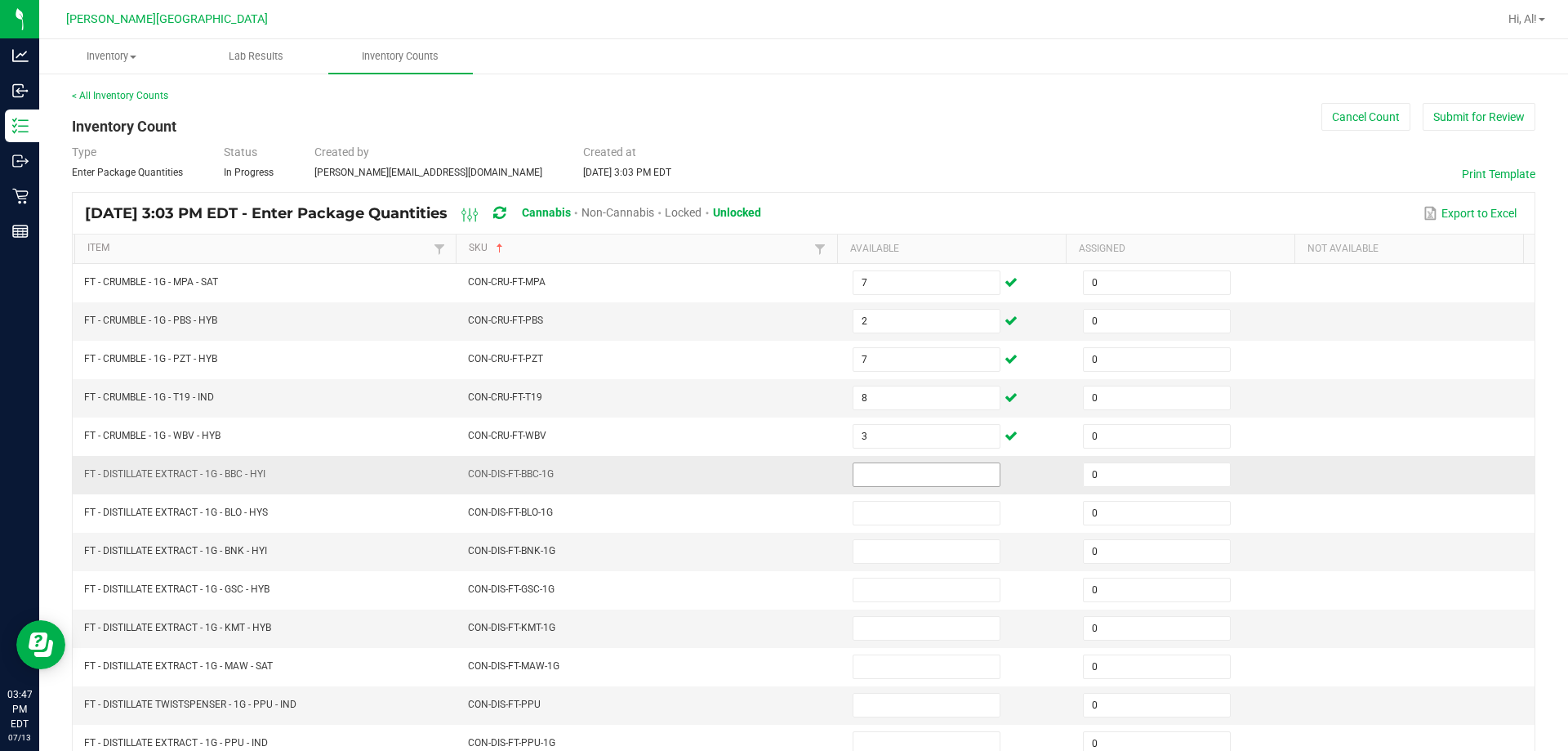 click at bounding box center [926, 475] 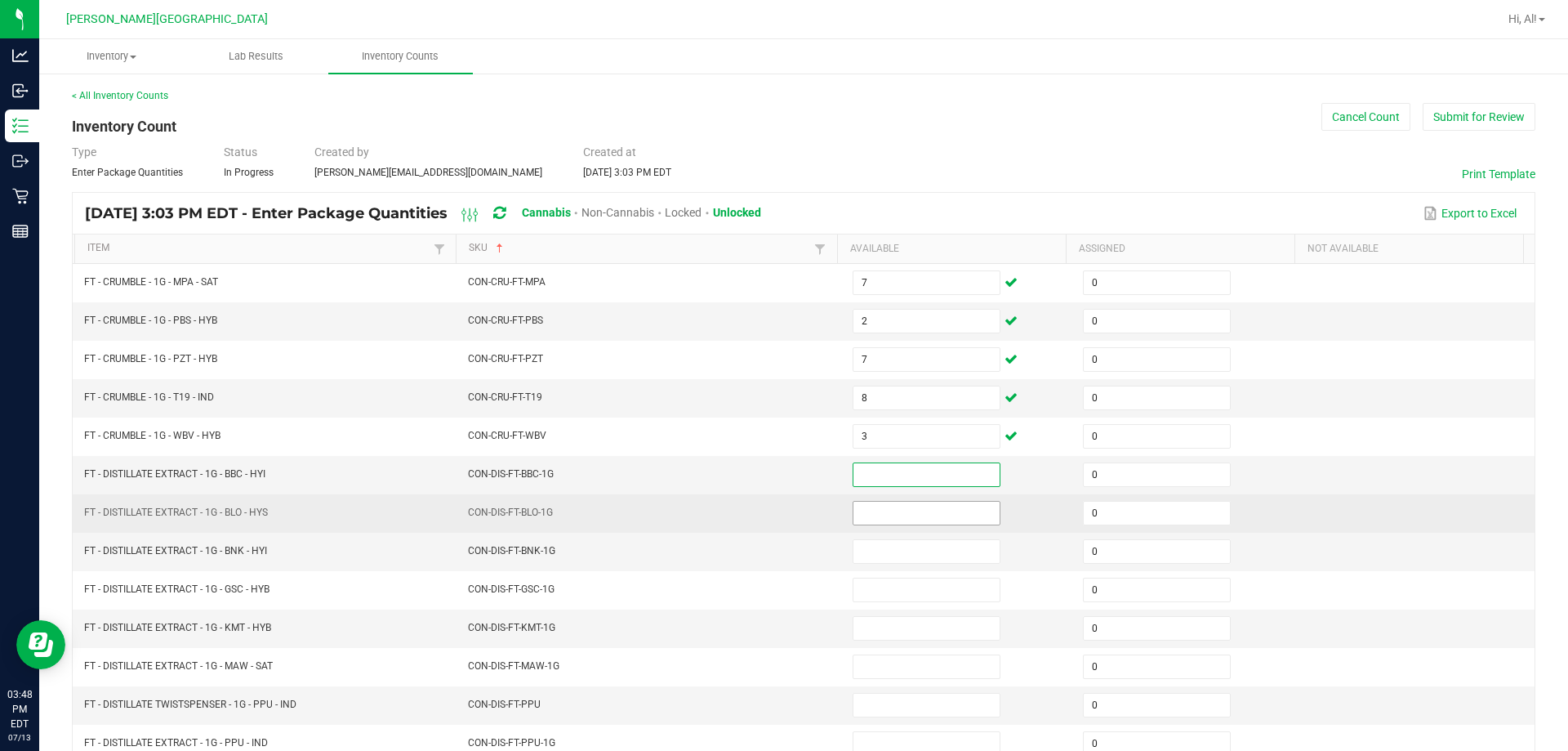 click at bounding box center (926, 513) 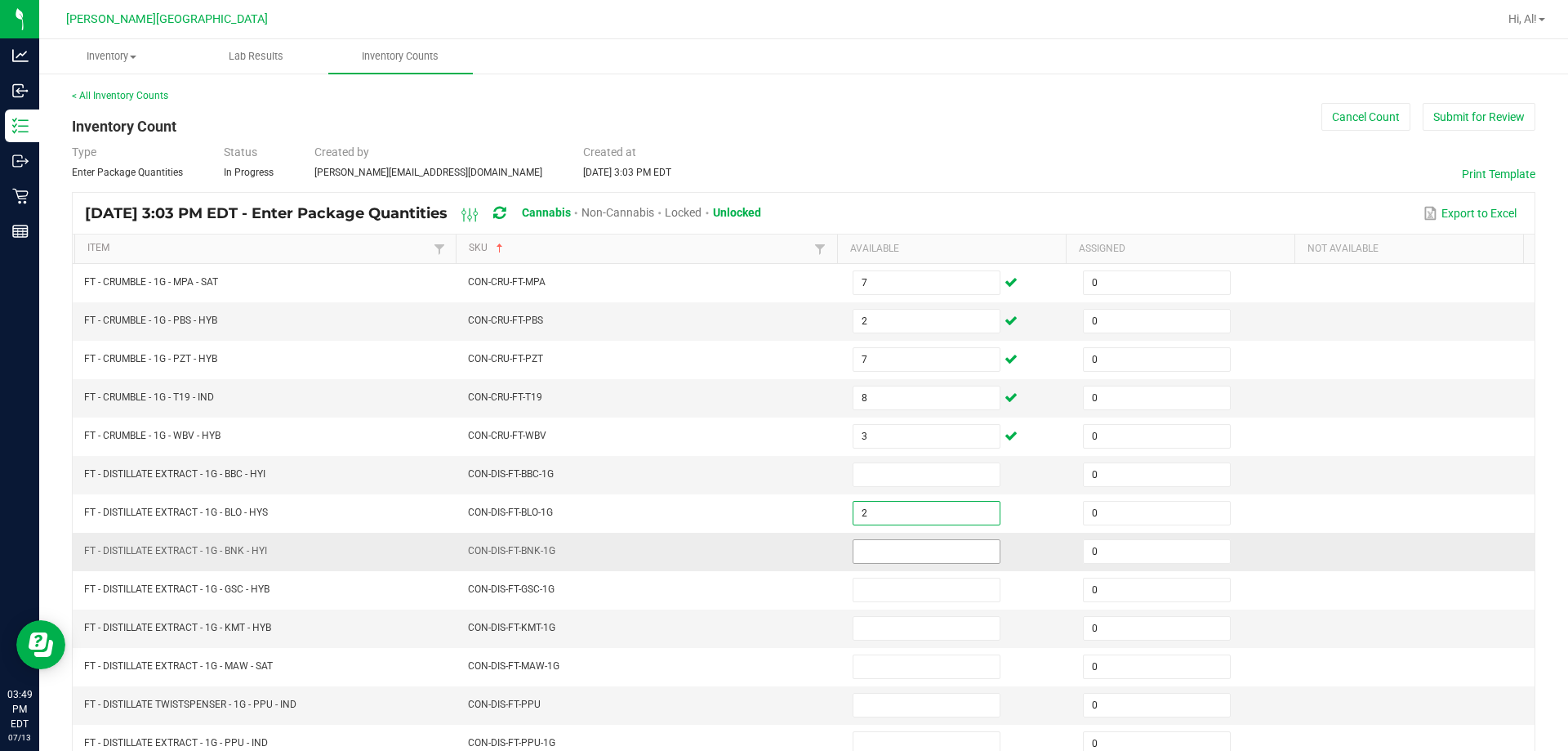 click at bounding box center (926, 552) 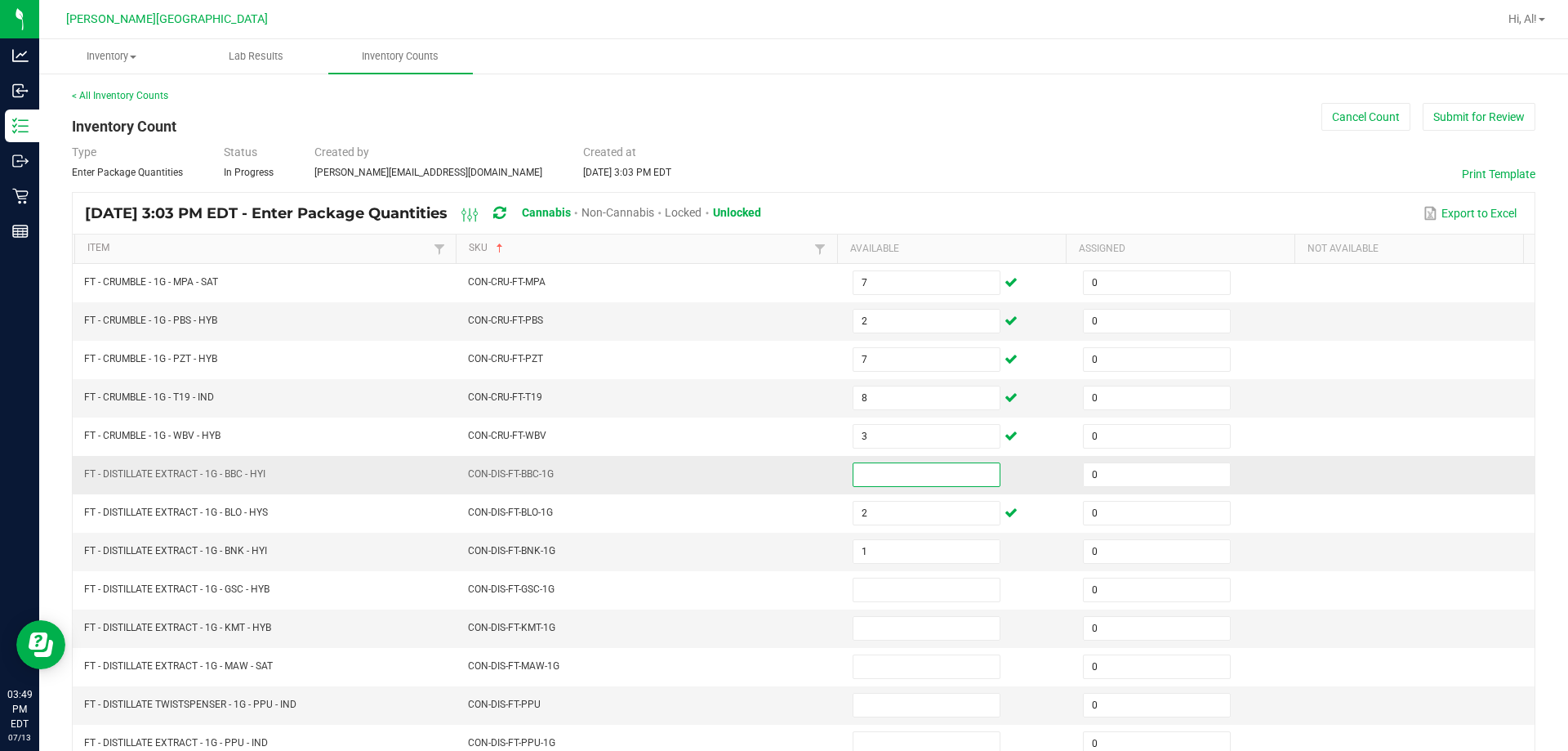 click at bounding box center [926, 475] 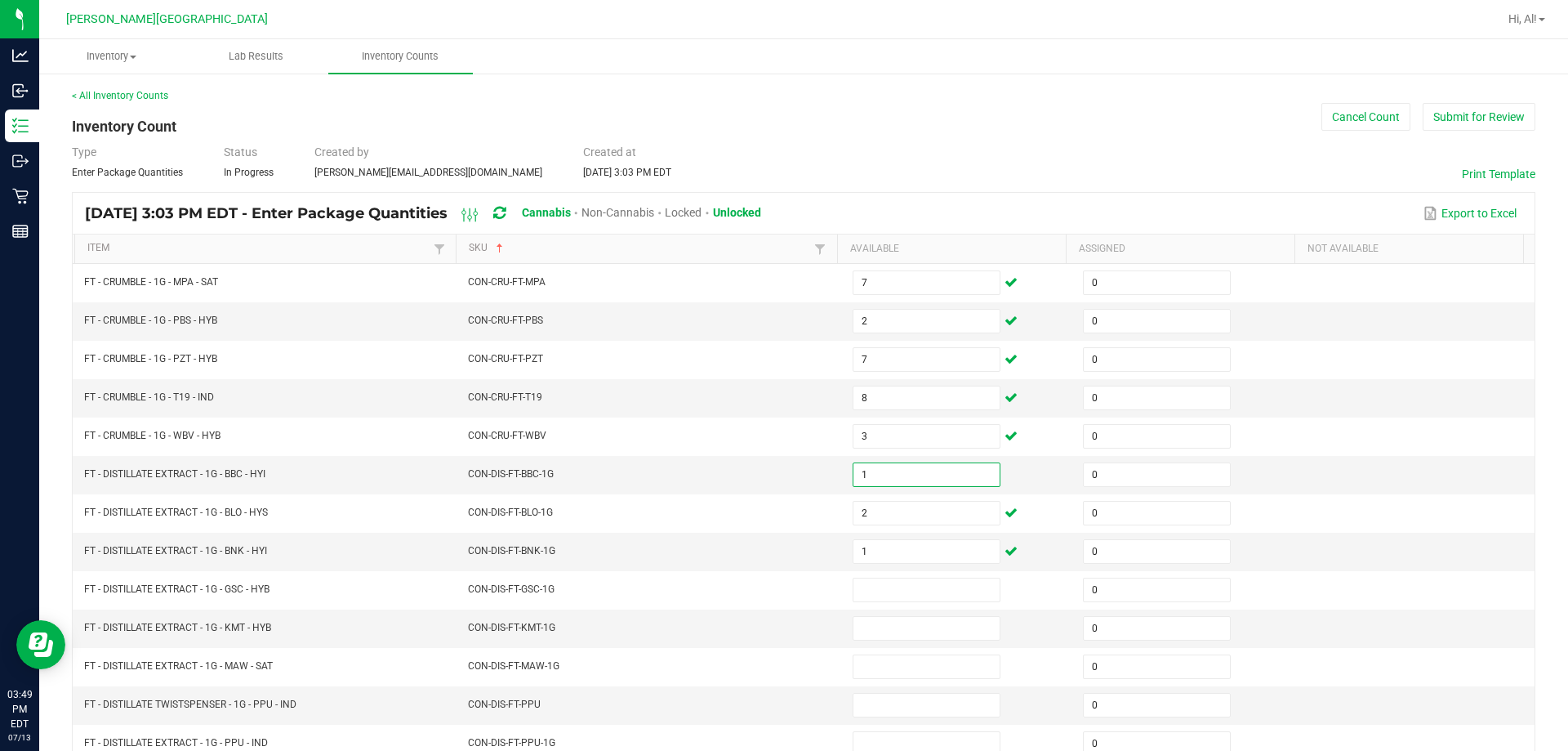 click on "Type   Enter Package Quantities   Status   In Progress   Created by   [PERSON_NAME][EMAIL_ADDRESS][DOMAIN_NAME]   Created at   [DATE] 3:03 PM EDT" at bounding box center [804, 162] 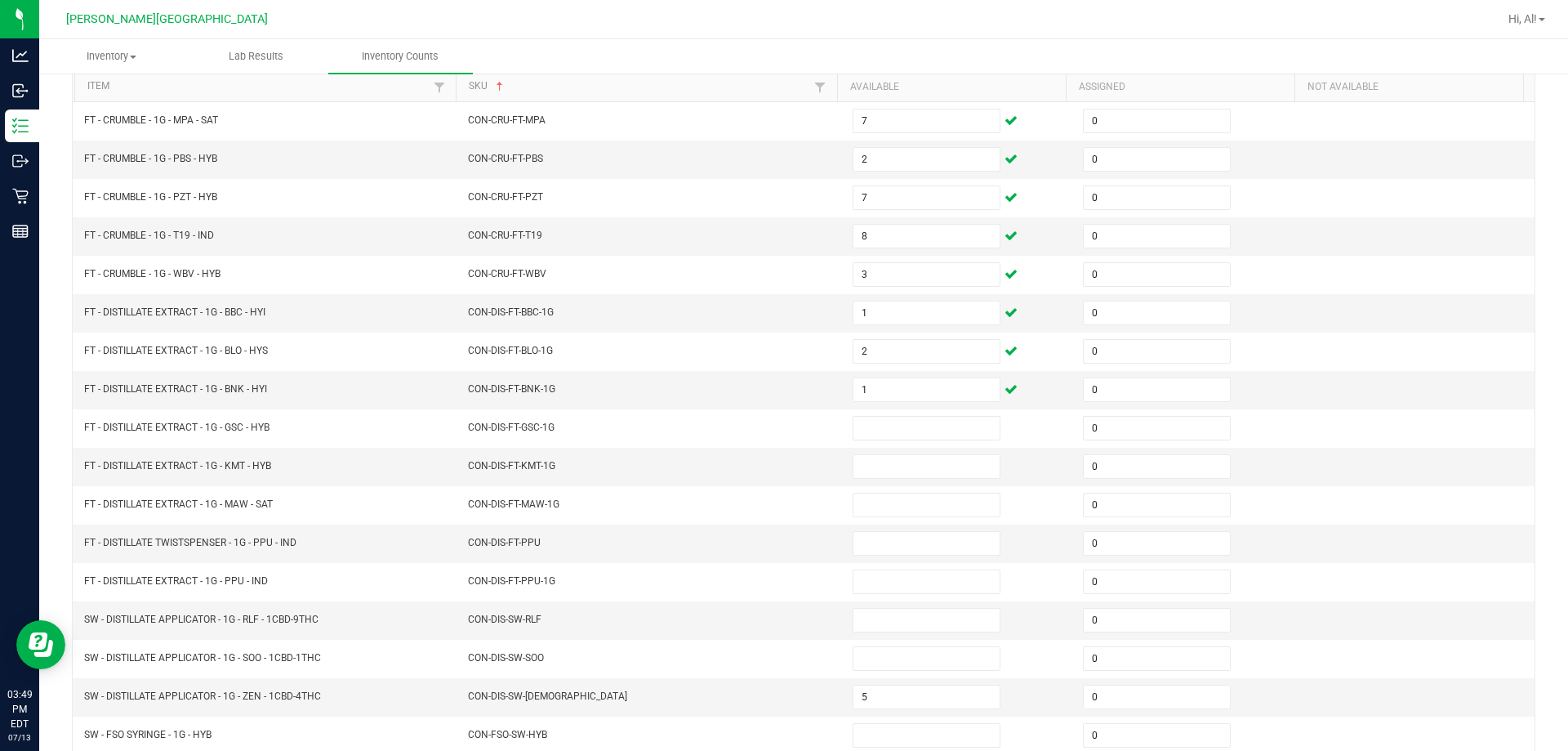 scroll, scrollTop: 163, scrollLeft: 0, axis: vertical 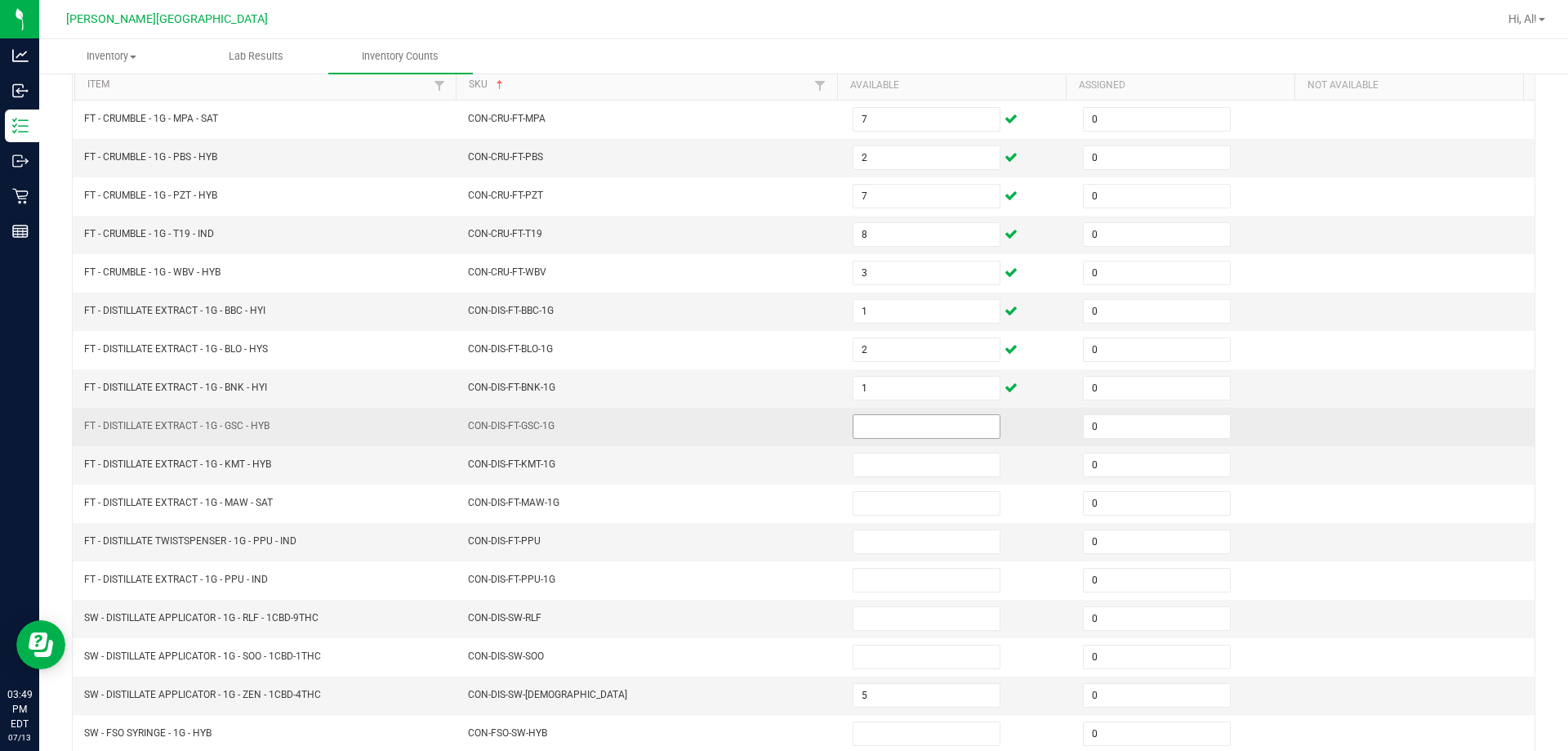 click at bounding box center (926, 427) 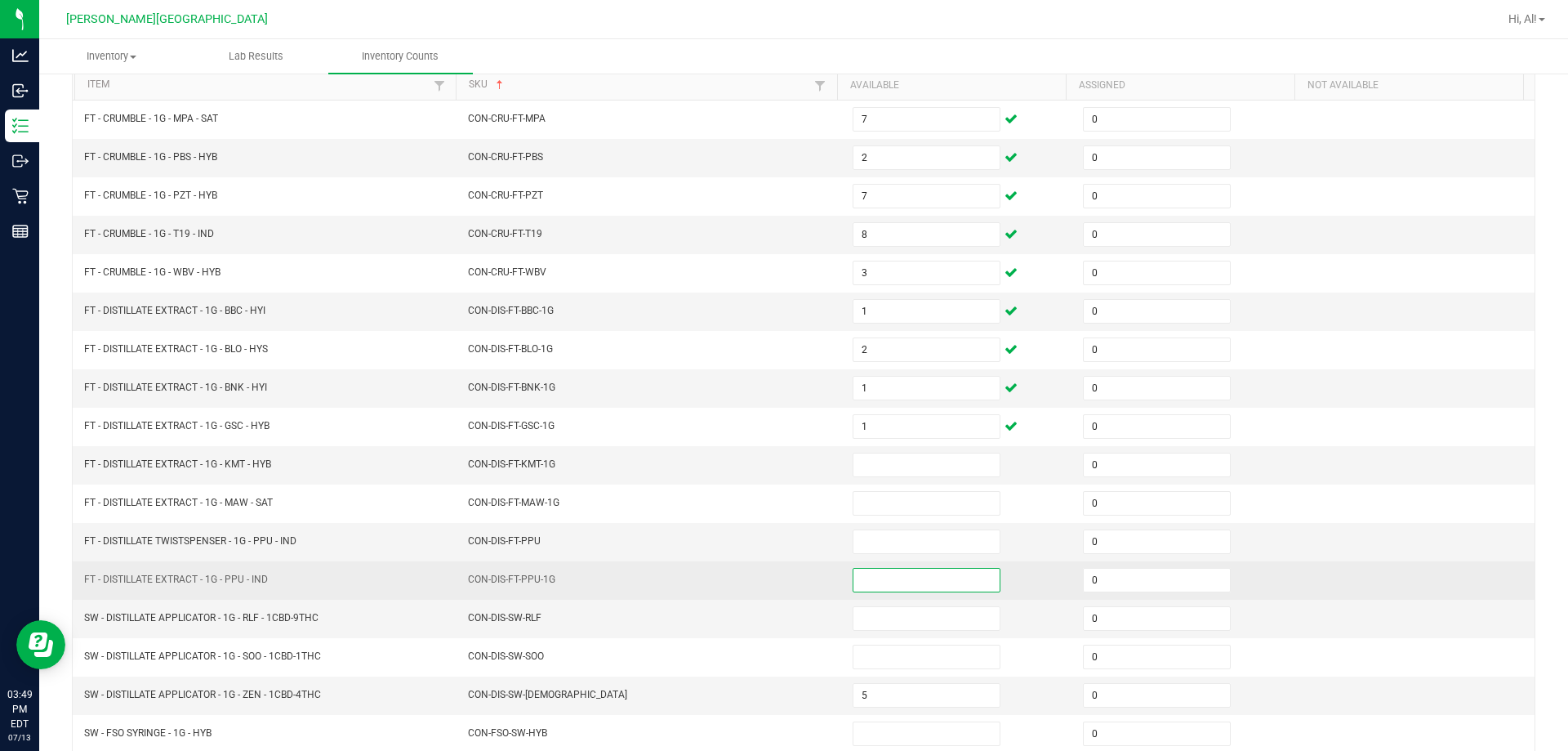 click at bounding box center (926, 580) 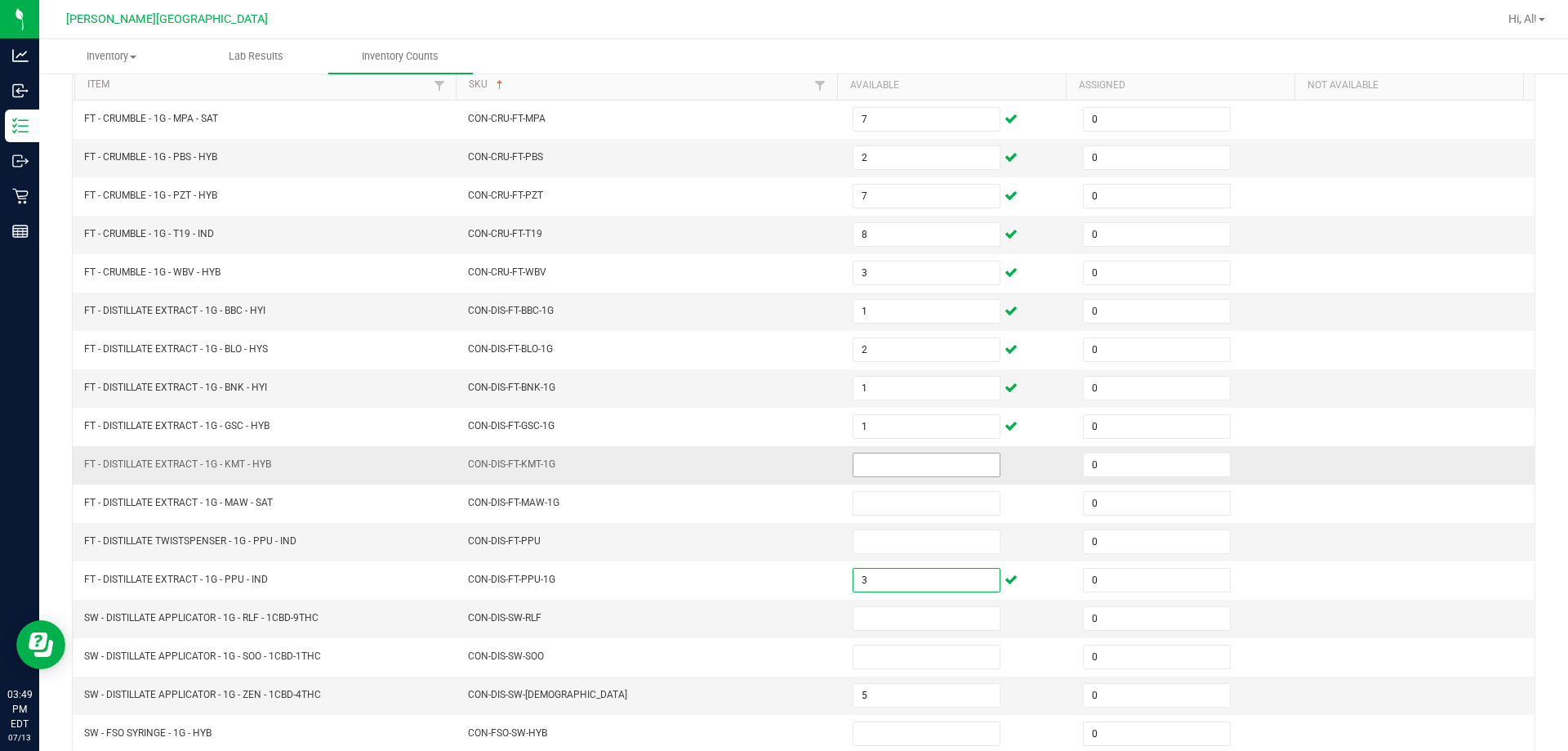 click at bounding box center (926, 465) 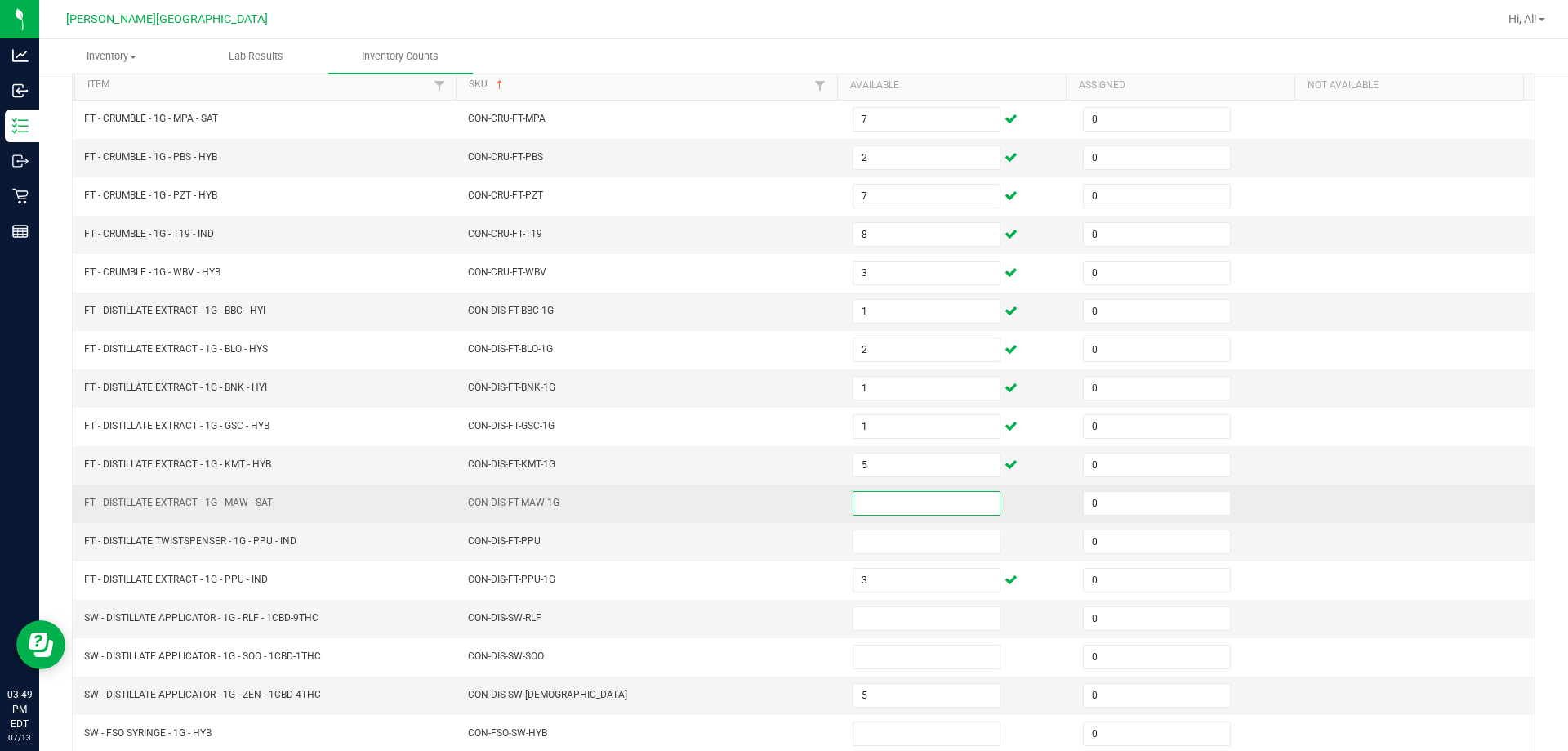 drag, startPoint x: 862, startPoint y: 500, endPoint x: 871, endPoint y: 490, distance: 13.45362 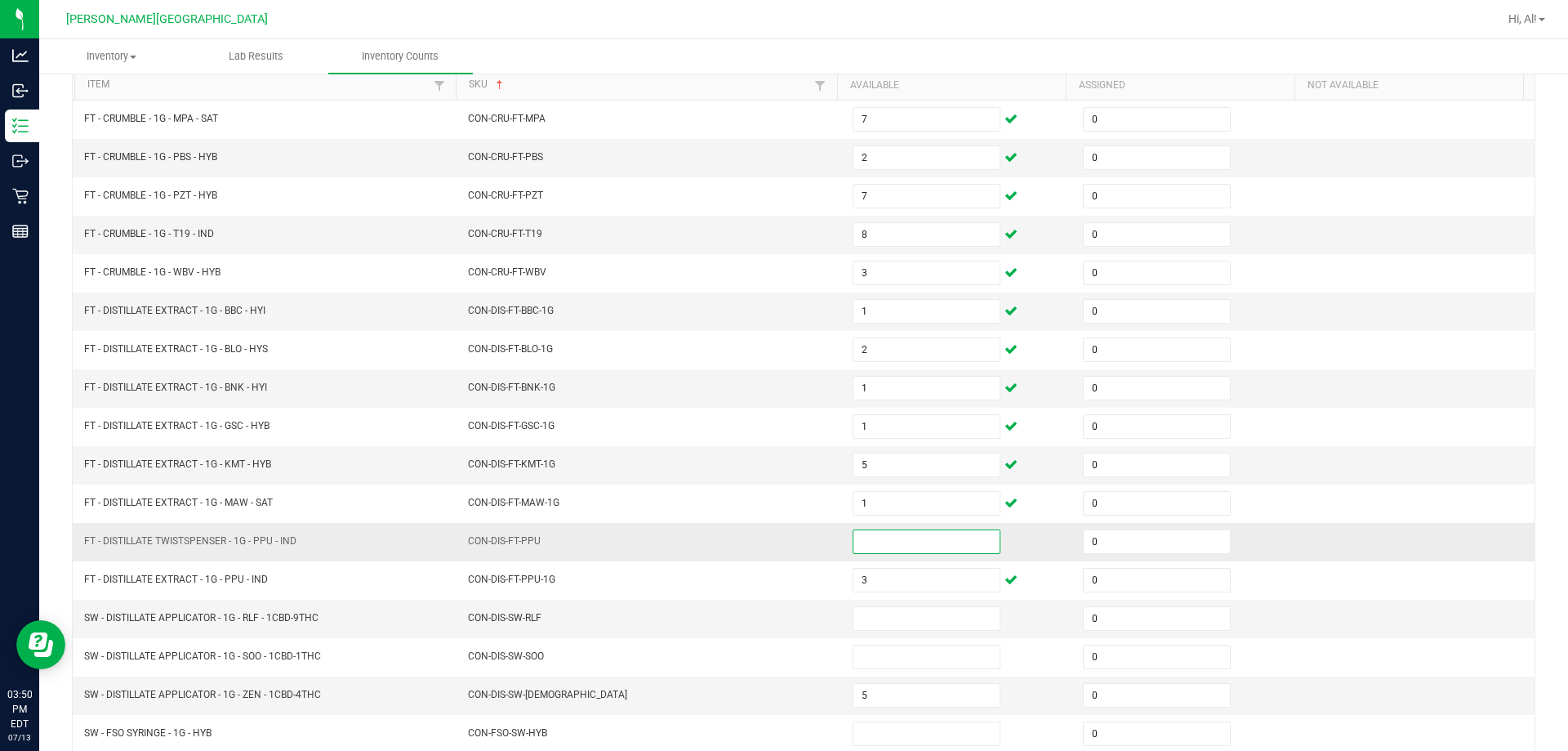 click at bounding box center (926, 542) 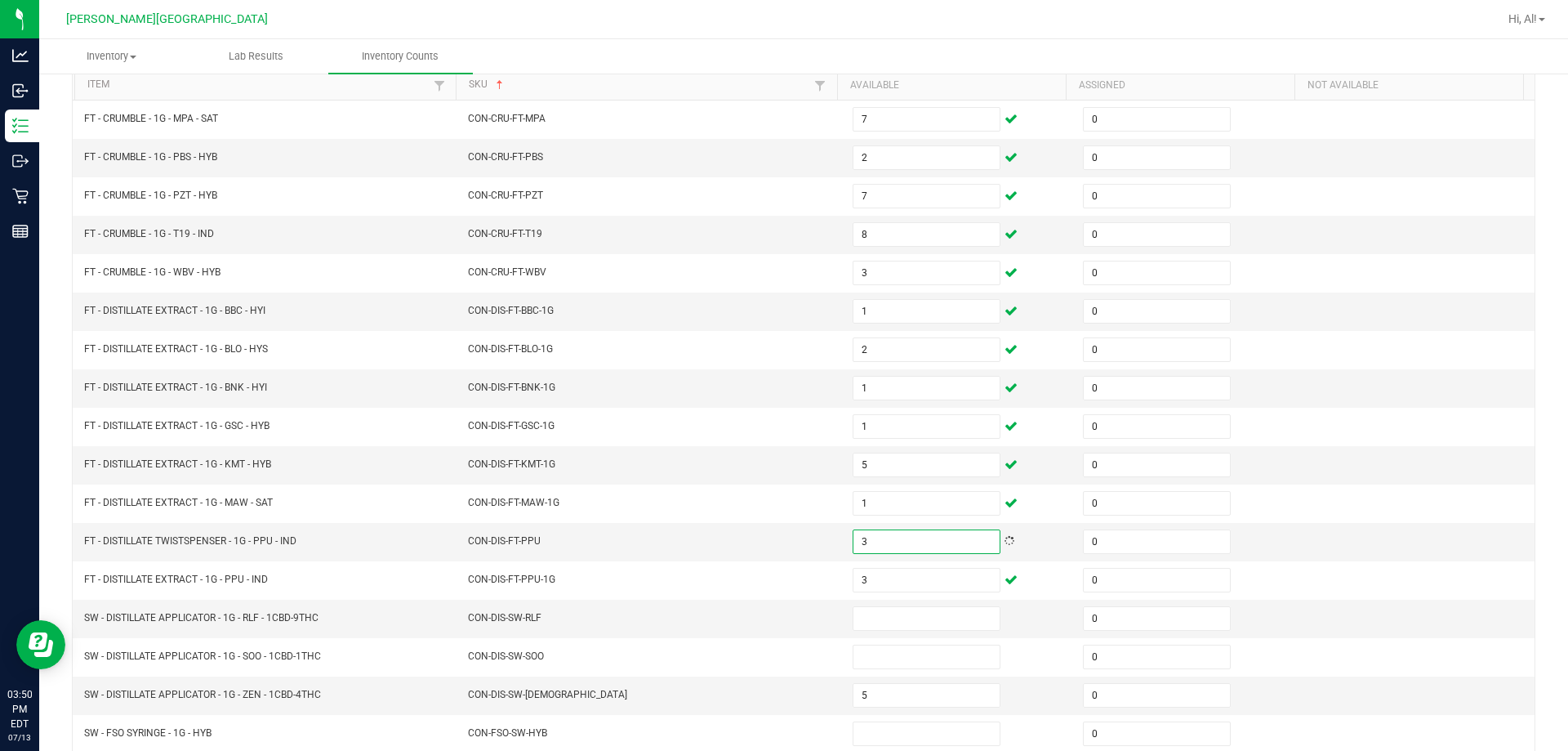 click on "Inventory
All packages
All inventory
Waste log
Create inventory
Lab Results
Inventory Counts" at bounding box center (823, 56) 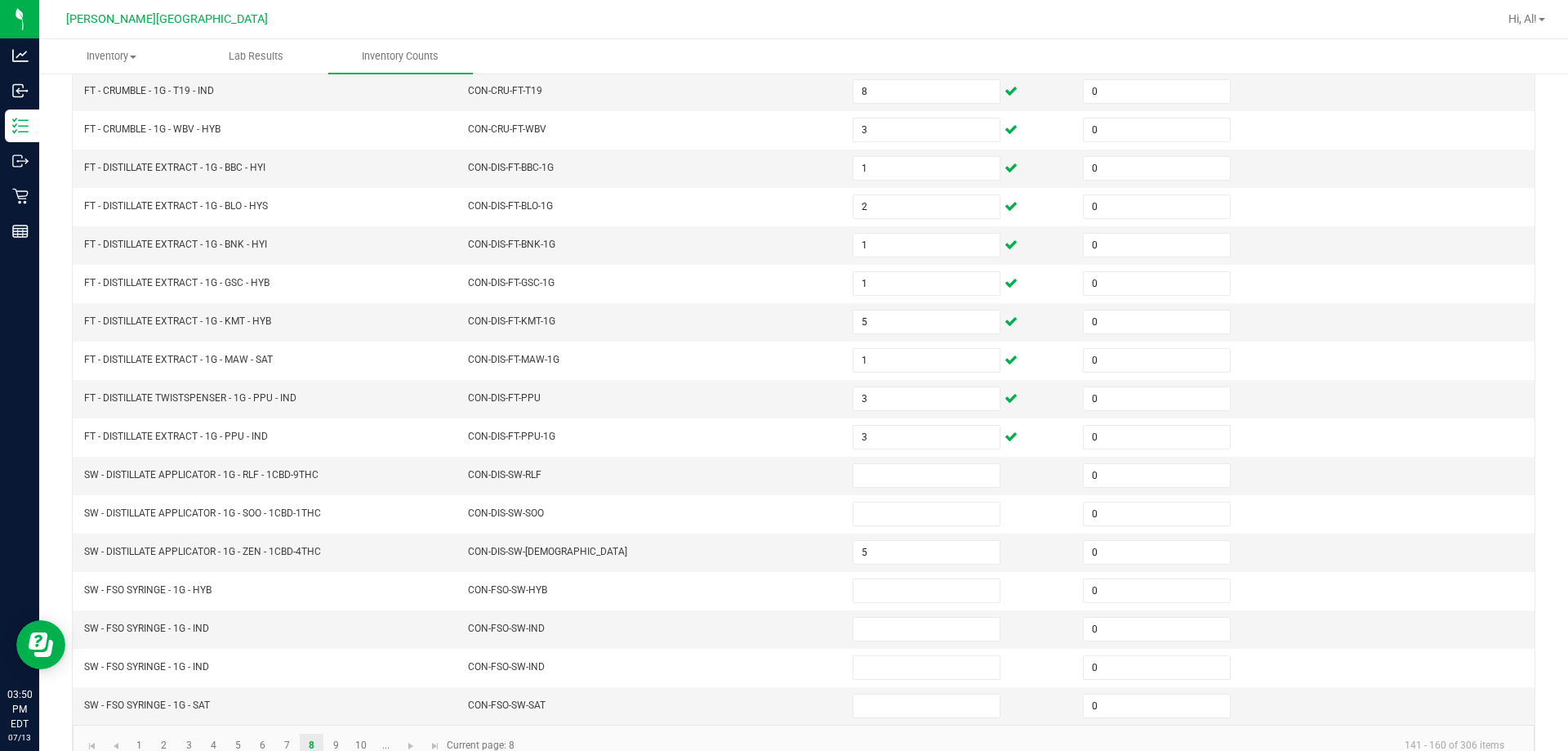 scroll, scrollTop: 327, scrollLeft: 0, axis: vertical 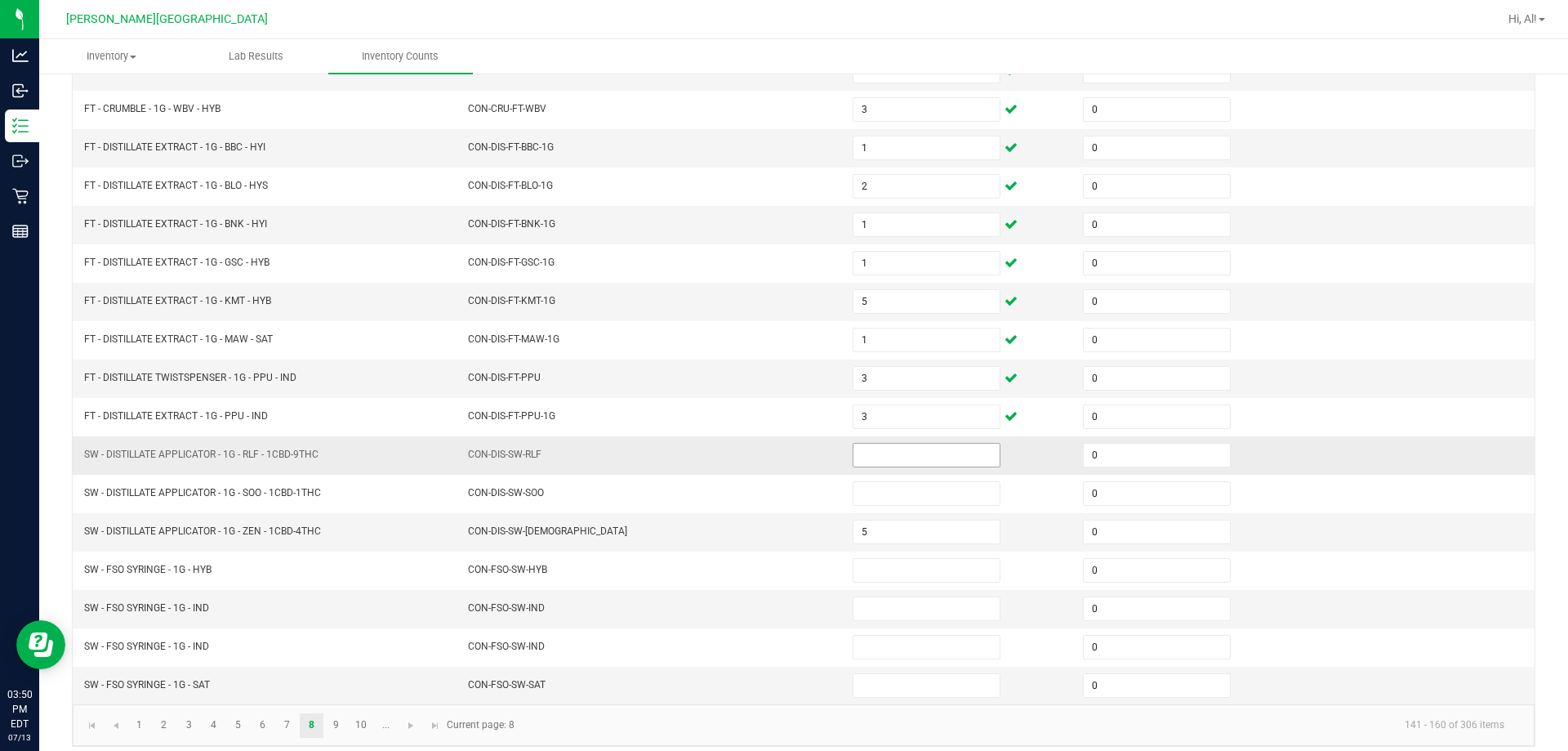 click at bounding box center [926, 455] 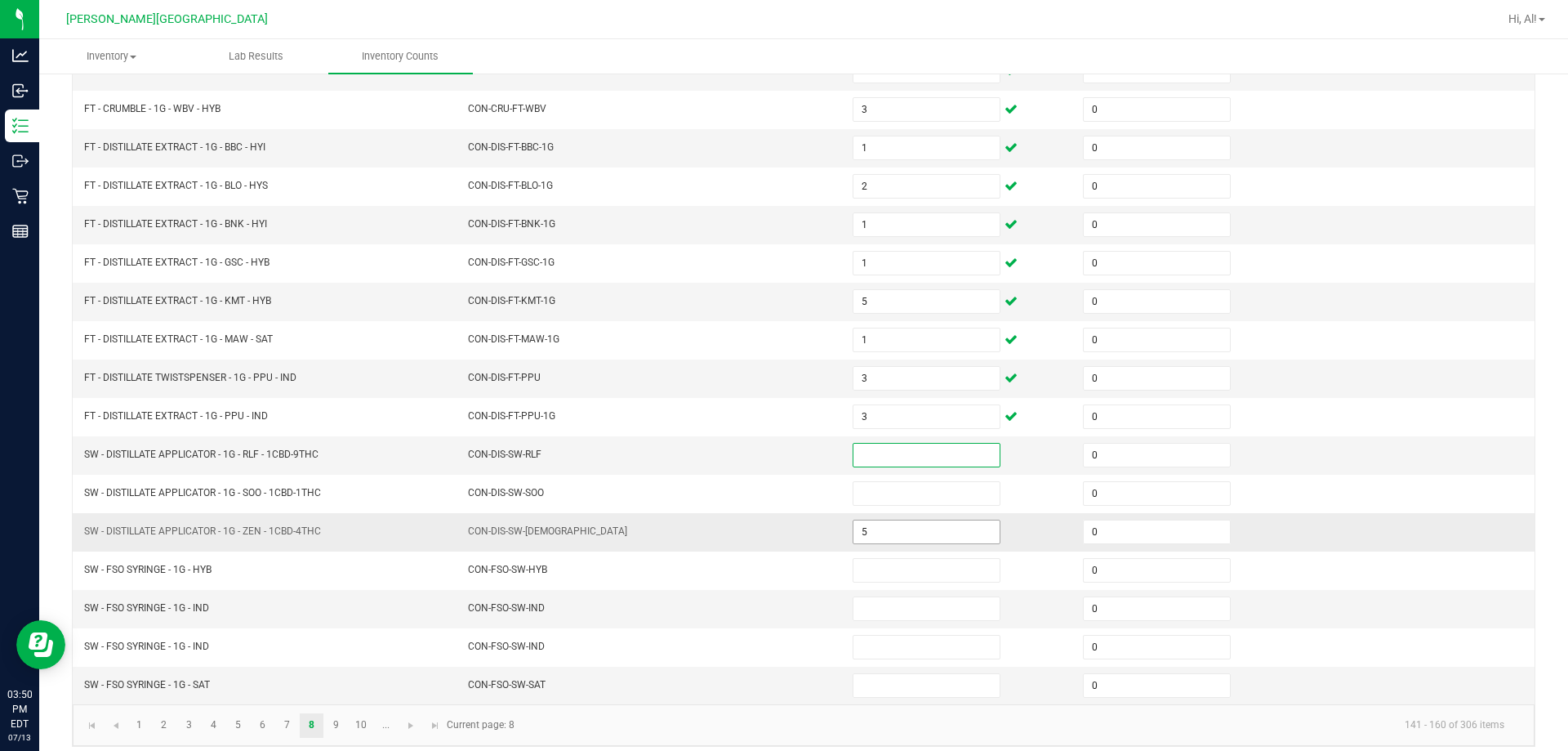 click on "5" at bounding box center (926, 532) 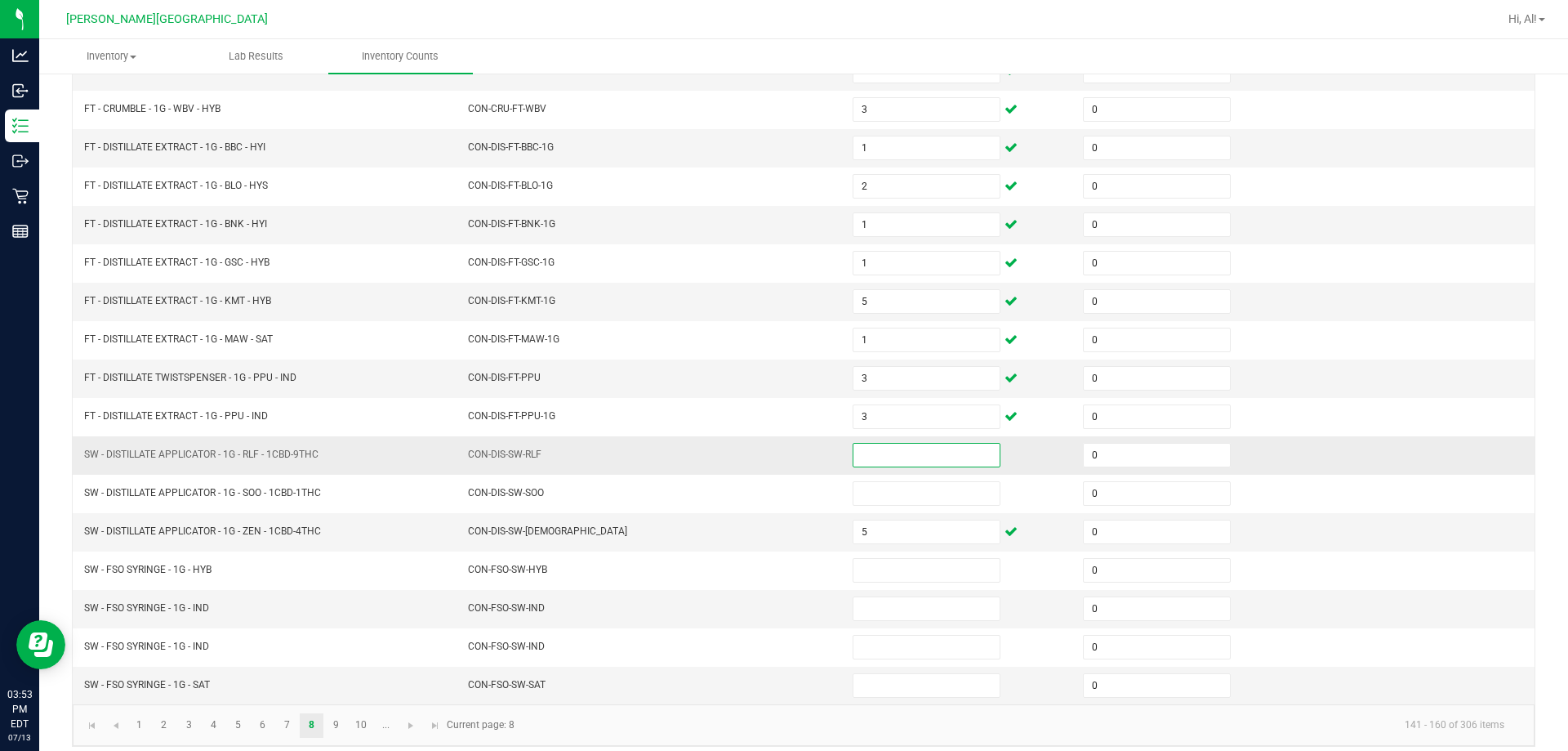 click at bounding box center (926, 455) 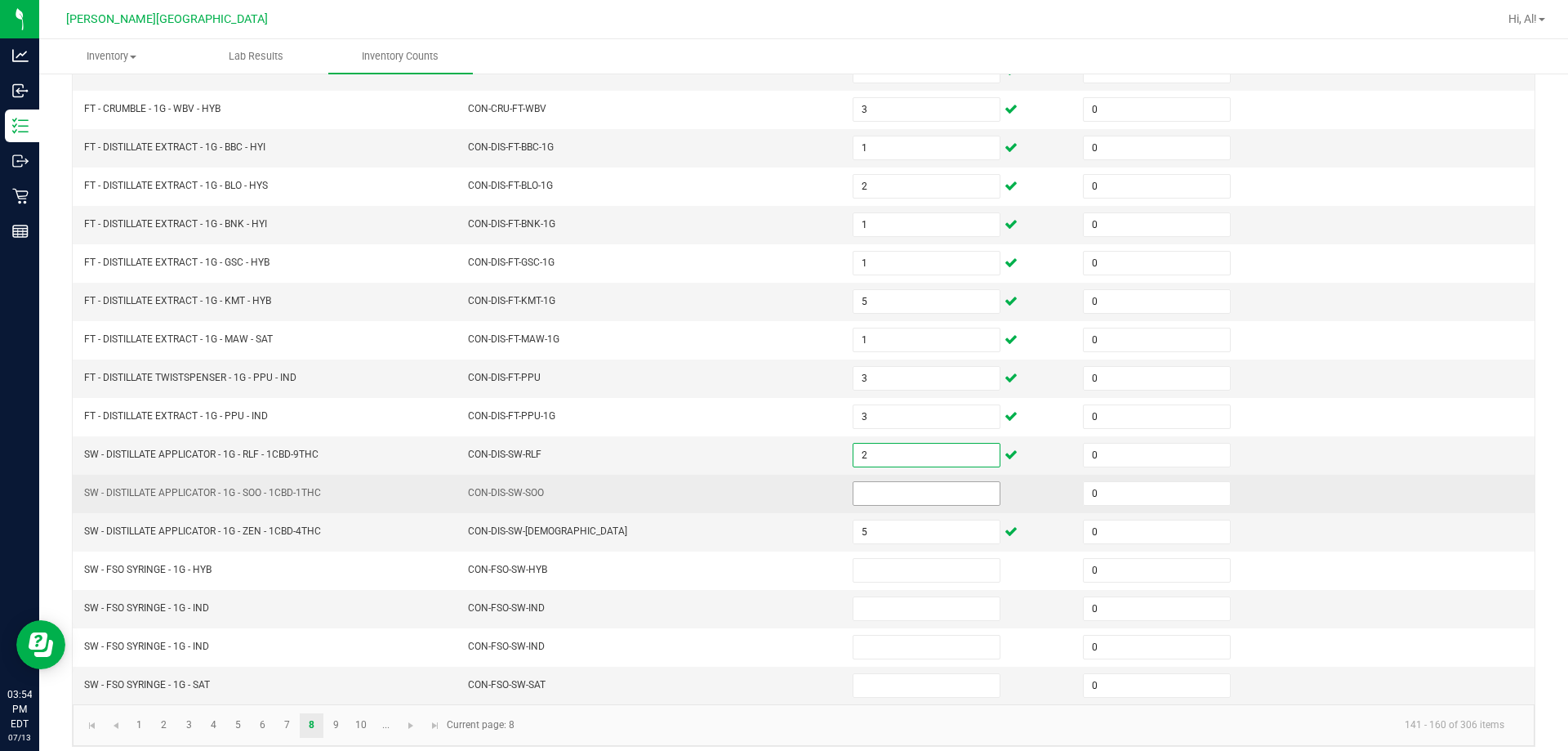 click at bounding box center (926, 494) 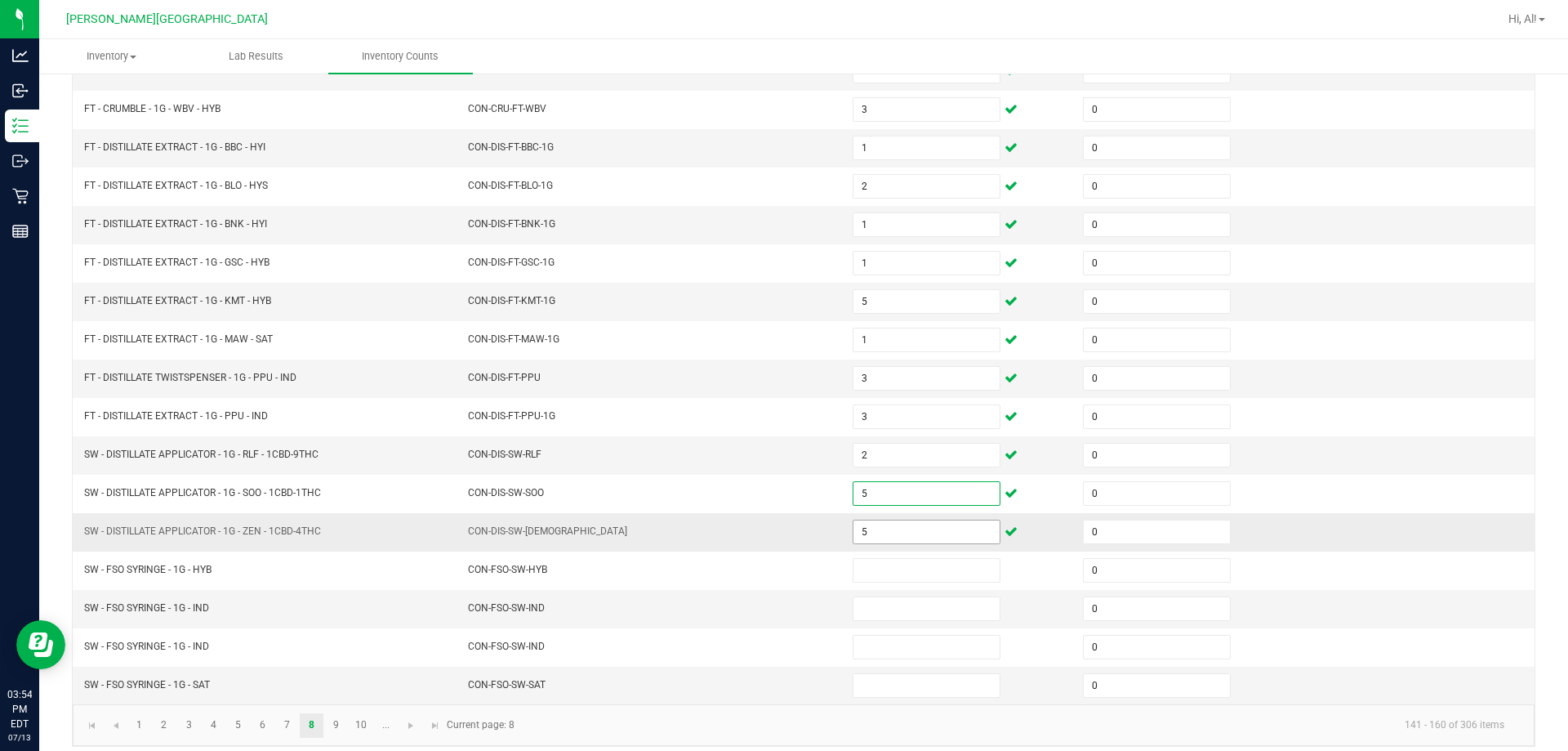 click on "5" at bounding box center [926, 532] 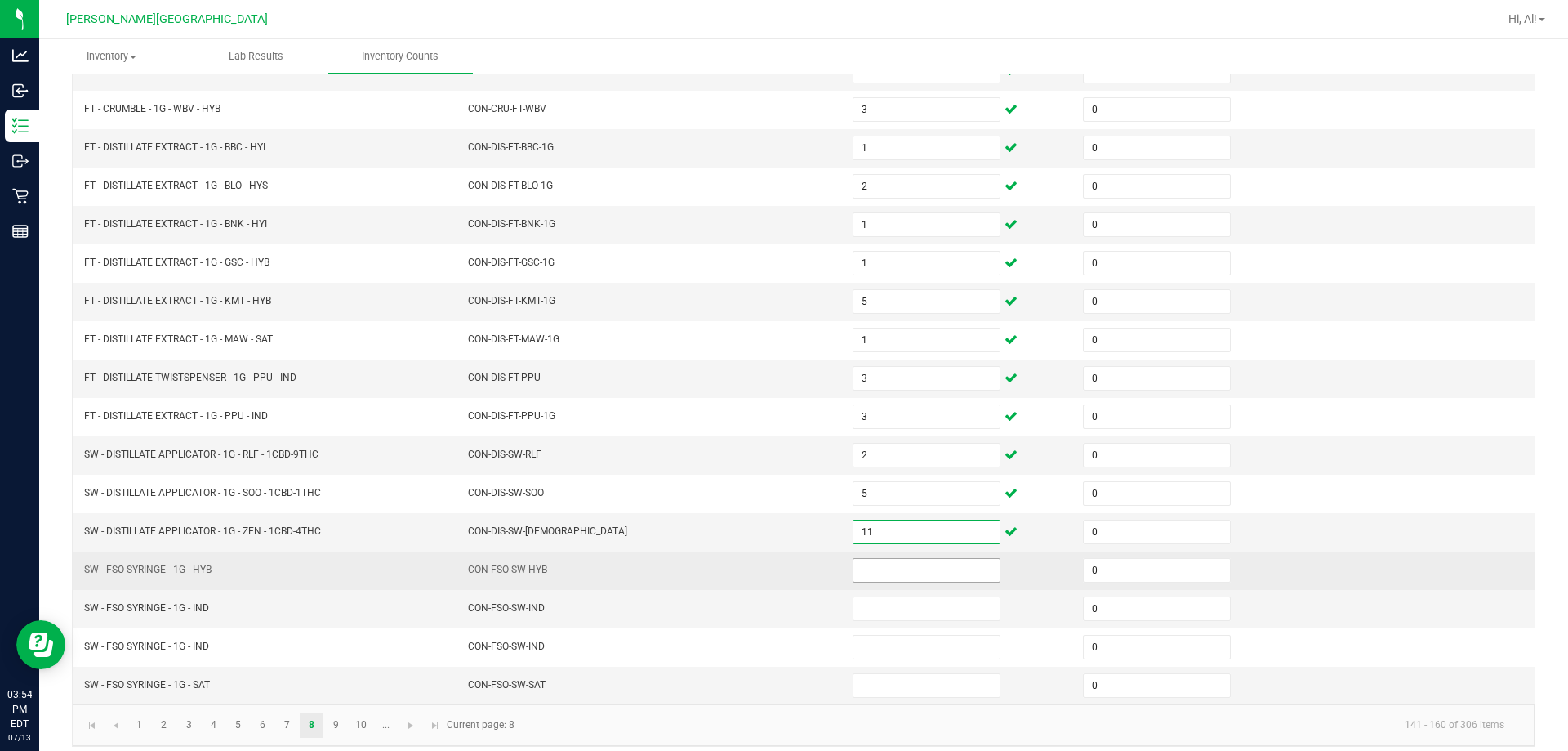 click at bounding box center [926, 570] 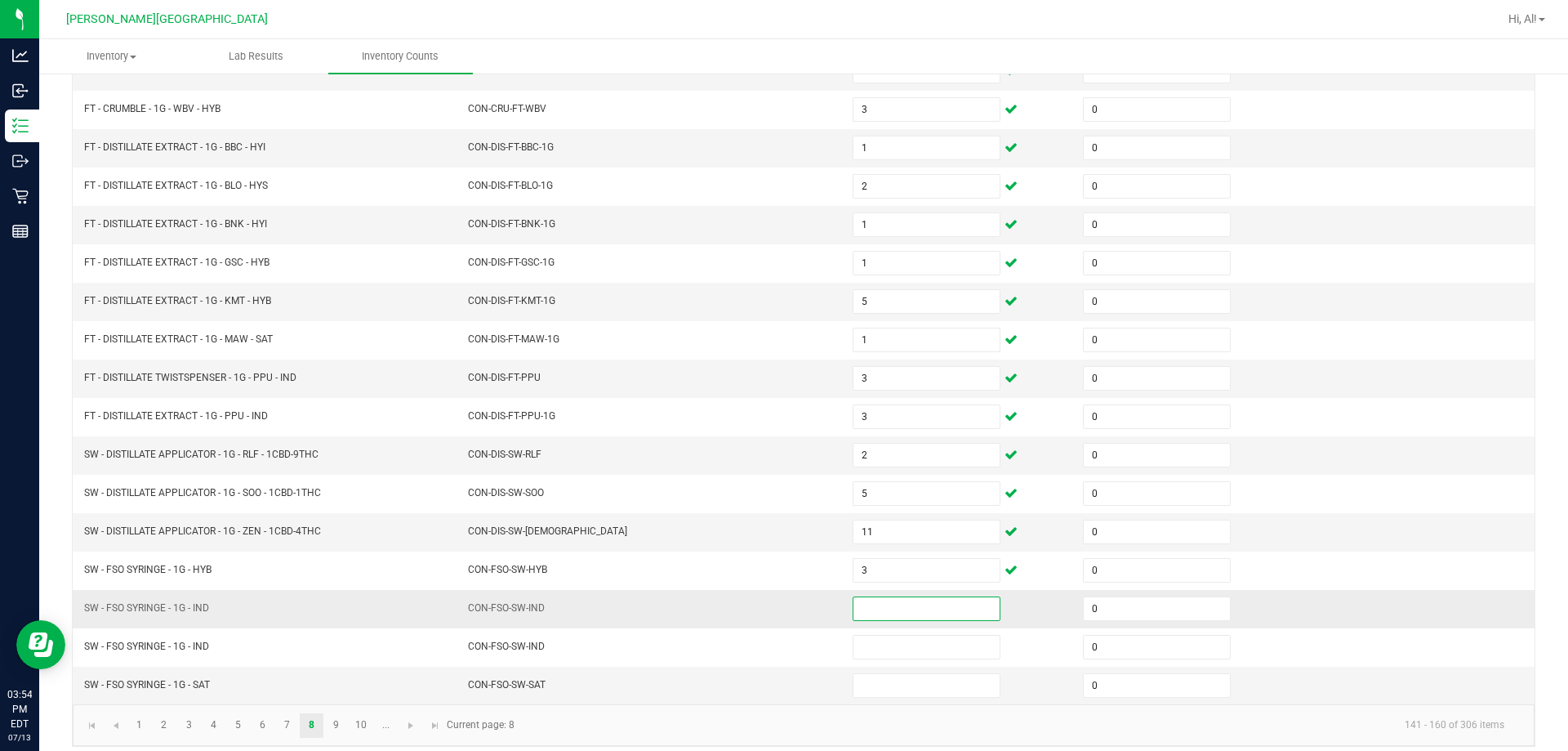 click at bounding box center (926, 609) 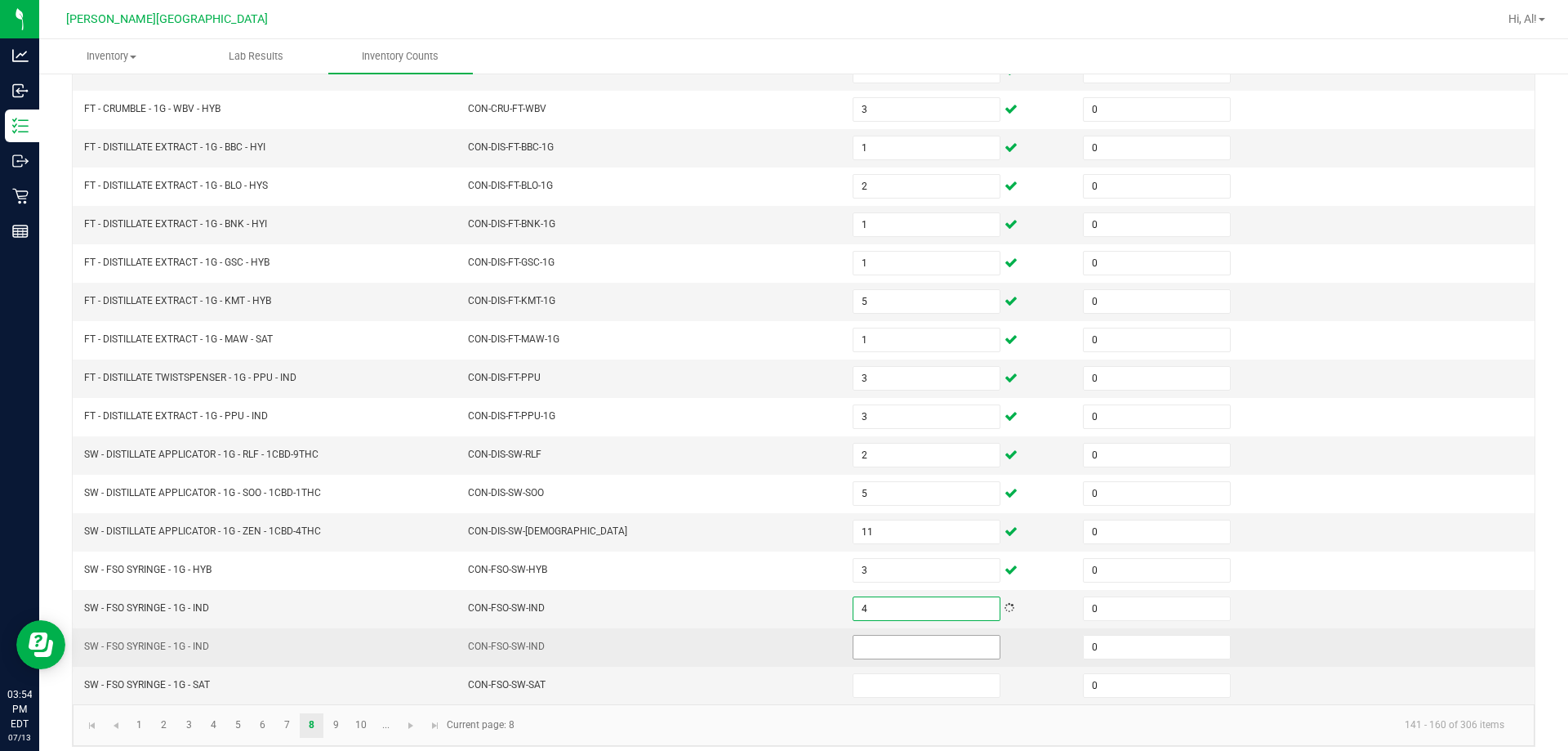 click at bounding box center [926, 647] 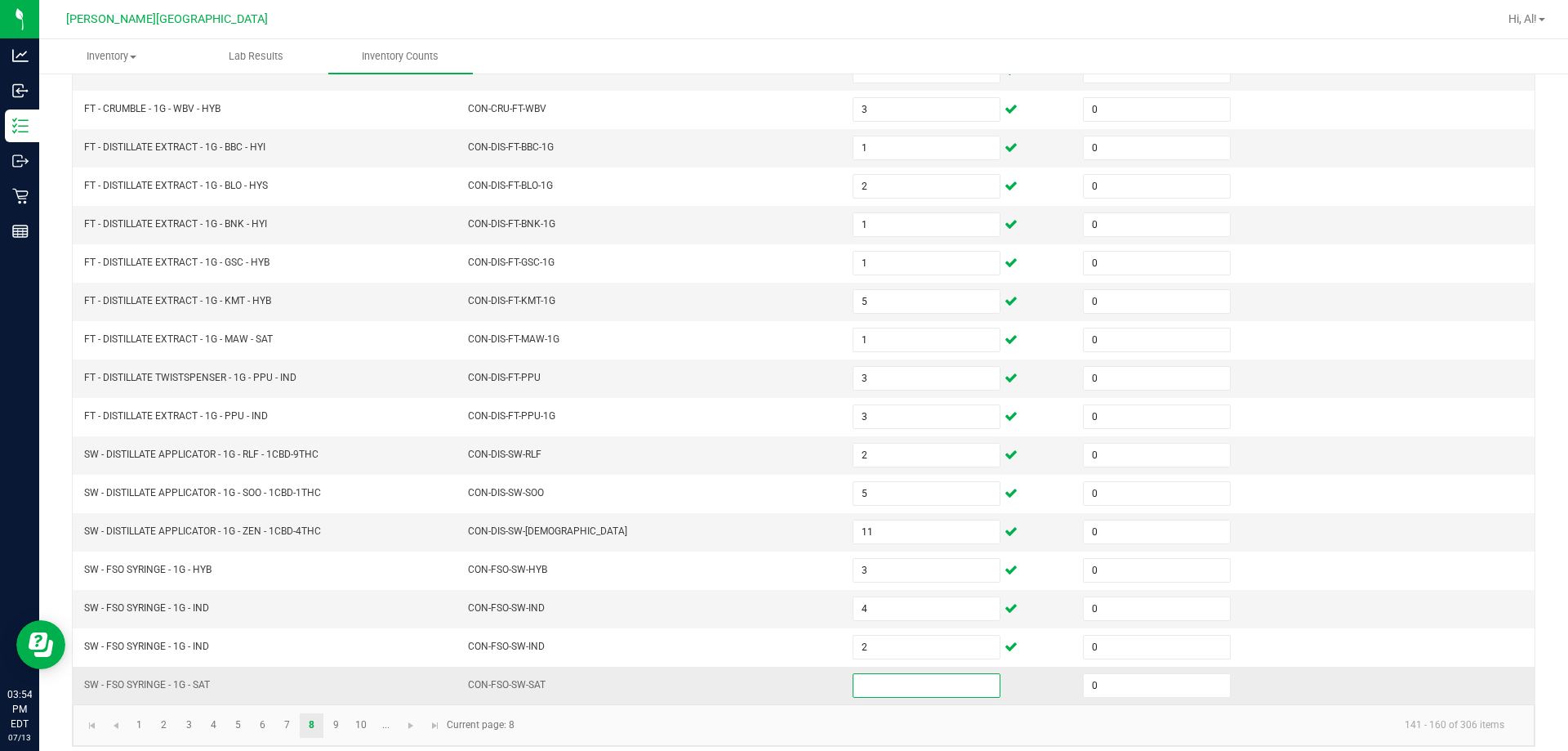 click at bounding box center [926, 686] 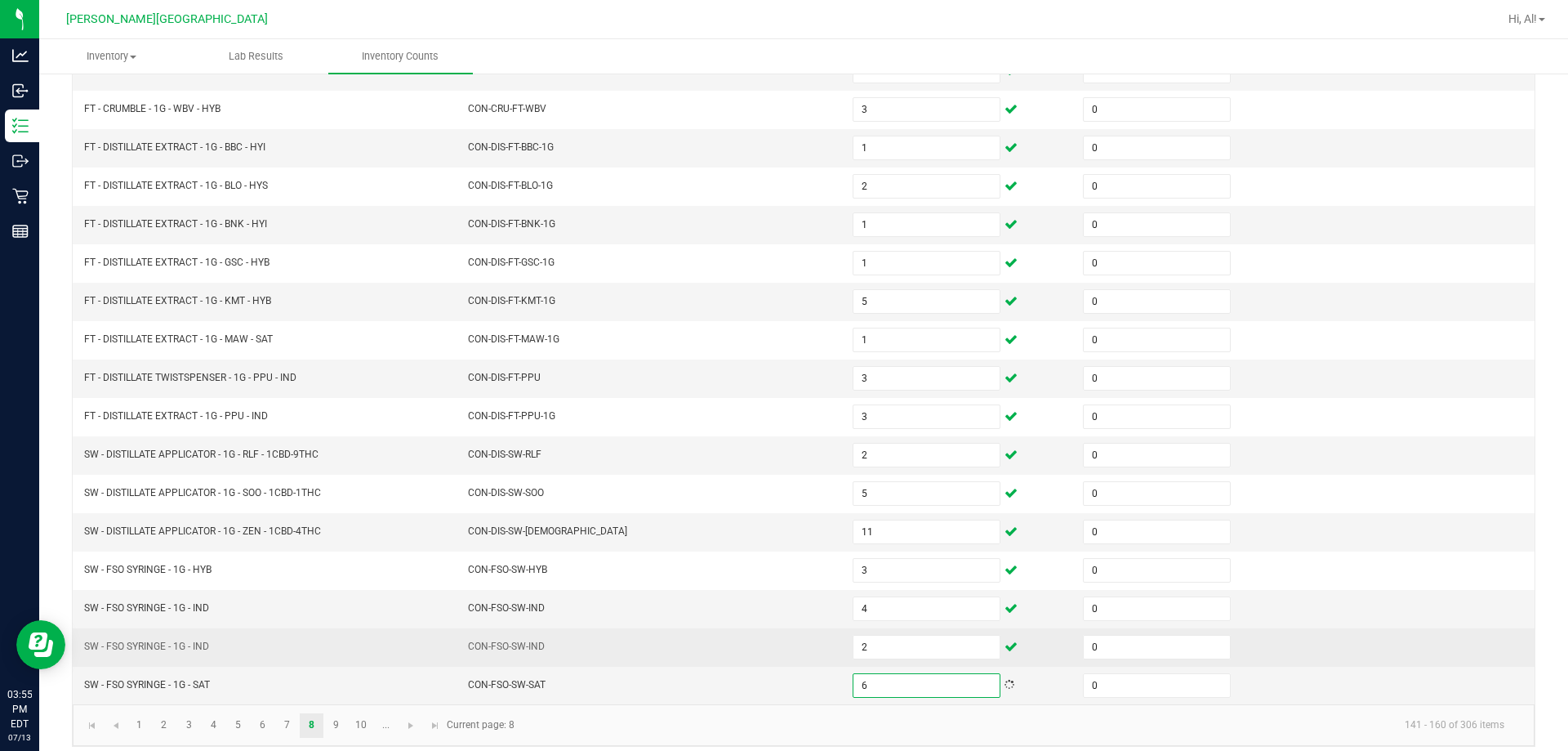 click on "CON-FSO-SW-IND" at bounding box center [650, 647] 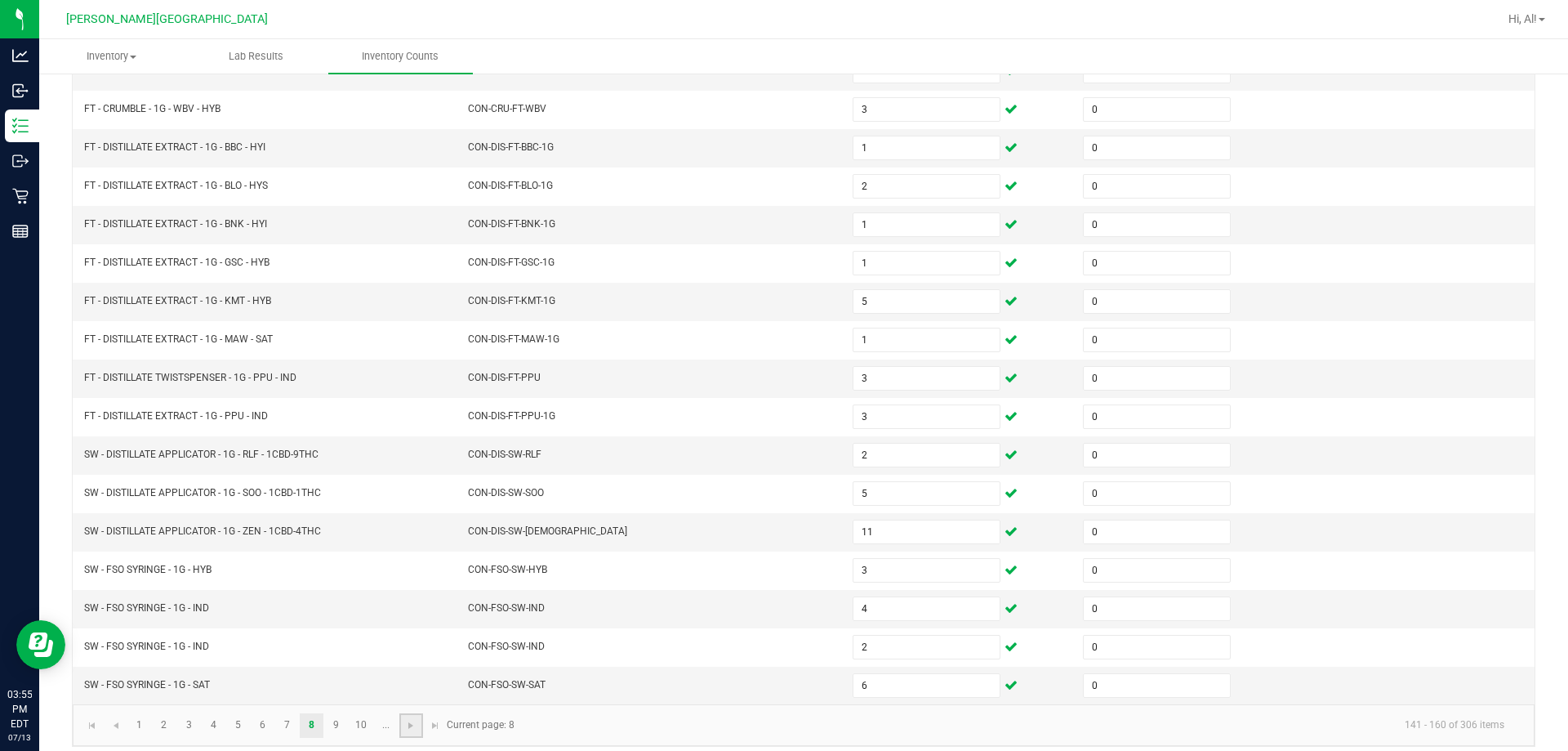 click 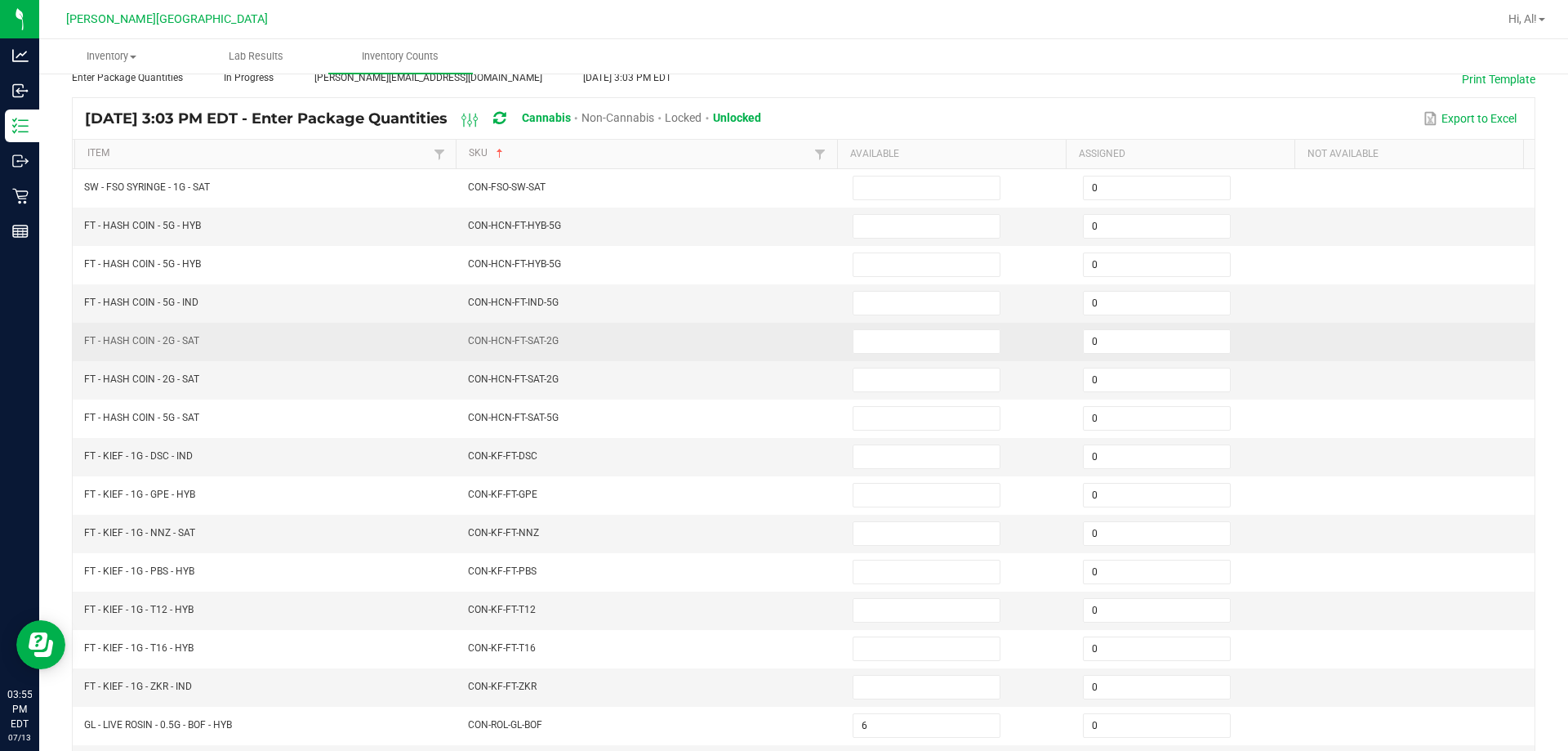 scroll, scrollTop: 0, scrollLeft: 0, axis: both 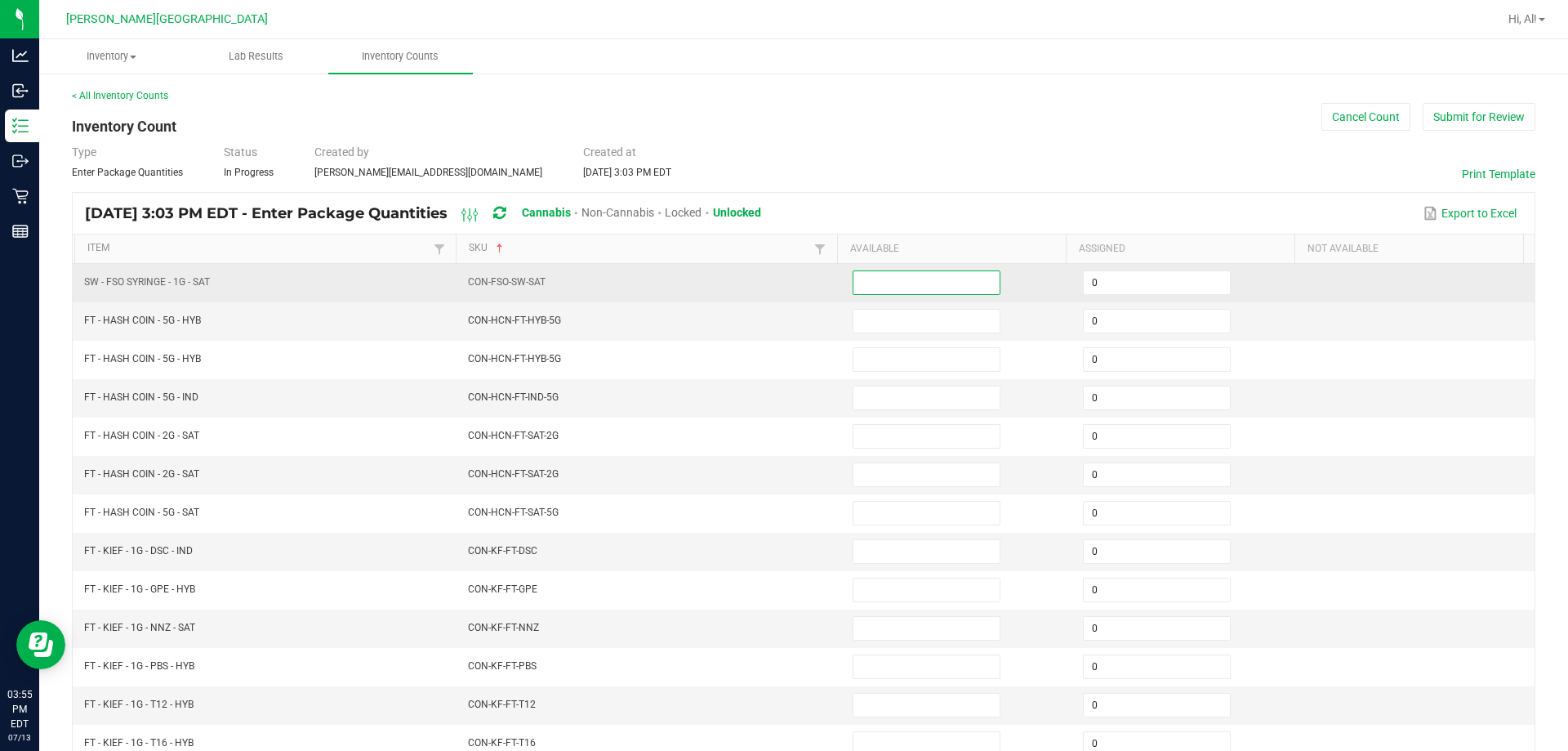 click at bounding box center [926, 283] 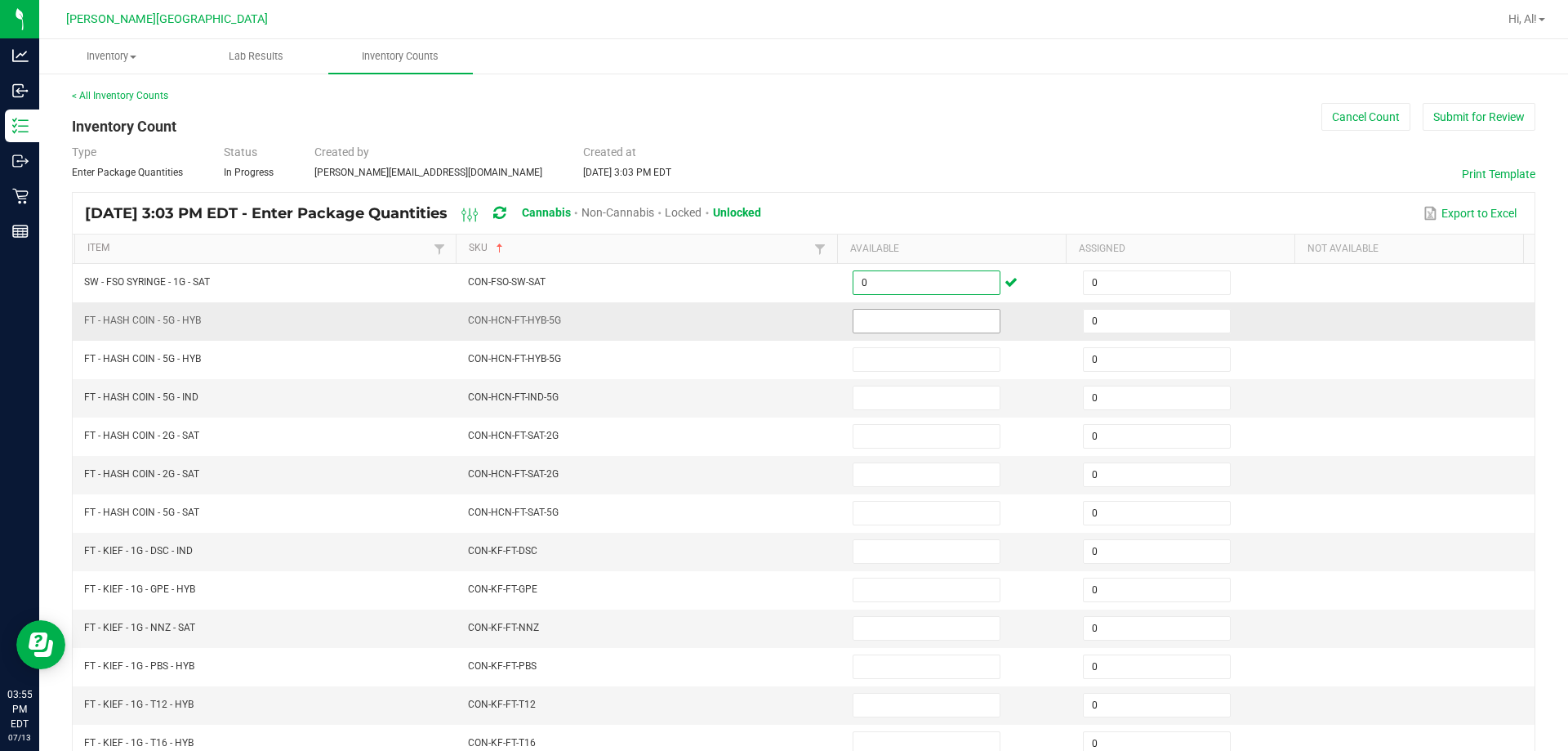 click at bounding box center (926, 321) 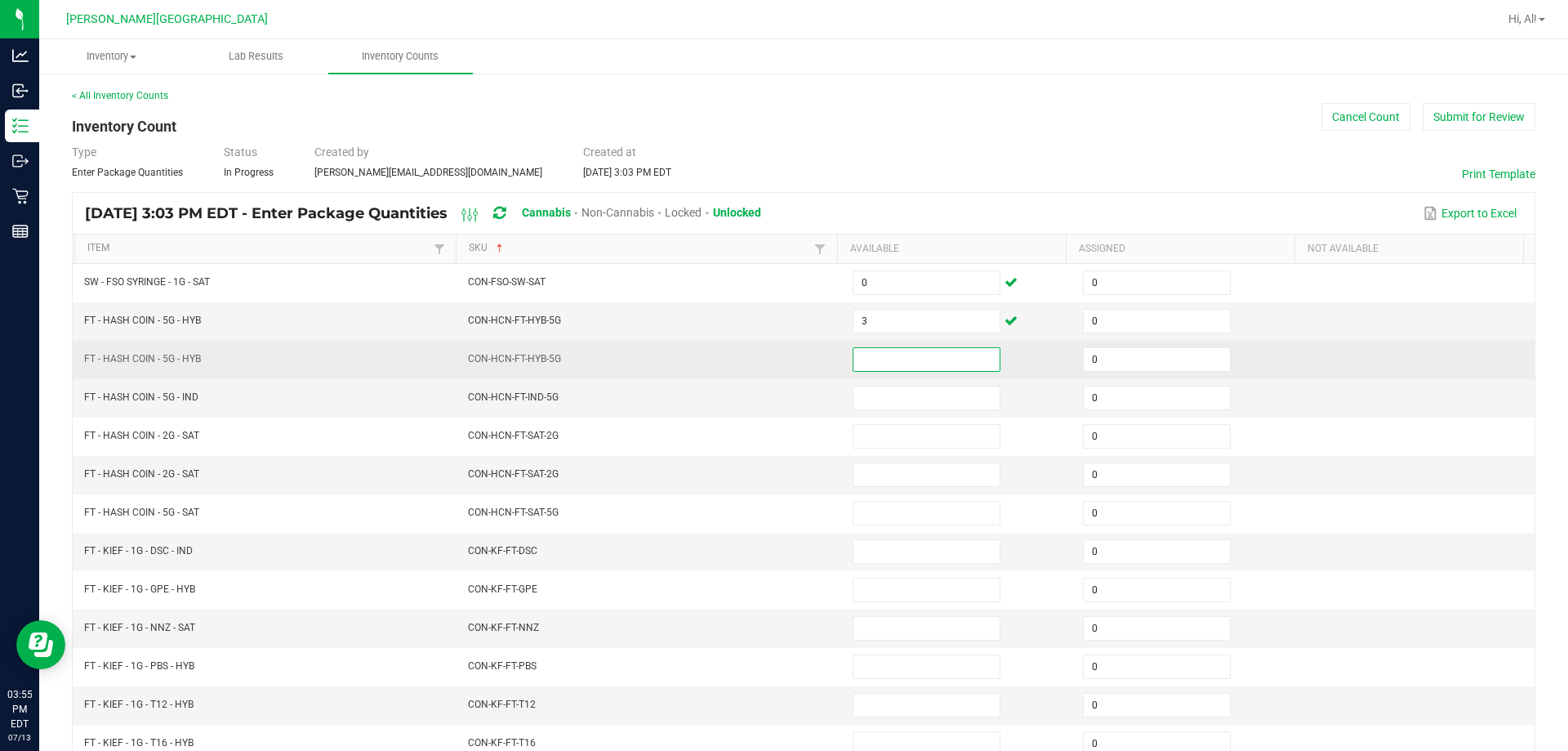 click at bounding box center [926, 360] 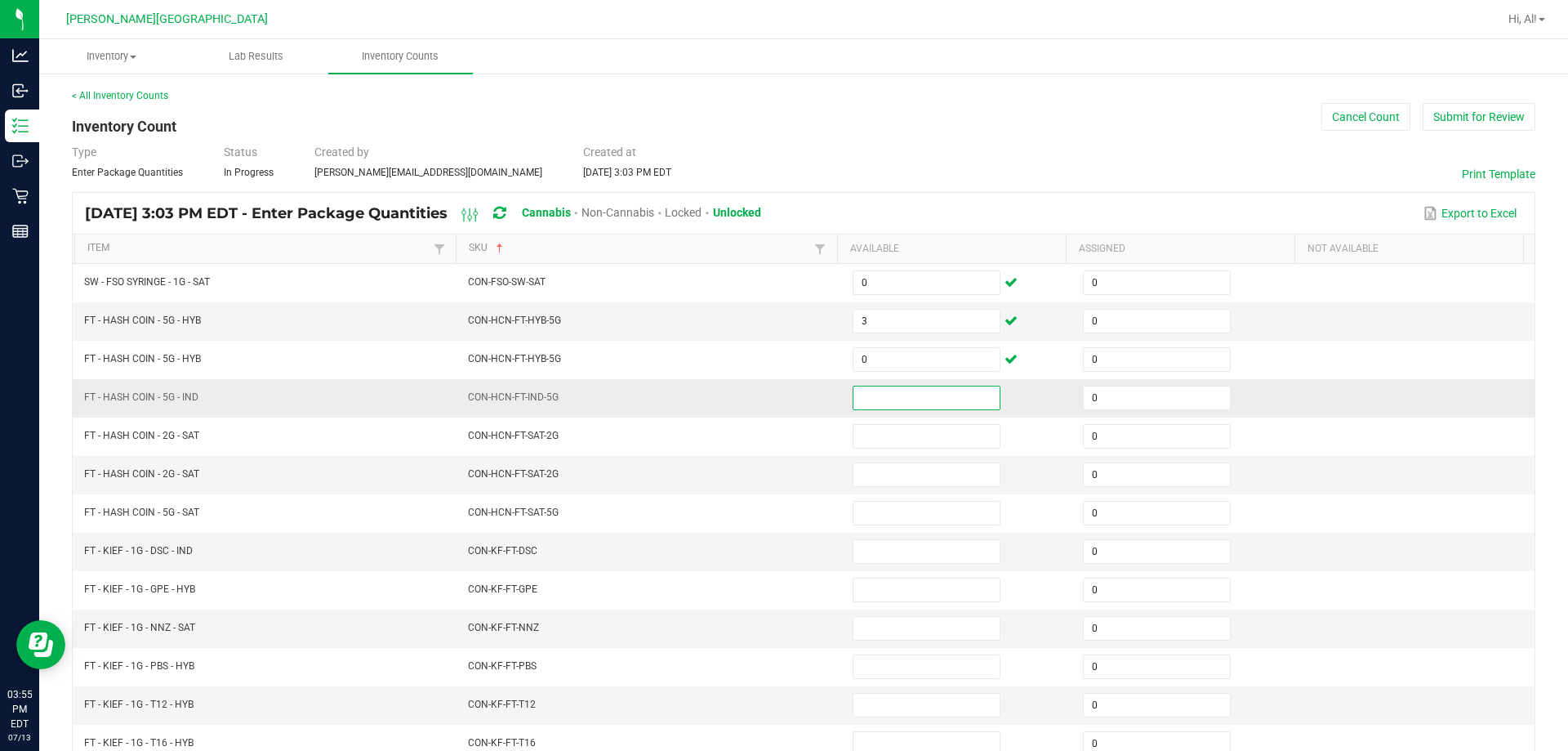 click at bounding box center [926, 398] 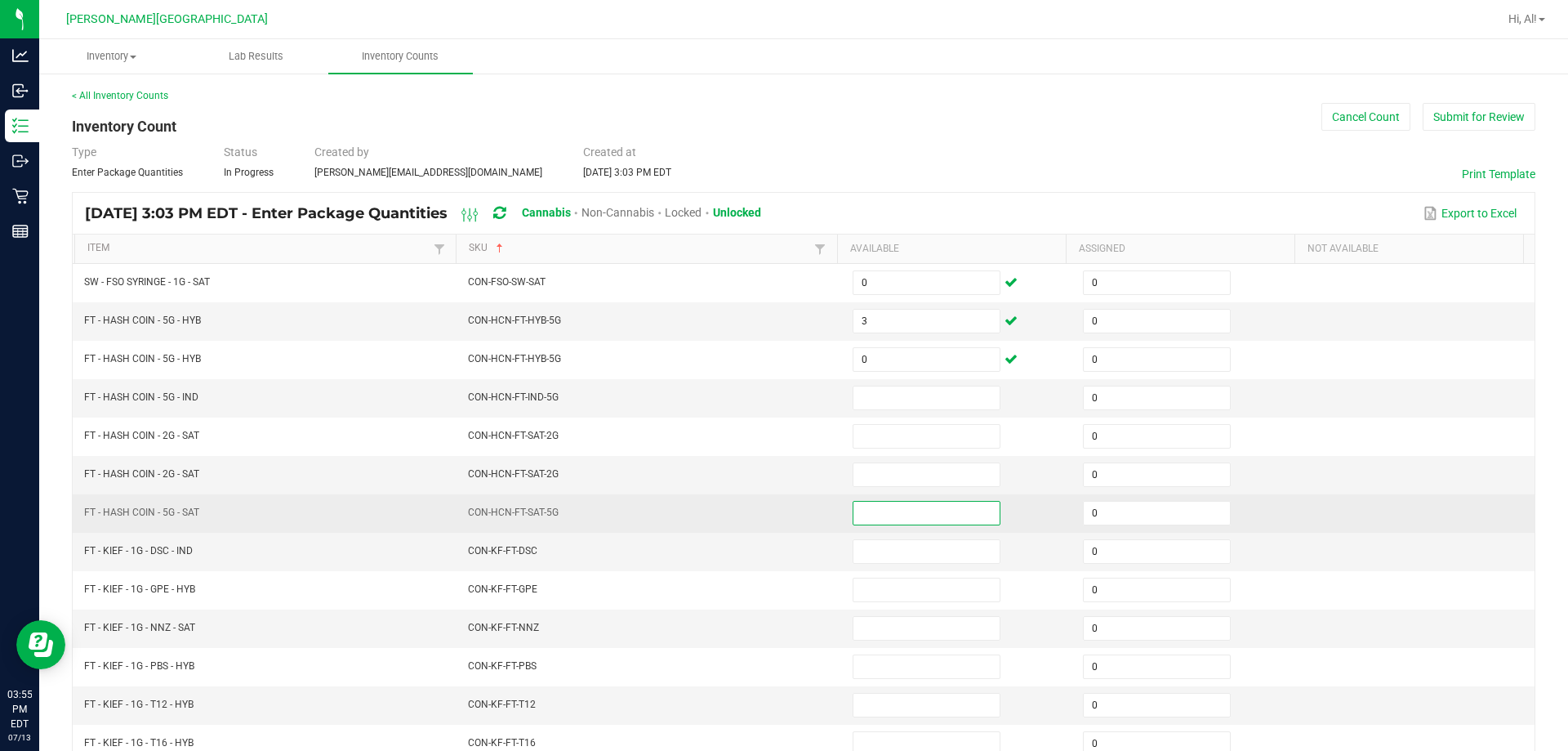 click at bounding box center (926, 513) 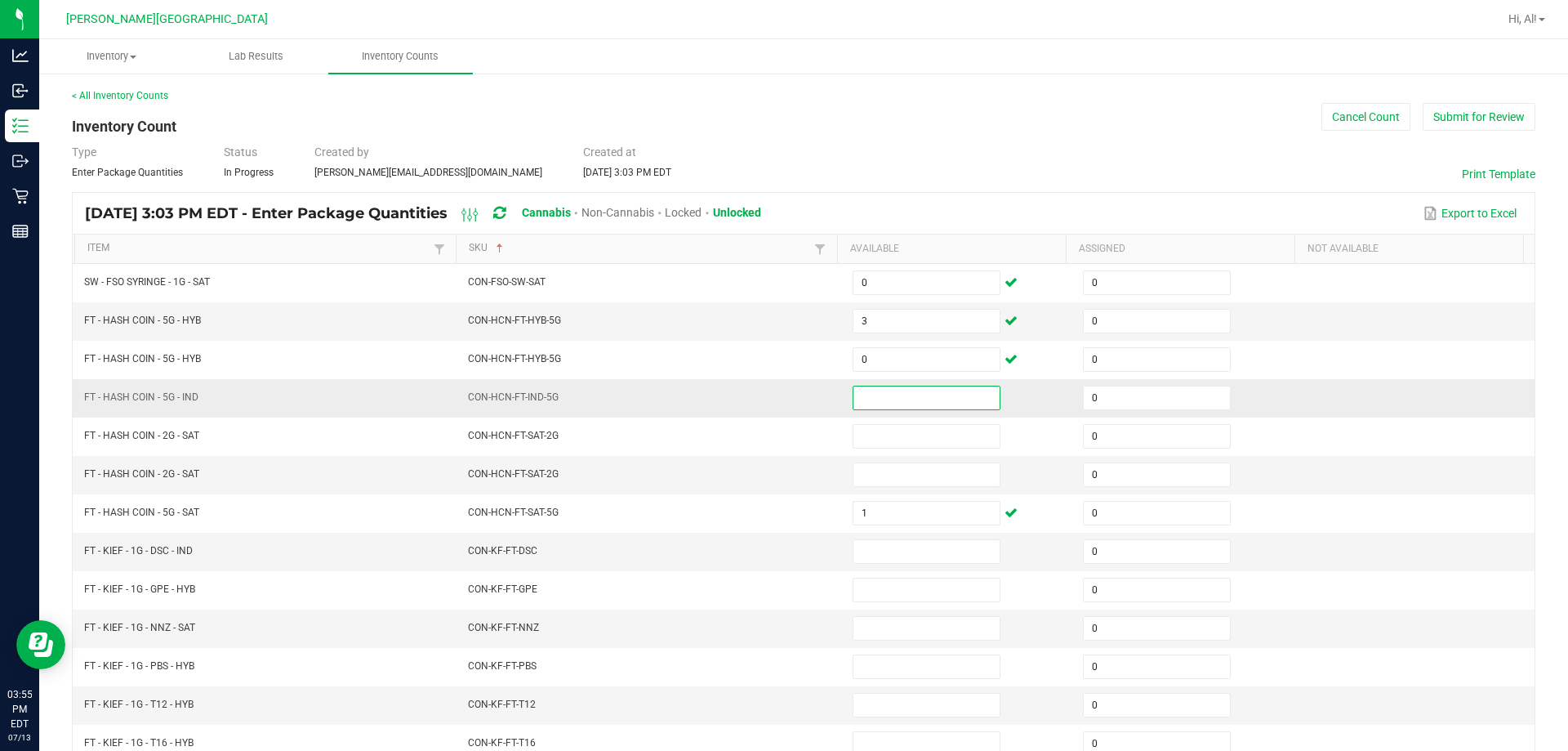 drag, startPoint x: 853, startPoint y: 401, endPoint x: 859, endPoint y: 391, distance: 11.661904 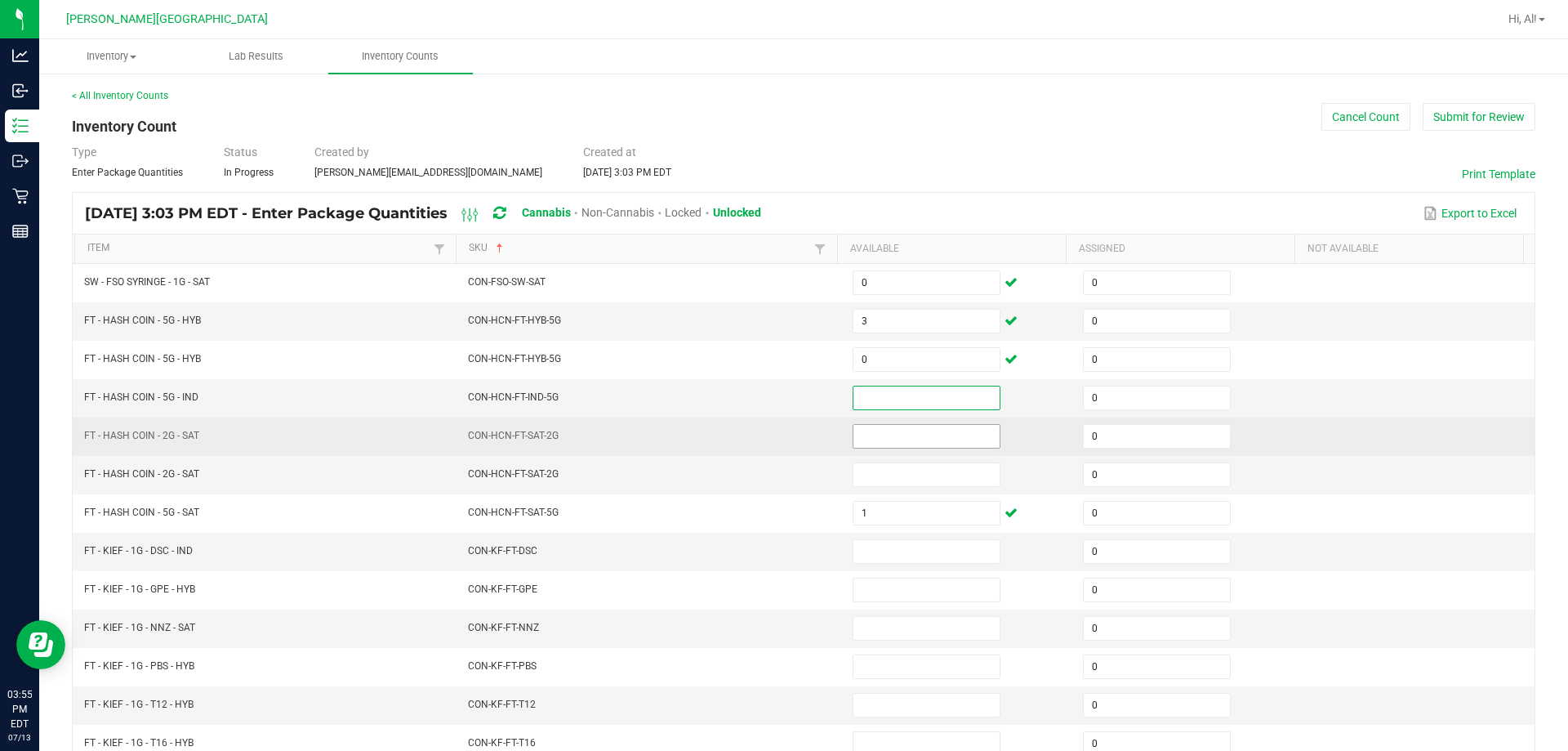 click at bounding box center [926, 436] 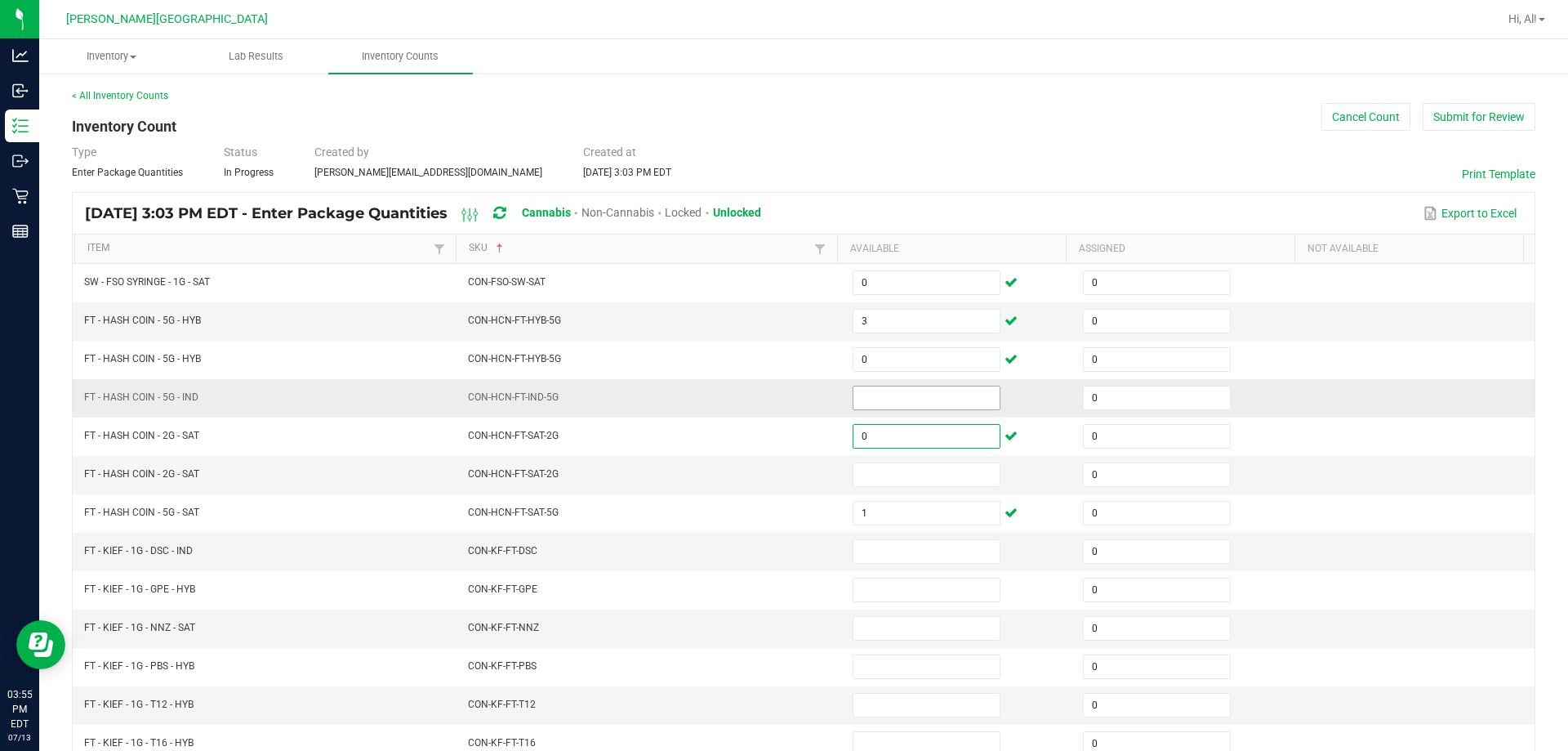 click at bounding box center (926, 398) 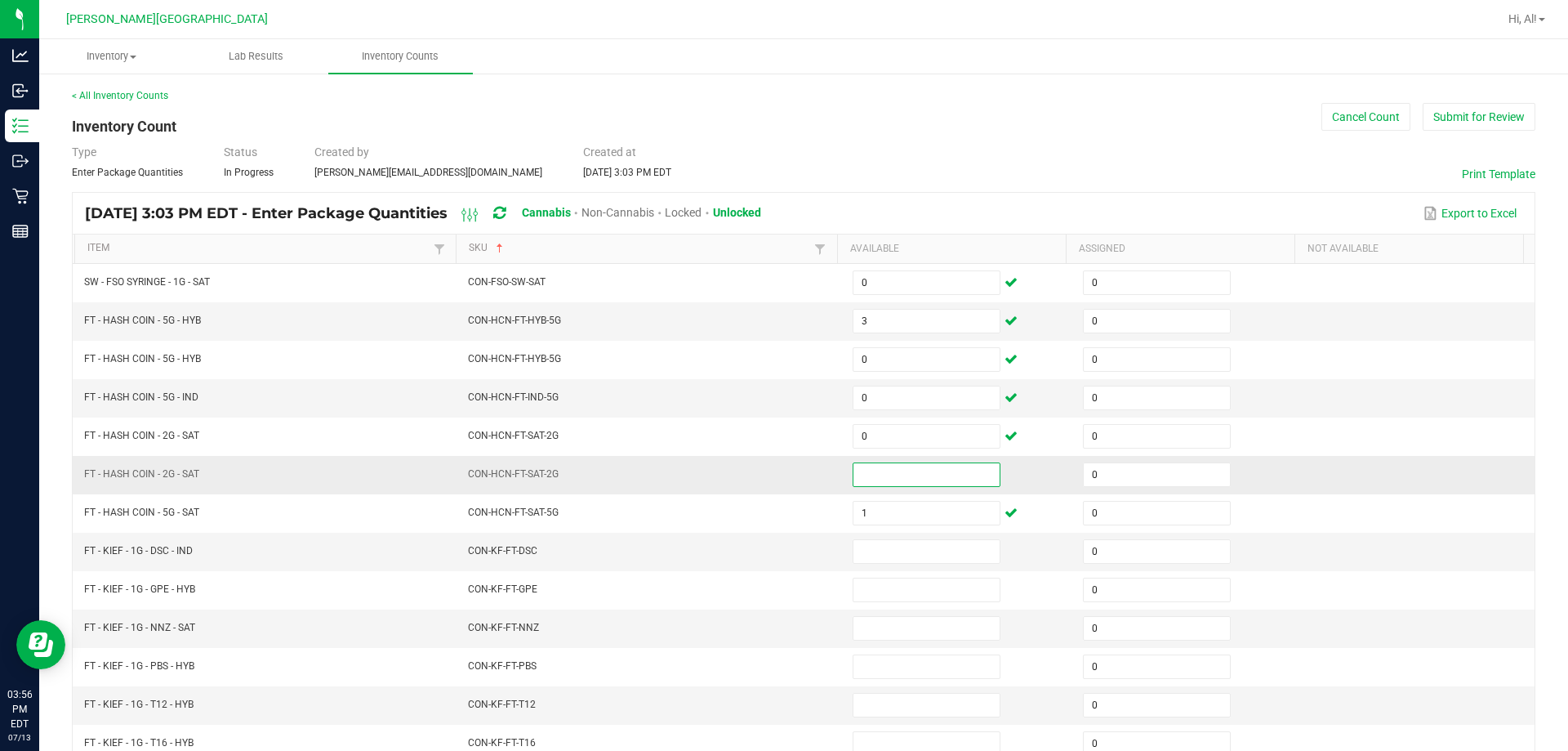 click at bounding box center (926, 475) 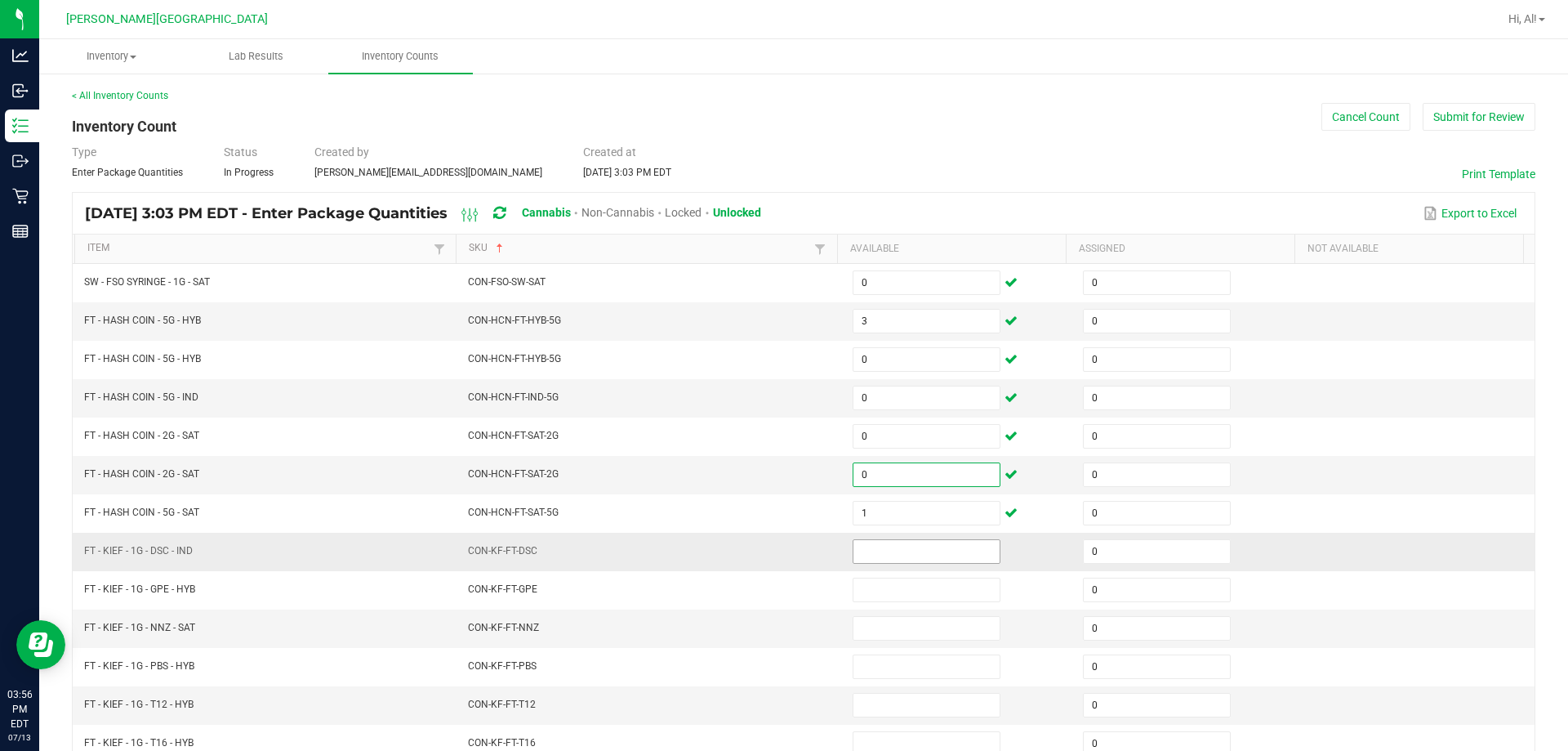 click at bounding box center [926, 552] 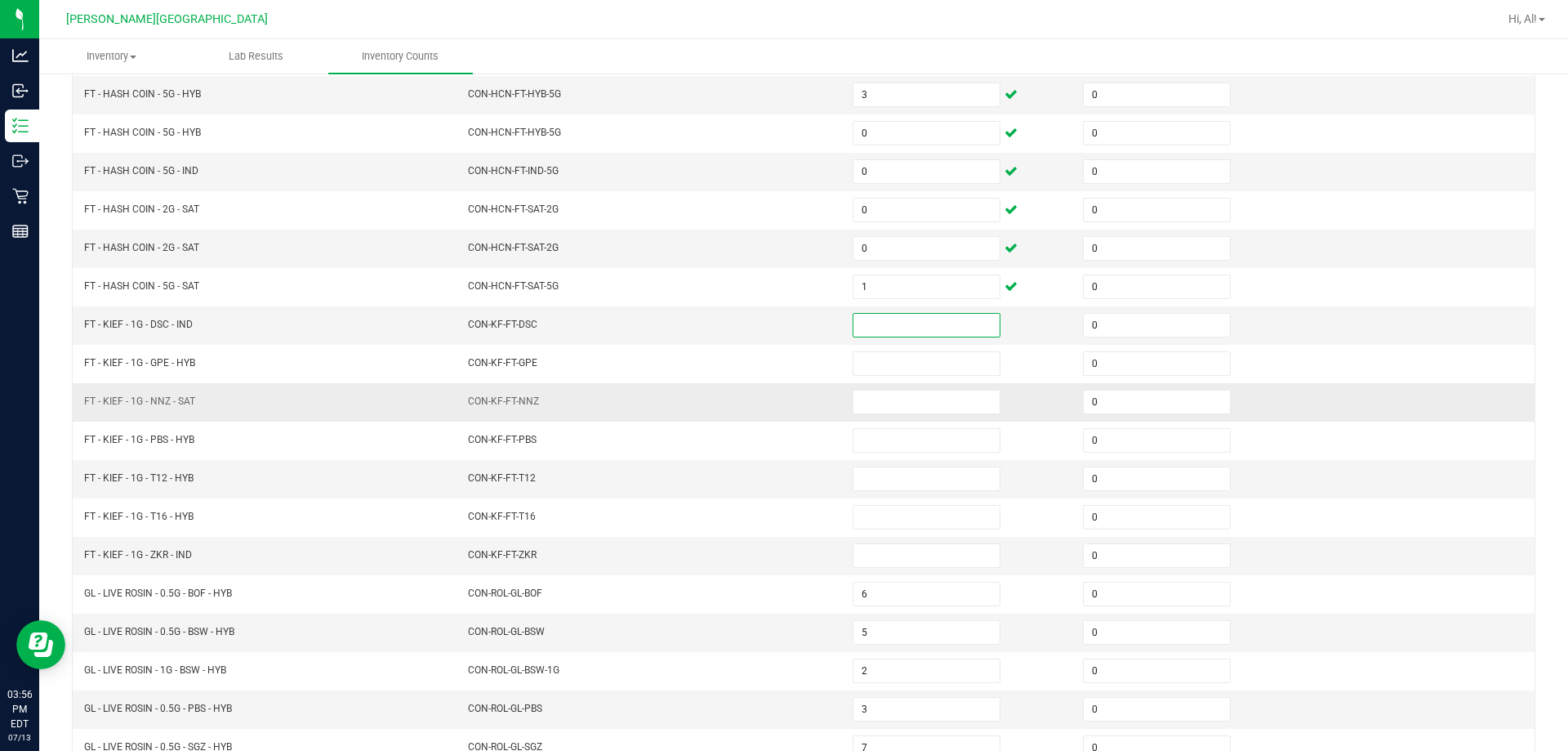 scroll, scrollTop: 245, scrollLeft: 0, axis: vertical 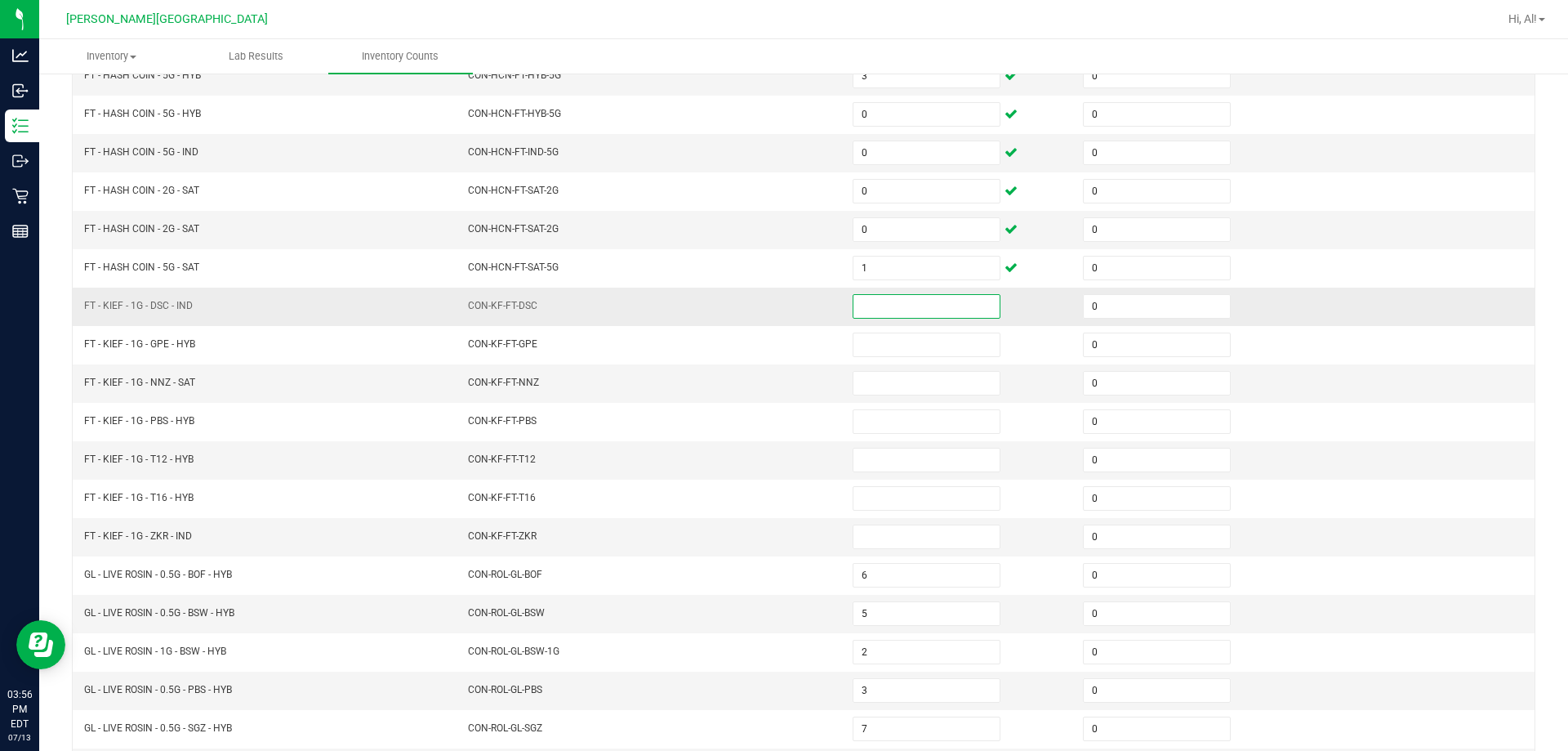 click at bounding box center [926, 306] 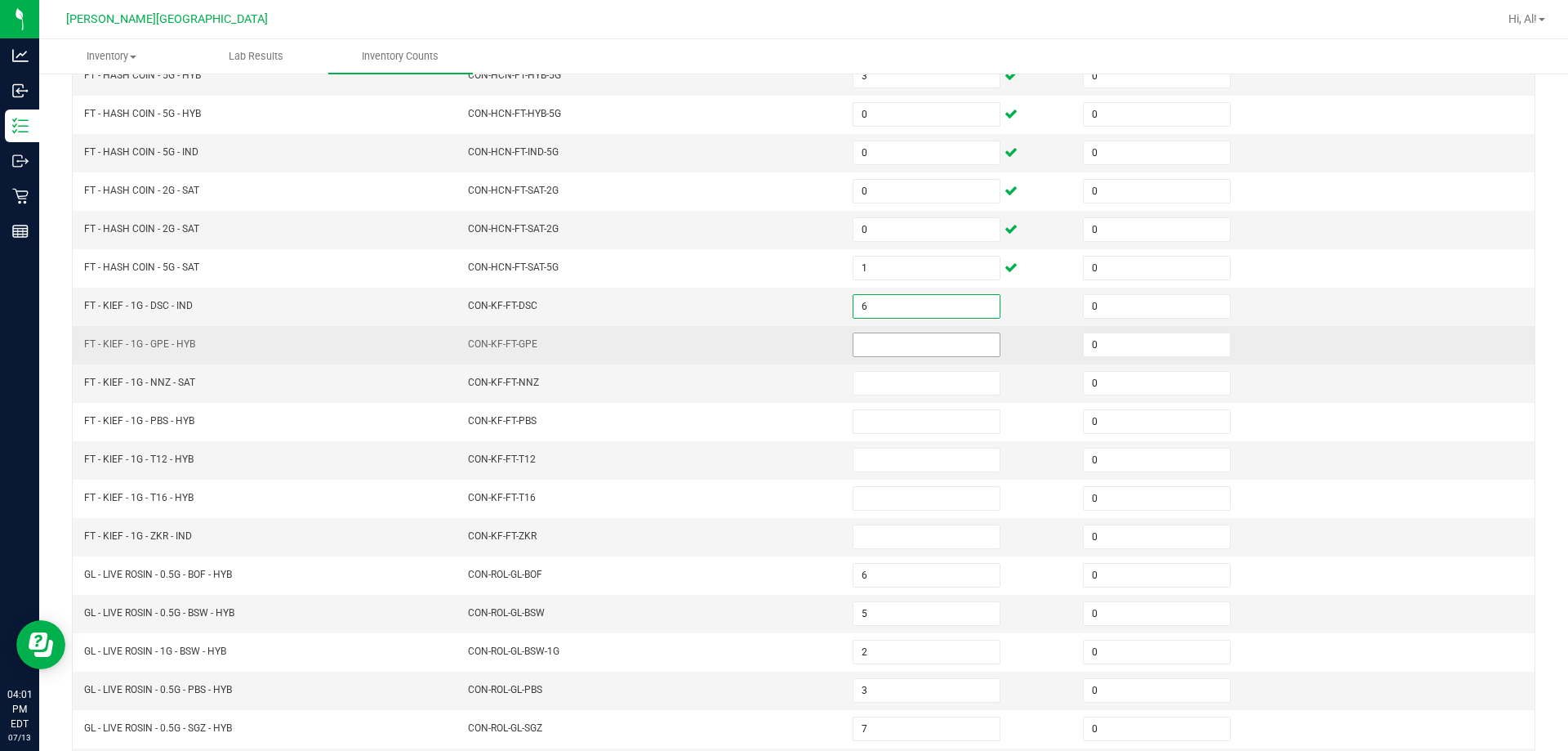 click at bounding box center [926, 345] 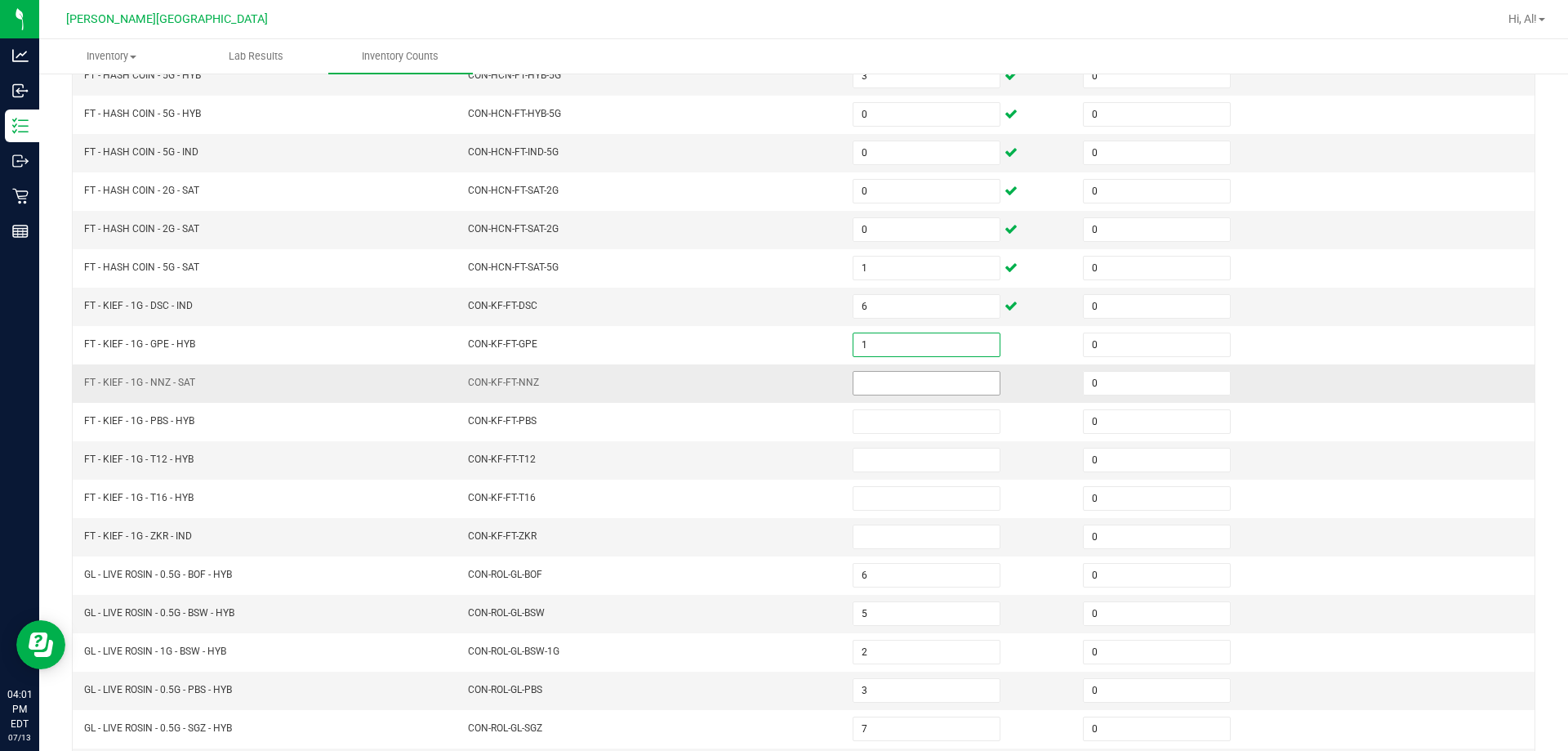 click at bounding box center [926, 383] 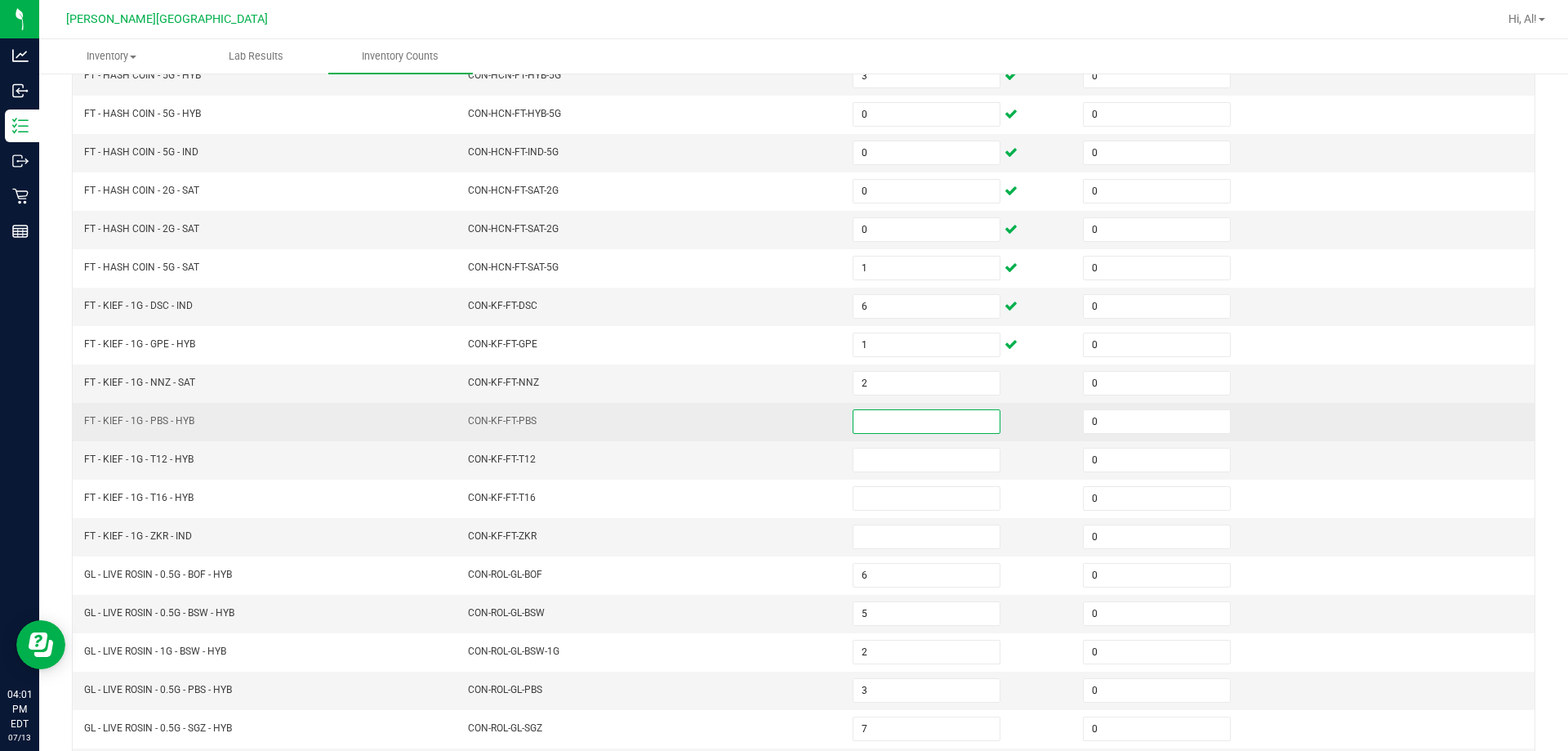 click at bounding box center (926, 422) 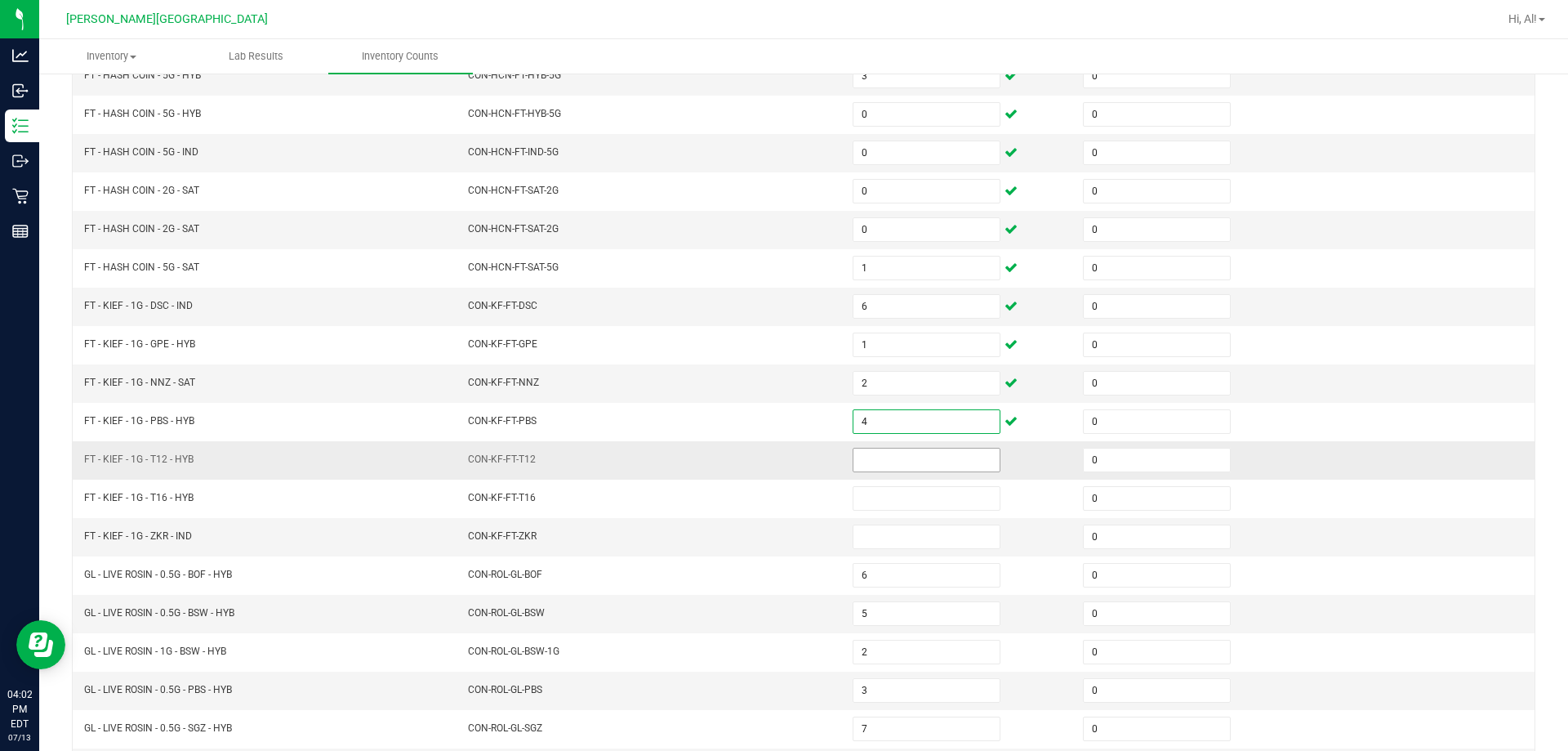 click at bounding box center (926, 460) 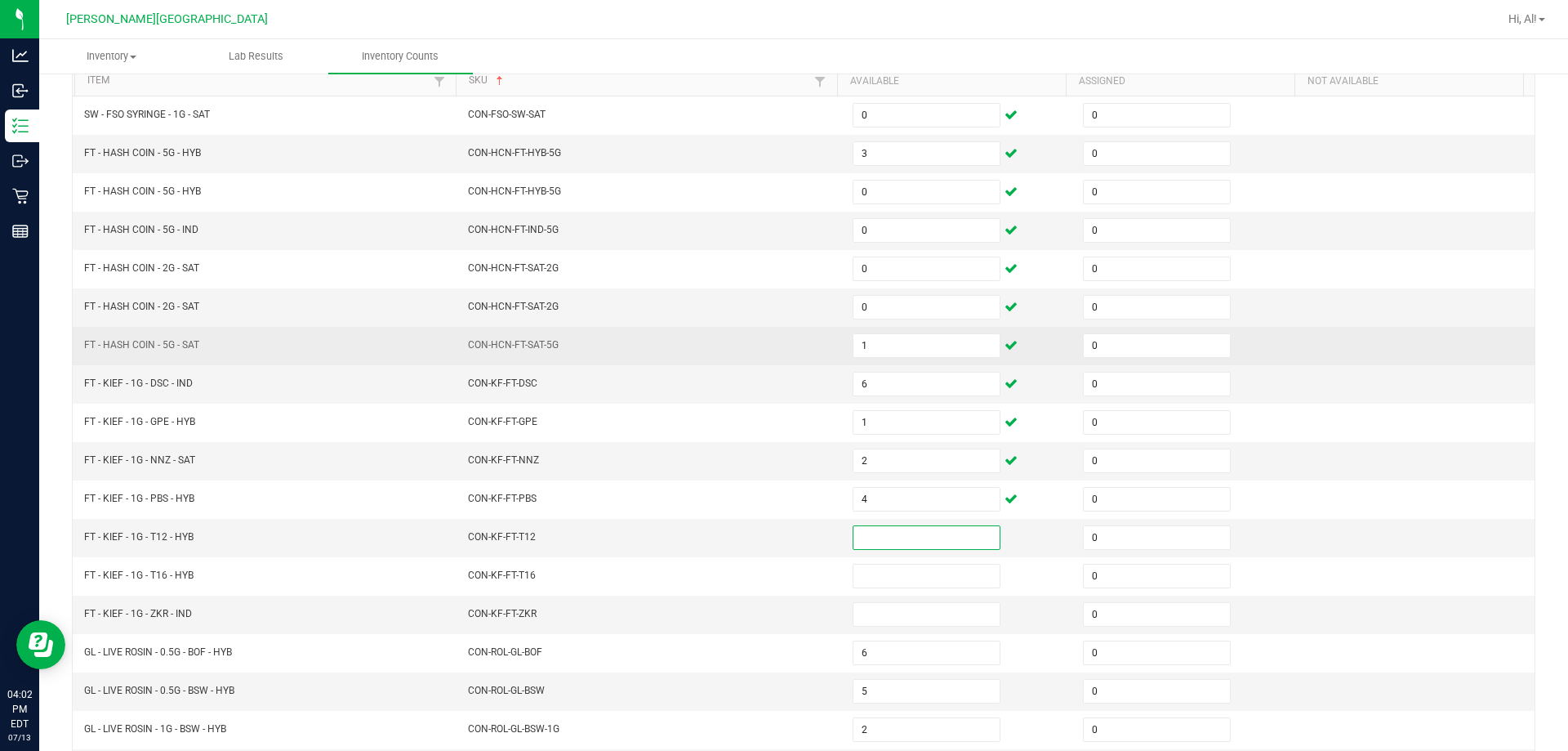 scroll, scrollTop: 339, scrollLeft: 0, axis: vertical 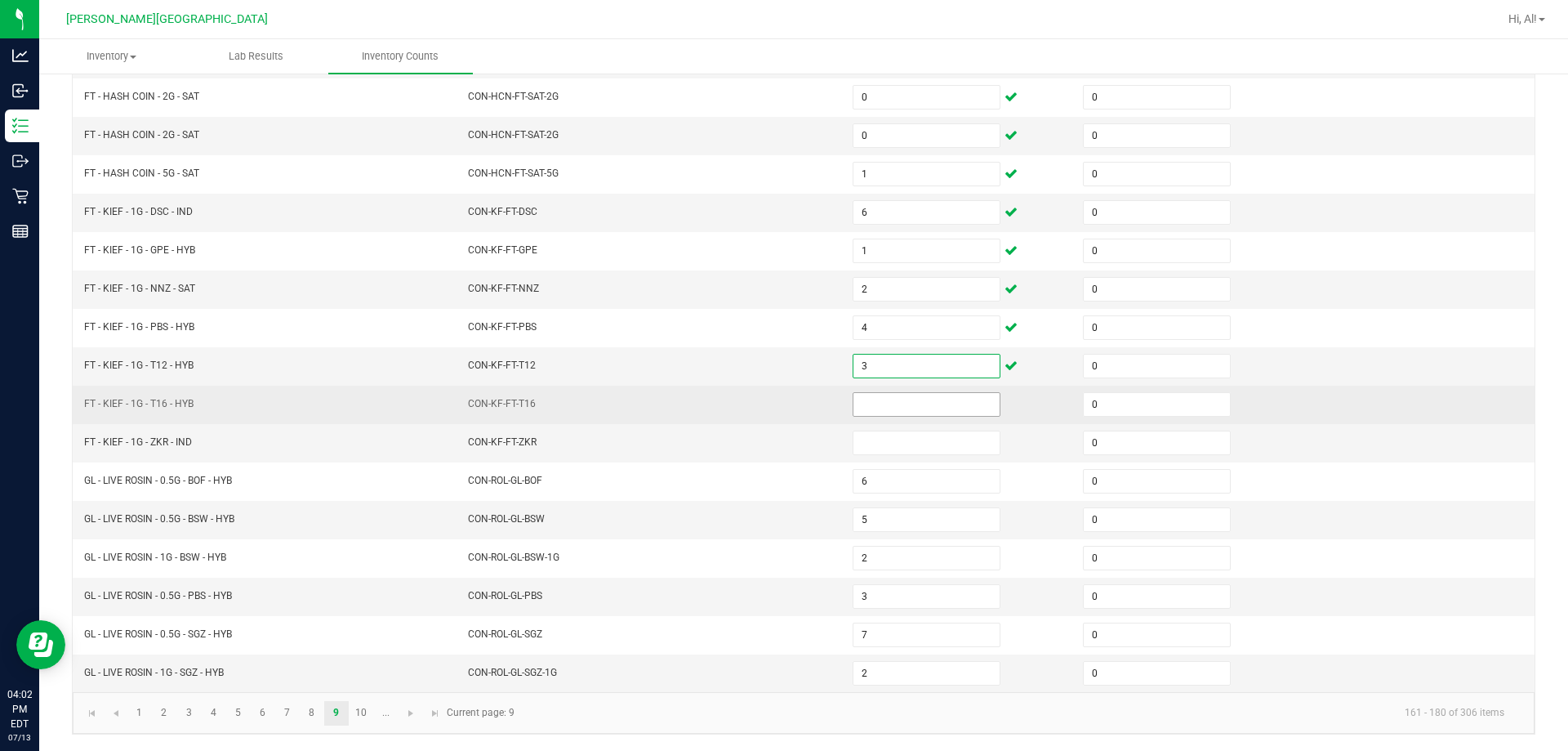 drag, startPoint x: 893, startPoint y: 400, endPoint x: 882, endPoint y: 404, distance: 11.7047 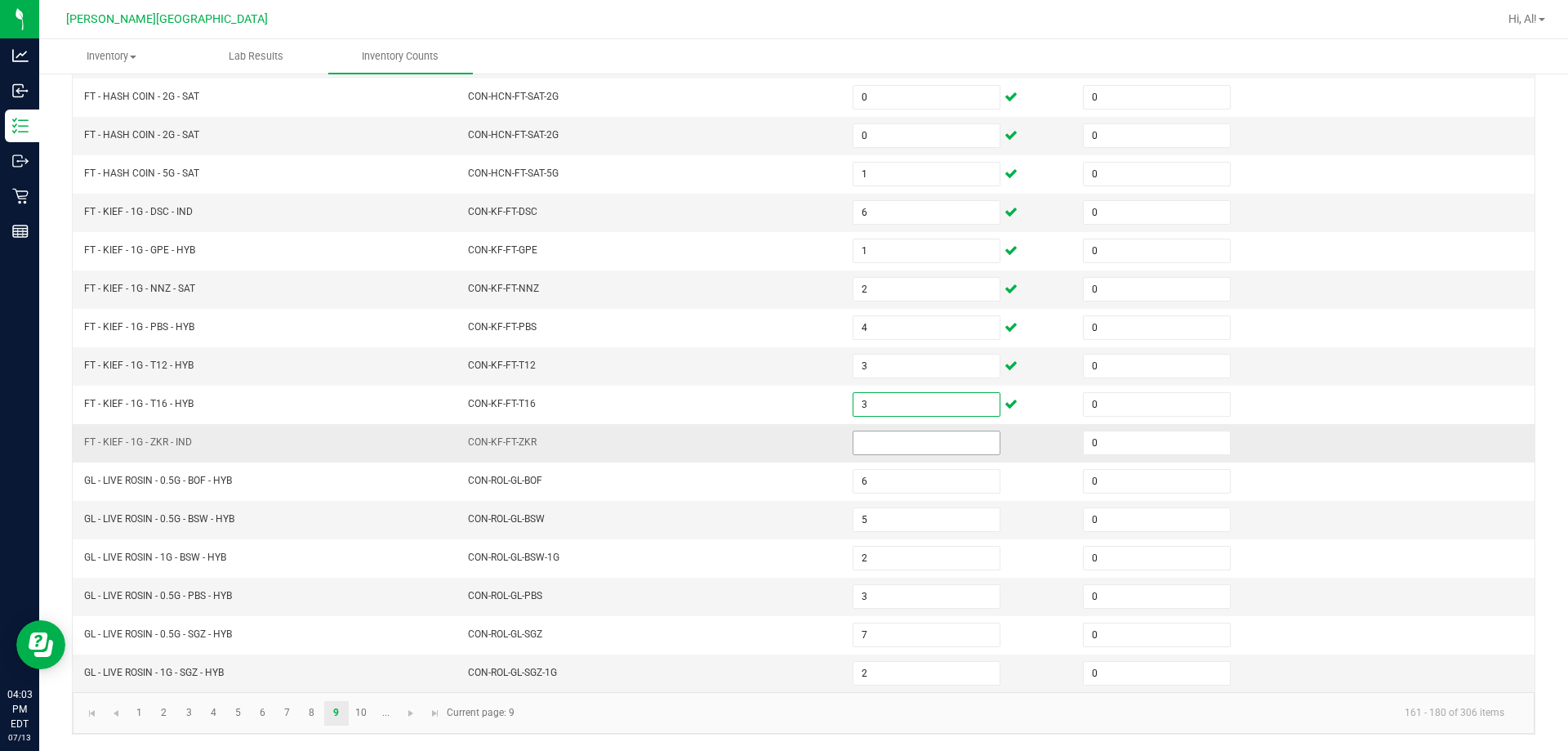 click at bounding box center [926, 443] 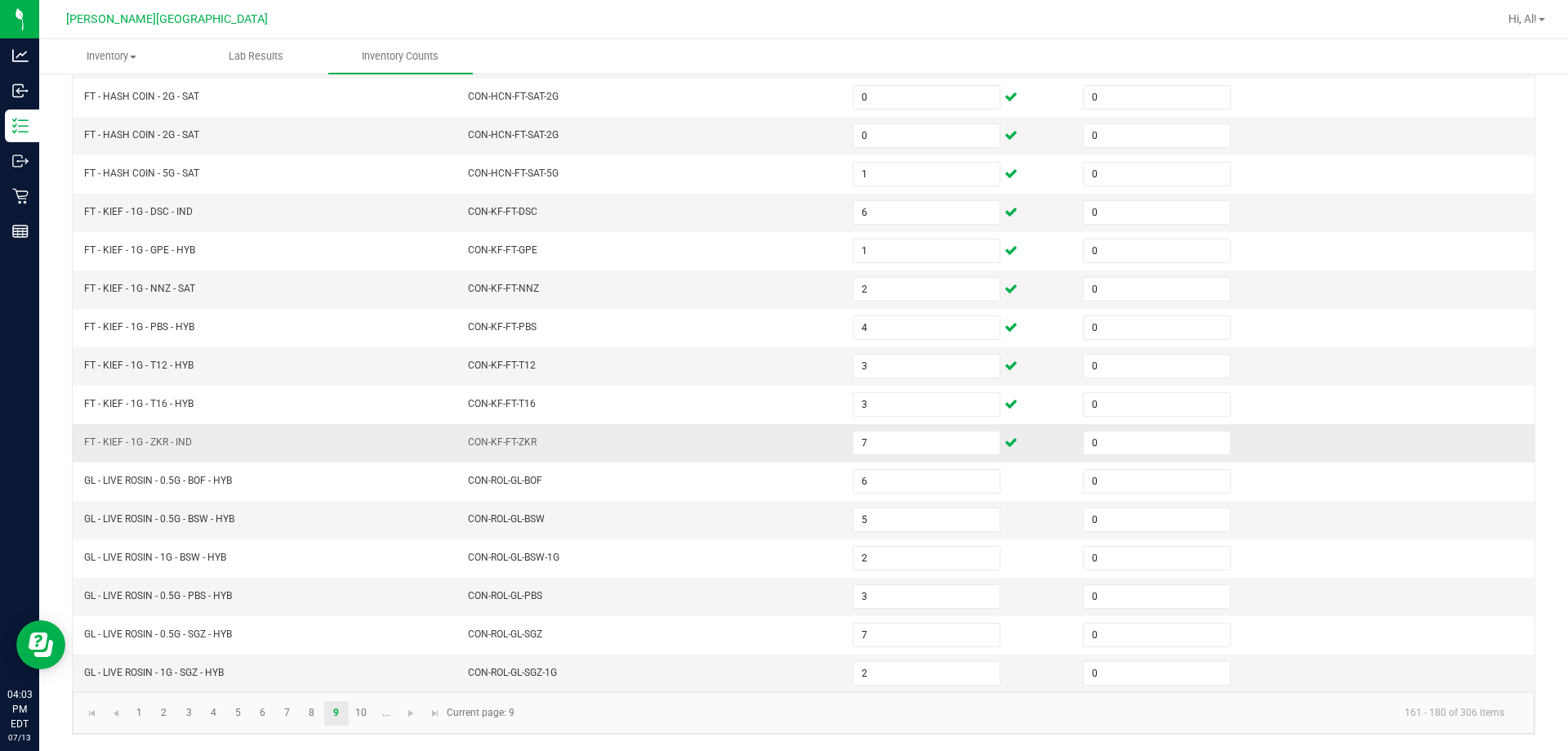 click on "CON-KF-FT-ZKR" at bounding box center (650, 443) 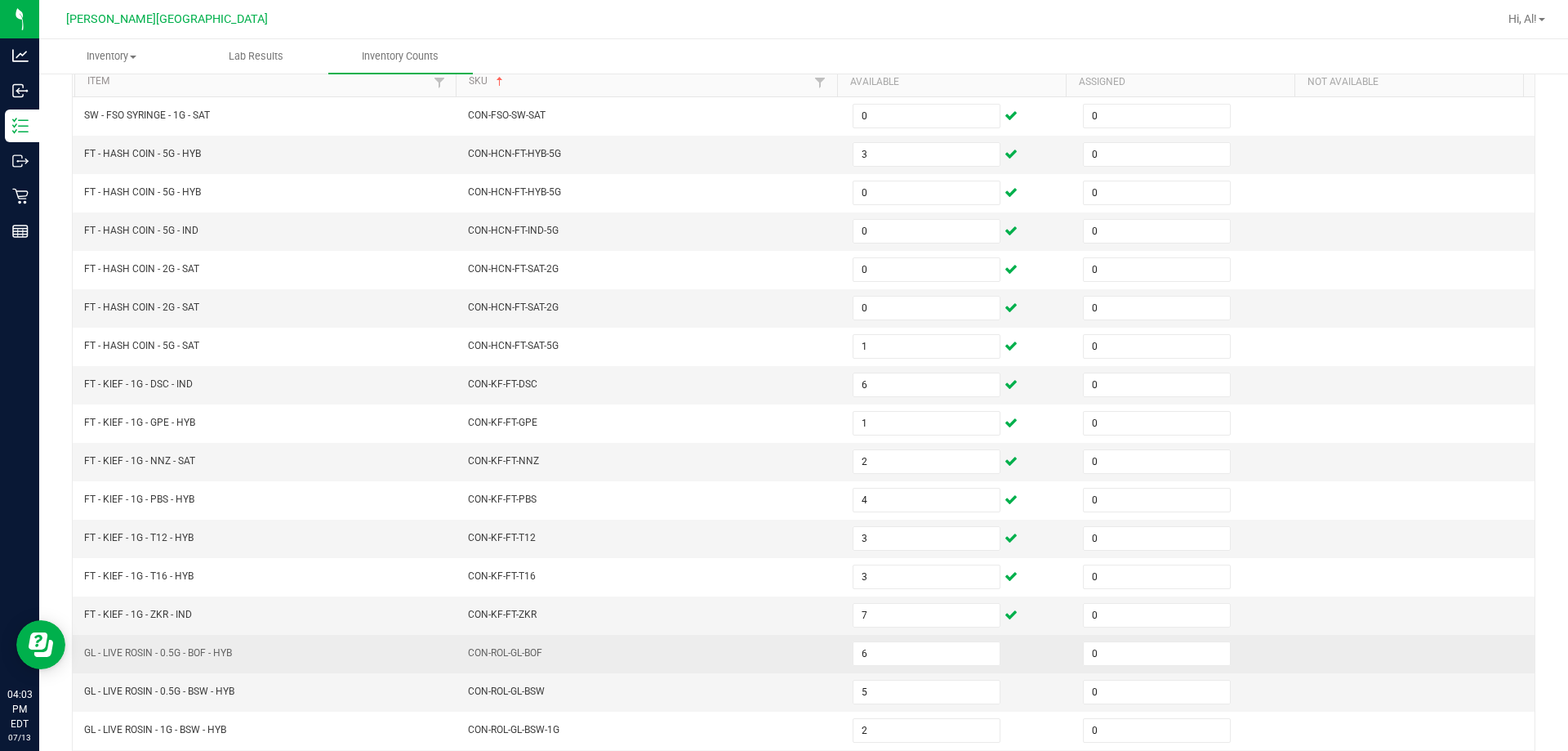 scroll, scrollTop: 339, scrollLeft: 0, axis: vertical 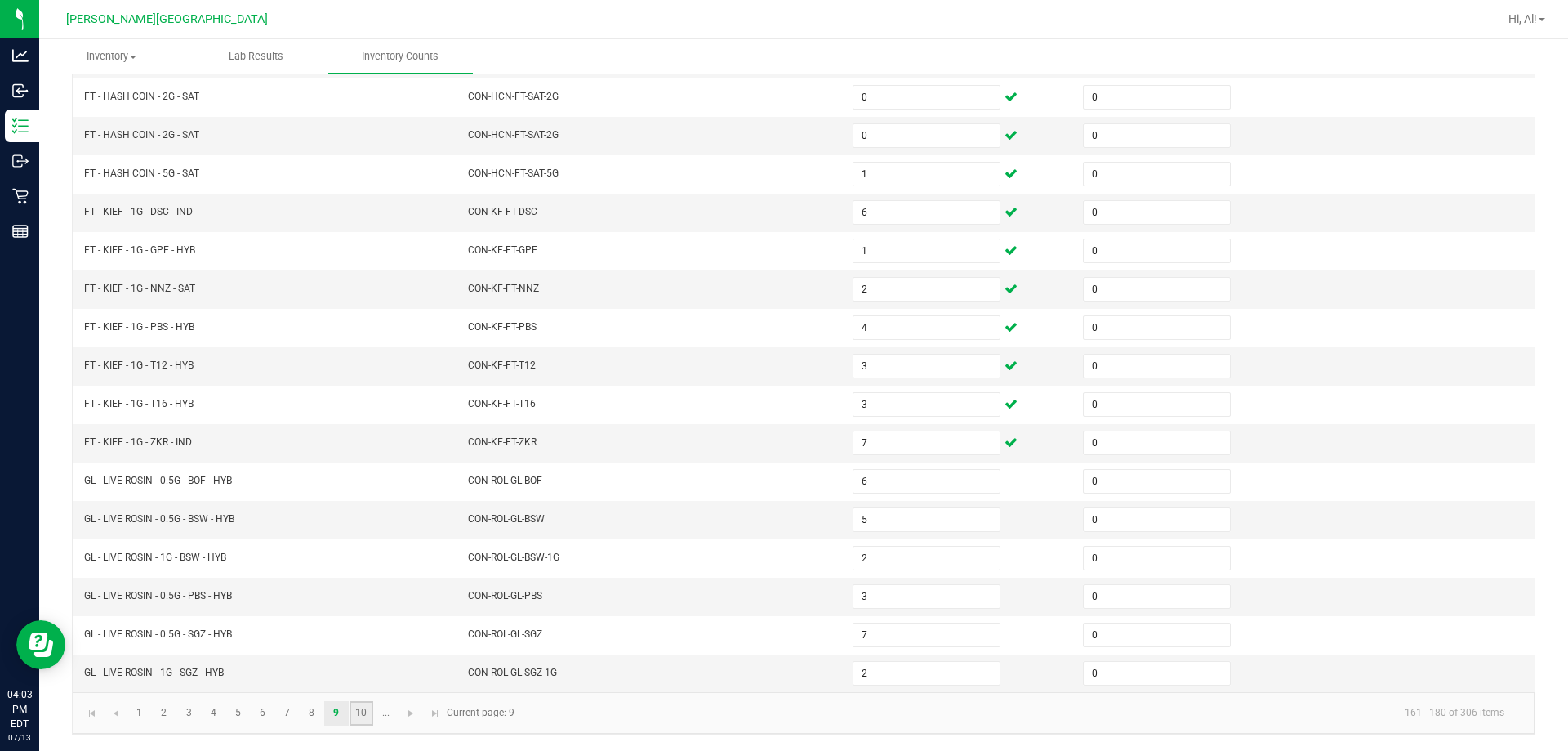 click on "10" 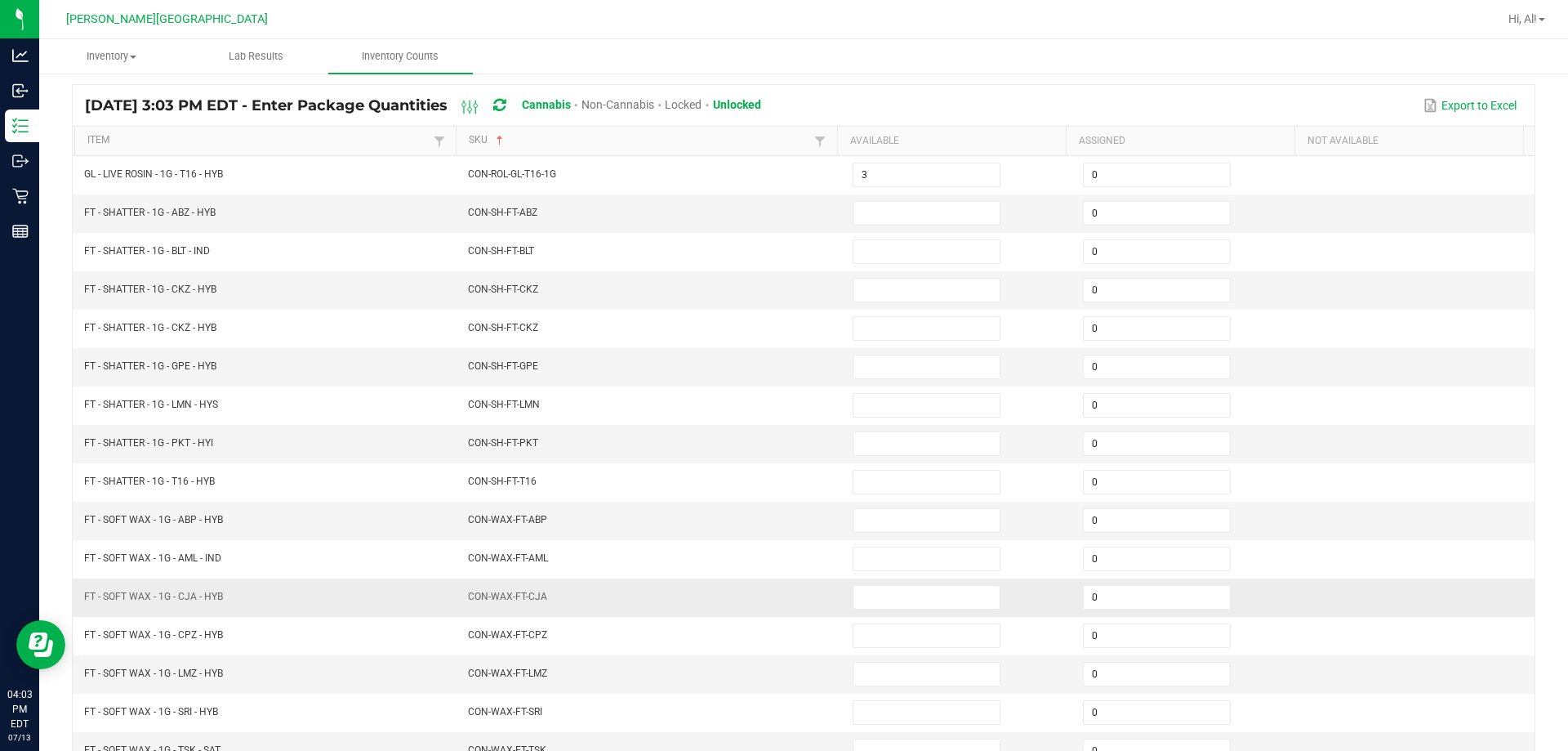 scroll, scrollTop: 94, scrollLeft: 0, axis: vertical 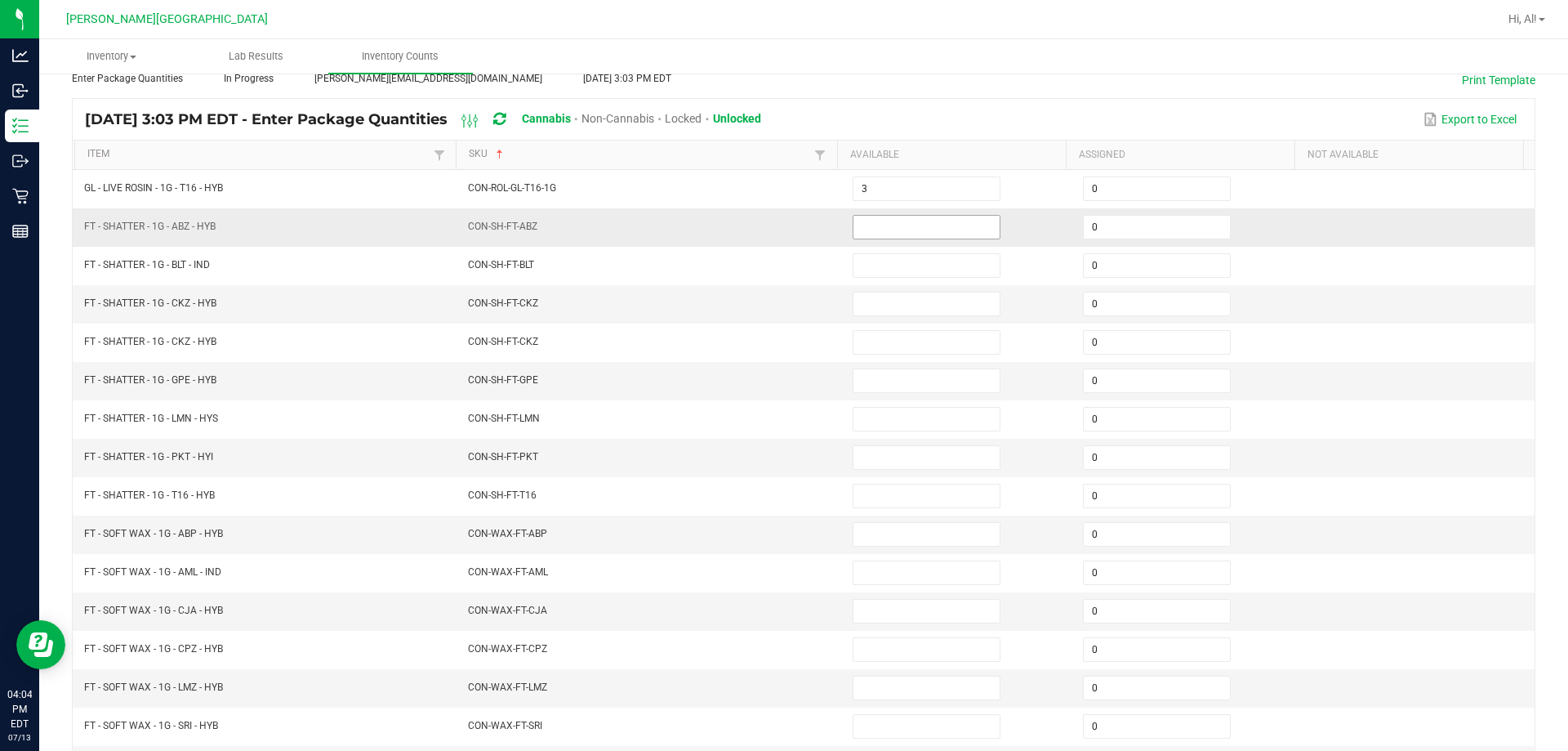 click at bounding box center (926, 227) 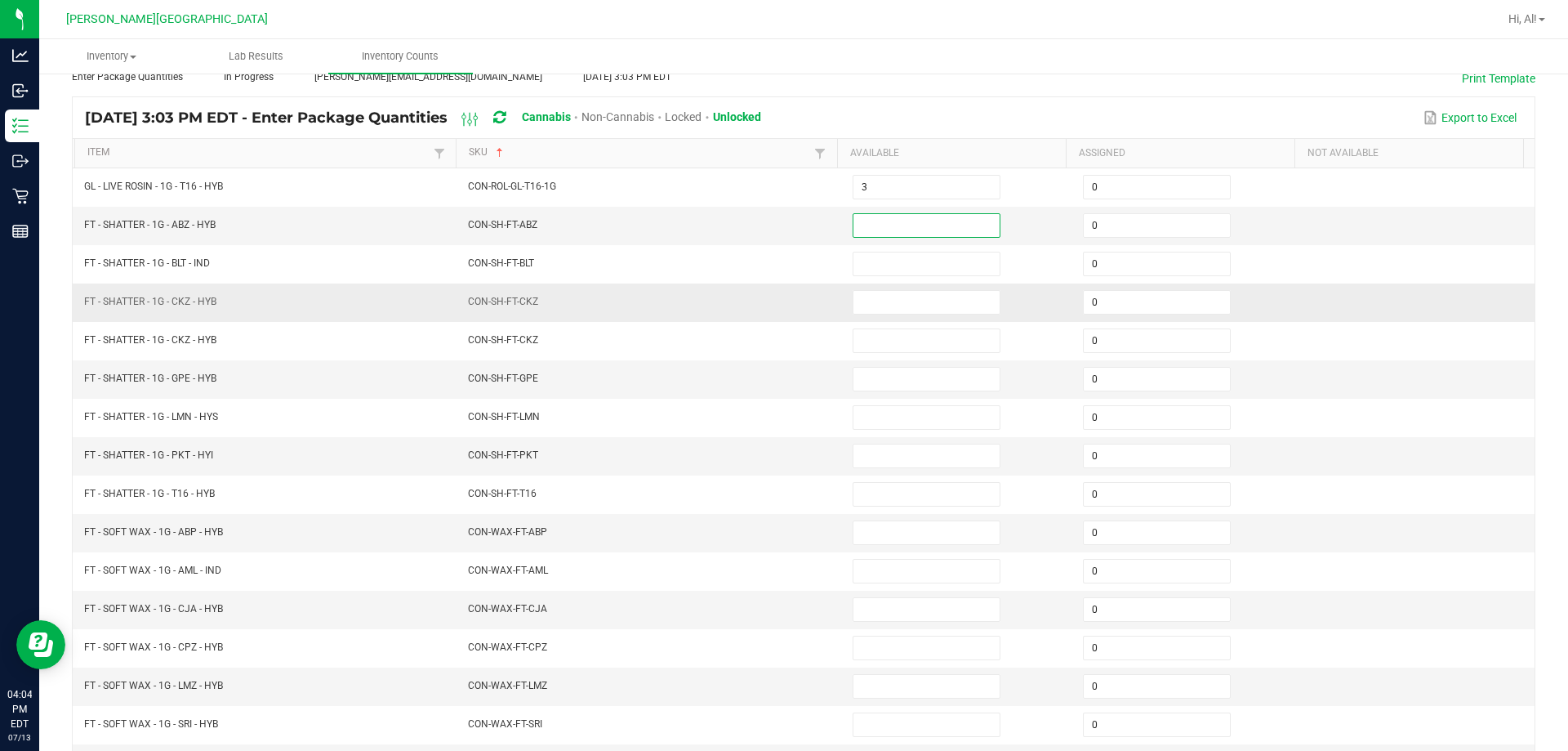 scroll, scrollTop: 94, scrollLeft: 0, axis: vertical 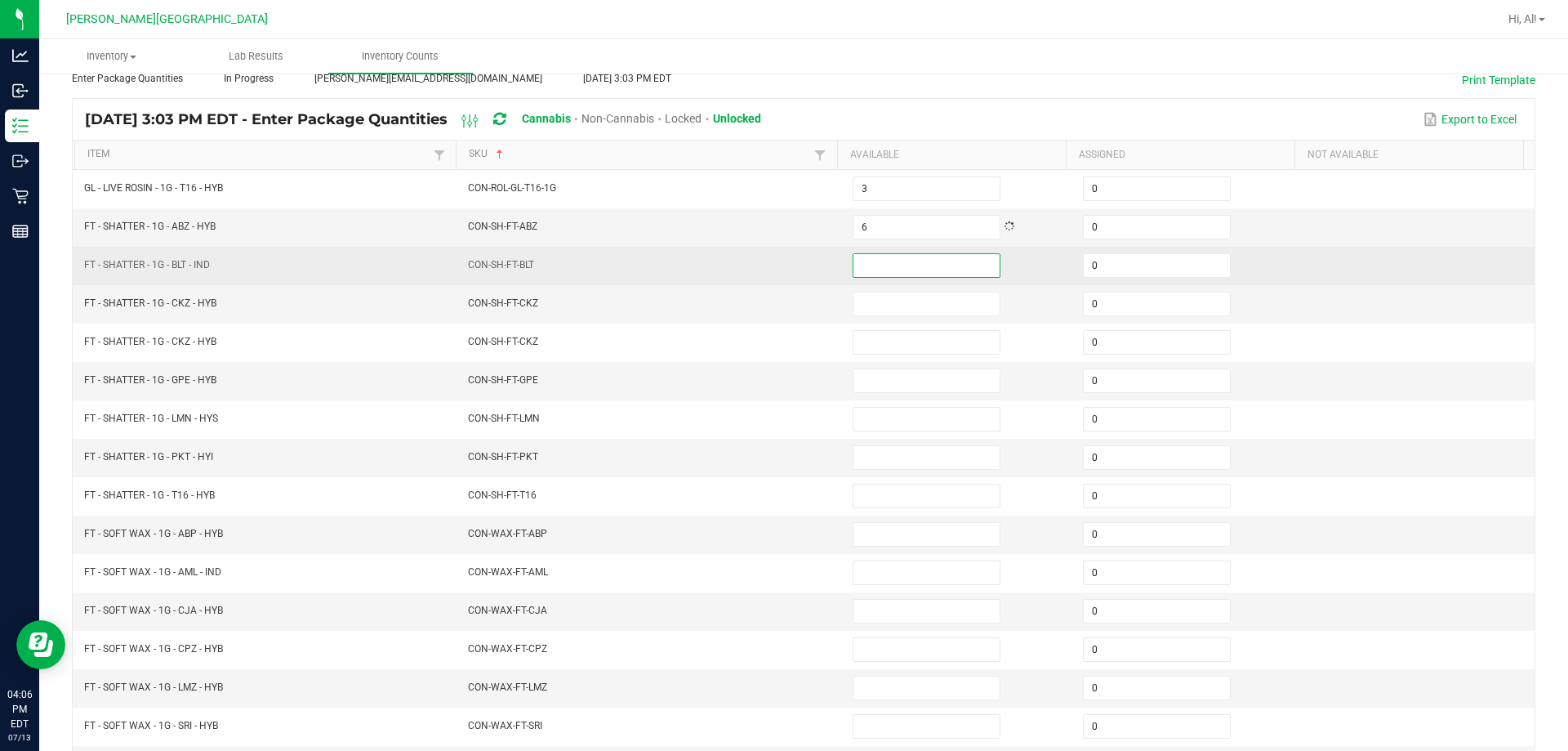 click at bounding box center [926, 266] 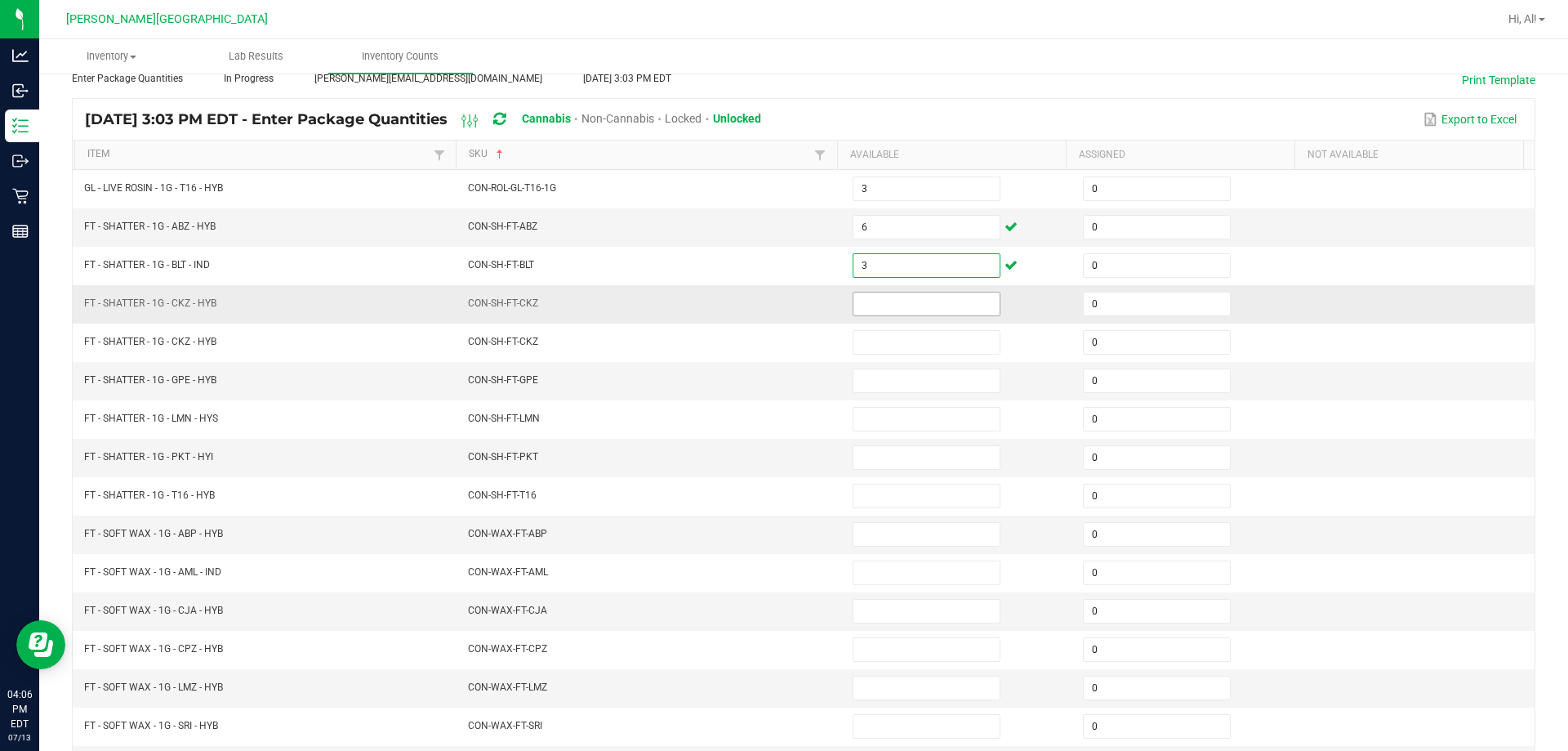 click at bounding box center [926, 304] 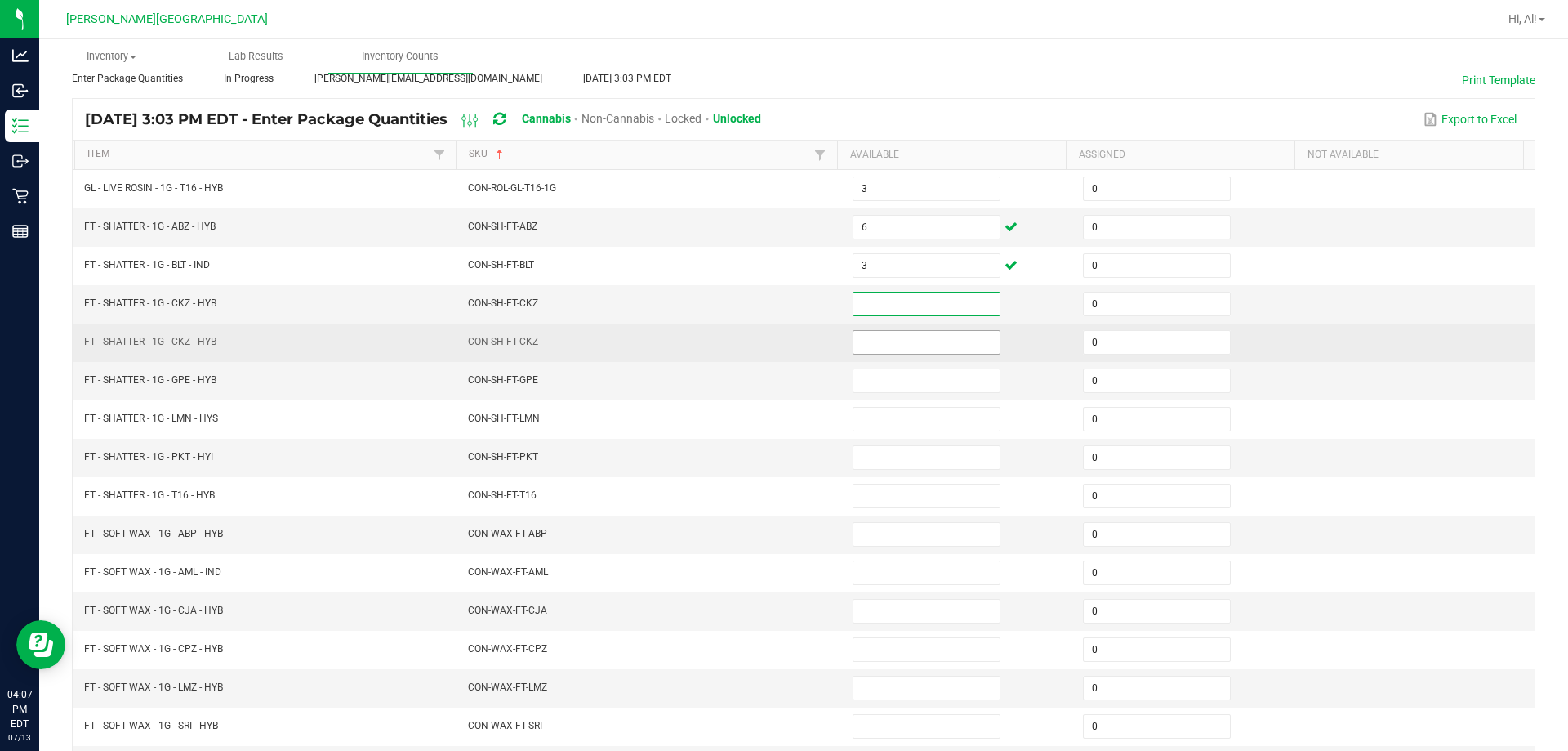click at bounding box center (926, 342) 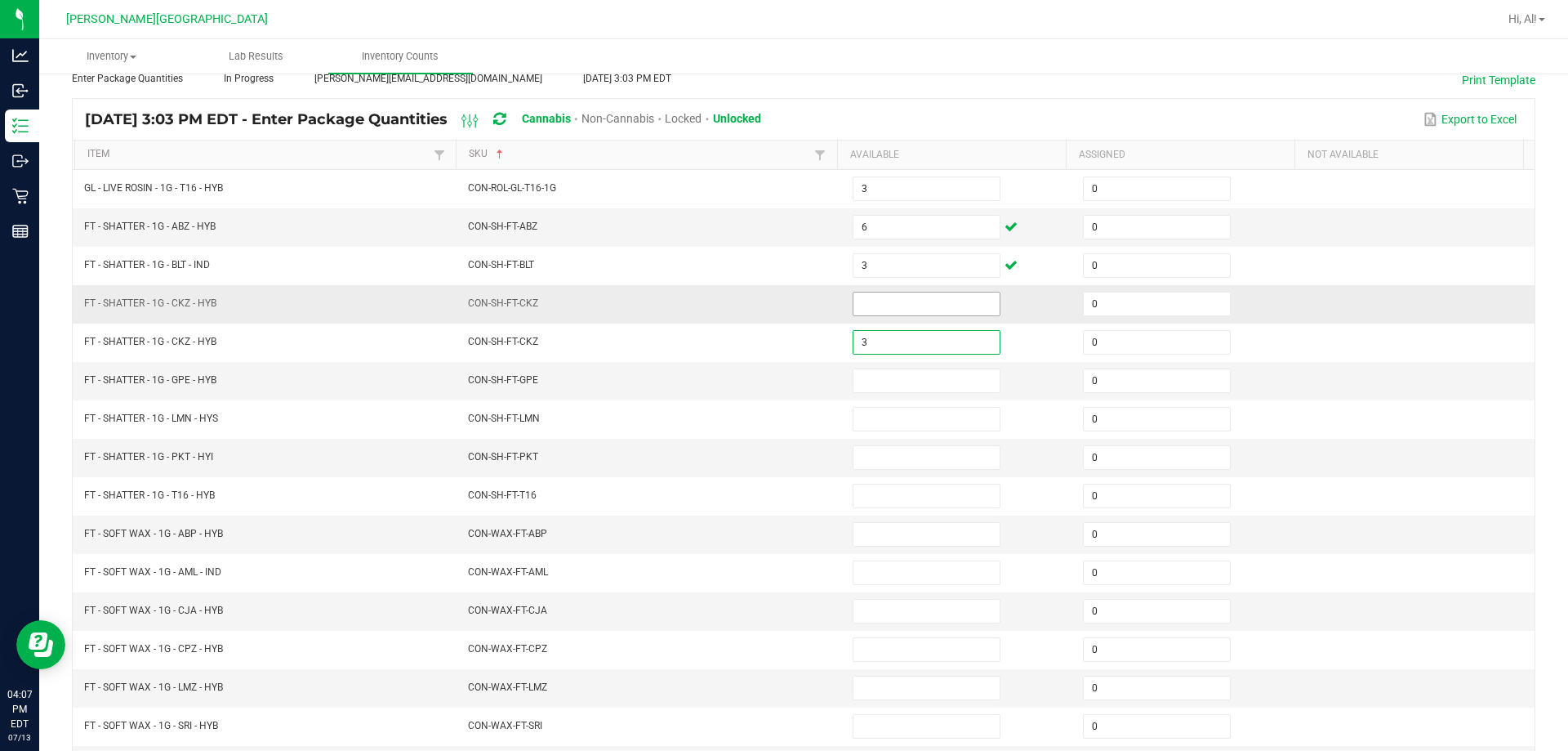 click at bounding box center [926, 304] 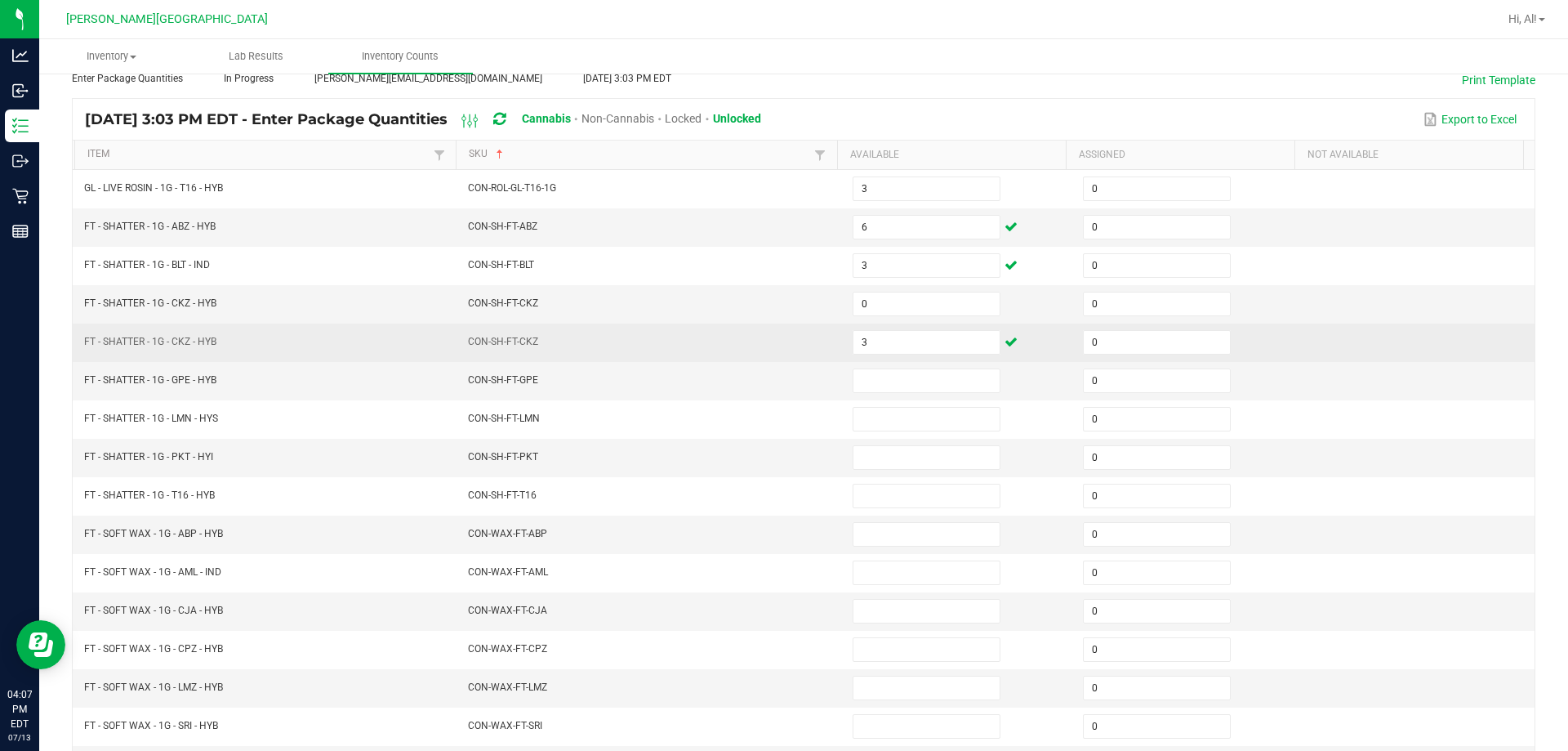 click on "CON-SH-FT-CKZ" at bounding box center [650, 342] 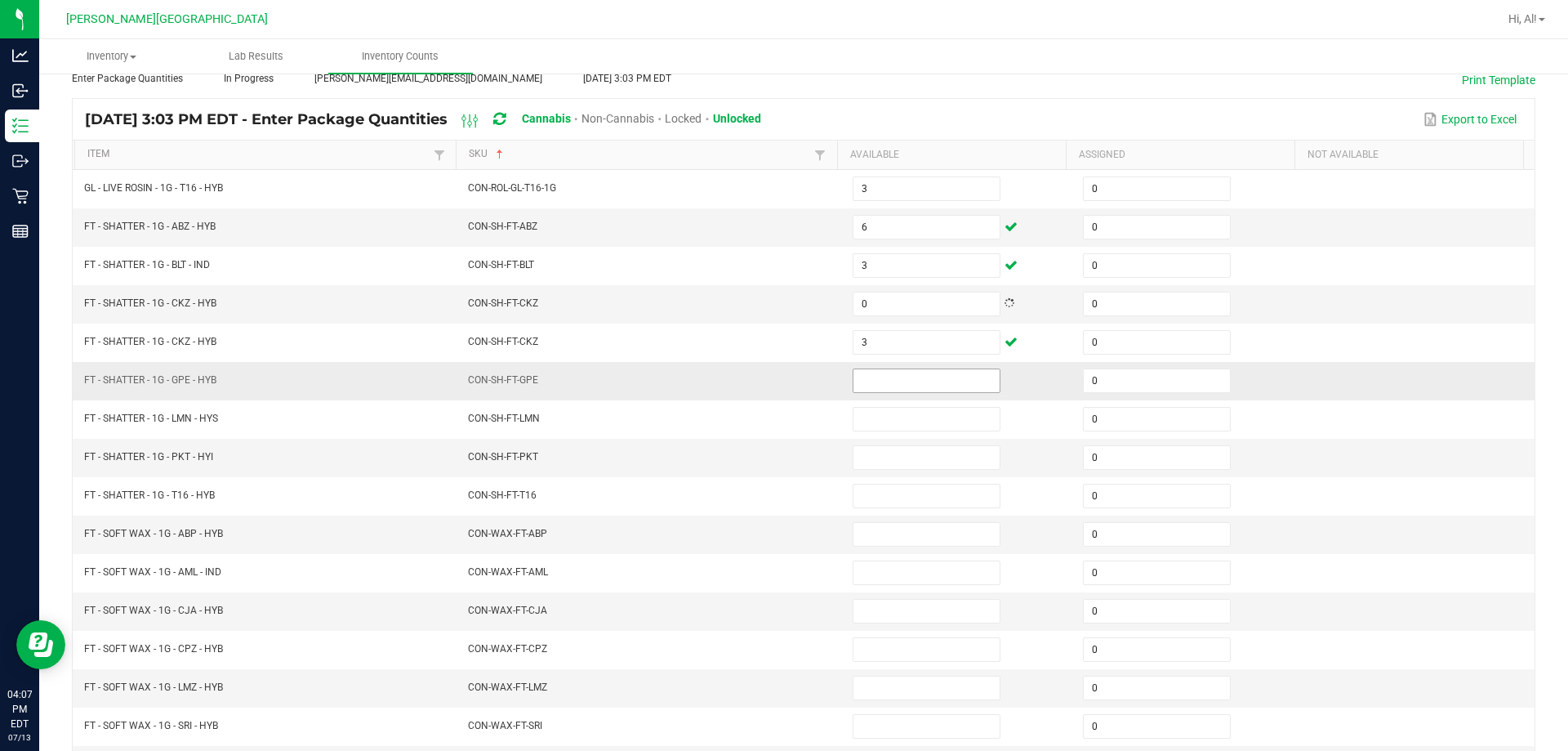 click at bounding box center (926, 381) 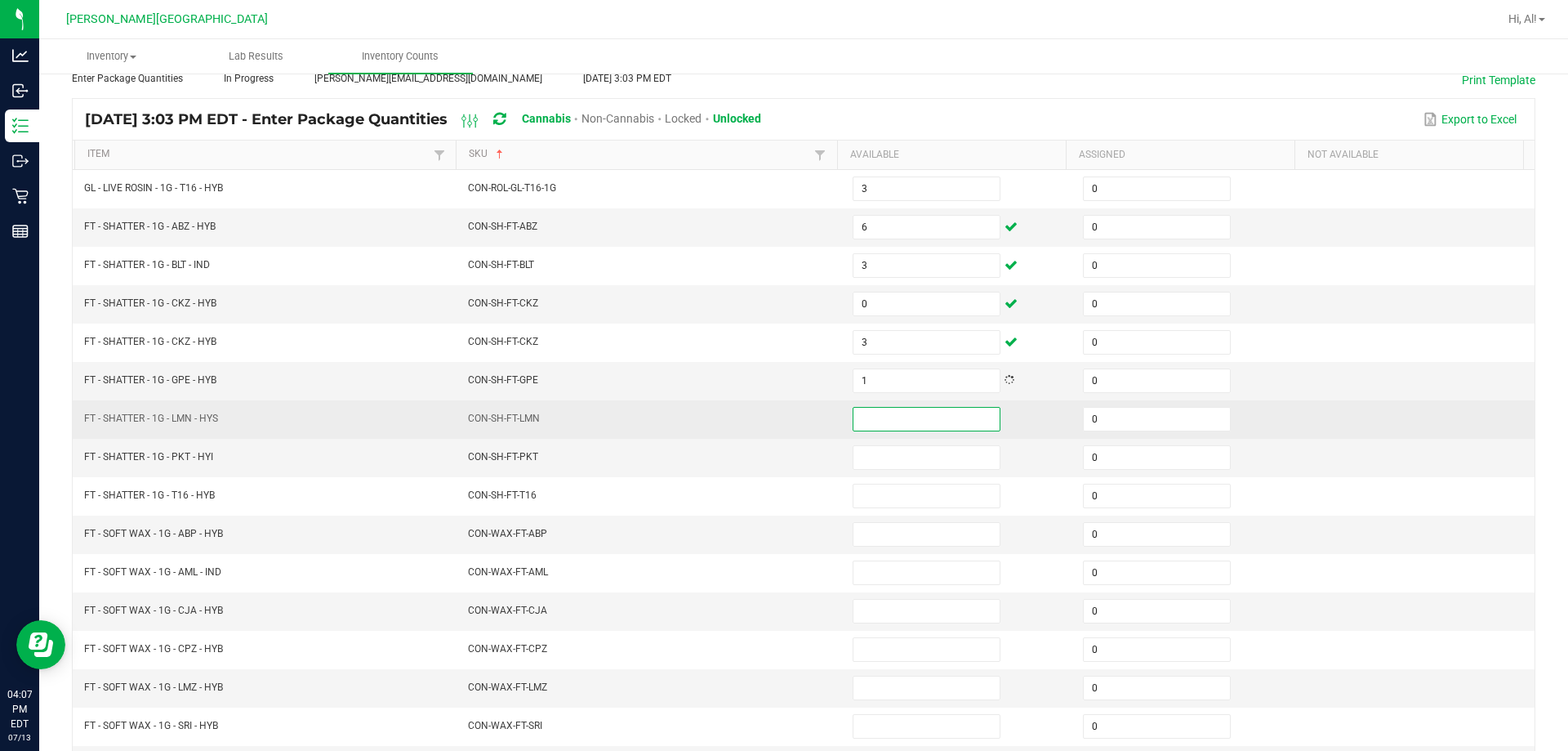 click at bounding box center [926, 419] 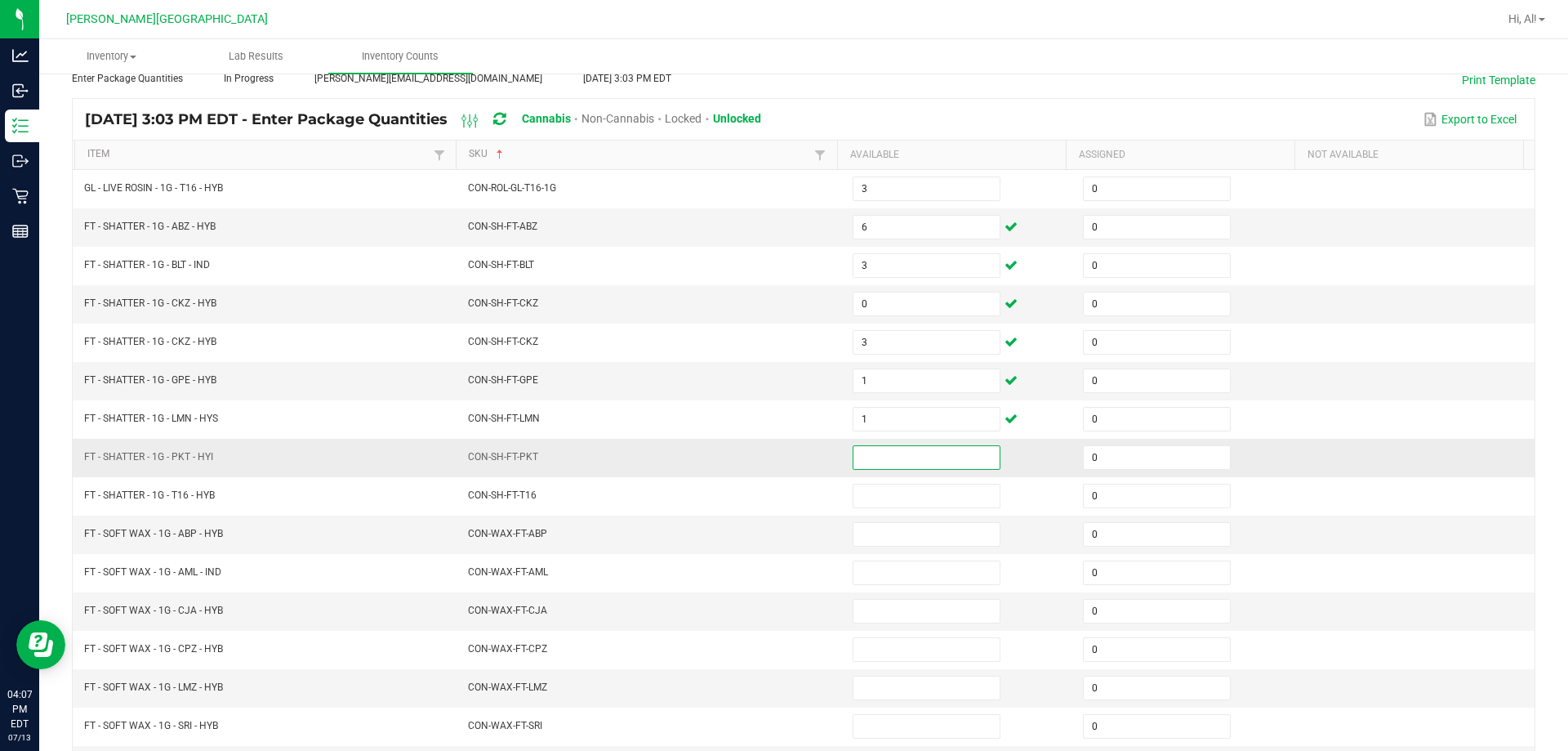 click at bounding box center [926, 458] 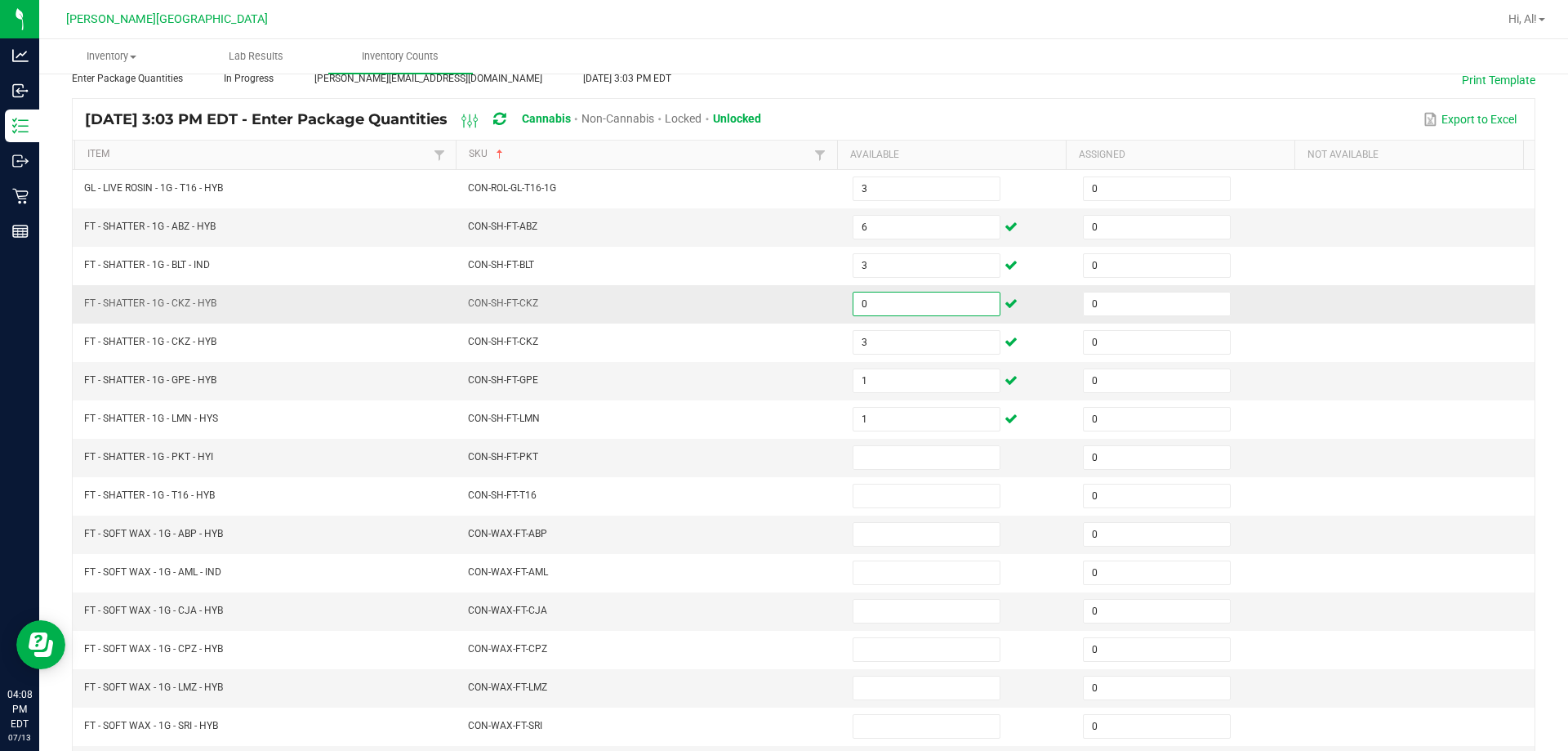 click on "0" at bounding box center [926, 304] 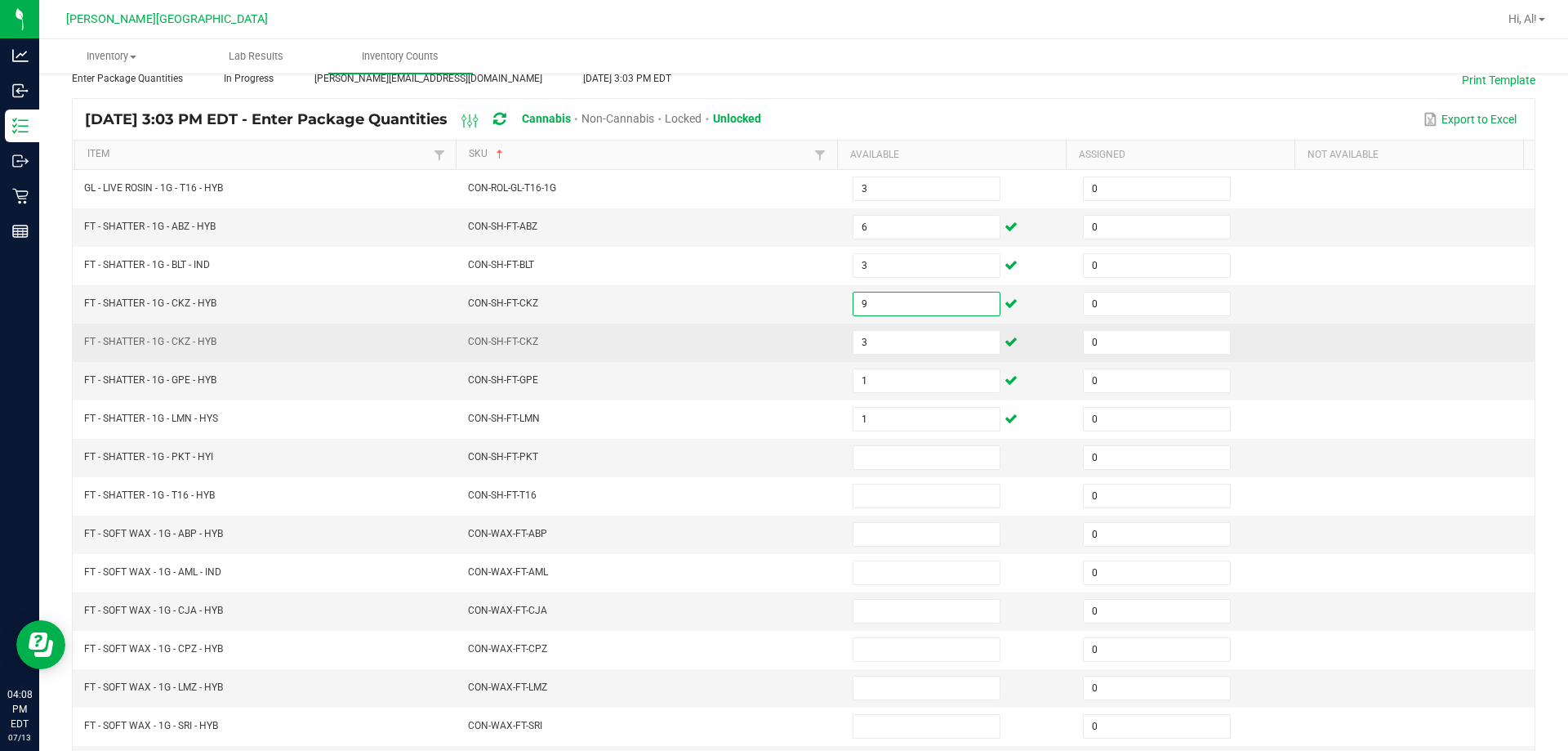 click on "CON-SH-FT-CKZ" at bounding box center (650, 342) 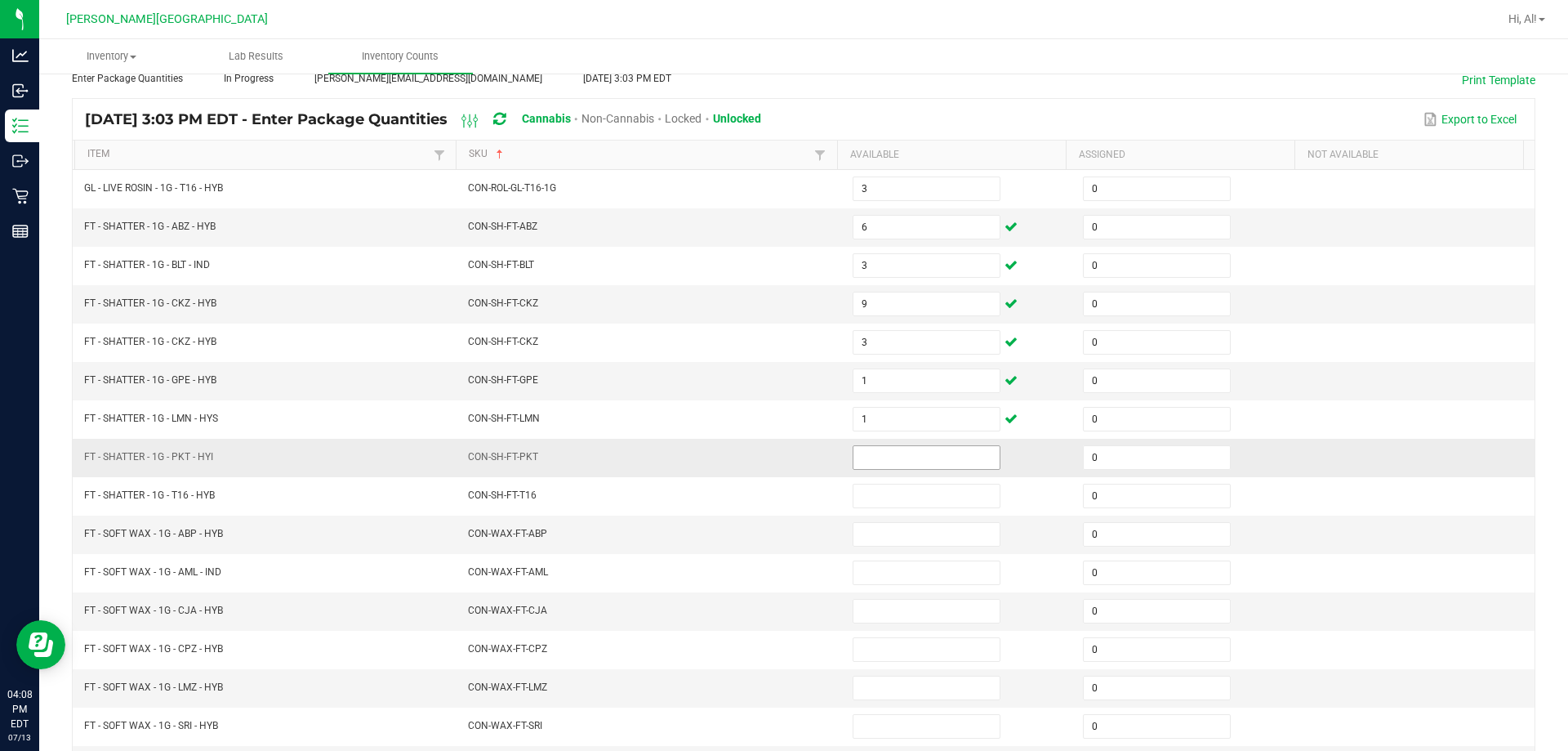 click at bounding box center [926, 458] 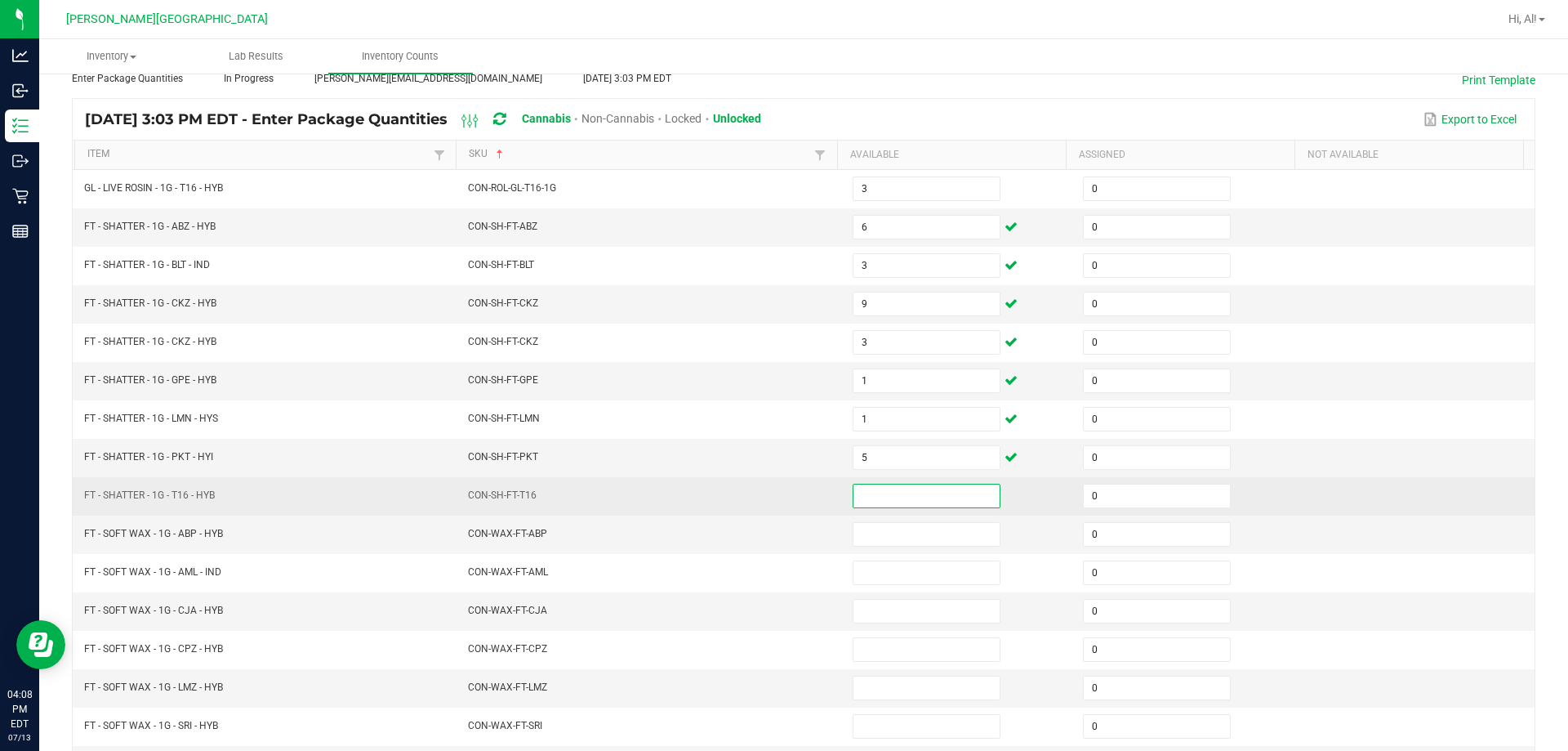 click at bounding box center (926, 496) 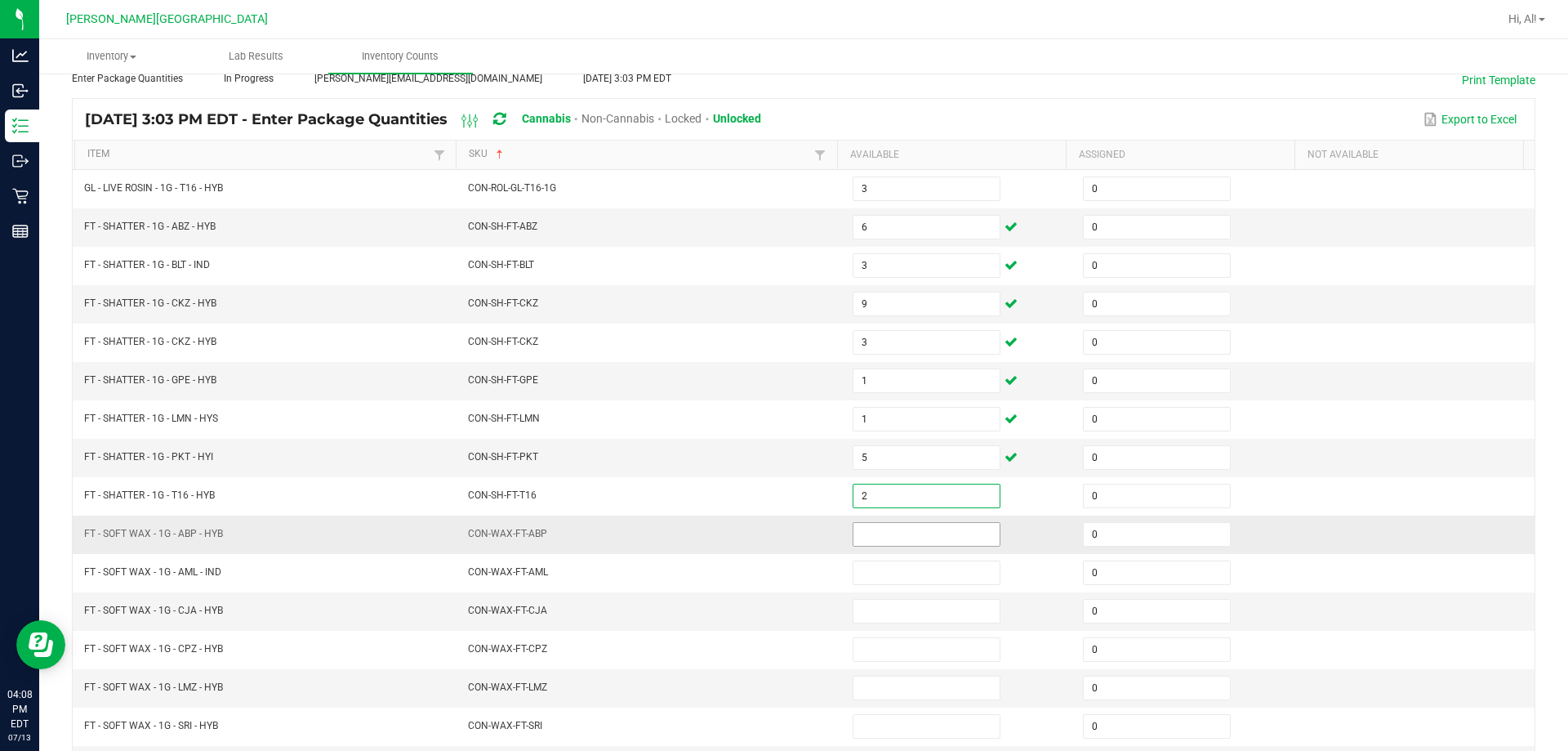 click at bounding box center (926, 534) 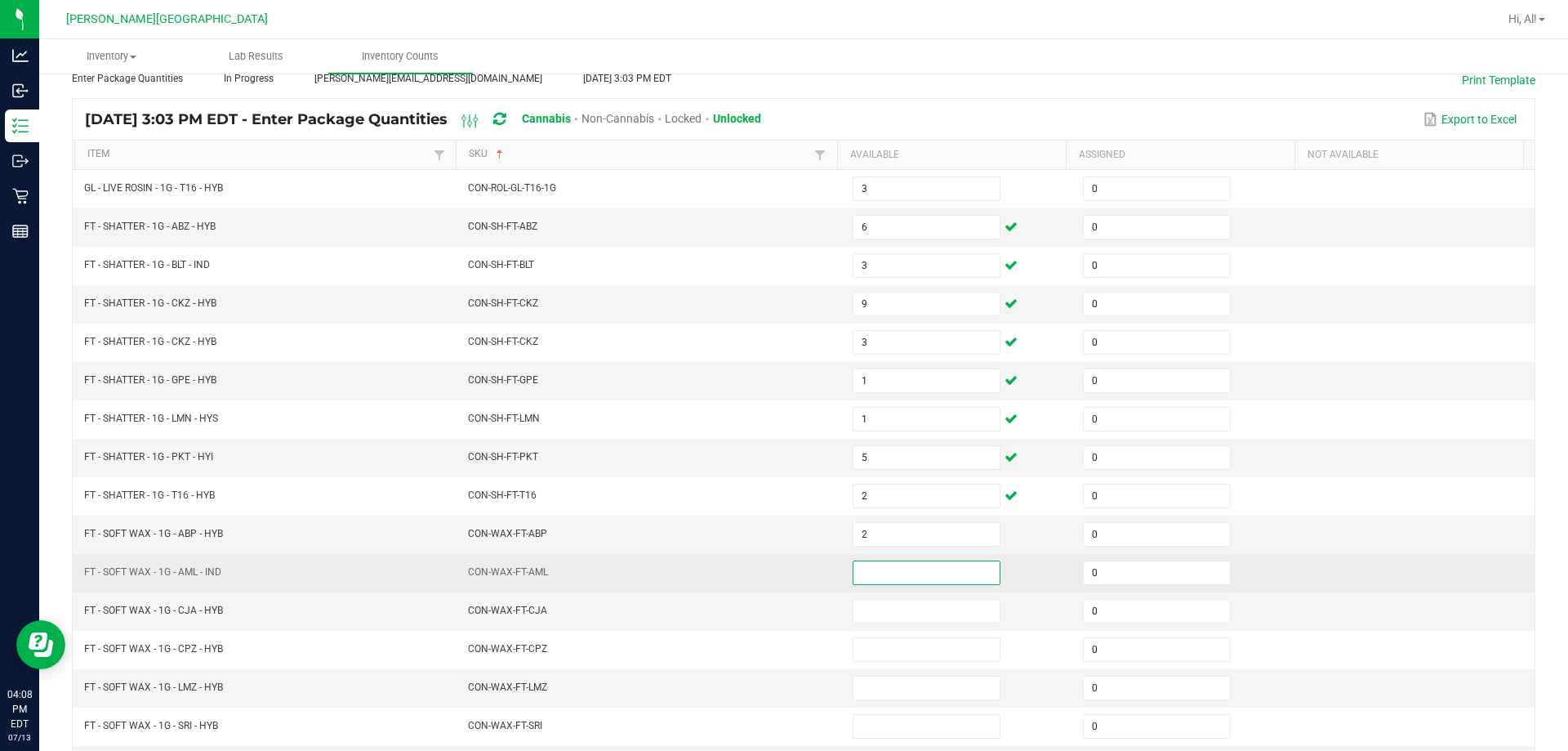 click at bounding box center [926, 573] 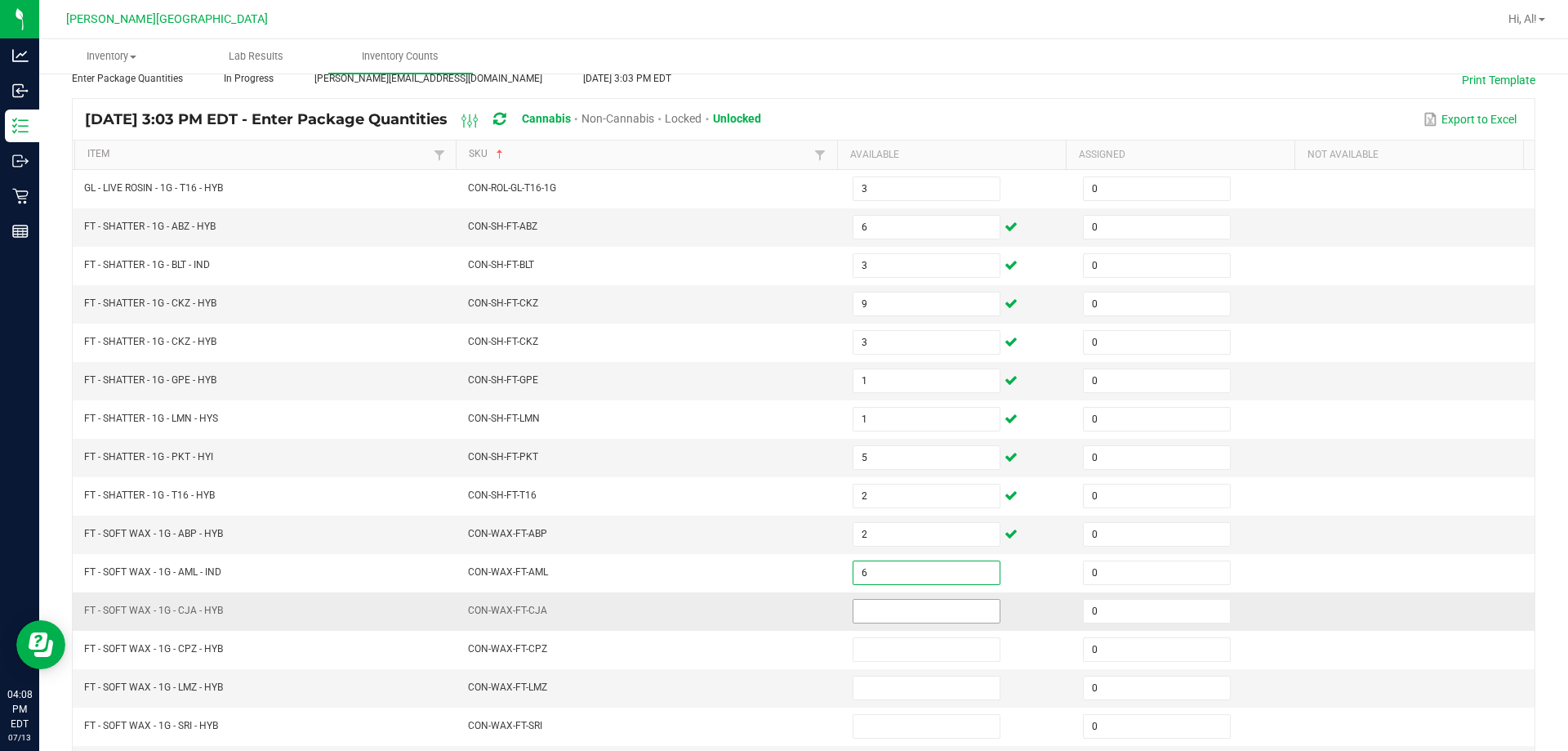 click at bounding box center (926, 611) 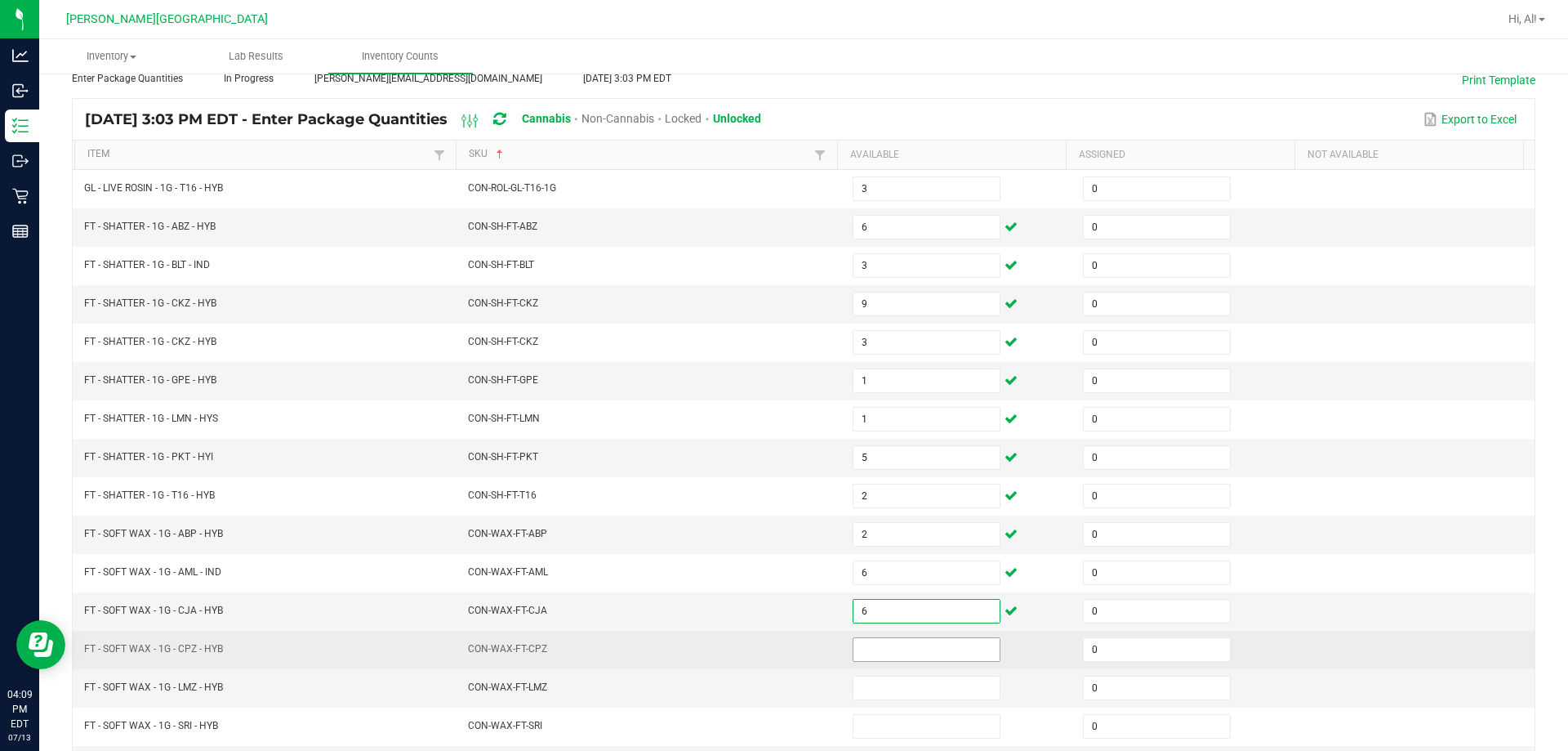 click at bounding box center [926, 650] 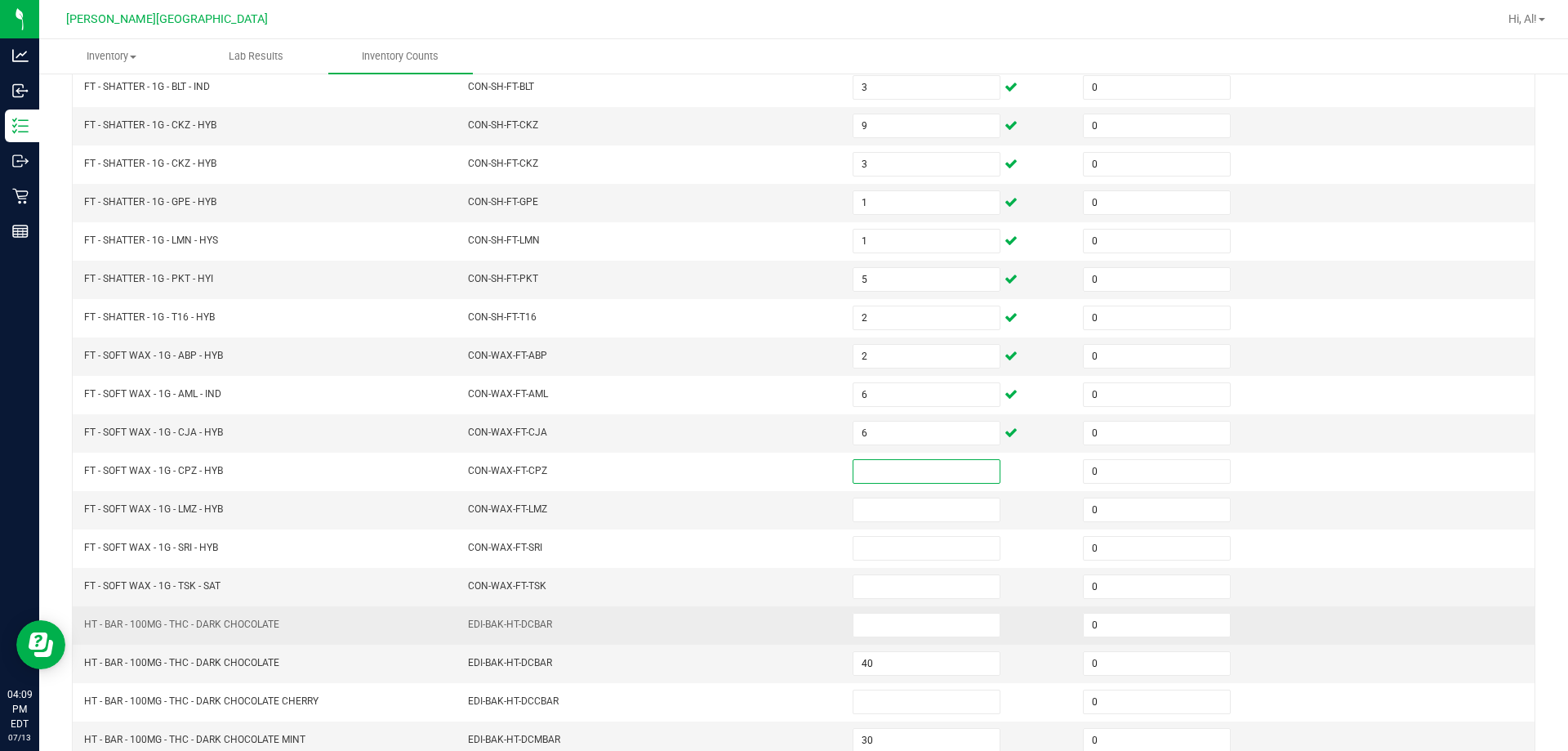 scroll, scrollTop: 339, scrollLeft: 0, axis: vertical 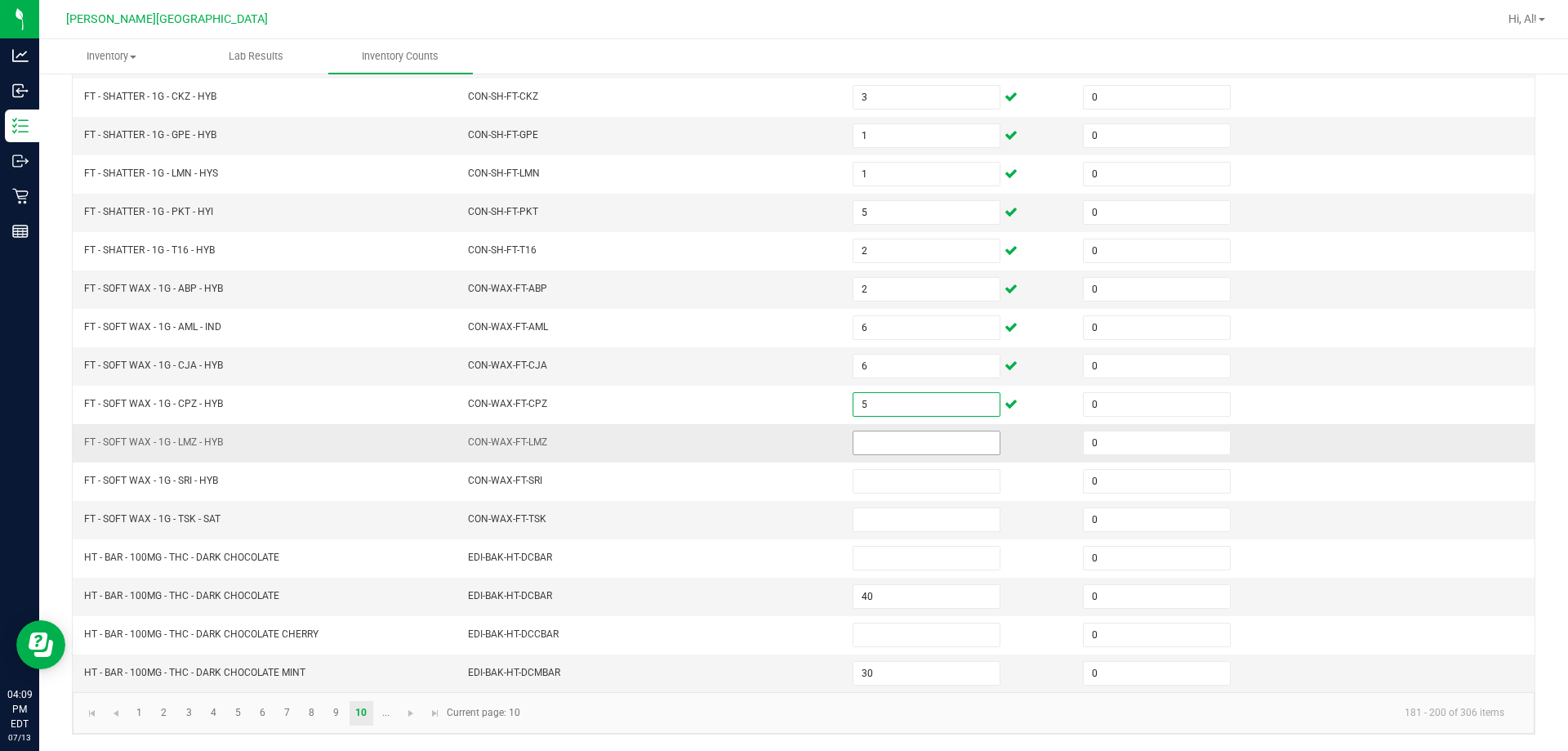 type on "5" 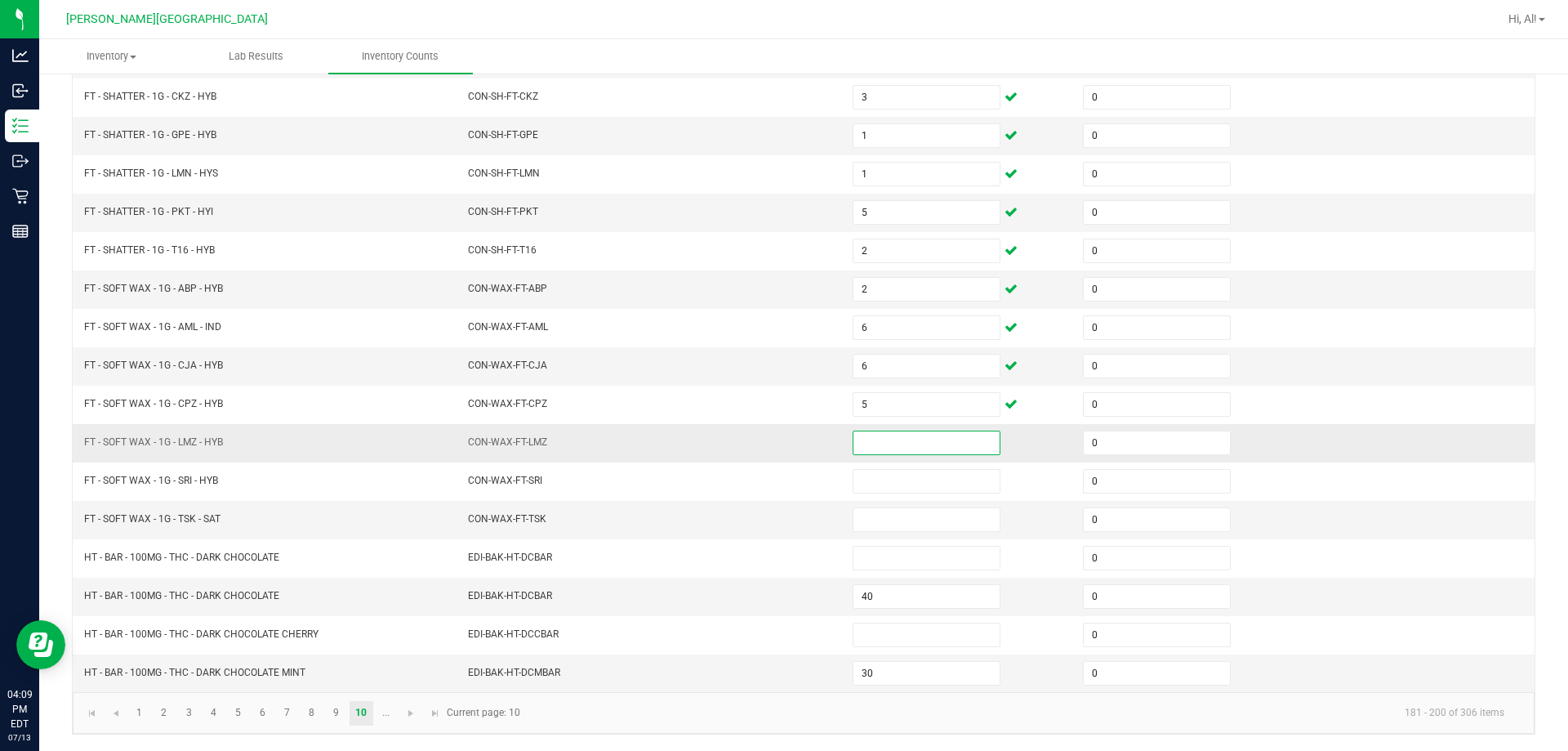 click at bounding box center [926, 443] 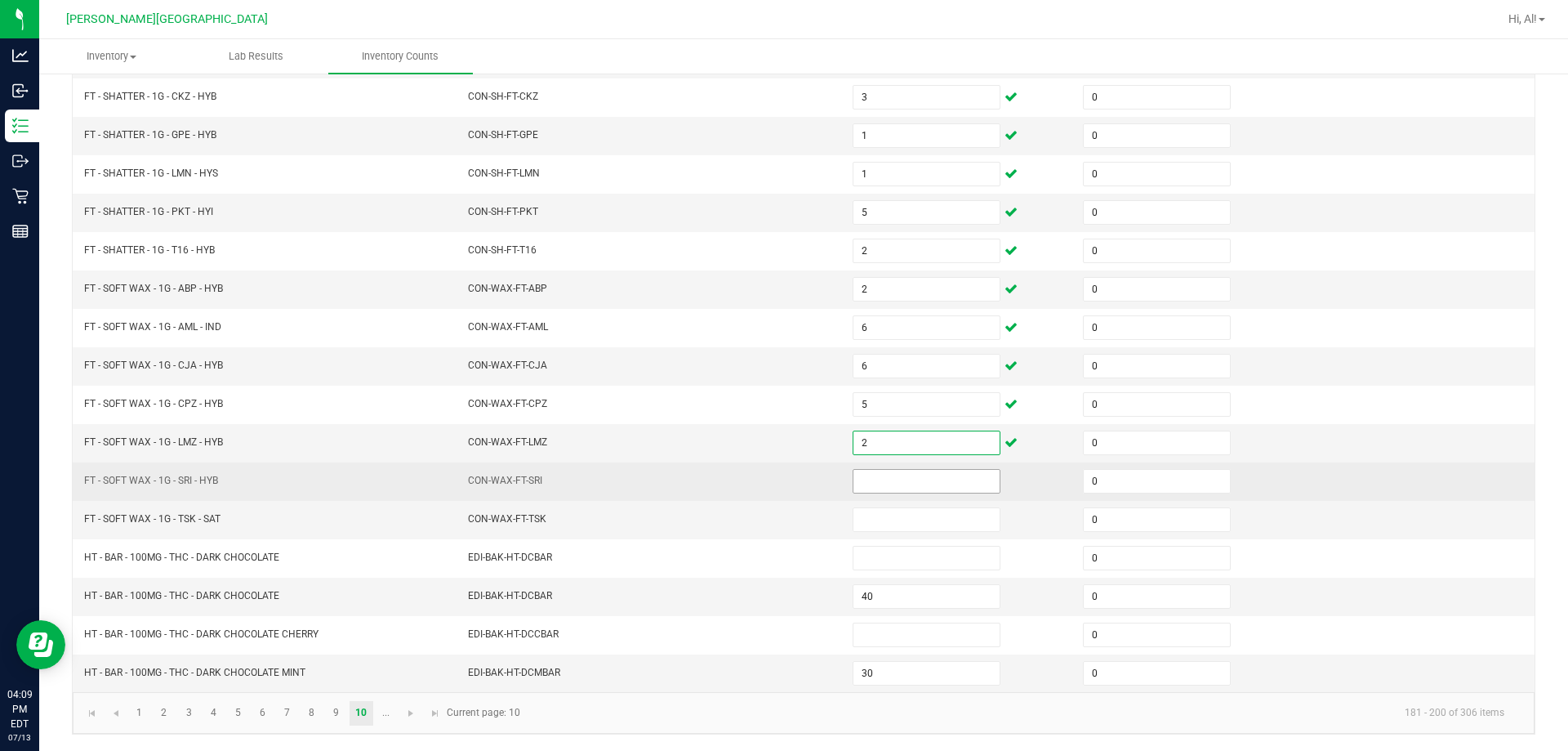 type on "2" 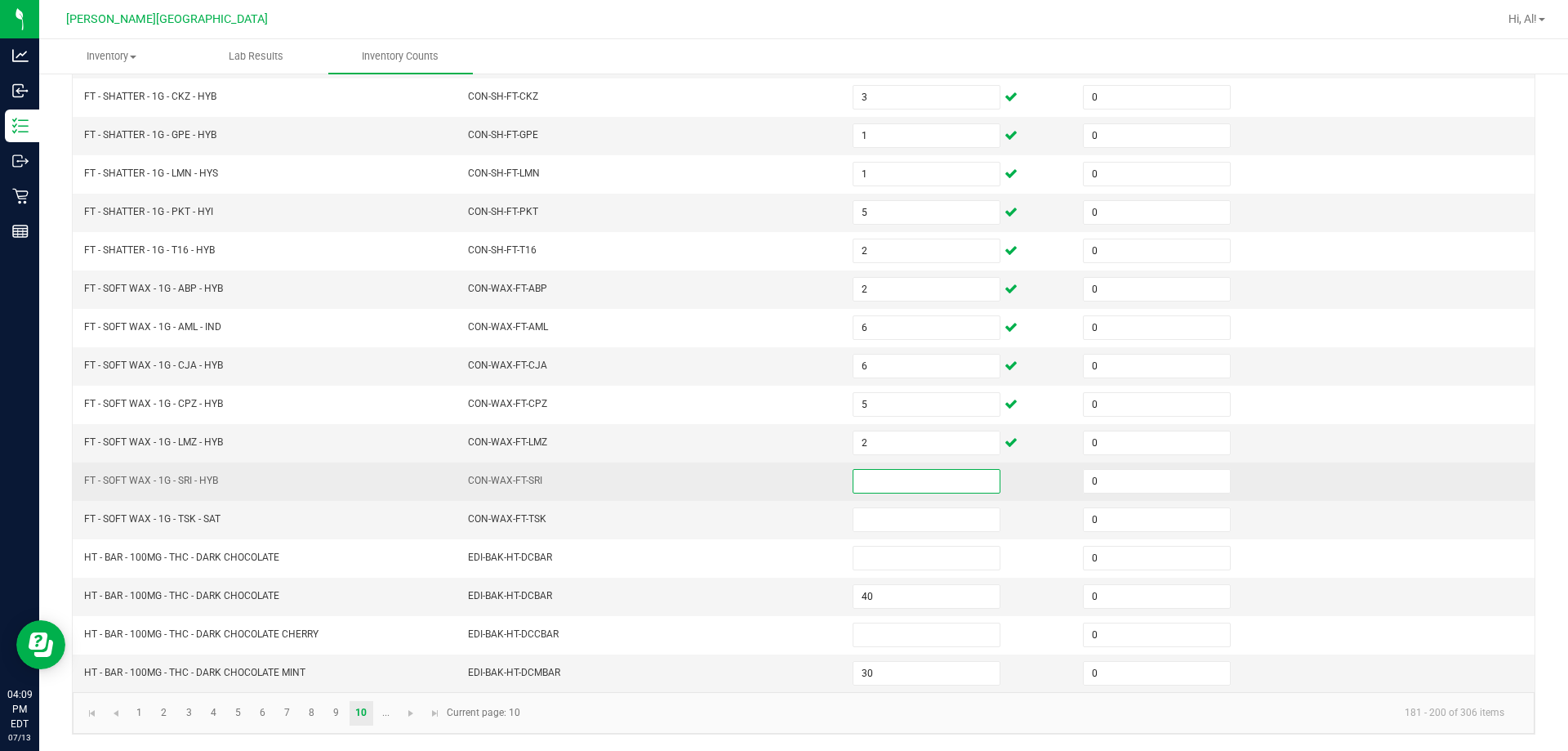 click at bounding box center (926, 481) 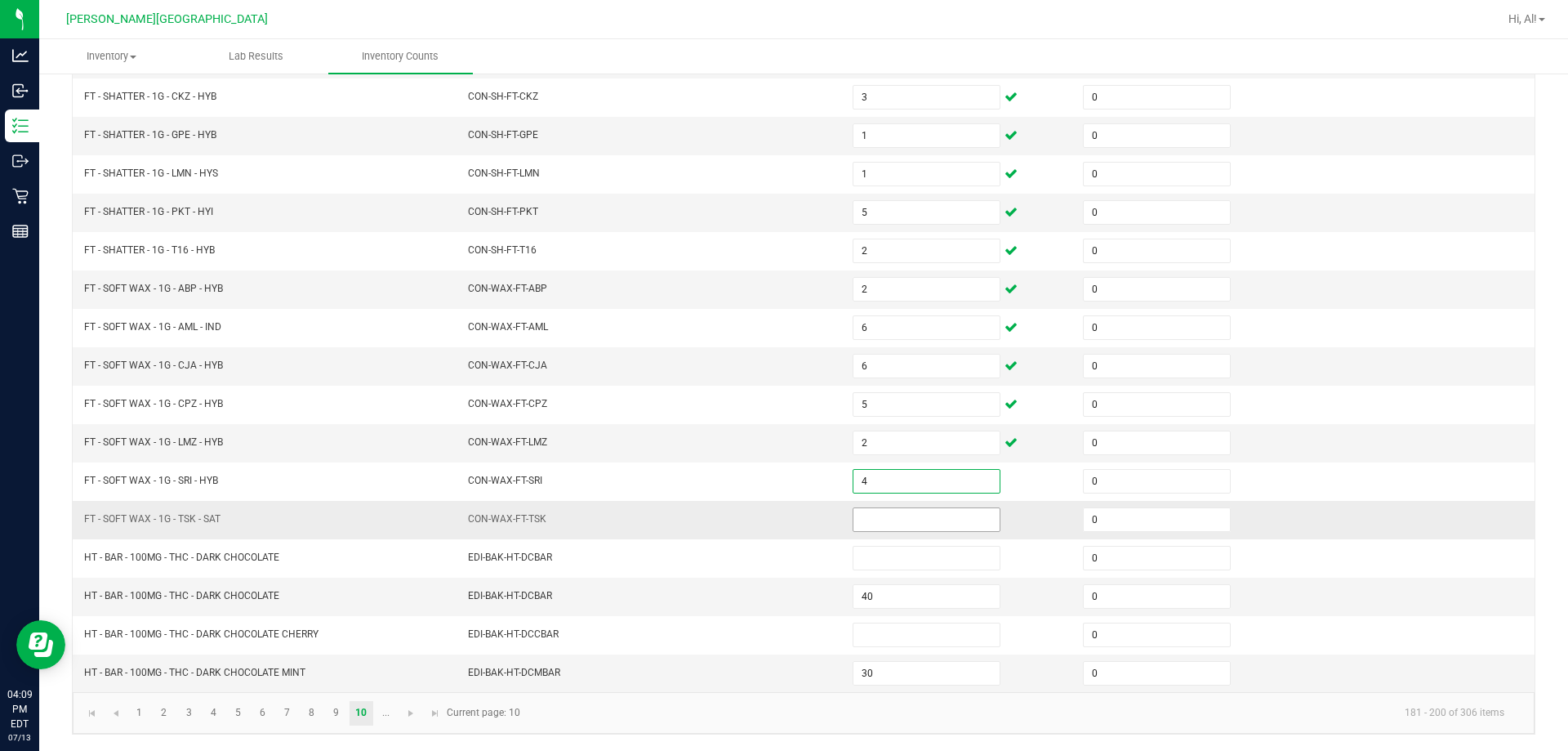 type on "4" 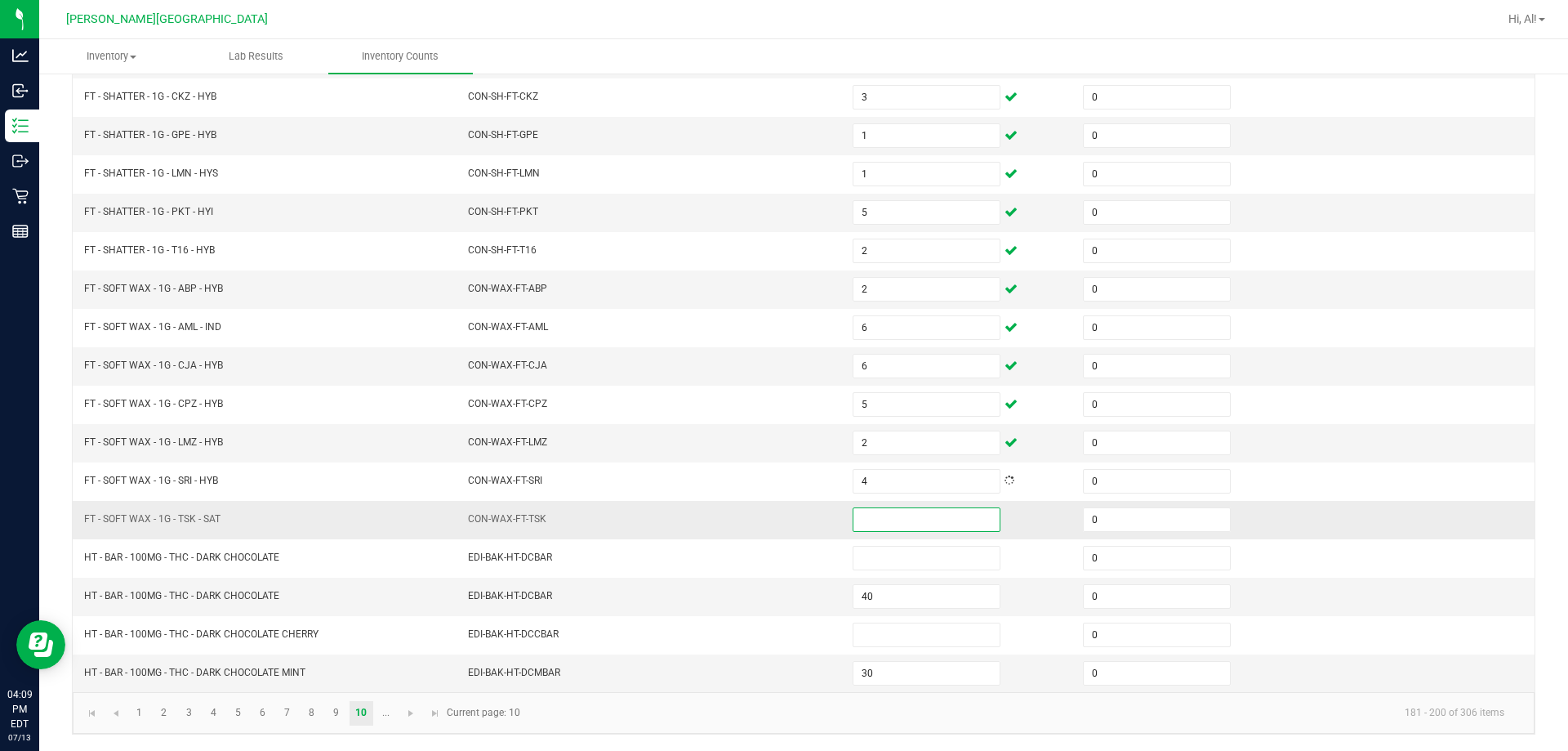 click at bounding box center [926, 520] 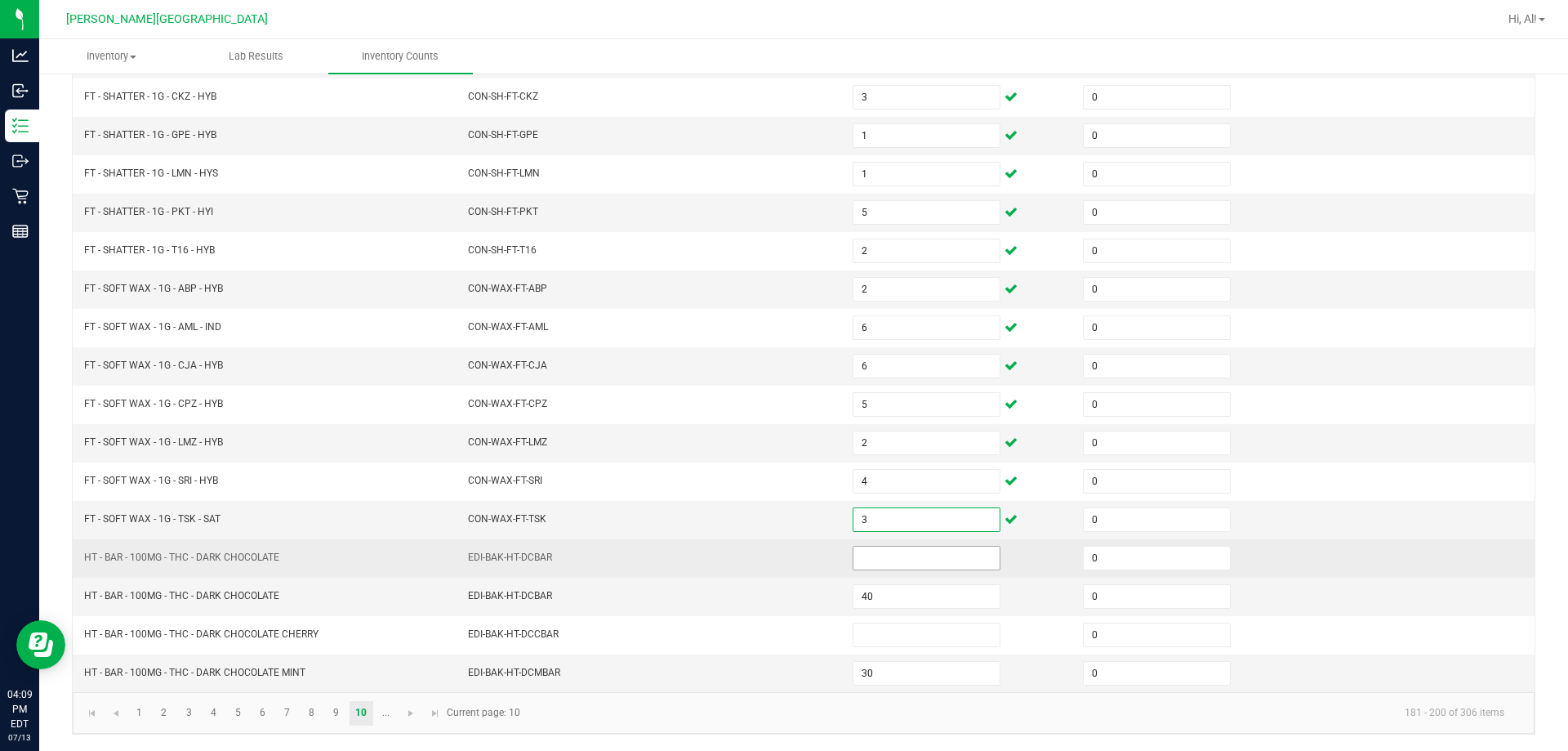 type on "3" 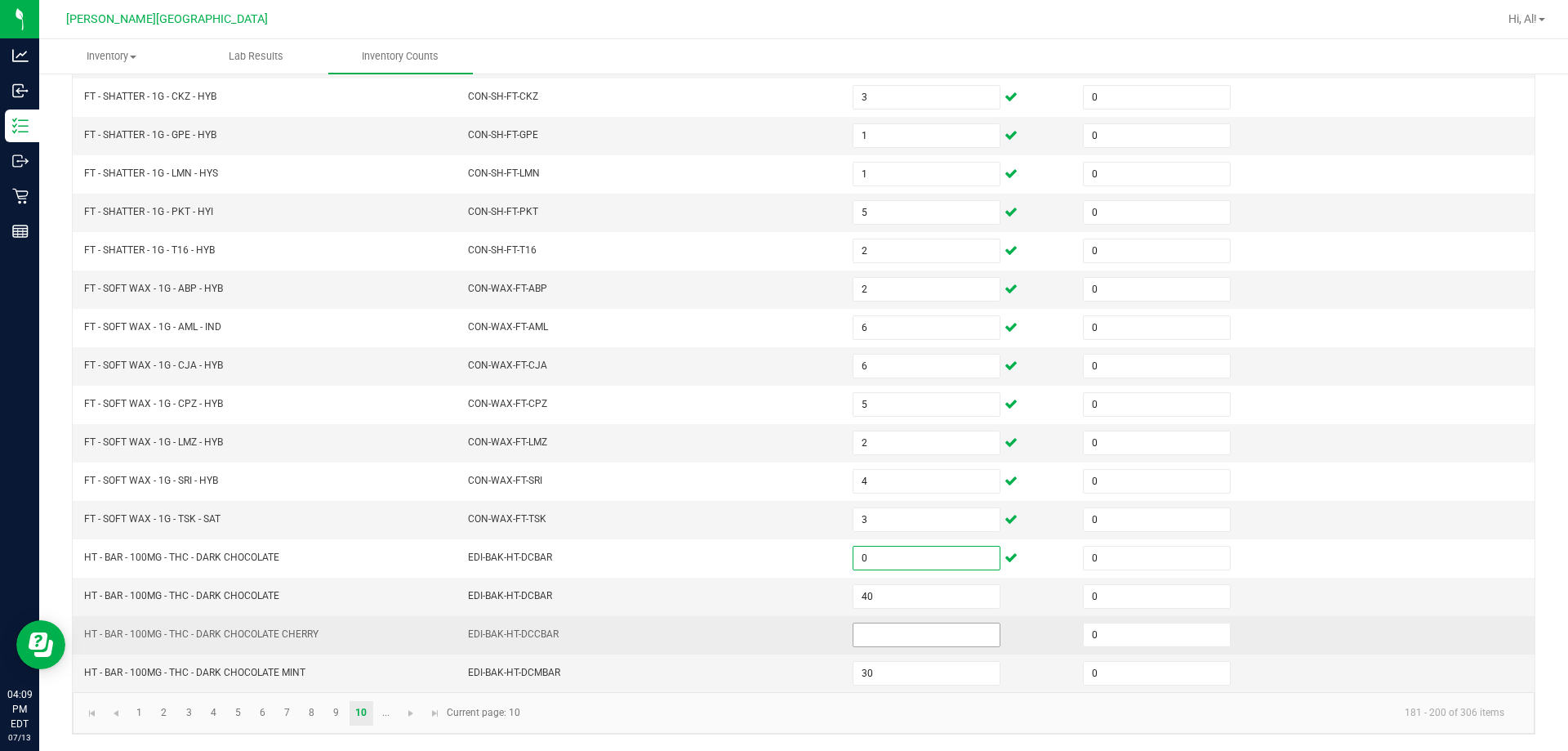 type on "0" 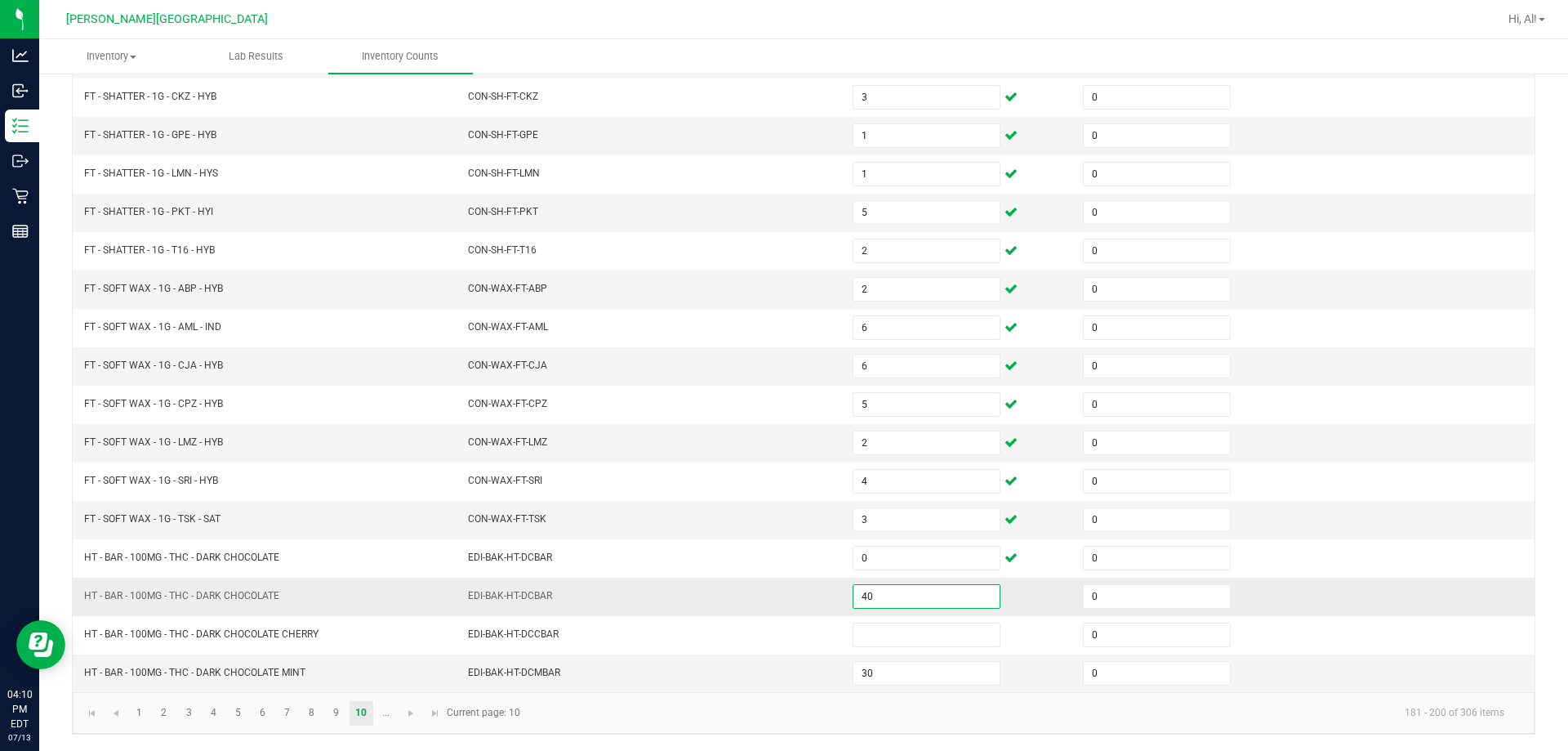 click on "40" at bounding box center (926, 597) 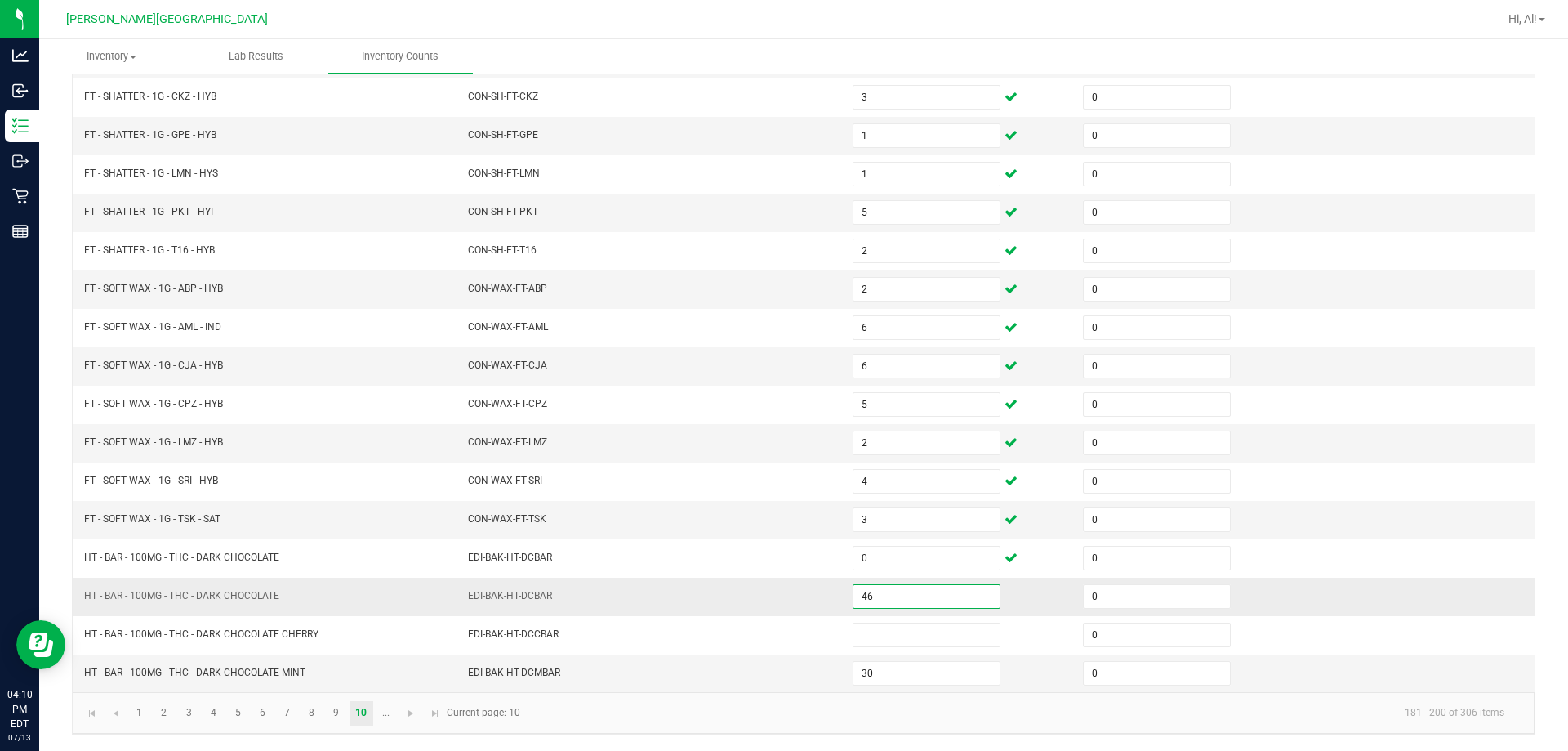 type on "46" 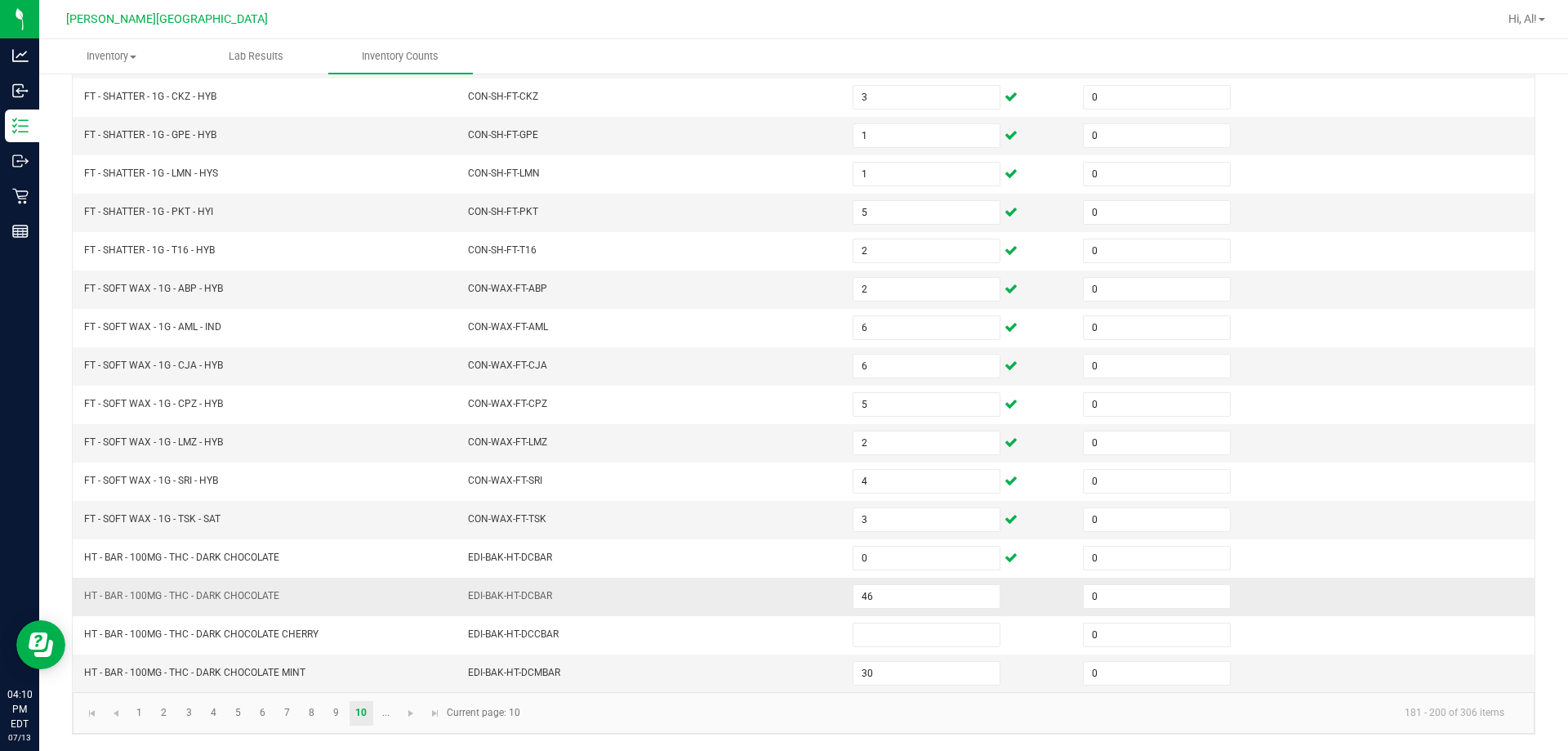 click on "EDI-BAK-HT-DCBAR" at bounding box center (650, 597) 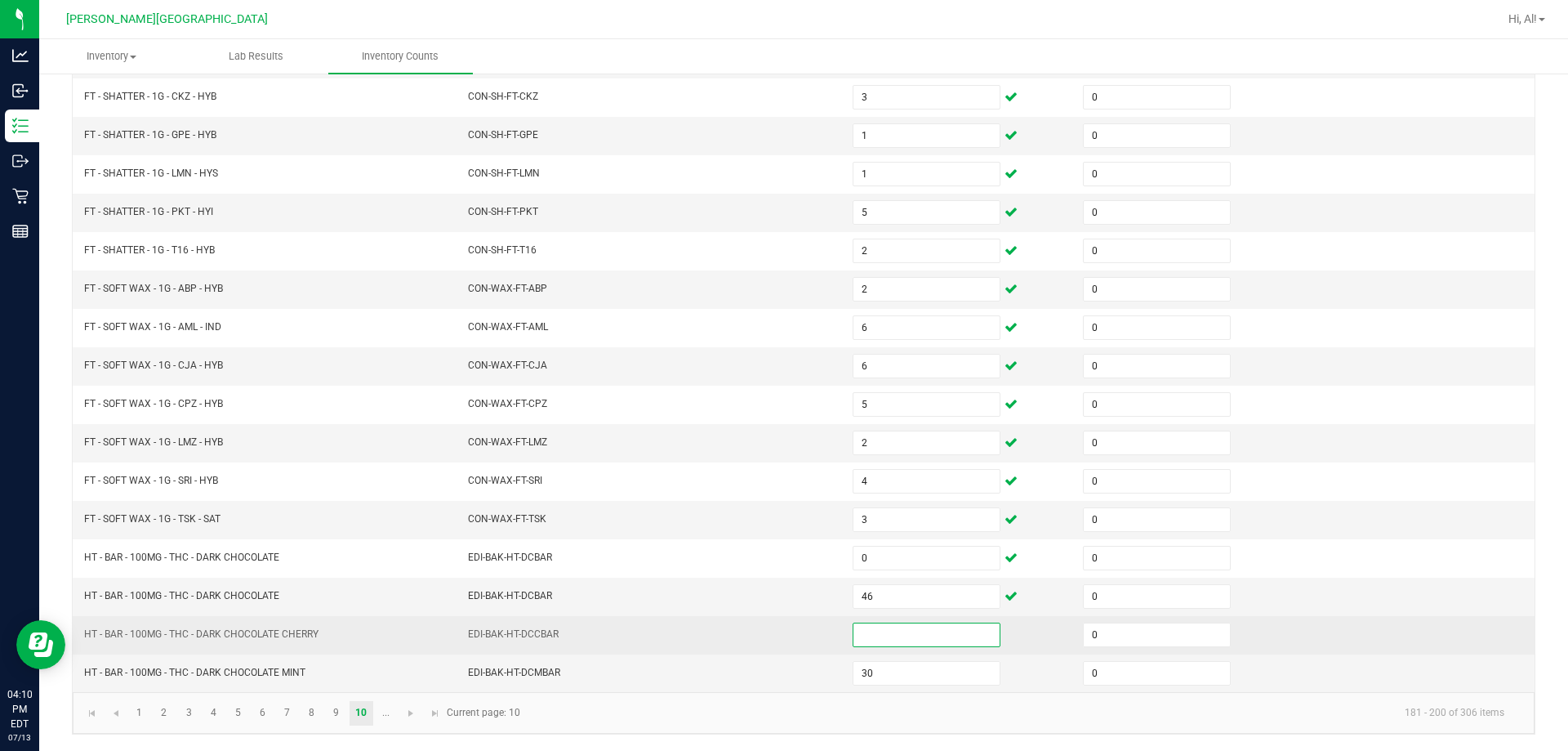 click at bounding box center [926, 635] 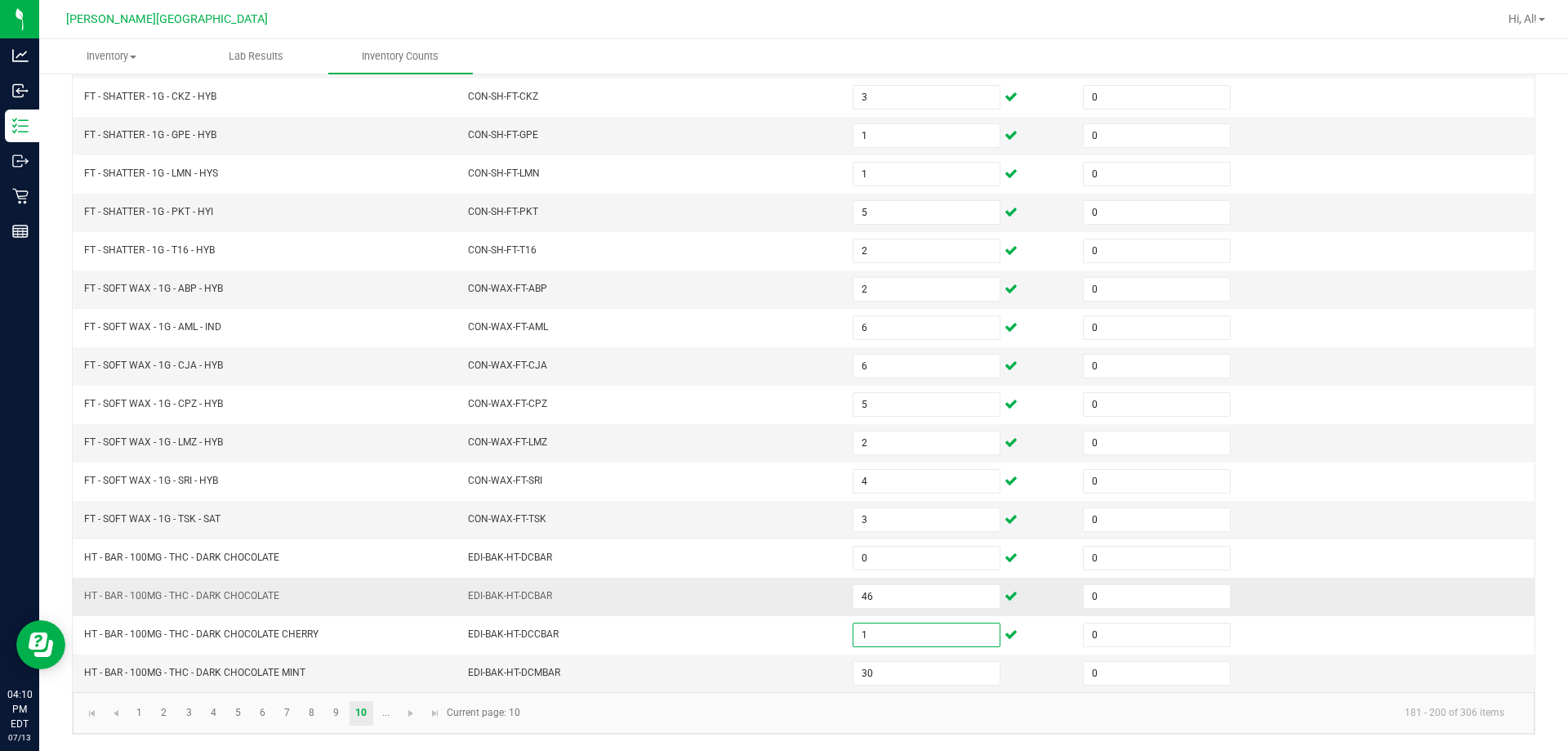type on "1" 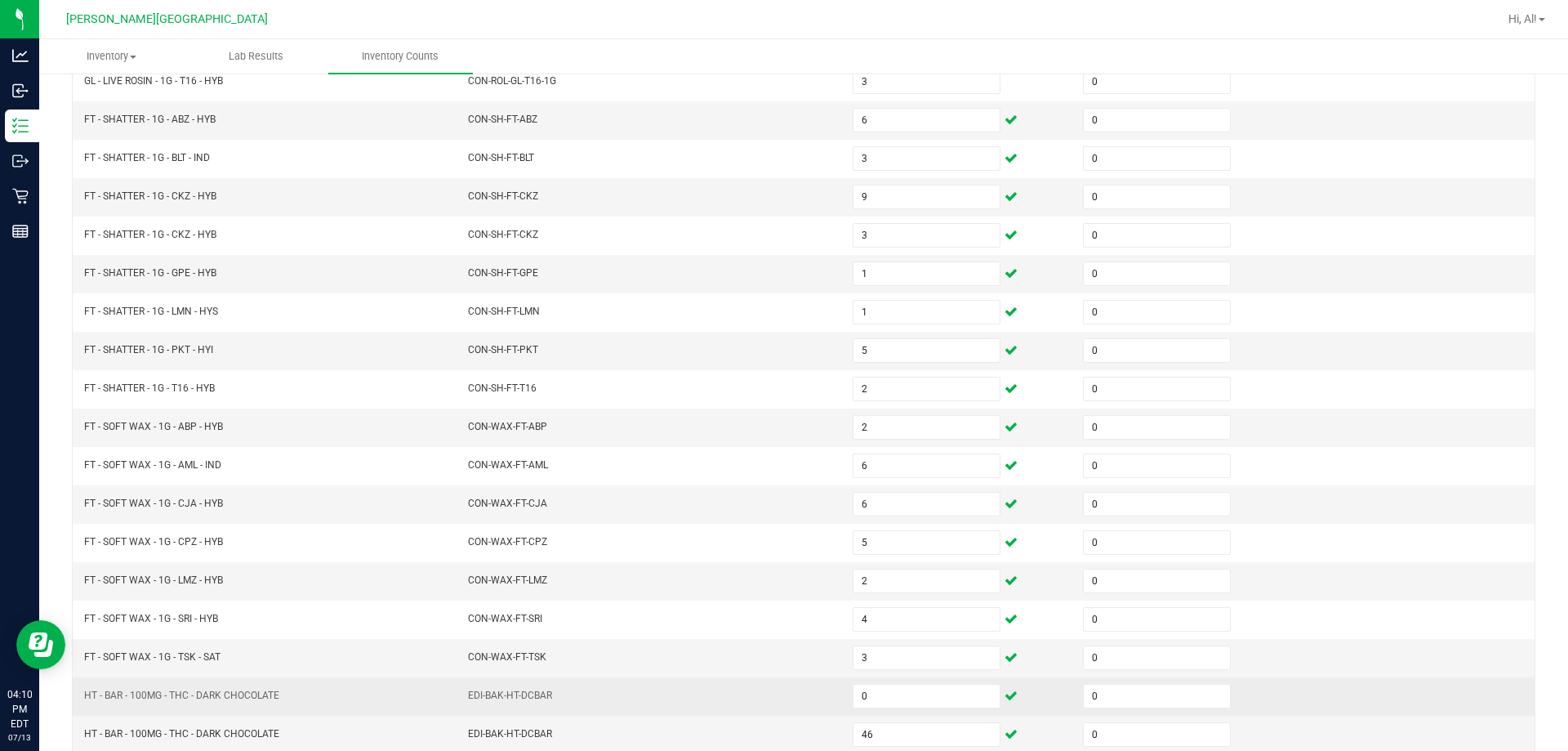 scroll, scrollTop: 339, scrollLeft: 0, axis: vertical 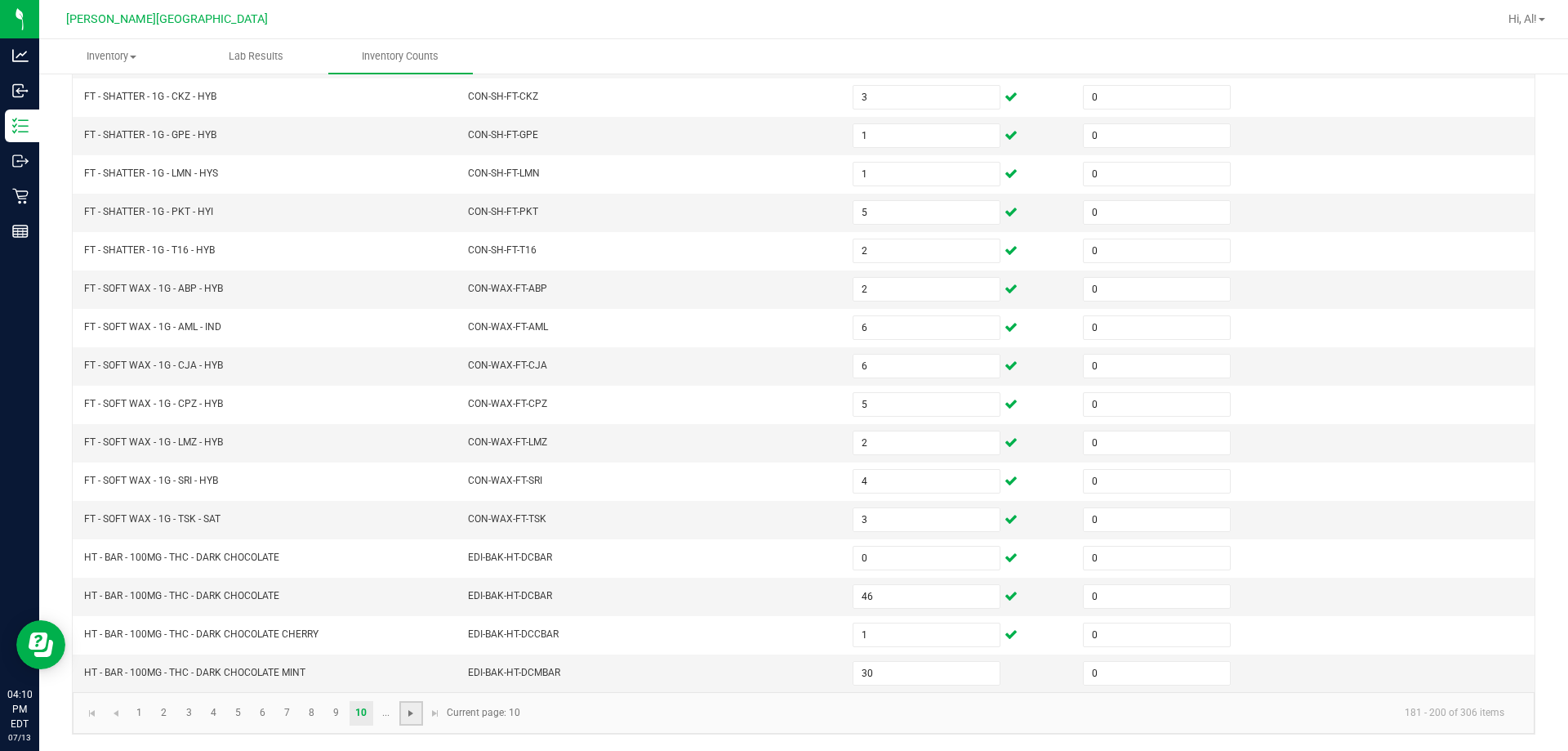 click 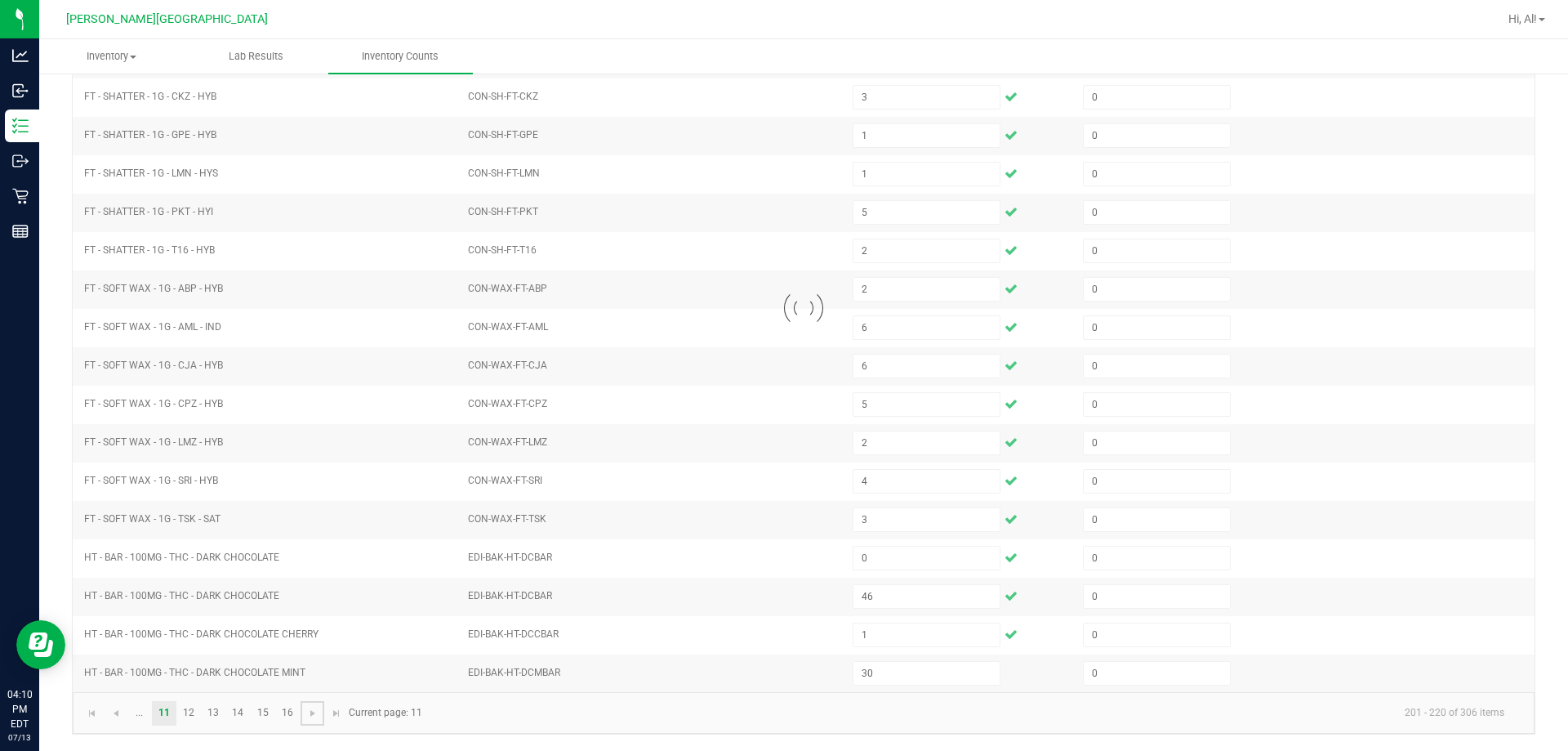 type 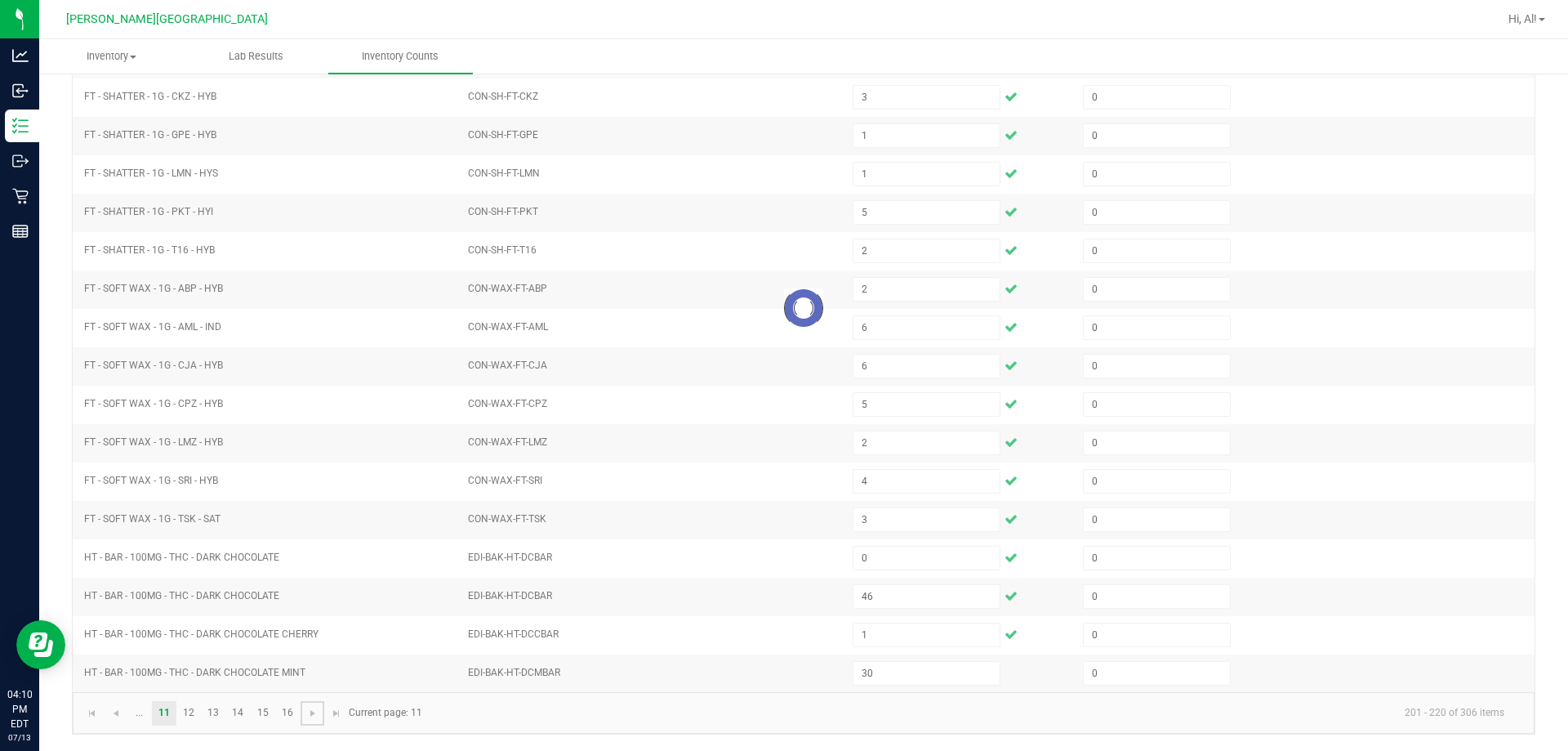 type on "30" 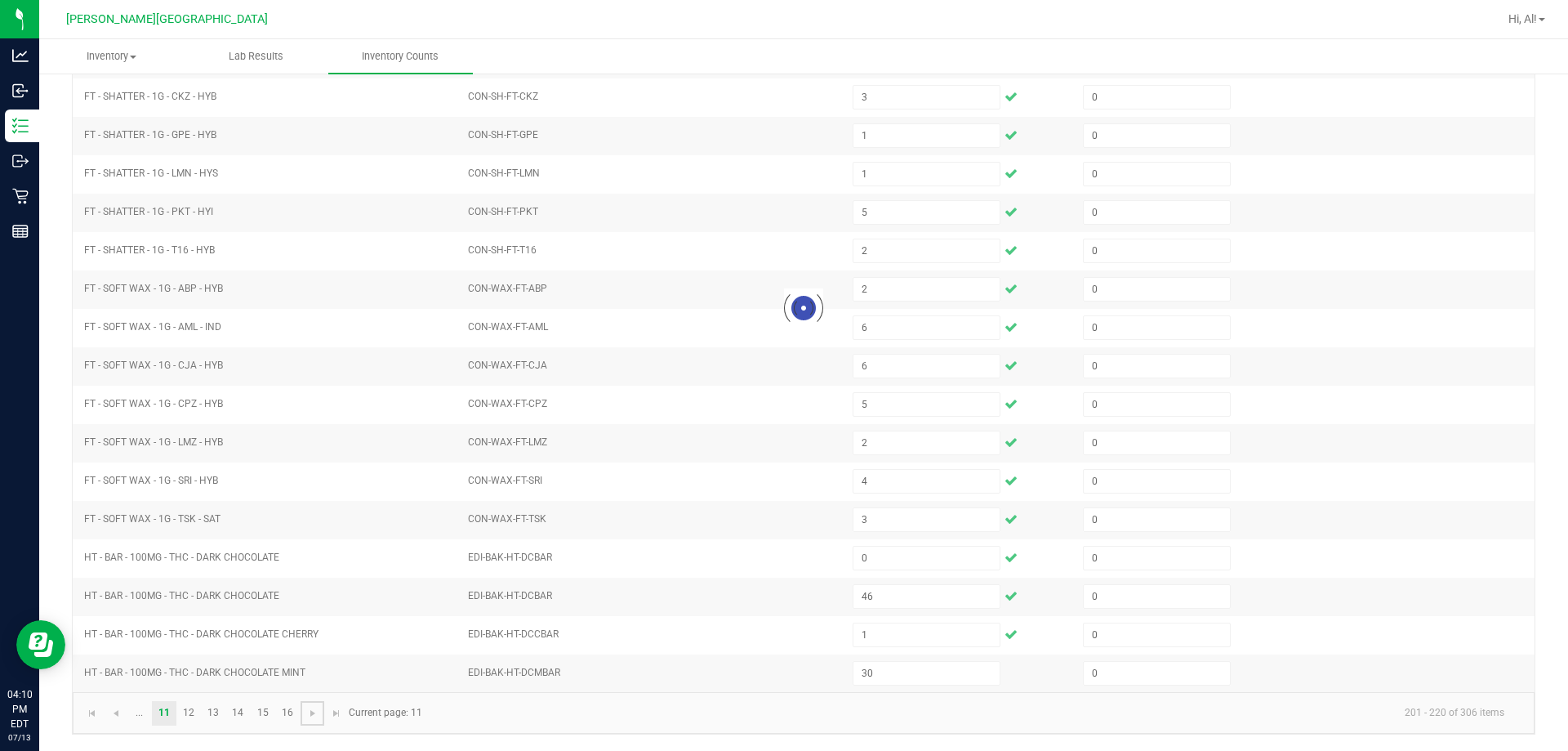type on "40" 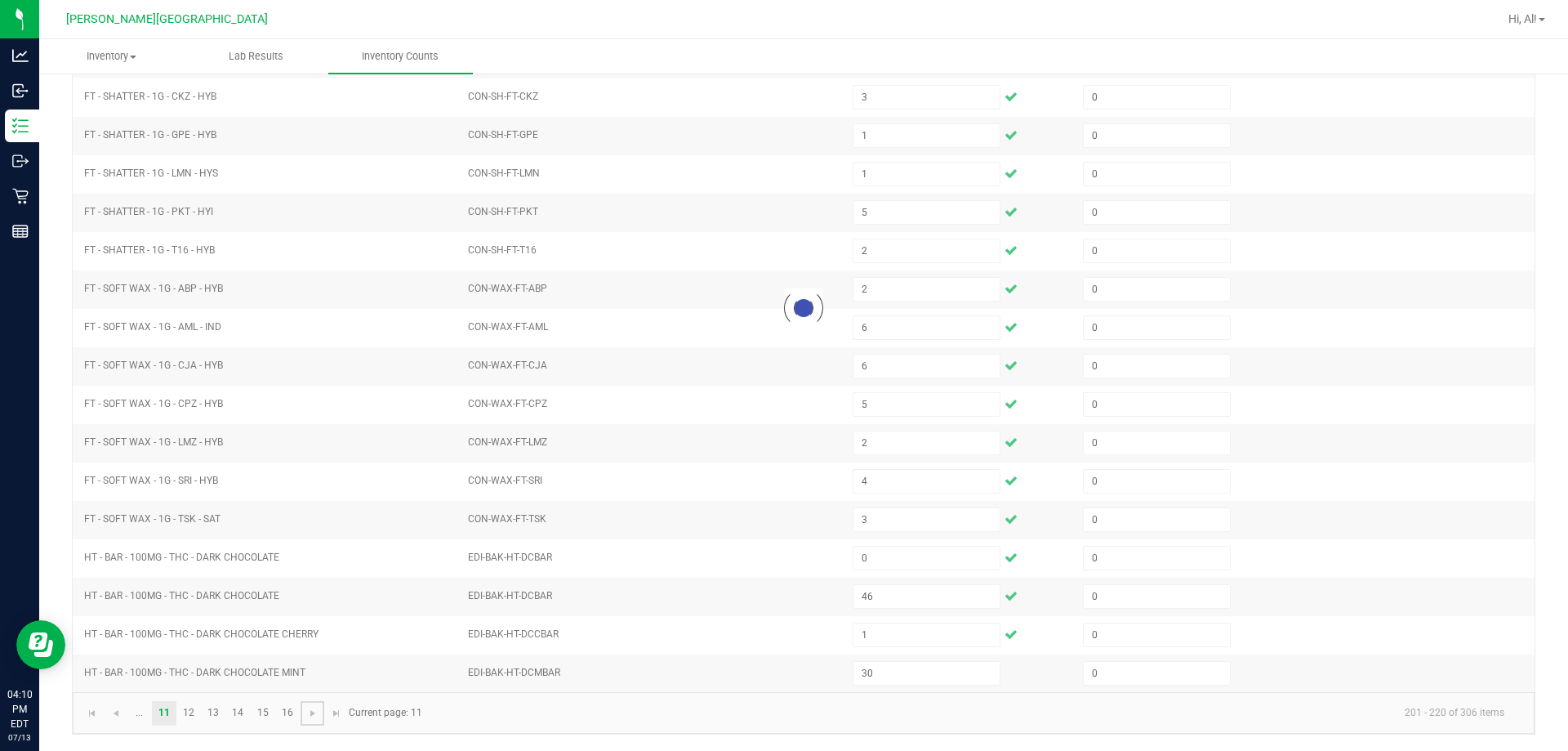 type on "3" 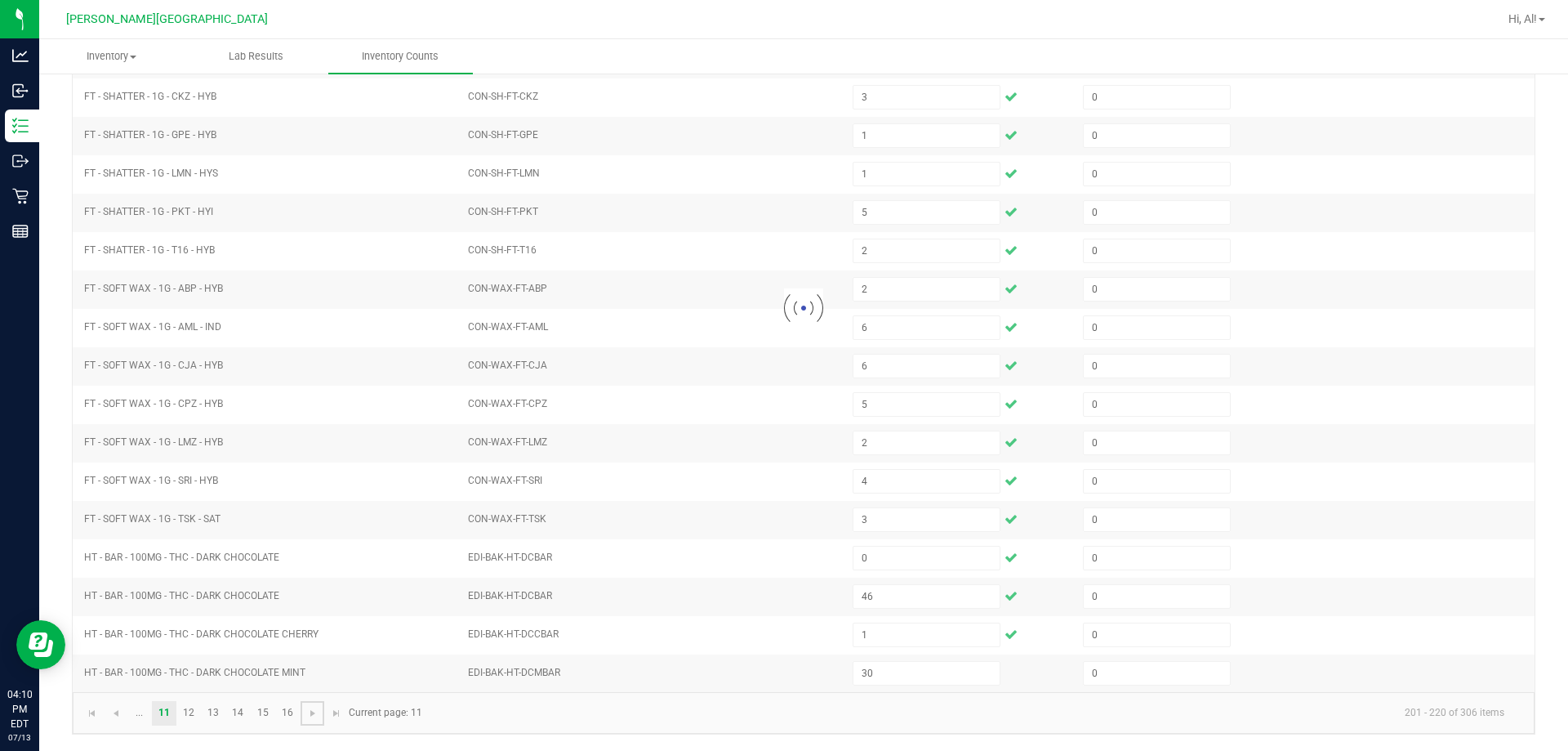 type 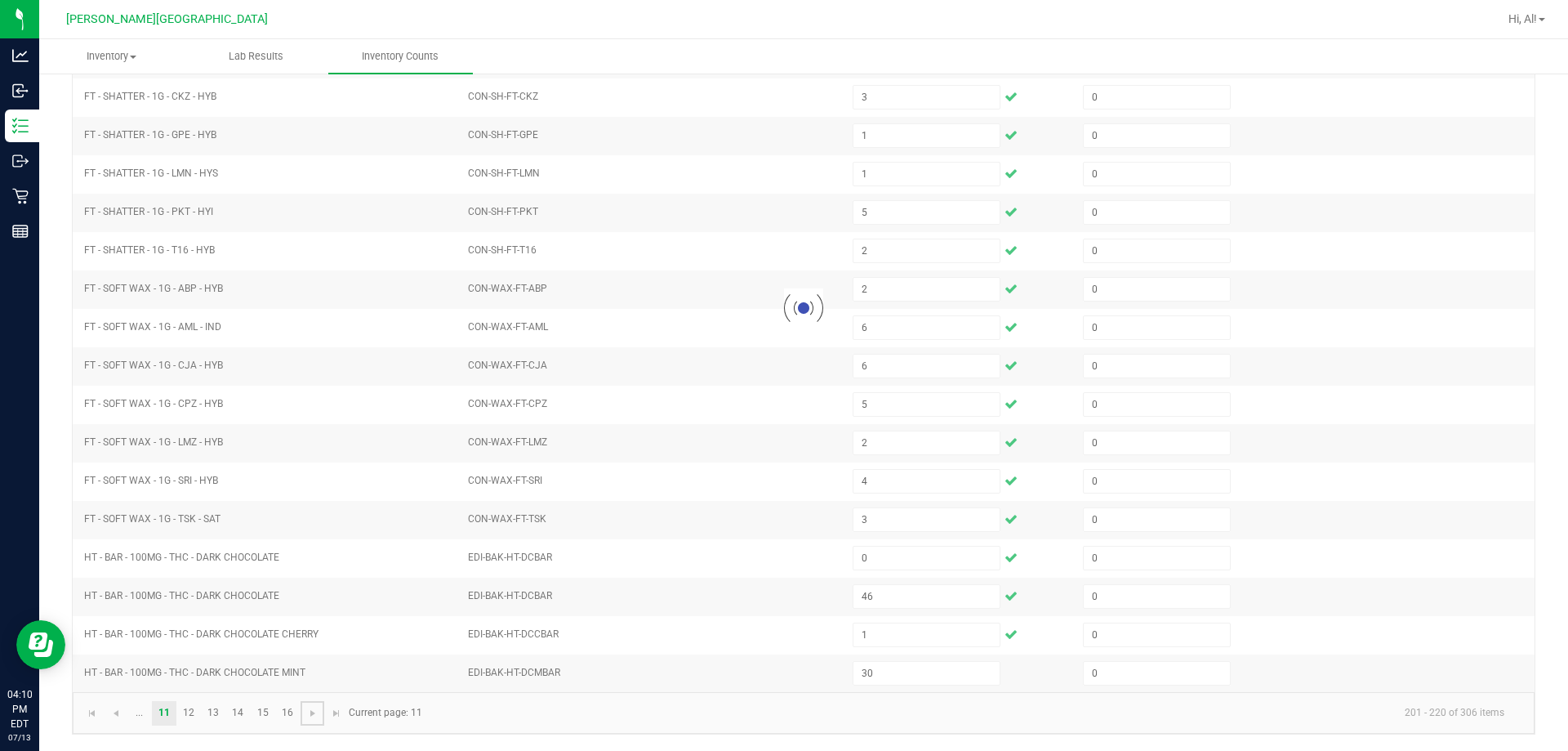 type 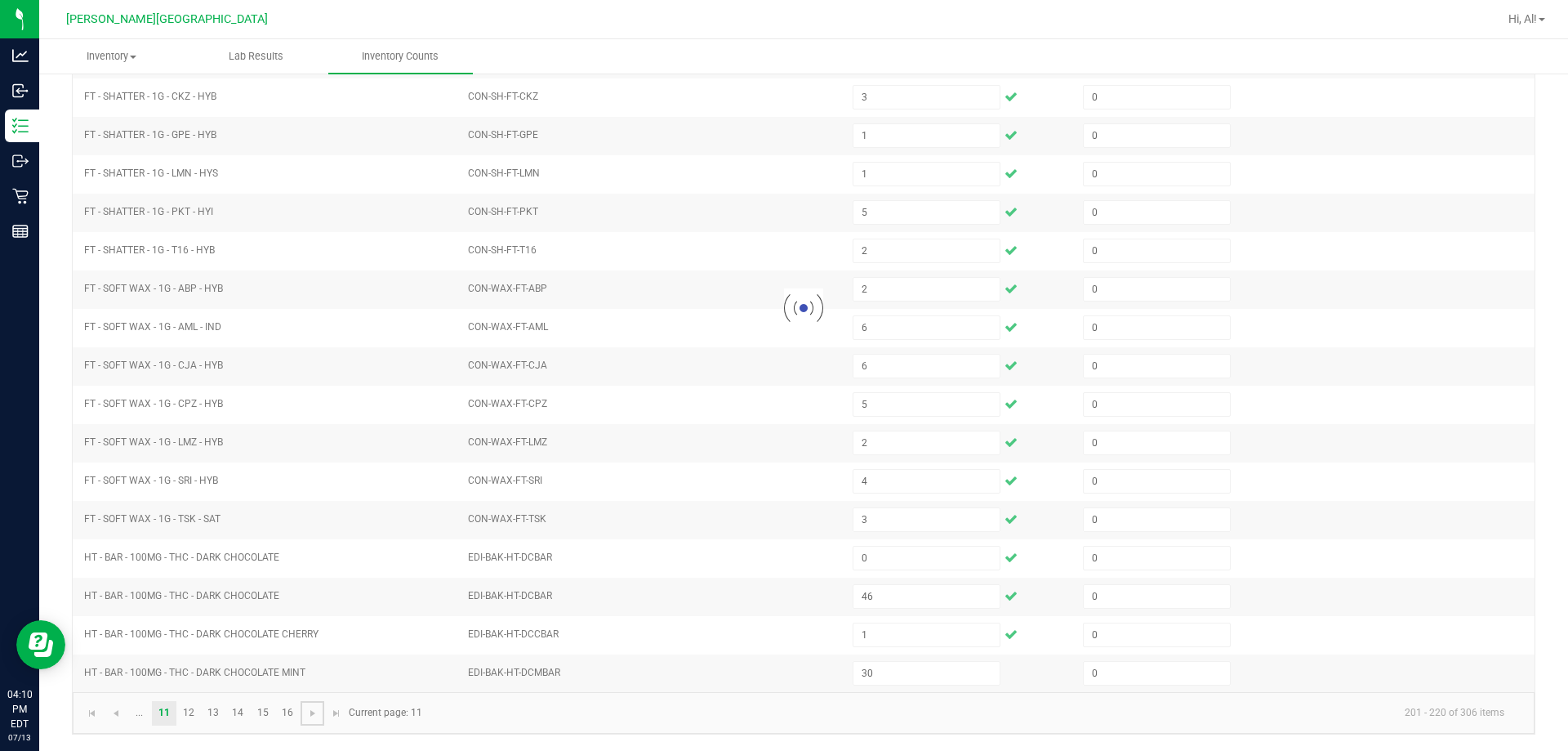 type 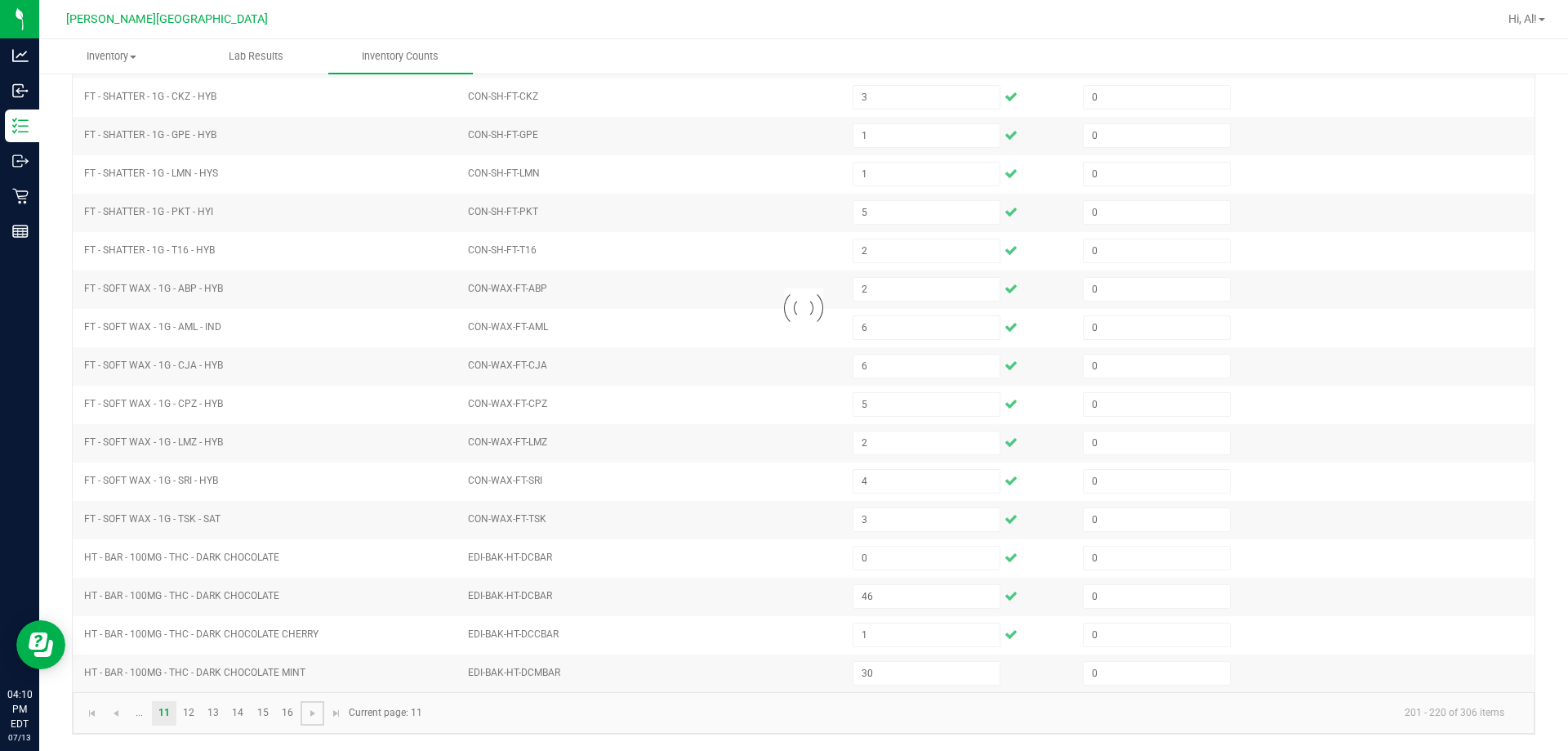 type on "3" 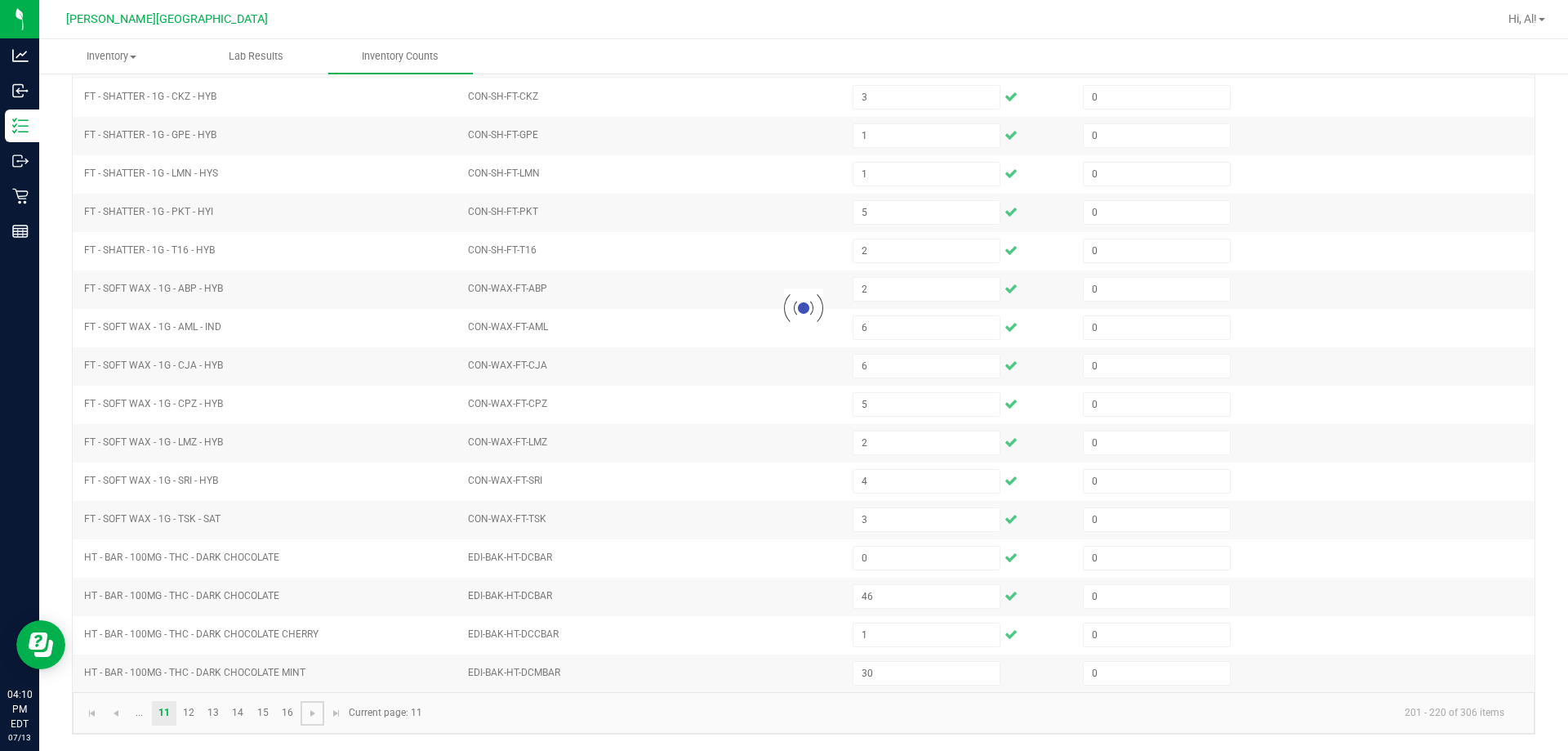 type 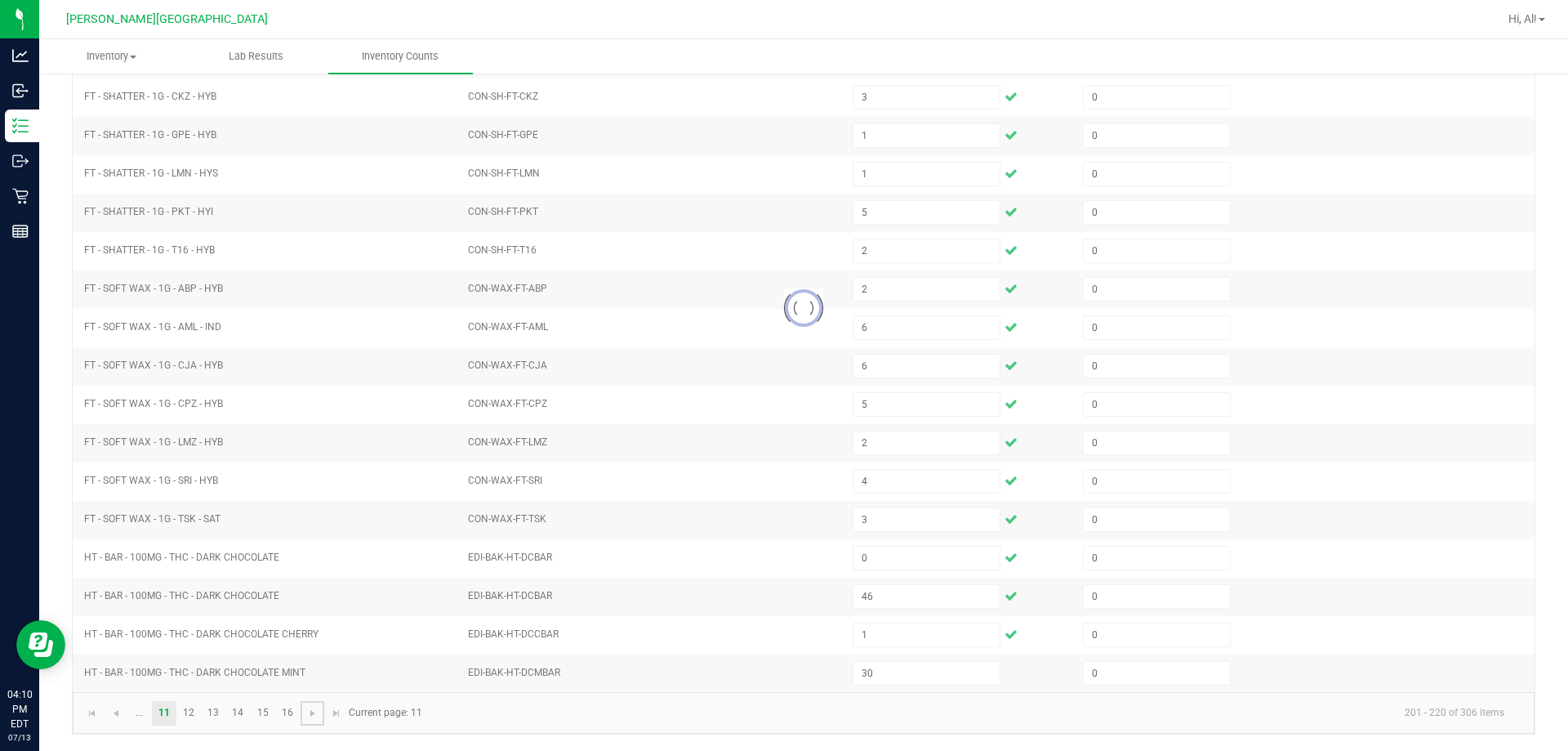 type 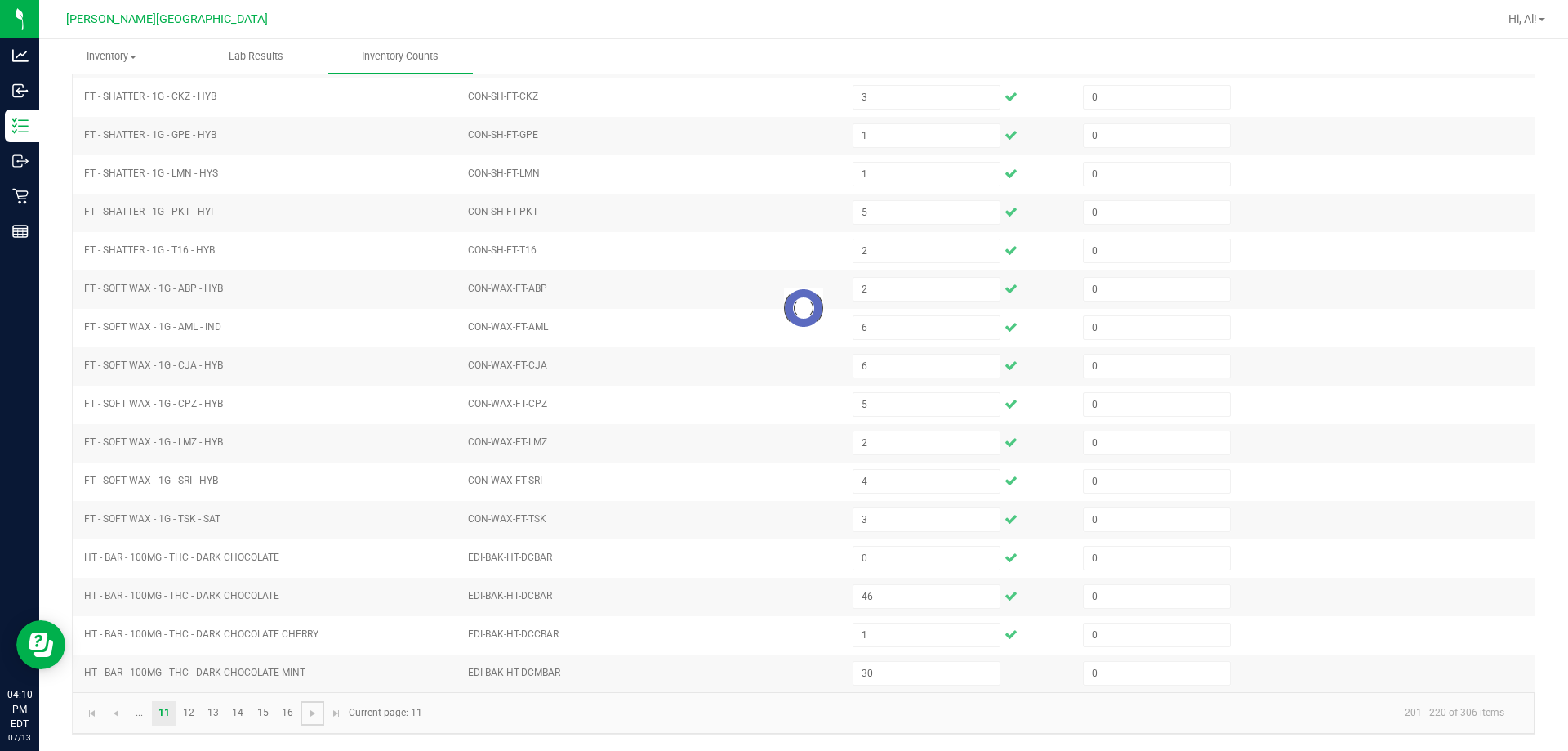 type 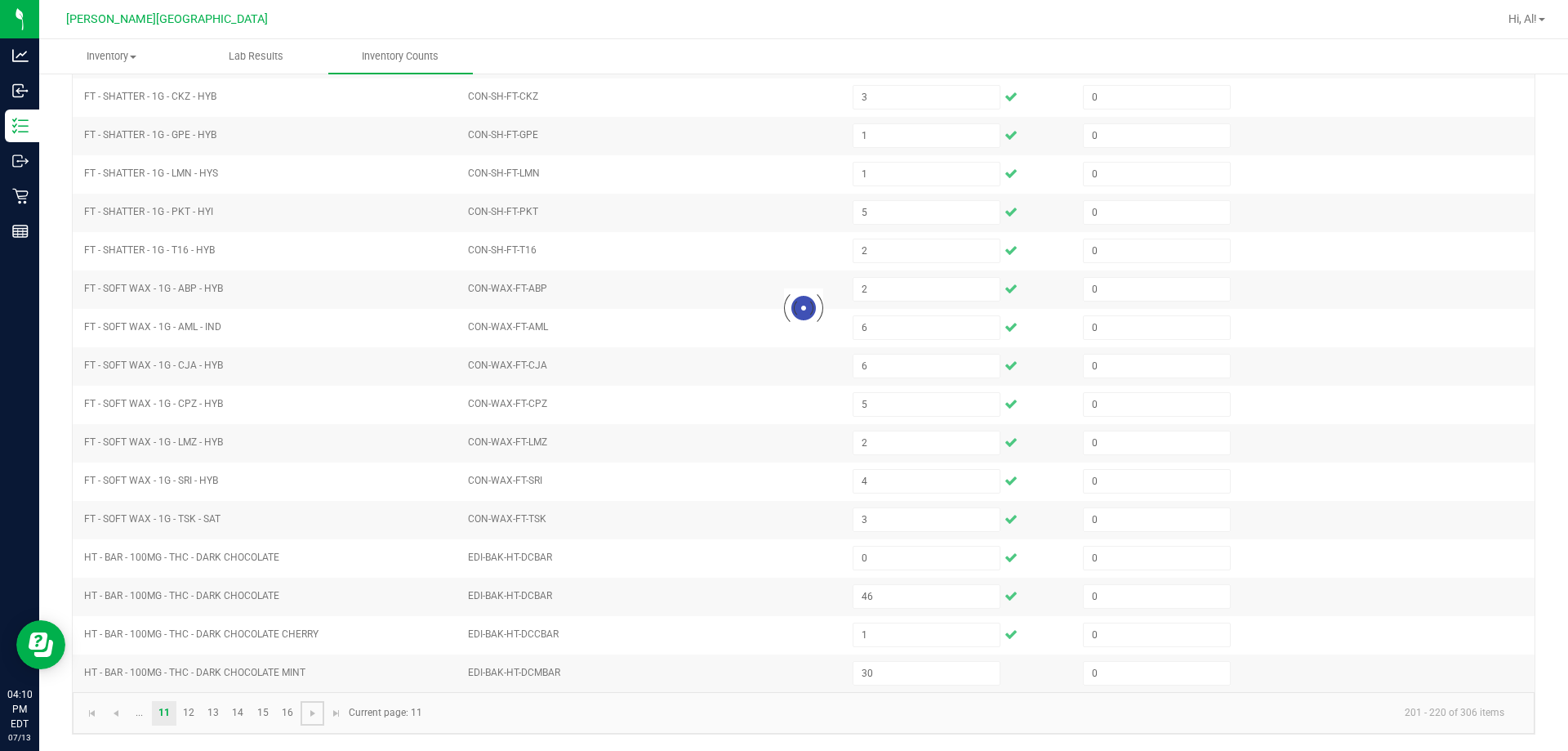 type 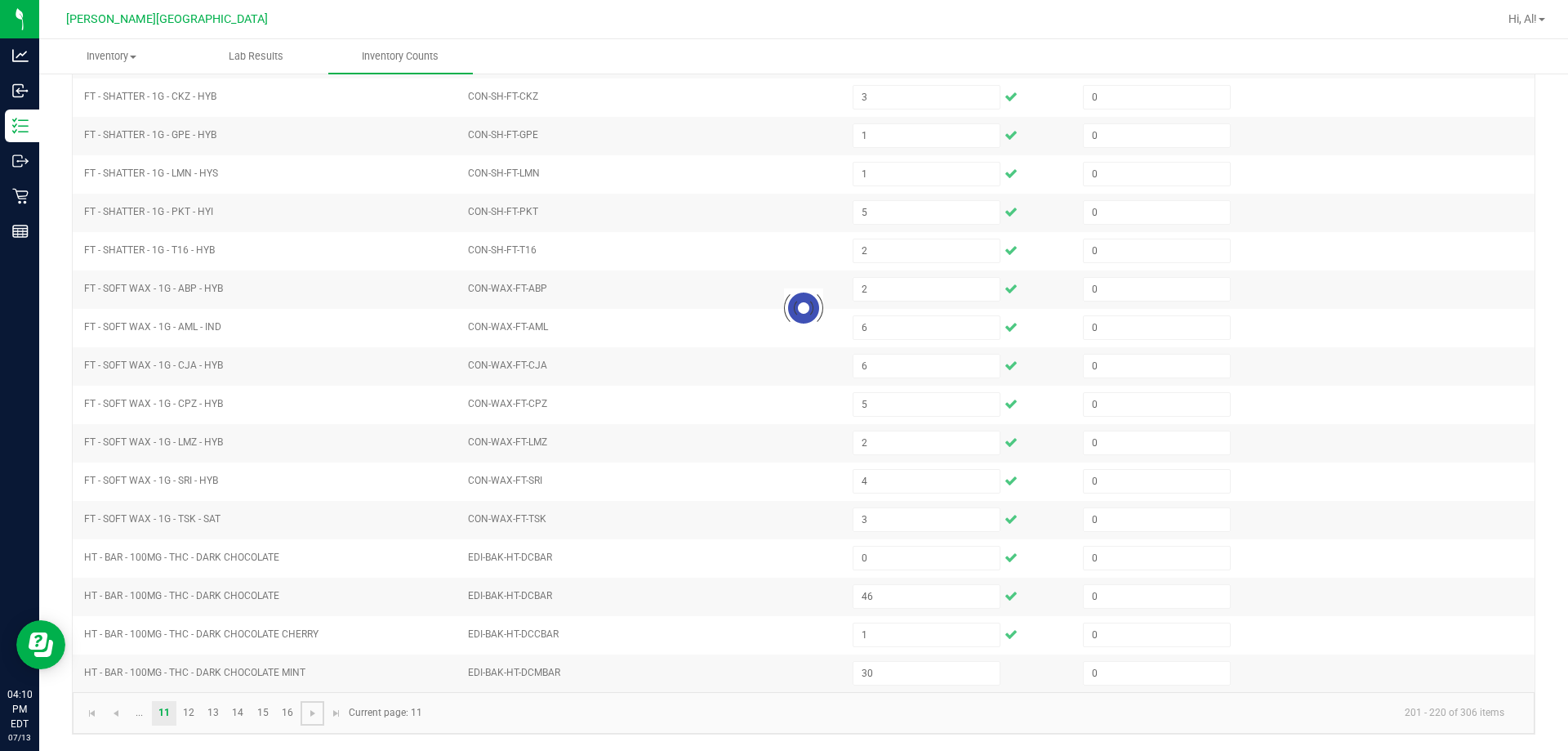 type 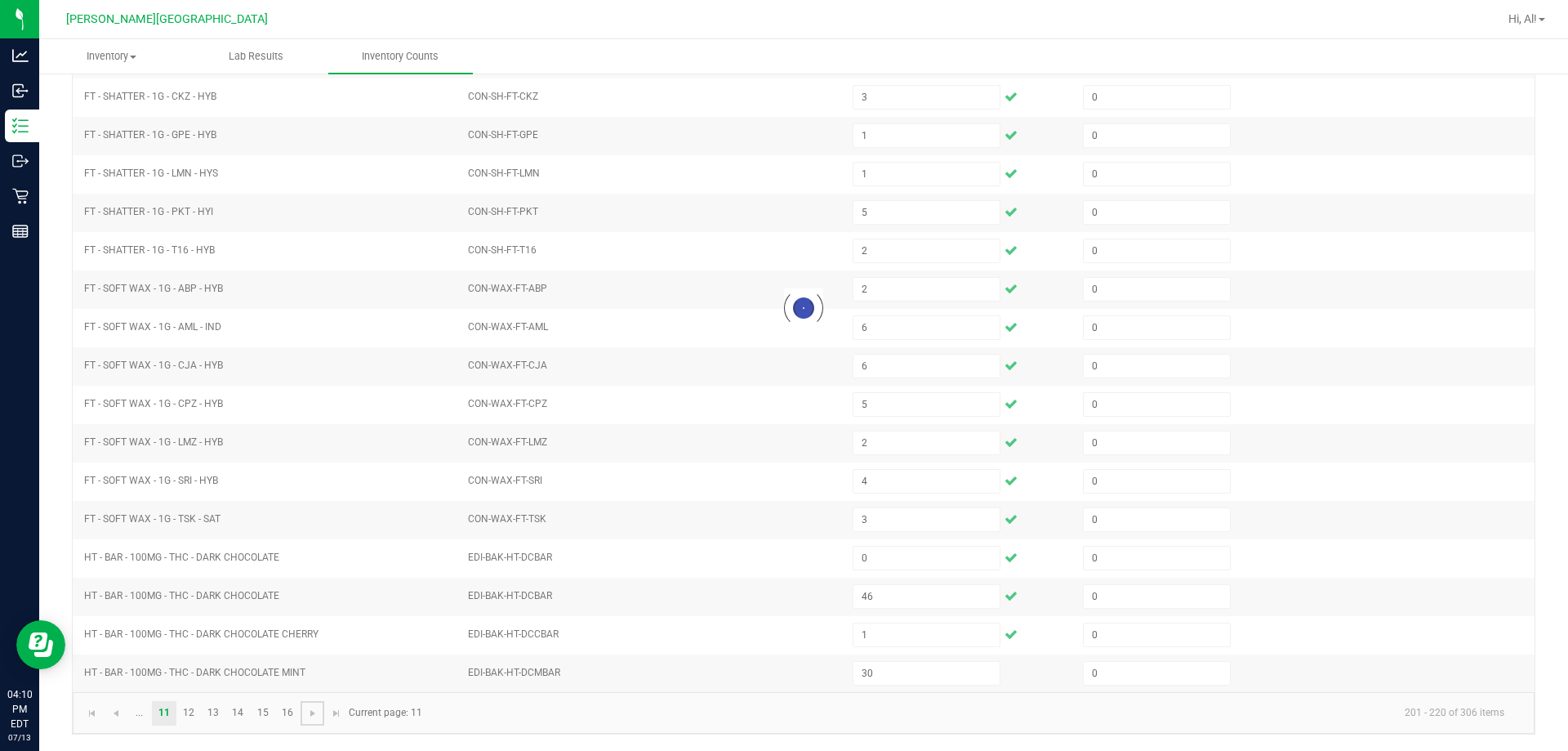 type 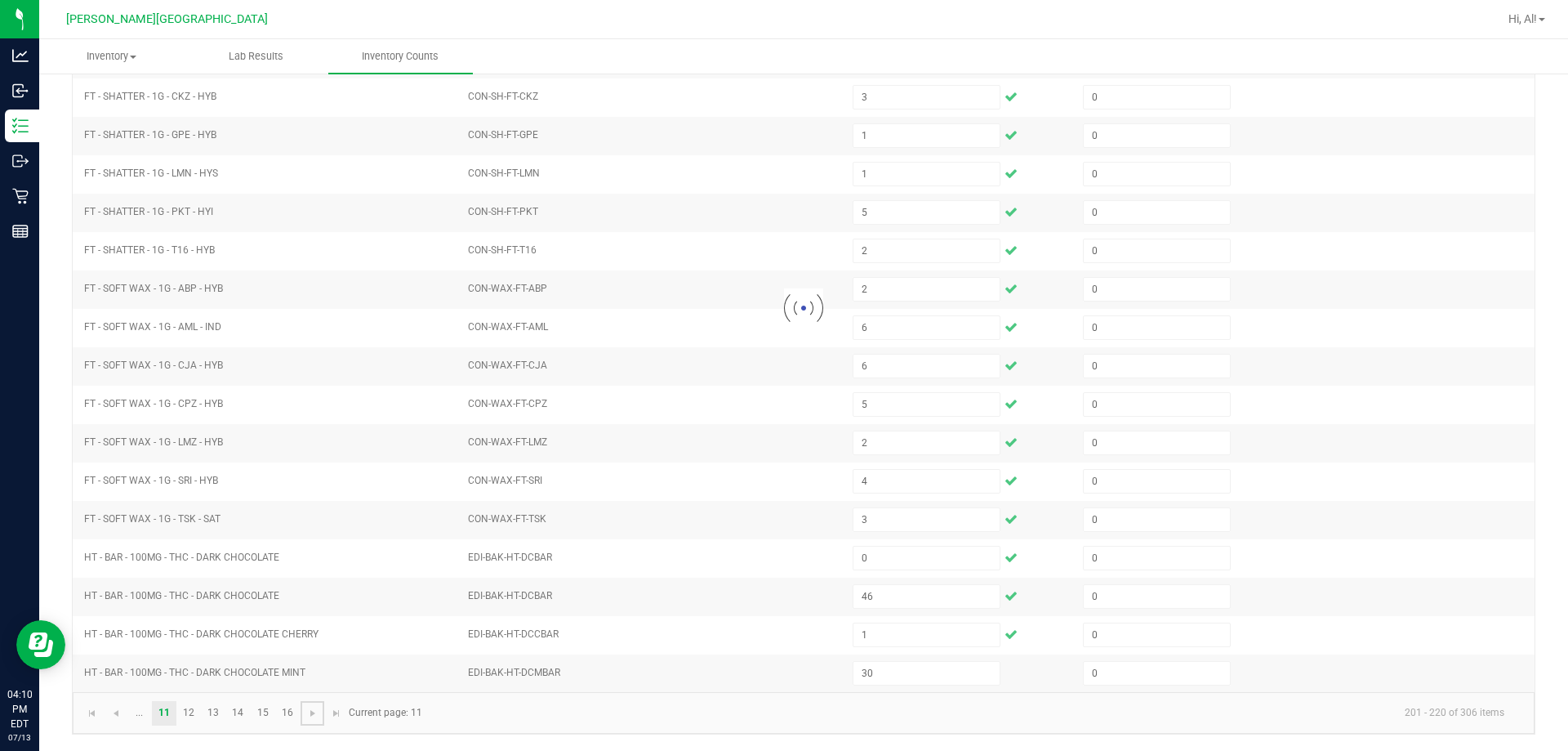 type 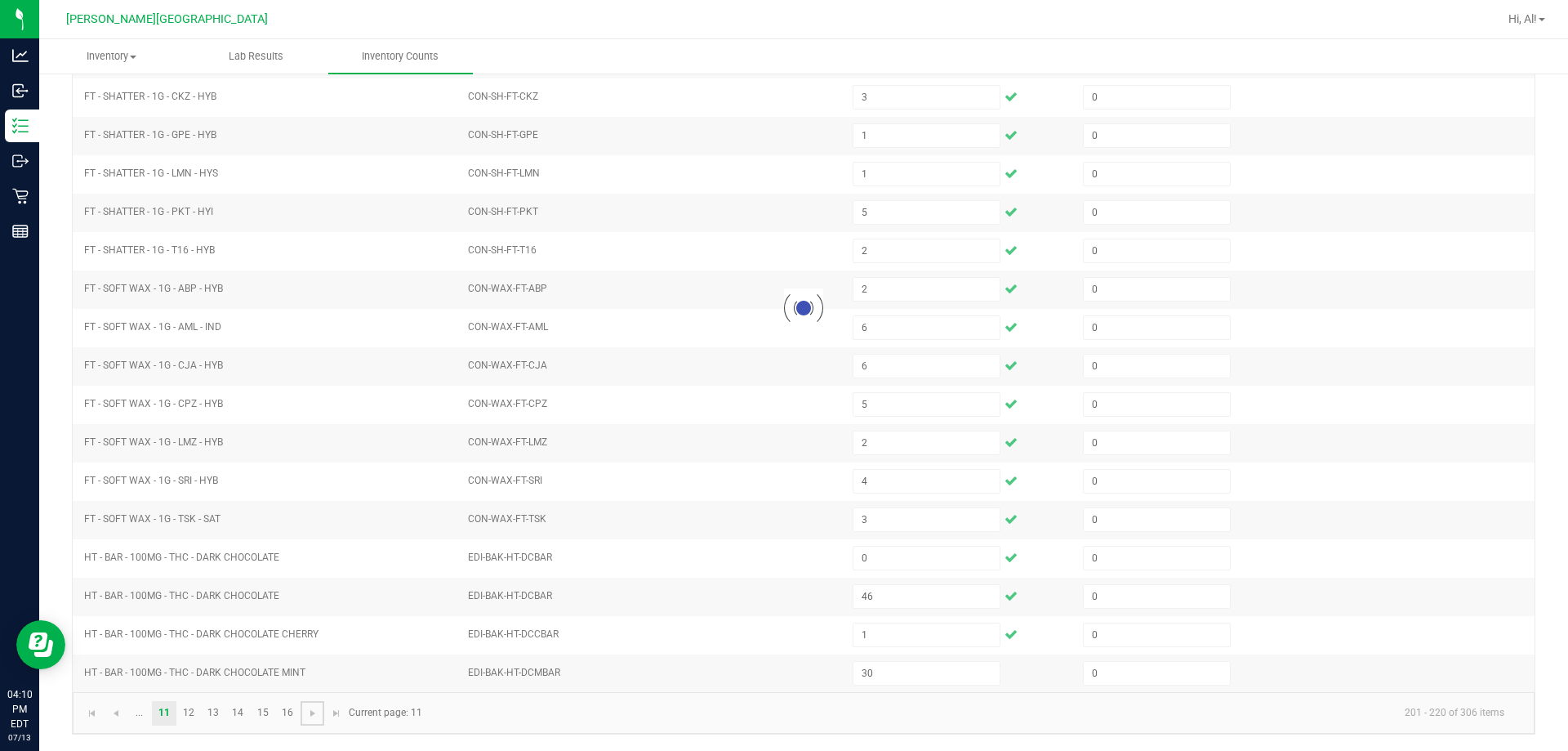 type 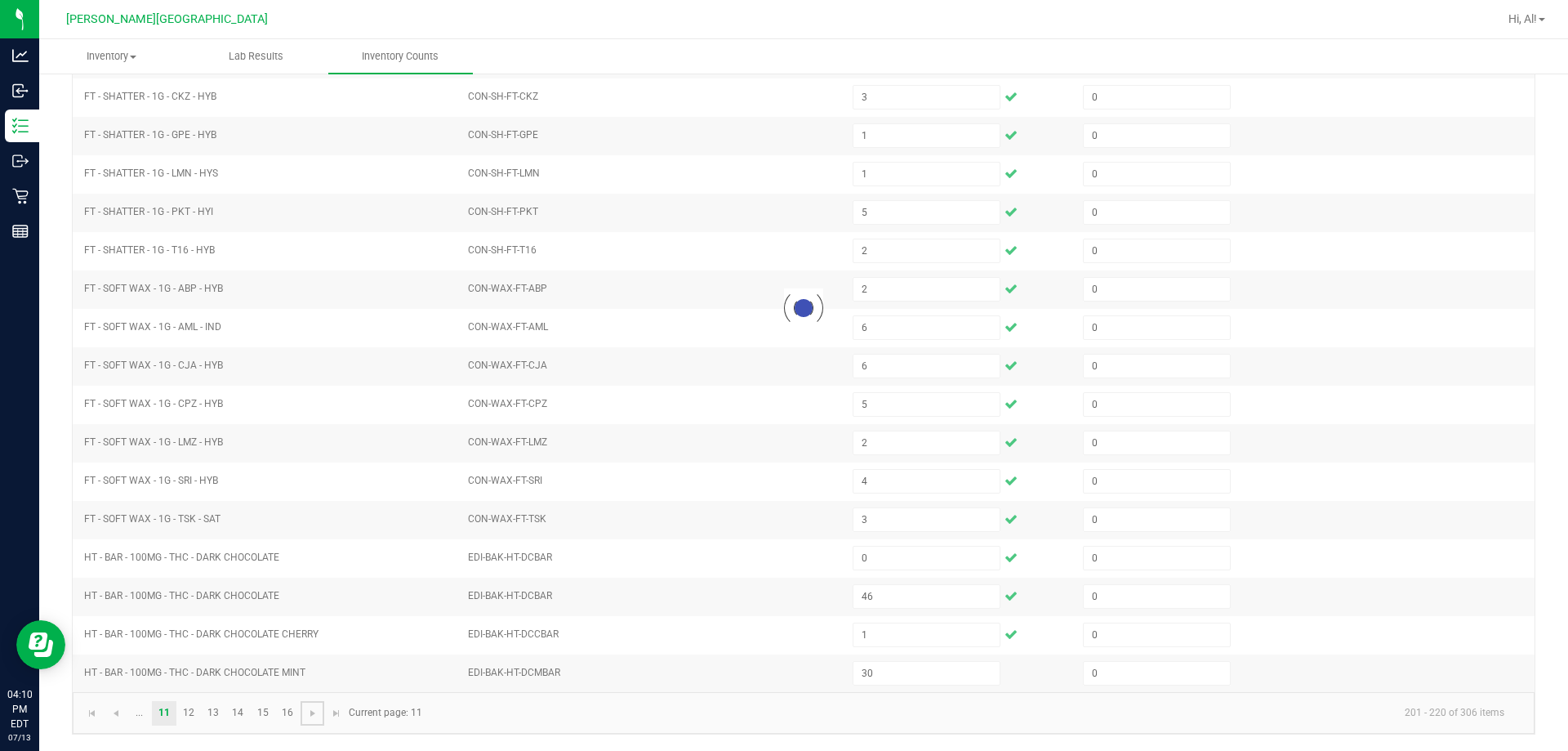 type on "28" 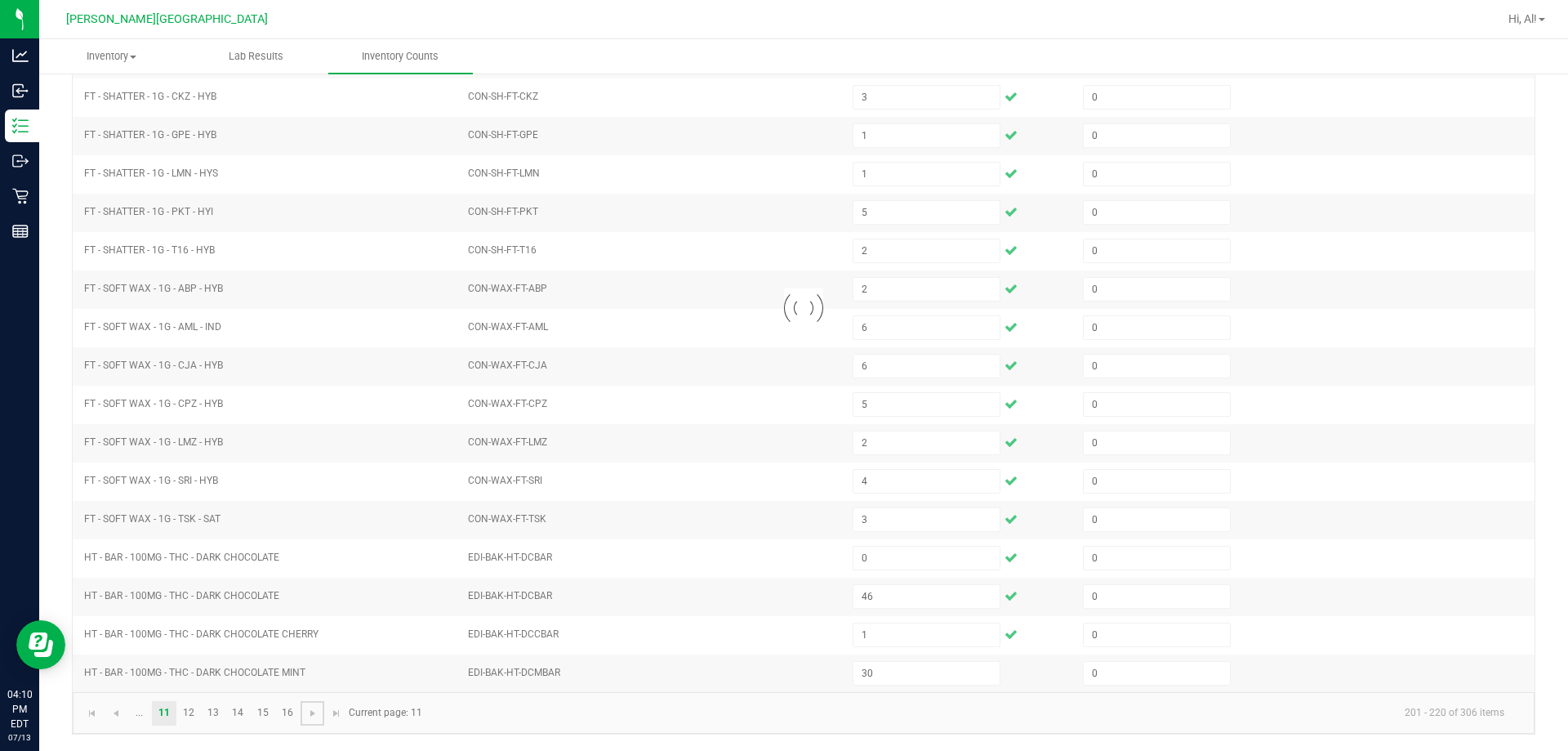 type on "14" 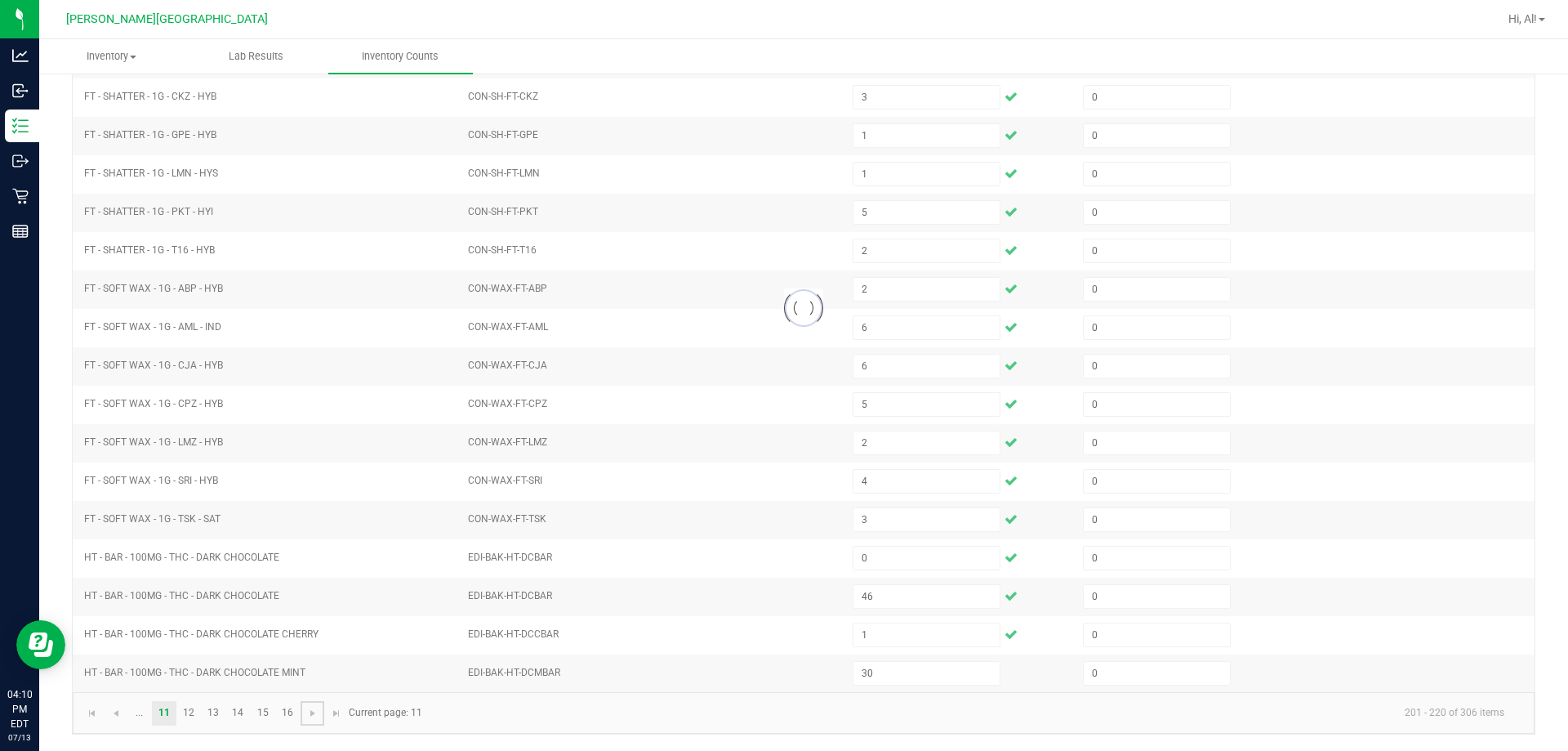 type on "14" 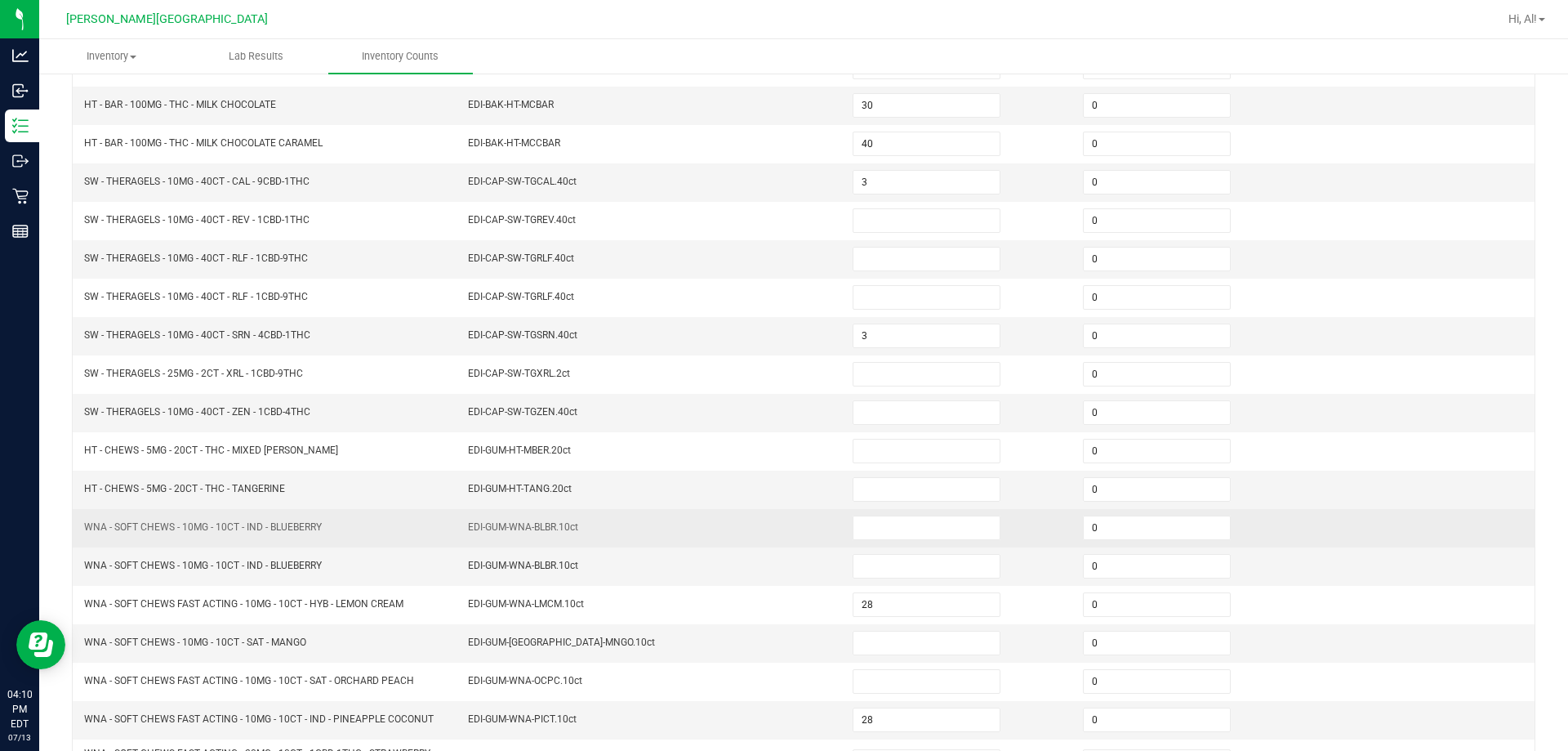 scroll, scrollTop: 94, scrollLeft: 0, axis: vertical 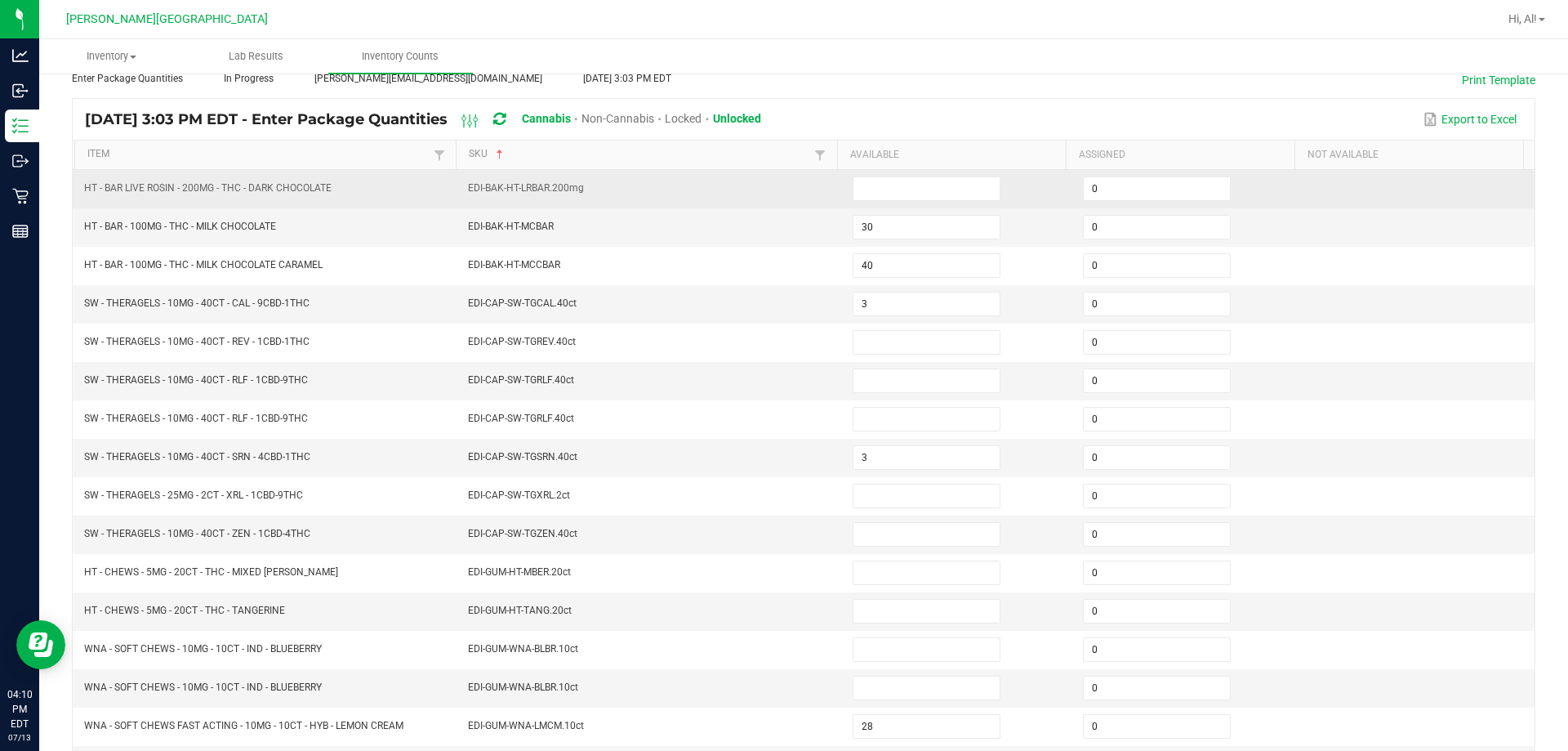 click at bounding box center (958, 189) 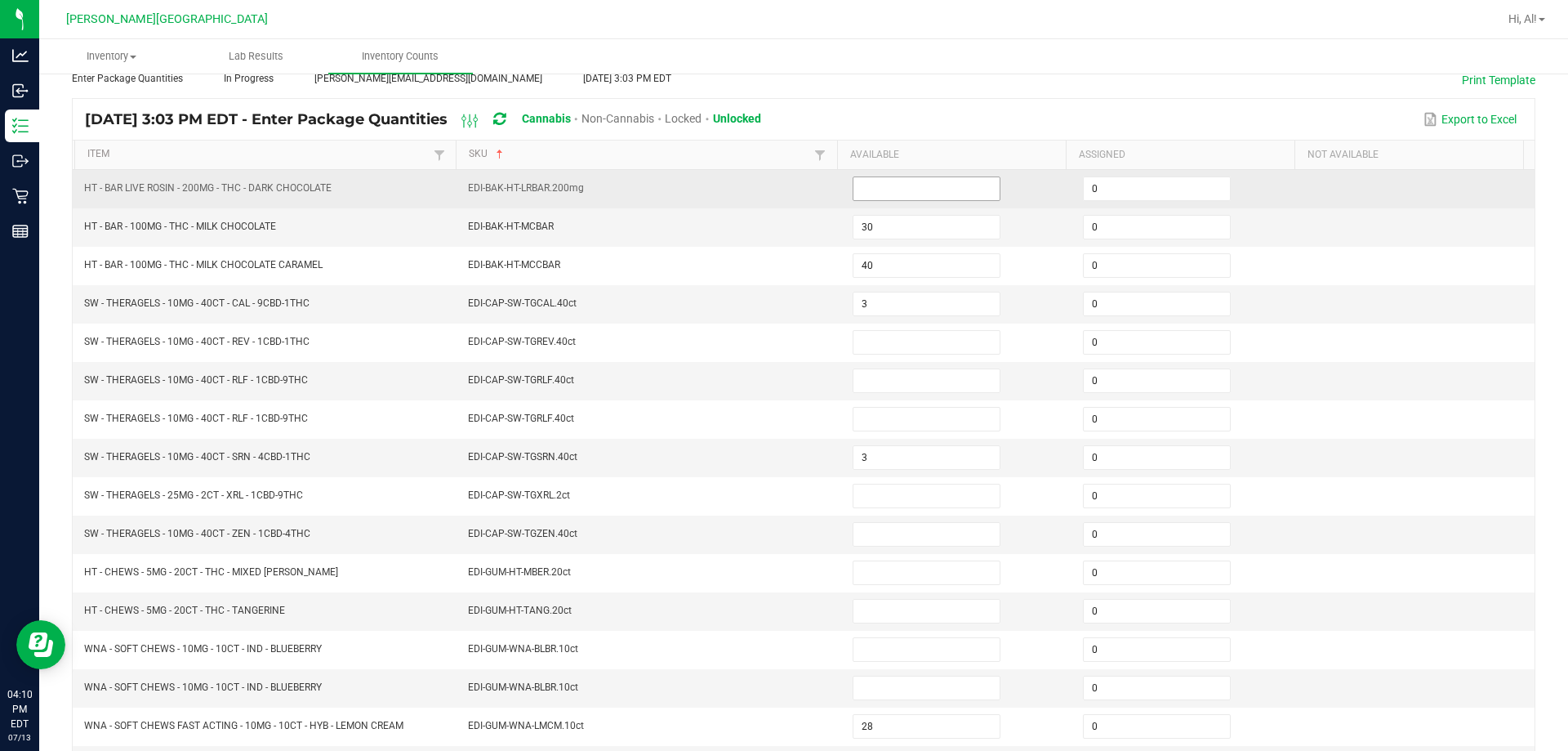click at bounding box center [926, 189] 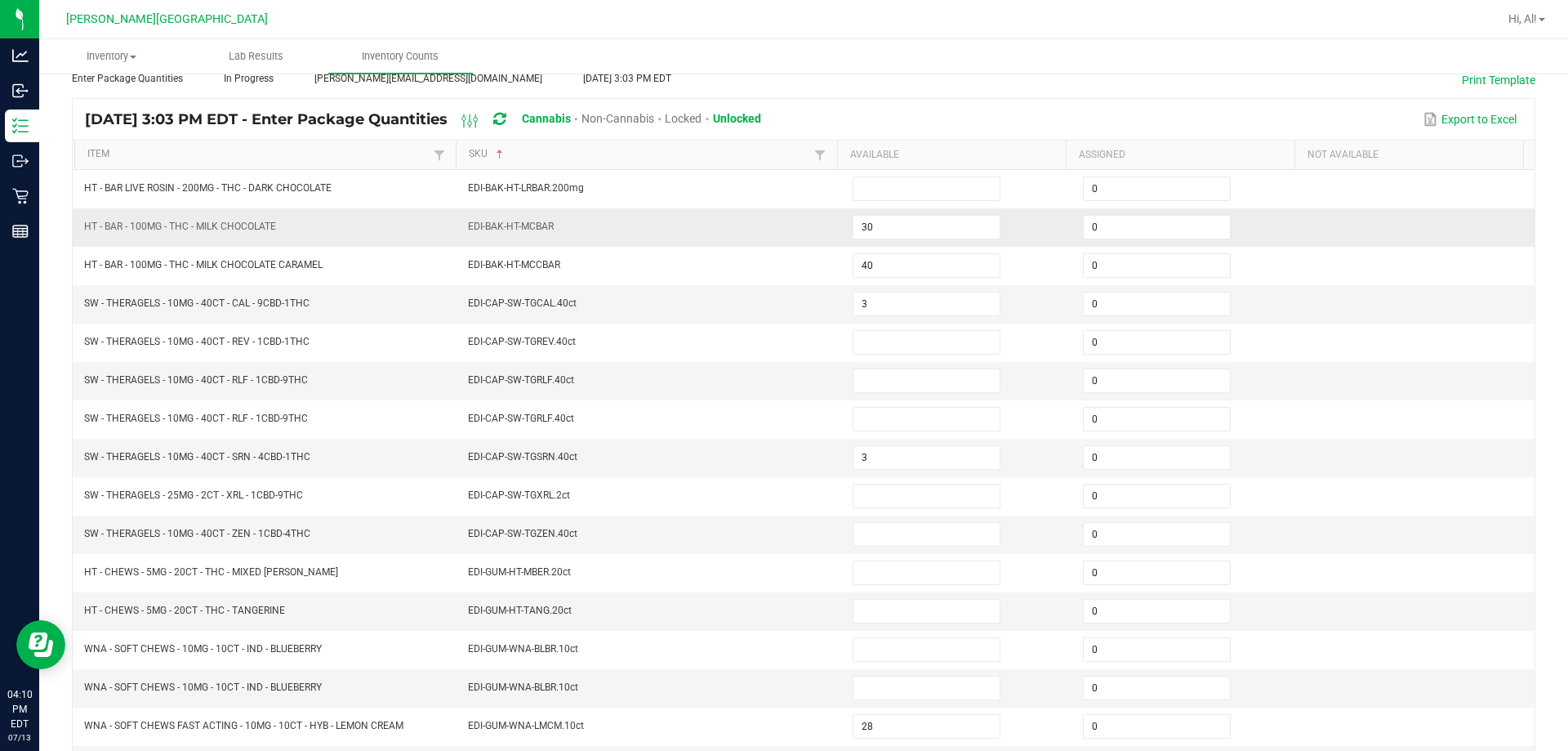 click on "EDI-BAK-HT-MCBAR" at bounding box center [650, 227] 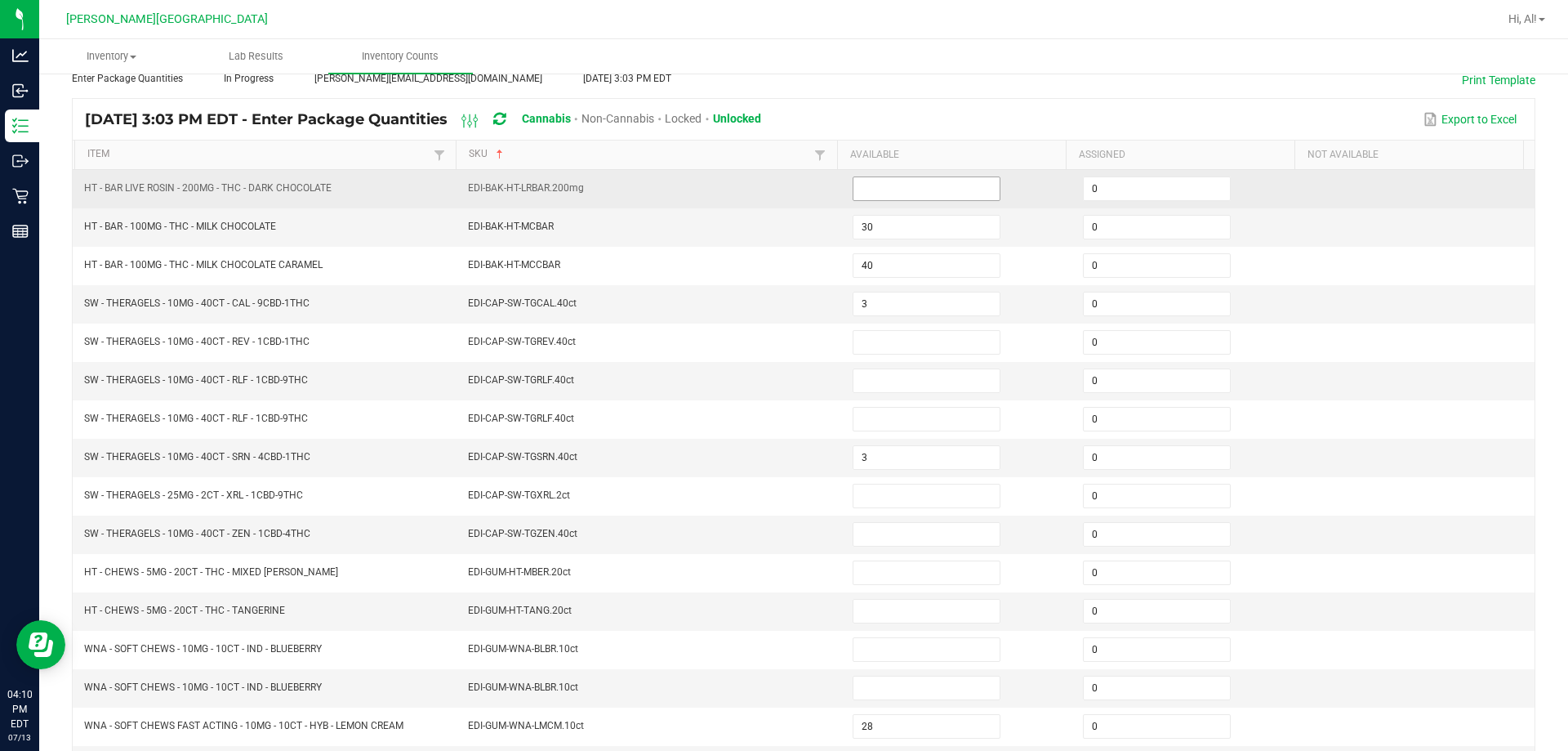 click at bounding box center (926, 189) 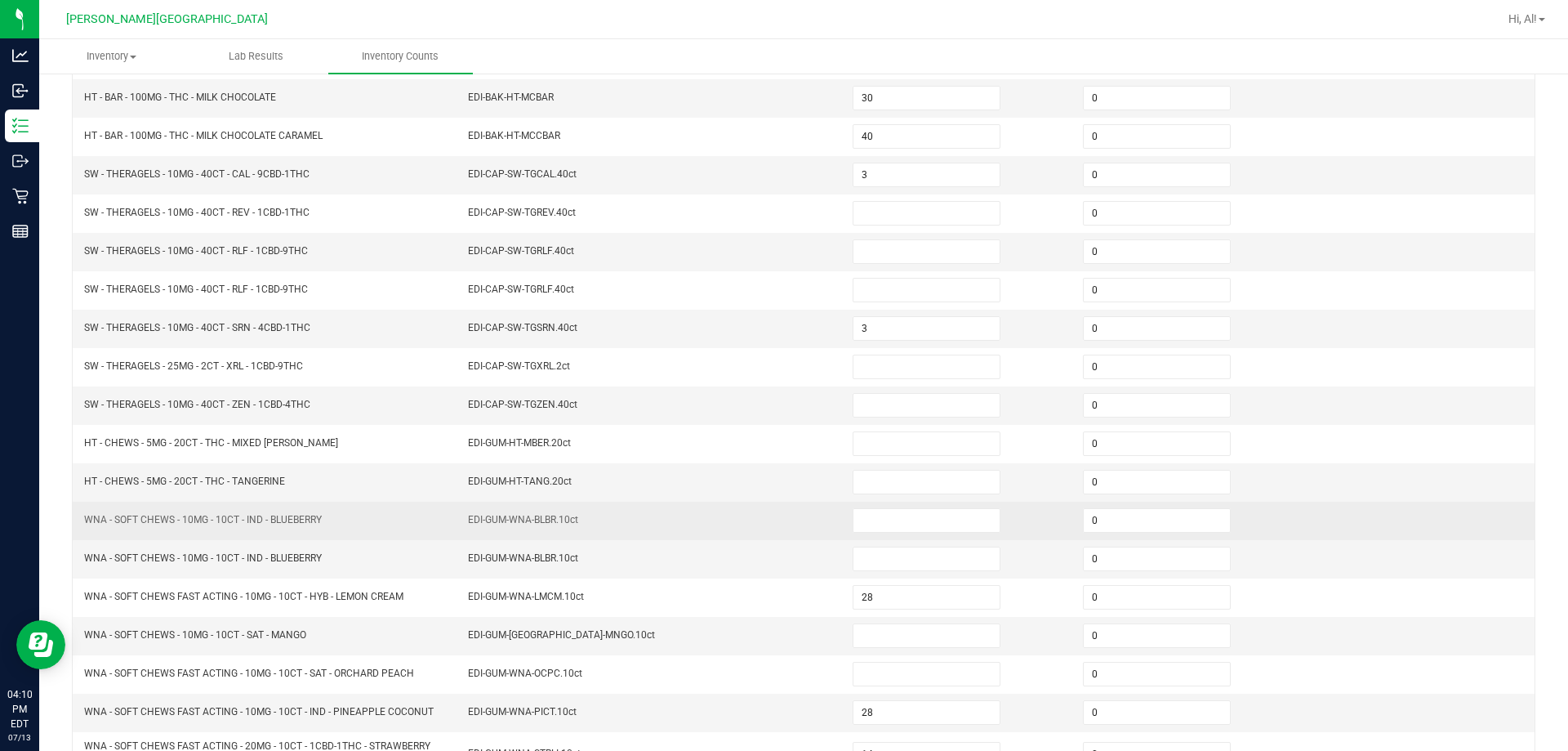 scroll, scrollTop: 346, scrollLeft: 0, axis: vertical 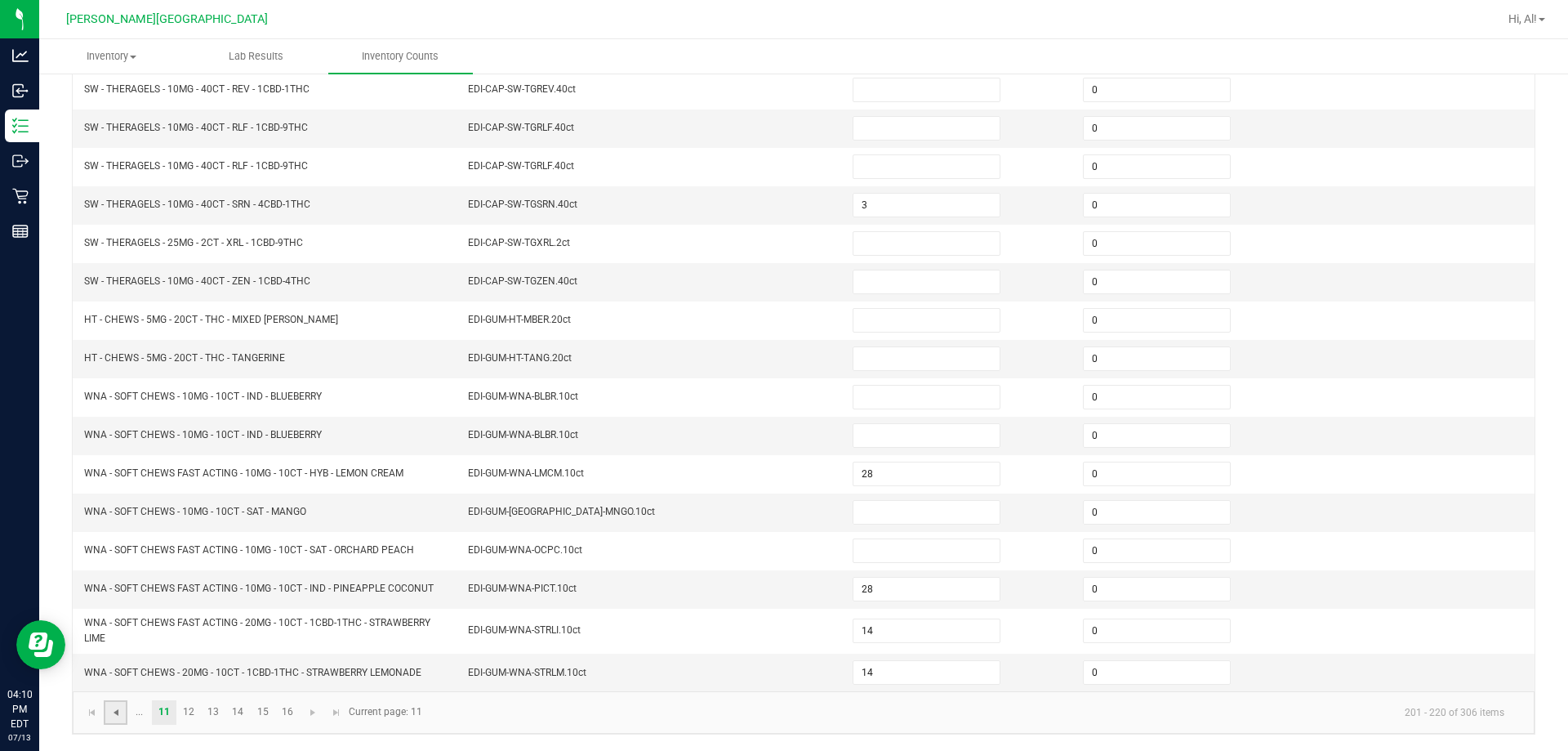 click 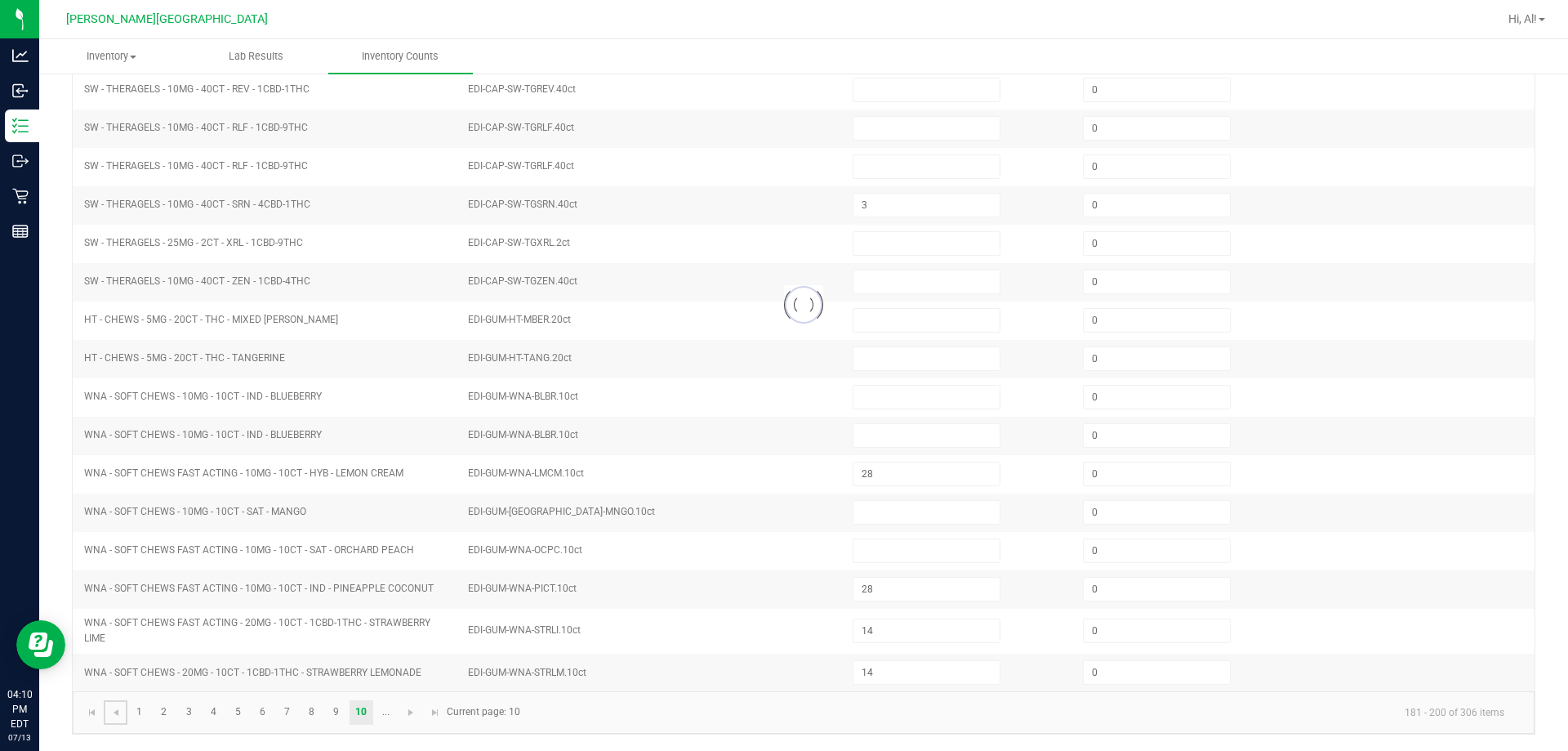 type on "3" 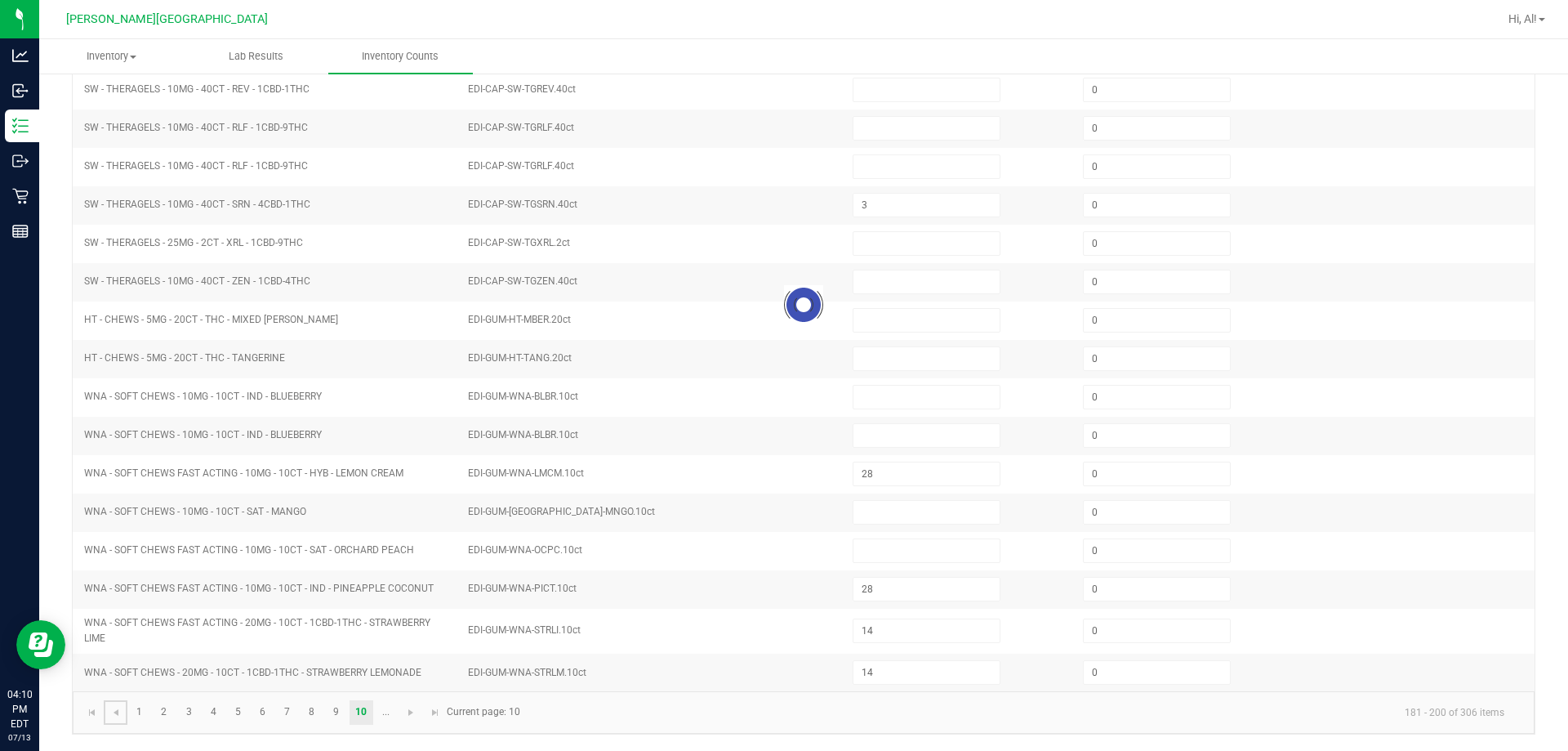 type on "6" 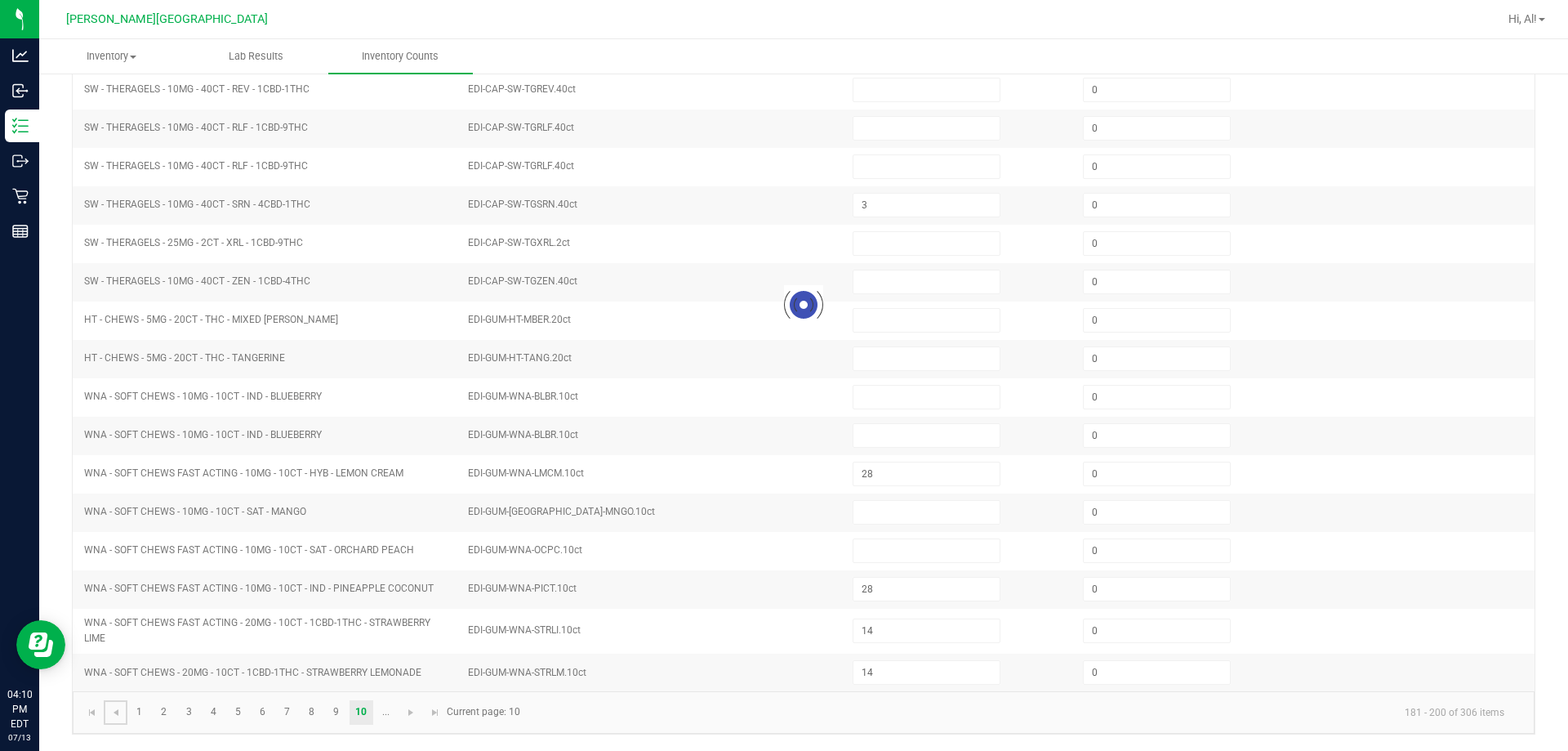 type on "3" 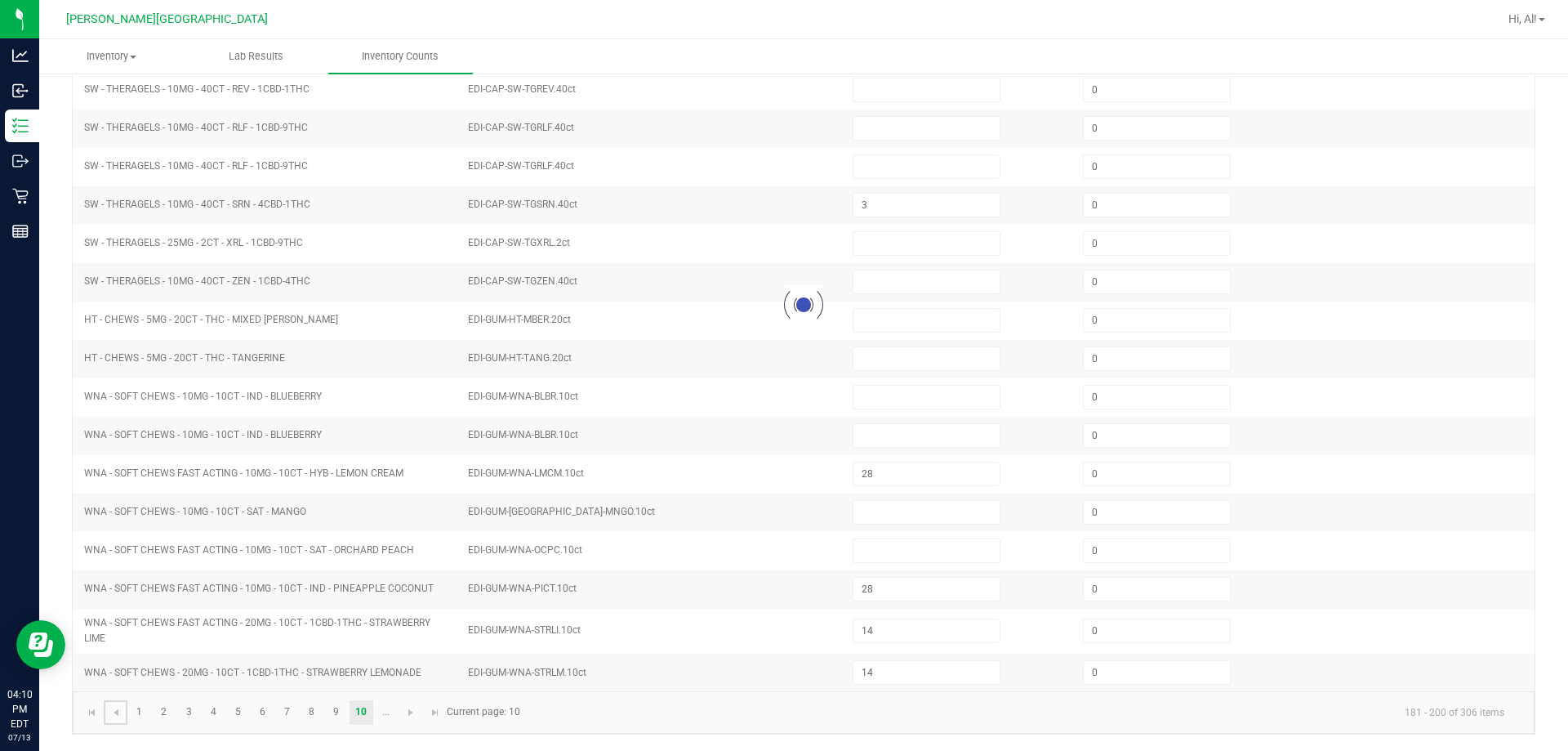 type on "9" 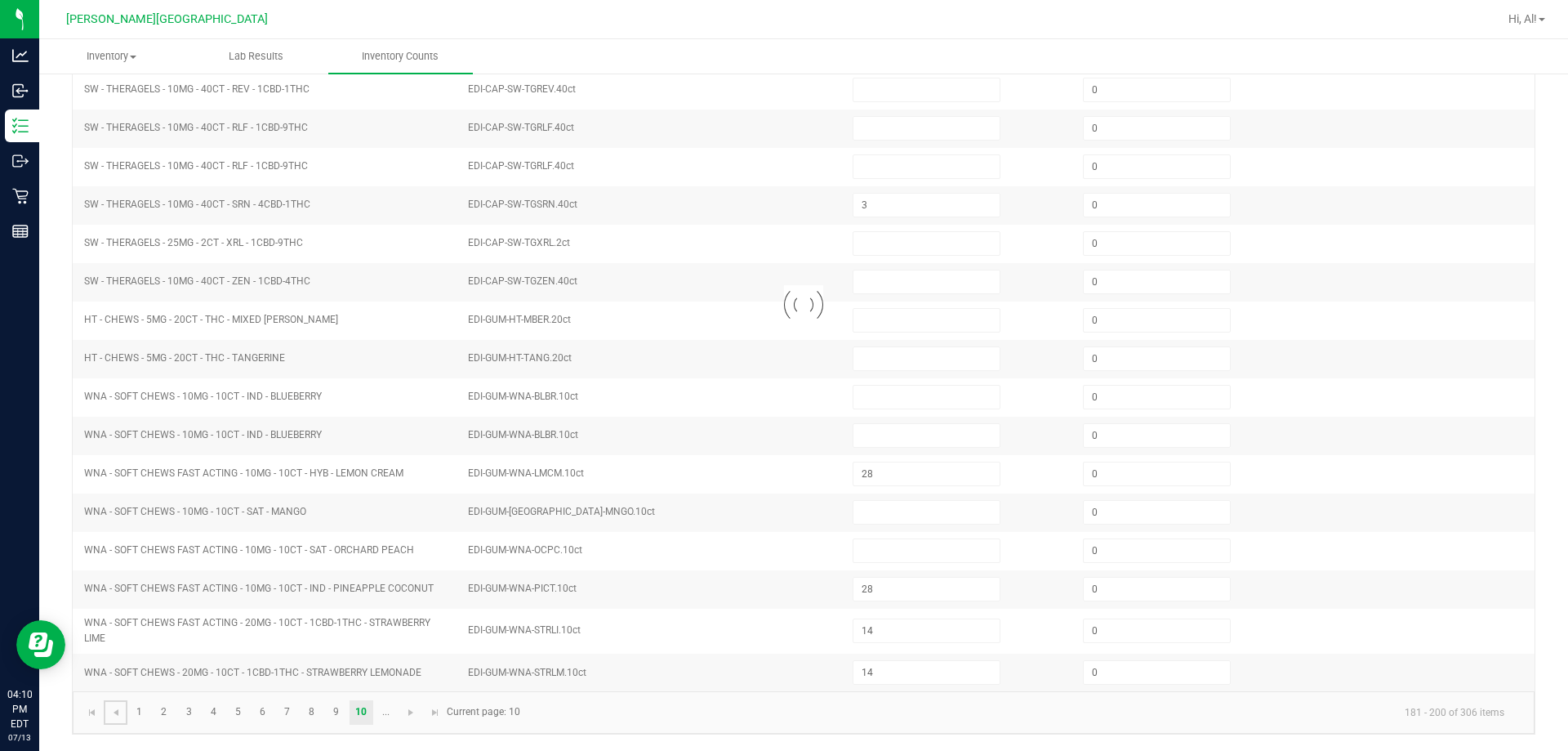 type on "3" 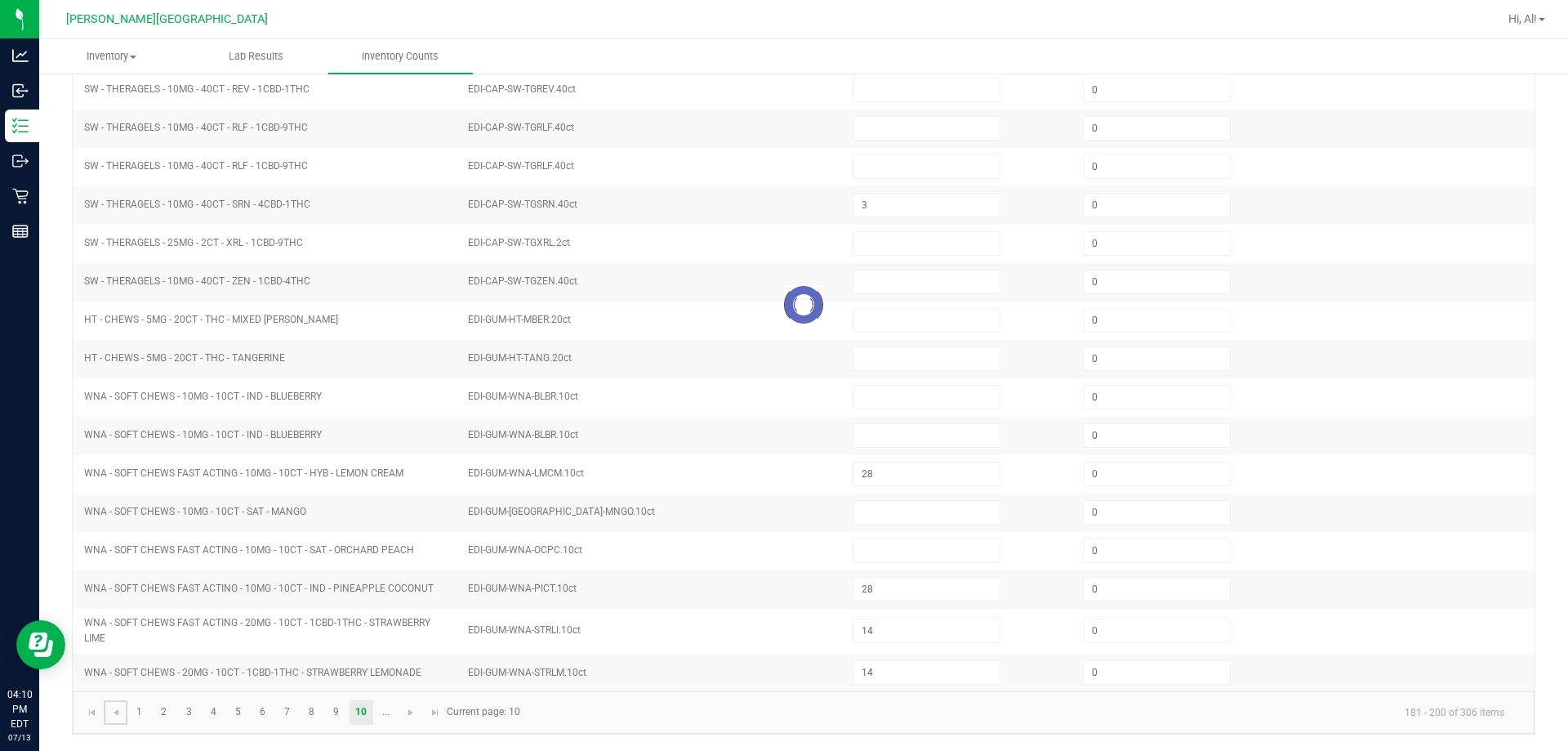 type on "1" 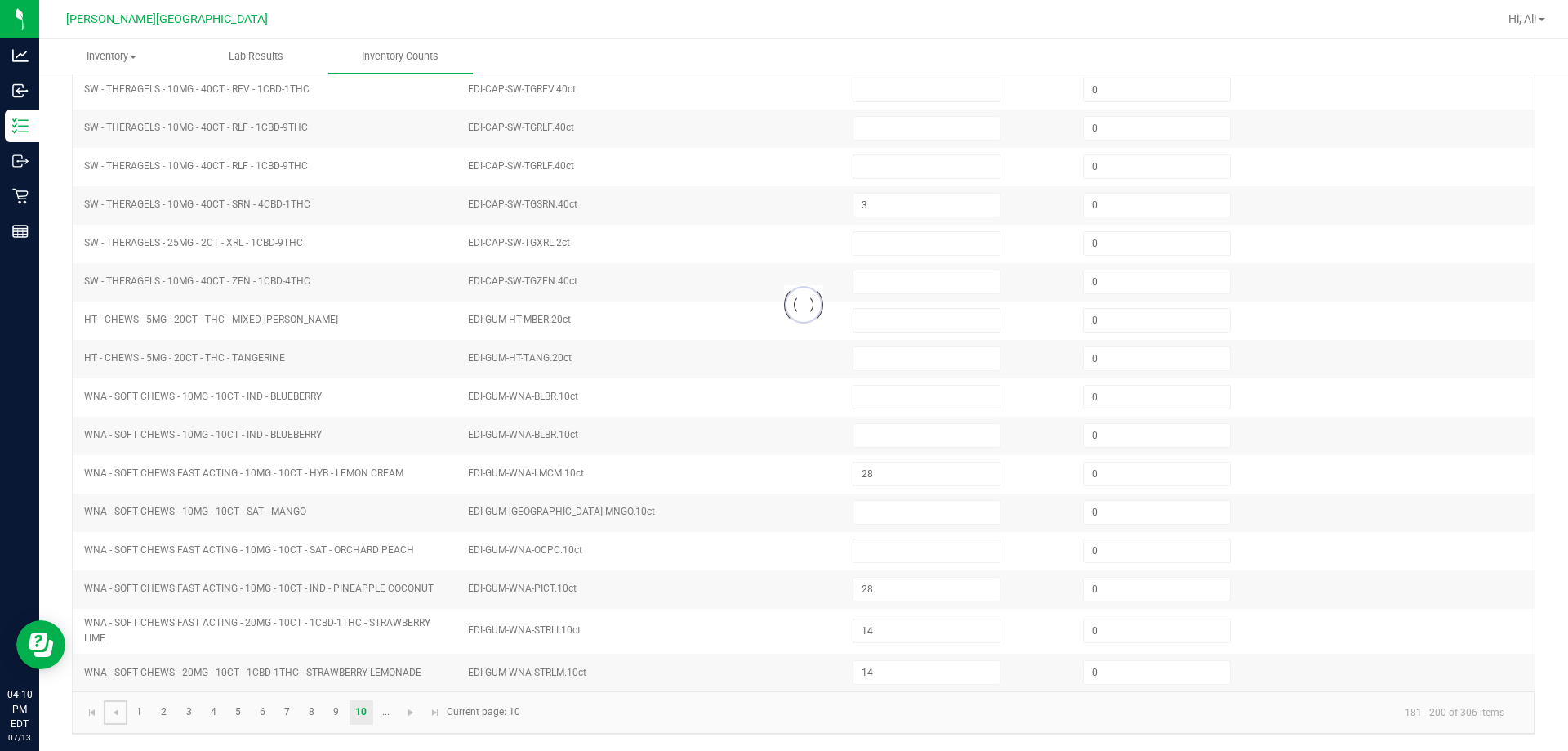 type on "1" 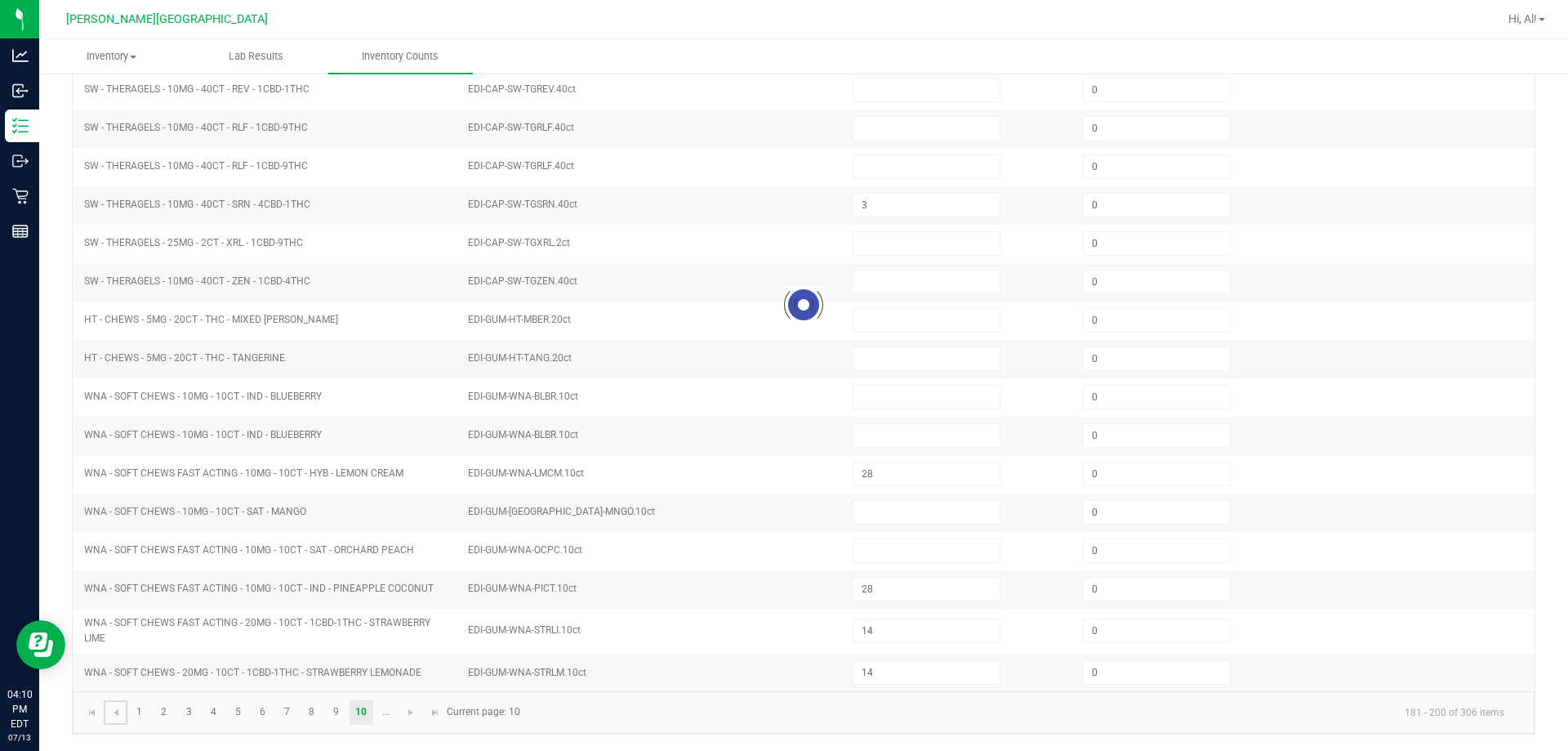 type on "2" 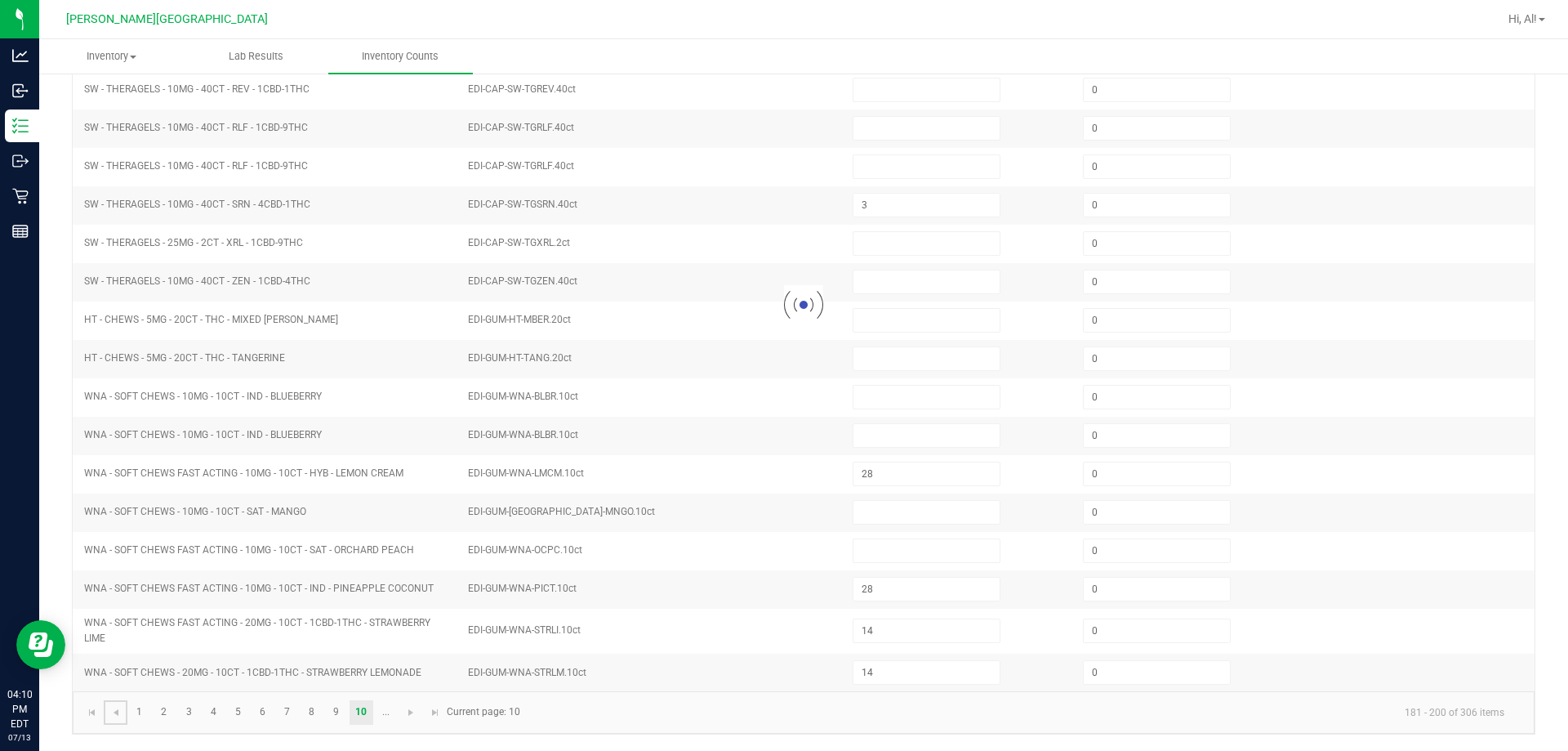 type on "2" 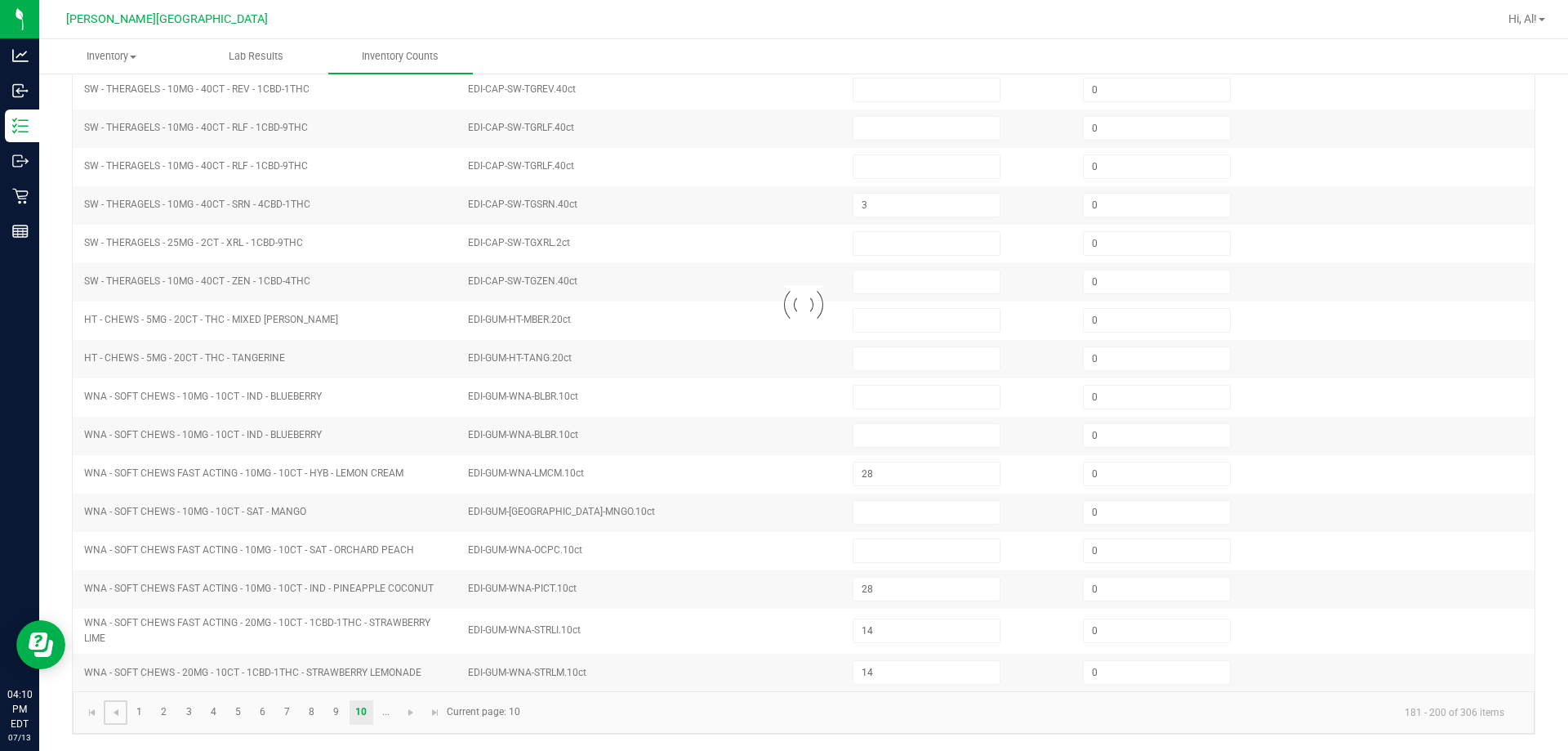 type on "6" 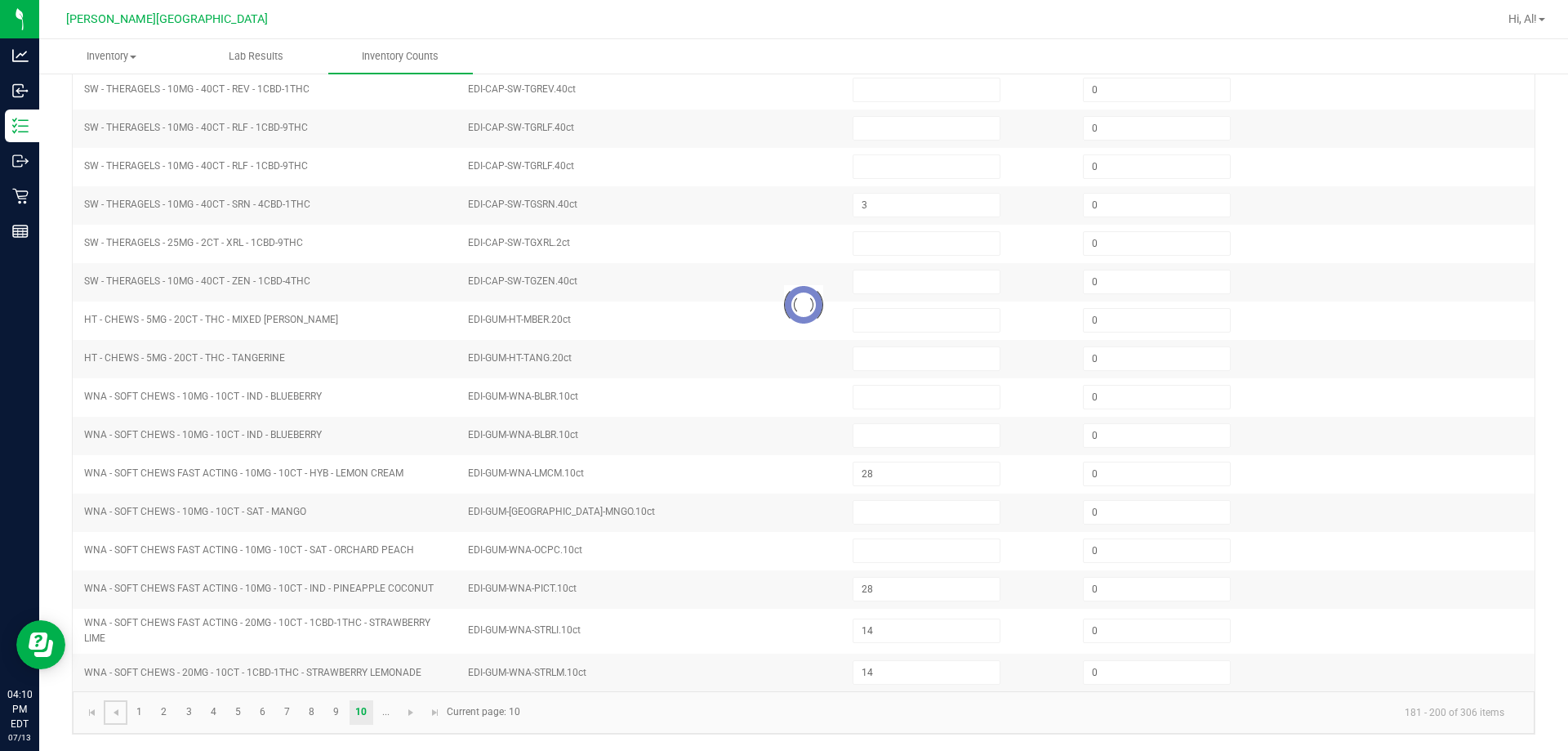 type on "6" 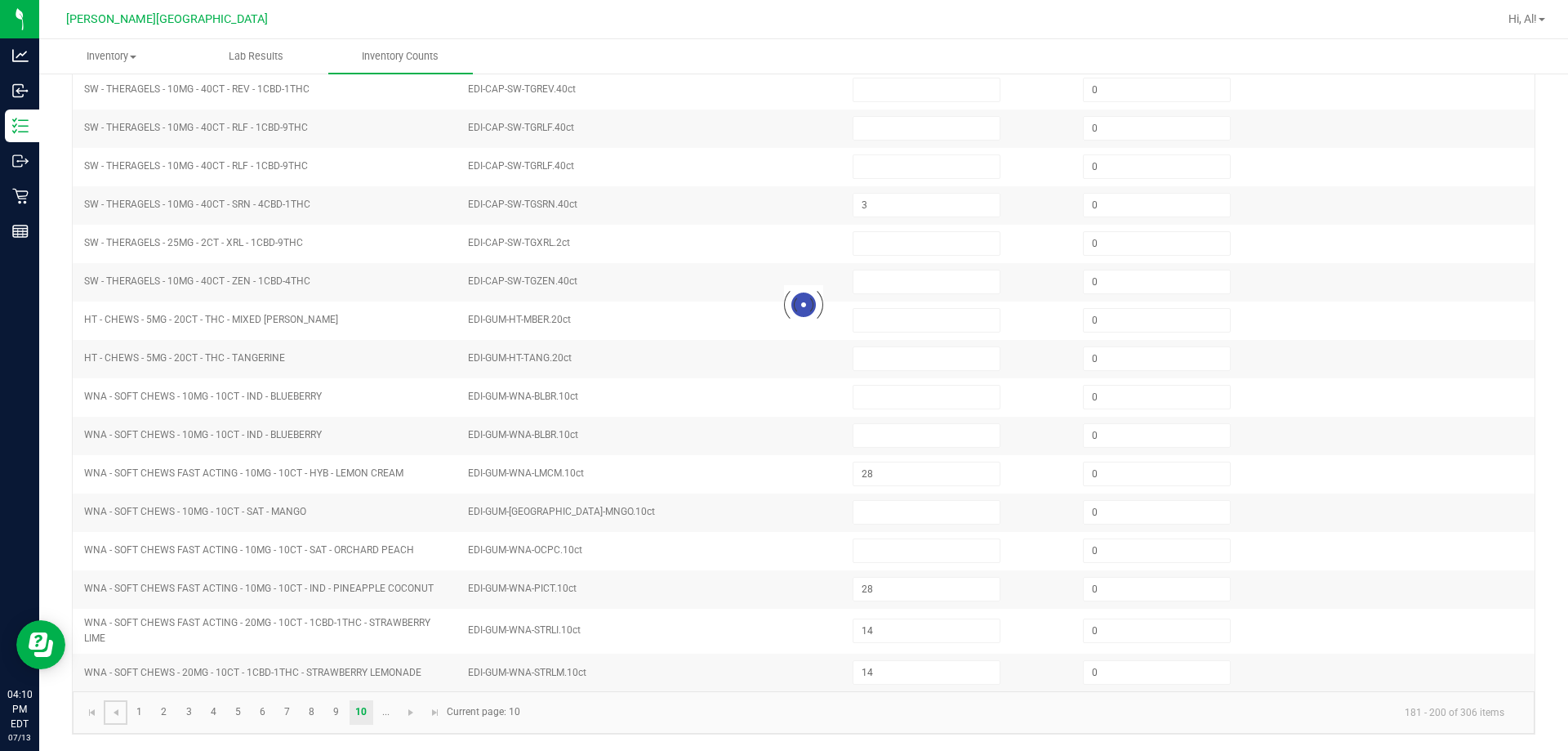 type on "5" 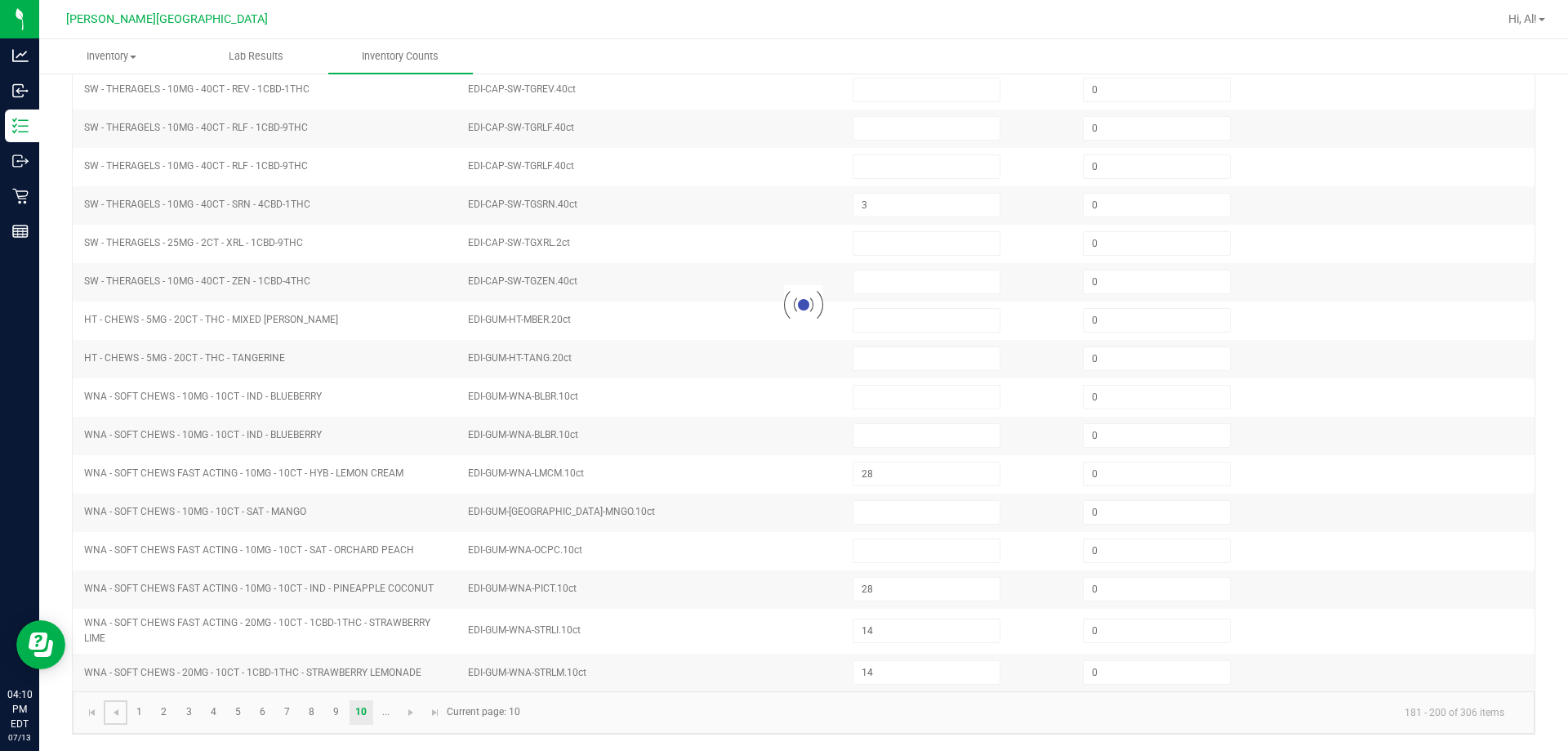 type on "2" 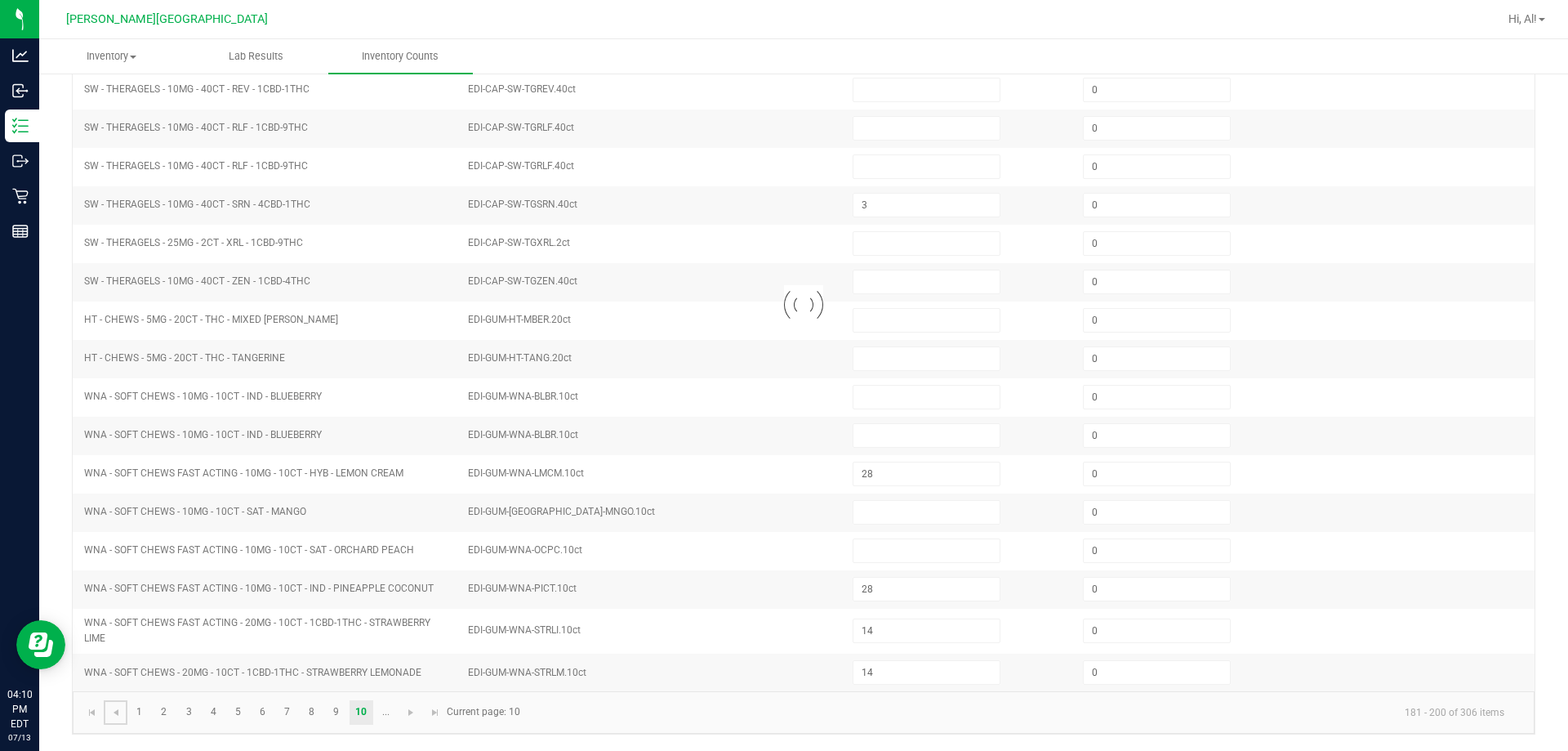 type on "4" 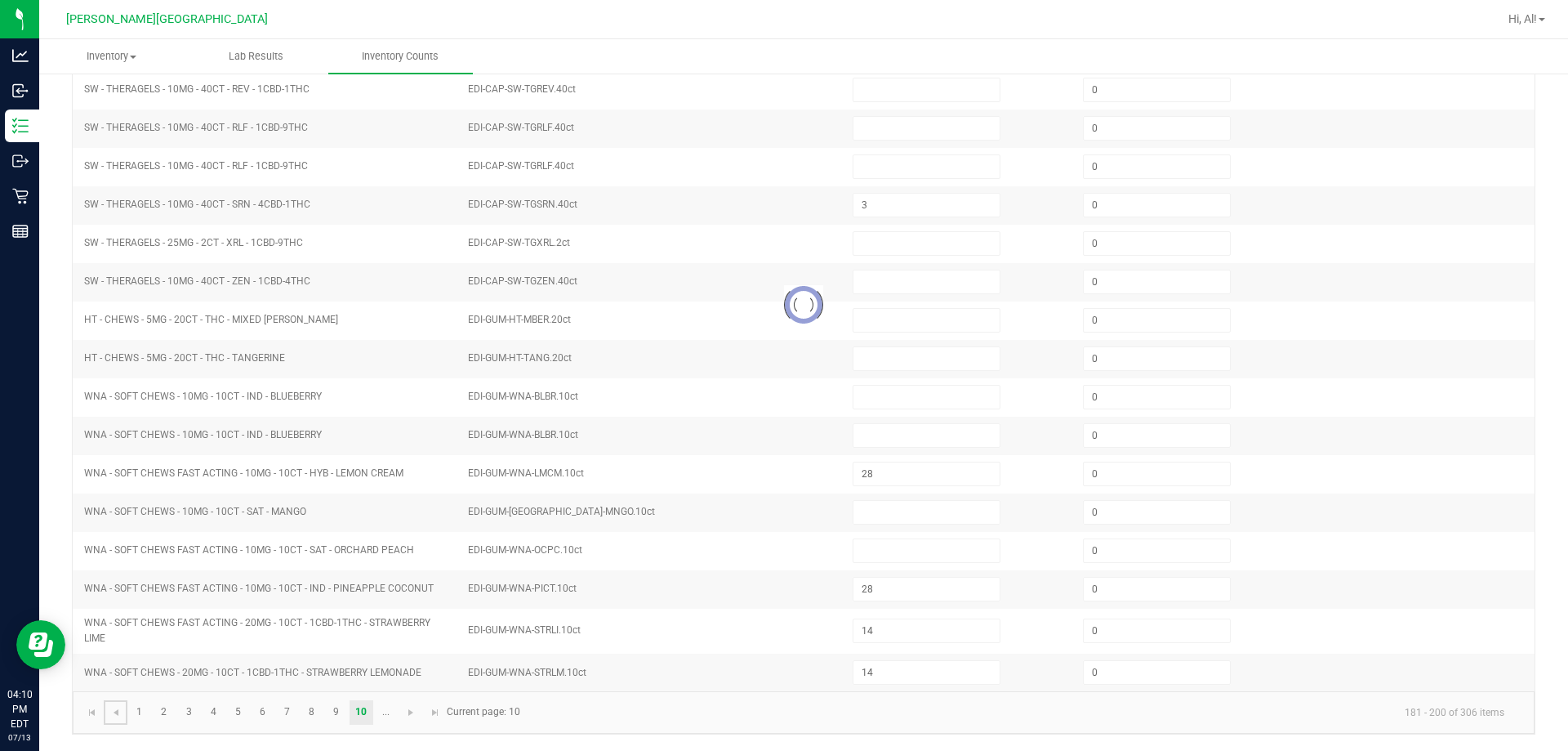 type on "3" 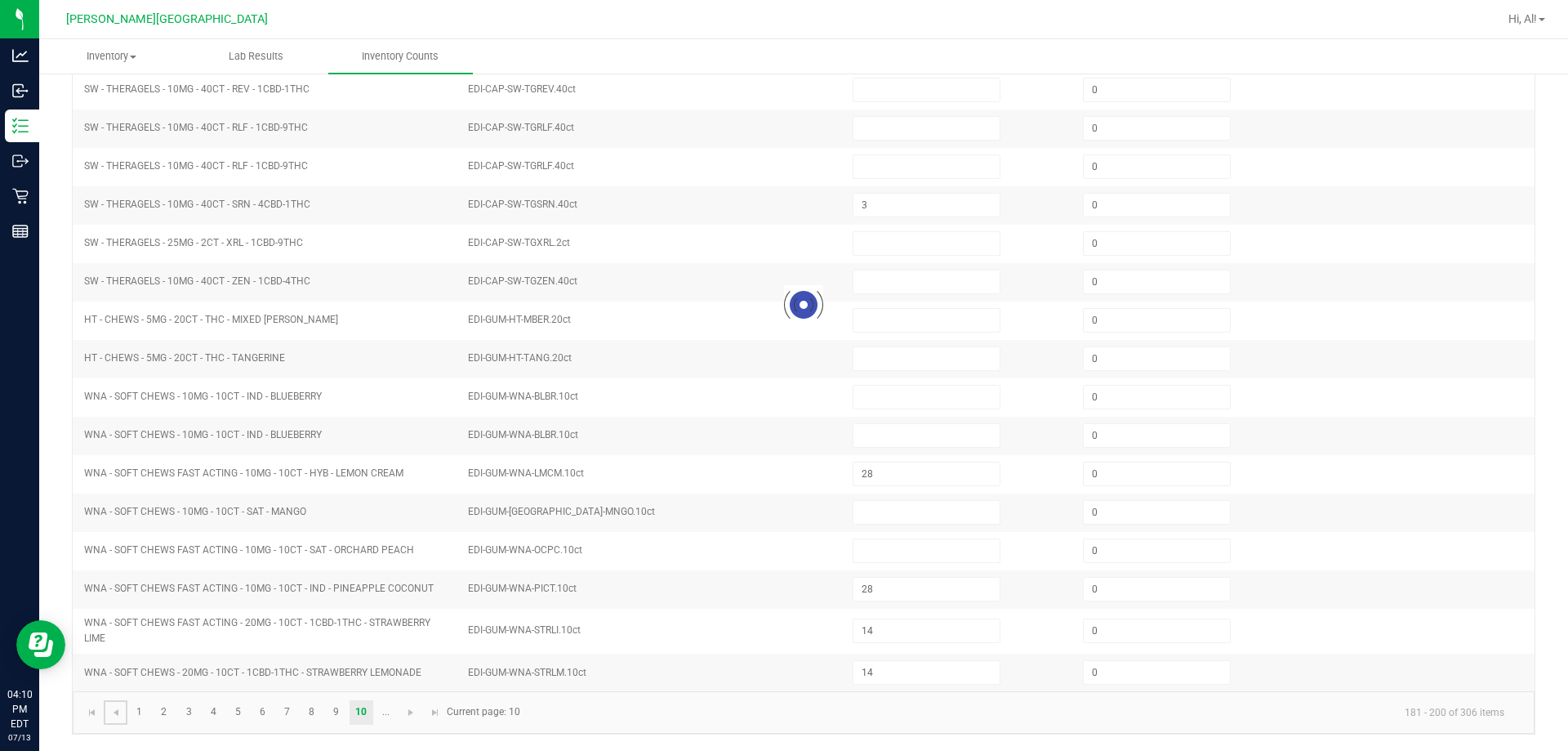 type on "0" 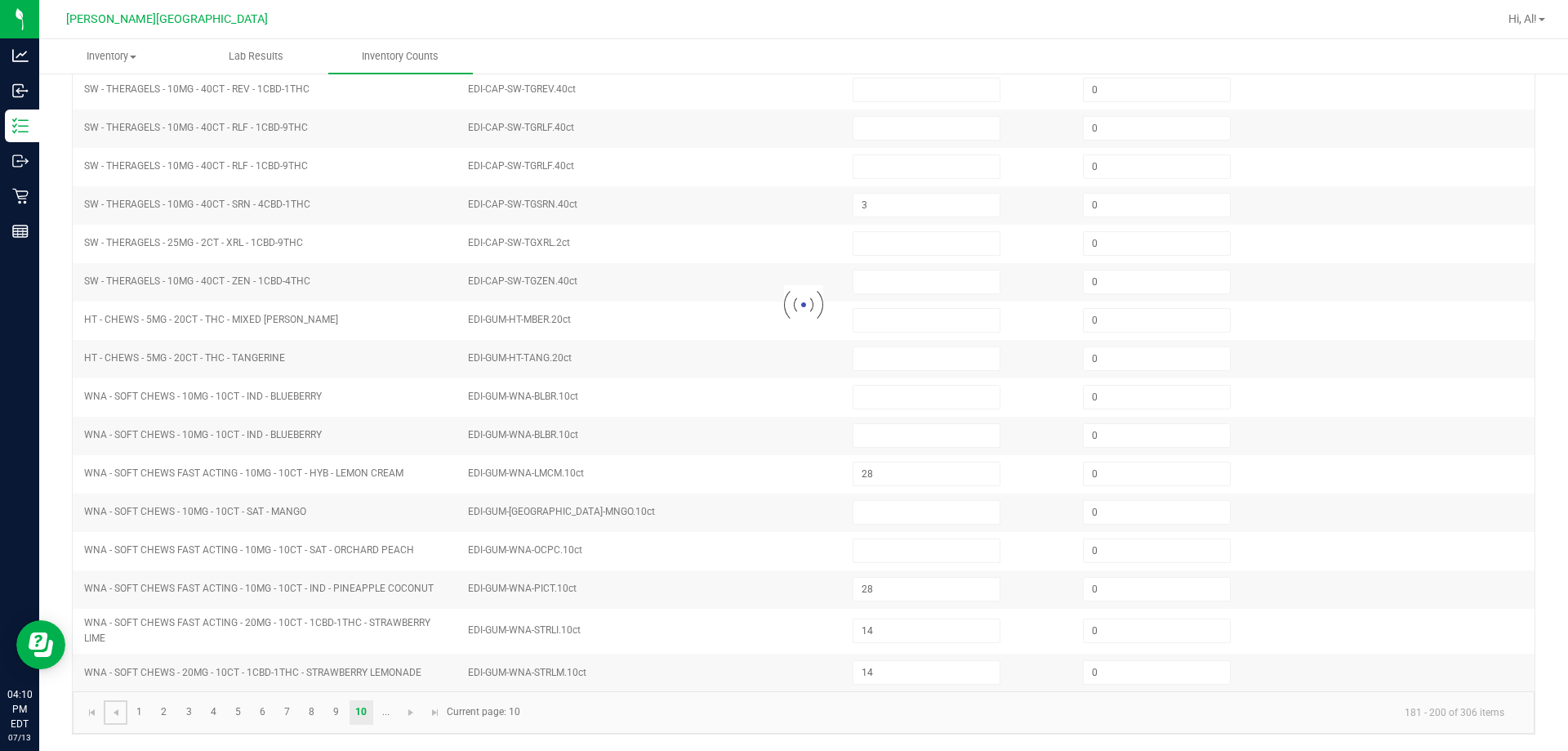 type on "46" 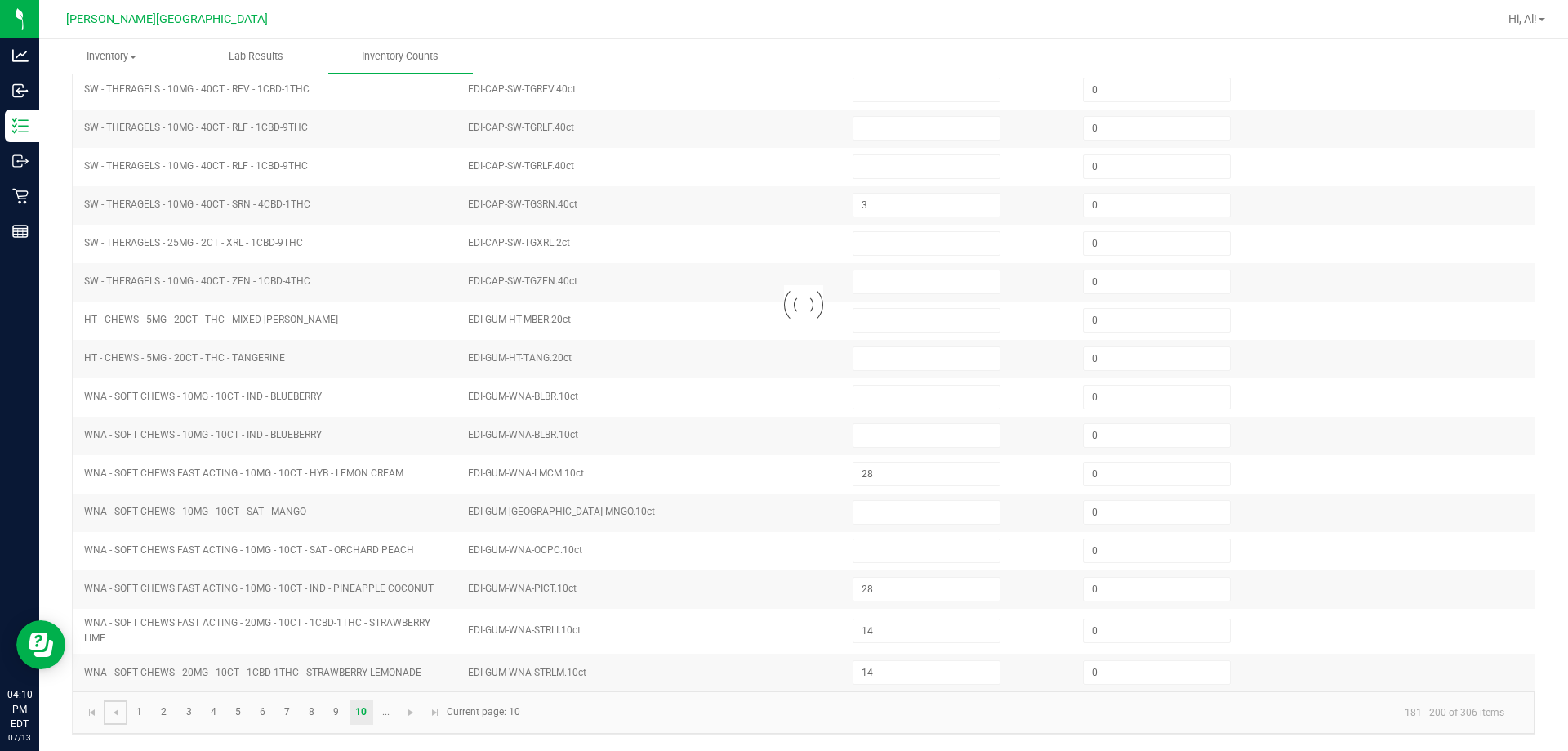 type on "1" 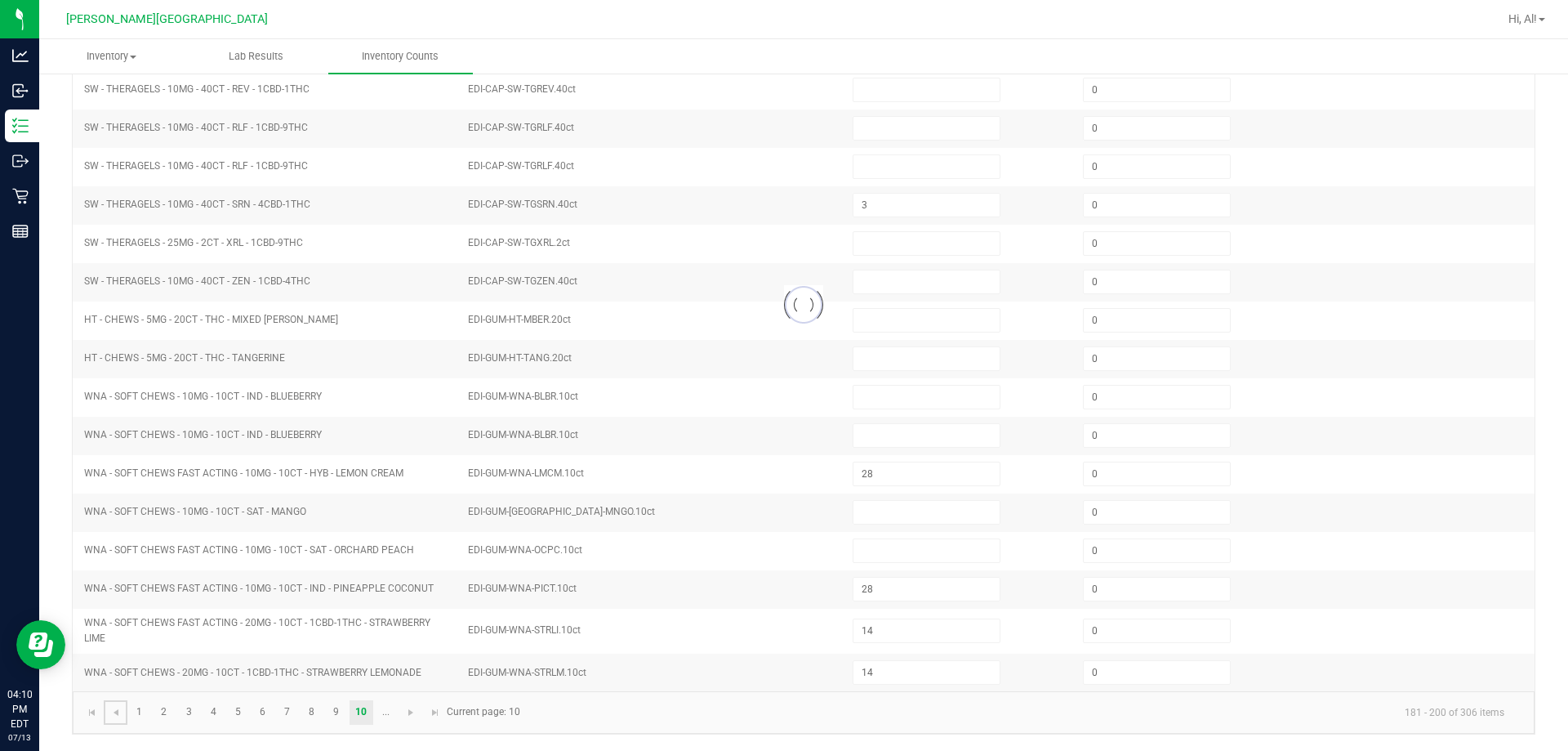 type on "30" 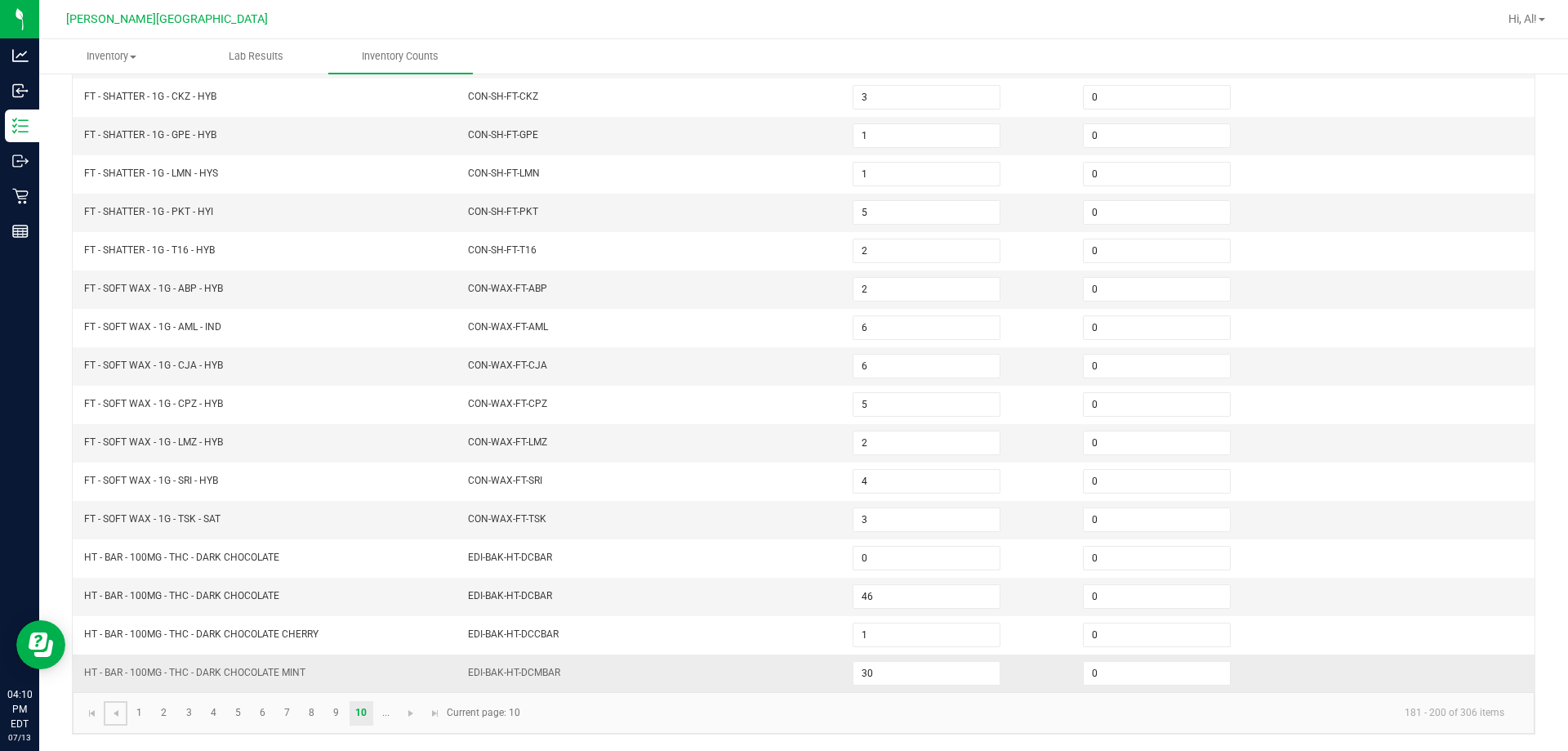 scroll, scrollTop: 339, scrollLeft: 0, axis: vertical 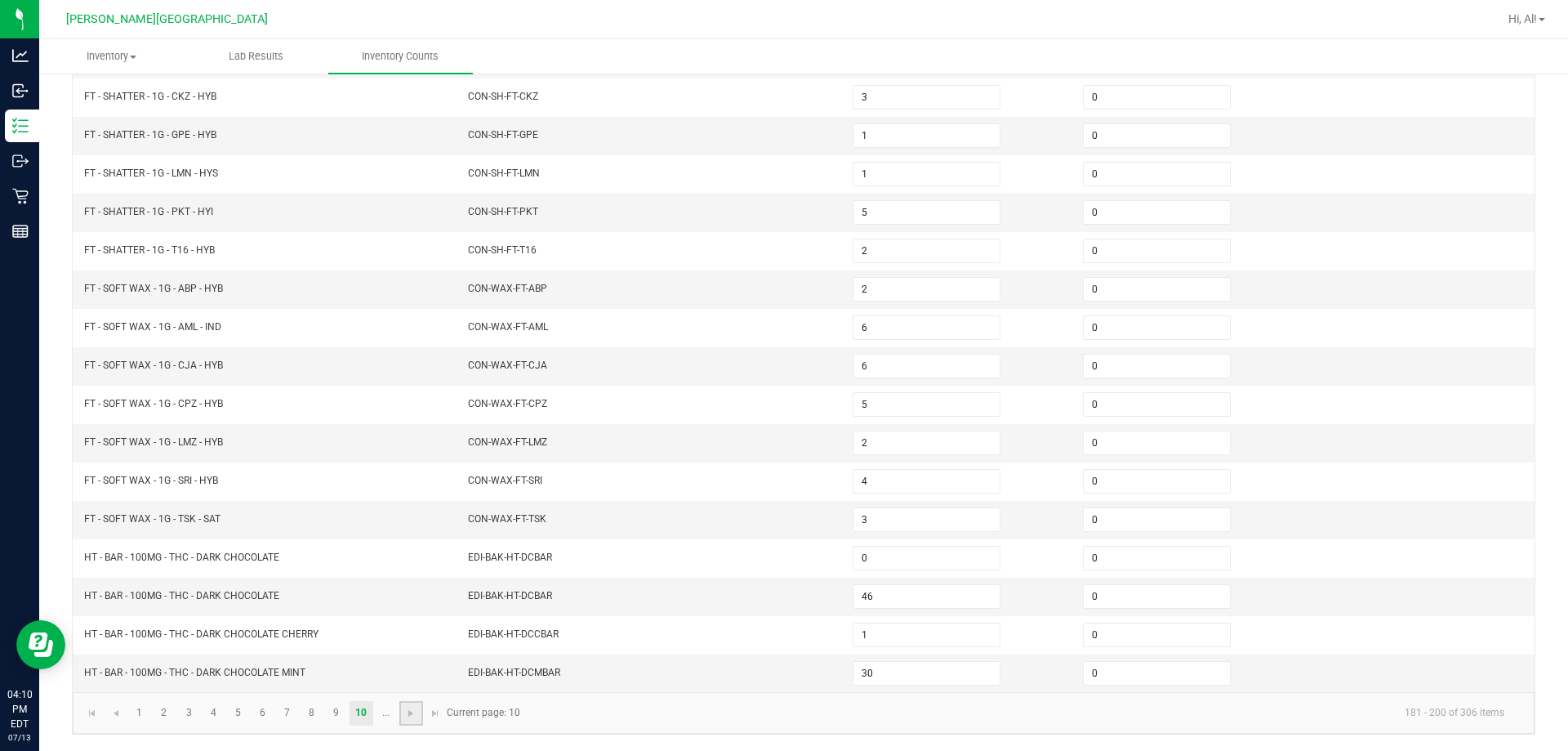 click 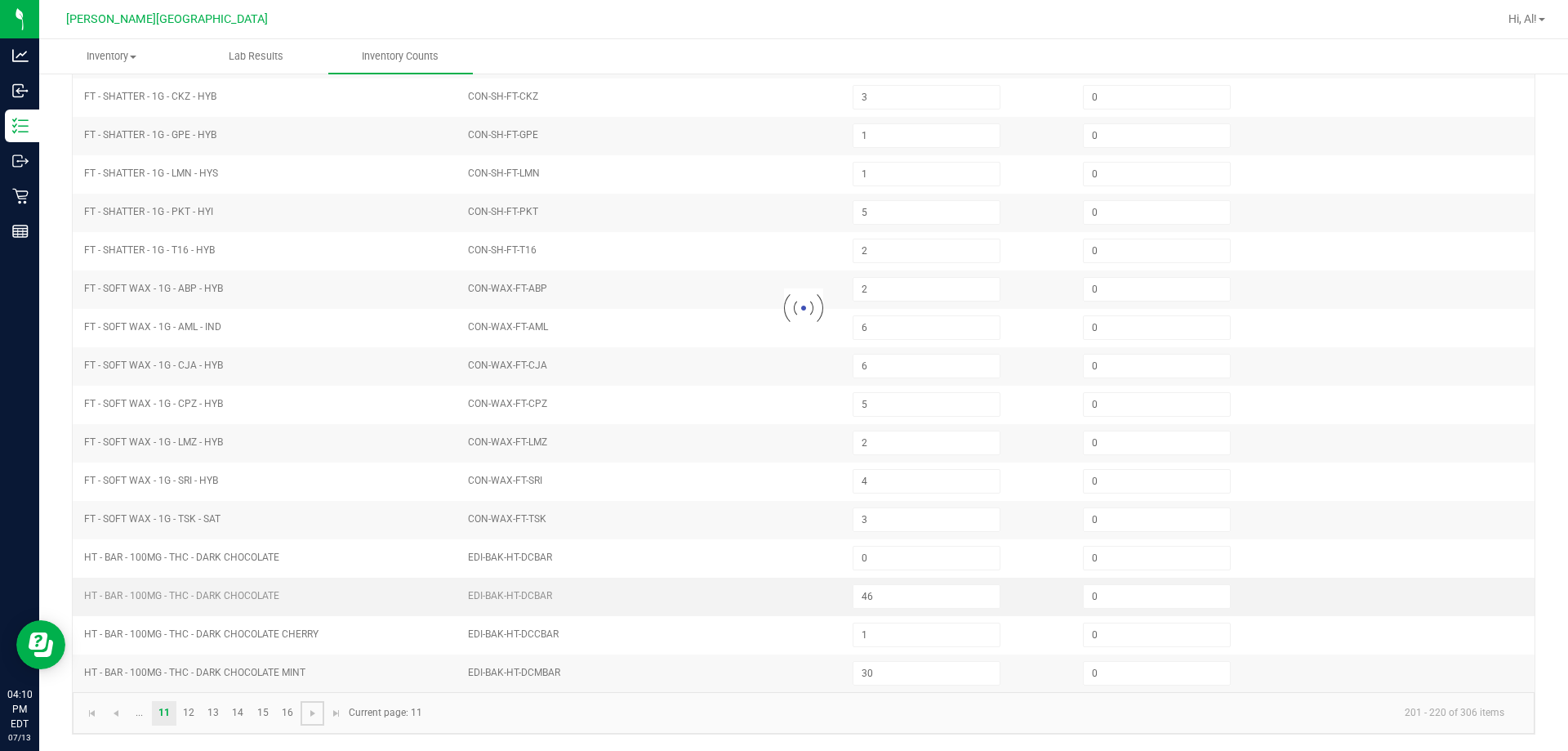 type 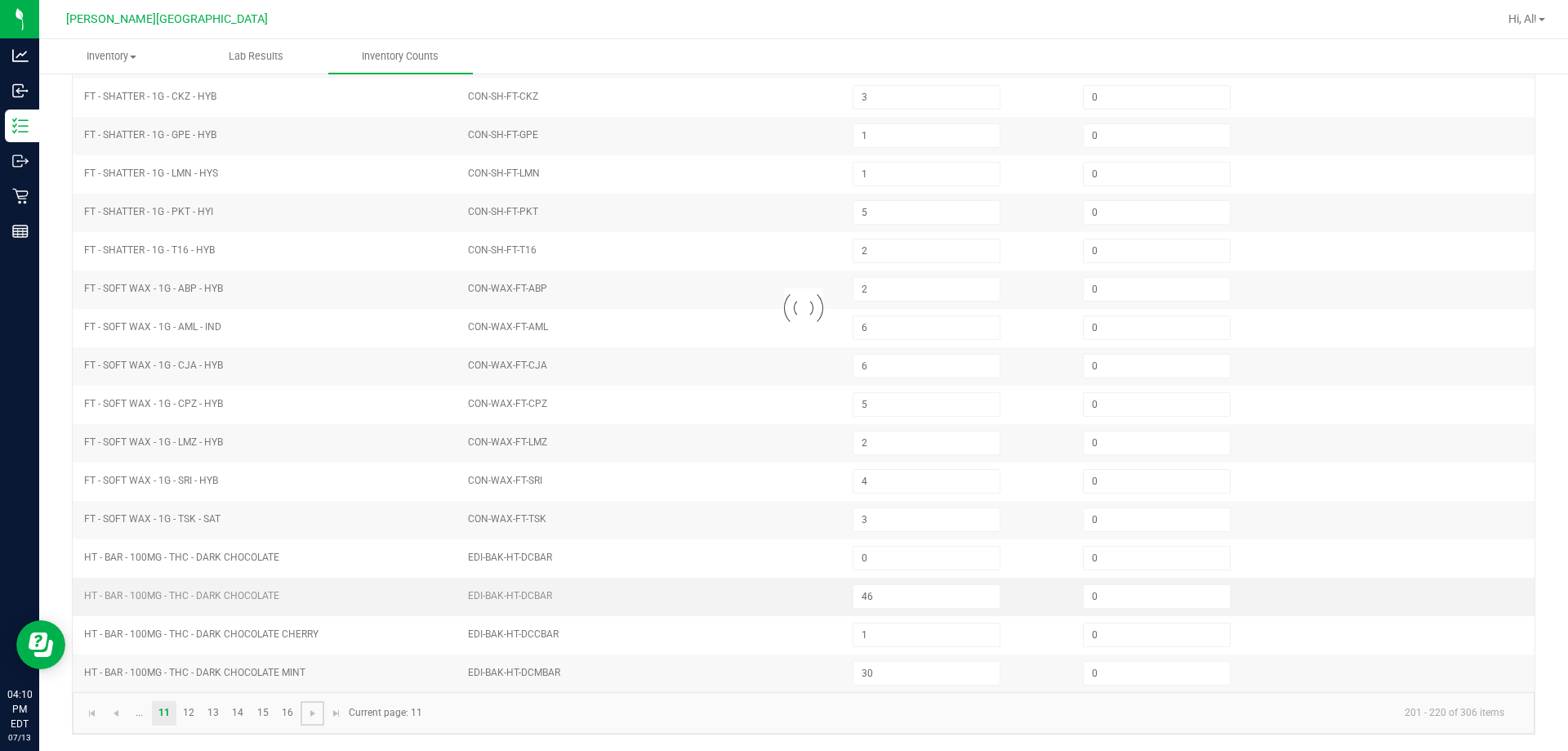 type on "30" 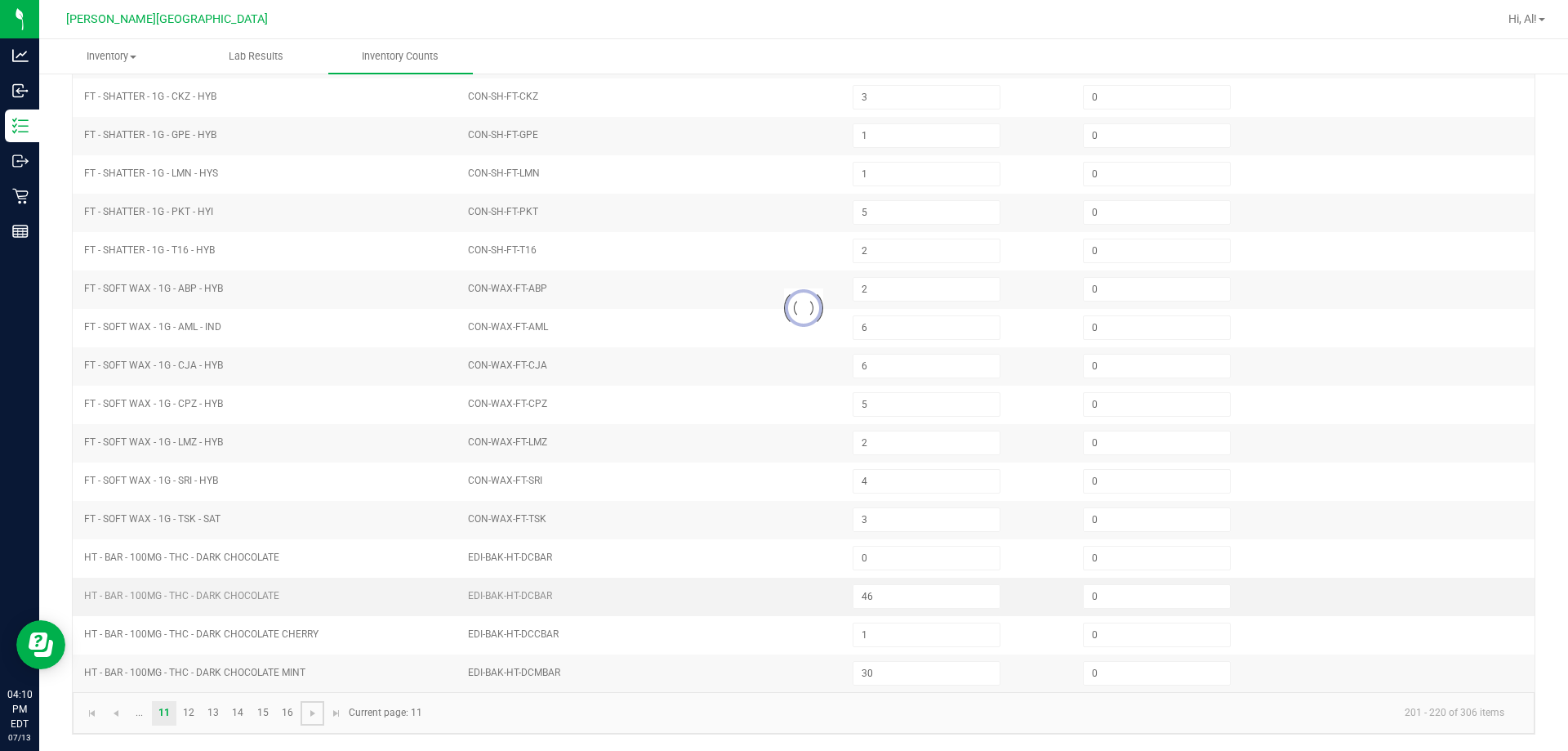 type on "3" 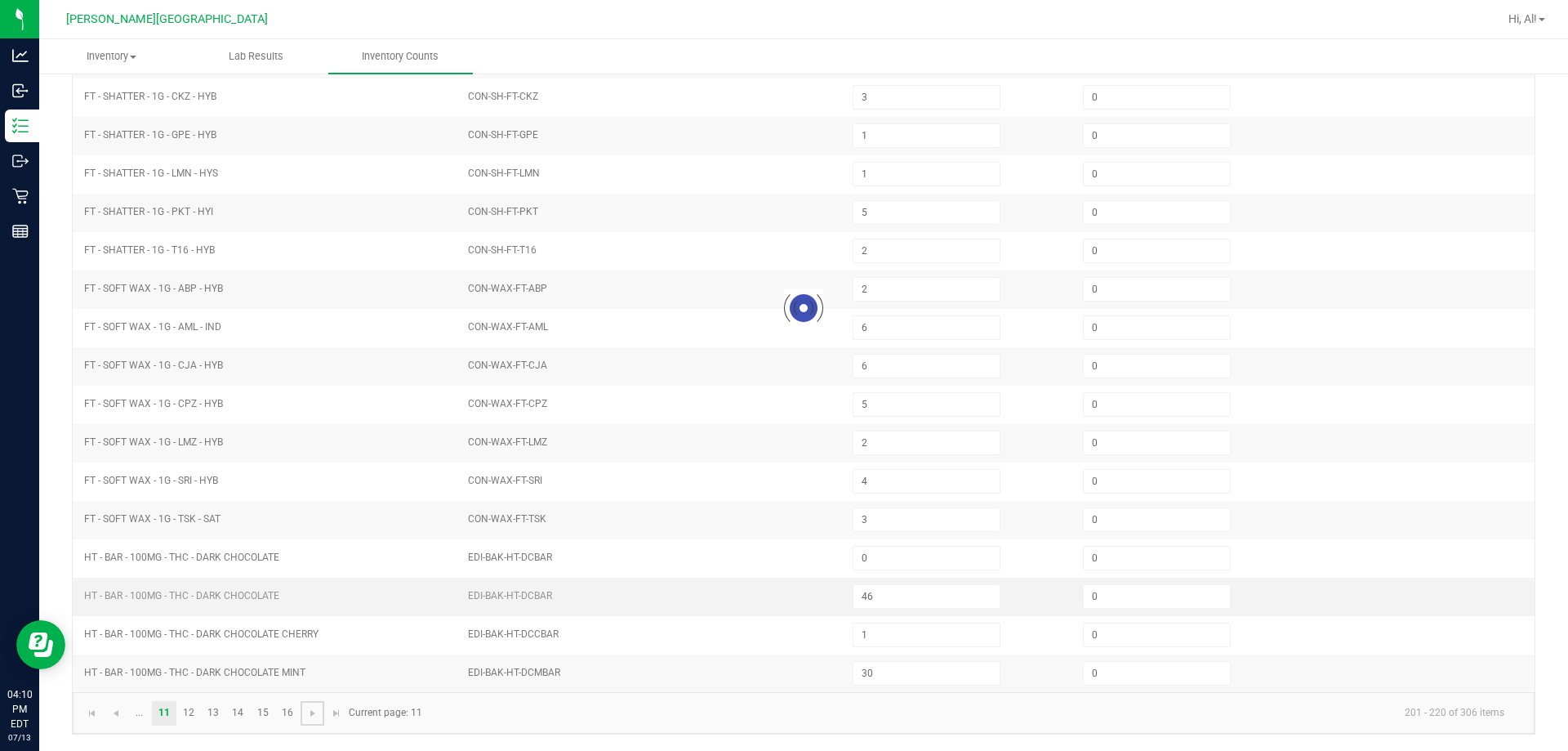 type 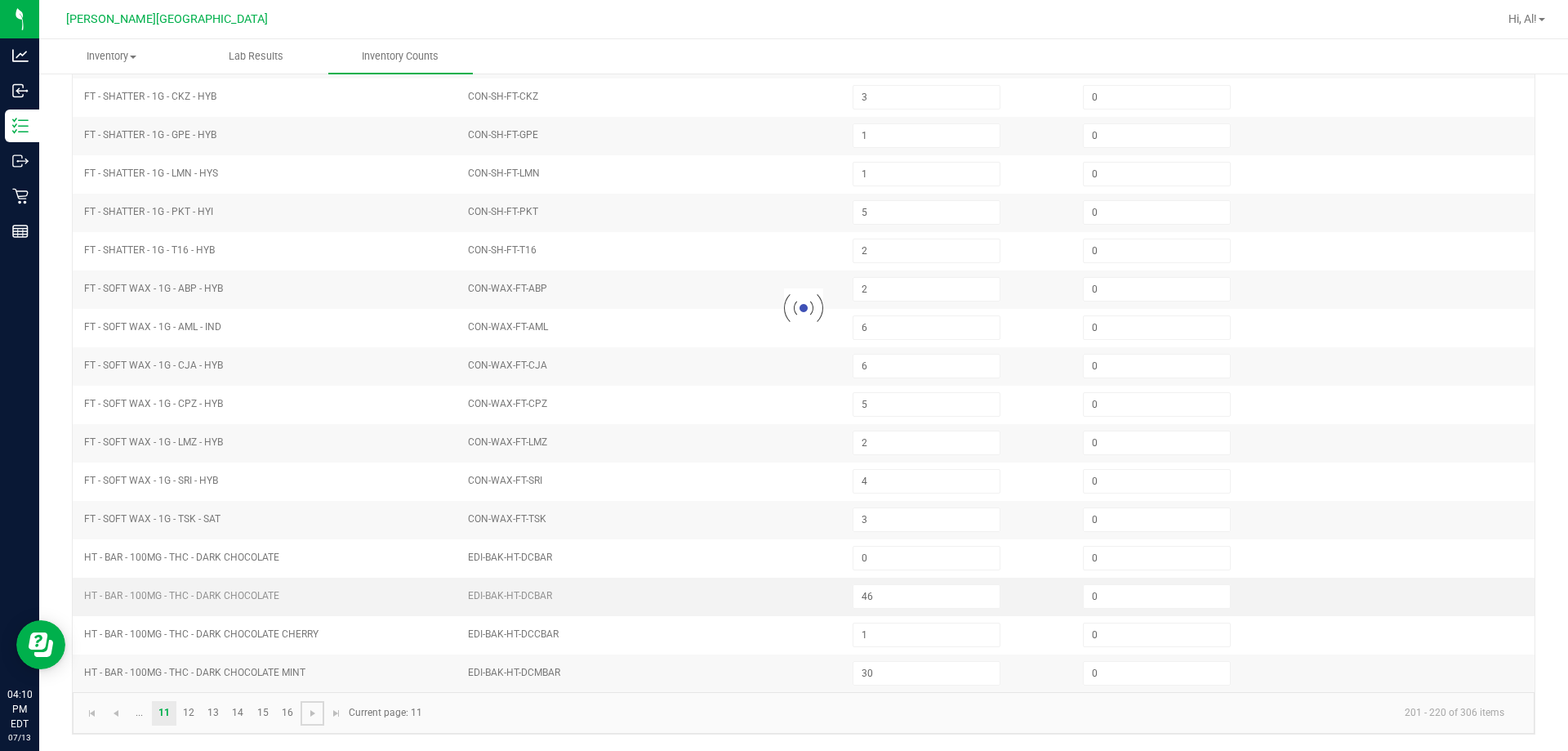 type 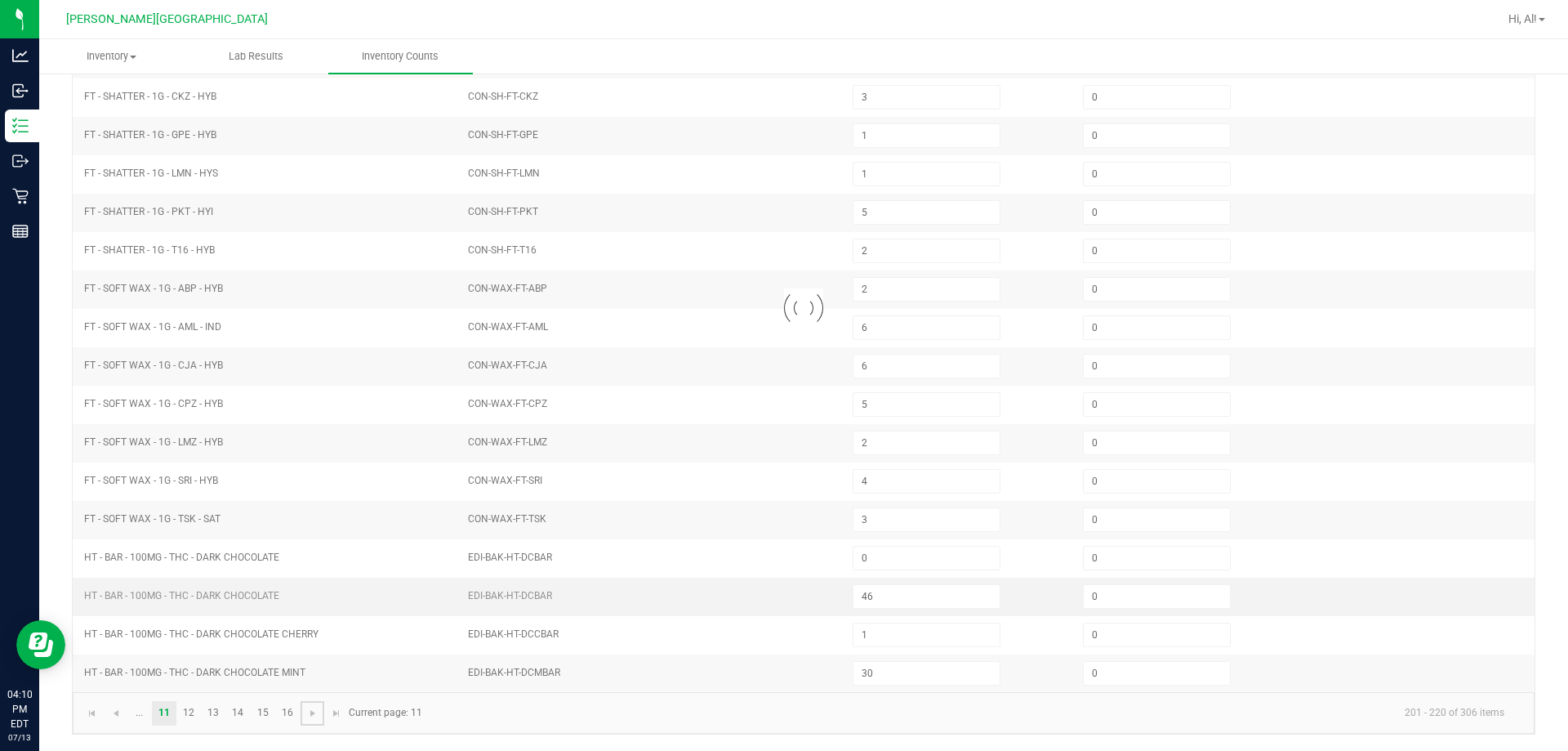 type 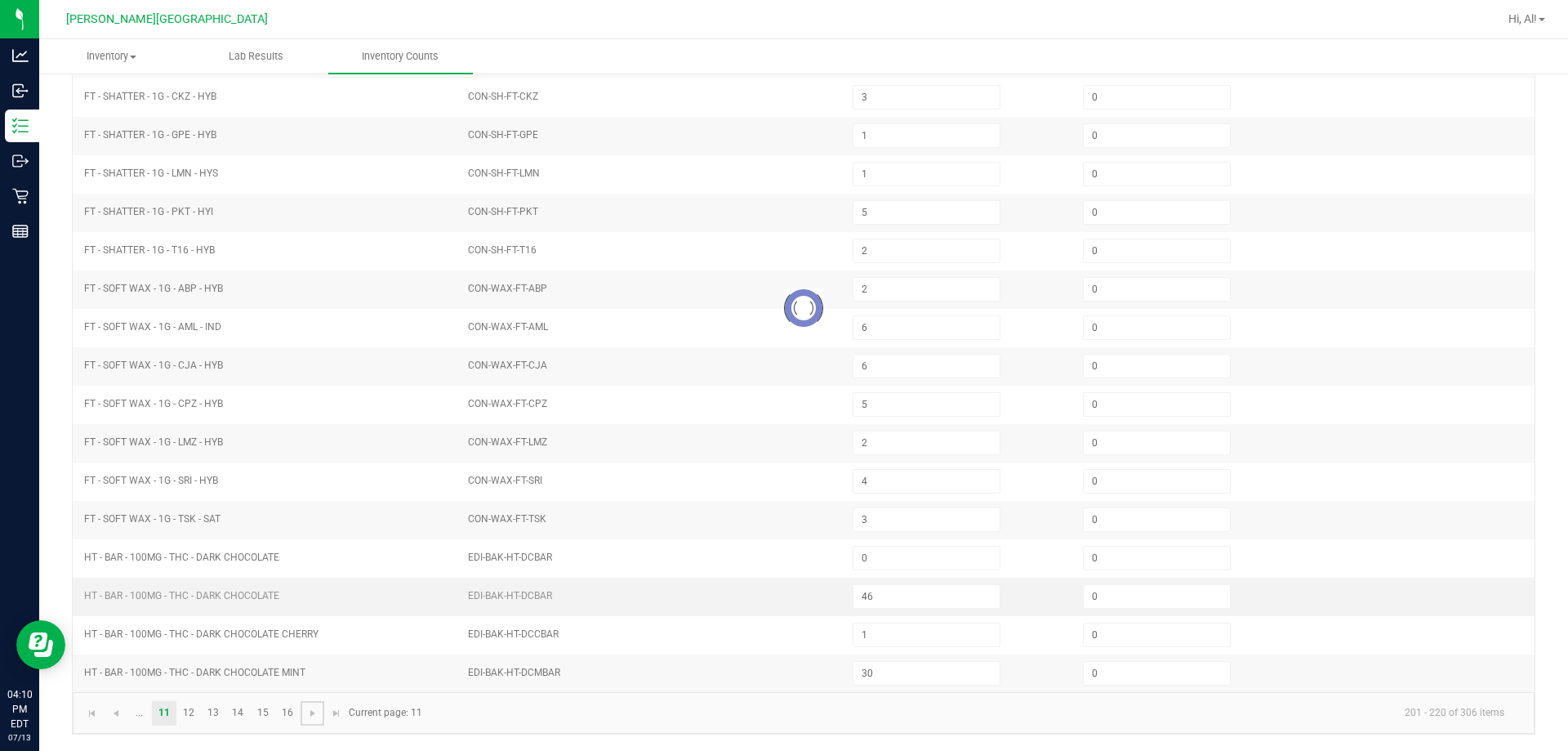 type on "3" 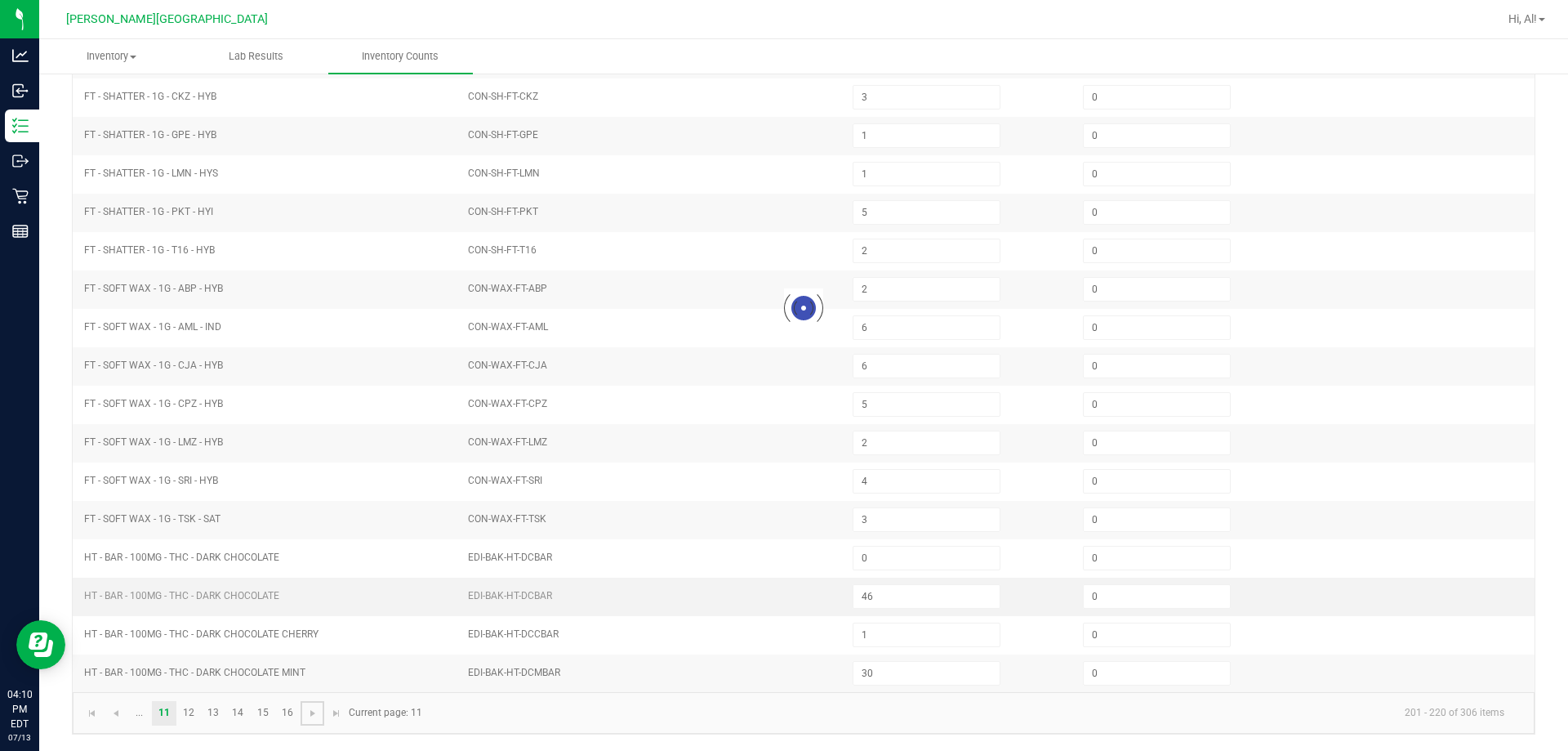 type 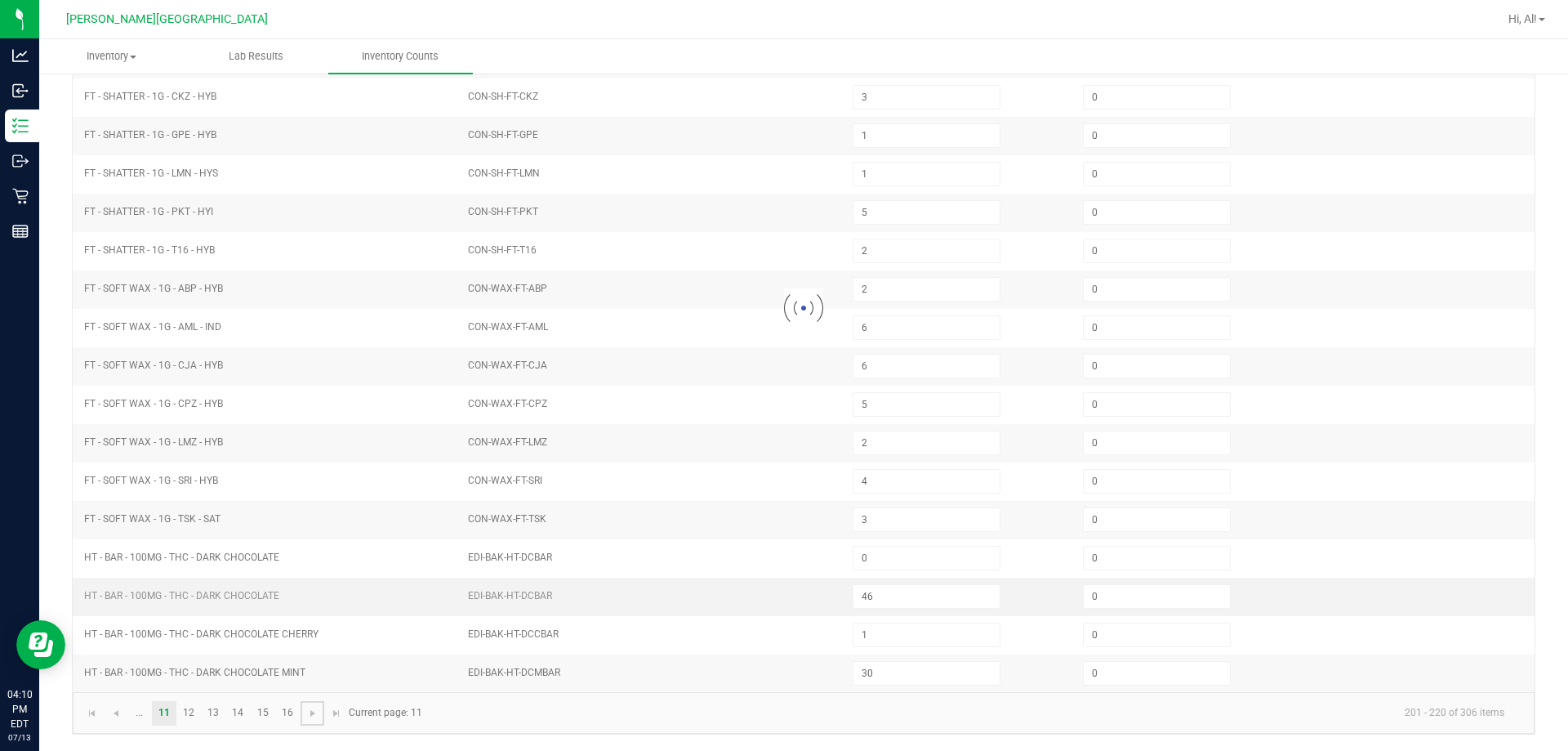 type 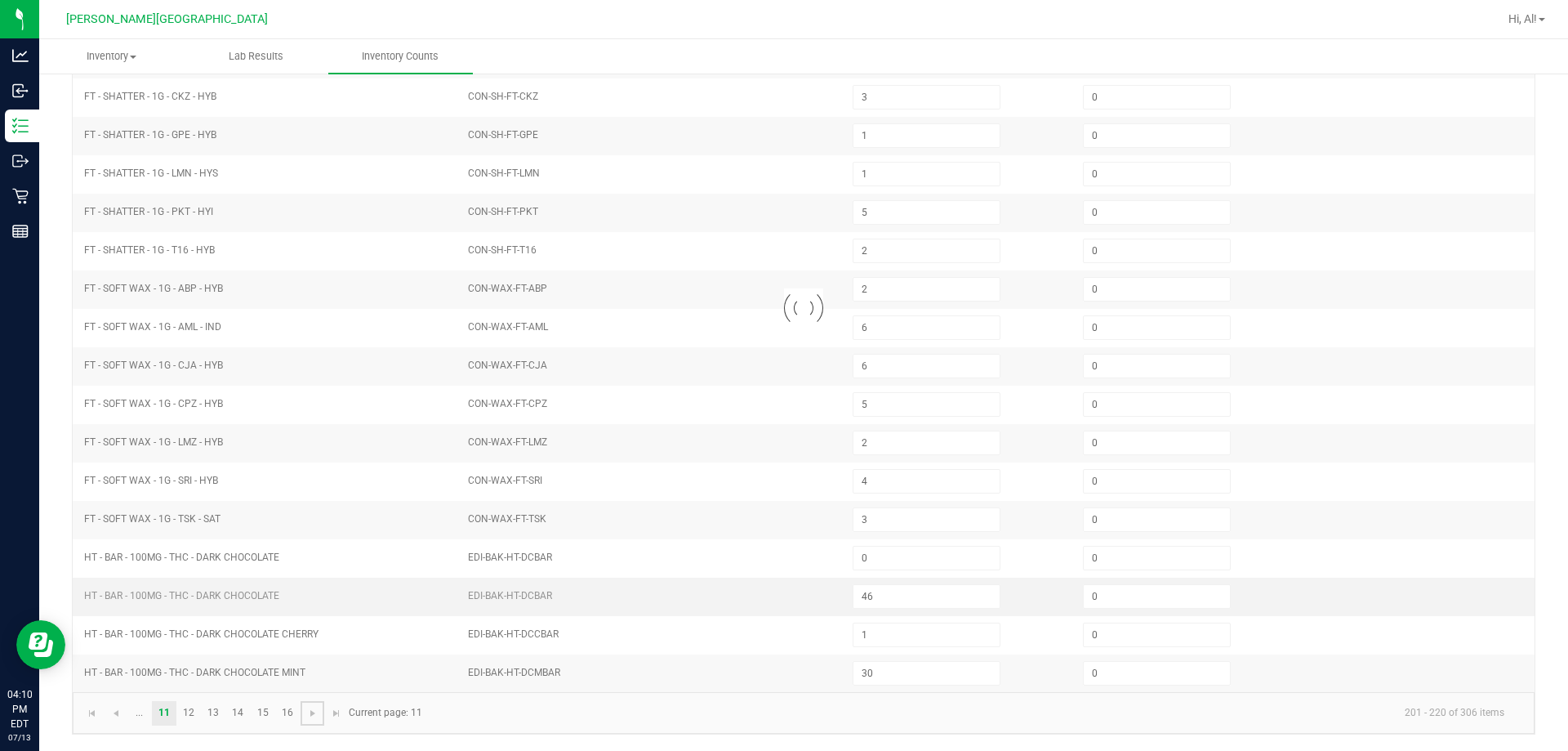 type 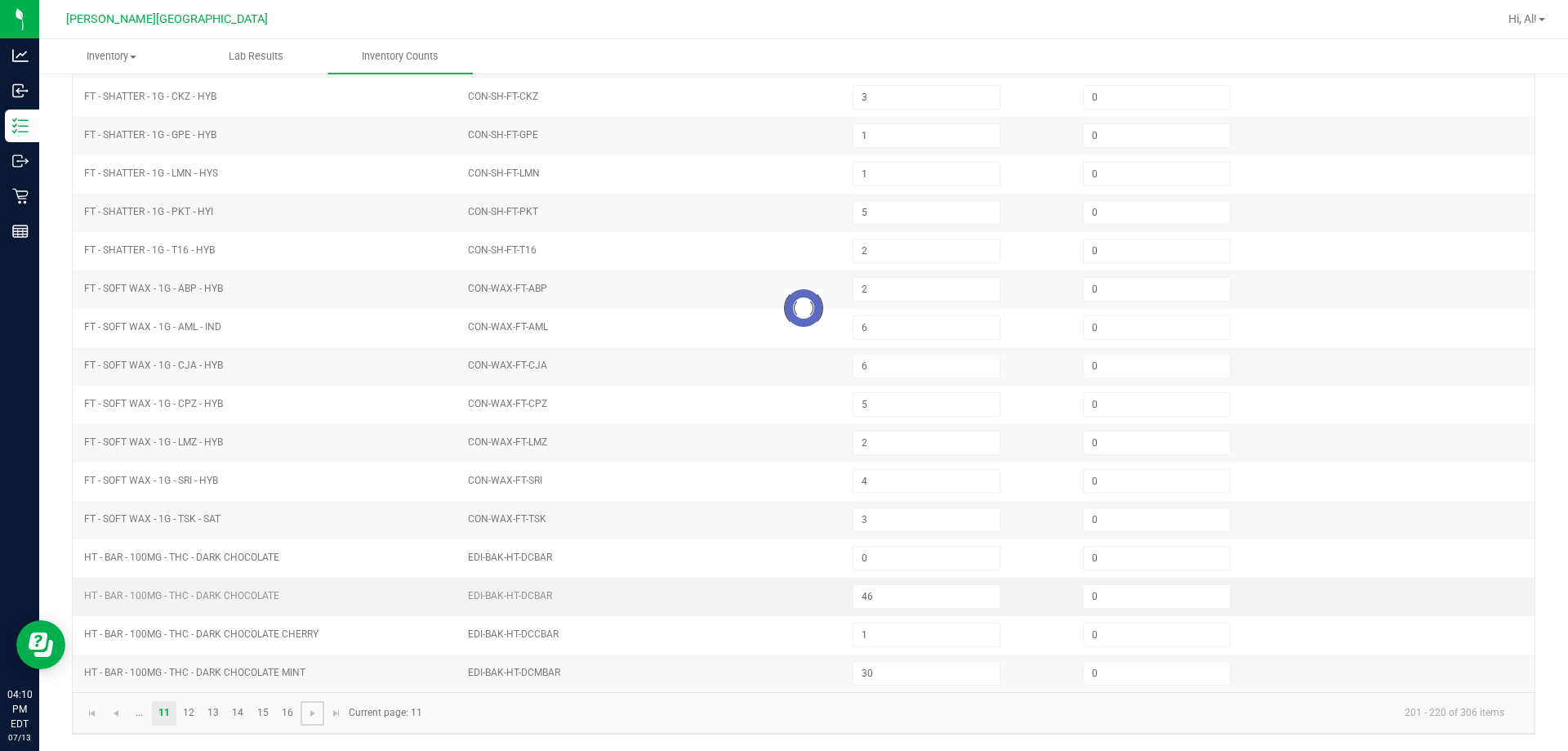 type 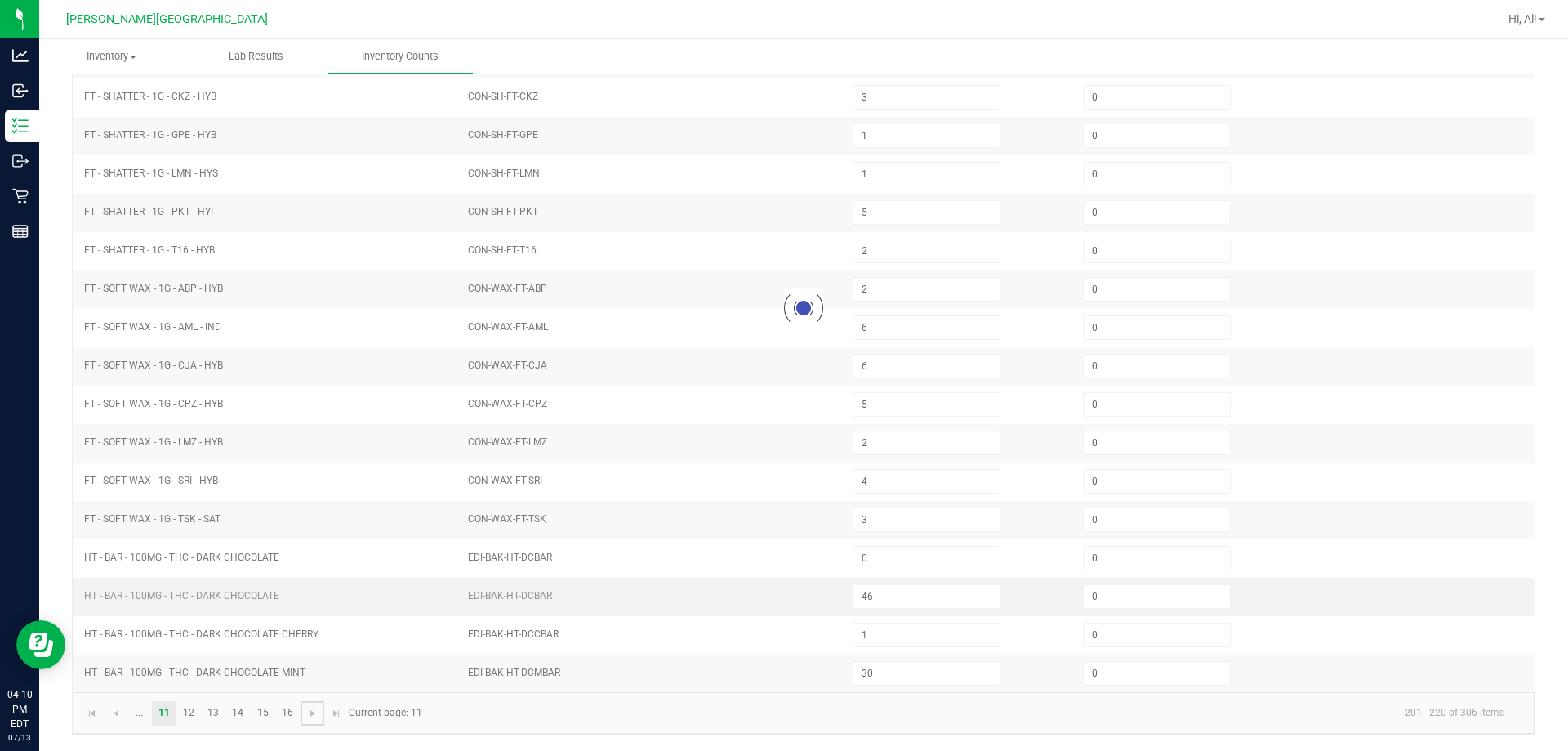 type 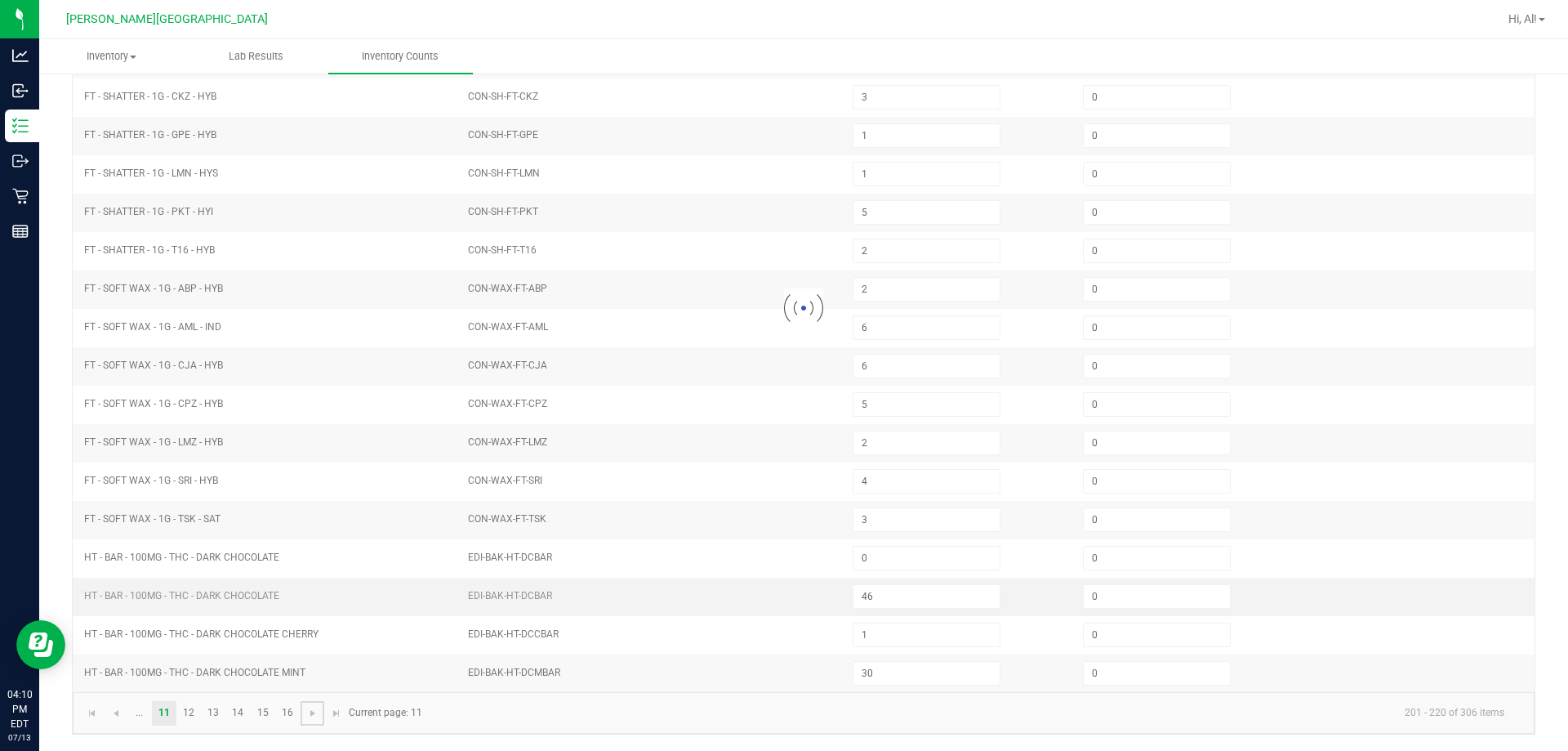 type on "28" 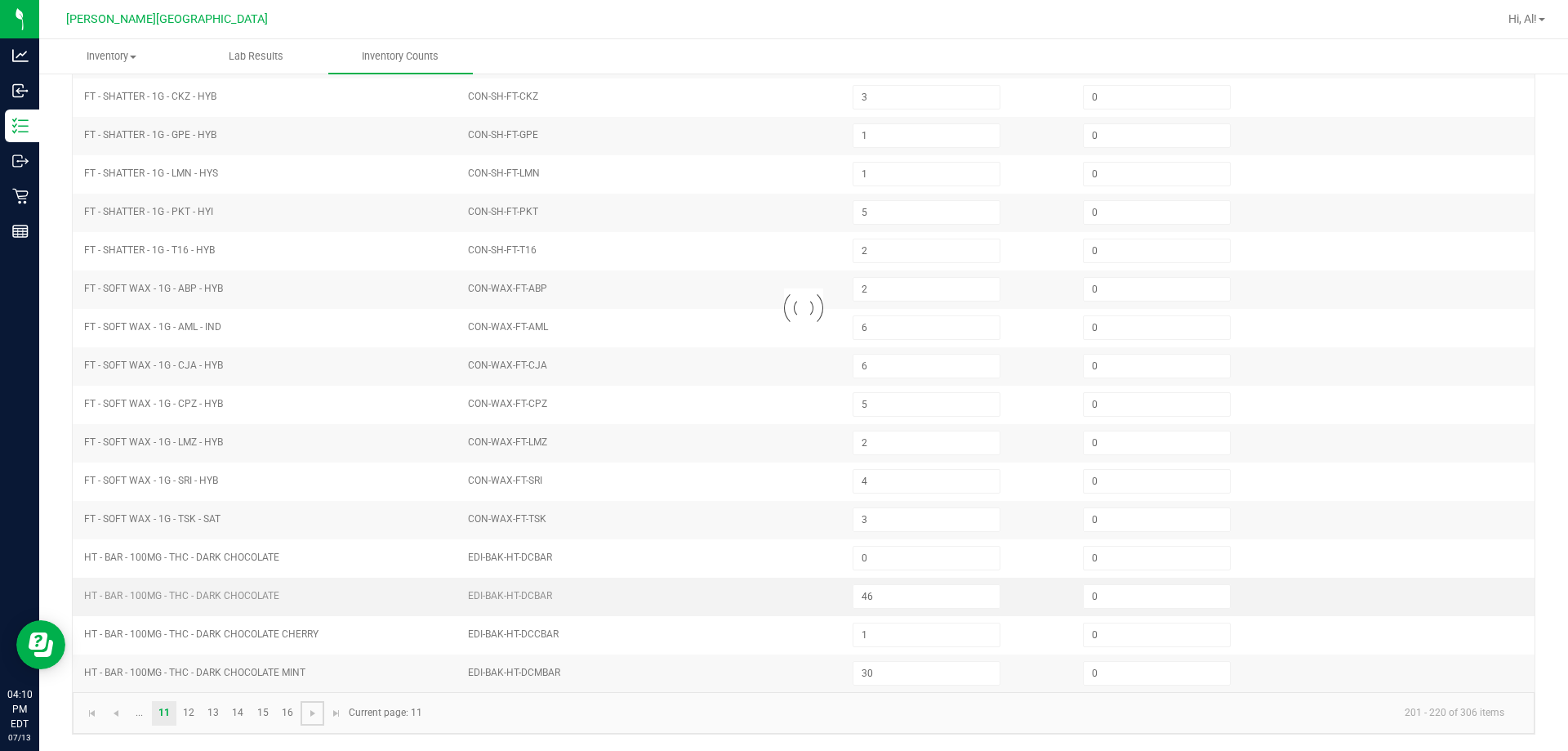 type 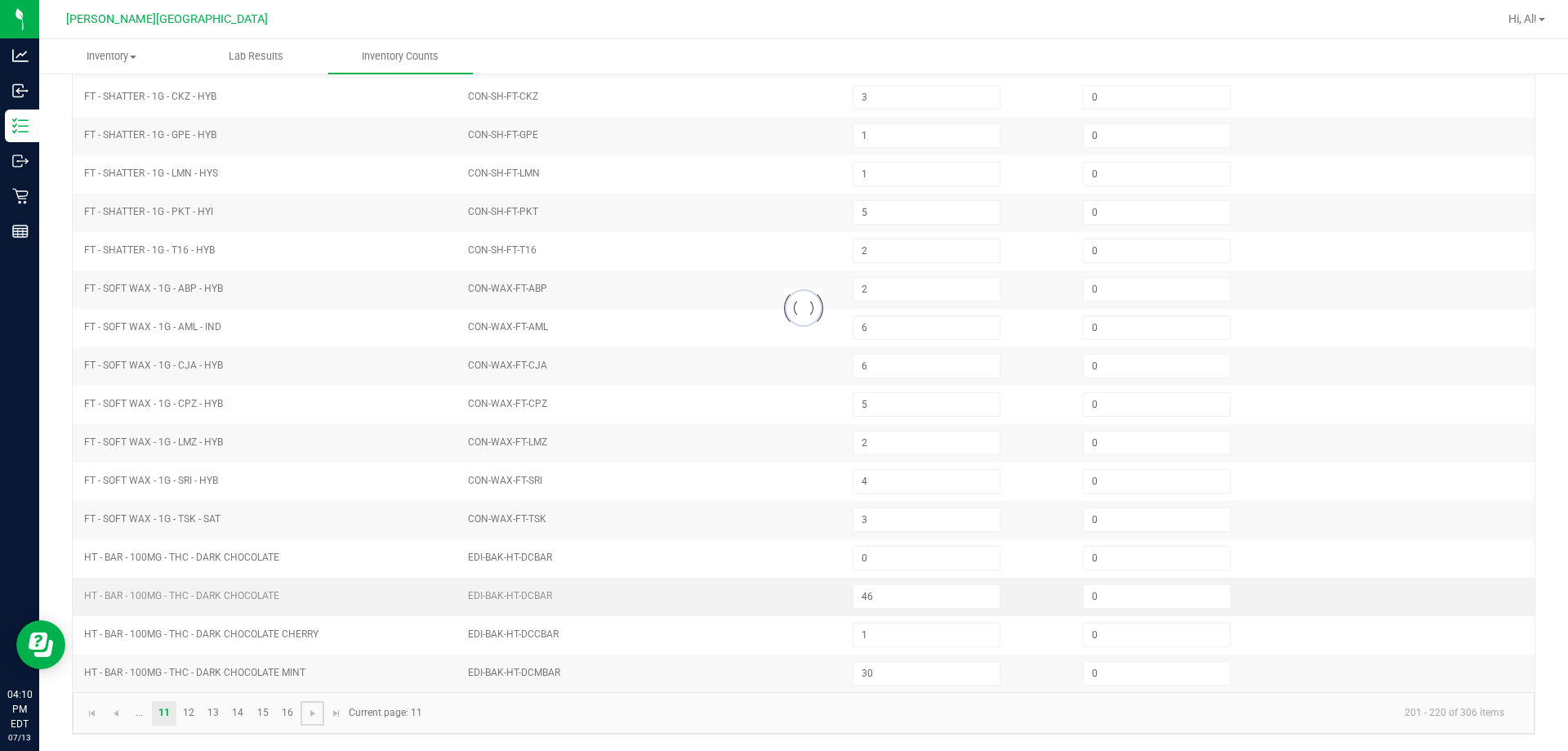 type 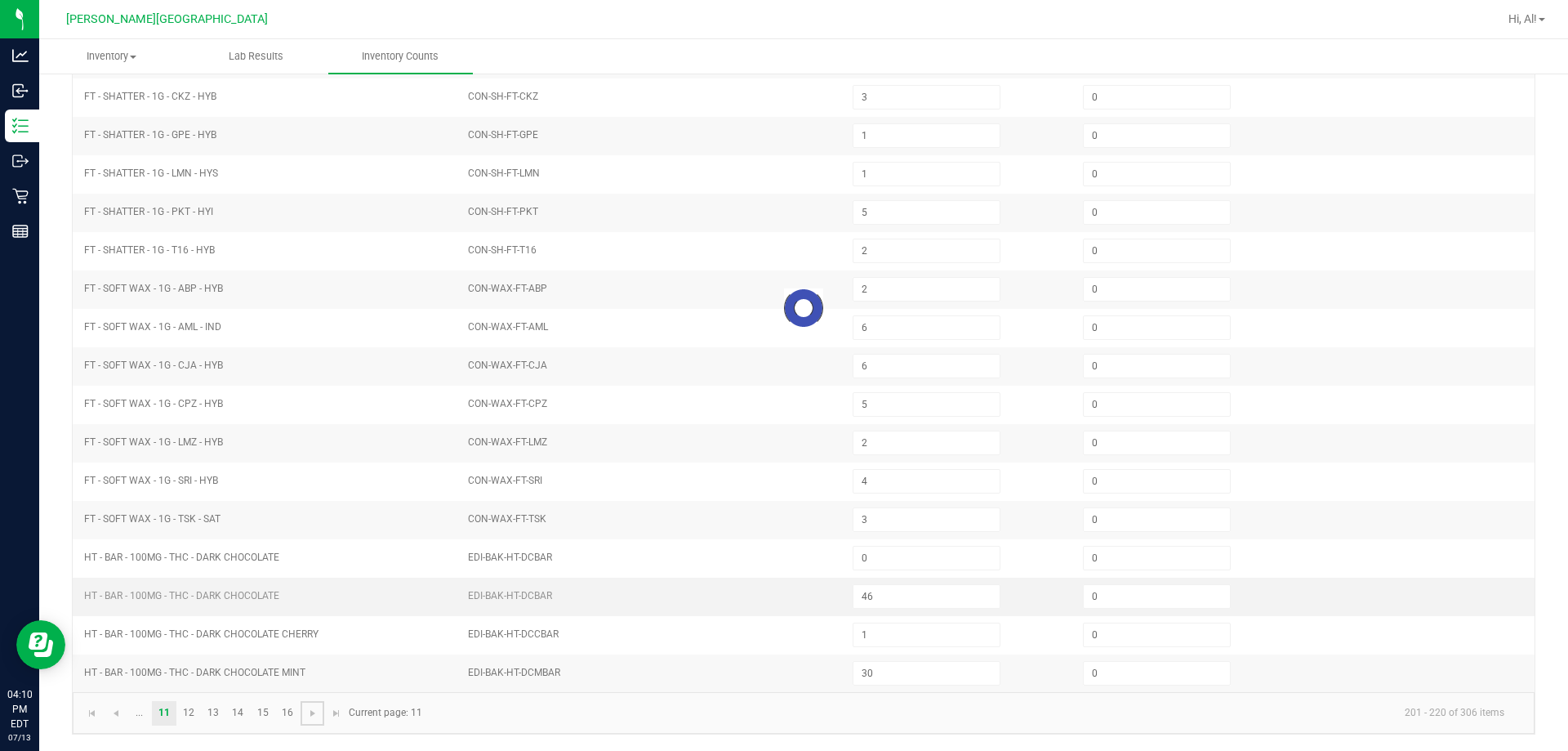 type on "28" 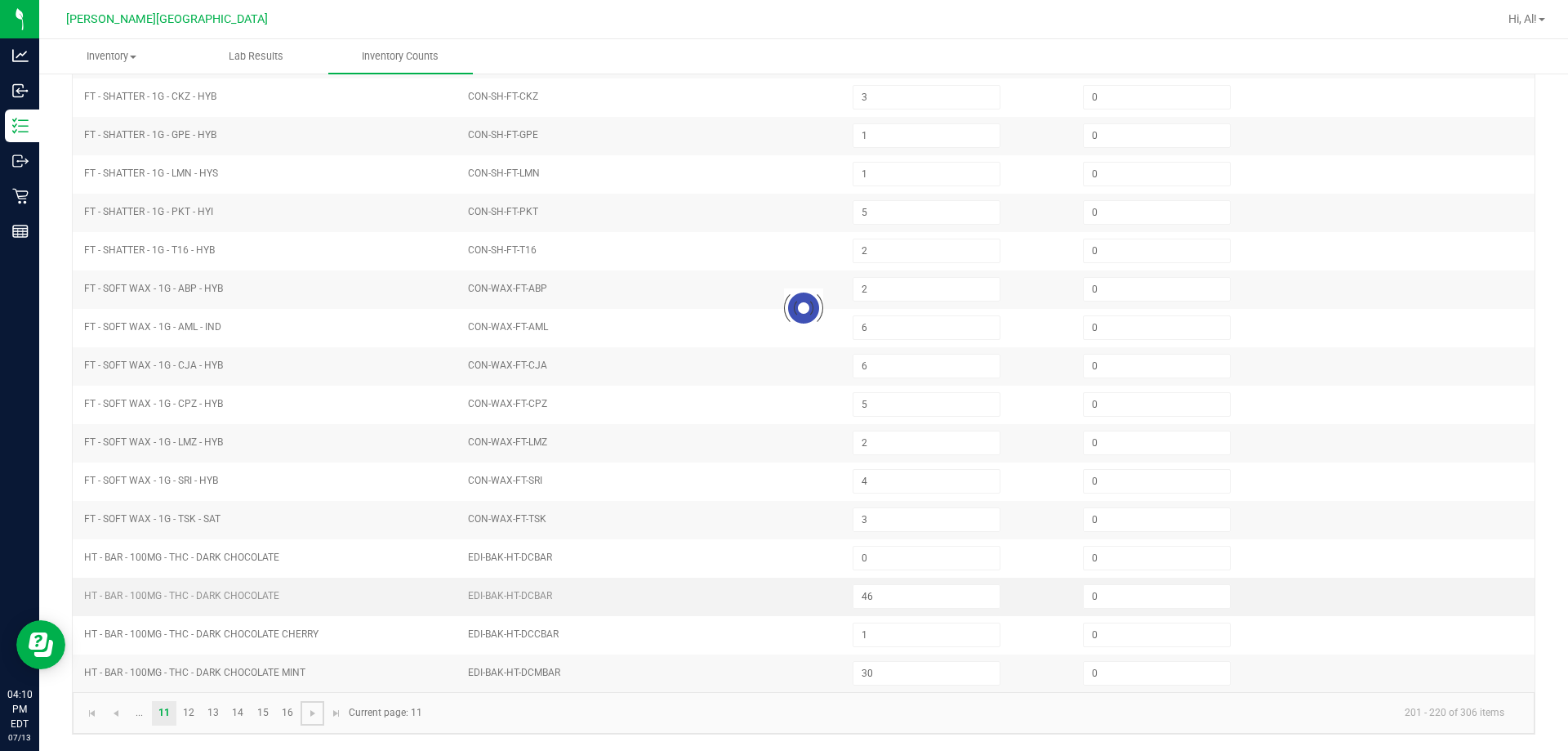 type on "14" 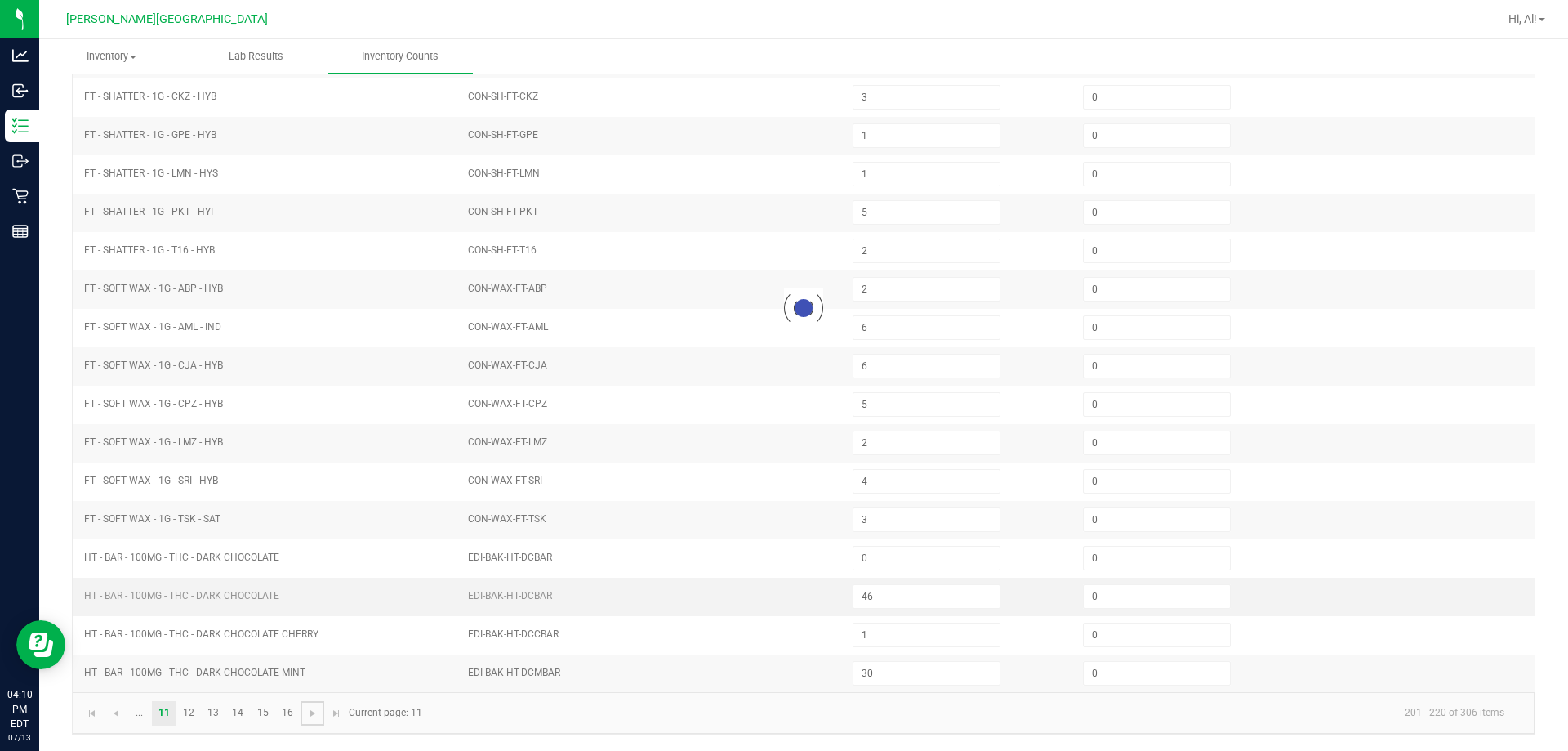 type on "14" 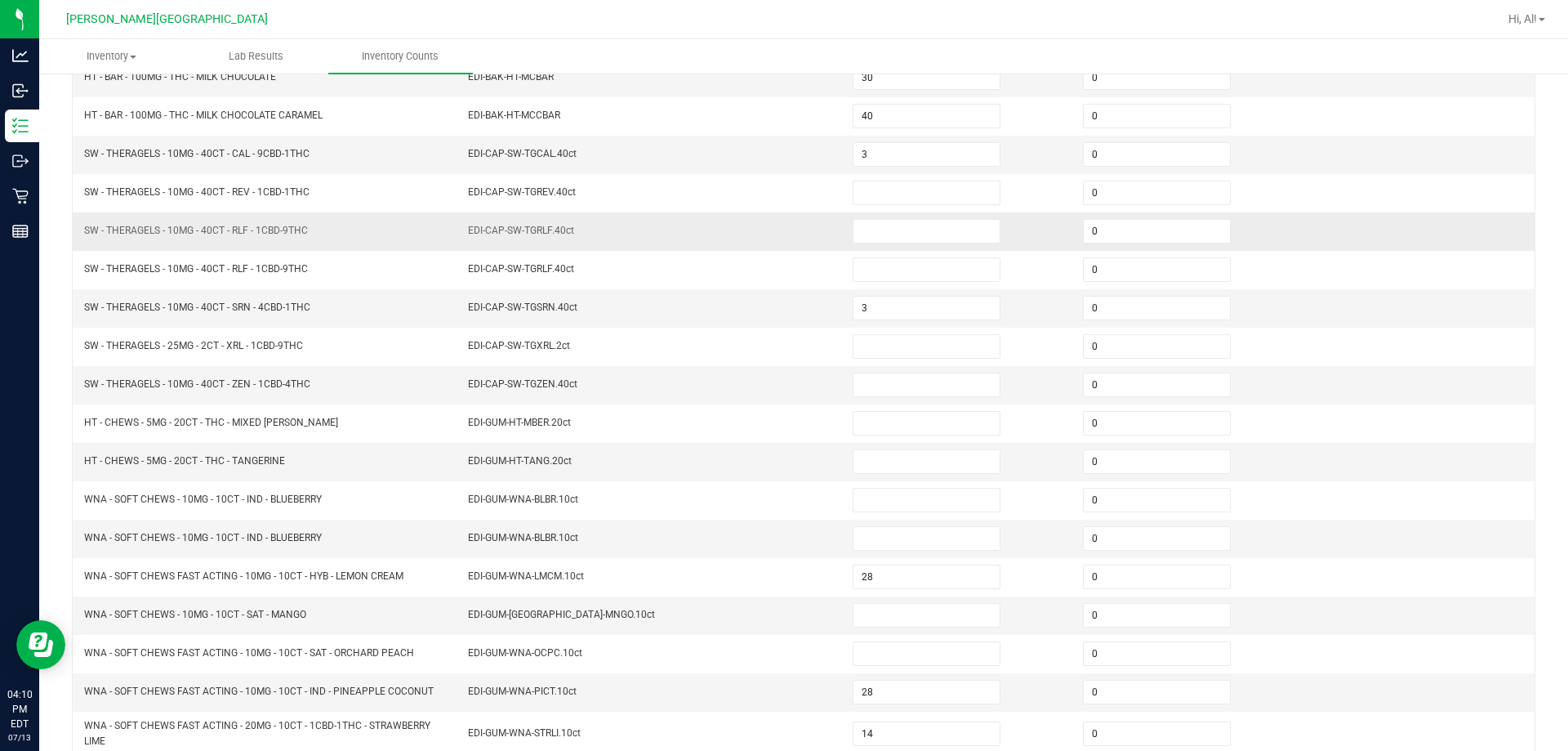 scroll, scrollTop: 94, scrollLeft: 0, axis: vertical 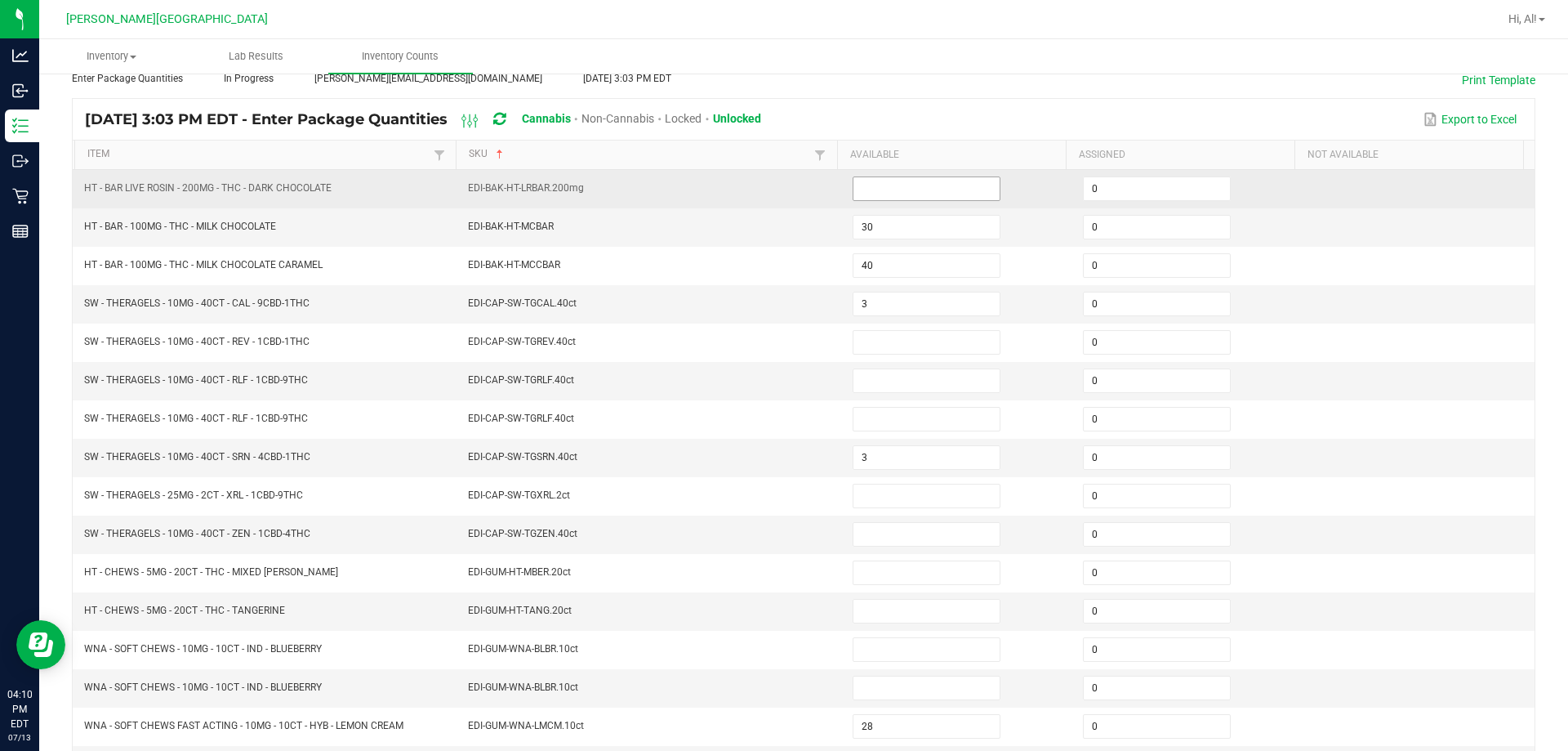 click at bounding box center [926, 189] 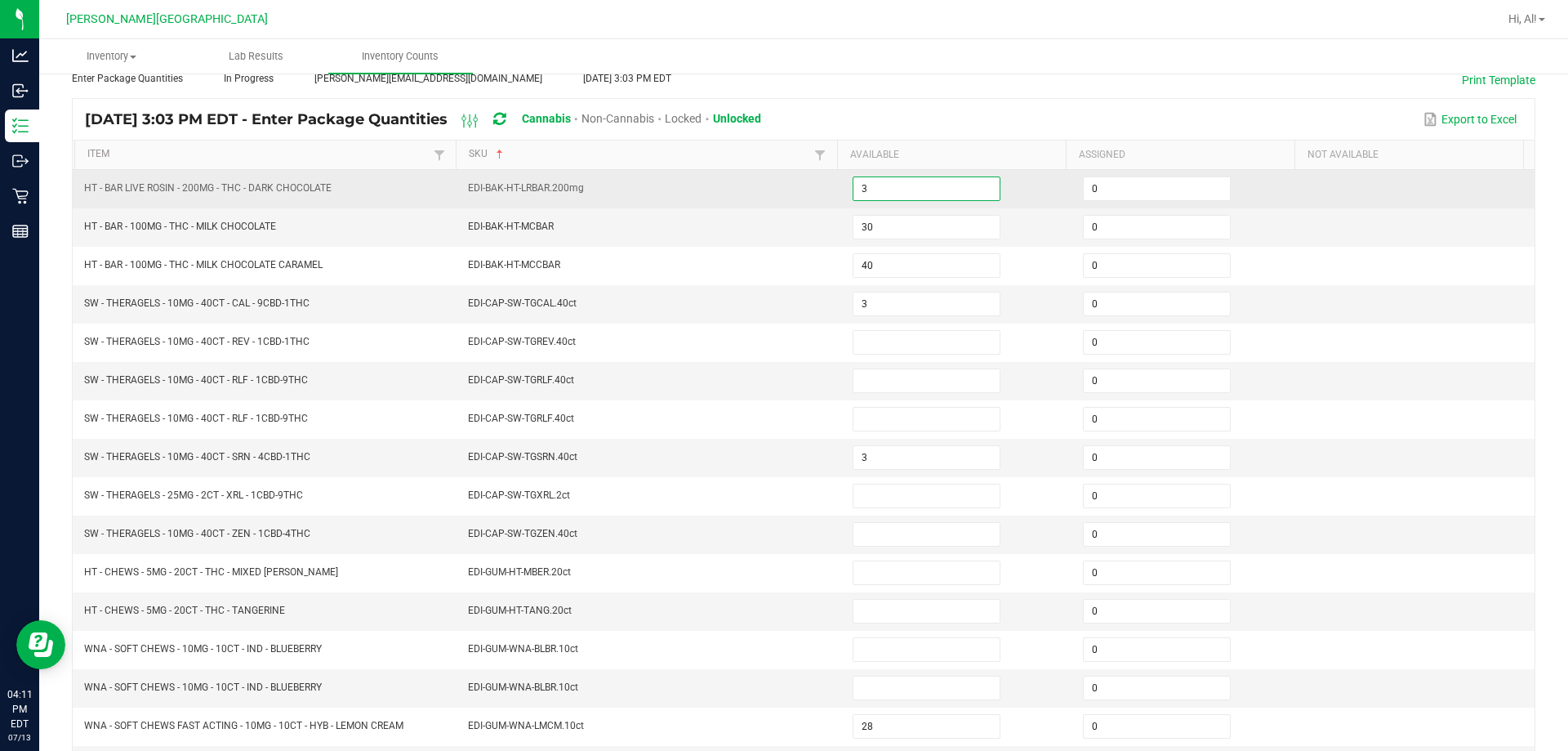 type on "3" 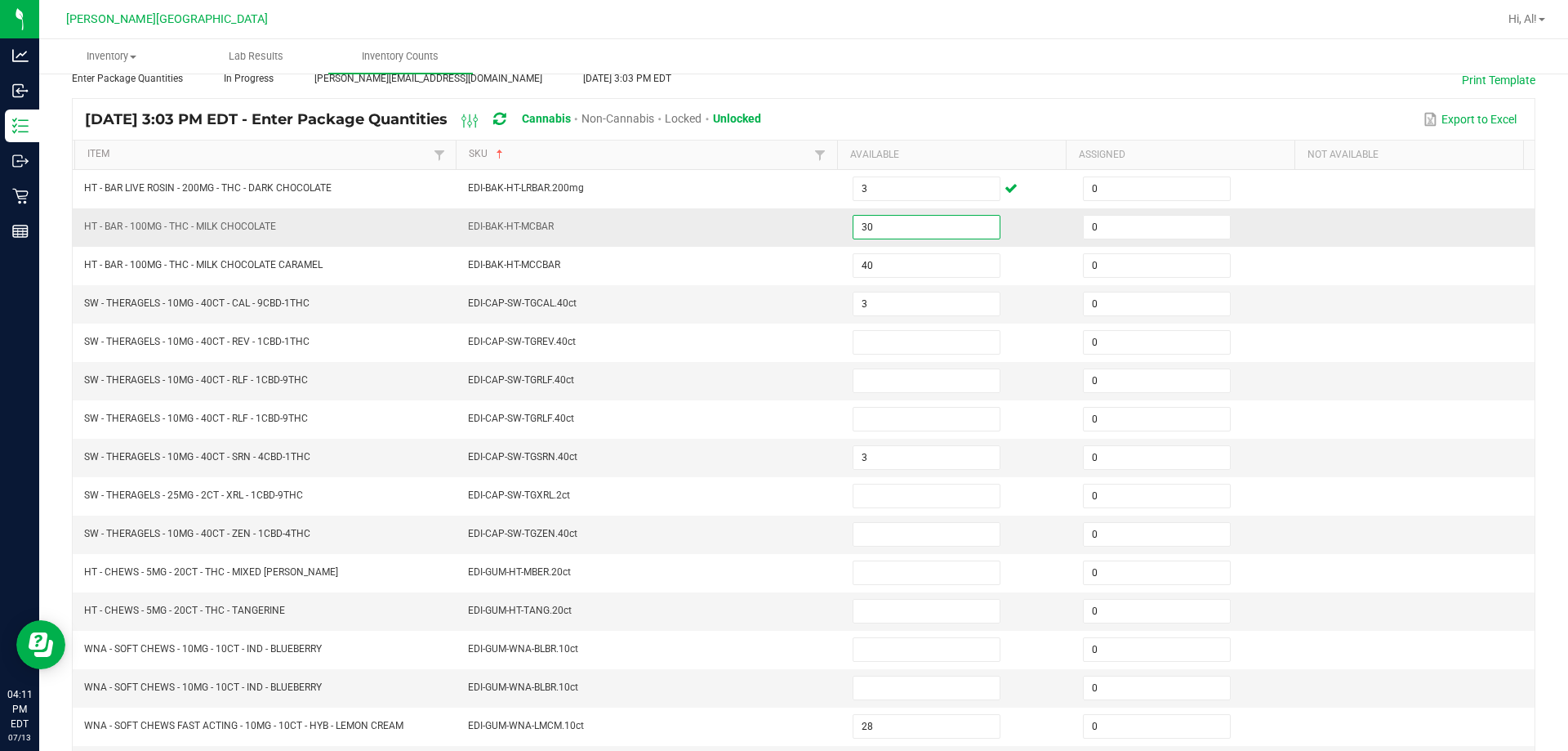 click on "30" at bounding box center [926, 227] 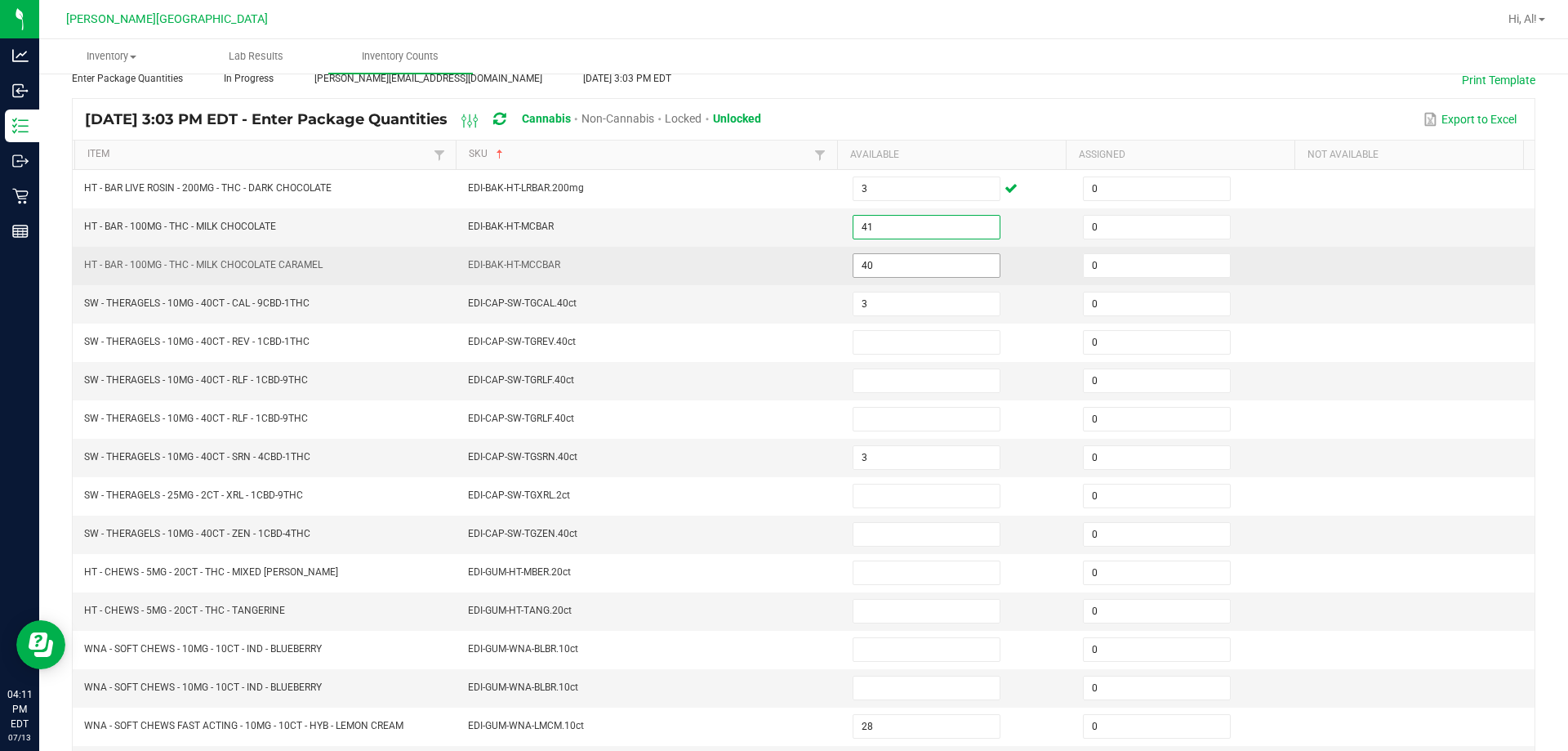 type on "41" 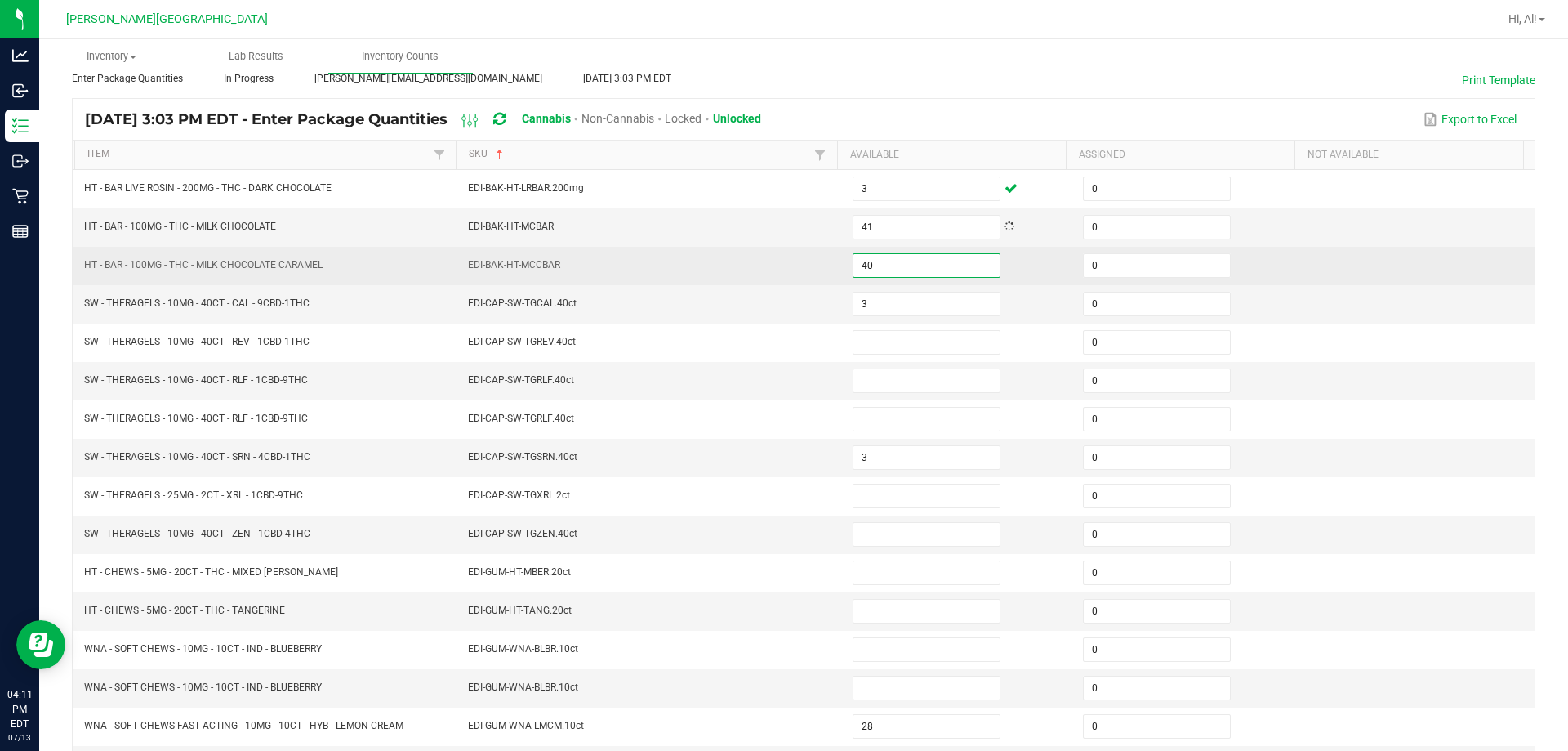 click on "40" at bounding box center (926, 266) 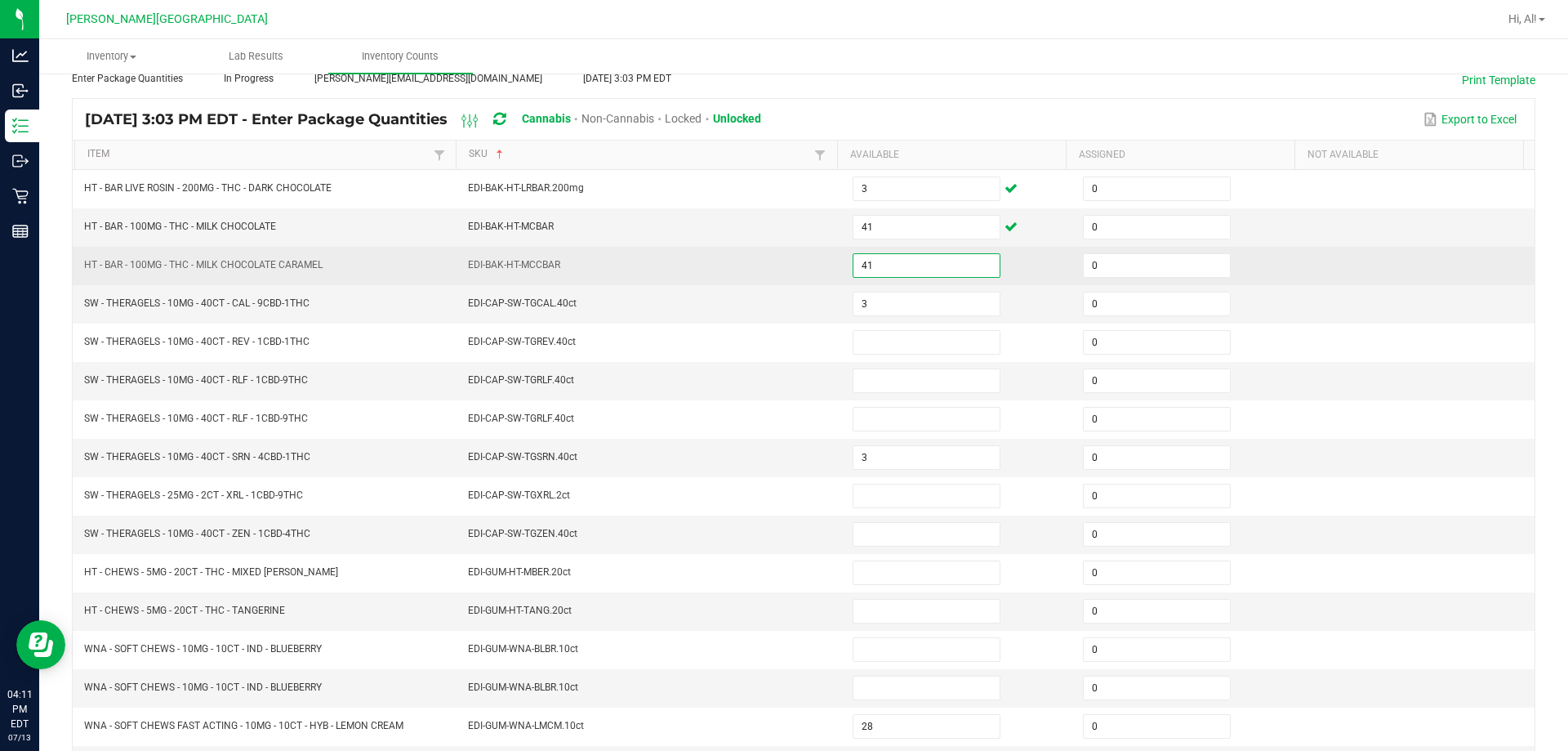 type on "41" 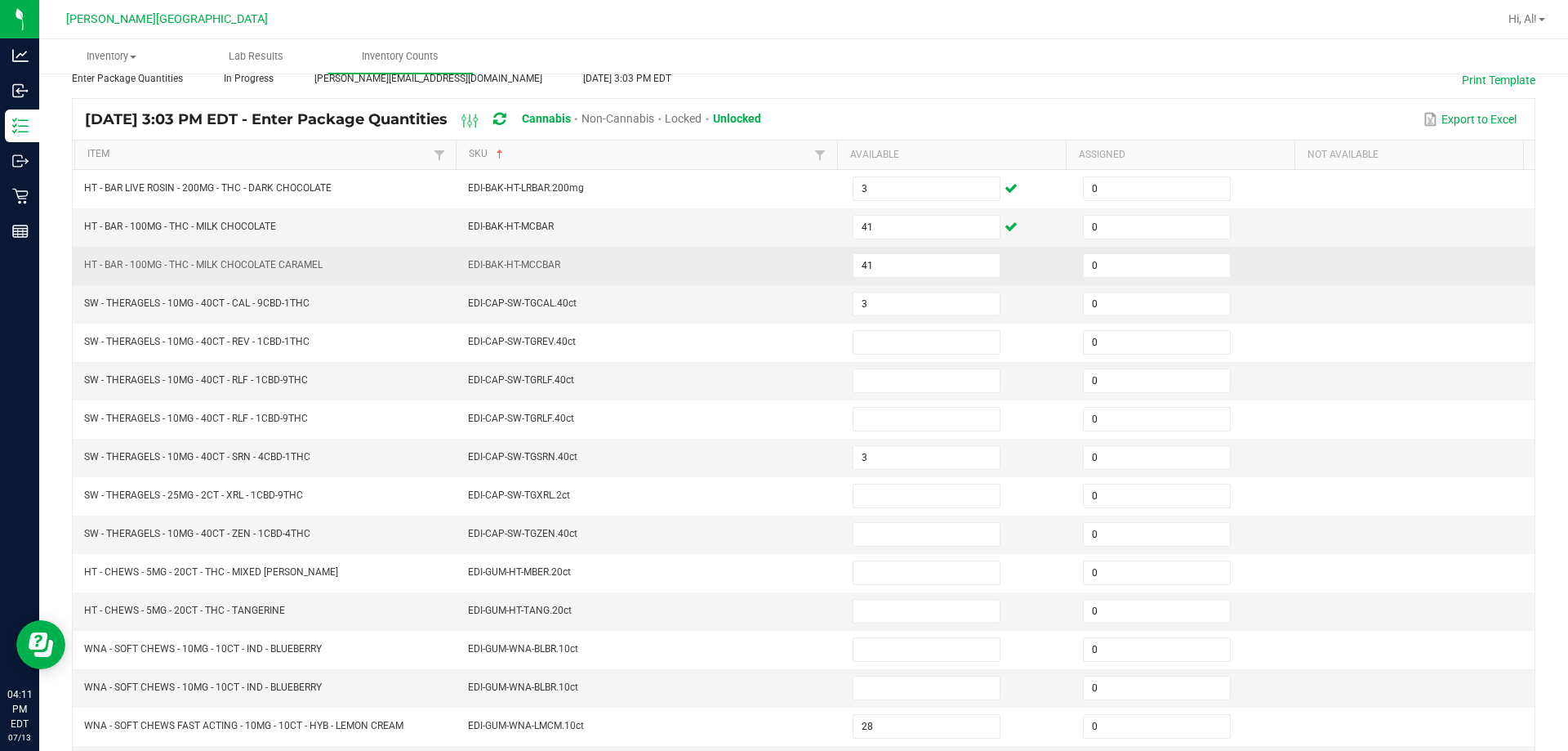 click on "EDI-BAK-HT-MCCBAR" at bounding box center (650, 266) 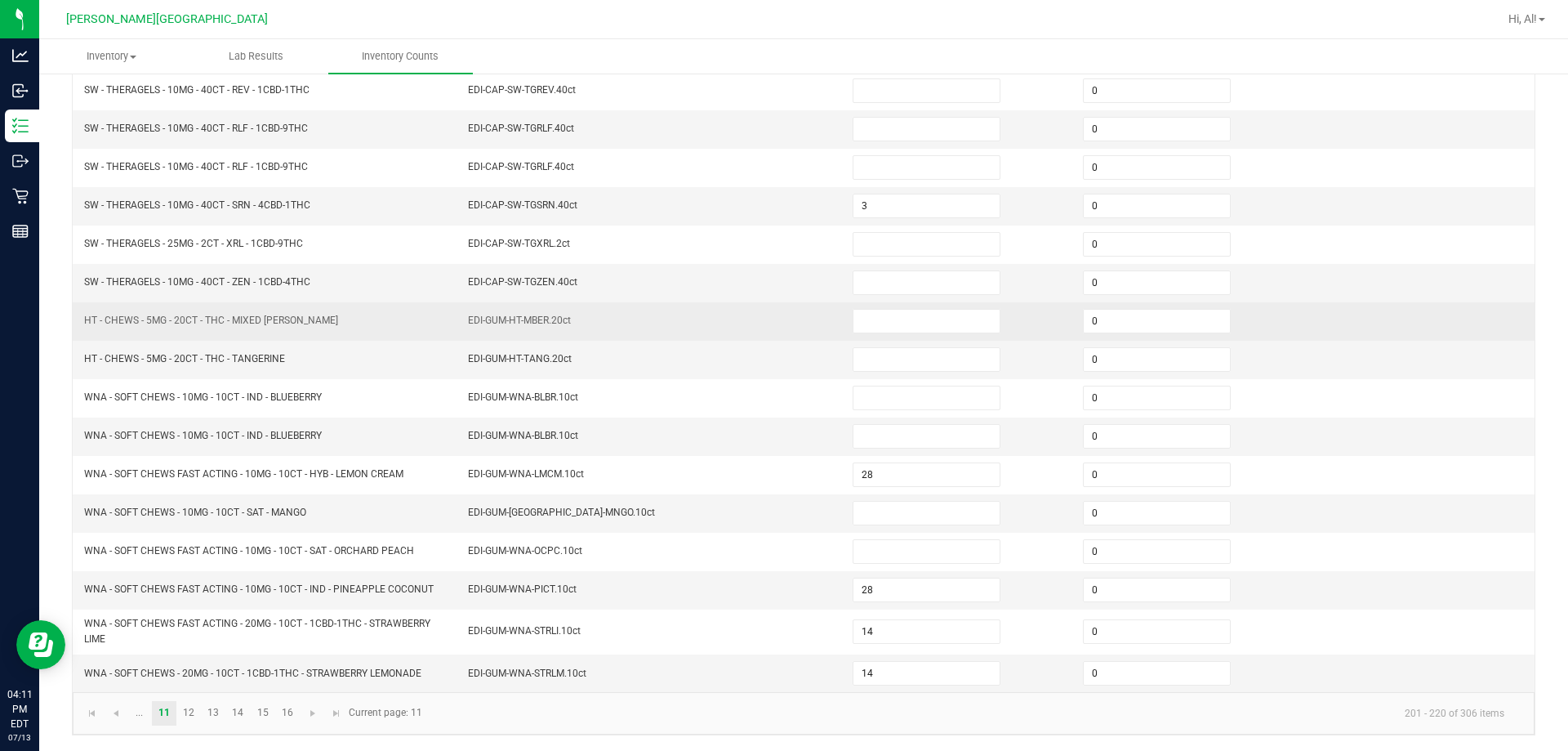 scroll, scrollTop: 346, scrollLeft: 0, axis: vertical 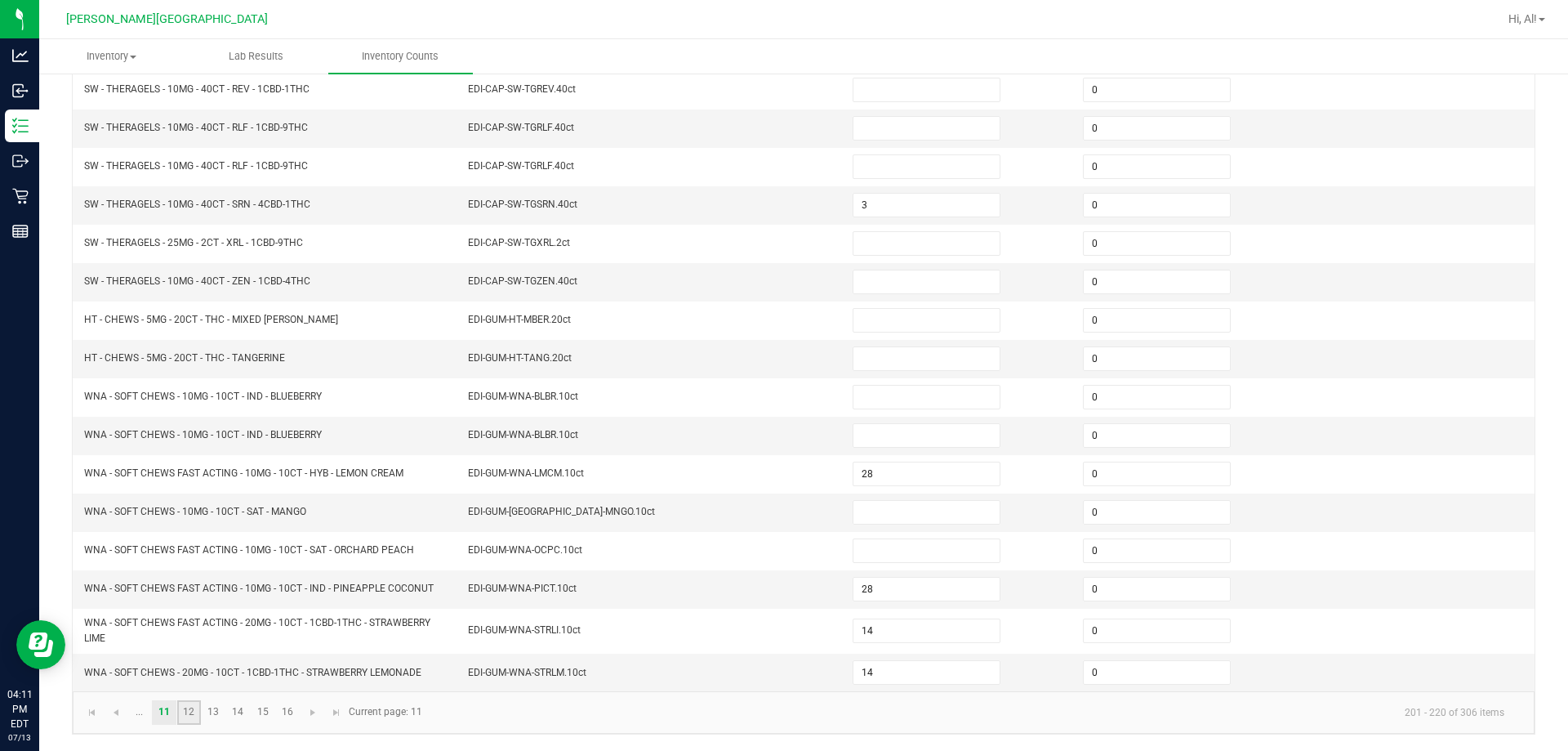 click on "12" 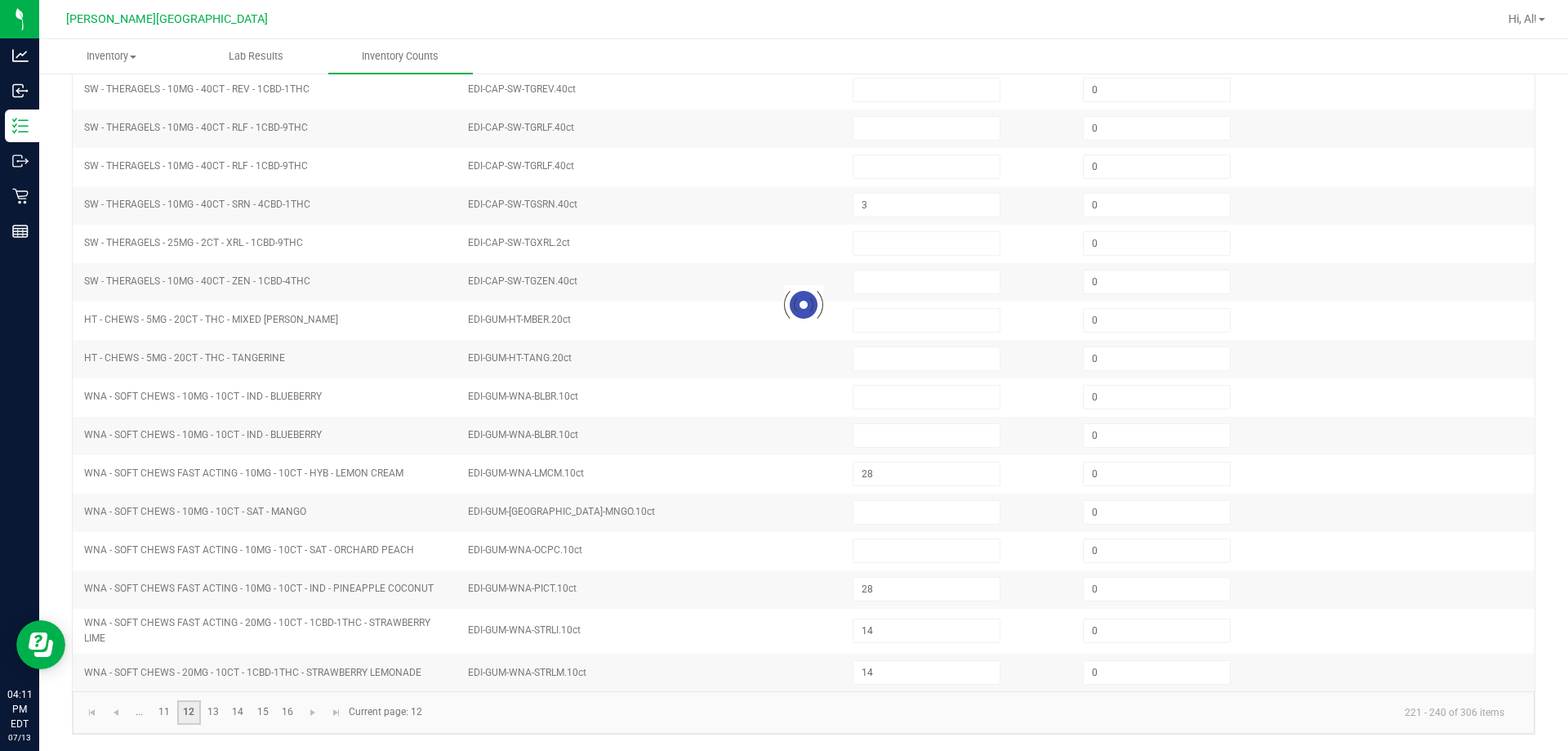 type on "4" 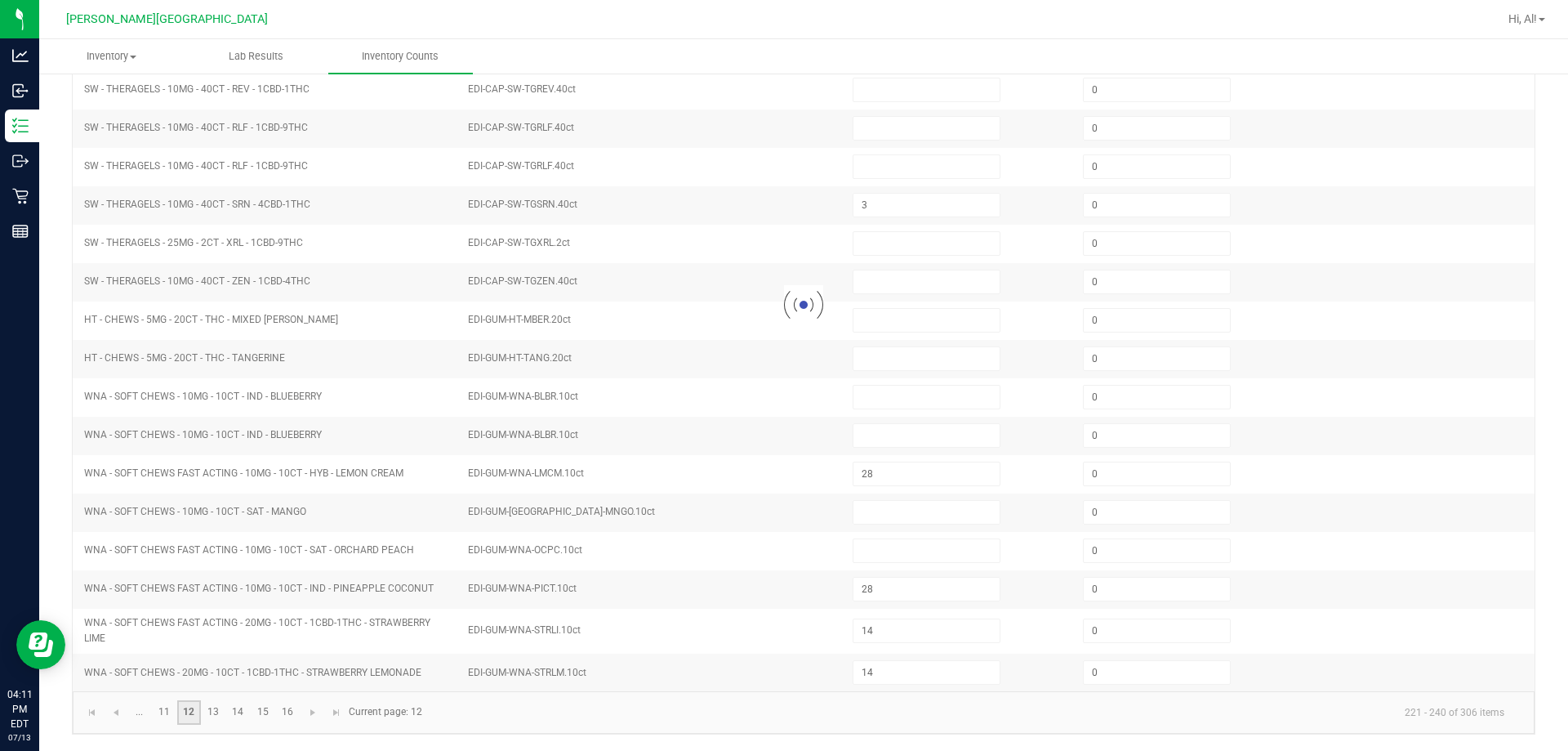 type 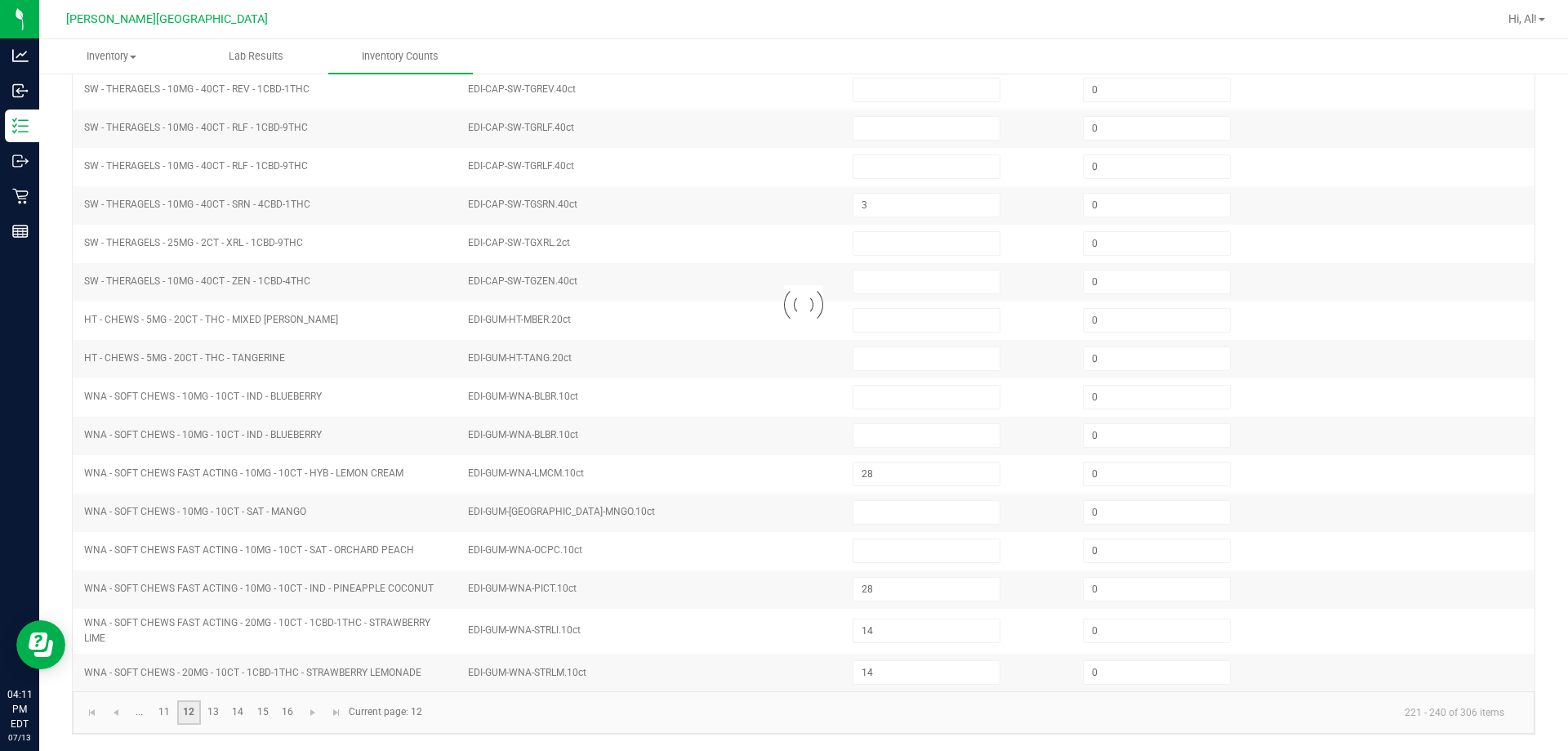 type on "5" 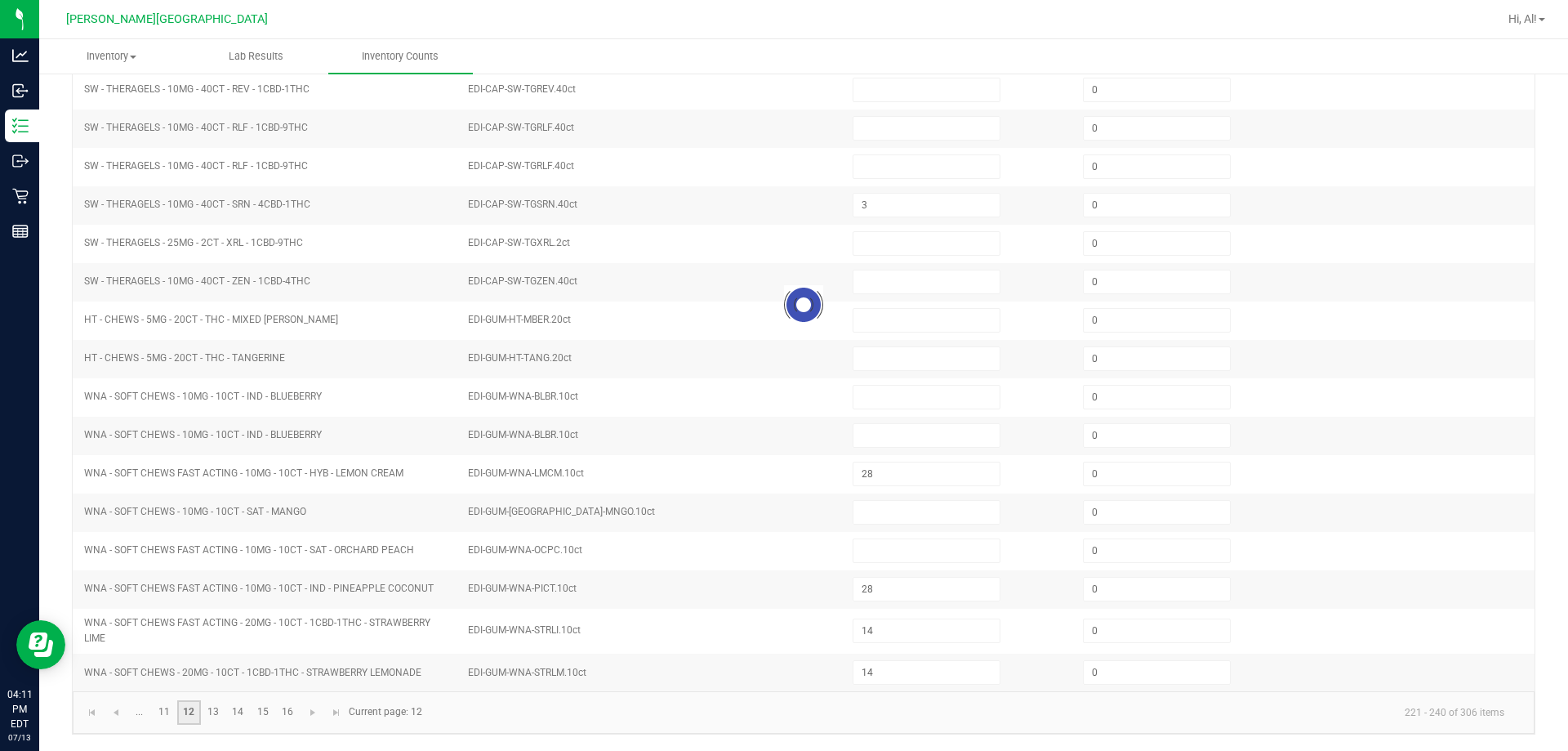 type 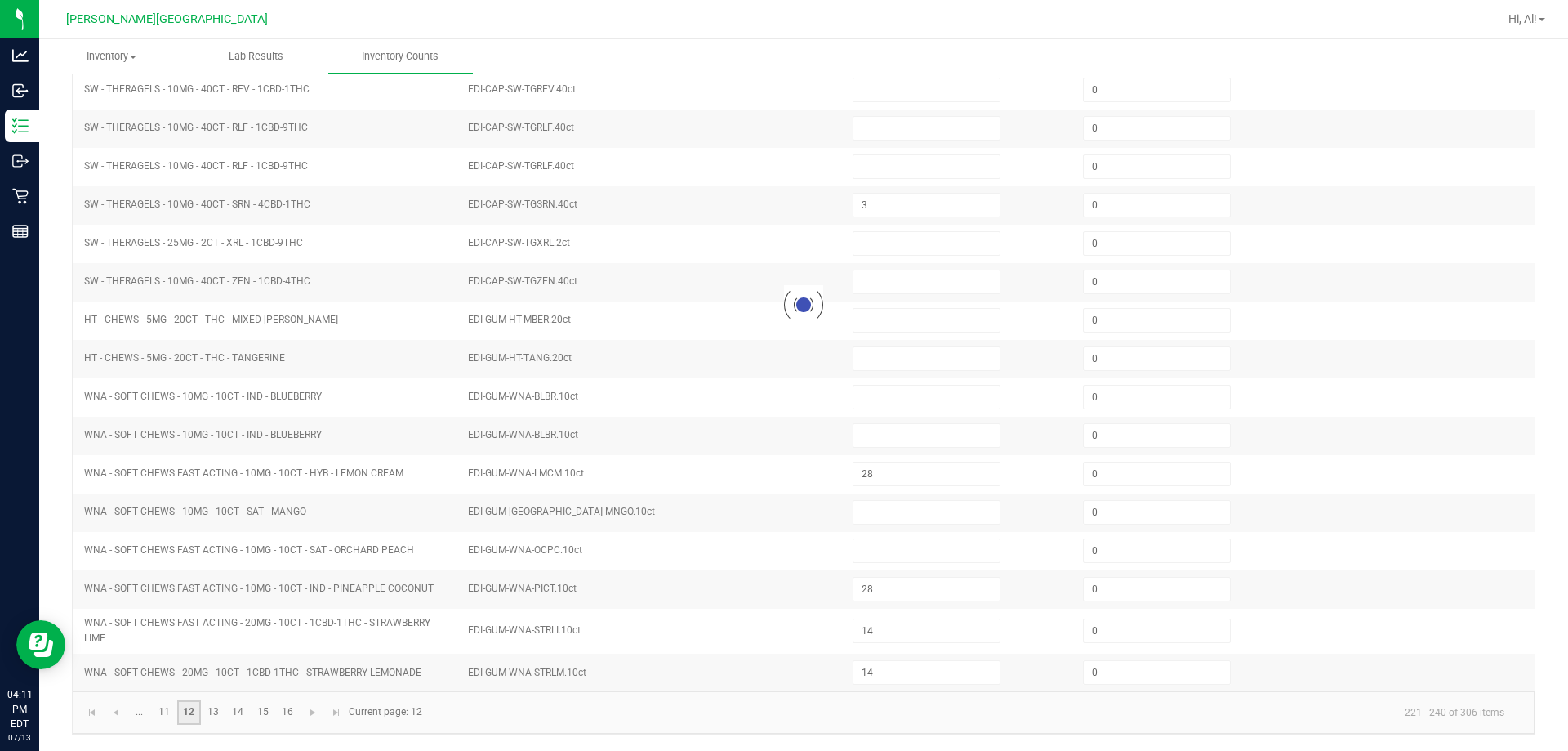 type on "7" 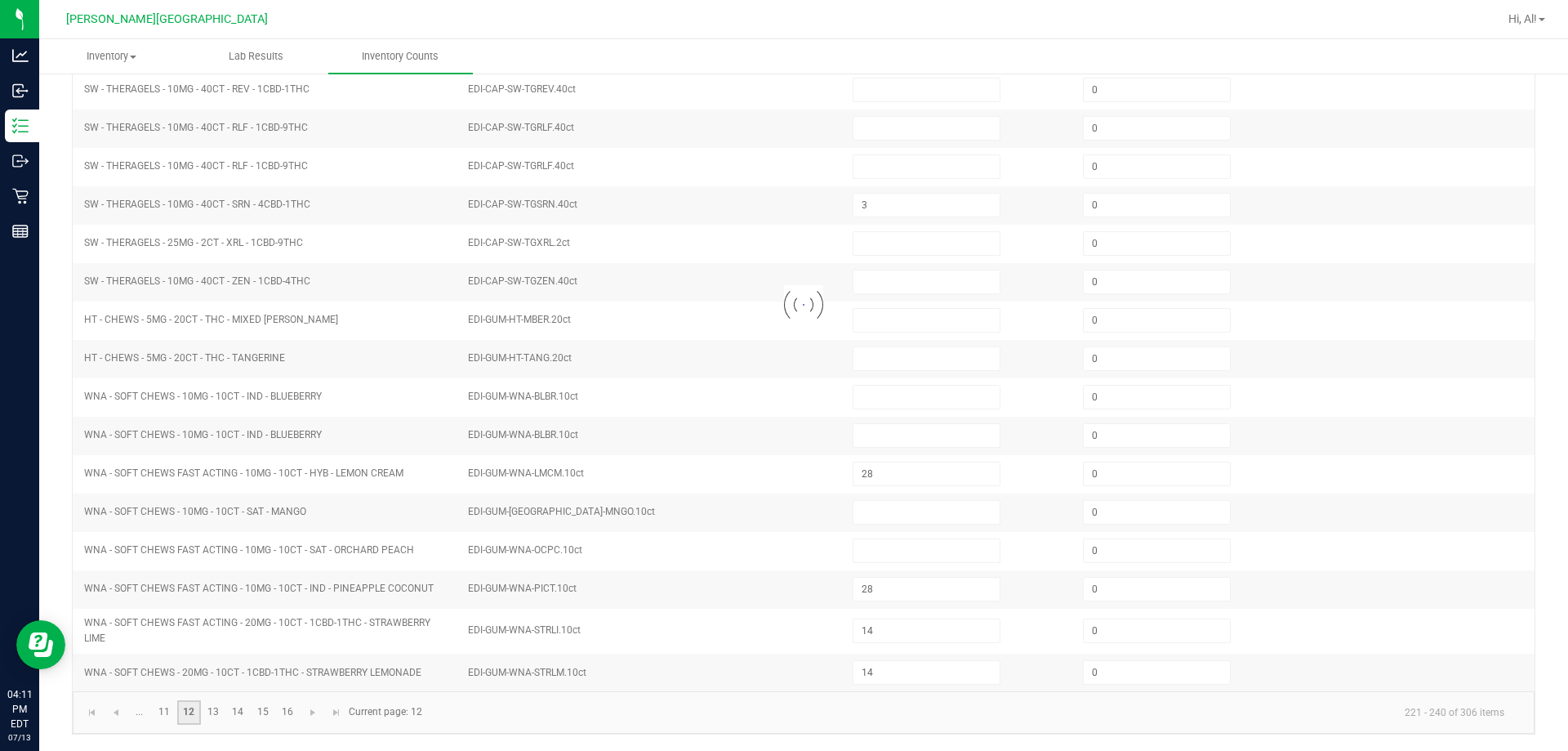 type on "5" 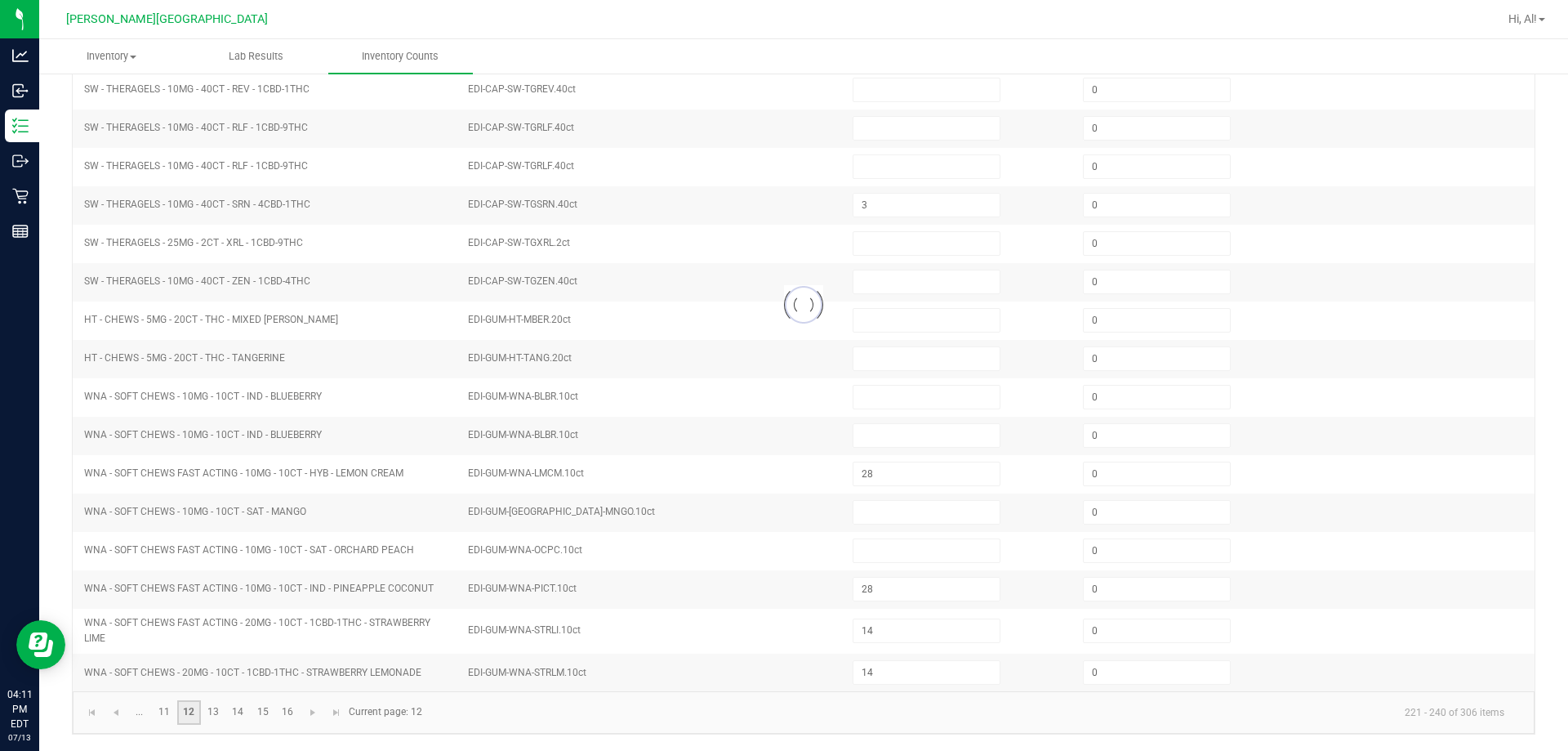 type on "5" 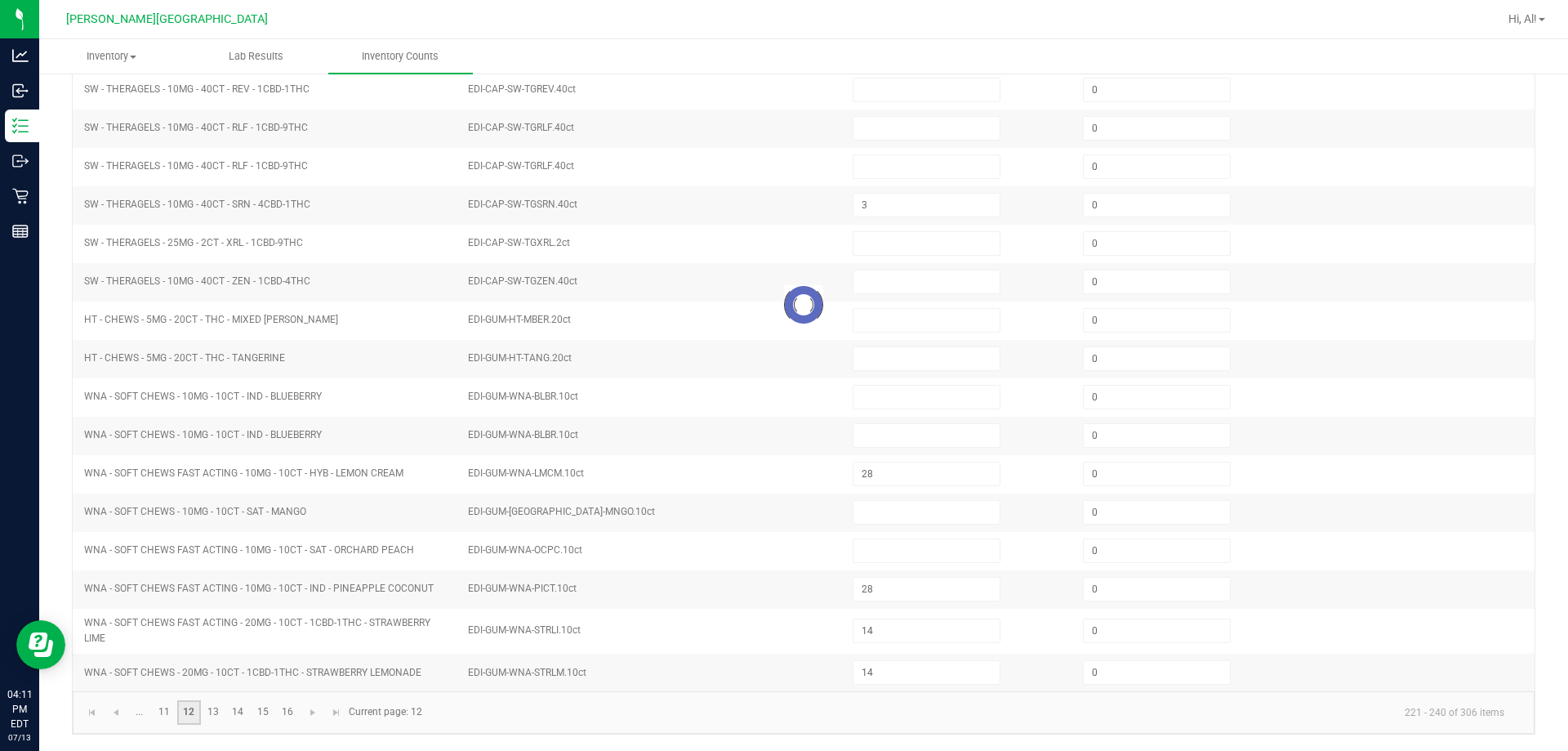 type on "8" 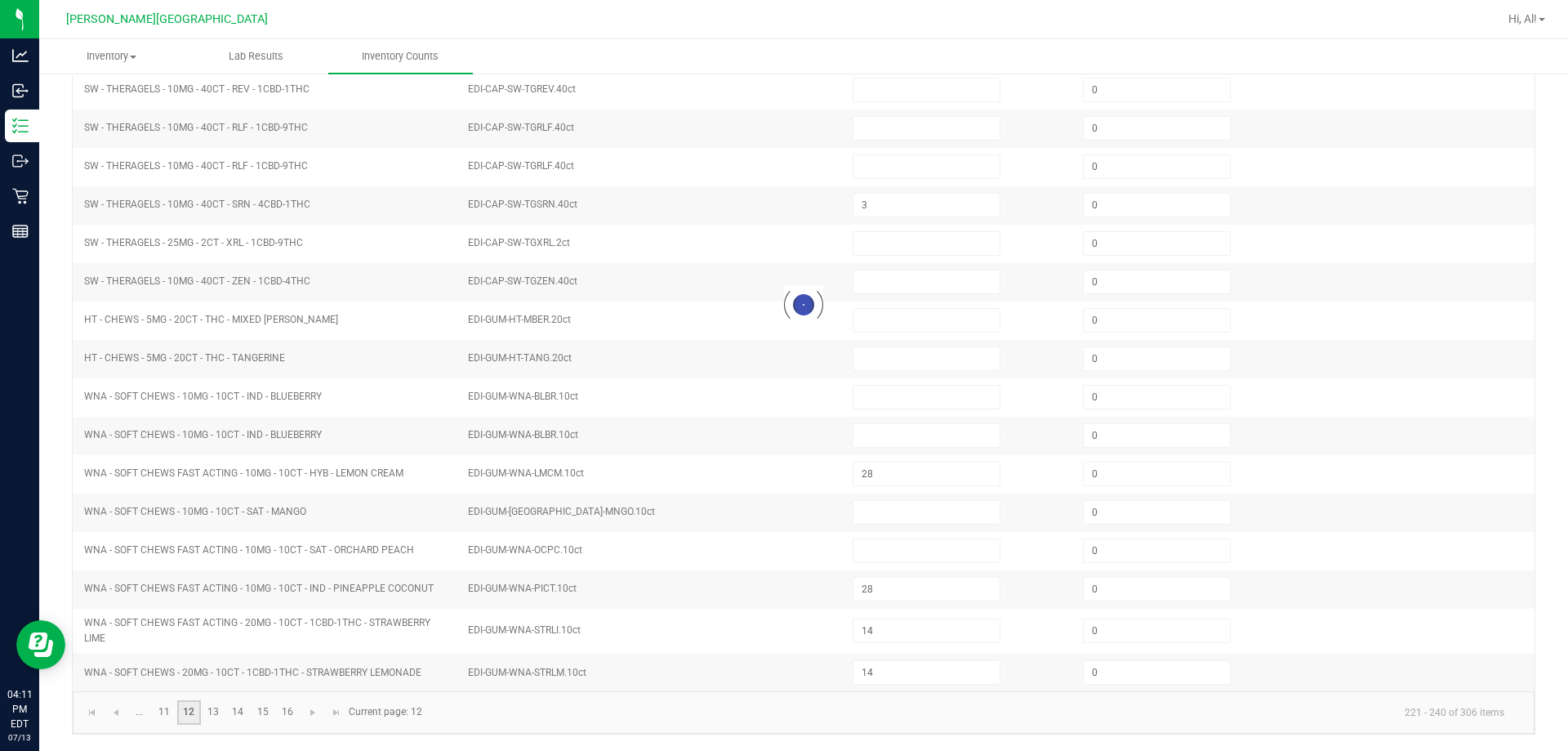 type on "7" 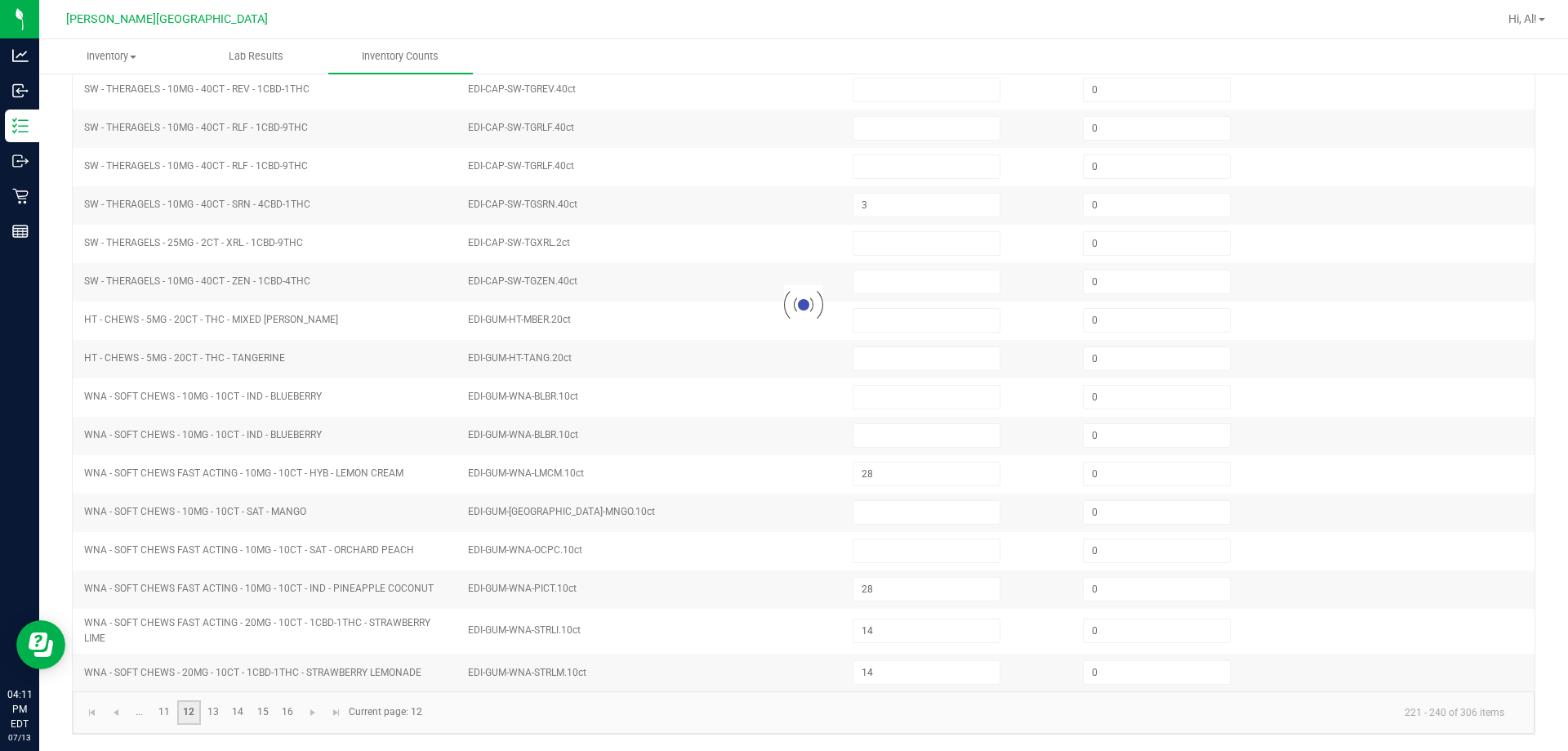 type on "5" 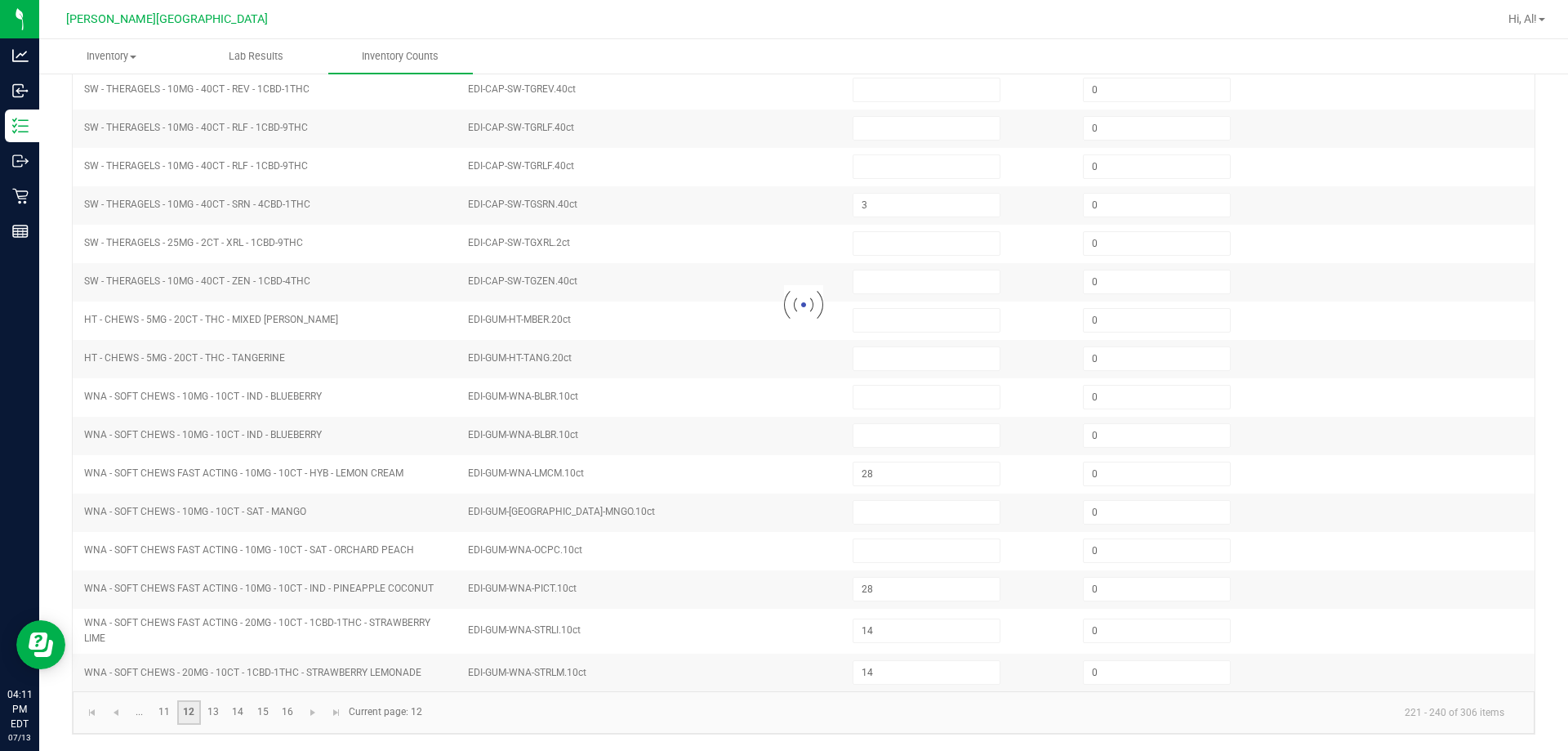 type on "3" 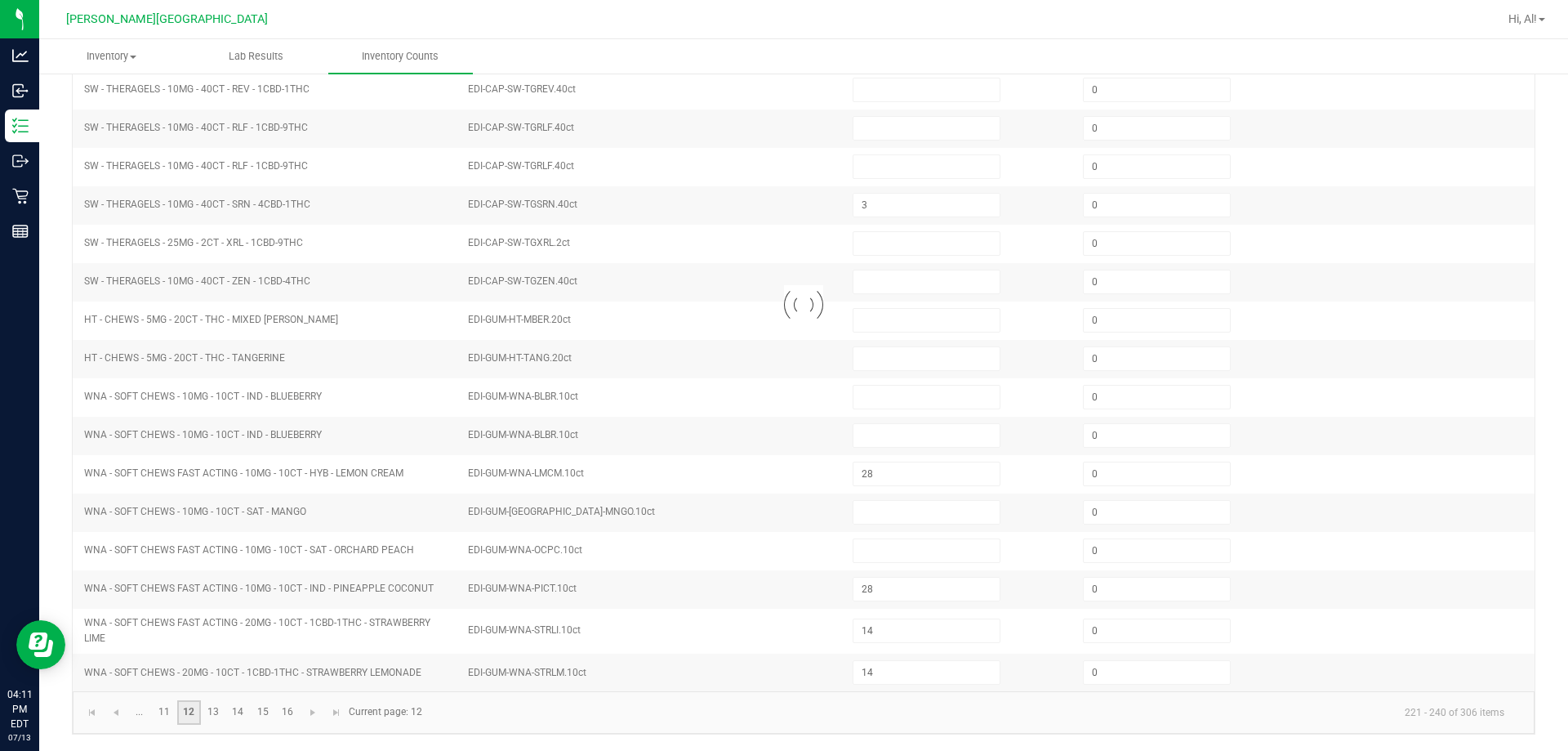 type on "13" 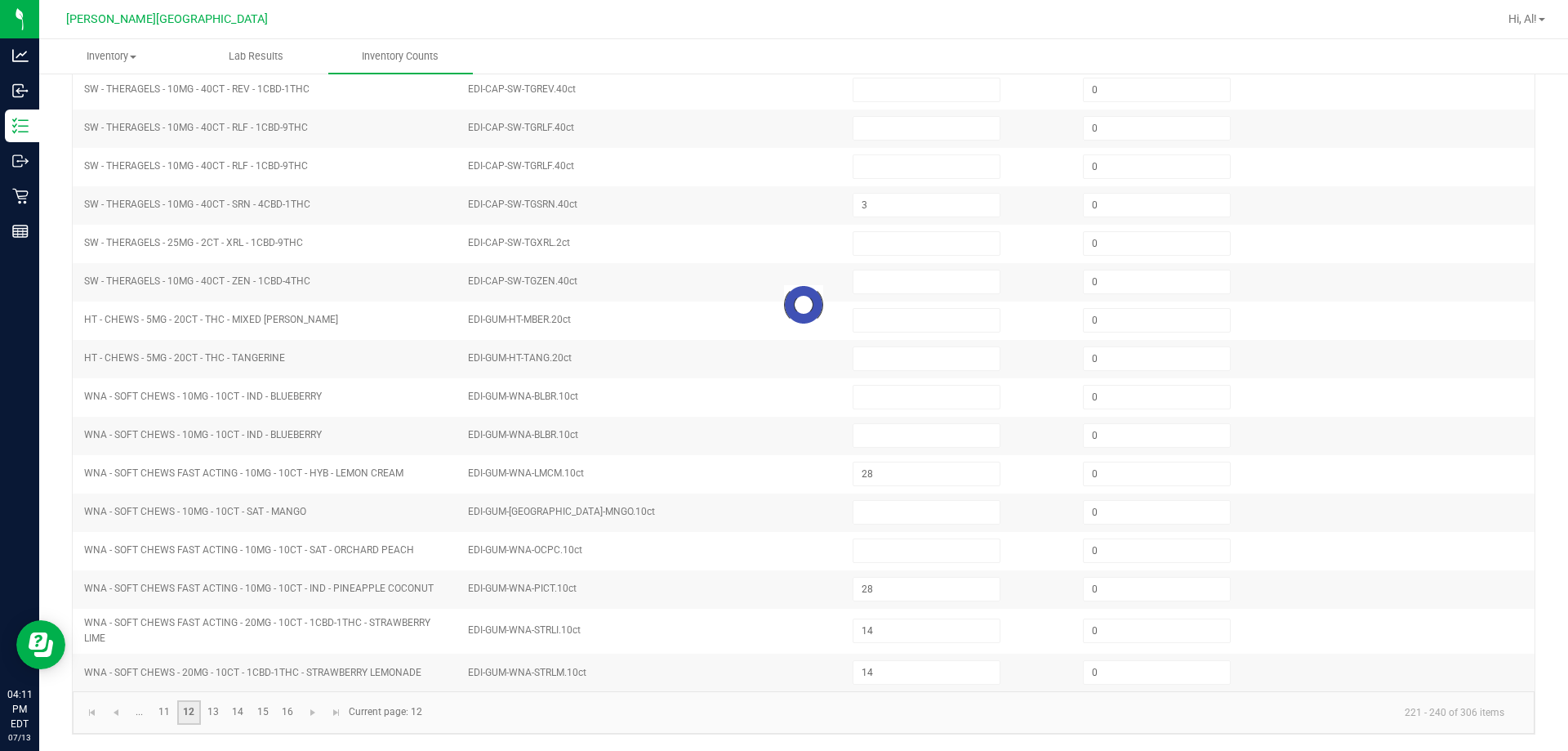 type 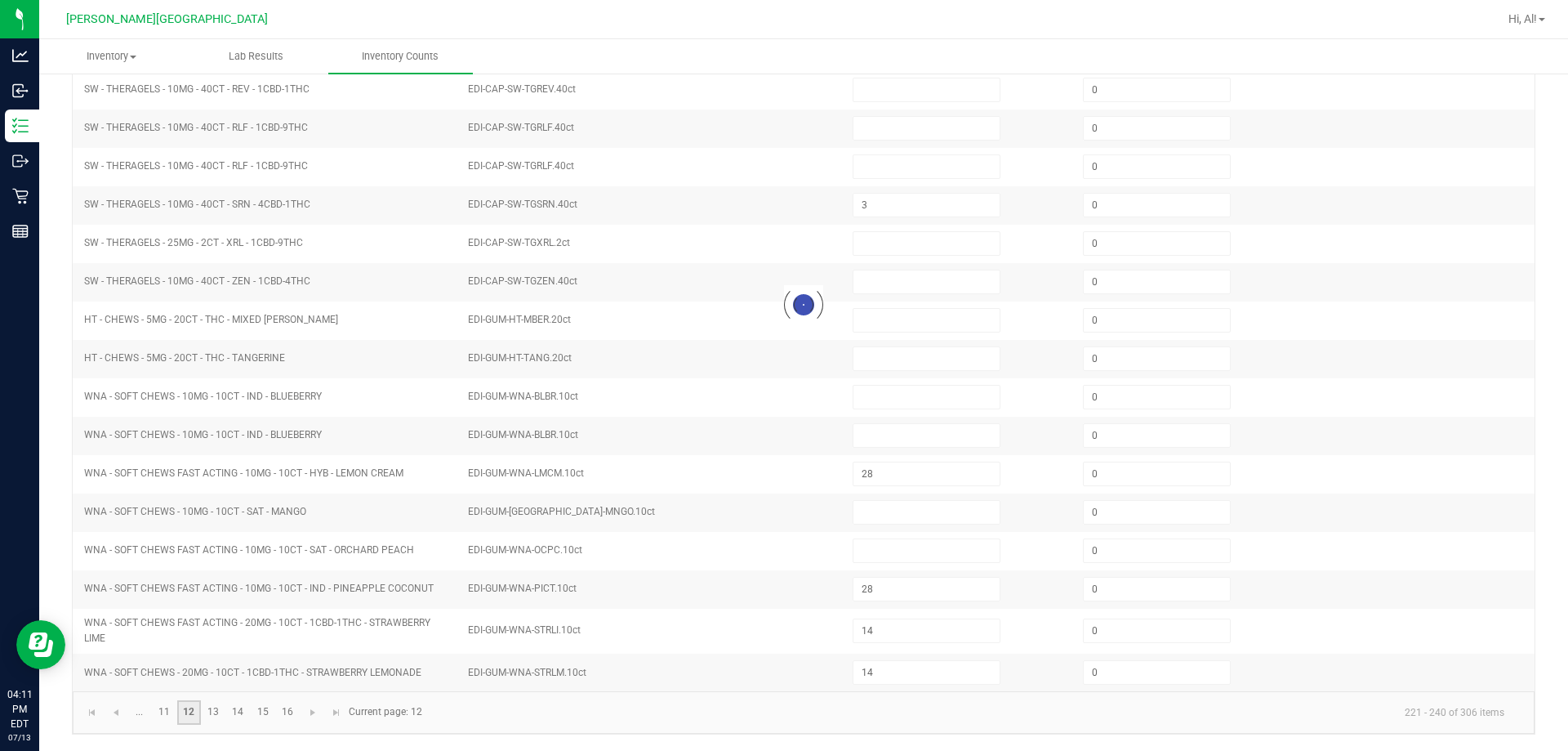type 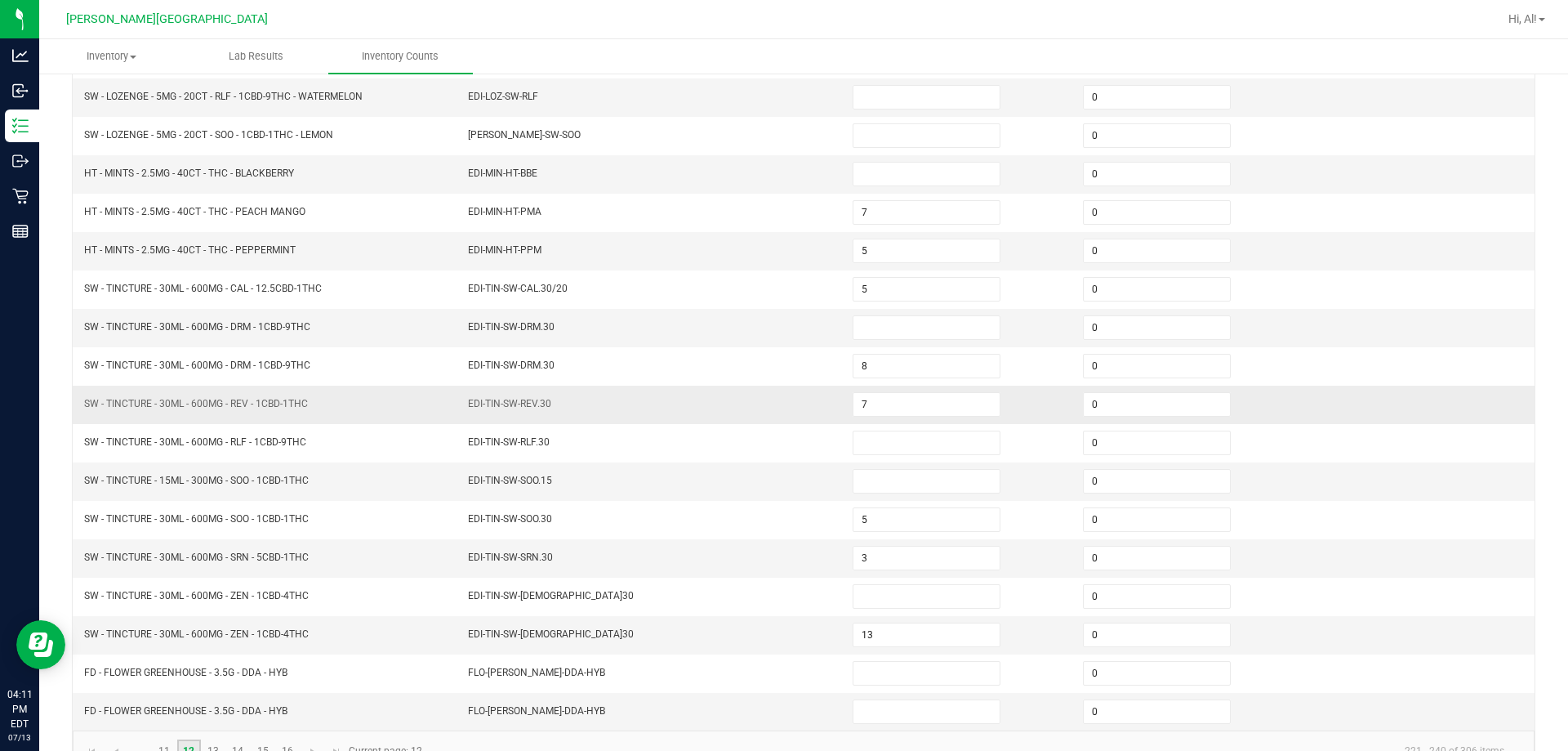 scroll, scrollTop: 339, scrollLeft: 0, axis: vertical 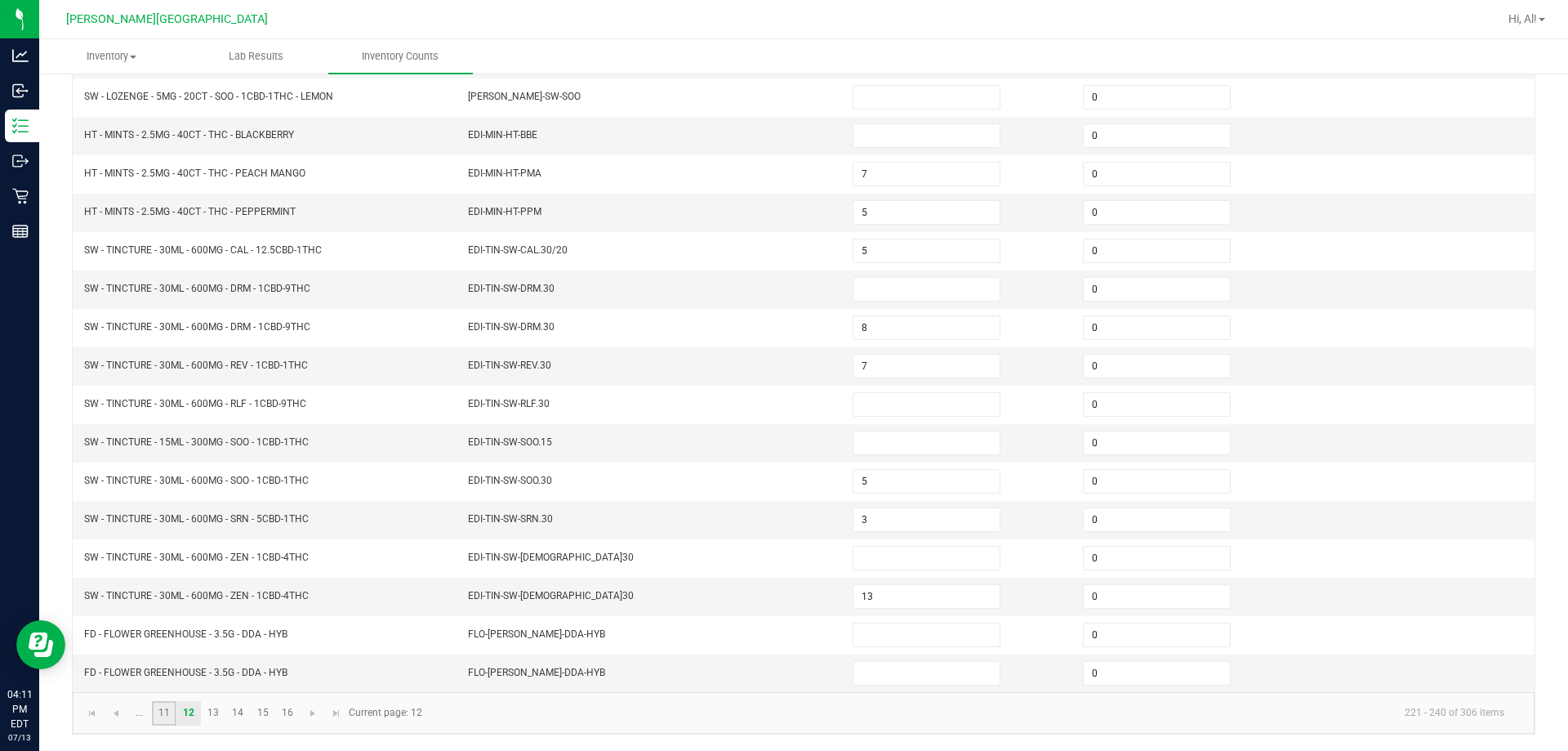 click on "11" 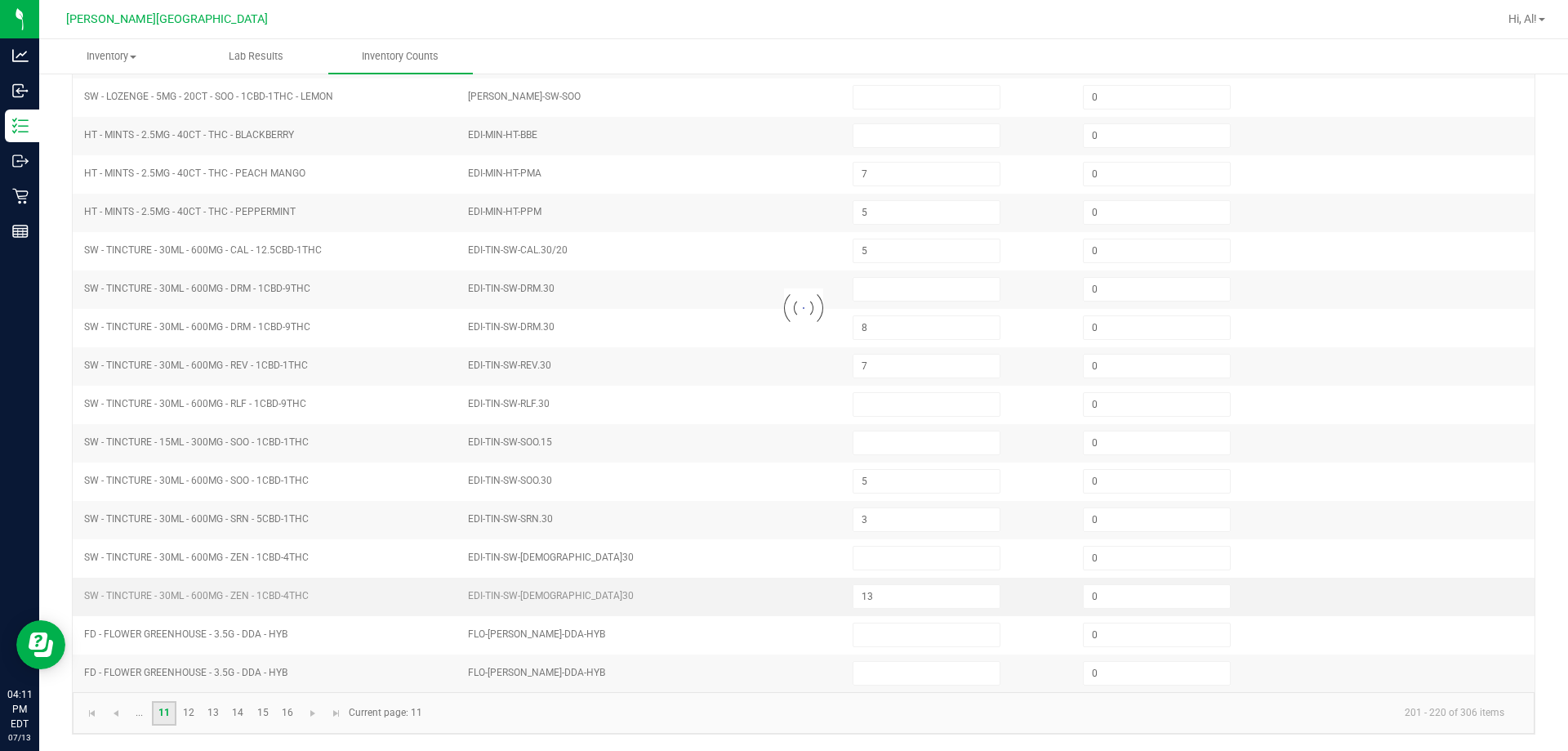 type on "3" 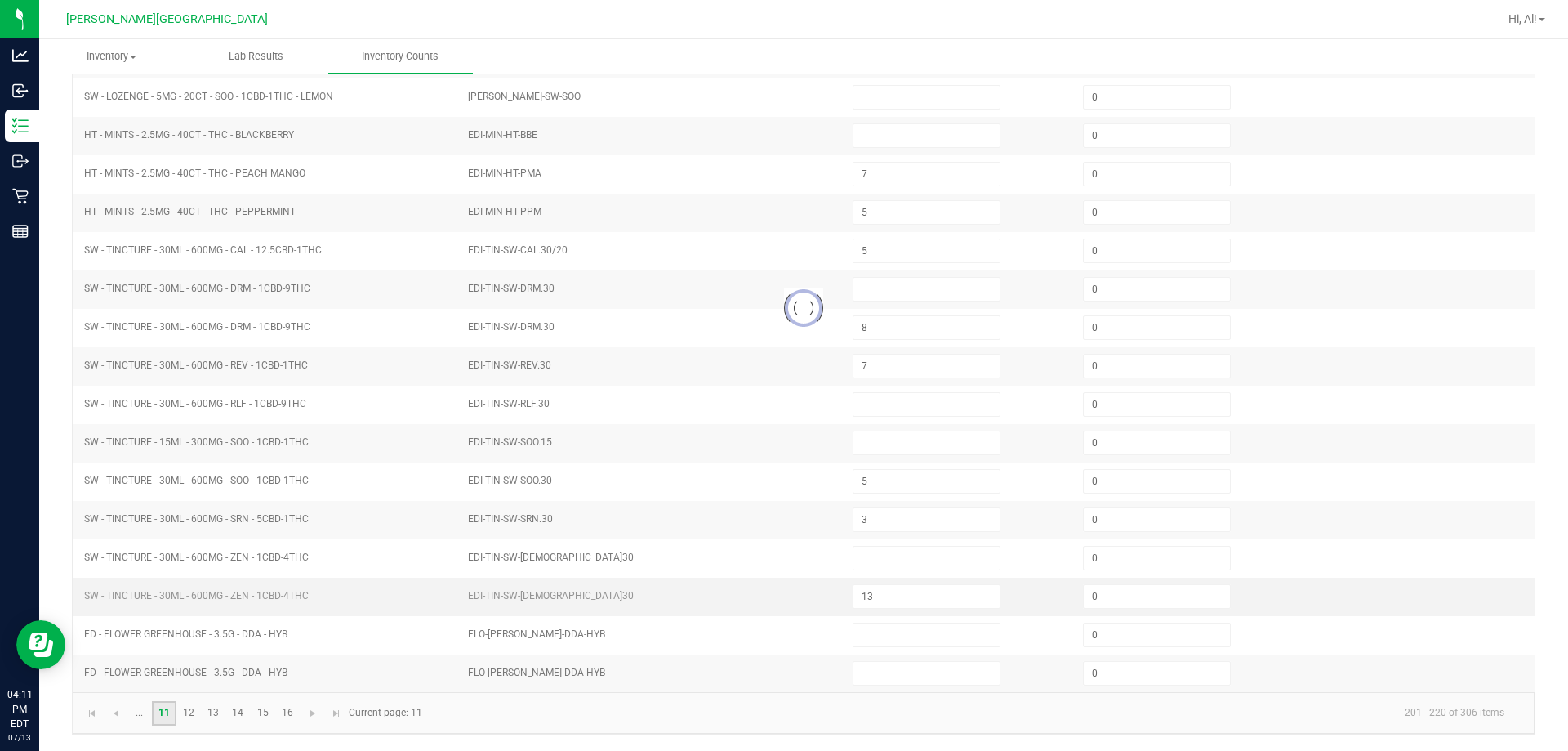 type on "41" 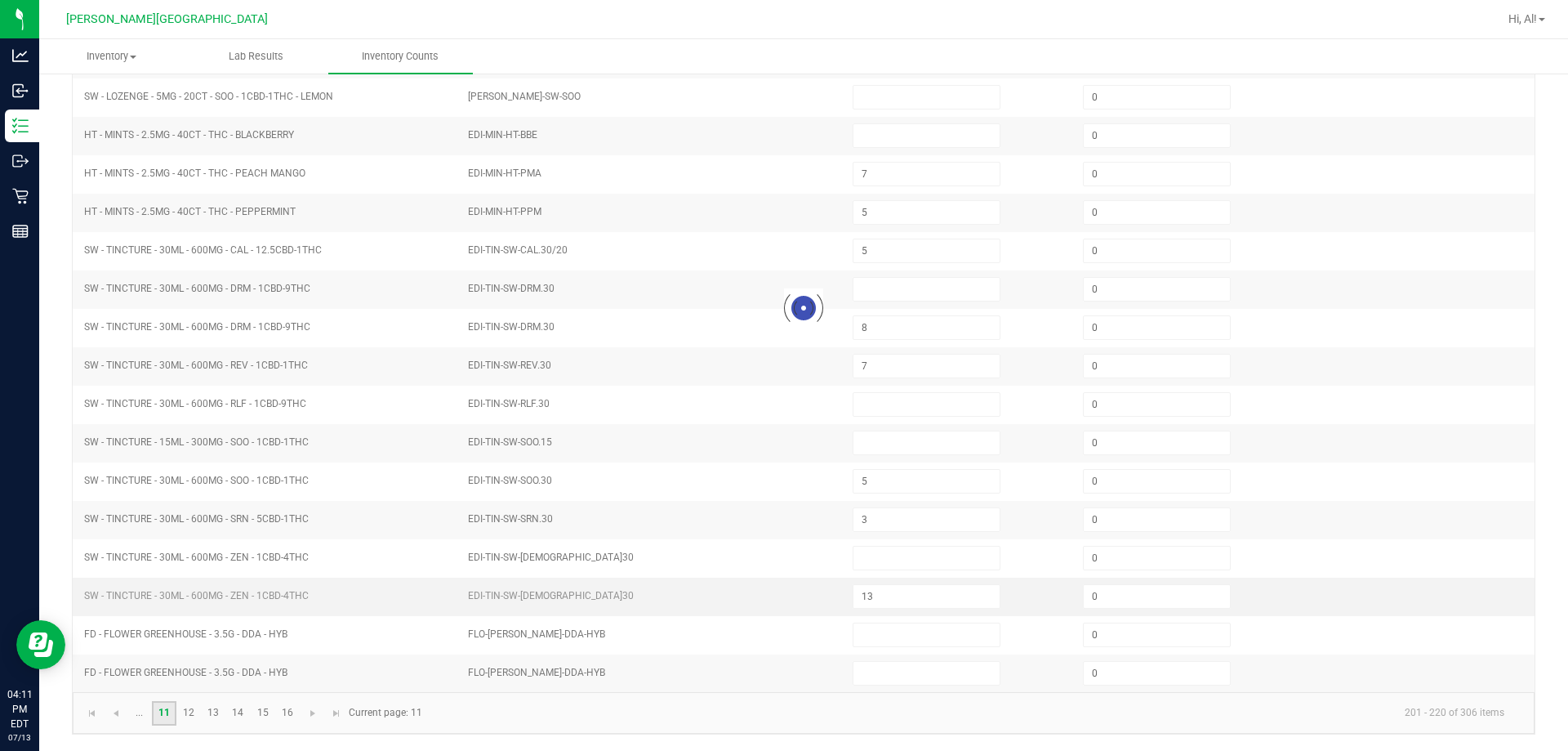 type on "41" 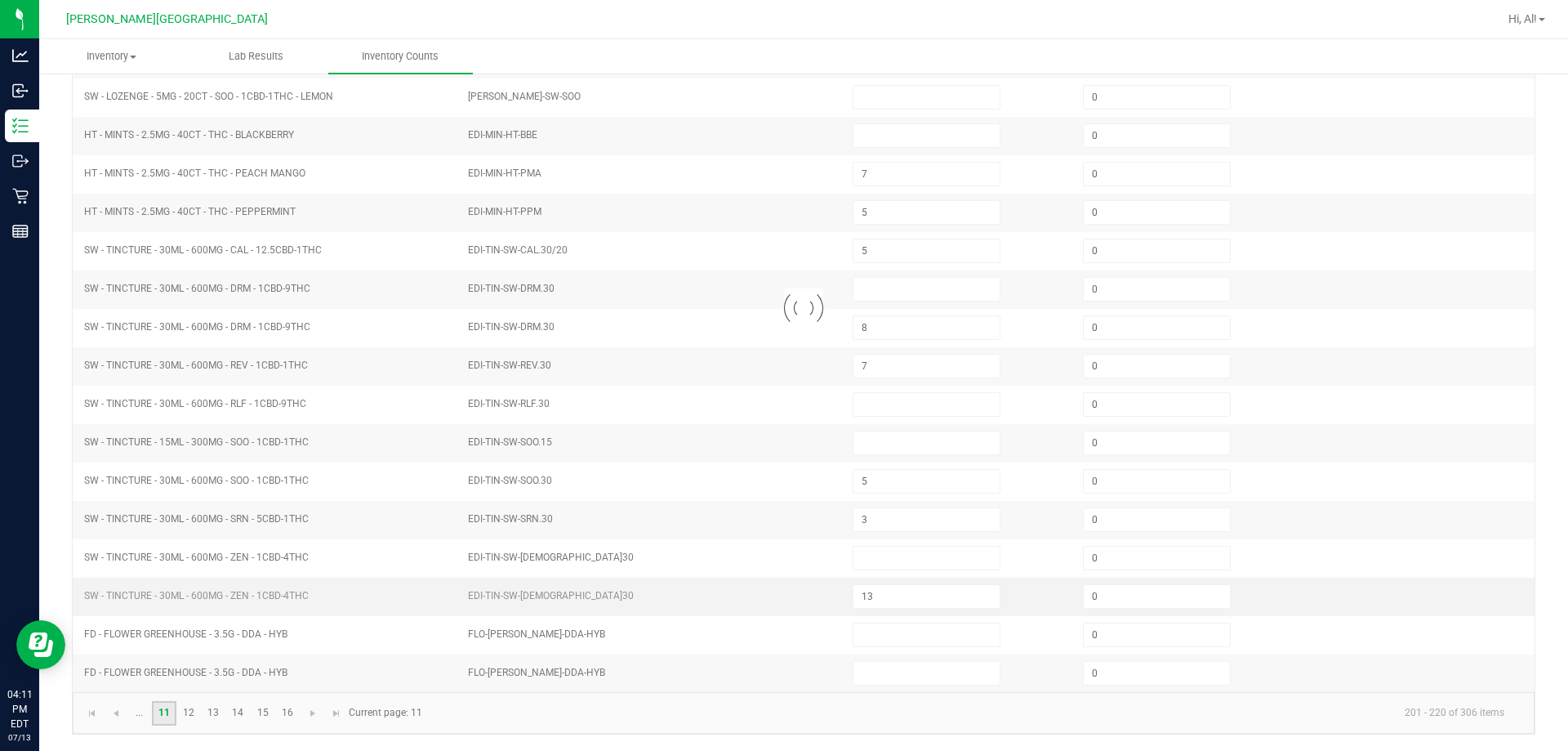 type on "3" 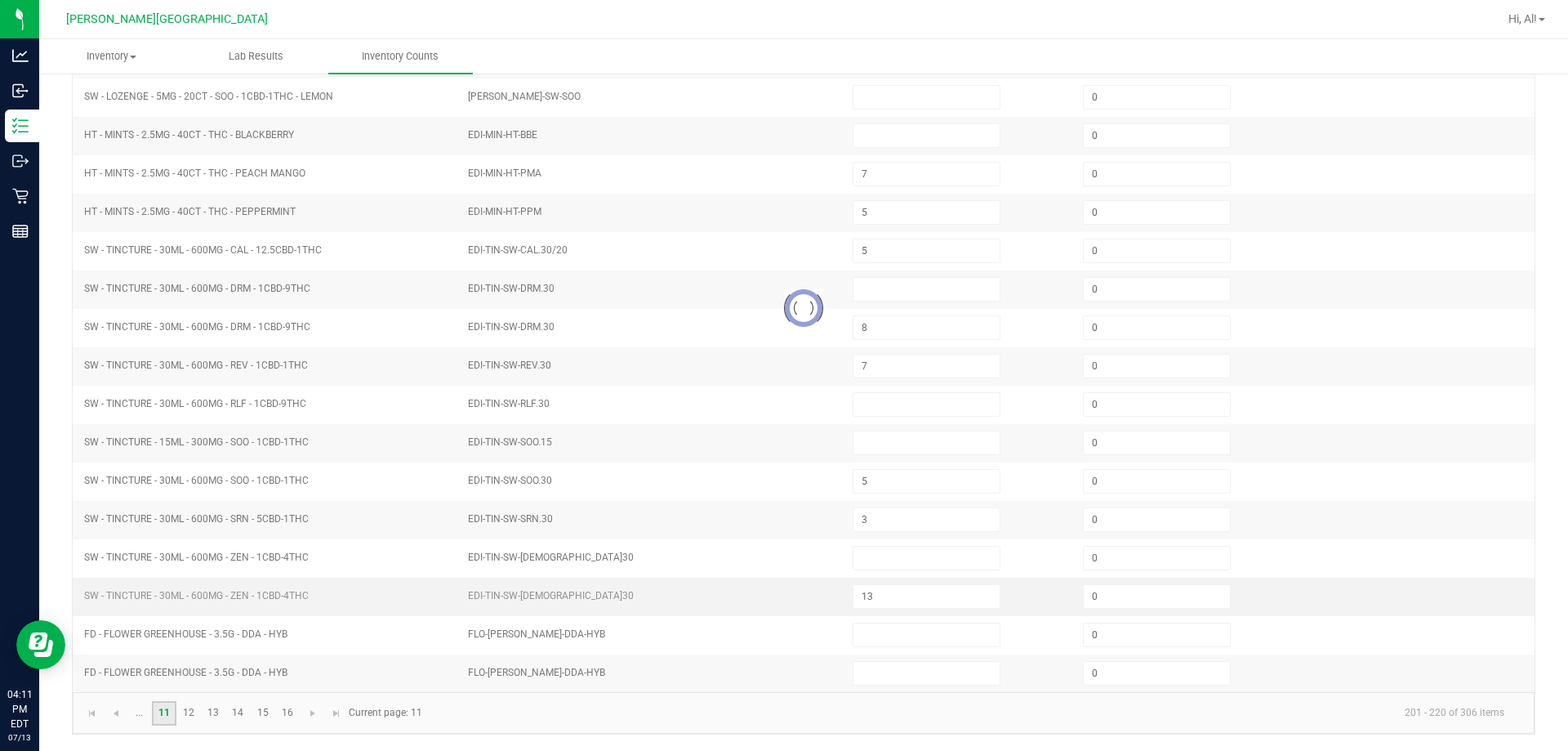 type 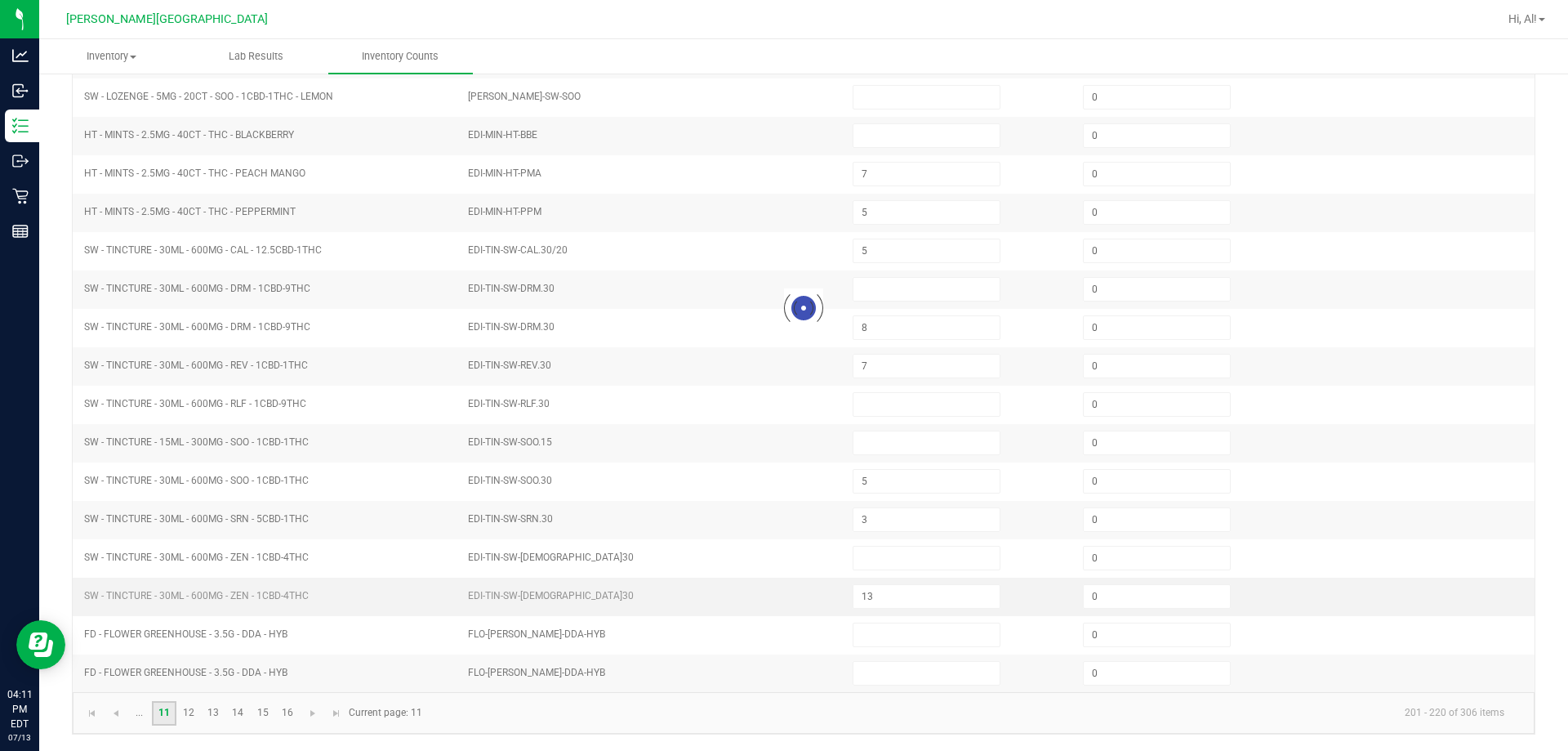 type on "3" 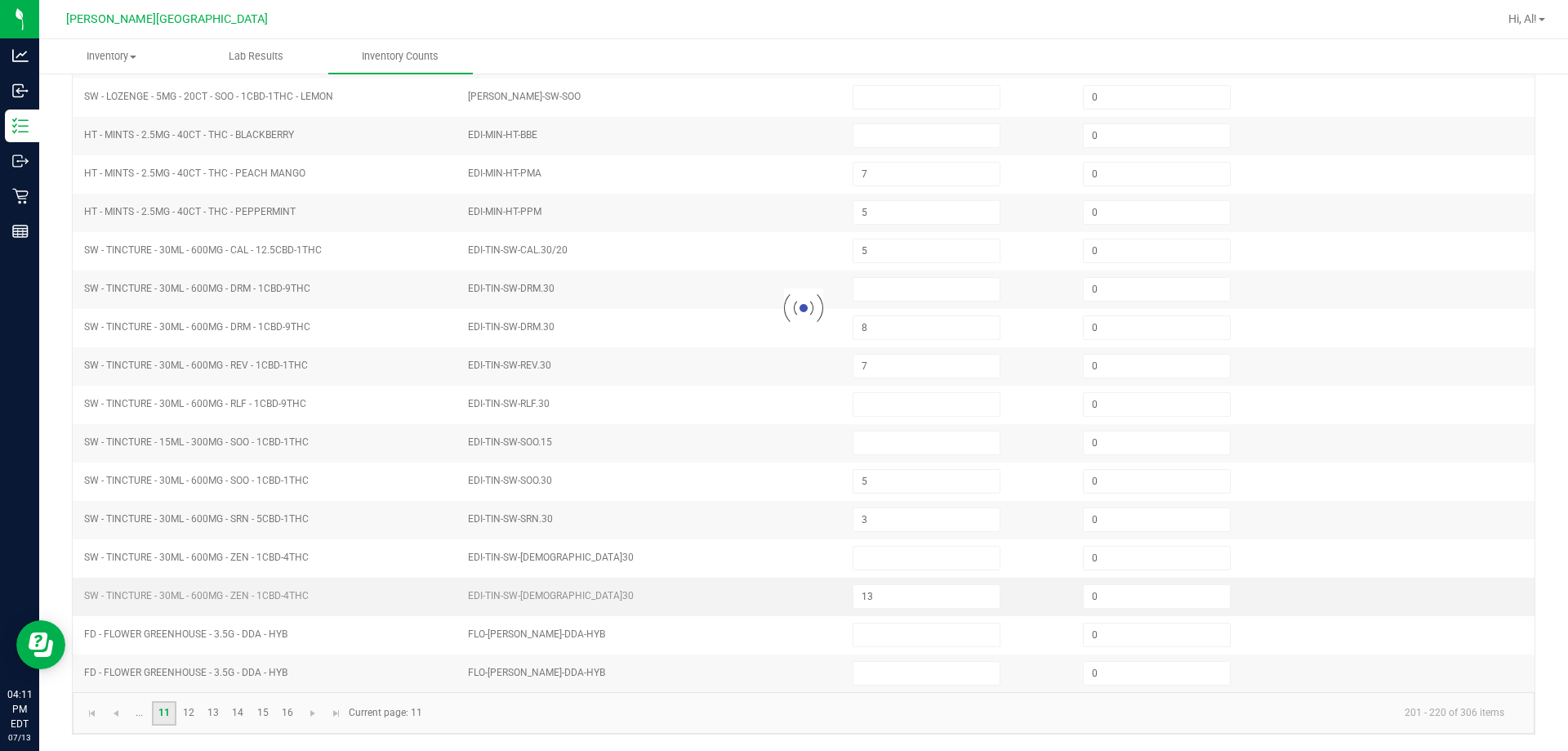 type 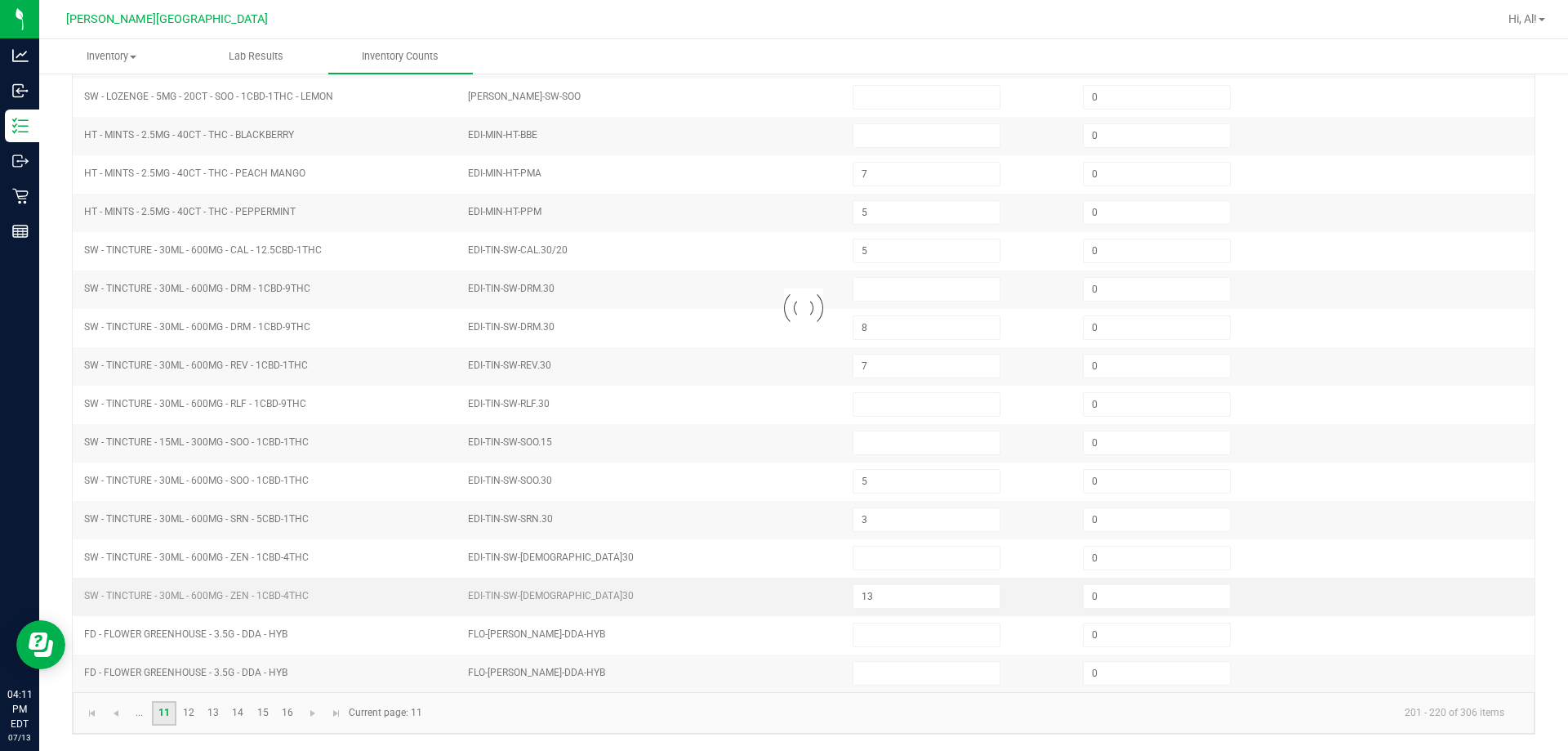 type 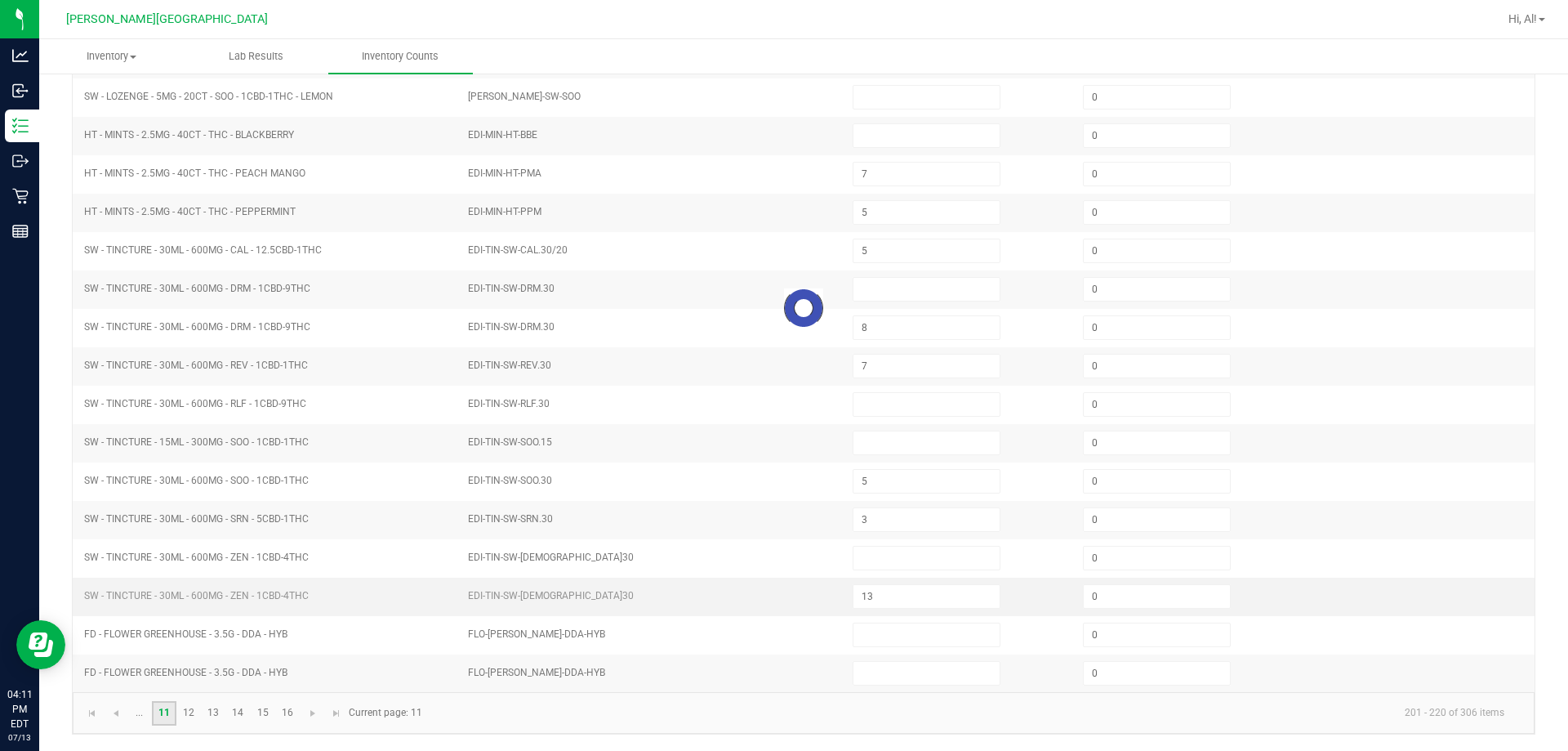type 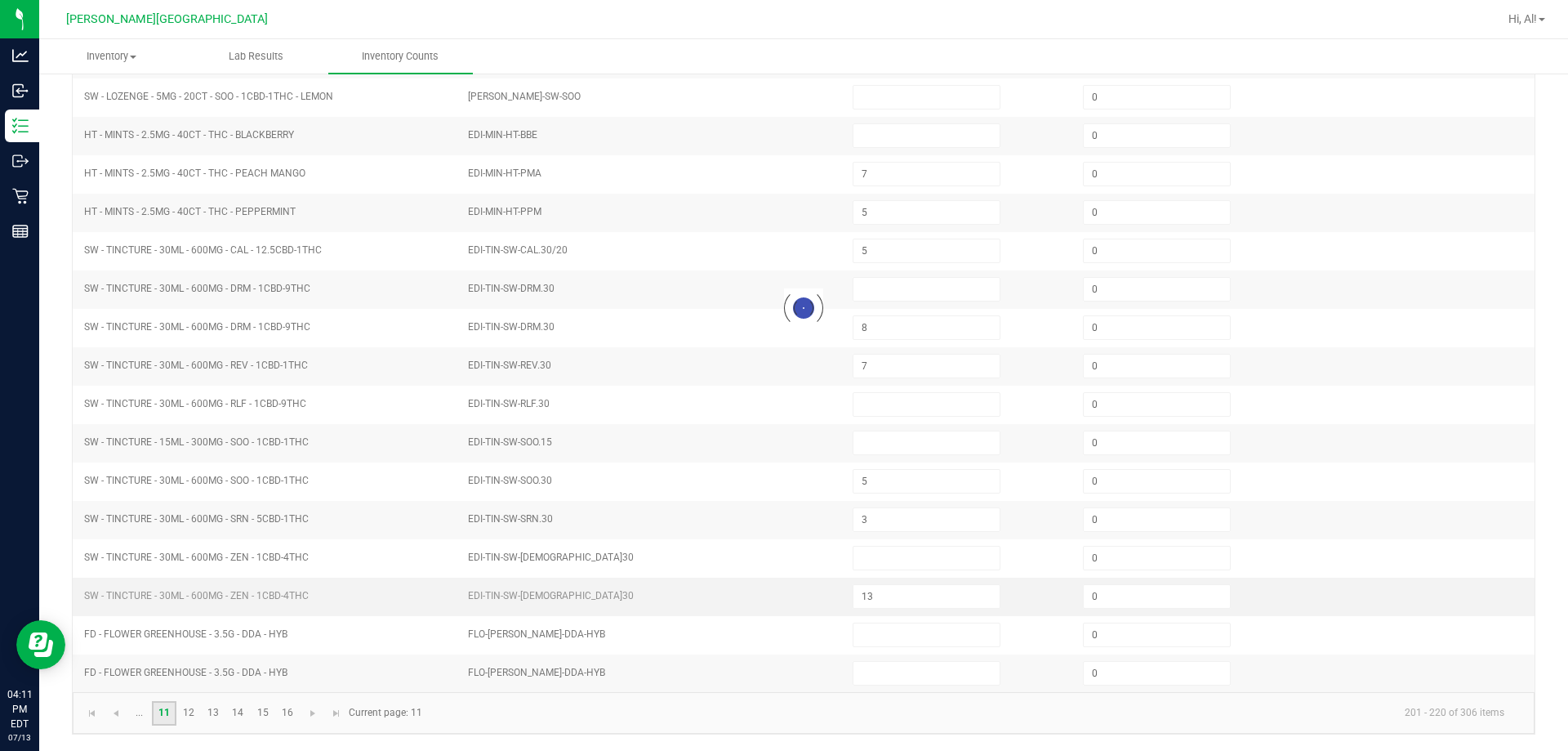 type on "28" 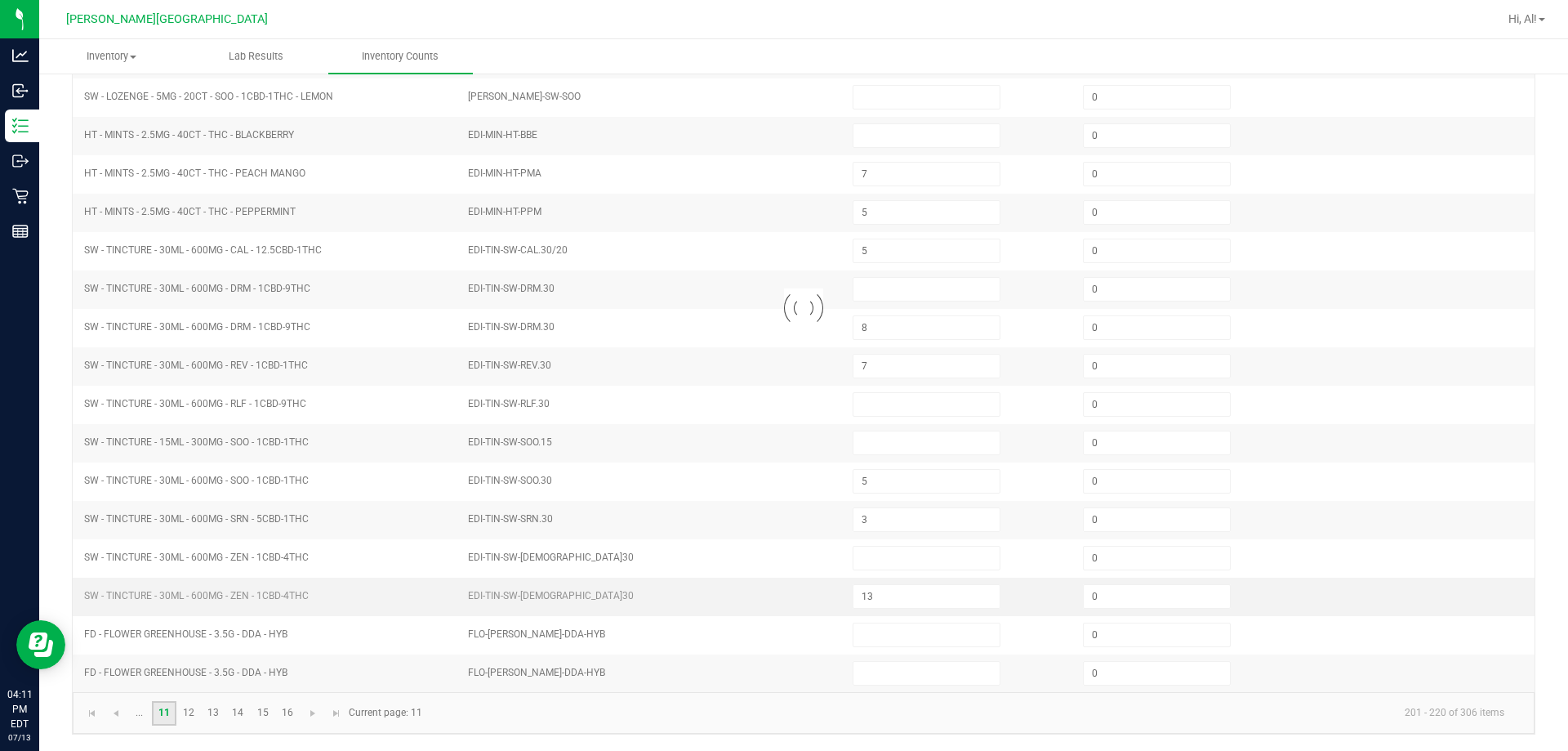 type 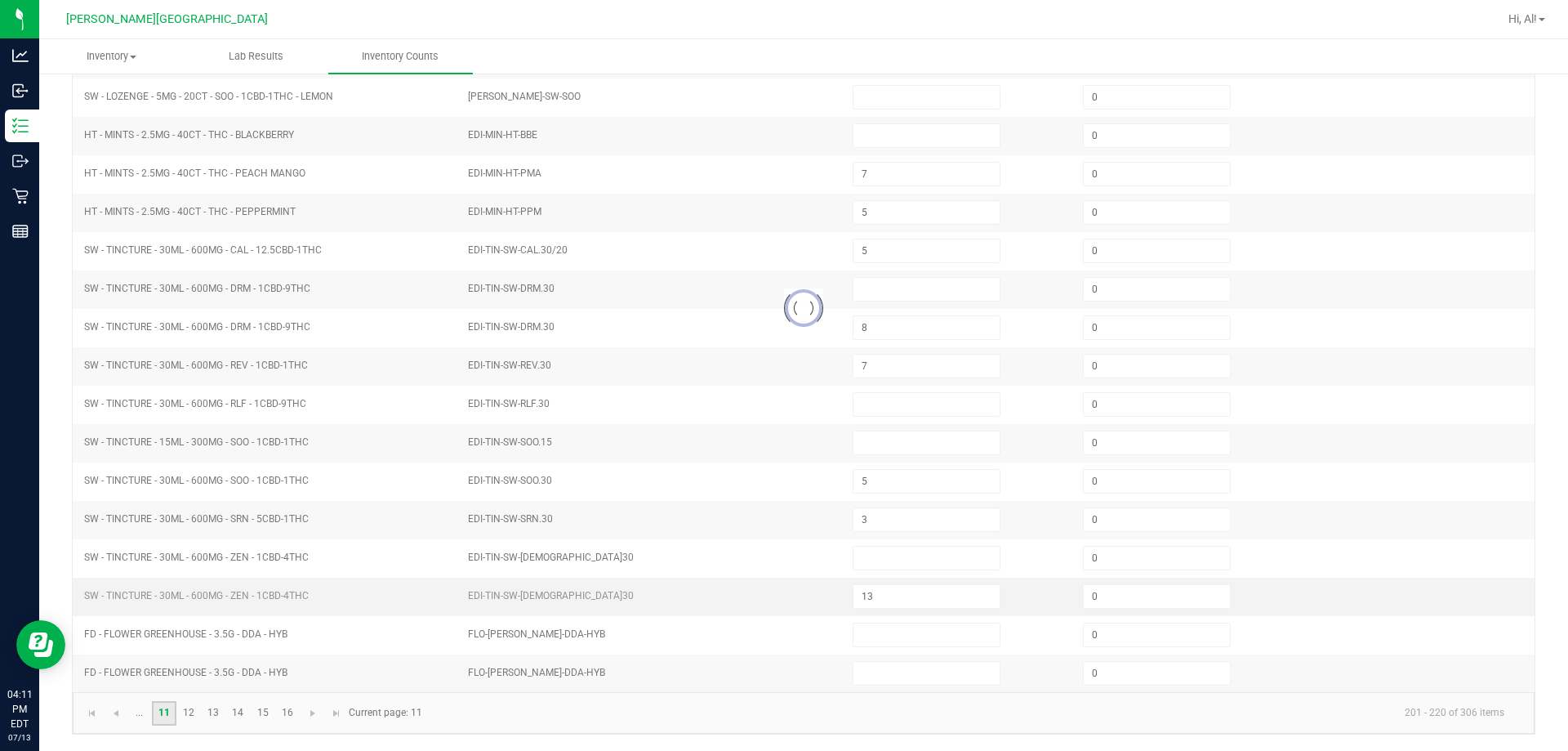 type on "28" 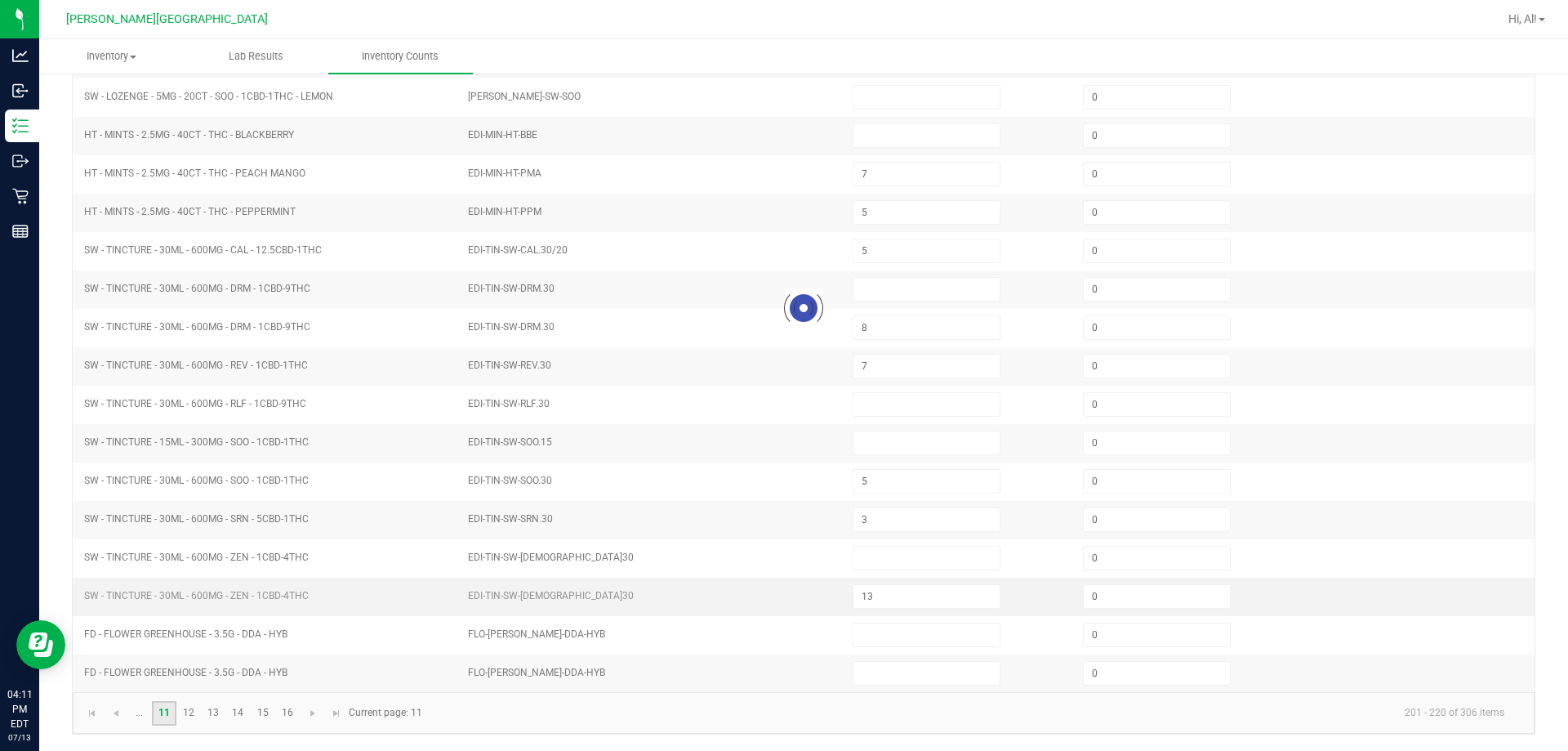 type on "14" 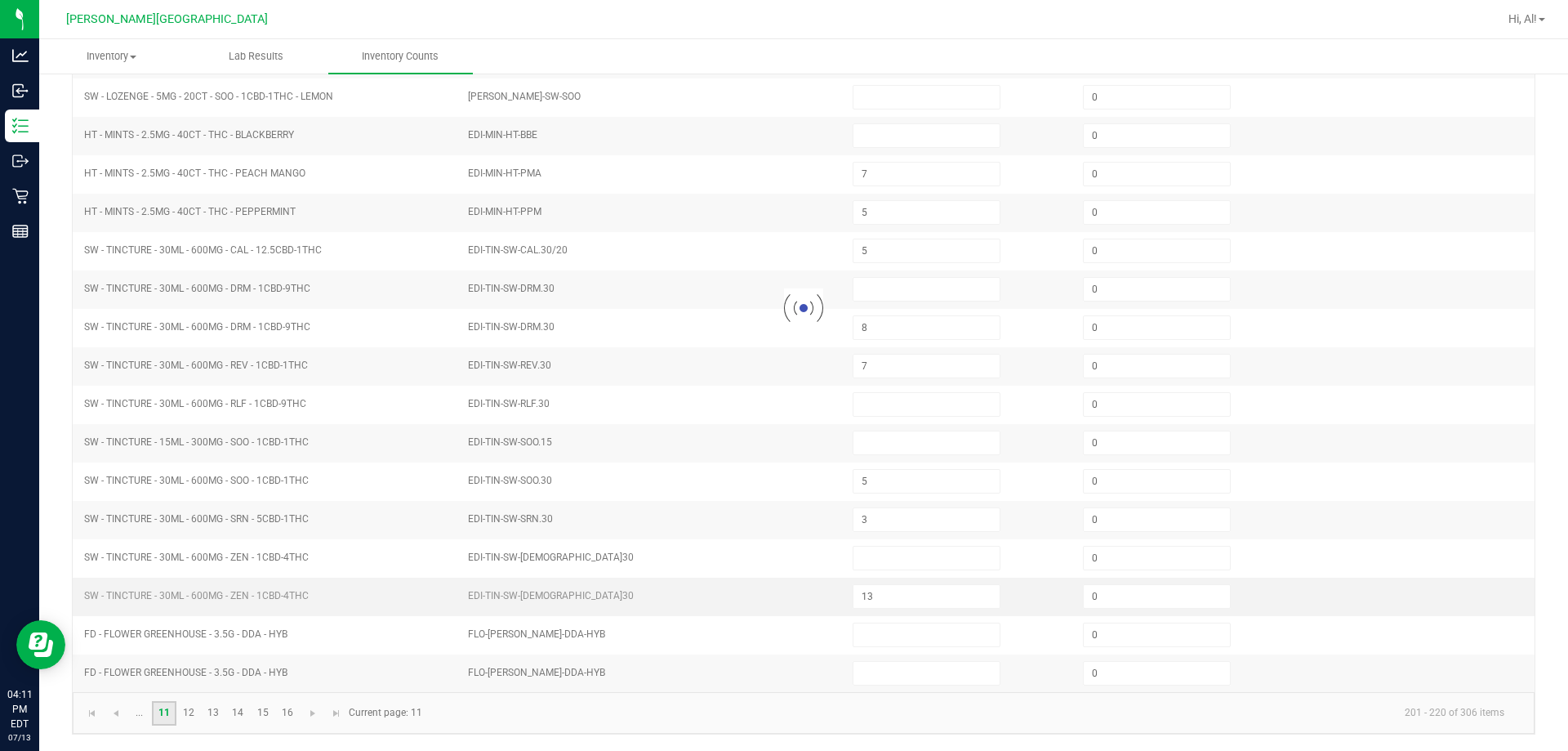 type on "14" 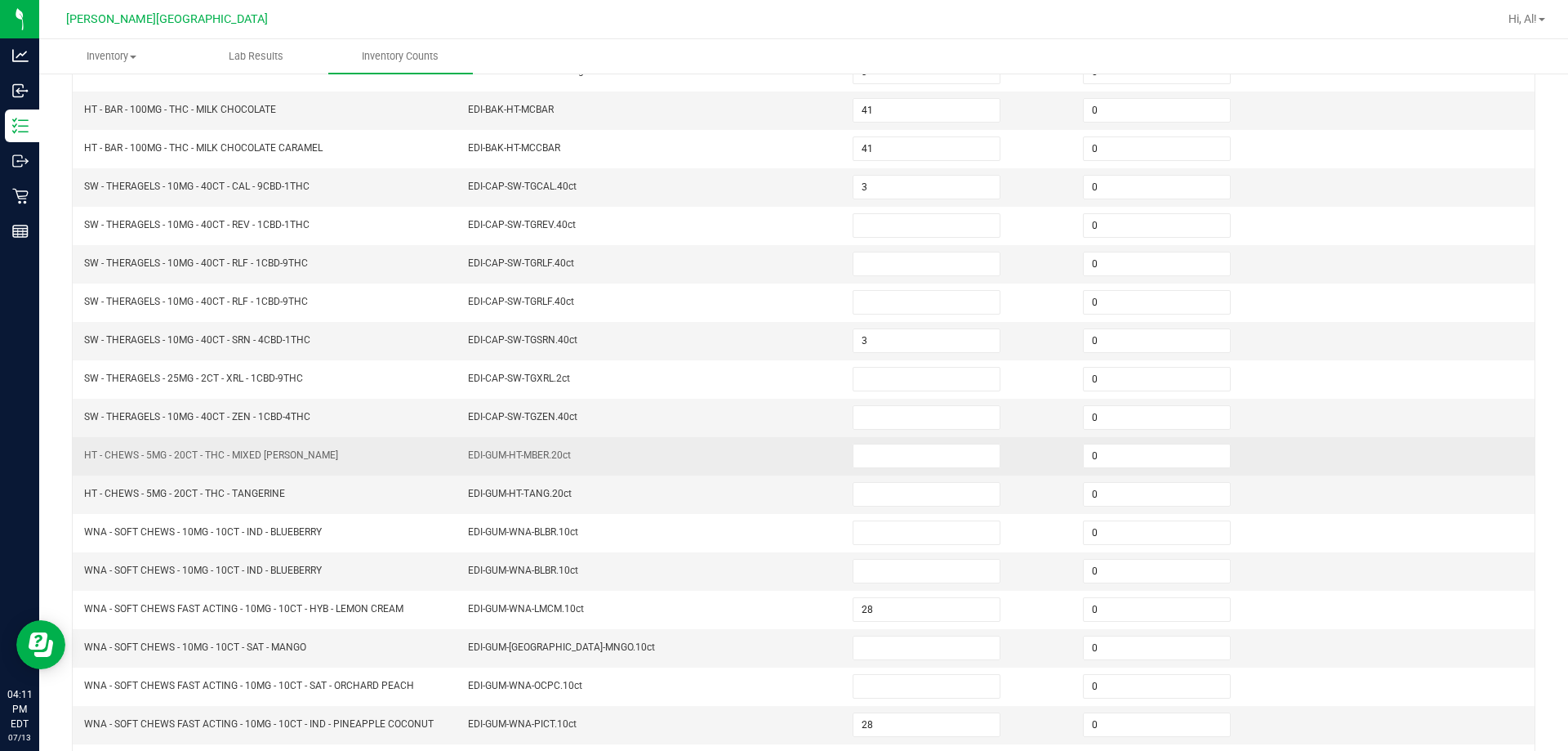 scroll, scrollTop: 94, scrollLeft: 0, axis: vertical 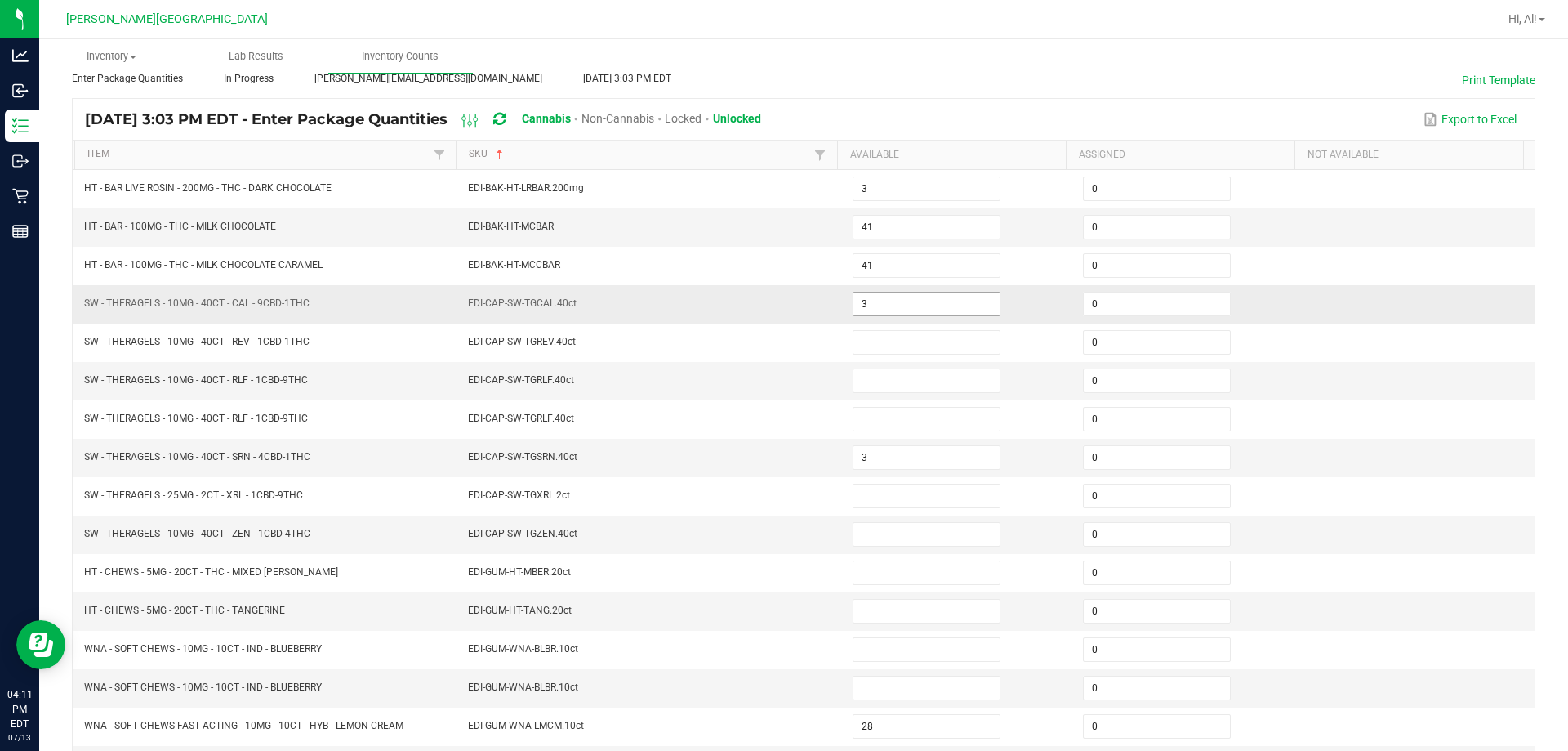 click on "3" at bounding box center (926, 304) 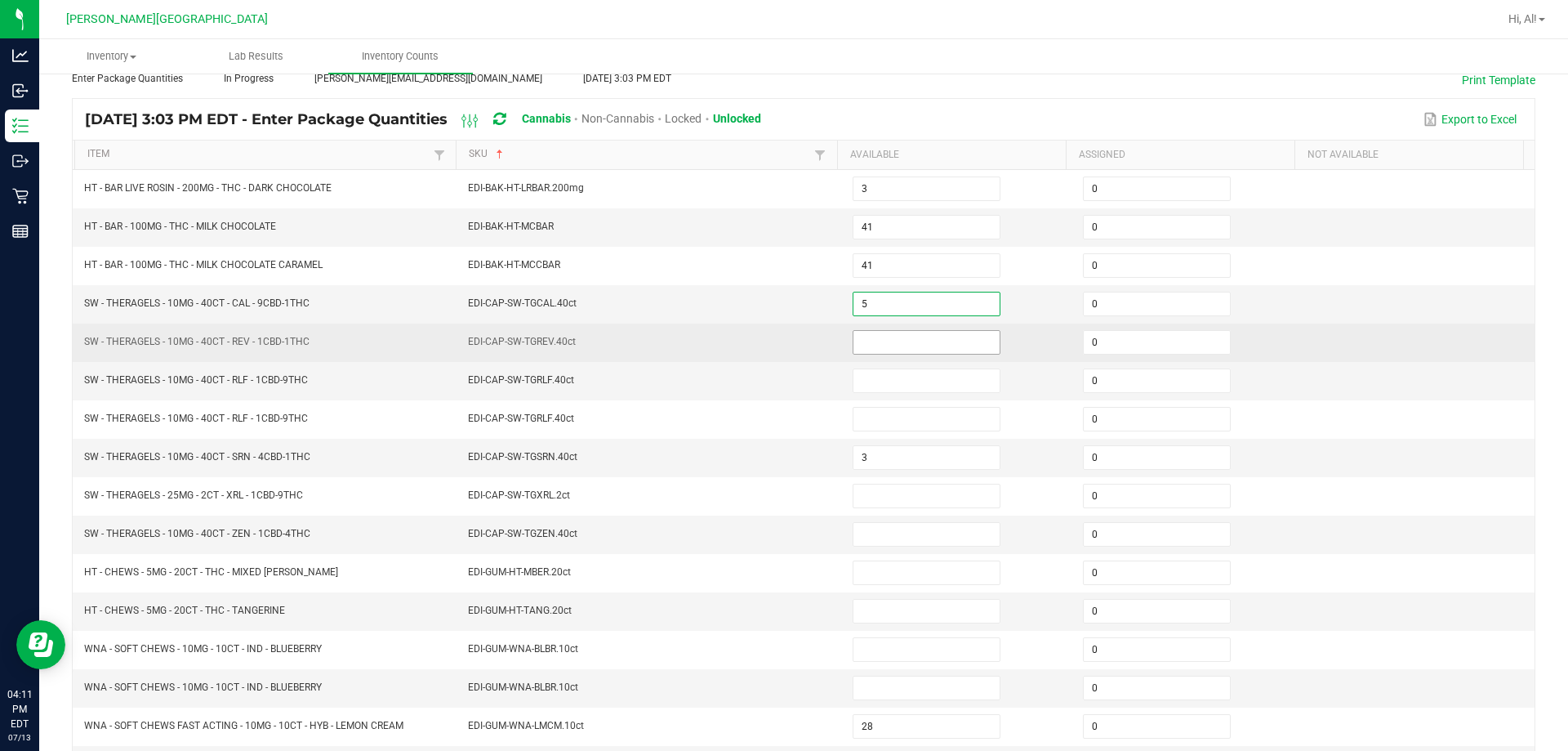 type on "5" 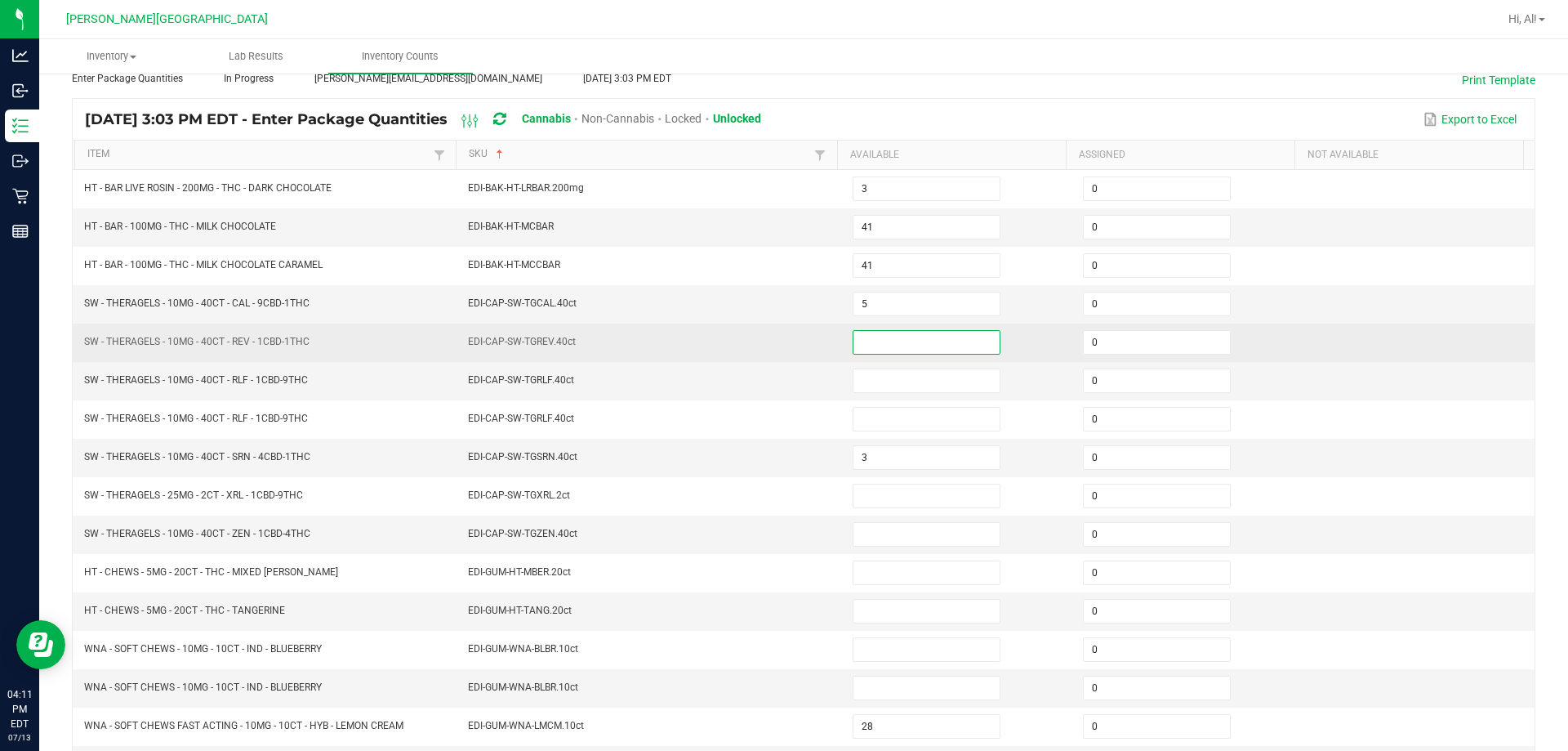 click at bounding box center [926, 342] 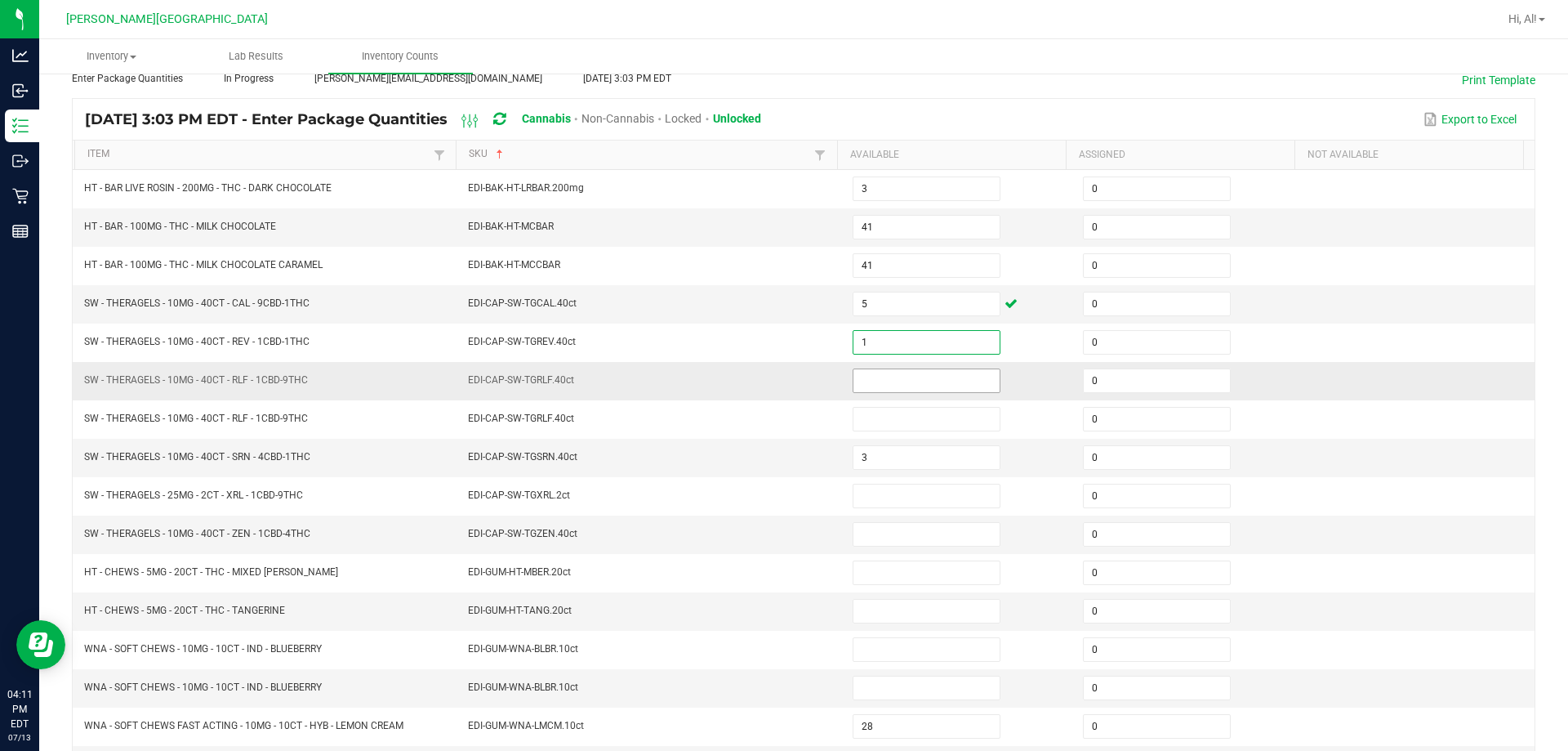 type on "1" 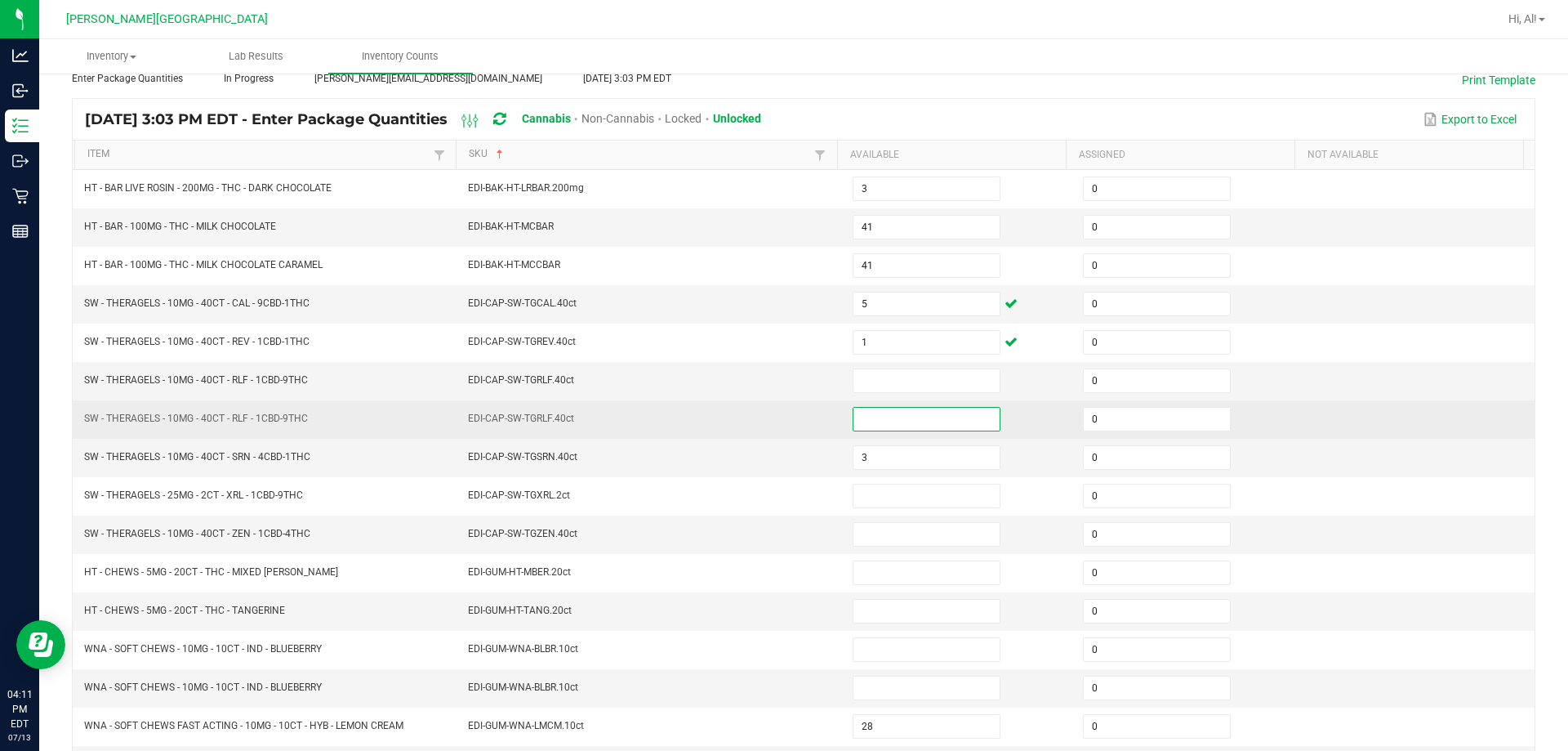 click at bounding box center (926, 419) 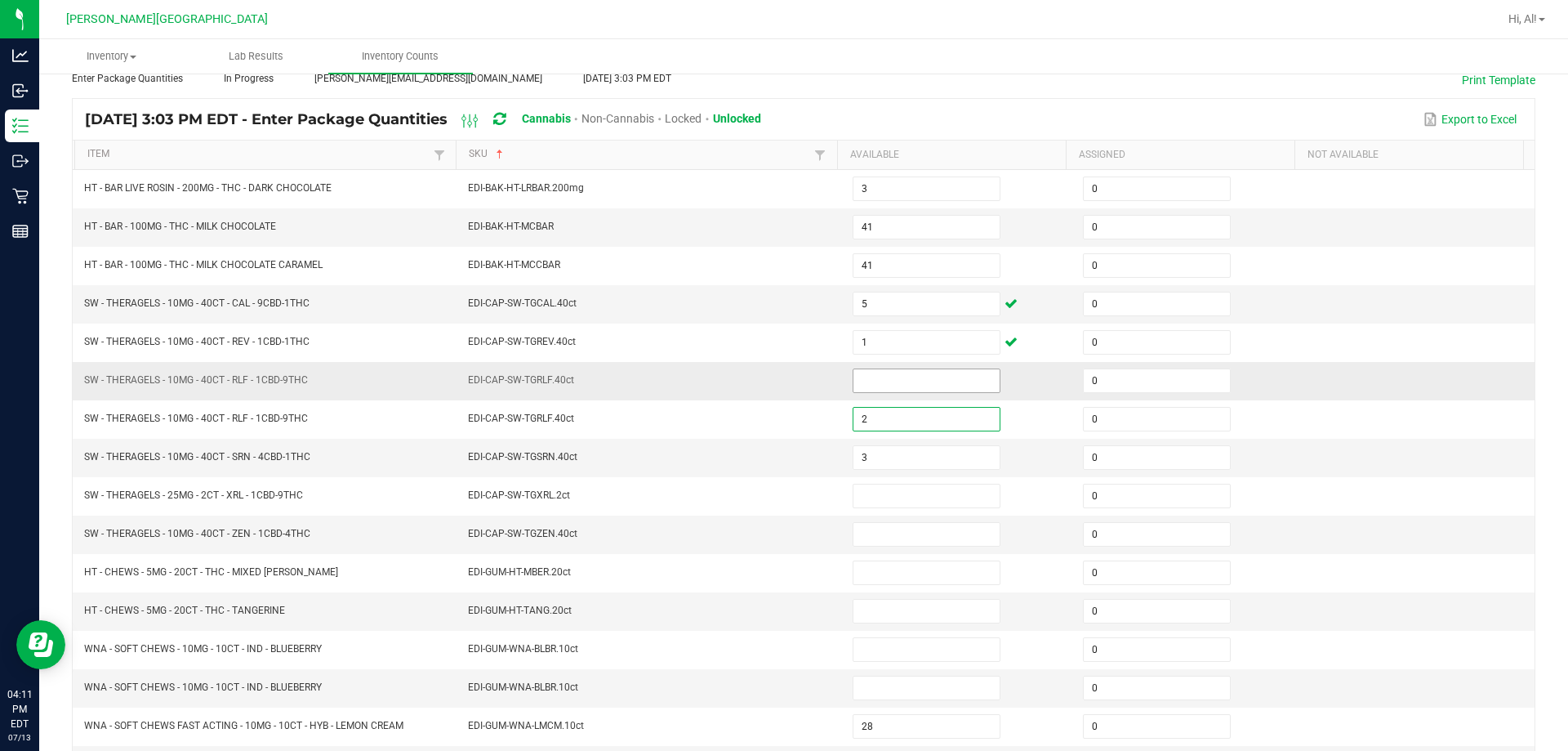 type on "2" 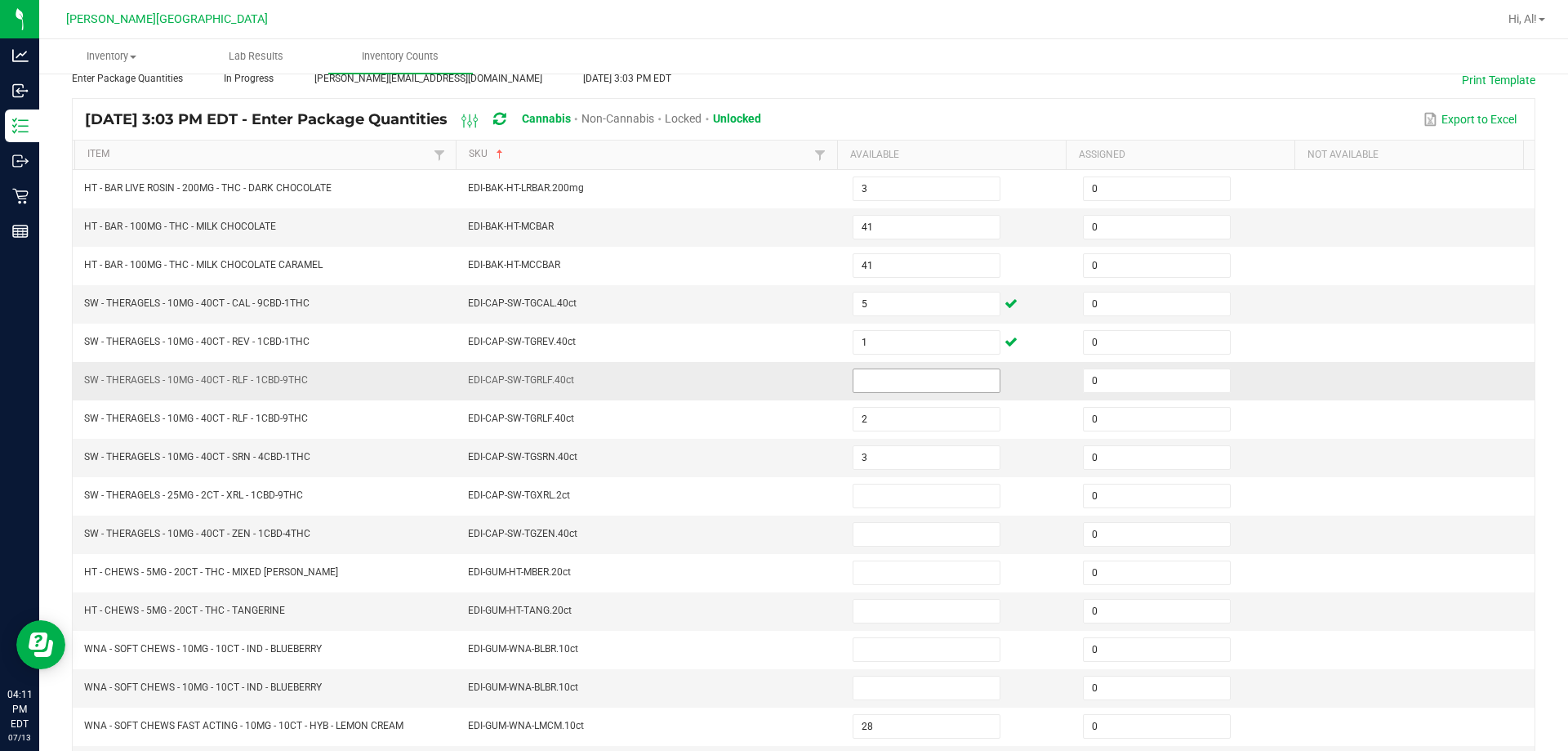 click at bounding box center [926, 381] 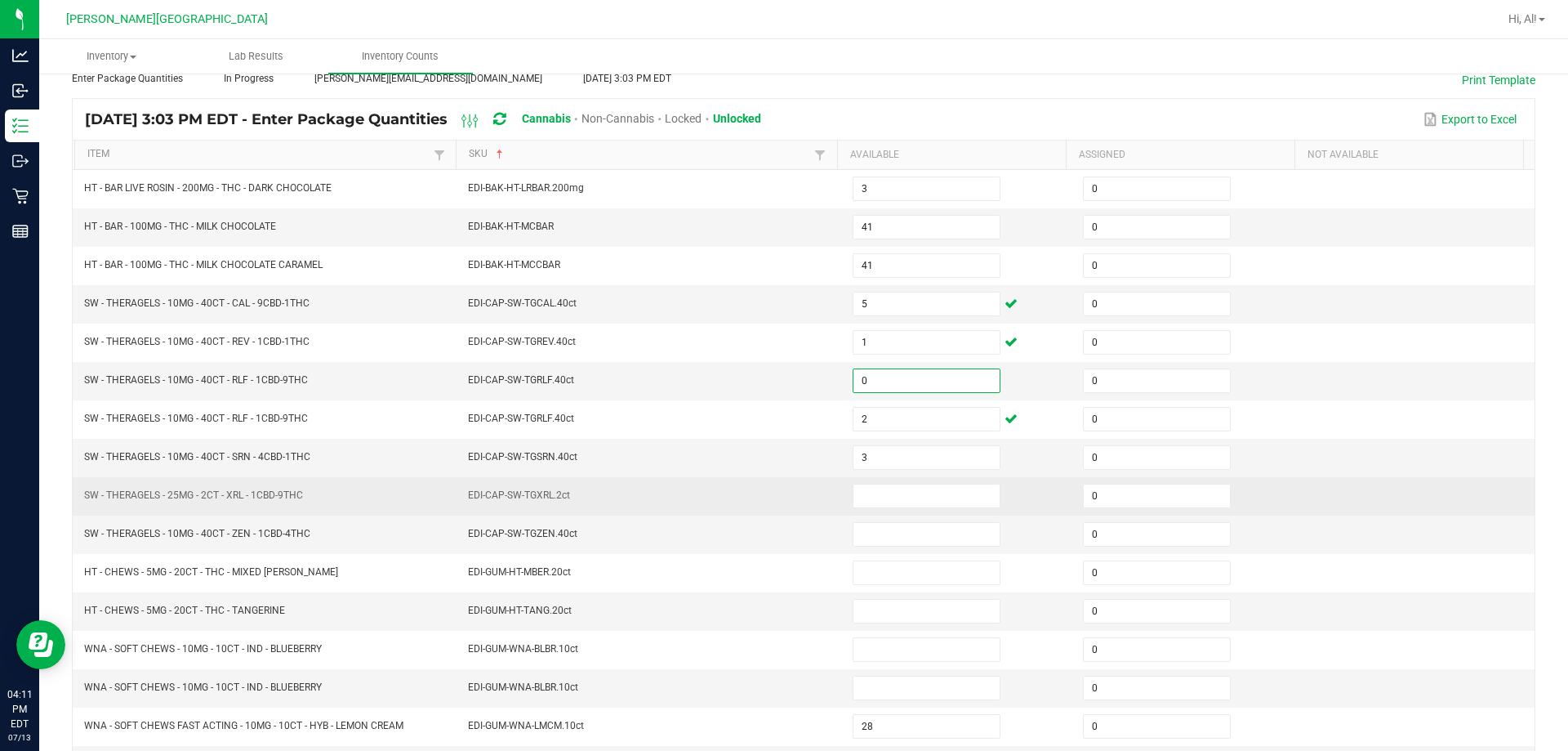 type on "0" 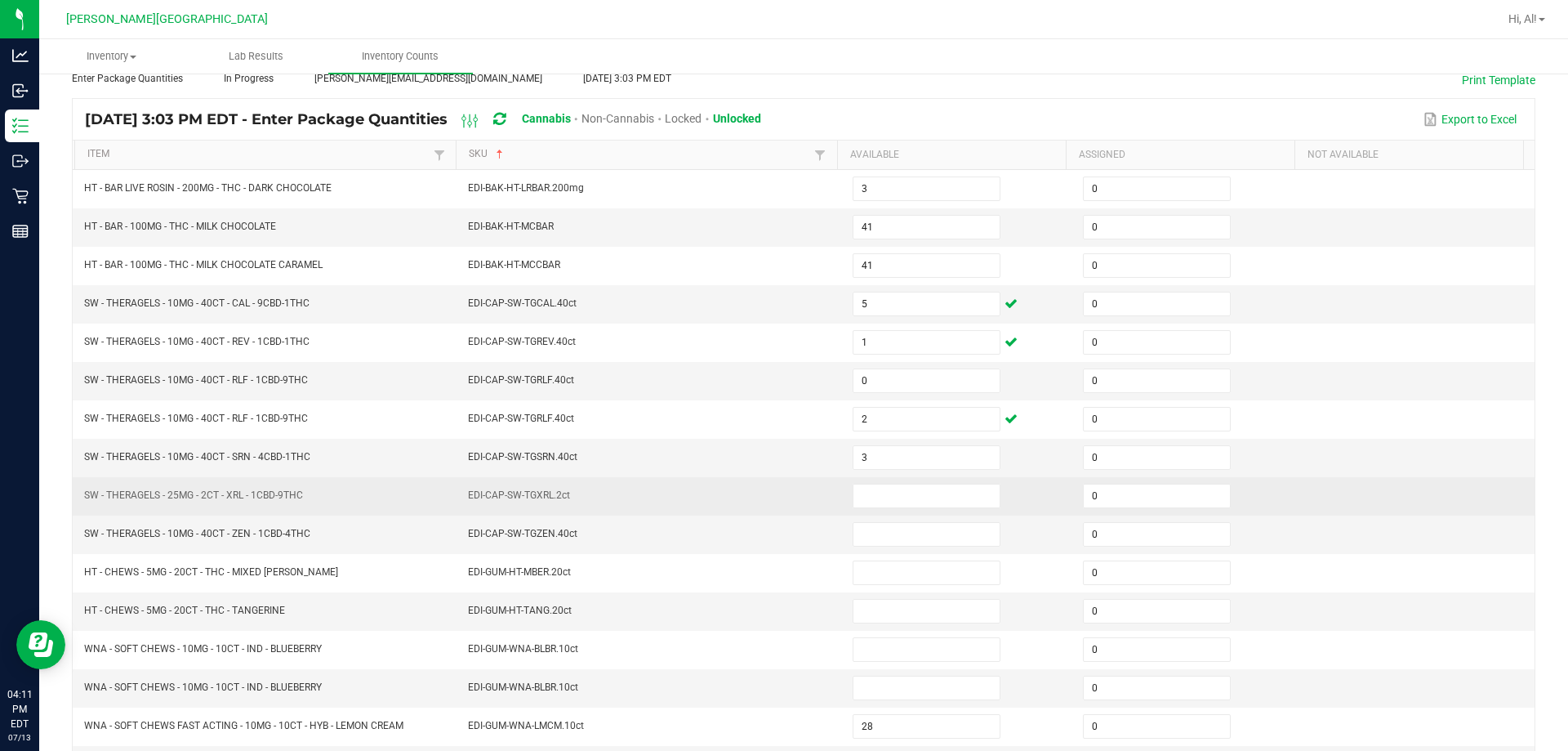 click at bounding box center (958, 496) 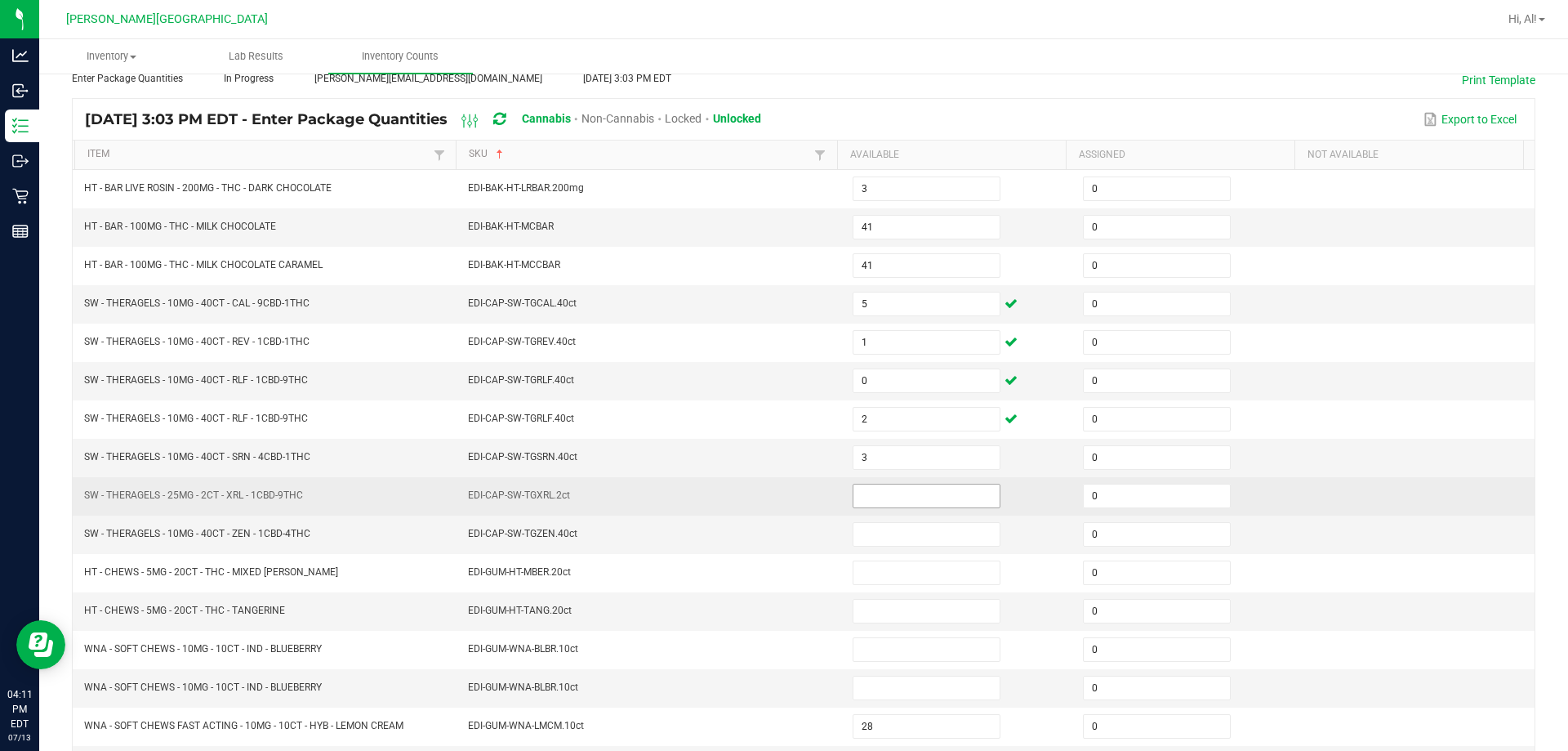 click at bounding box center [926, 496] 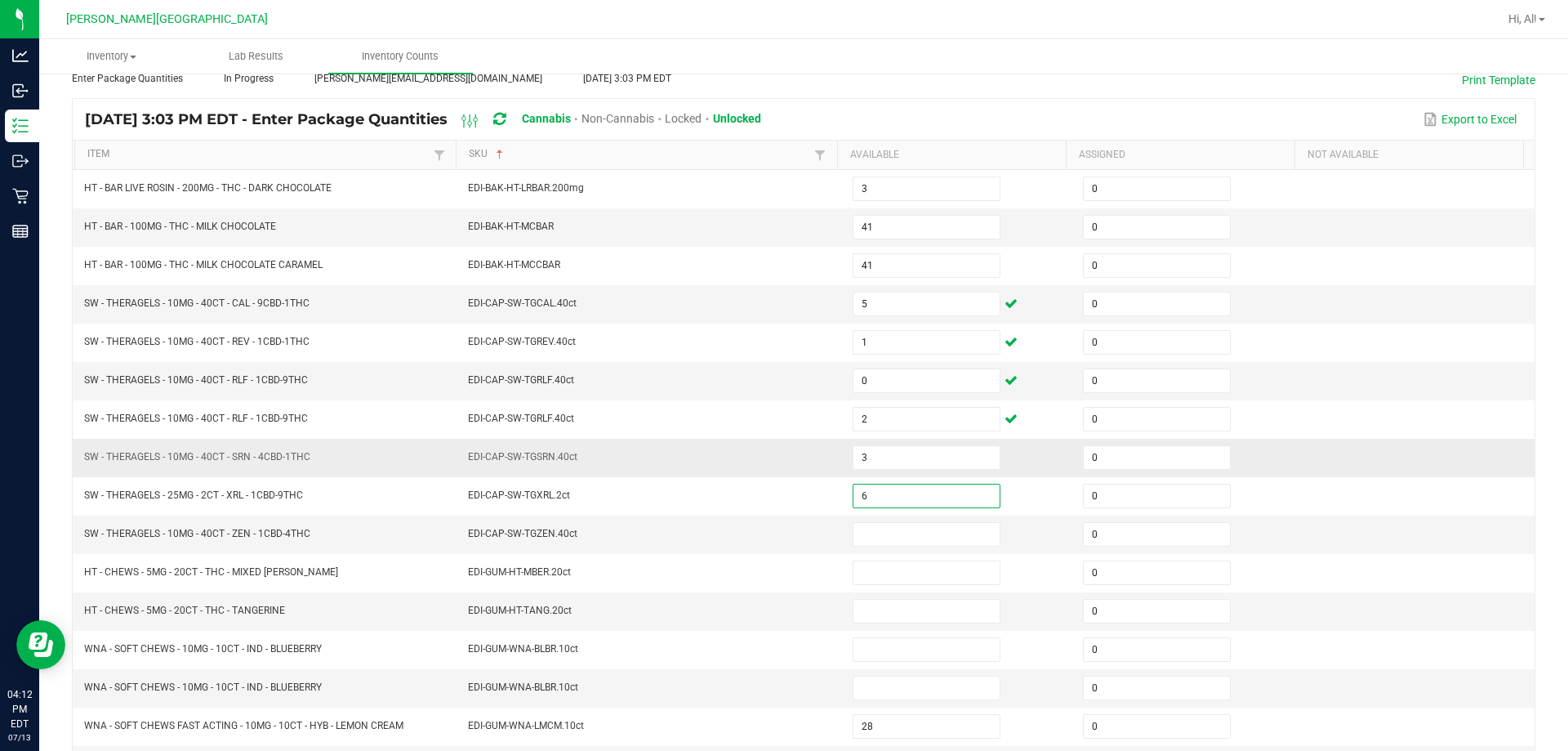 type on "6" 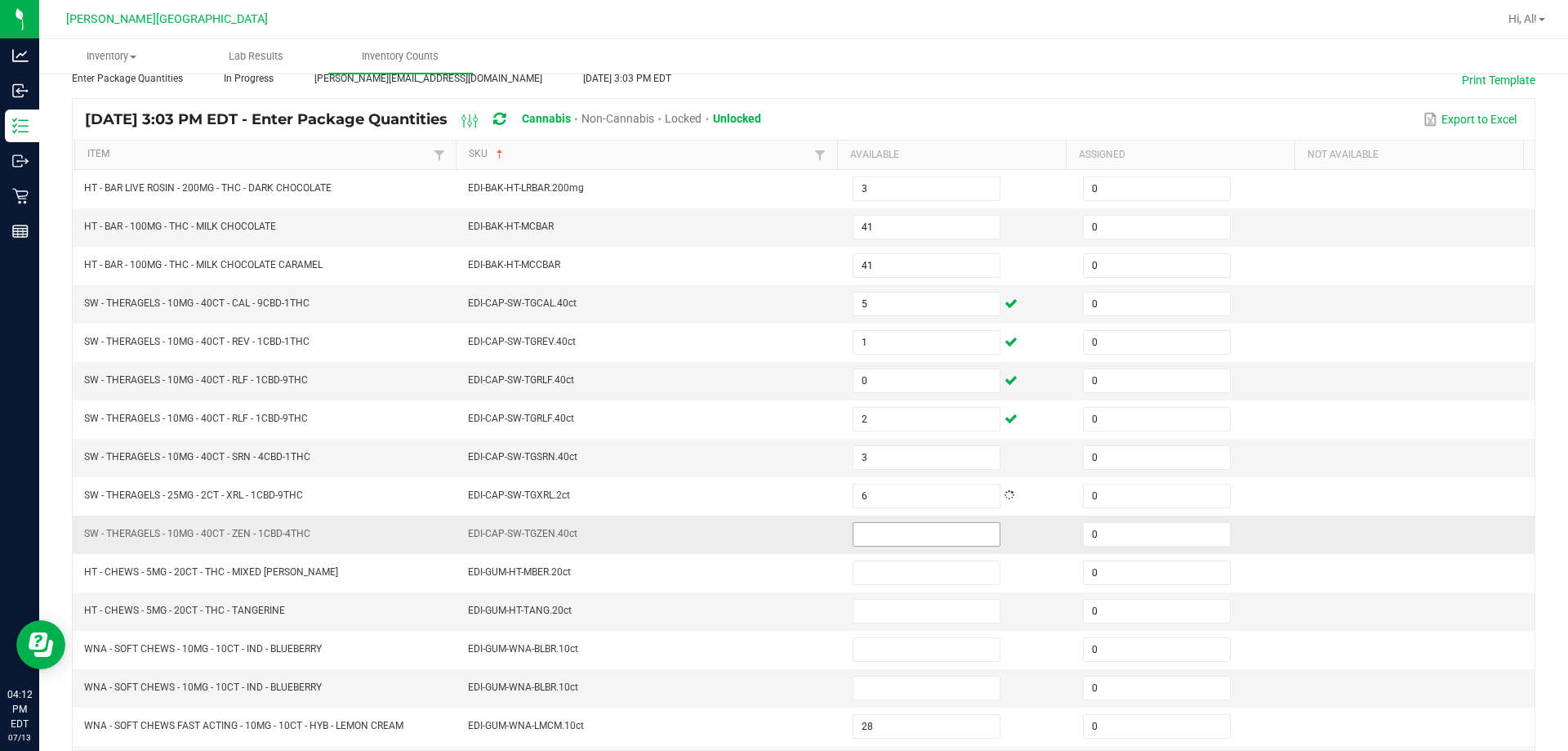 click at bounding box center [926, 534] 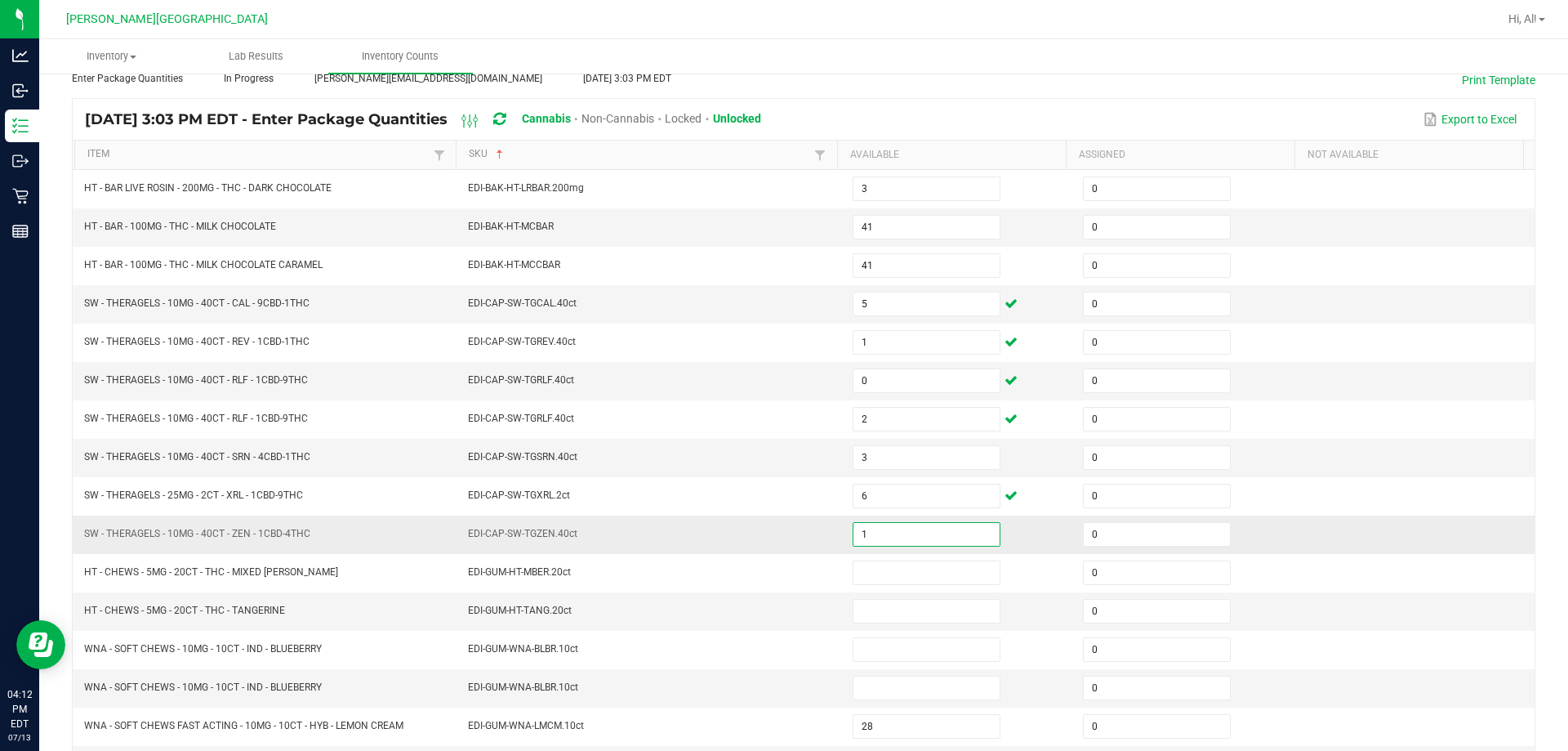type on "1" 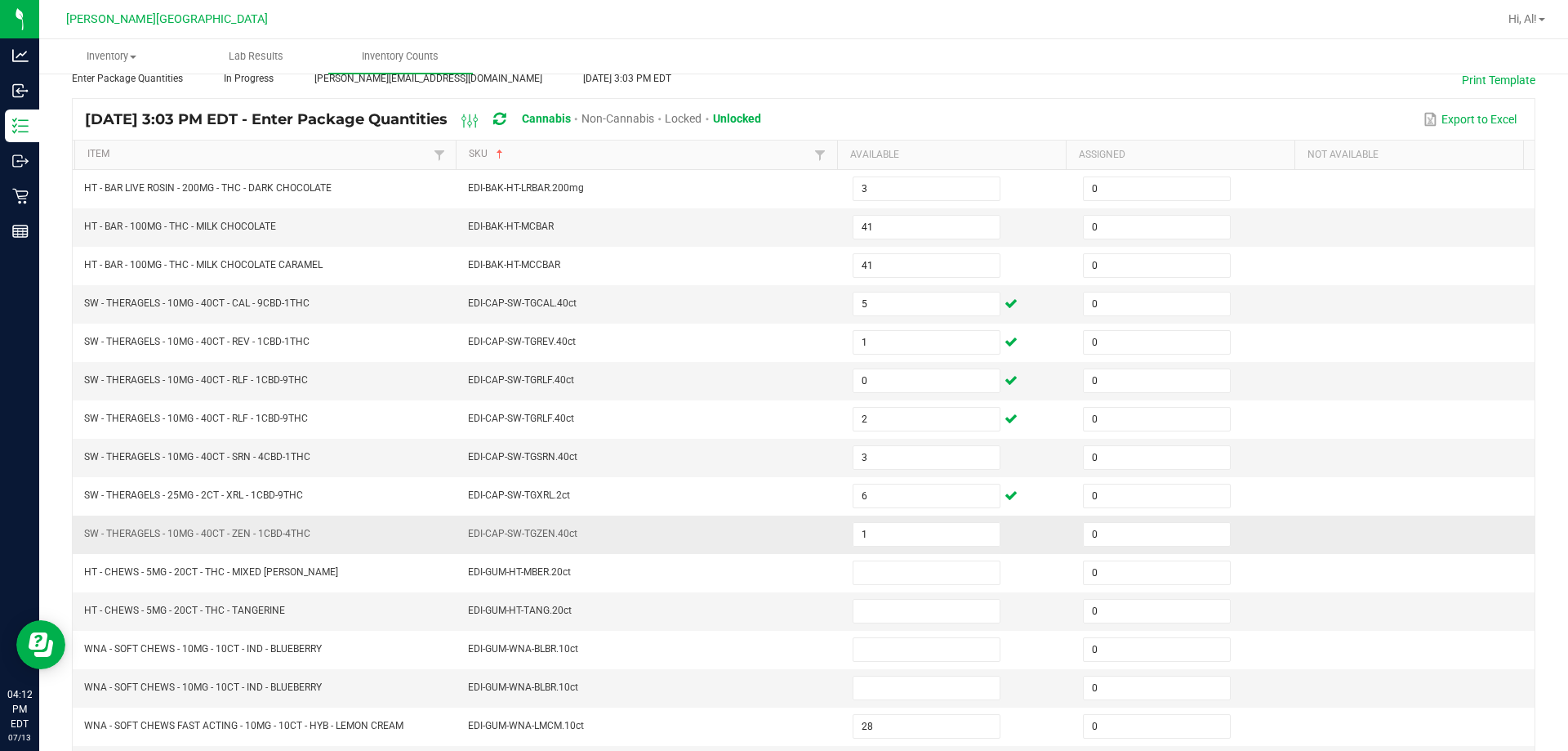 click on "EDI-CAP-SW-TGZEN.40ct" at bounding box center (650, 534) 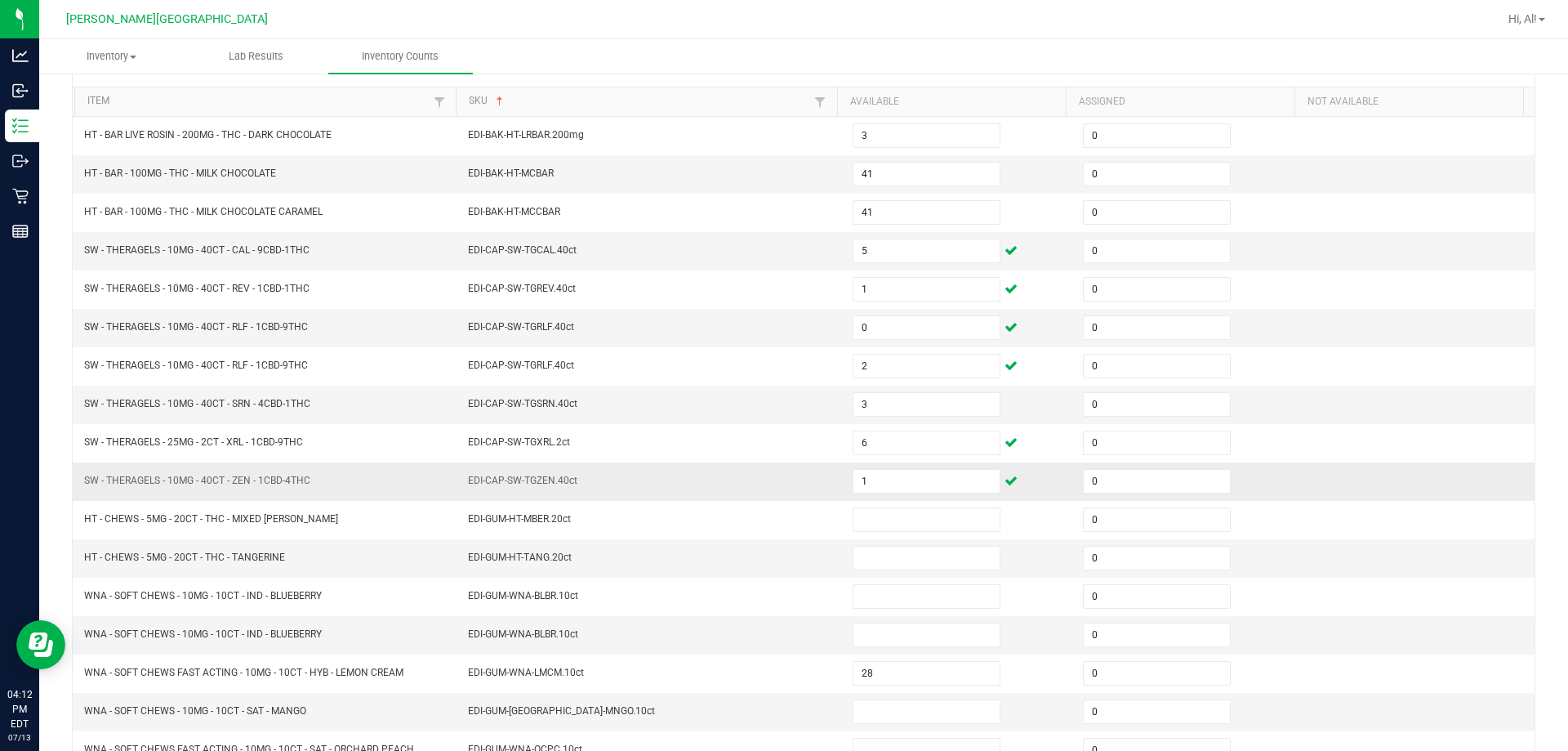 scroll, scrollTop: 176, scrollLeft: 0, axis: vertical 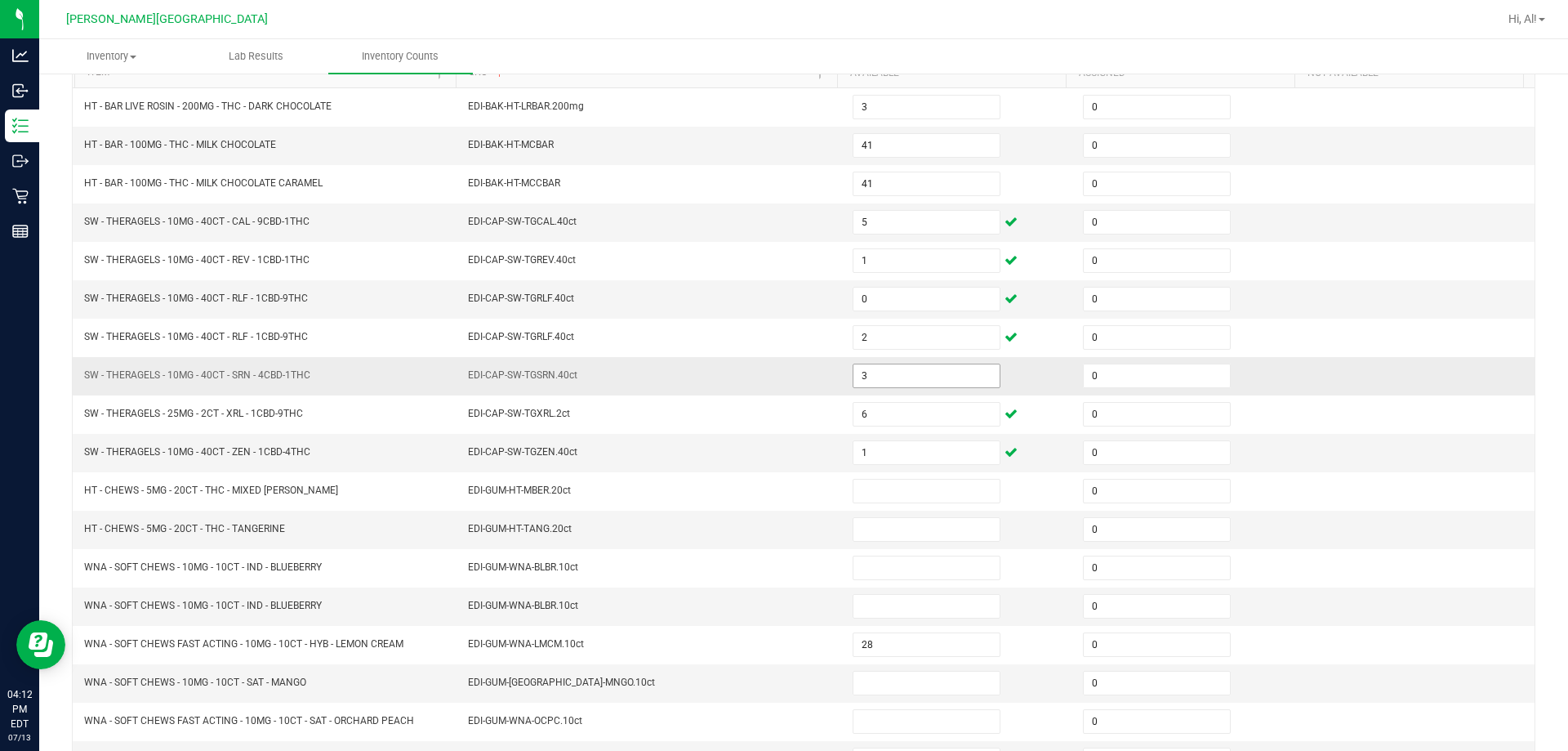 click on "3" at bounding box center [926, 376] 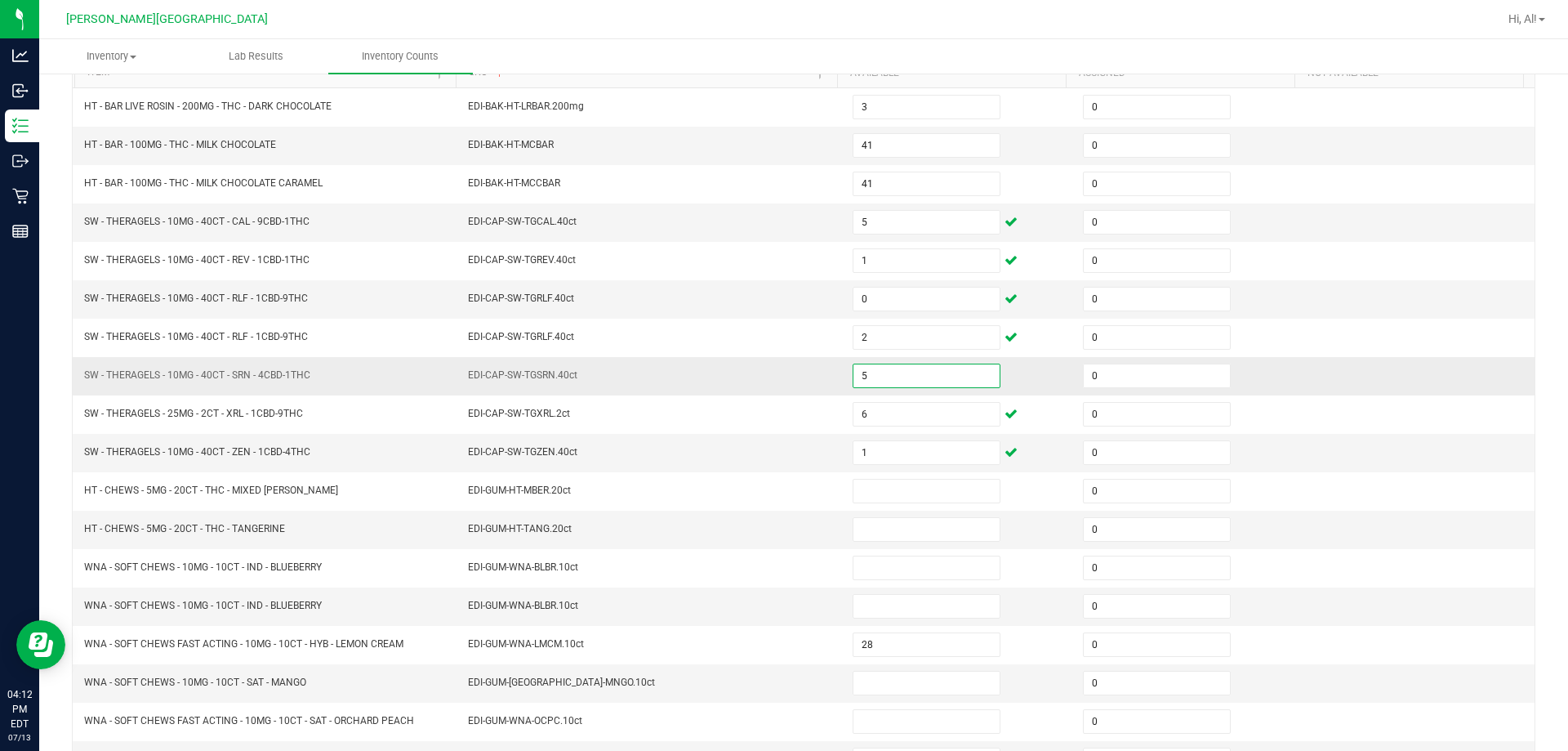 type on "5" 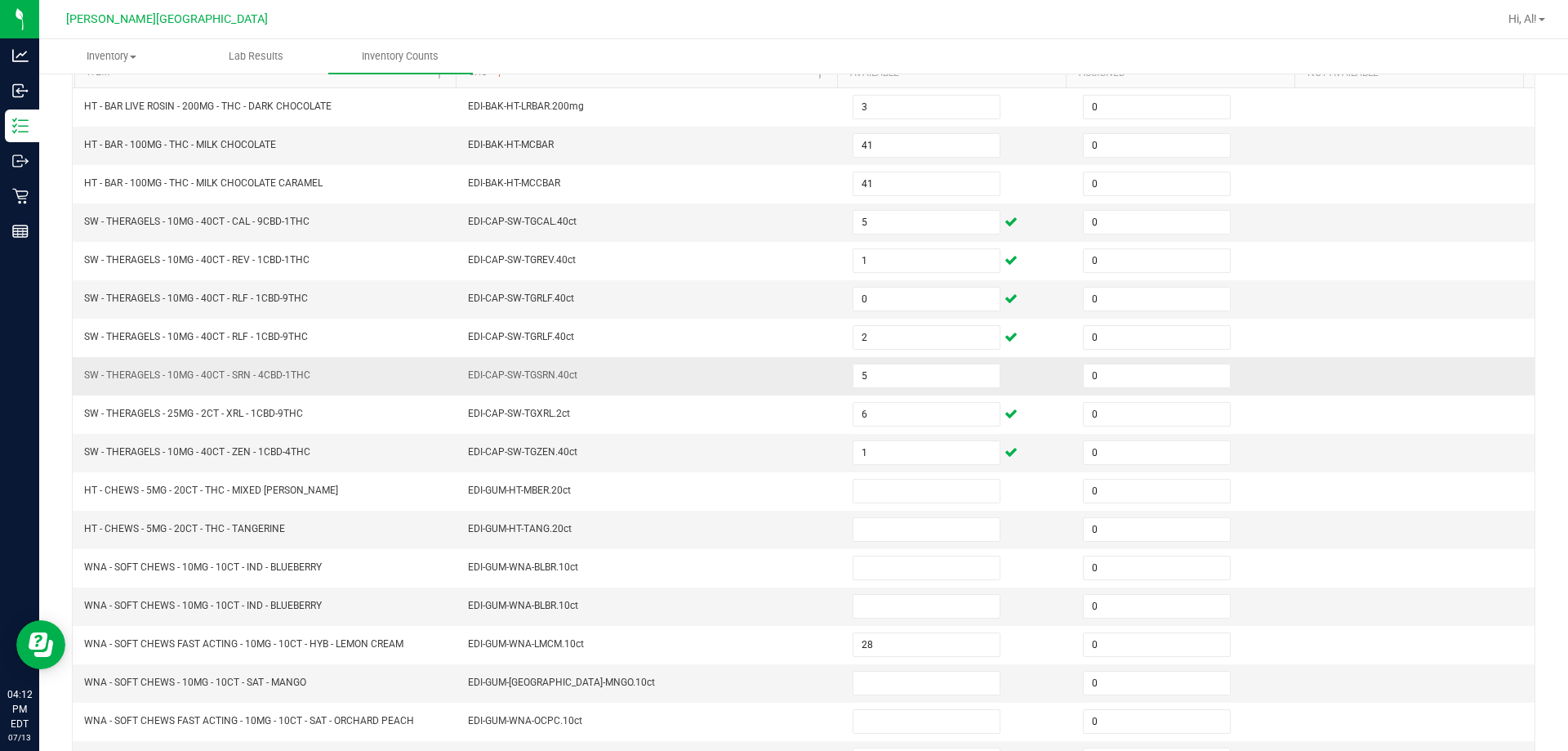 click on "EDI-CAP-SW-TGSRN.40ct" at bounding box center (650, 376) 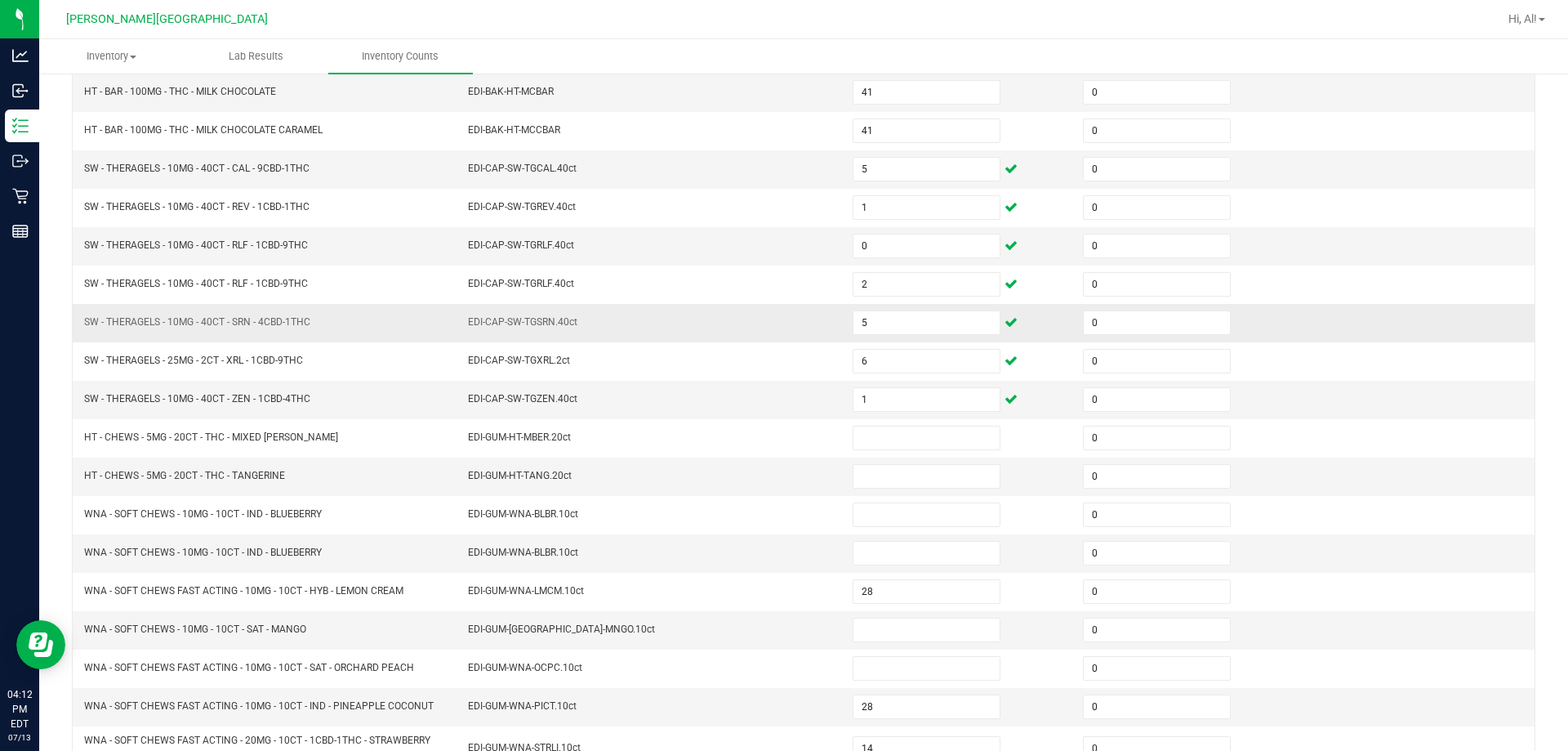 scroll, scrollTop: 257, scrollLeft: 0, axis: vertical 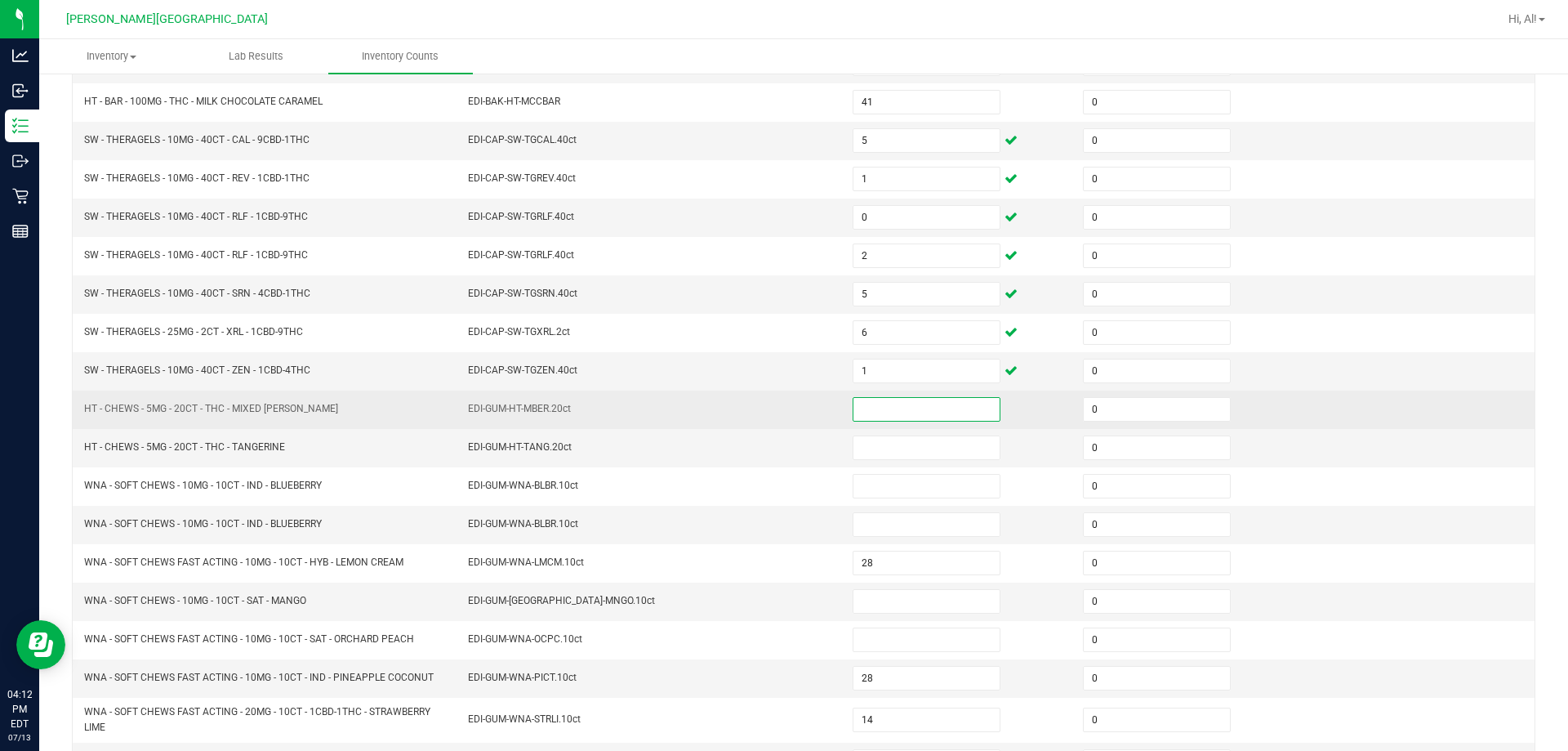 click at bounding box center [926, 409] 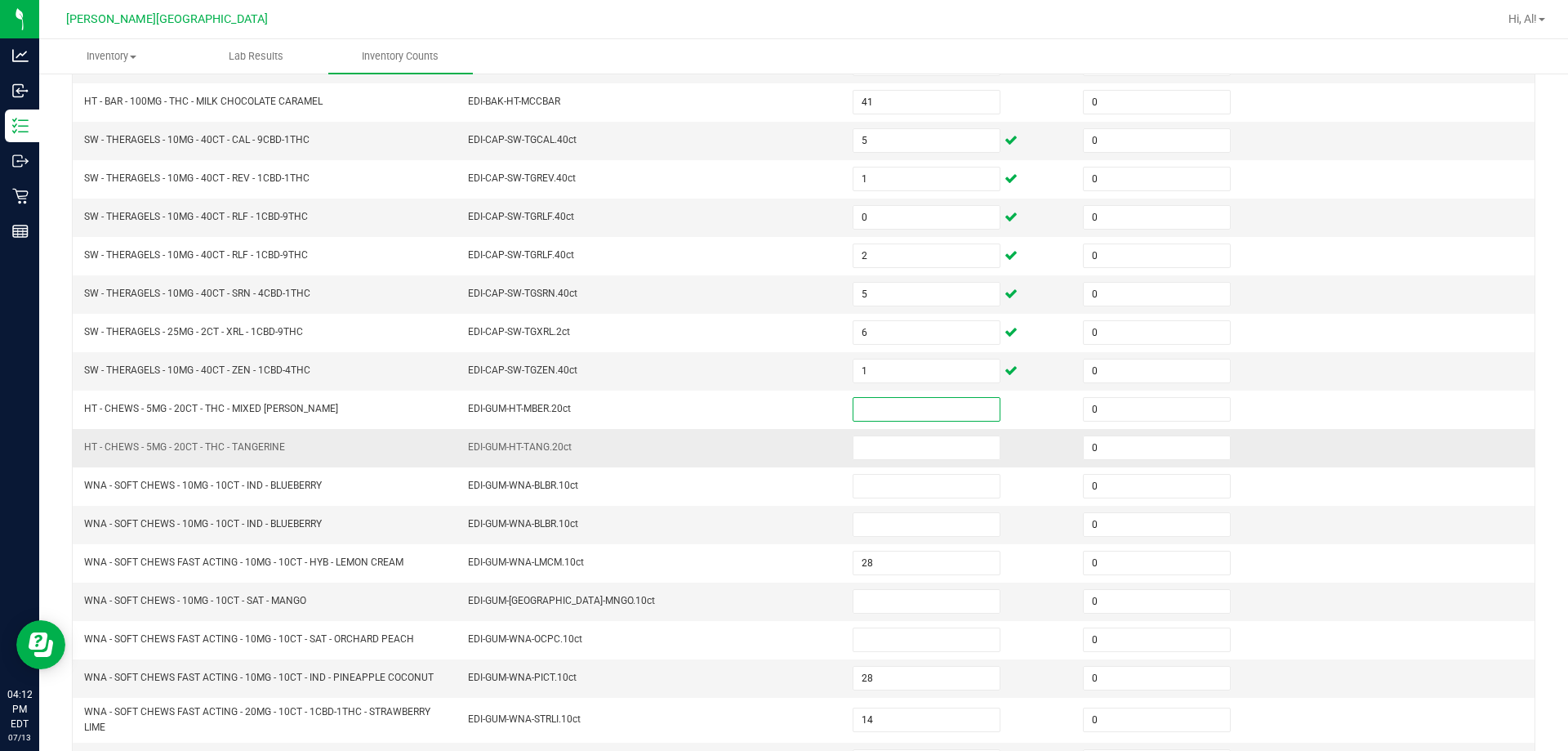 click on "EDI-GUM-HT-TANG.20ct" at bounding box center (650, 448) 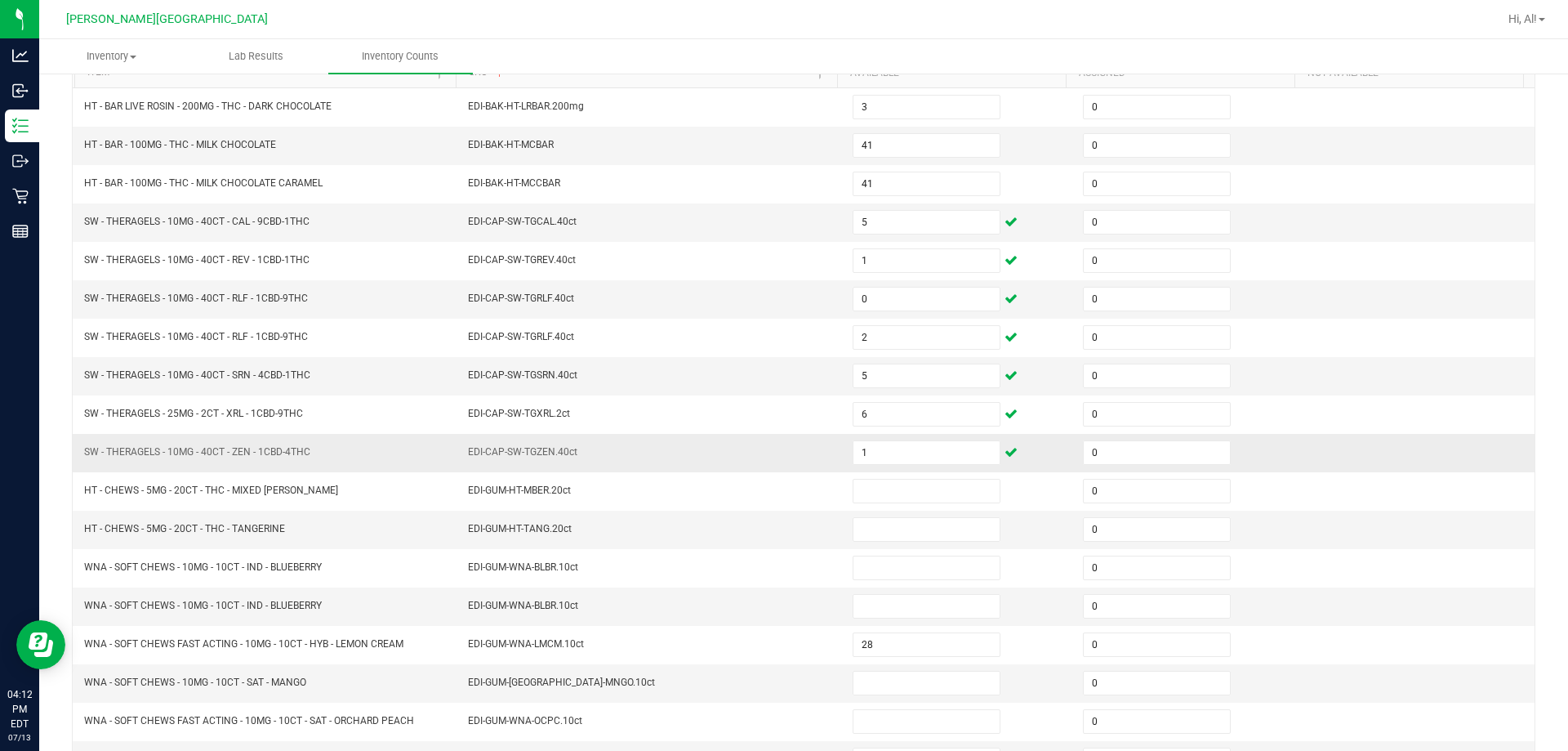 scroll, scrollTop: 257, scrollLeft: 0, axis: vertical 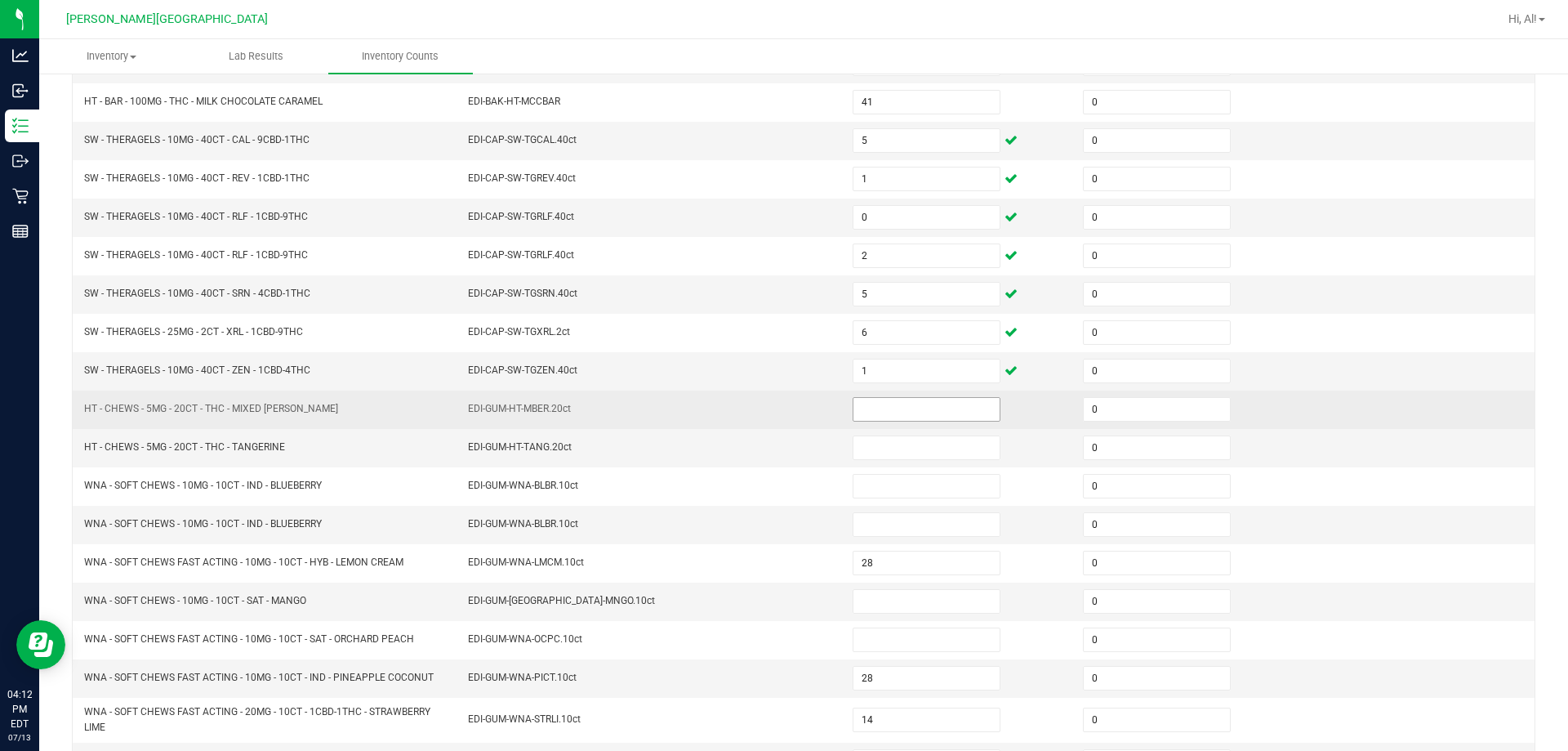 click at bounding box center (926, 409) 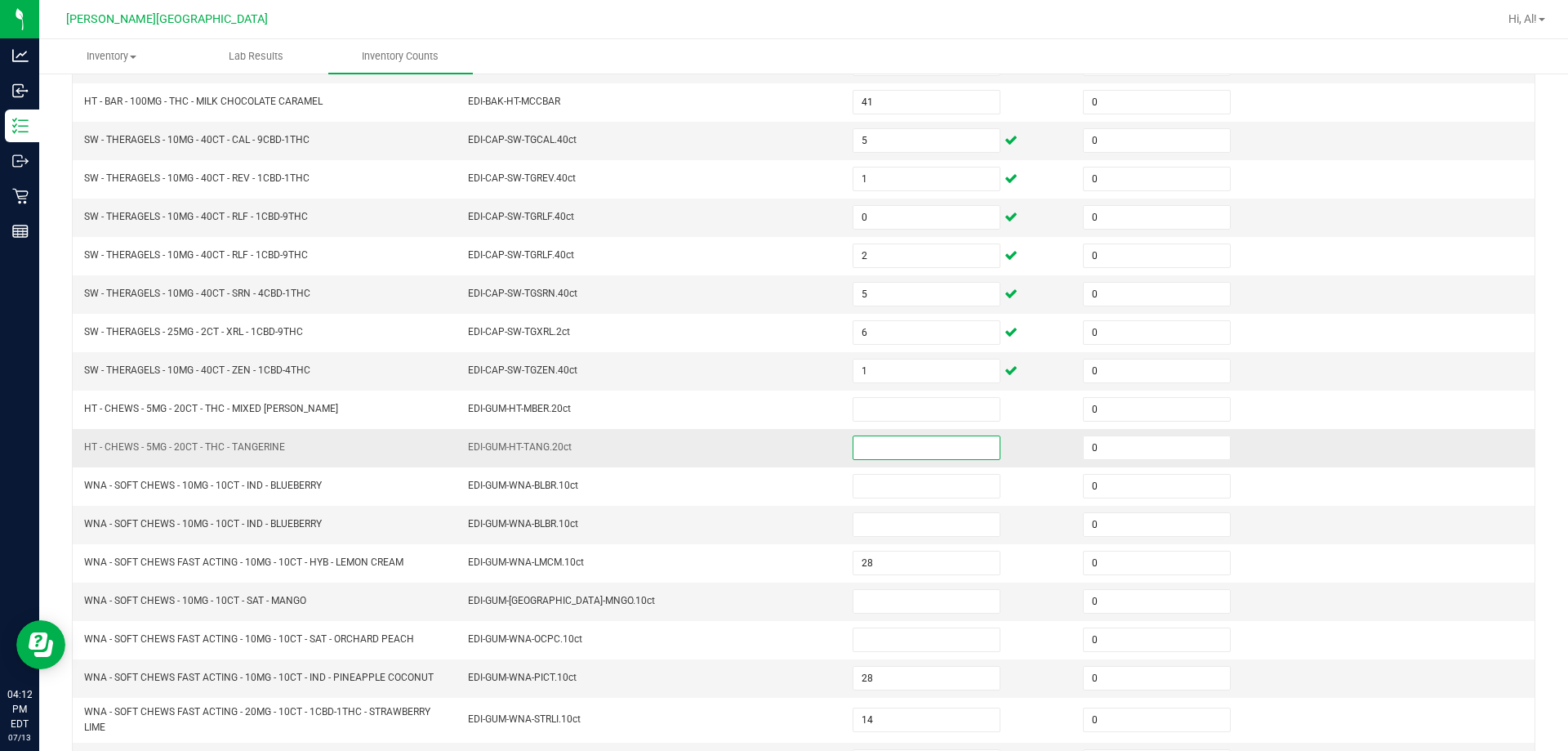 click at bounding box center (926, 448) 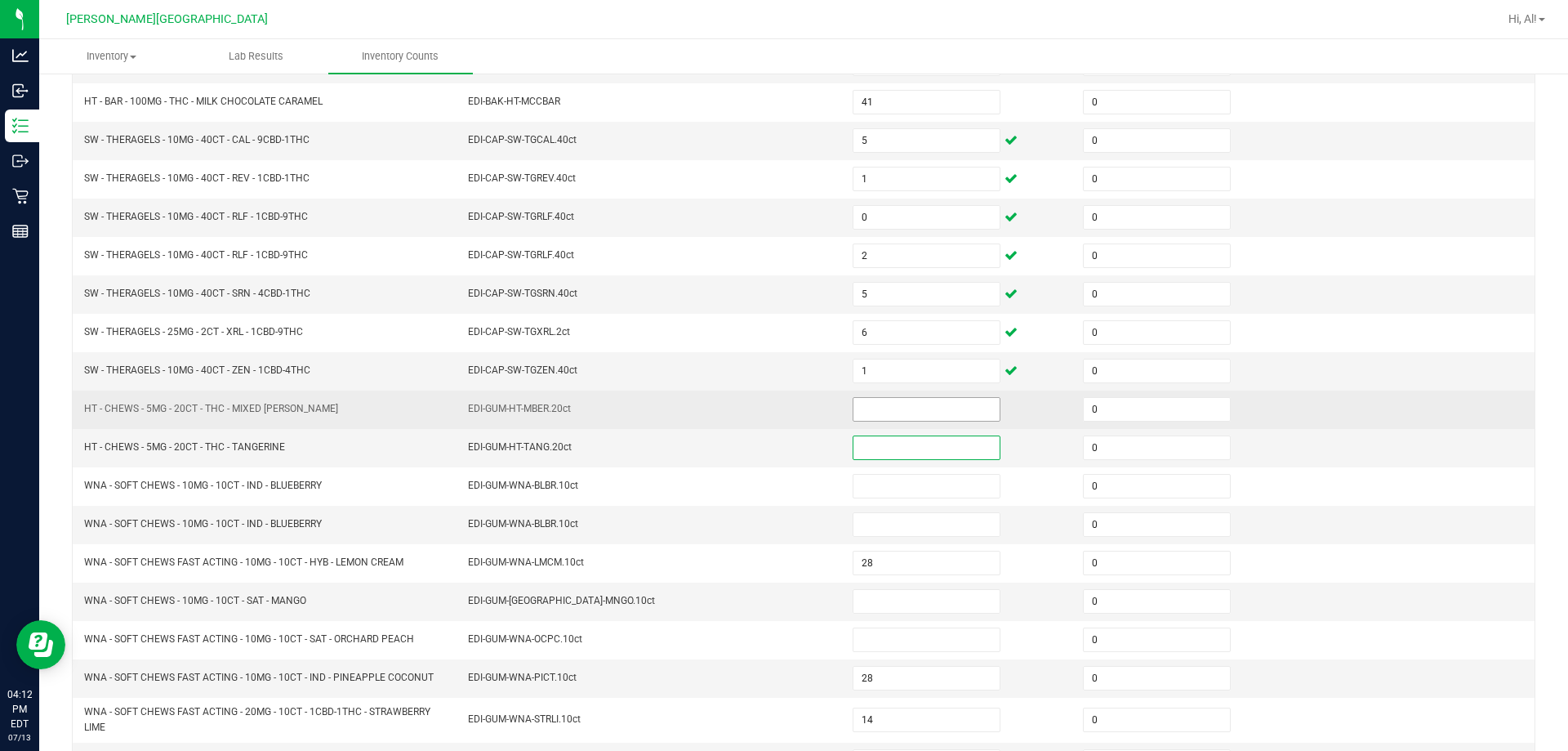 click at bounding box center [926, 409] 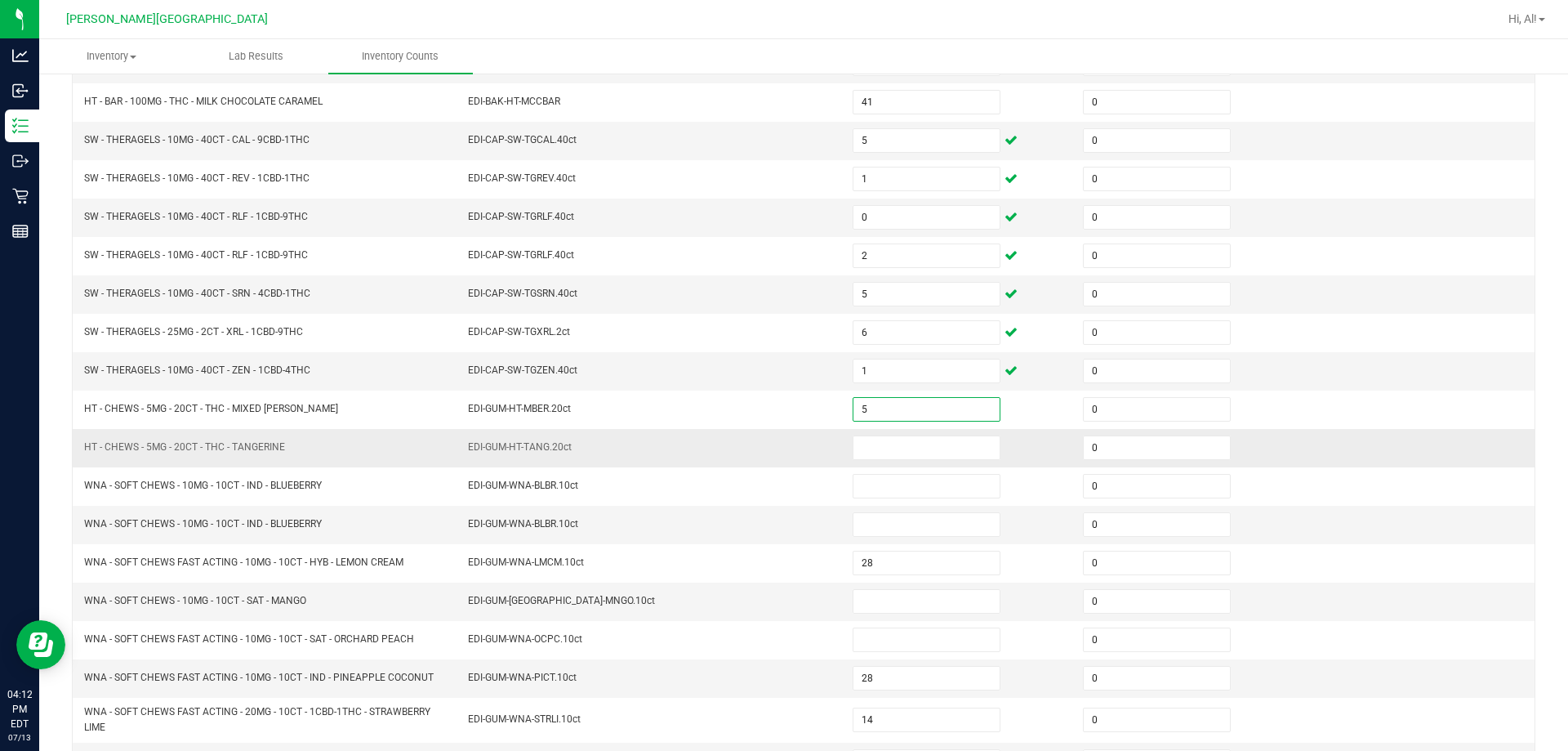 type on "5" 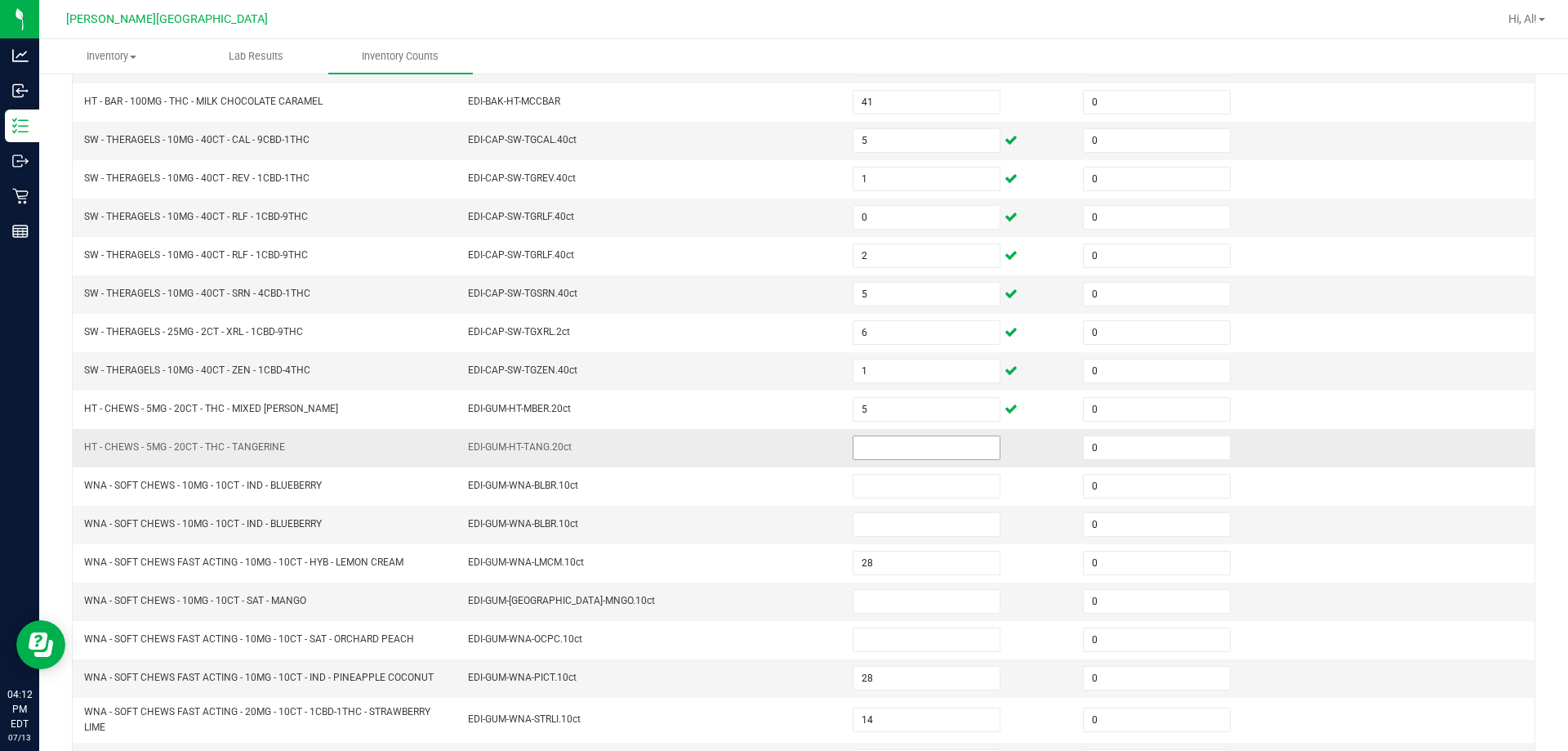 click at bounding box center [926, 448] 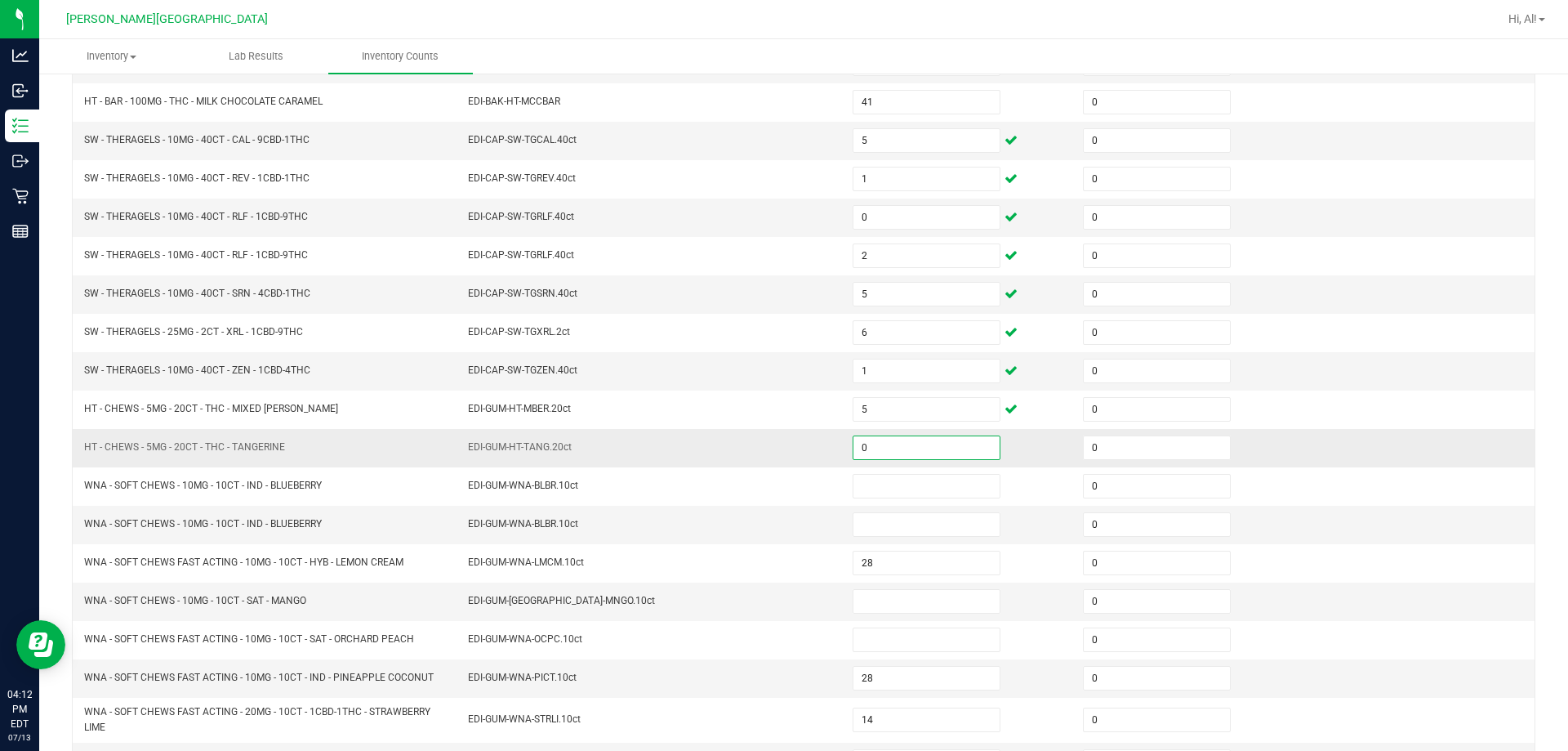 type on "0" 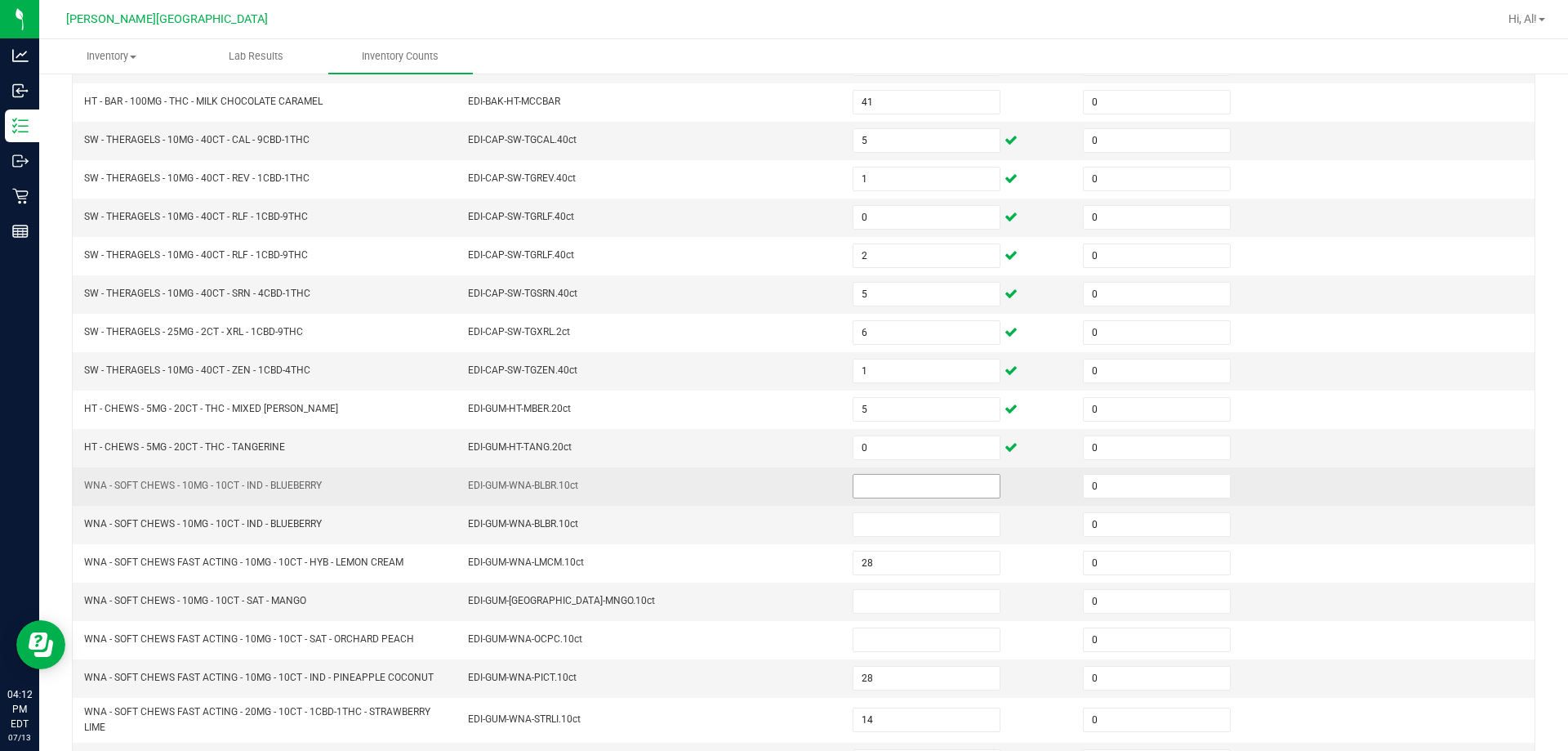 click at bounding box center (926, 486) 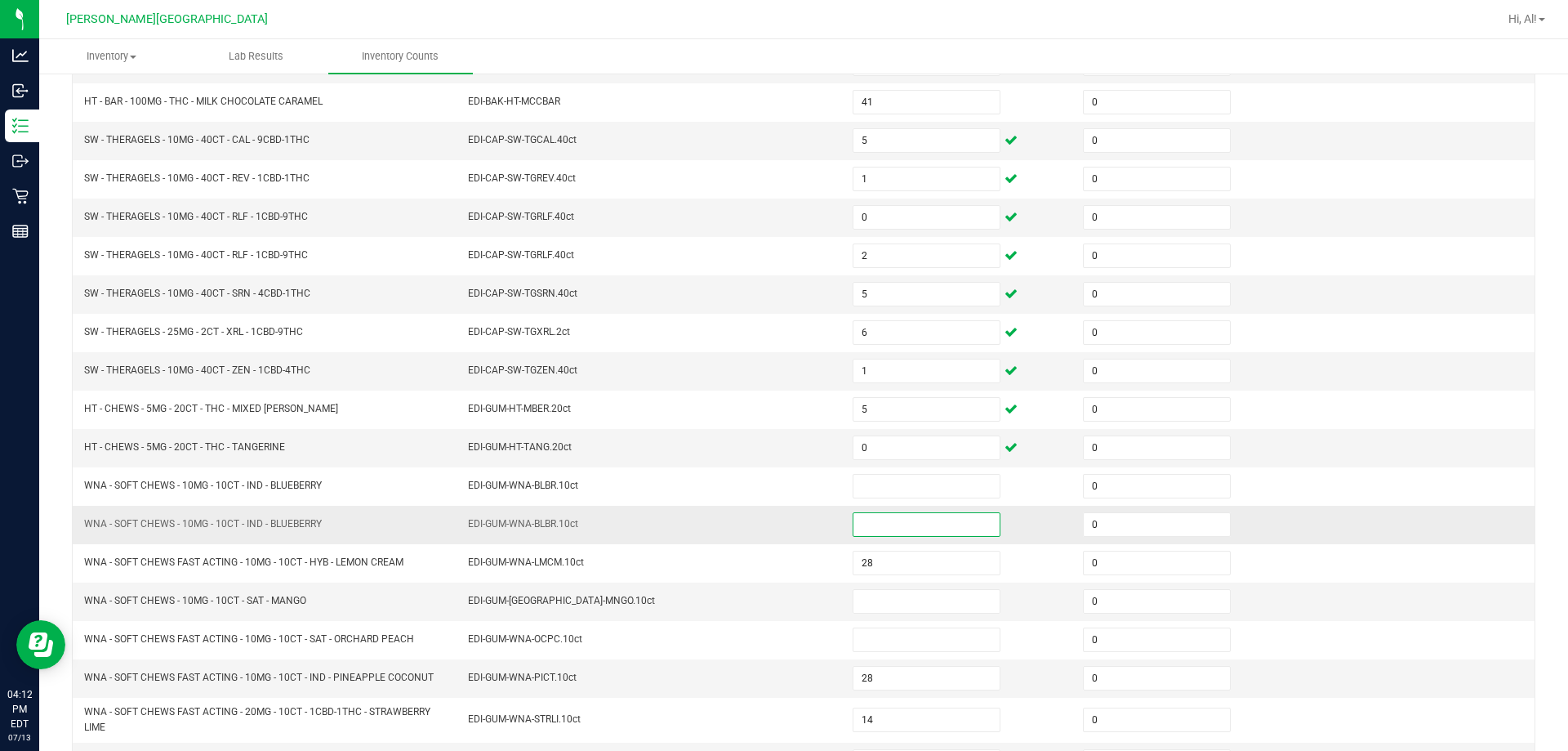 click at bounding box center (926, 525) 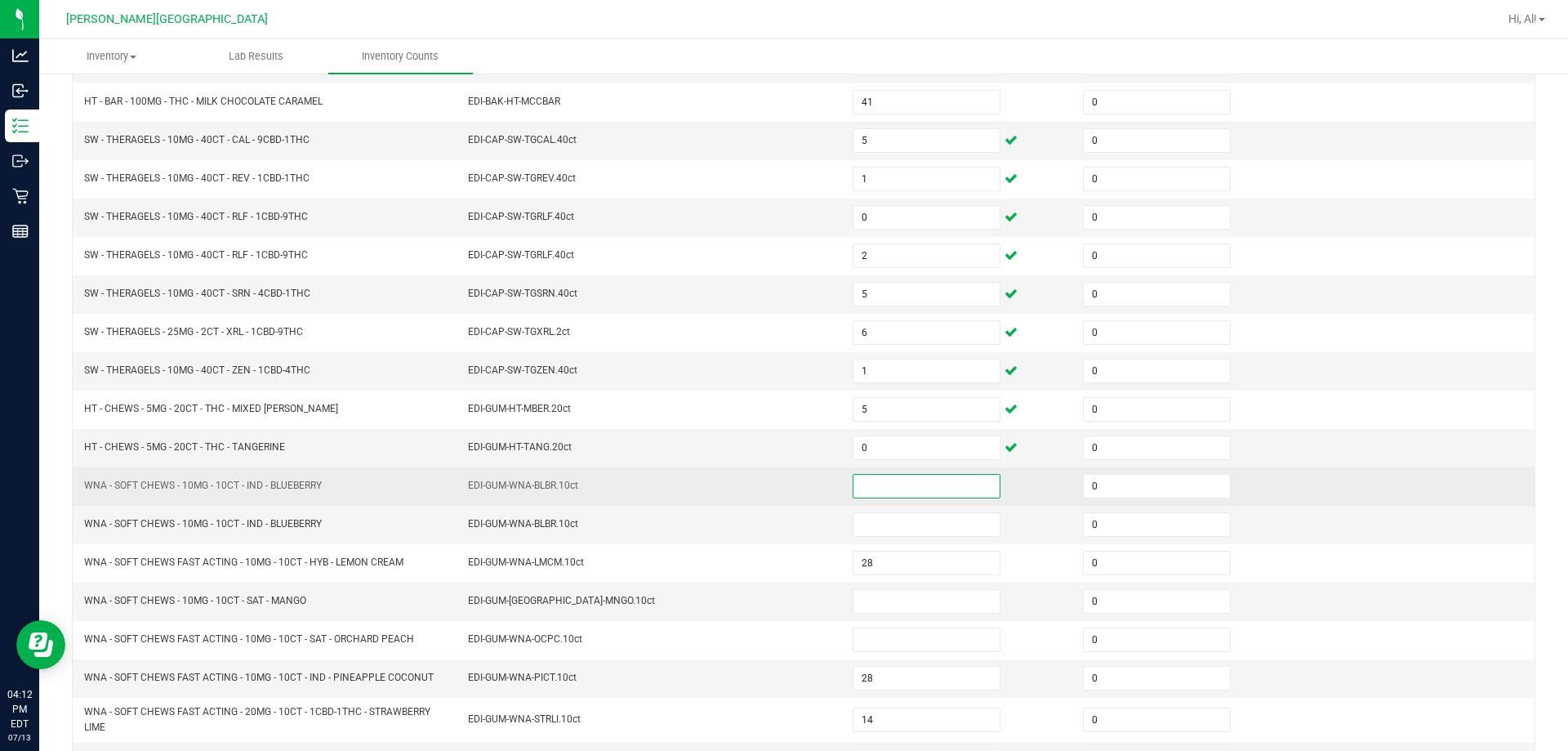 click at bounding box center (926, 486) 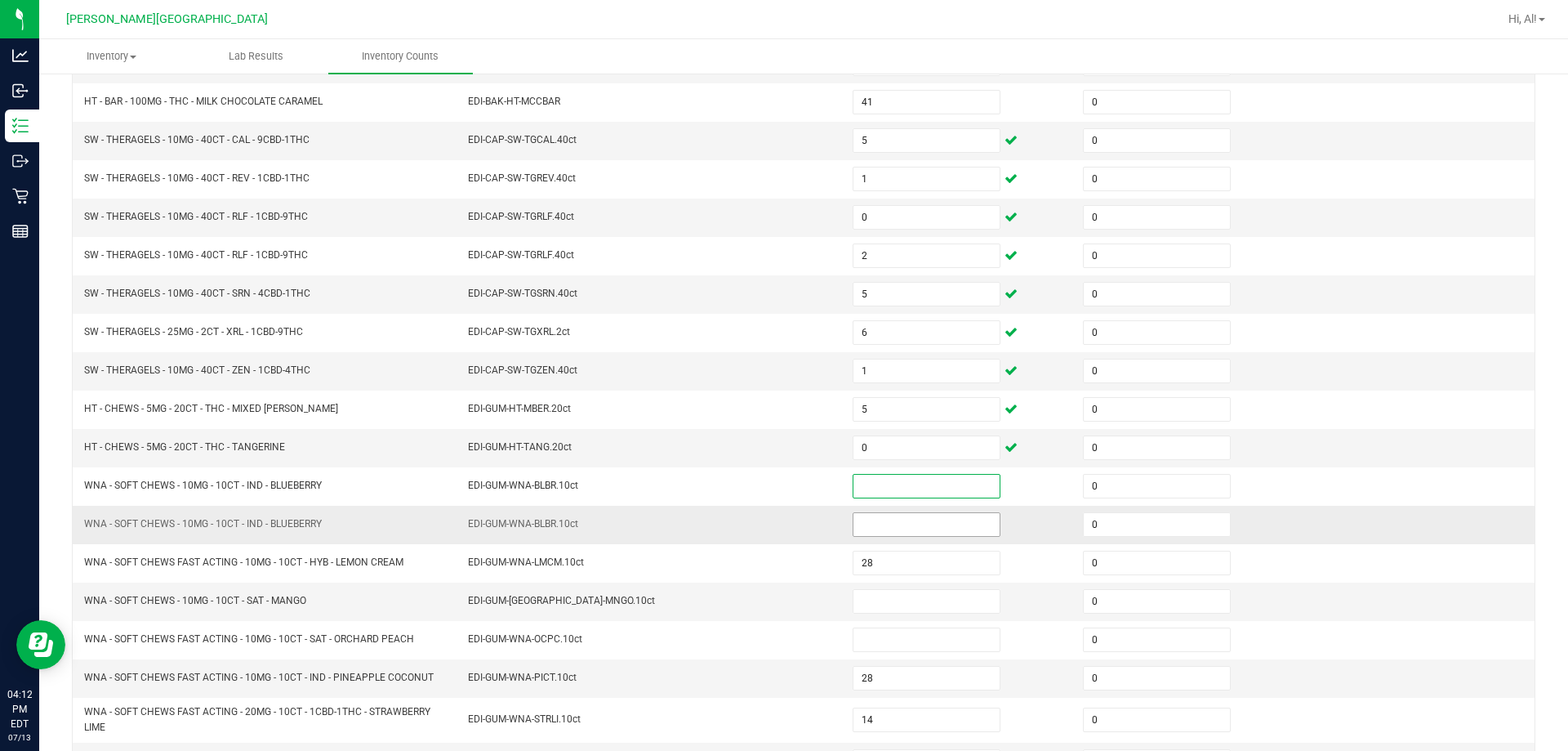 click at bounding box center [926, 525] 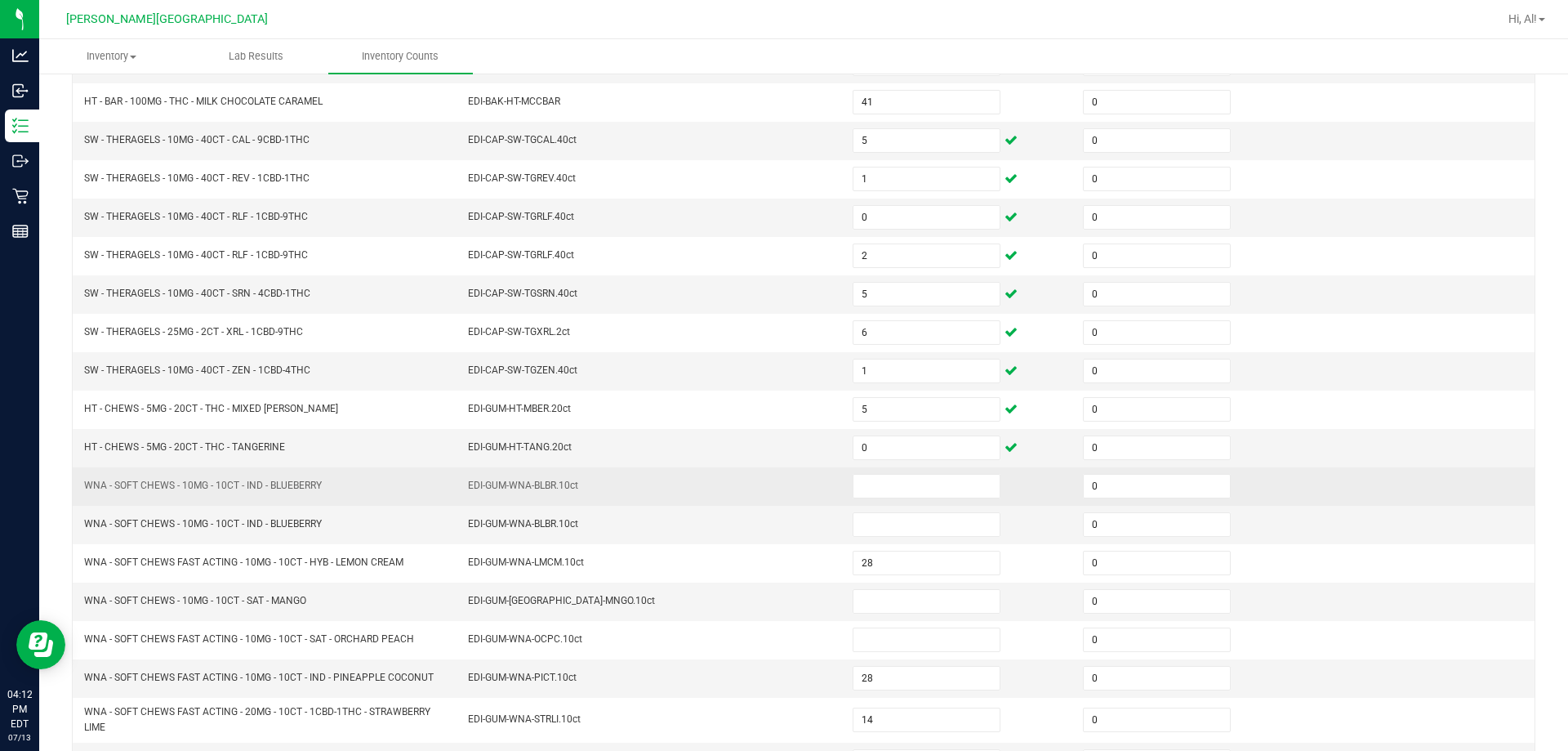 click on "EDI-GUM-WNA-BLBR.10ct" at bounding box center (650, 486) 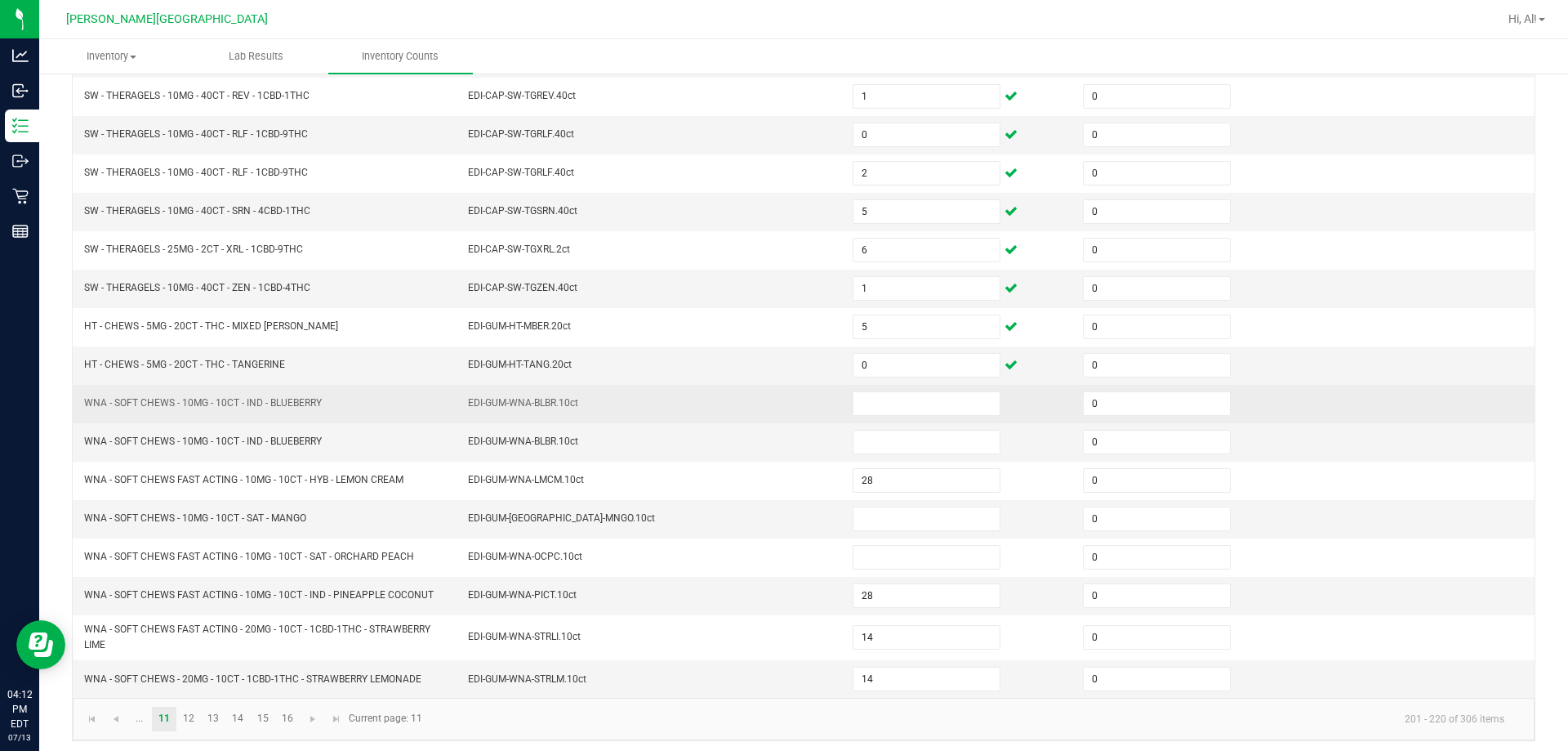 scroll, scrollTop: 346, scrollLeft: 0, axis: vertical 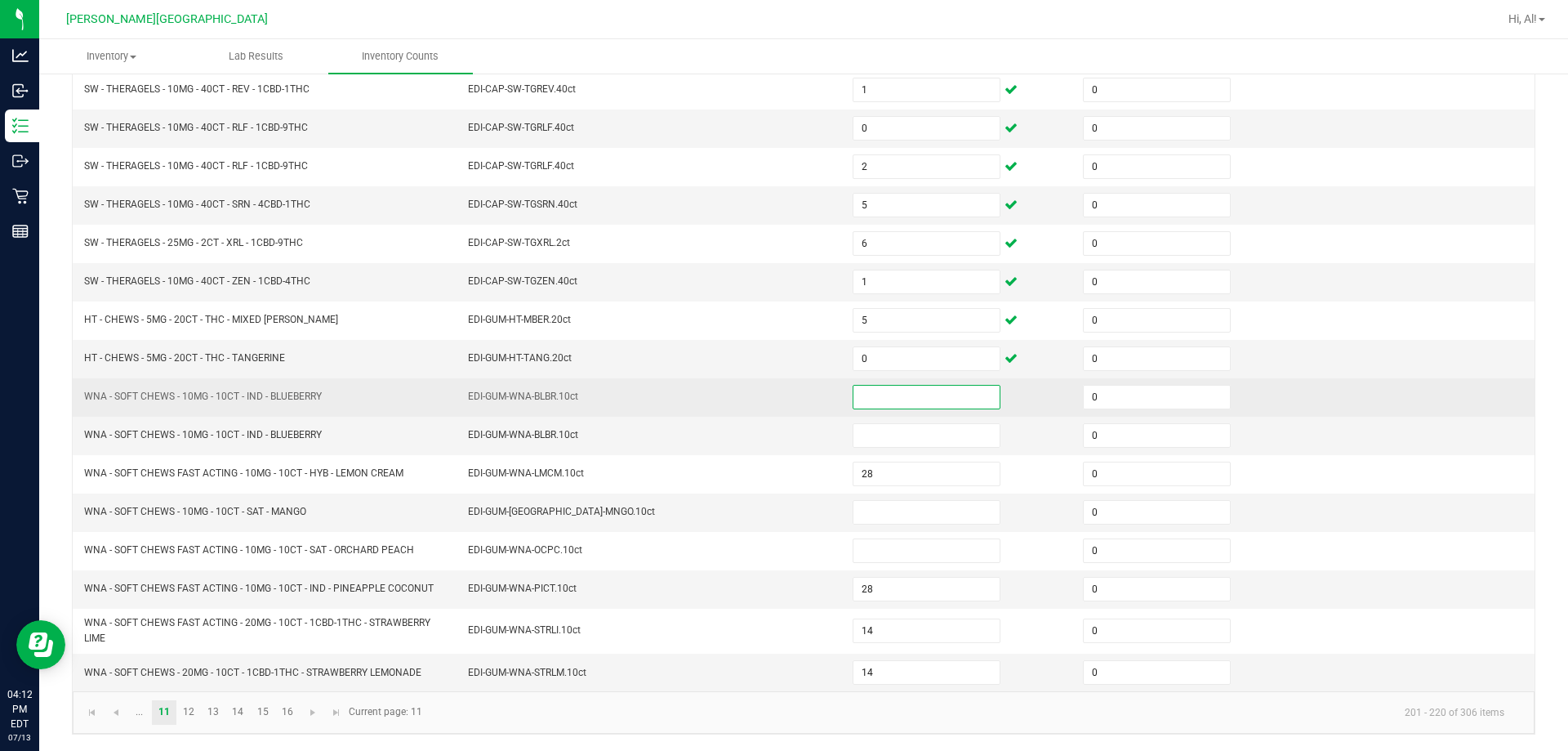 click at bounding box center [926, 397] 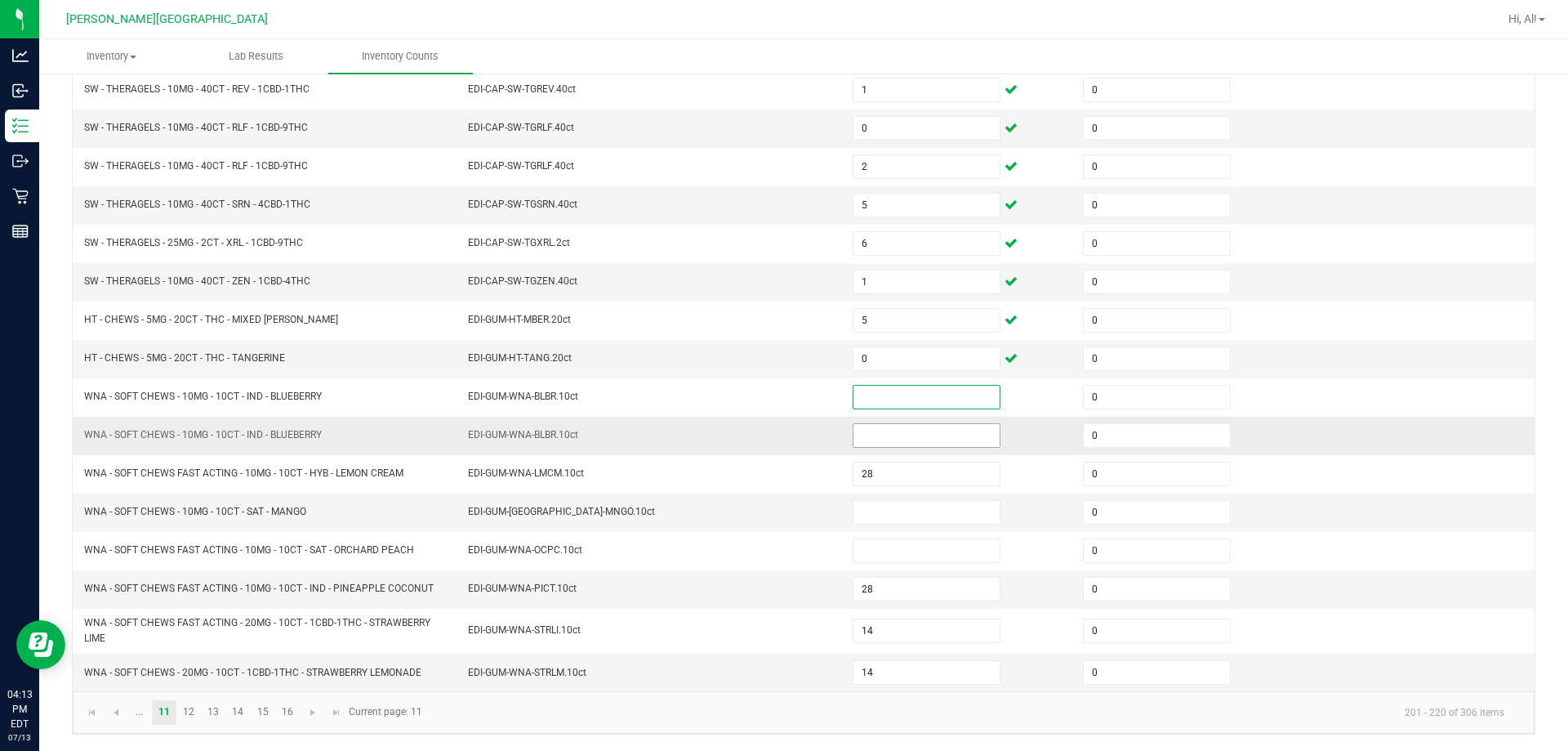 click at bounding box center (926, 436) 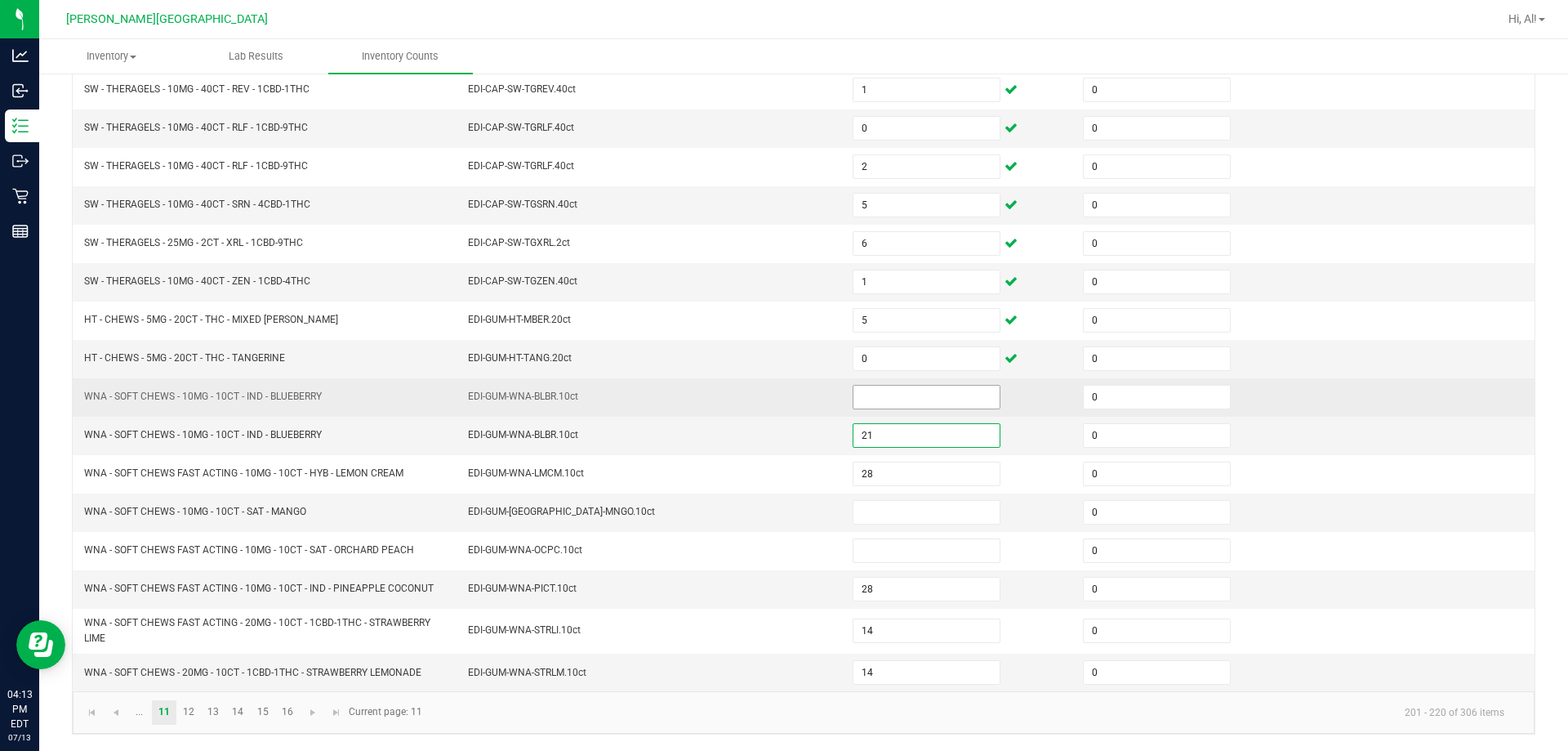 type on "21" 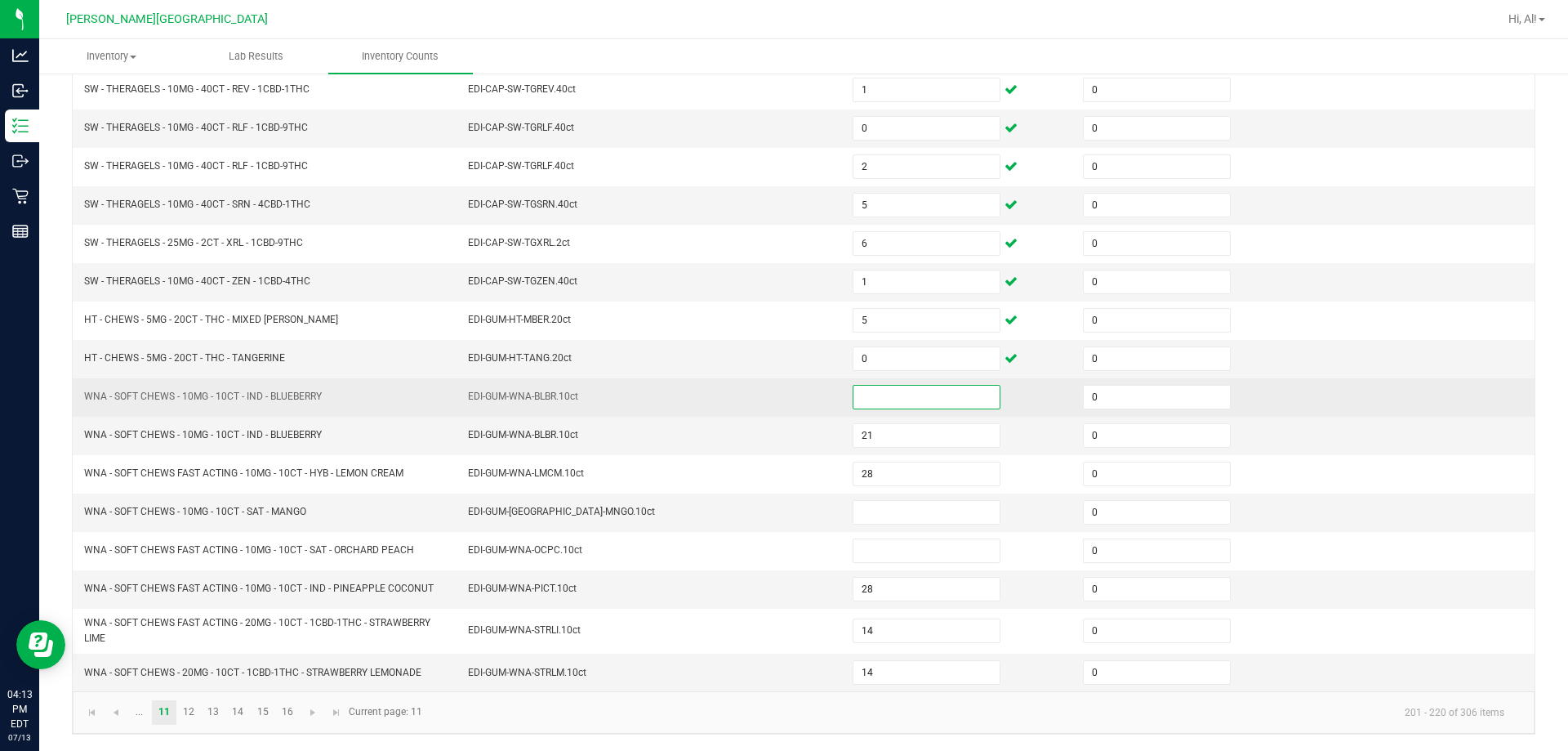 click at bounding box center [926, 397] 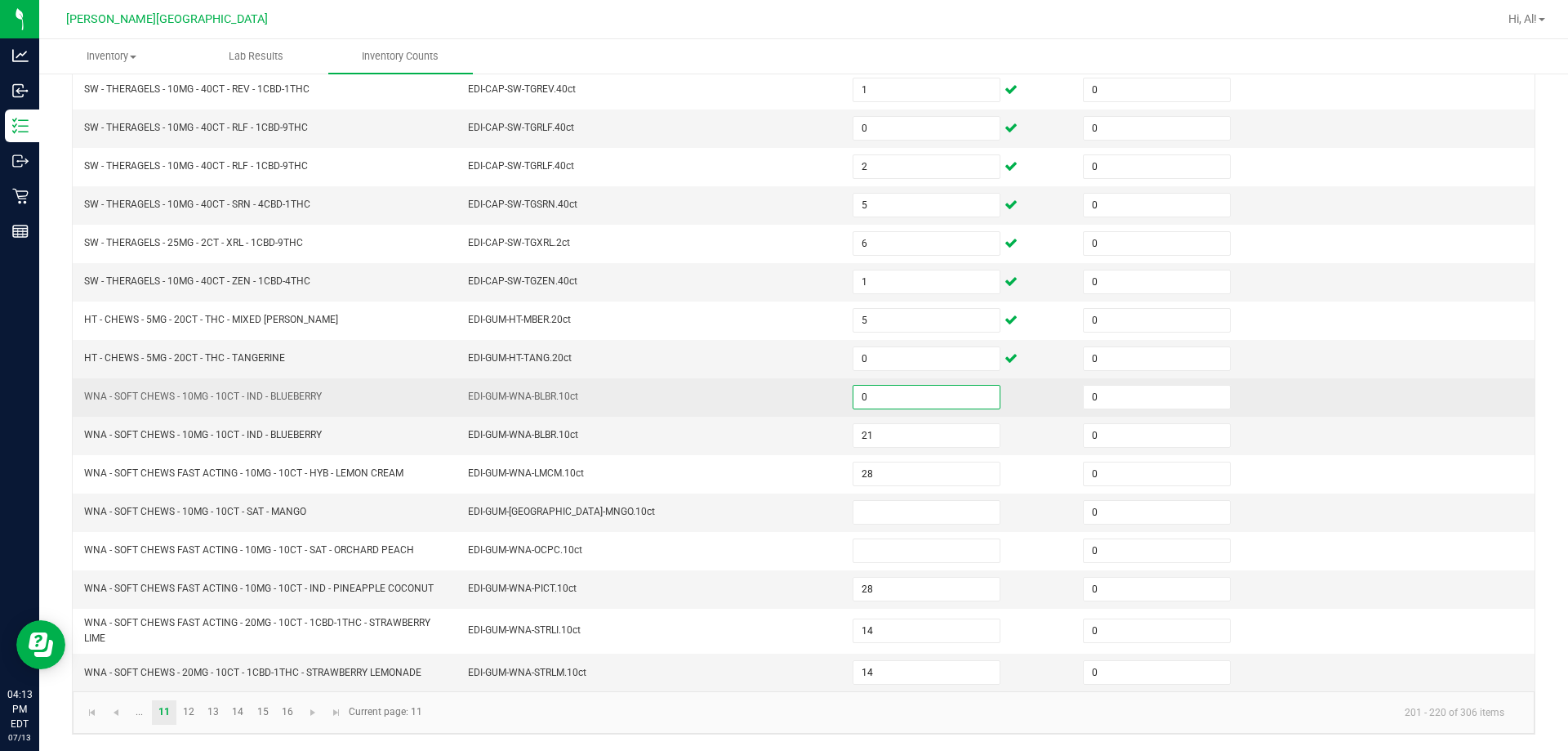type on "0" 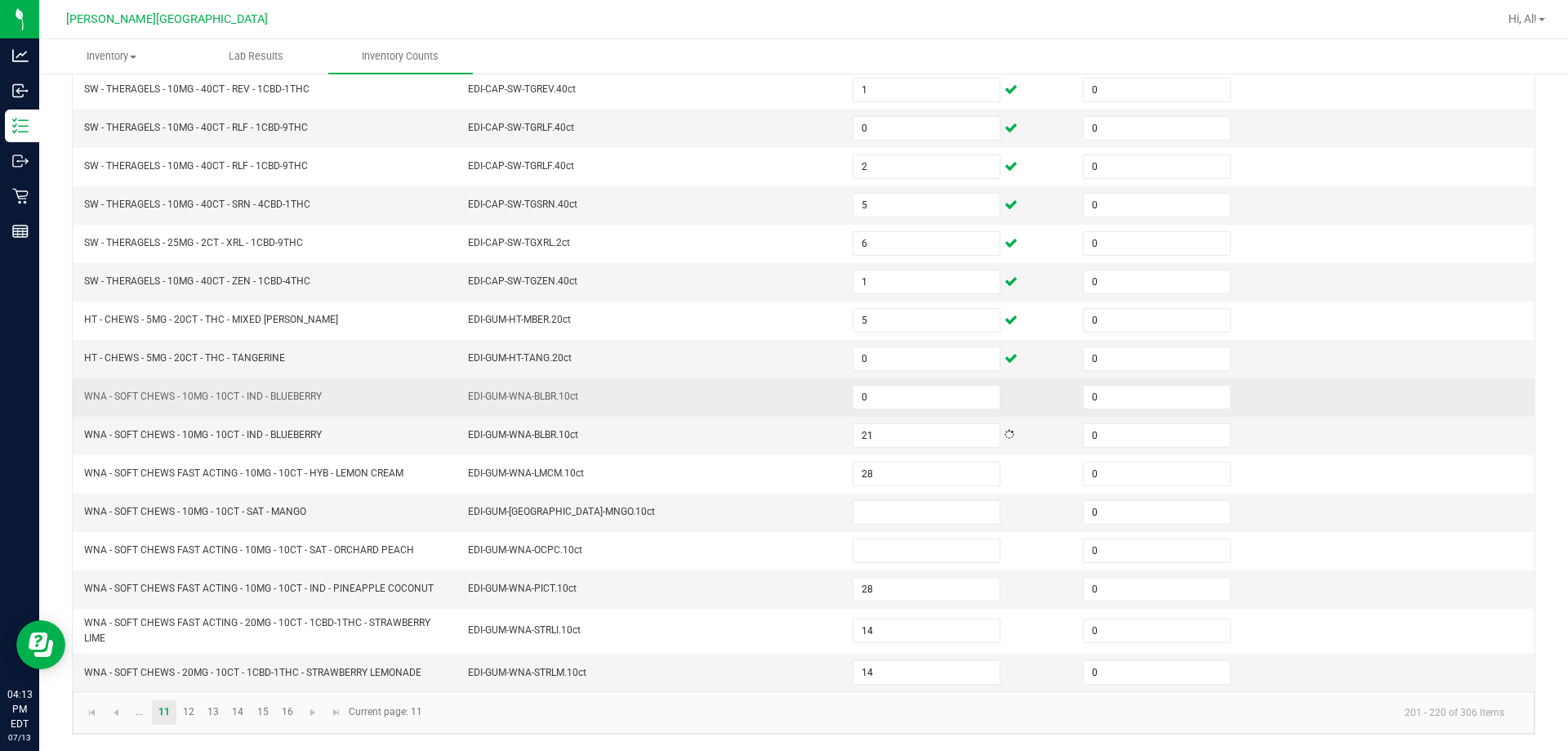 drag, startPoint x: 789, startPoint y: 397, endPoint x: 795, endPoint y: 418, distance: 21.84033 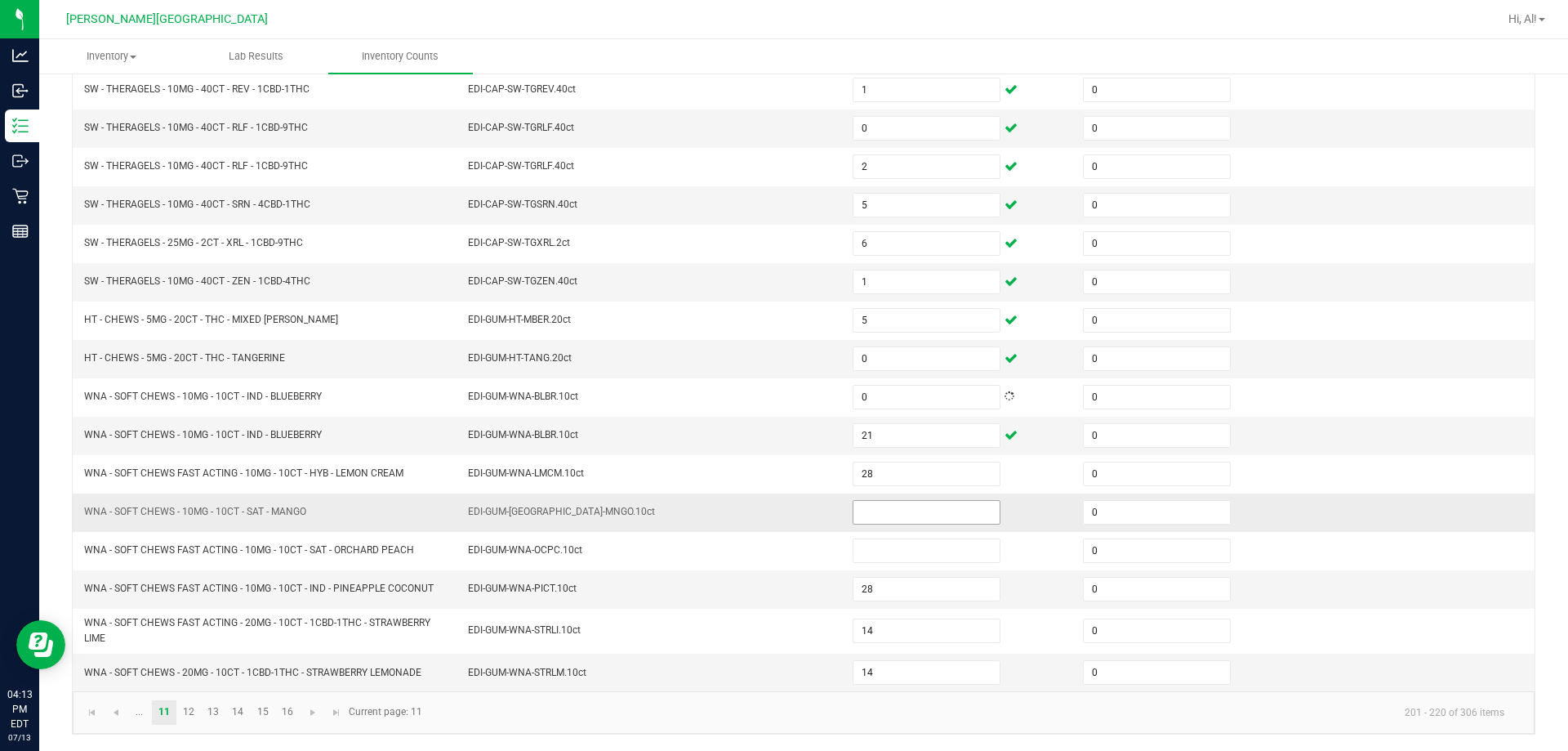 click at bounding box center (926, 512) 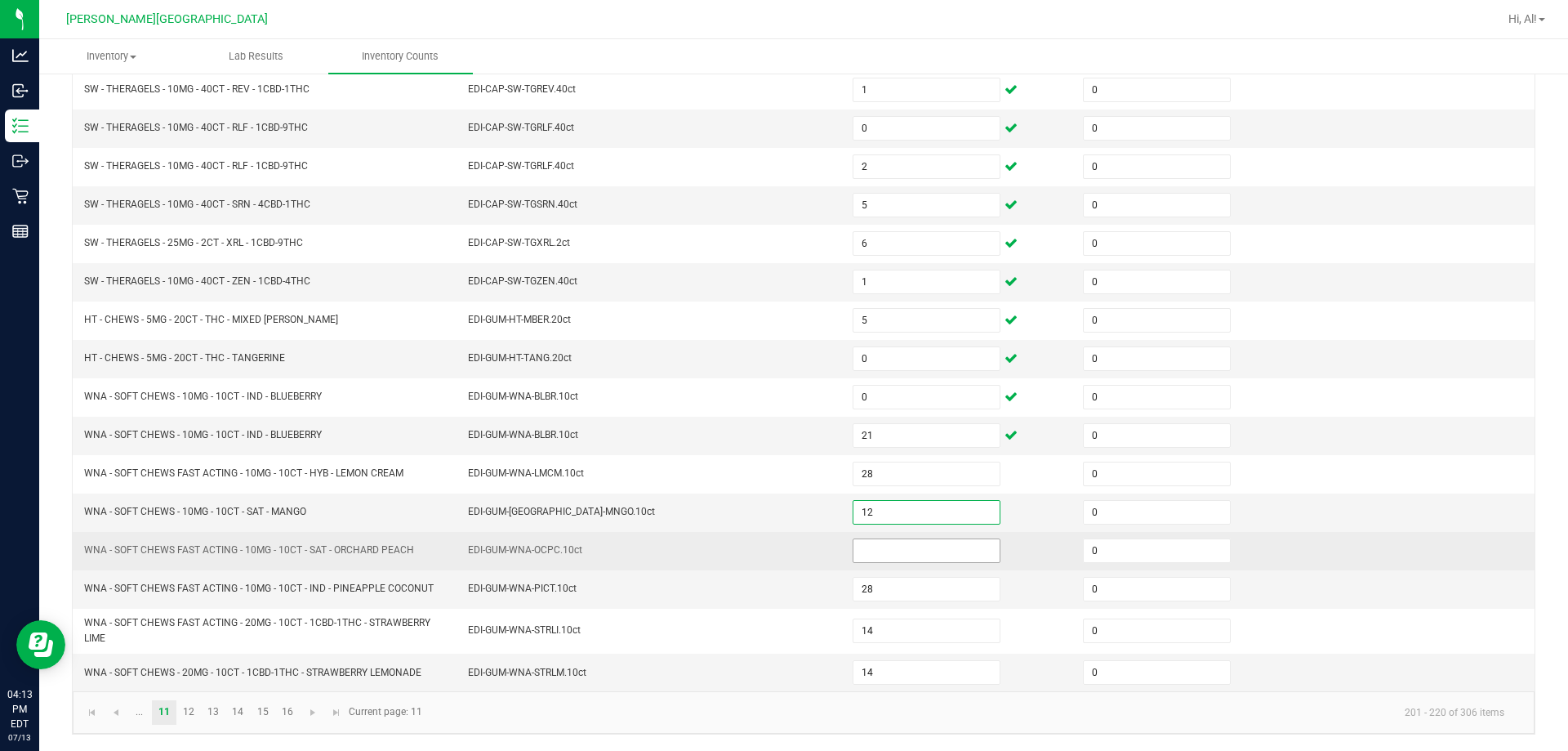 type on "12" 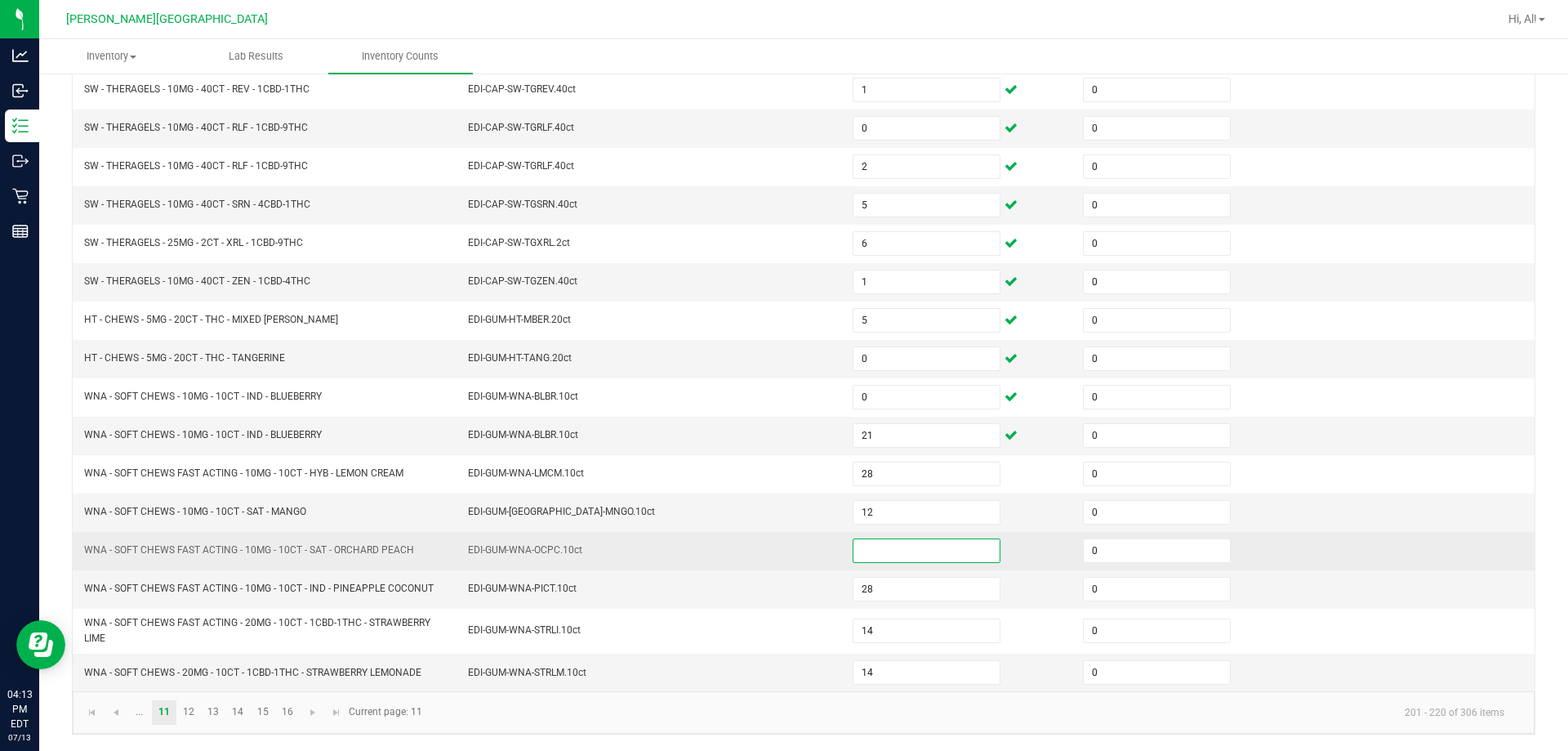 click at bounding box center (926, 551) 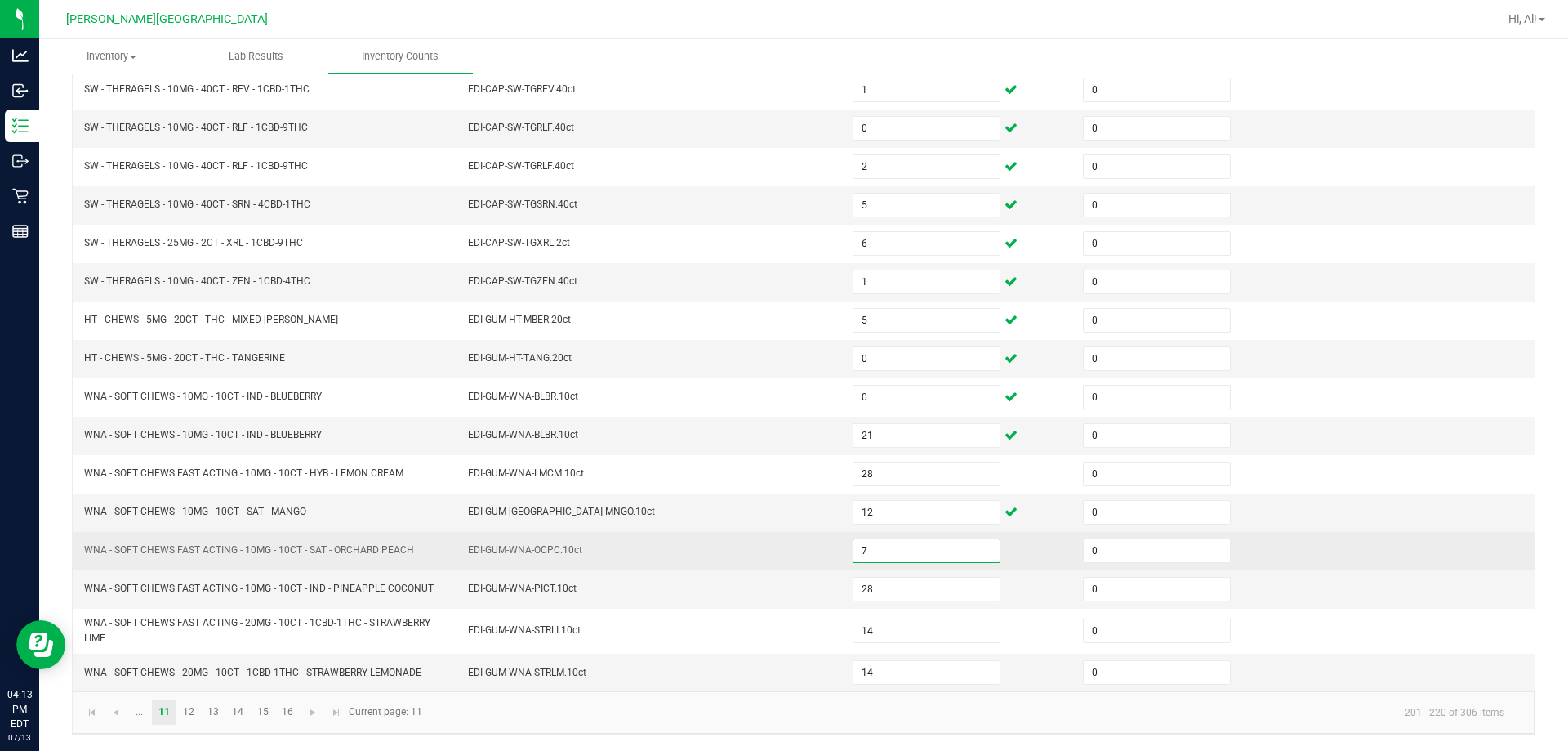 type on "7" 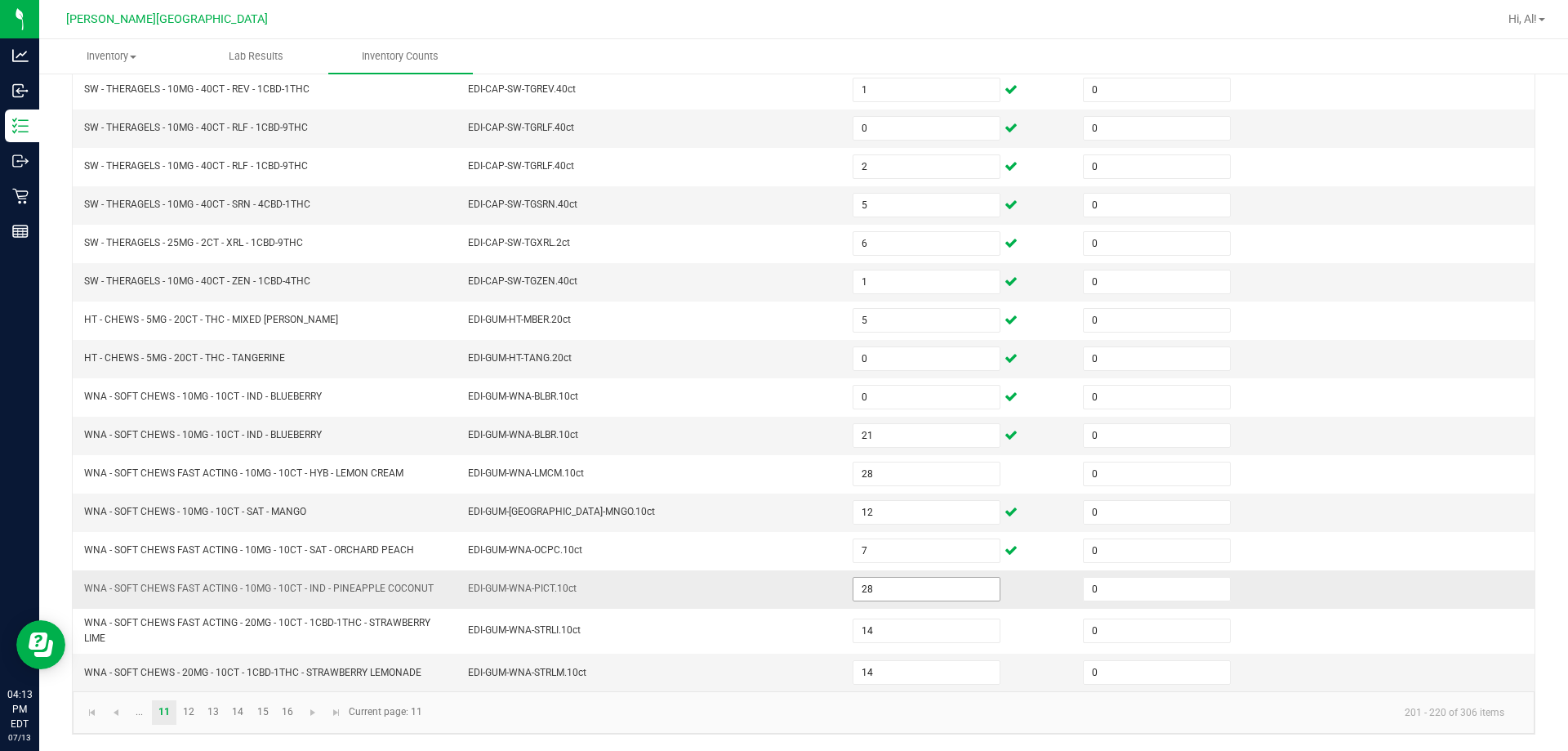 click on "28" at bounding box center (926, 589) 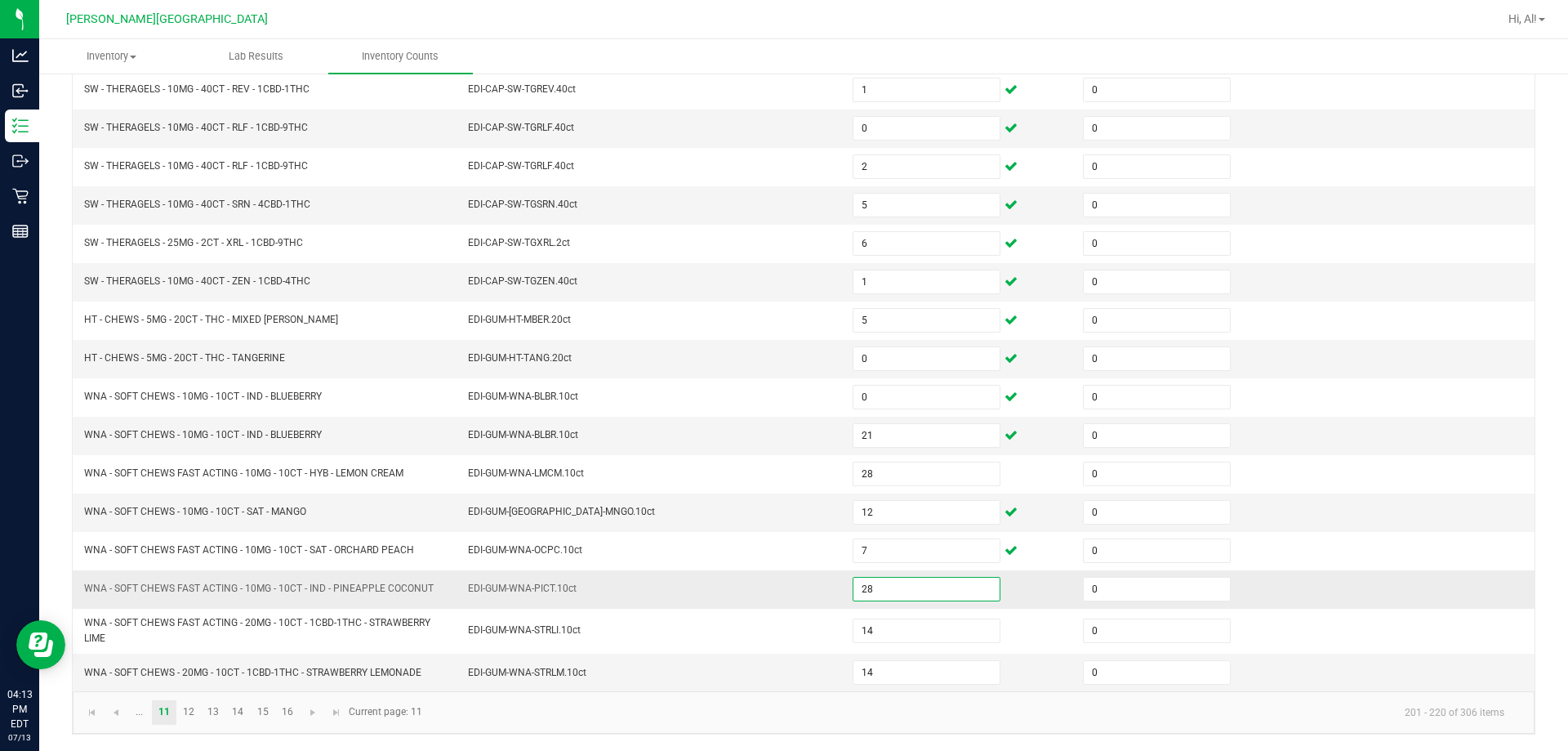 click on "28" at bounding box center (926, 589) 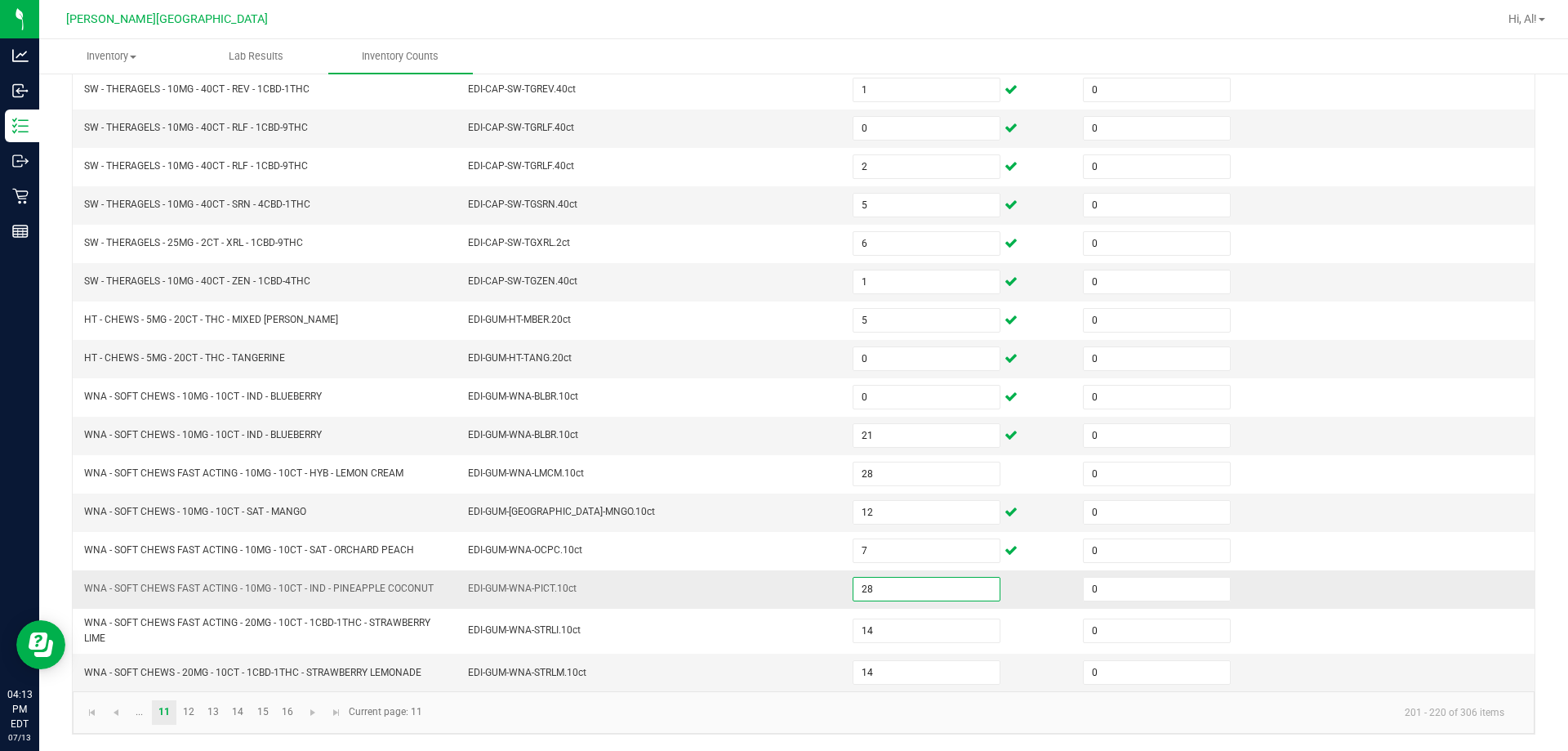 click on "28" at bounding box center [926, 589] 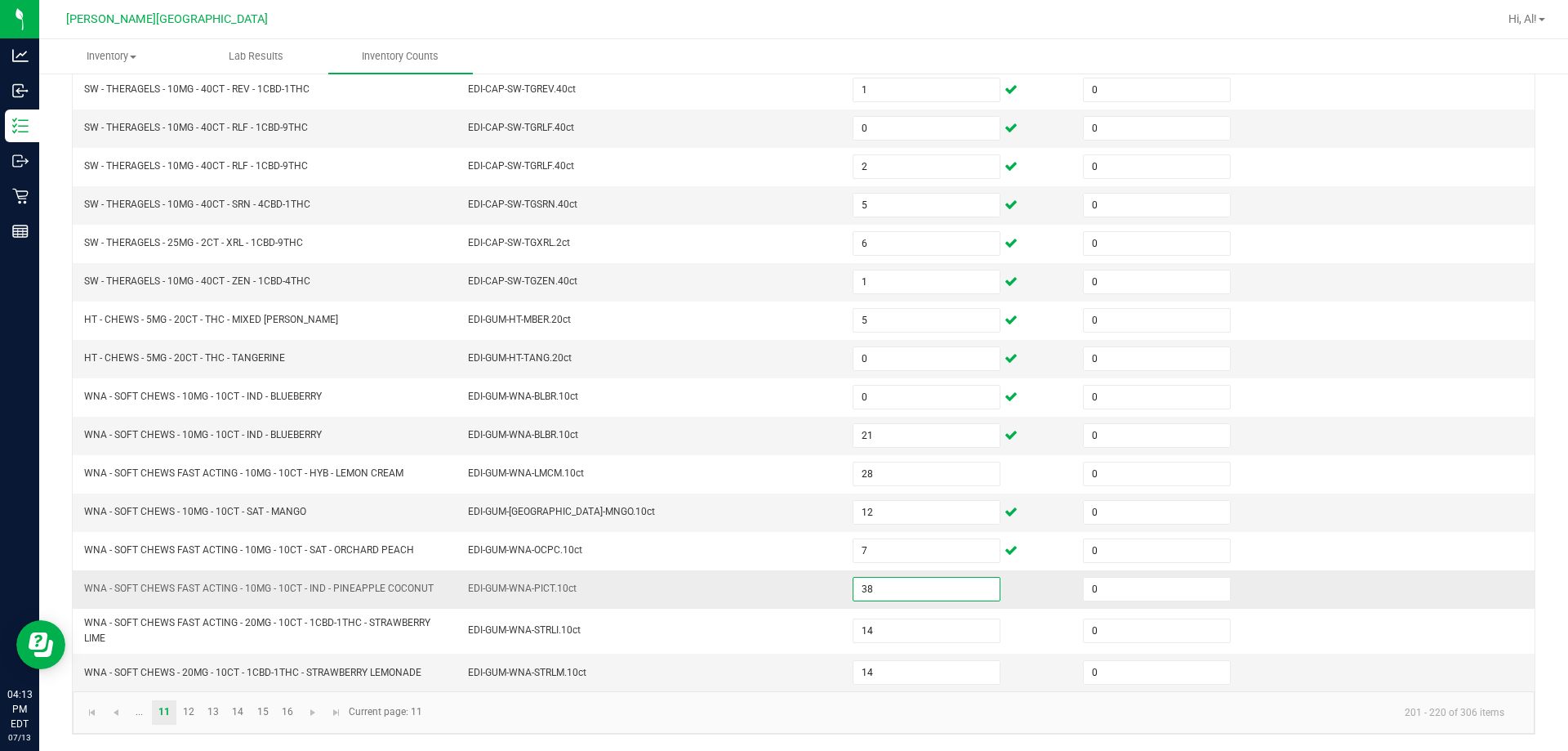 type on "38" 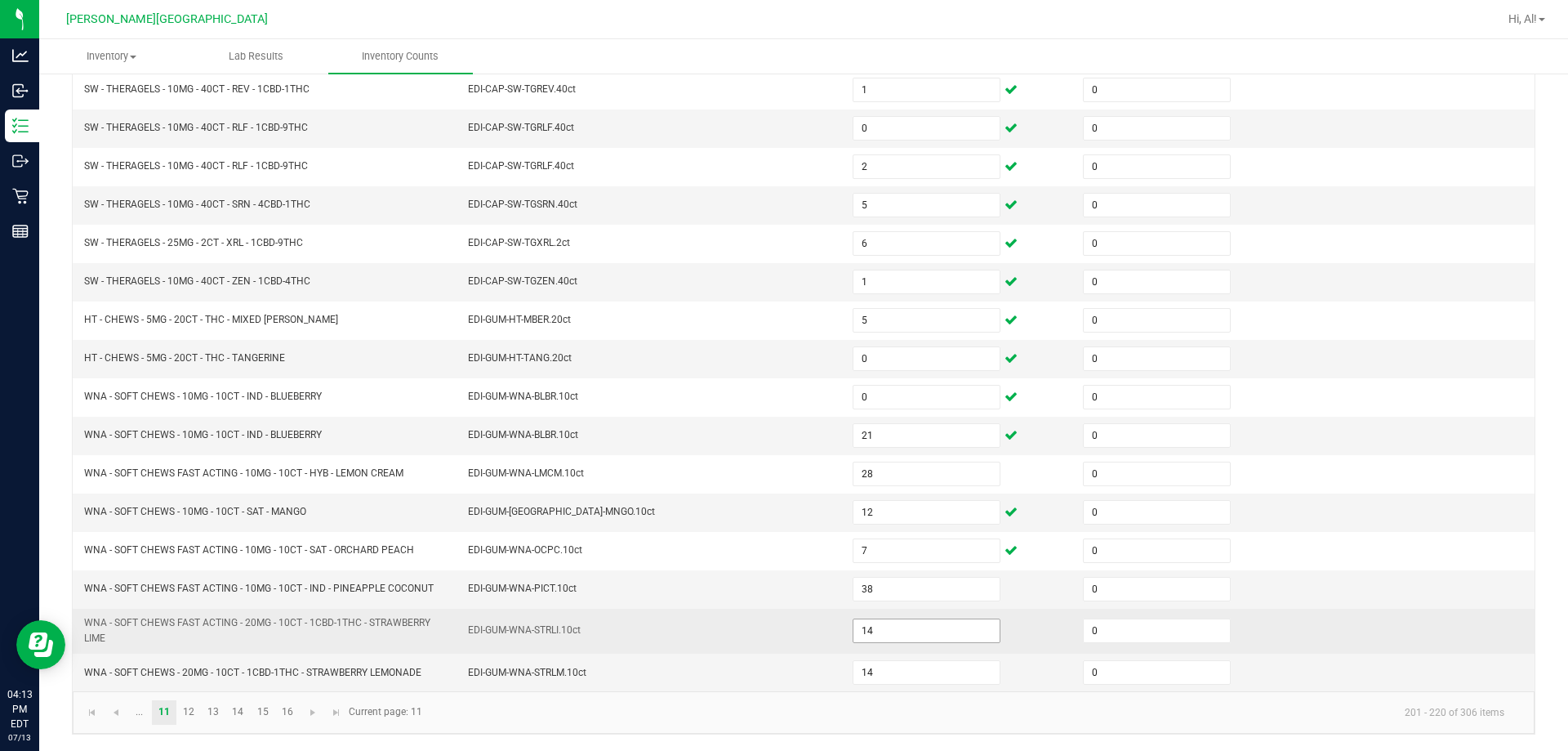 click on "14" at bounding box center [926, 631] 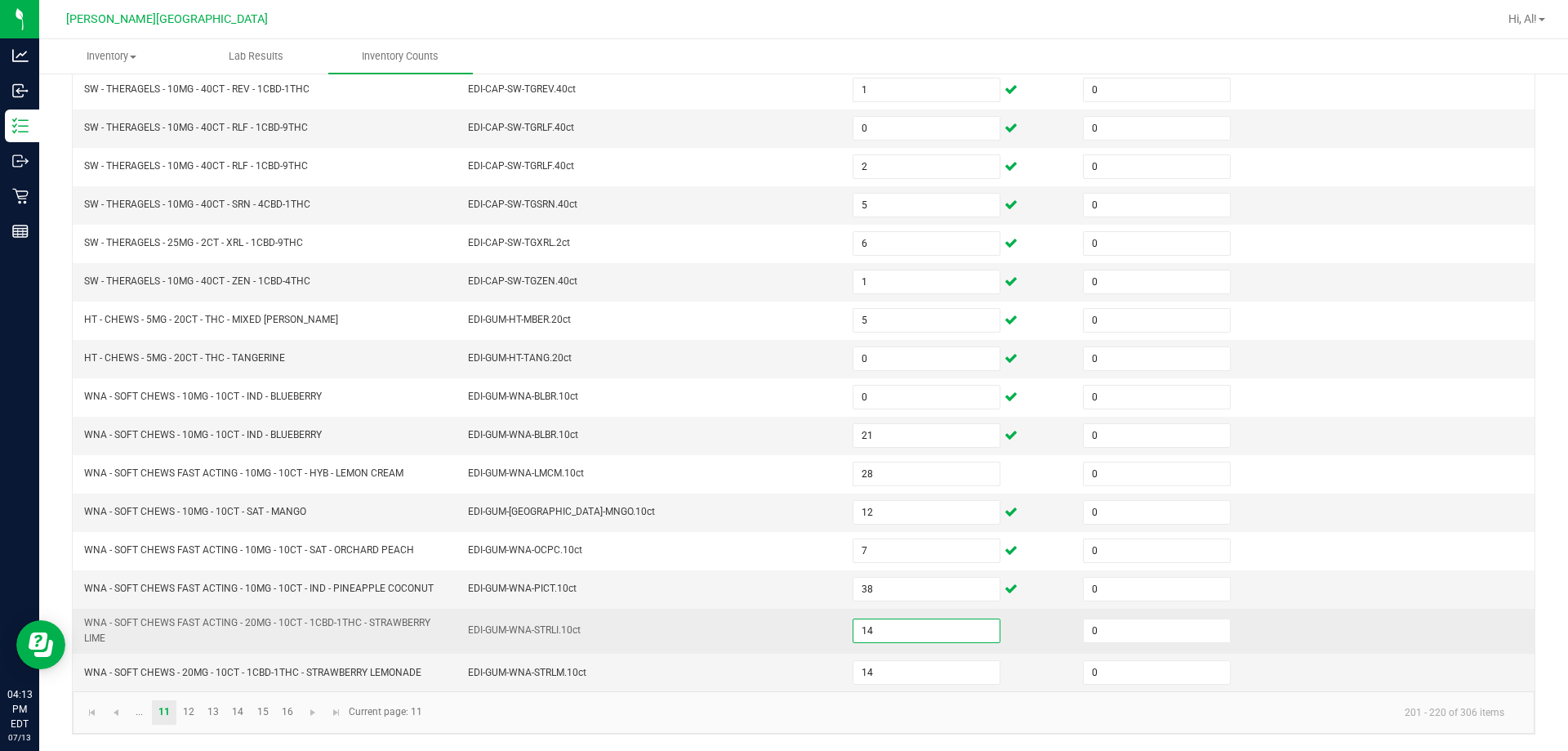 click on "14" at bounding box center [926, 631] 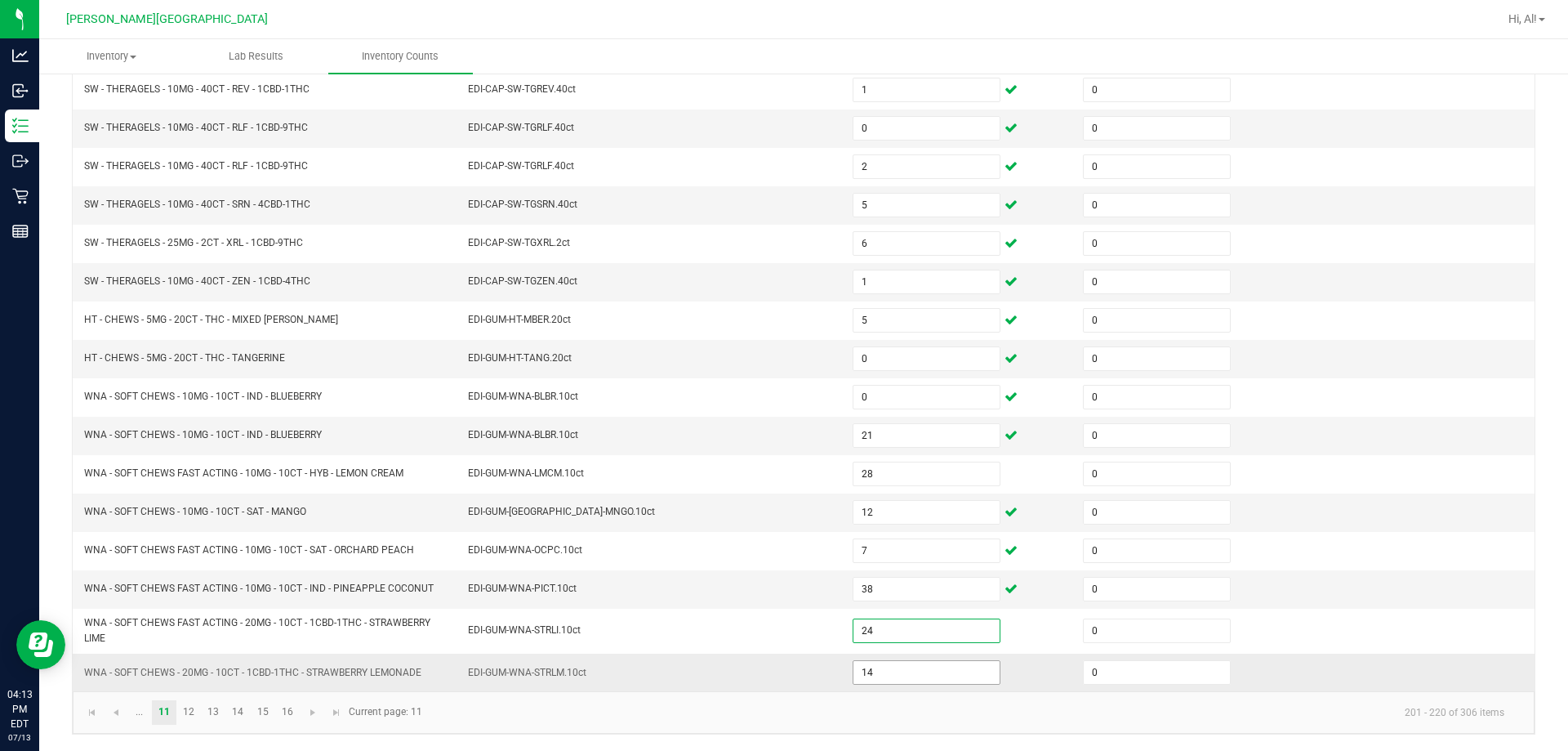 type on "24" 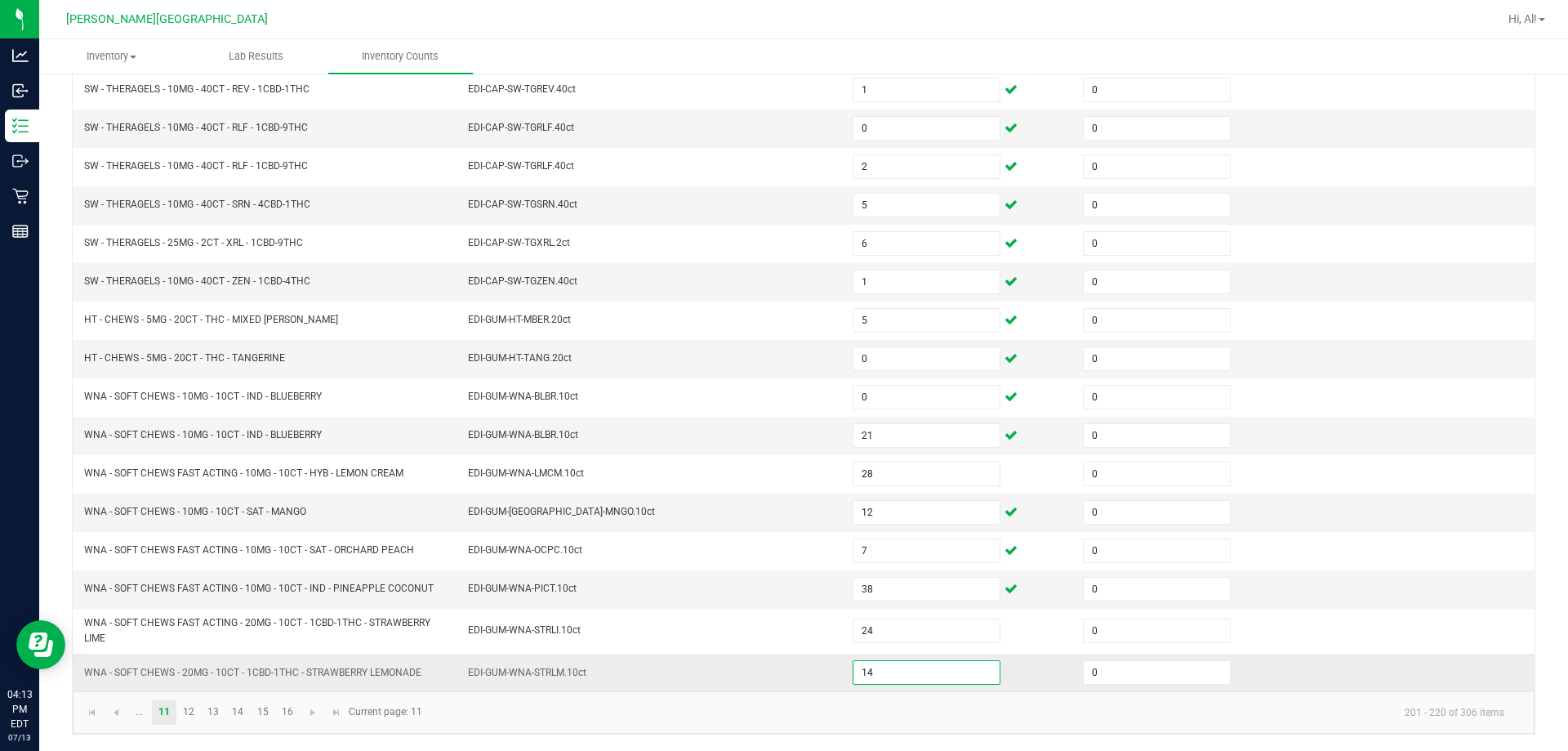 click on "14" at bounding box center [926, 673] 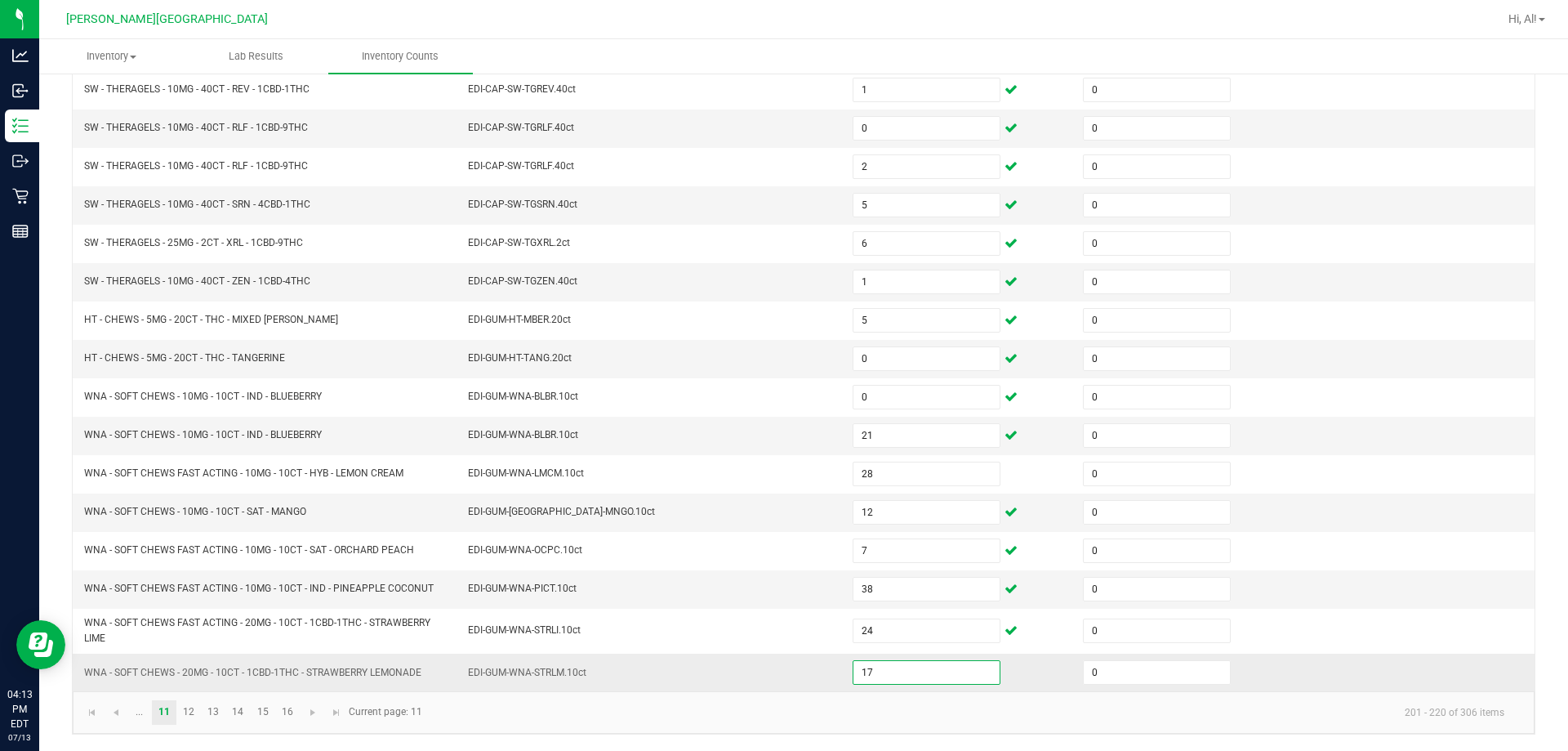 type on "17" 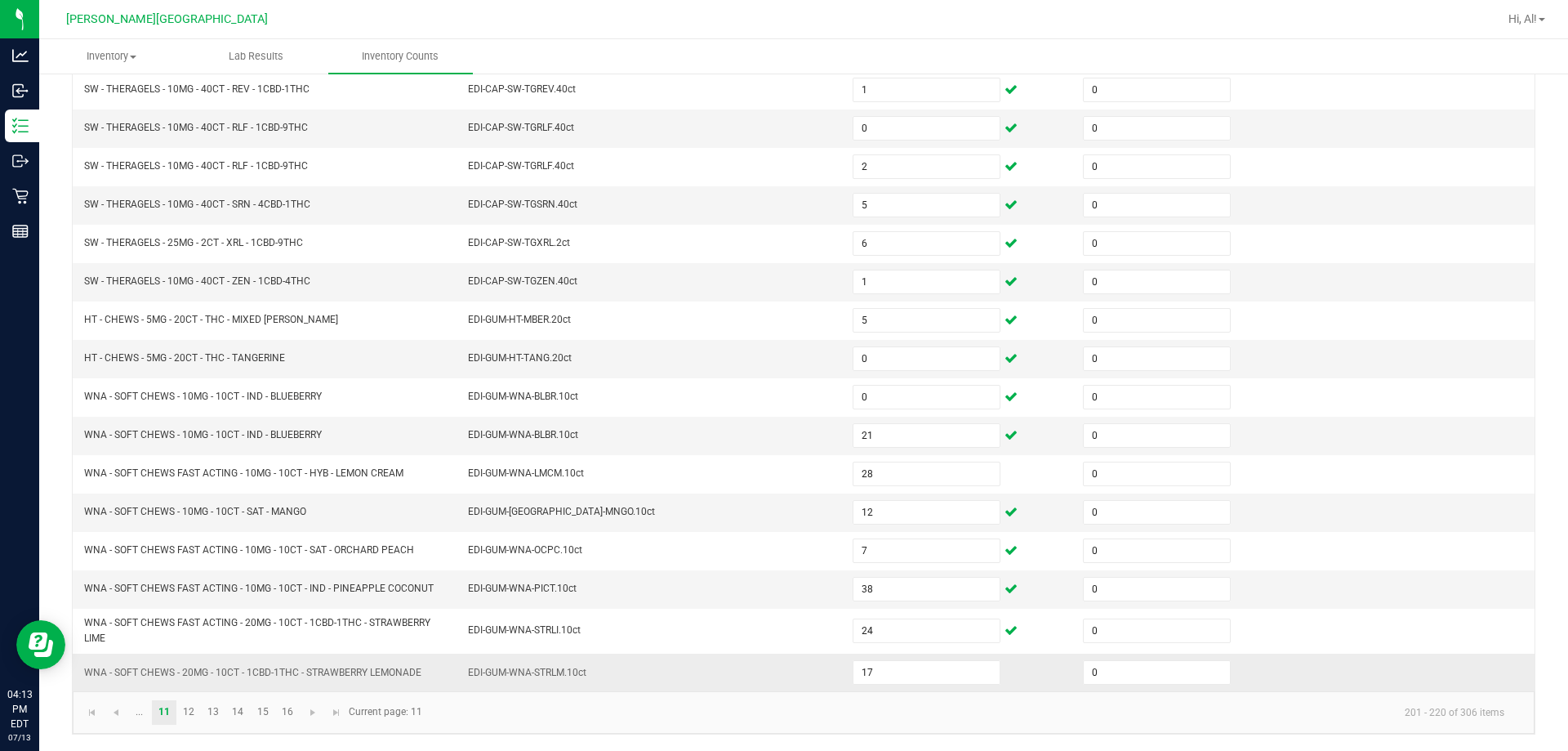 click on "EDI-GUM-WNA-STRLM.10ct" at bounding box center (650, 673) 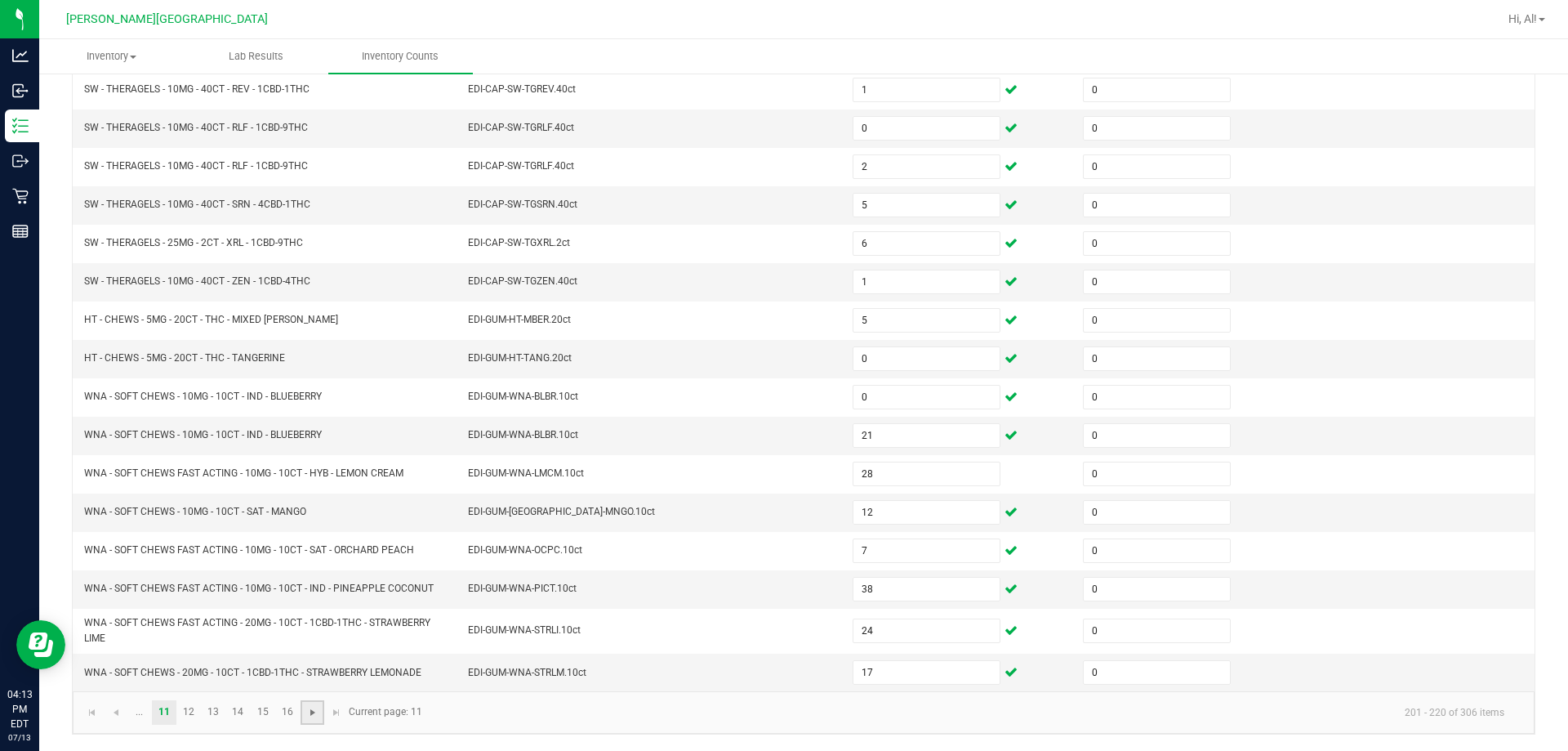 click 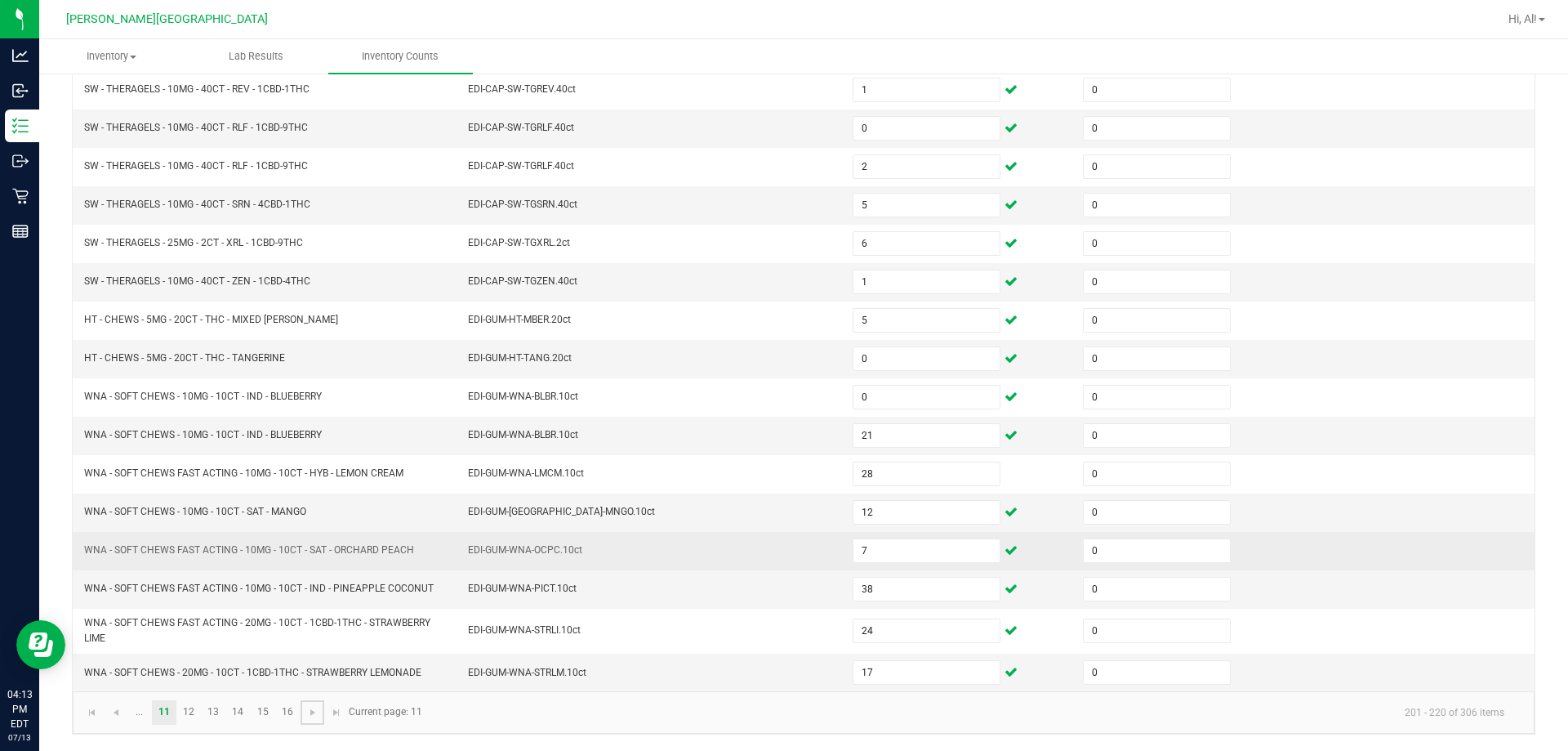 type on "4" 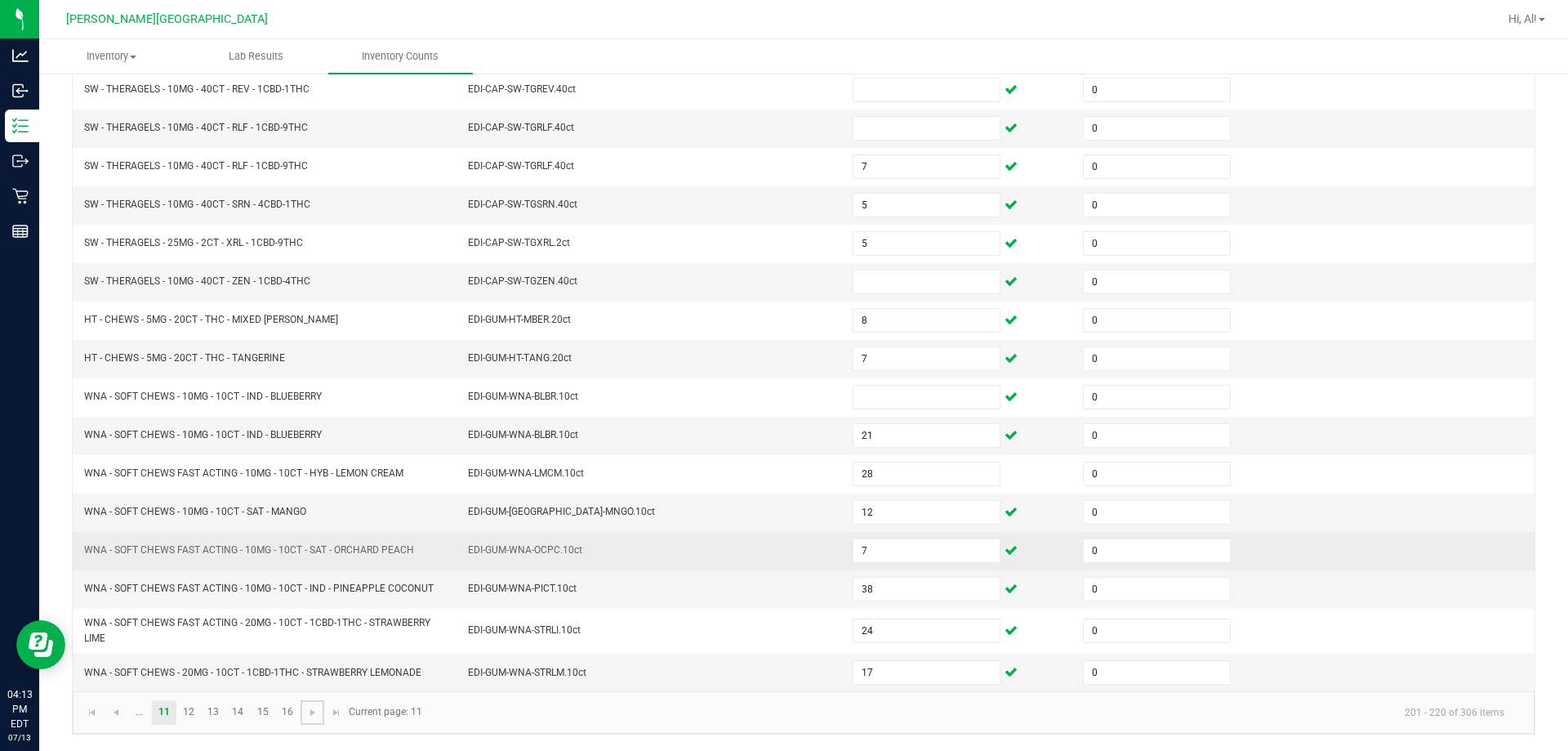 type 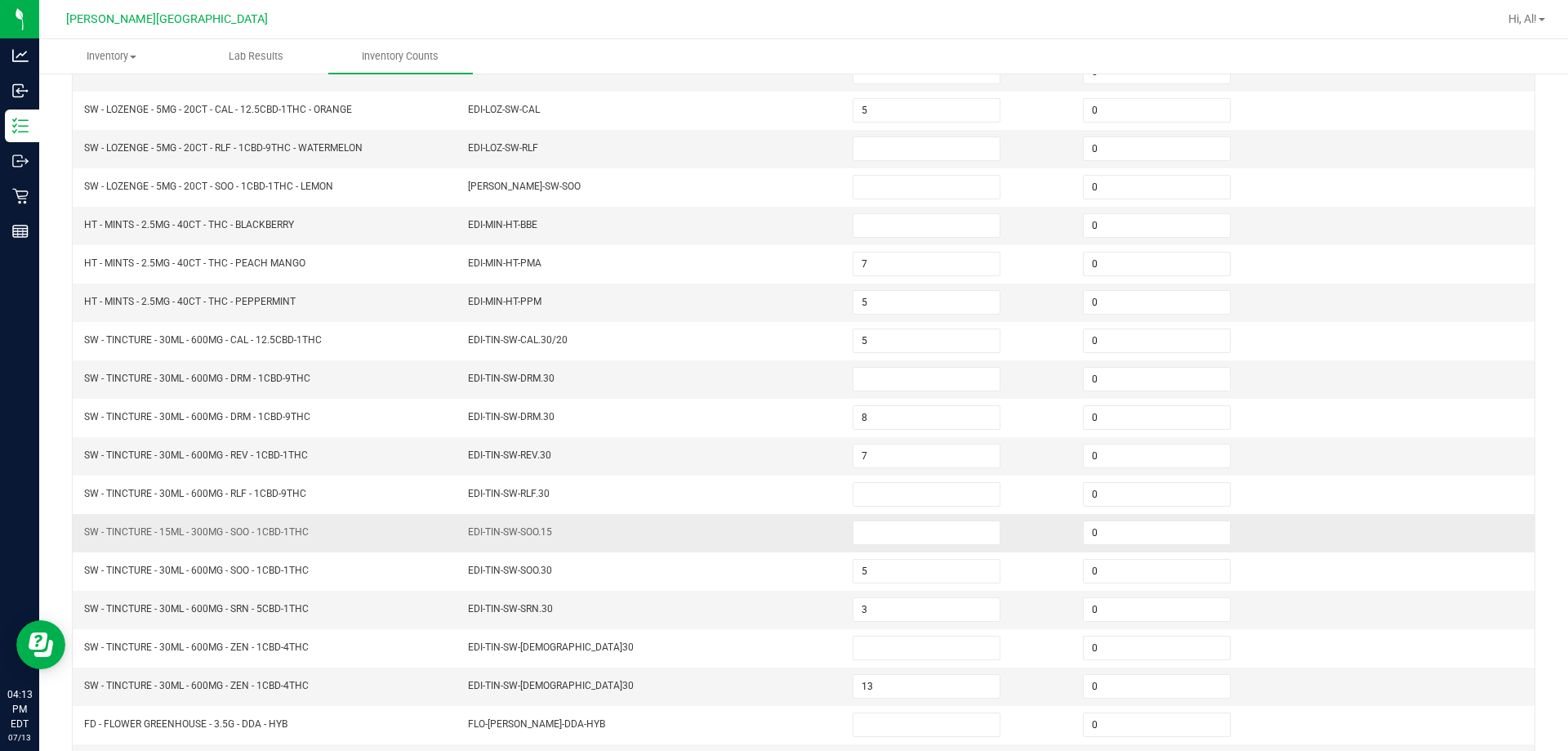 scroll, scrollTop: 94, scrollLeft: 0, axis: vertical 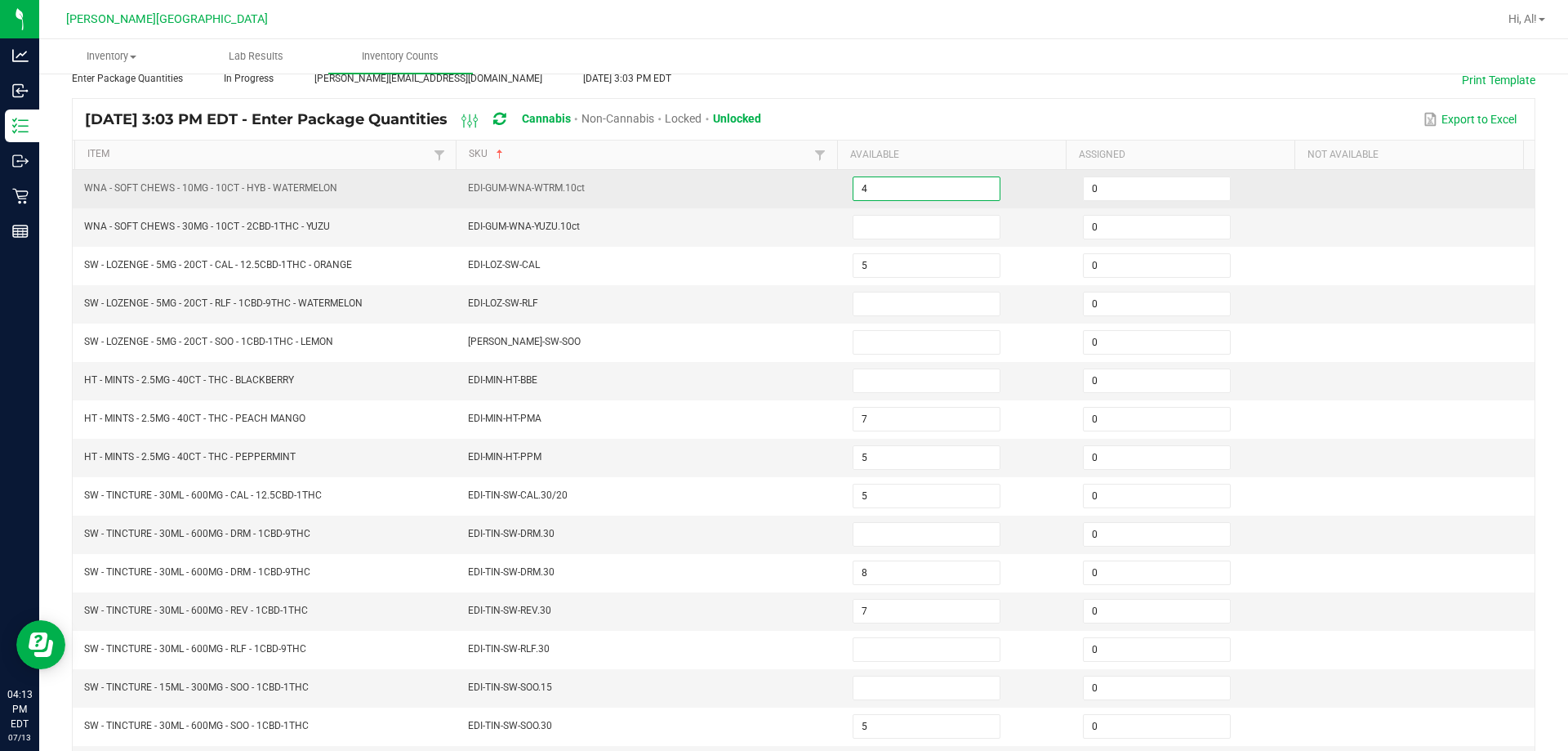 click on "4" at bounding box center (926, 189) 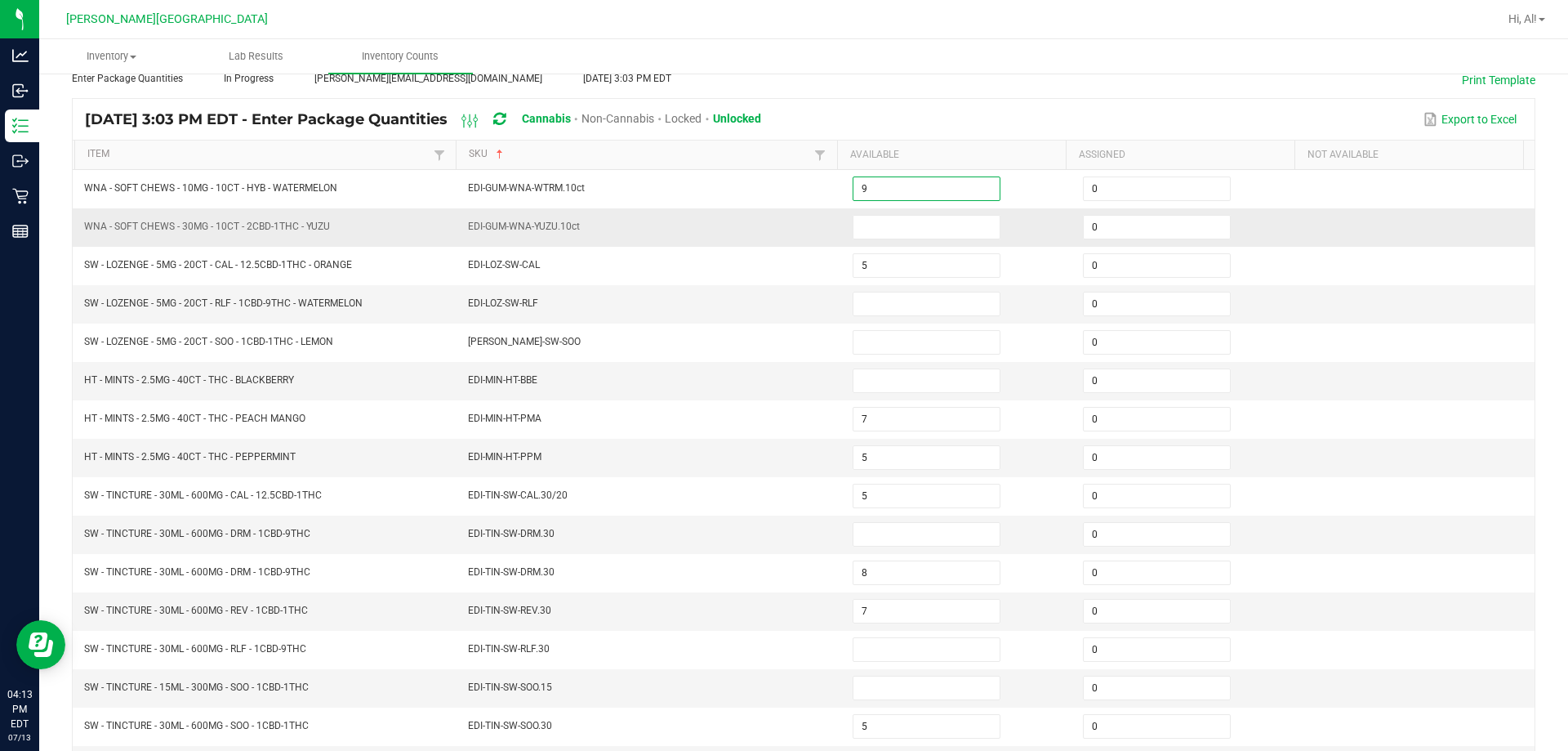 type on "9" 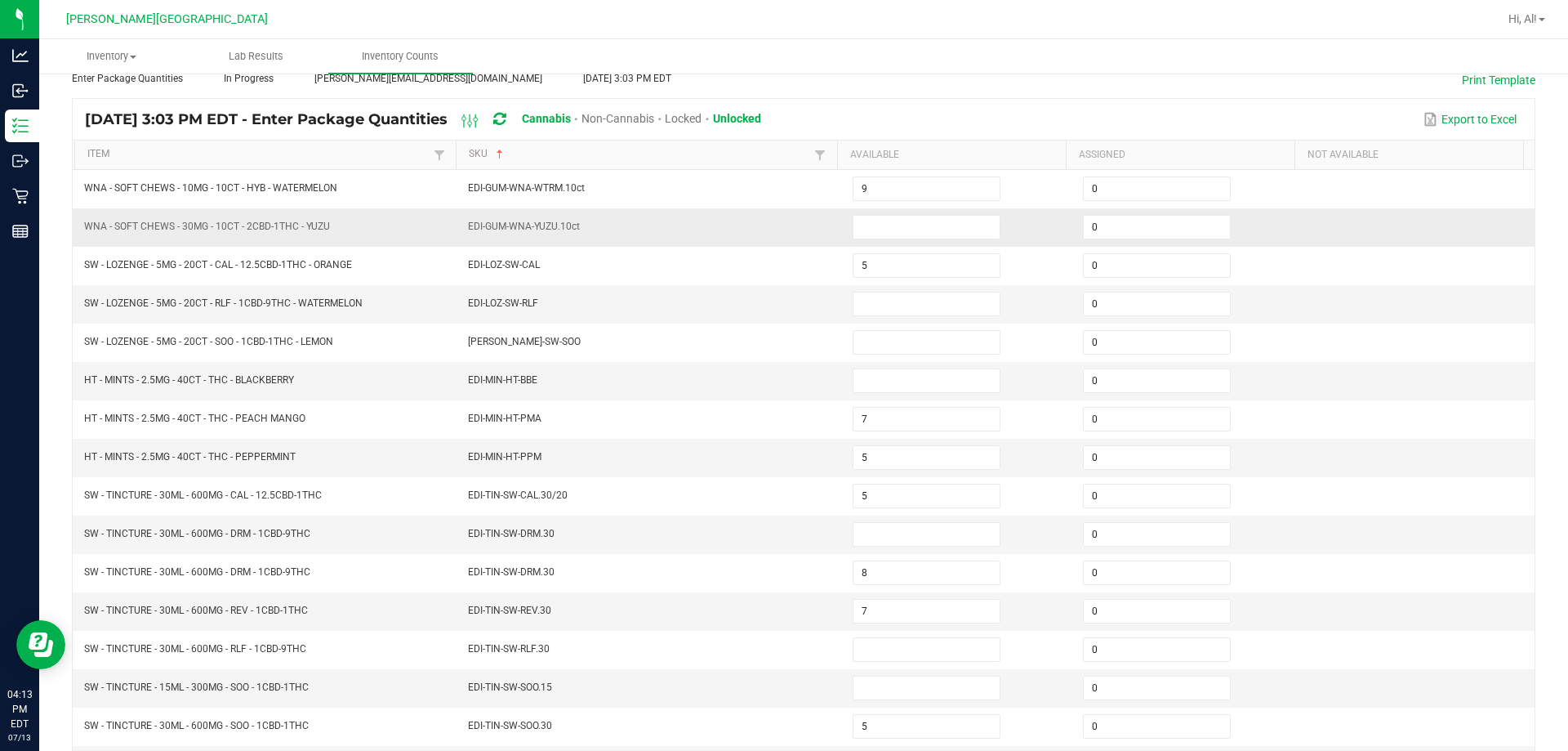 drag, startPoint x: 789, startPoint y: 212, endPoint x: 846, endPoint y: 231, distance: 60.08328 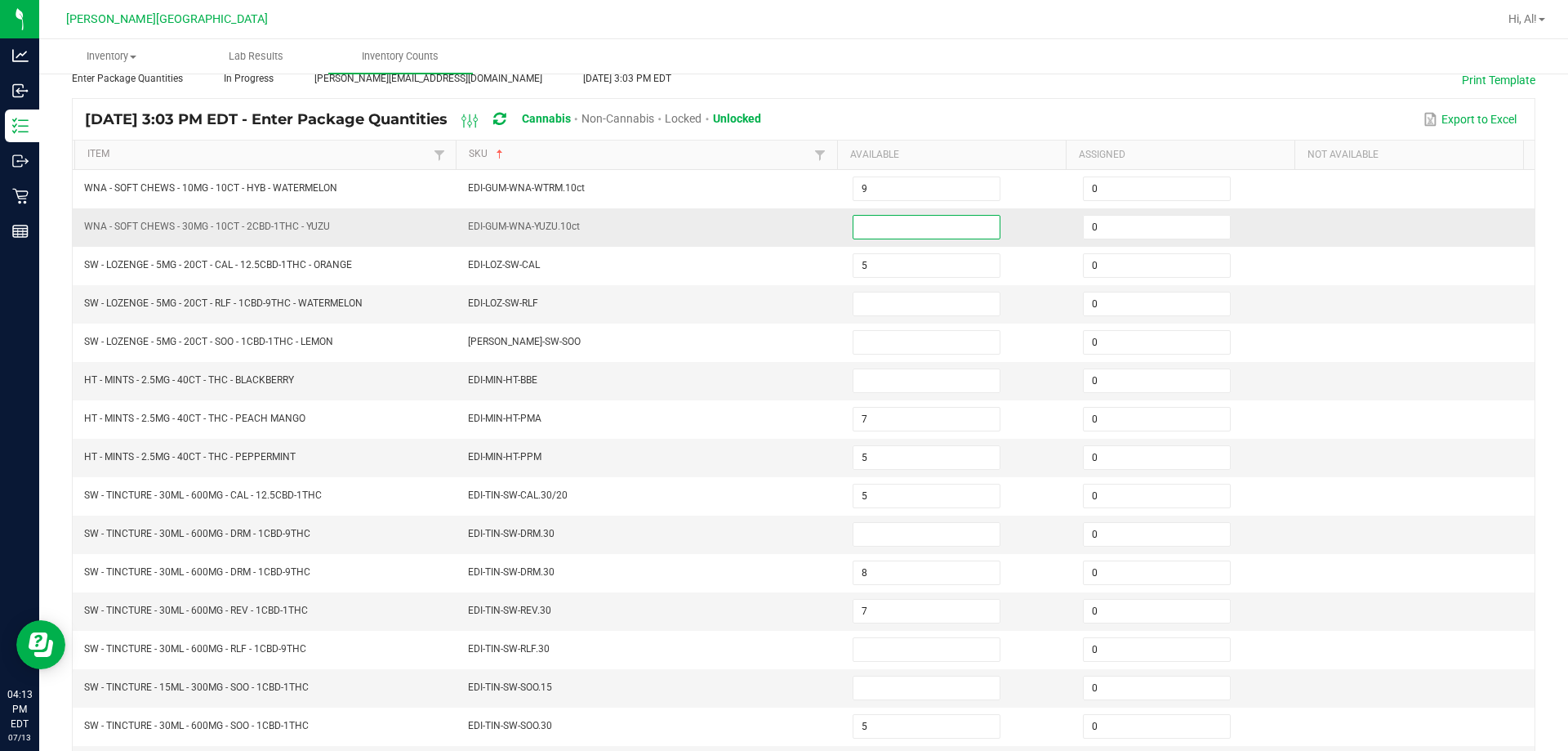 click at bounding box center [926, 227] 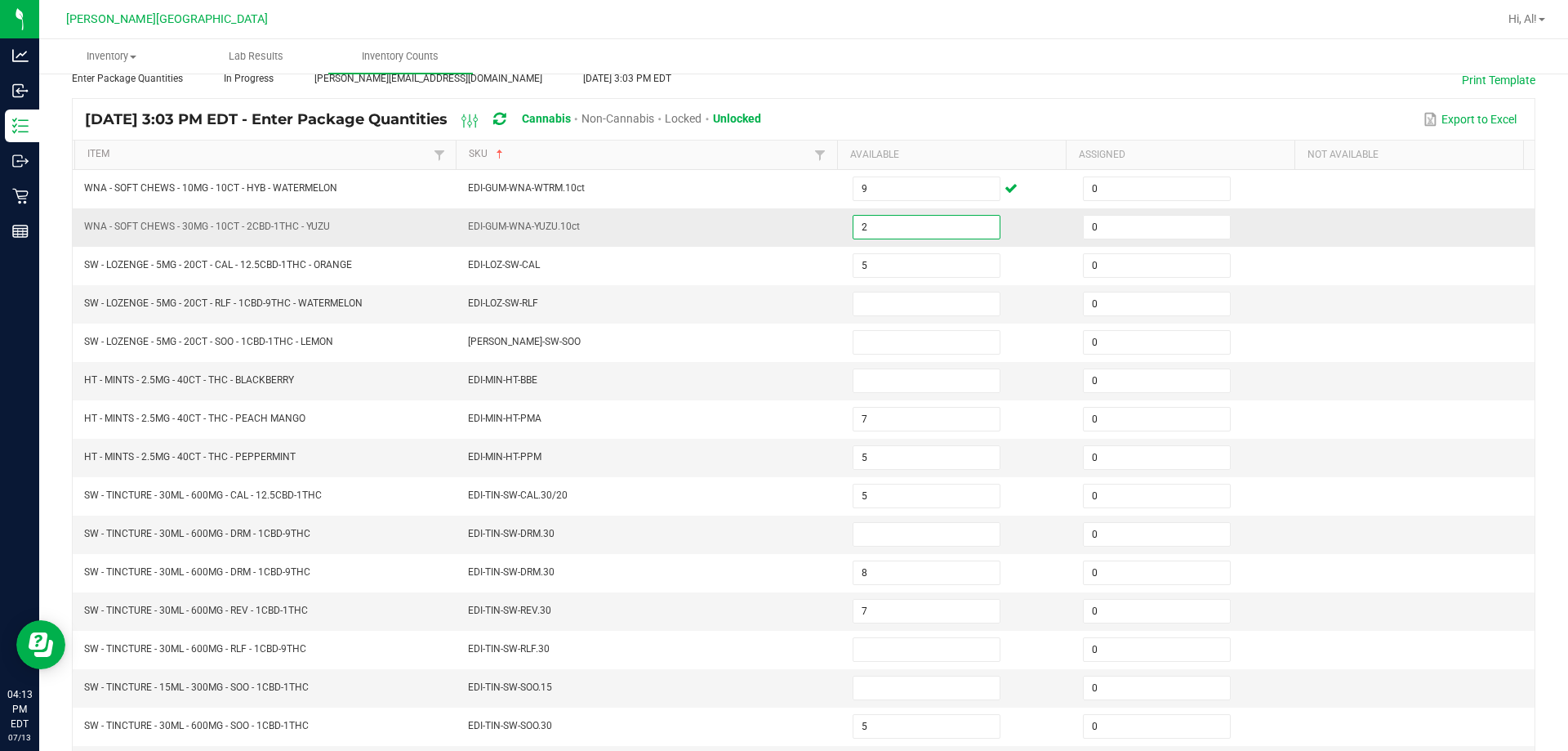 type on "2" 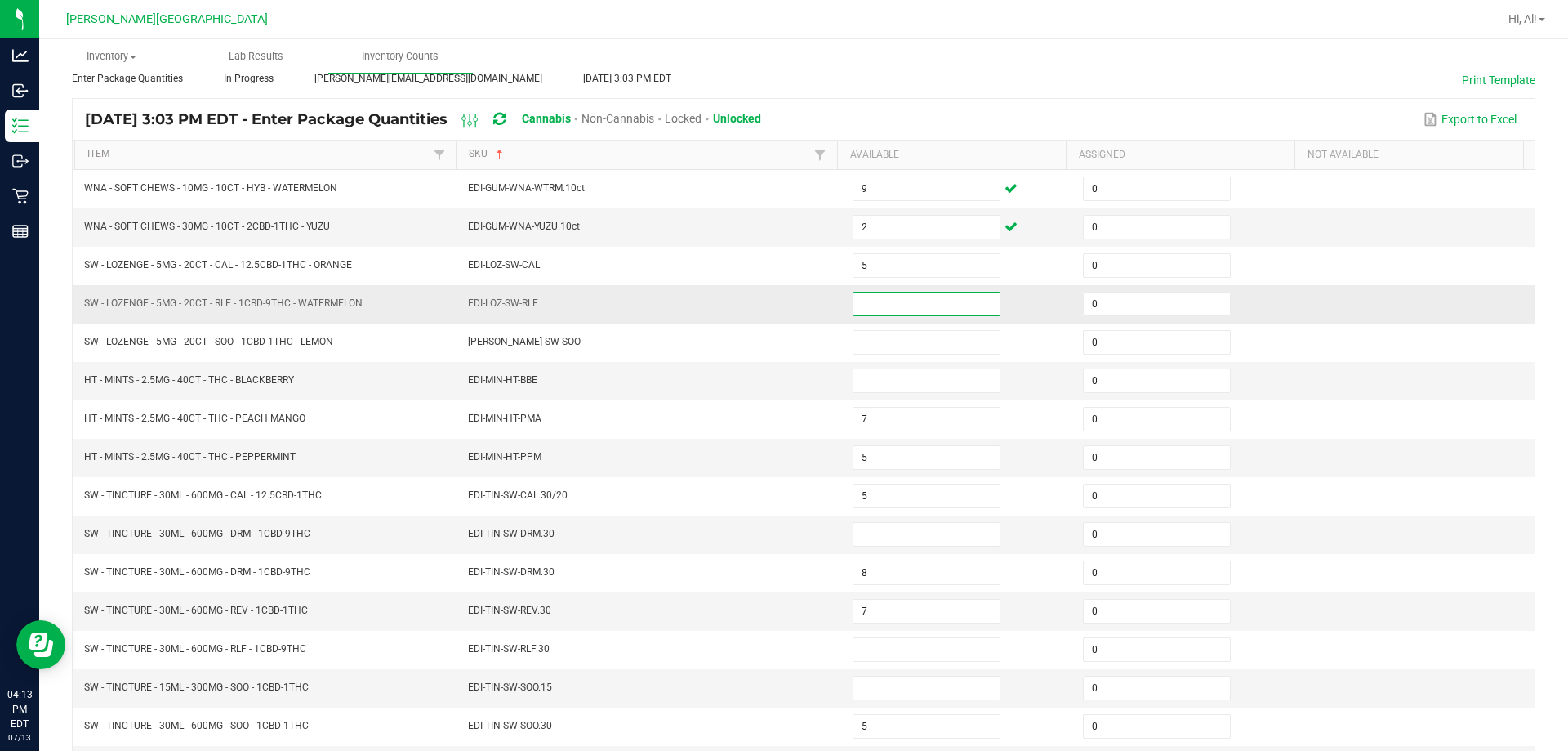 click at bounding box center (926, 304) 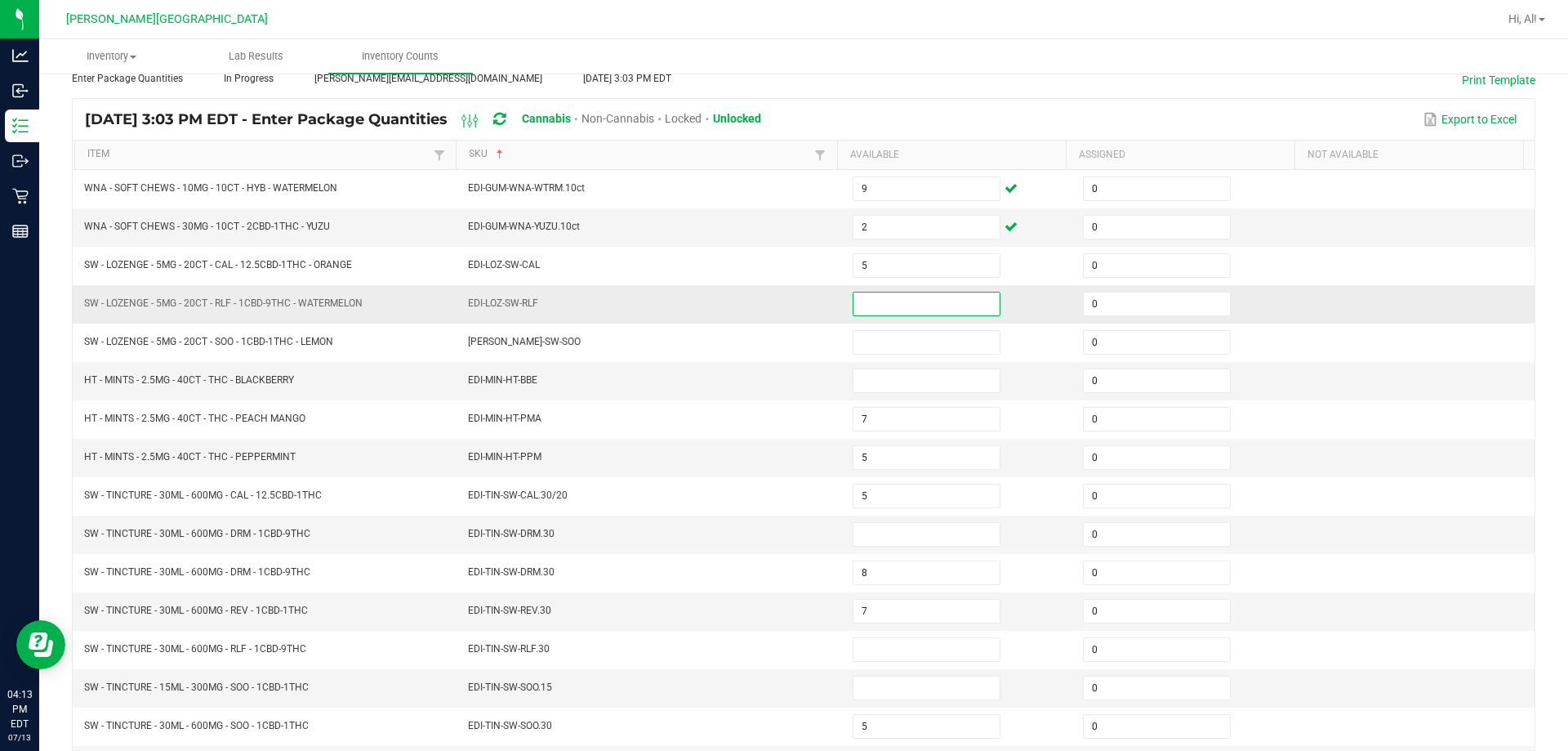 click at bounding box center (926, 304) 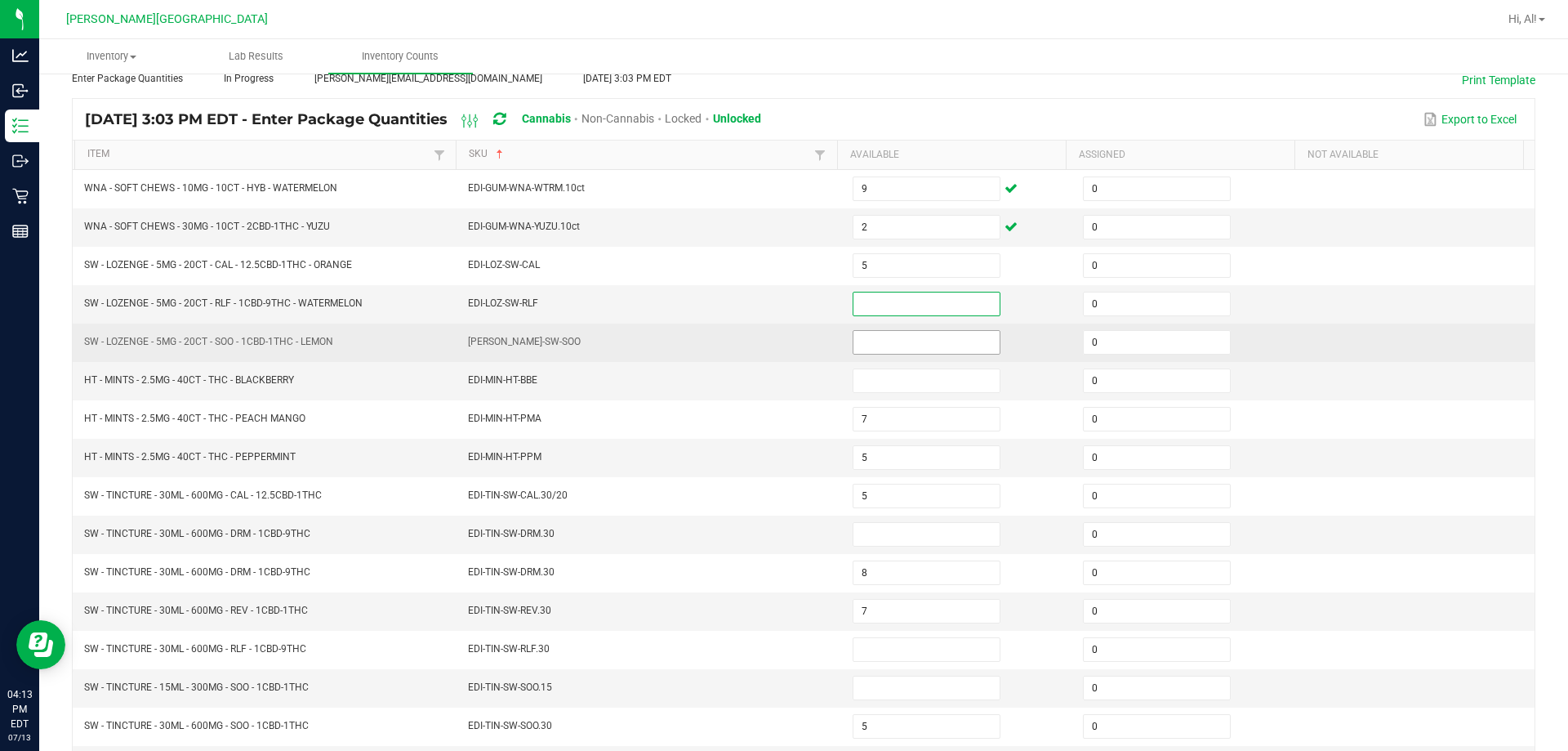 click at bounding box center (926, 342) 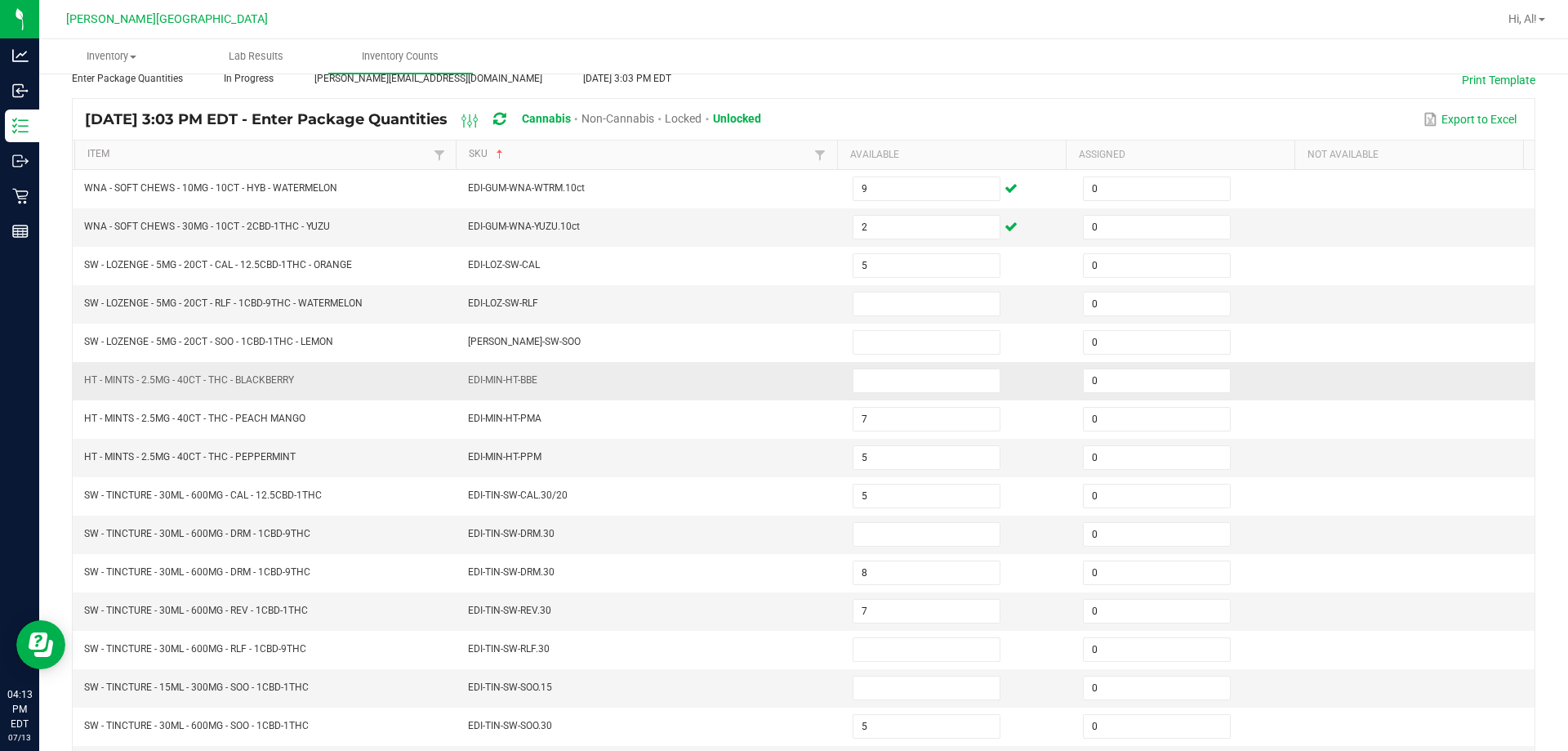 click on "EDI-MIN-HT-BBE" at bounding box center (650, 381) 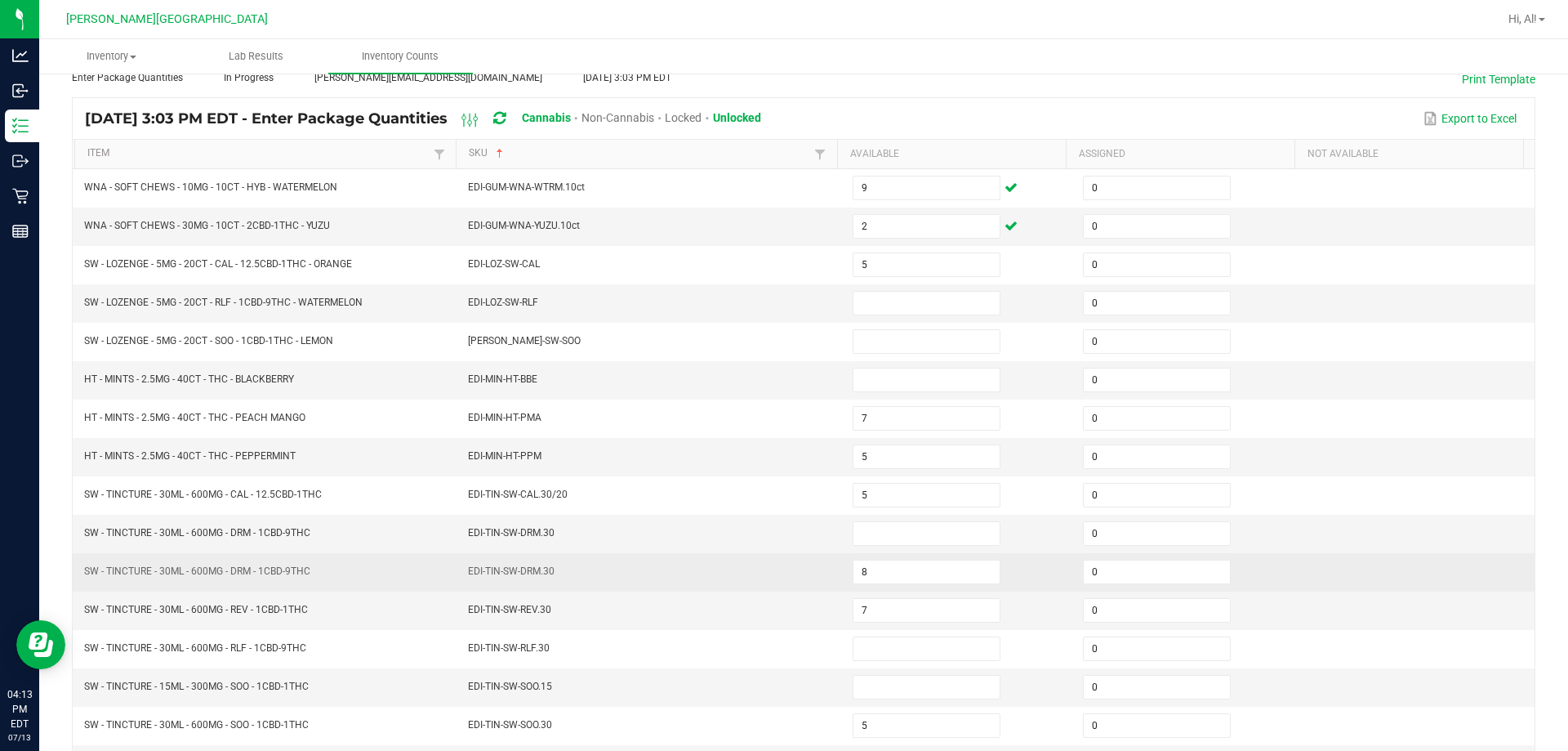 scroll, scrollTop: 94, scrollLeft: 0, axis: vertical 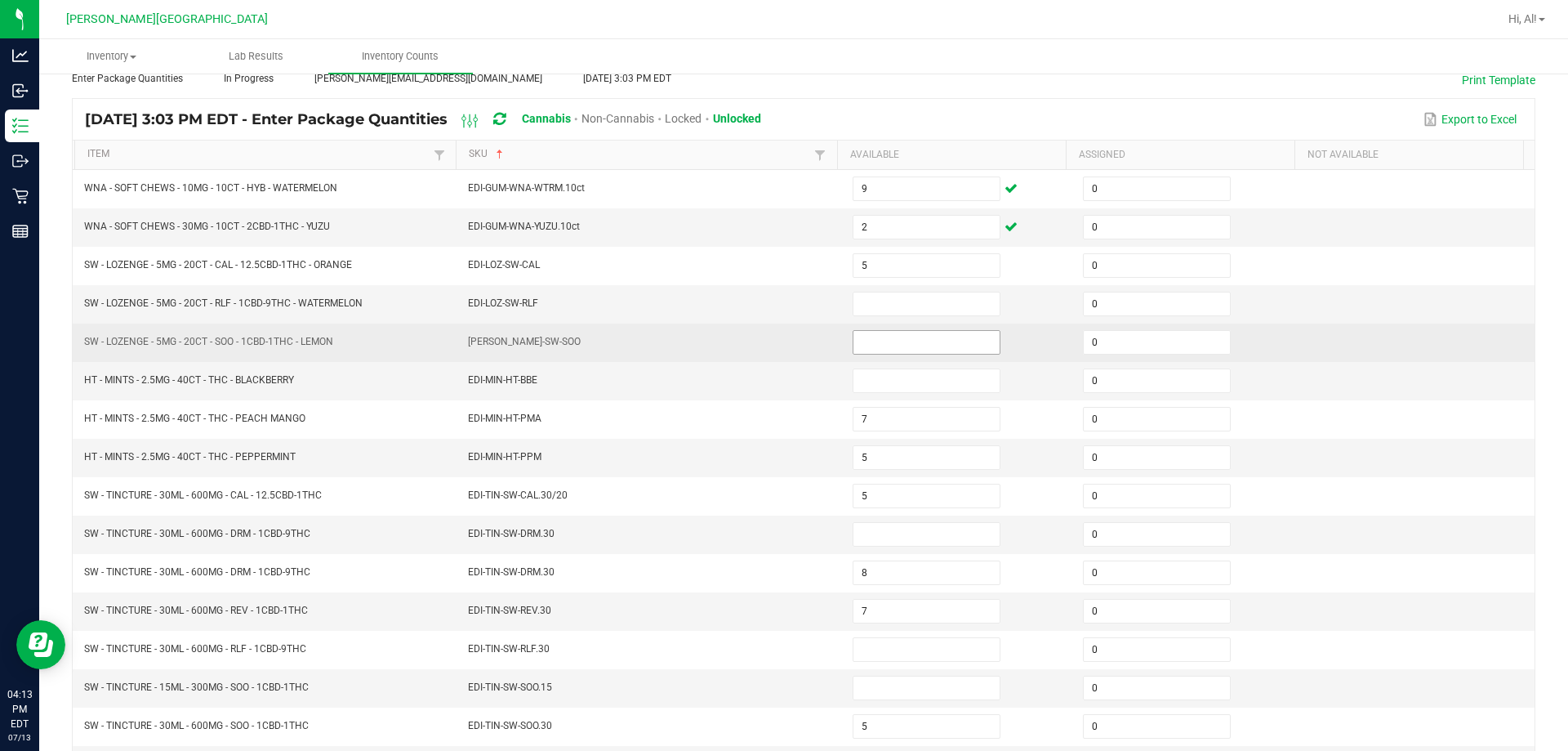 click at bounding box center [926, 342] 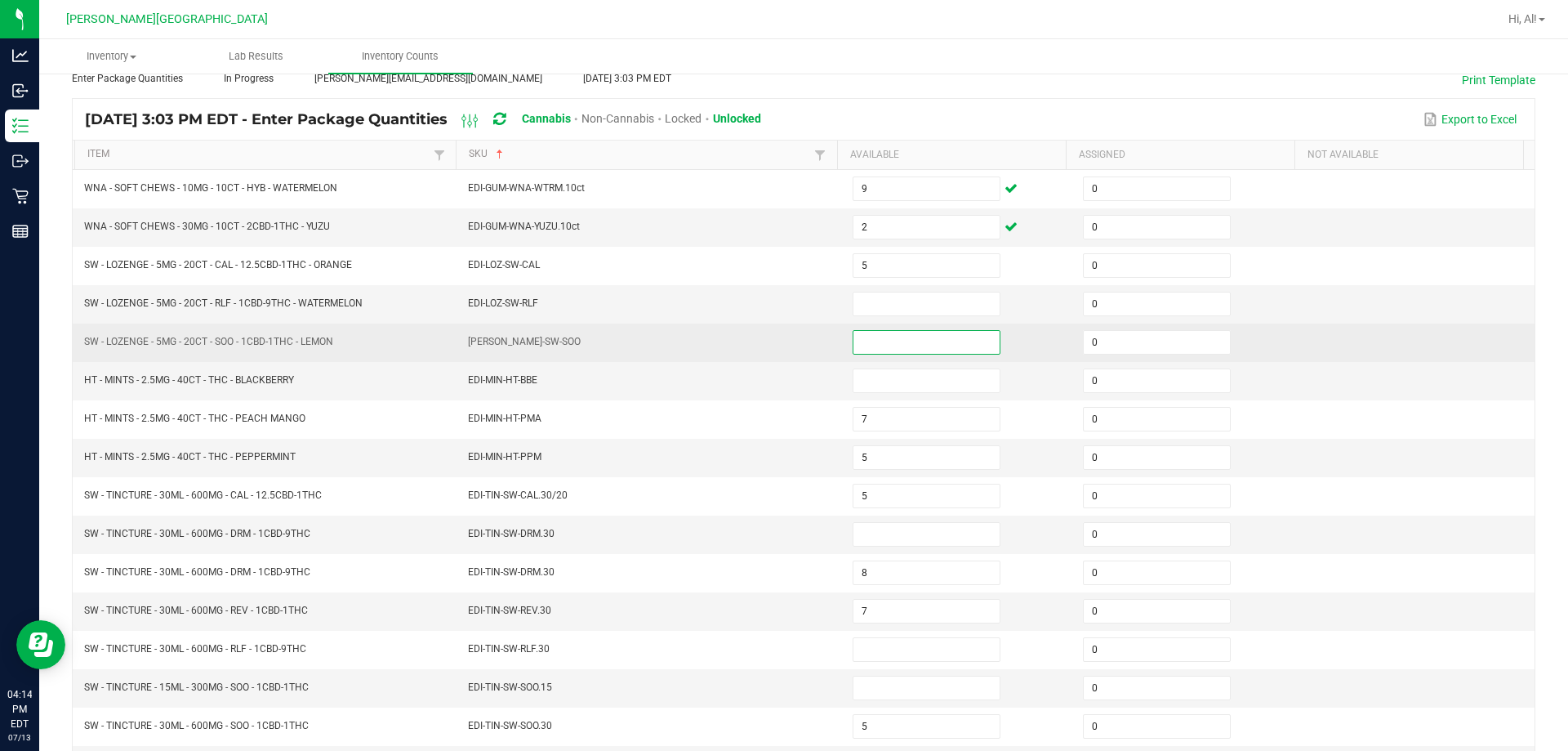 click at bounding box center [926, 342] 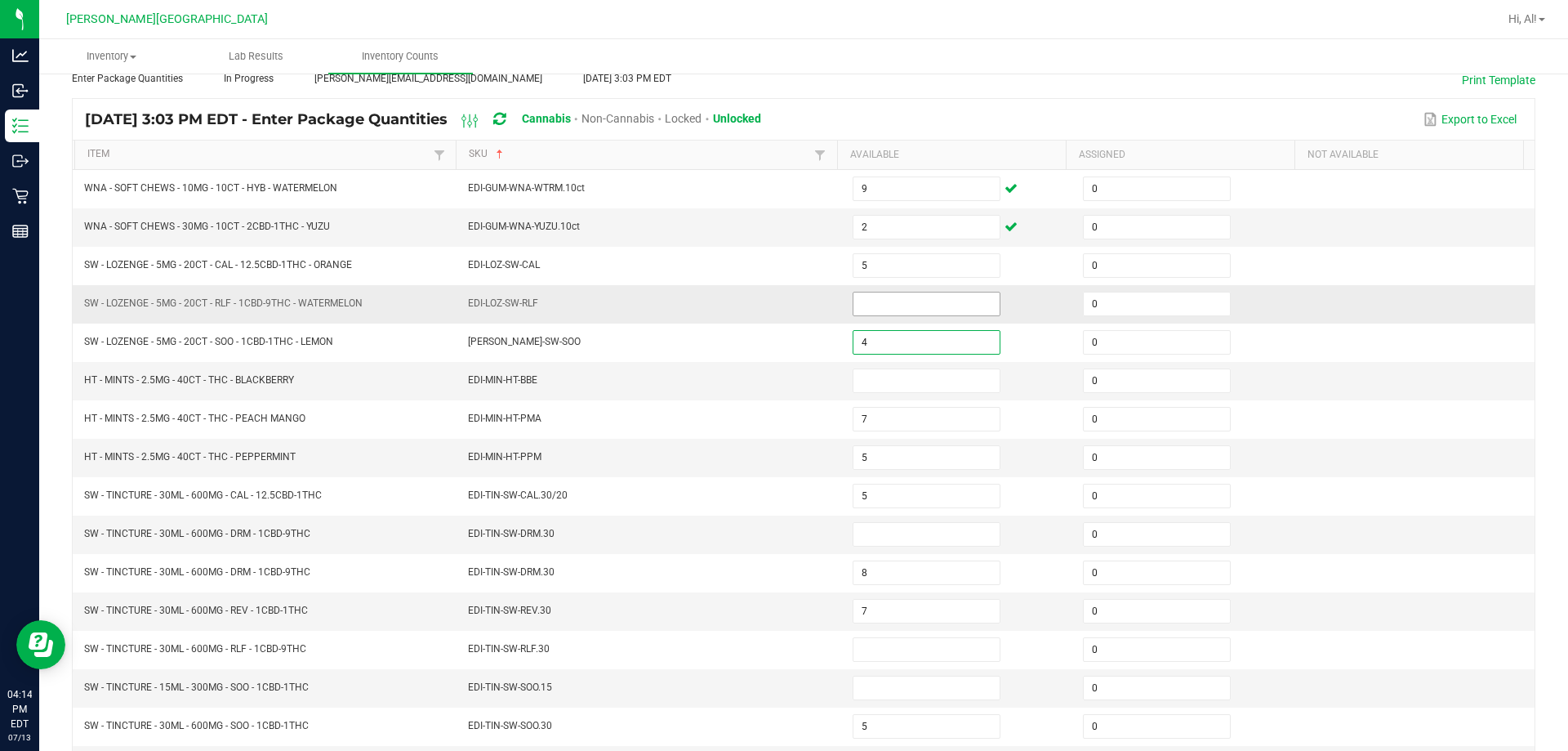type on "4" 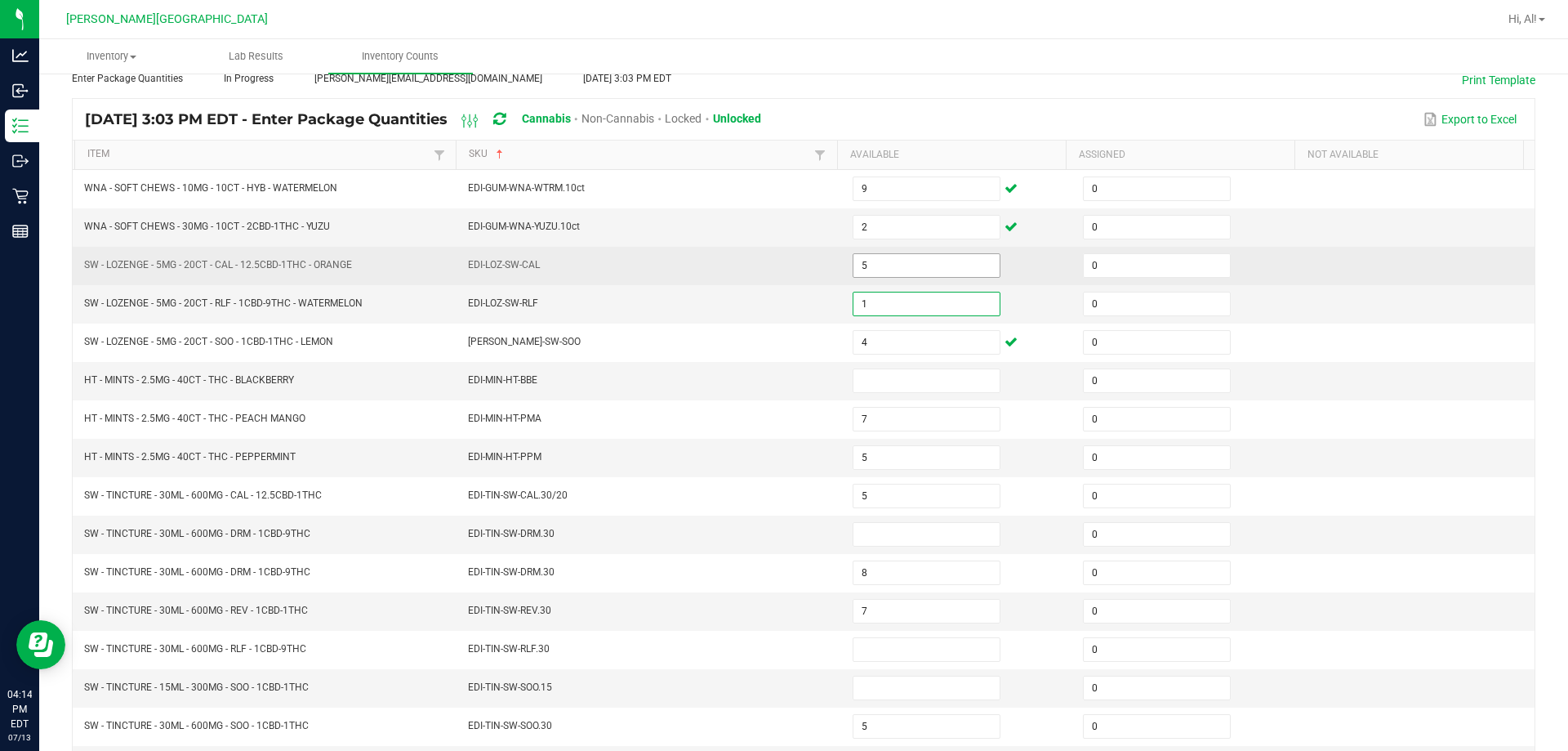 type on "1" 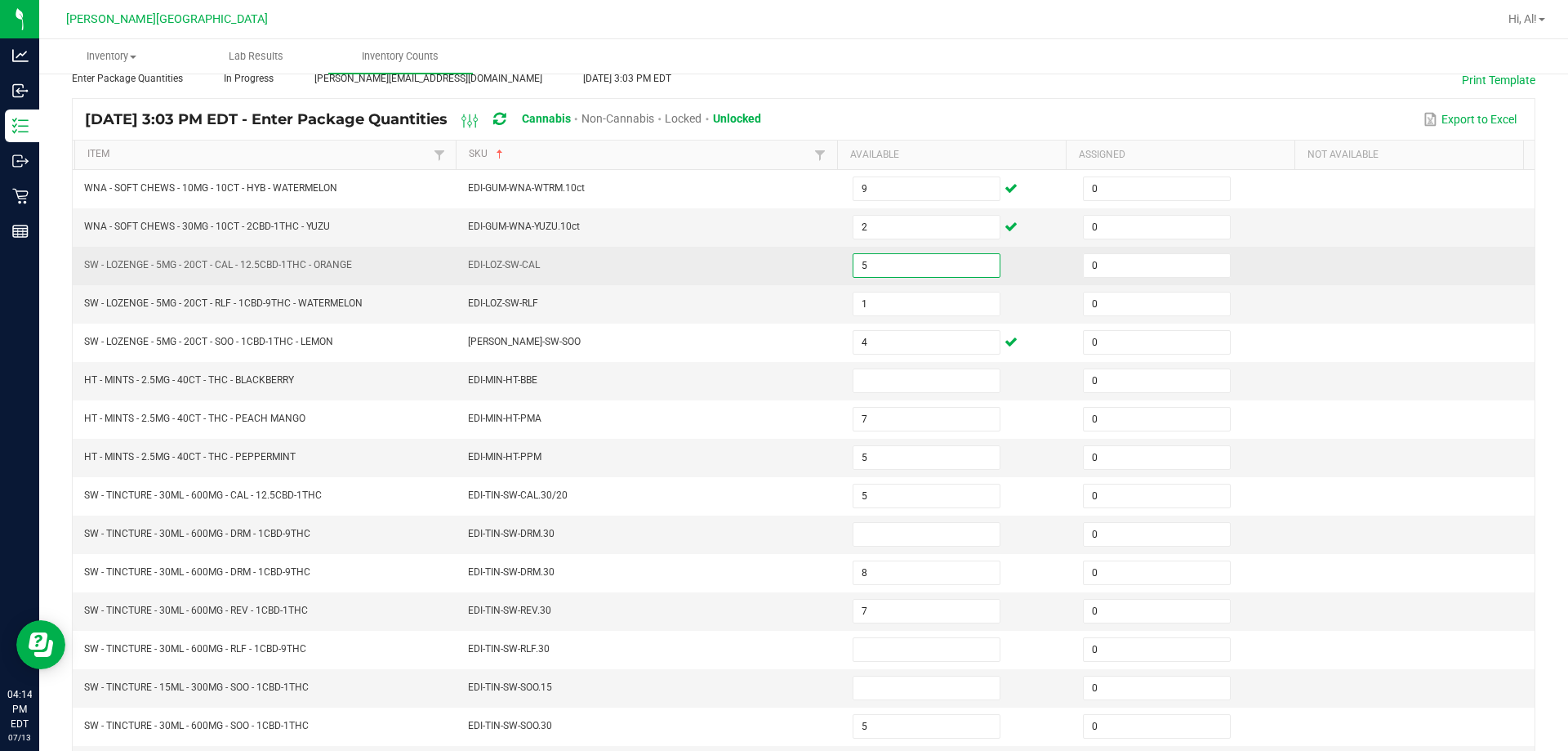 click on "5" at bounding box center (926, 266) 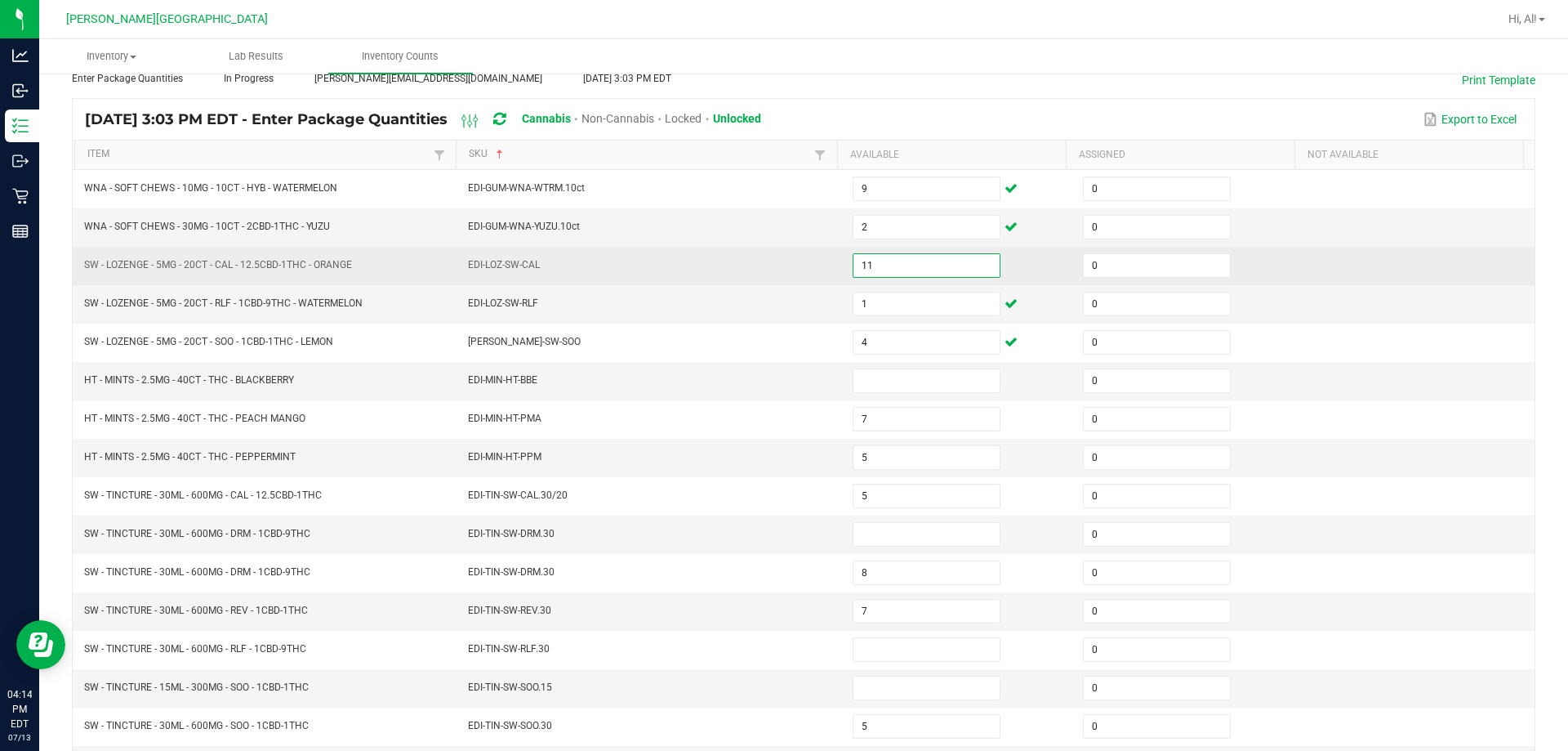 type on "11" 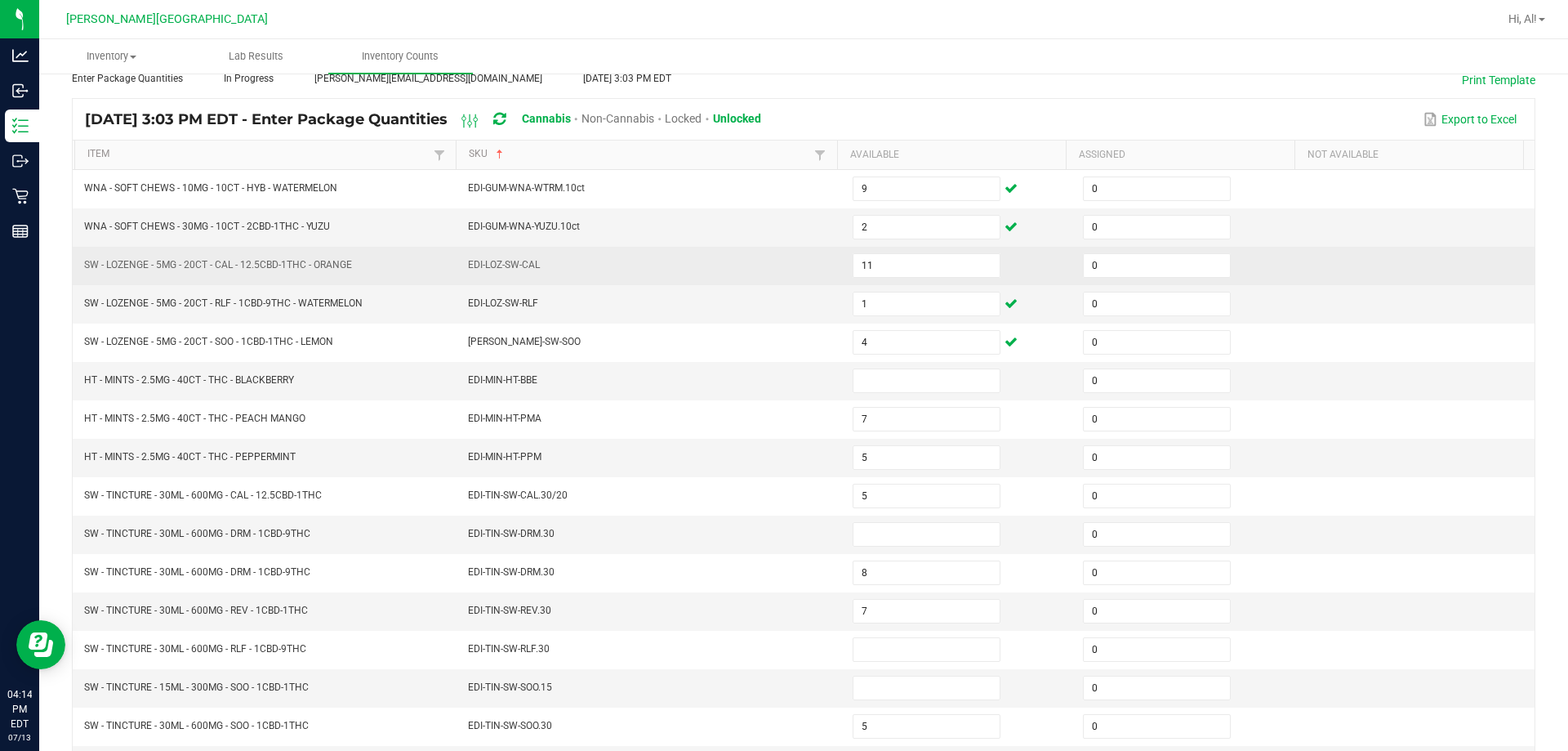 click on "EDI-LOZ-SW-CAL" at bounding box center [650, 266] 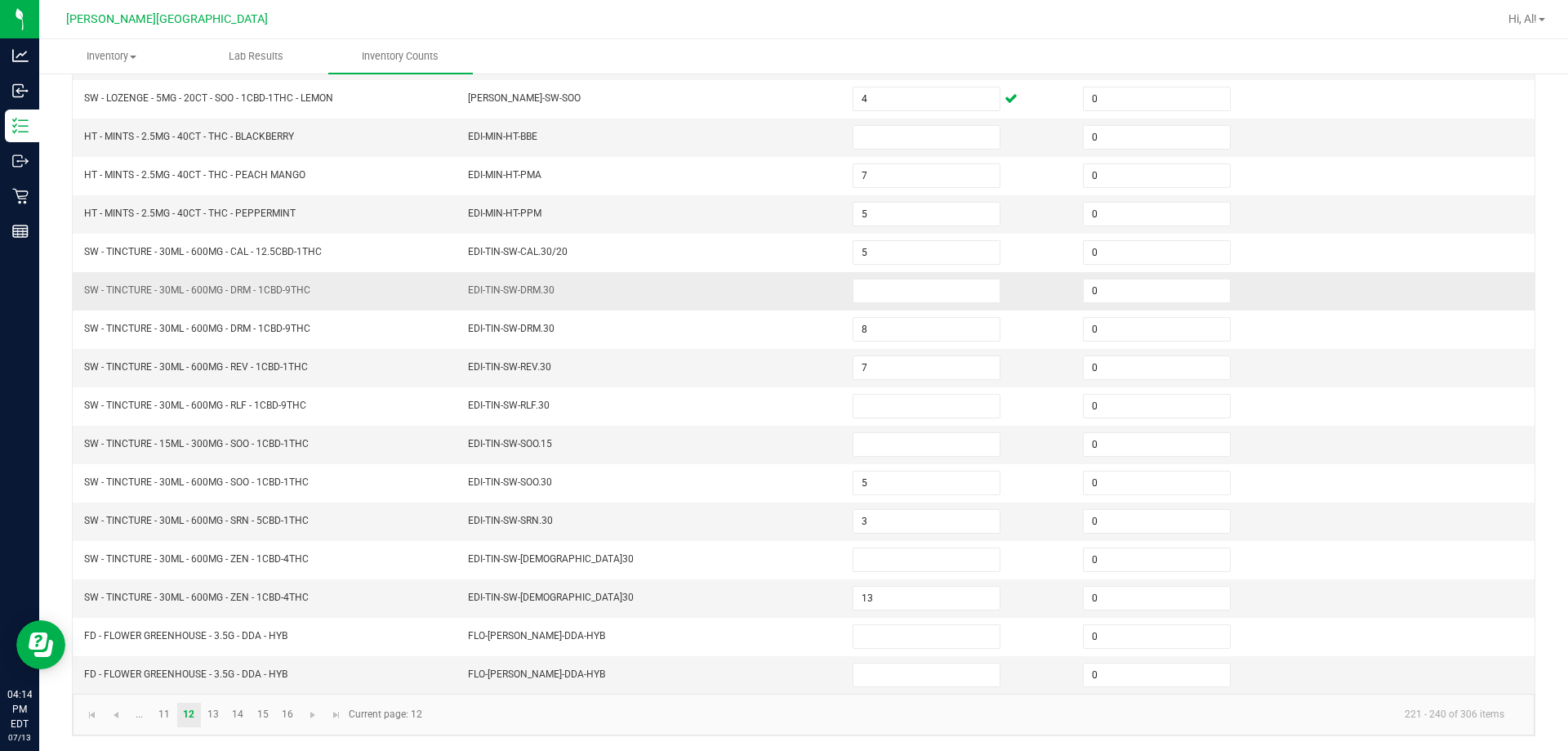 scroll, scrollTop: 339, scrollLeft: 0, axis: vertical 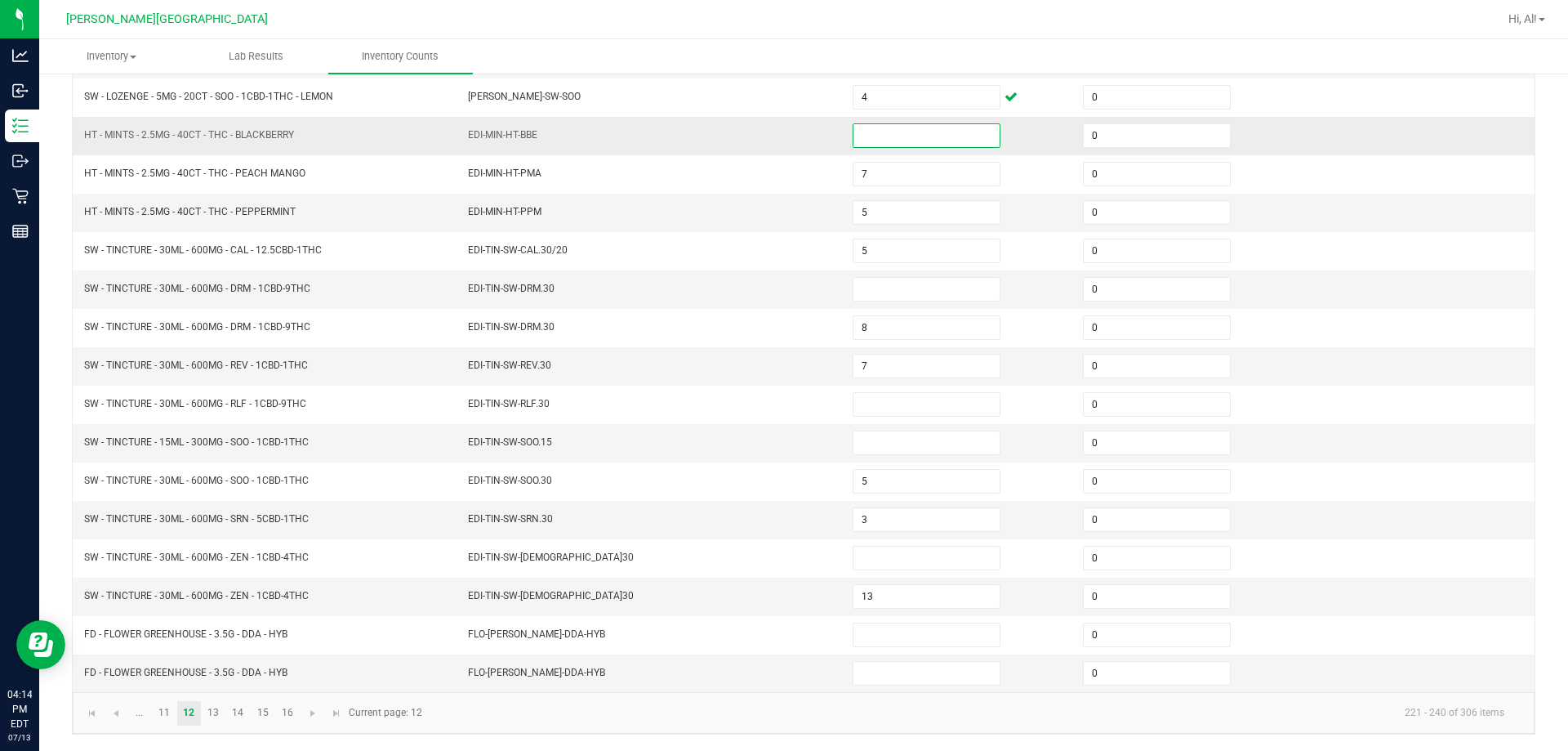 click at bounding box center (926, 136) 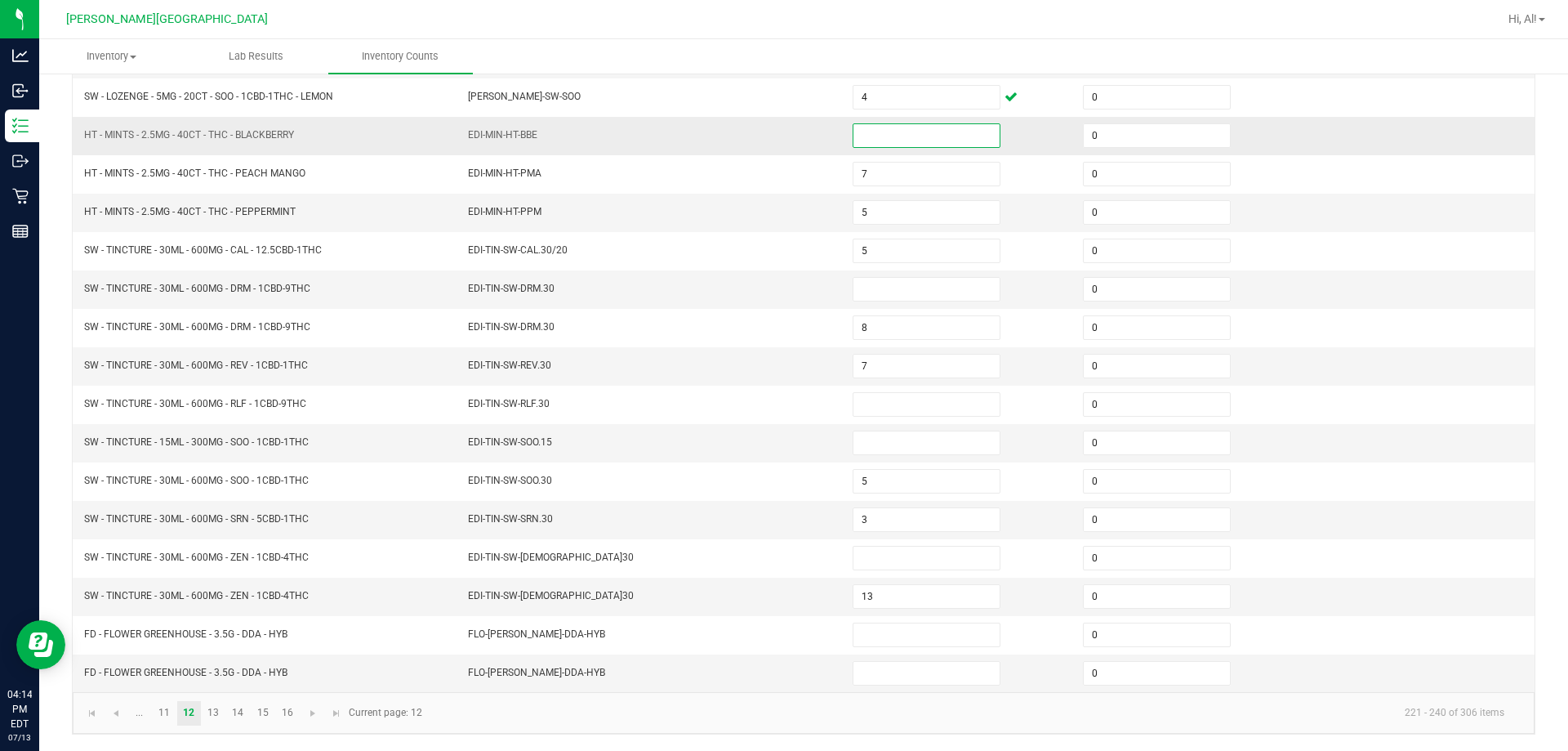 click at bounding box center (926, 136) 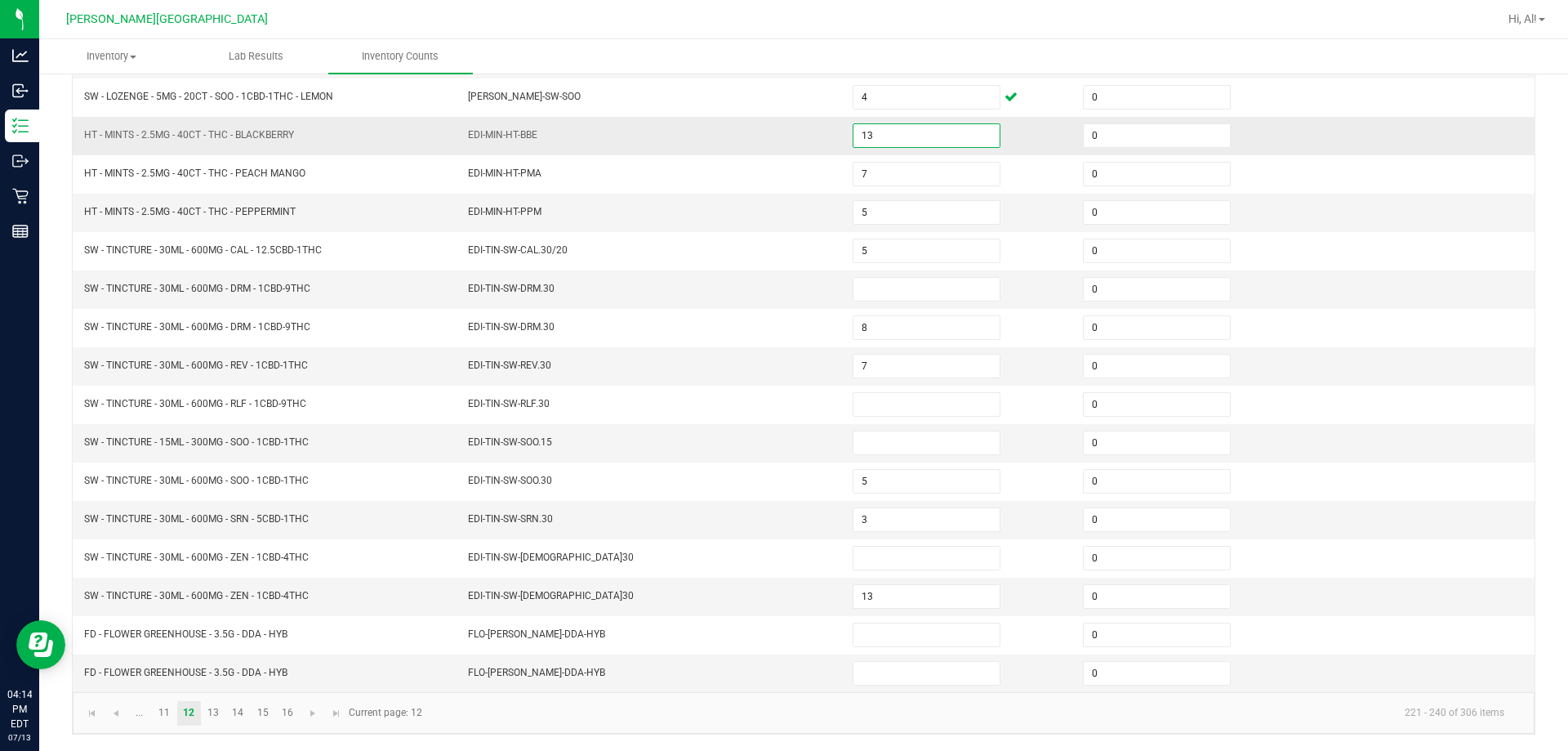 type on "13" 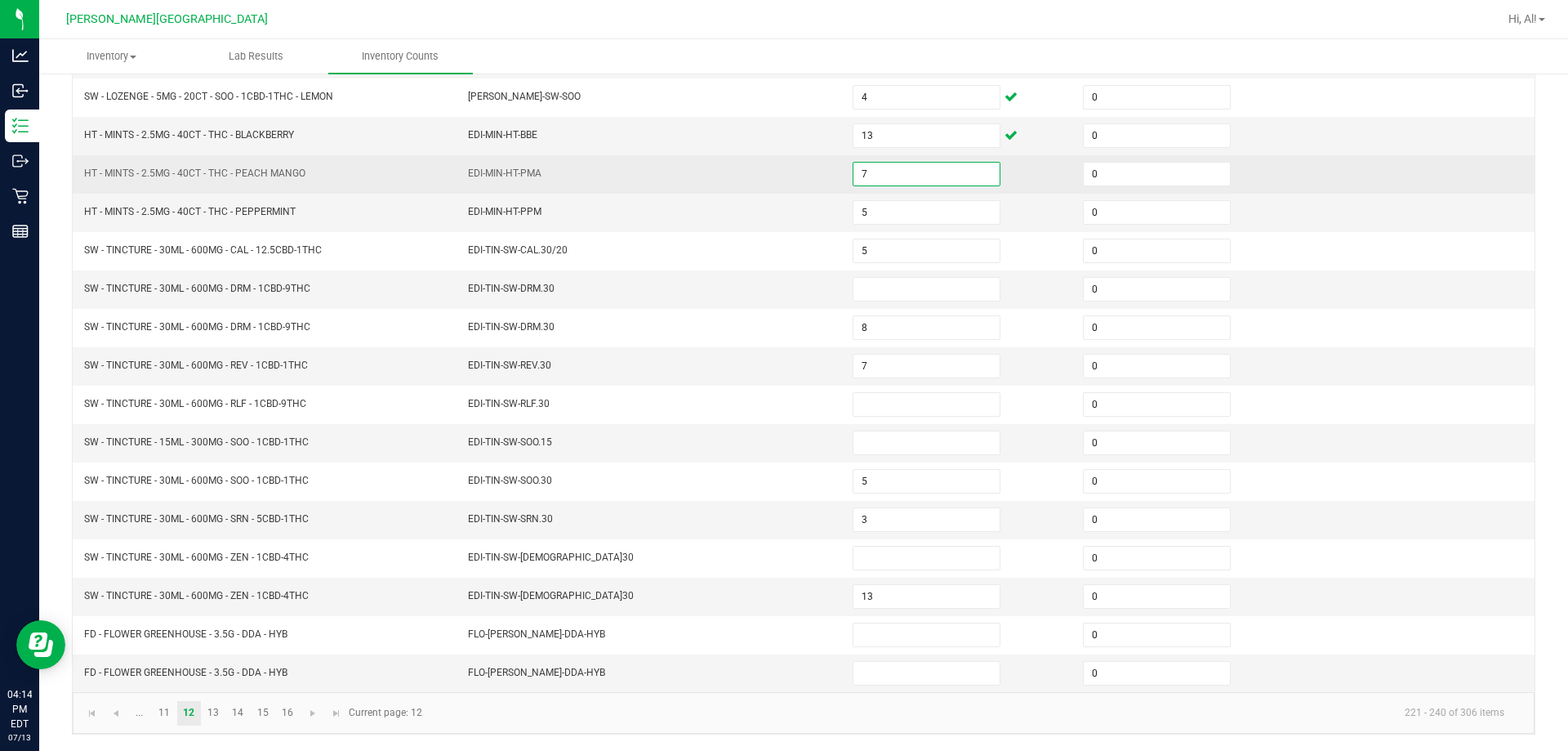 click on "7" at bounding box center [926, 174] 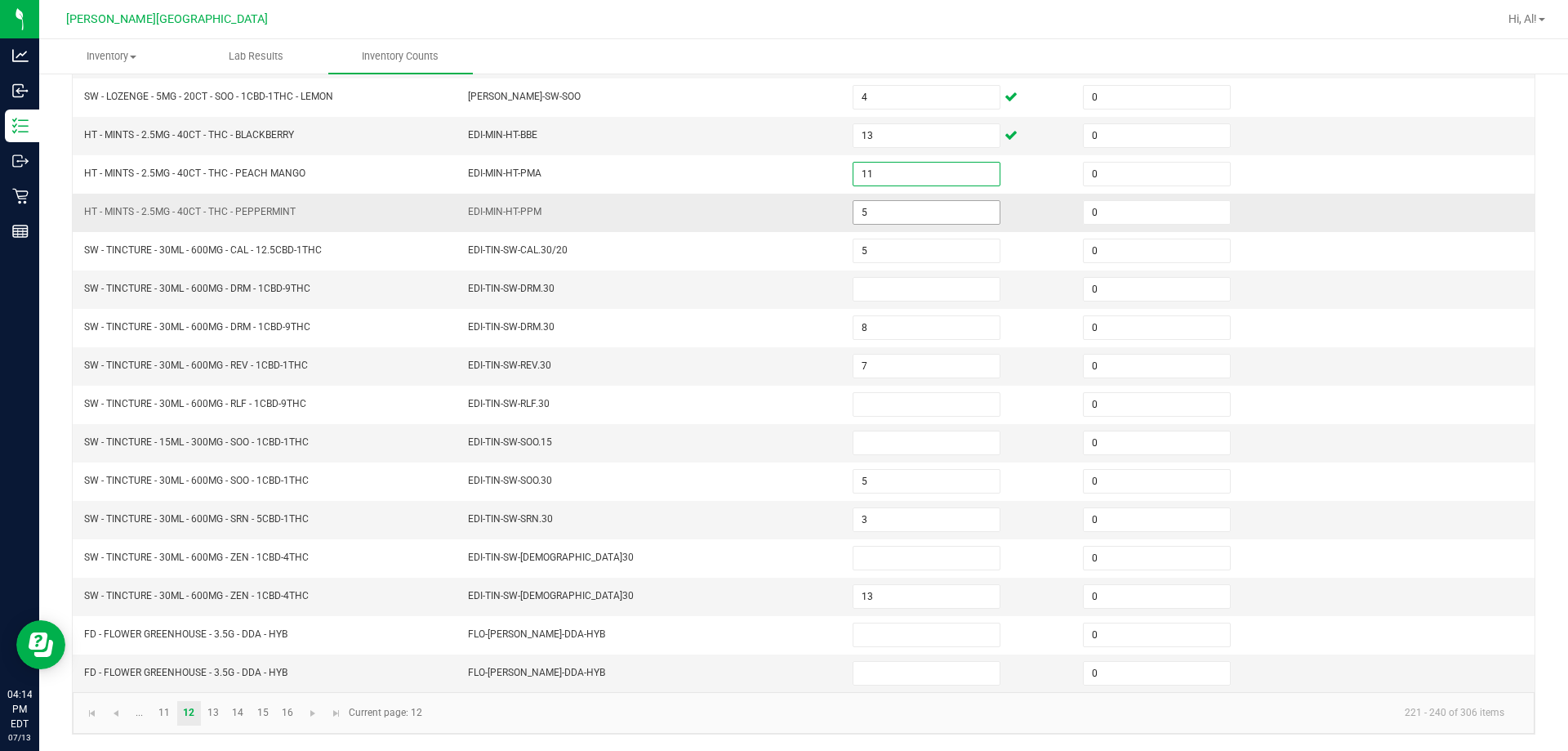 type on "11" 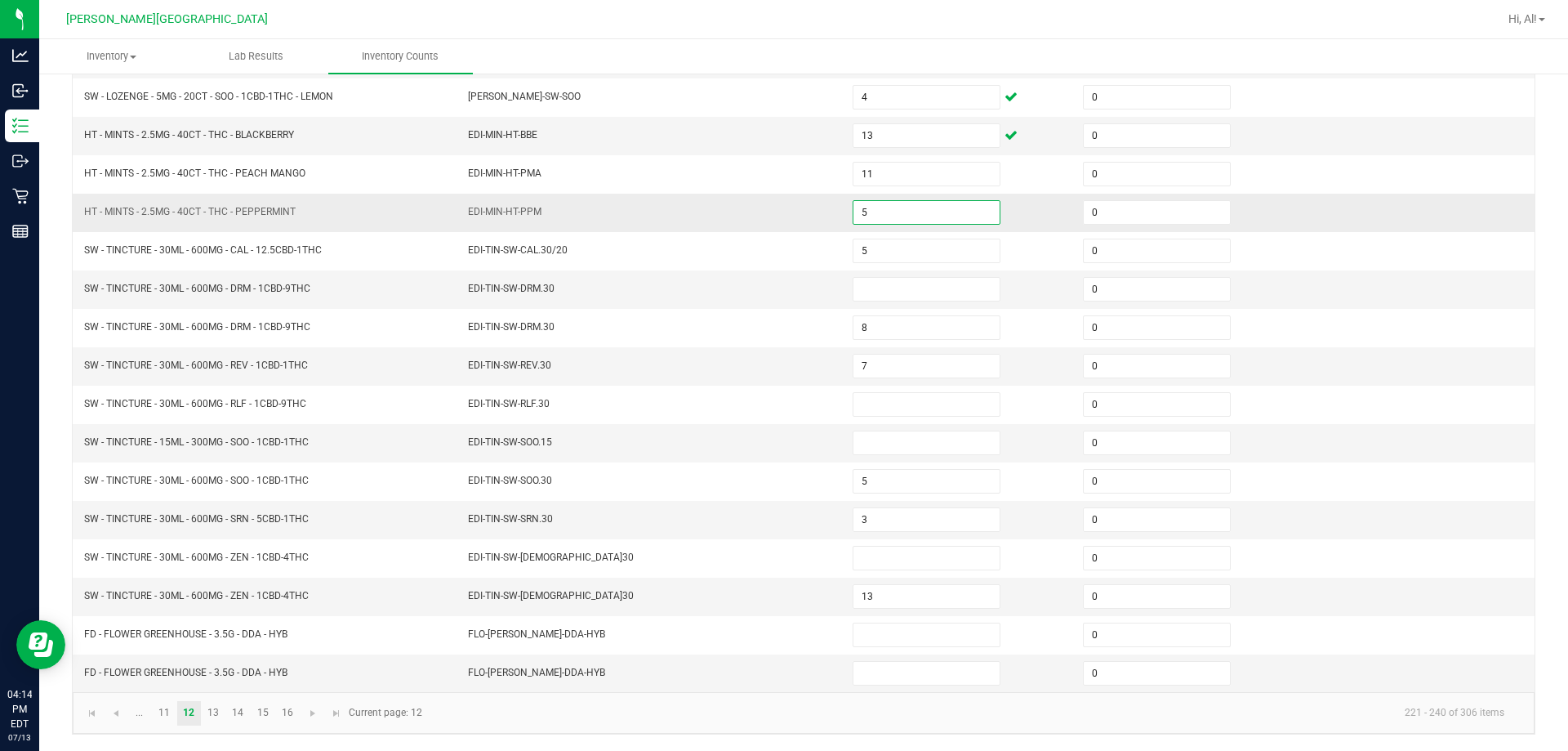 click on "5" at bounding box center (926, 212) 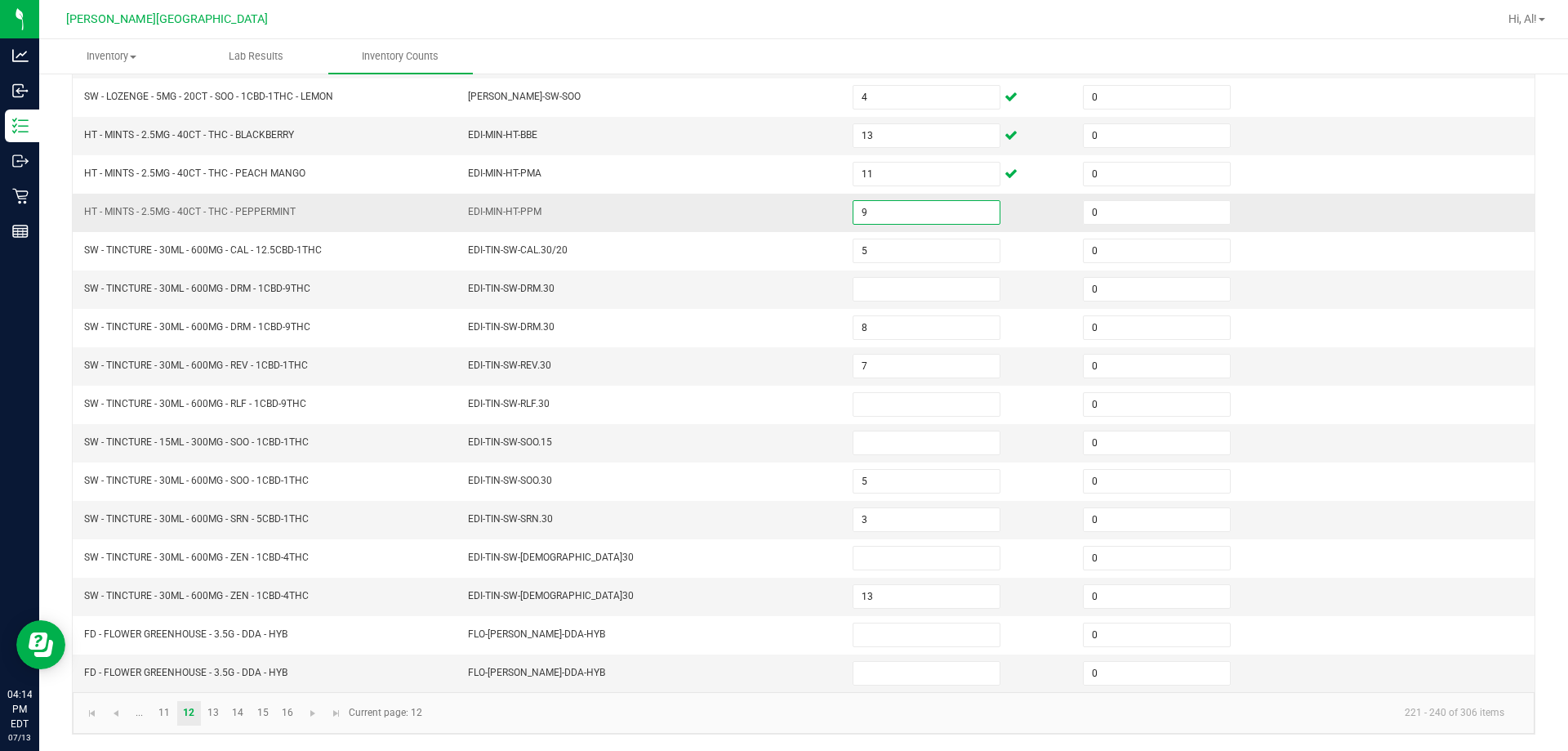 type on "9" 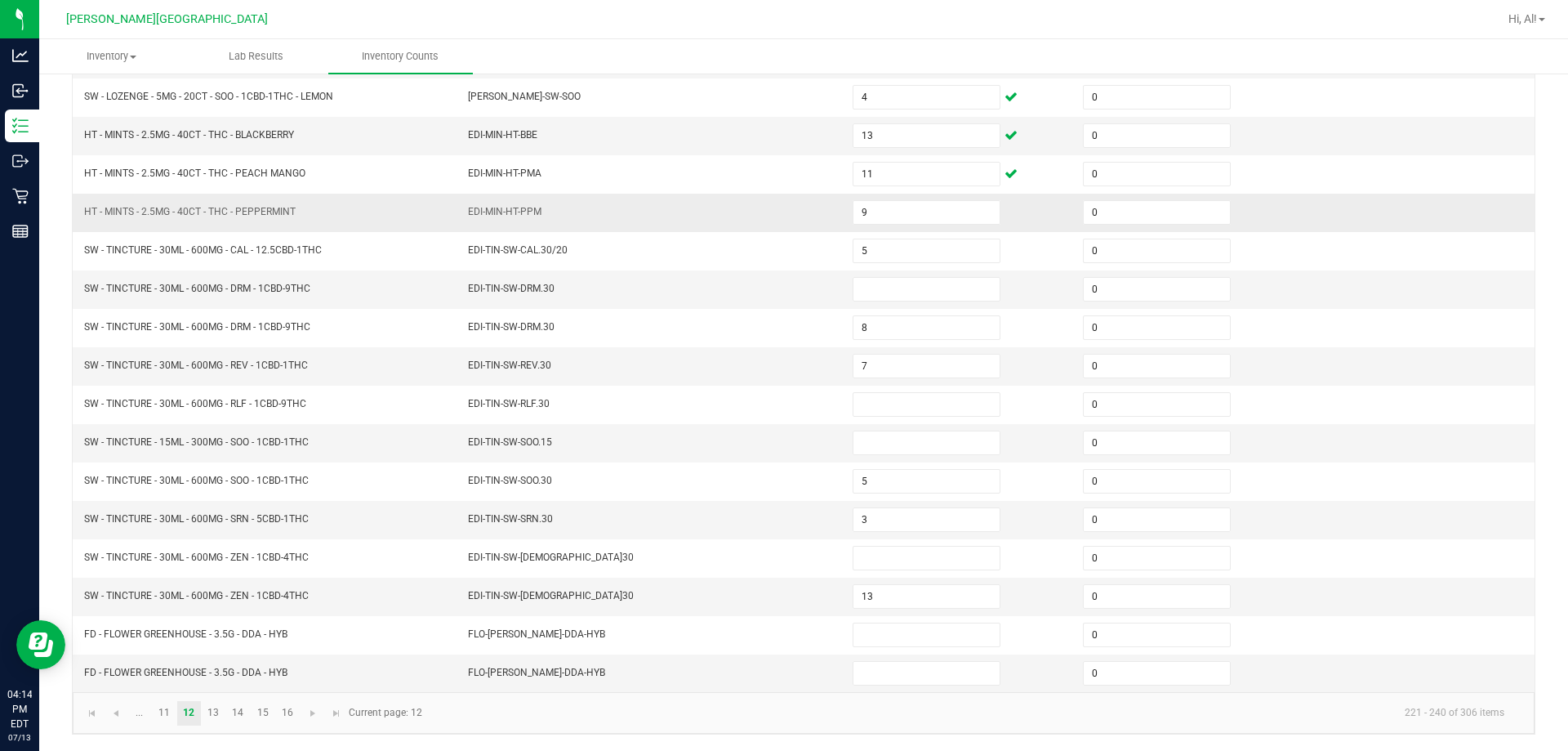 click on "EDI-MIN-HT-PPM" at bounding box center (650, 212) 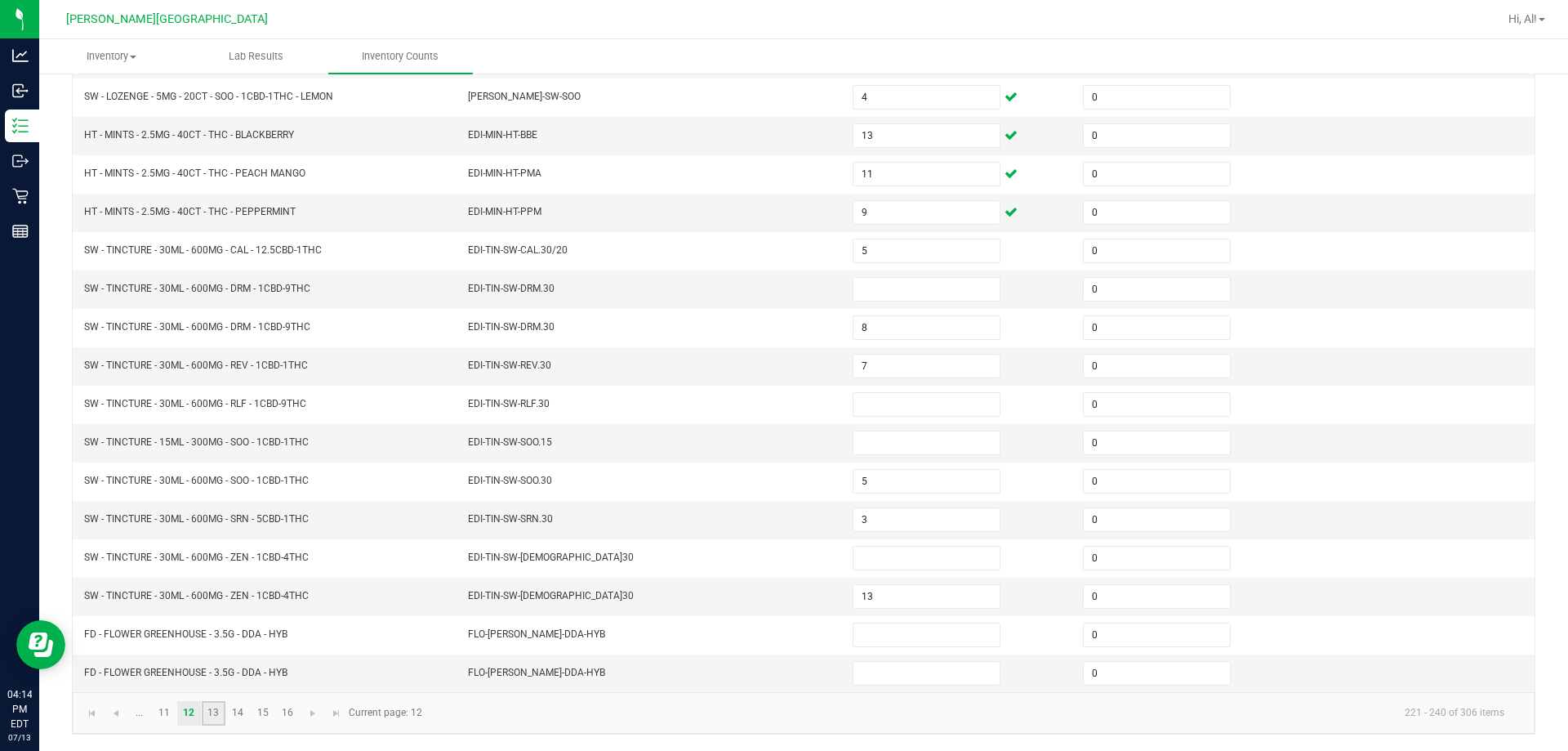 click on "13" 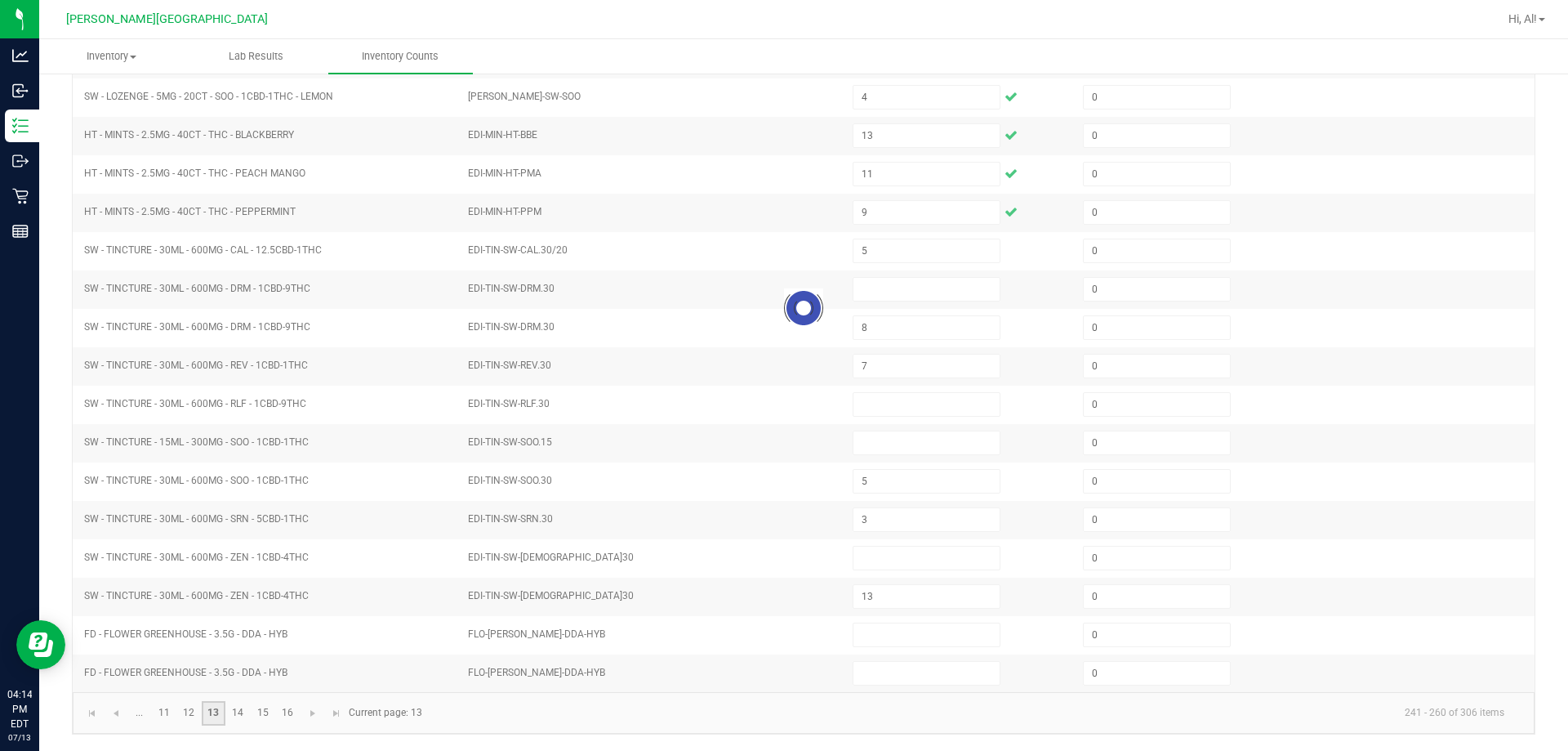 type 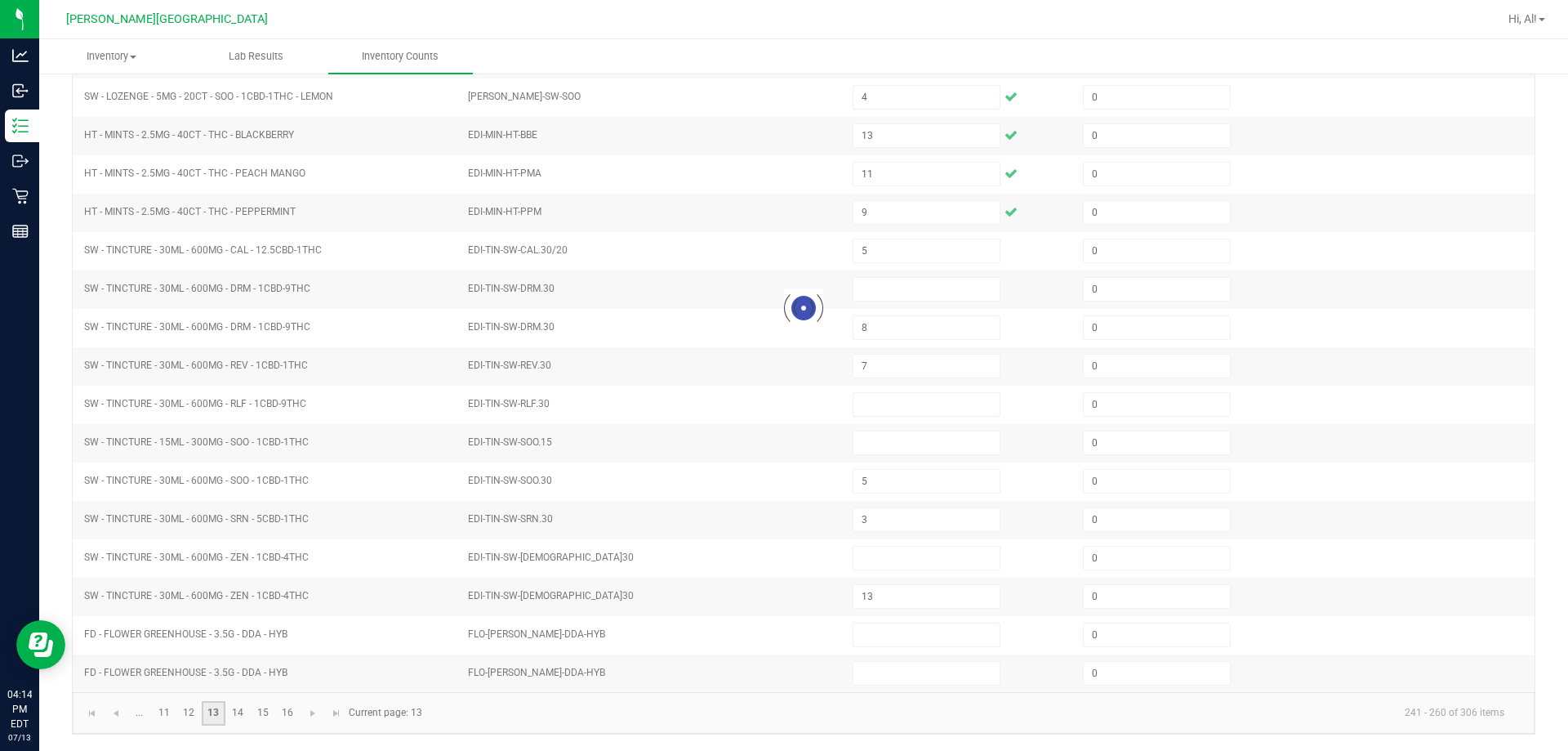 type 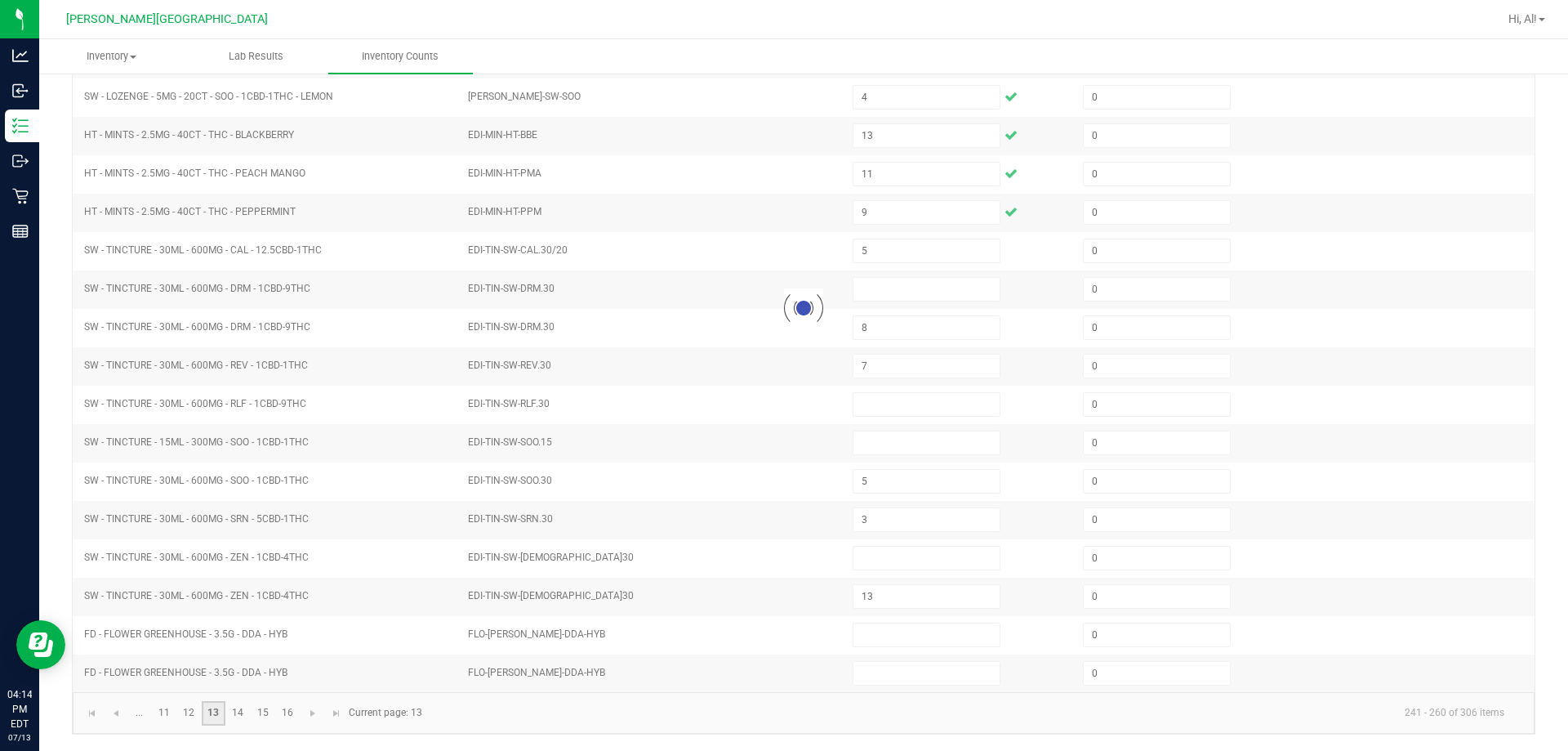 type 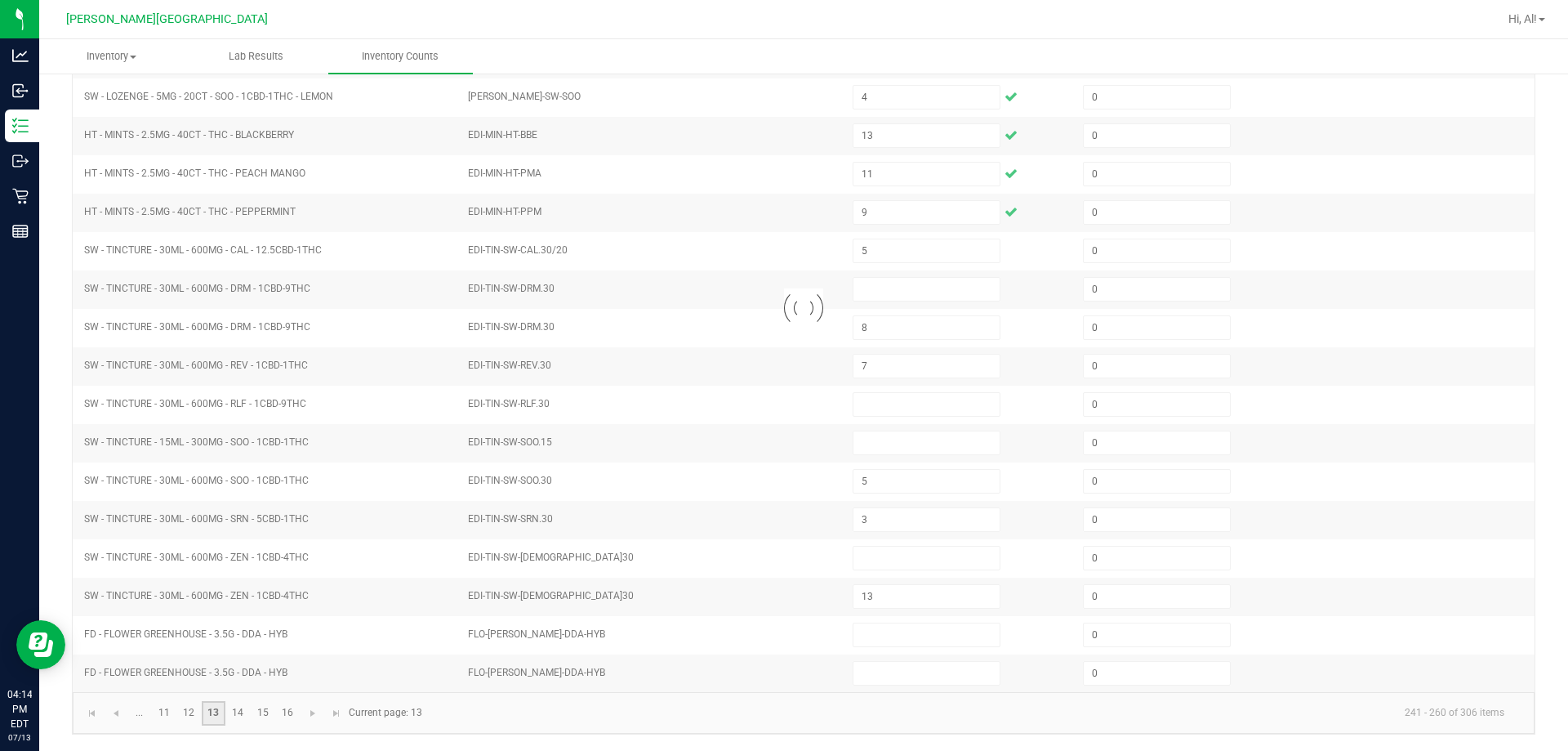 type 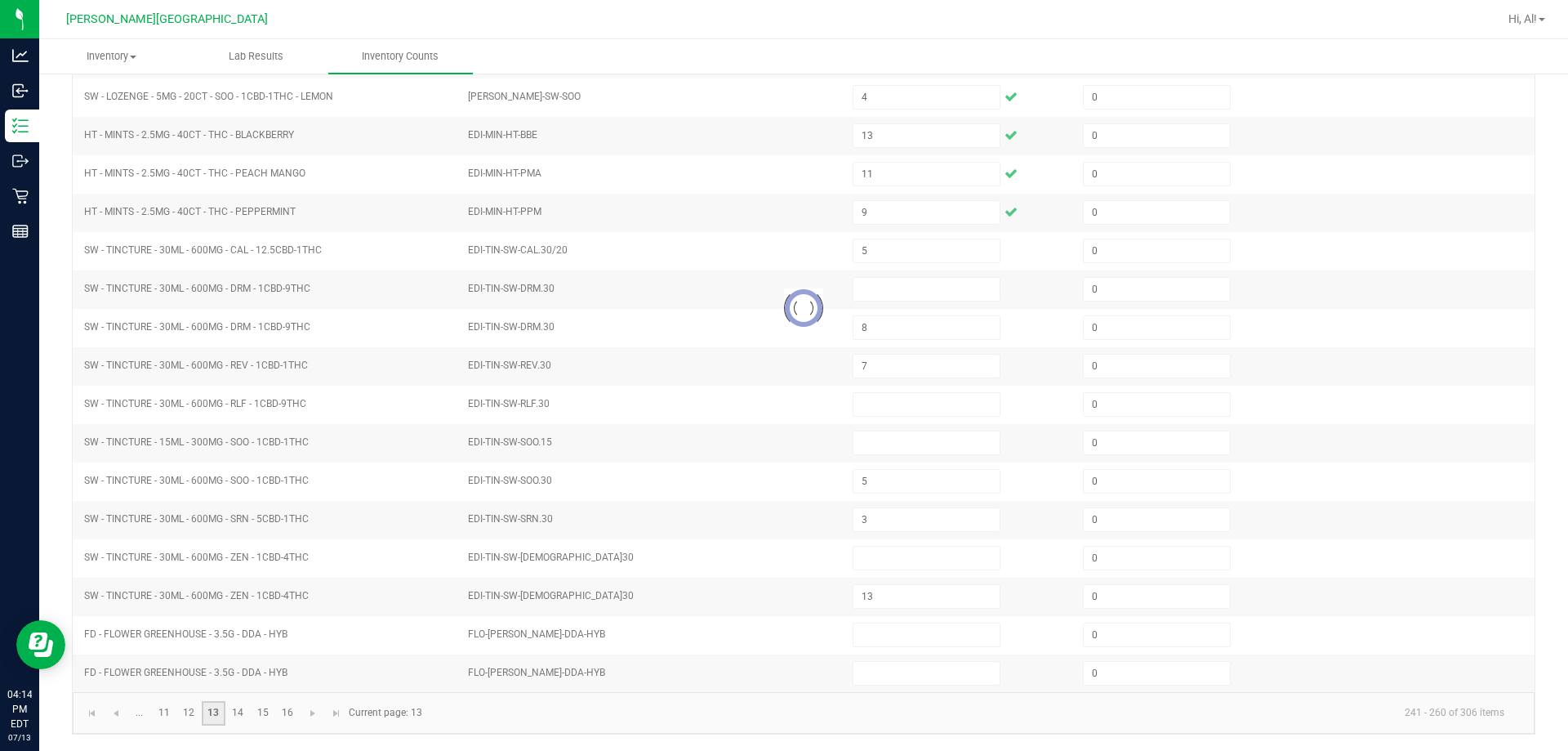 type 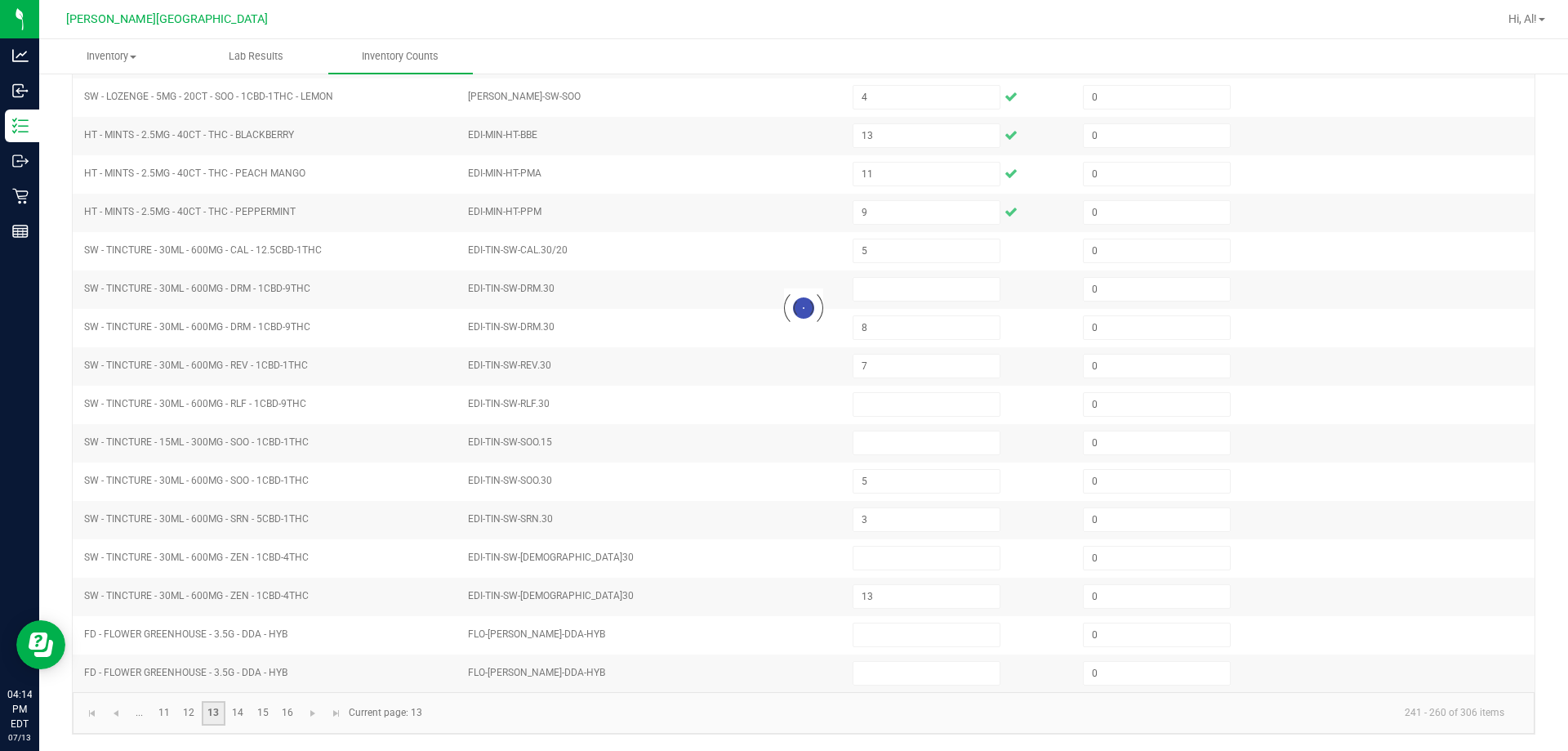 type 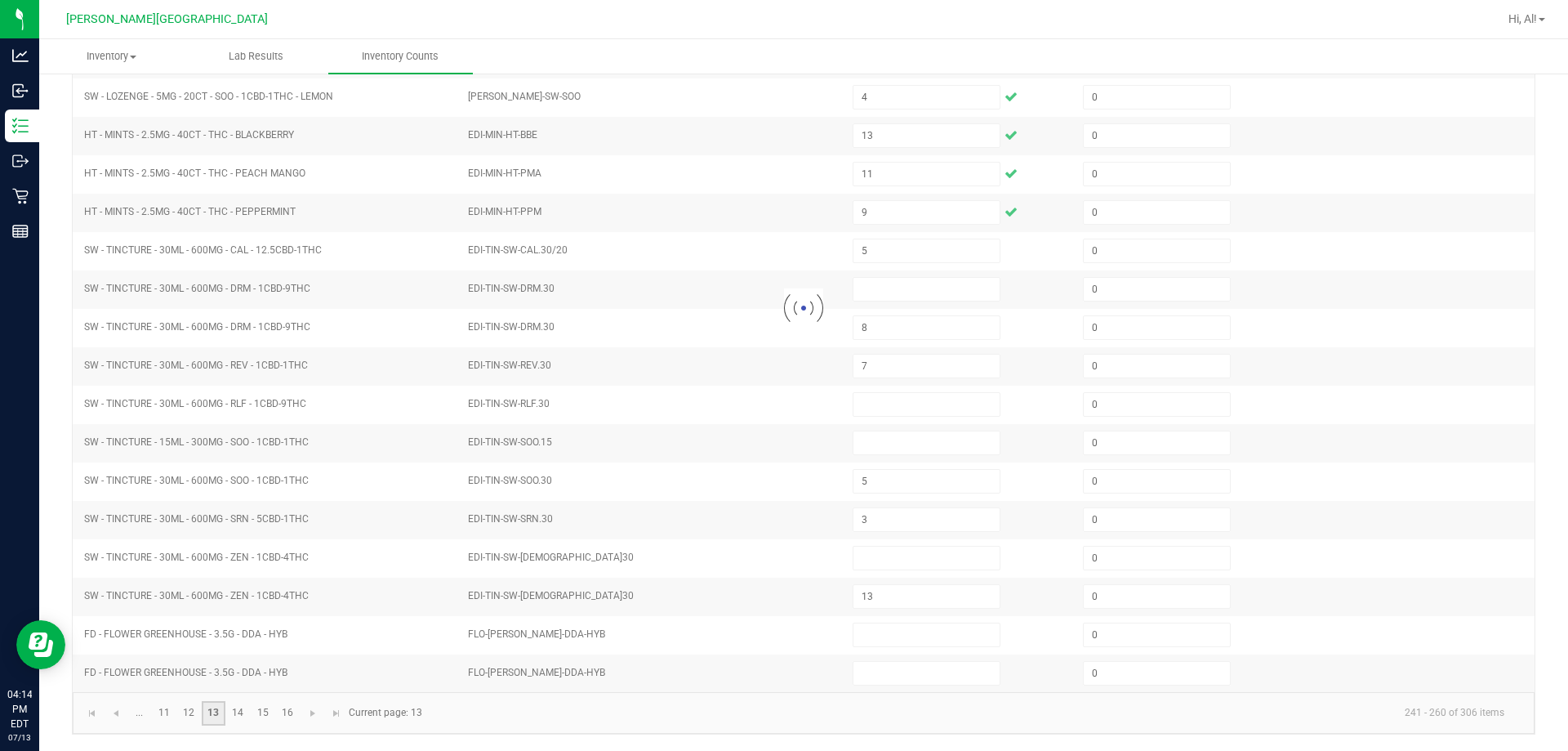 type 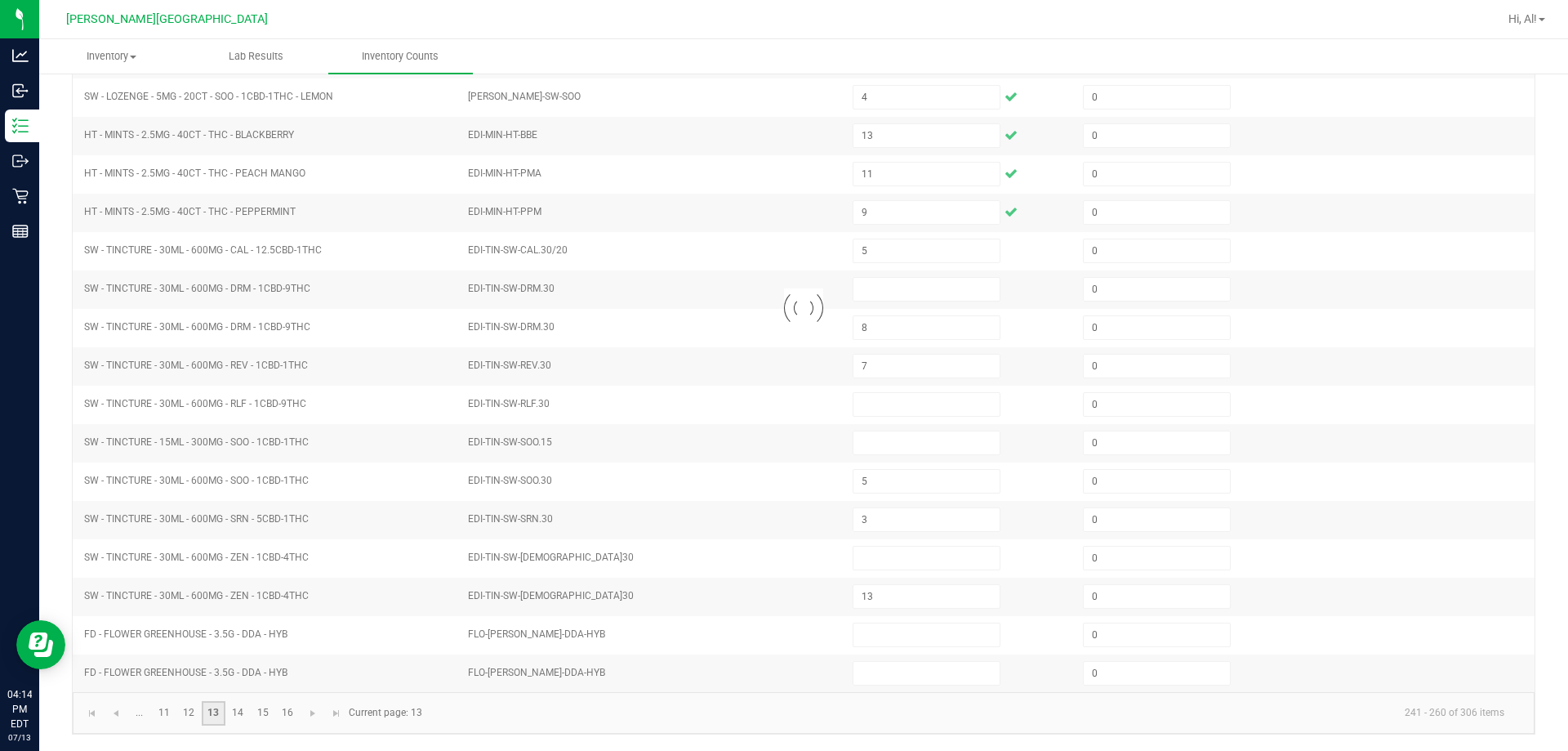 type 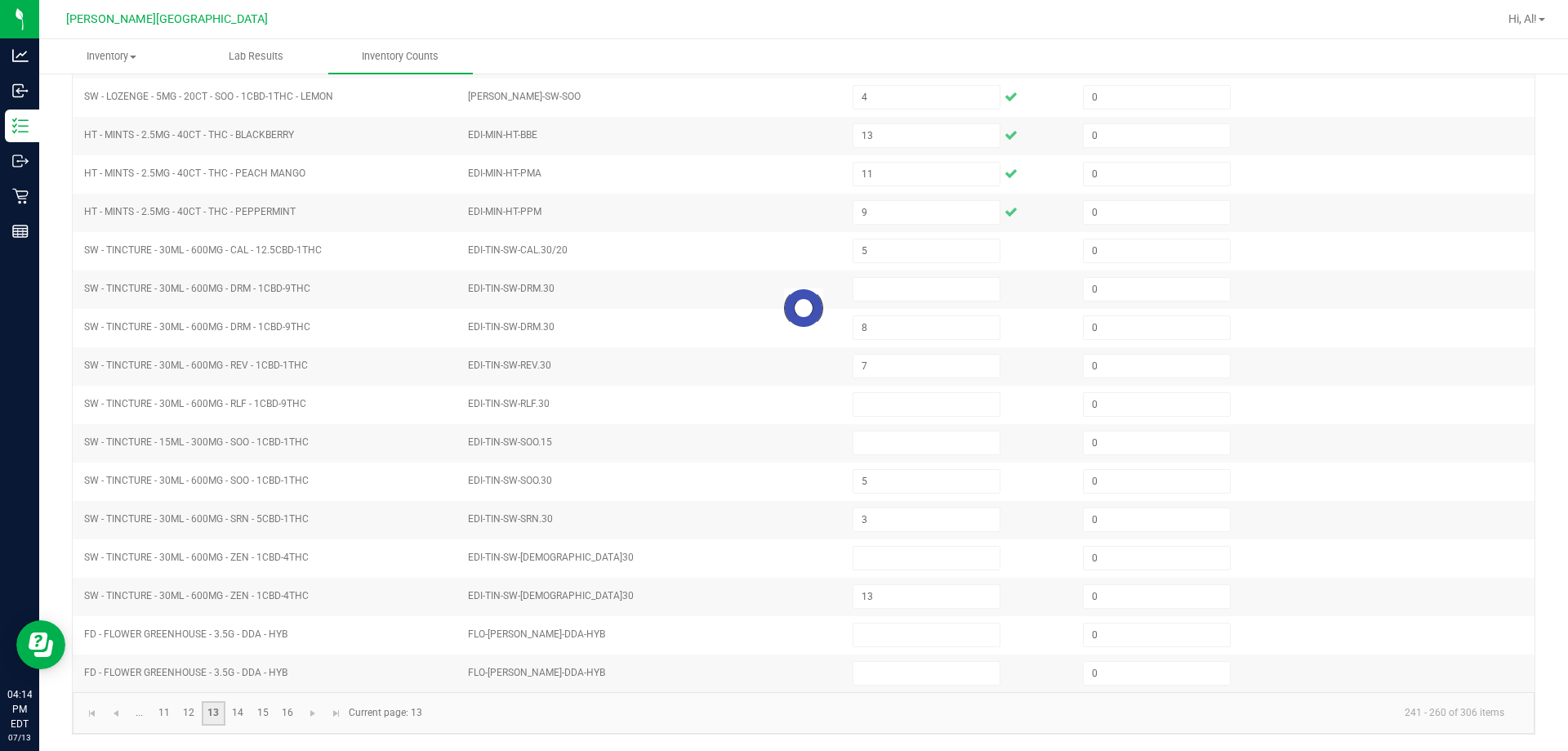 type 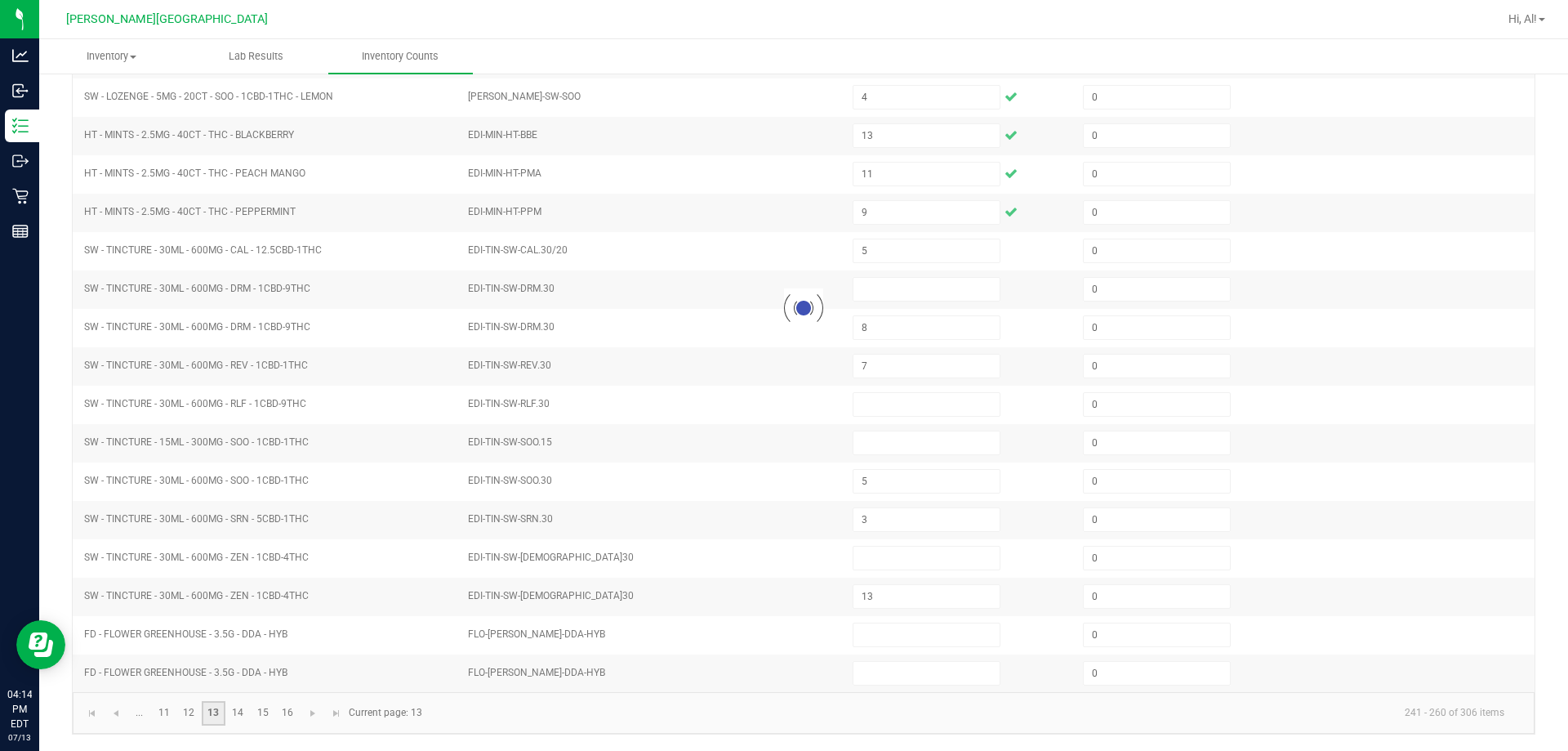 type 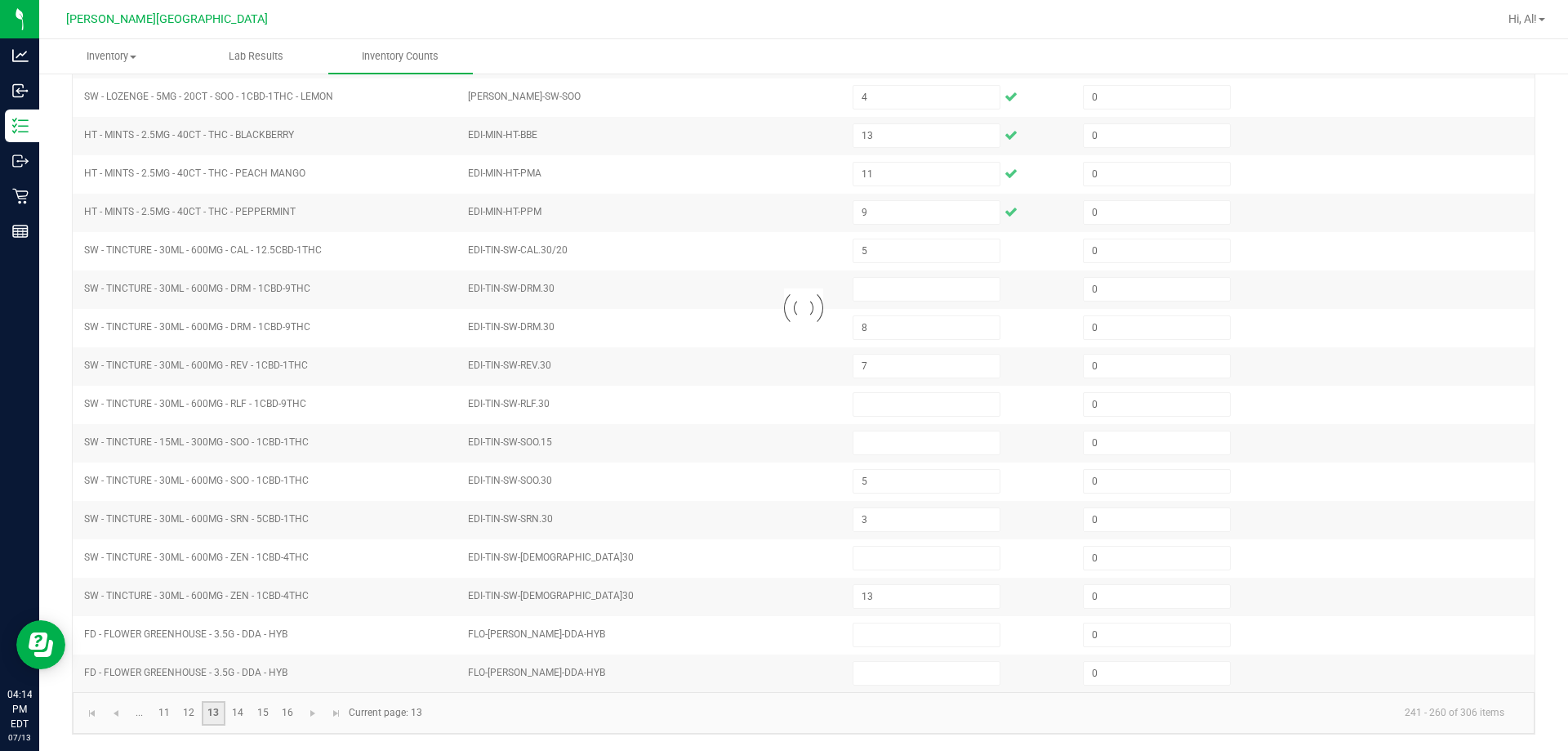 type 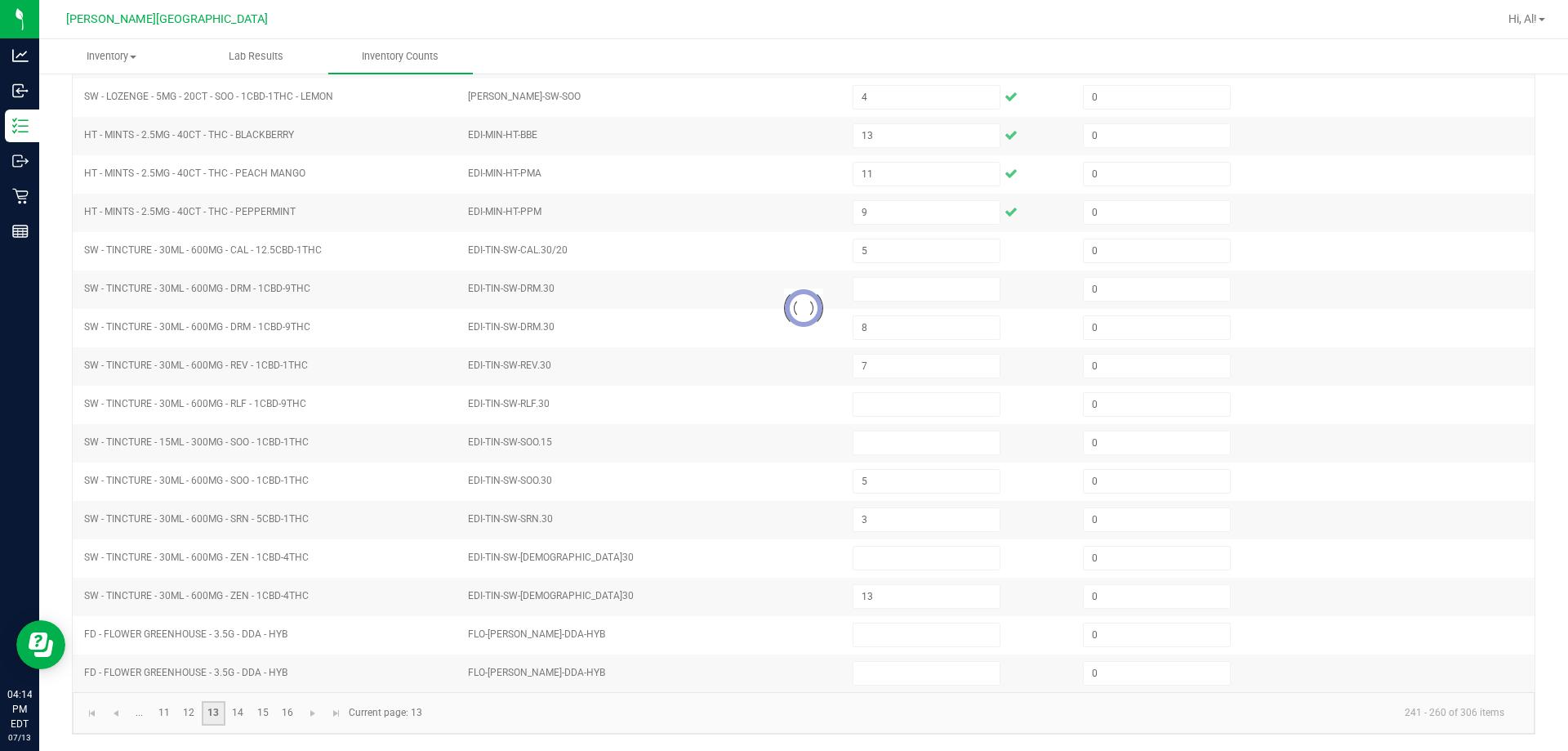 type 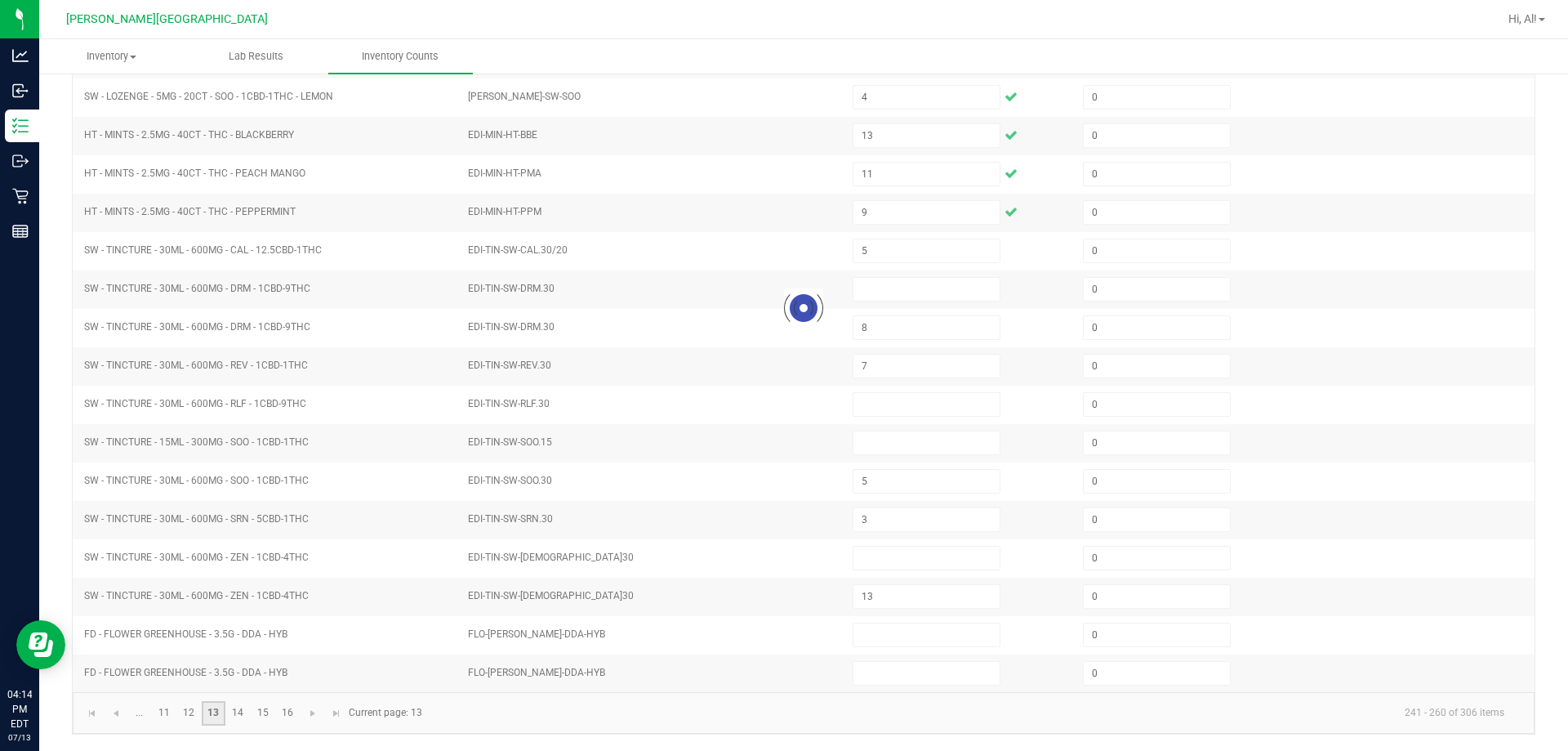 type 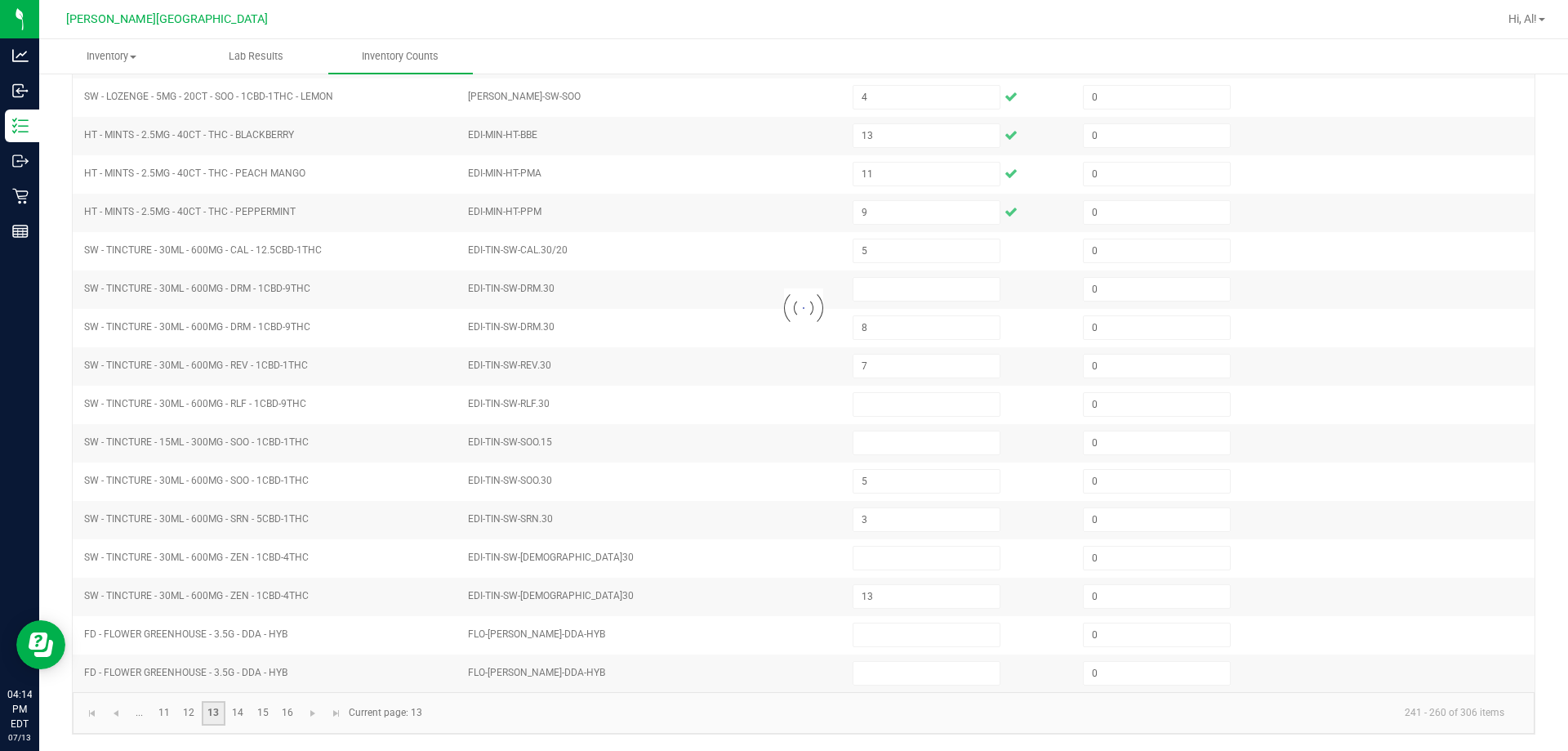 type 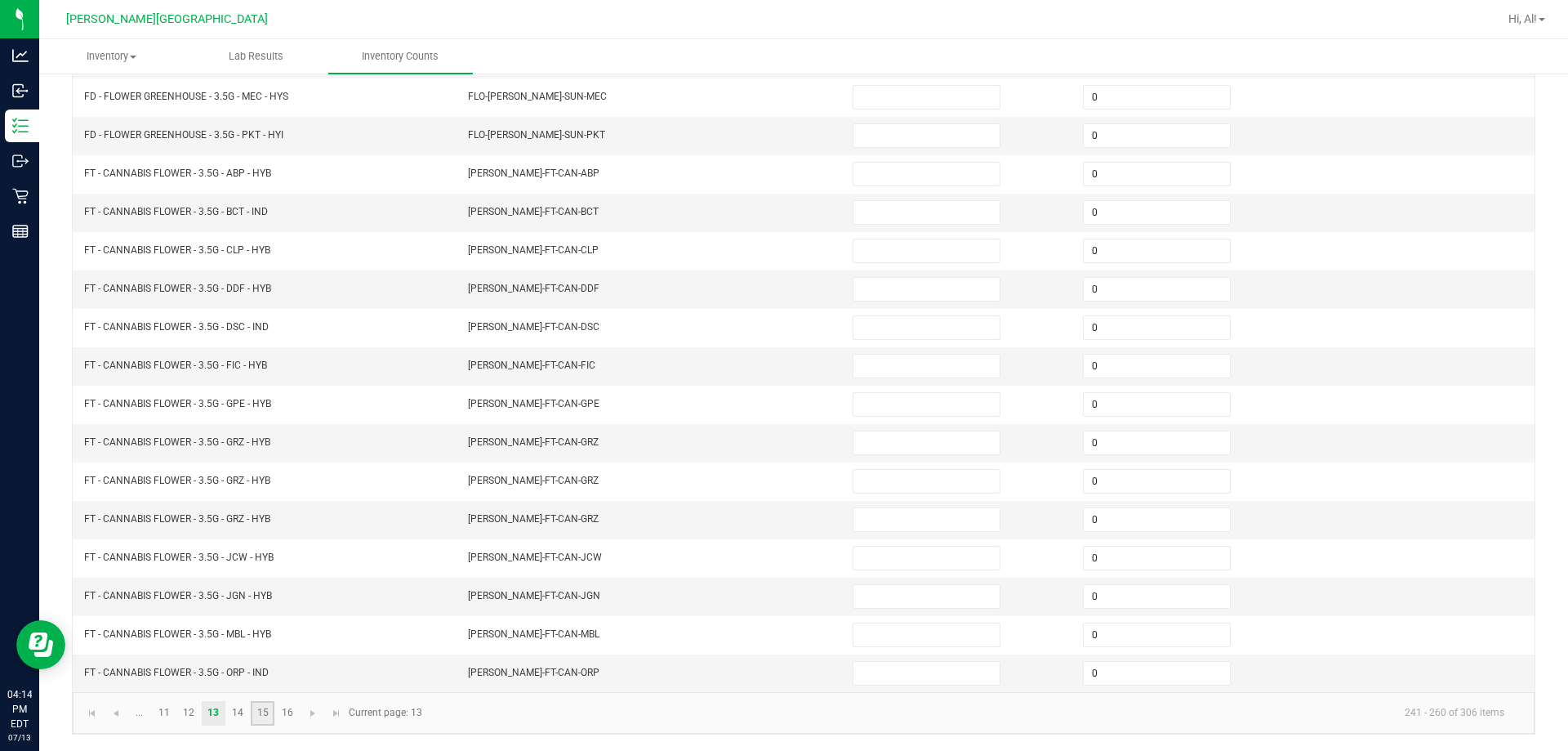 click on "15" 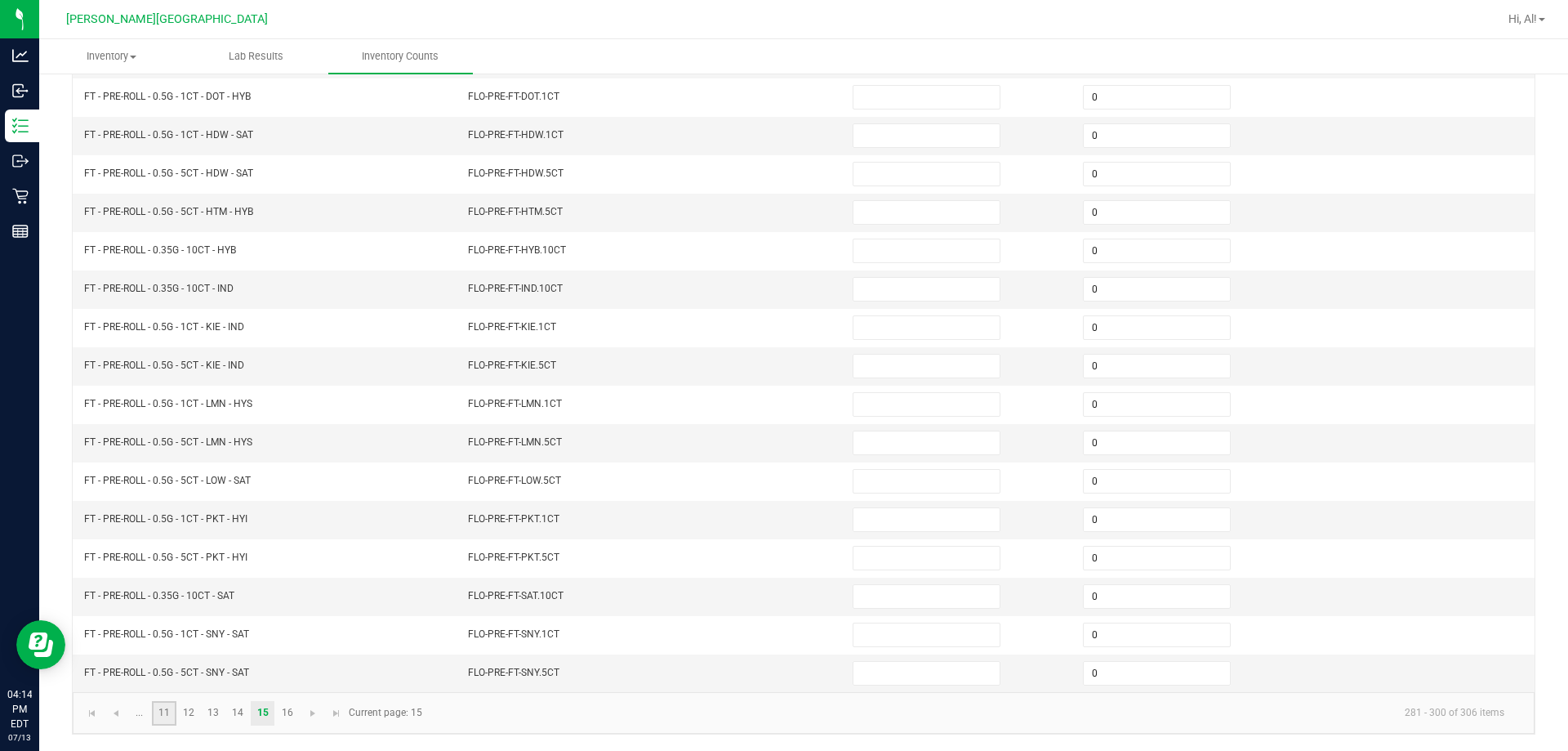 click on "11" 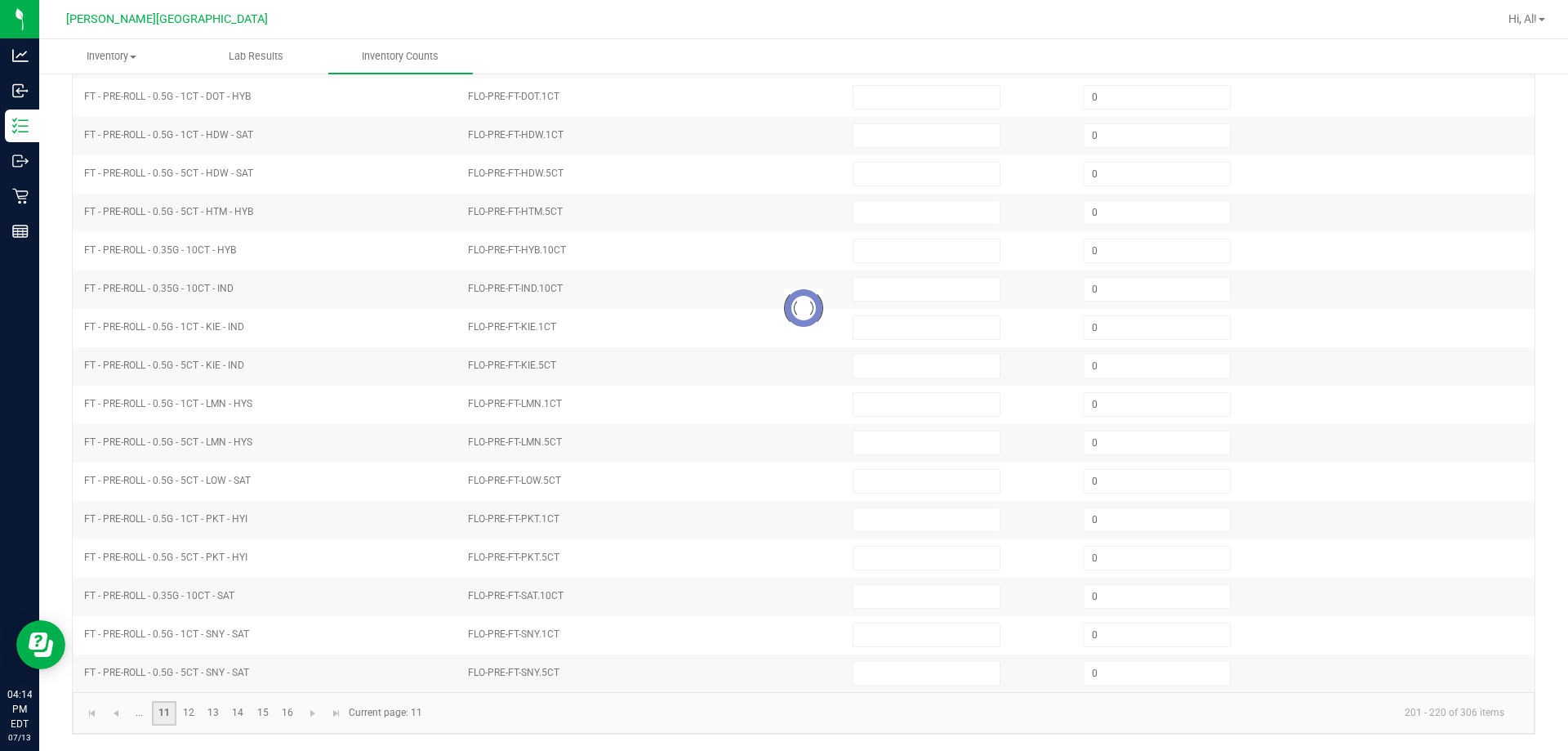 type on "3" 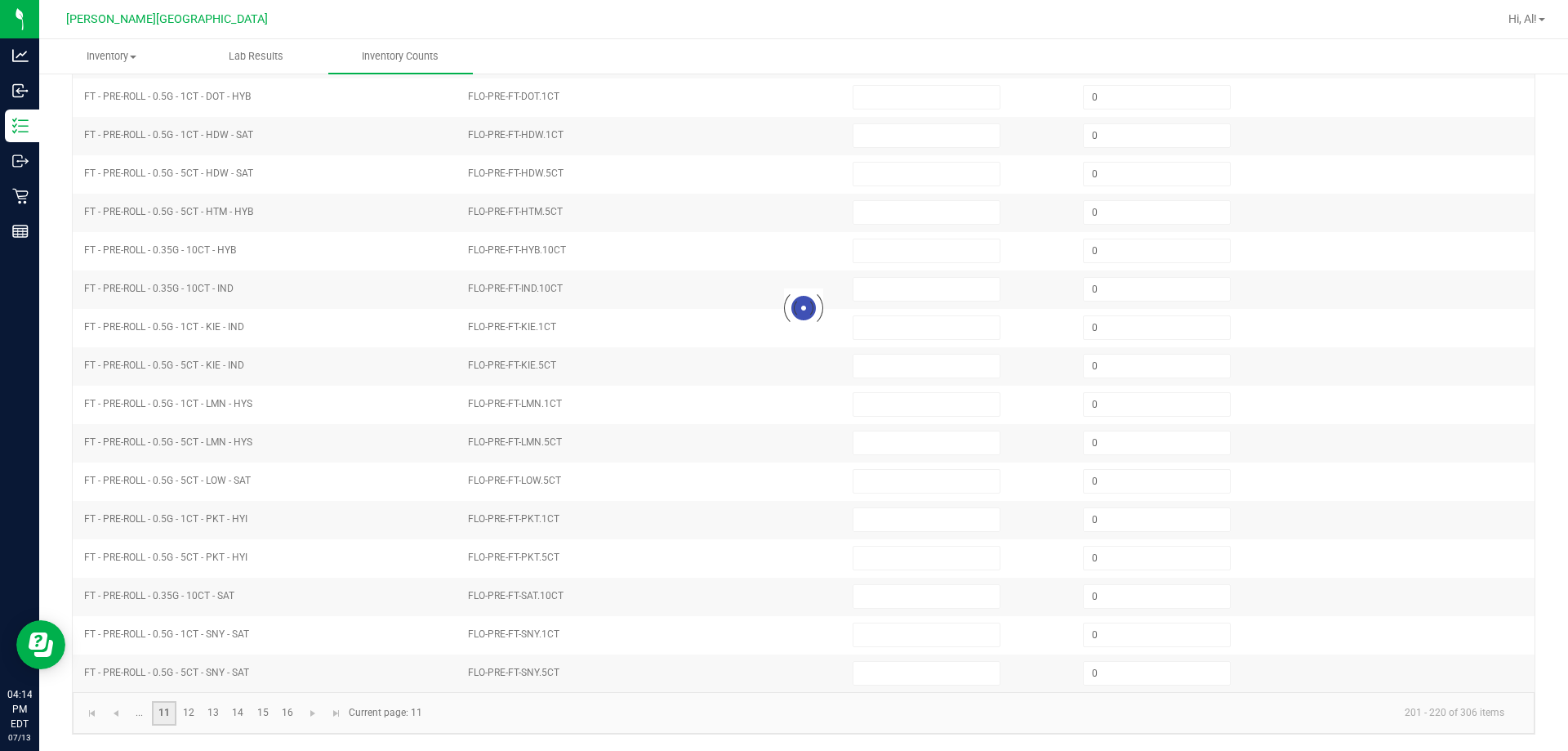 type on "41" 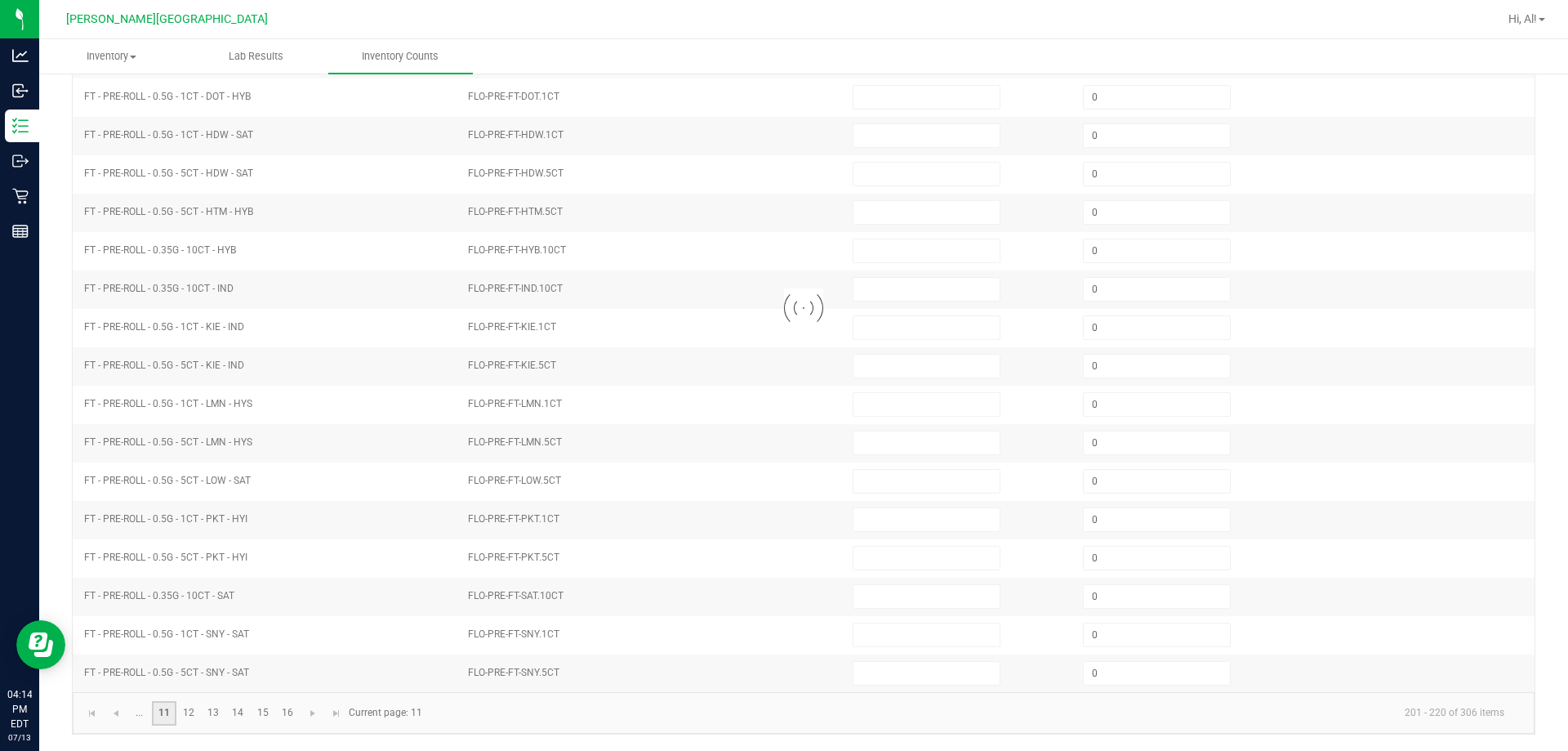 type on "41" 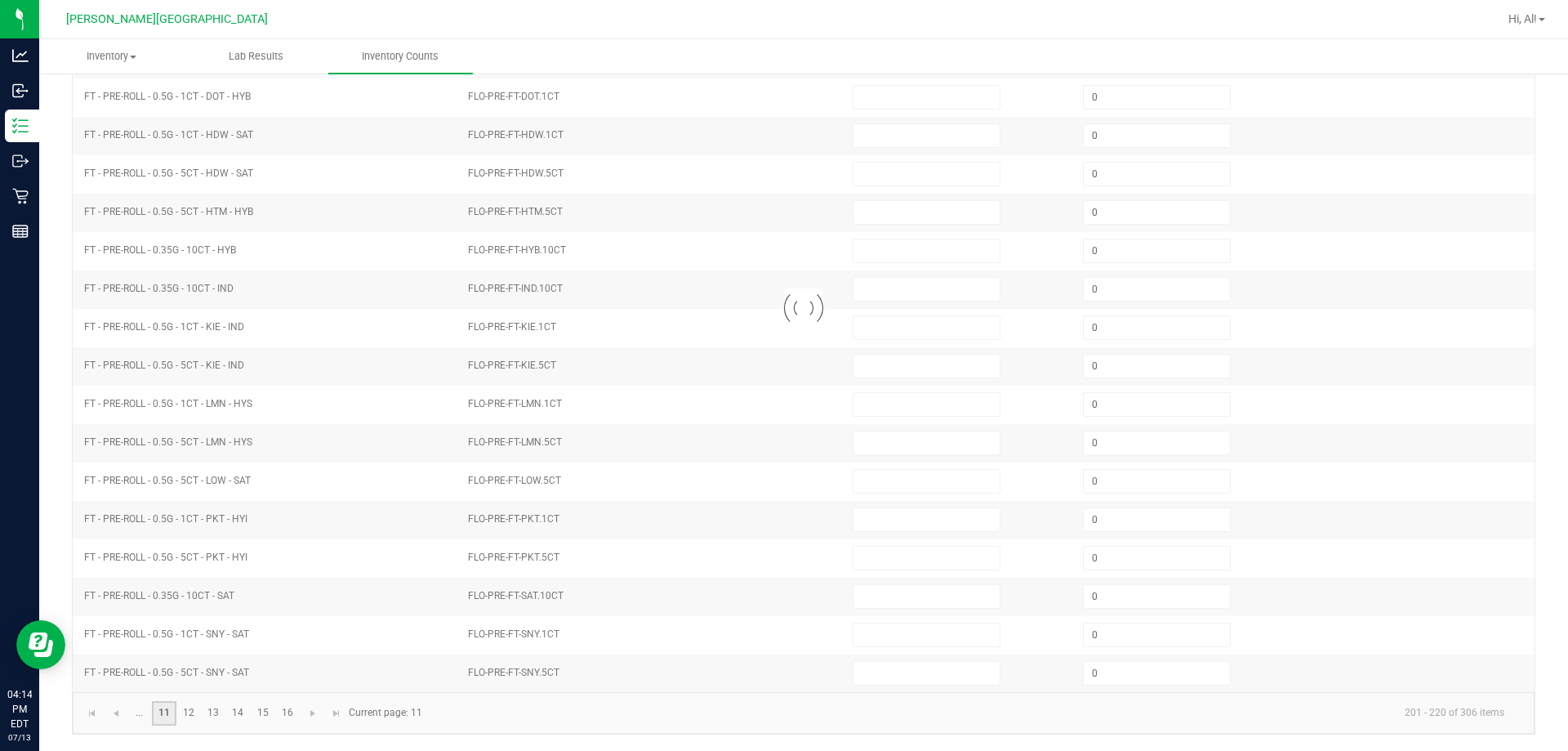 type on "5" 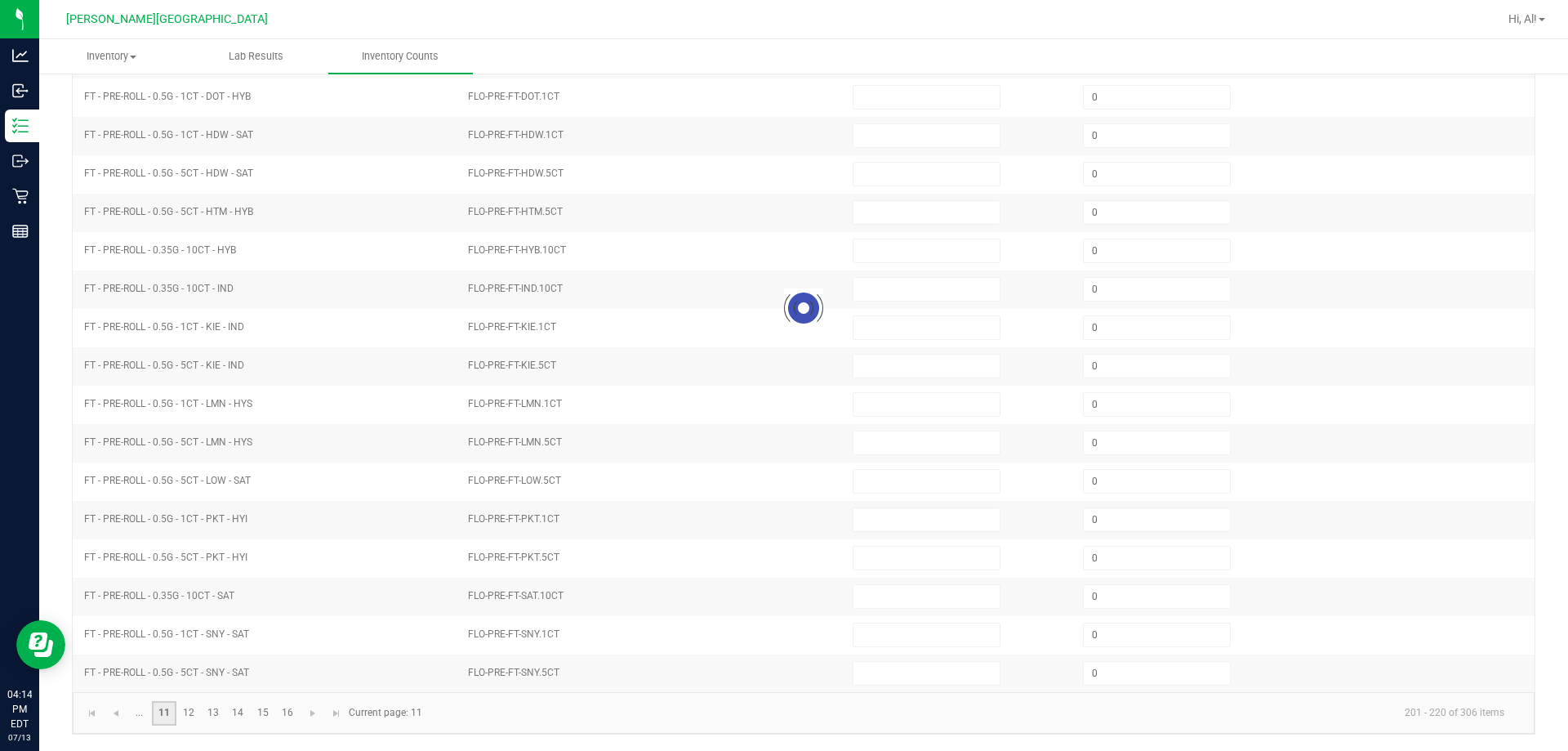 type on "1" 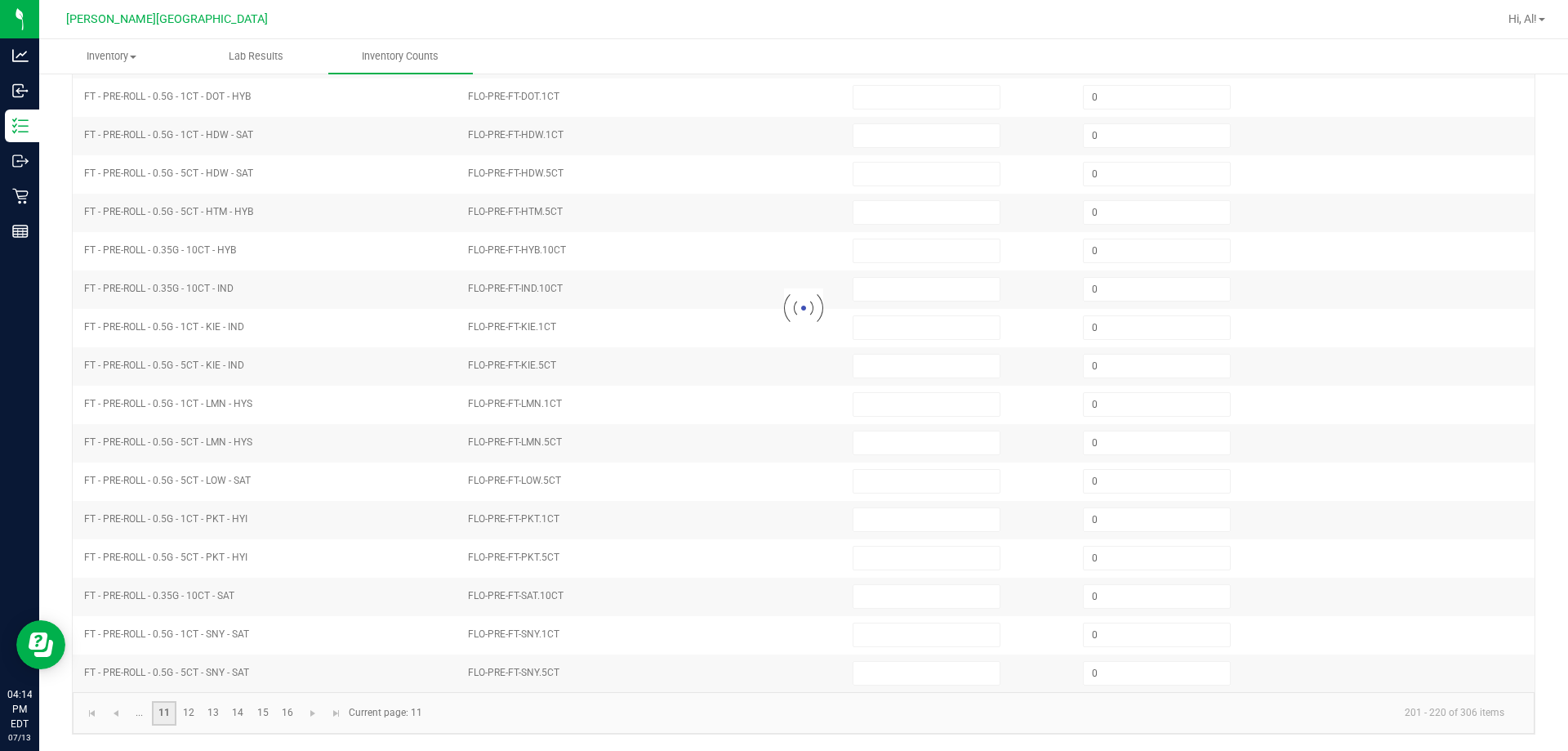 type on "0" 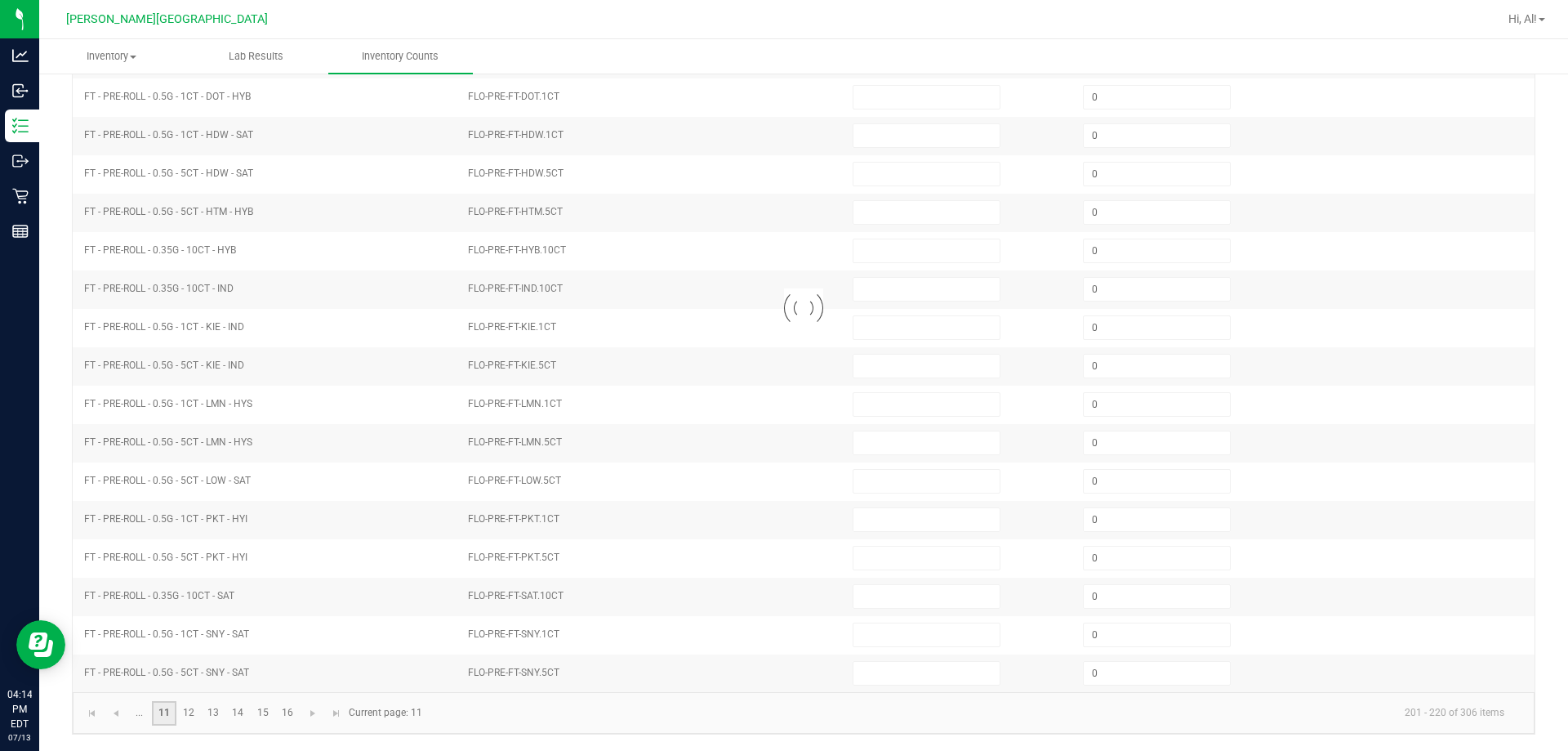 type on "2" 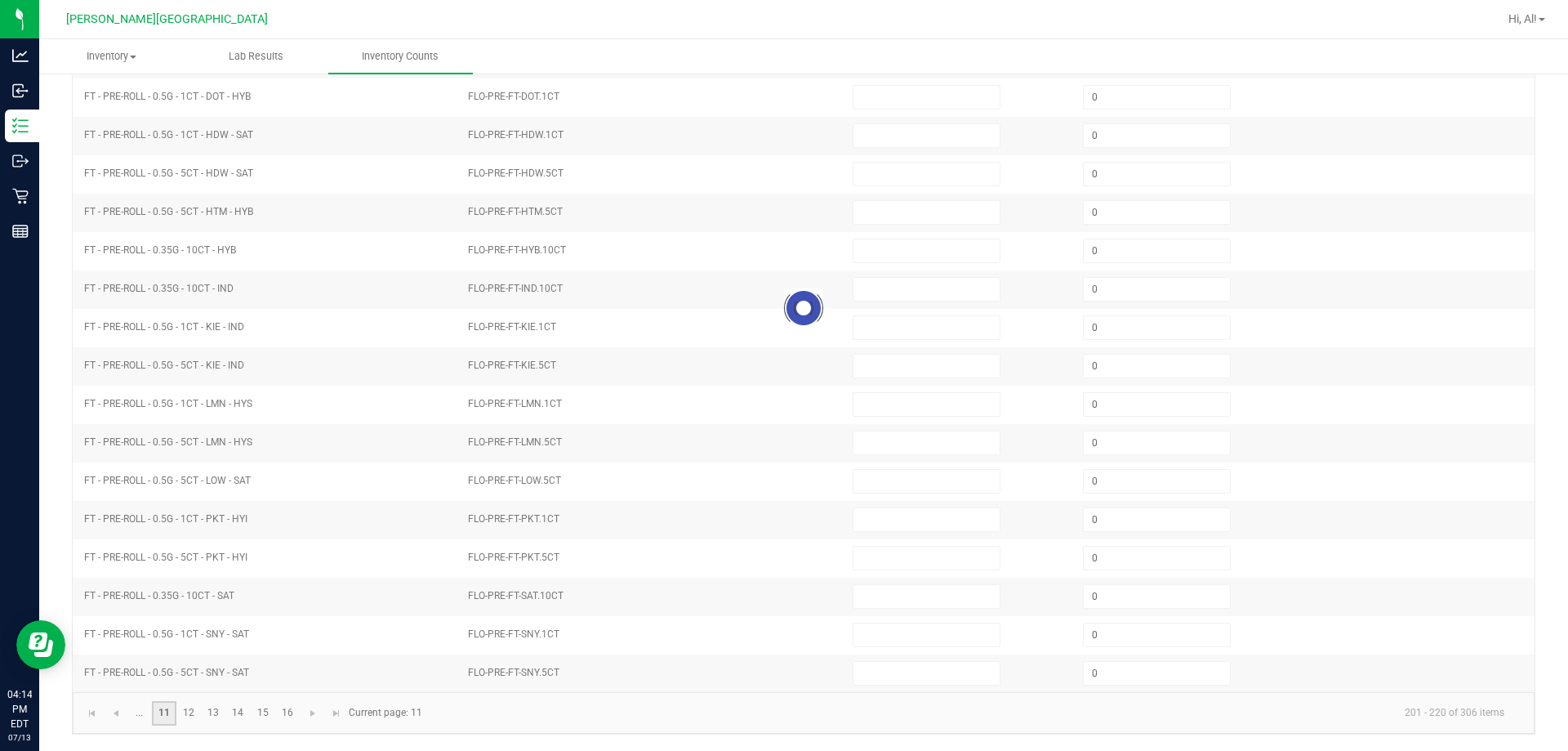 type on "5" 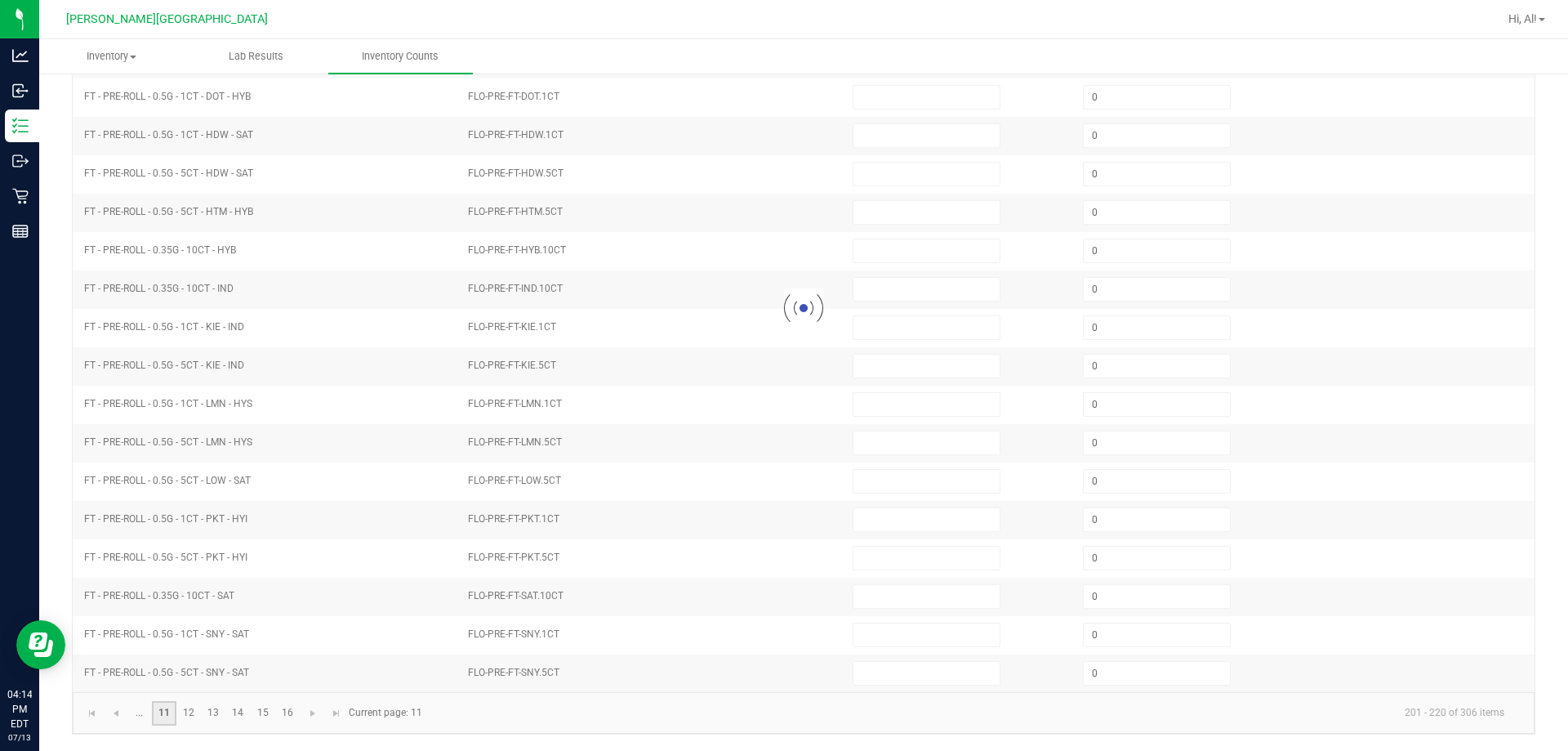 type on "6" 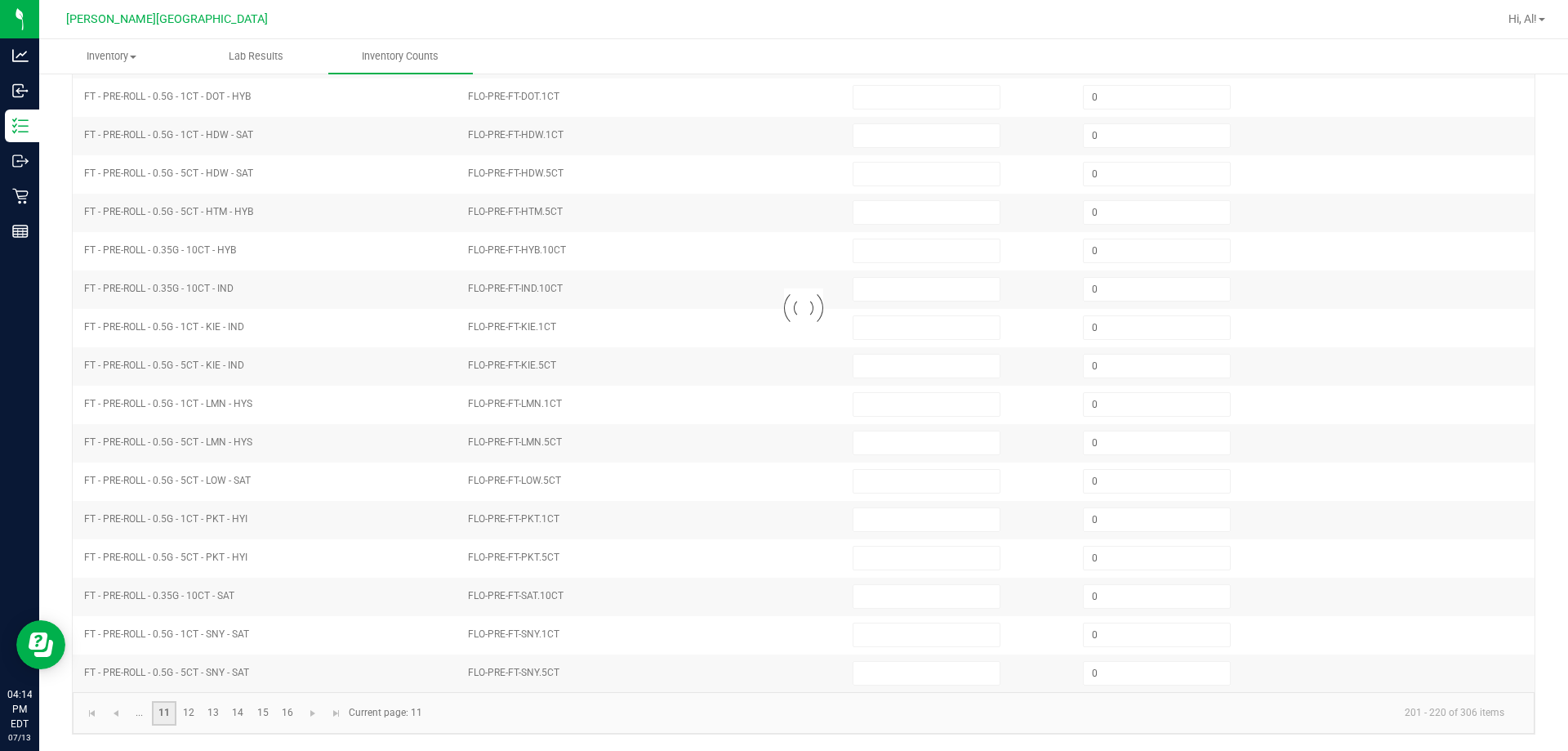 type on "1" 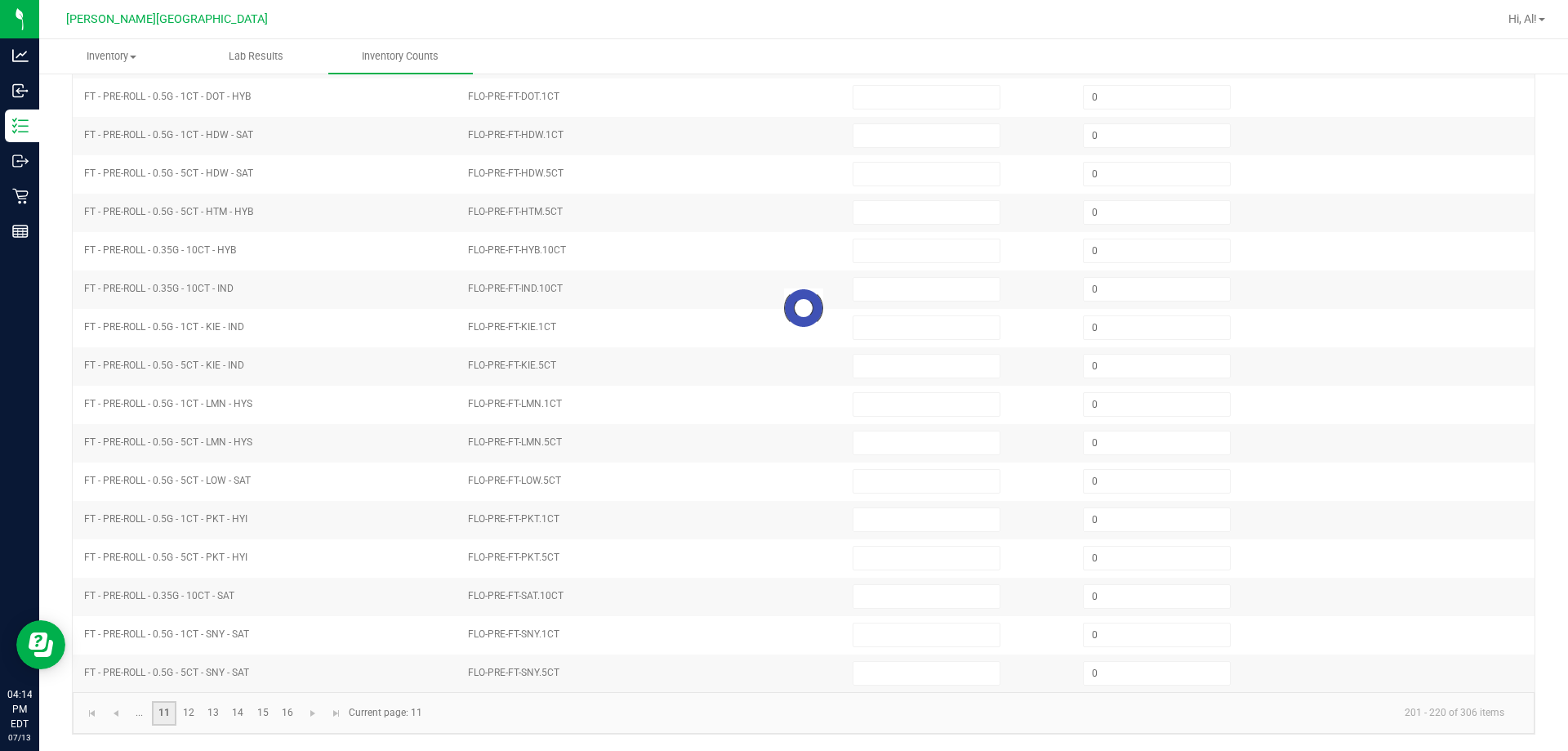 type on "5" 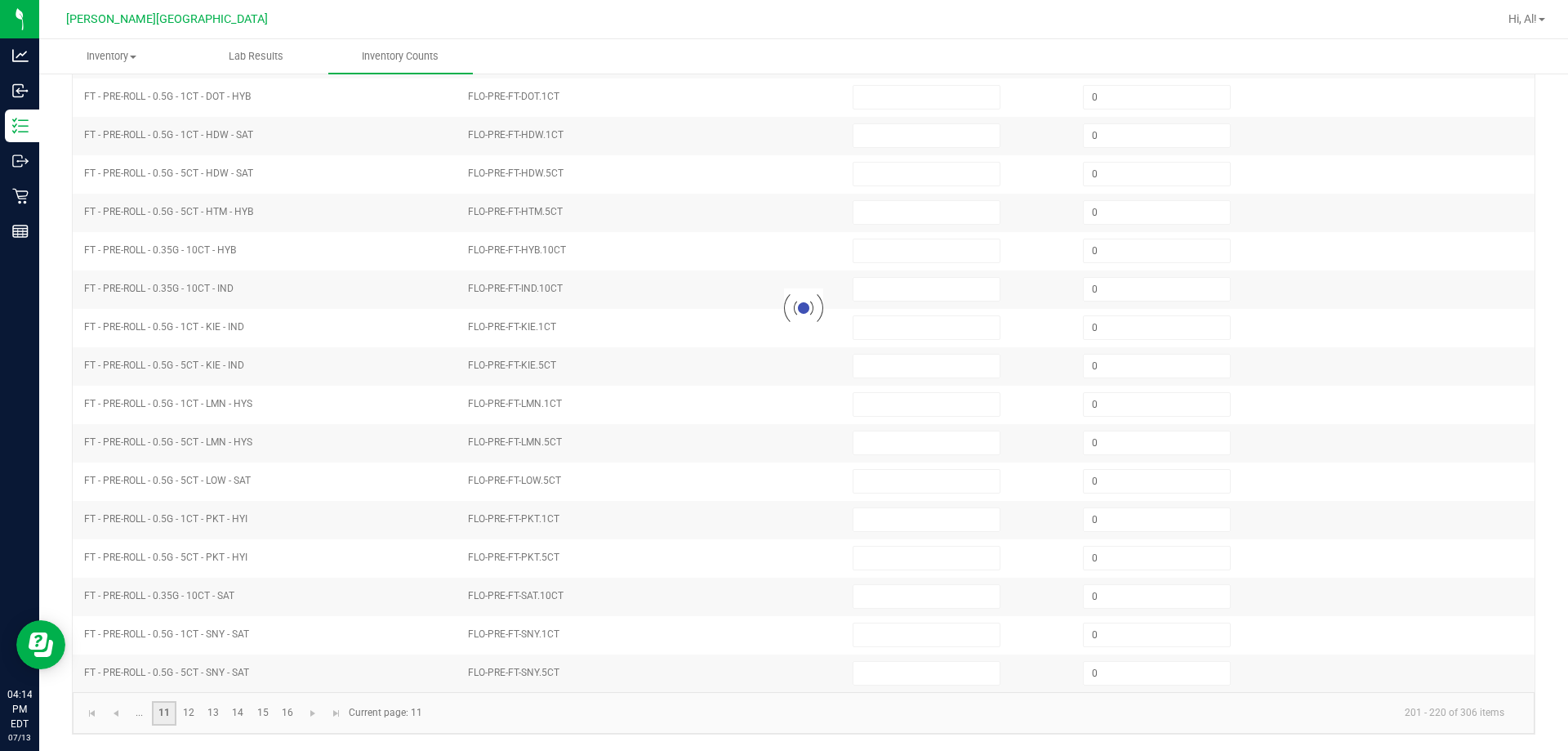 type on "0" 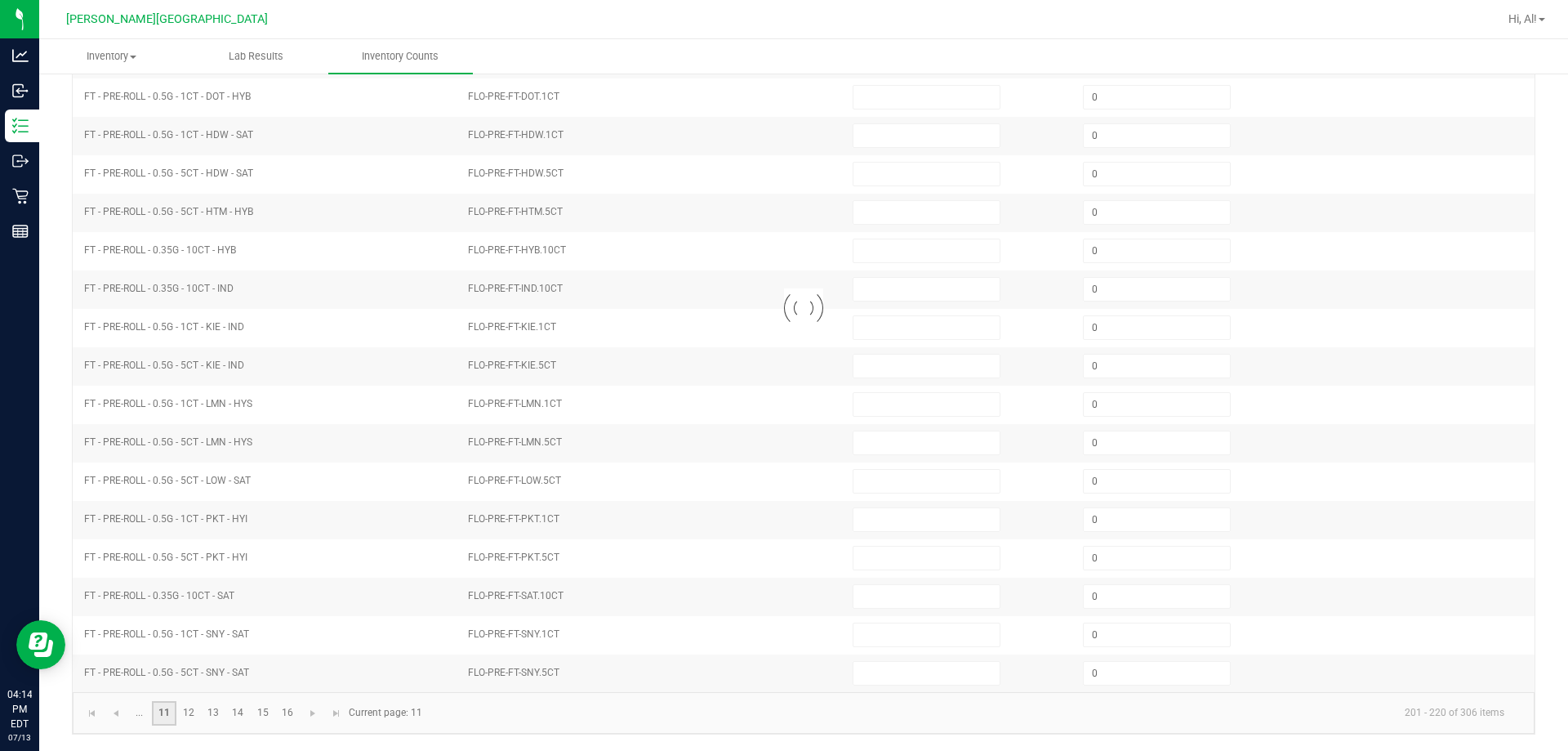 type on "0" 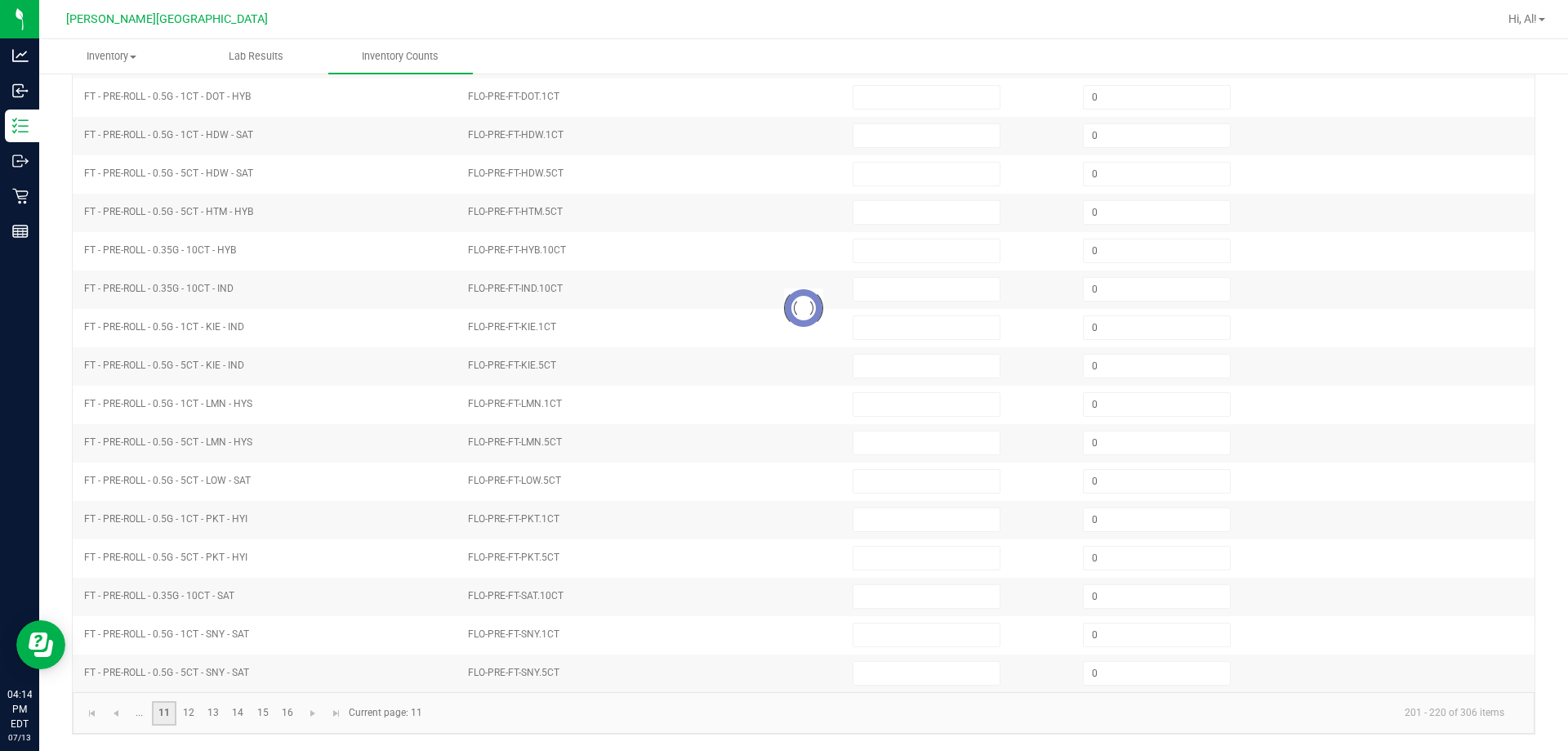 type on "21" 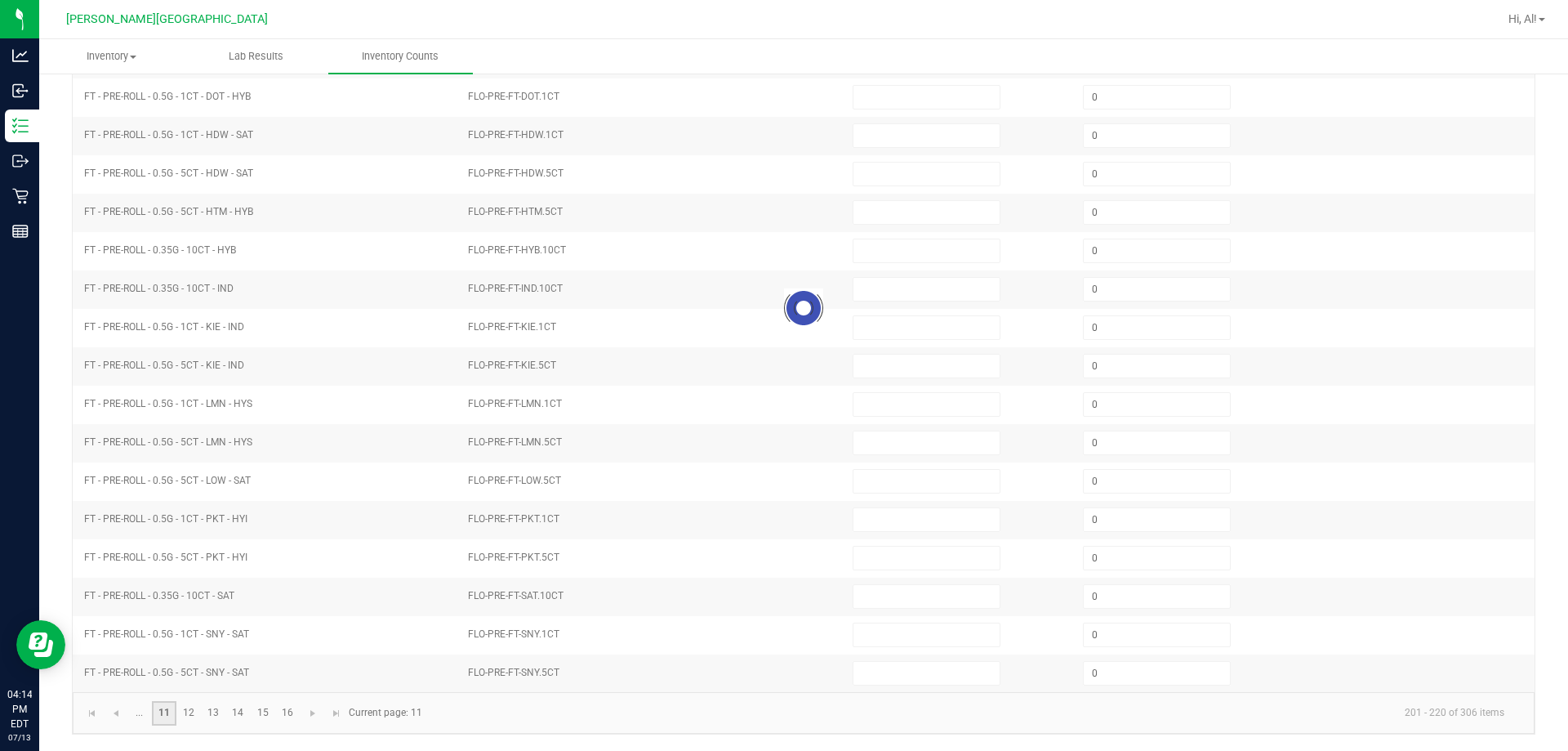 type on "28" 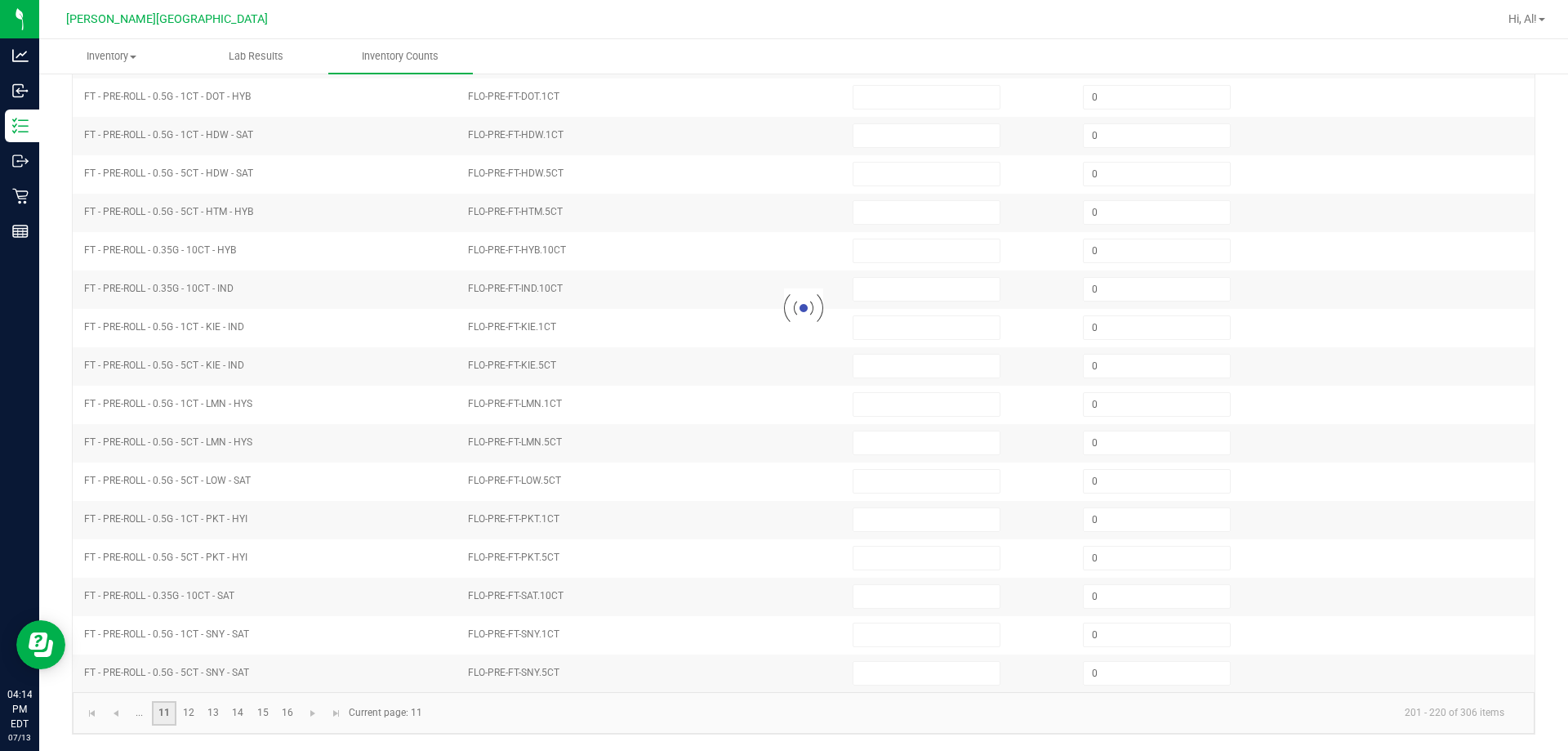 type on "12" 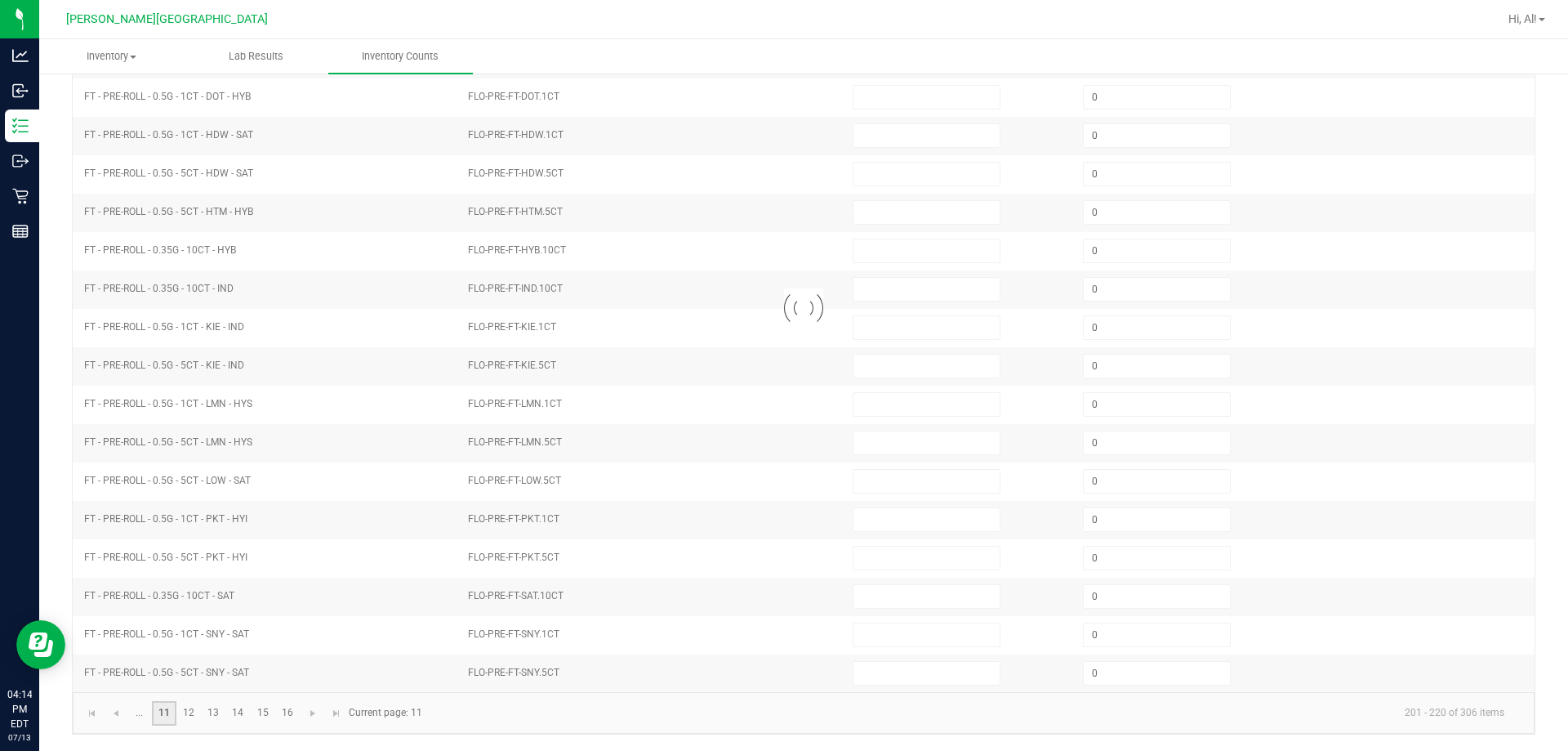 type on "7" 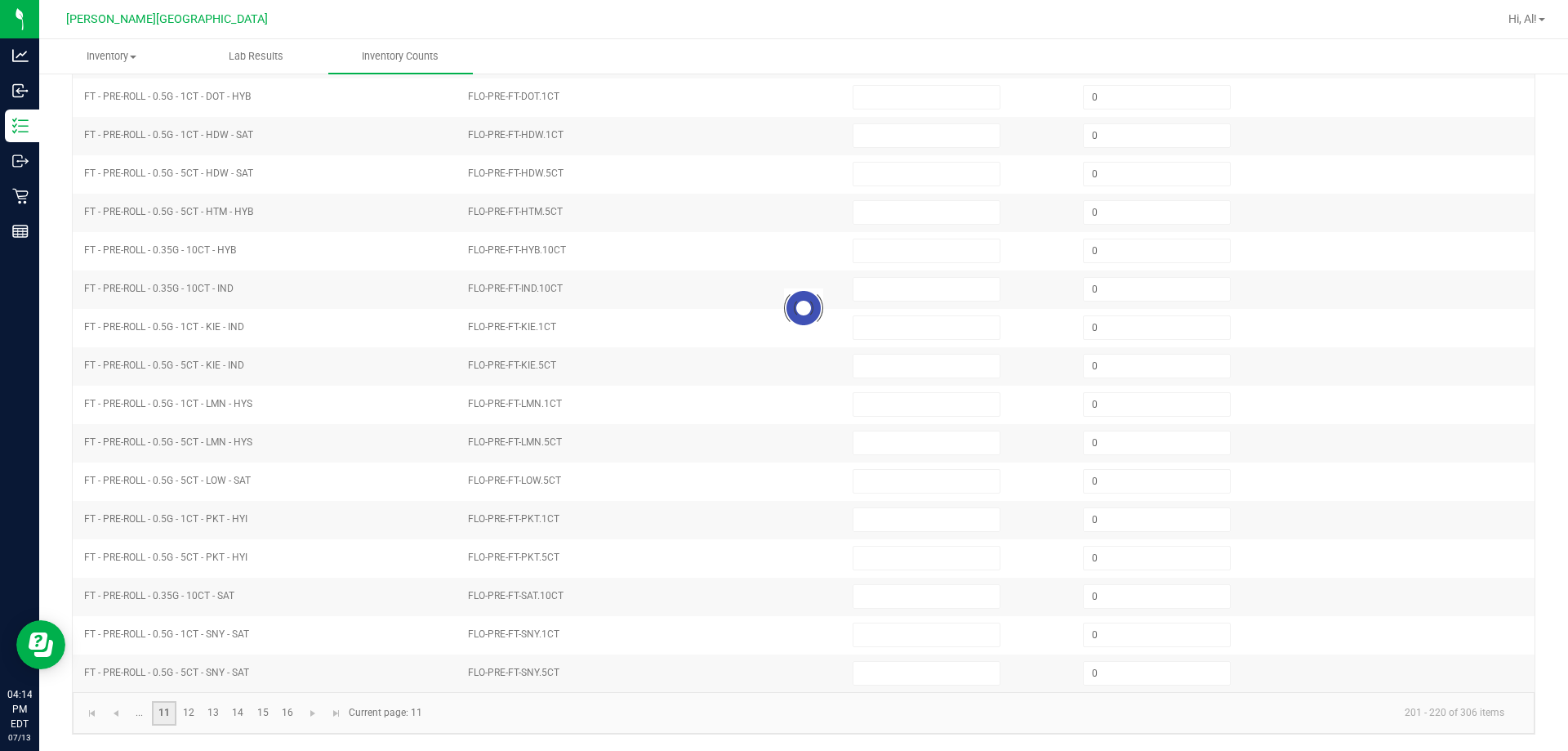 type on "38" 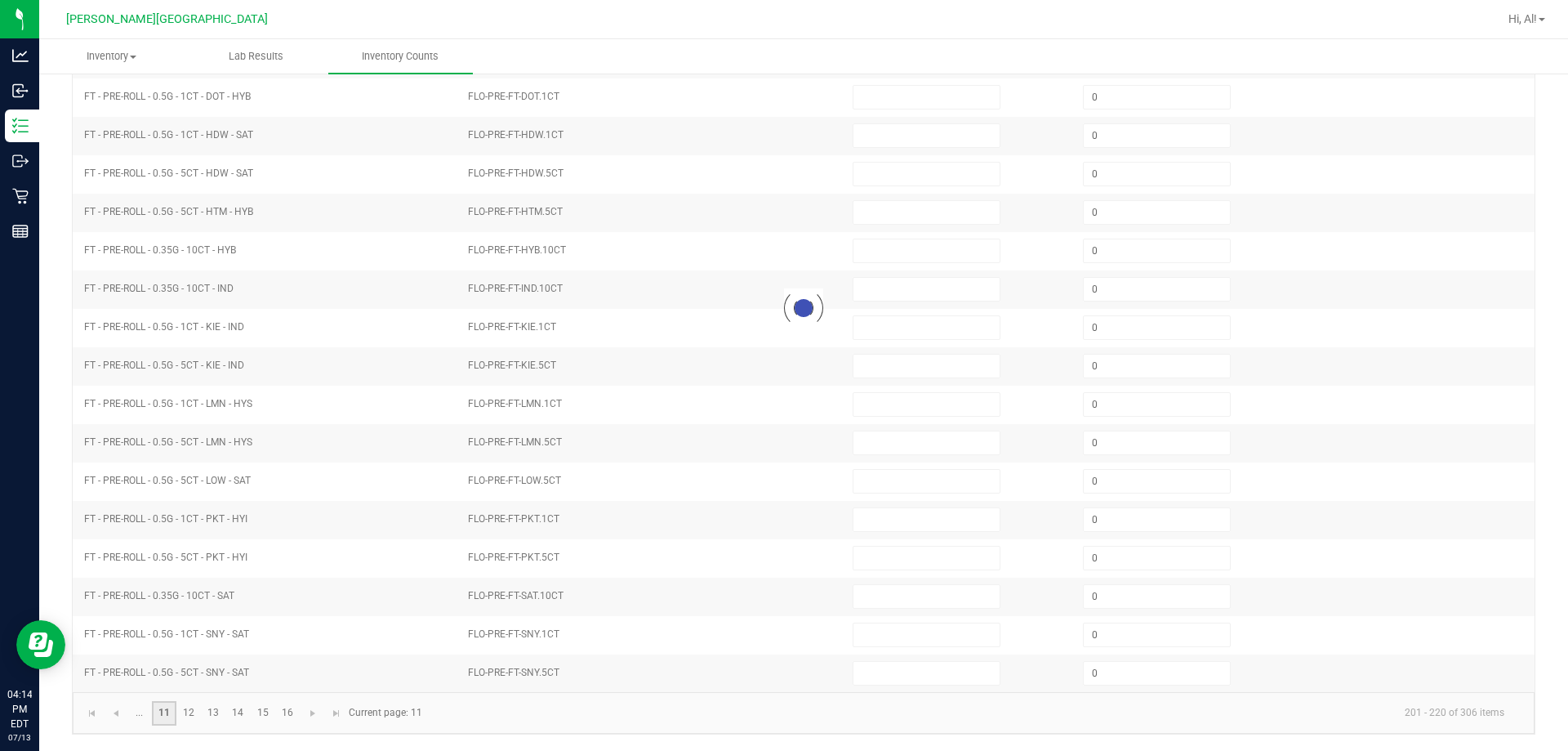 type on "24" 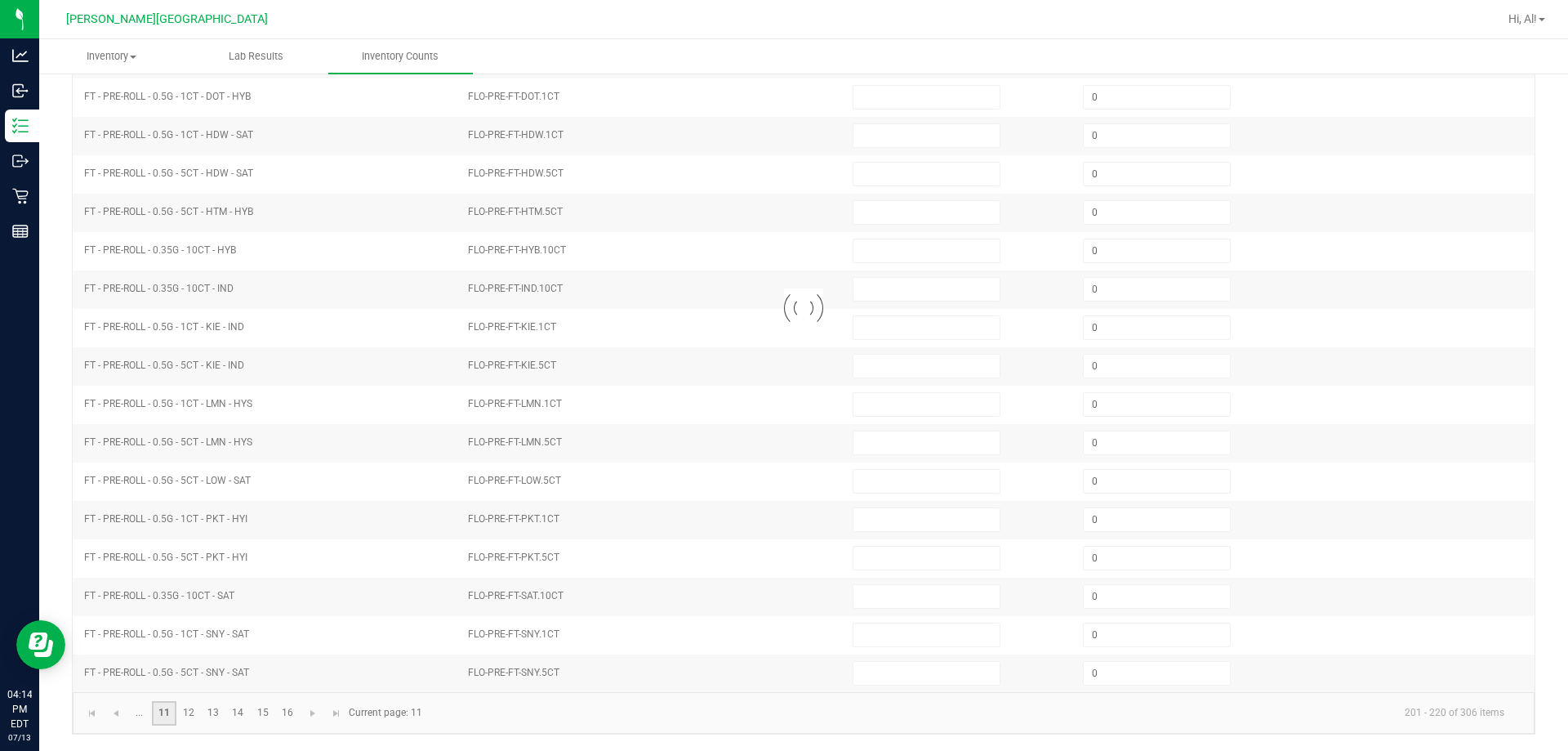 type on "17" 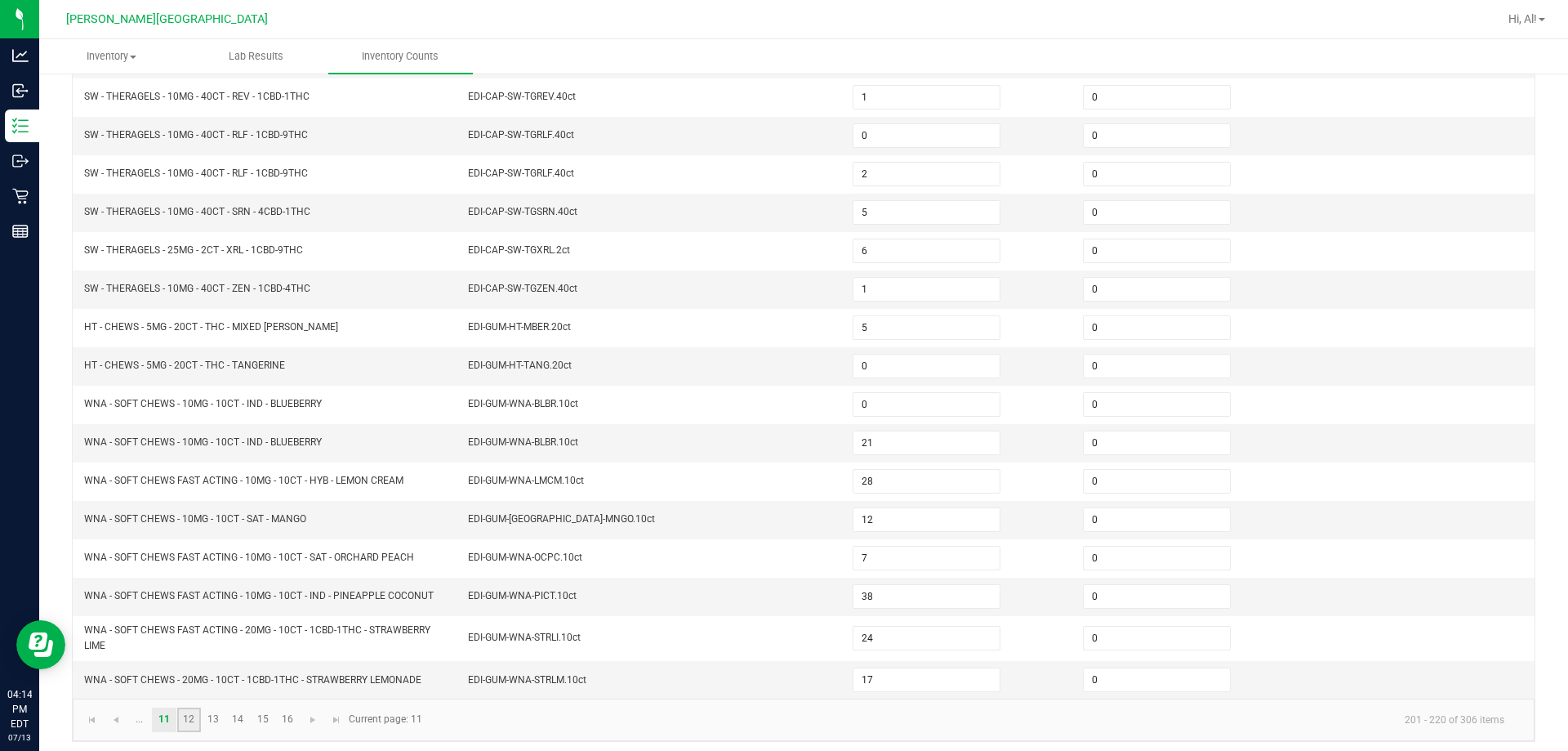 click on "12" 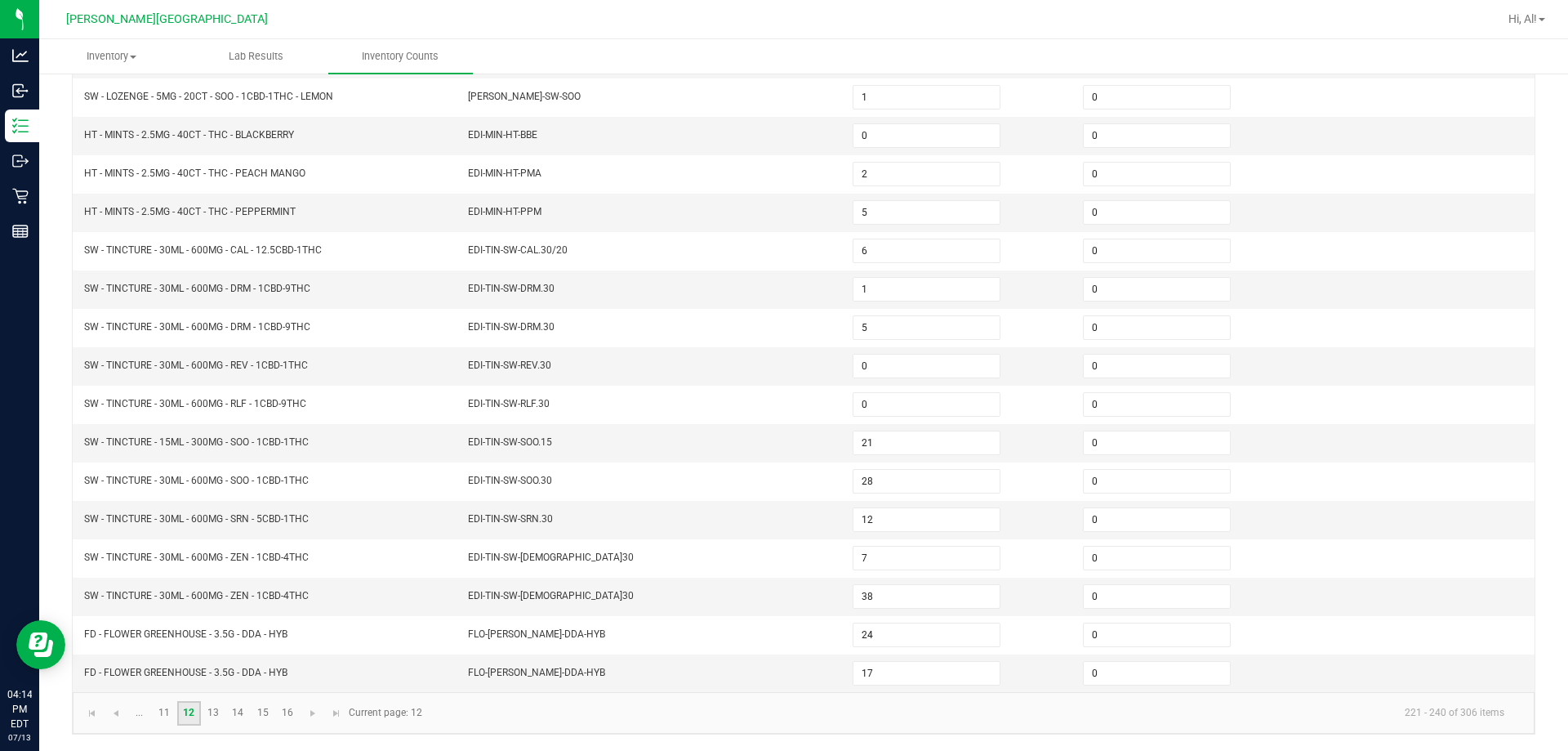 type on "9" 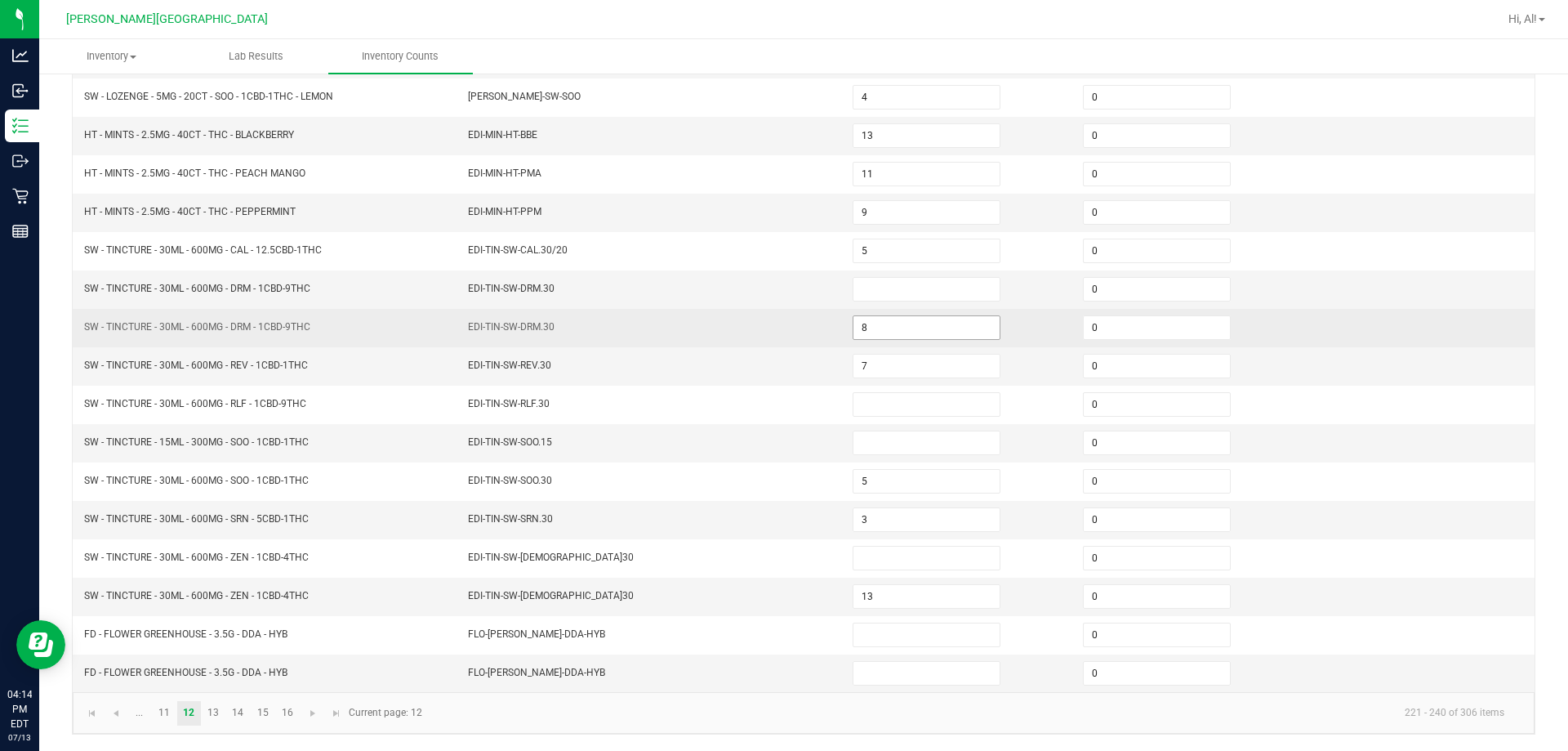 click on "8" at bounding box center (926, 328) 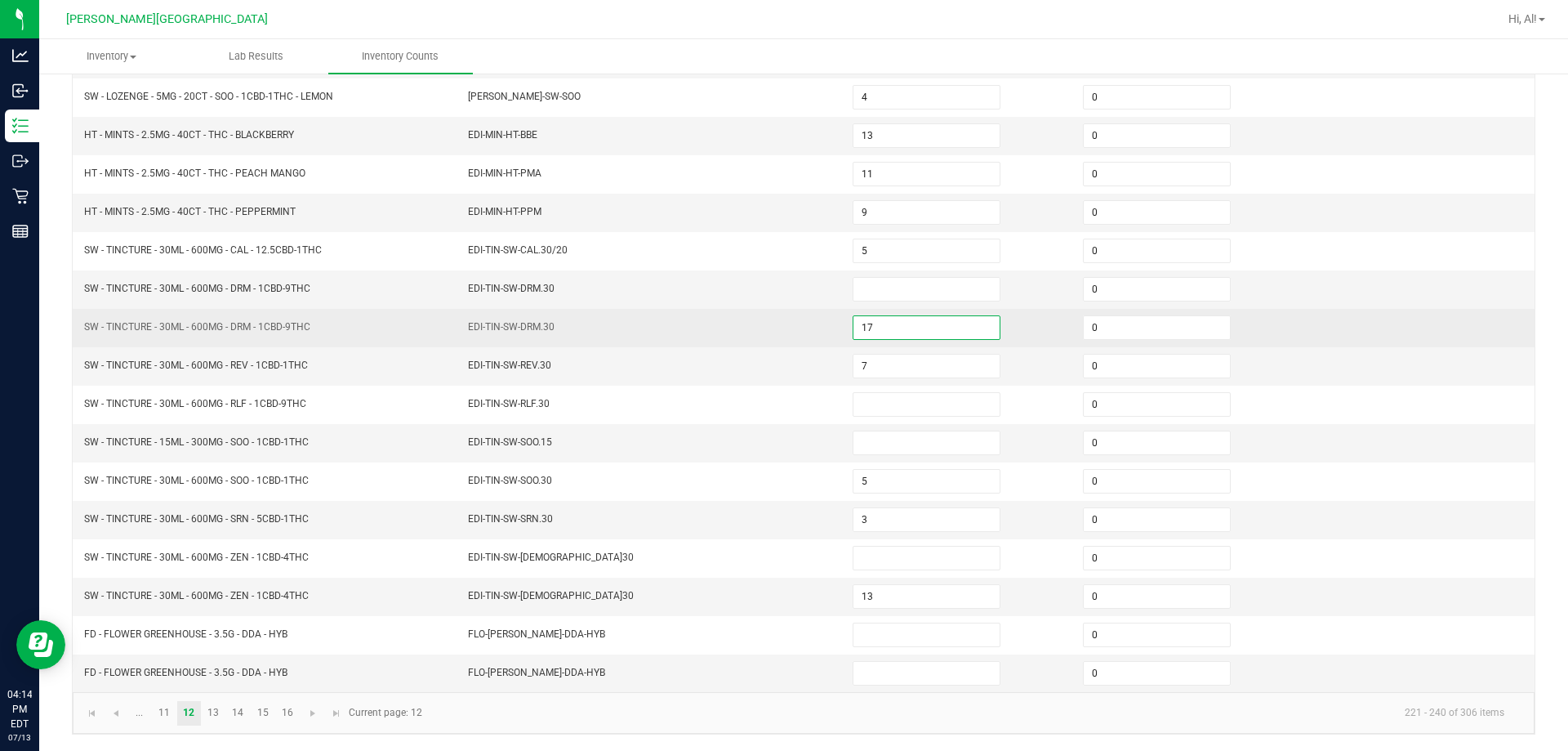 type on "17" 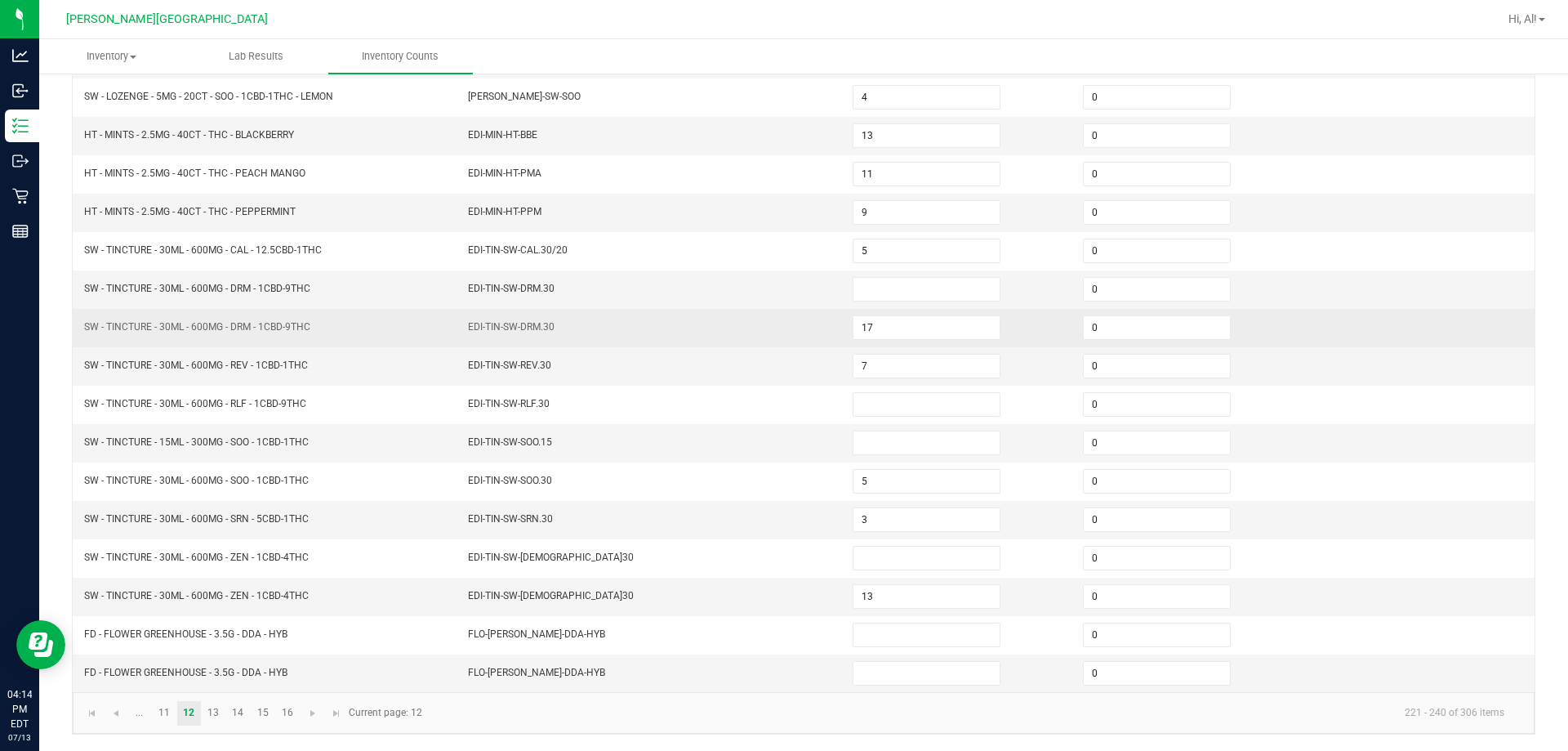 click on "EDI-TIN-SW-DRM.30" at bounding box center [650, 328] 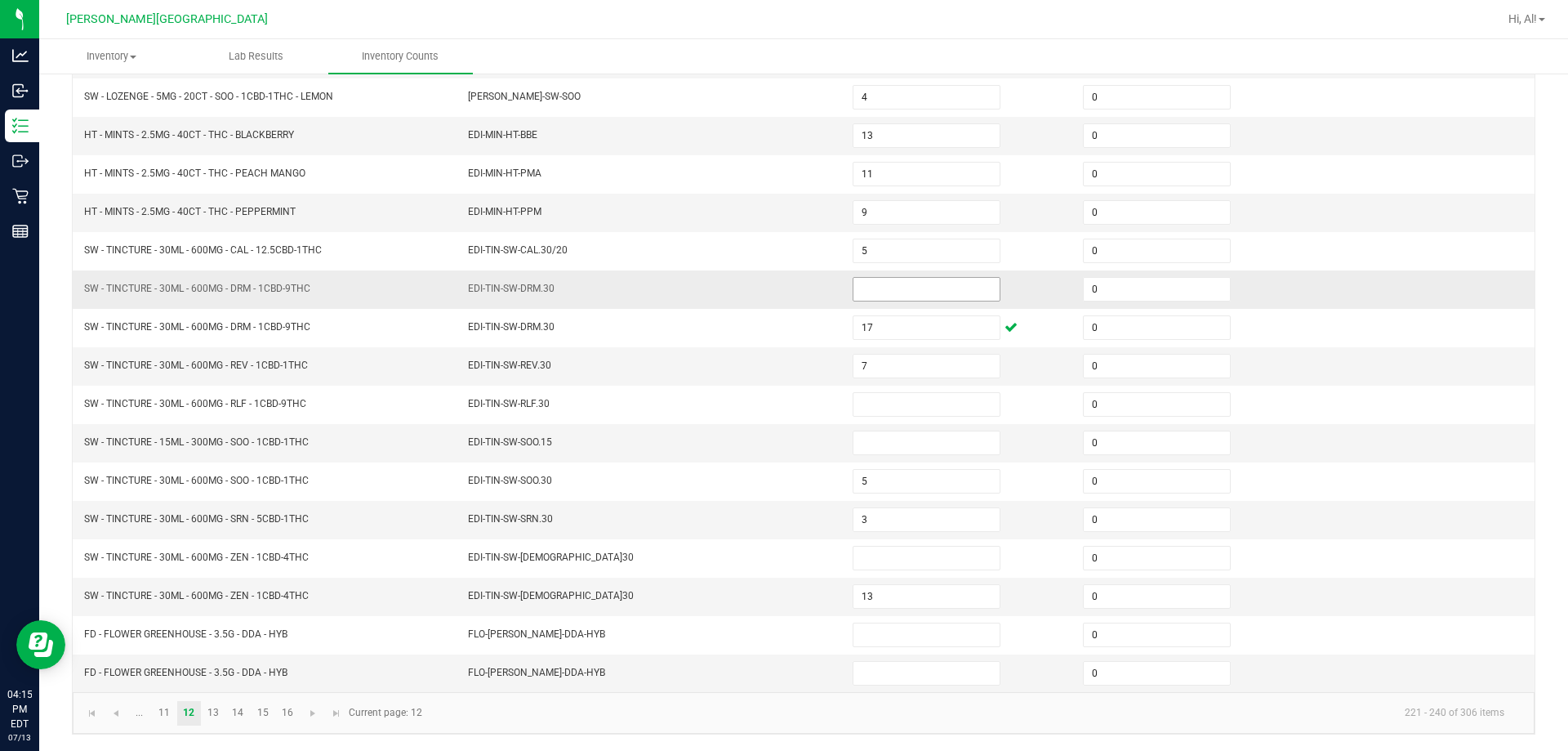 click at bounding box center (926, 289) 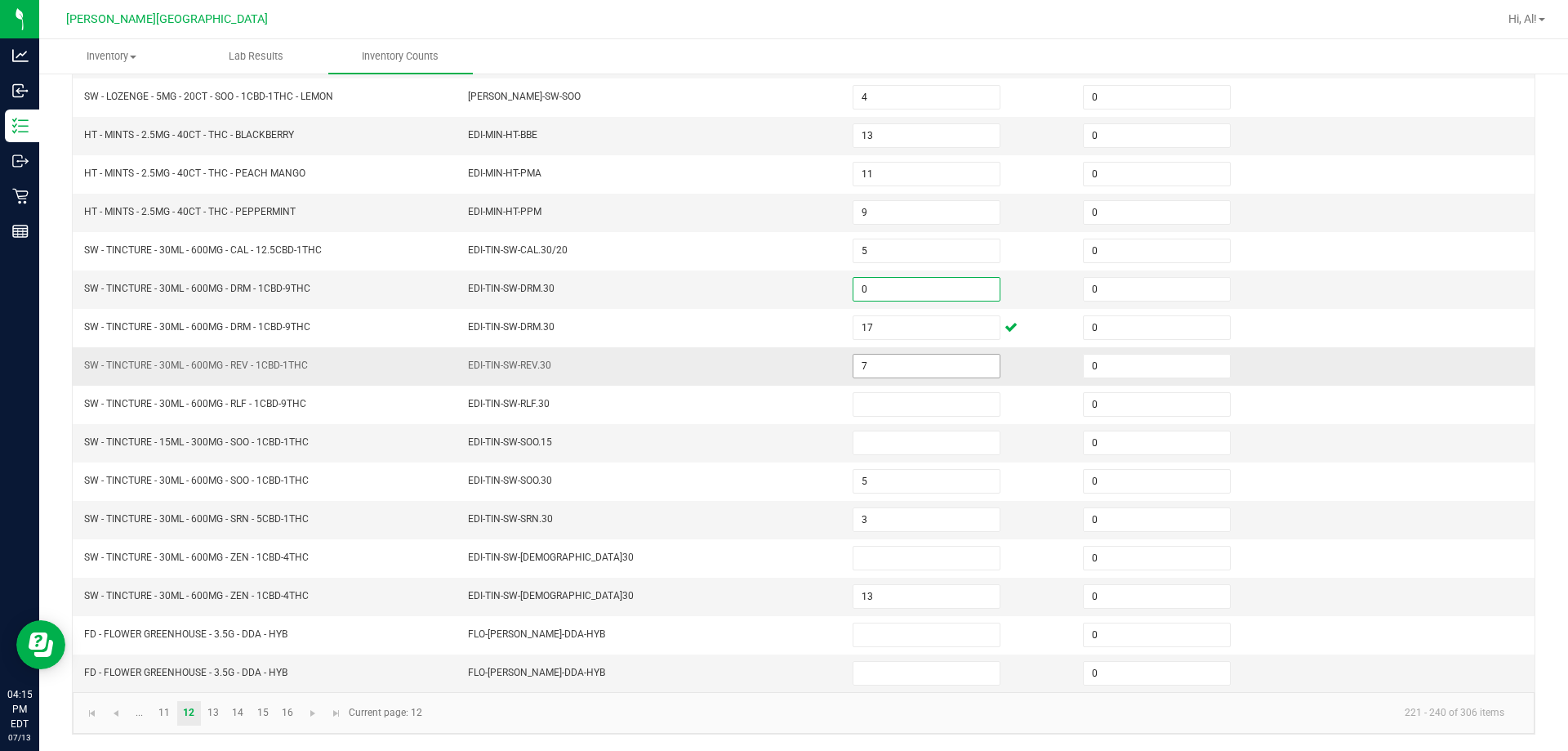 type on "0" 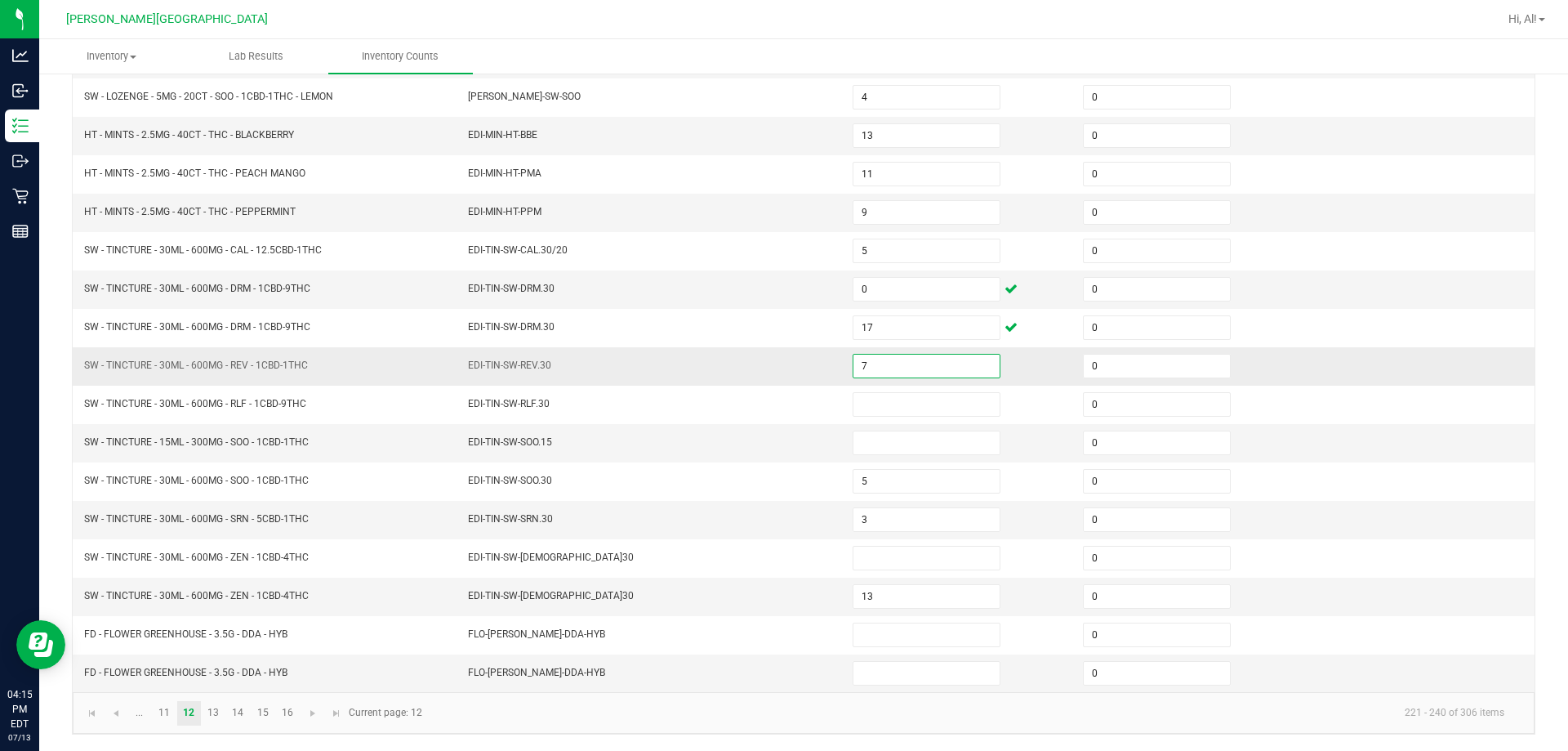 click on "7" at bounding box center (926, 366) 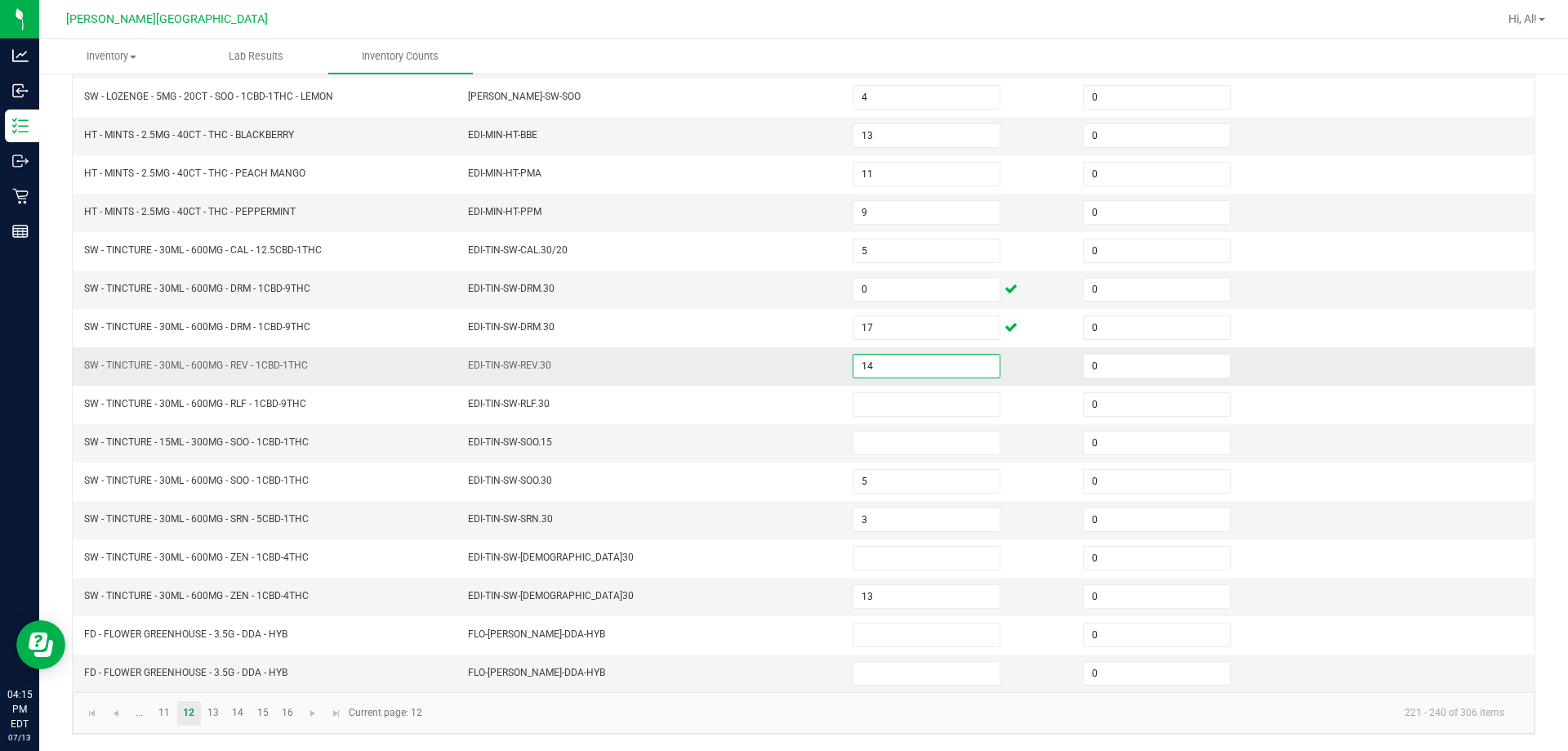type on "14" 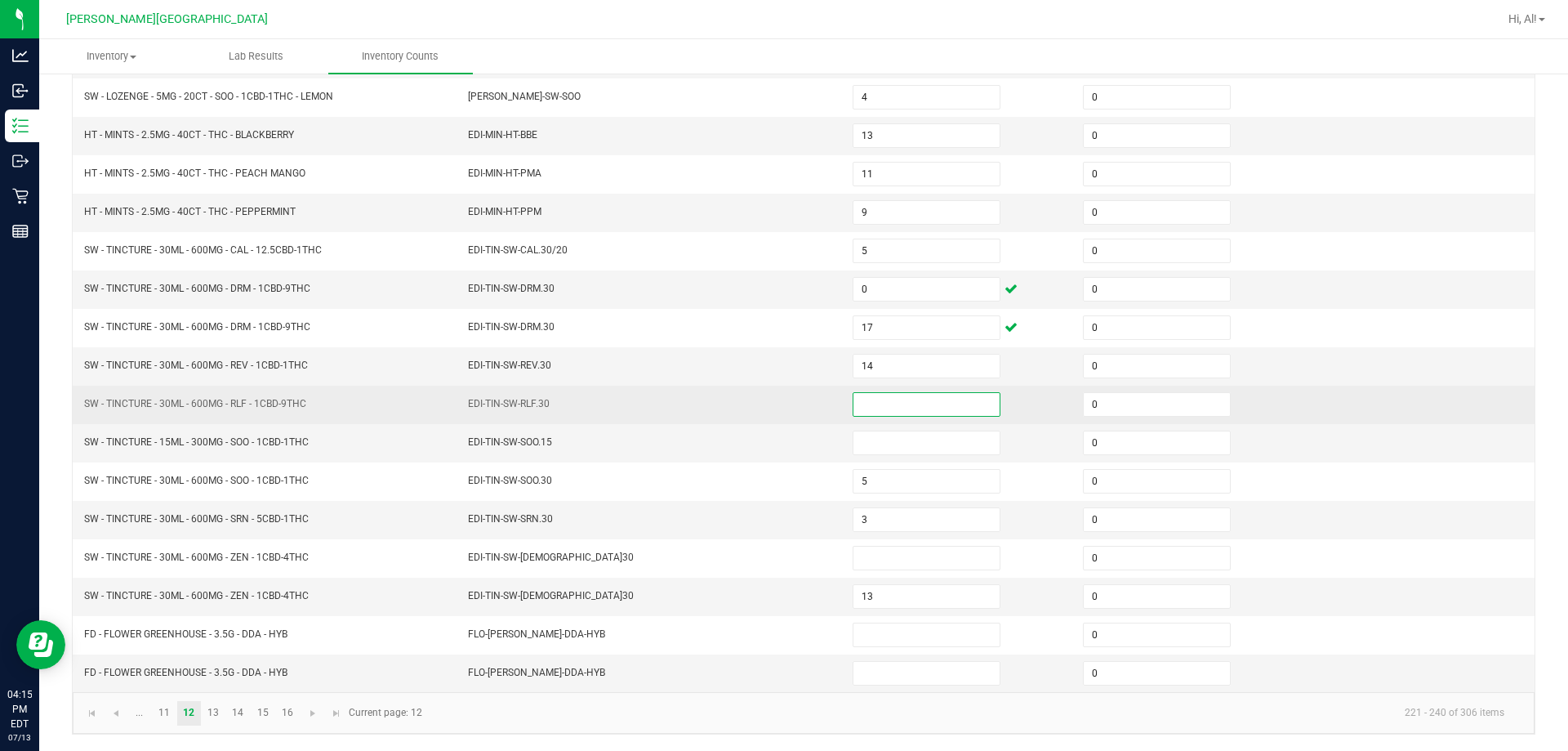 click at bounding box center (926, 405) 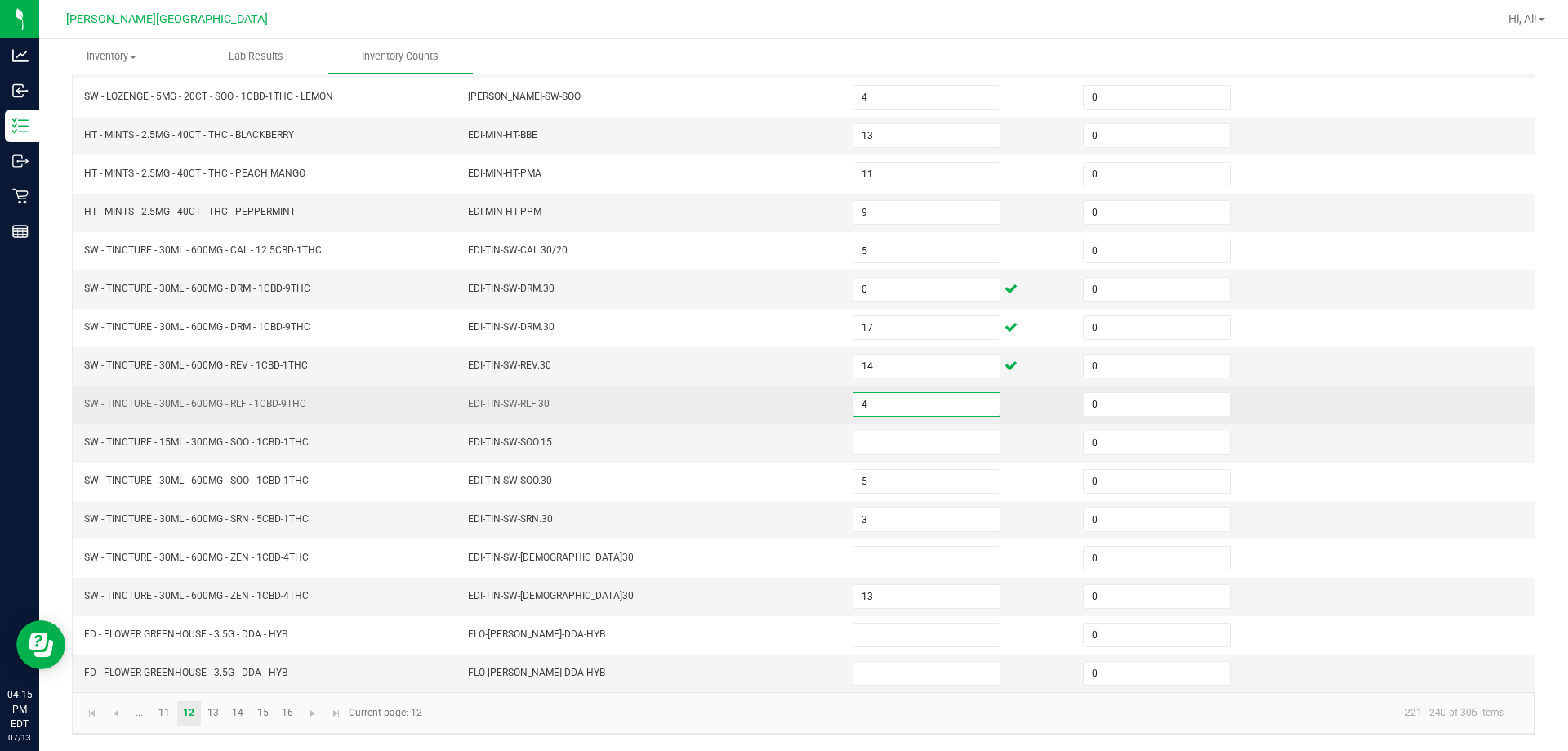 type on "4" 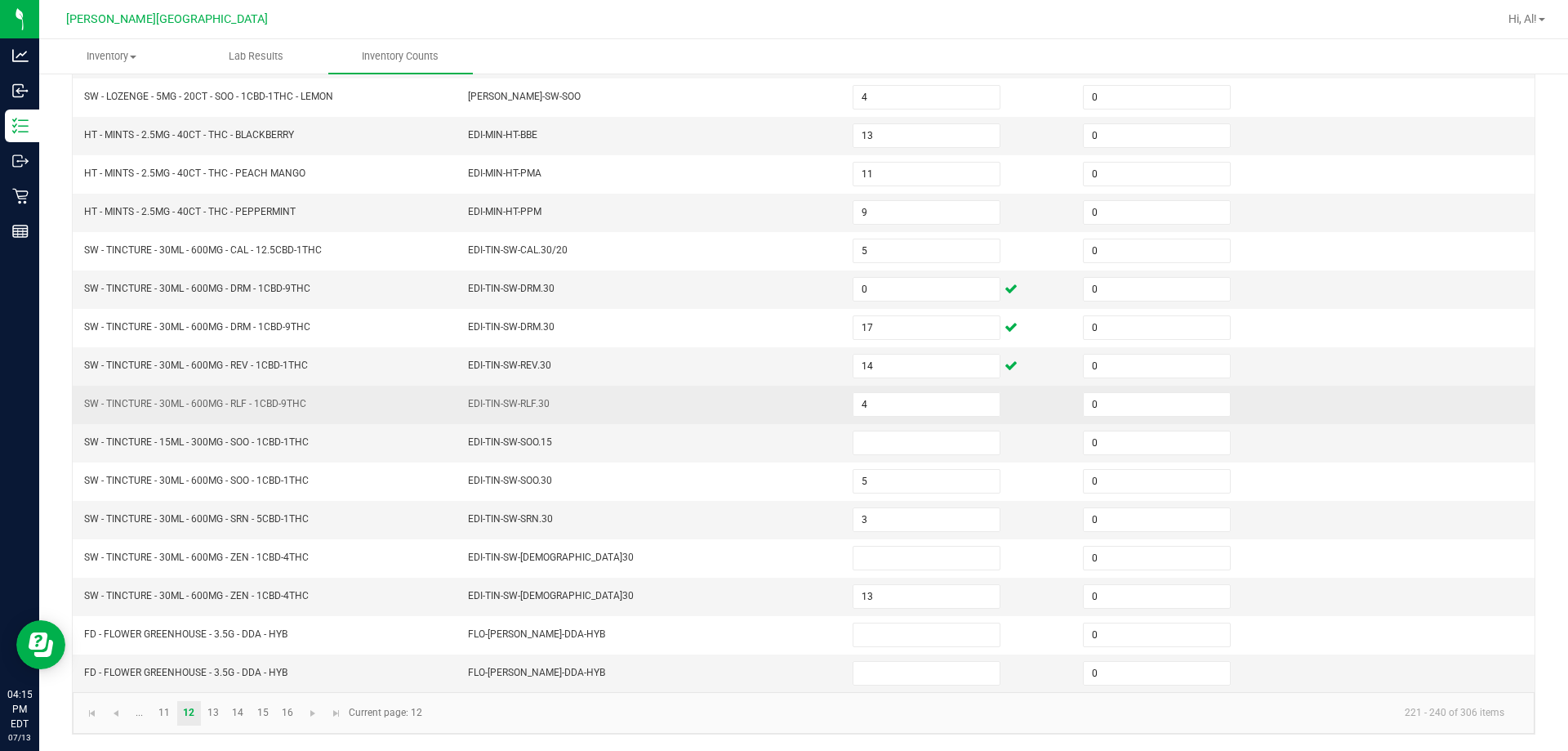 click on "EDI-TIN-SW-RLF.30" at bounding box center (650, 405) 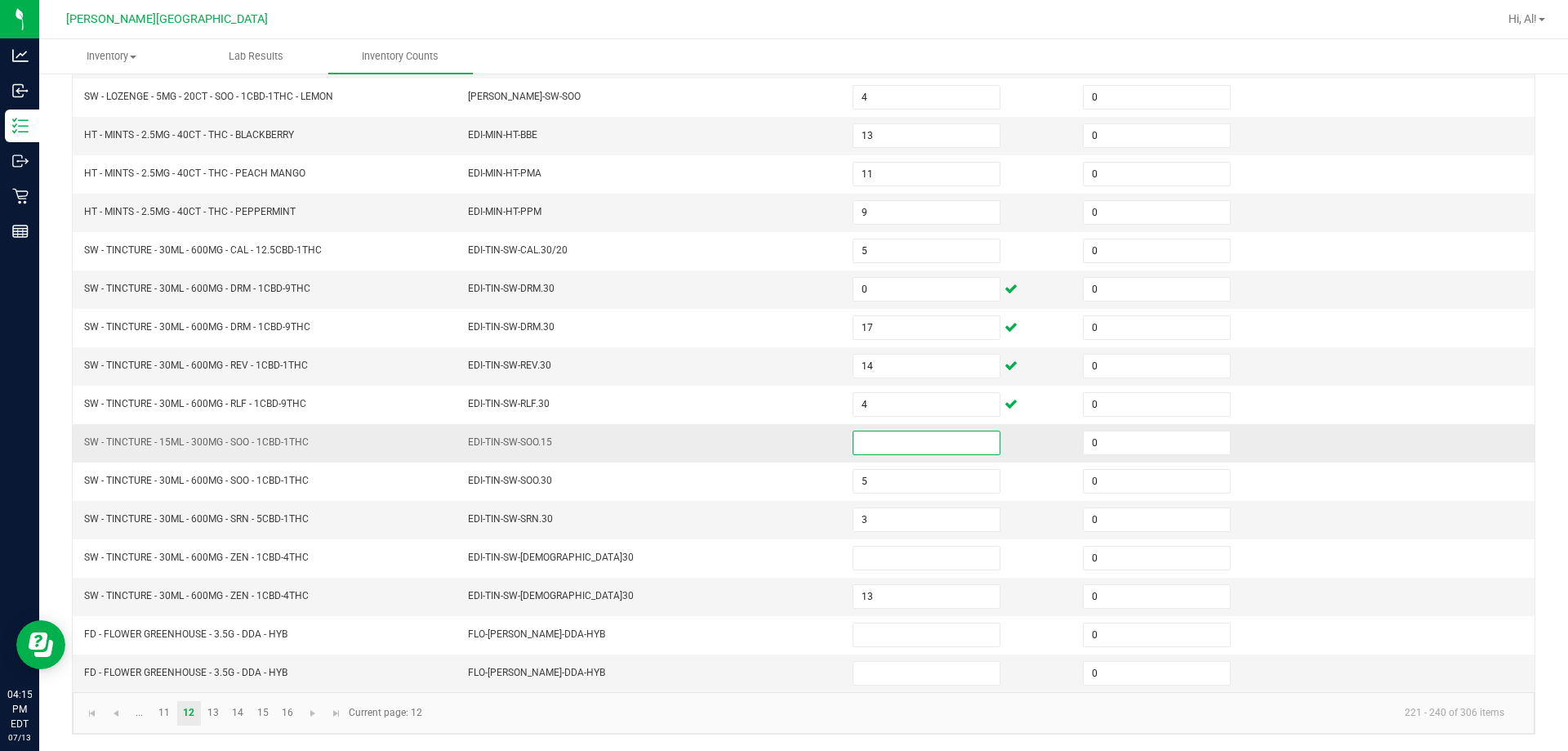 click at bounding box center (926, 443) 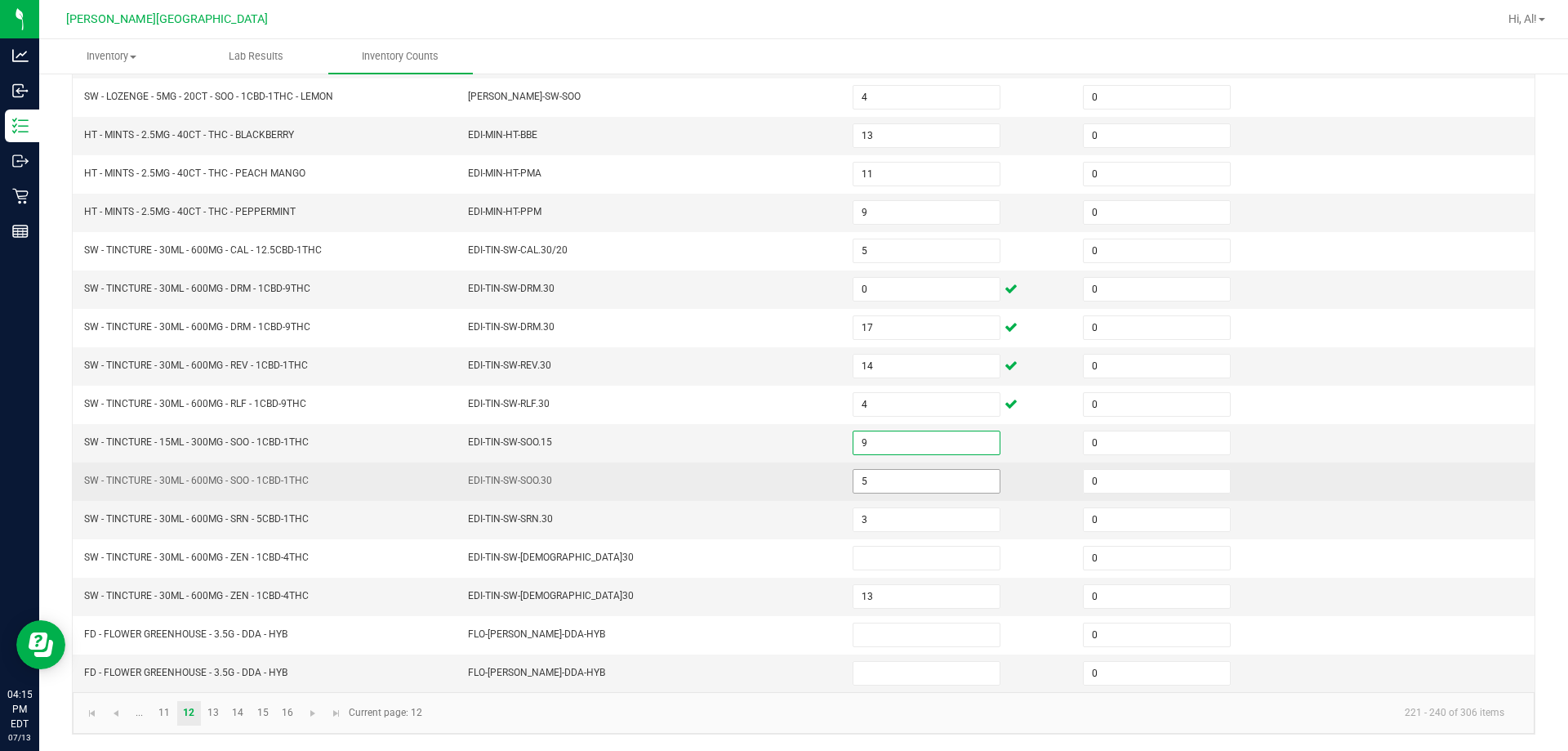 type on "9" 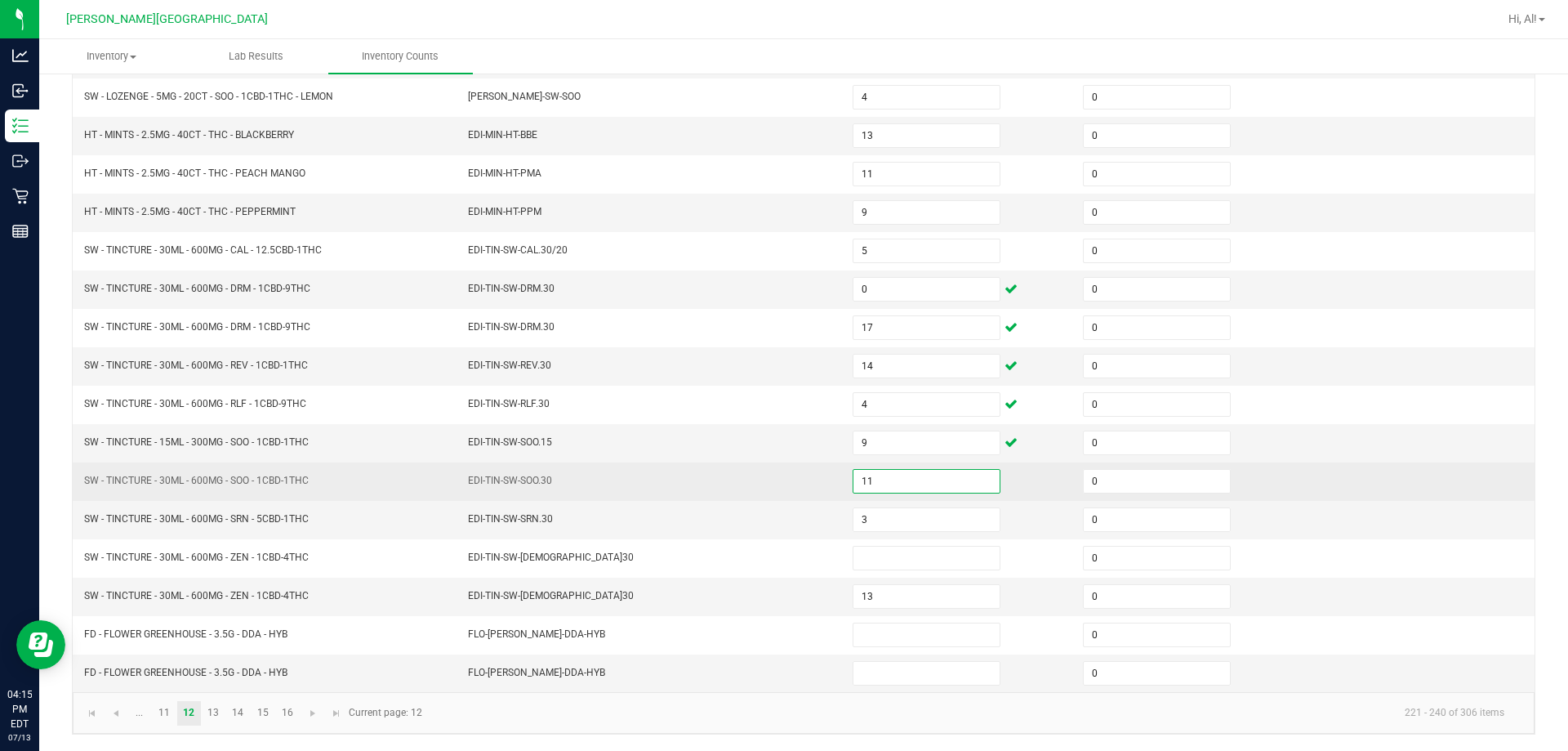 type 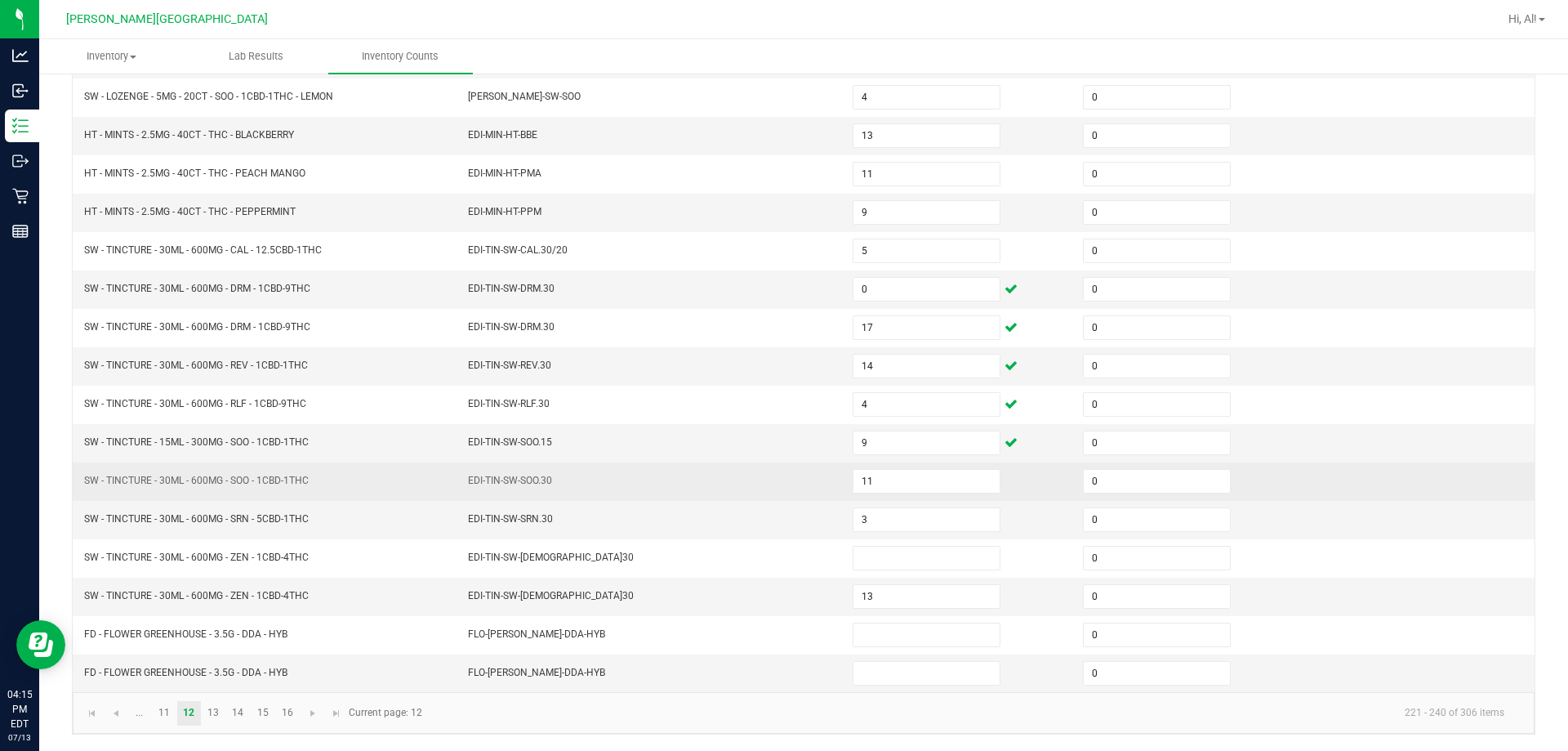 click on "EDI-TIN-SW-SOO.30" at bounding box center (650, 481) 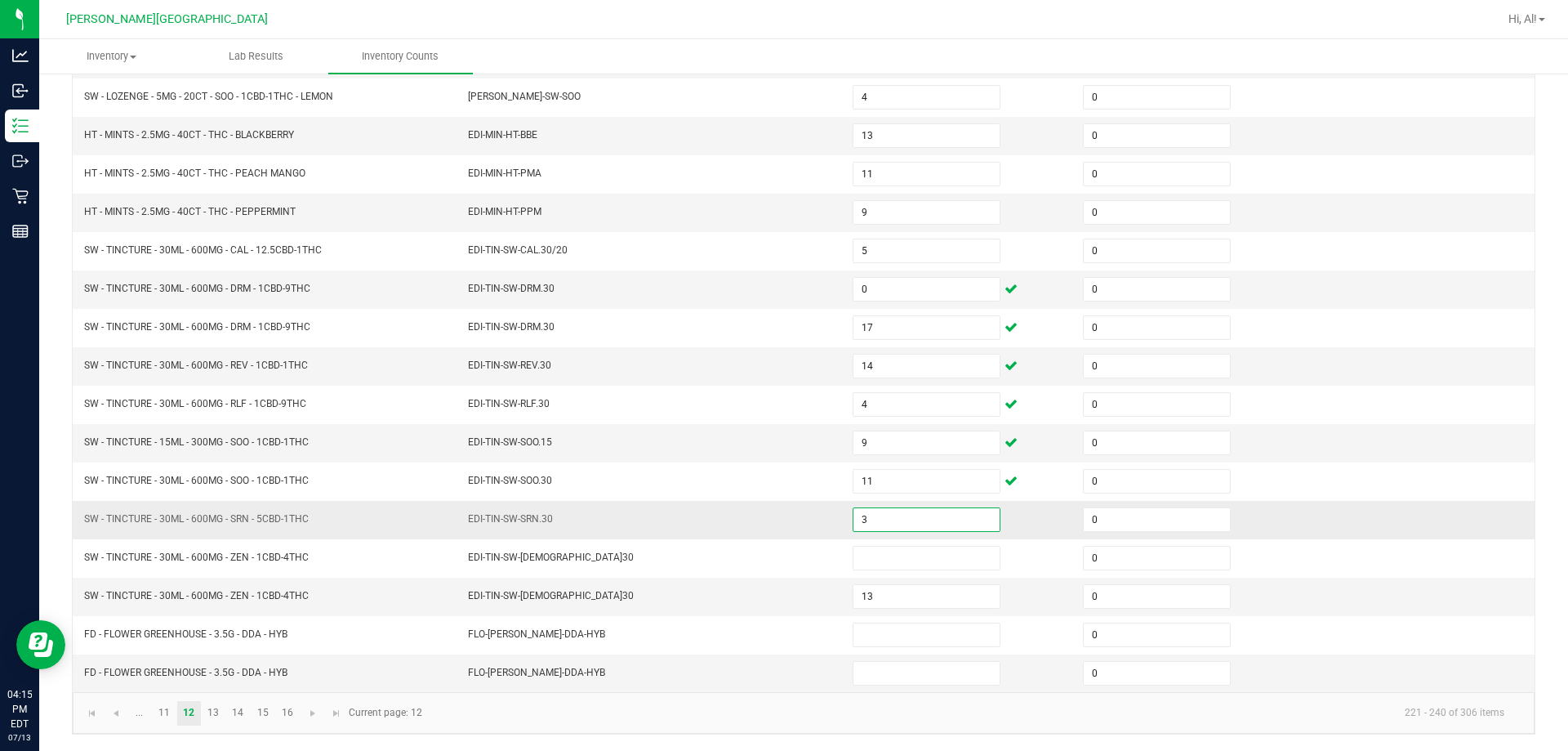 click on "3" at bounding box center [926, 520] 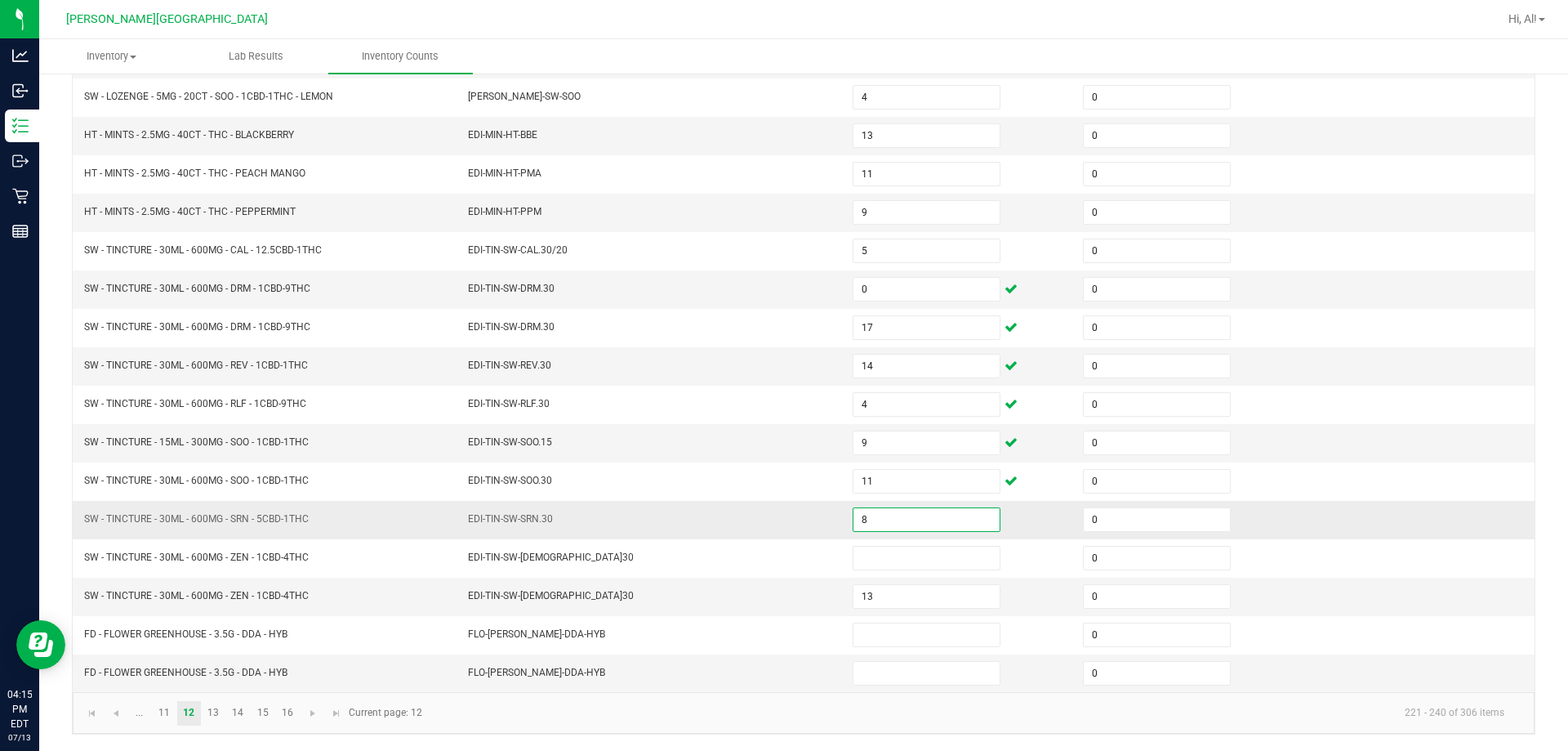 drag, startPoint x: 793, startPoint y: 525, endPoint x: 812, endPoint y: 531, distance: 19.92486 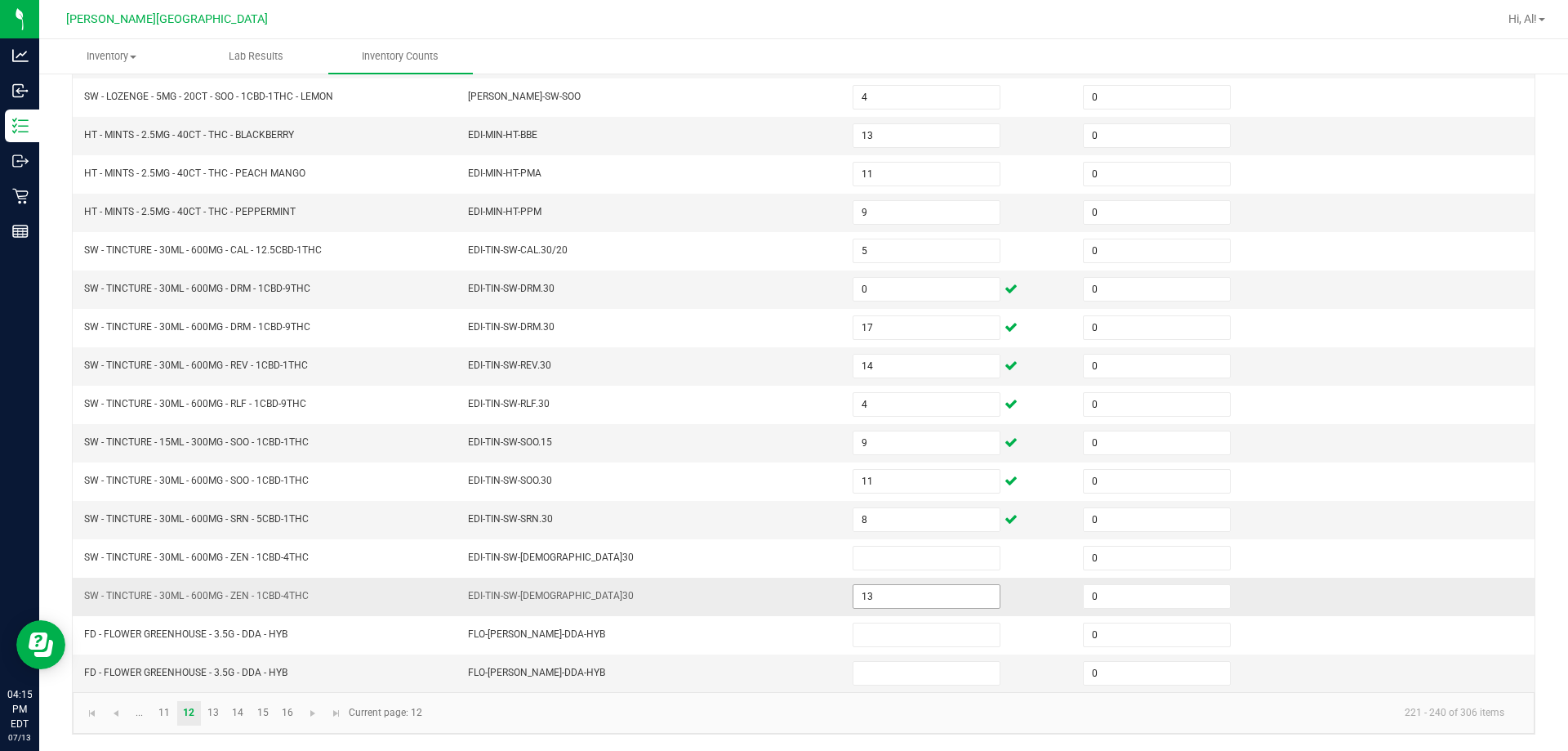 click on "13" at bounding box center [926, 597] 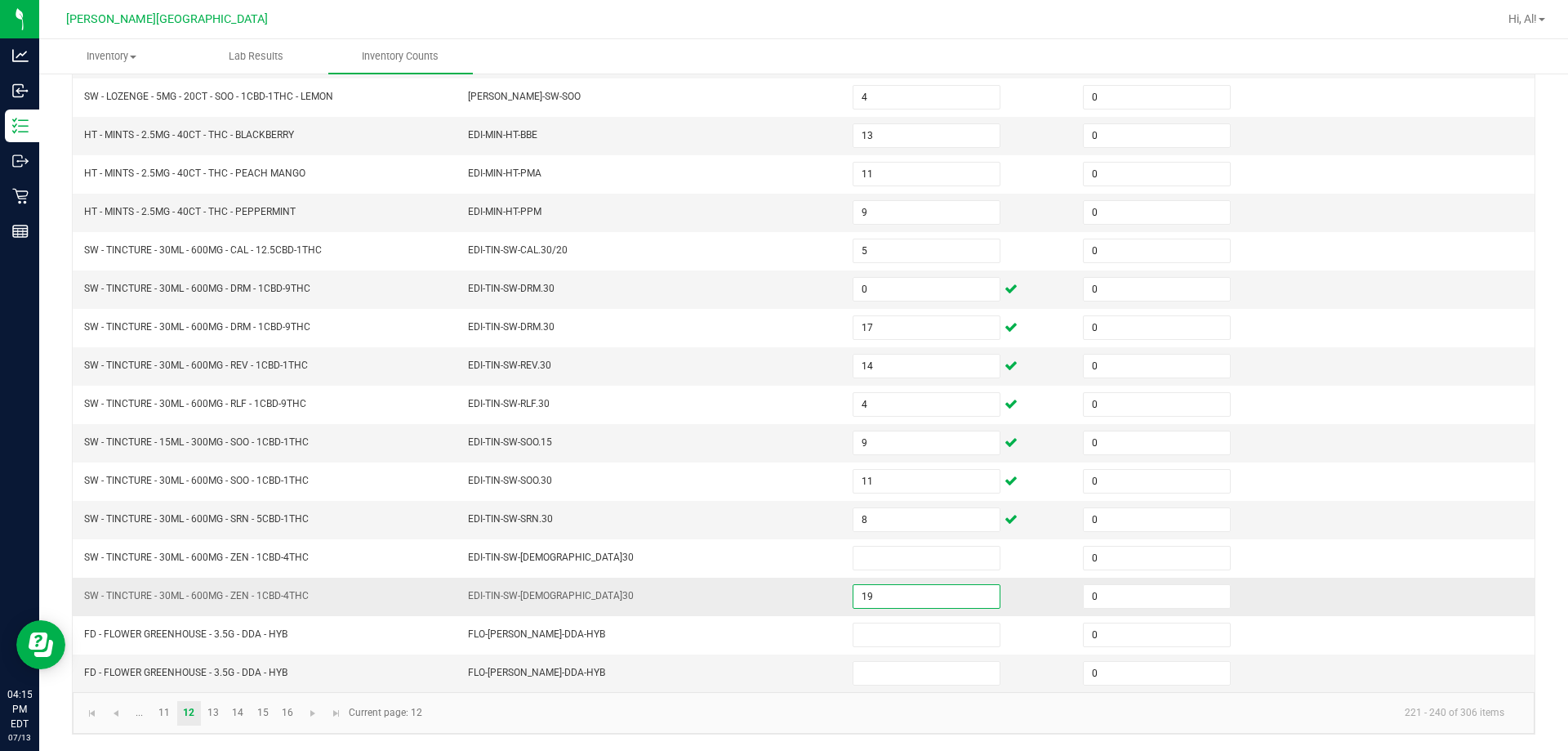 drag, startPoint x: 797, startPoint y: 572, endPoint x: 869, endPoint y: 592, distance: 74.72617 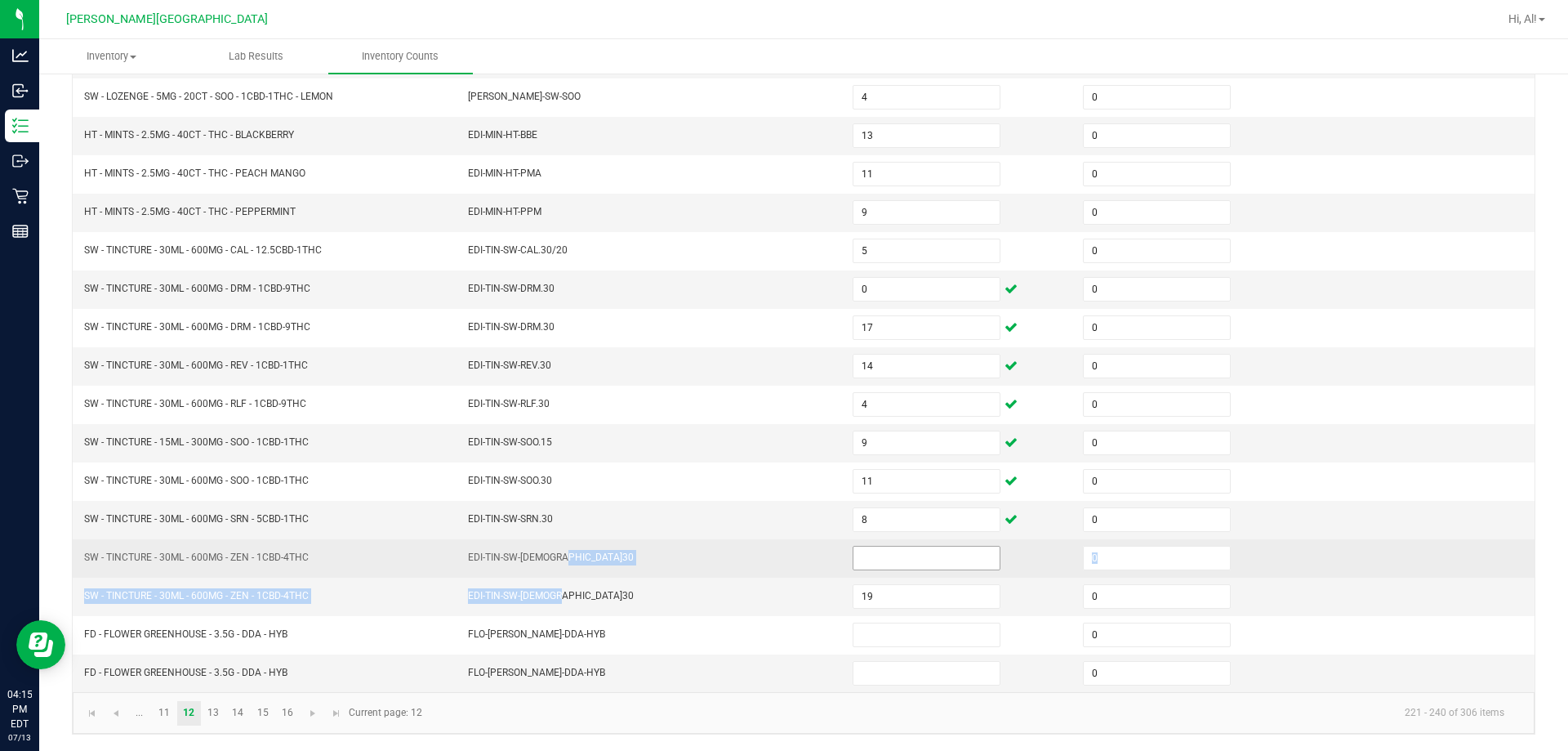 click at bounding box center (926, 558) 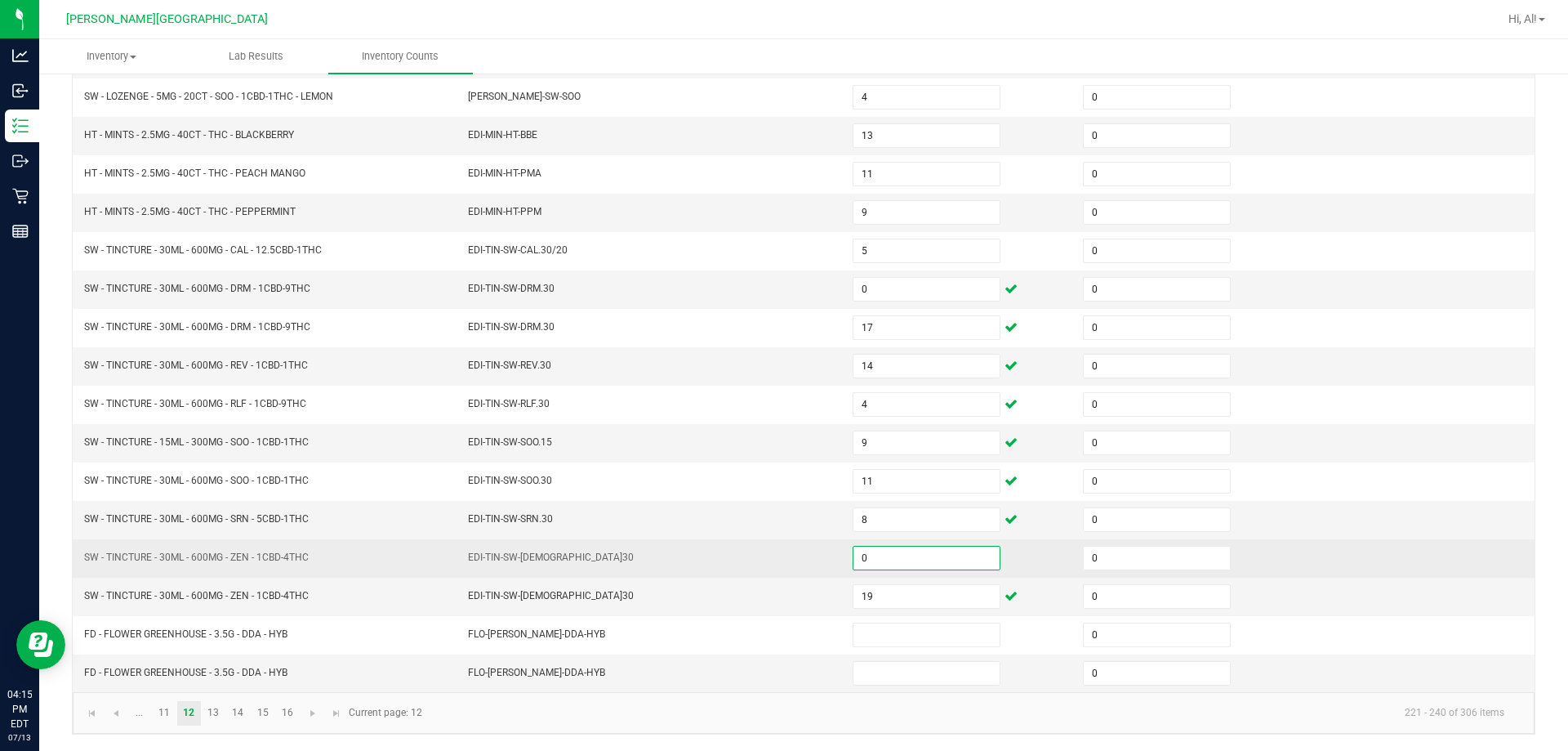 click on "EDI-TIN-SW-[DEMOGRAPHIC_DATA]30" at bounding box center [650, 558] 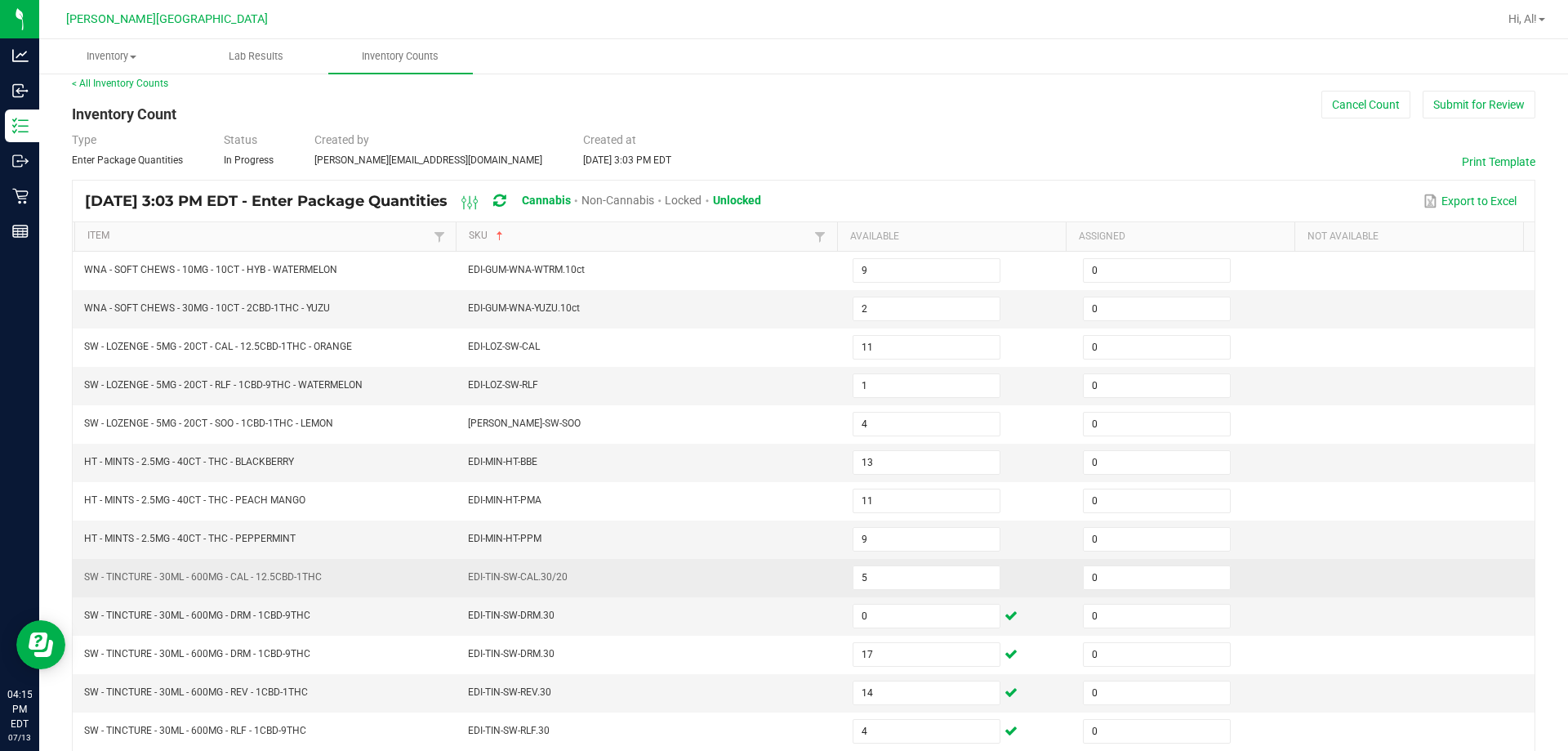 scroll, scrollTop: 339, scrollLeft: 0, axis: vertical 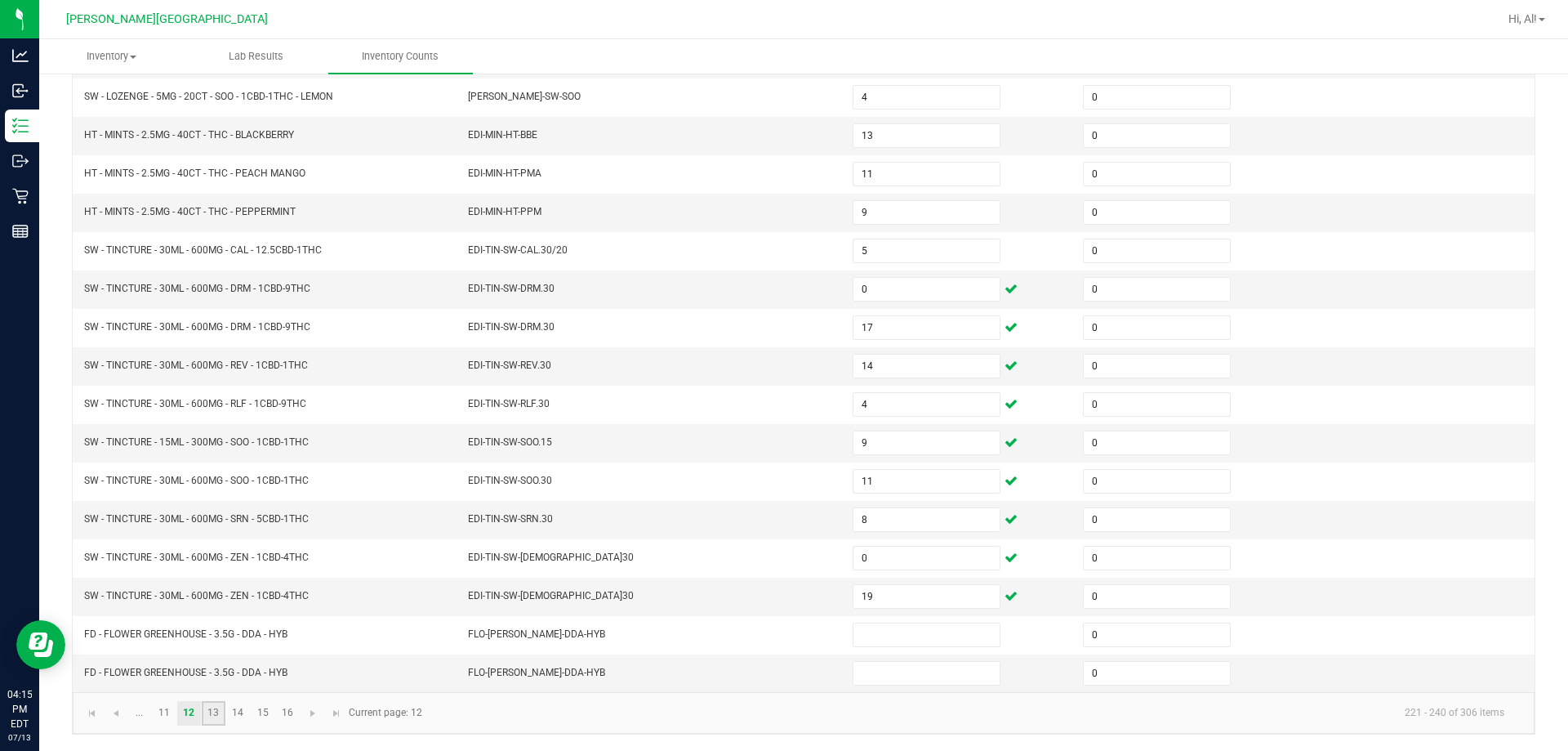 click on "13" 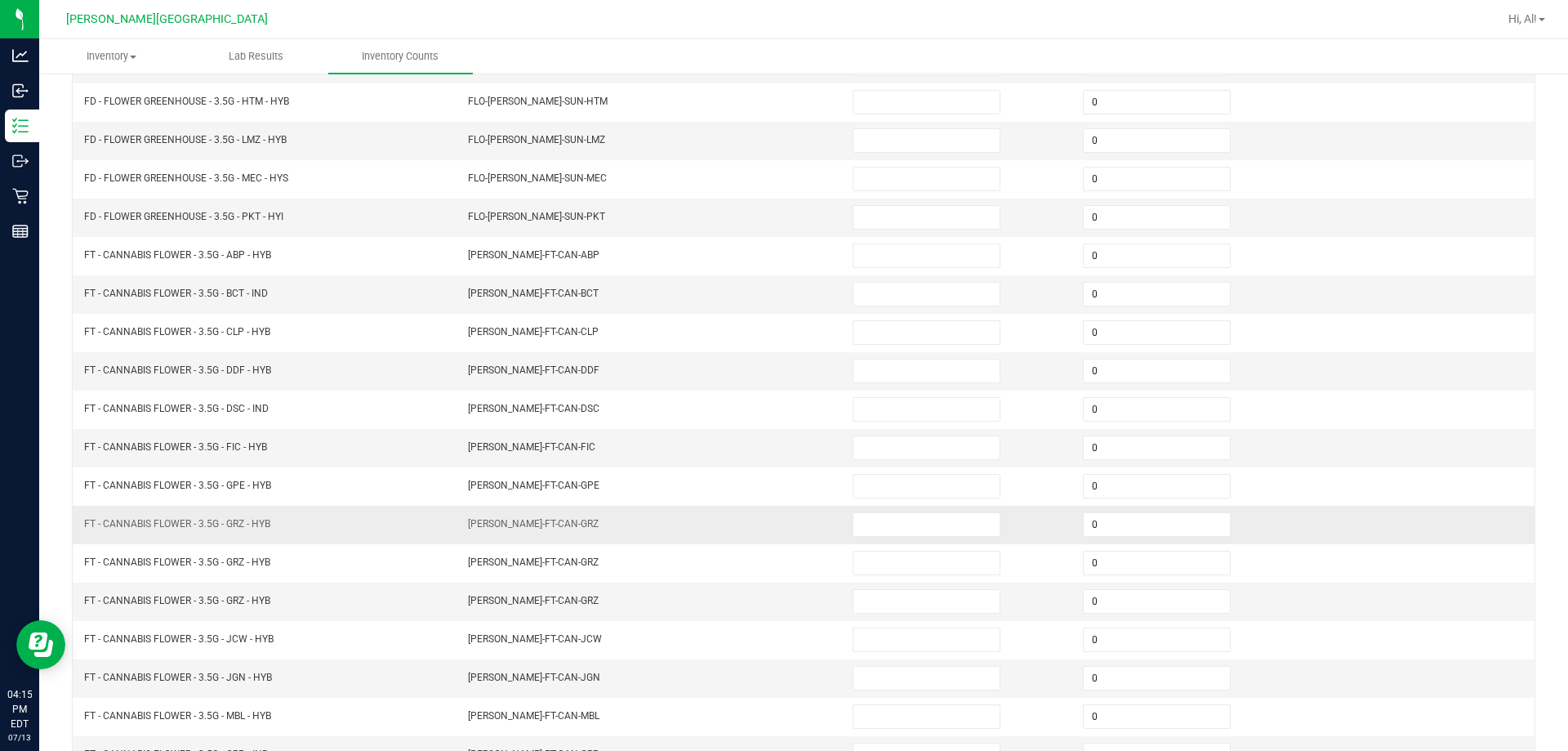 scroll, scrollTop: 339, scrollLeft: 0, axis: vertical 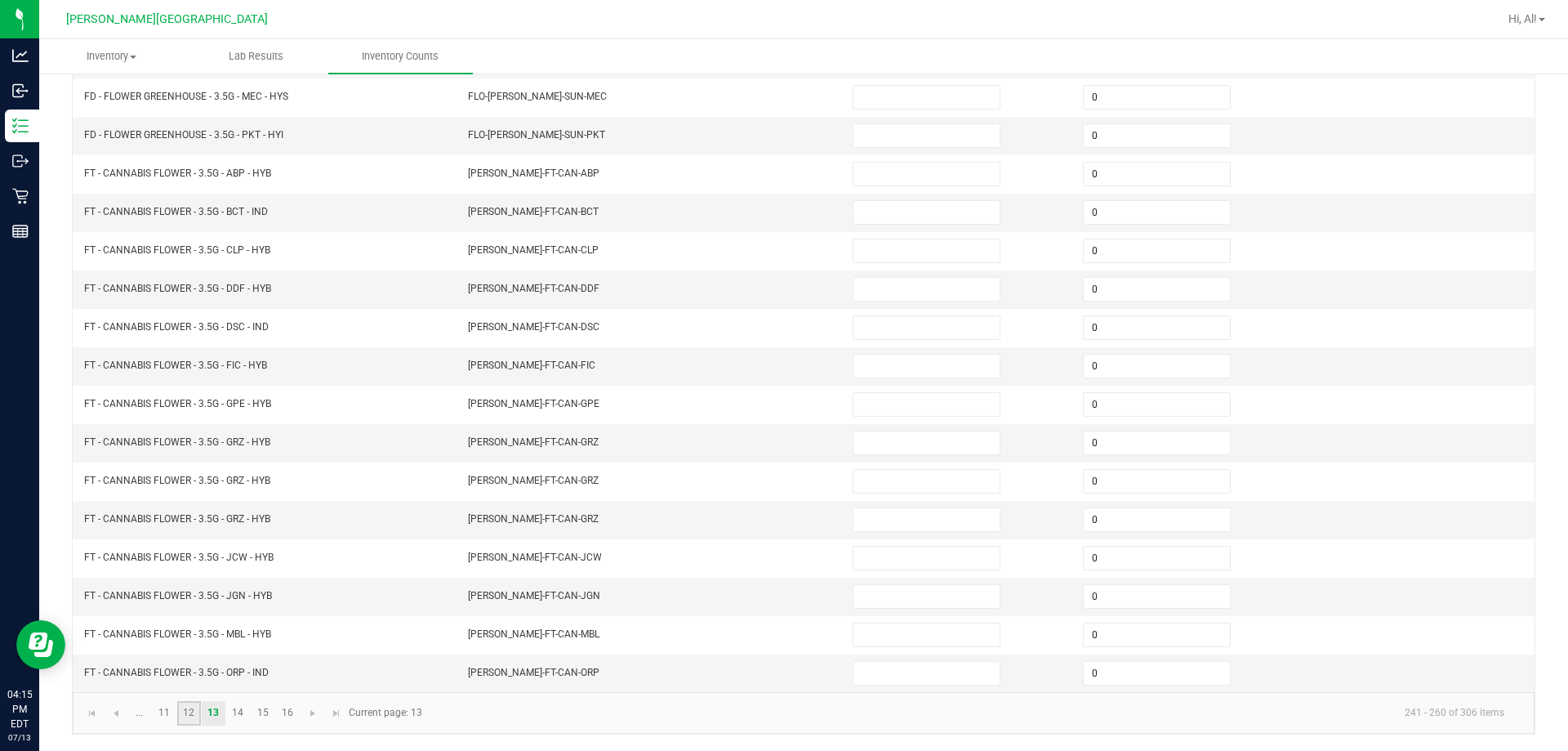 drag, startPoint x: 182, startPoint y: 711, endPoint x: 199, endPoint y: 706, distance: 17.72005 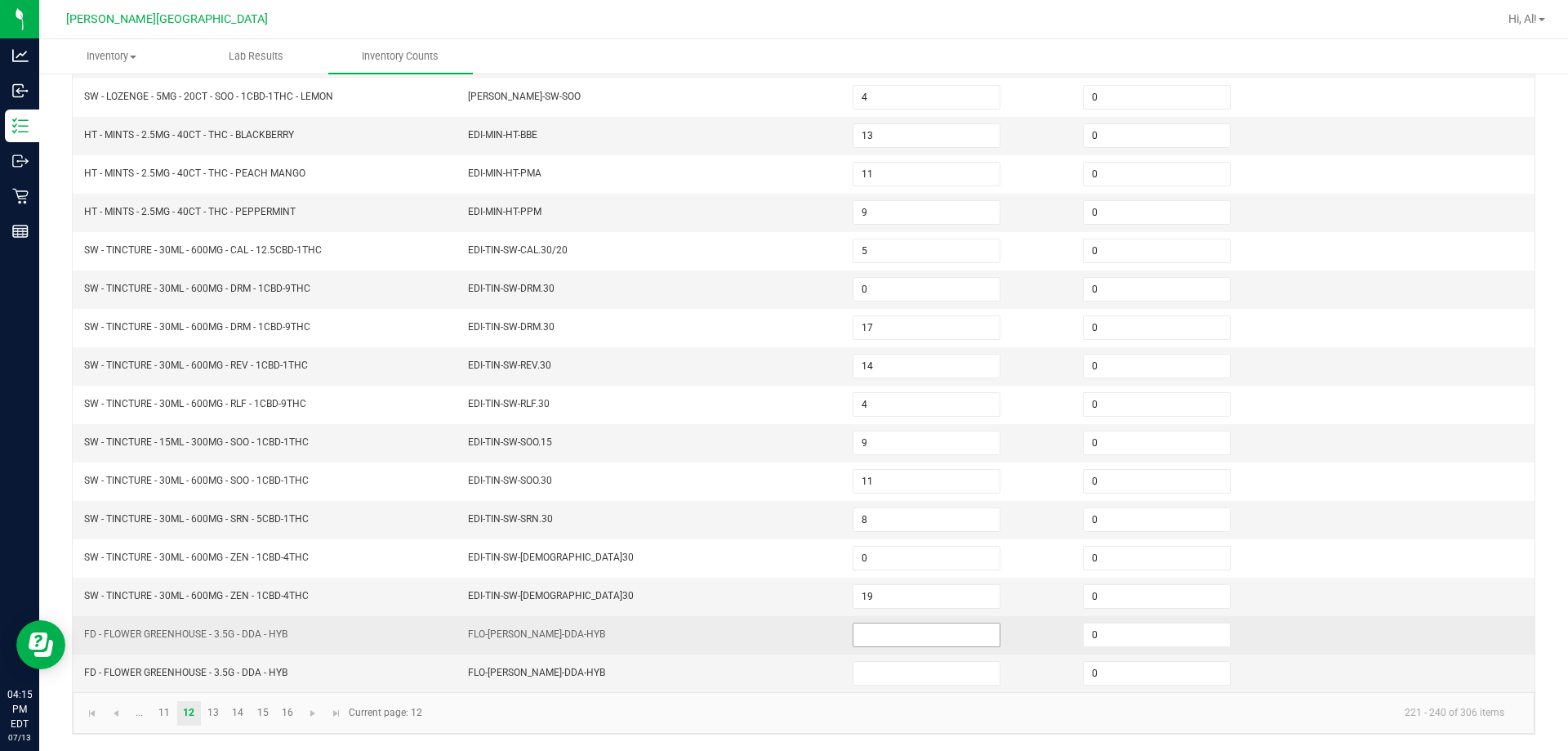 click at bounding box center [926, 635] 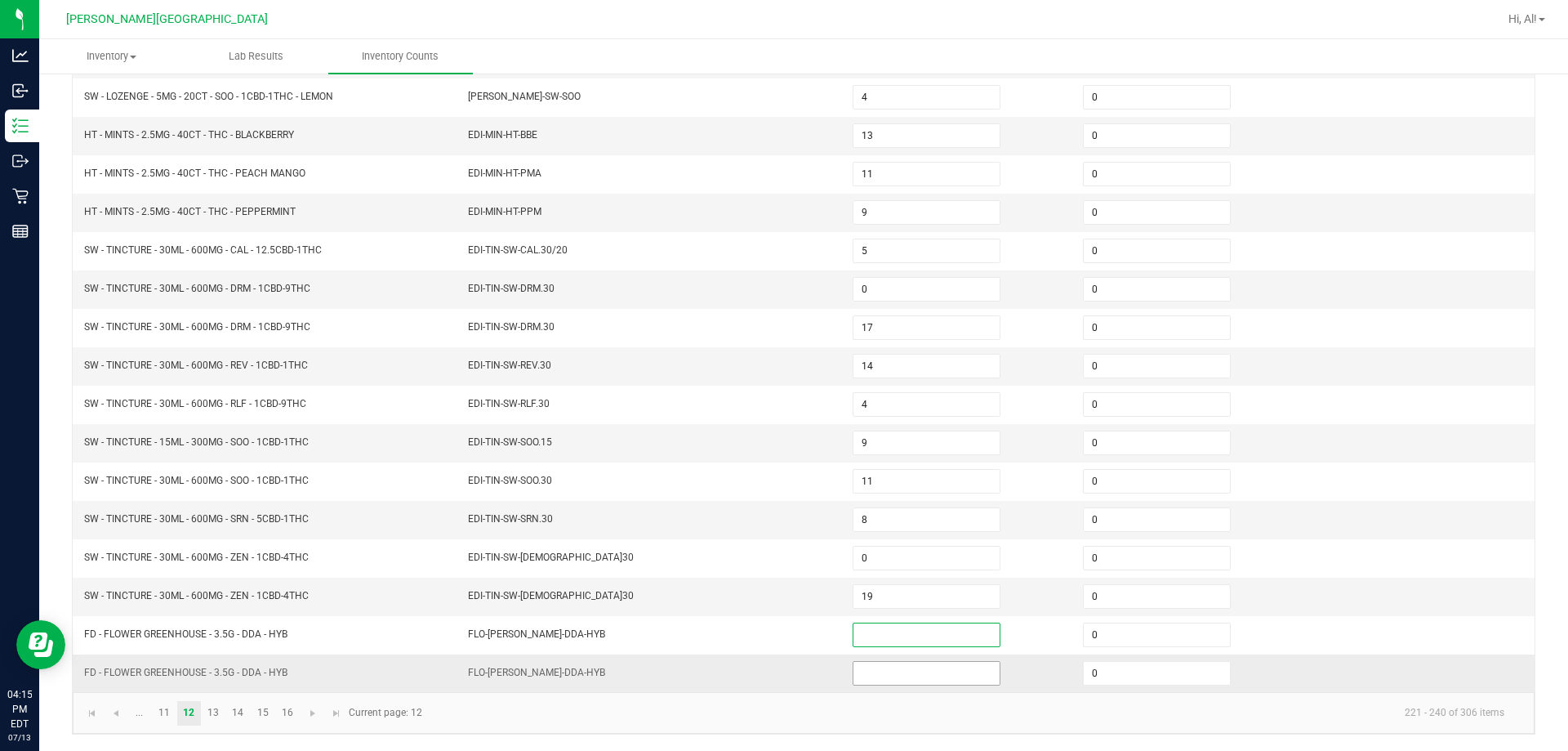click at bounding box center (926, 673) 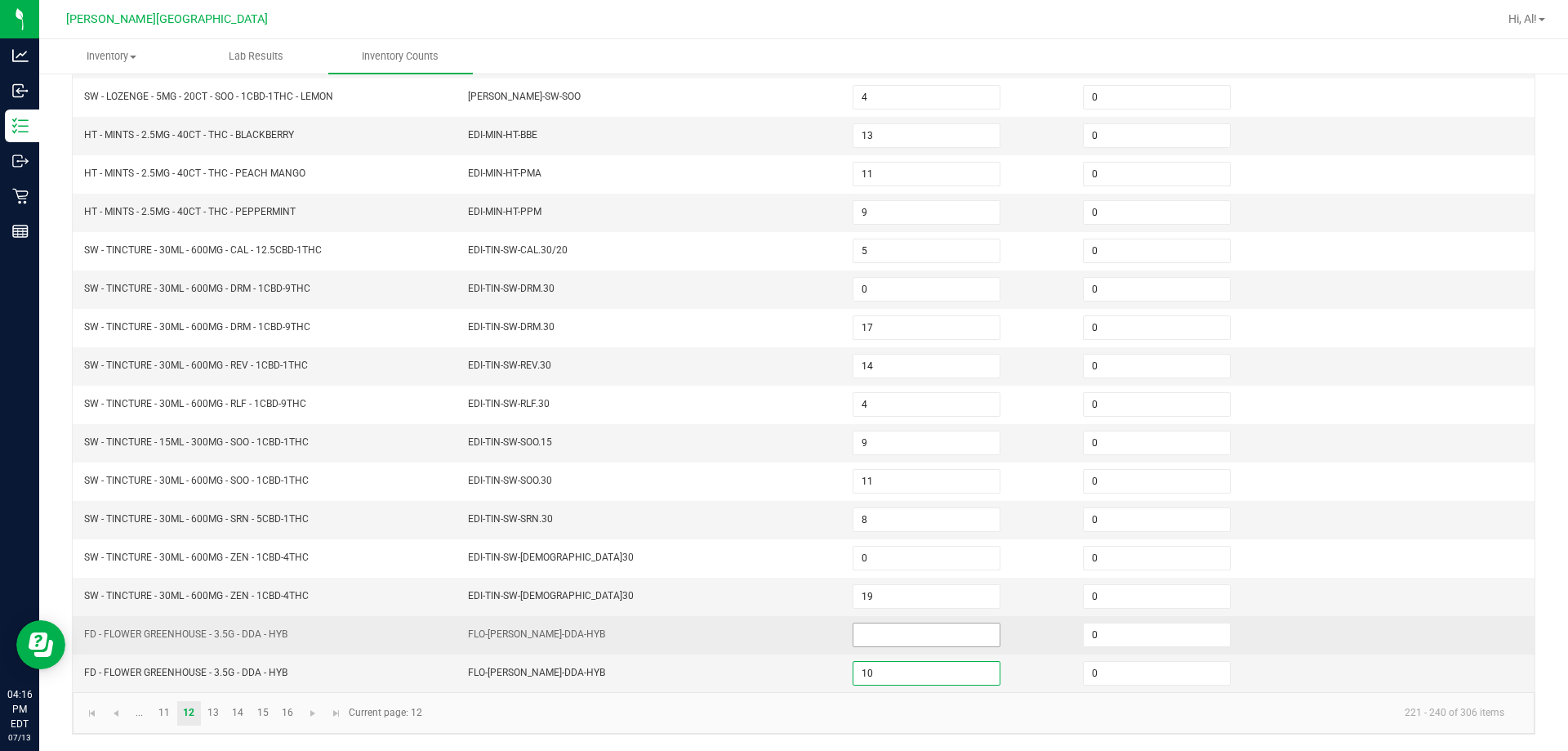 click at bounding box center (926, 635) 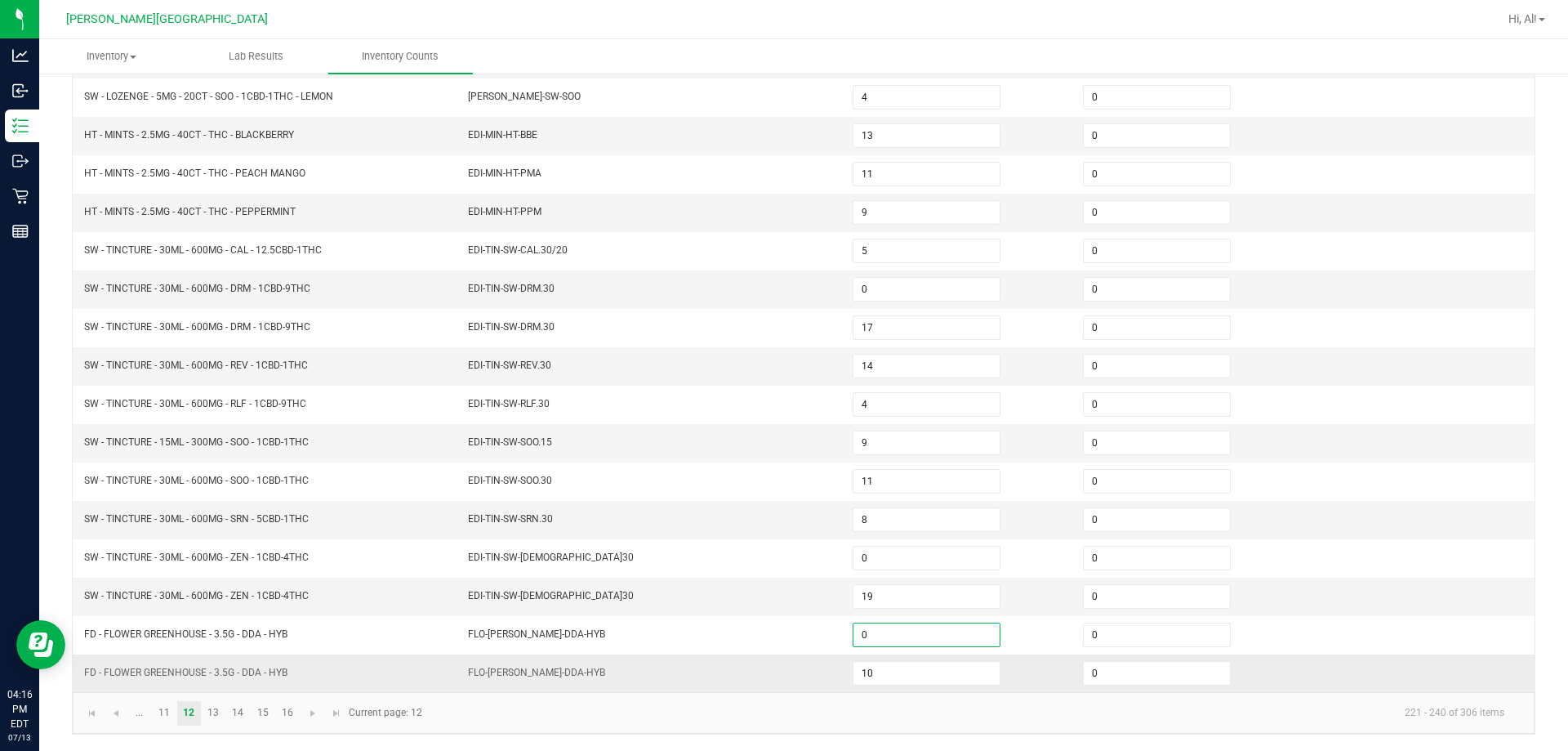 drag, startPoint x: 817, startPoint y: 650, endPoint x: 621, endPoint y: 685, distance: 199.10048 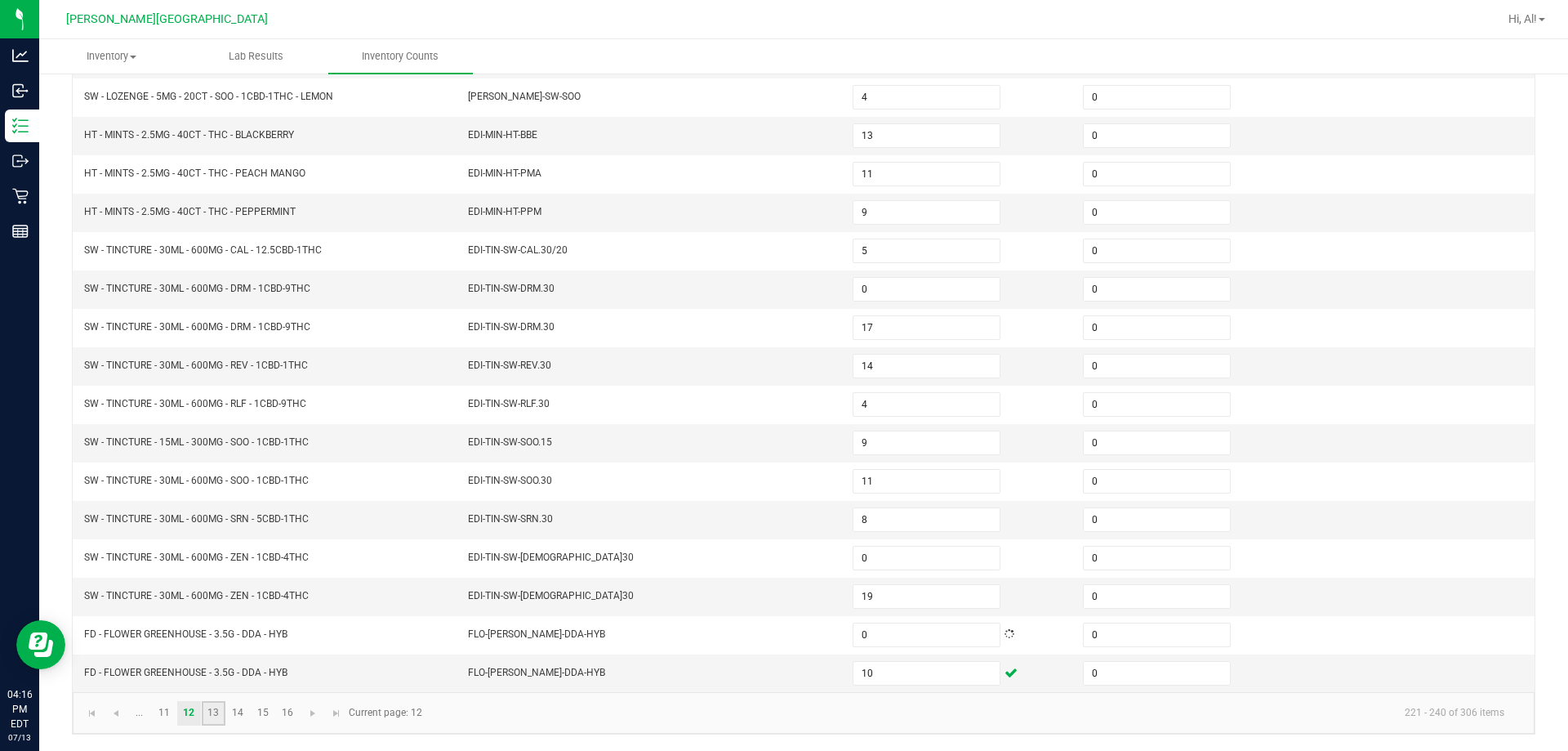 click on "13" 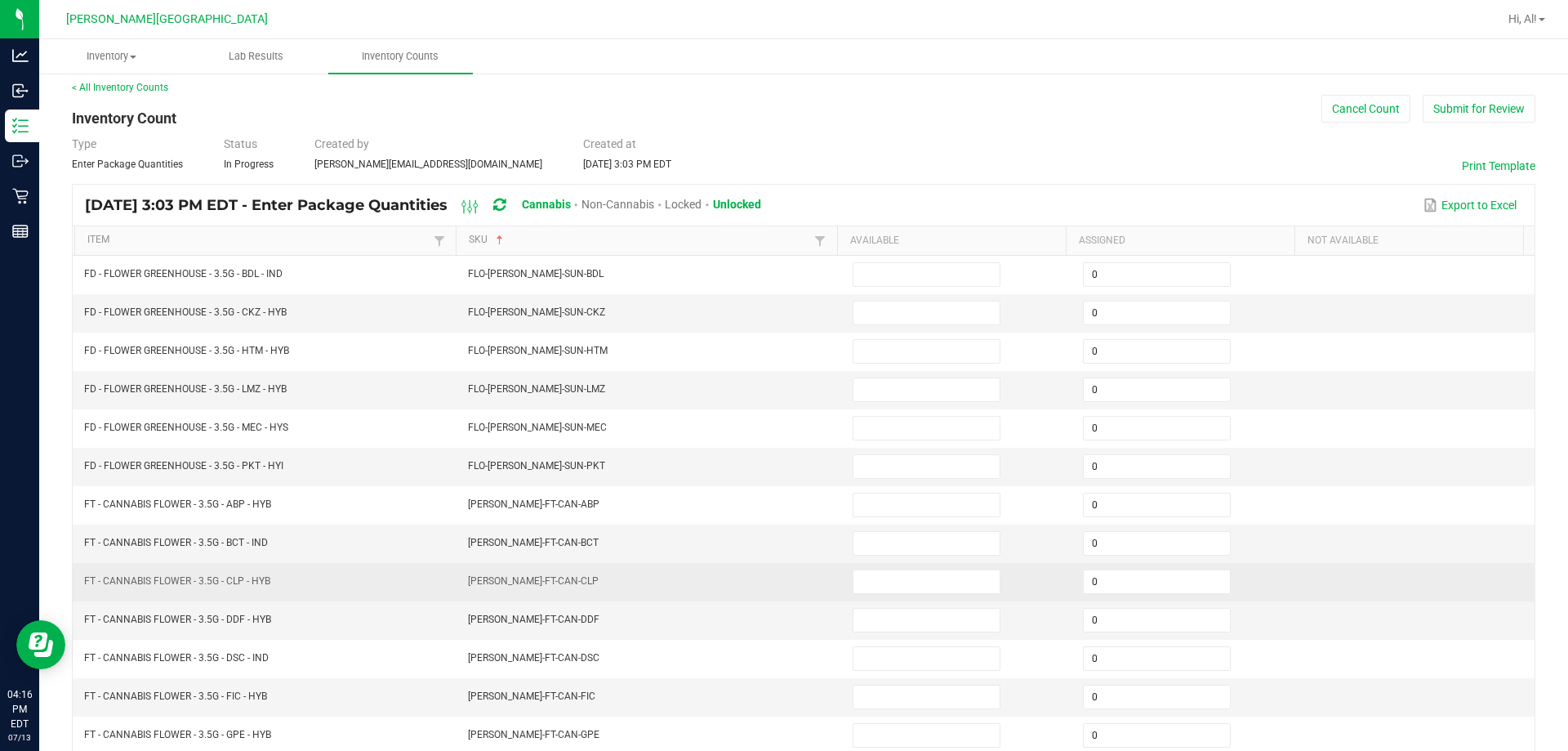 scroll, scrollTop: 0, scrollLeft: 0, axis: both 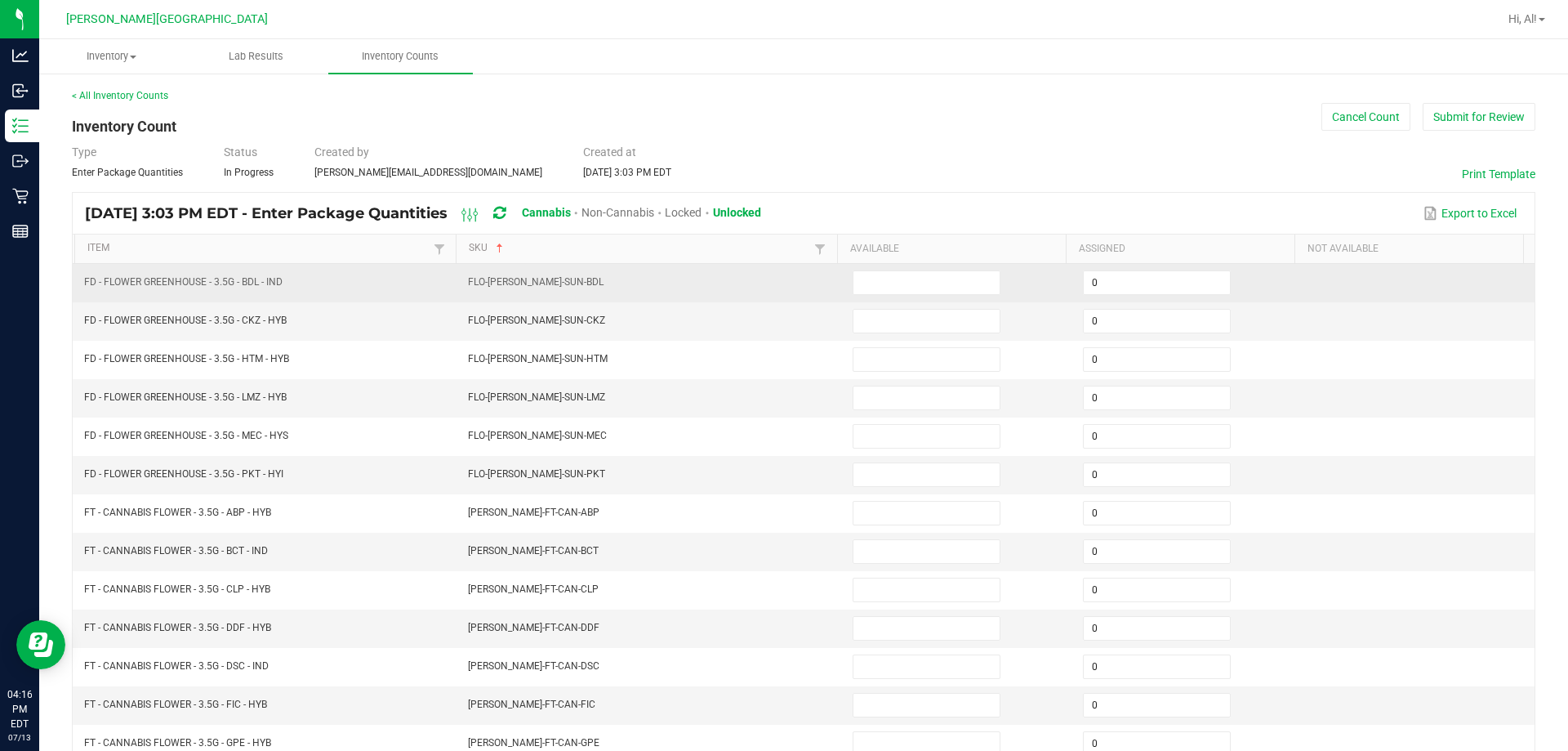 click at bounding box center (958, 283) 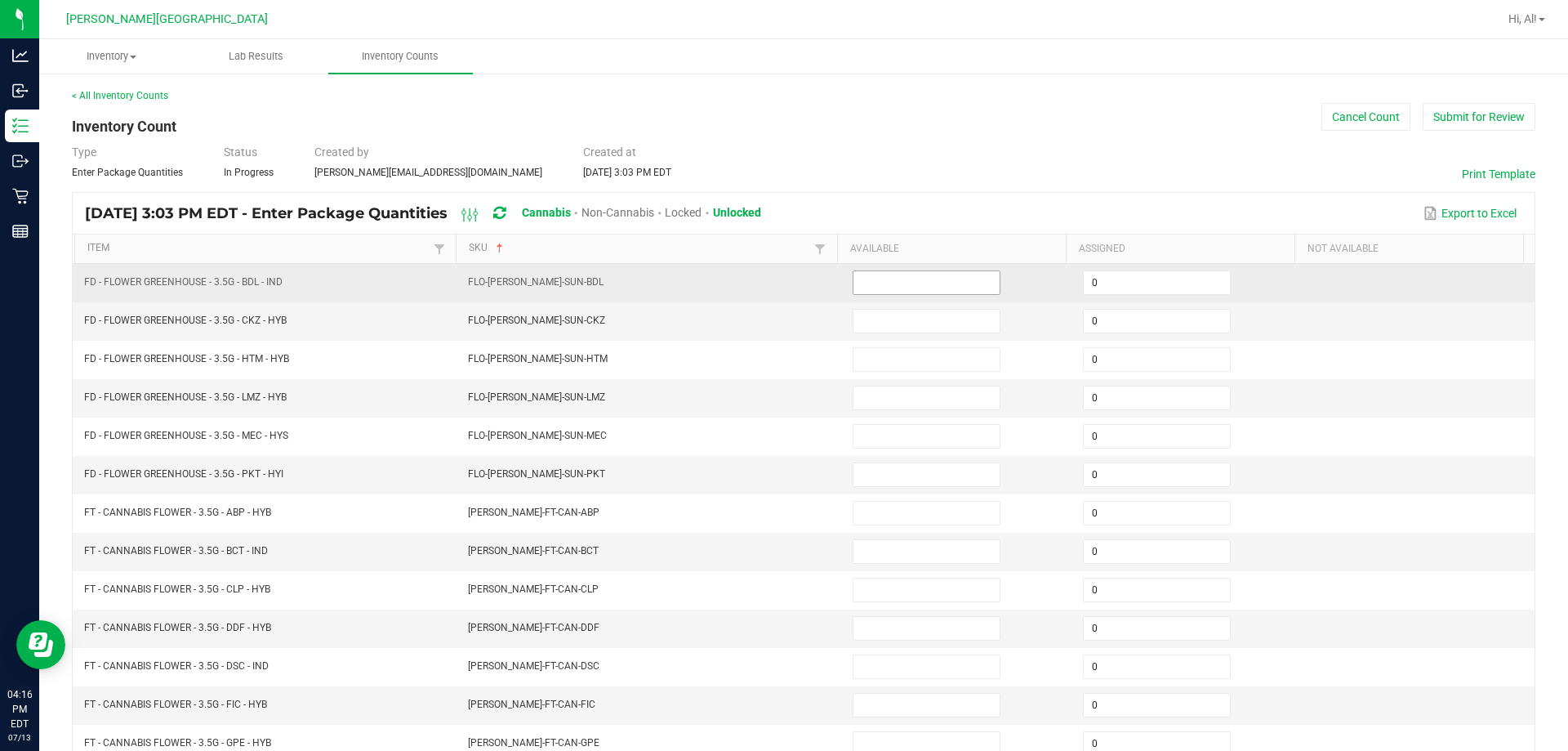 click at bounding box center (926, 283) 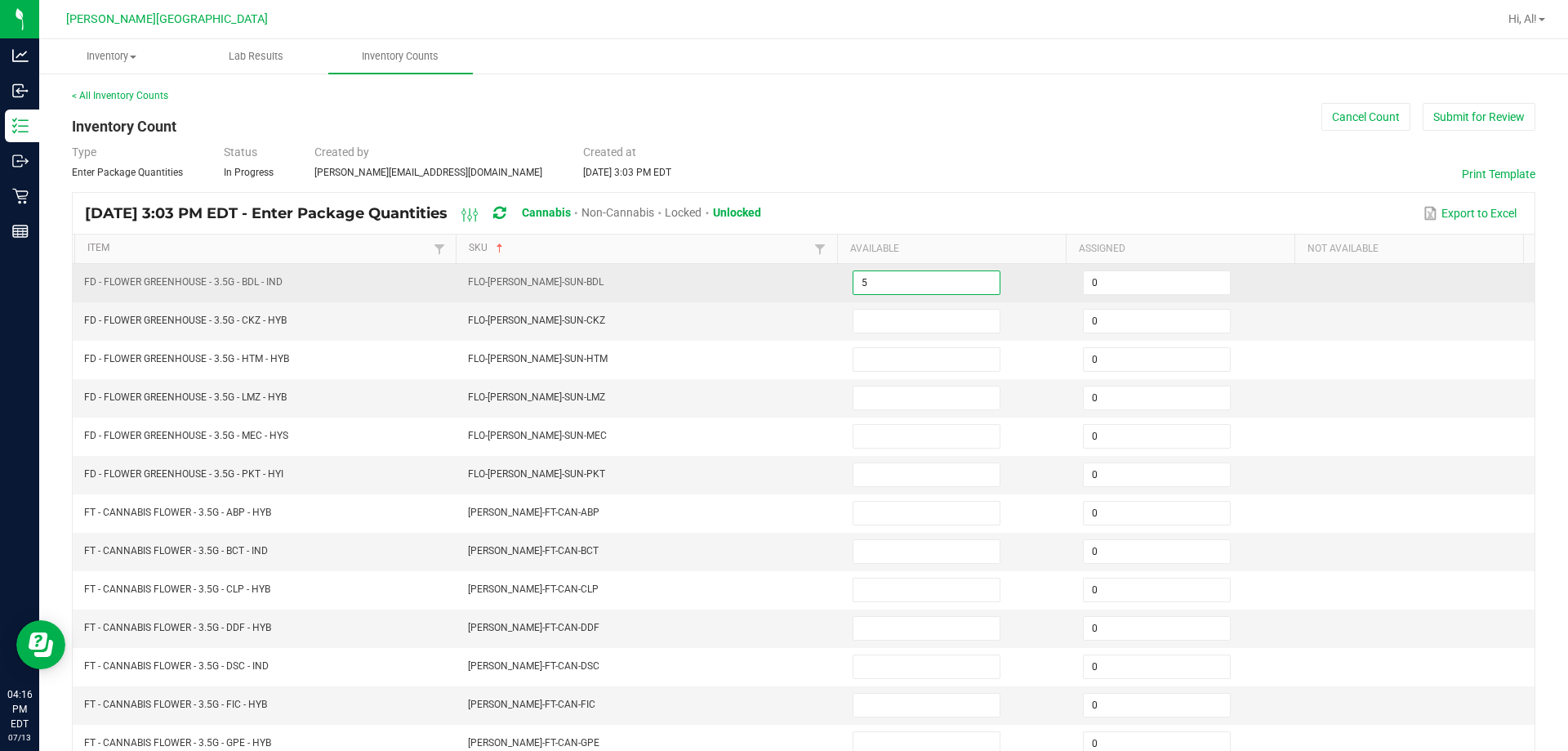 click on "FLO-[PERSON_NAME]-SUN-BDL" at bounding box center [650, 283] 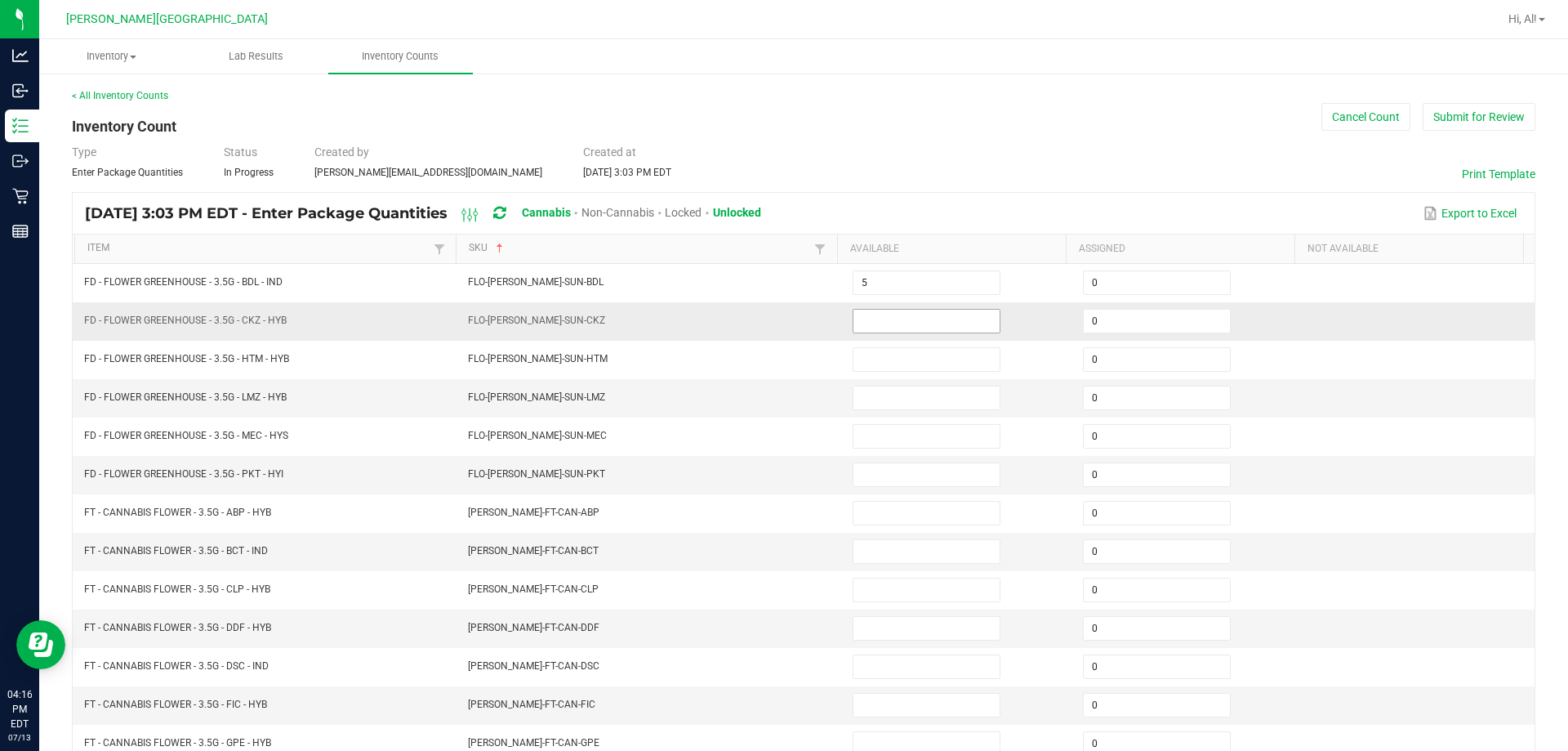 click at bounding box center [926, 321] 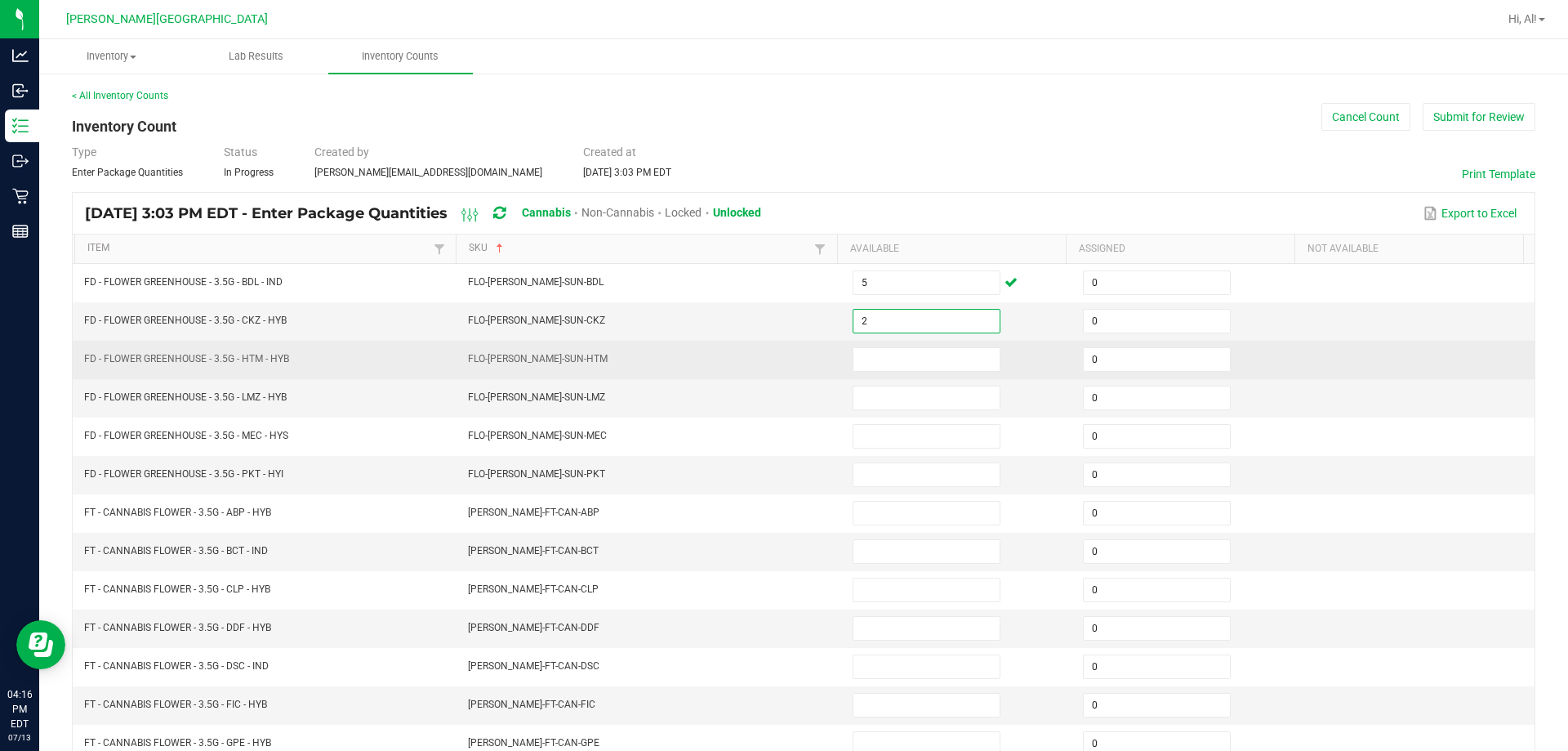 click on "FLO-[PERSON_NAME]-SUN-HTM" at bounding box center (650, 360) 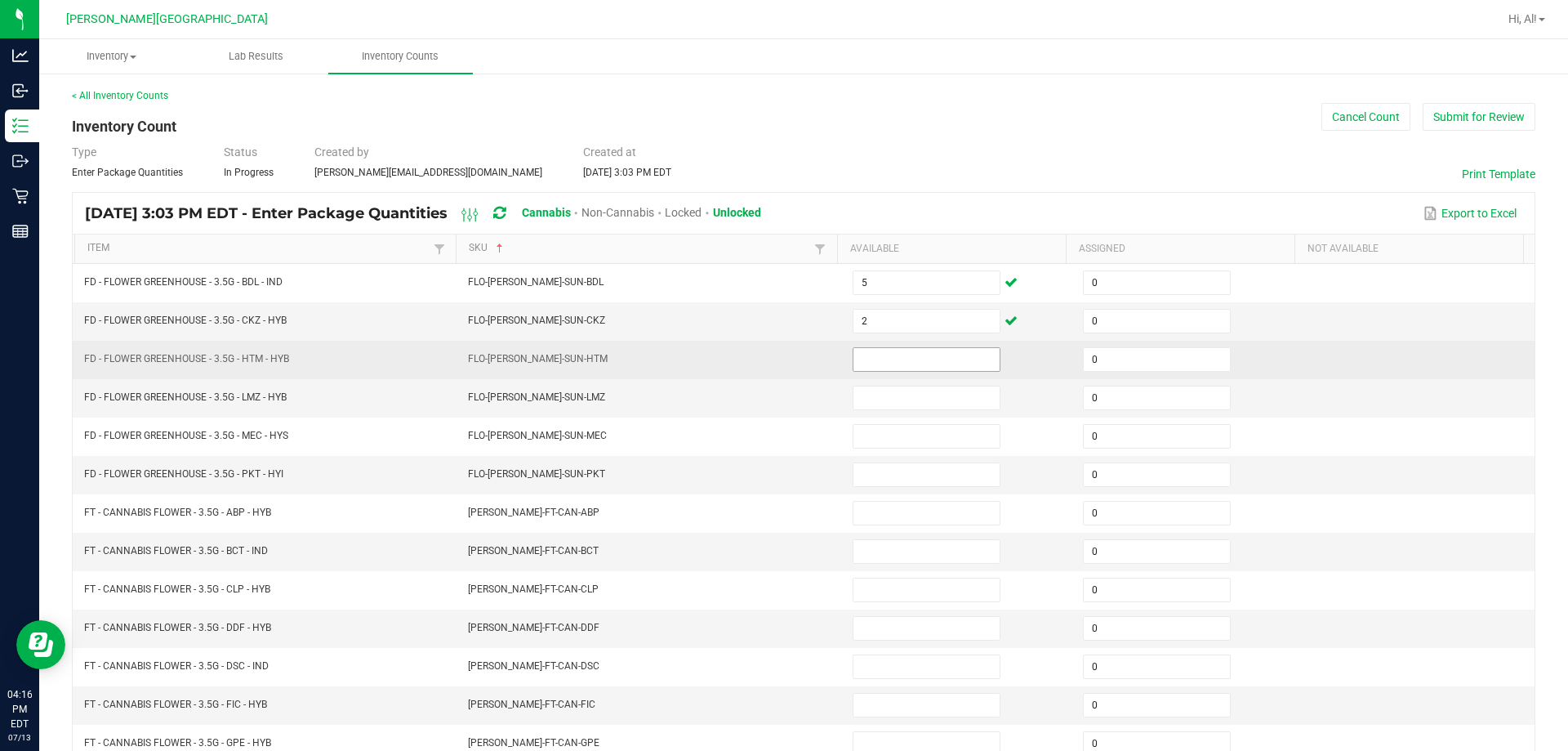 click at bounding box center (926, 360) 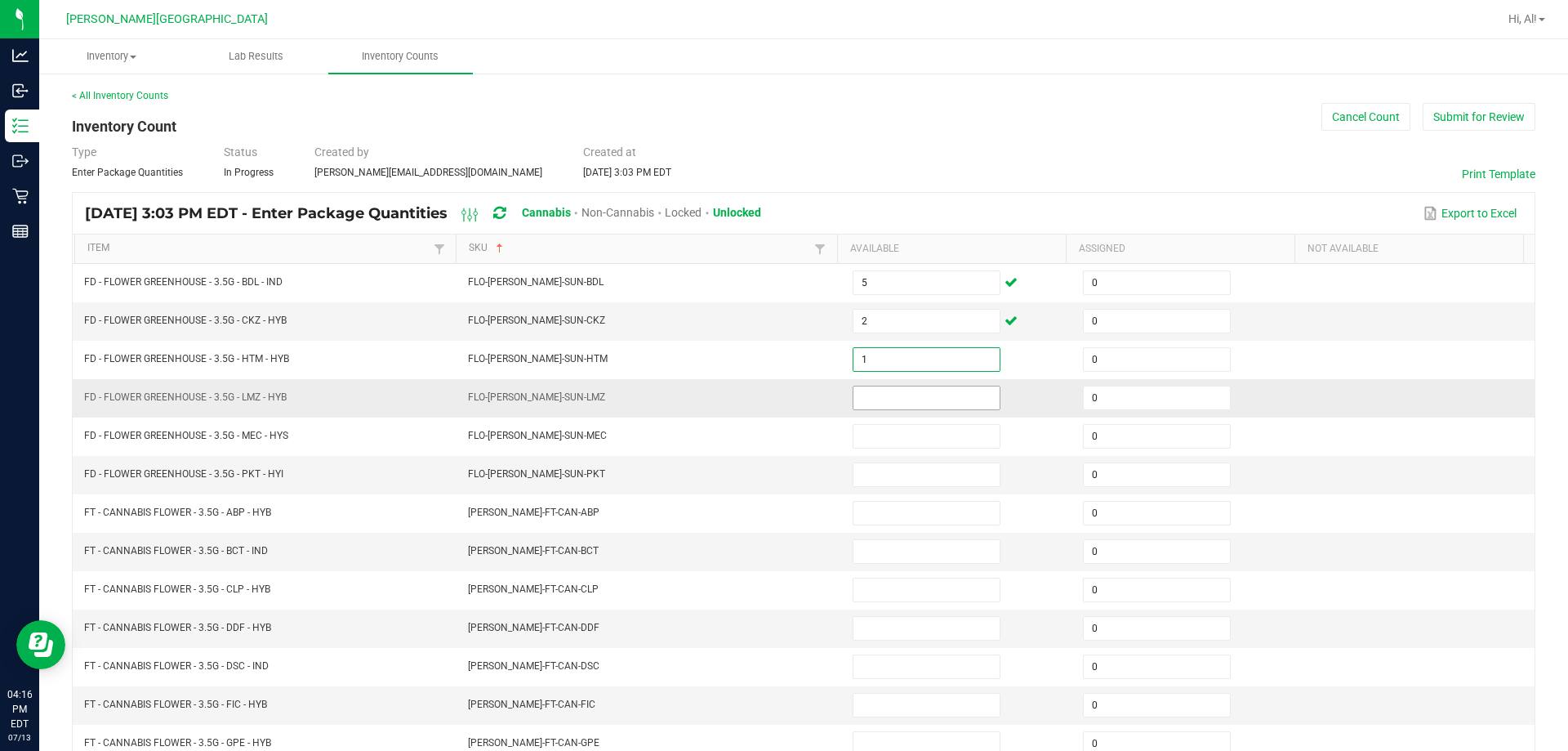 click at bounding box center (926, 398) 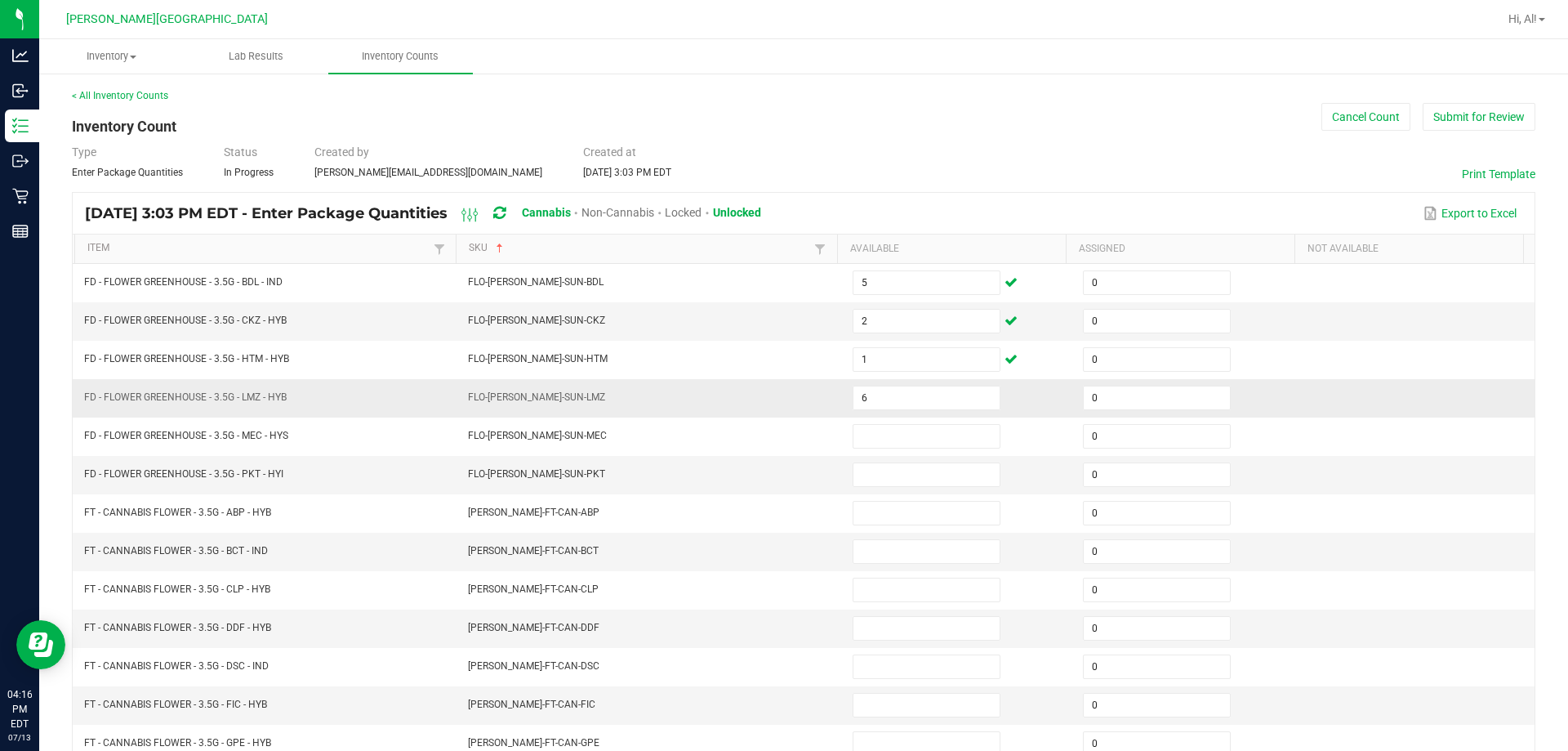 click on "FLO-[PERSON_NAME]-SUN-LMZ" at bounding box center [650, 398] 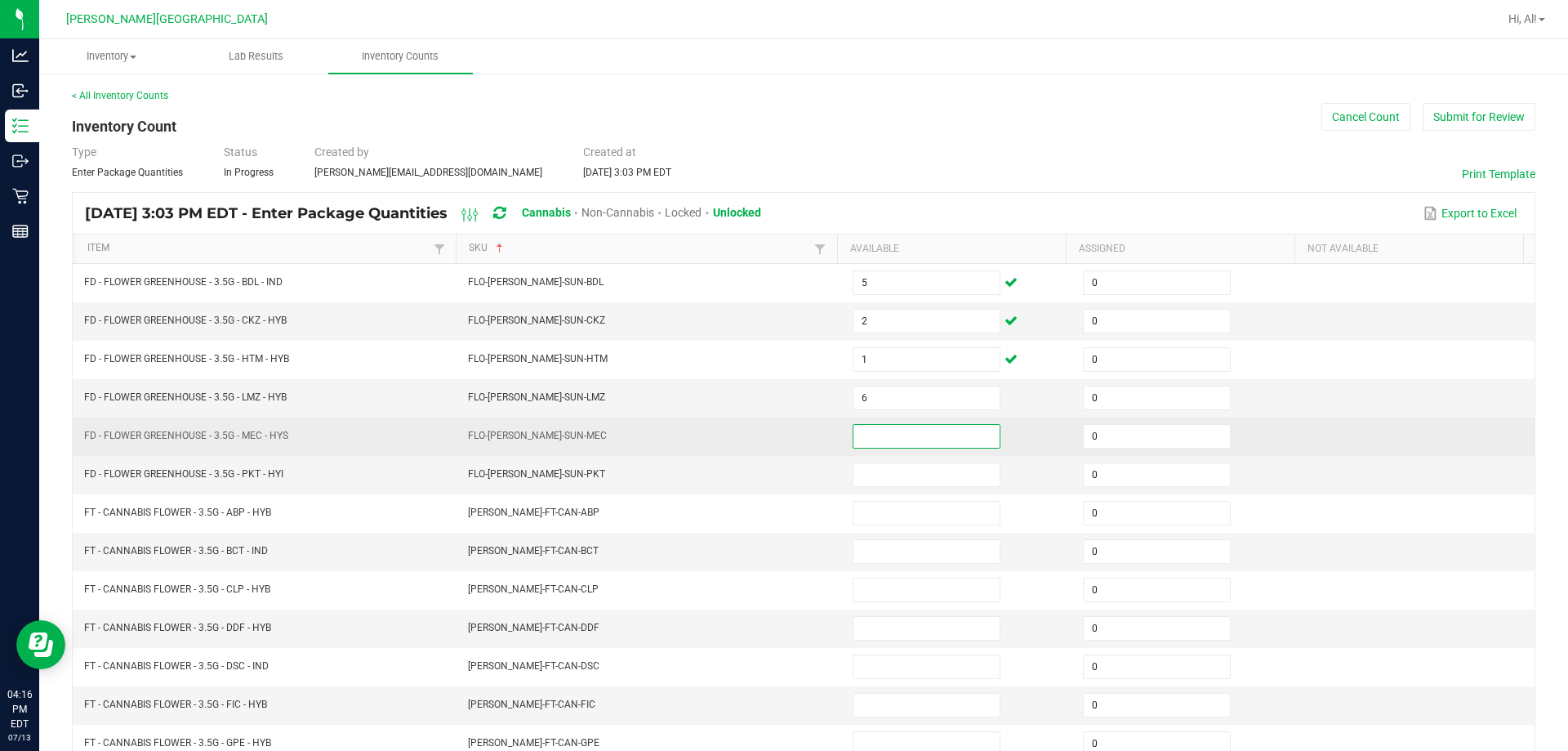 click at bounding box center (926, 436) 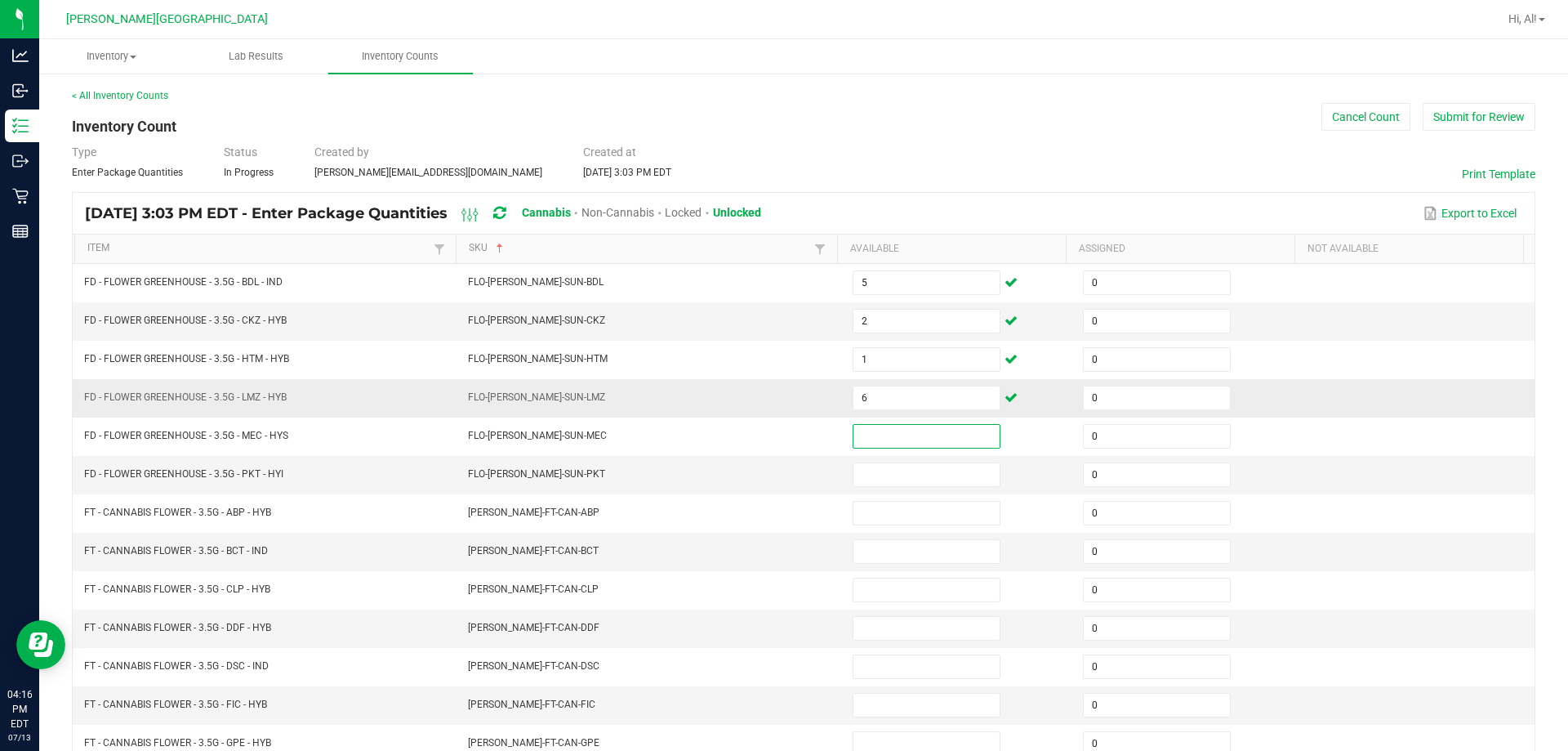 click on "FLO-[PERSON_NAME]-SUN-LMZ" at bounding box center [650, 398] 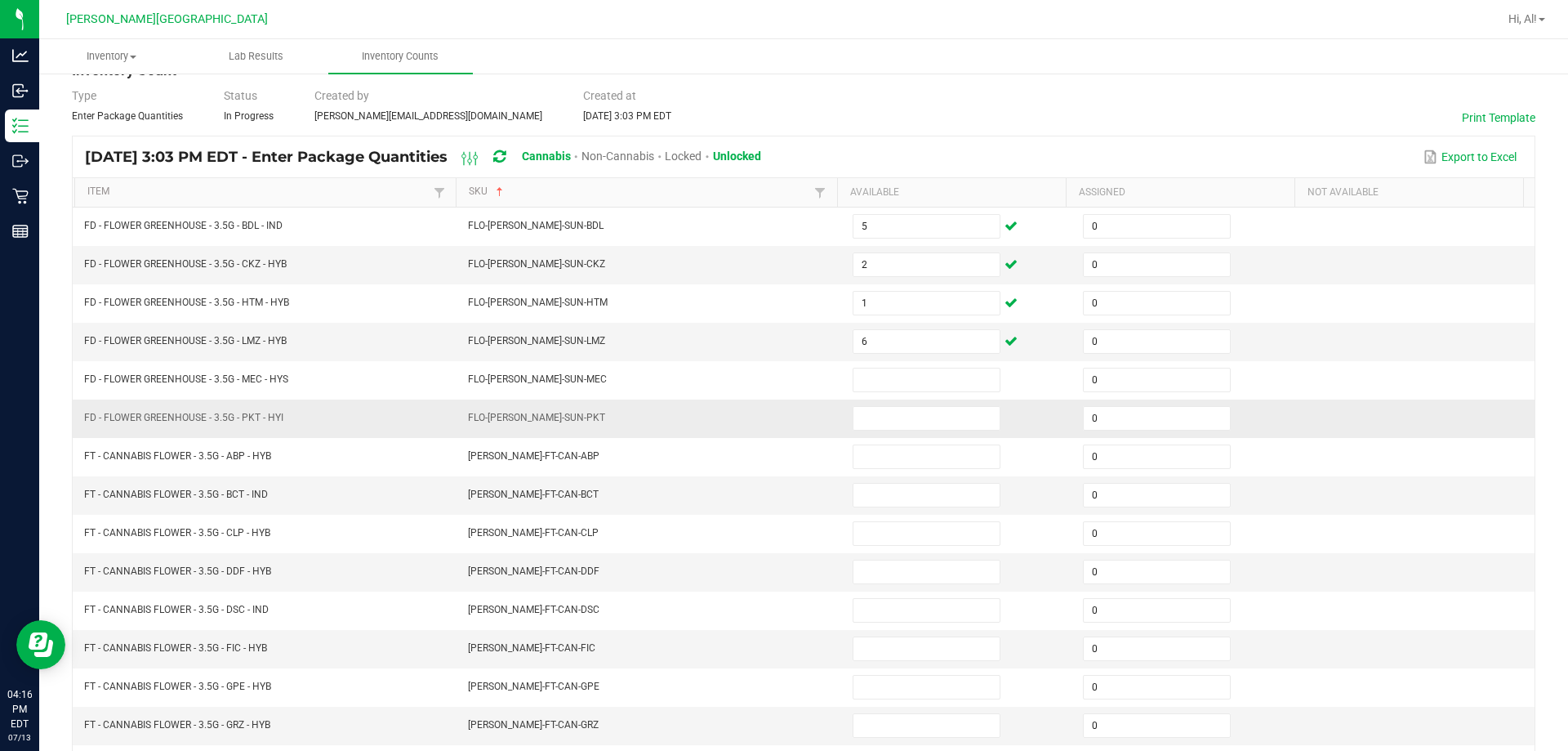 scroll, scrollTop: 82, scrollLeft: 0, axis: vertical 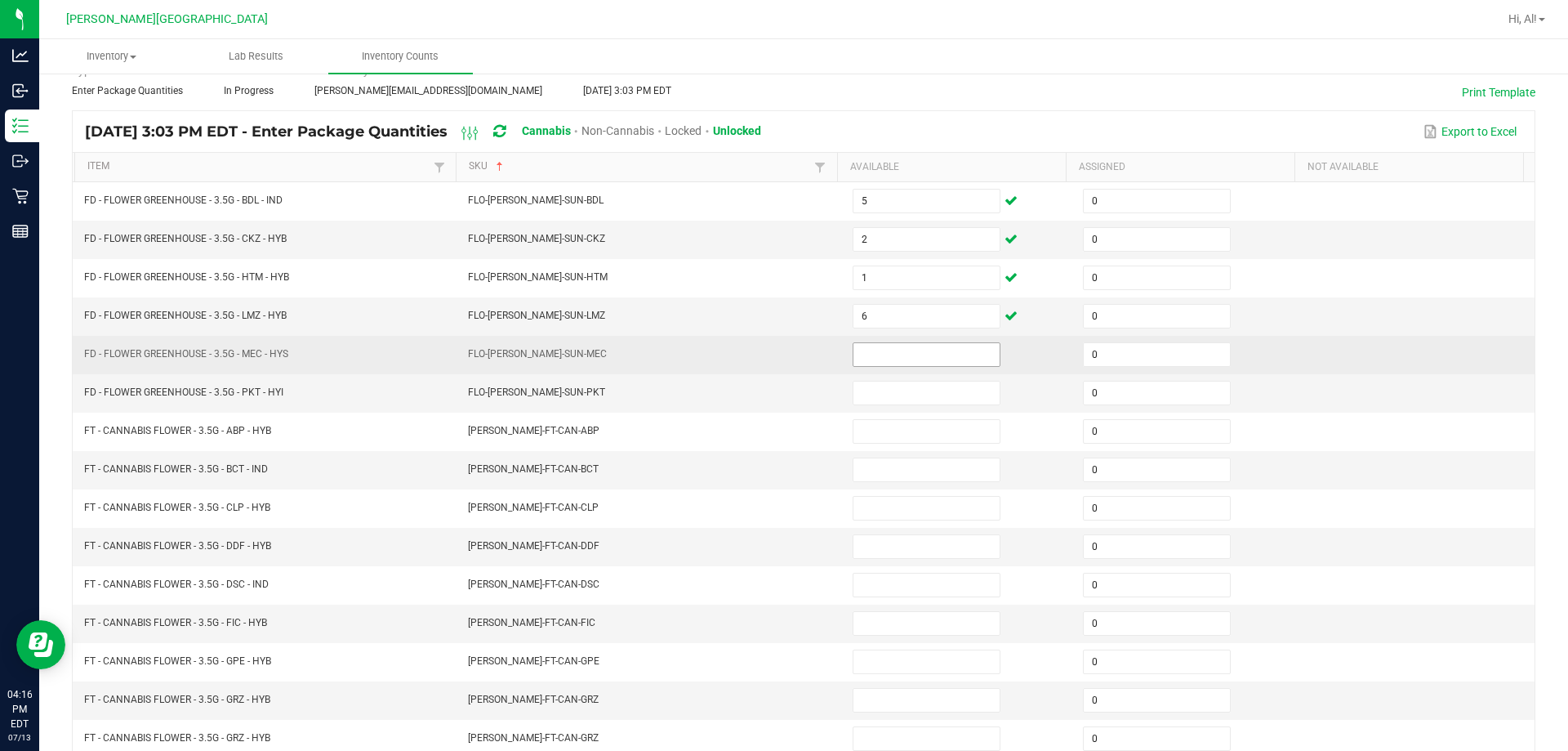 click at bounding box center [926, 355] 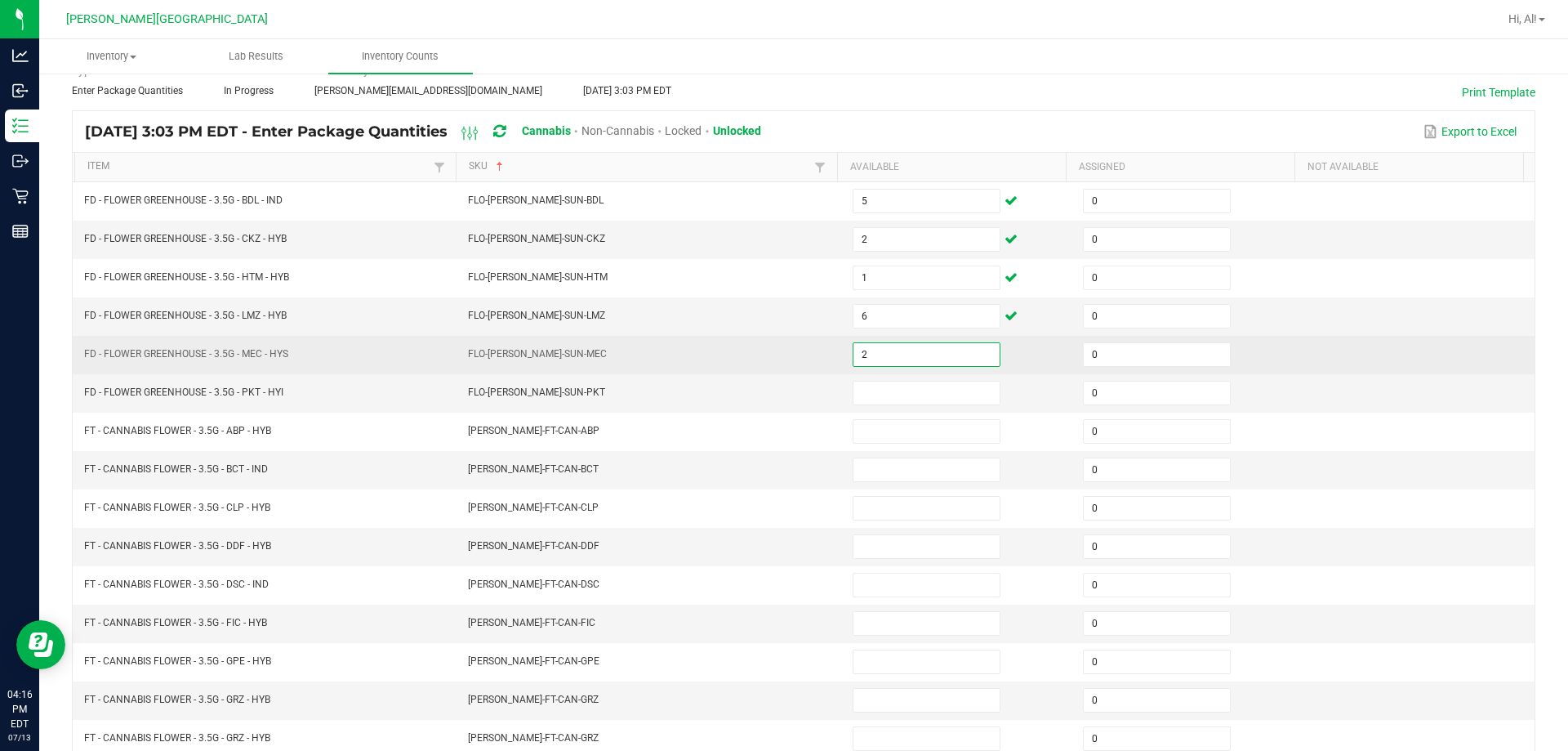 click on "FLO-[PERSON_NAME]-SUN-MEC" at bounding box center (650, 355) 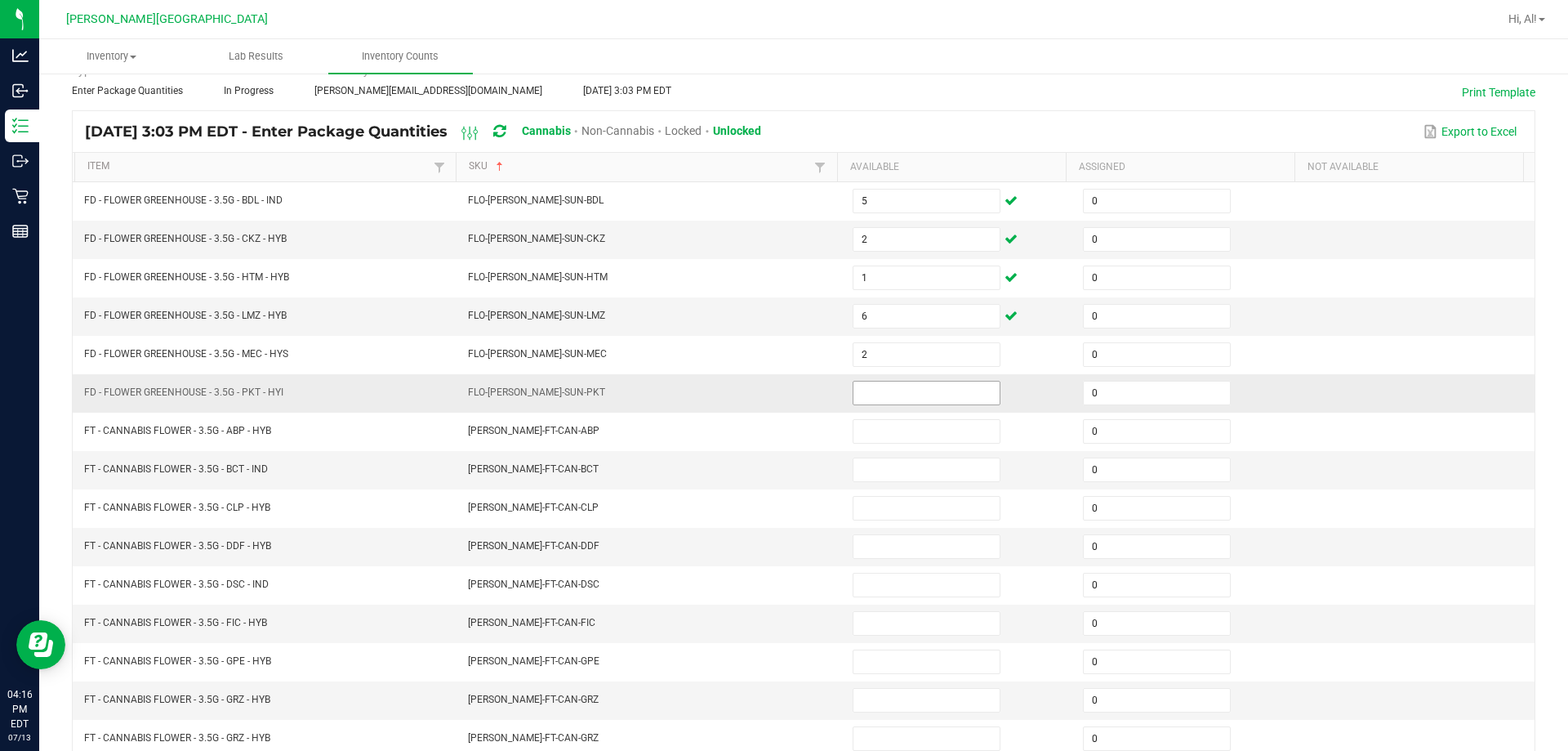 click at bounding box center [926, 393] 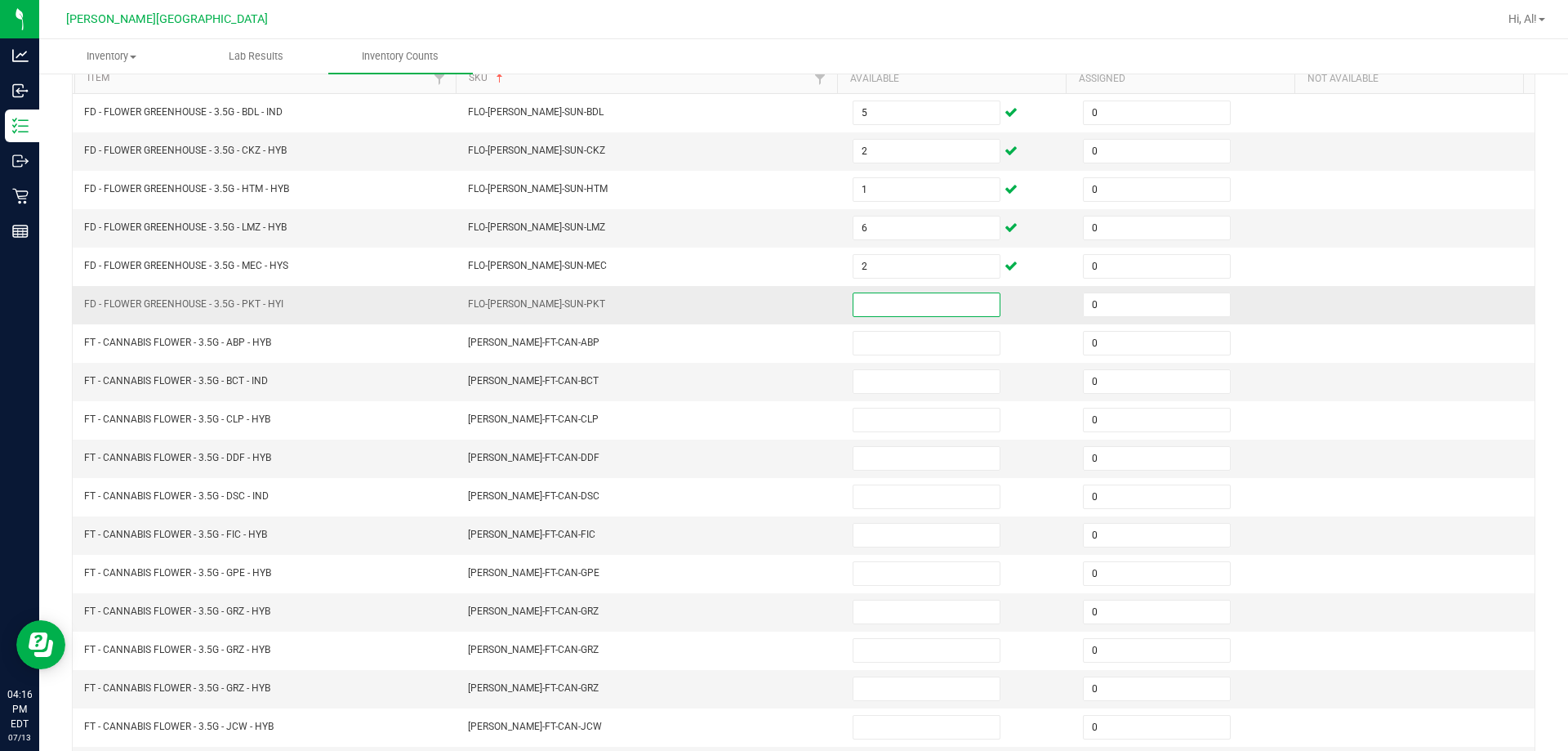 scroll, scrollTop: 163, scrollLeft: 0, axis: vertical 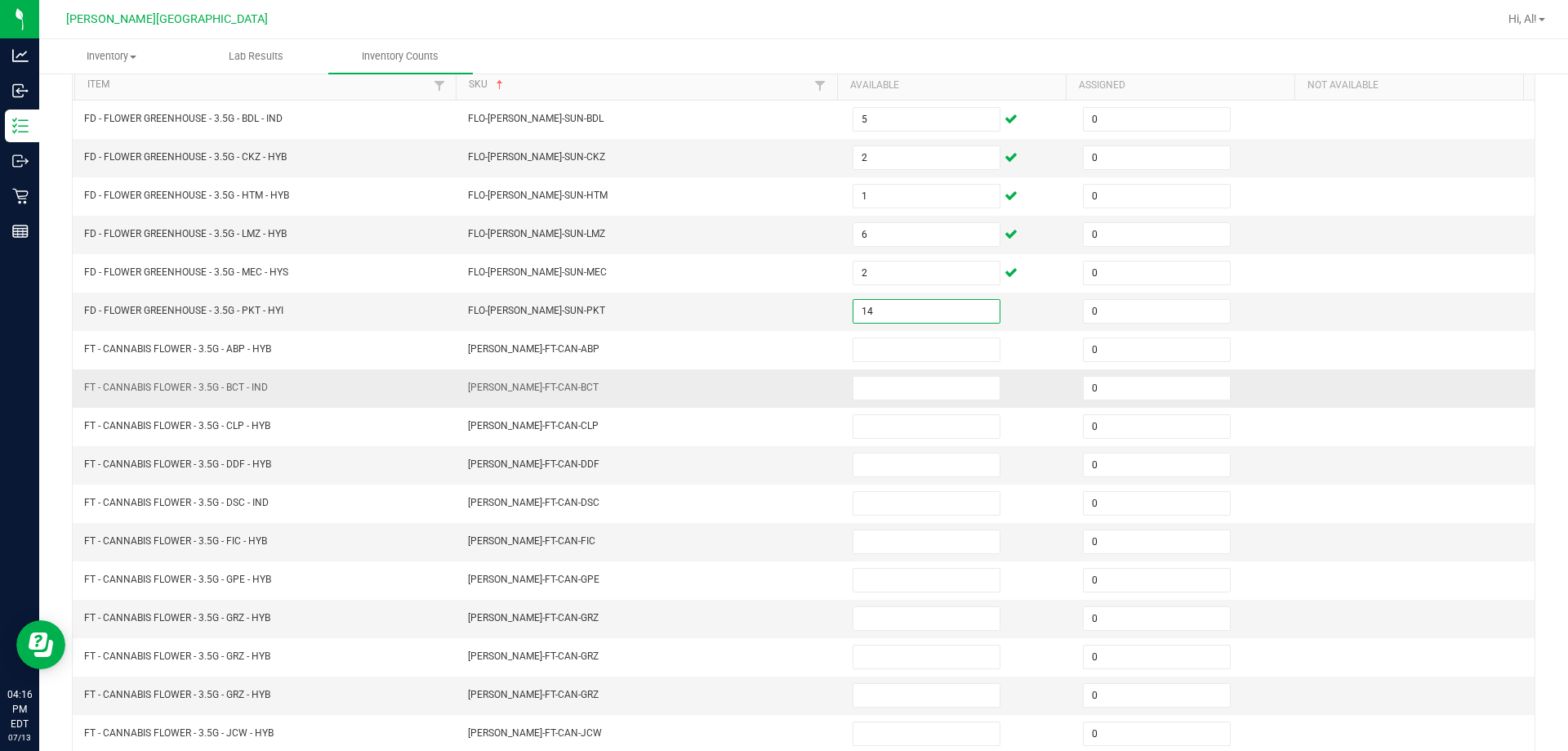 click on "[PERSON_NAME]-FT-CAN-BCT" at bounding box center [650, 388] 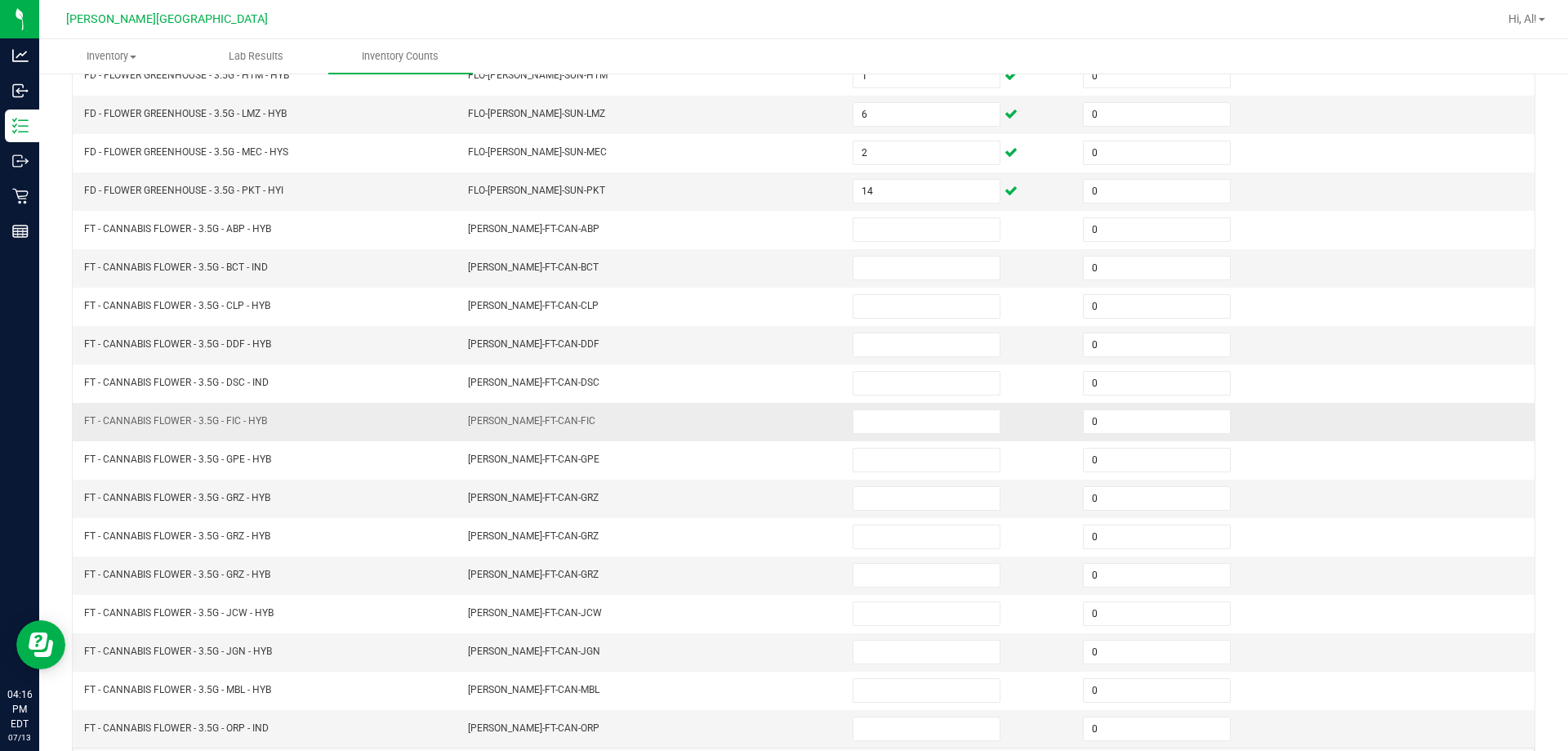 scroll, scrollTop: 257, scrollLeft: 0, axis: vertical 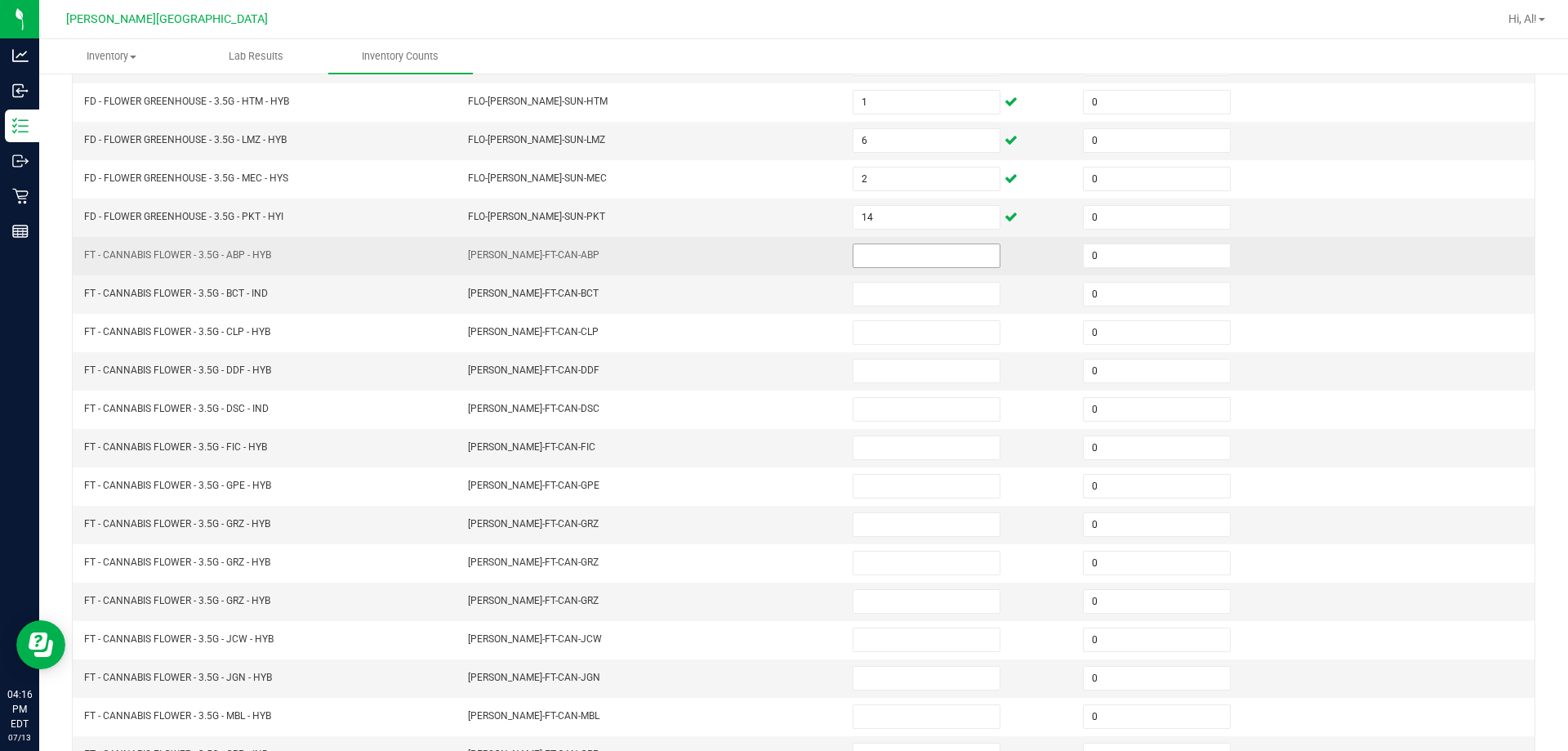 click at bounding box center [926, 256] 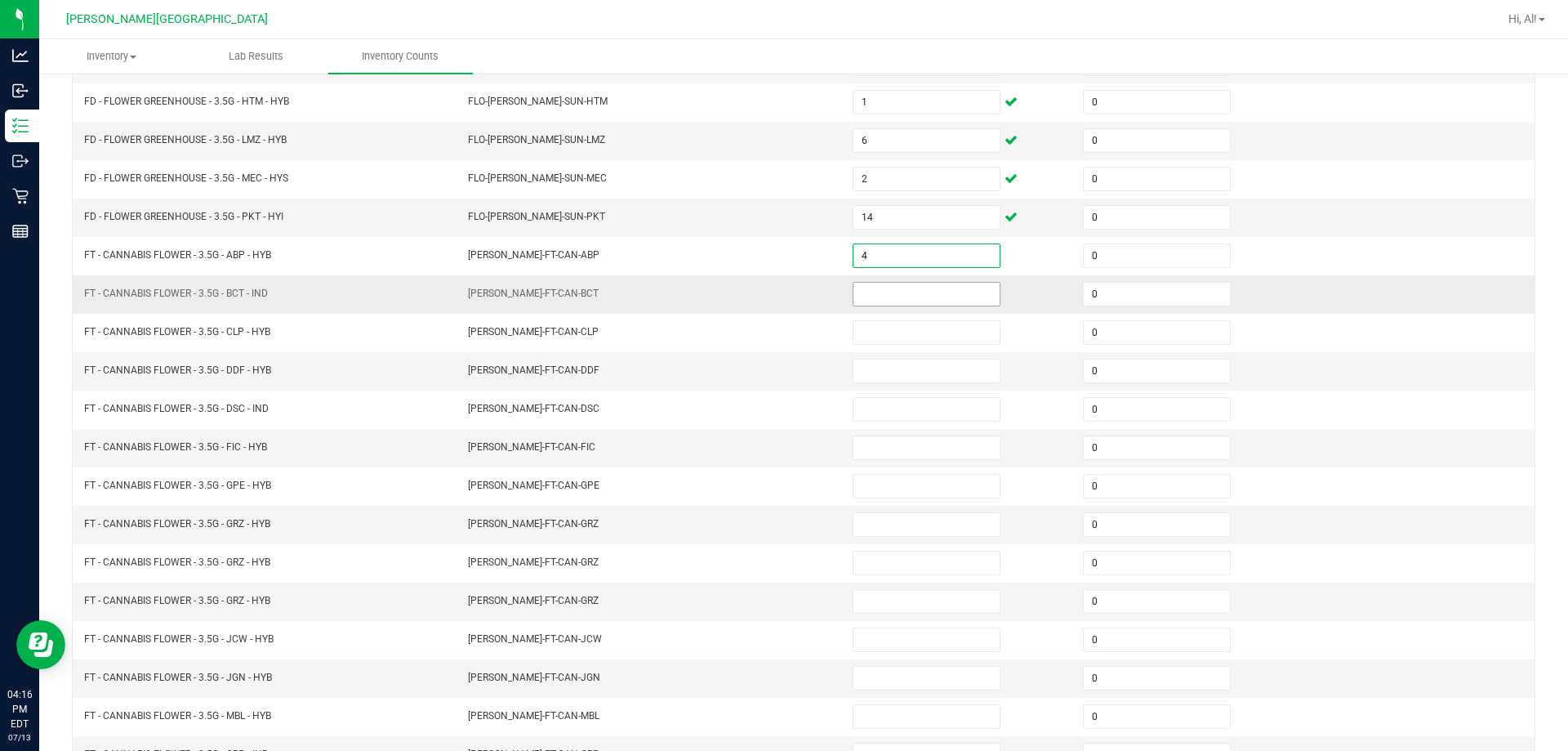 click at bounding box center [926, 294] 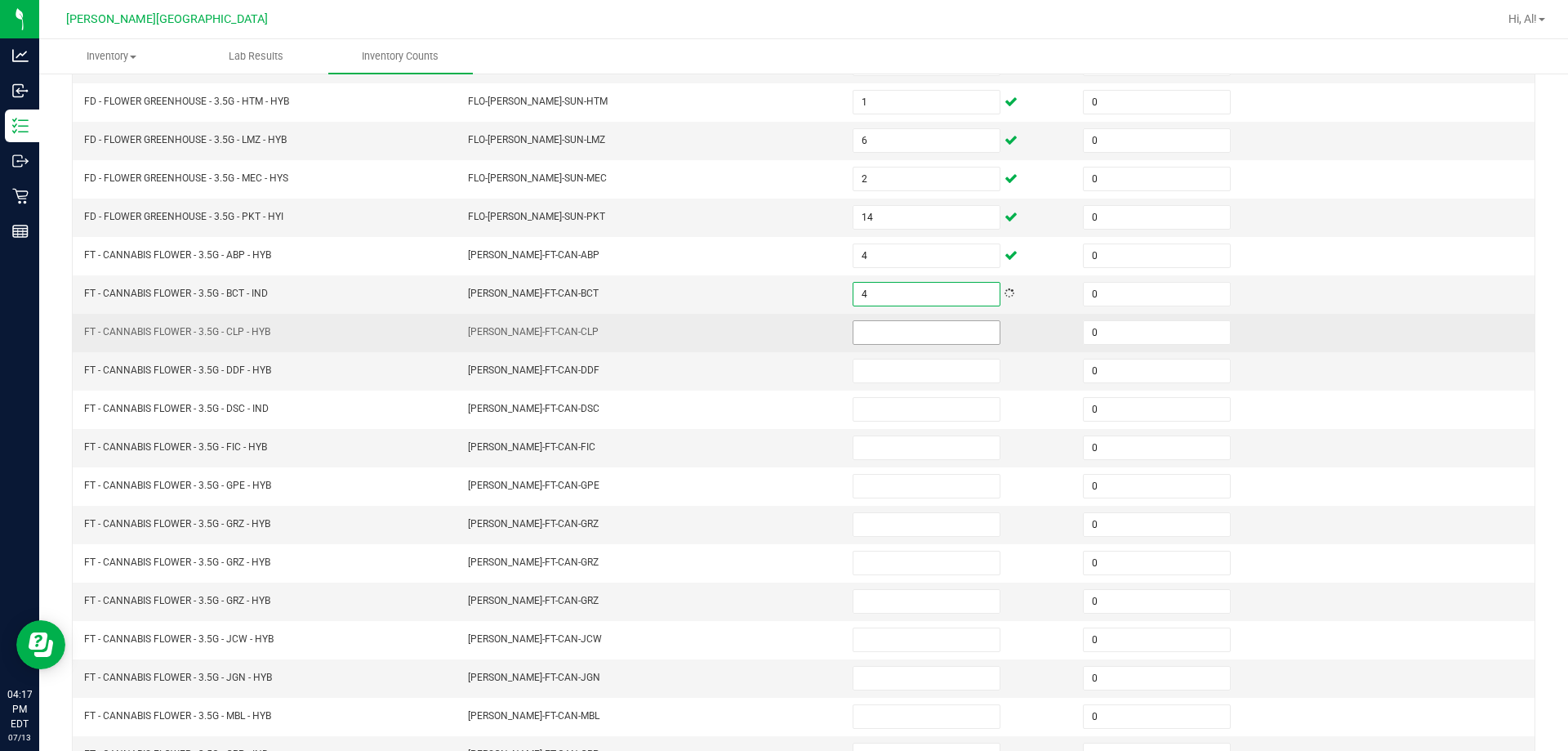 click at bounding box center (926, 333) 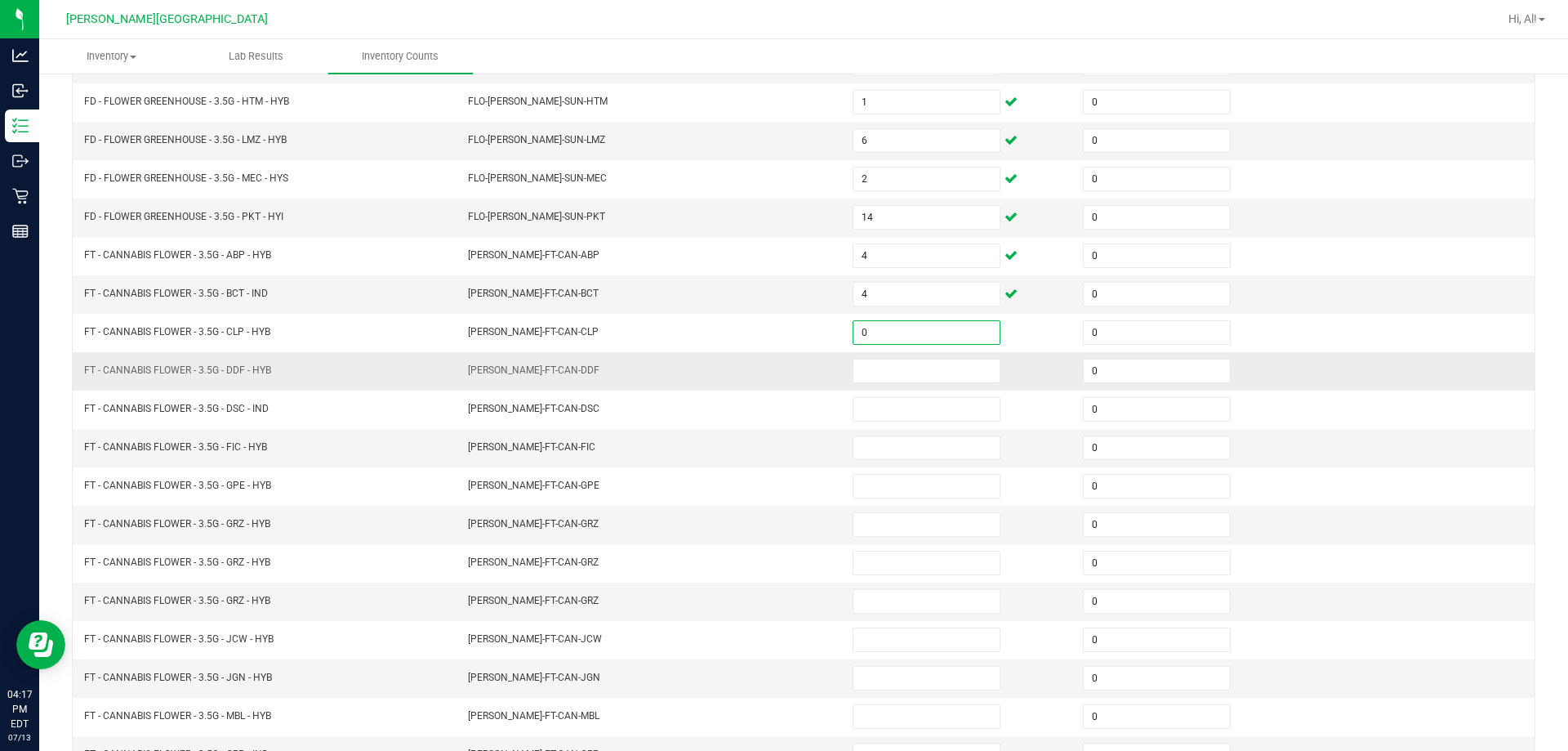 click on "[PERSON_NAME]-FT-CAN-DDF" at bounding box center (650, 371) 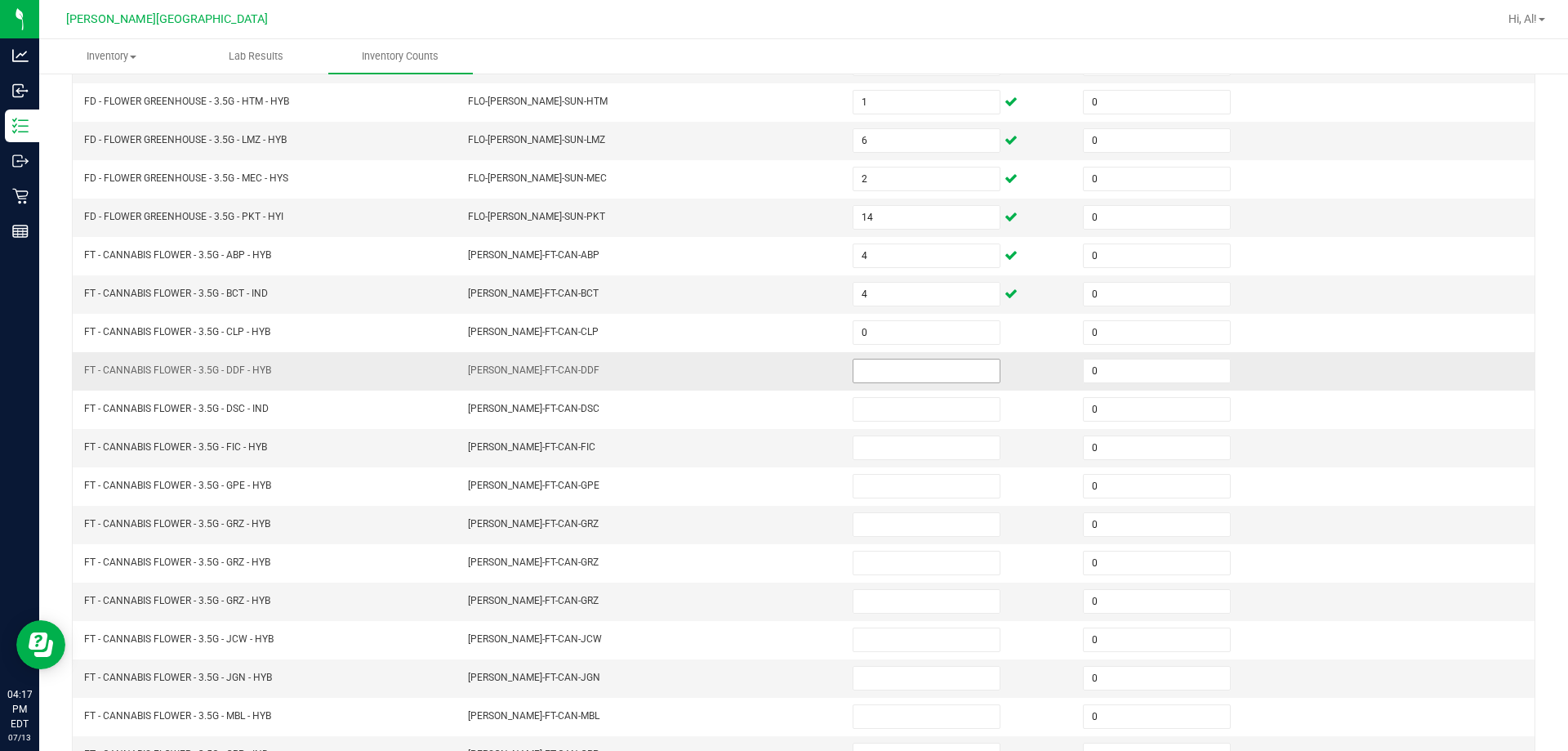 click at bounding box center [926, 371] 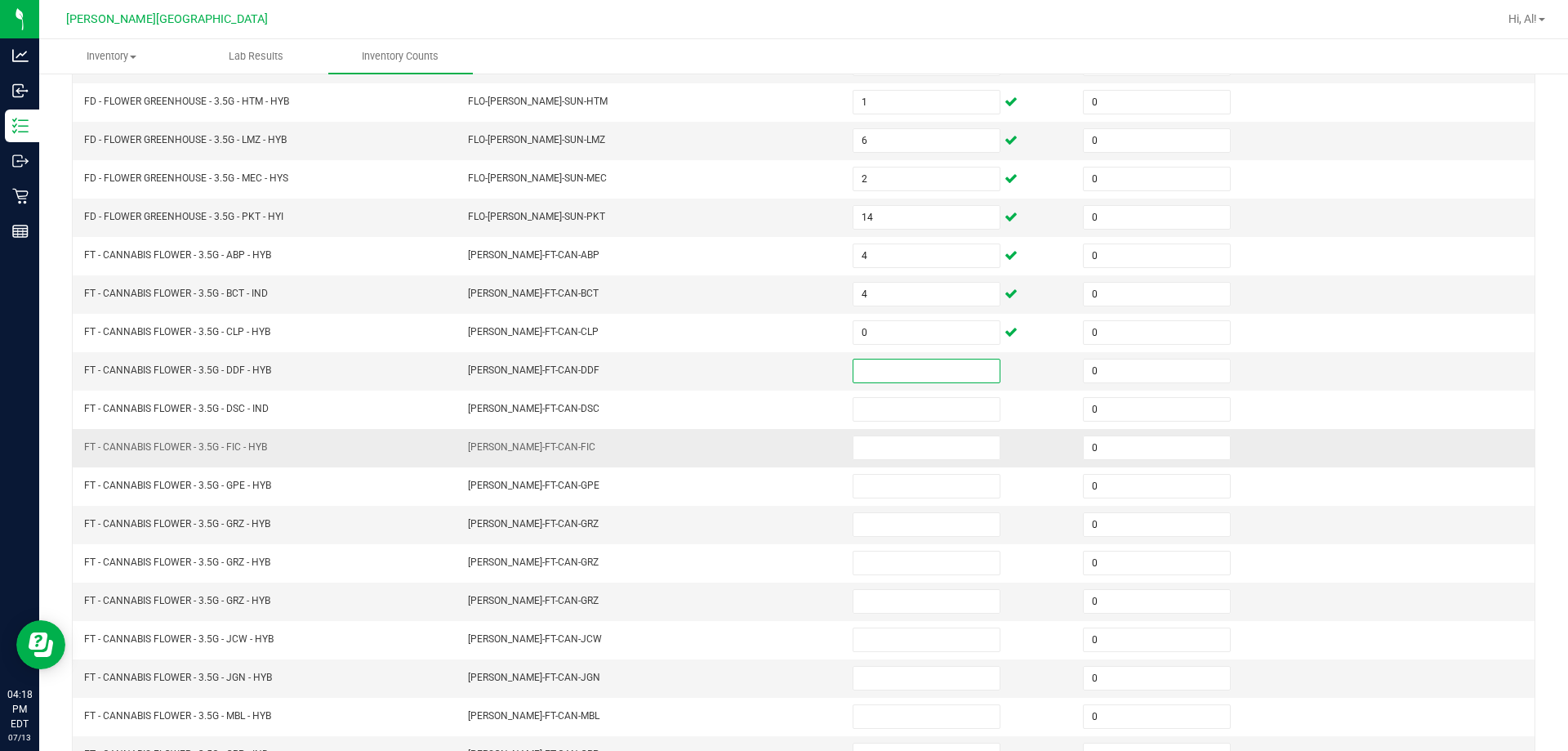 scroll, scrollTop: 339, scrollLeft: 0, axis: vertical 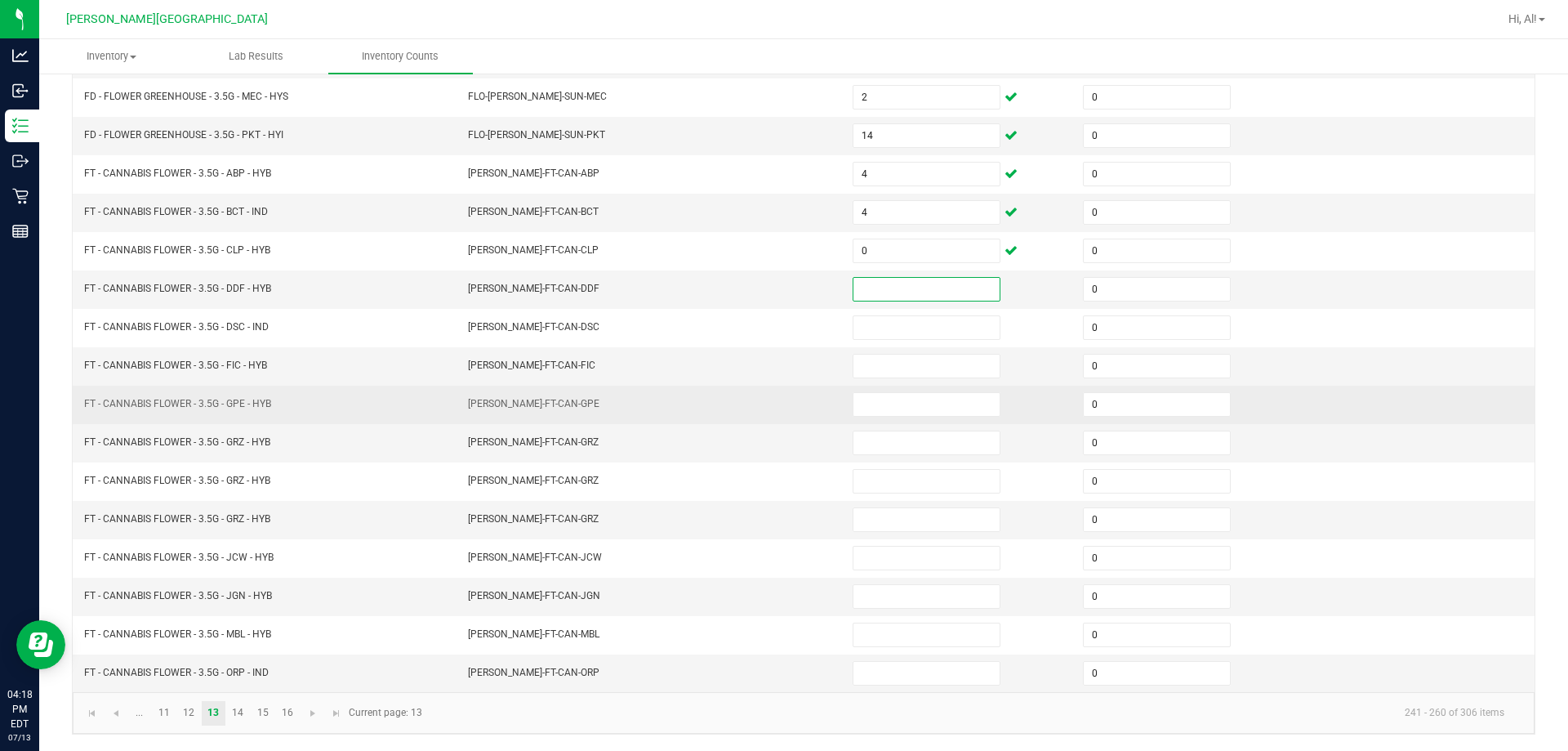 click on "[PERSON_NAME]-FT-CAN-GPE" at bounding box center [650, 405] 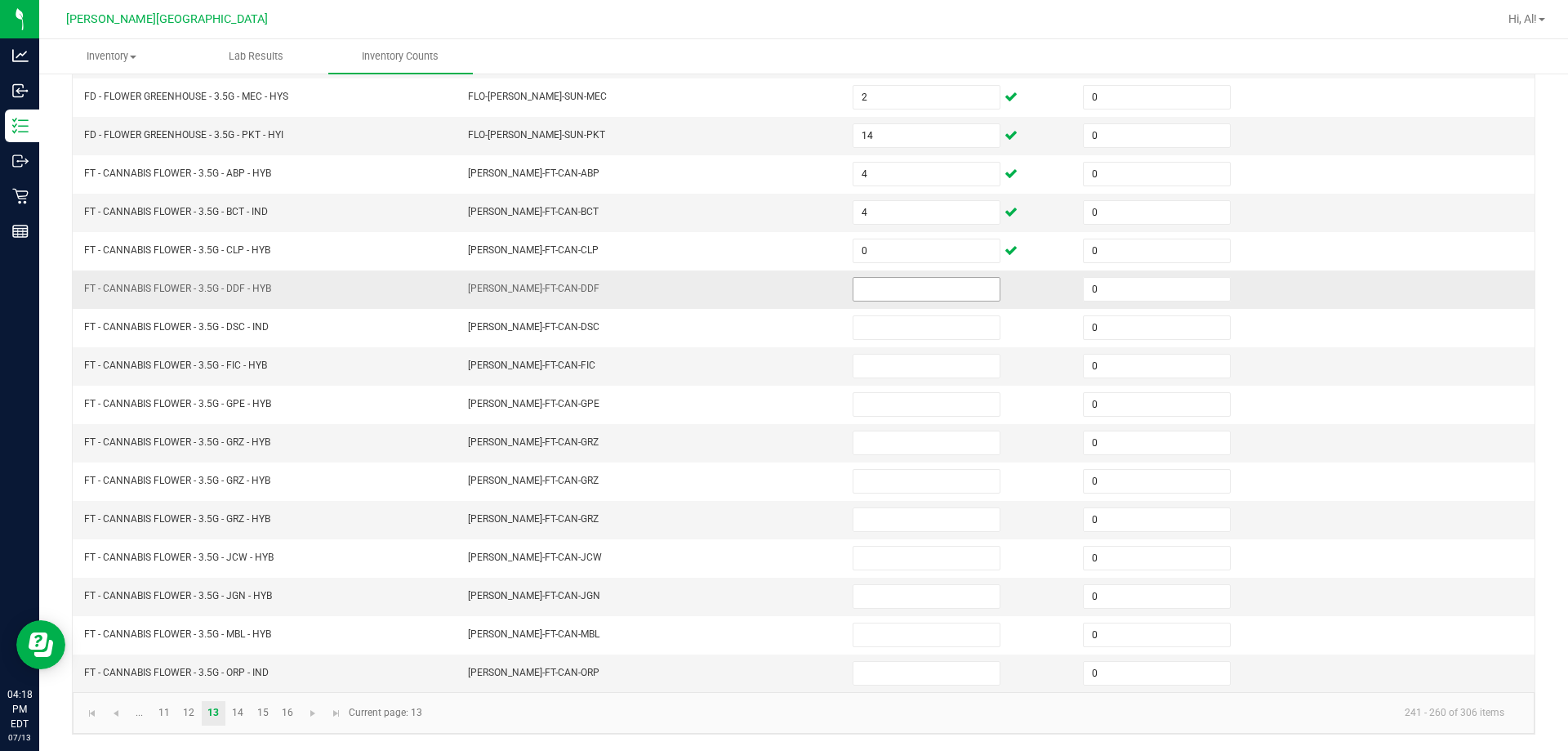 click at bounding box center (926, 289) 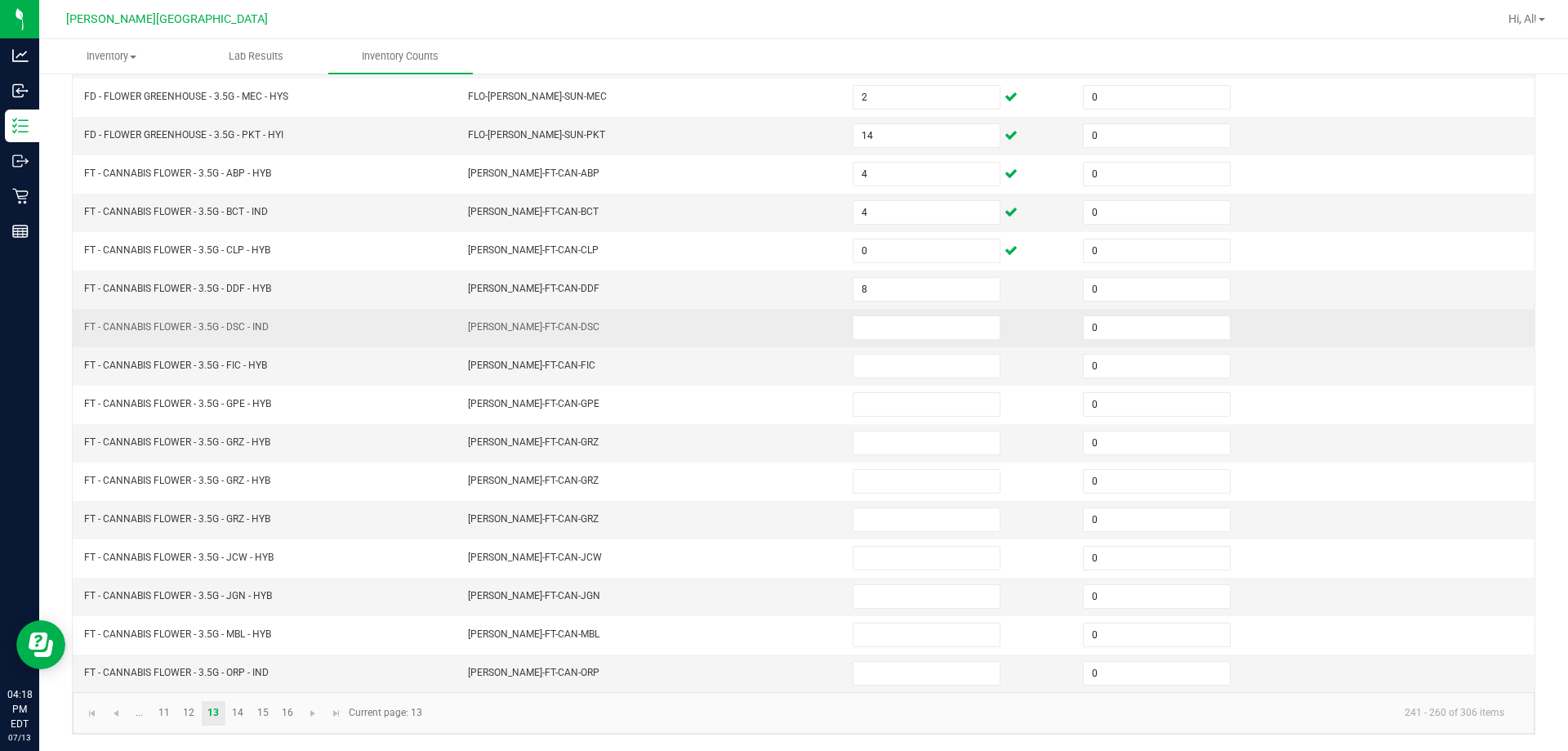 drag, startPoint x: 732, startPoint y: 306, endPoint x: 763, endPoint y: 320, distance: 34.014703 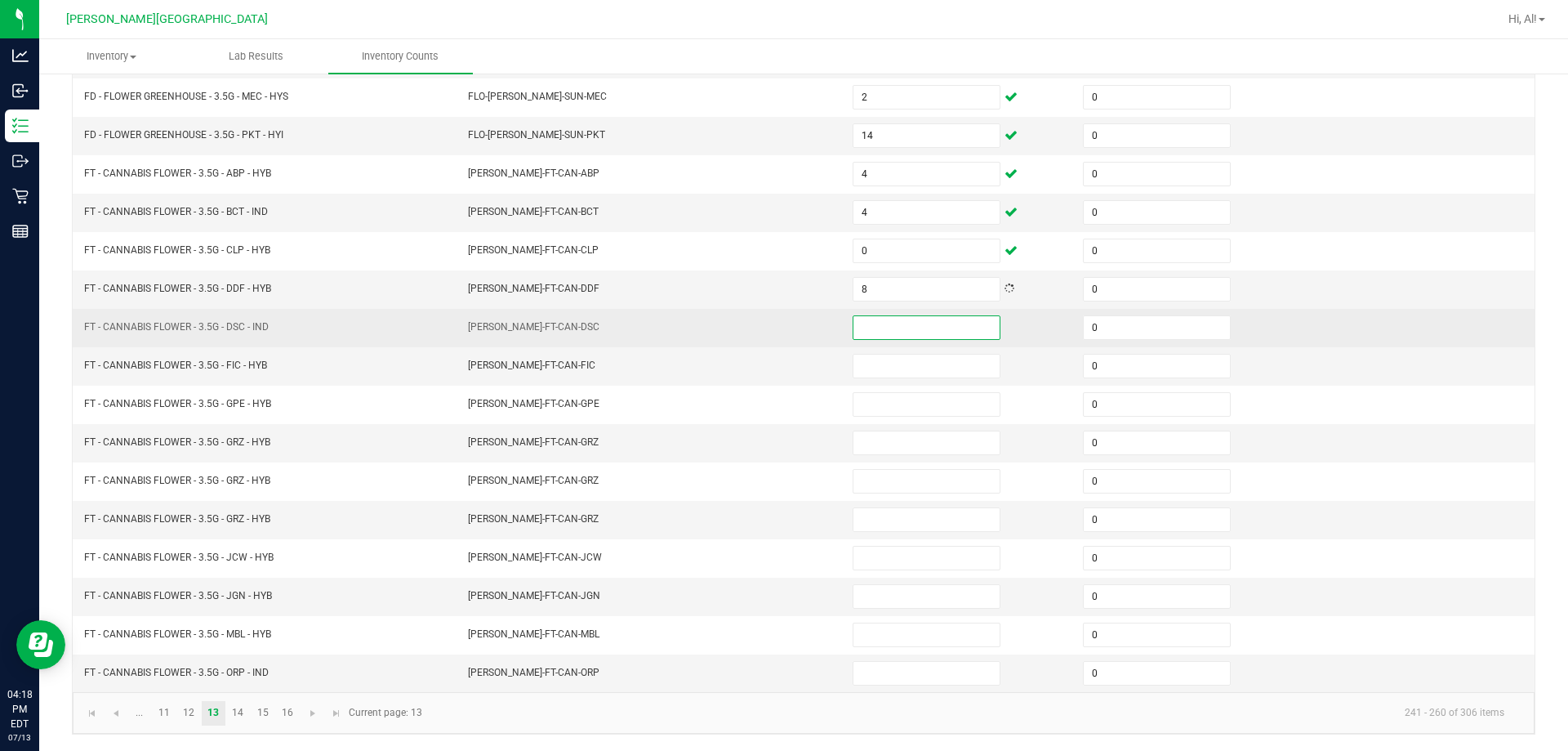 click at bounding box center (926, 328) 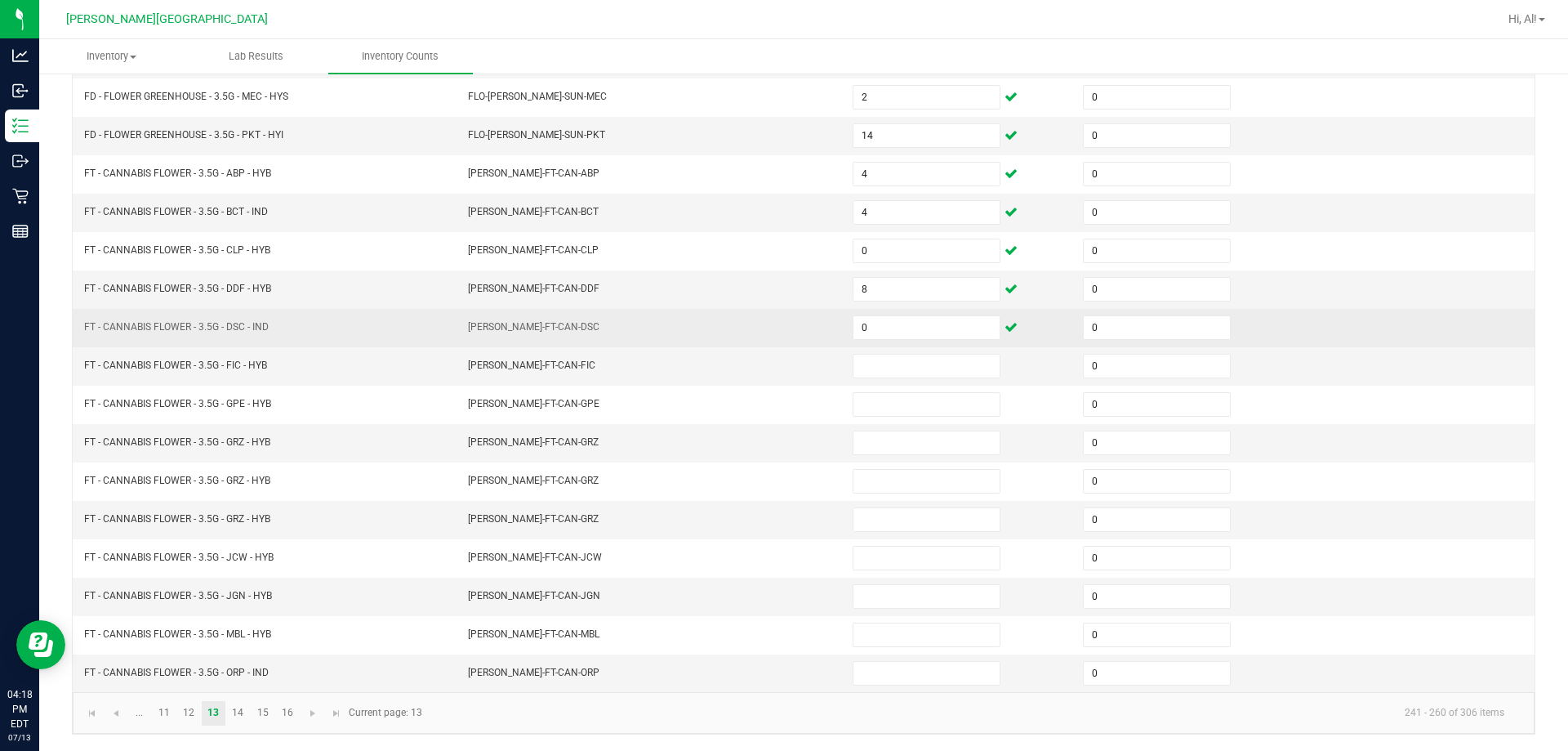 drag, startPoint x: 791, startPoint y: 324, endPoint x: 807, endPoint y: 324, distance: 16 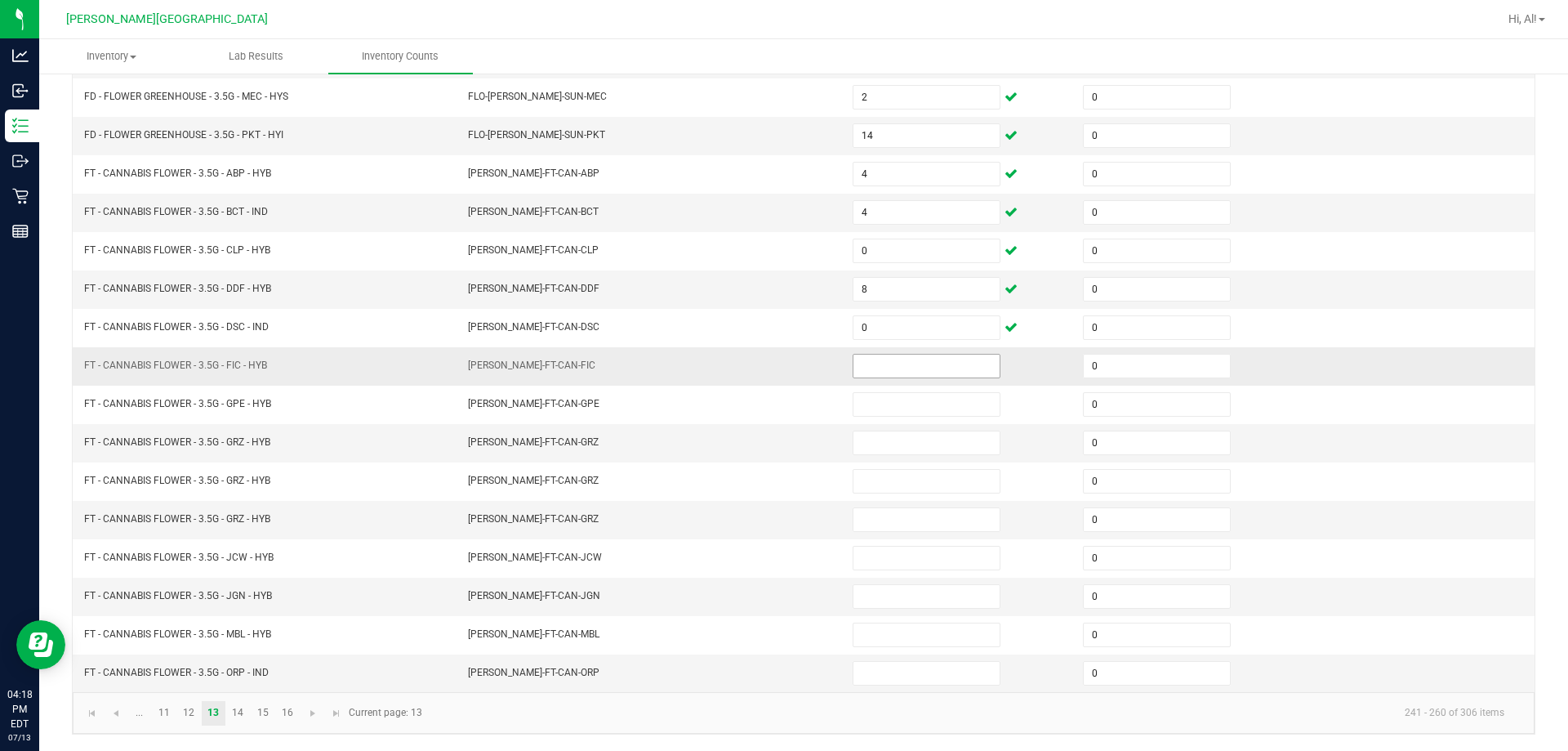 click at bounding box center [926, 366] 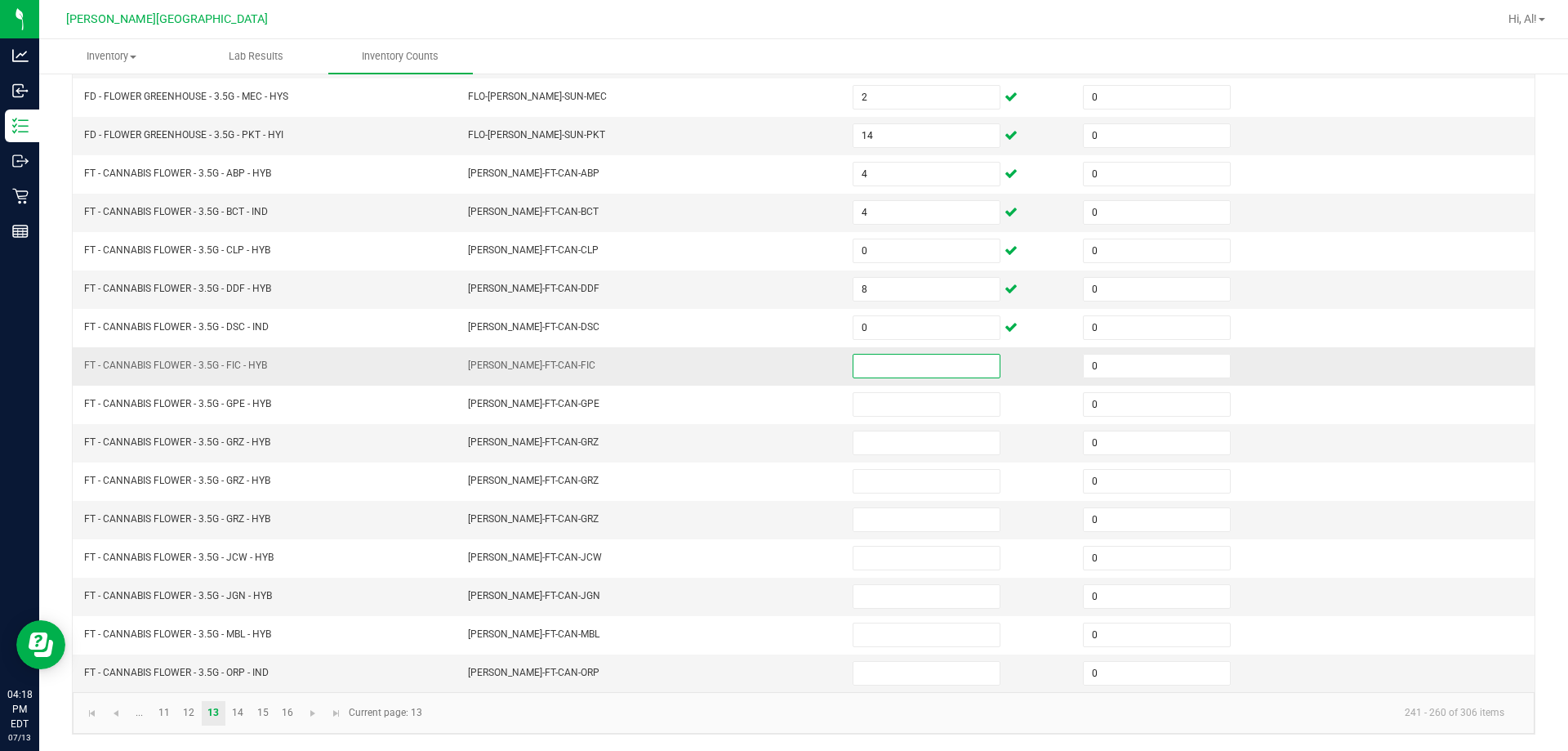 click at bounding box center (926, 366) 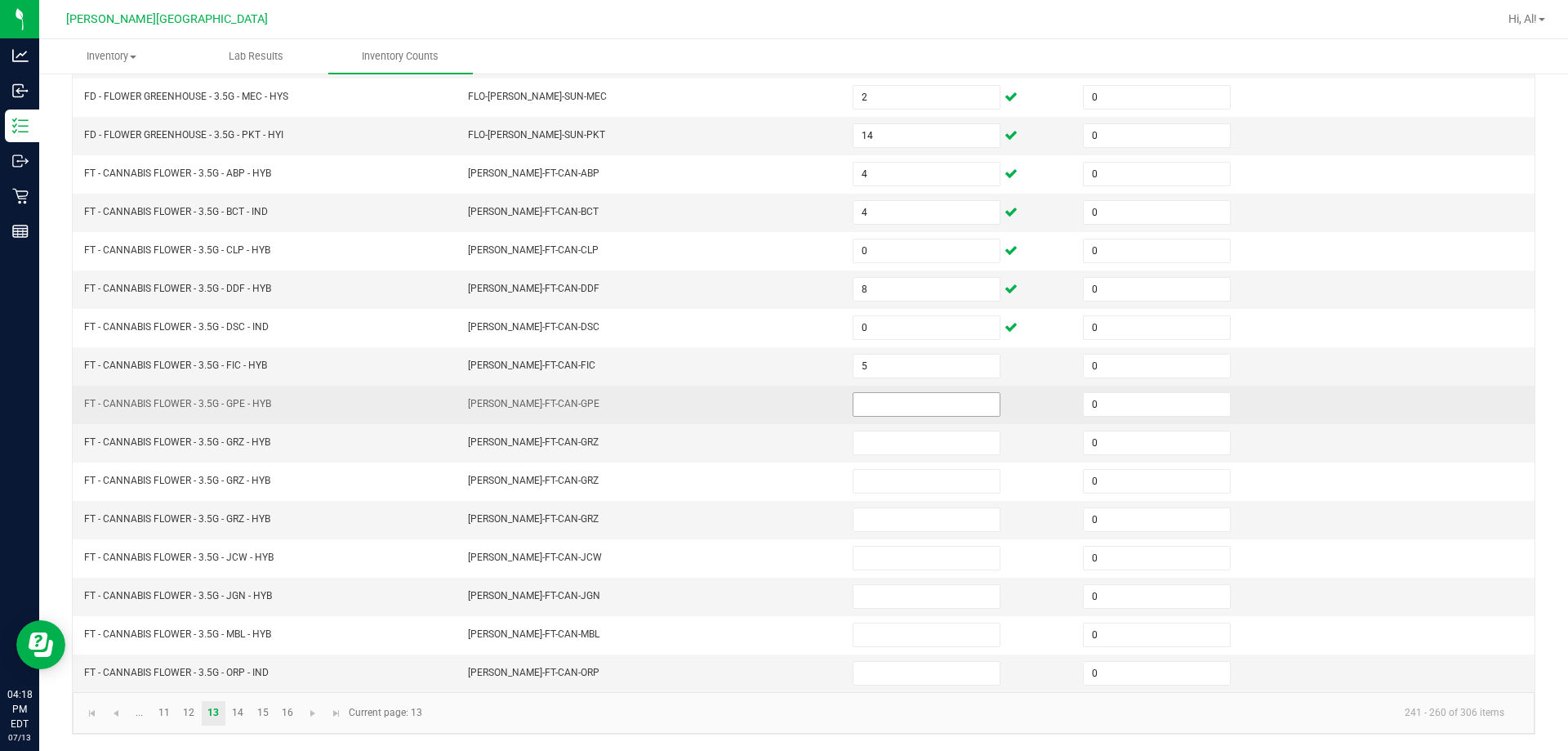 drag, startPoint x: 775, startPoint y: 387, endPoint x: 849, endPoint y: 415, distance: 79.12016 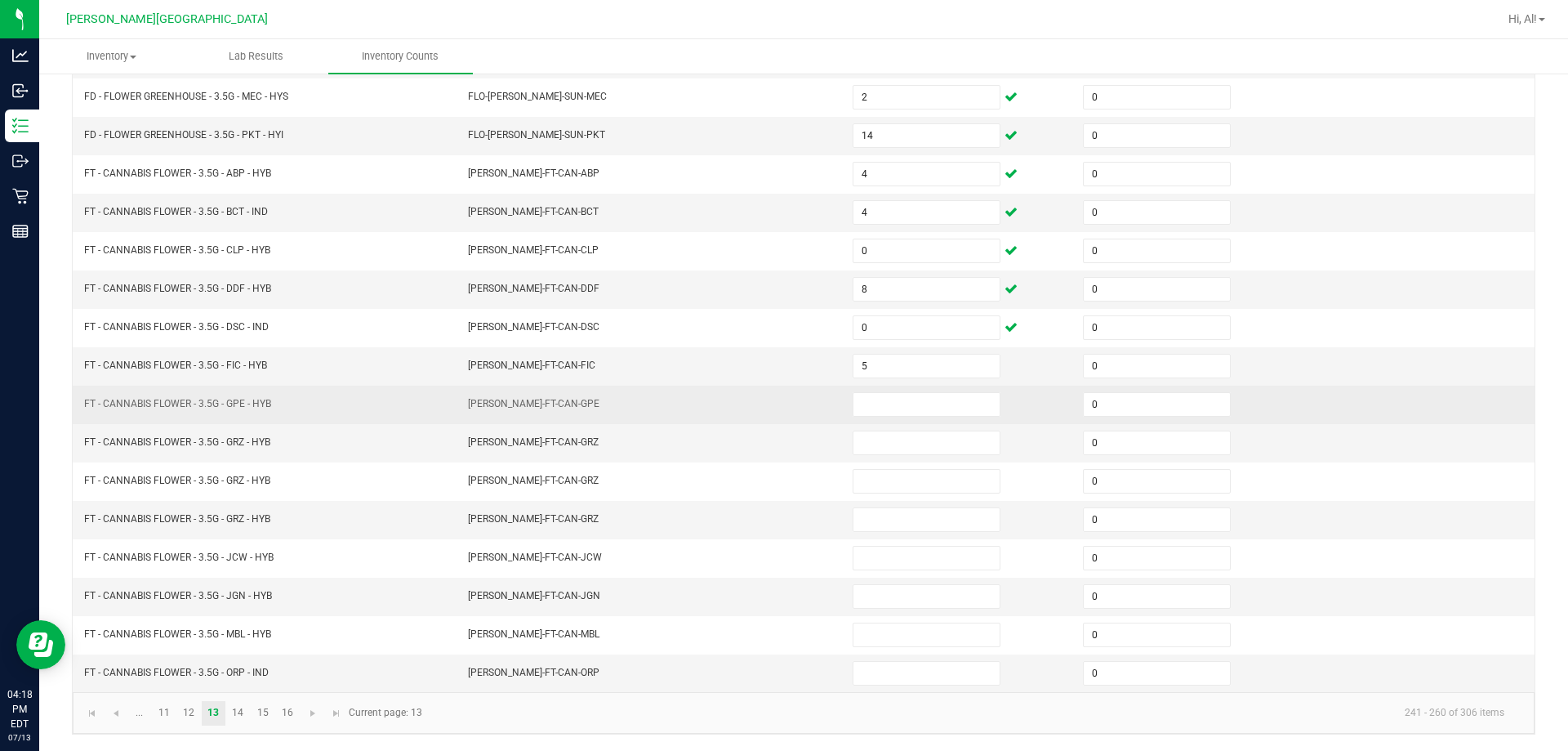 click at bounding box center (958, 405) 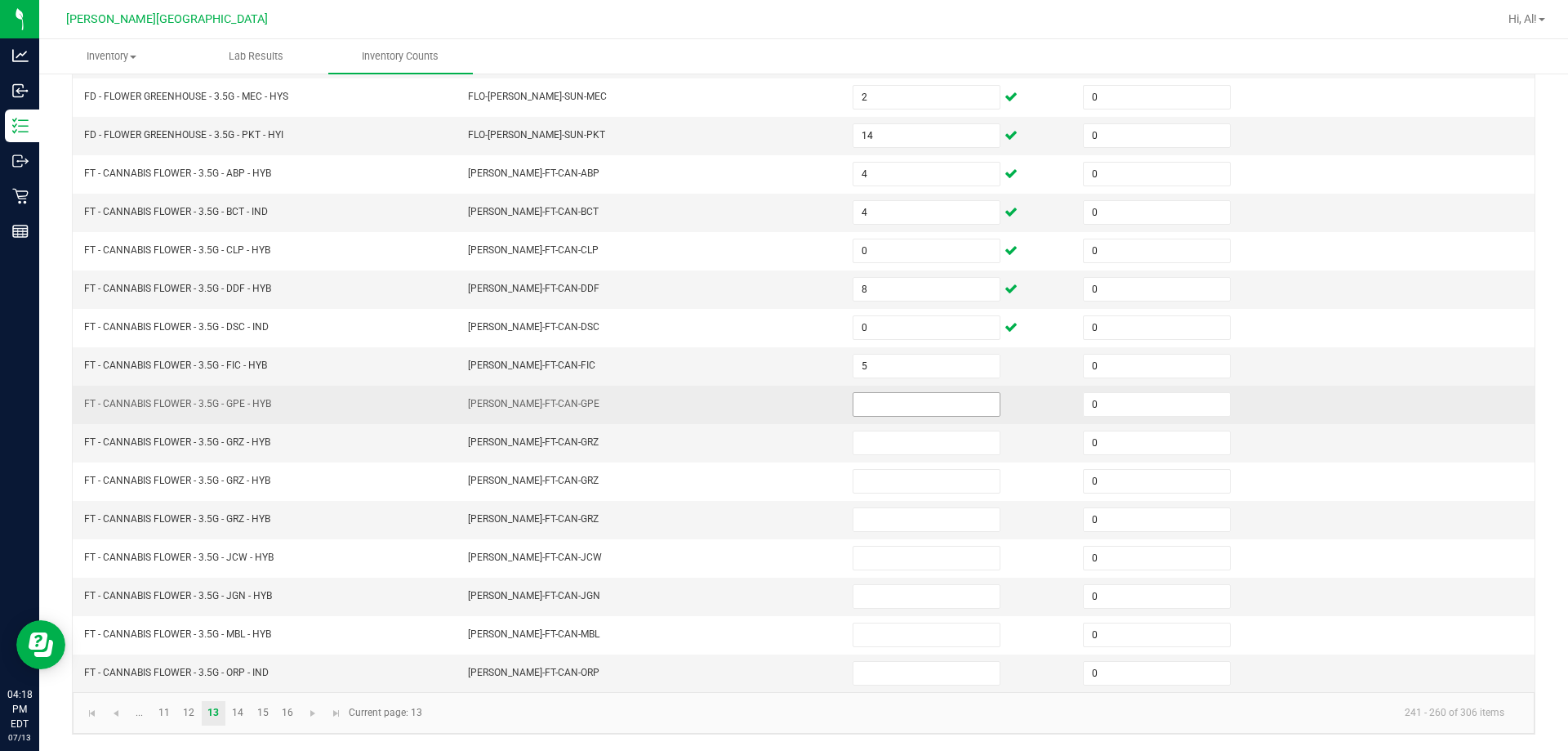 click at bounding box center [926, 405] 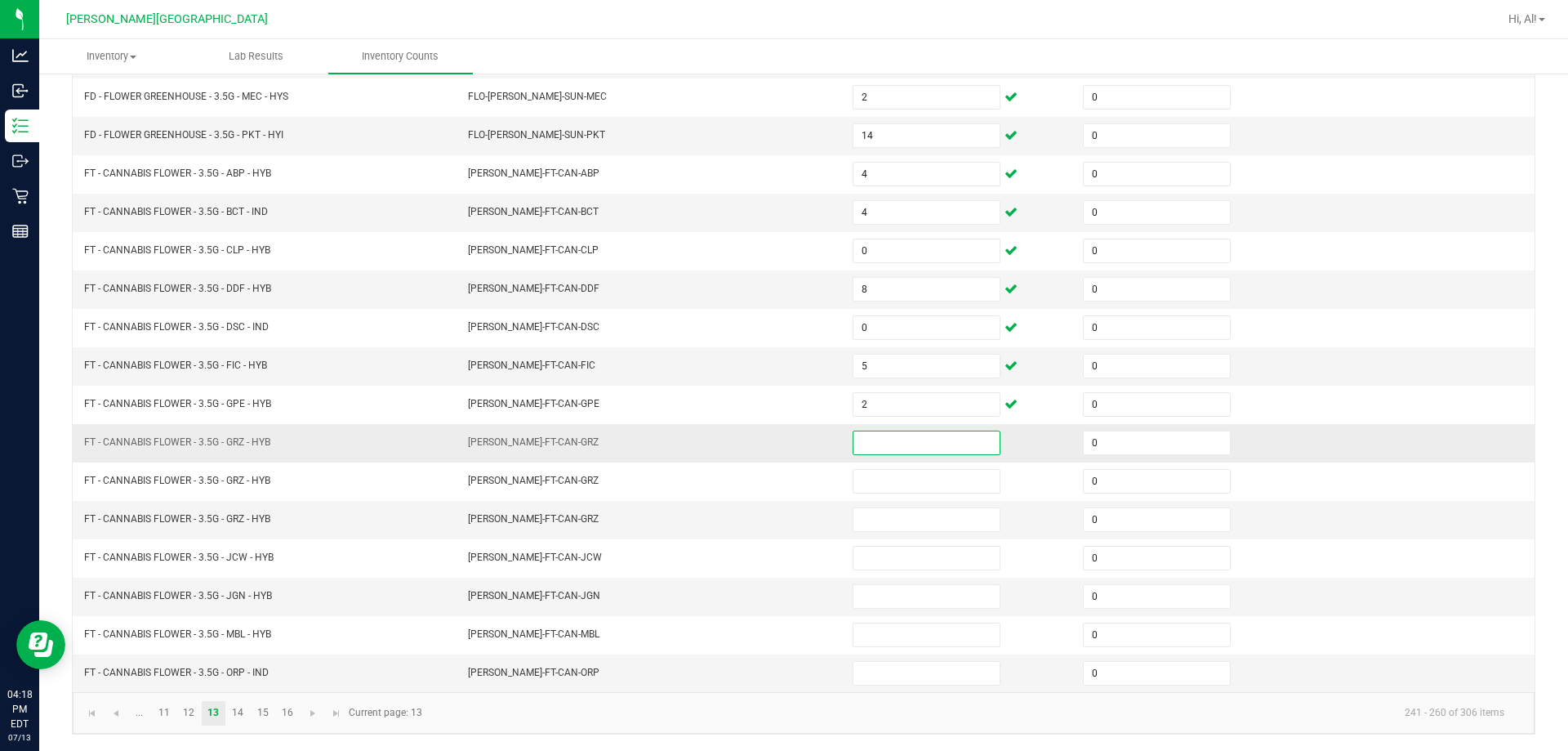 click at bounding box center (926, 443) 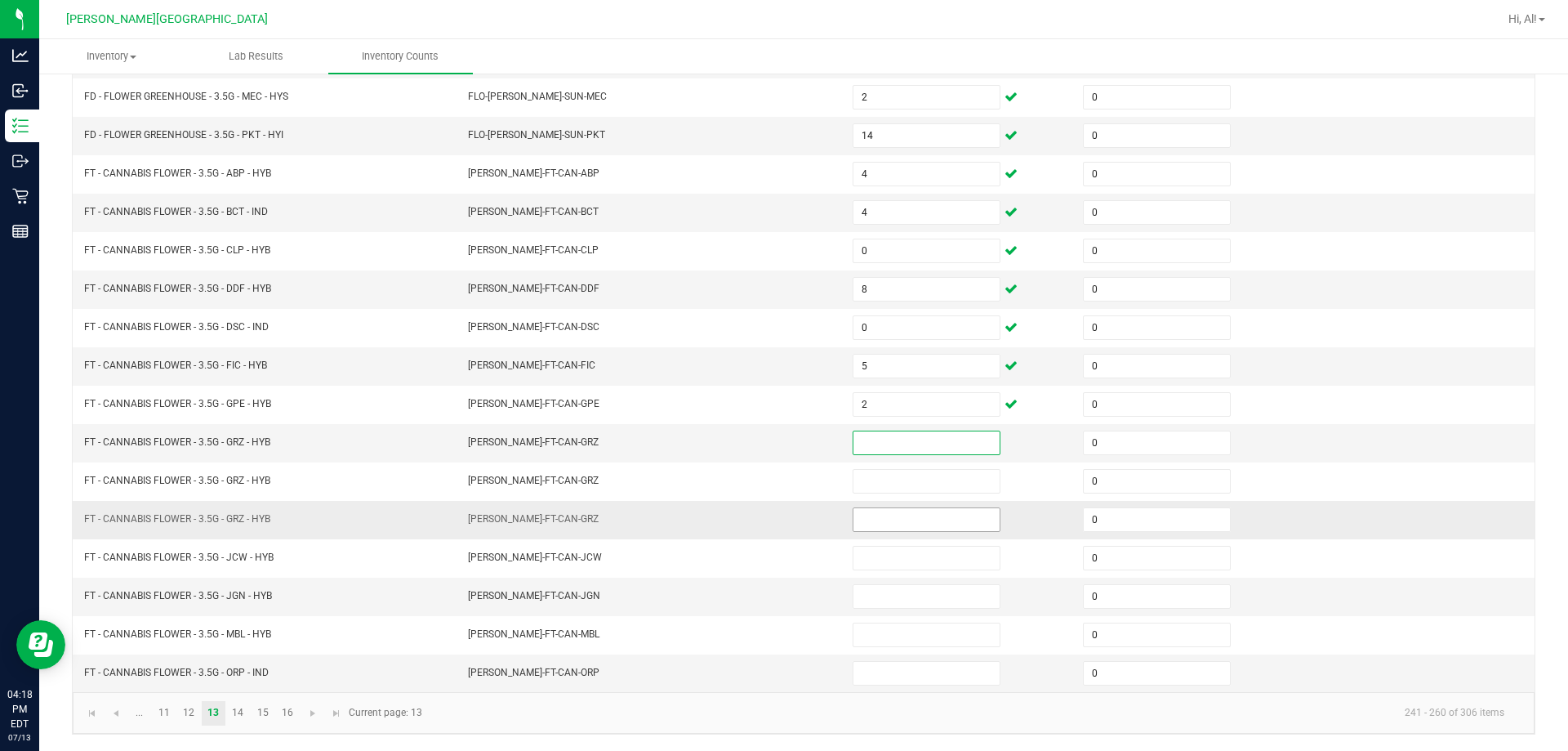 click at bounding box center [926, 520] 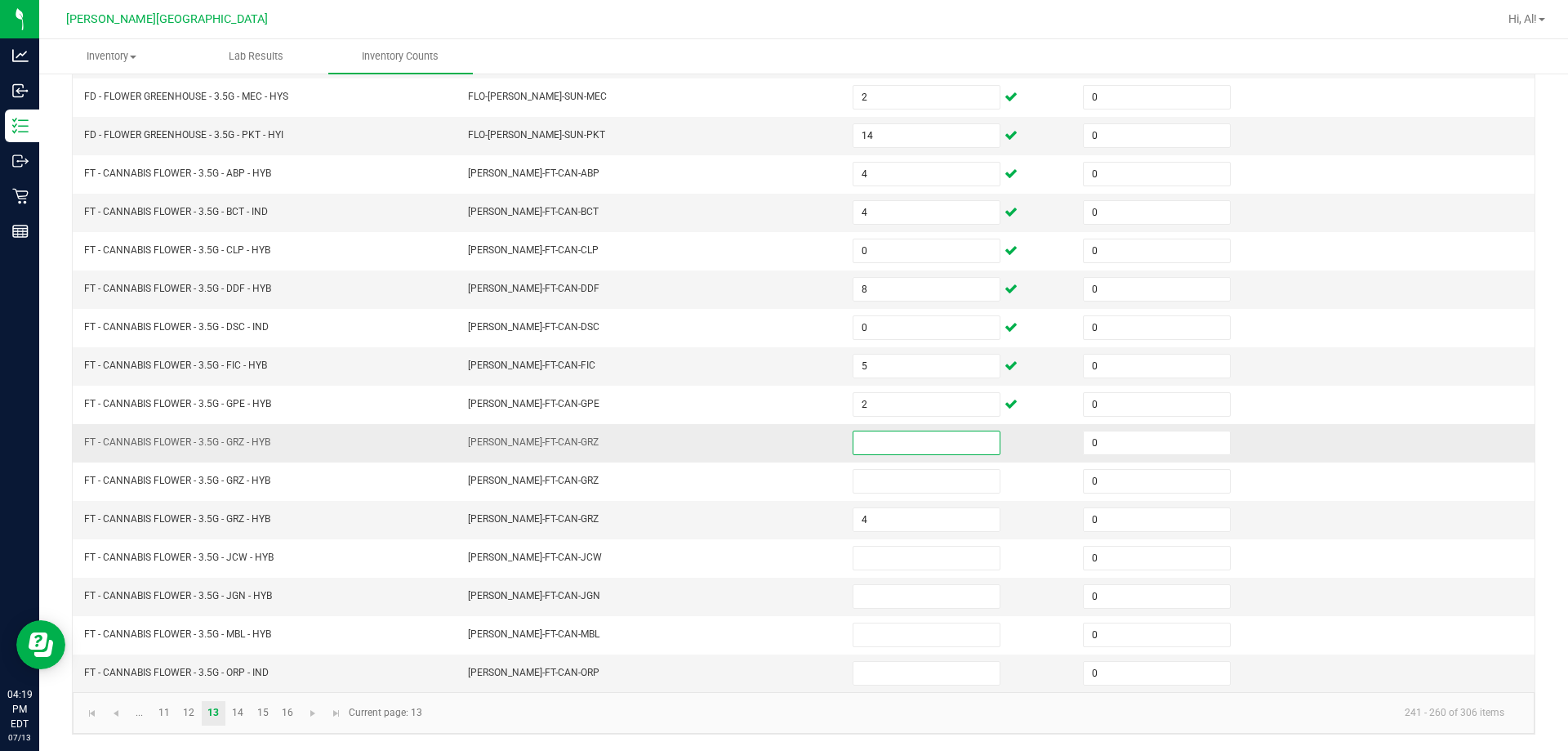 click at bounding box center [926, 443] 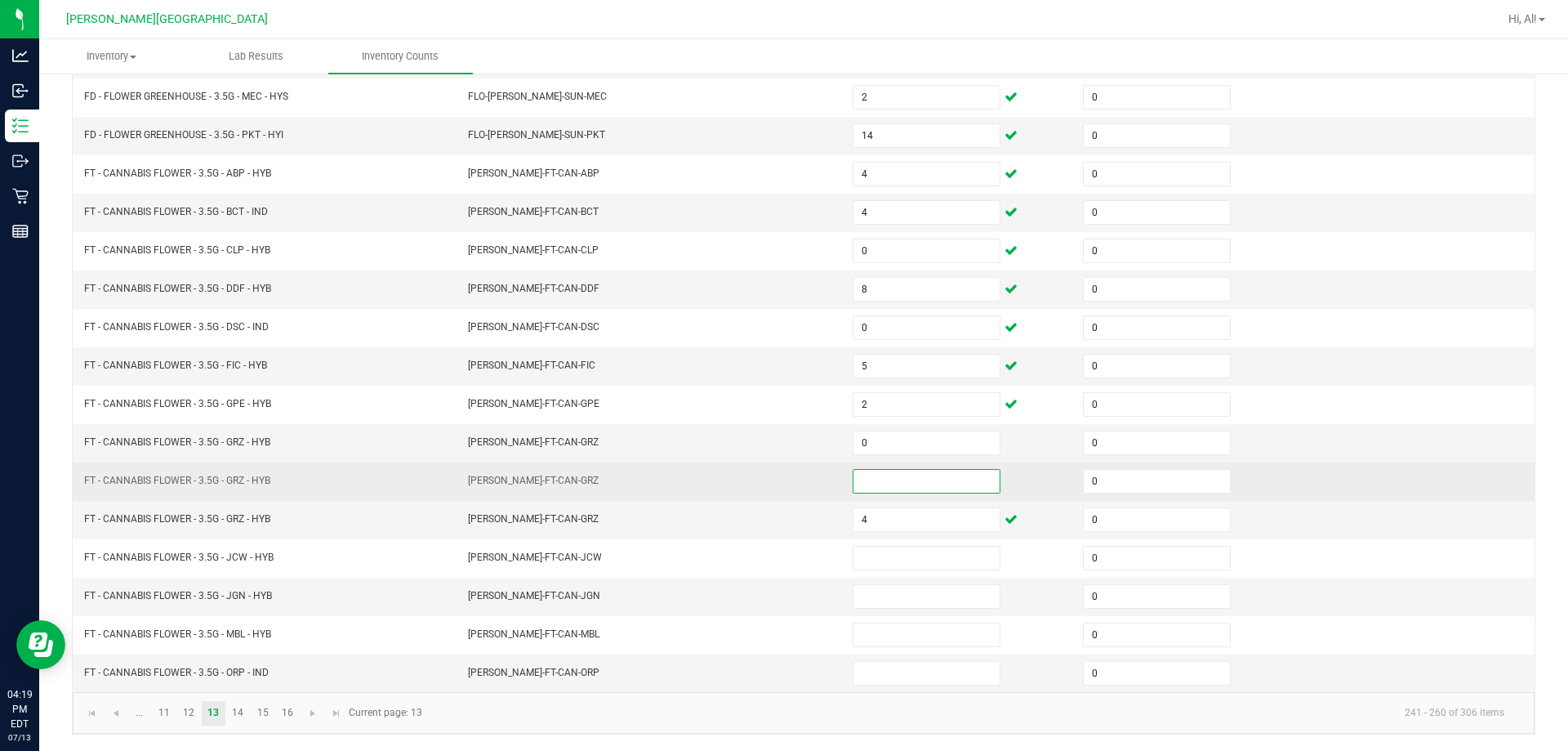 click at bounding box center [926, 481] 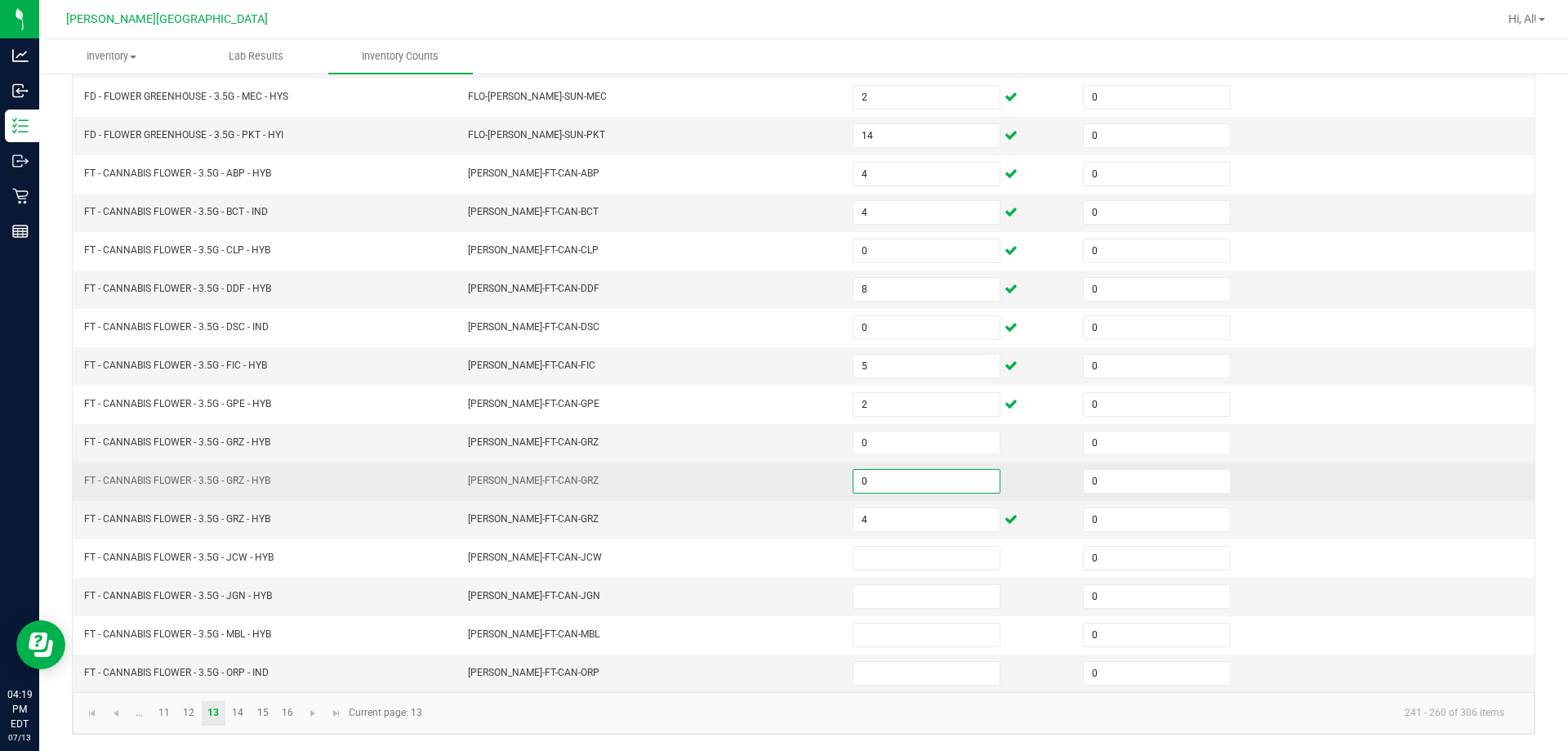 click on "[PERSON_NAME]-FT-CAN-GRZ" at bounding box center (650, 481) 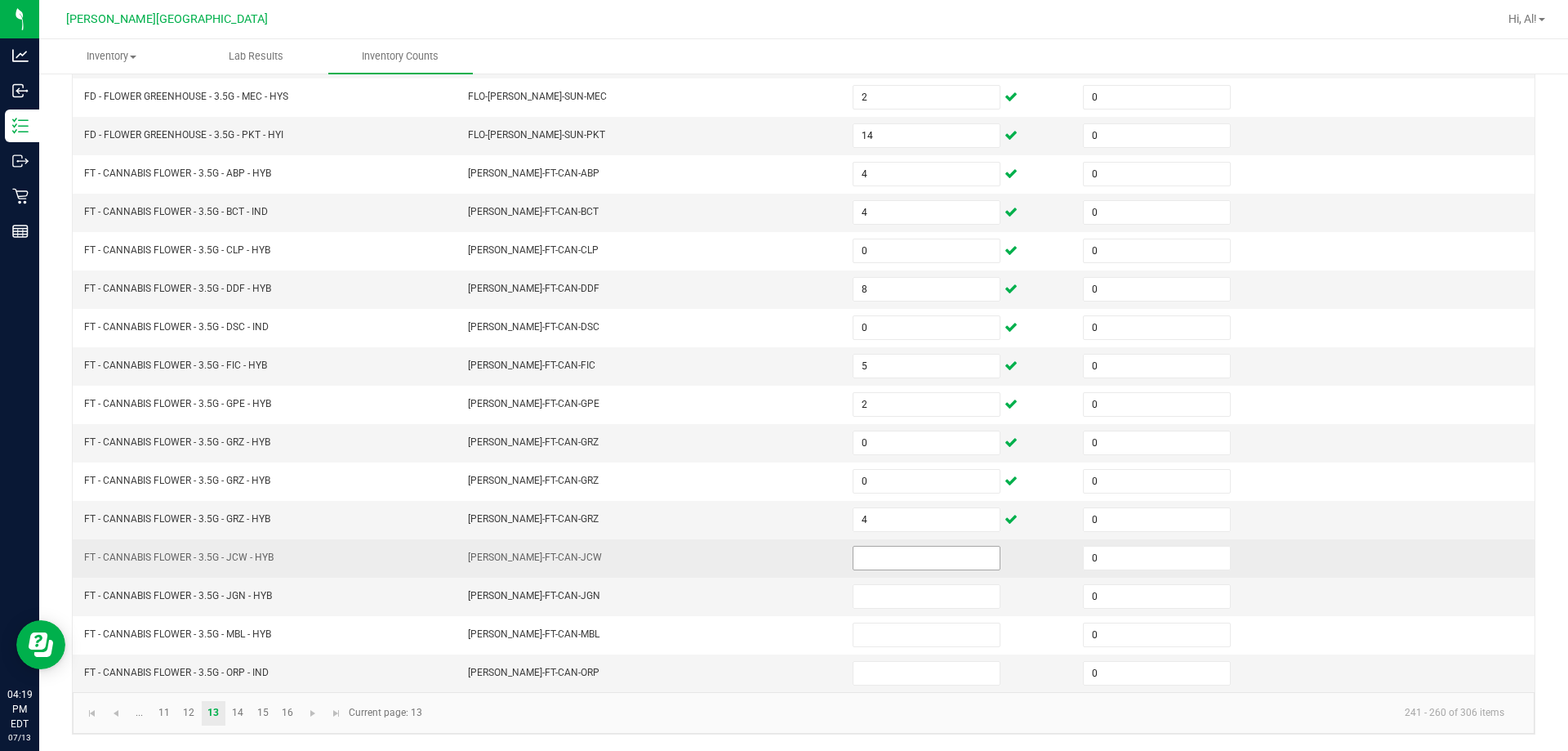 click at bounding box center [926, 558] 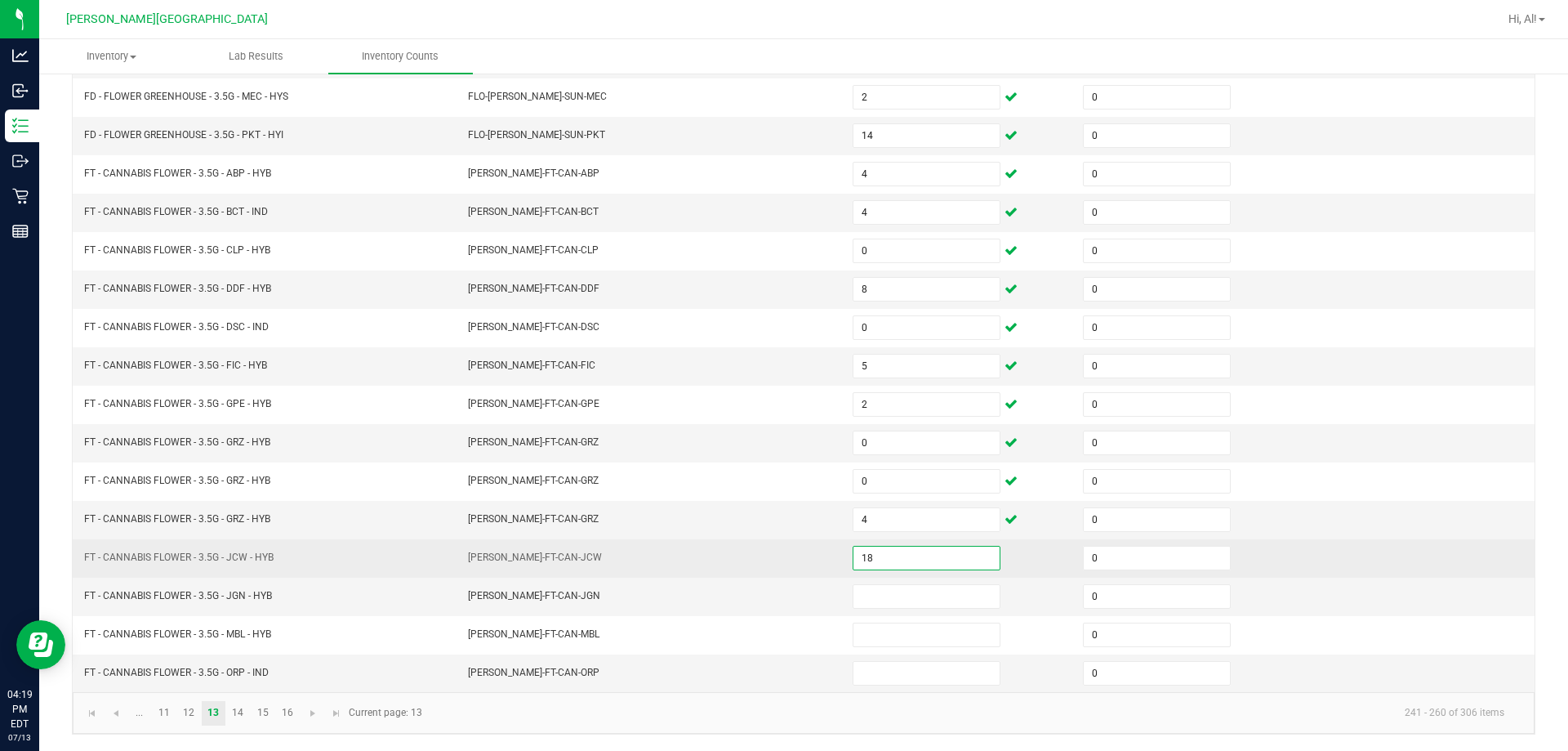 click on "FLO-BUD-FT-CAN-JCW" at bounding box center (650, 558) 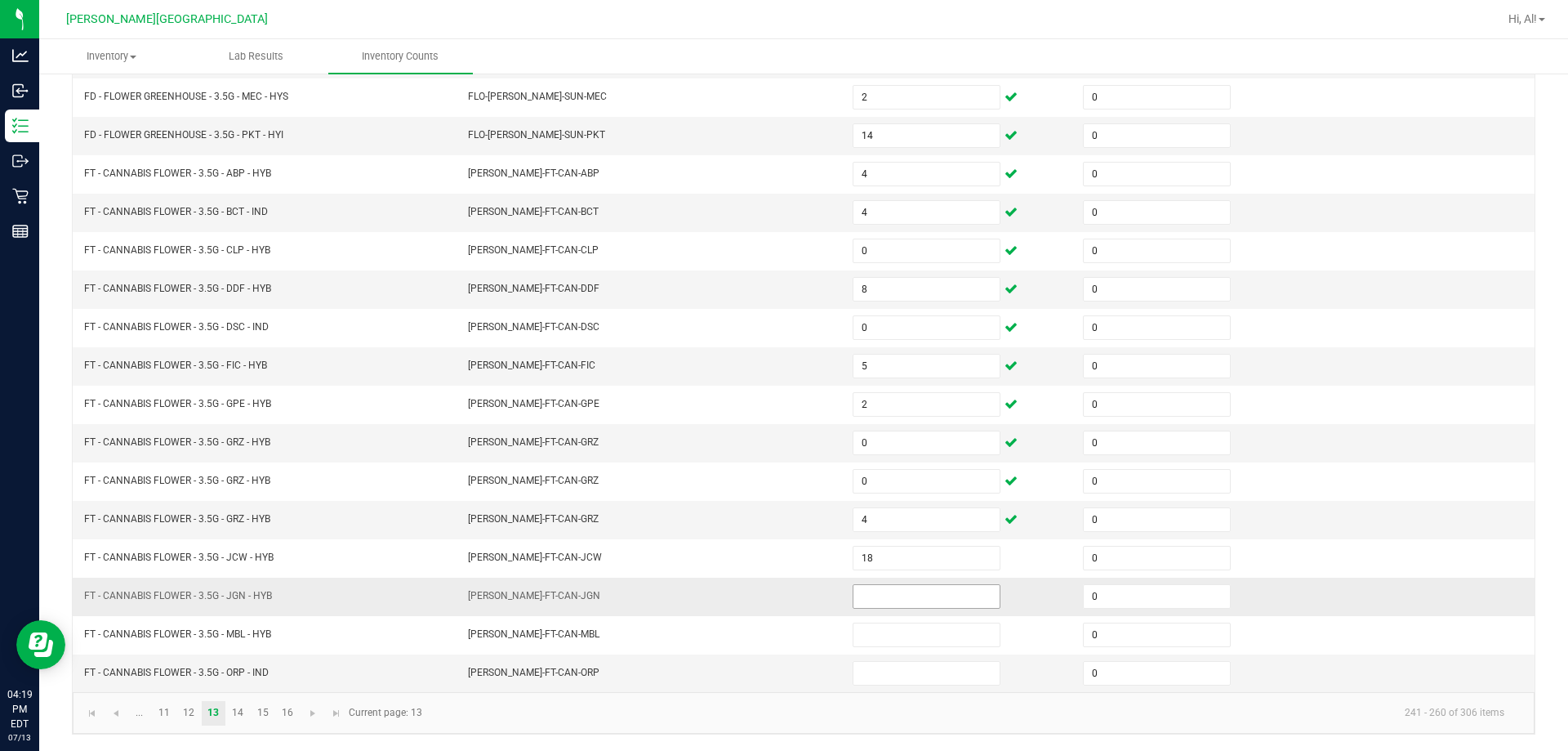 click at bounding box center (926, 597) 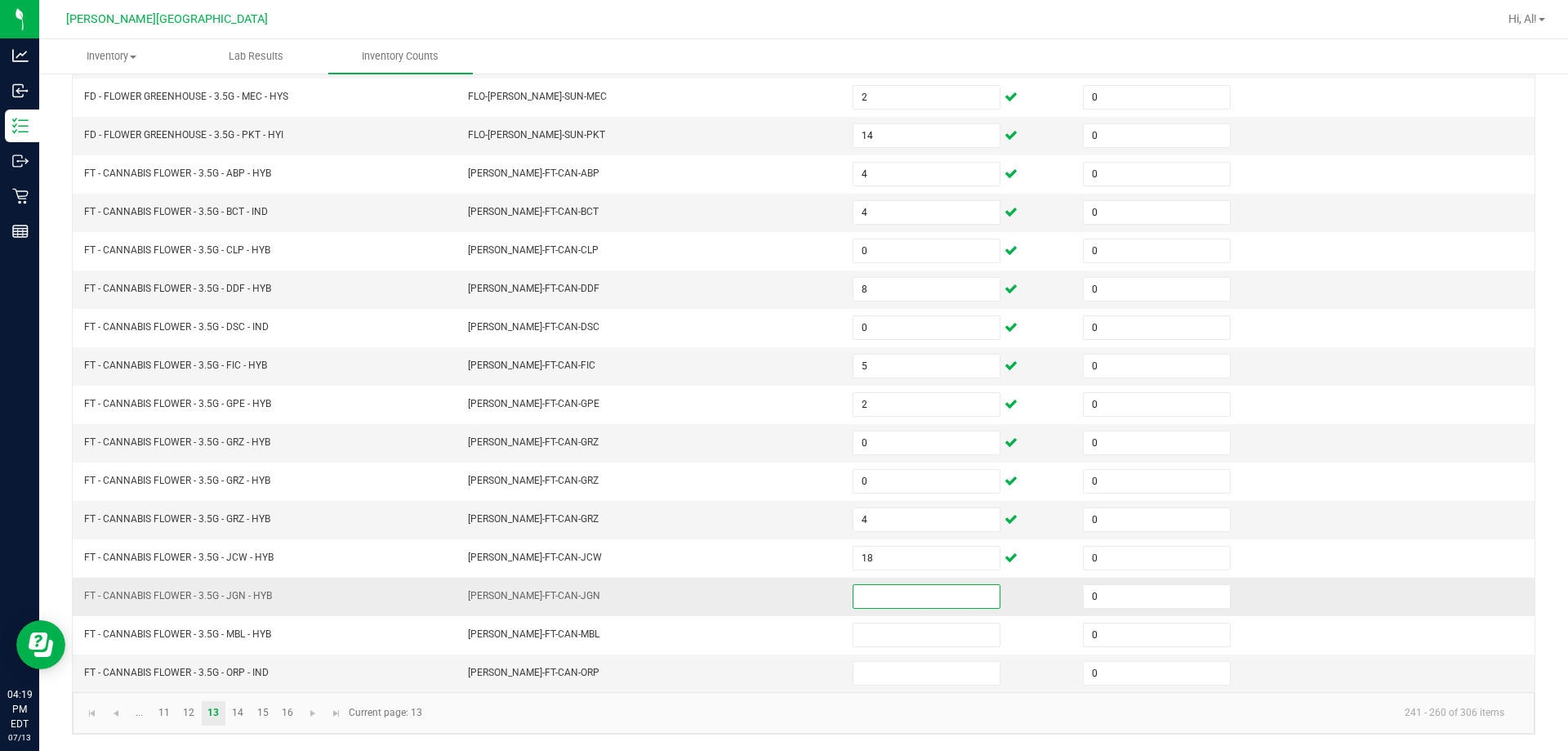 click on "FLO-BUD-FT-CAN-JGN" at bounding box center (650, 597) 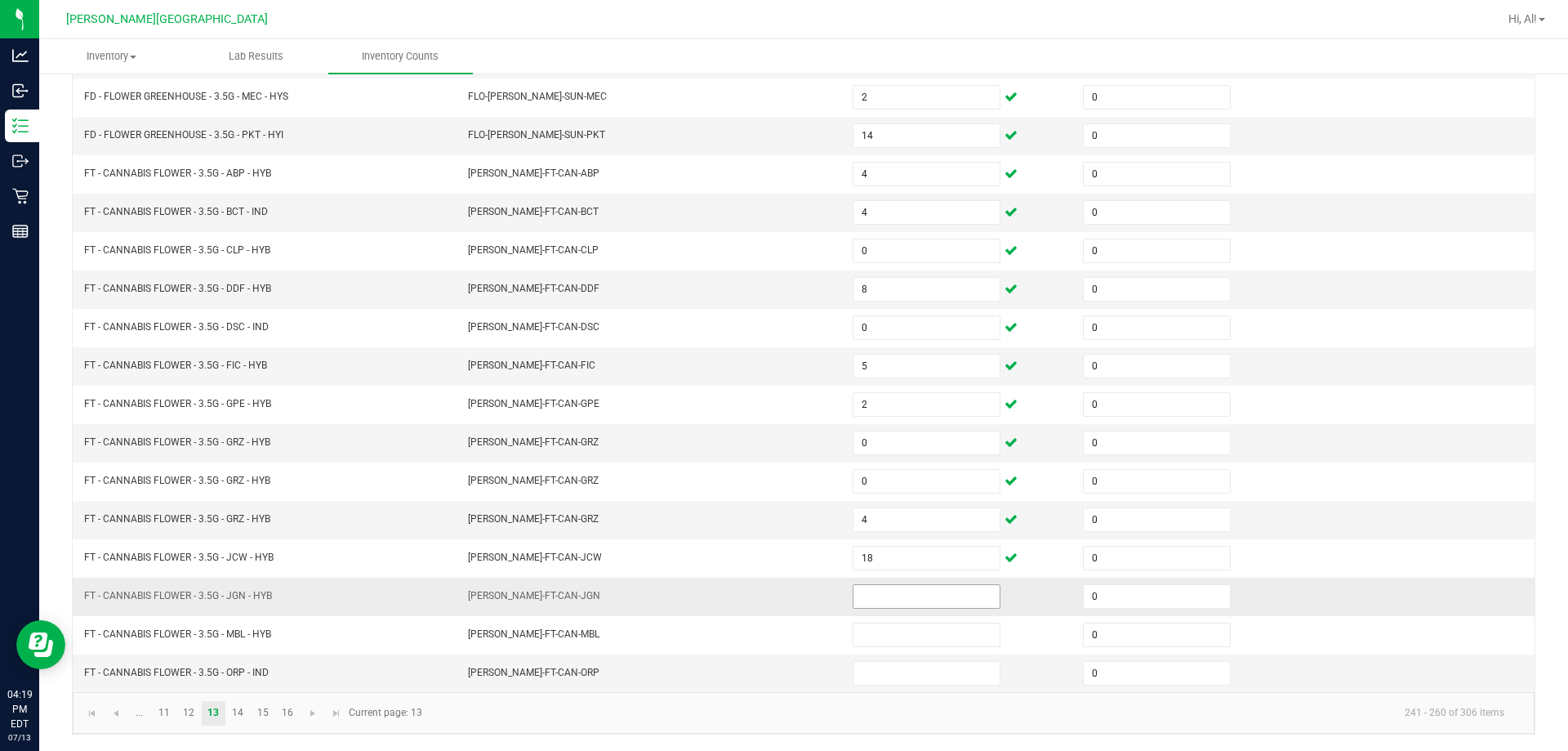 click at bounding box center [926, 597] 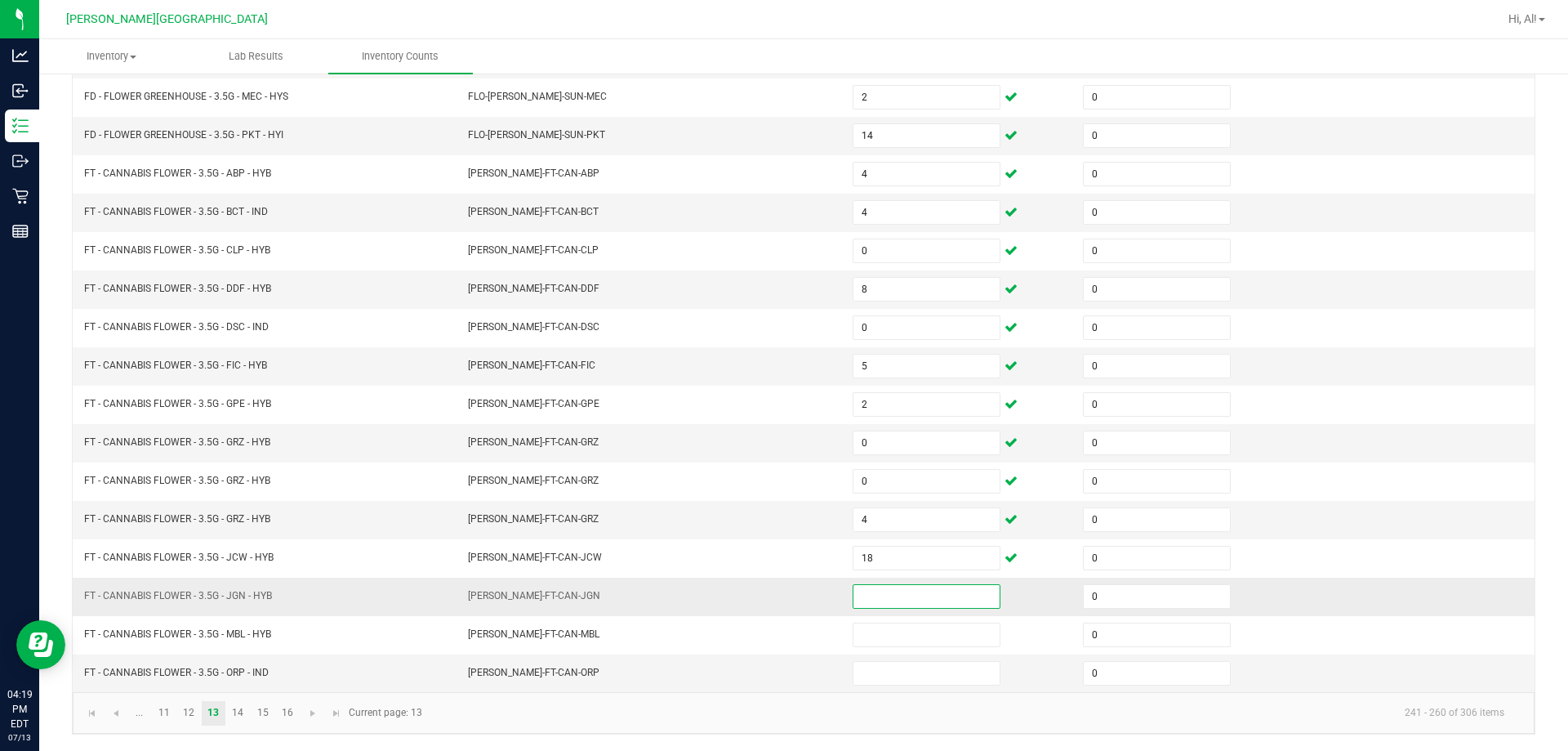 click at bounding box center [926, 597] 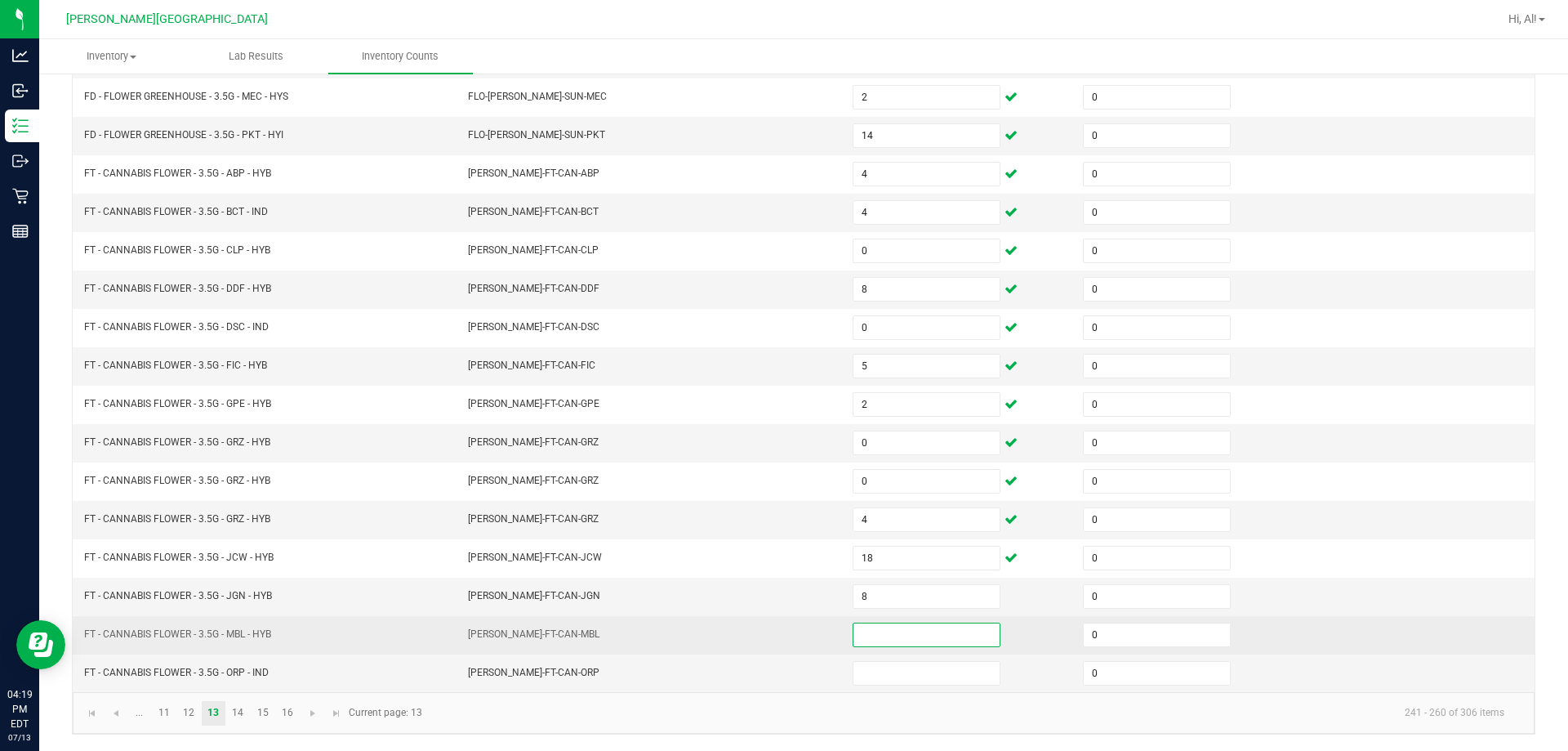 click at bounding box center (926, 635) 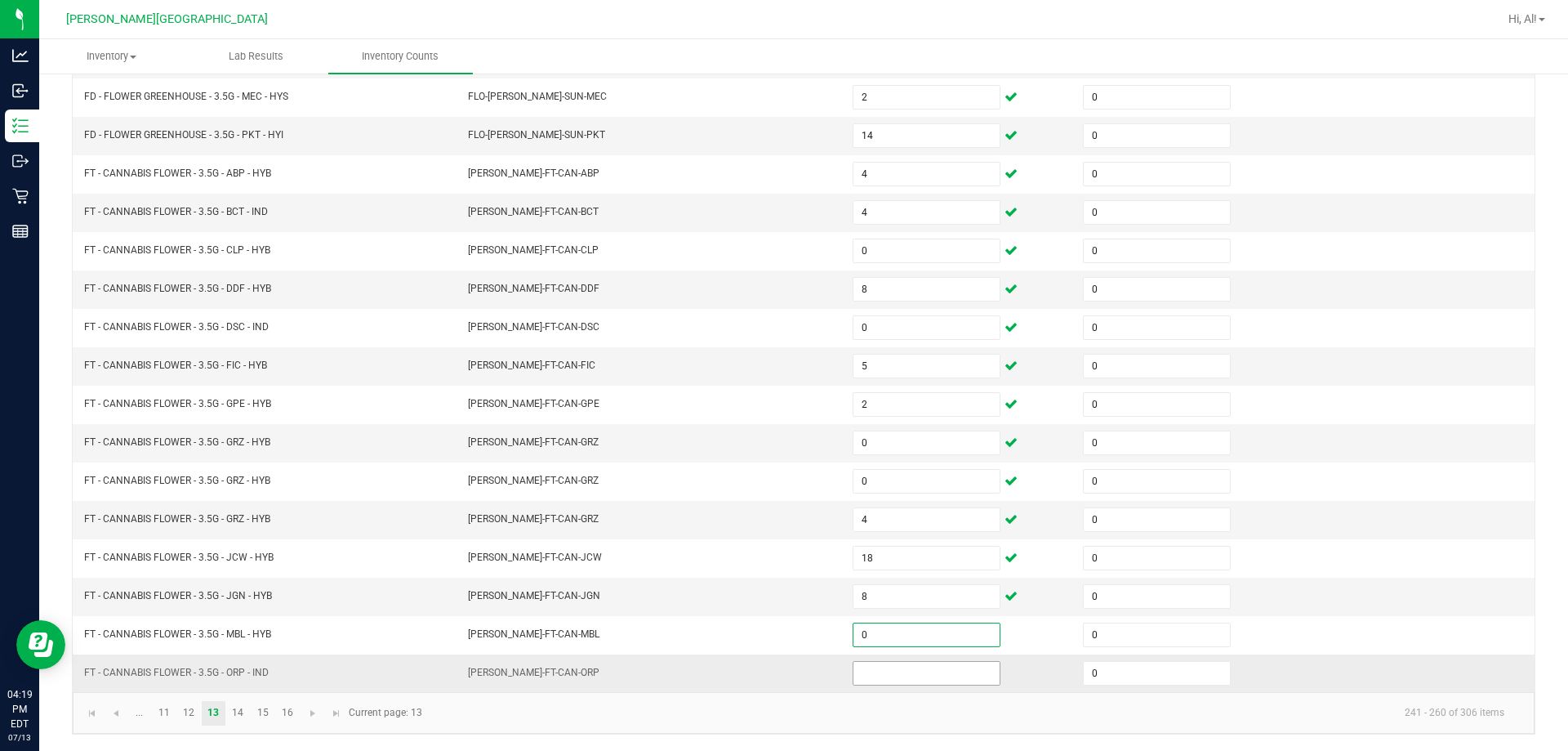 click at bounding box center [926, 673] 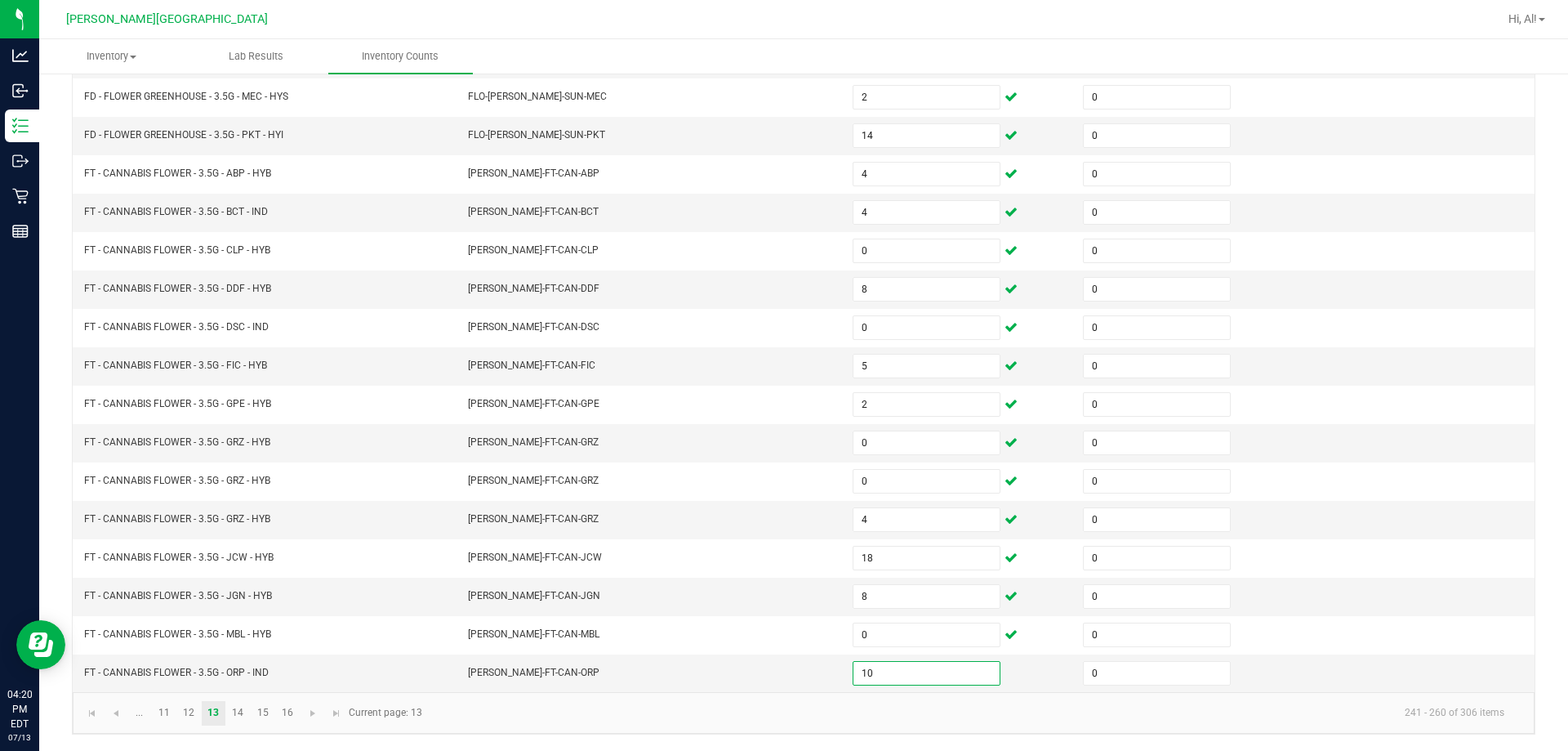 click on "...  11   12   13   14   15   16  241 - 260 of 306 items  Current page: 13" 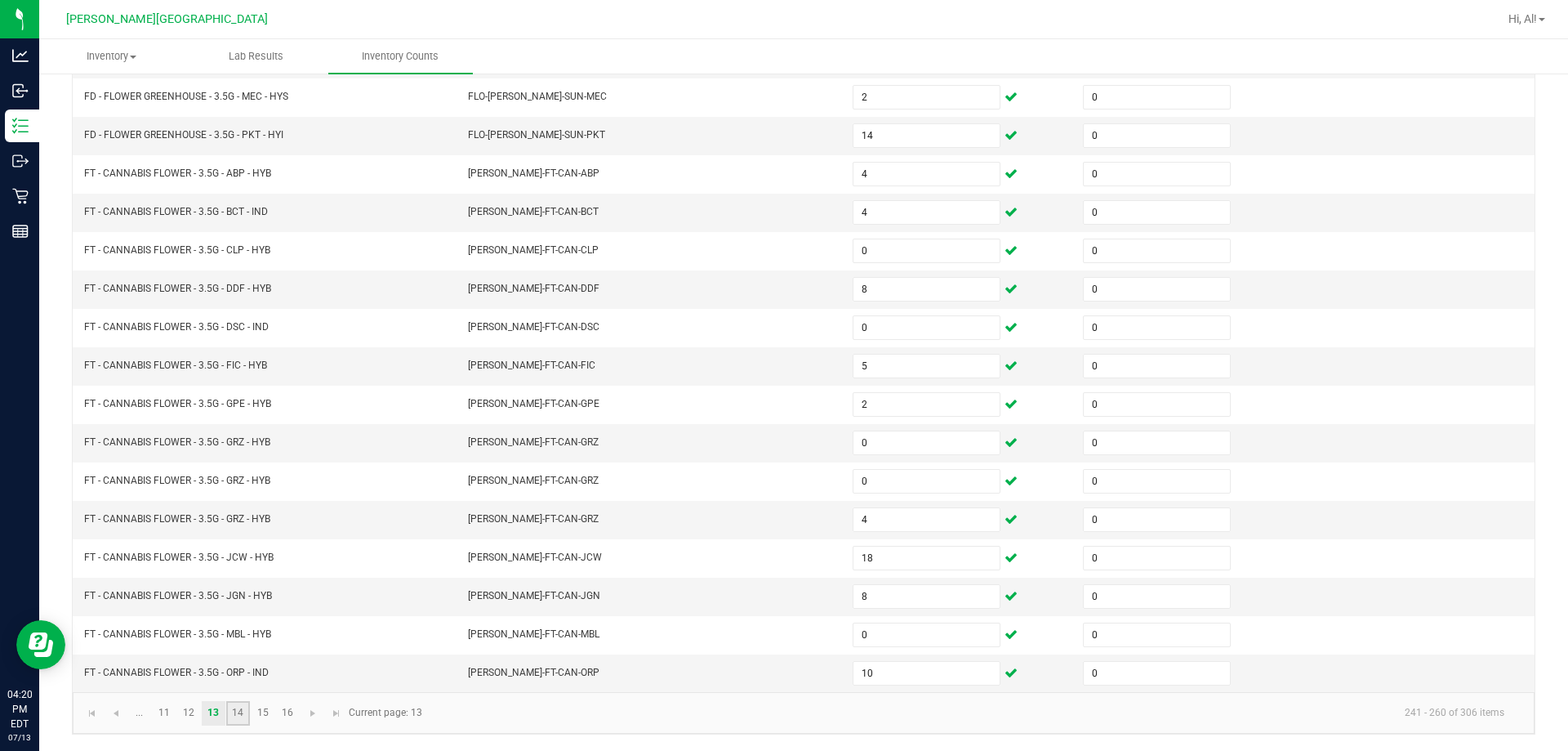 click on "14" 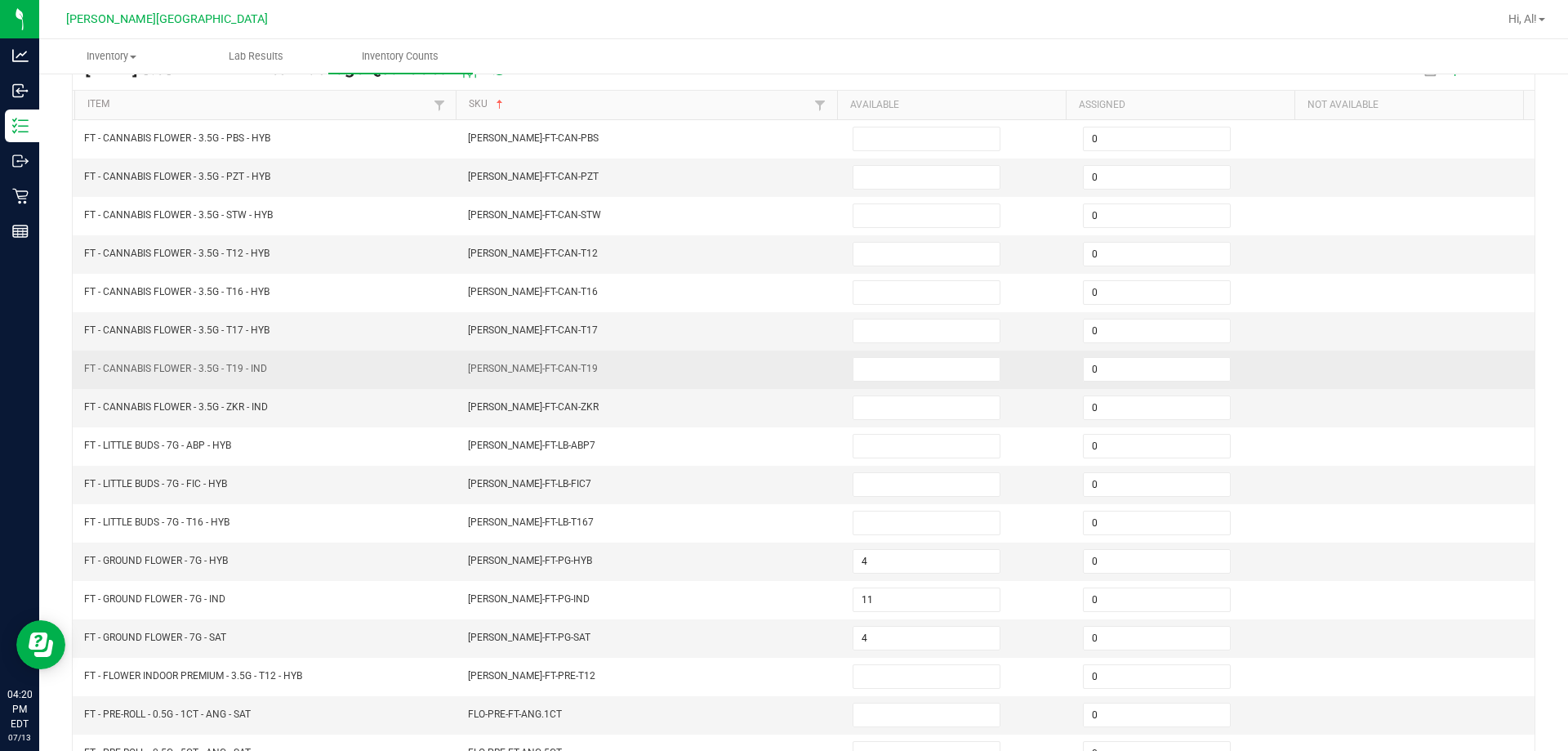 scroll, scrollTop: 94, scrollLeft: 0, axis: vertical 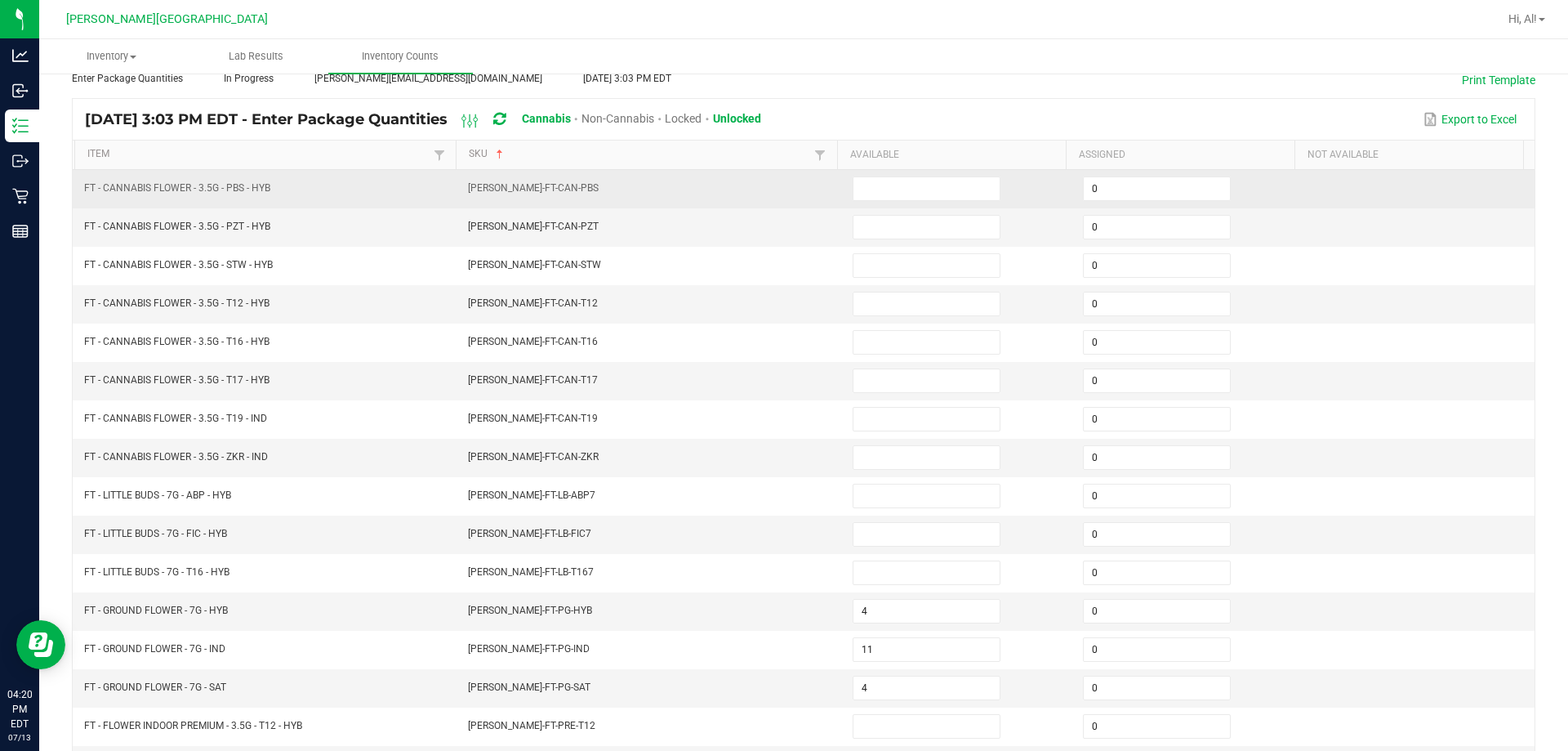 click at bounding box center (958, 189) 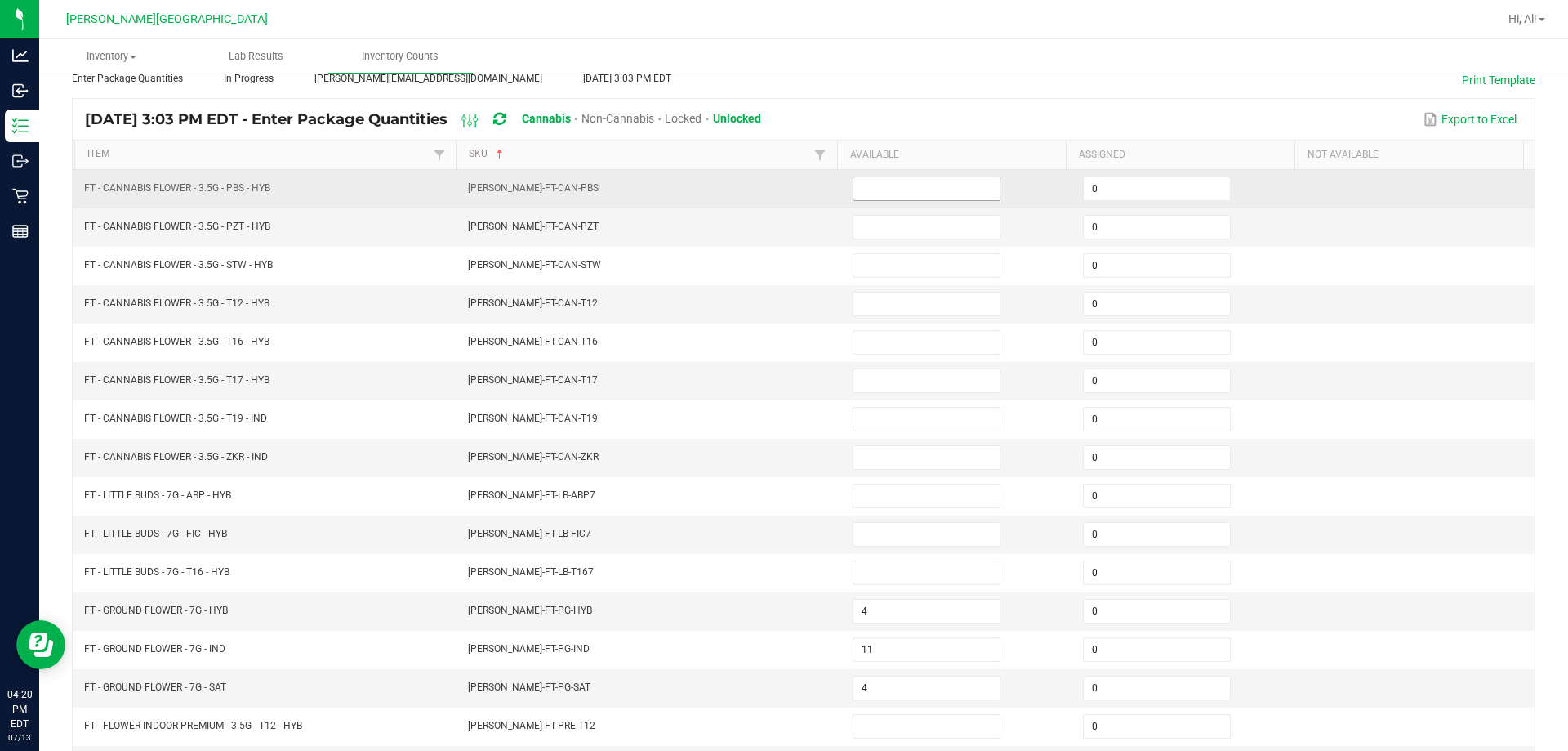 click at bounding box center [926, 189] 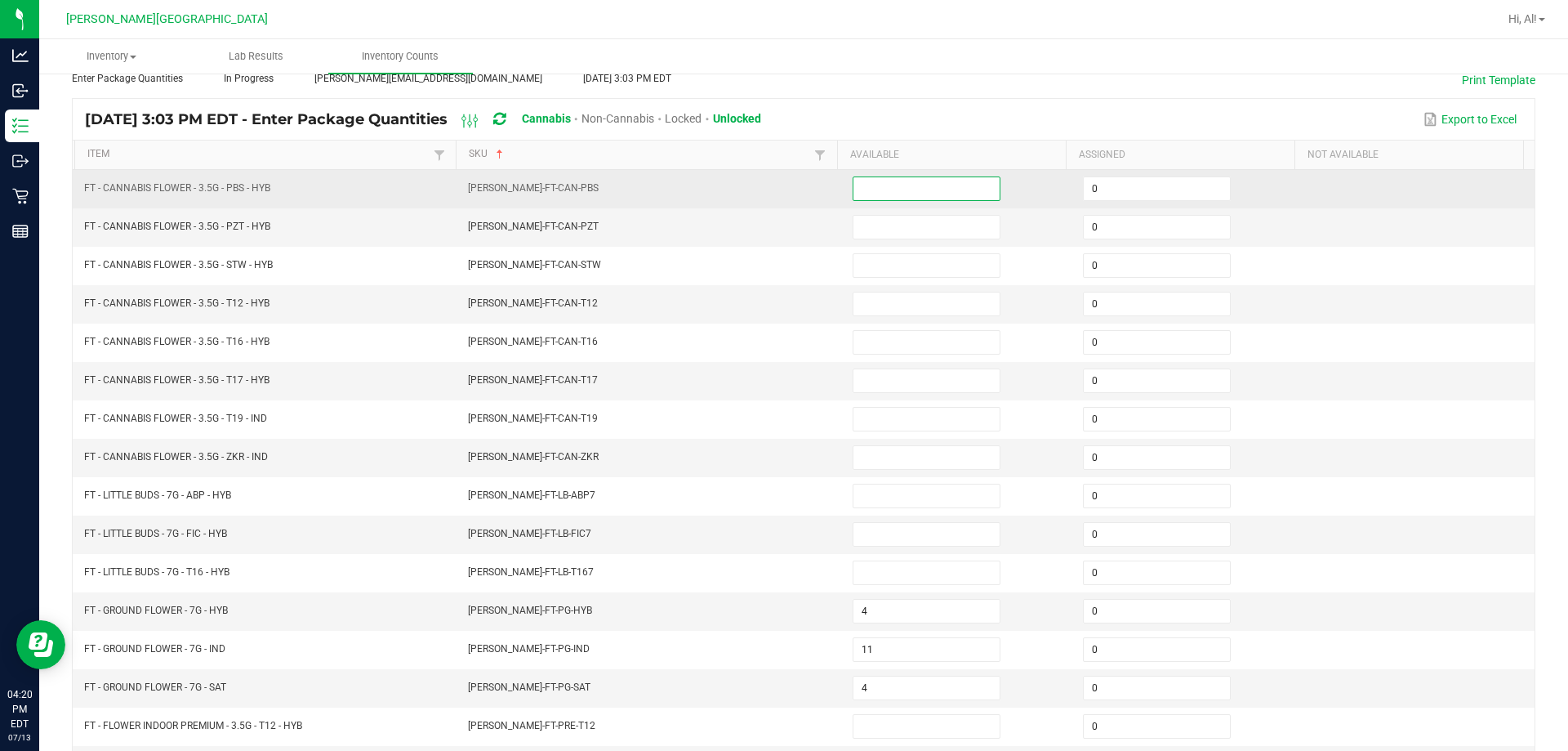 click at bounding box center [926, 189] 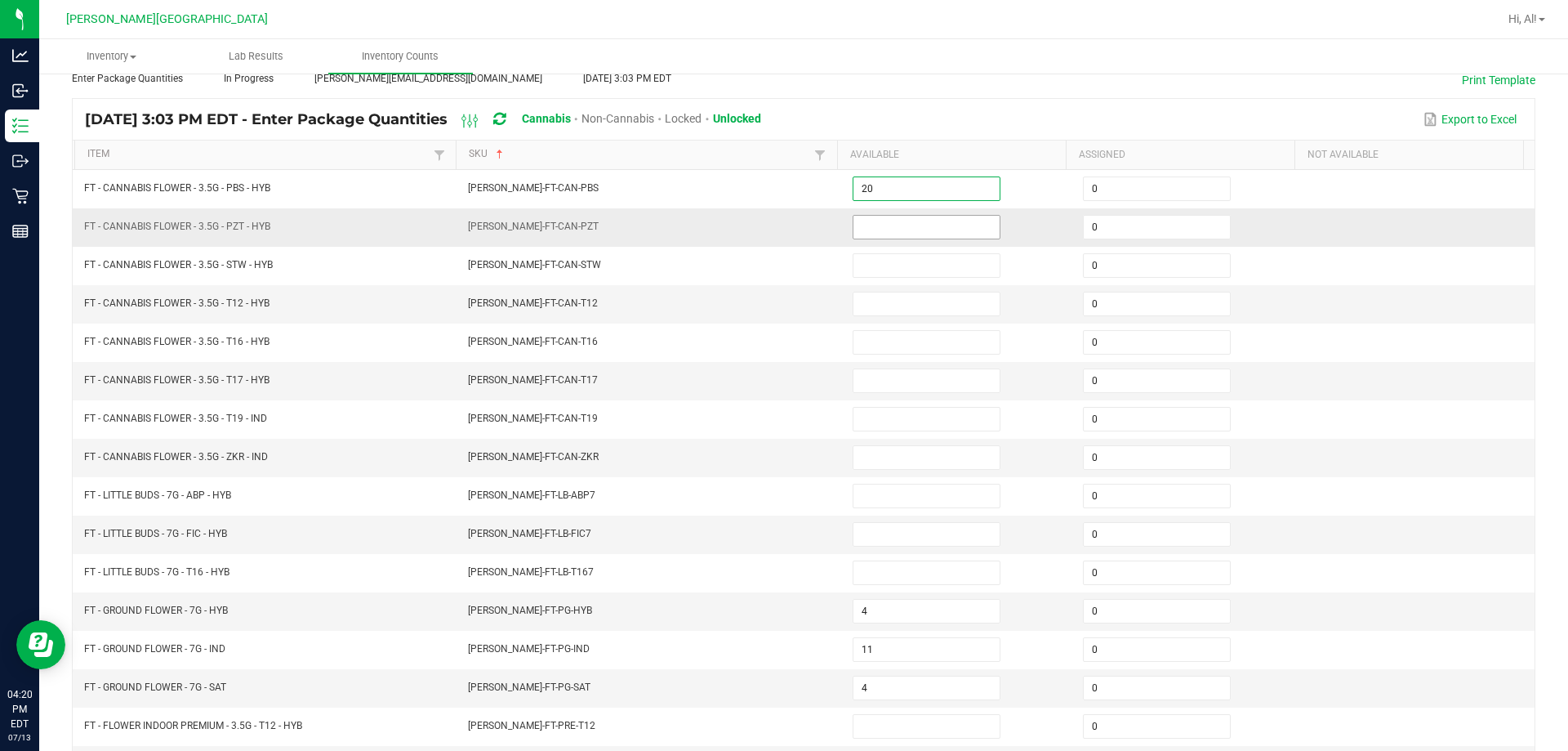 click at bounding box center [926, 227] 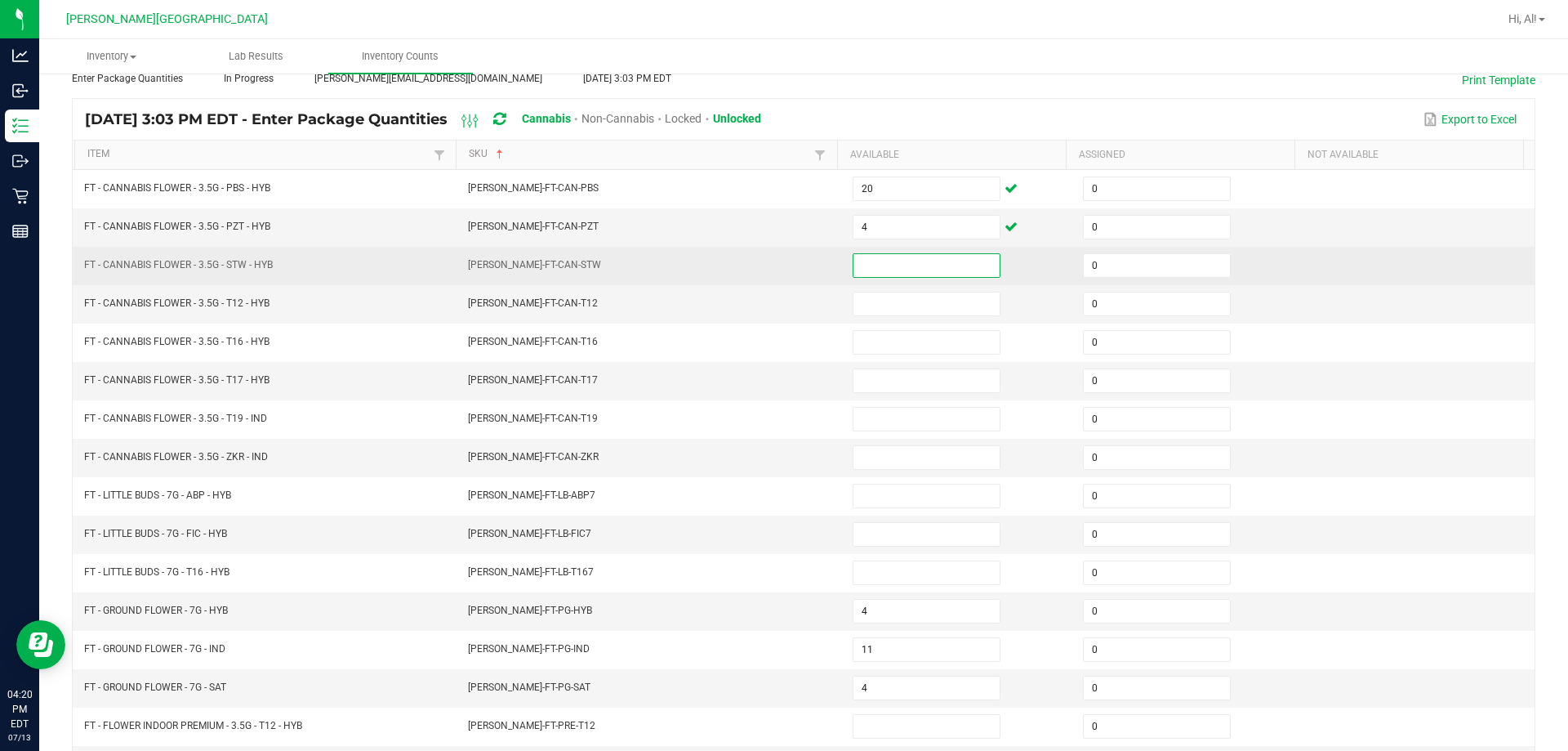 click at bounding box center [926, 266] 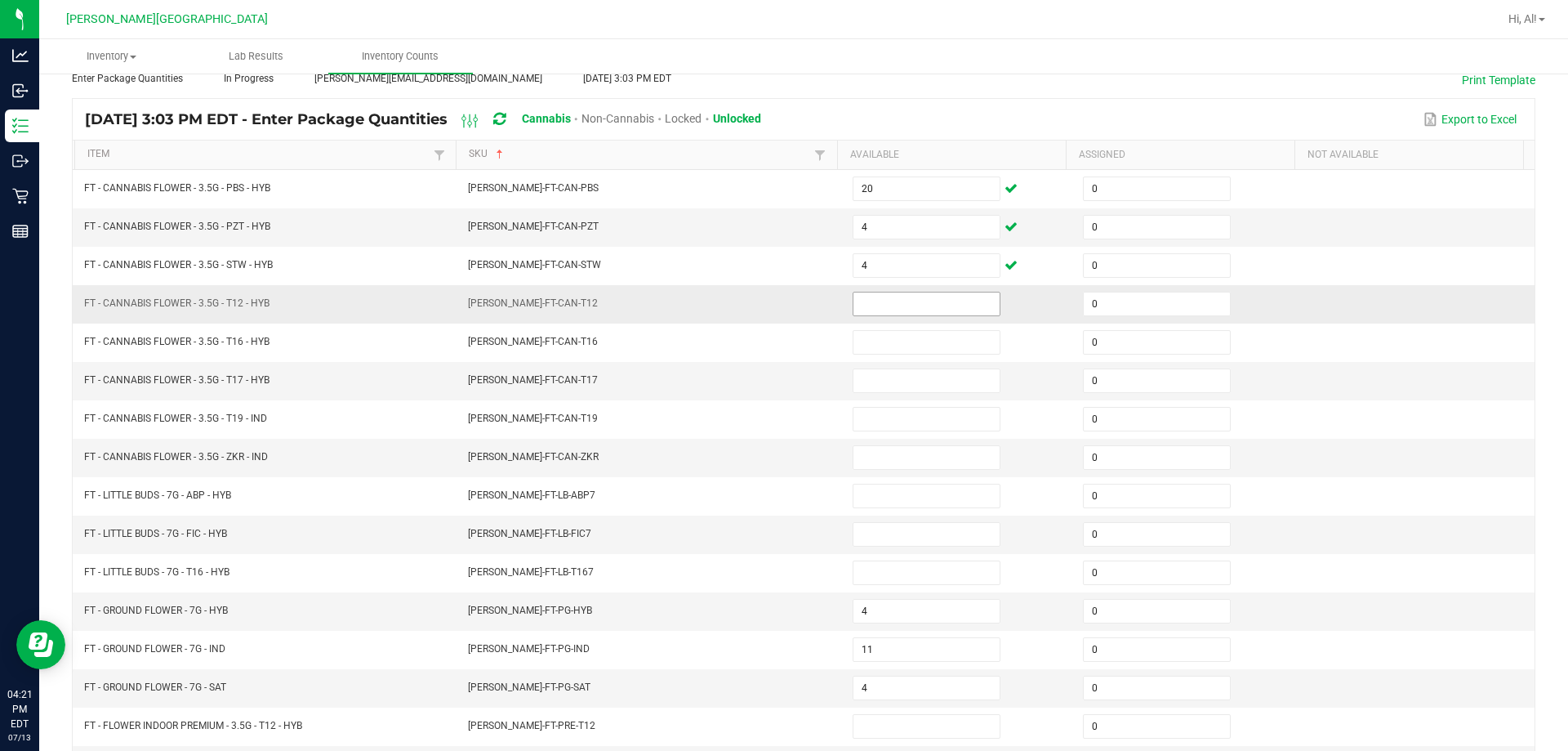 click at bounding box center (926, 304) 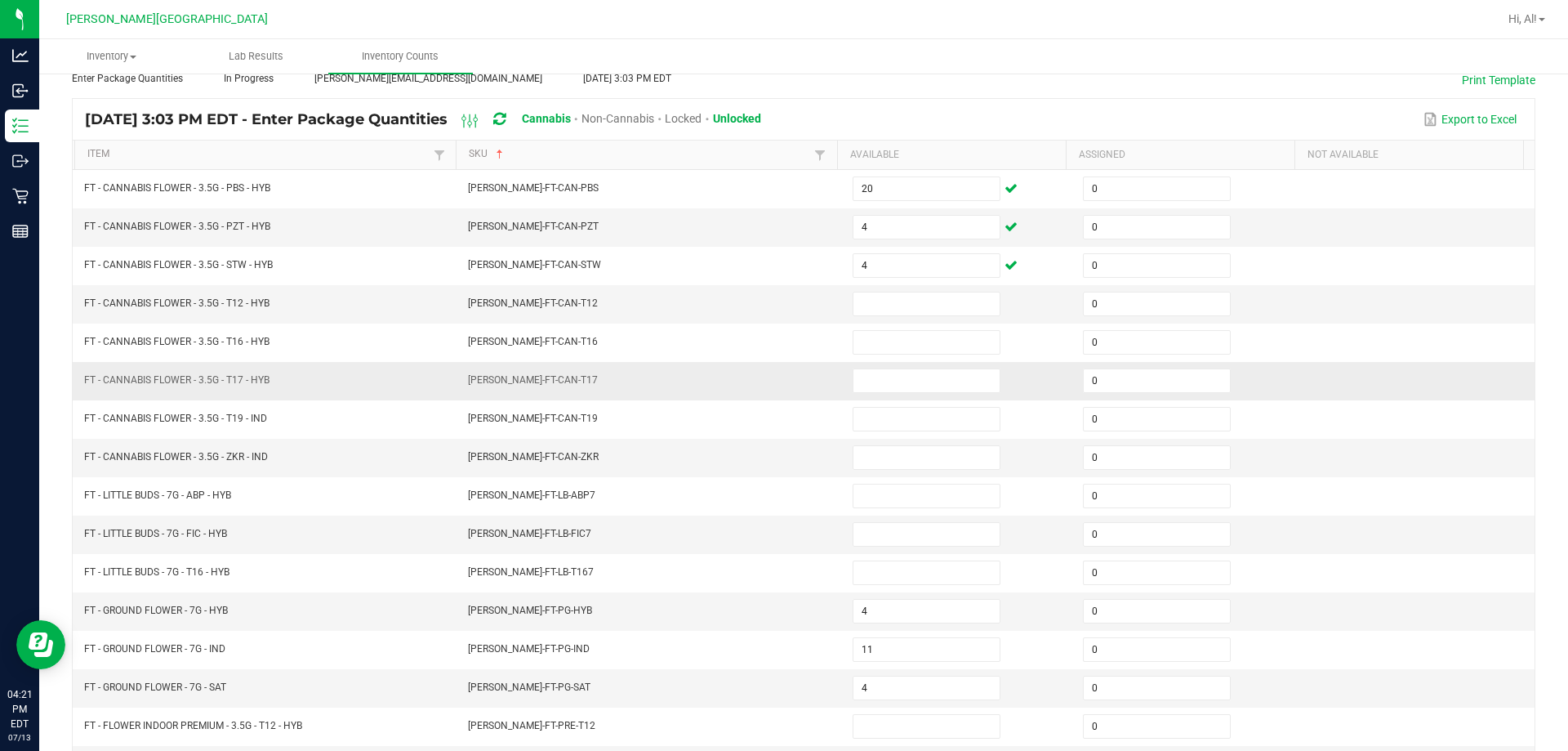 click at bounding box center (958, 381) 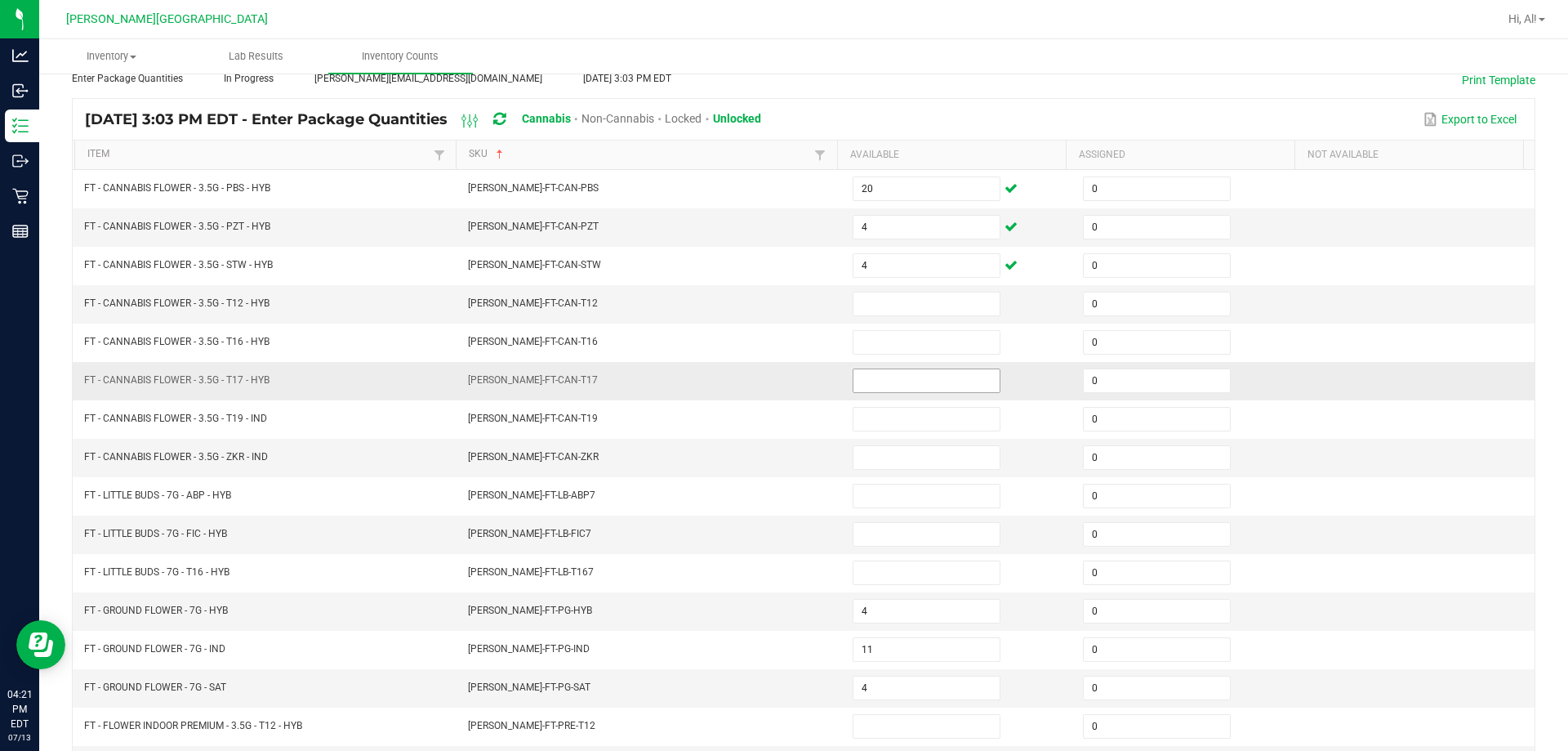 click at bounding box center (926, 381) 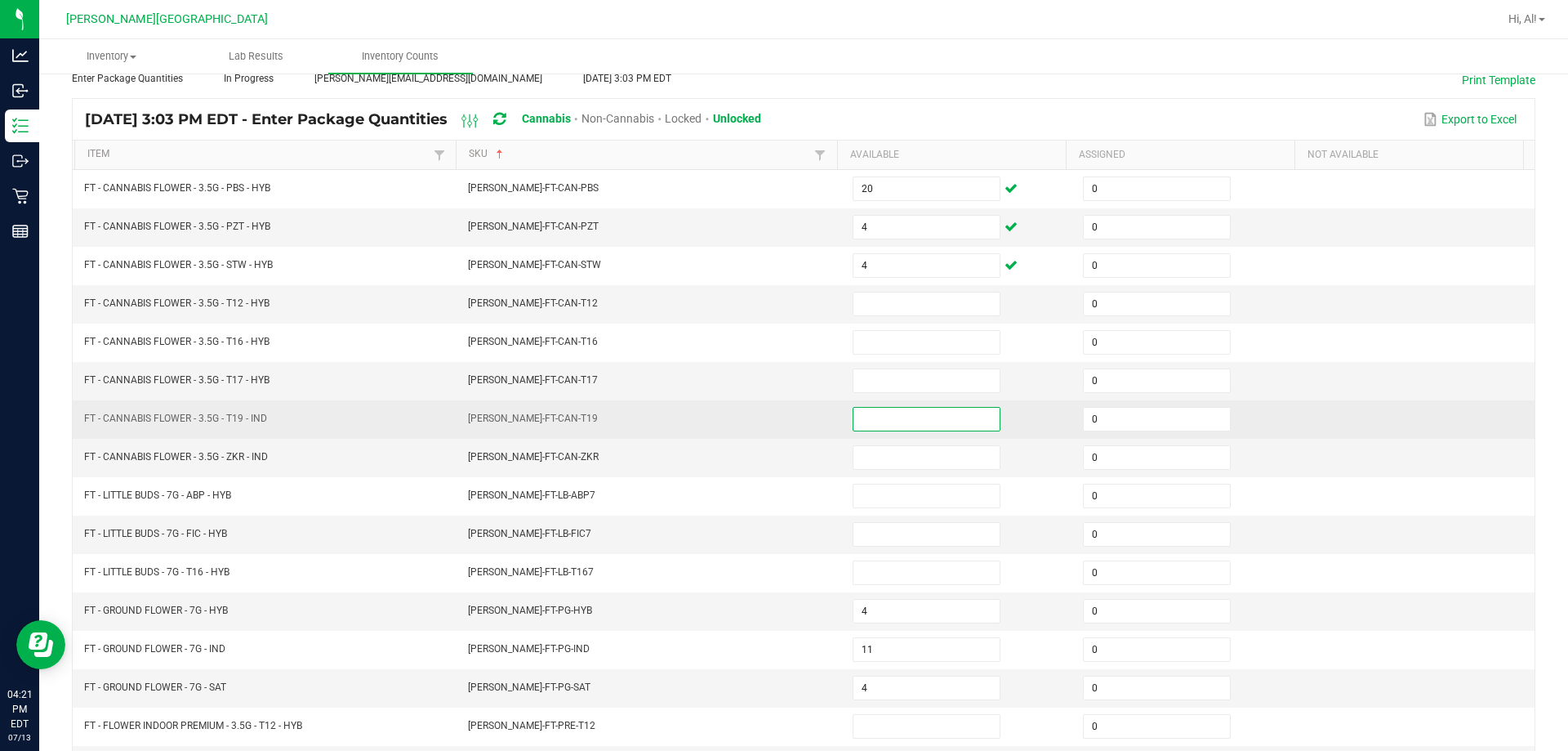 click at bounding box center (926, 419) 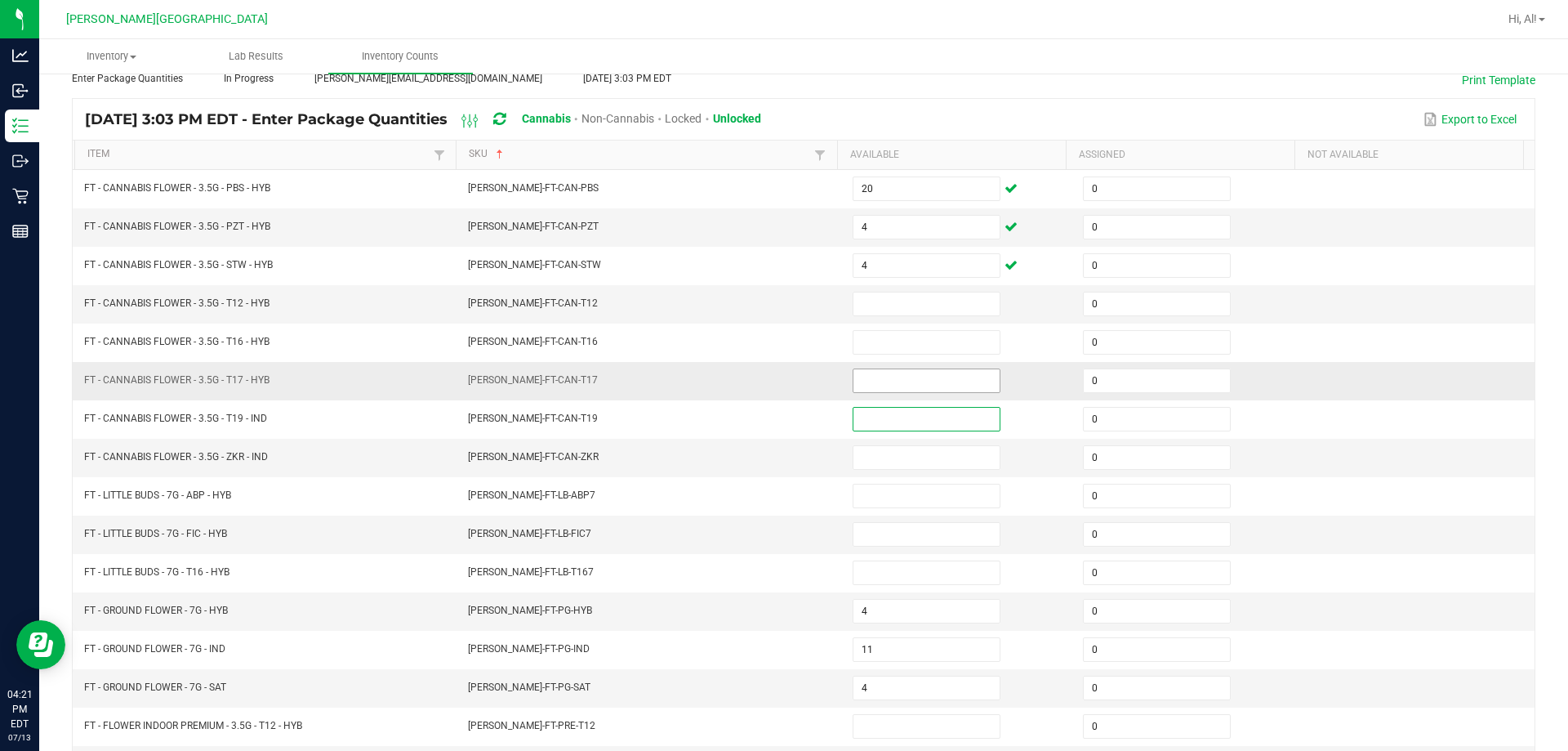 click at bounding box center (926, 381) 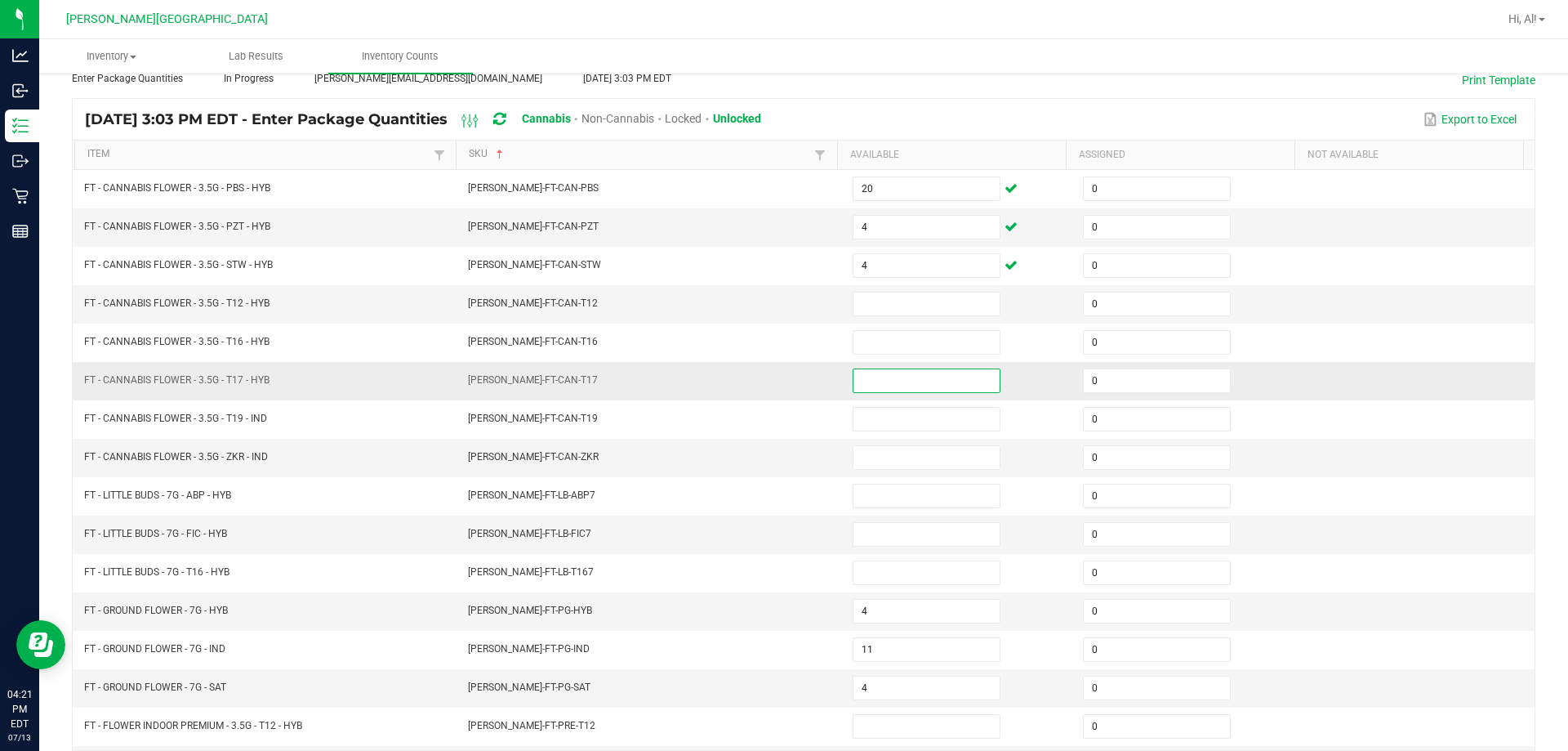 click at bounding box center (926, 381) 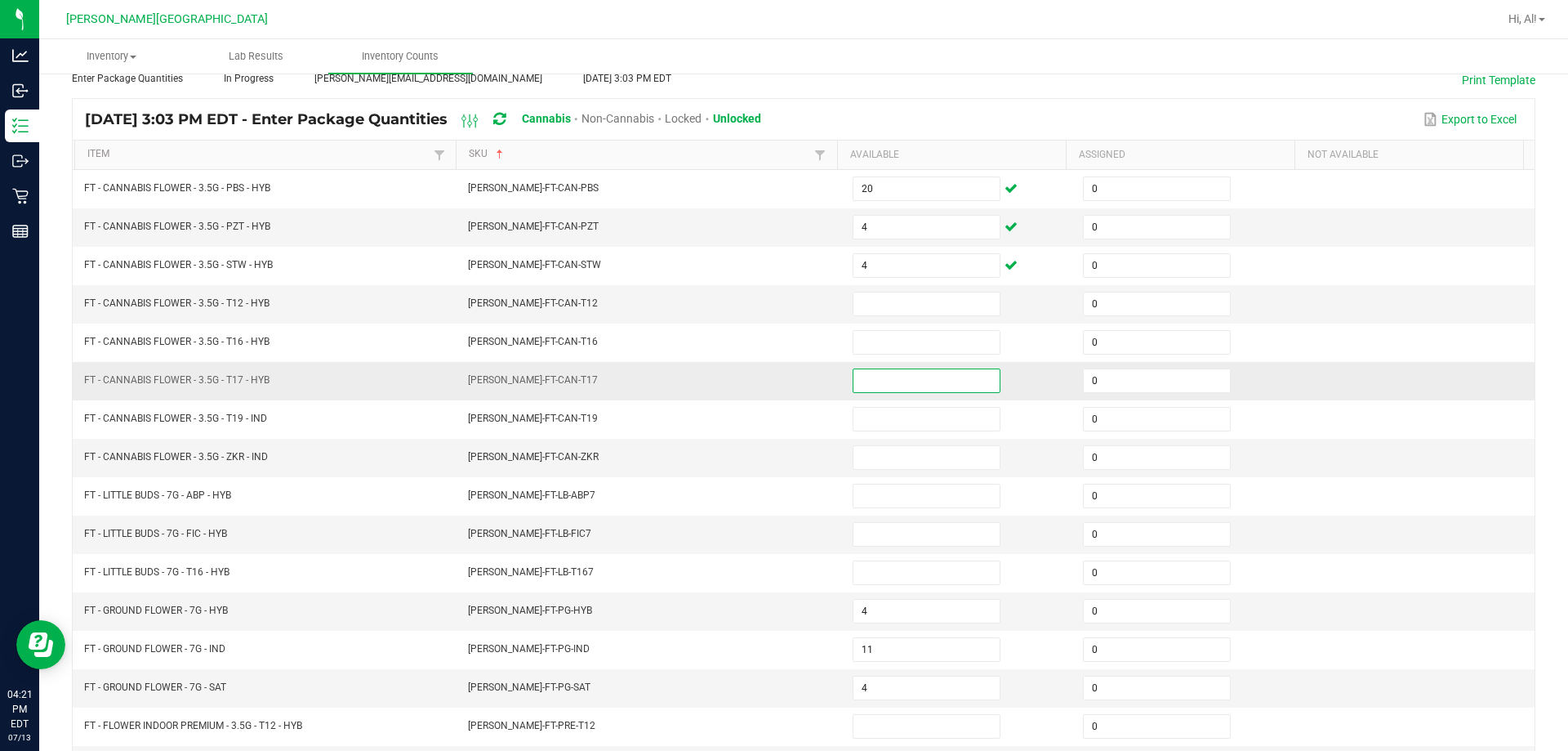 click at bounding box center [926, 381] 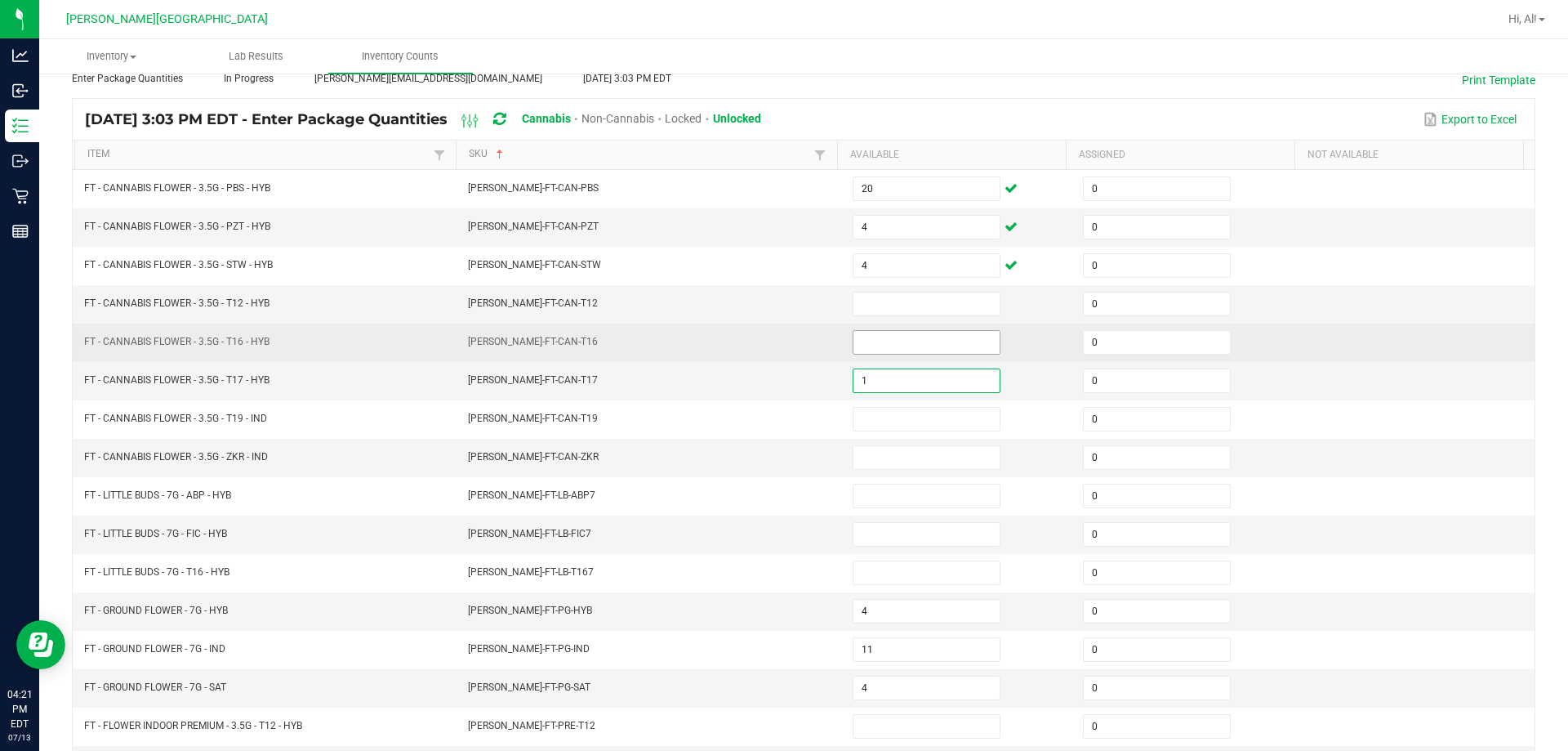 click at bounding box center (926, 342) 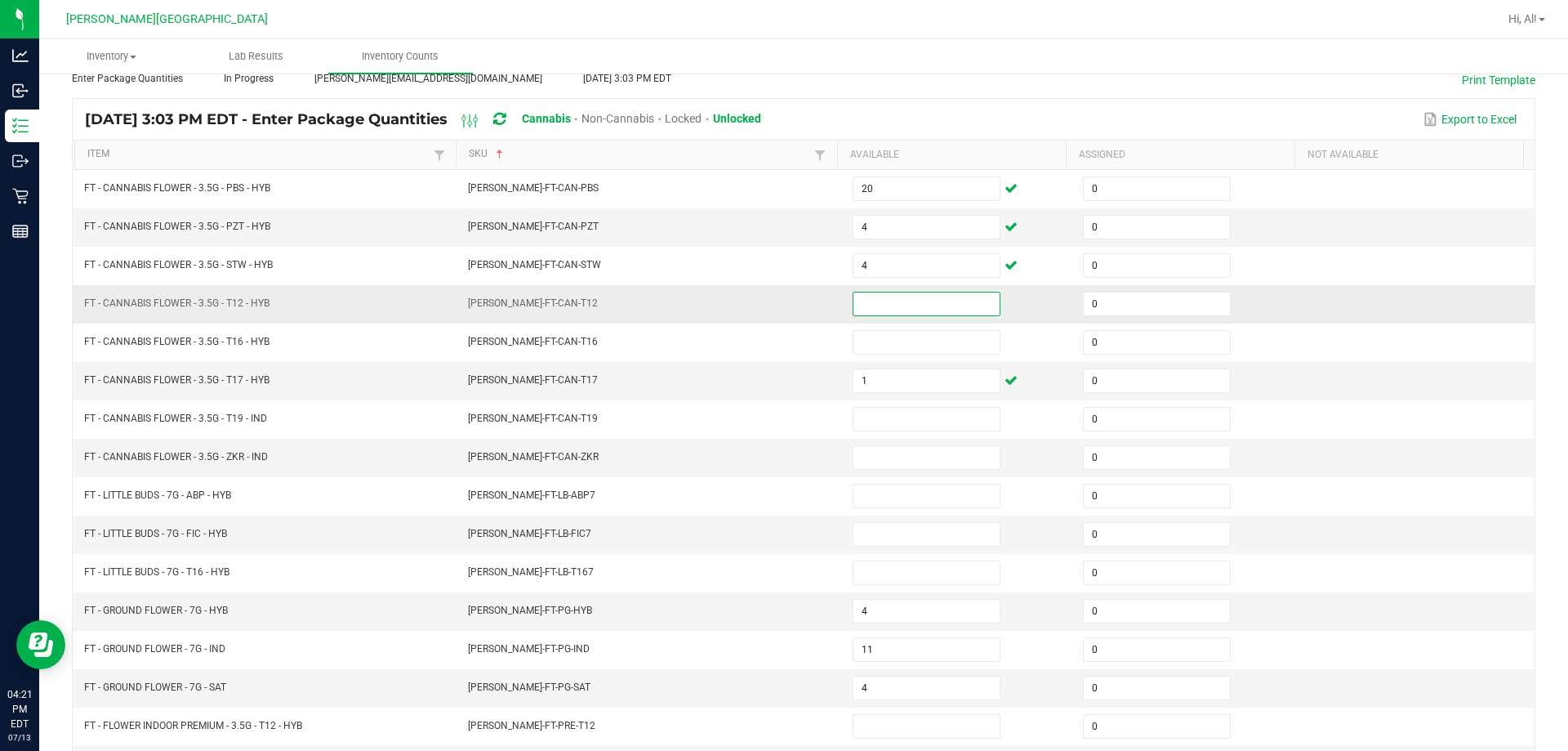 click at bounding box center [926, 304] 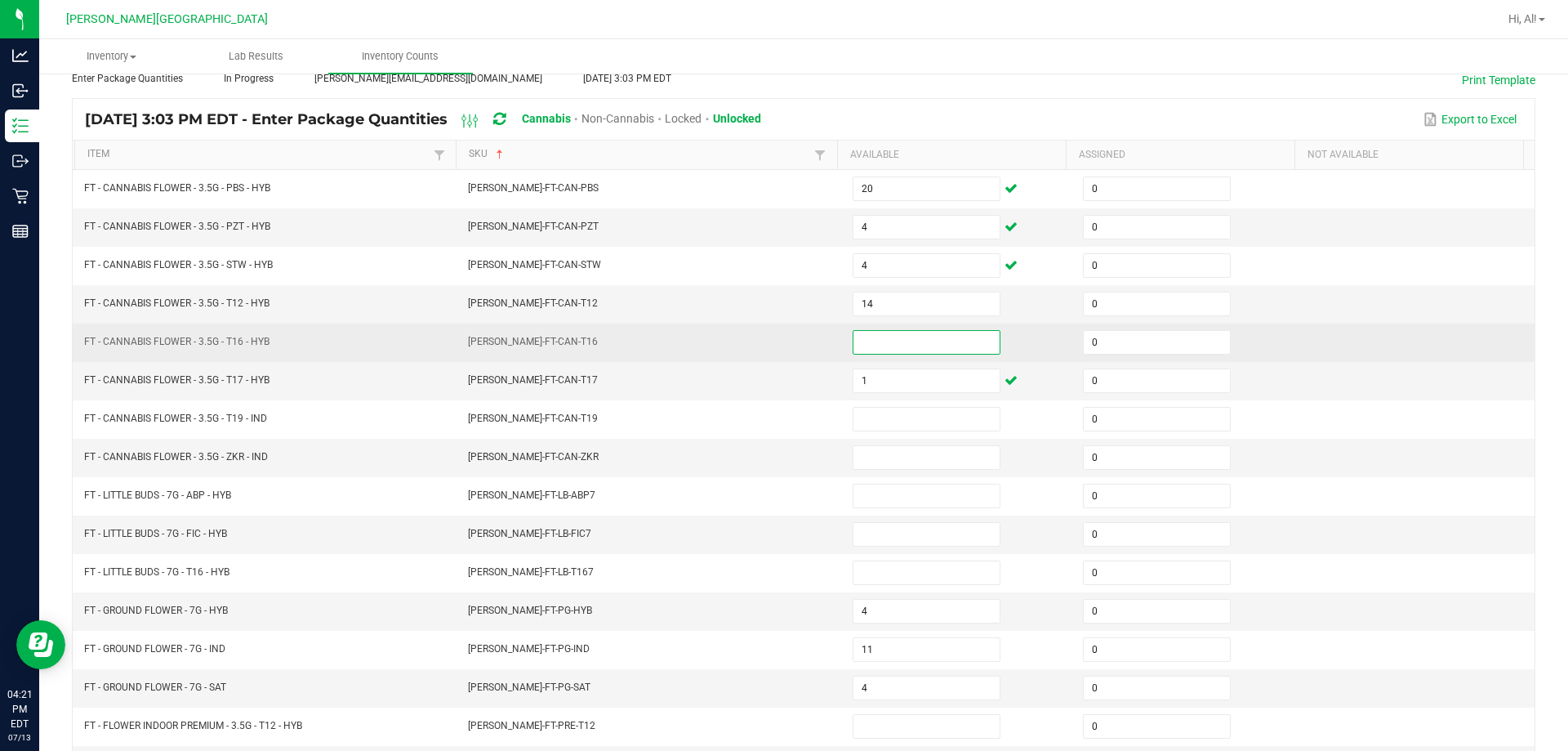 click at bounding box center [926, 342] 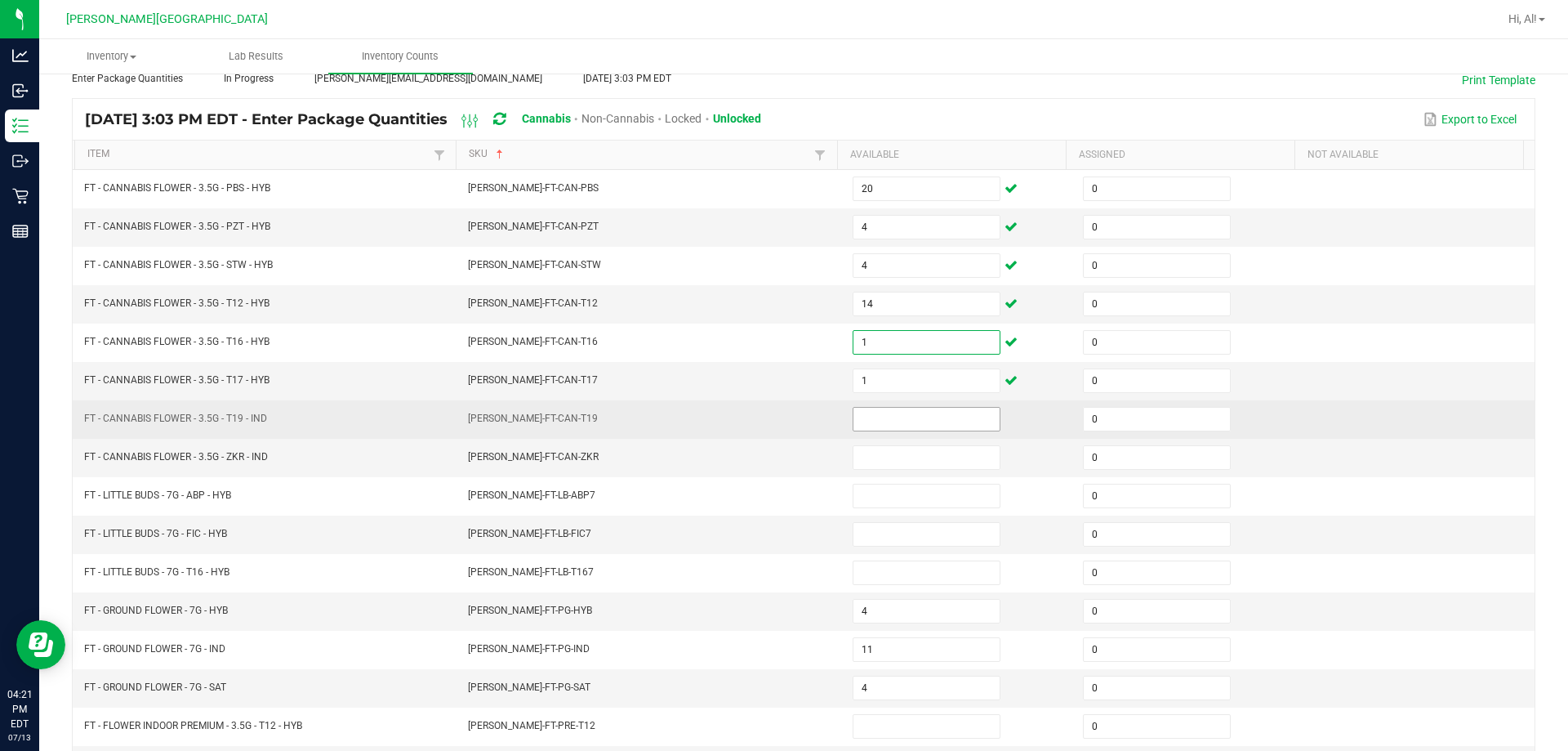 click at bounding box center [926, 419] 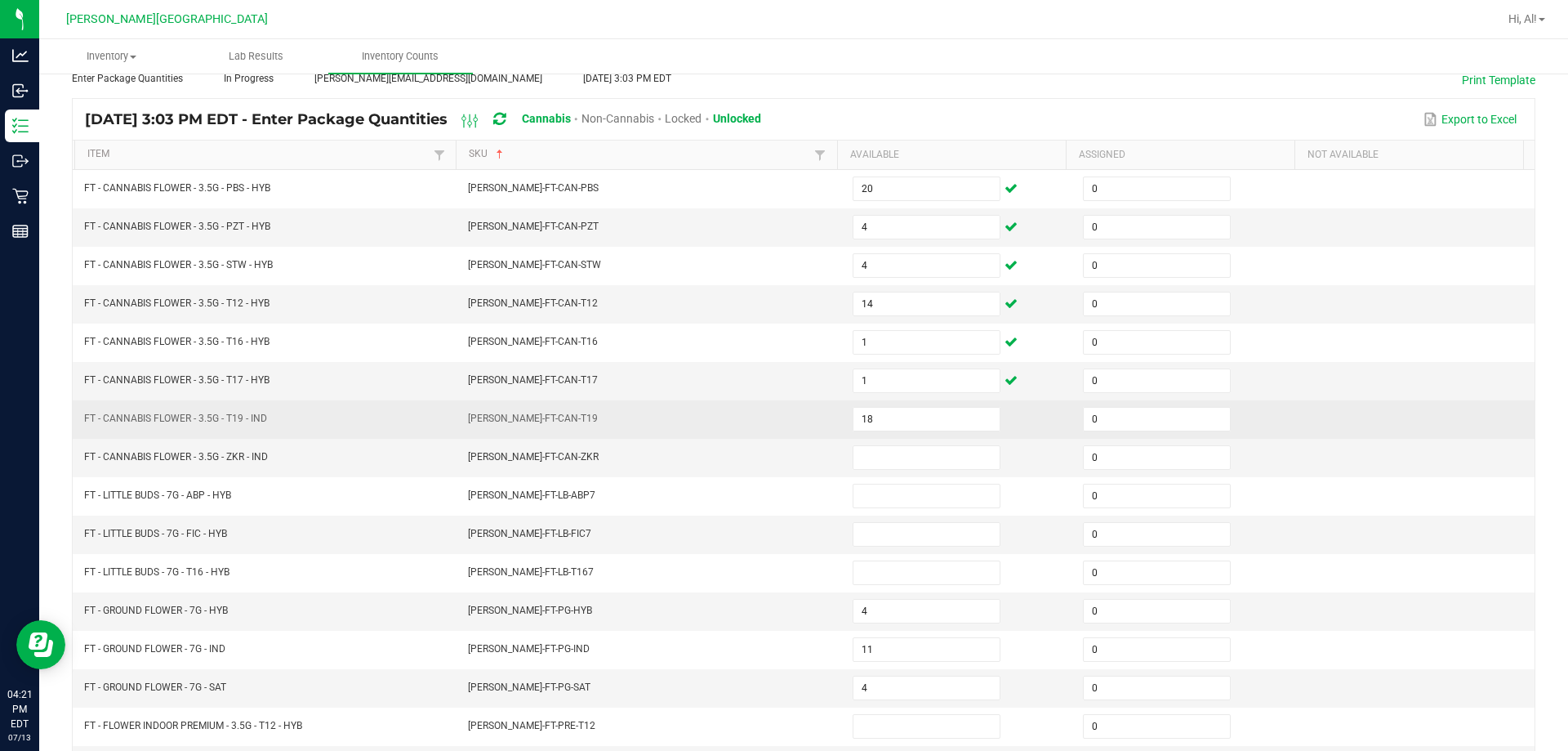 click on "FLO-BUD-FT-CAN-T19" at bounding box center [650, 419] 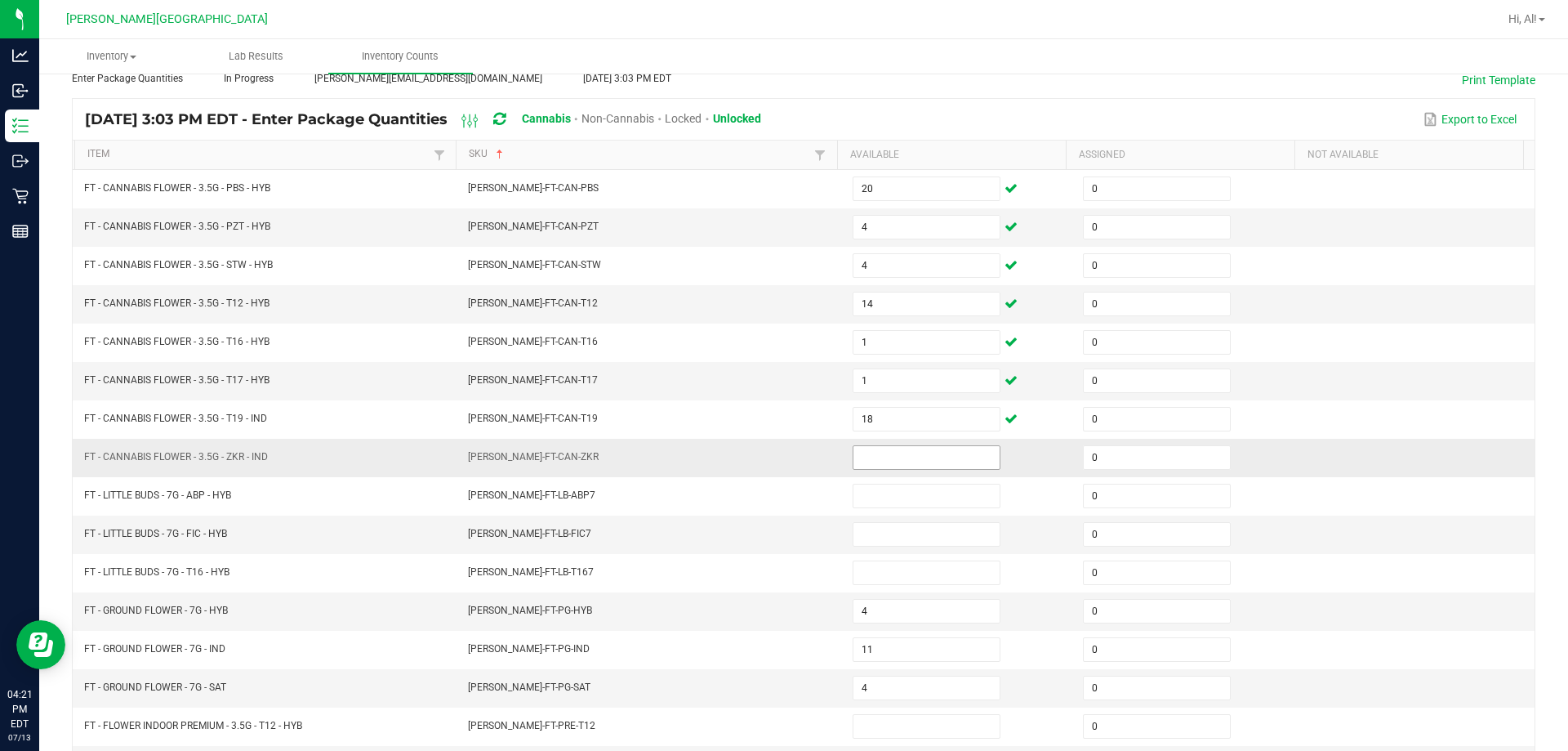 click at bounding box center (926, 458) 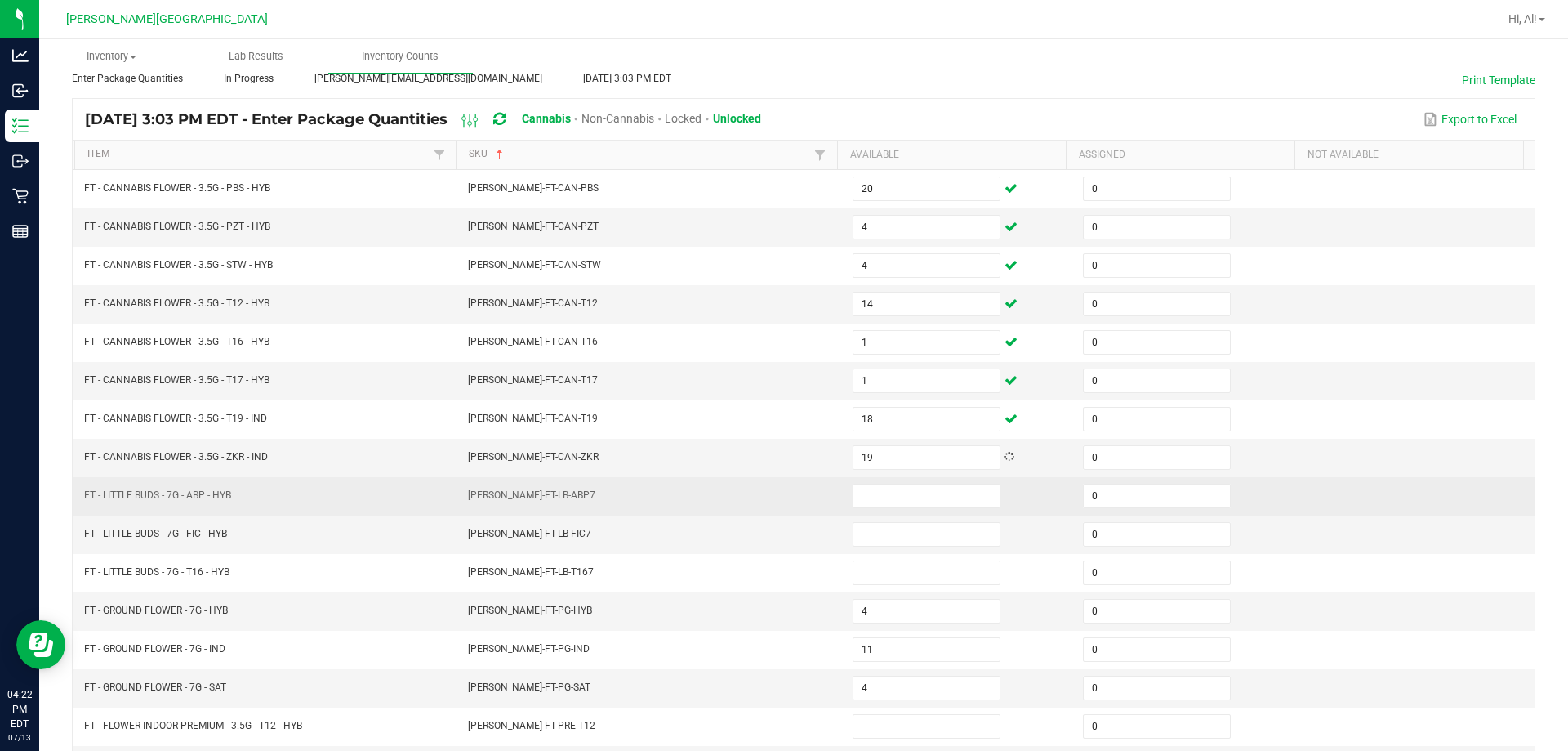 drag, startPoint x: 795, startPoint y: 489, endPoint x: 951, endPoint y: 510, distance: 157.40712 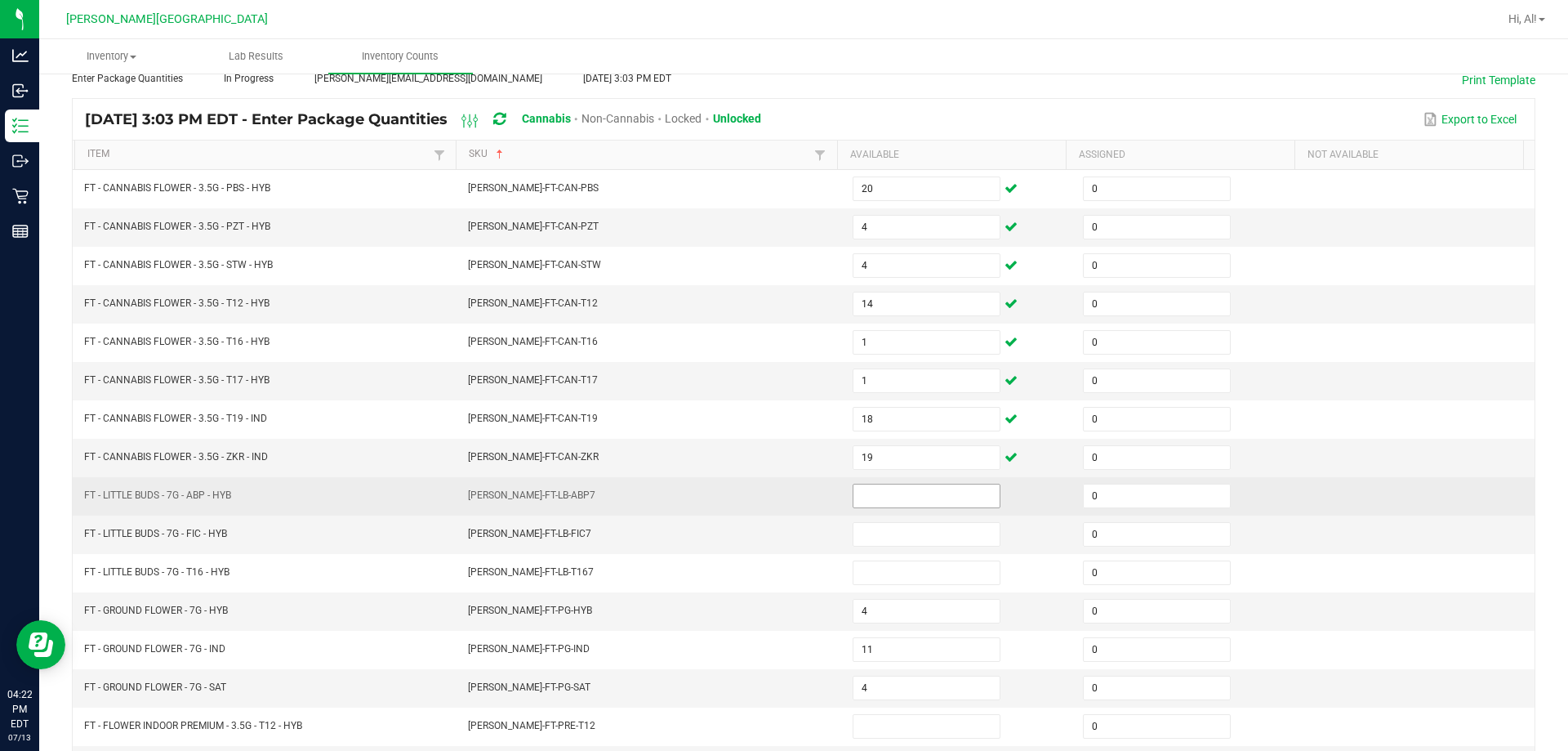 click at bounding box center [926, 496] 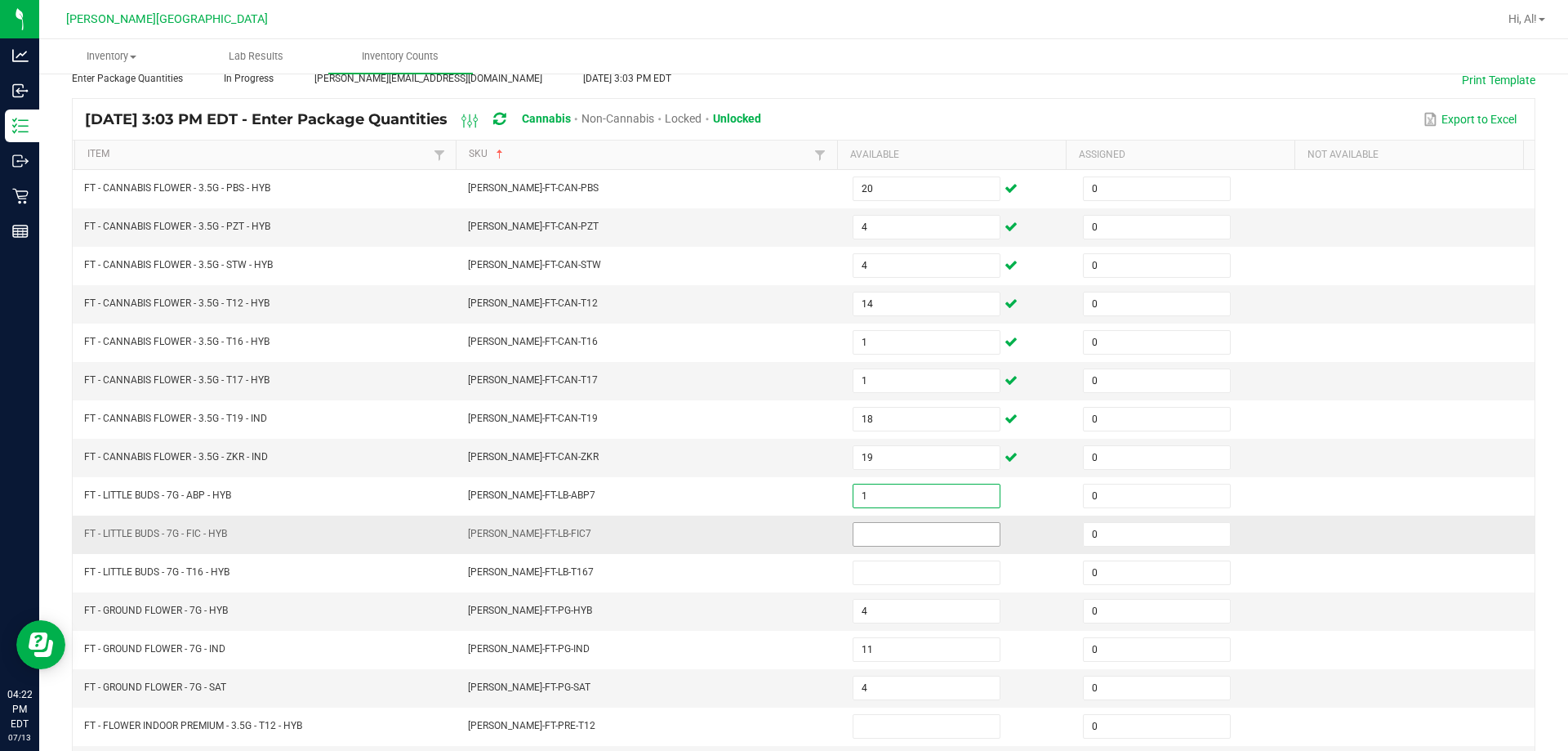 click at bounding box center (926, 534) 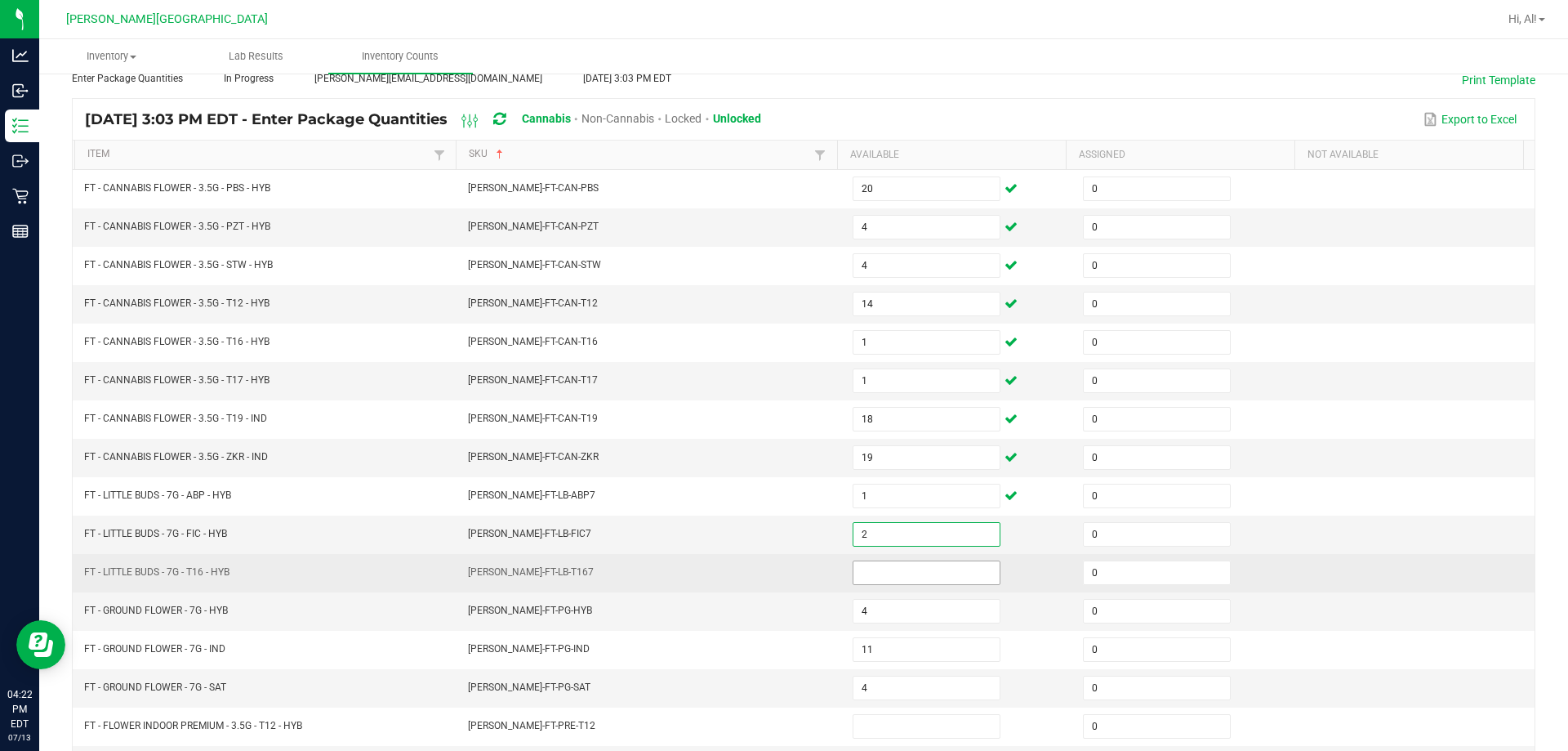 click at bounding box center (926, 573) 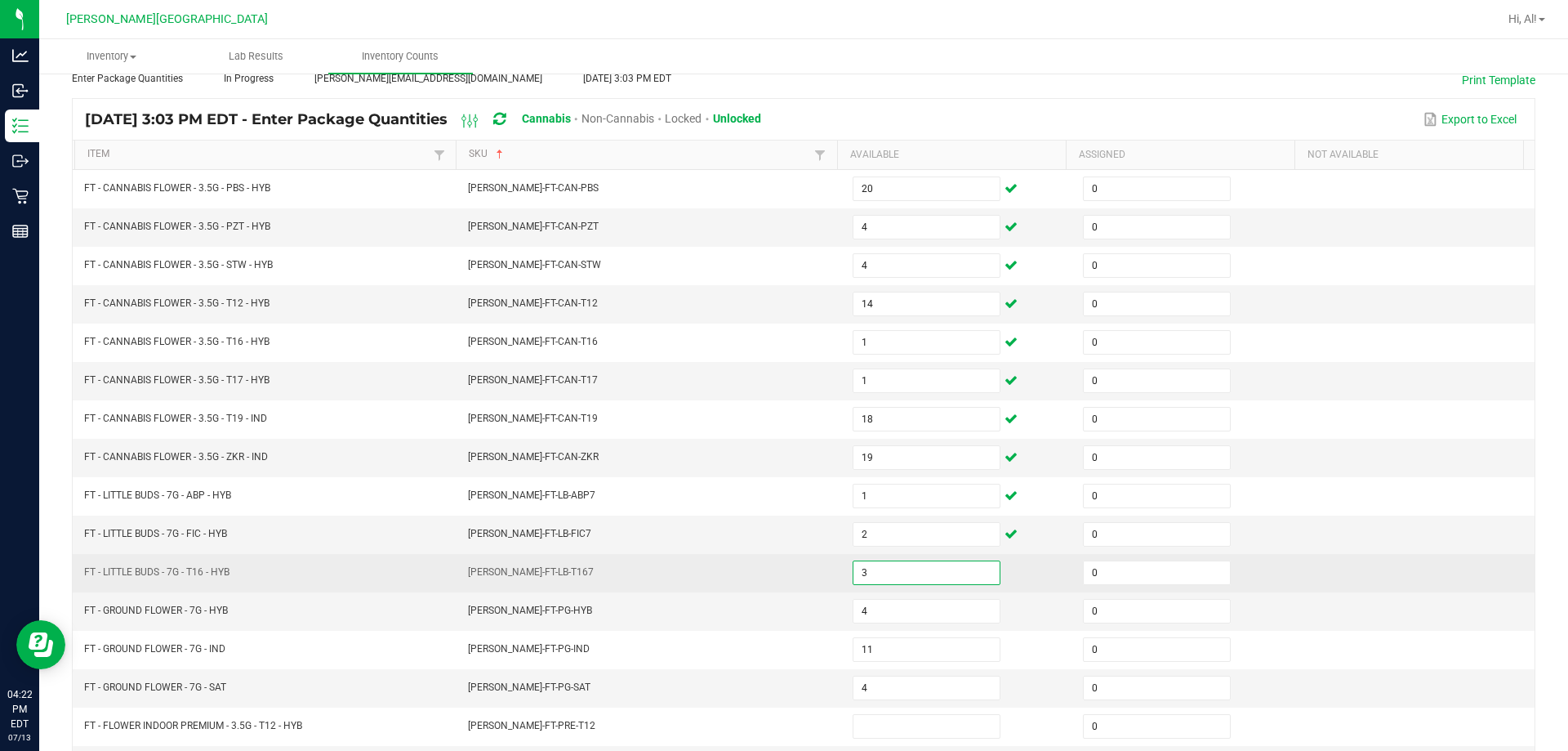 click on "FLO-BUD-FT-LB-T167" at bounding box center [650, 573] 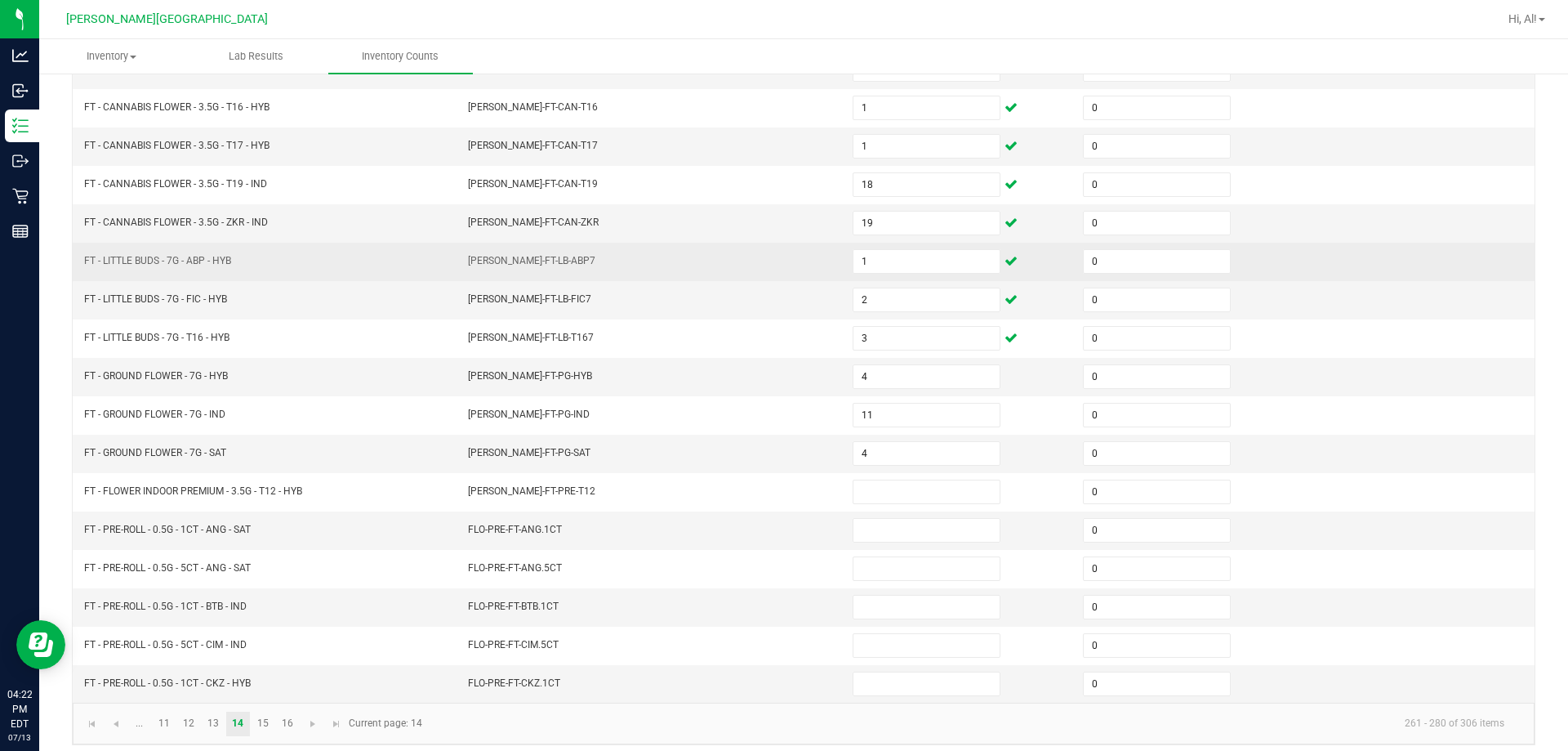 scroll, scrollTop: 339, scrollLeft: 0, axis: vertical 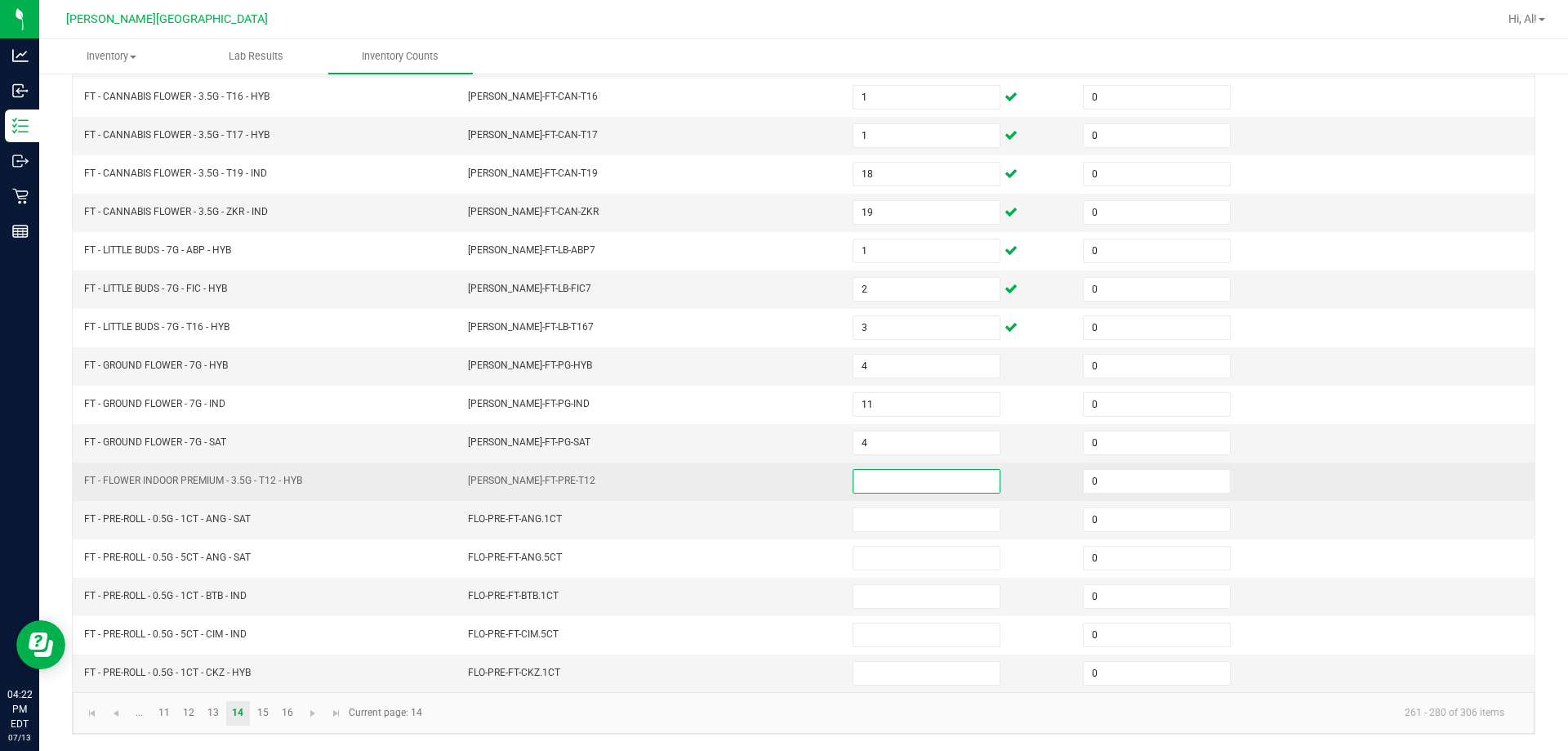 click at bounding box center [926, 481] 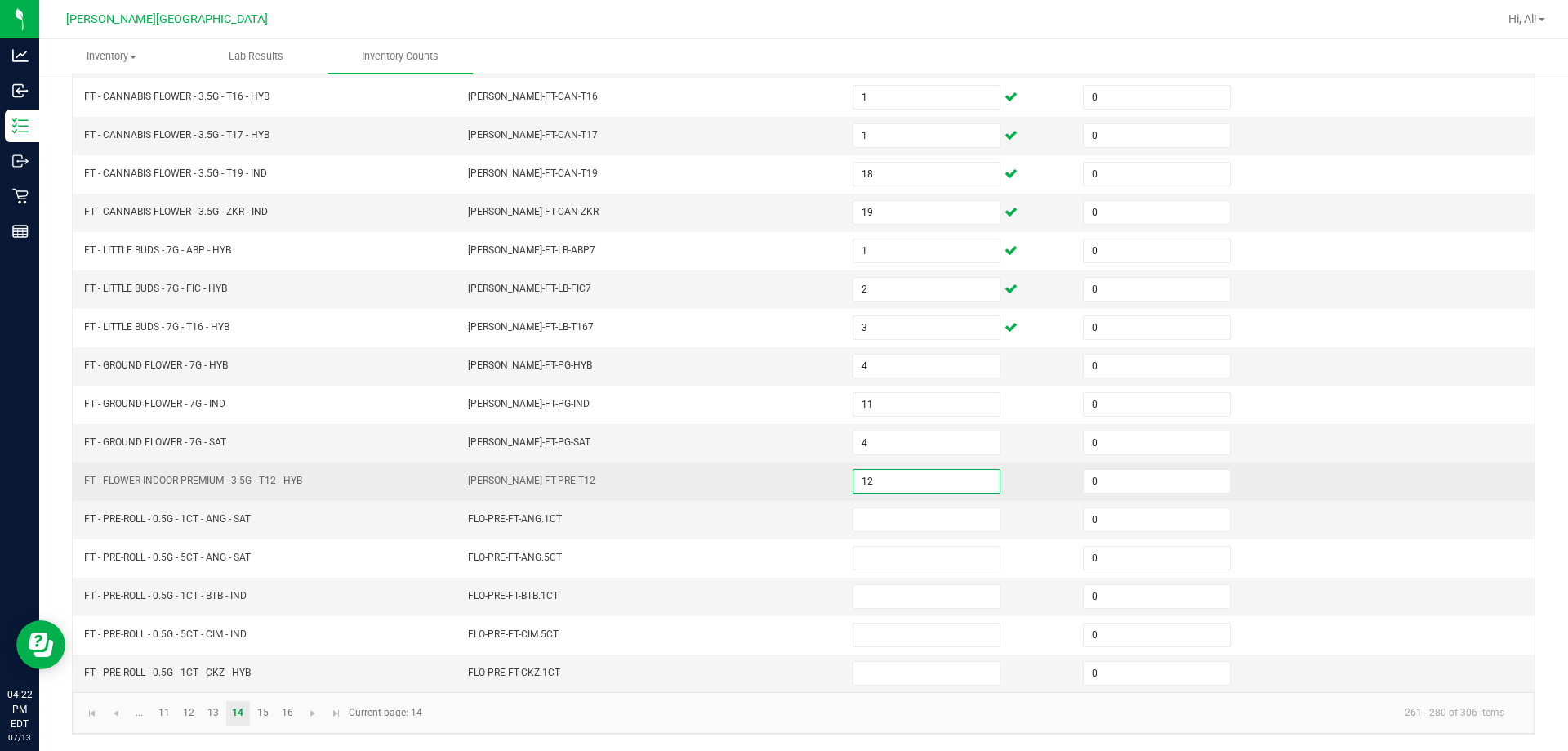 drag, startPoint x: 739, startPoint y: 481, endPoint x: 840, endPoint y: 513, distance: 105.9481 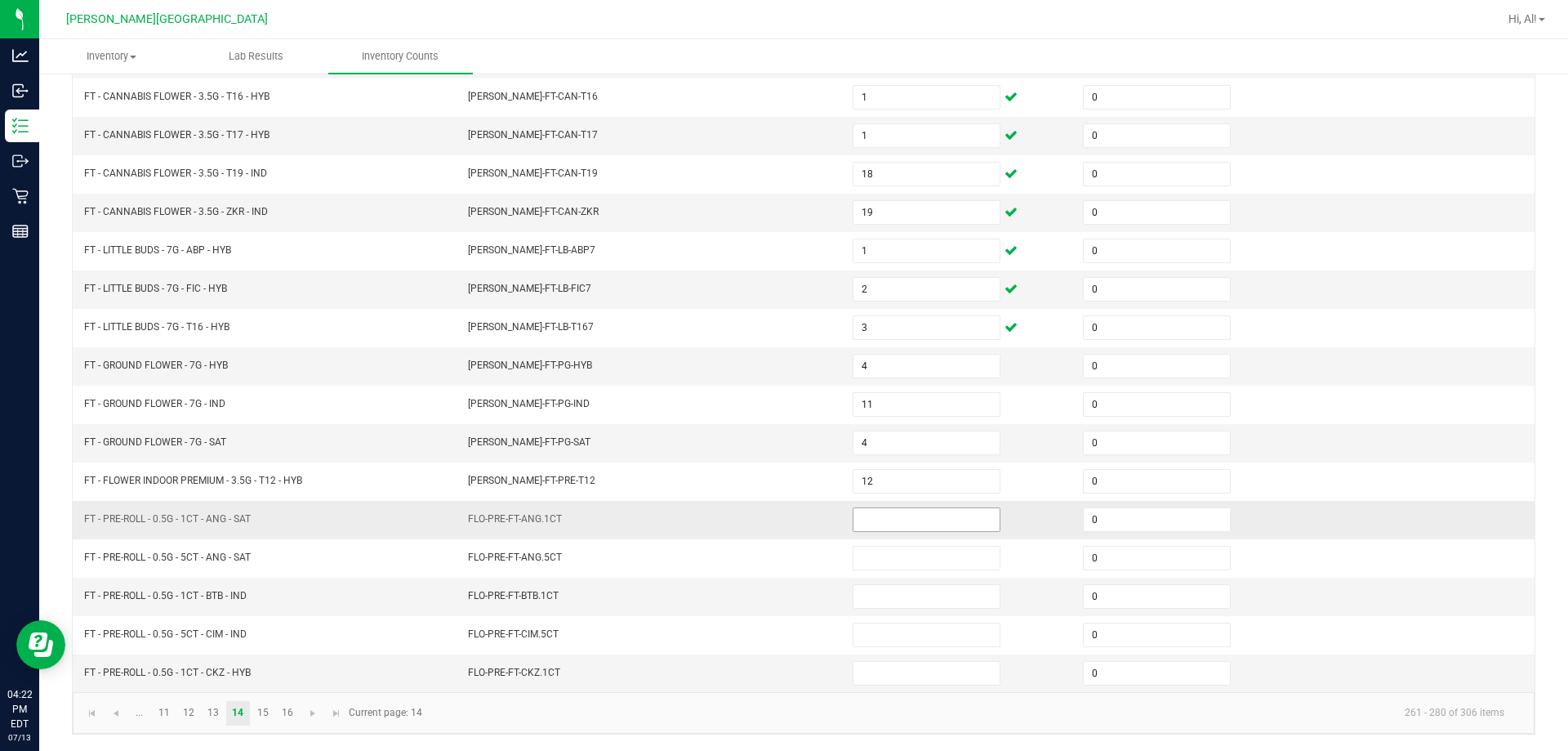 click at bounding box center (926, 520) 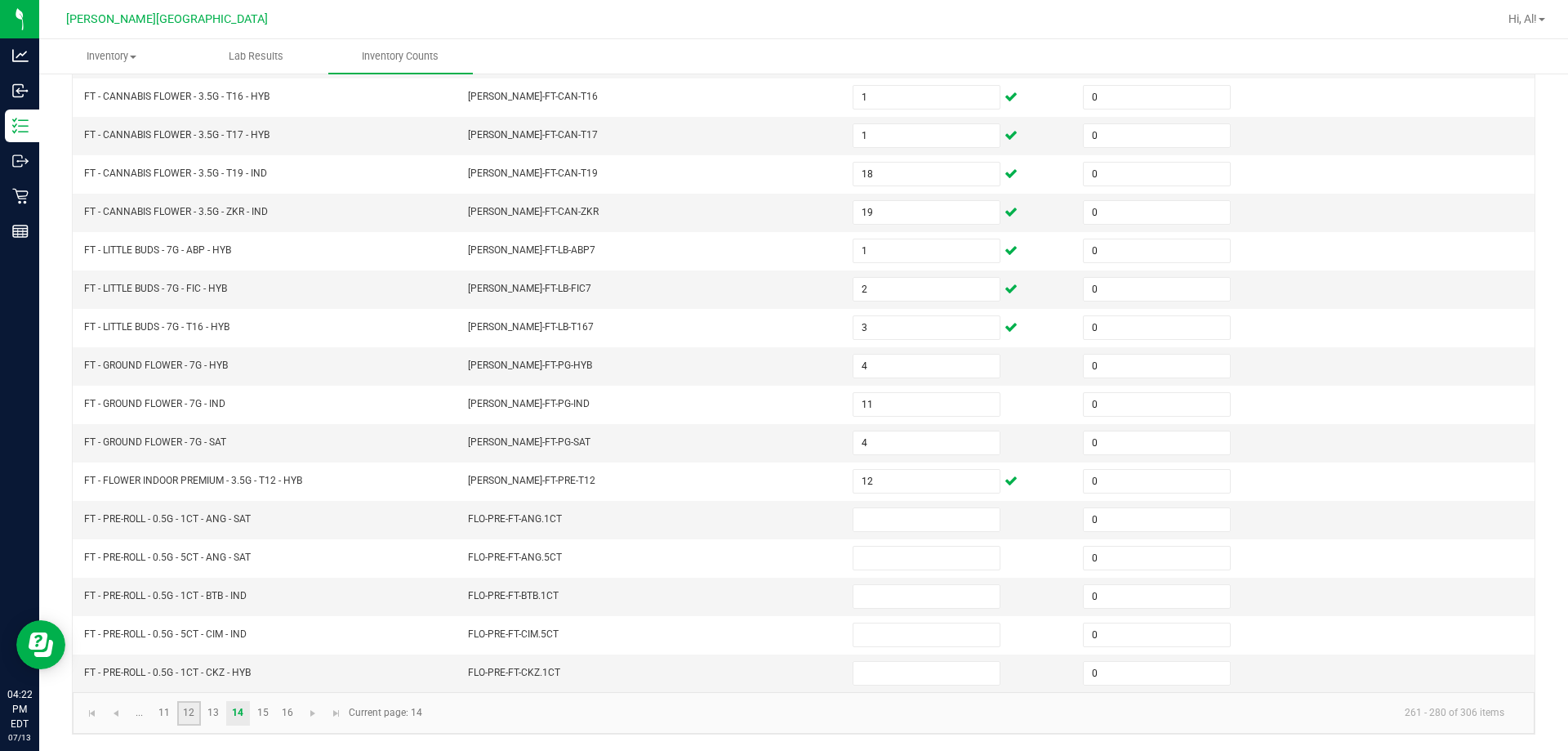 click on "12" 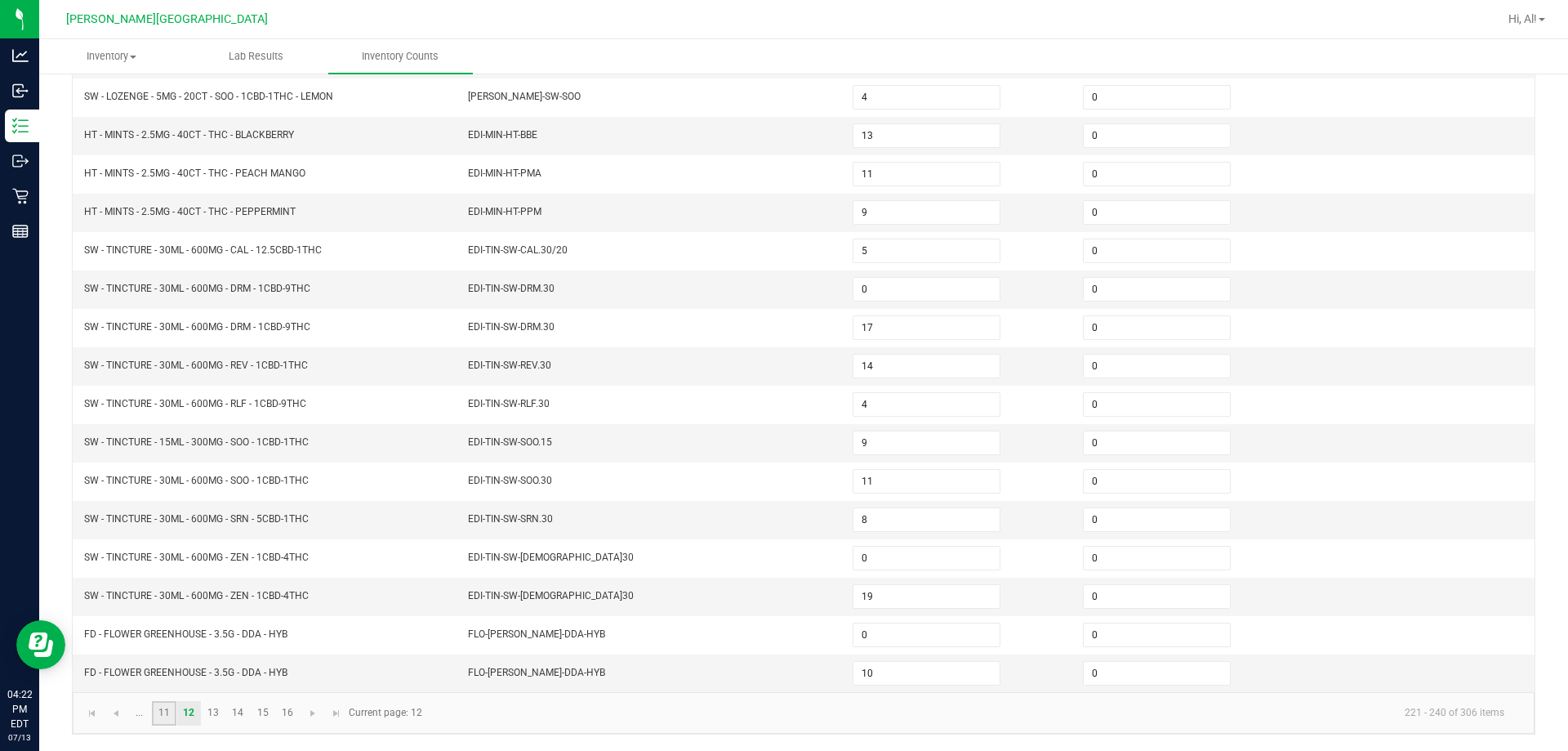 click on "11" 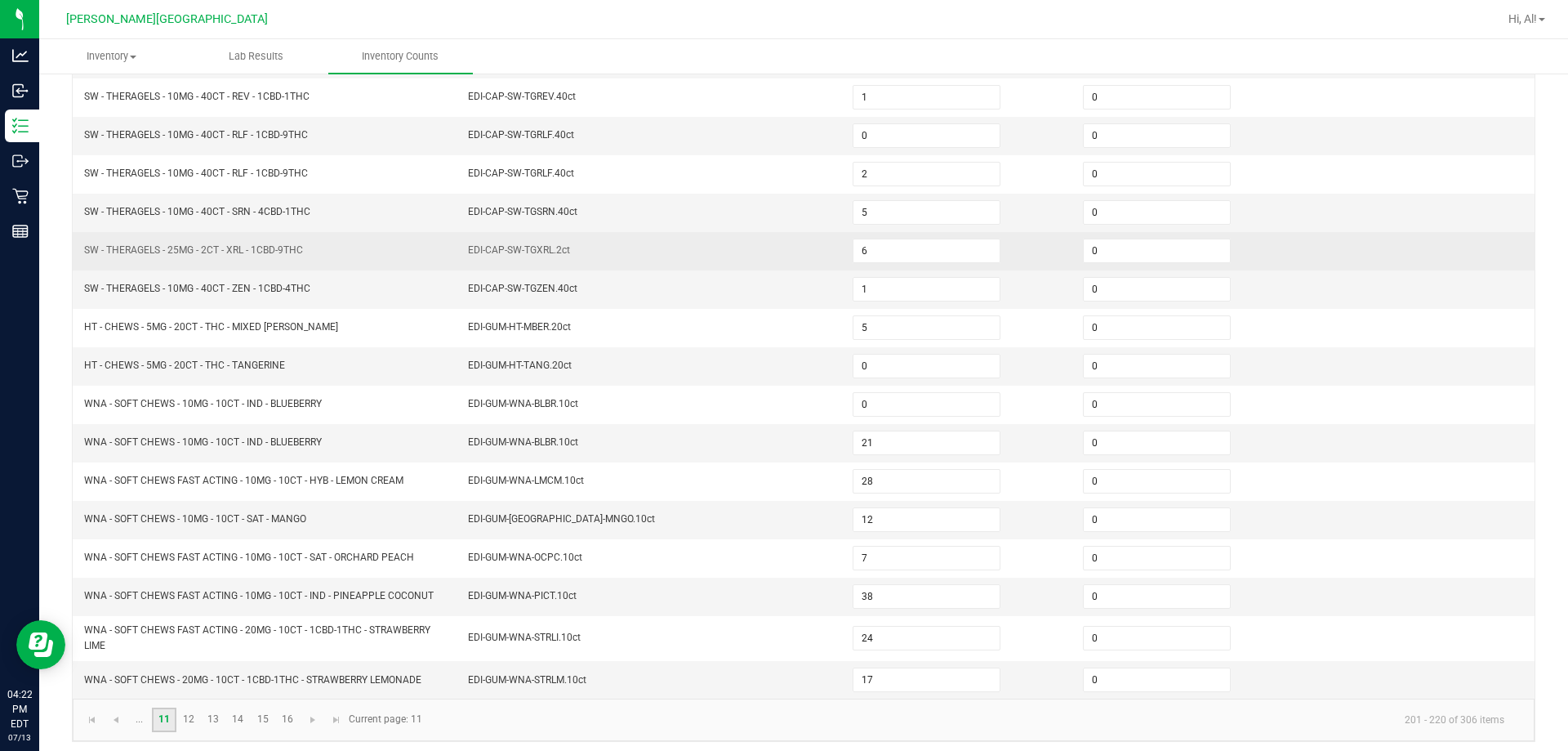 scroll, scrollTop: 257, scrollLeft: 0, axis: vertical 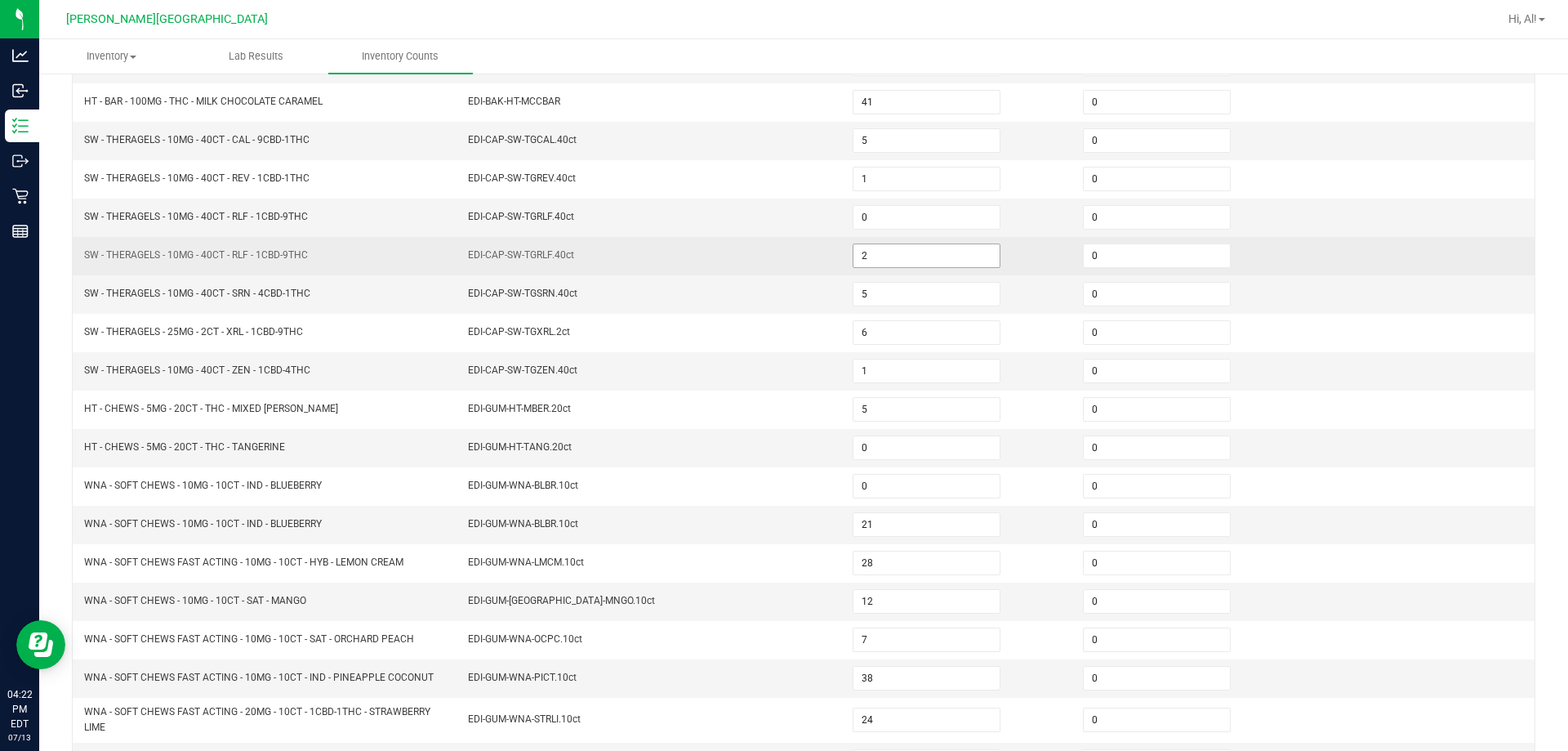click on "2" at bounding box center (926, 256) 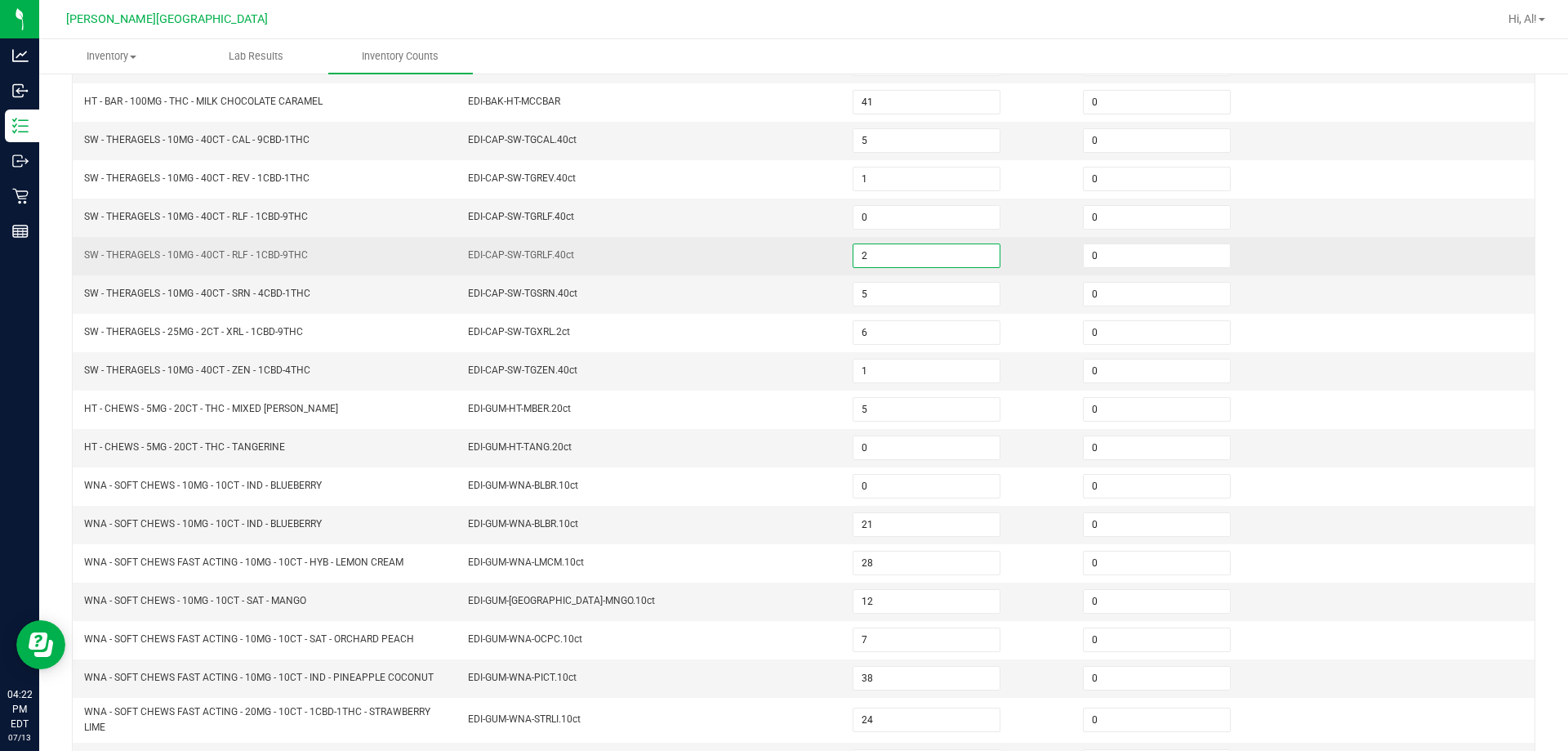 click on "2" at bounding box center [926, 256] 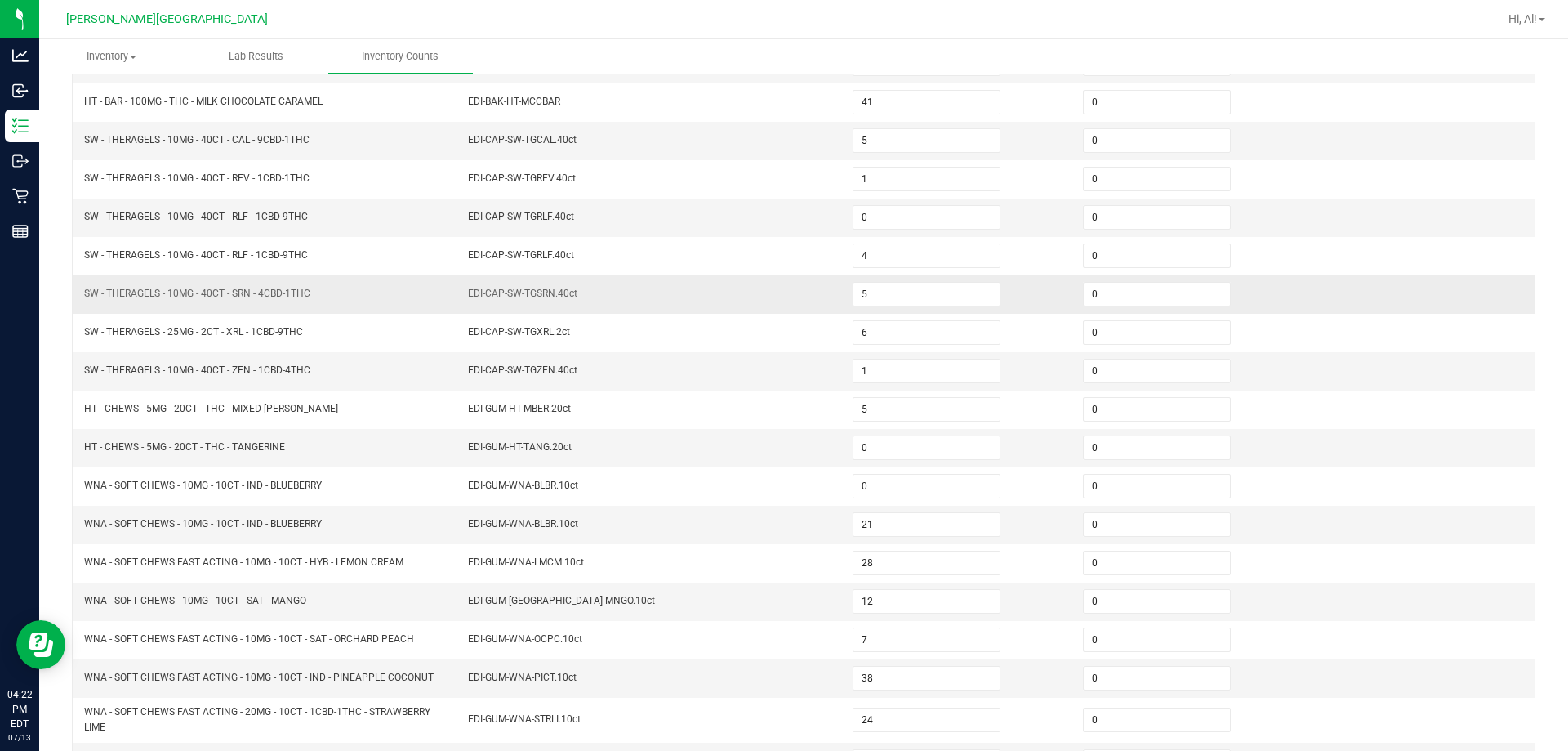 click on "EDI-CAP-SW-TGSRN.40ct" at bounding box center (650, 294) 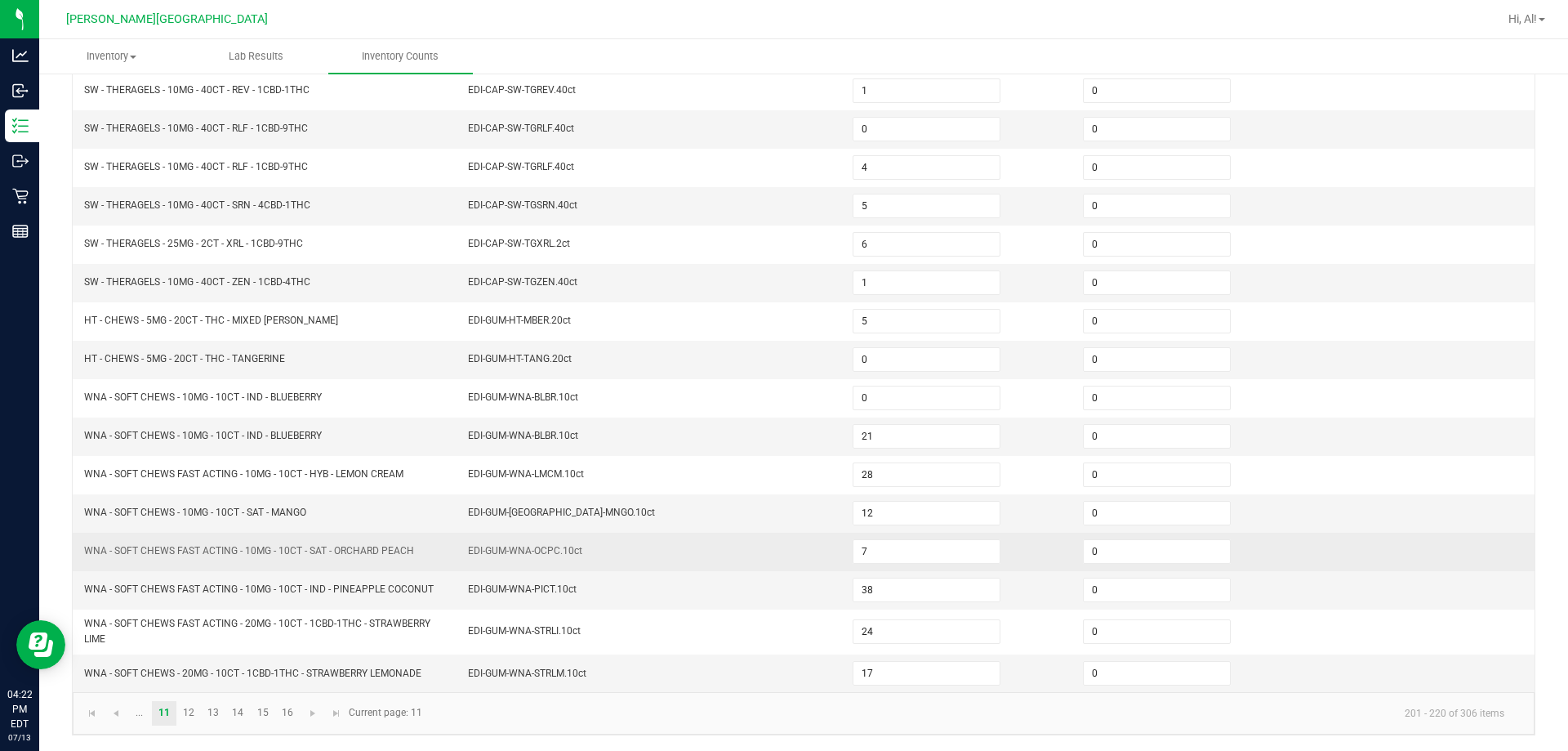 scroll, scrollTop: 346, scrollLeft: 0, axis: vertical 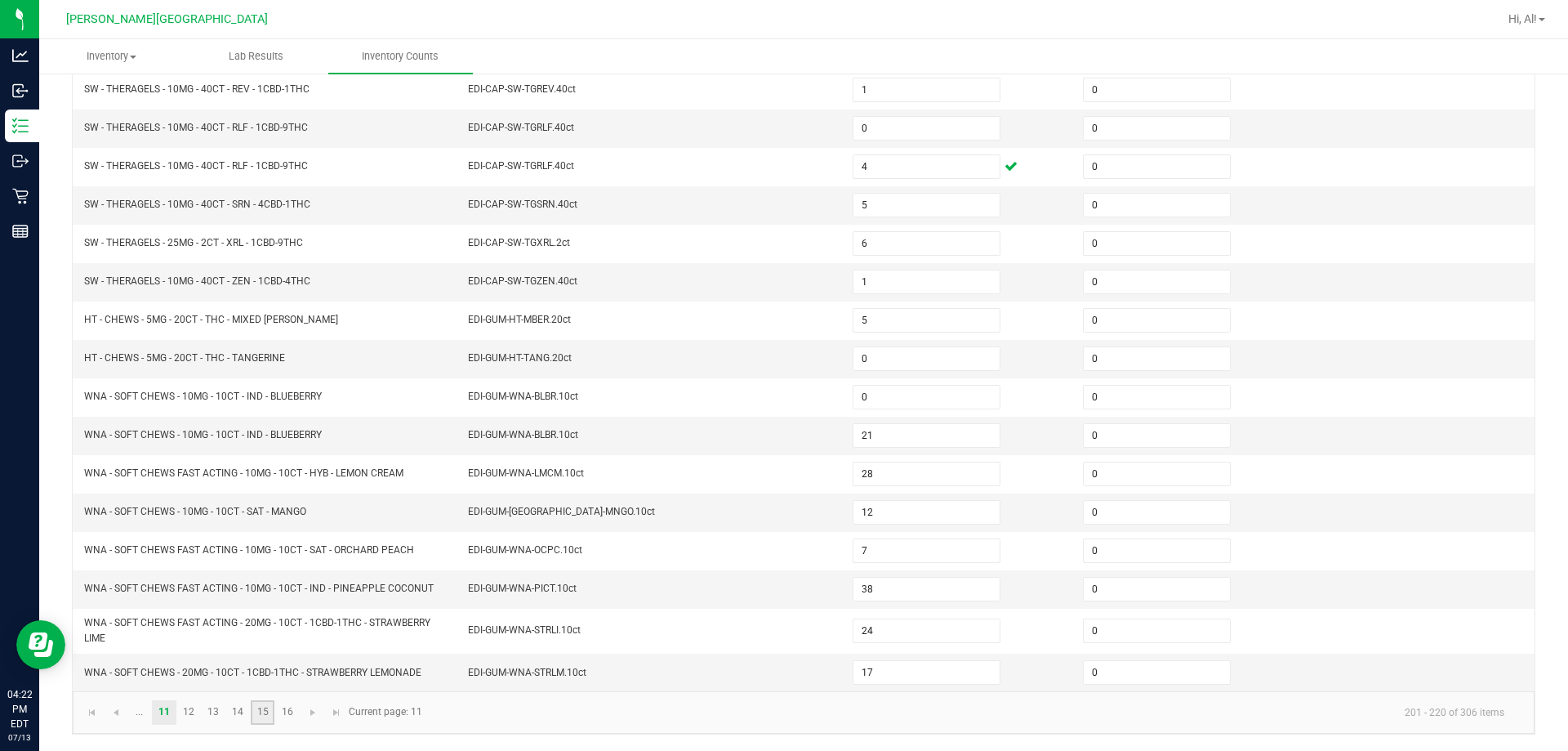 click on "15" 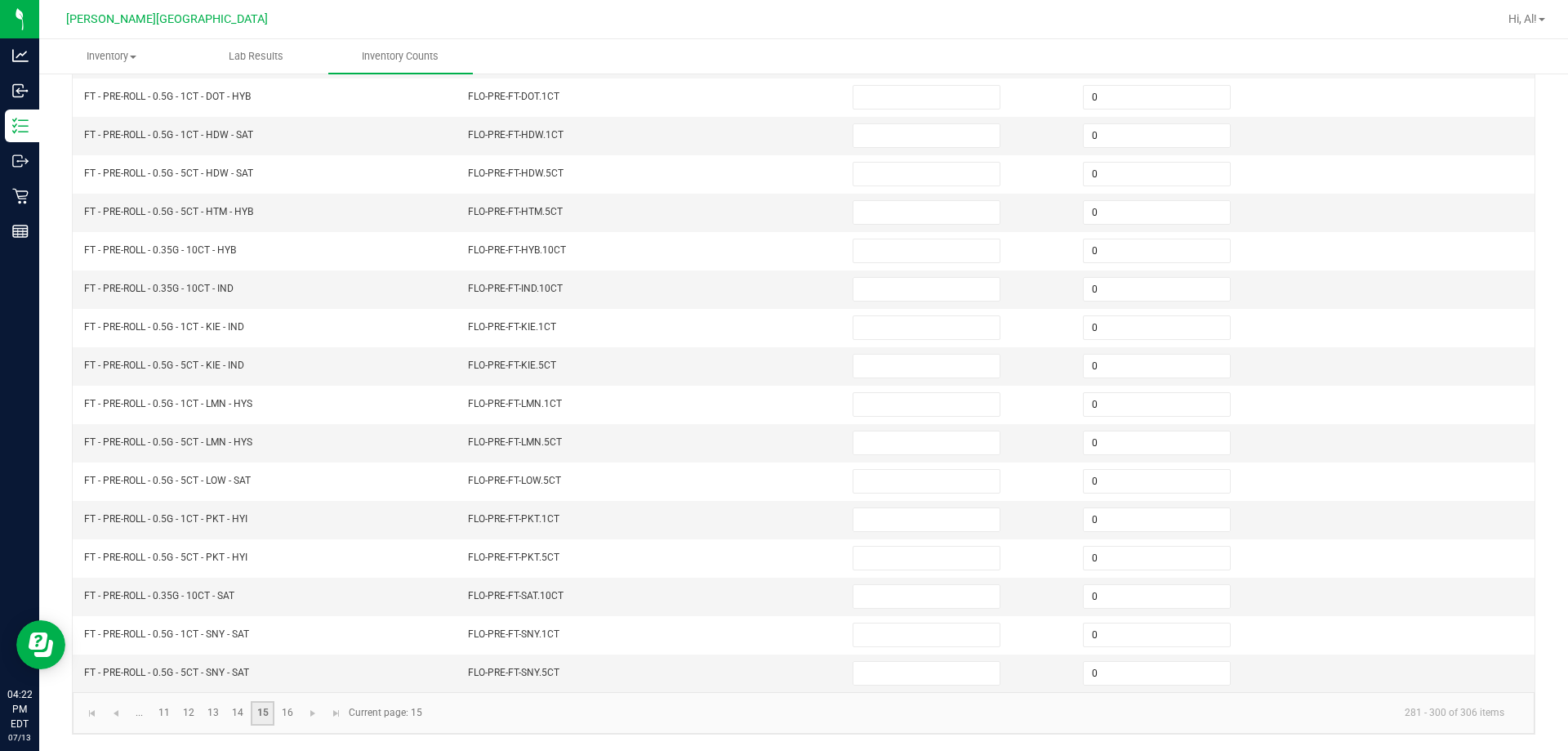 scroll, scrollTop: 339, scrollLeft: 0, axis: vertical 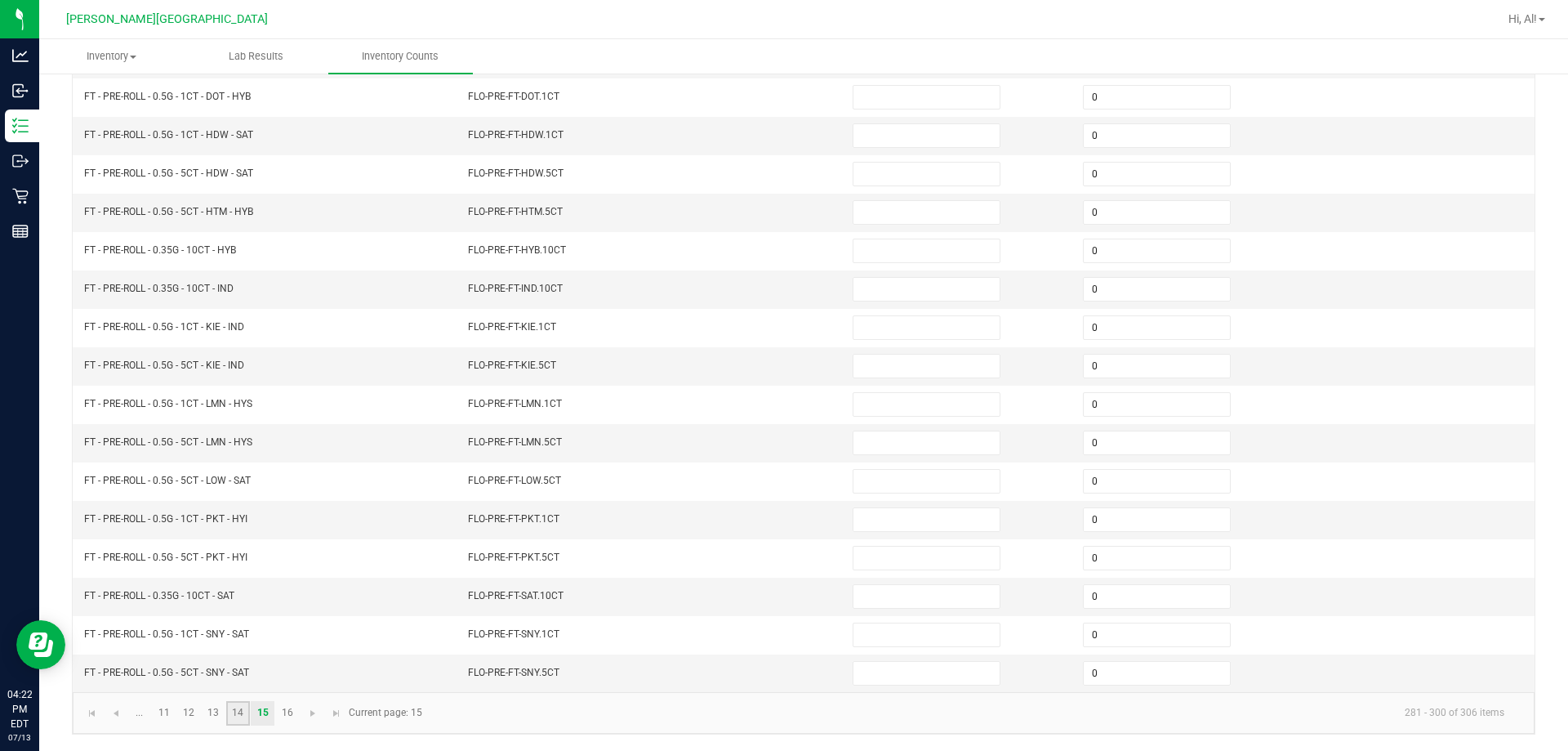 click on "14" 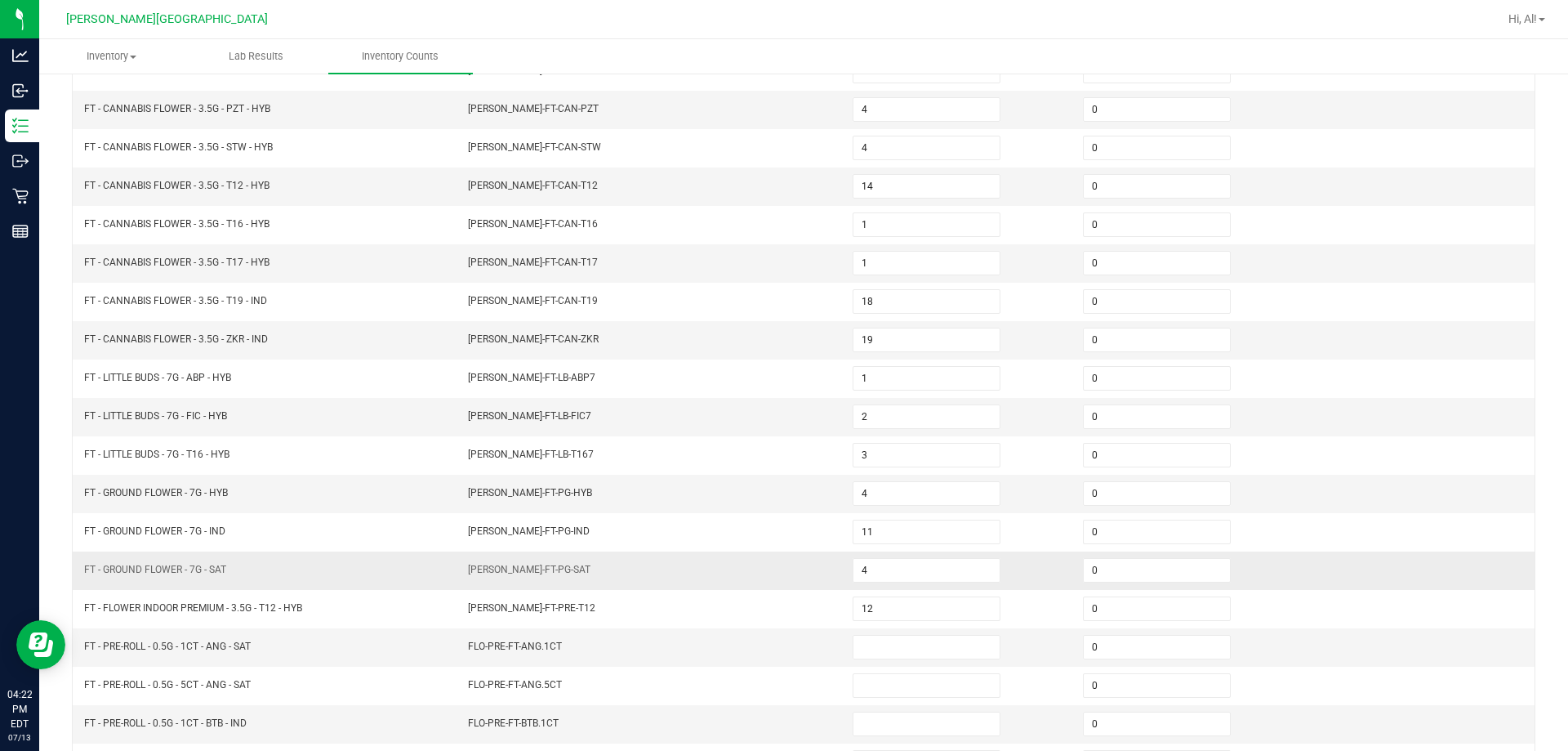 scroll, scrollTop: 339, scrollLeft: 0, axis: vertical 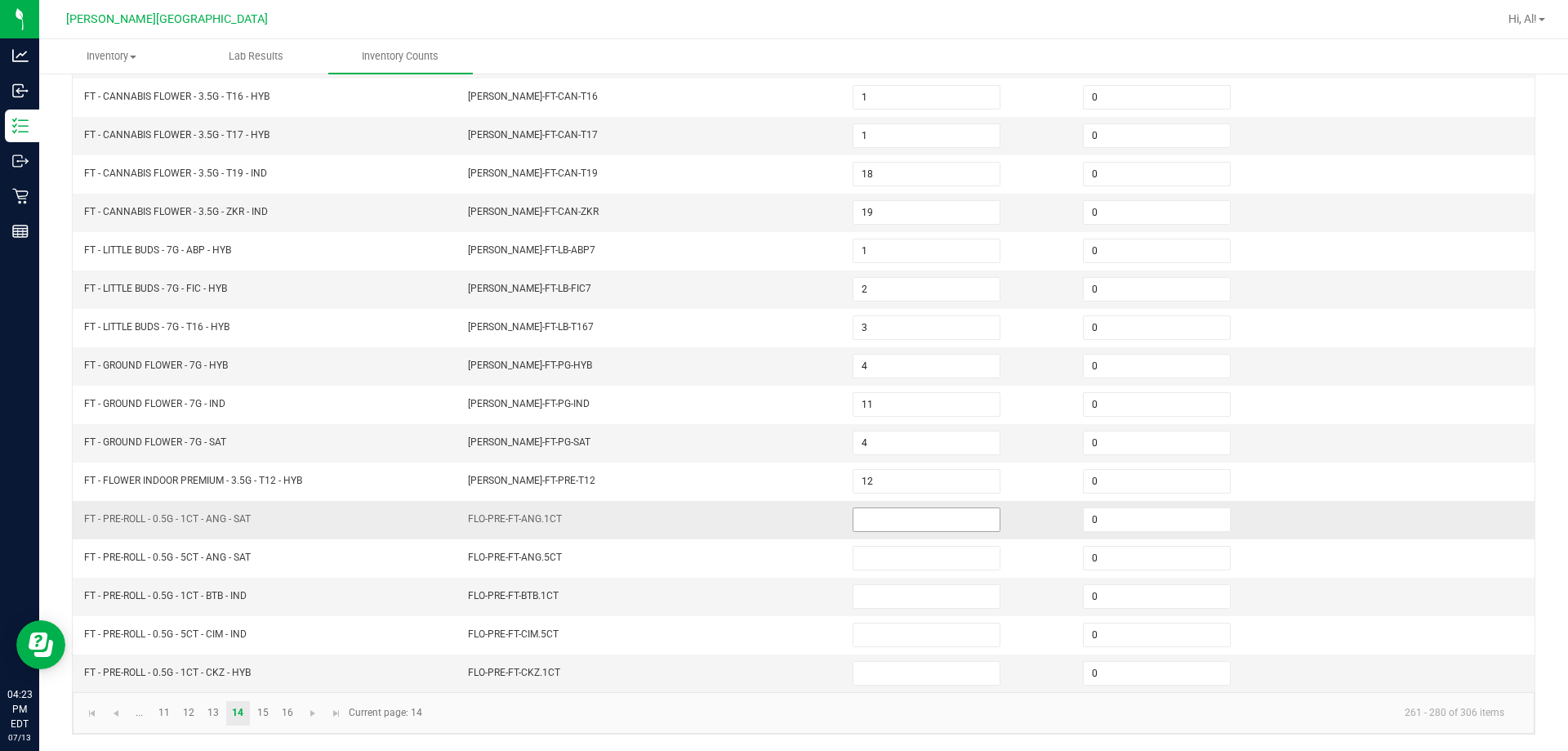 click at bounding box center [926, 520] 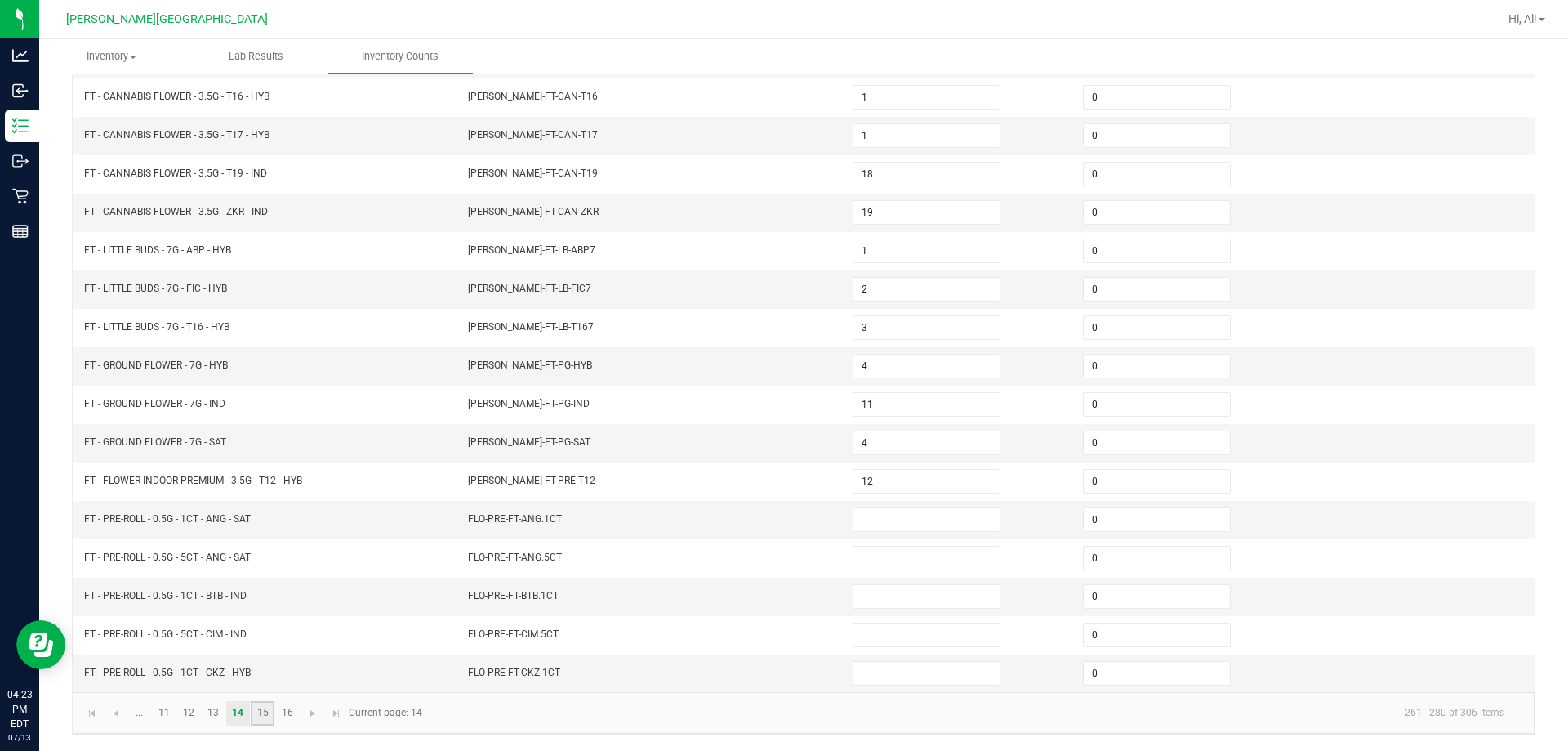 click on "15" 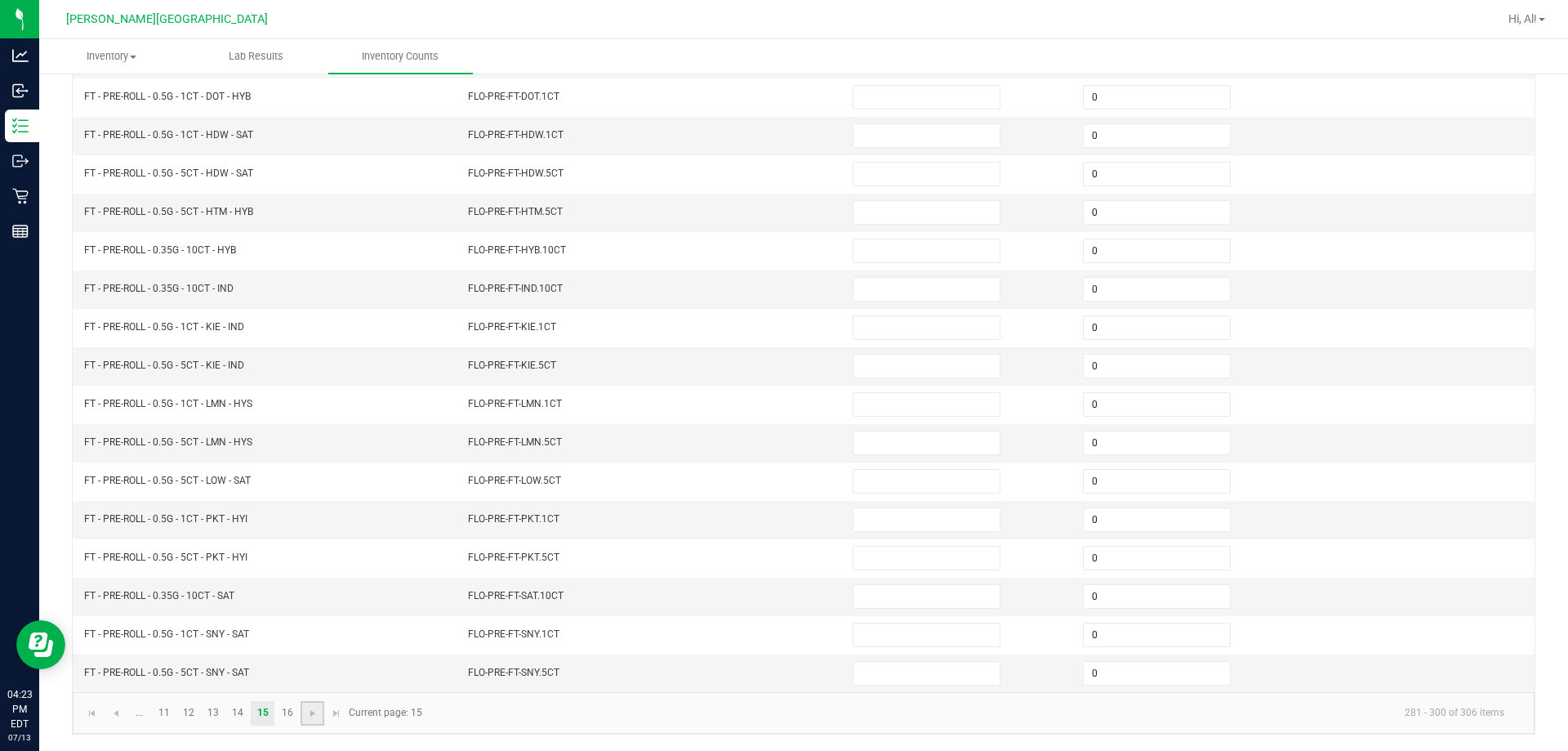 click 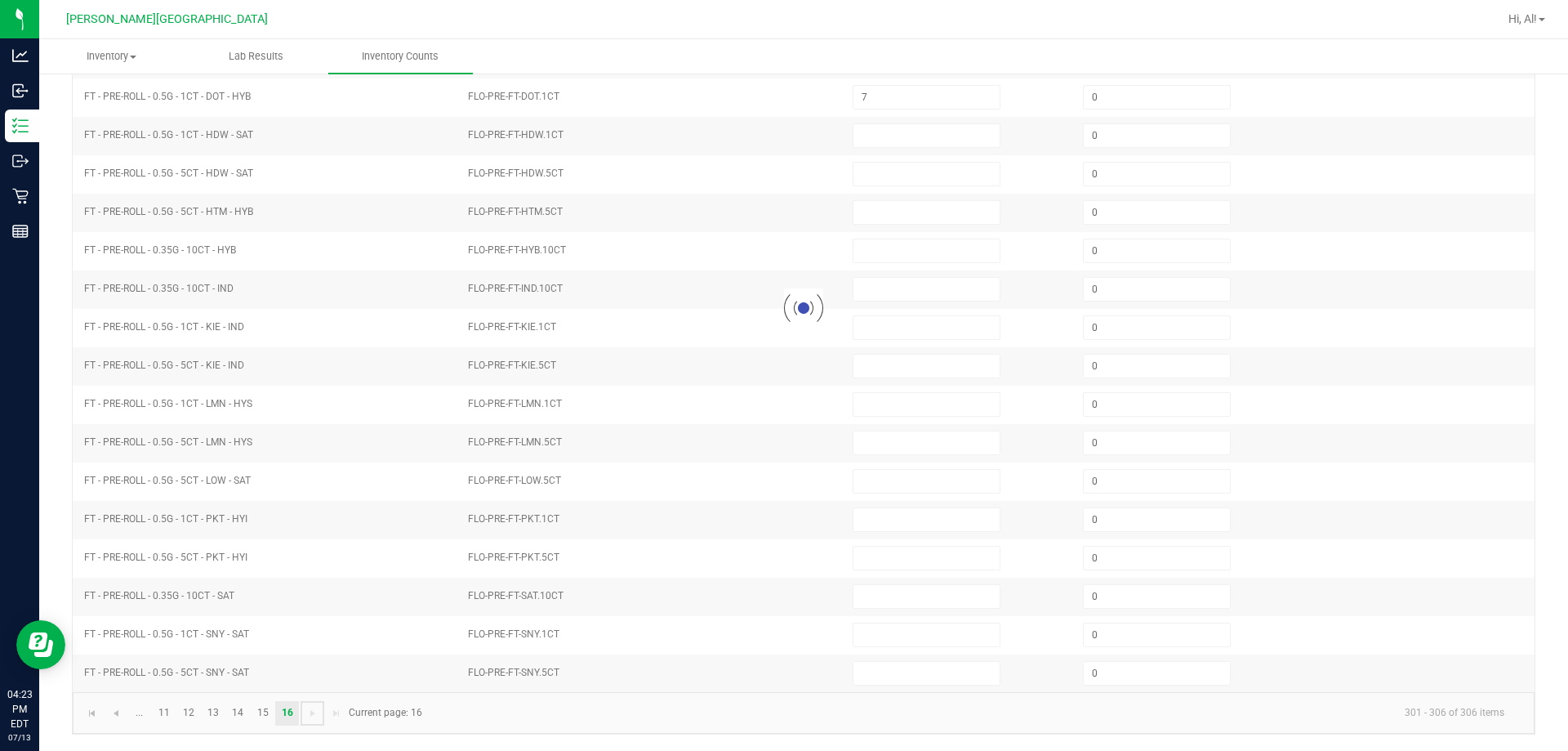 scroll, scrollTop: 0, scrollLeft: 0, axis: both 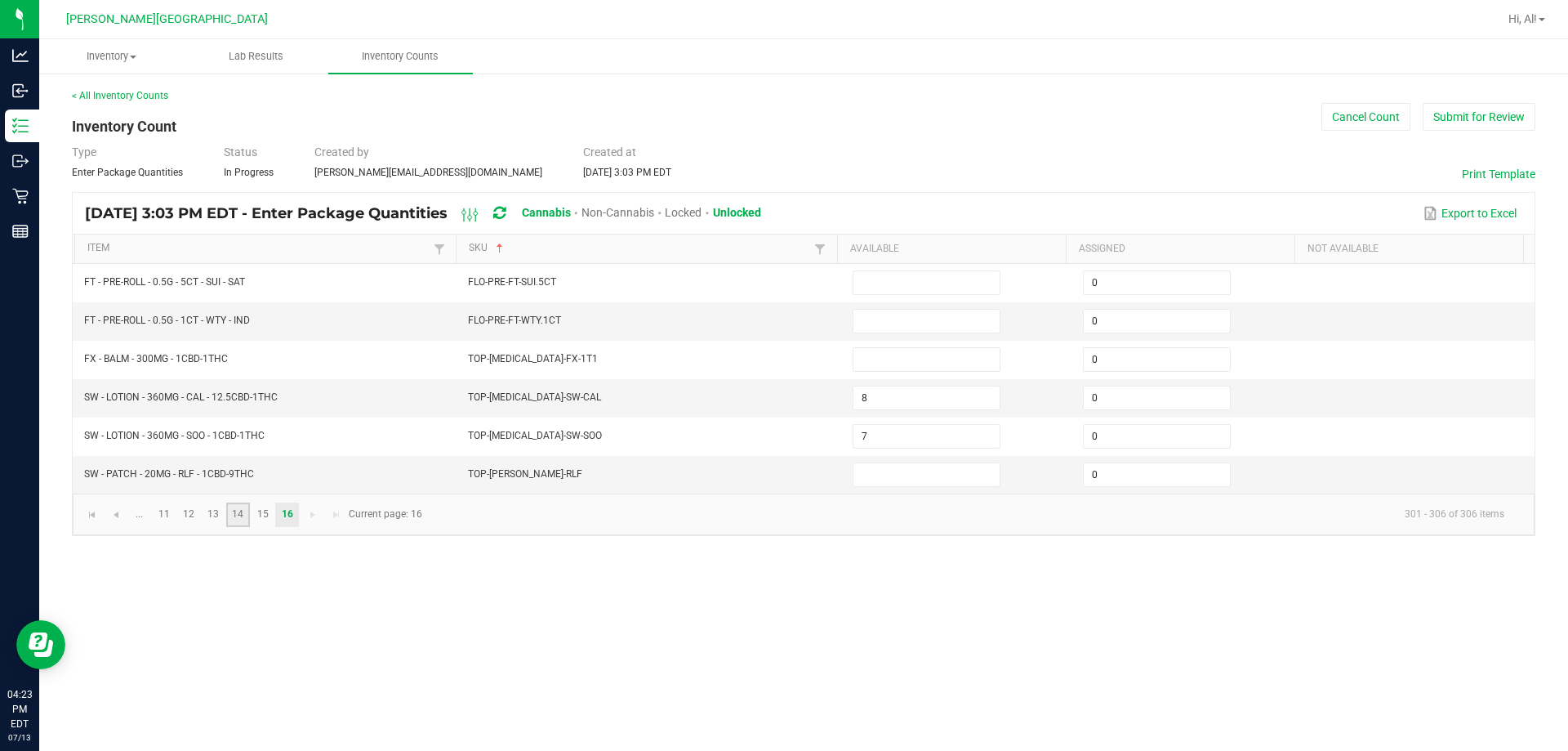 click on "14" 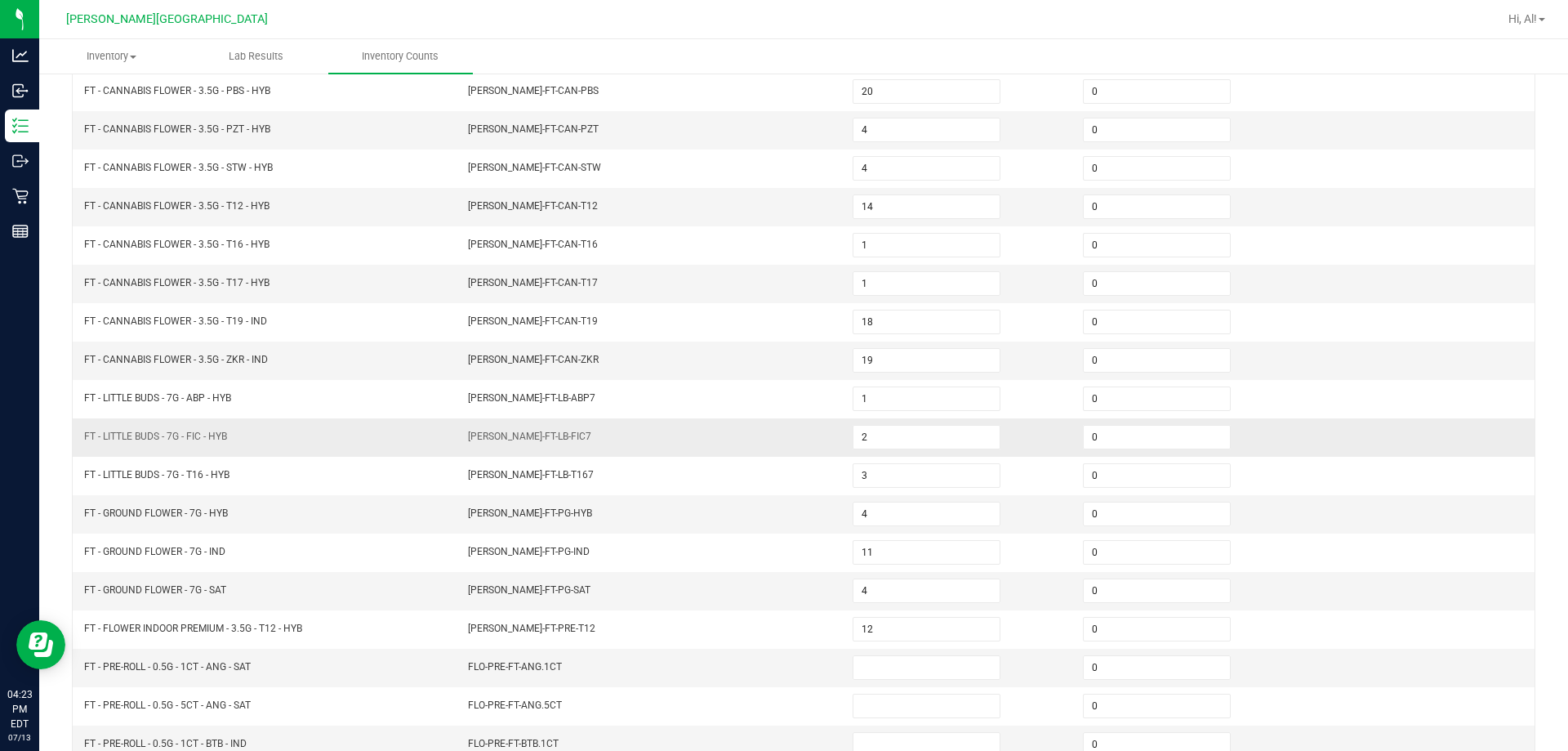 scroll, scrollTop: 339, scrollLeft: 0, axis: vertical 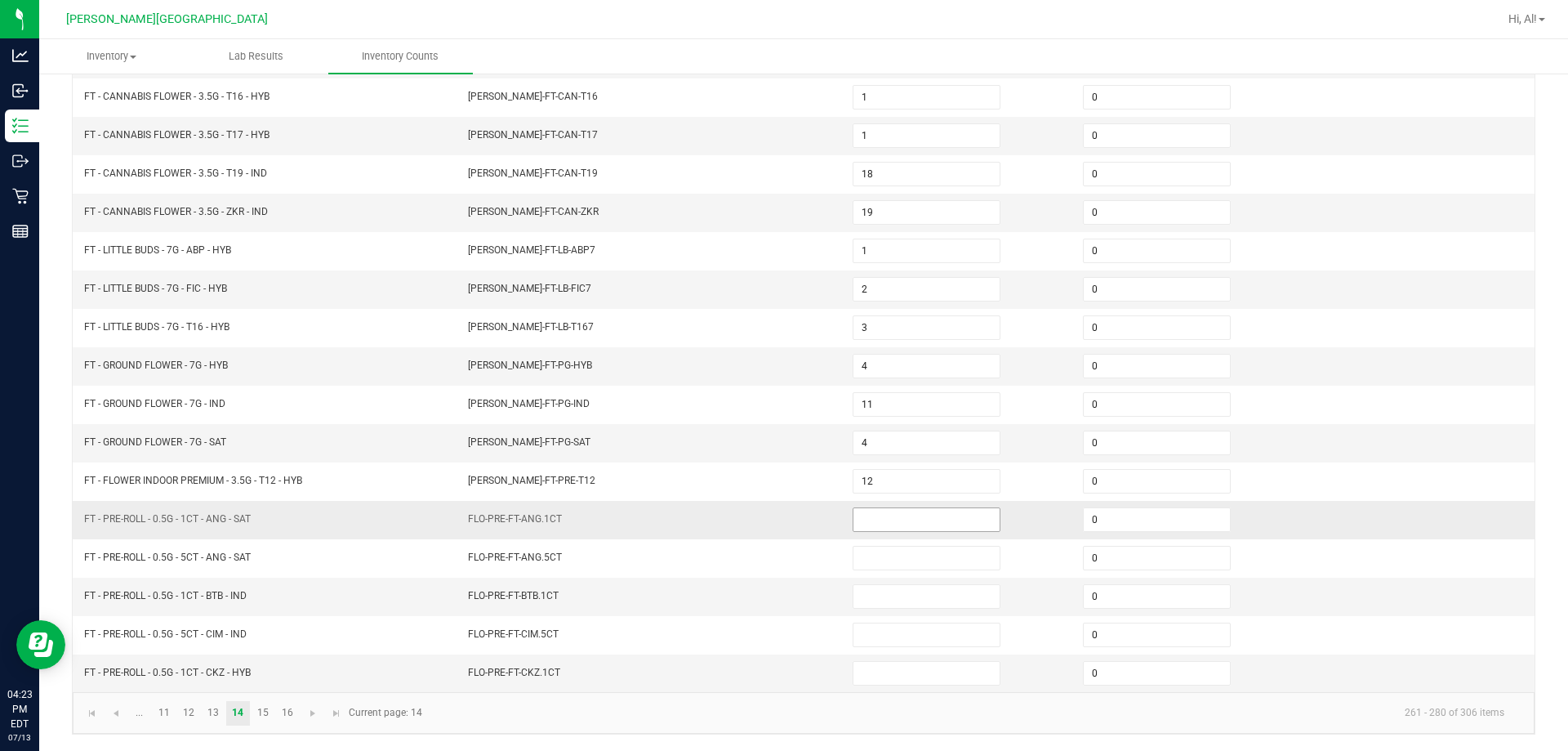 click at bounding box center (926, 520) 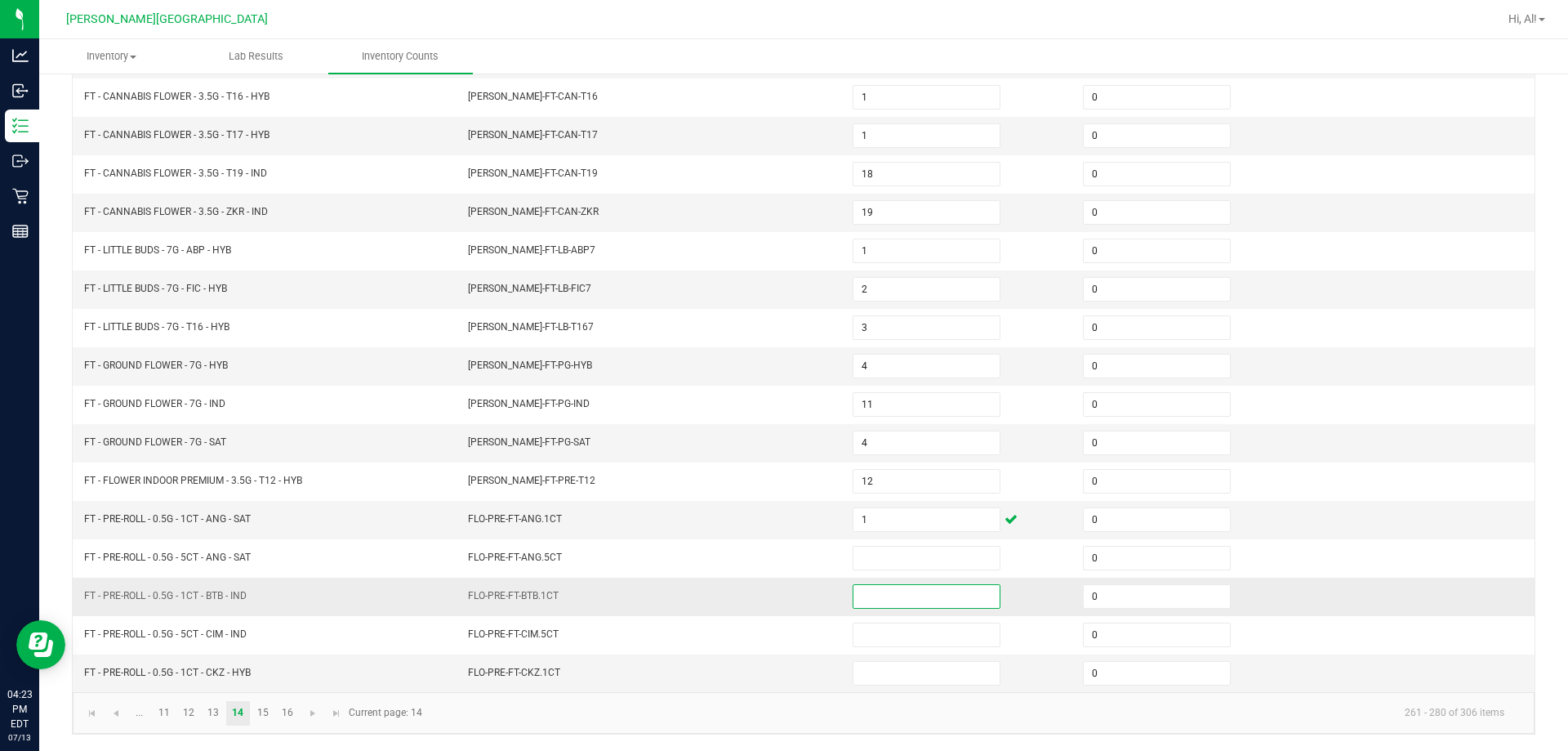 click at bounding box center [926, 597] 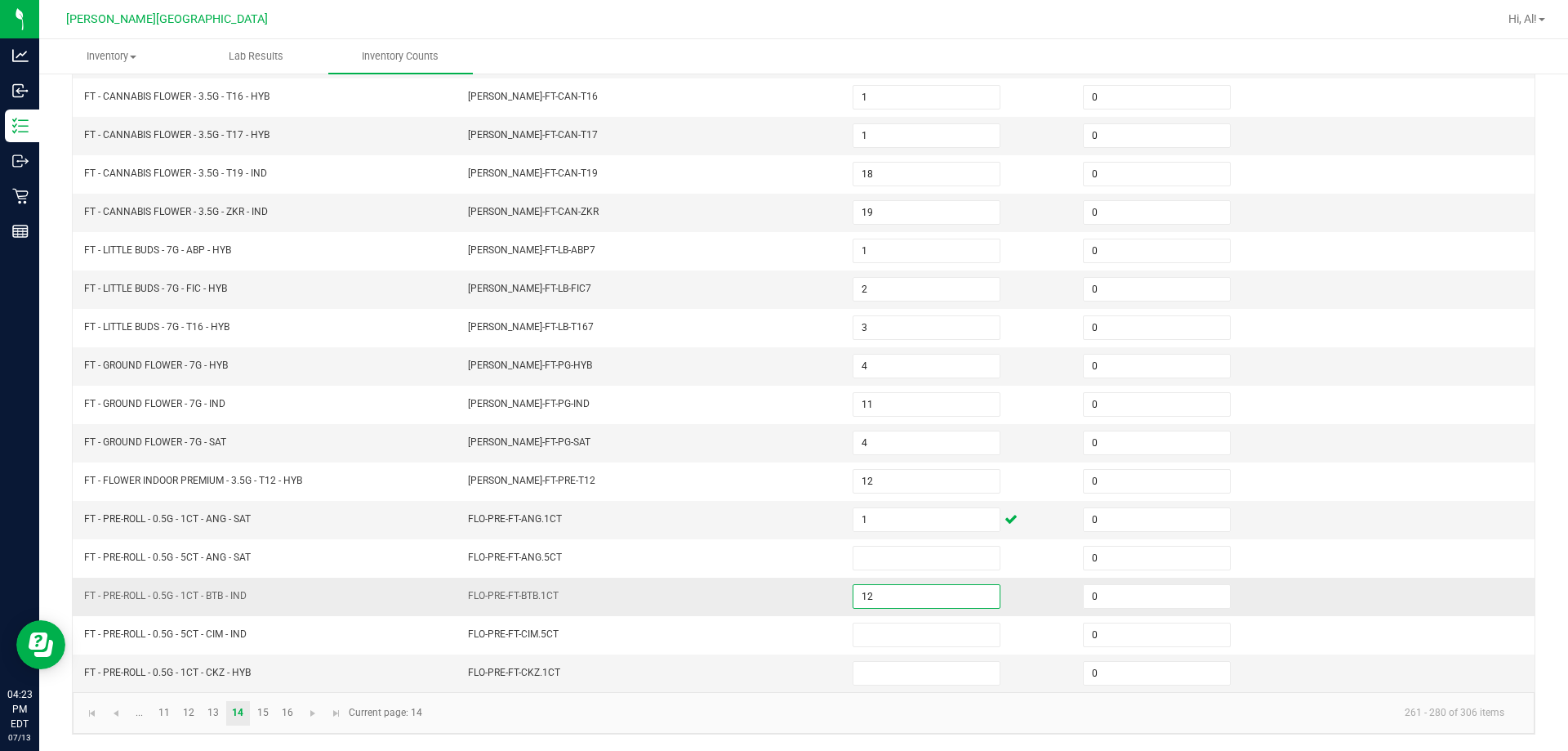 click on "FLO-PRE-FT-BTB.1CT" at bounding box center [650, 597] 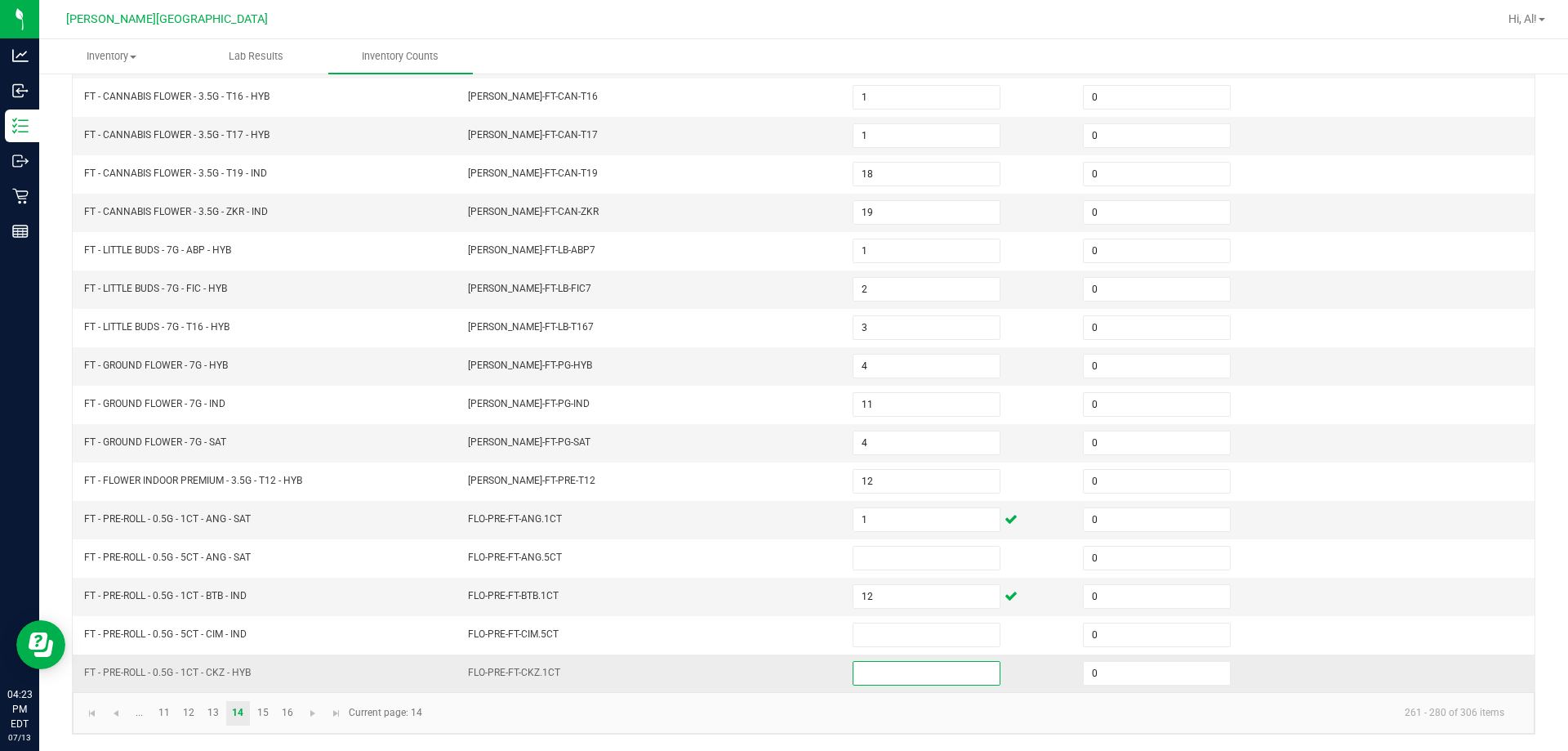 click at bounding box center (926, 673) 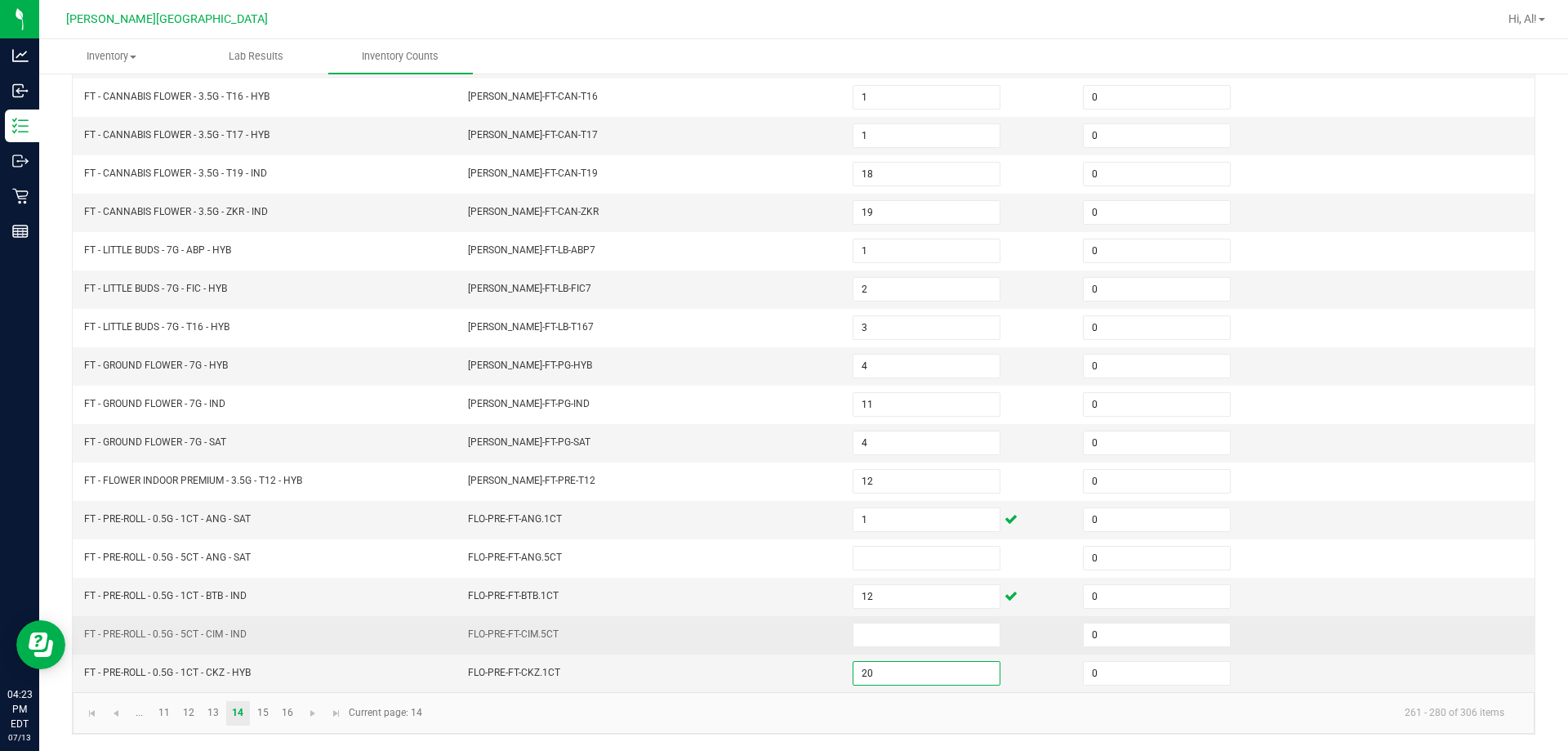 click on "FLO-PRE-FT-CIM.5CT" at bounding box center [650, 635] 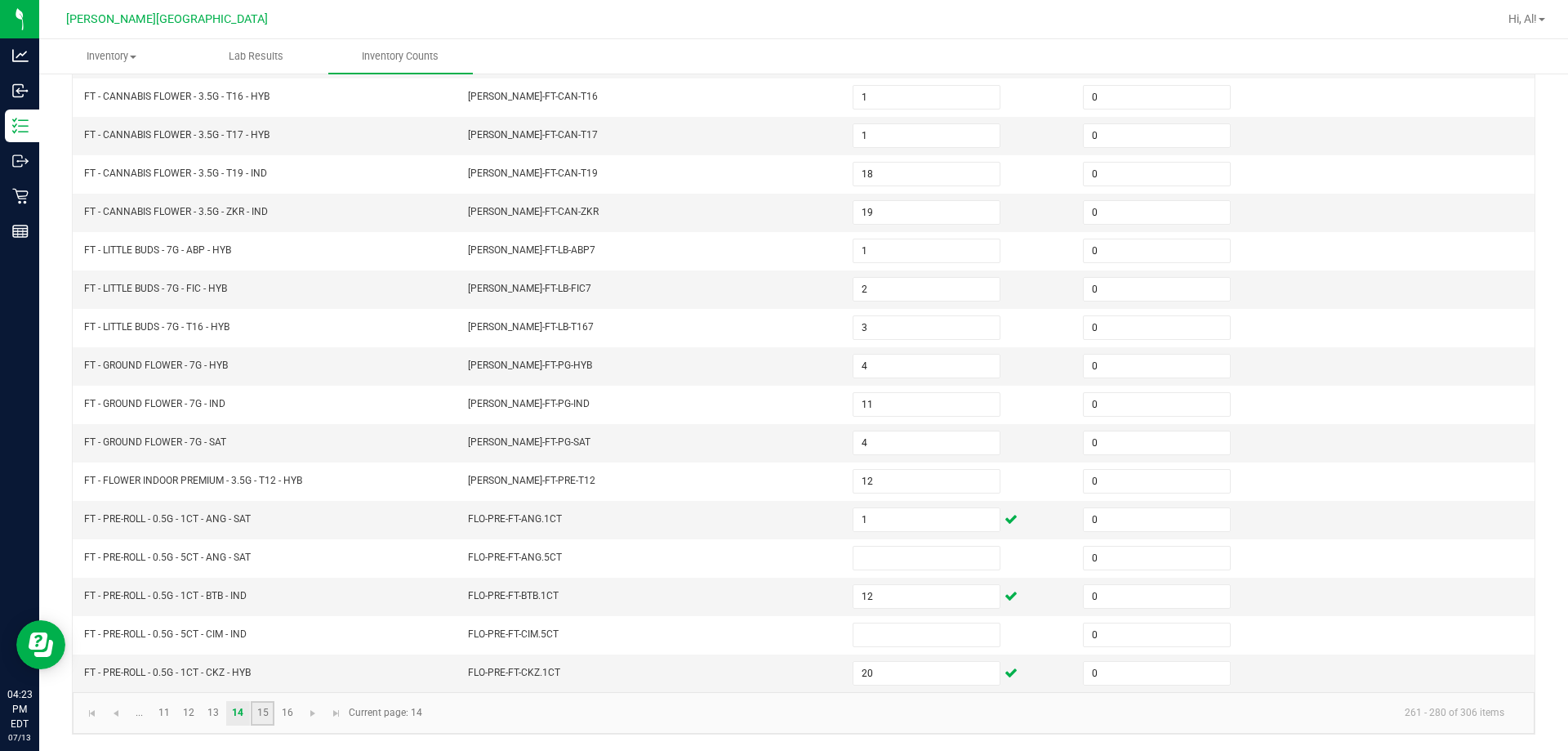 click on "15" 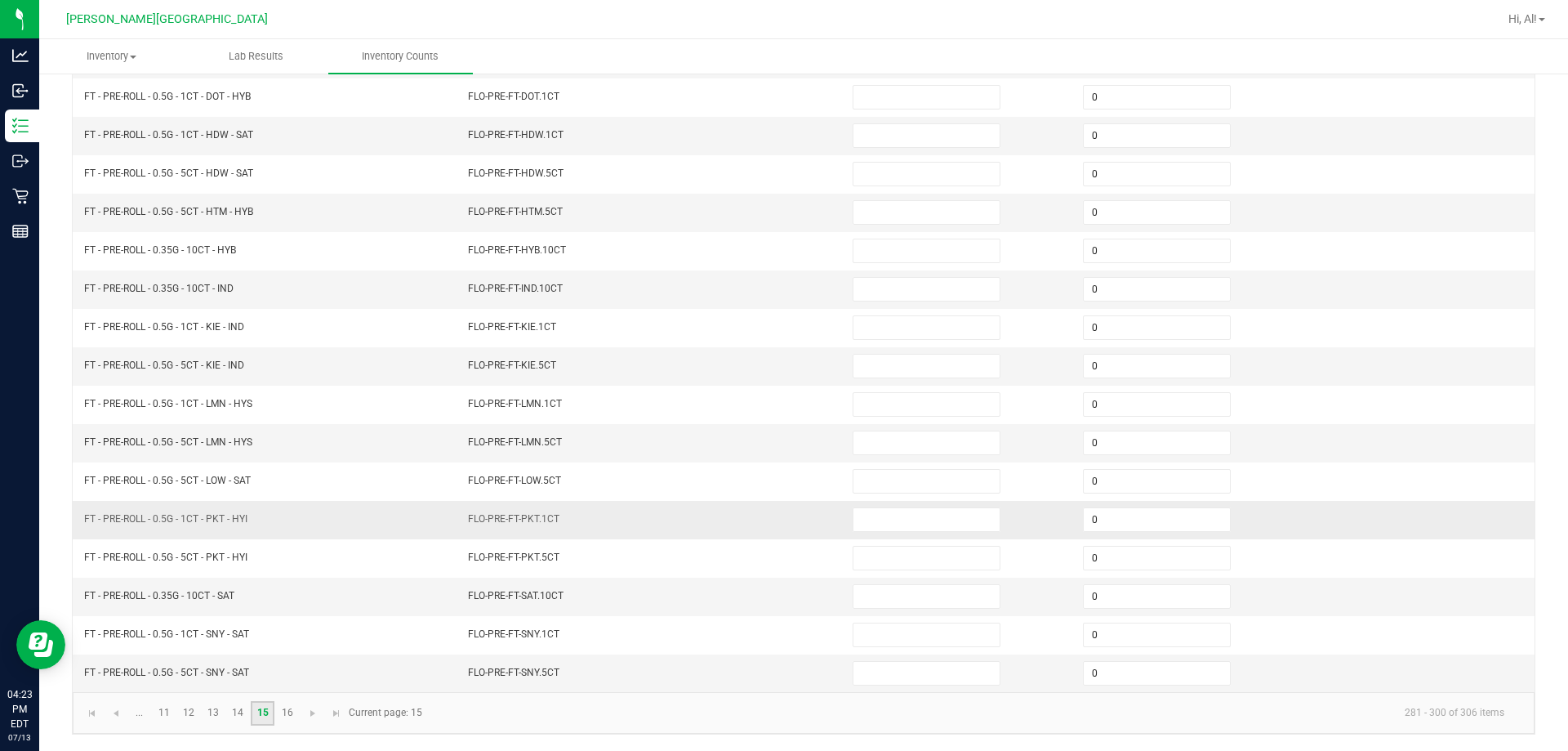 scroll, scrollTop: 94, scrollLeft: 0, axis: vertical 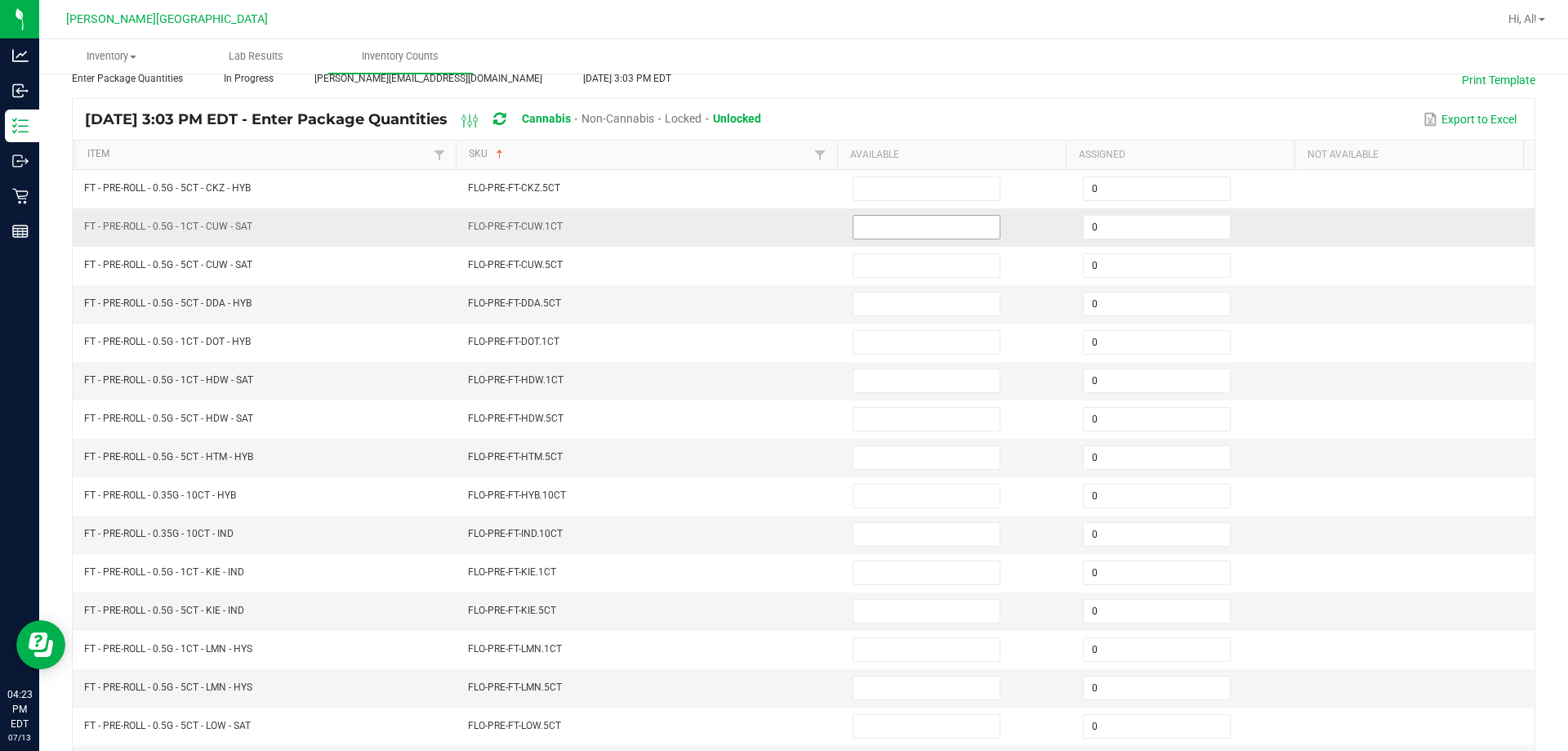 click at bounding box center (926, 227) 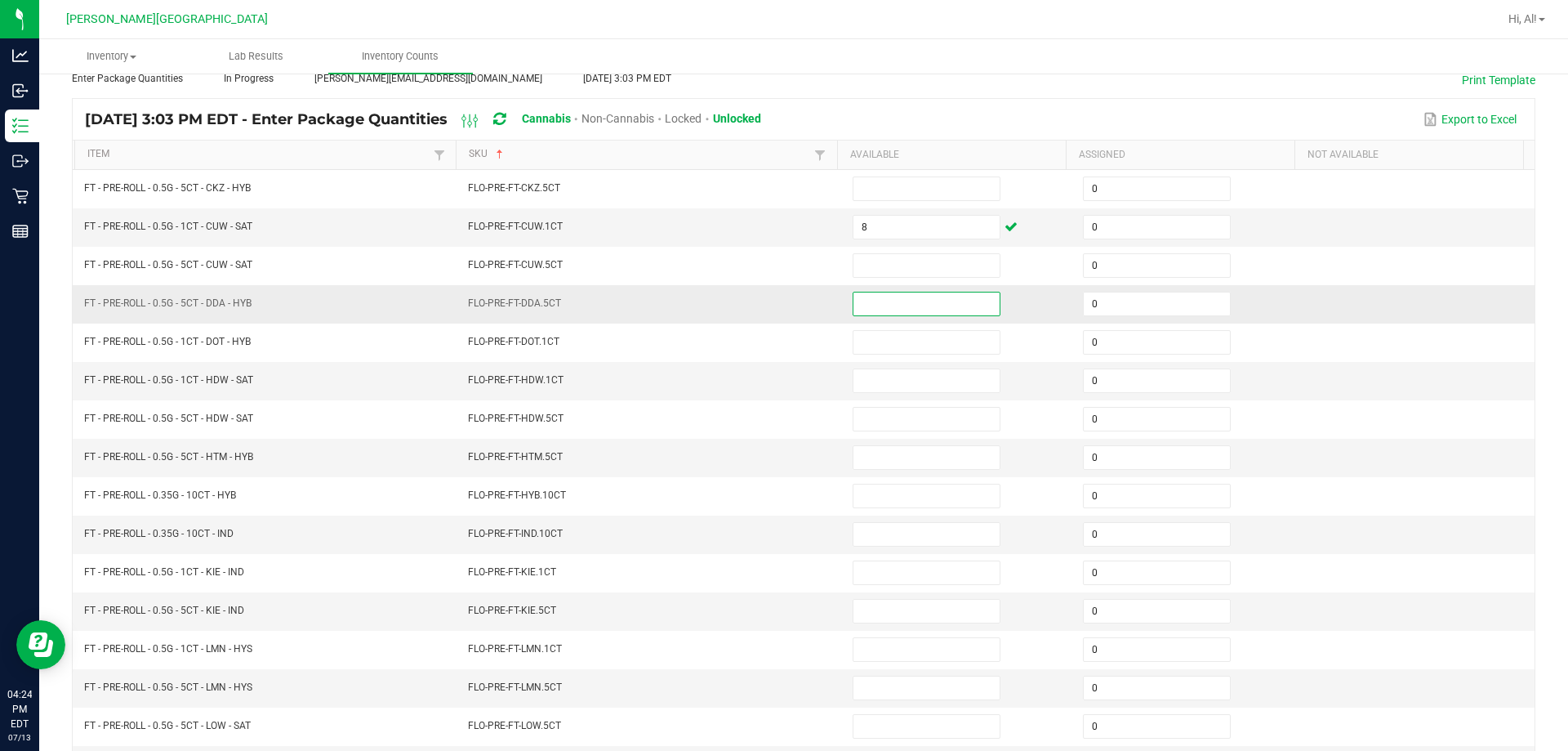 click at bounding box center [926, 304] 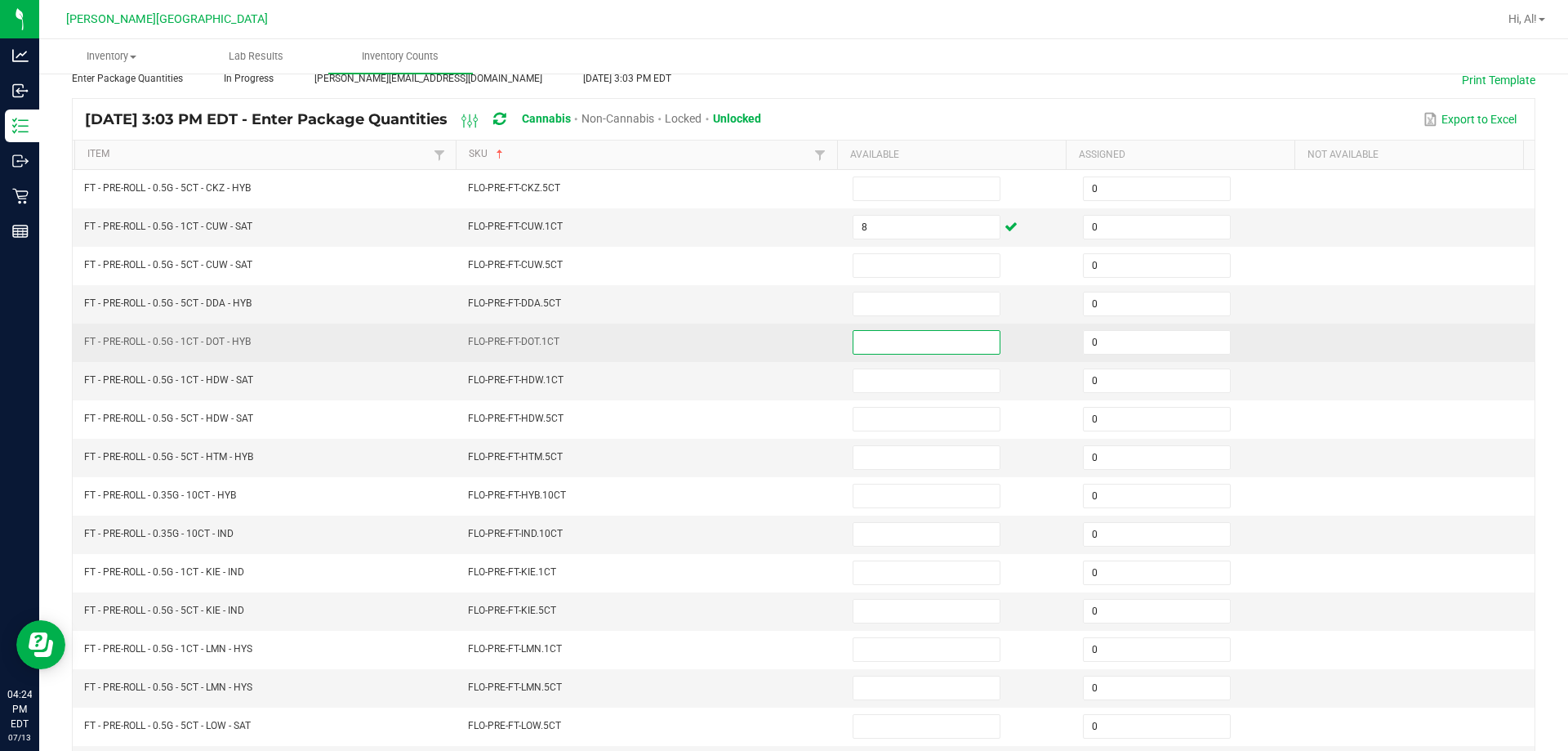 click at bounding box center (926, 342) 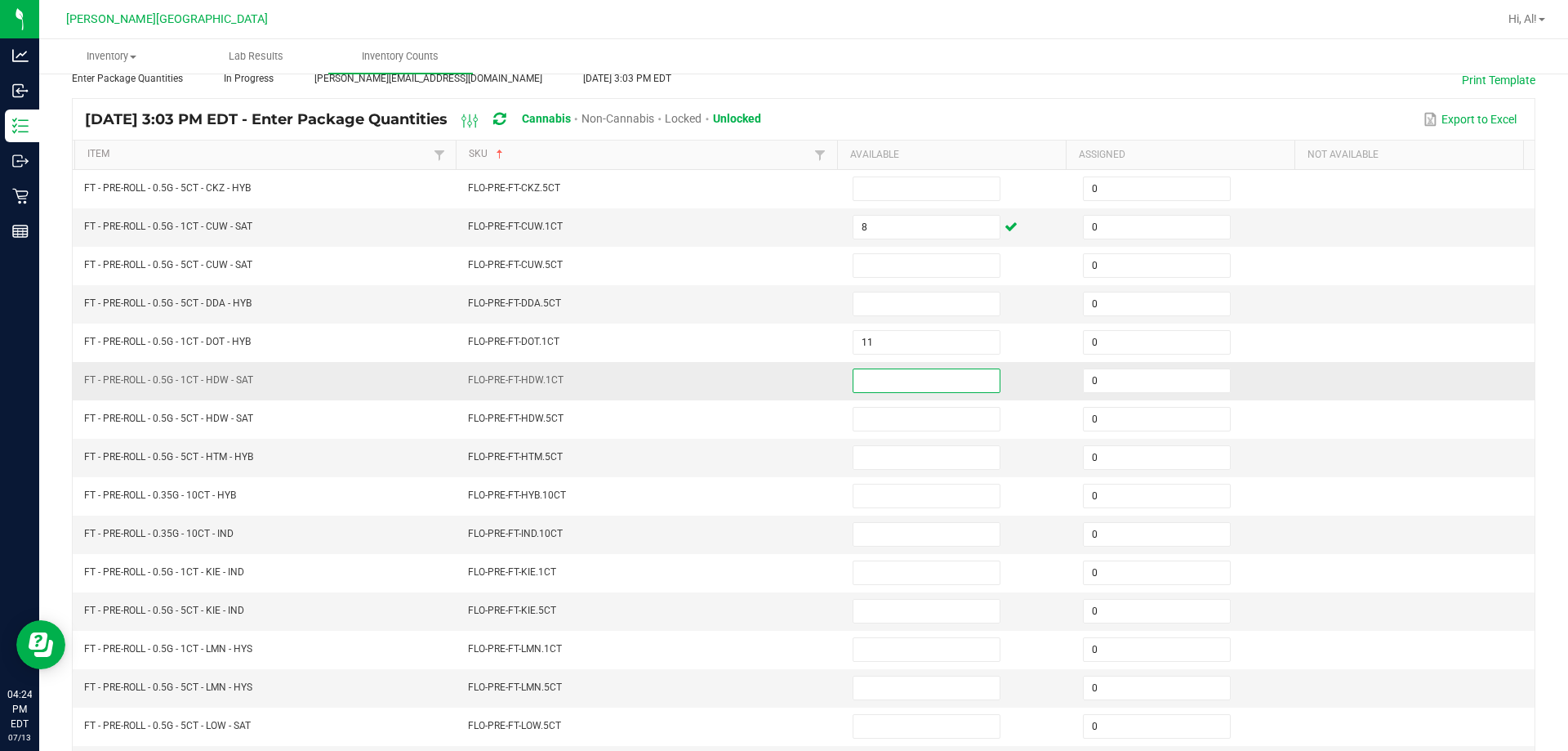 click at bounding box center [926, 381] 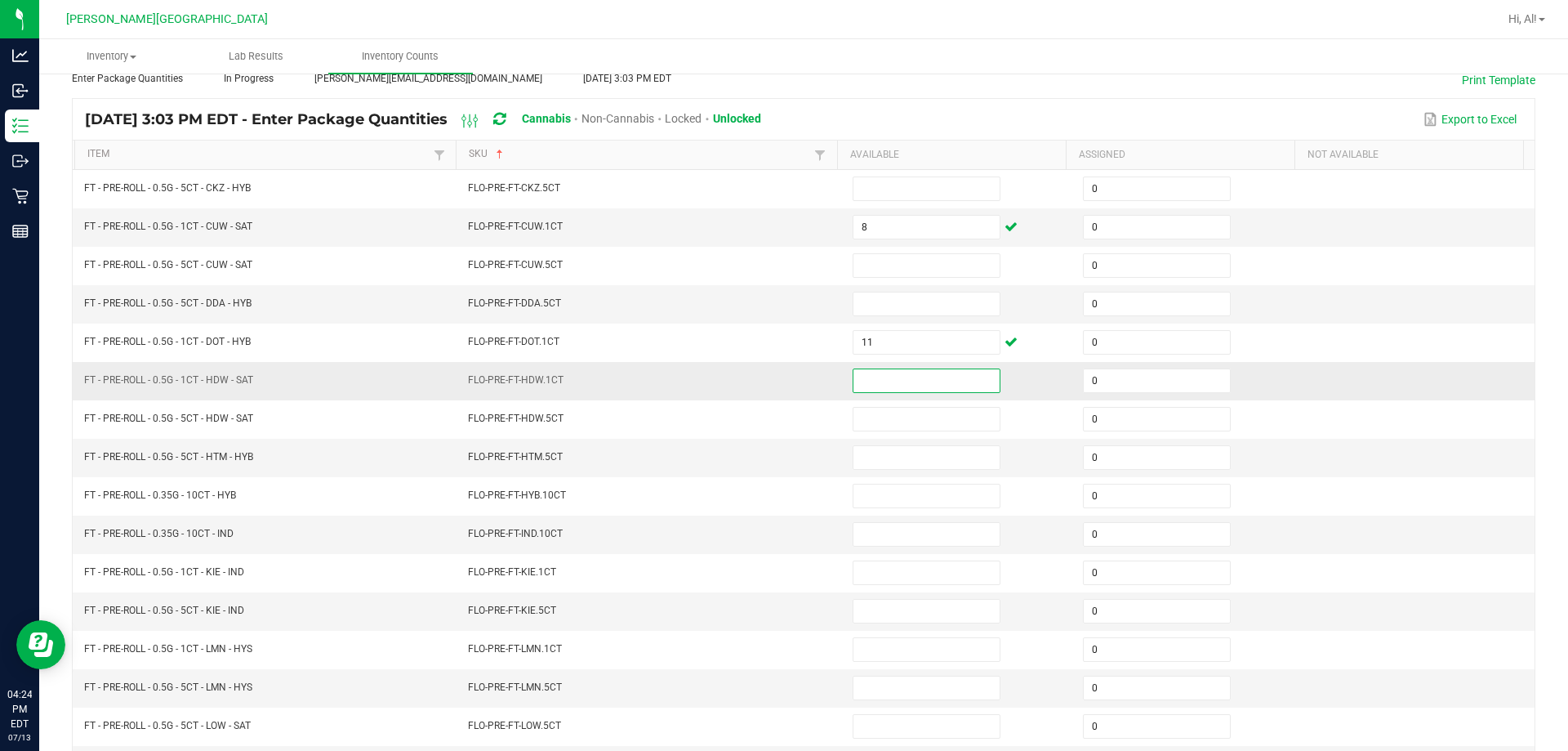 click at bounding box center (926, 381) 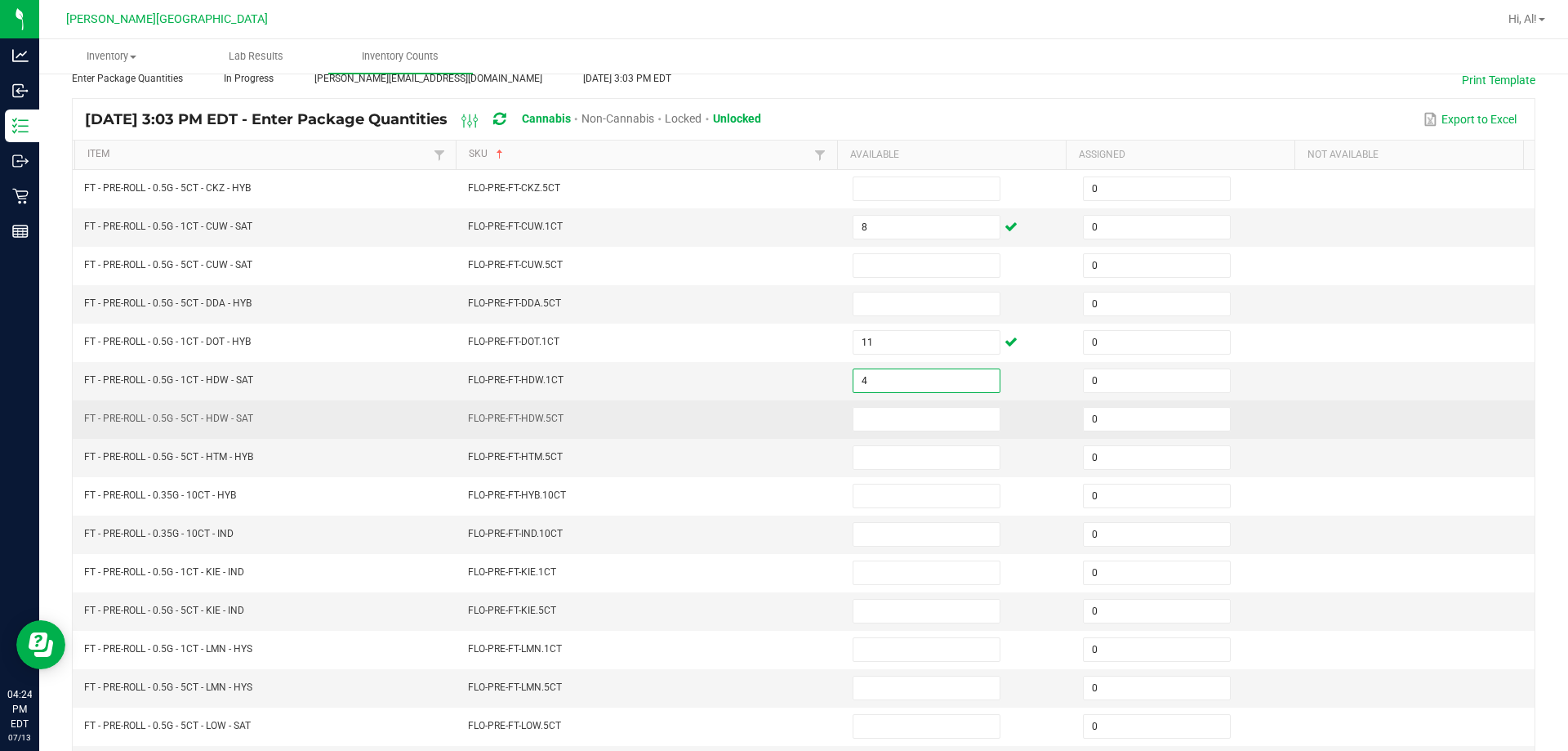 click on "FLO-PRE-FT-HDW.5CT" at bounding box center [650, 419] 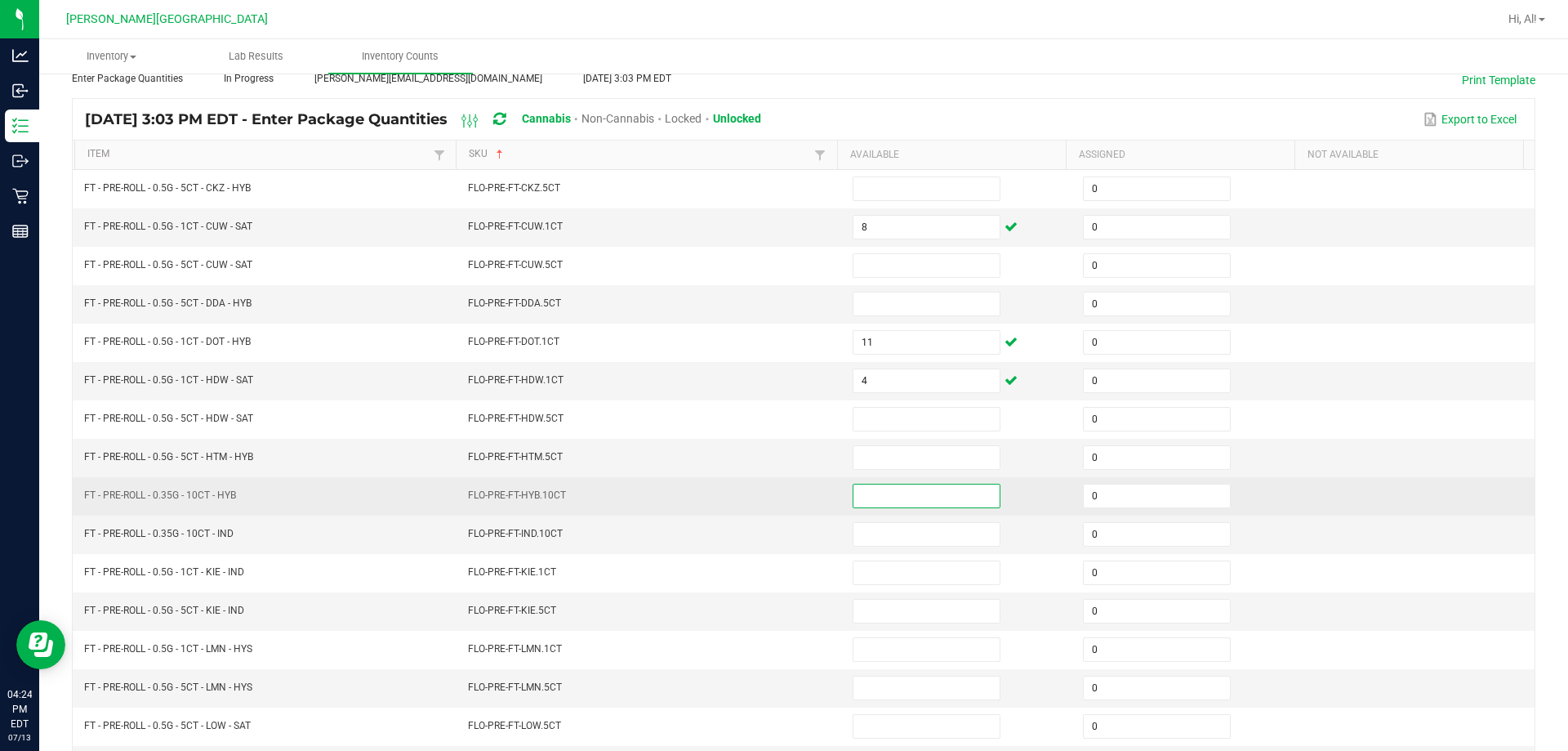 click at bounding box center [926, 496] 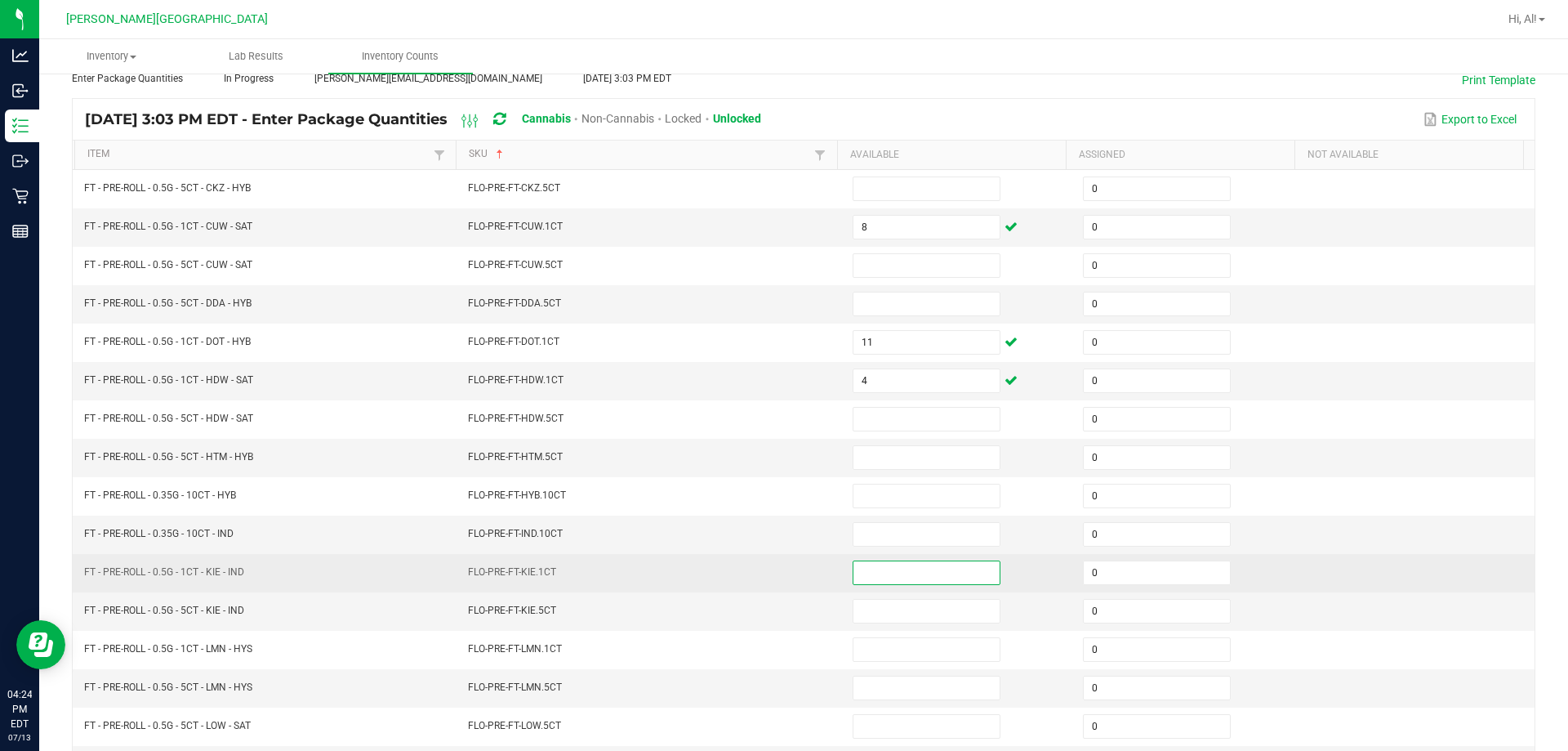 click at bounding box center (926, 573) 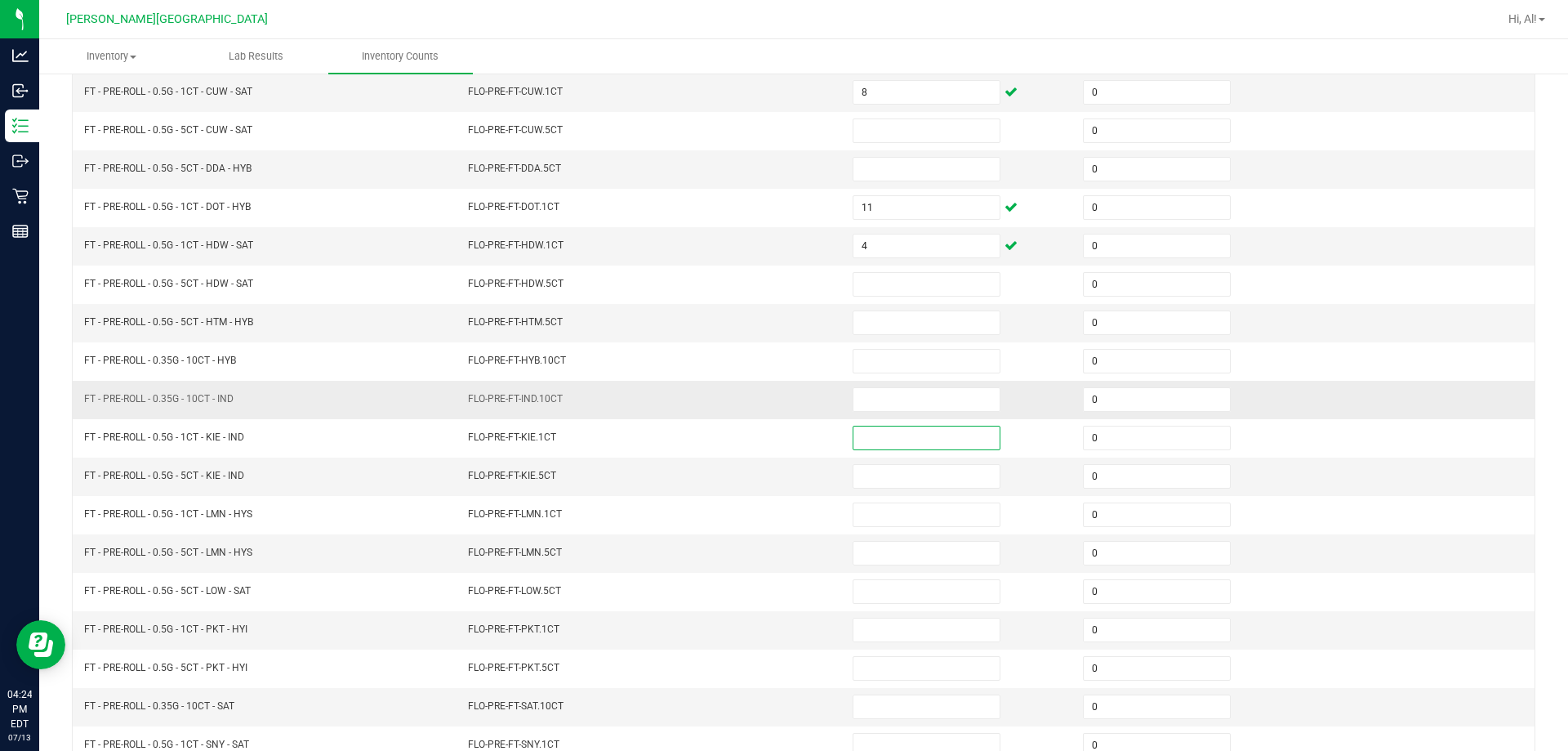 scroll, scrollTop: 257, scrollLeft: 0, axis: vertical 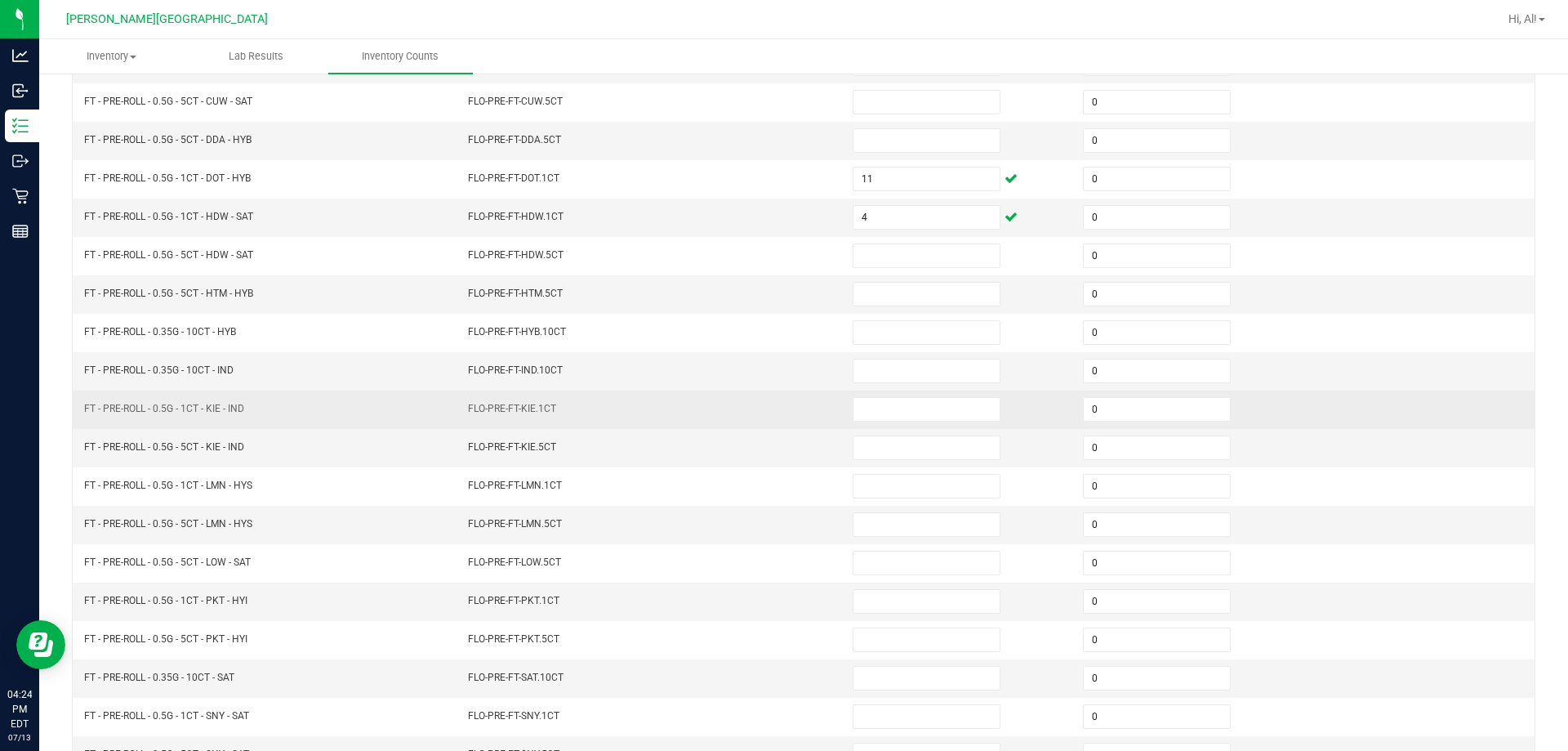 click on "FLO-PRE-FT-KIE.1CT" at bounding box center (650, 409) 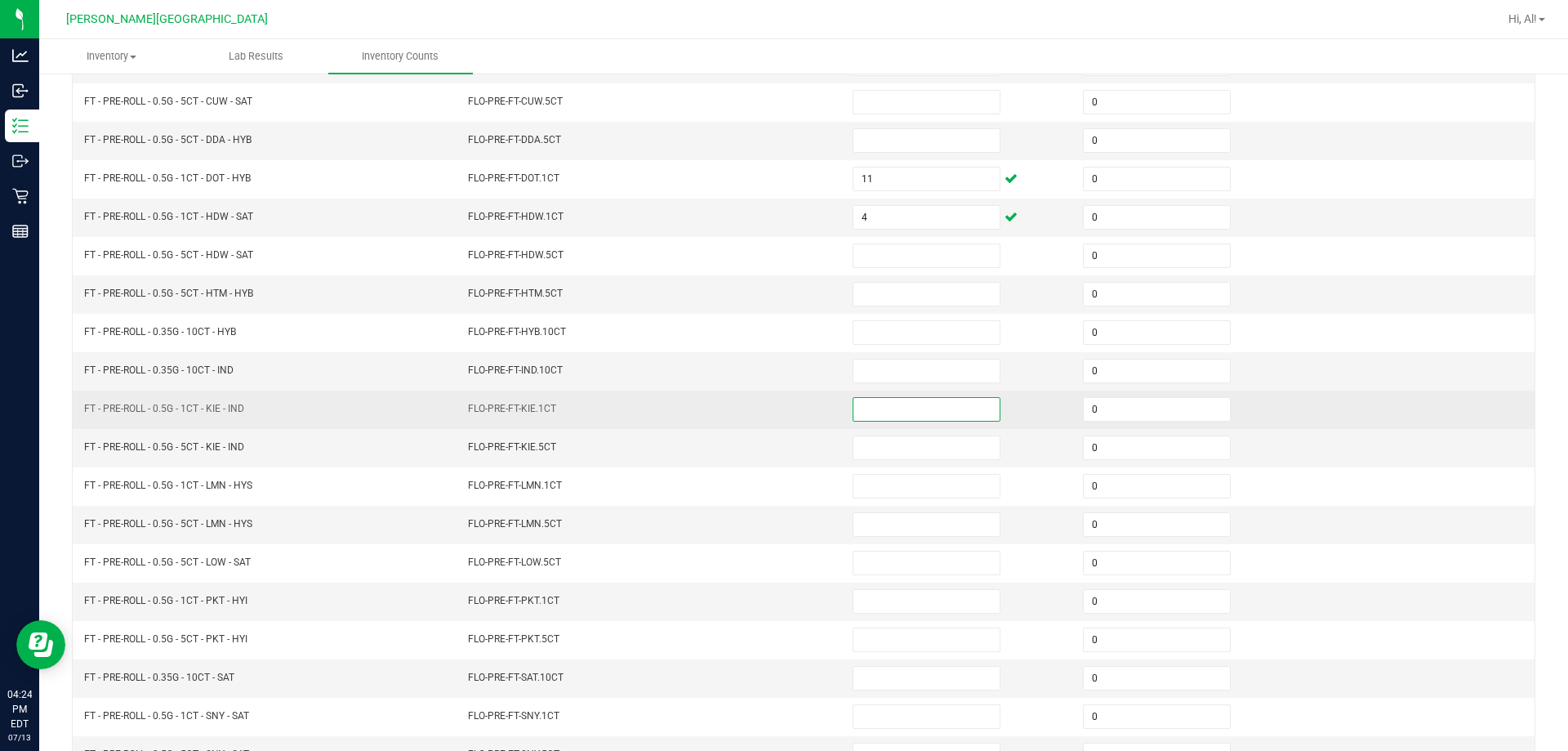 click at bounding box center (926, 409) 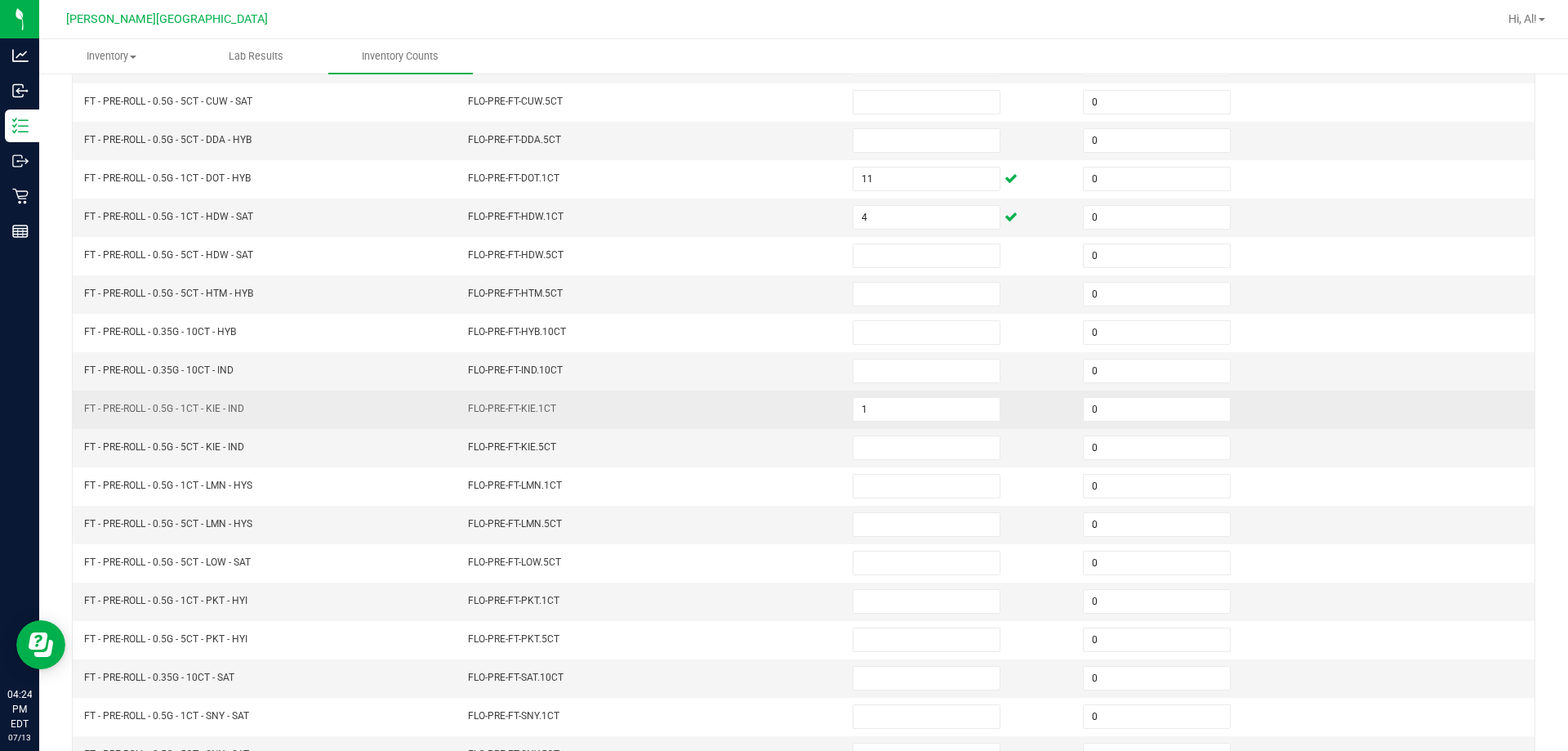 click on "FLO-PRE-FT-KIE.1CT" at bounding box center [650, 409] 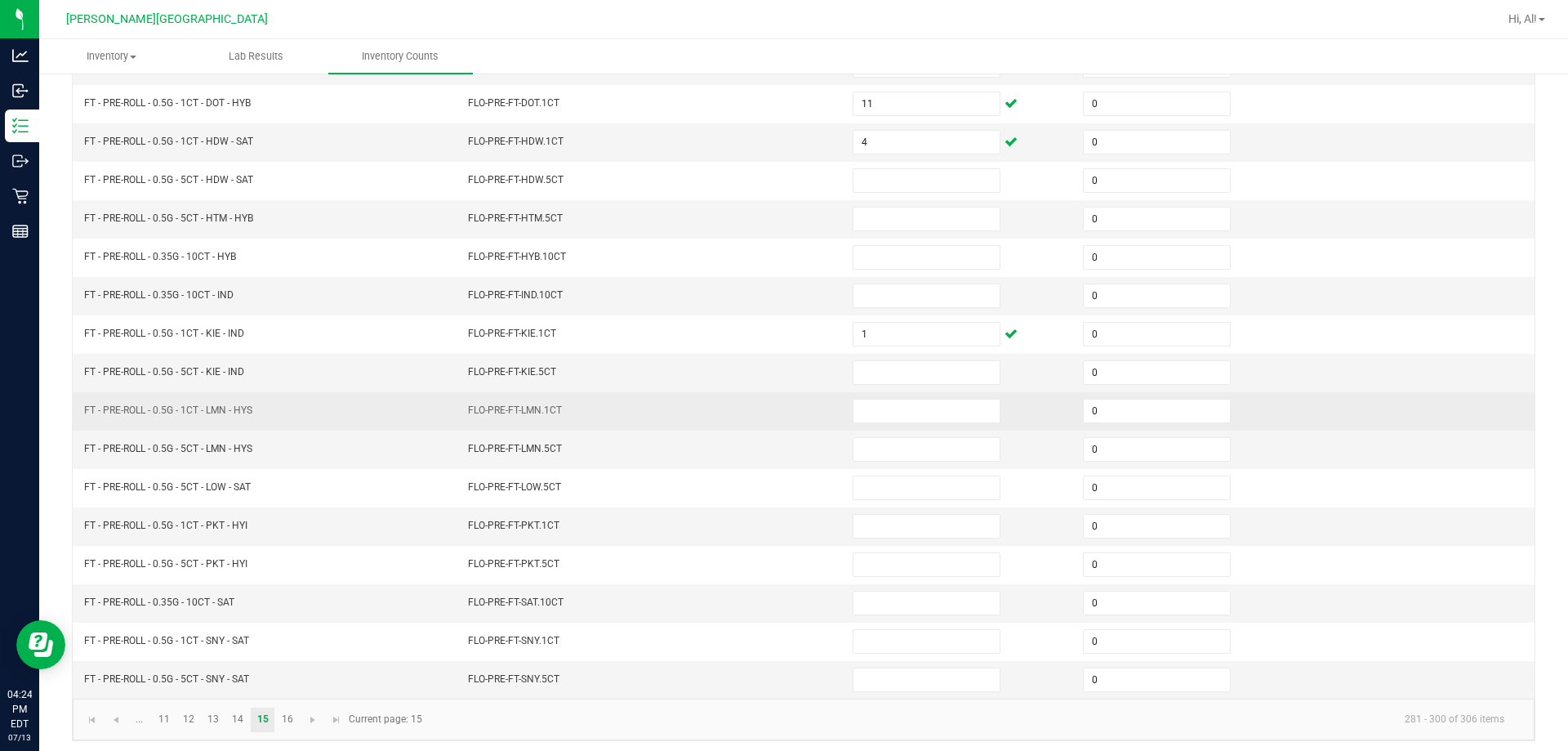 scroll, scrollTop: 339, scrollLeft: 0, axis: vertical 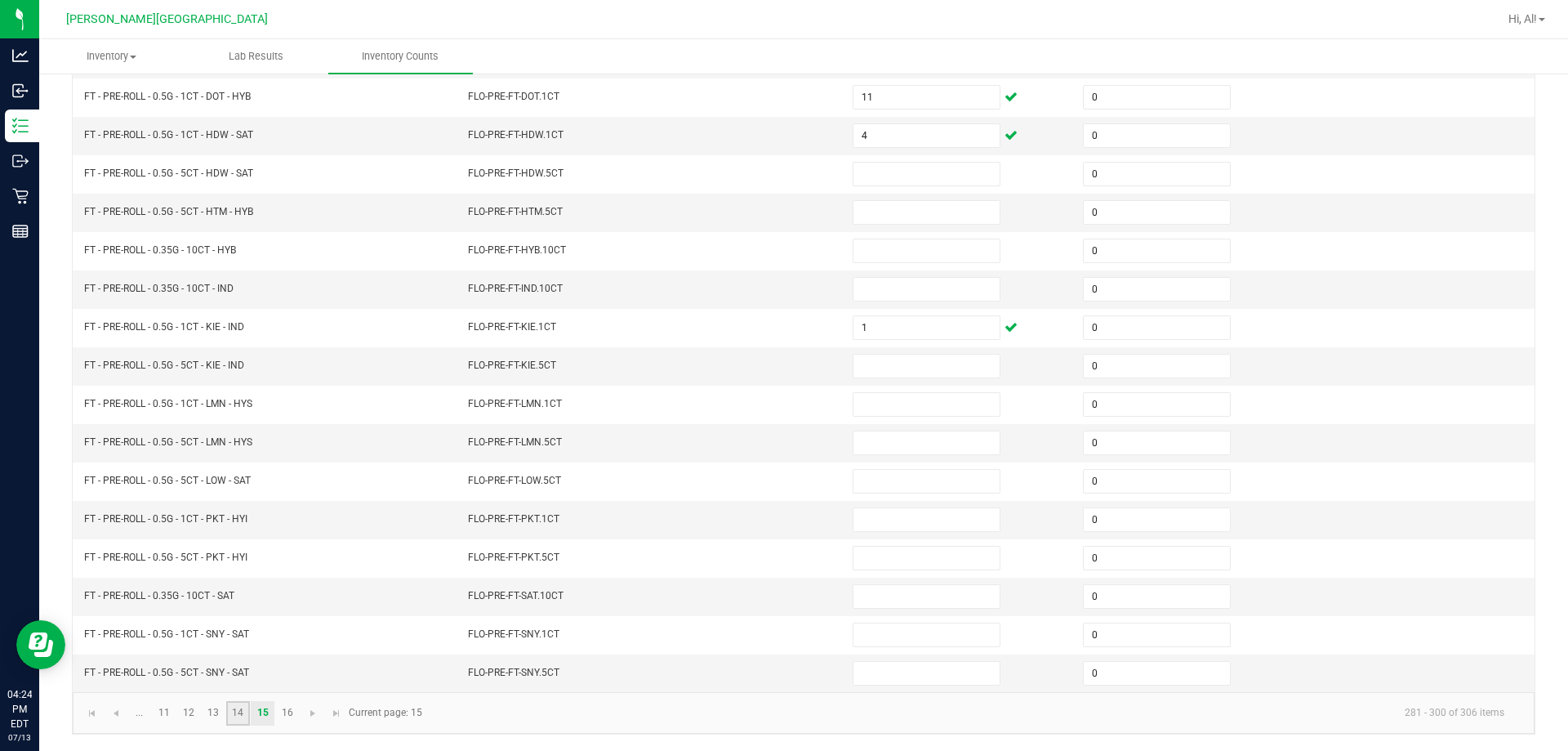 click on "14" 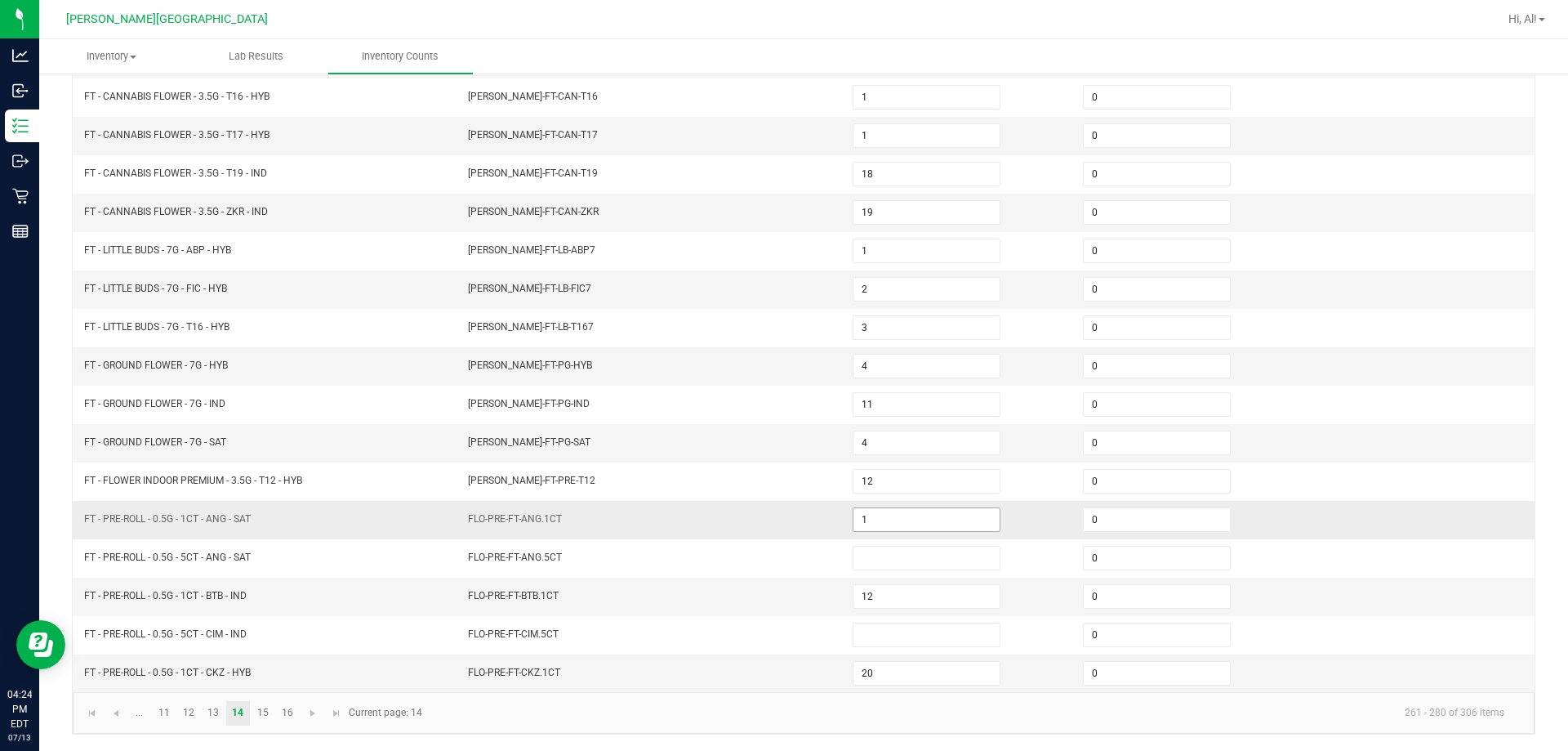 click on "1" at bounding box center [926, 520] 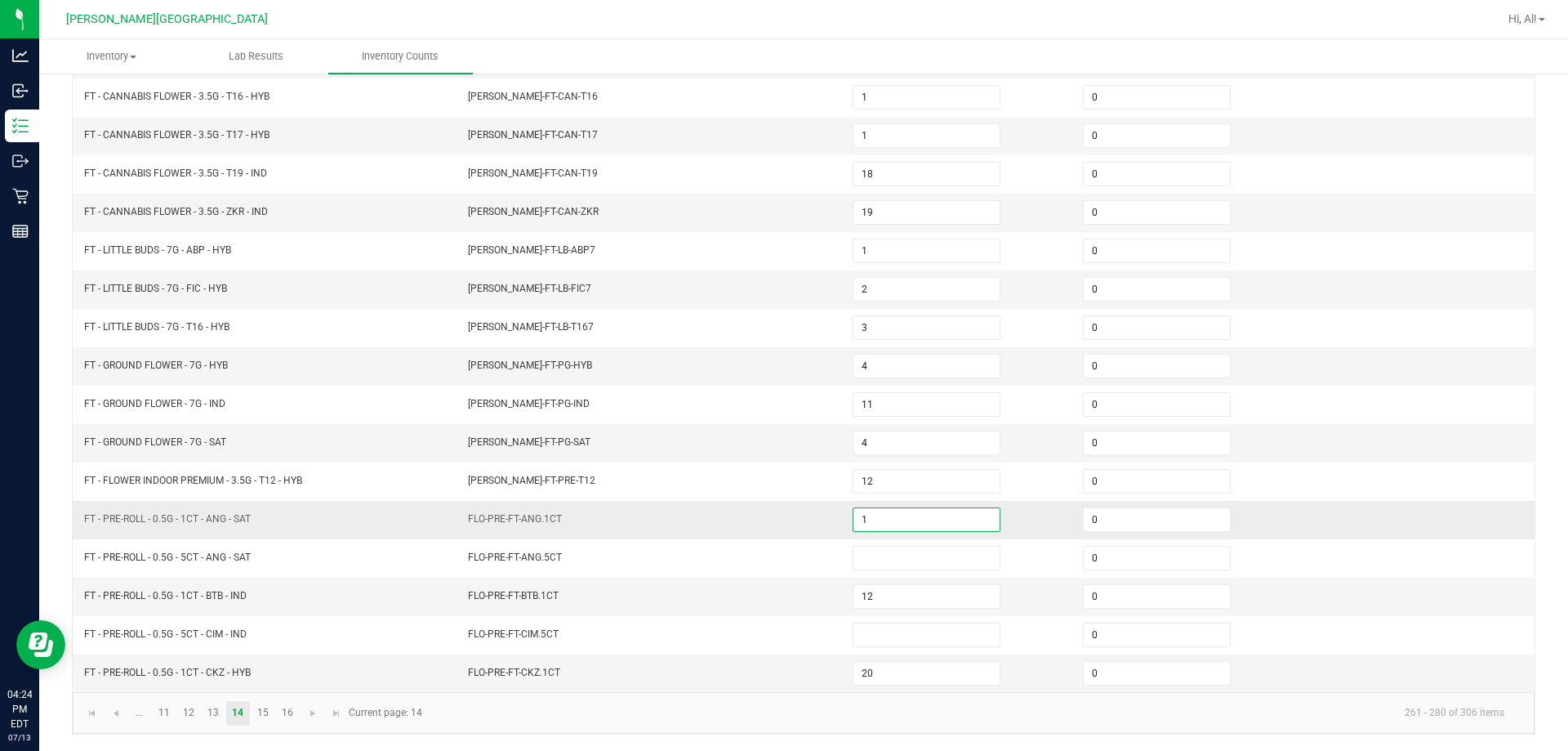 click on "1" at bounding box center (926, 520) 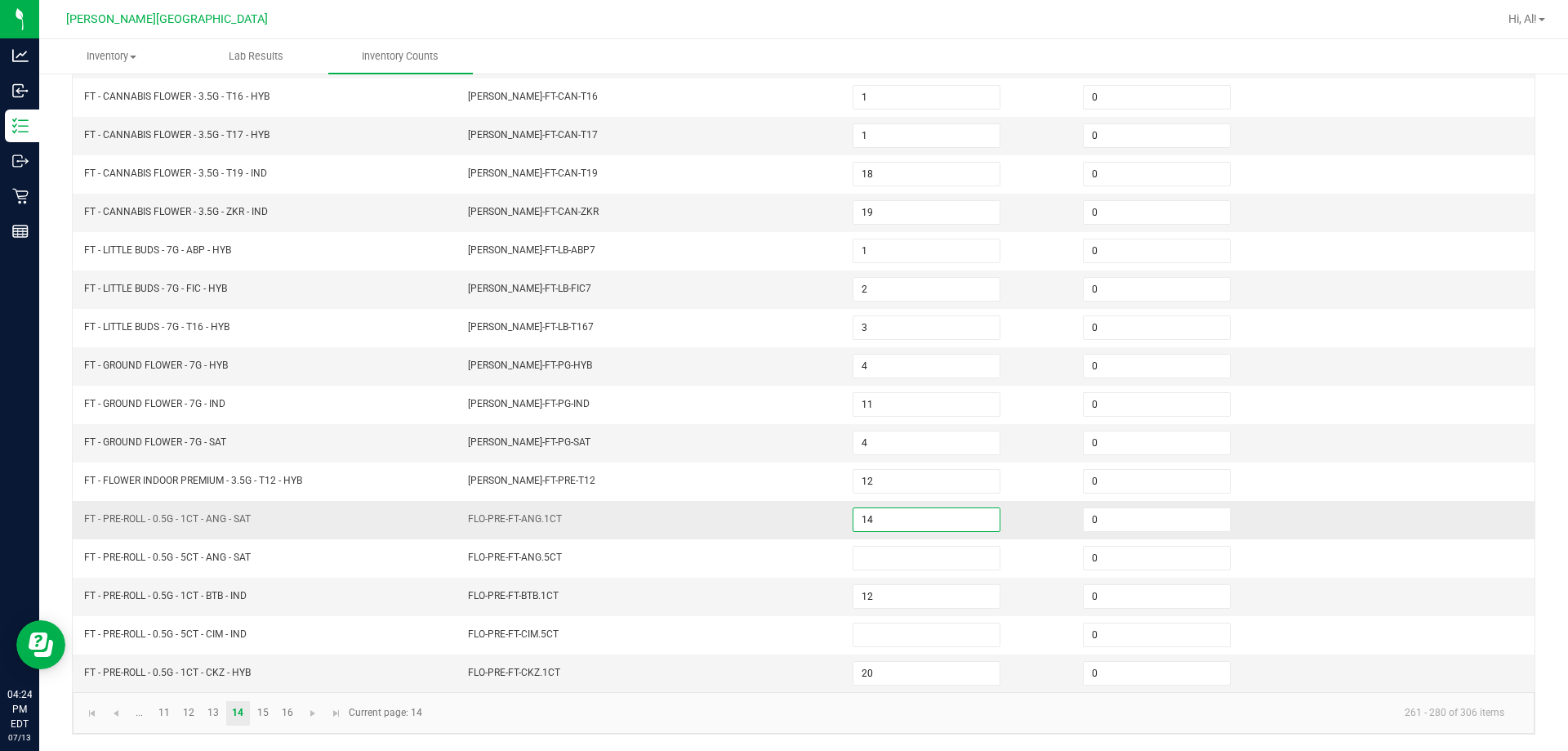 click on "FLO-PRE-FT-ANG.1CT" at bounding box center (650, 520) 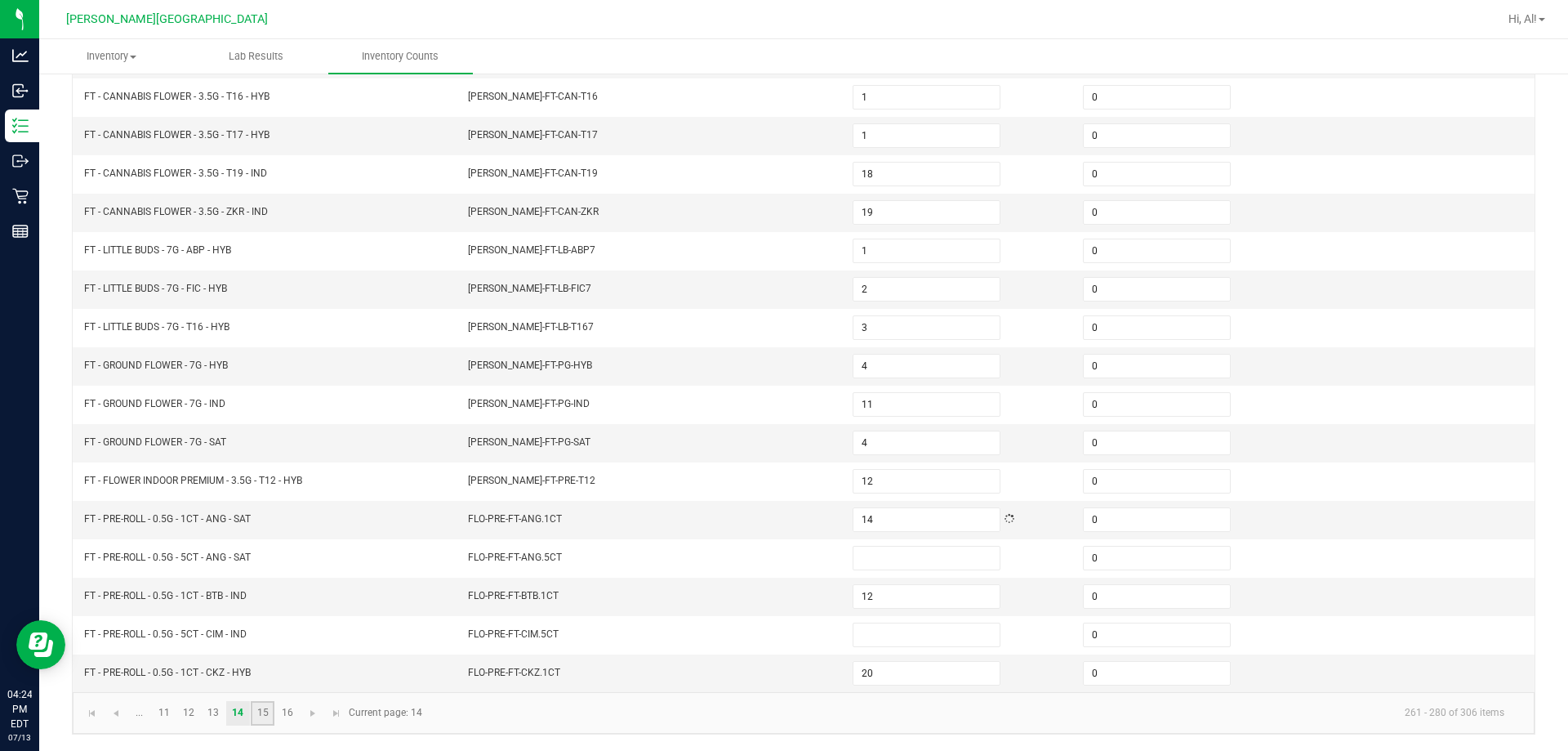 click on "15" 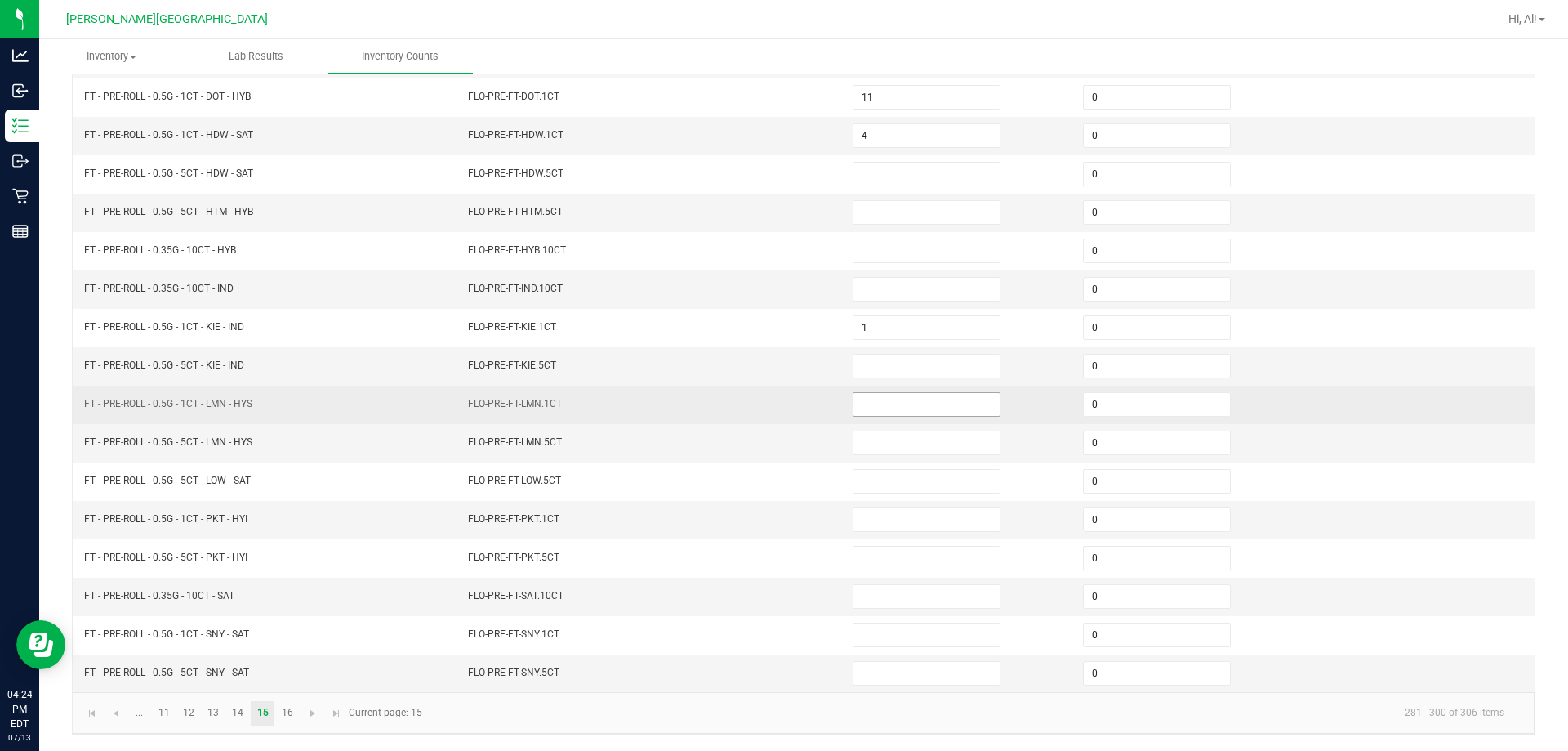 click at bounding box center (926, 405) 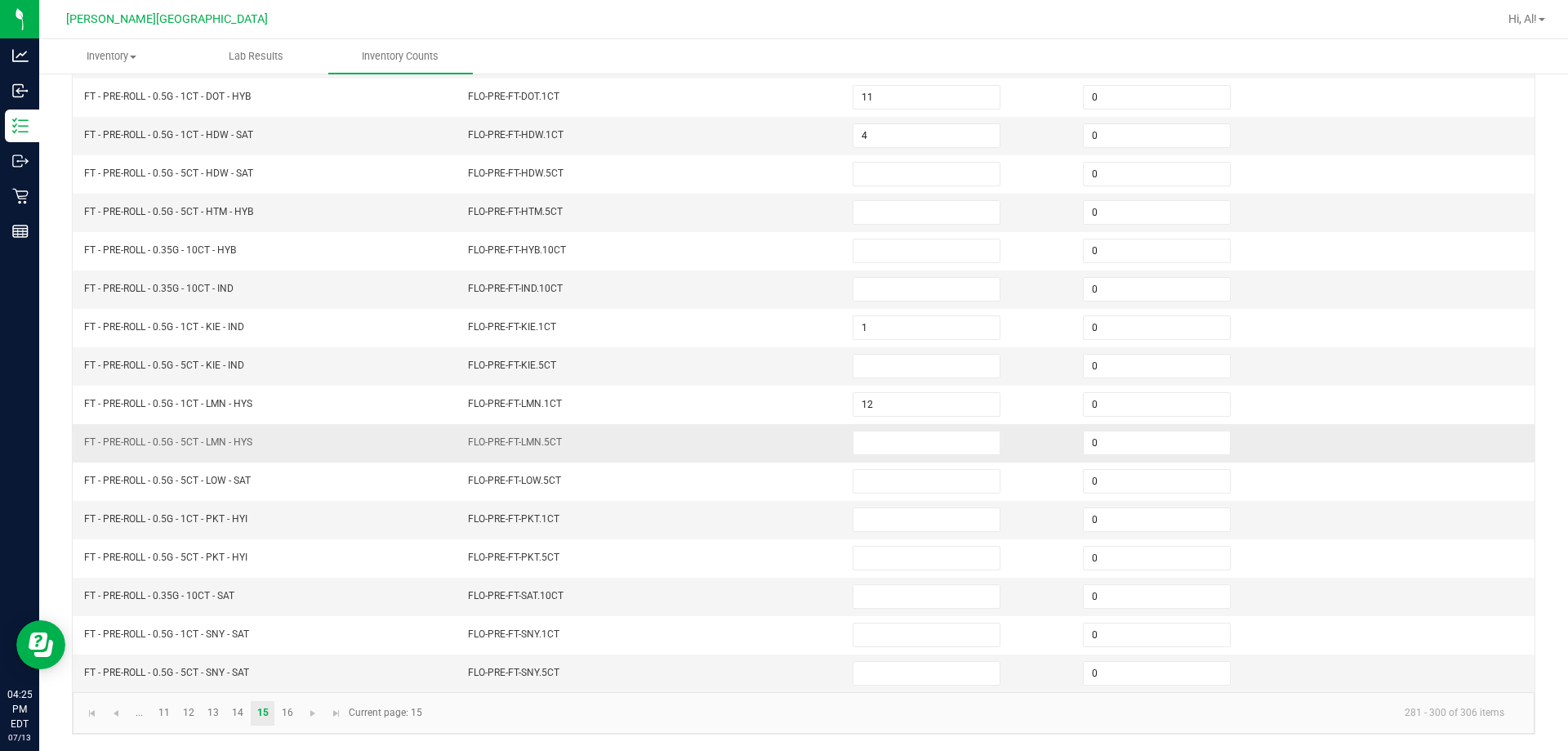drag, startPoint x: 716, startPoint y: 408, endPoint x: 738, endPoint y: 428, distance: 29.732137 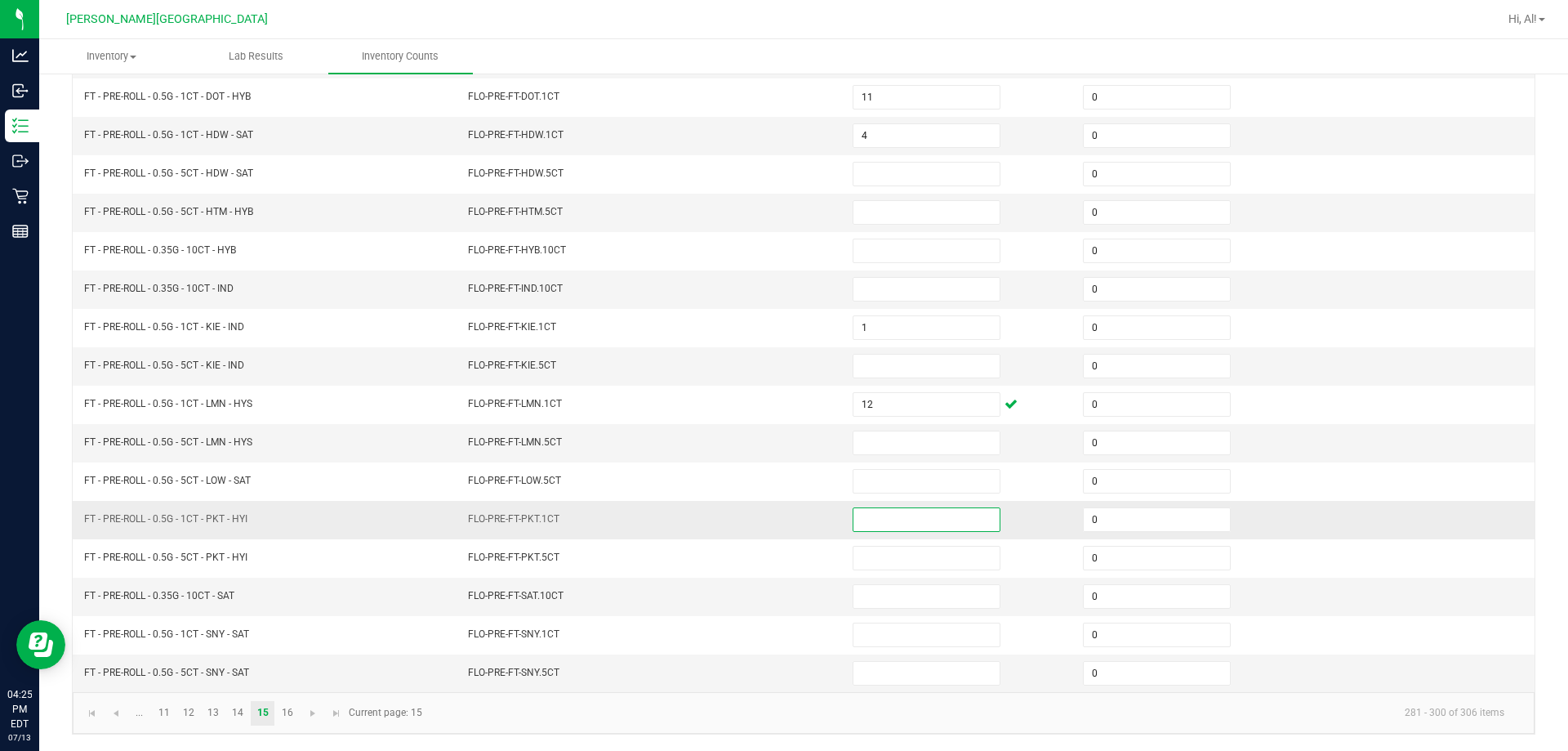 click at bounding box center [926, 520] 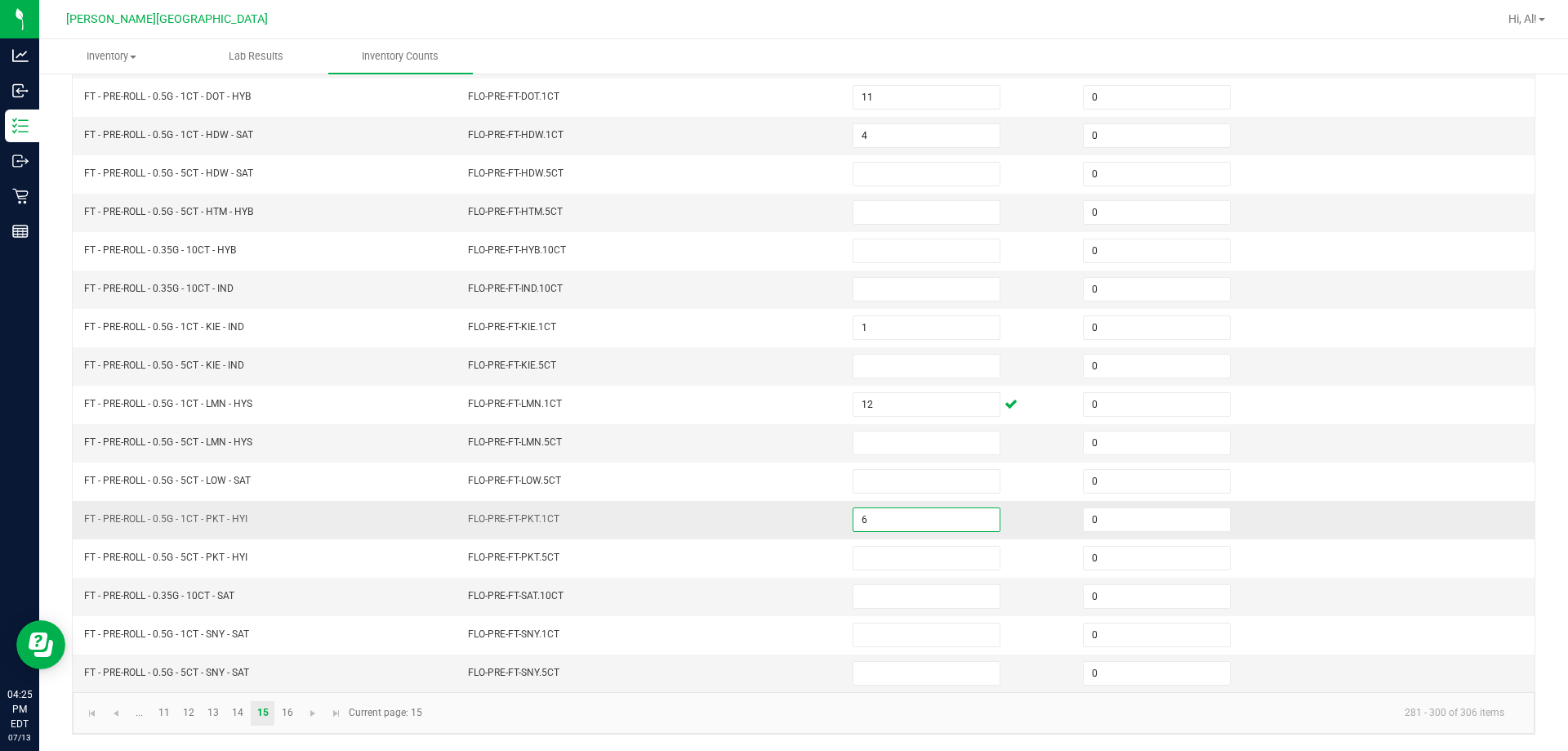 click on "FLO-PRE-FT-PKT.1CT" at bounding box center [650, 520] 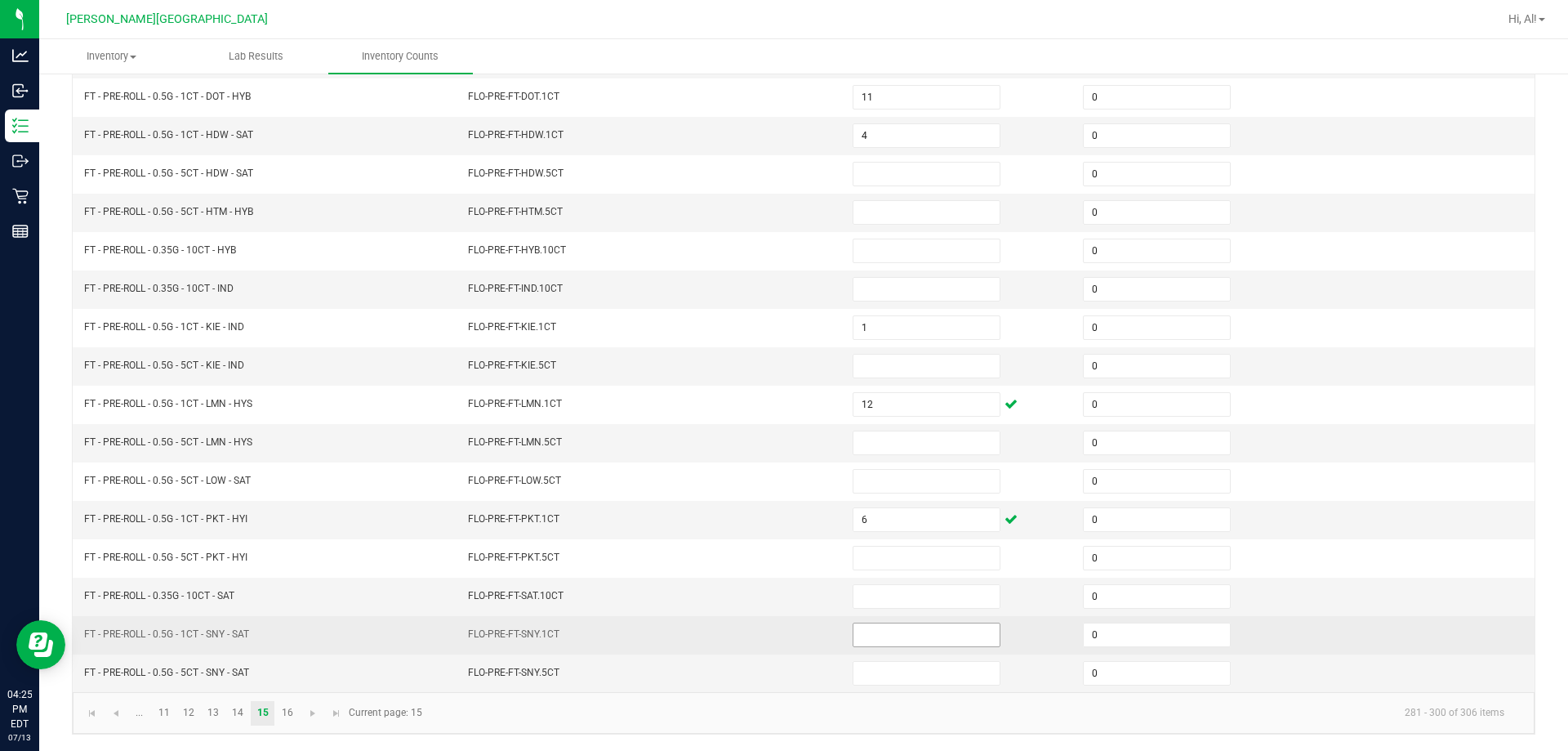 drag, startPoint x: 898, startPoint y: 620, endPoint x: 893, endPoint y: 633, distance: 13.928388 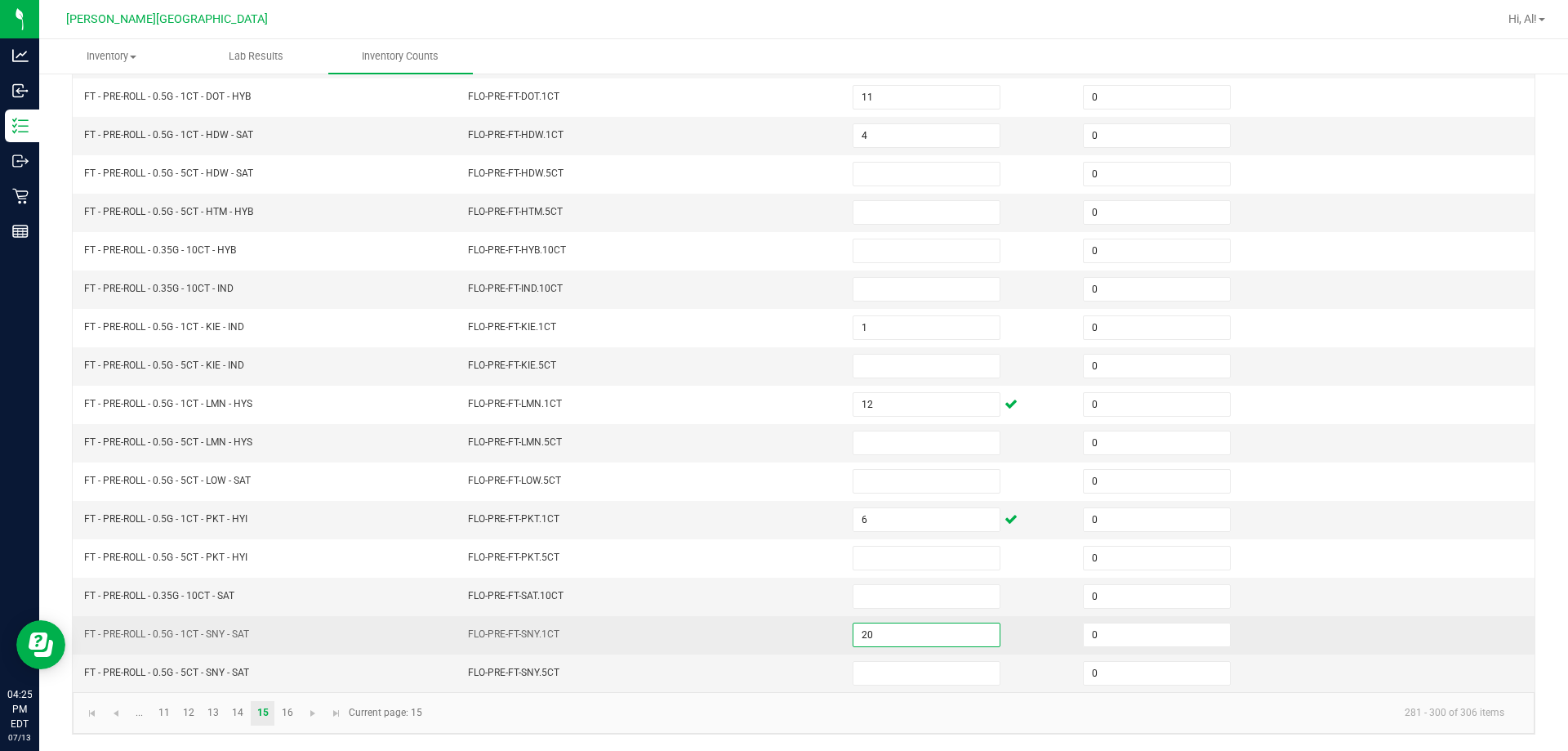 click on "FLO-PRE-FT-SNY.1CT" at bounding box center (650, 635) 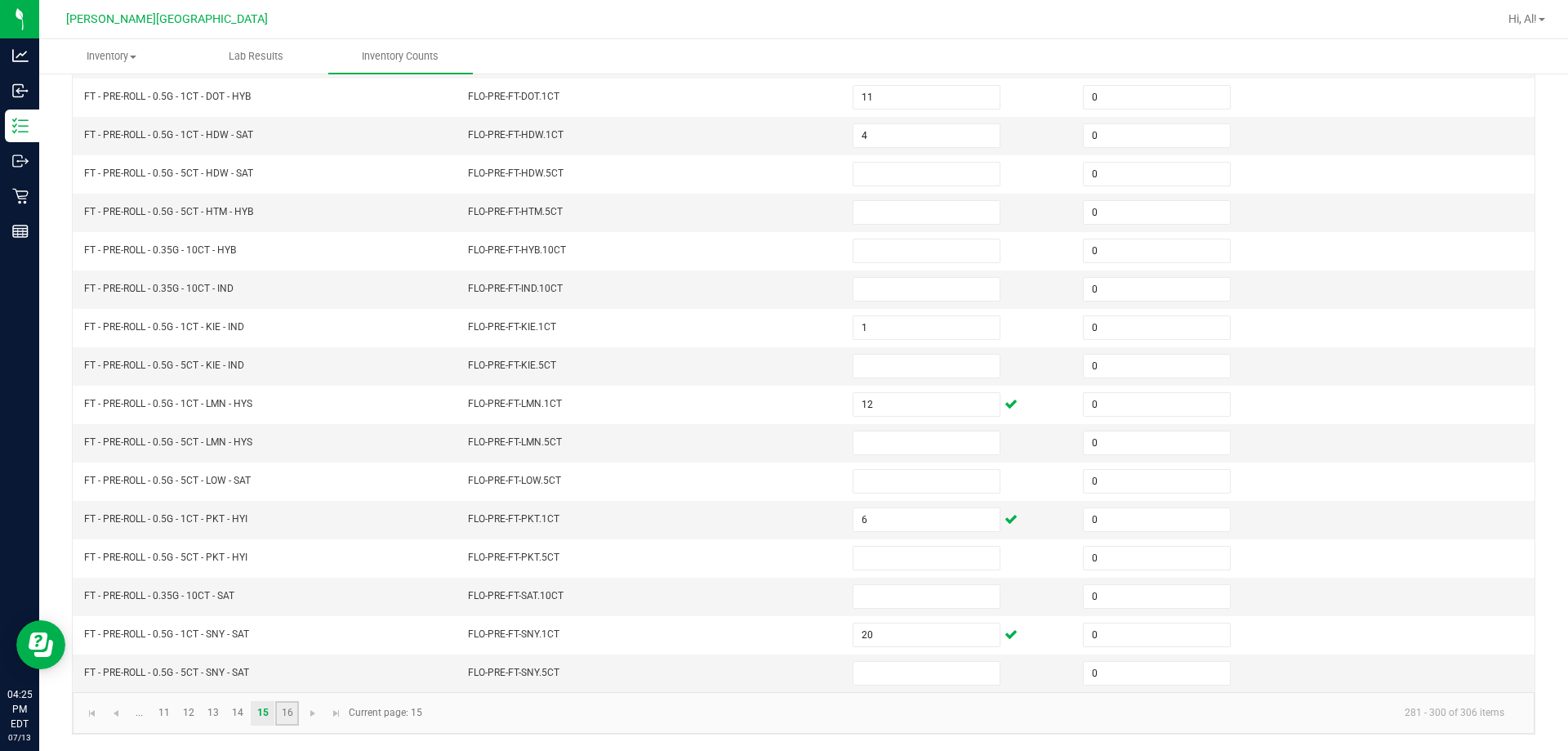 click on "16" 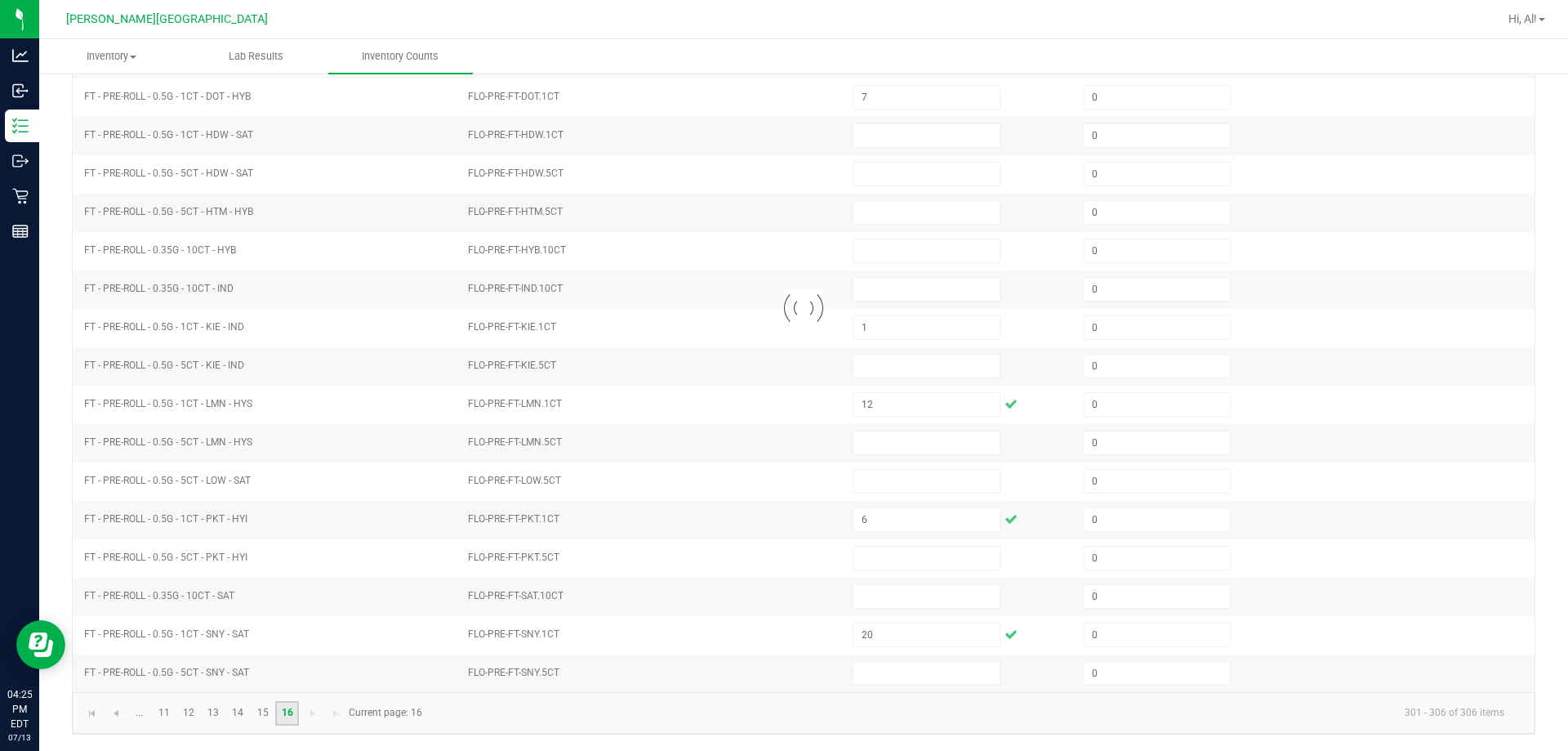 scroll, scrollTop: 0, scrollLeft: 0, axis: both 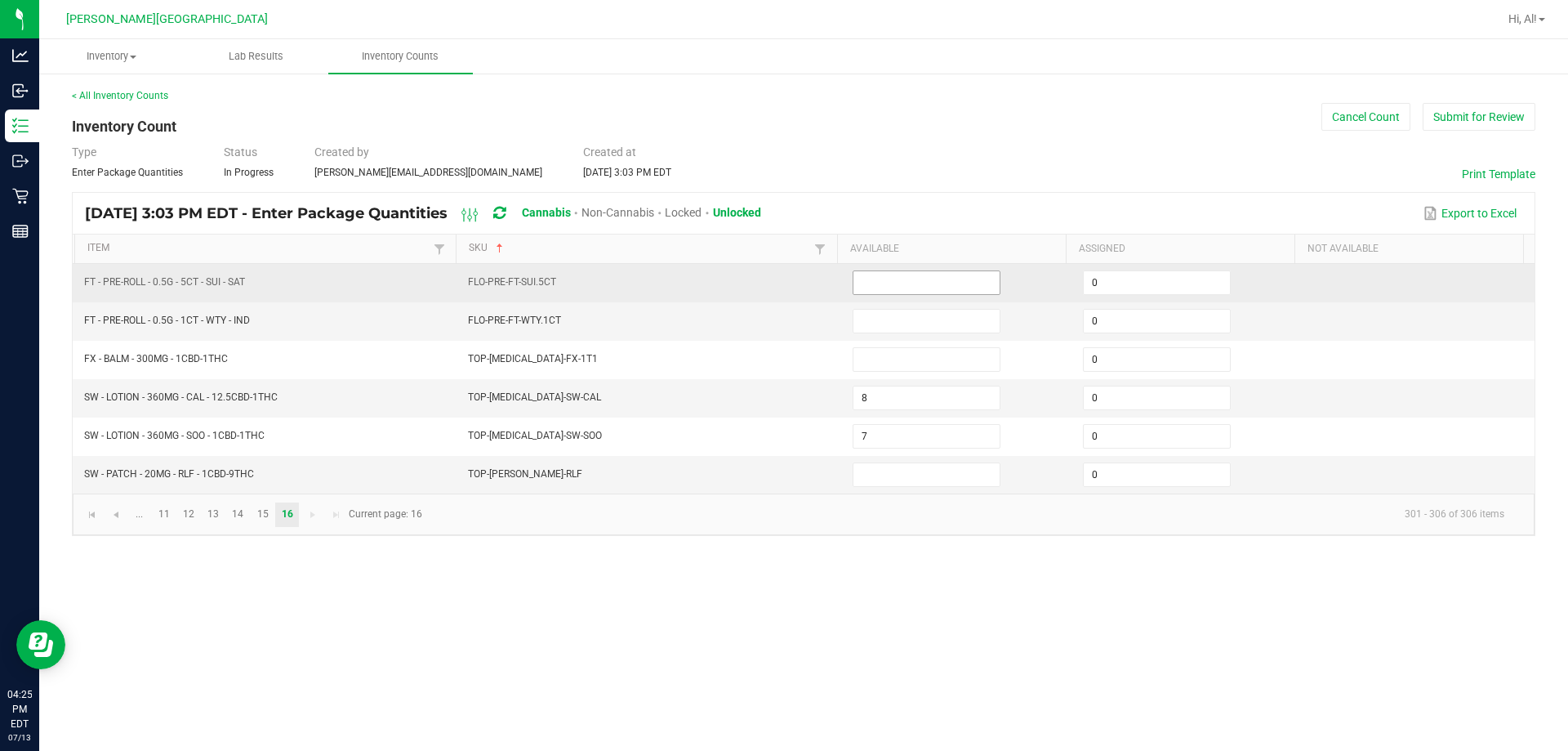 click at bounding box center (926, 283) 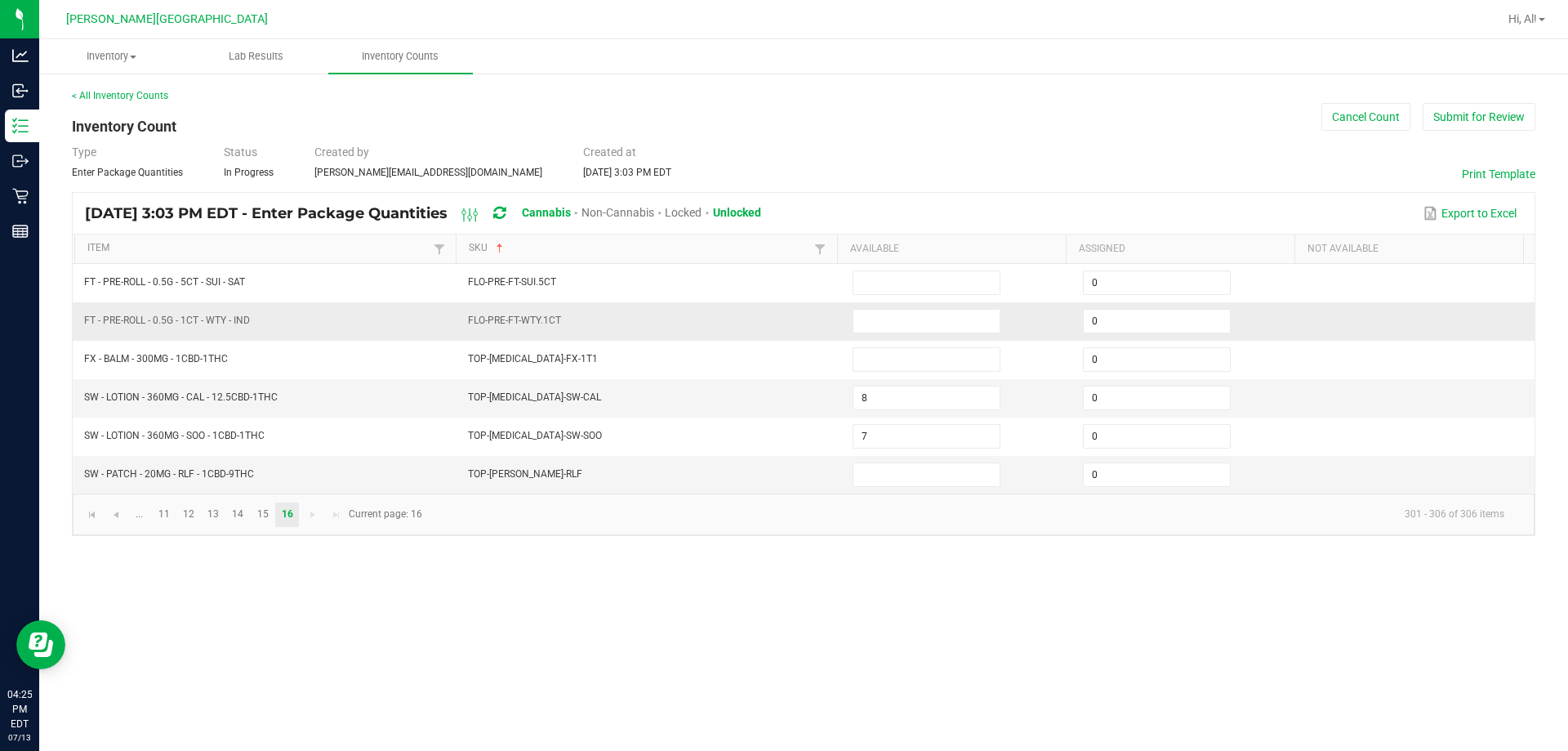 drag, startPoint x: 898, startPoint y: 301, endPoint x: 900, endPoint y: 311, distance: 10.198039 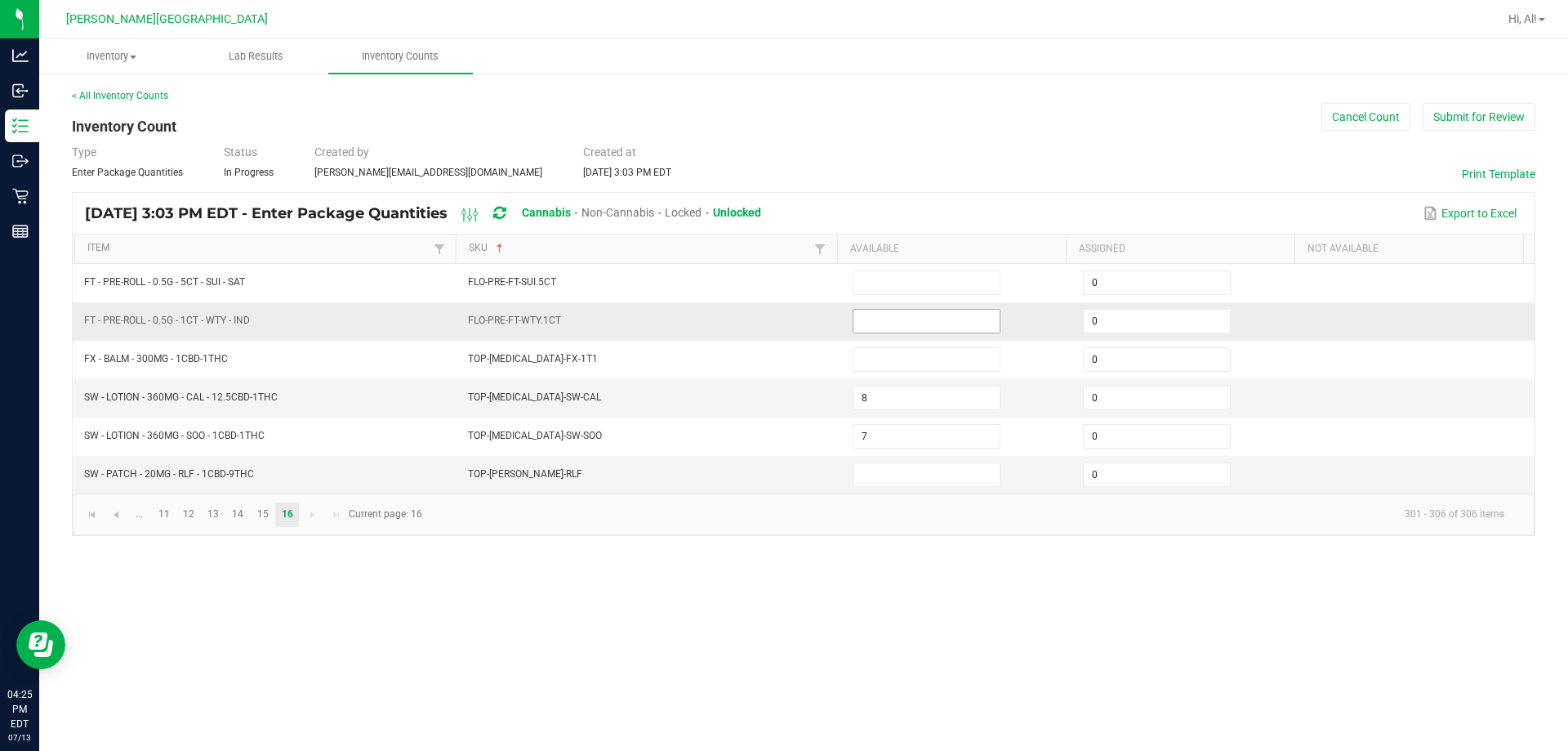 click at bounding box center (926, 321) 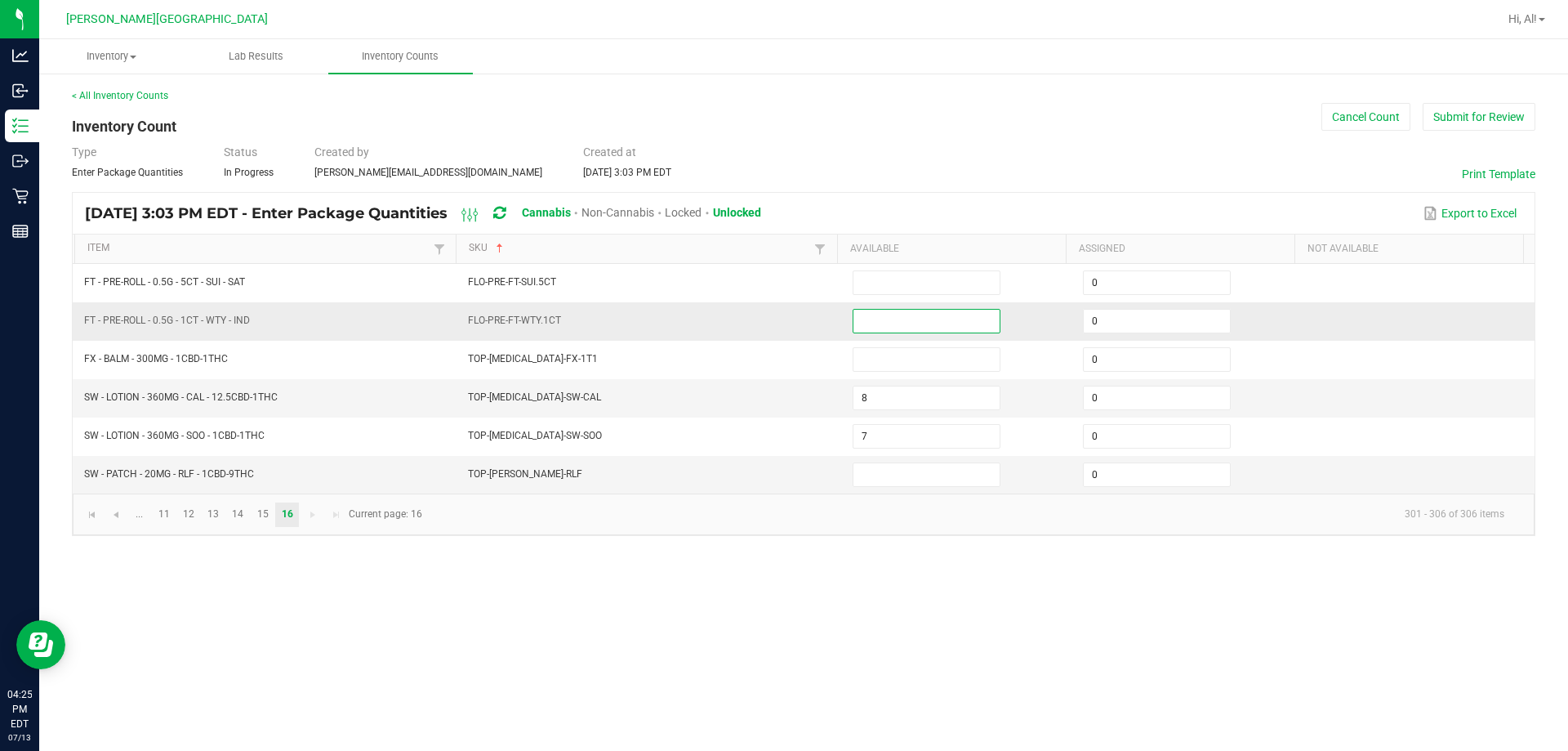 click at bounding box center [926, 321] 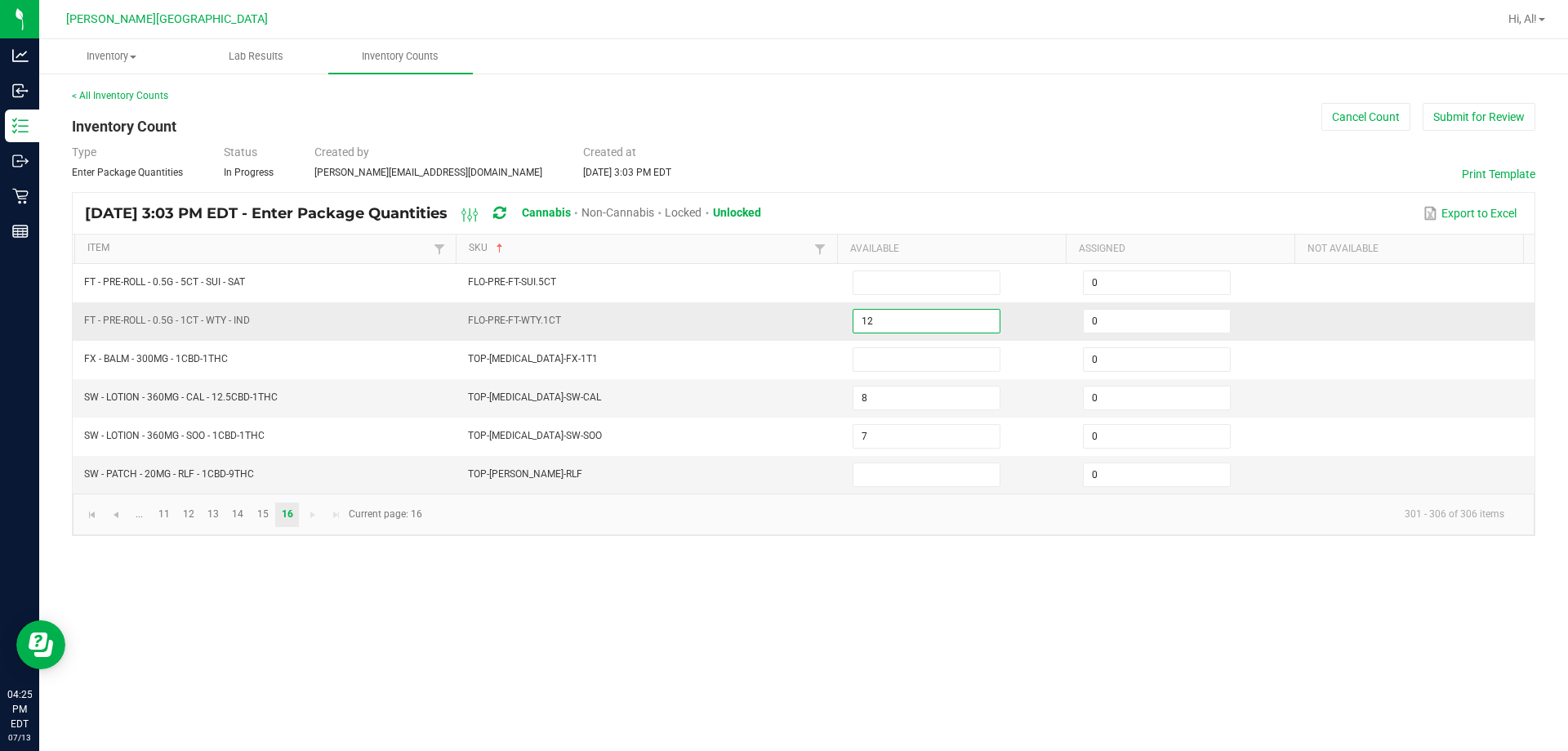 click on "FLO-PRE-FT-WTY.1CT" at bounding box center [650, 321] 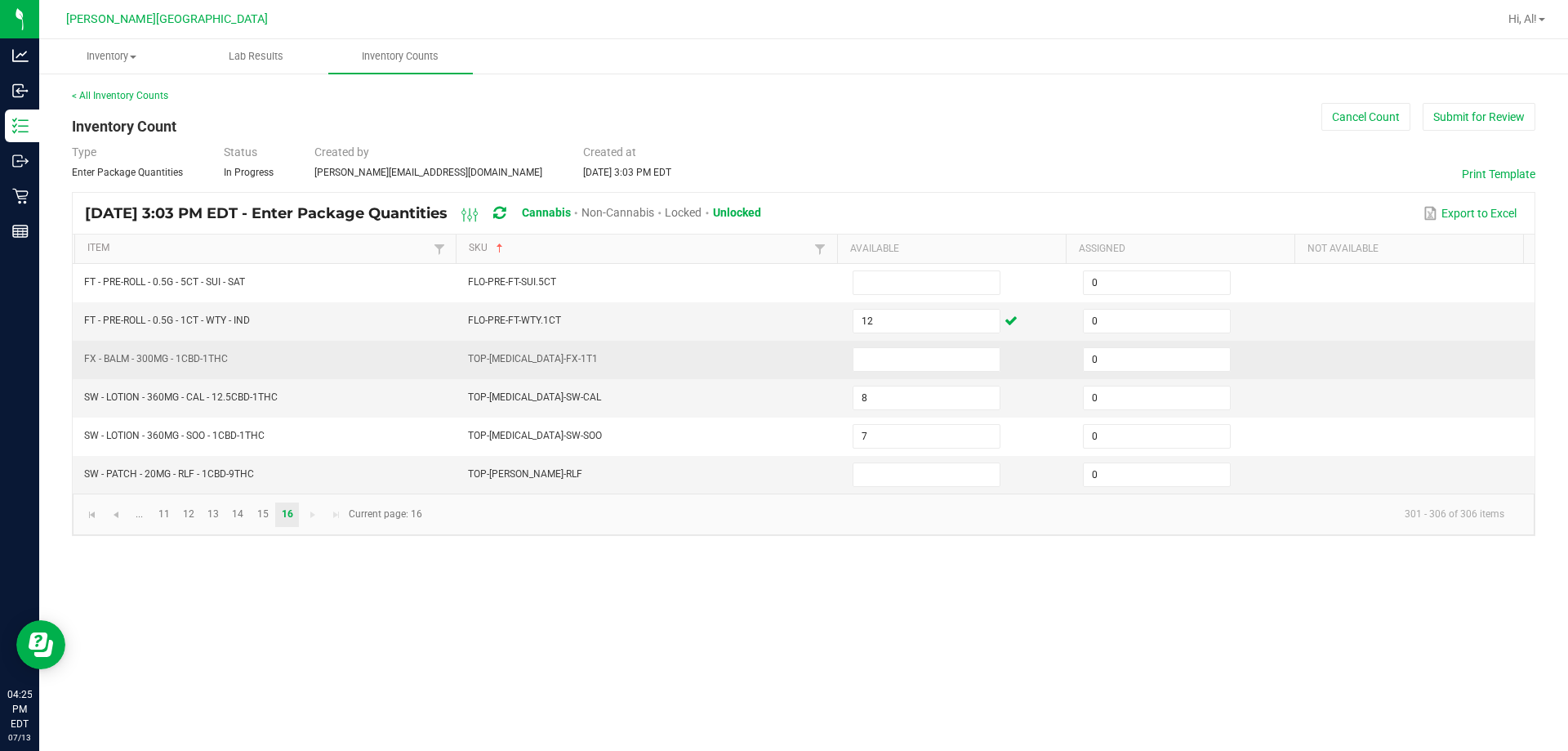 click on "TOP-BAL-FX-1T1" at bounding box center (650, 360) 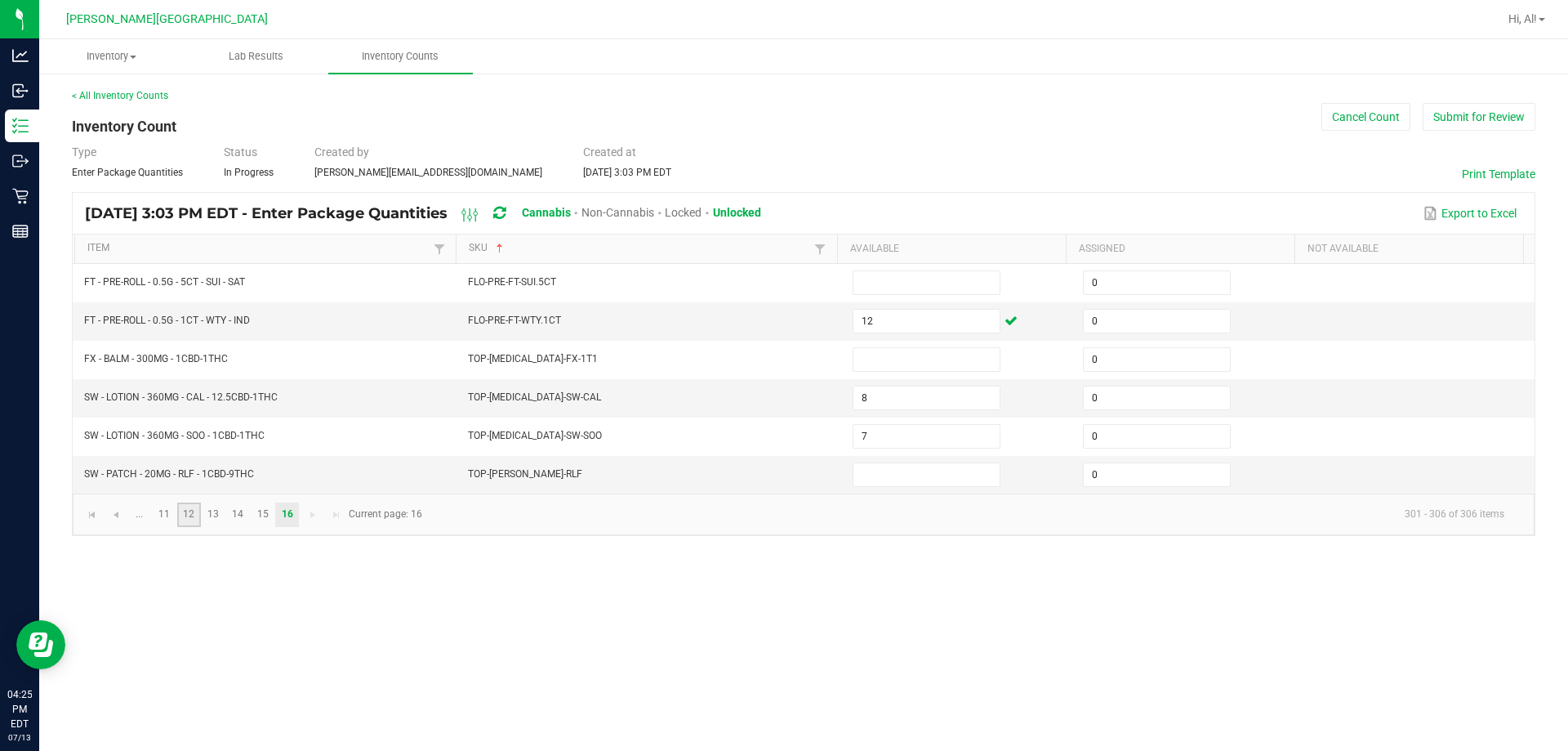 click on "12" 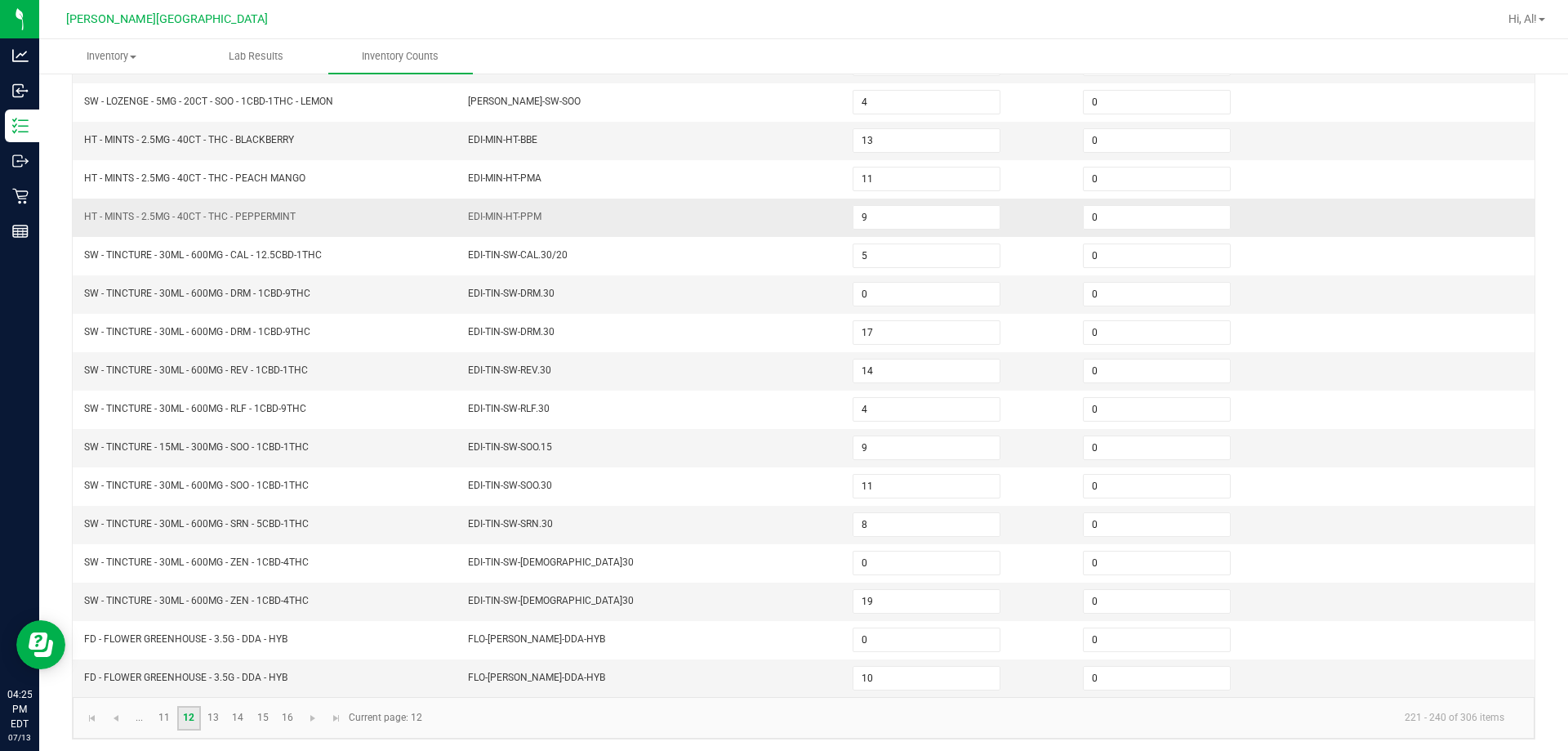 scroll, scrollTop: 339, scrollLeft: 0, axis: vertical 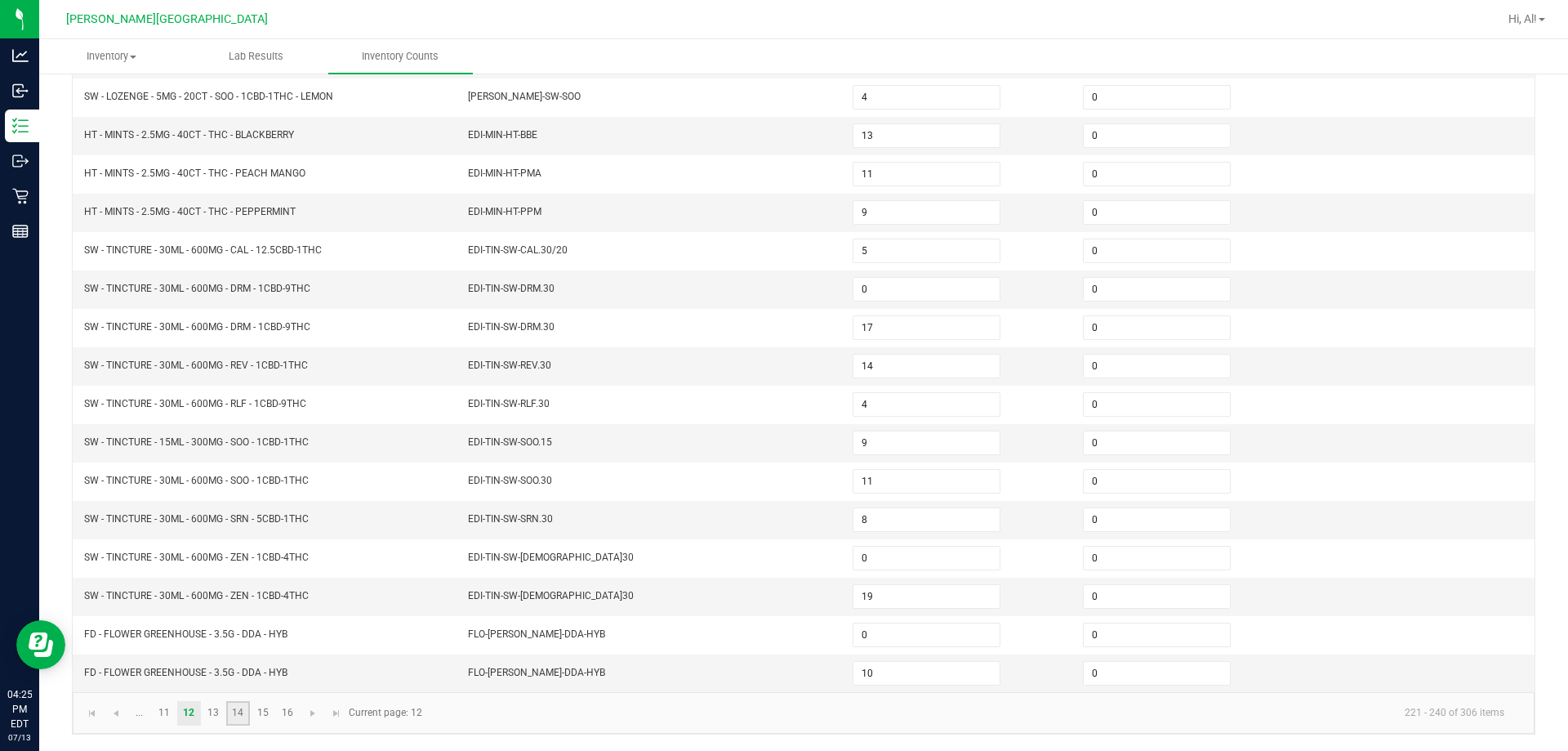 click on "14" 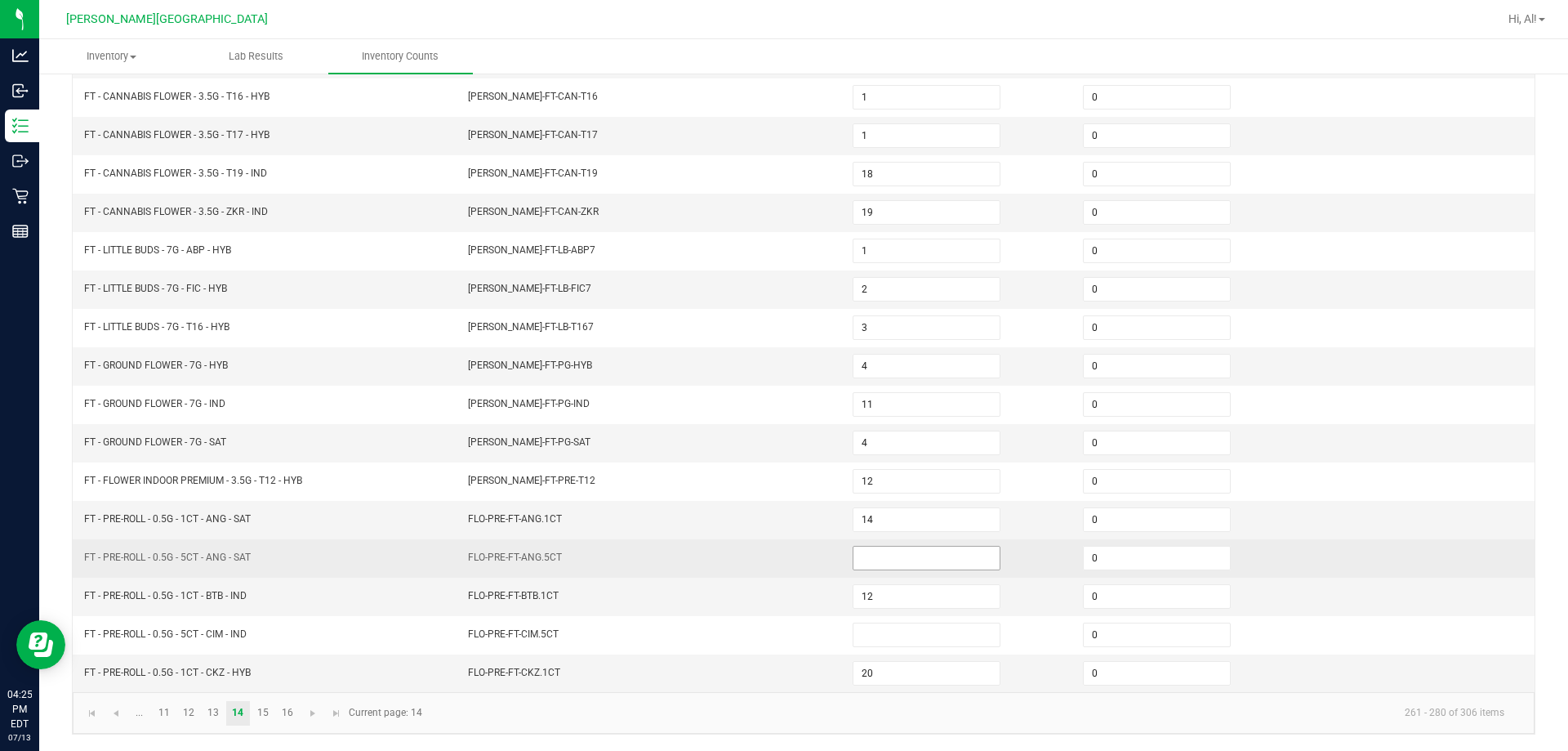 click at bounding box center (926, 558) 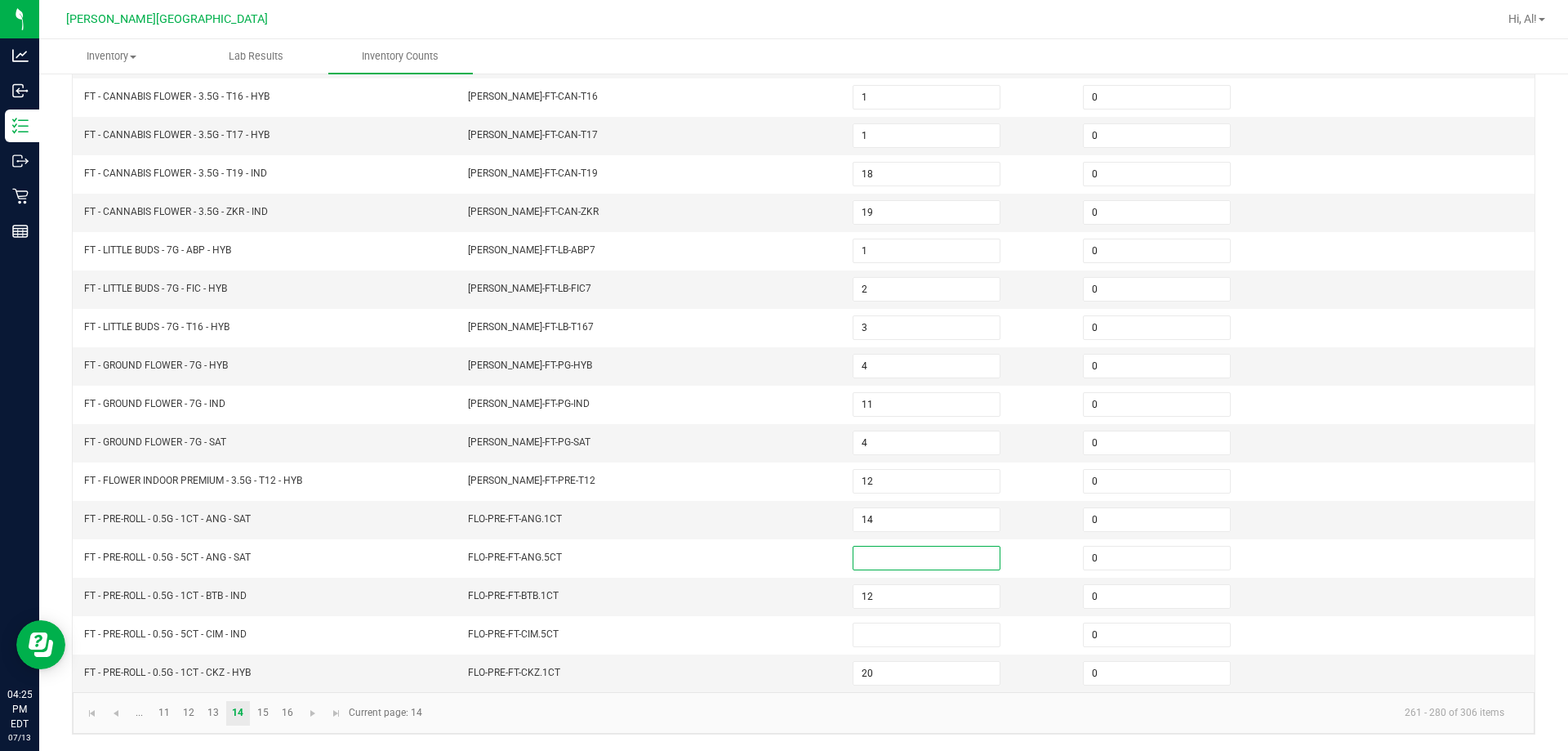 click on "...  11   12   13   14   15   16  261 - 280 of 306 items  Current page: 14" 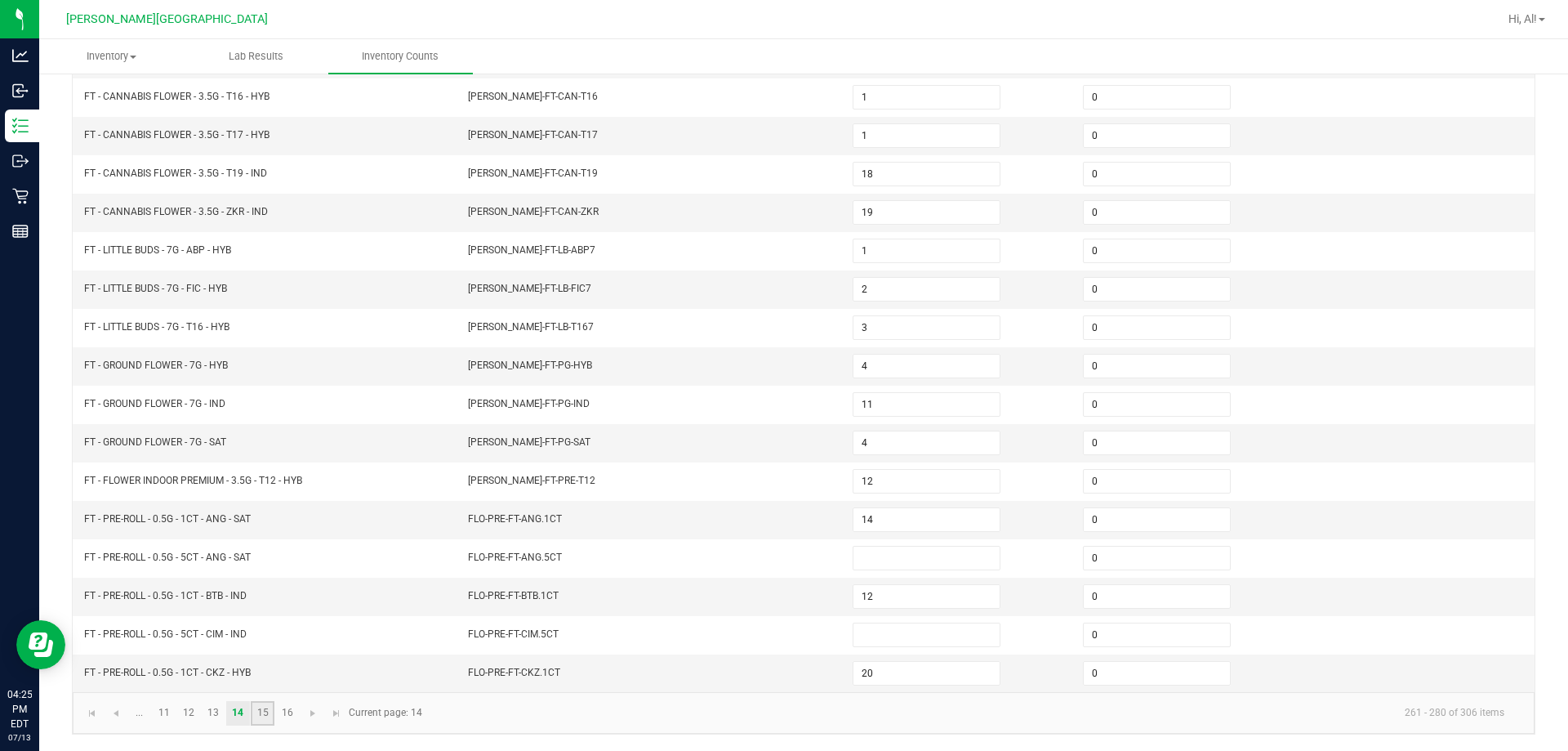 click on "15" 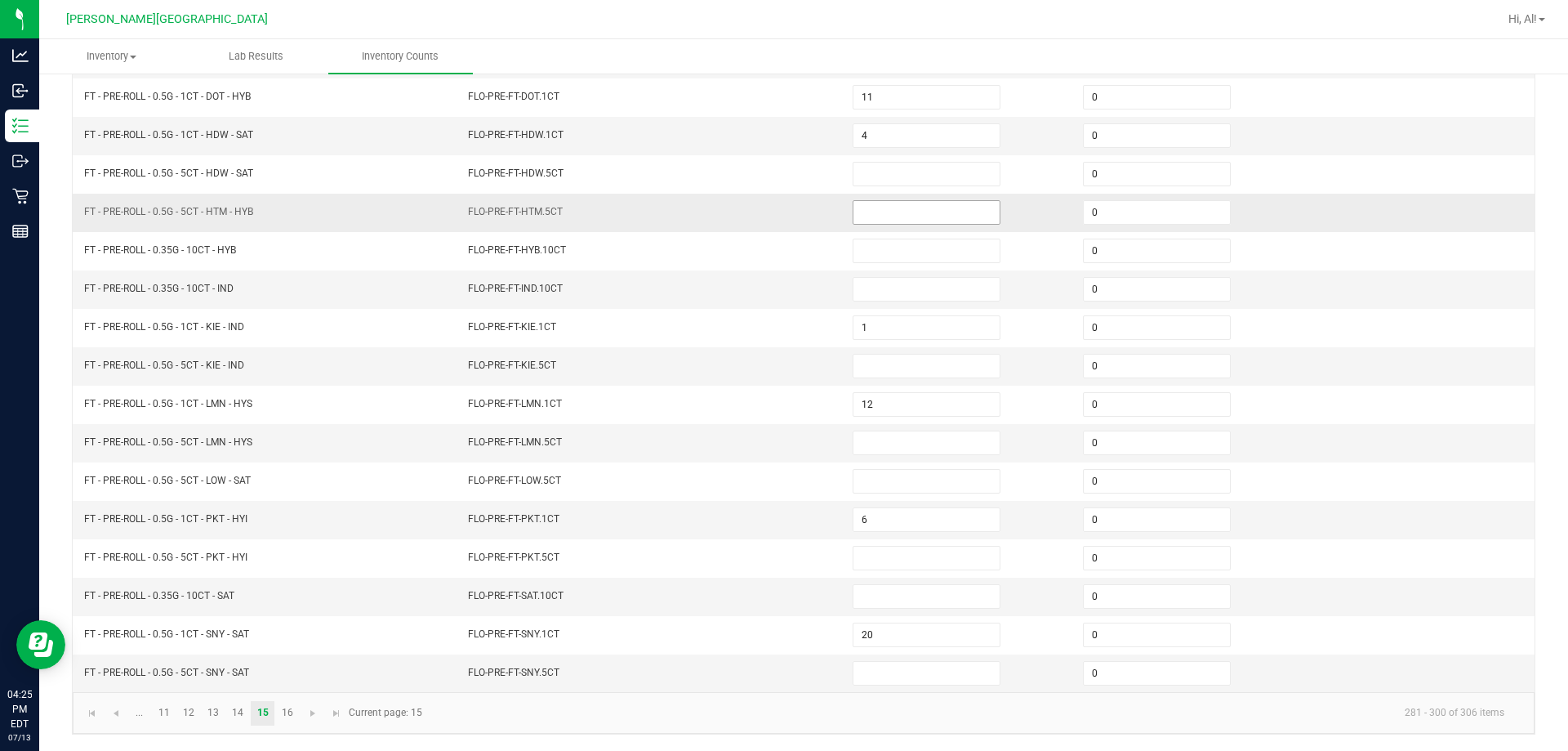 click at bounding box center [926, 212] 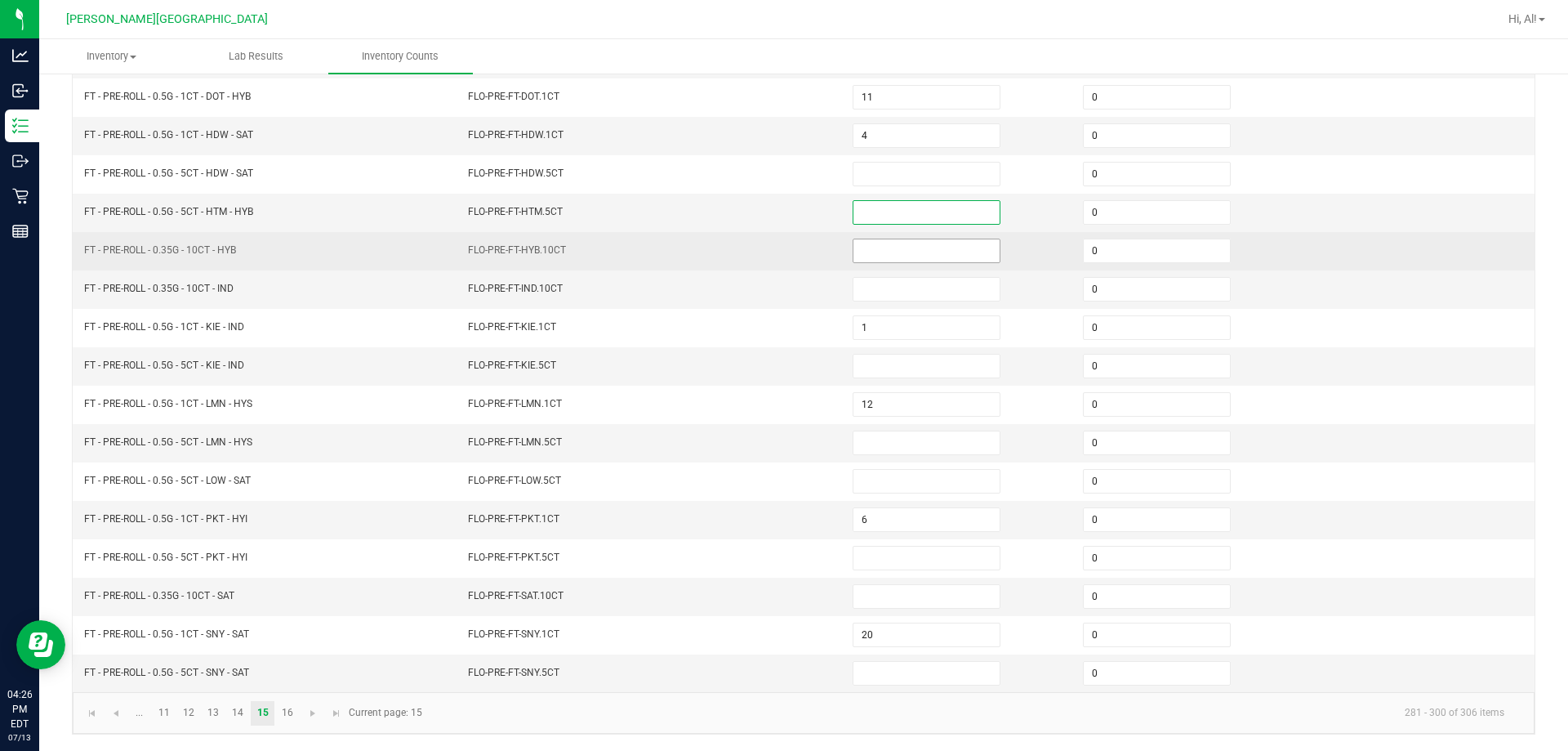 click at bounding box center [926, 251] 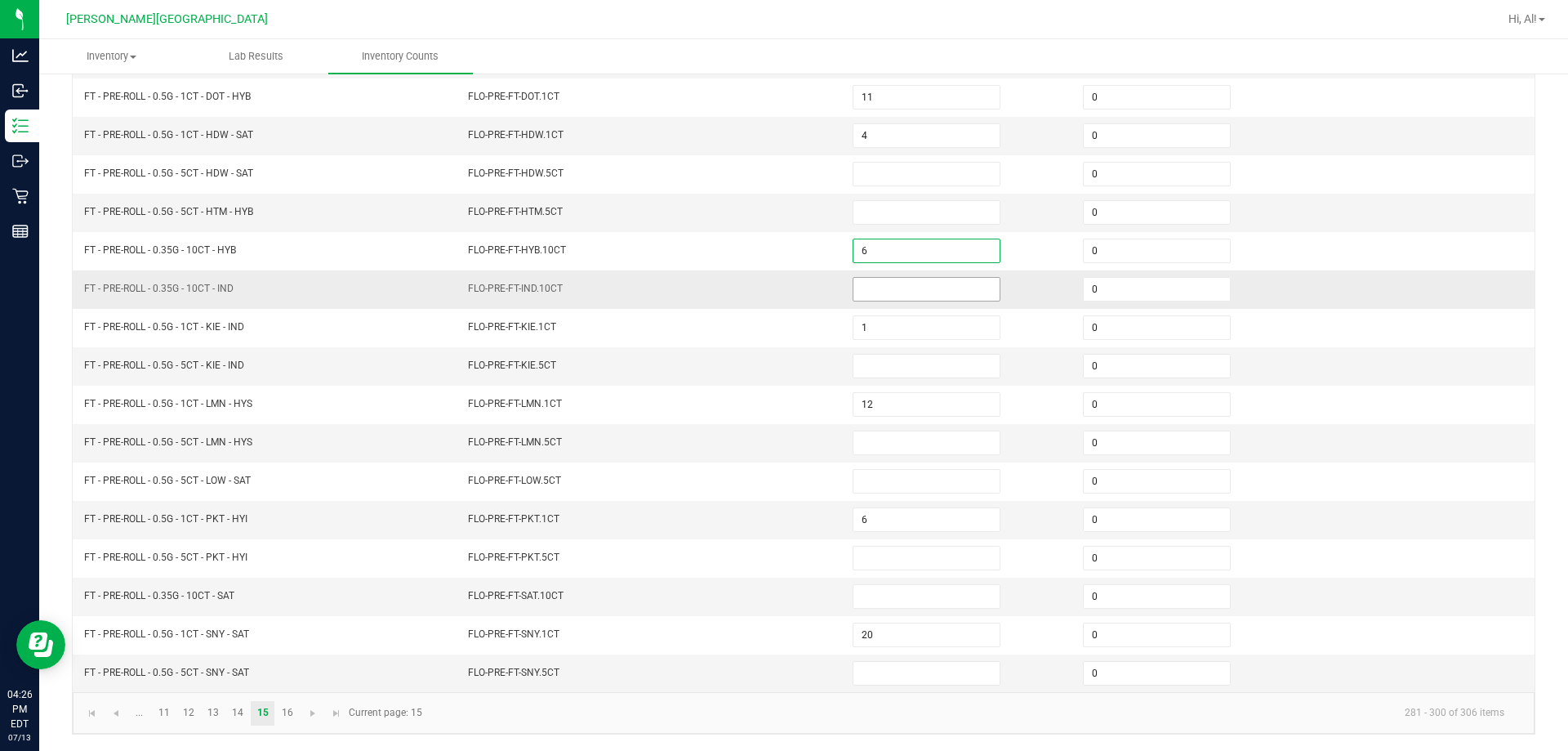 click at bounding box center (926, 289) 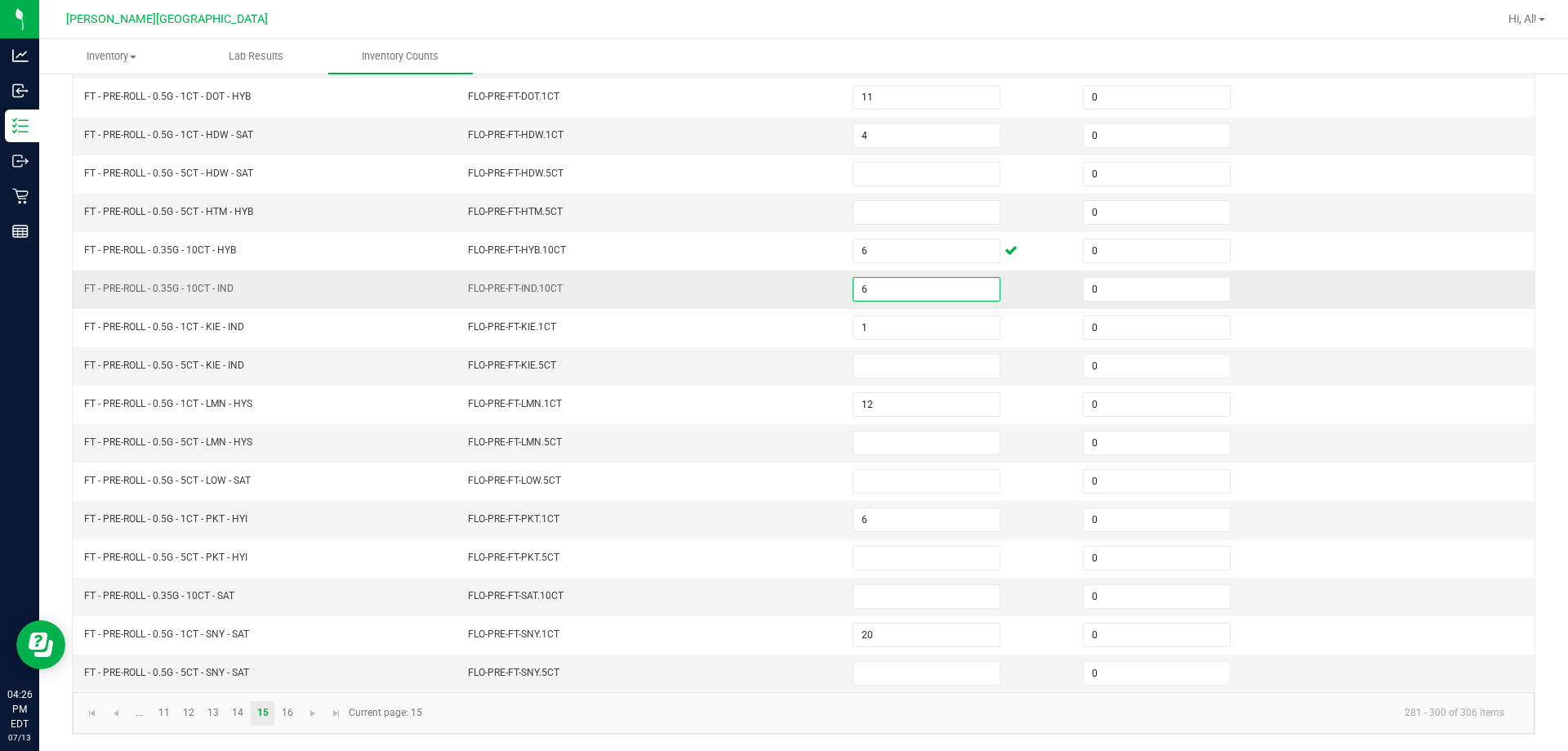click on "FLO-PRE-FT-IND.10CT" at bounding box center (650, 289) 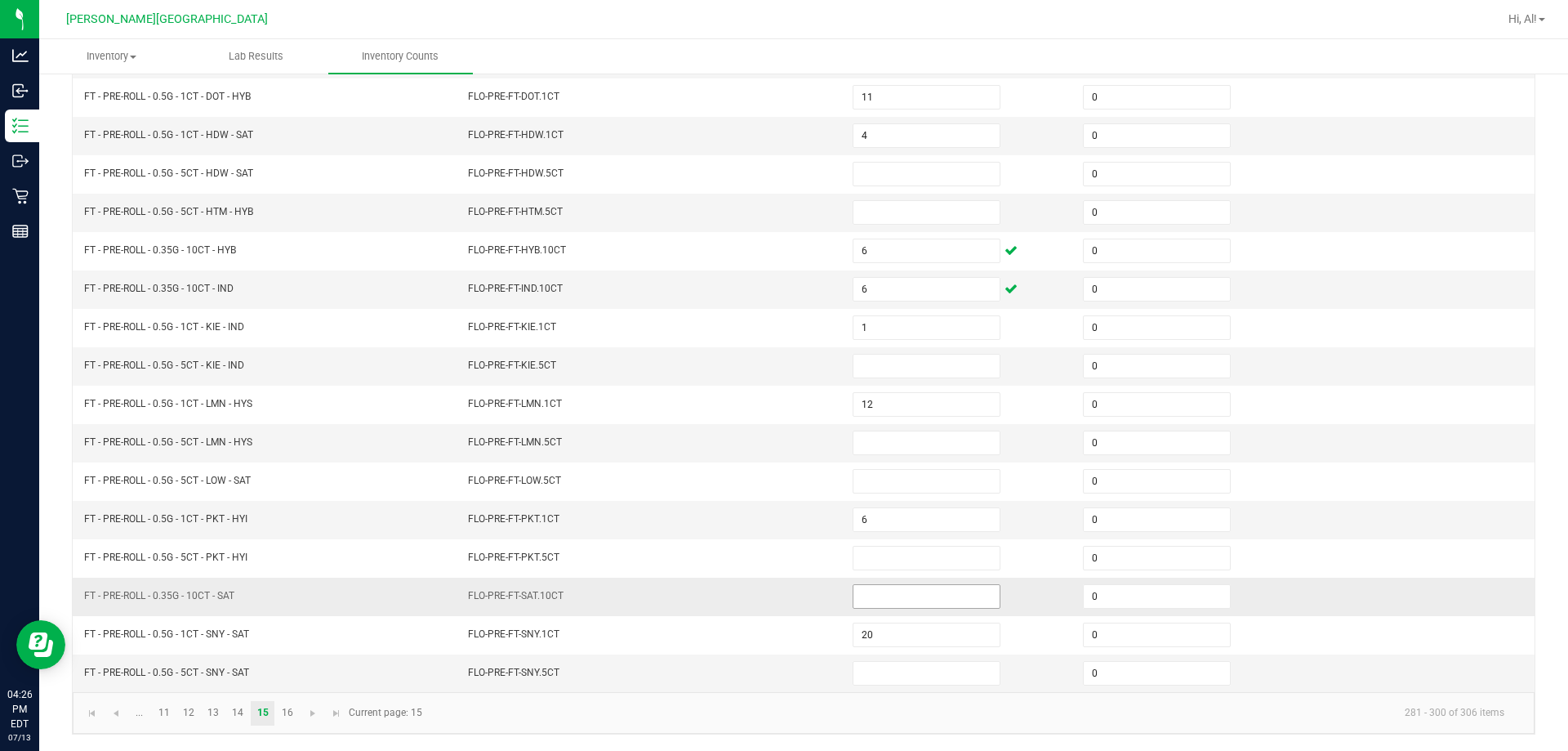 click at bounding box center [926, 597] 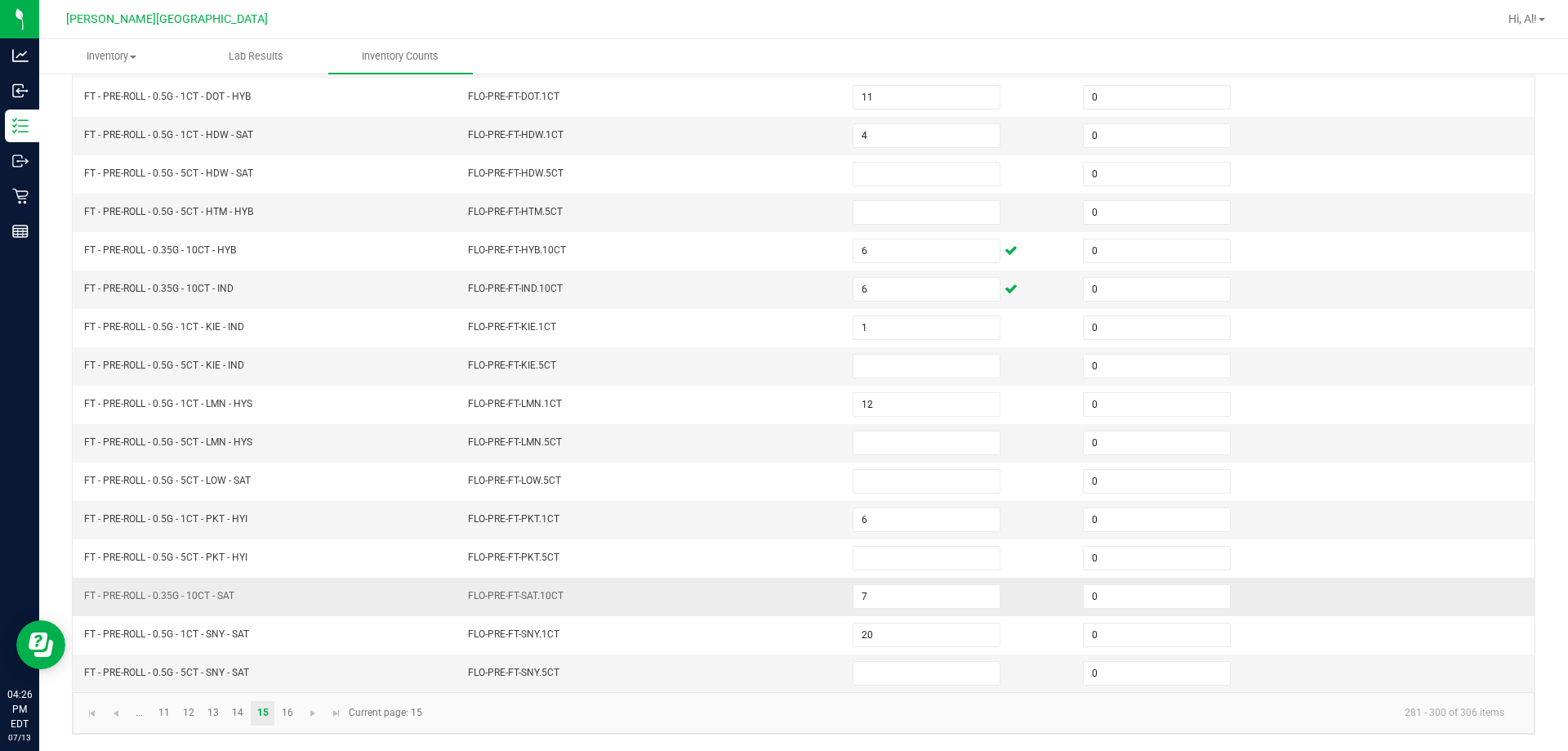 click on "FLO-PRE-FT-SAT.10CT" at bounding box center (650, 597) 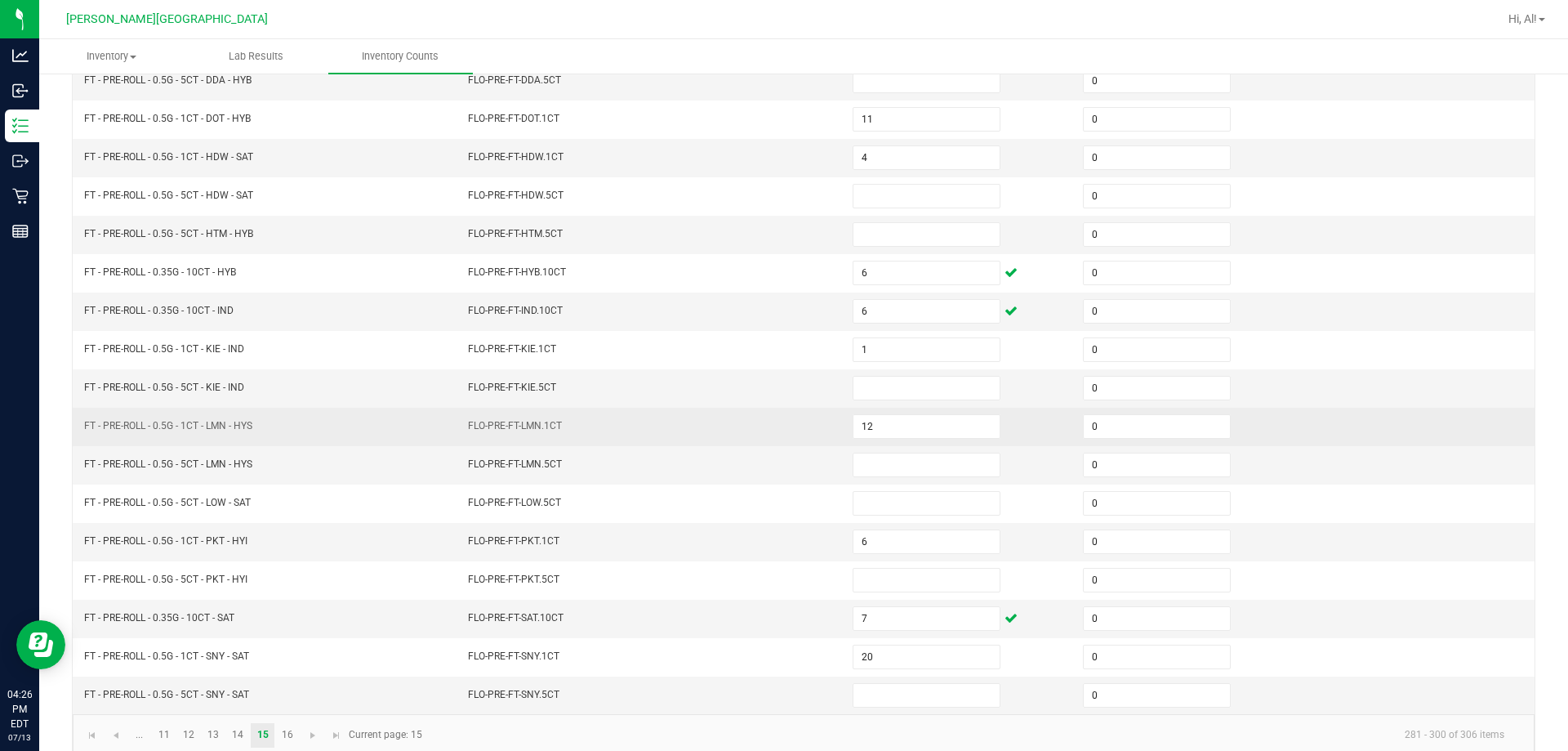 scroll, scrollTop: 339, scrollLeft: 0, axis: vertical 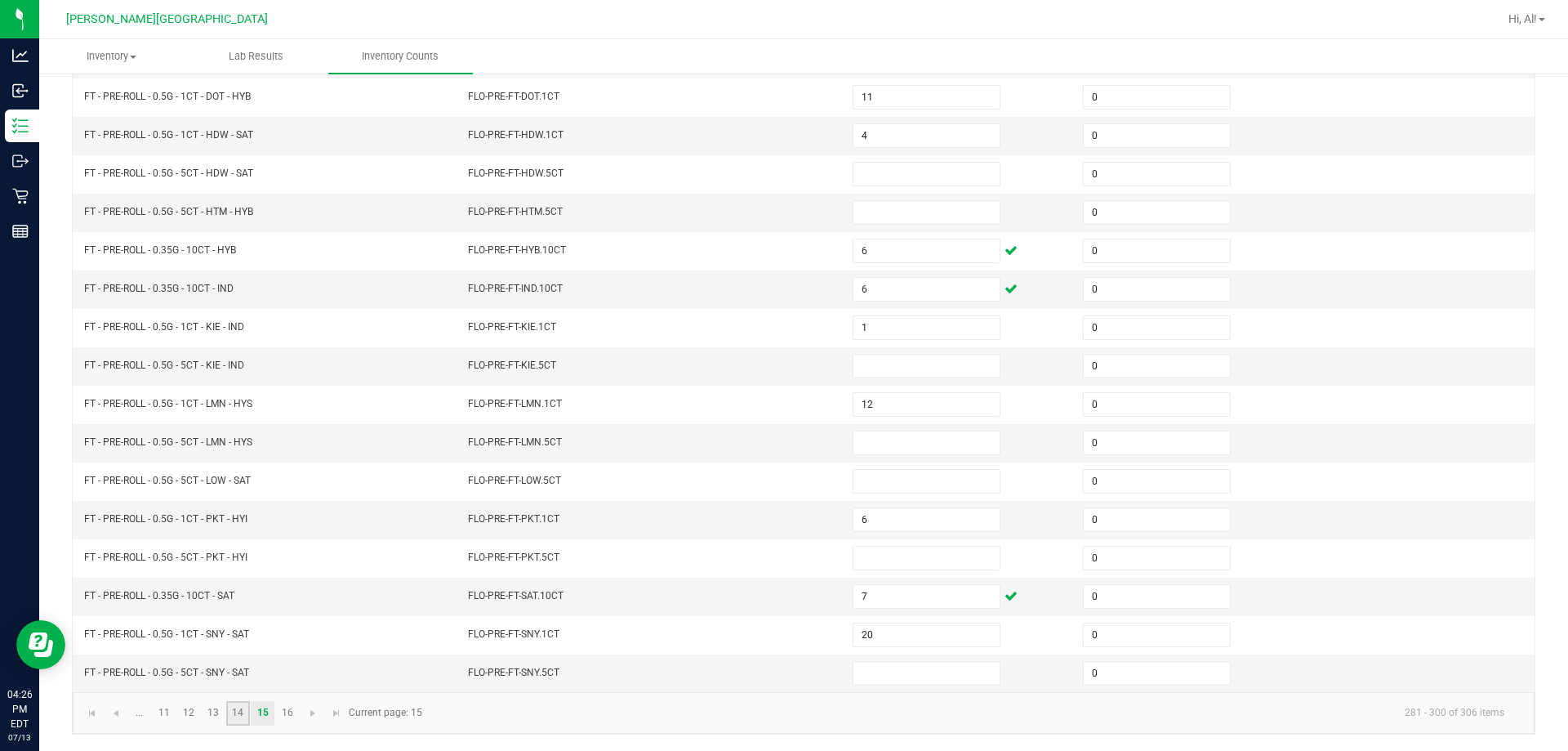 click on "14" 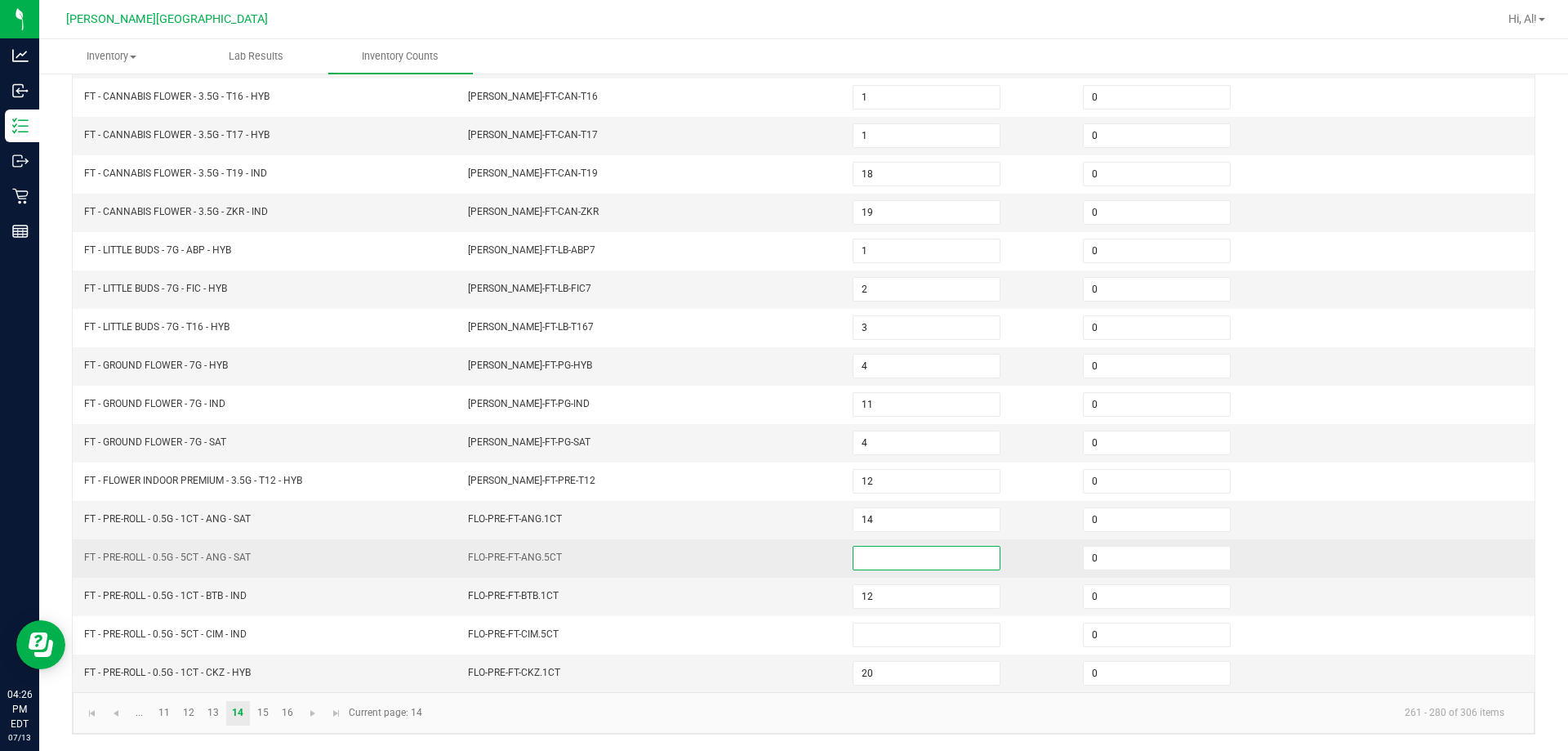 click at bounding box center (926, 558) 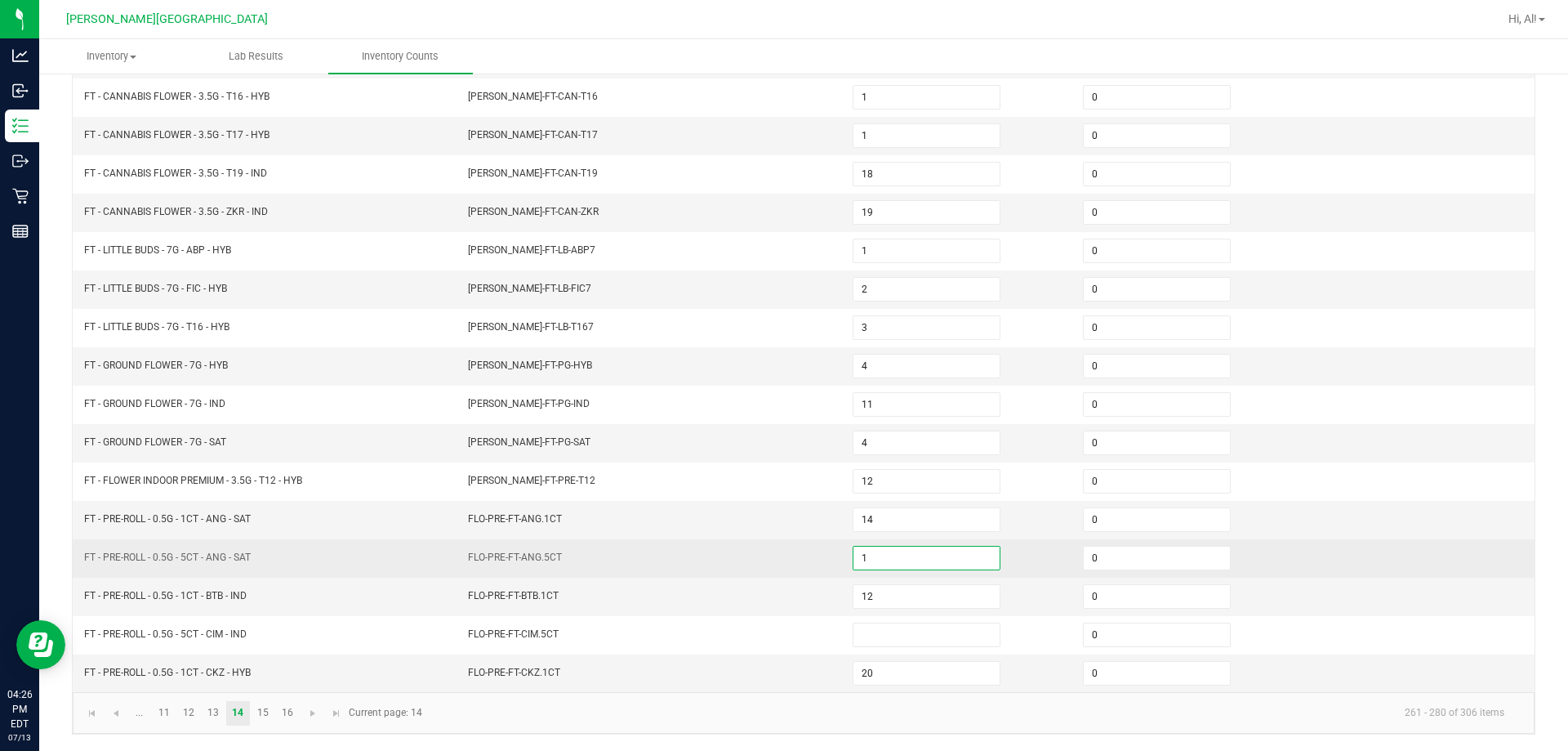 click on "FLO-PRE-FT-ANG.5CT" at bounding box center (650, 558) 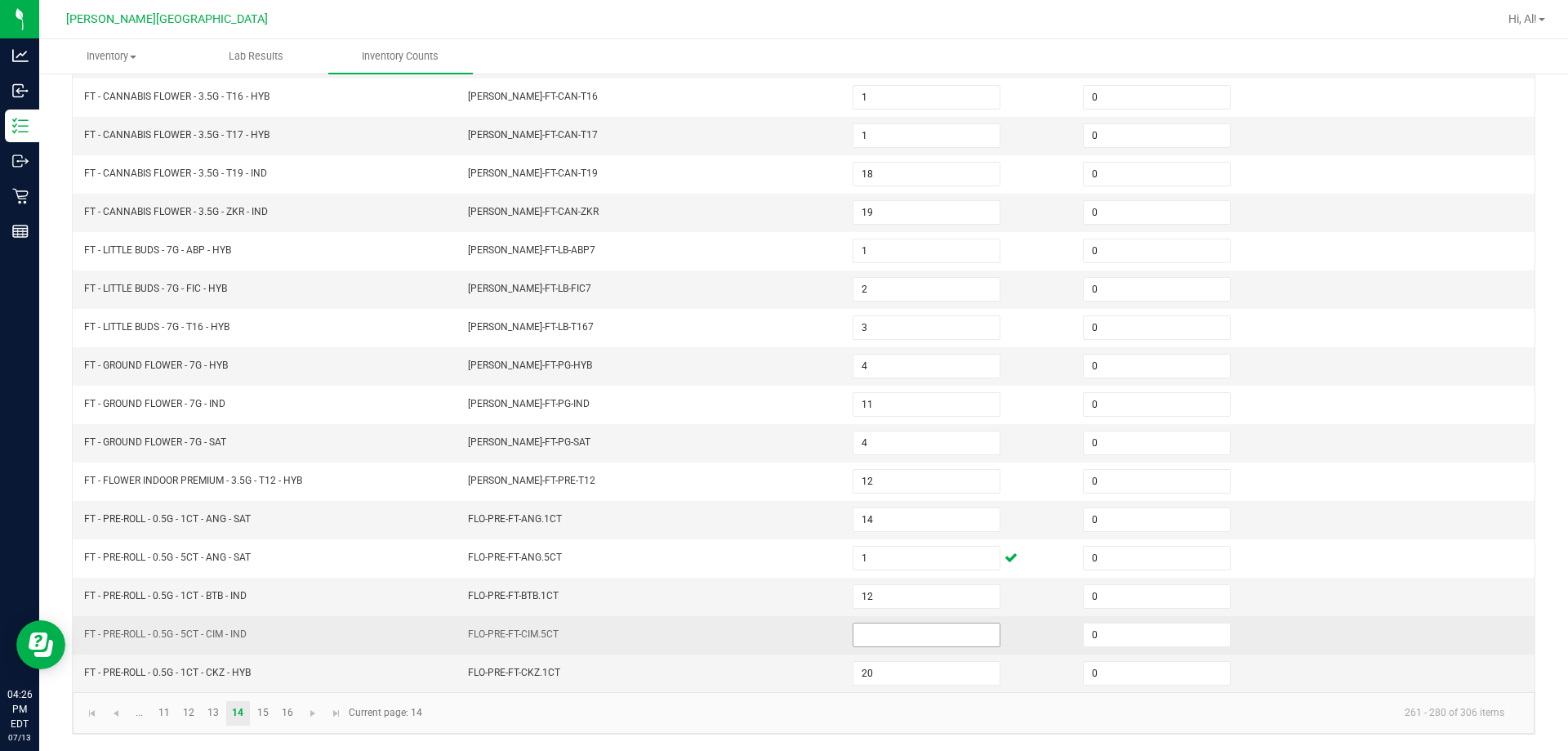 click at bounding box center (926, 635) 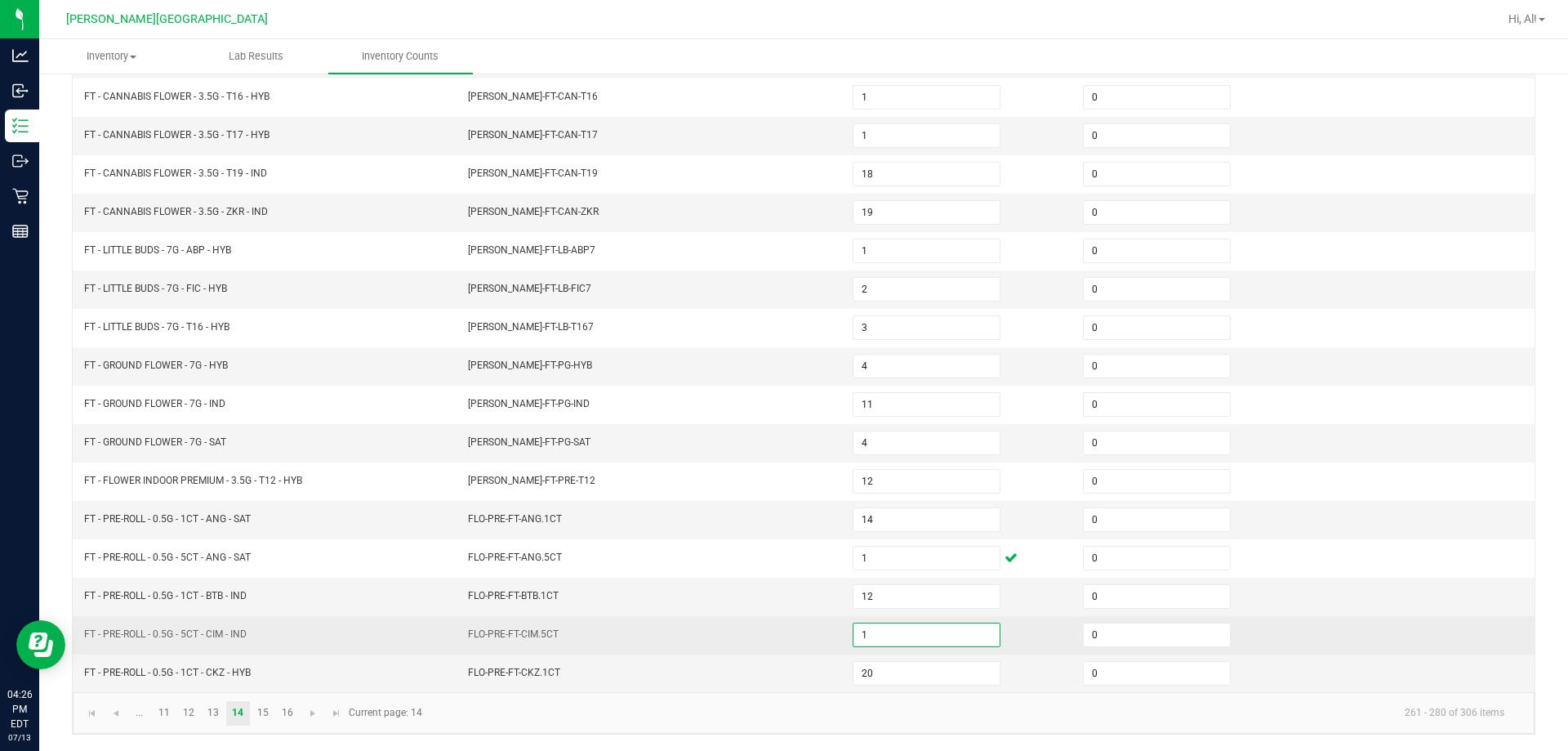 click on "FLO-PRE-FT-CIM.5CT" at bounding box center (650, 635) 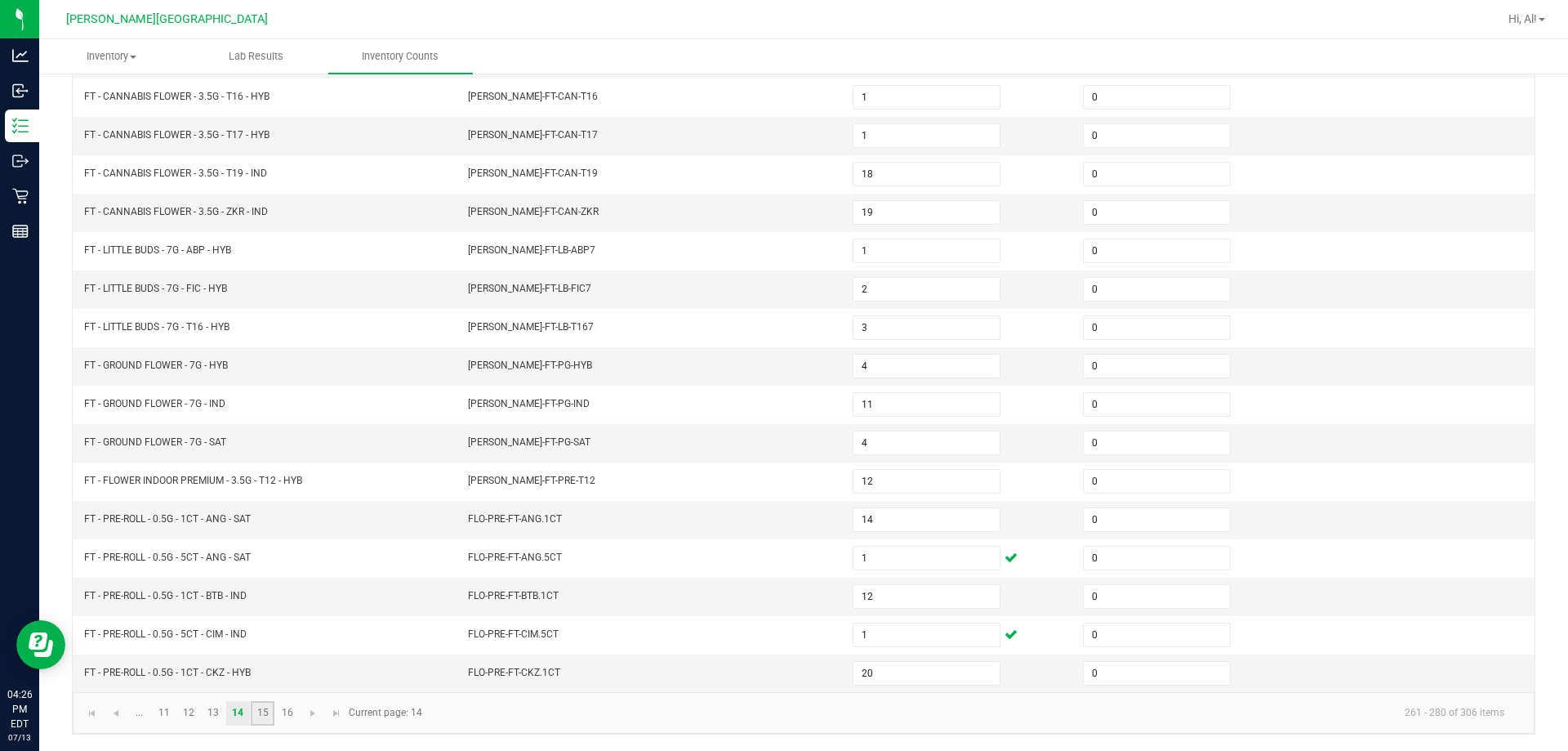 click on "15" 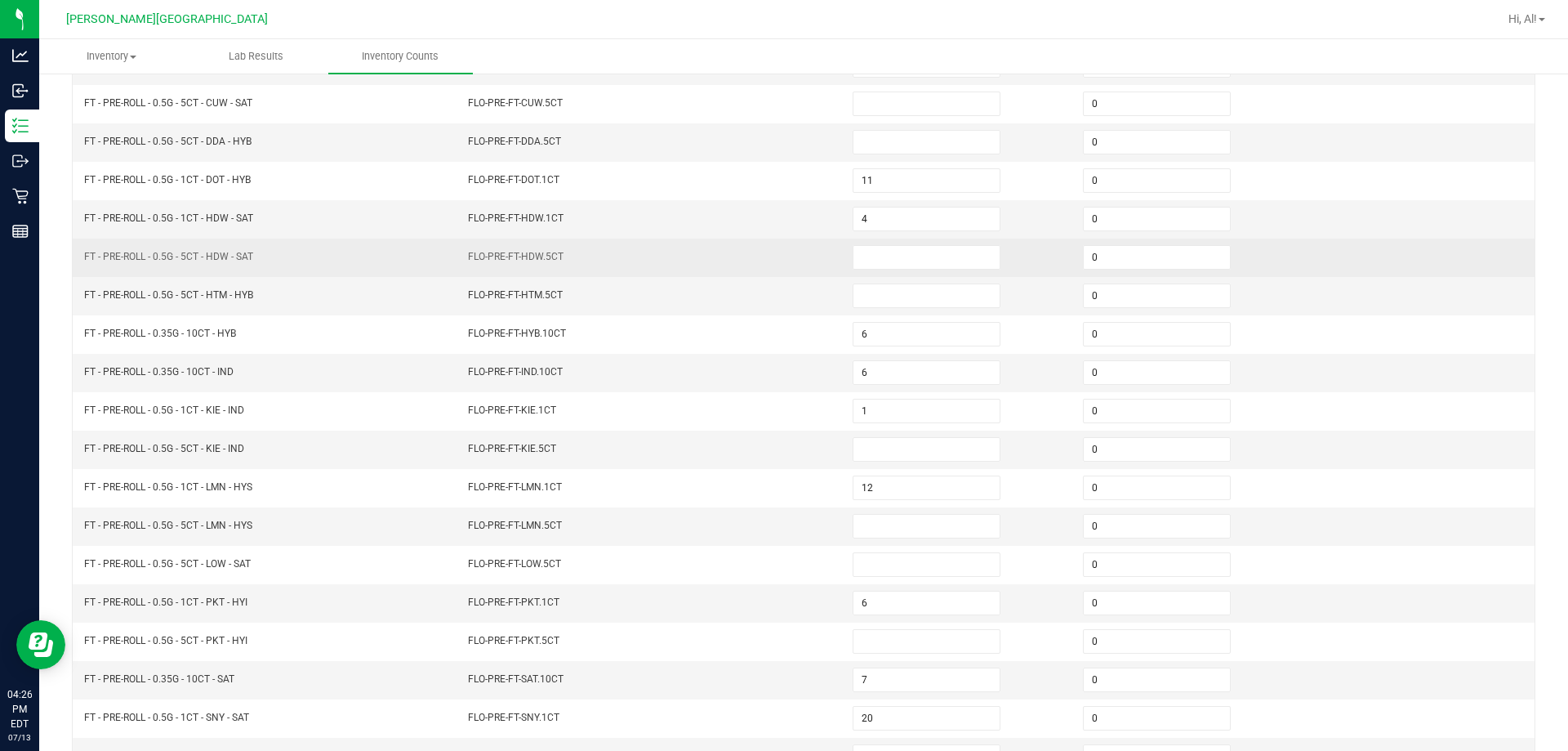scroll, scrollTop: 94, scrollLeft: 0, axis: vertical 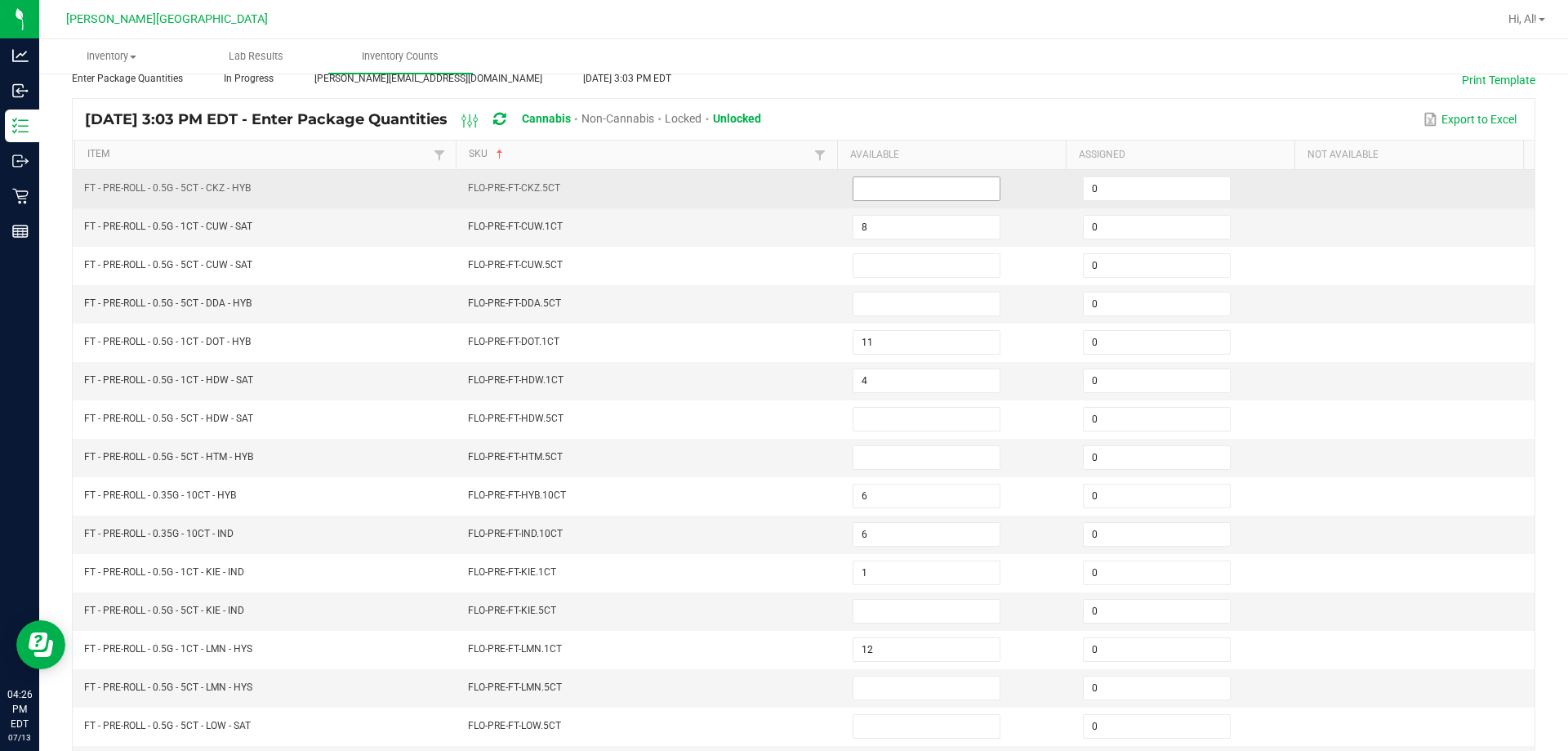 click at bounding box center [926, 189] 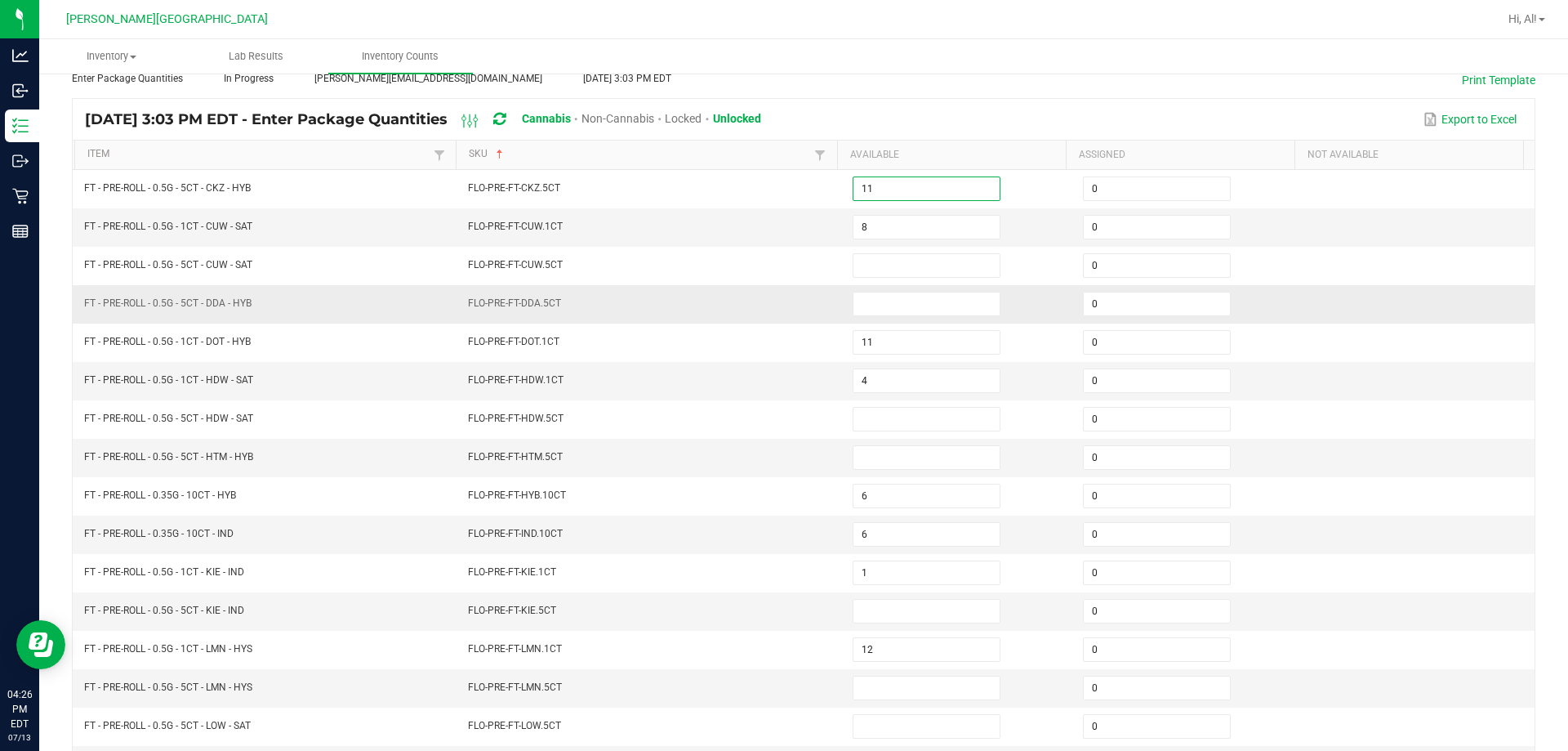 click on "FLO-PRE-FT-DDA.5CT" at bounding box center (650, 304) 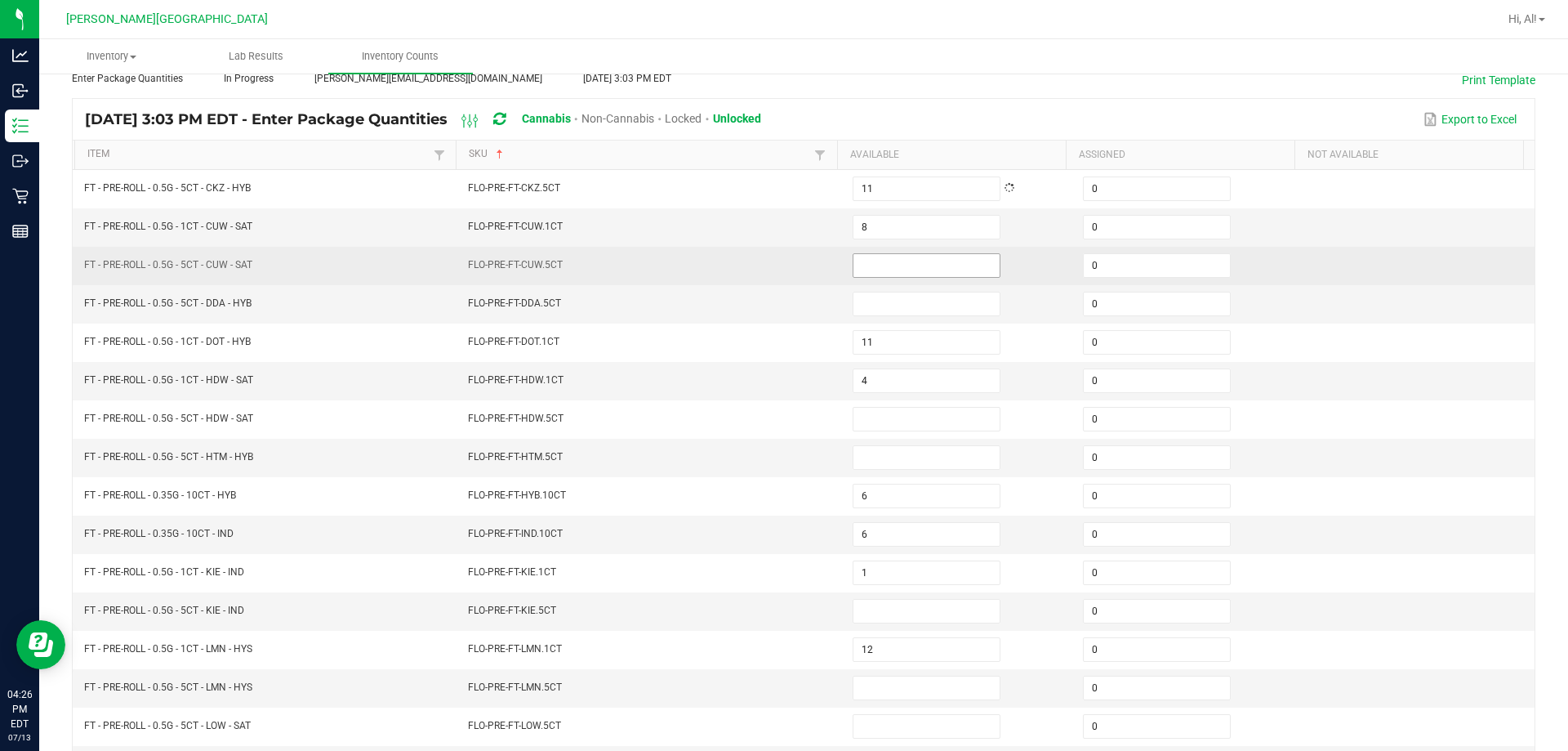click at bounding box center [926, 266] 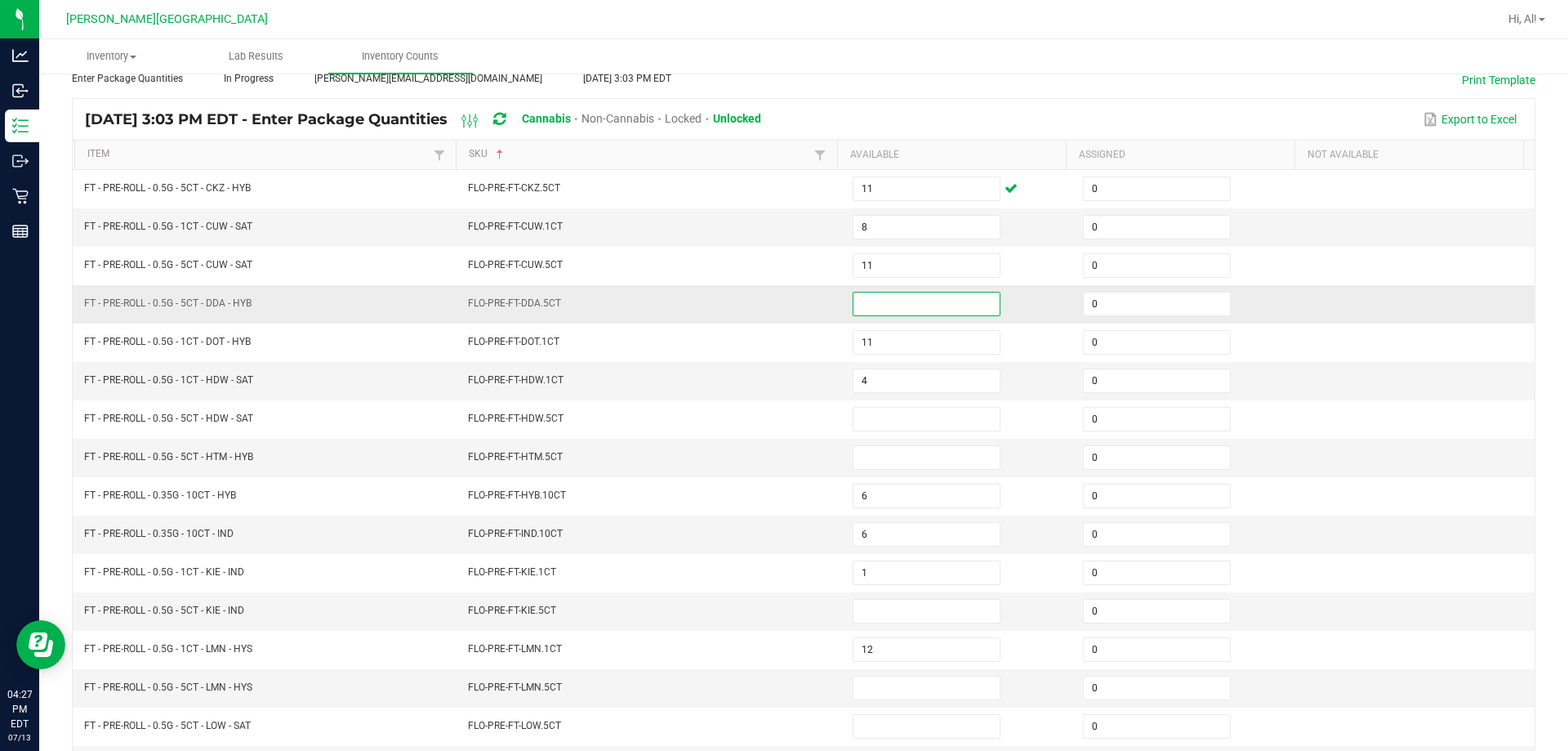 click at bounding box center (926, 304) 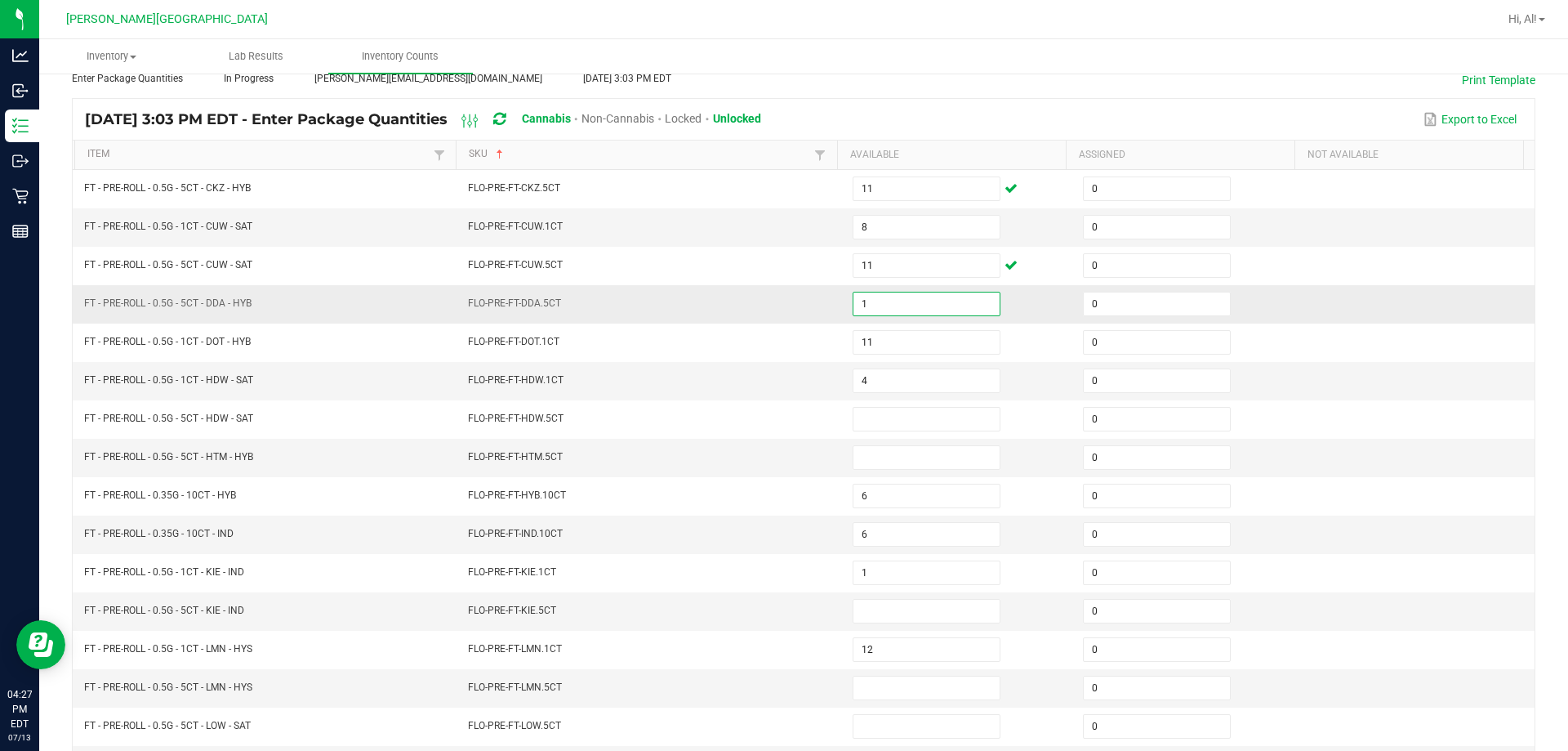 click on "FLO-PRE-FT-DDA.5CT" at bounding box center (650, 304) 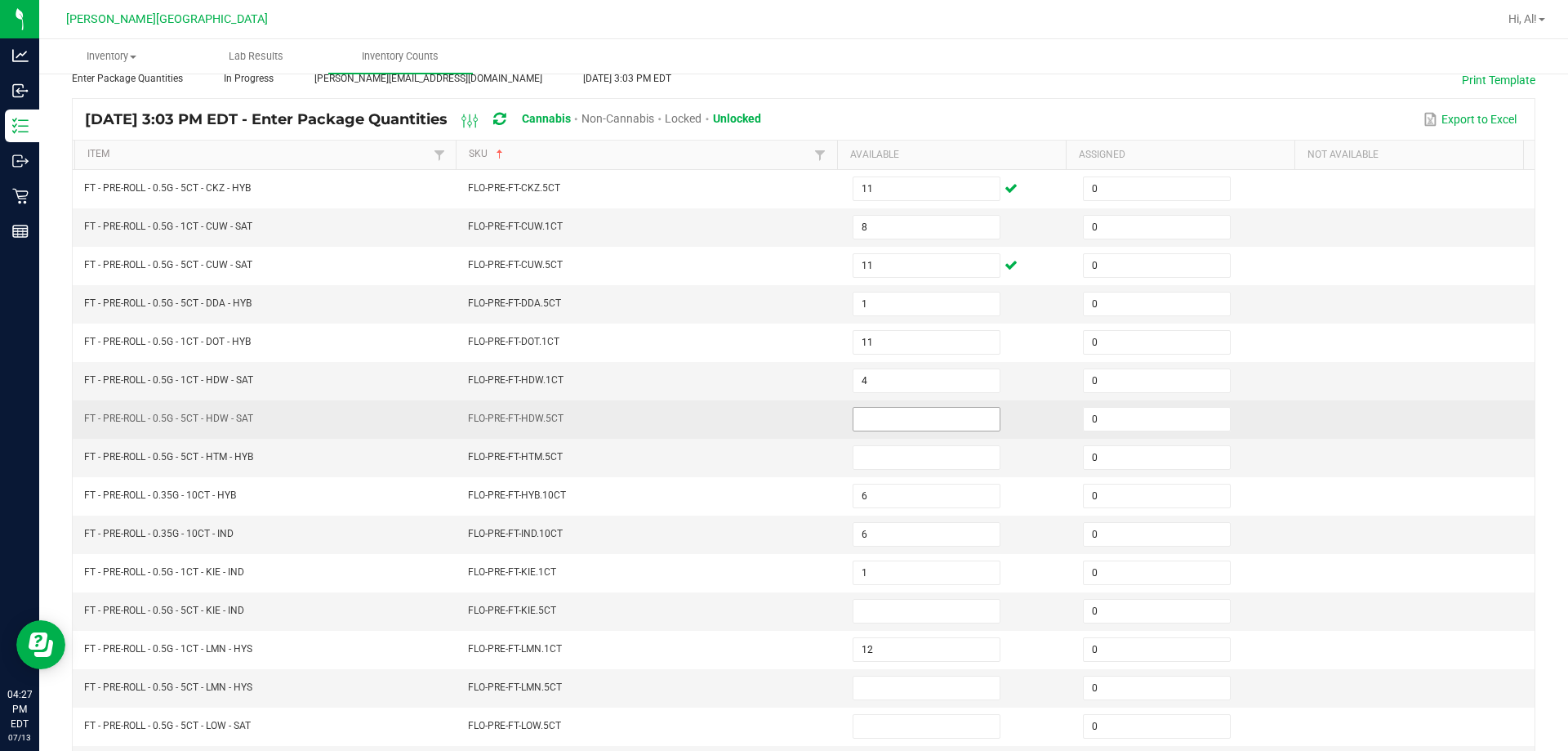 click at bounding box center (926, 419) 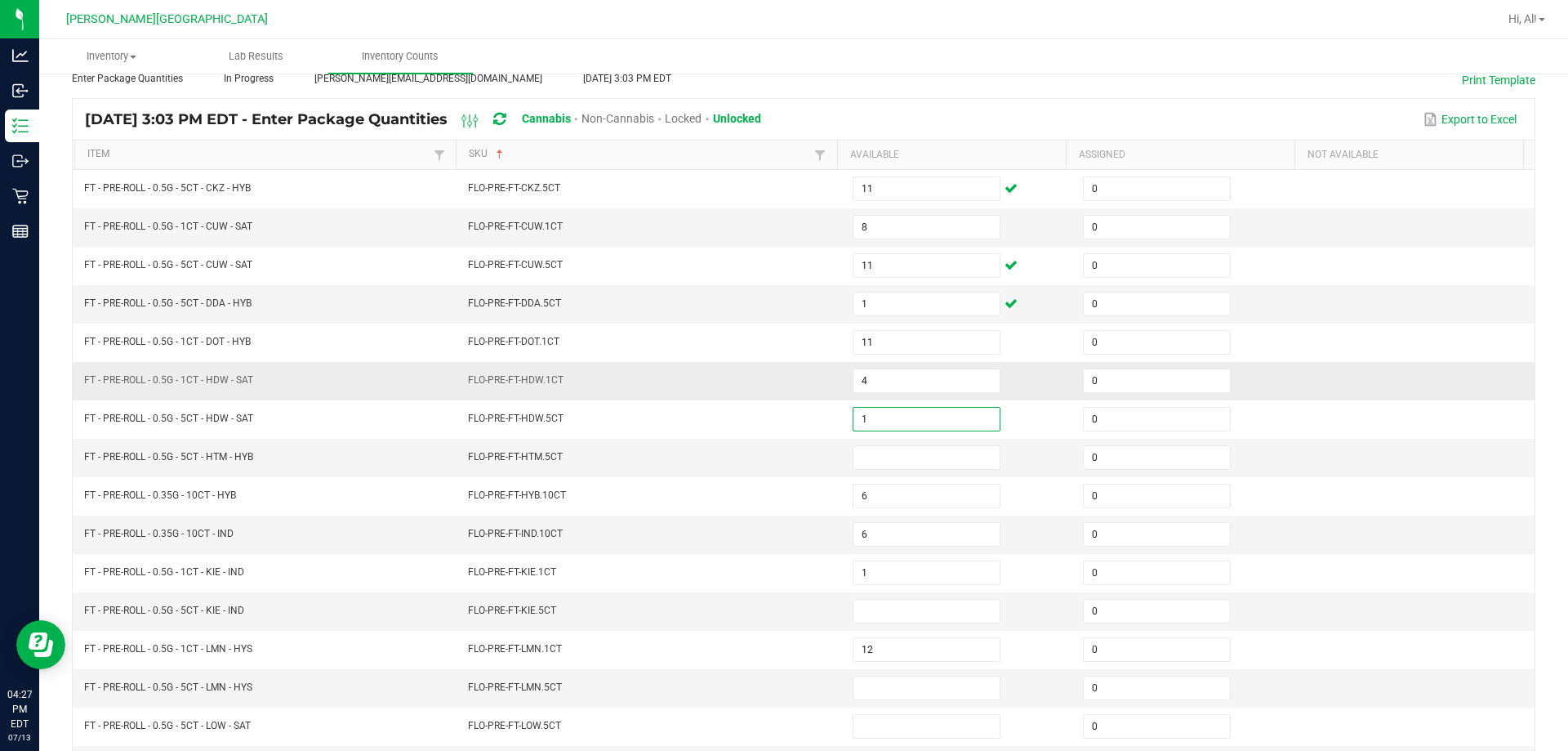 click on "FLO-PRE-FT-HDW.1CT" at bounding box center [650, 381] 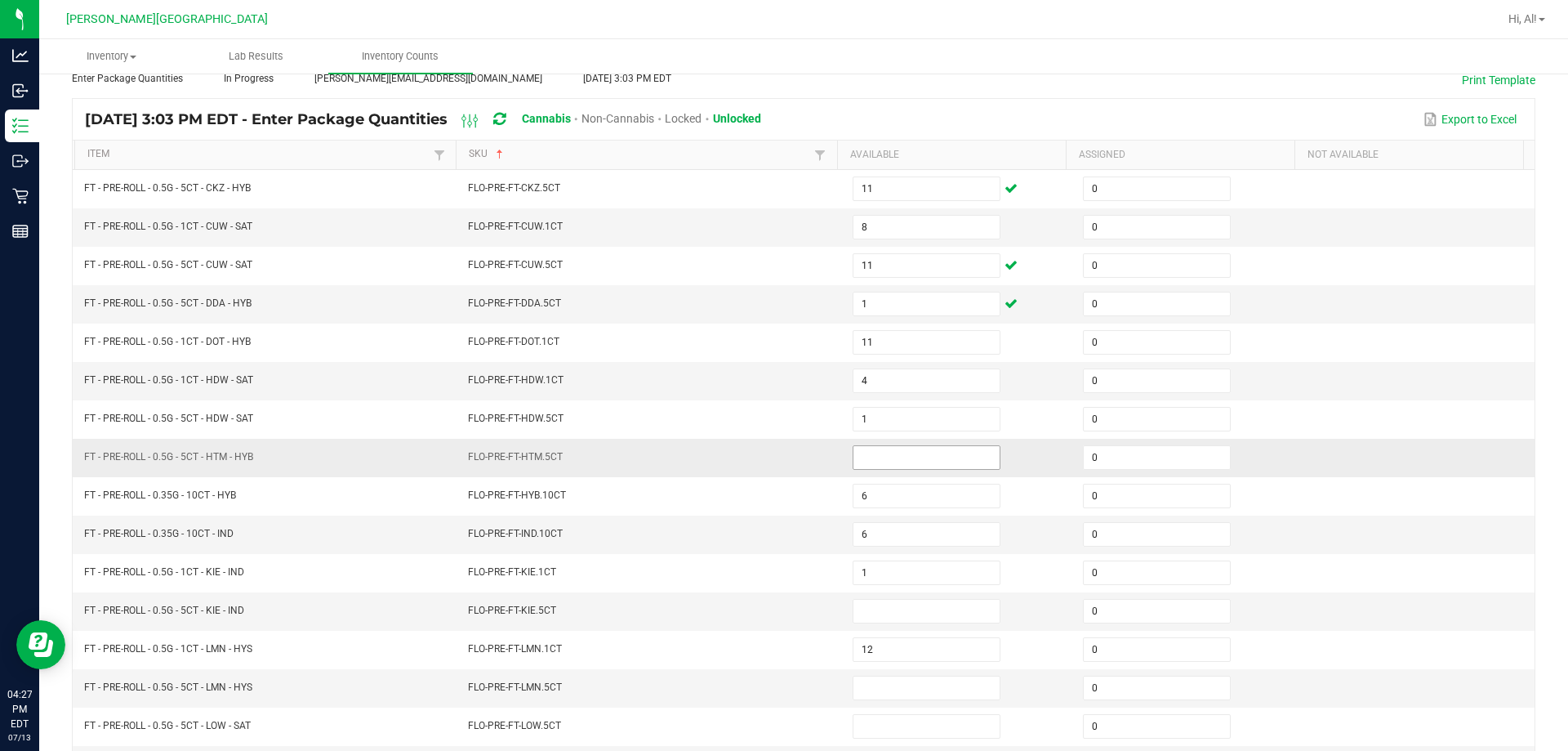 click at bounding box center [926, 458] 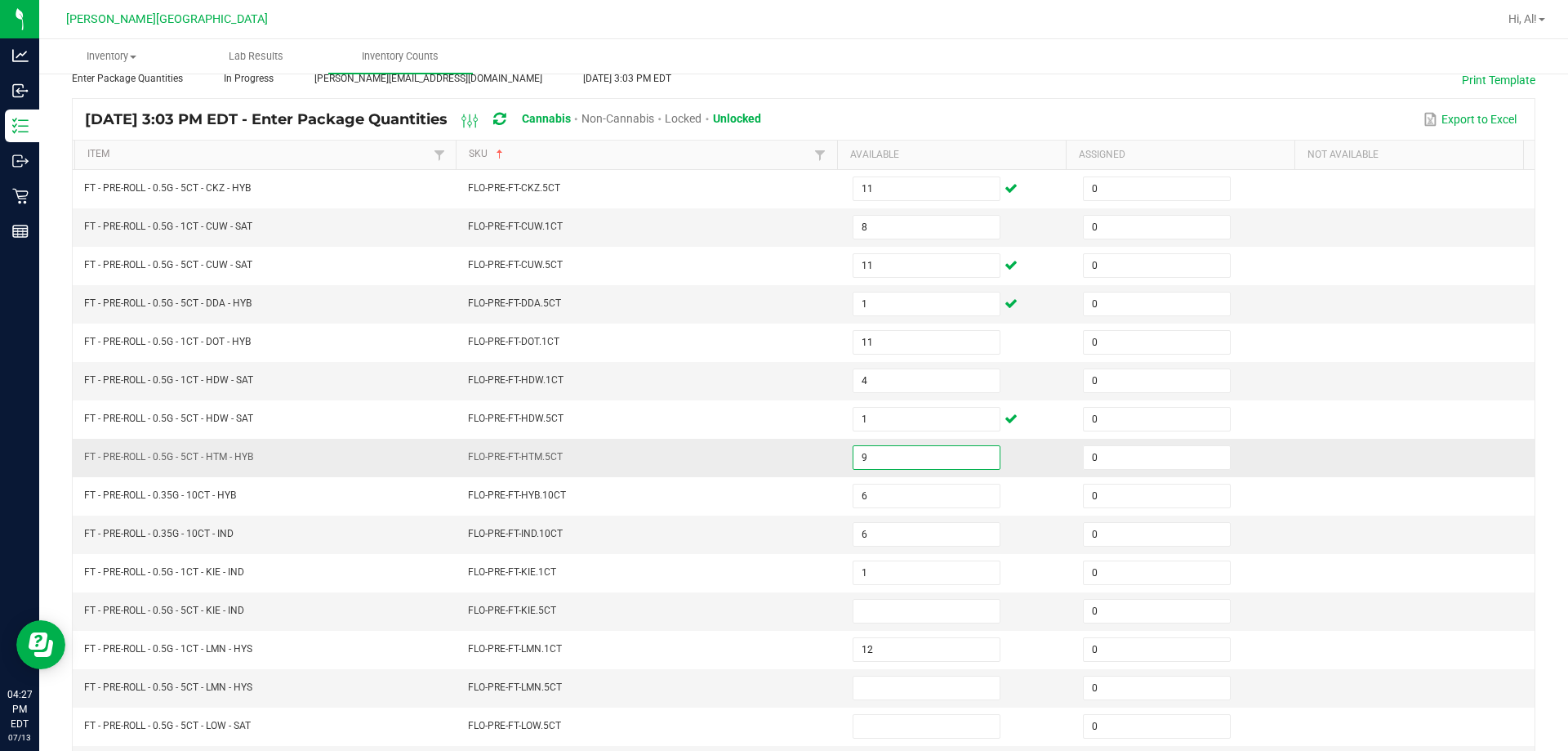 click on "FLO-PRE-FT-HTM.5CT" at bounding box center (650, 458) 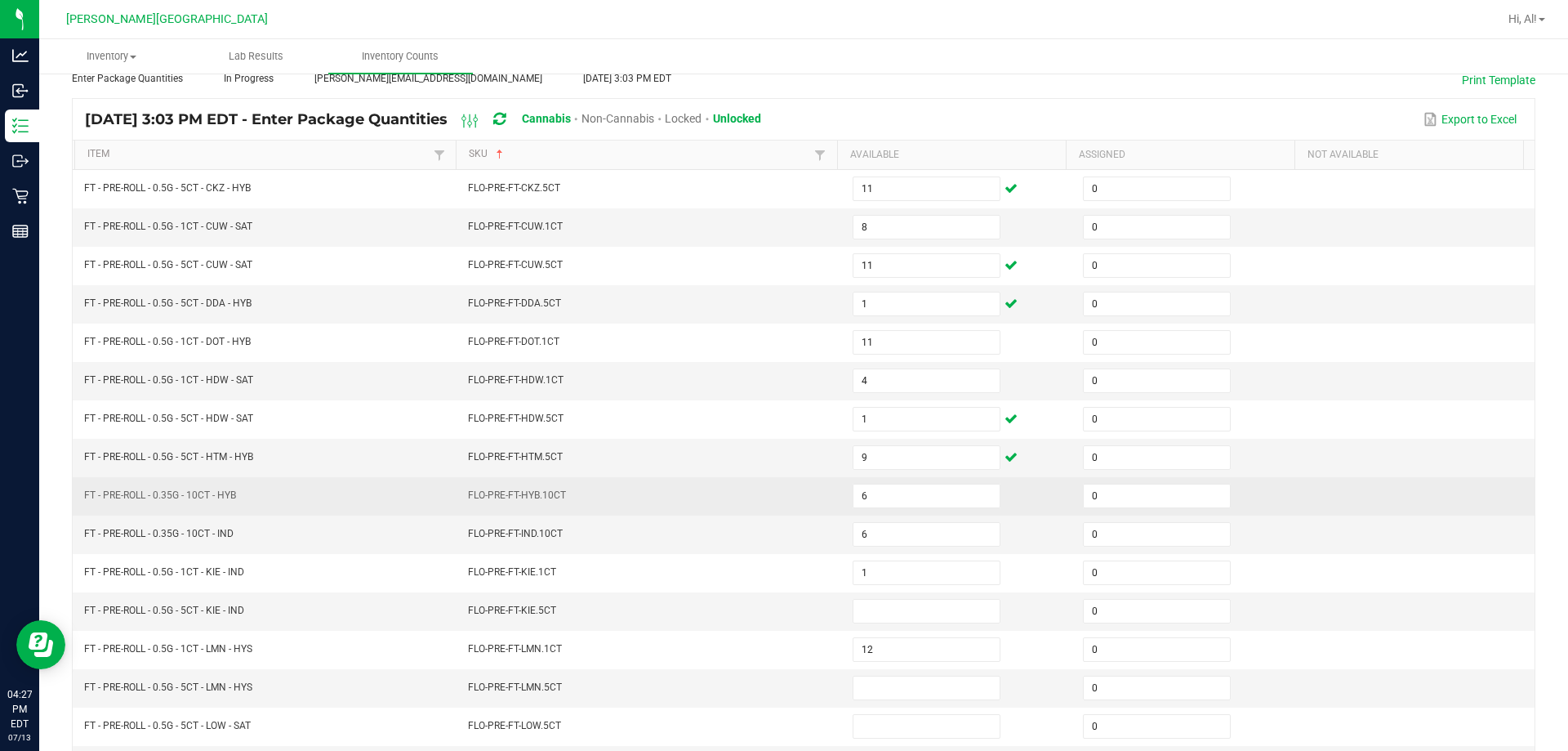 scroll, scrollTop: 176, scrollLeft: 0, axis: vertical 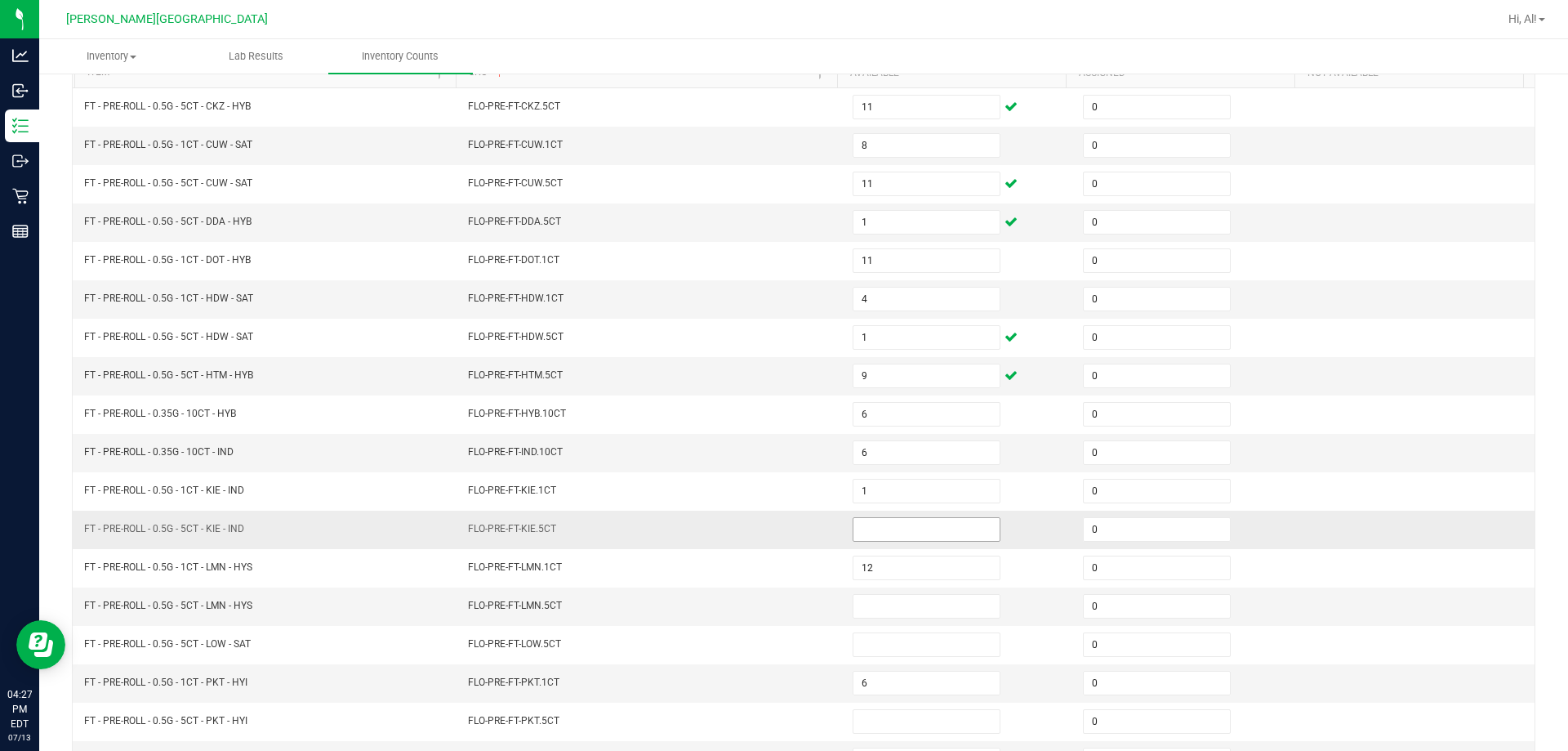 click at bounding box center [926, 530] 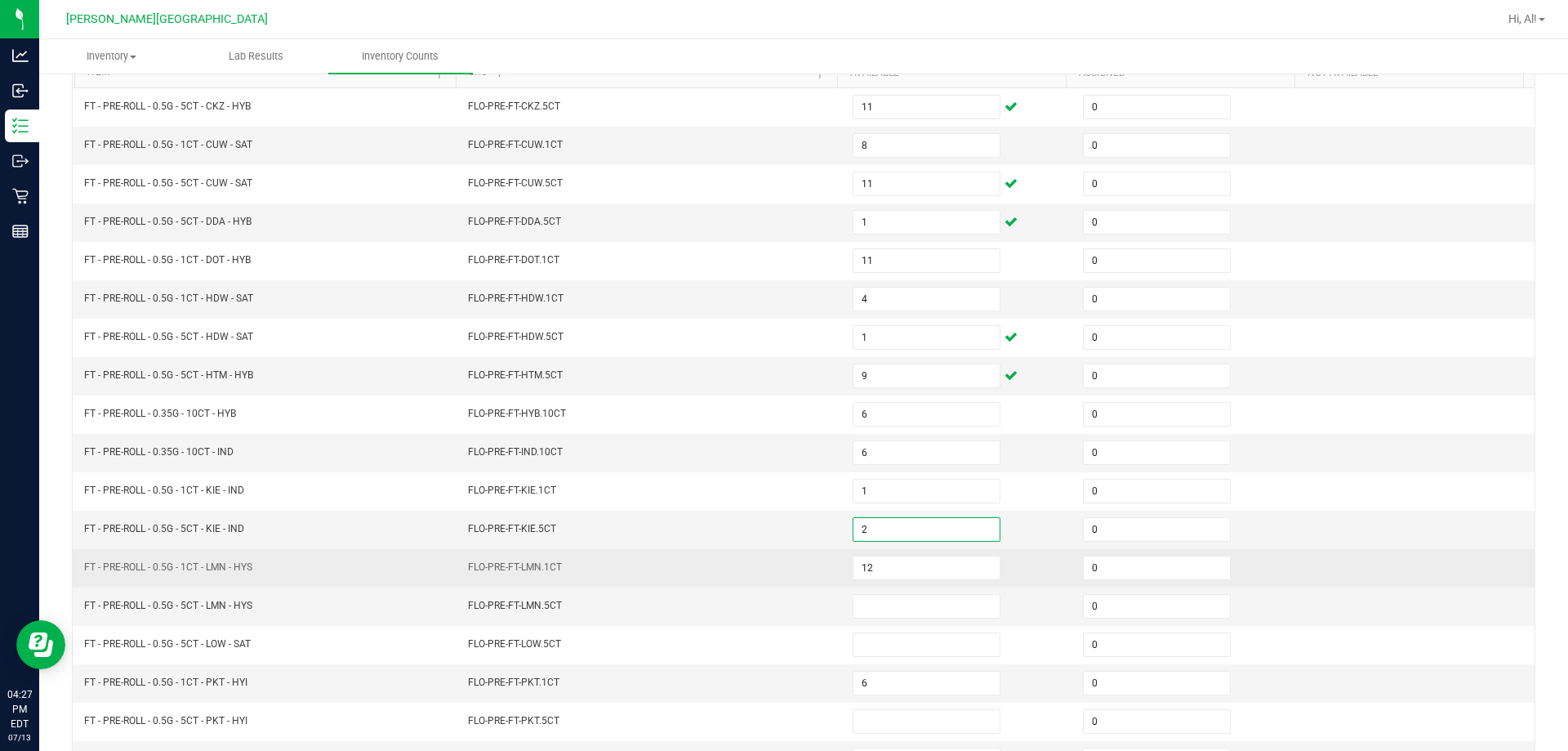 click on "FLO-PRE-FT-LMN.1CT" at bounding box center [650, 568] 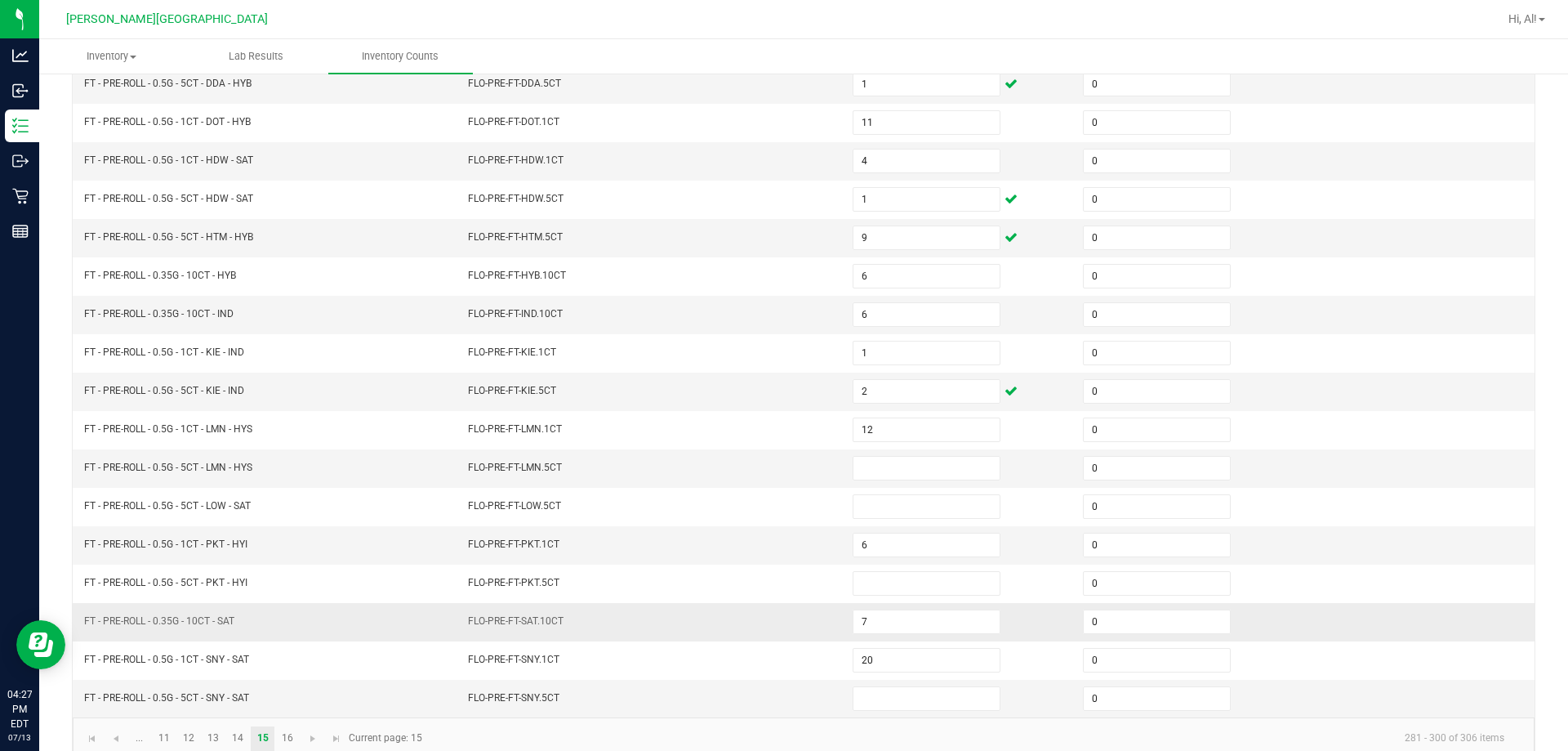 scroll, scrollTop: 339, scrollLeft: 0, axis: vertical 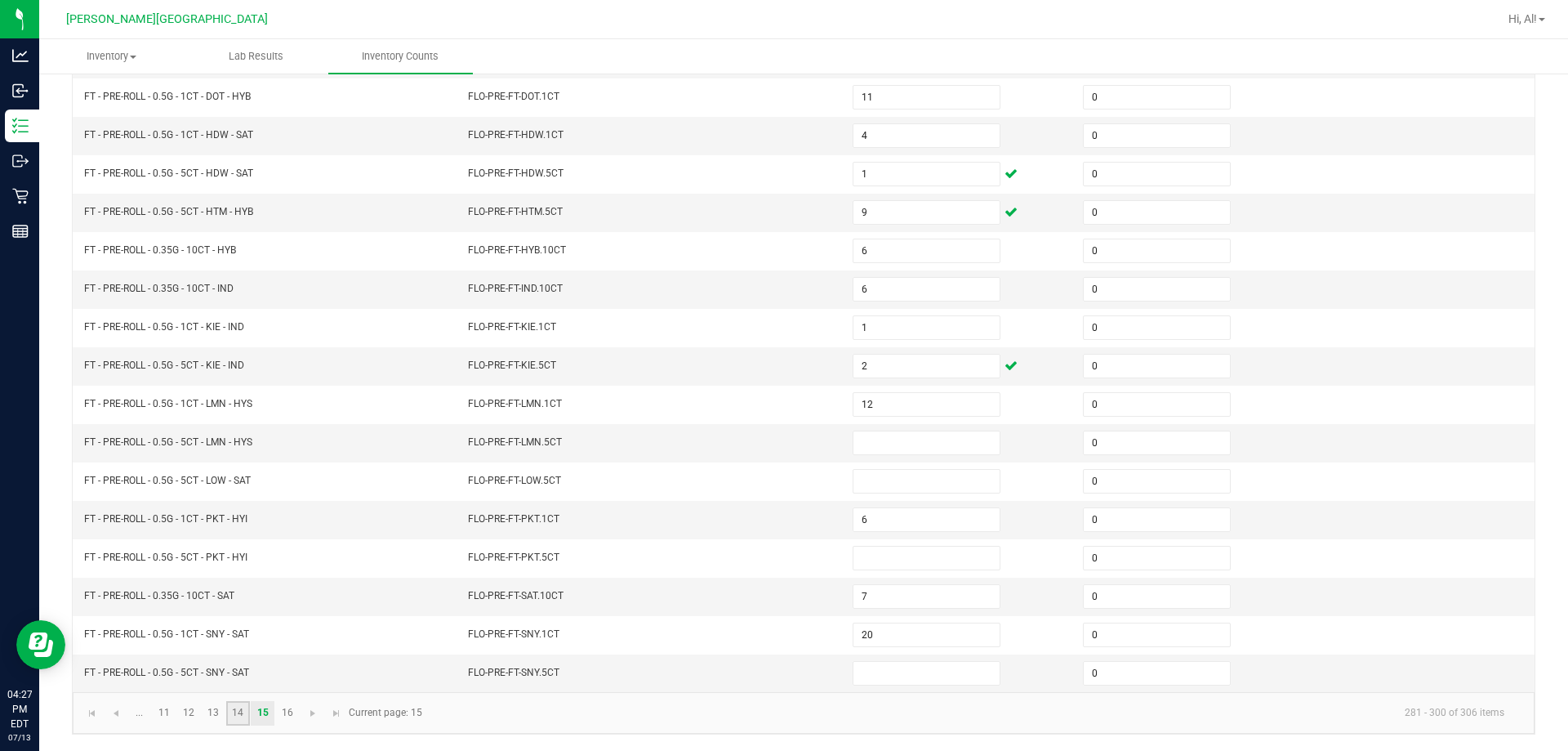 click on "14" 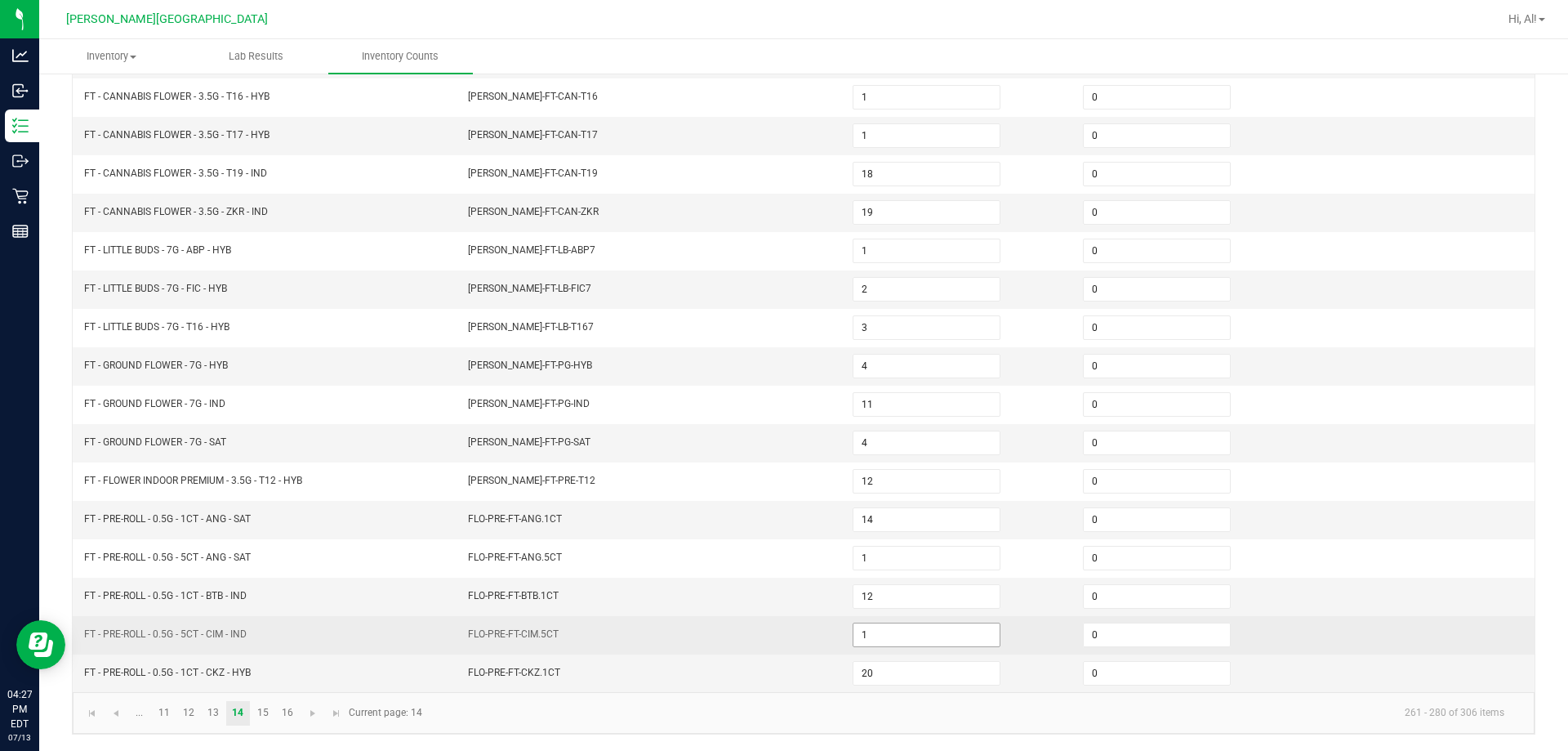 click on "1" at bounding box center (926, 635) 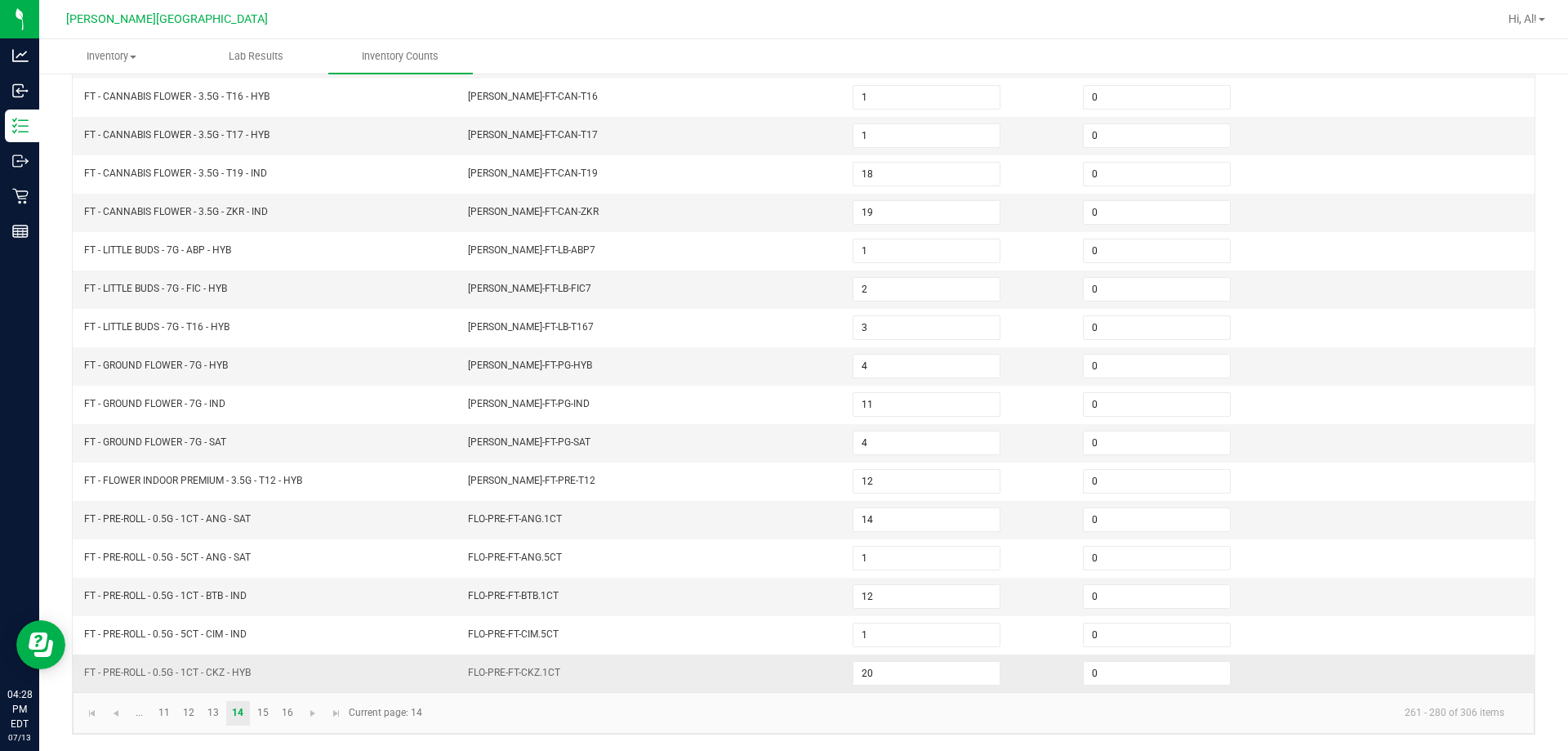 click on "FLO-PRE-FT-CKZ.1CT" at bounding box center [650, 673] 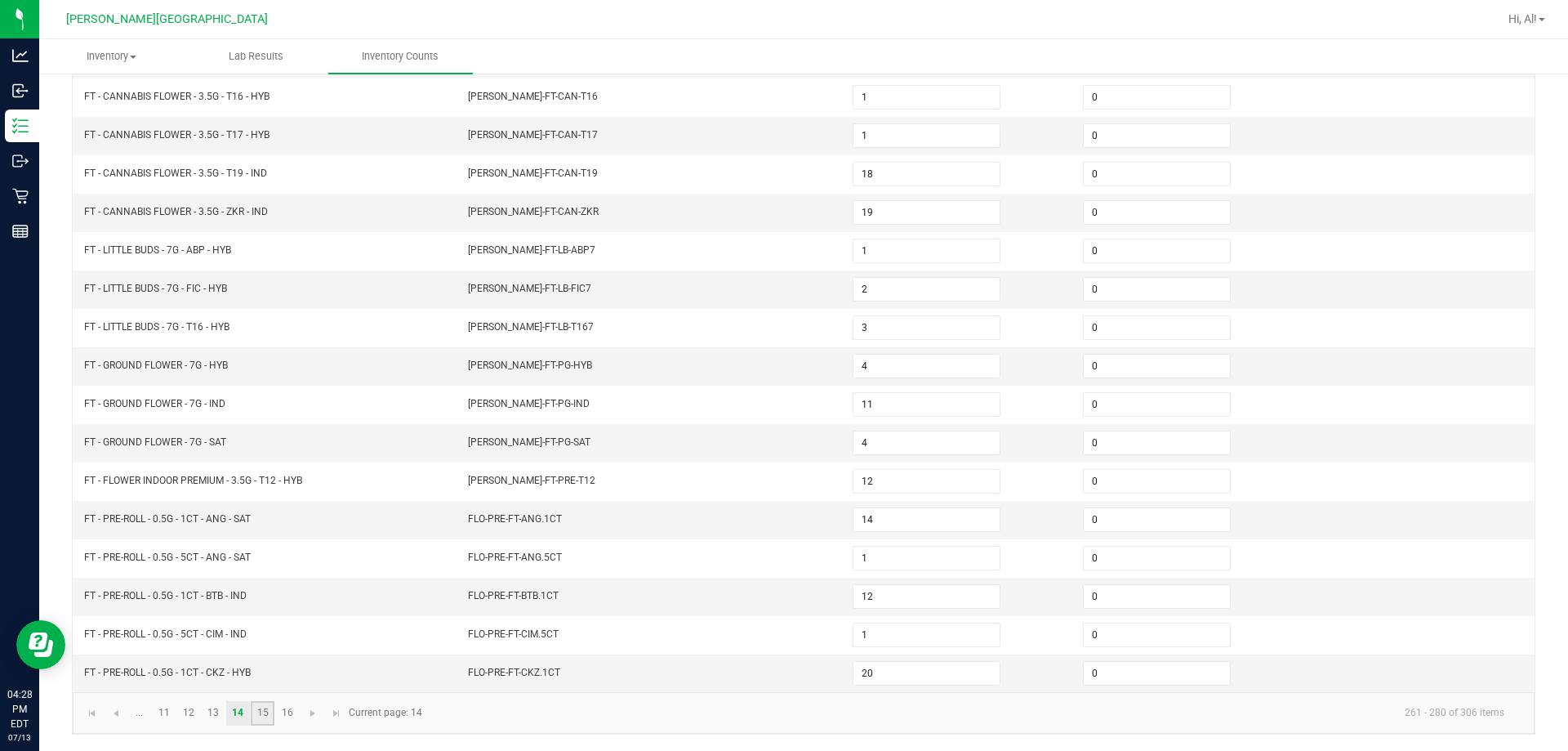 click on "15" 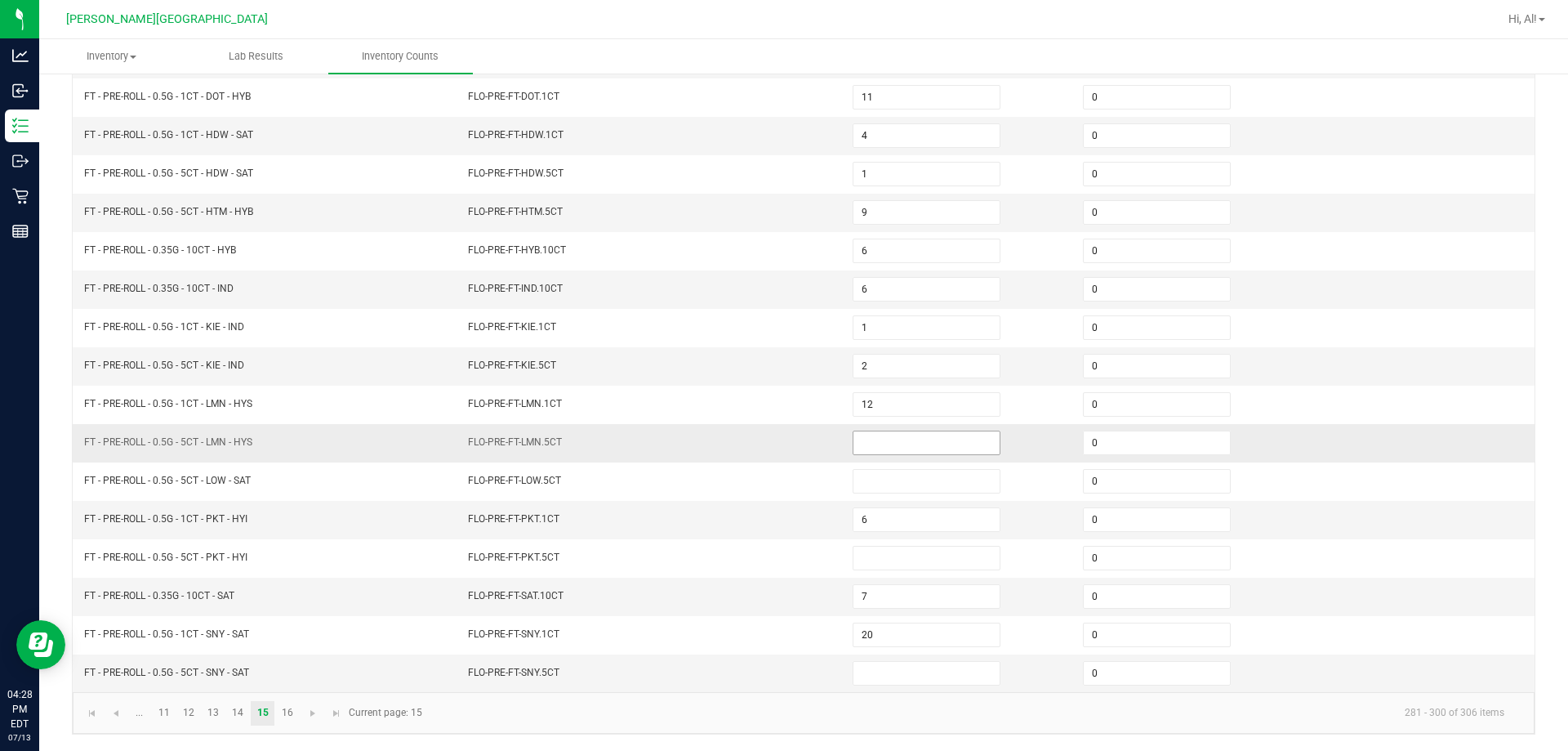 click at bounding box center (926, 443) 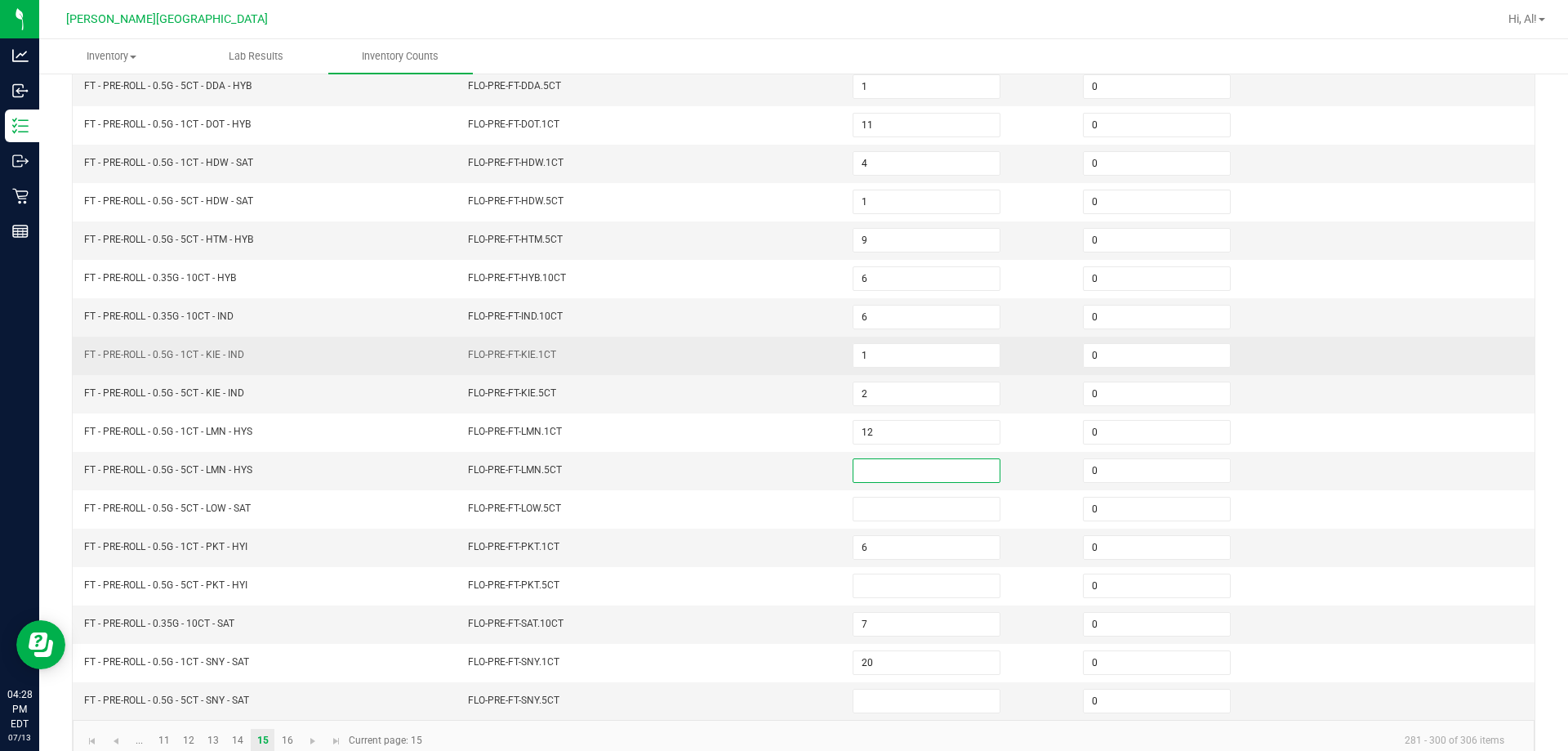 scroll, scrollTop: 339, scrollLeft: 0, axis: vertical 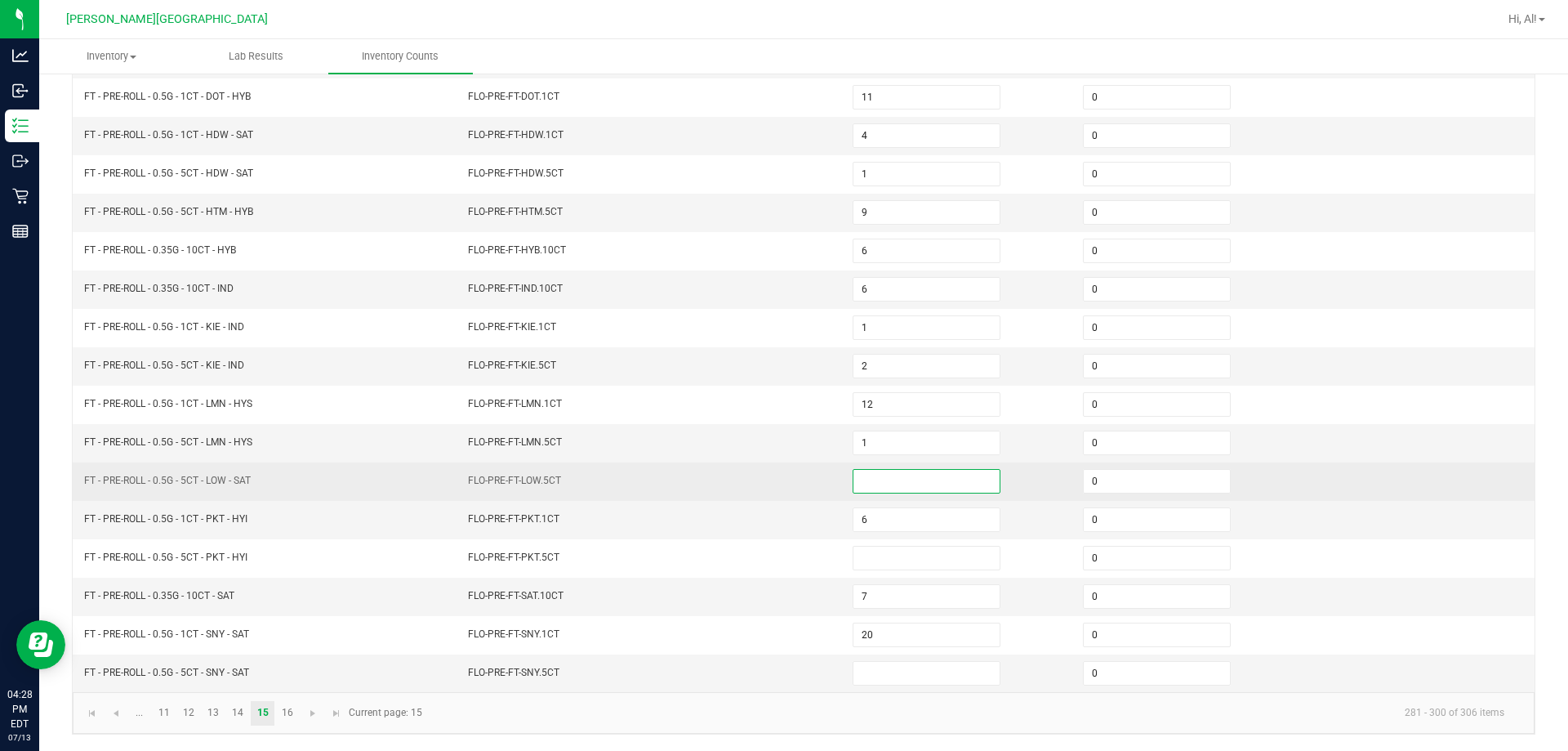 click at bounding box center [926, 481] 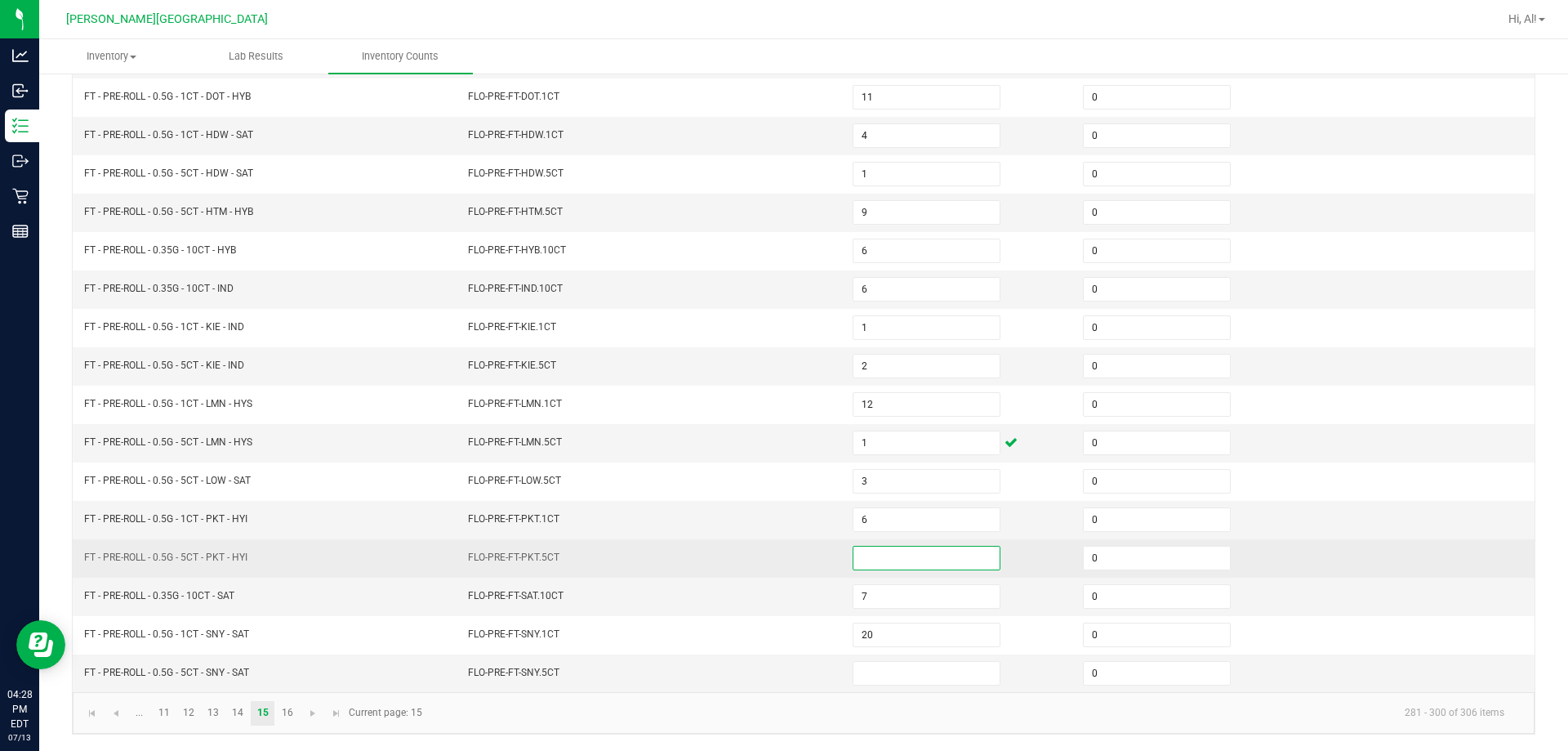 click at bounding box center [926, 558] 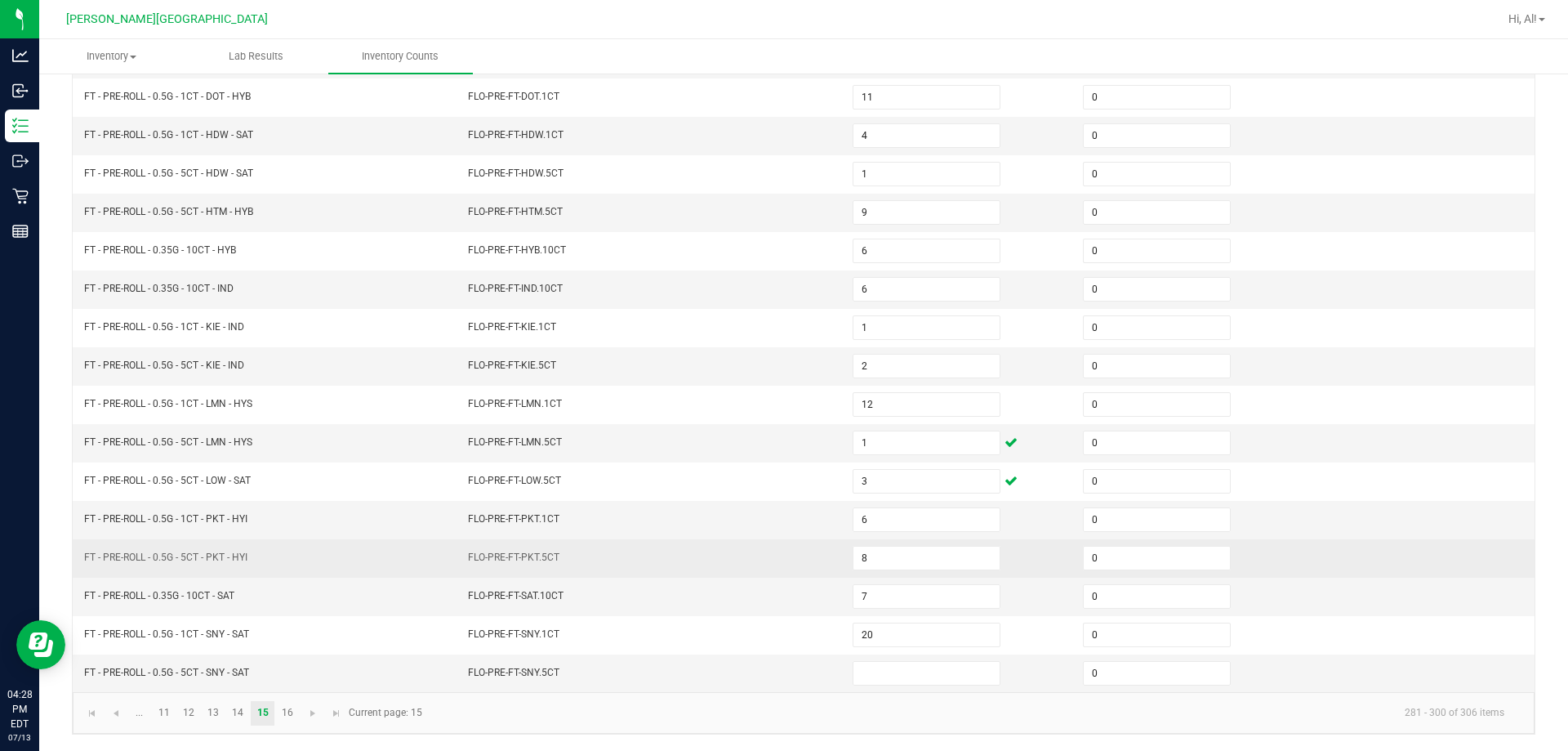 click on "FLO-PRE-FT-PKT.5CT" at bounding box center (650, 558) 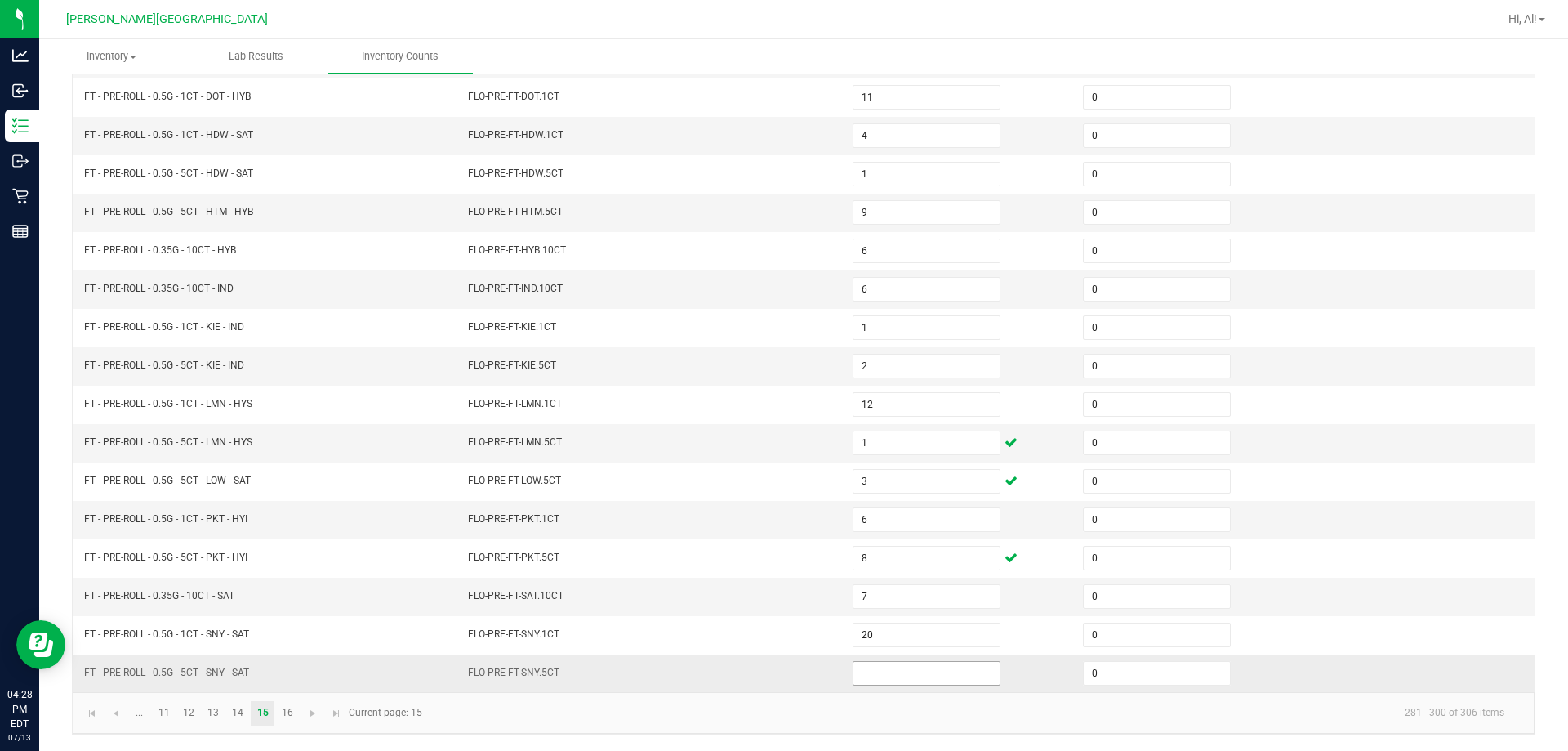 click at bounding box center (926, 673) 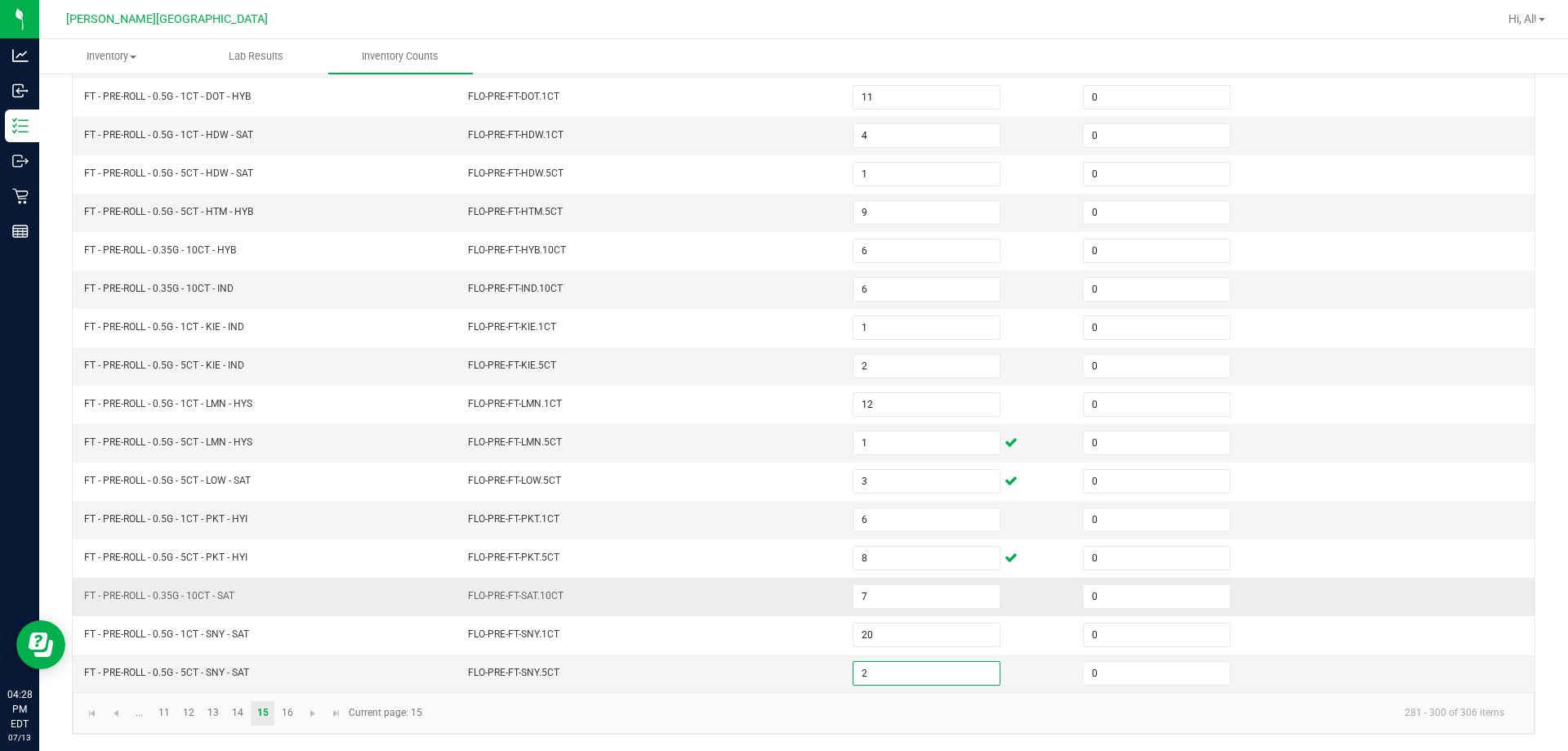 click on "FLO-PRE-FT-SAT.10CT" at bounding box center (650, 597) 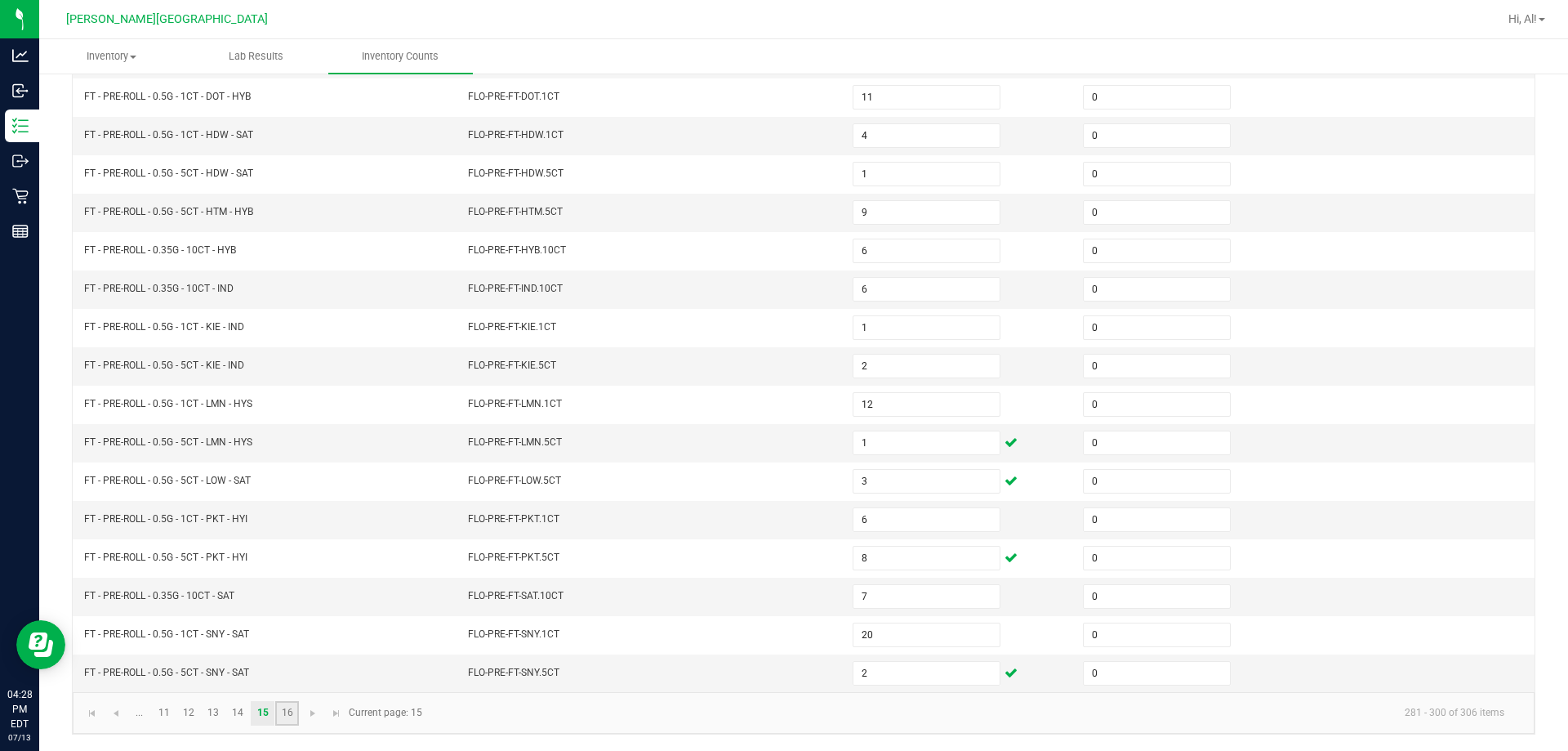 click on "16" 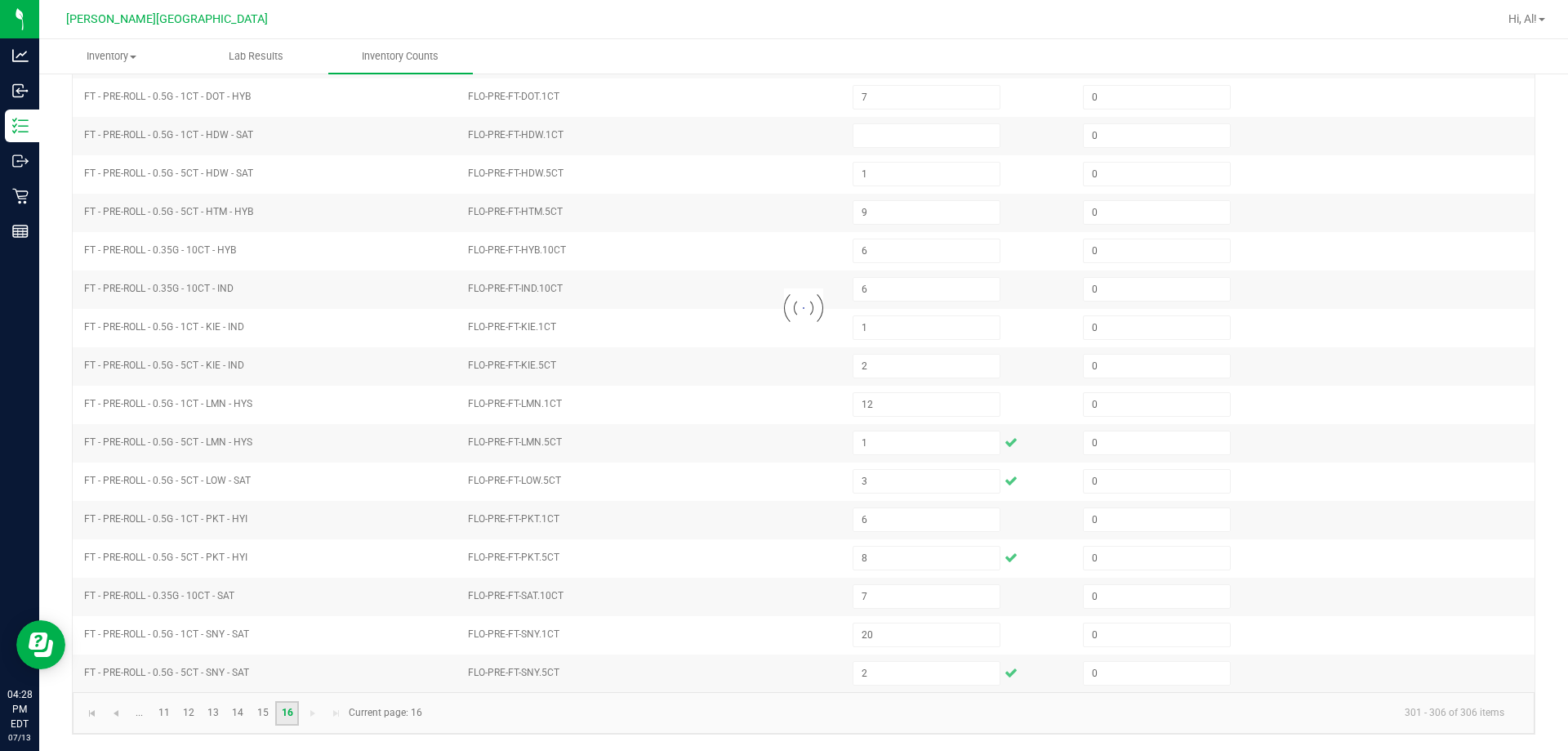 scroll, scrollTop: 0, scrollLeft: 0, axis: both 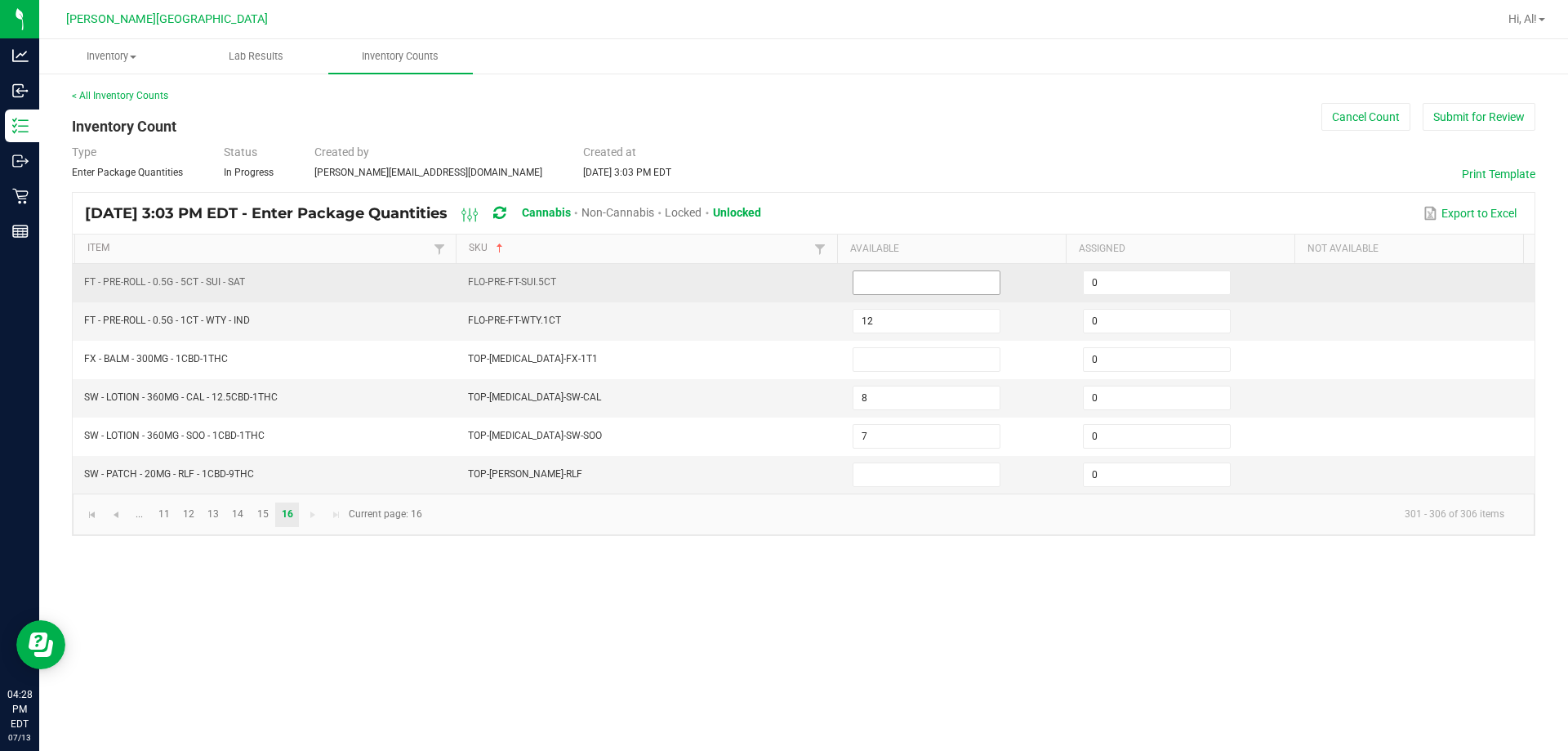 click at bounding box center (926, 283) 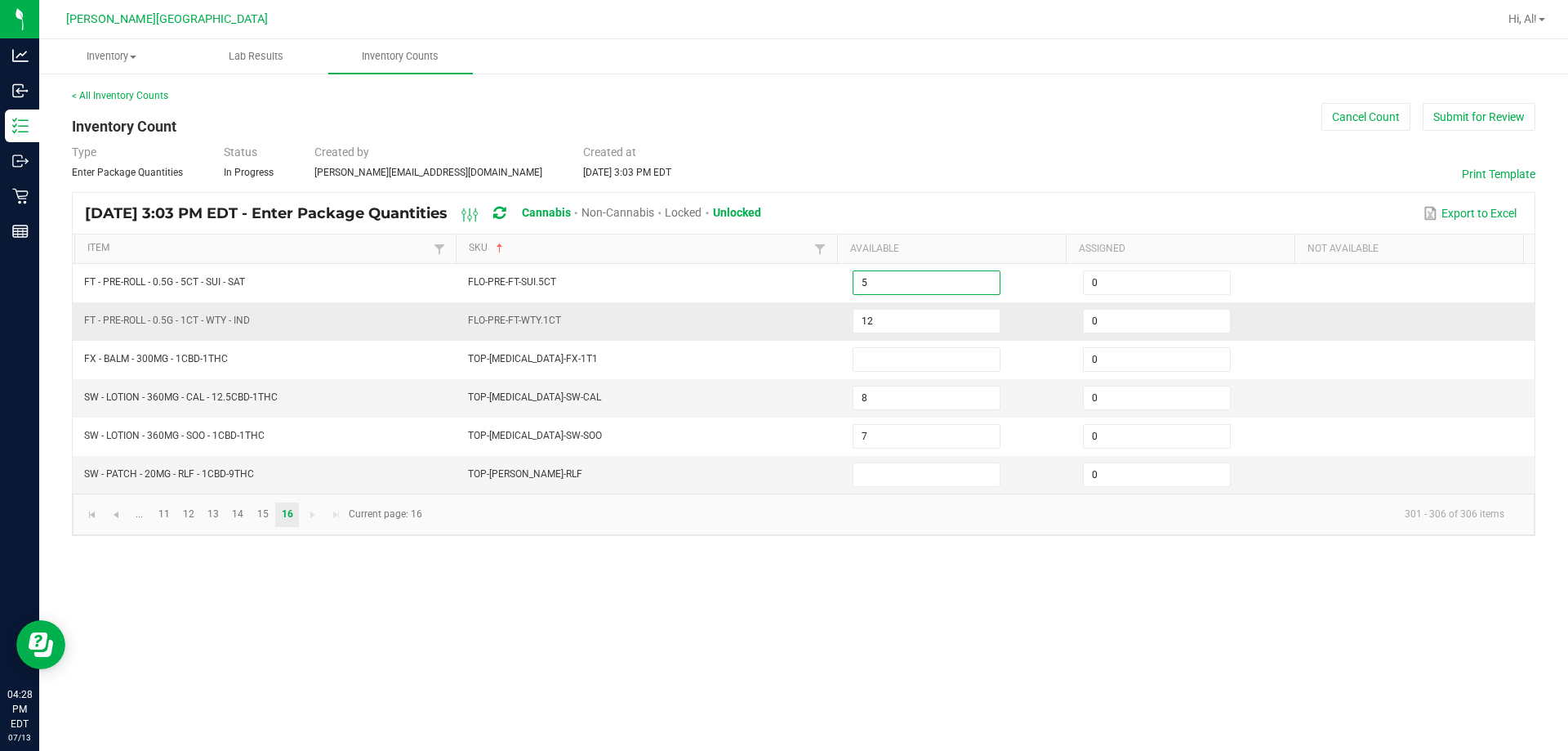 click on "FLO-PRE-FT-SUI.5CT" at bounding box center [650, 283] 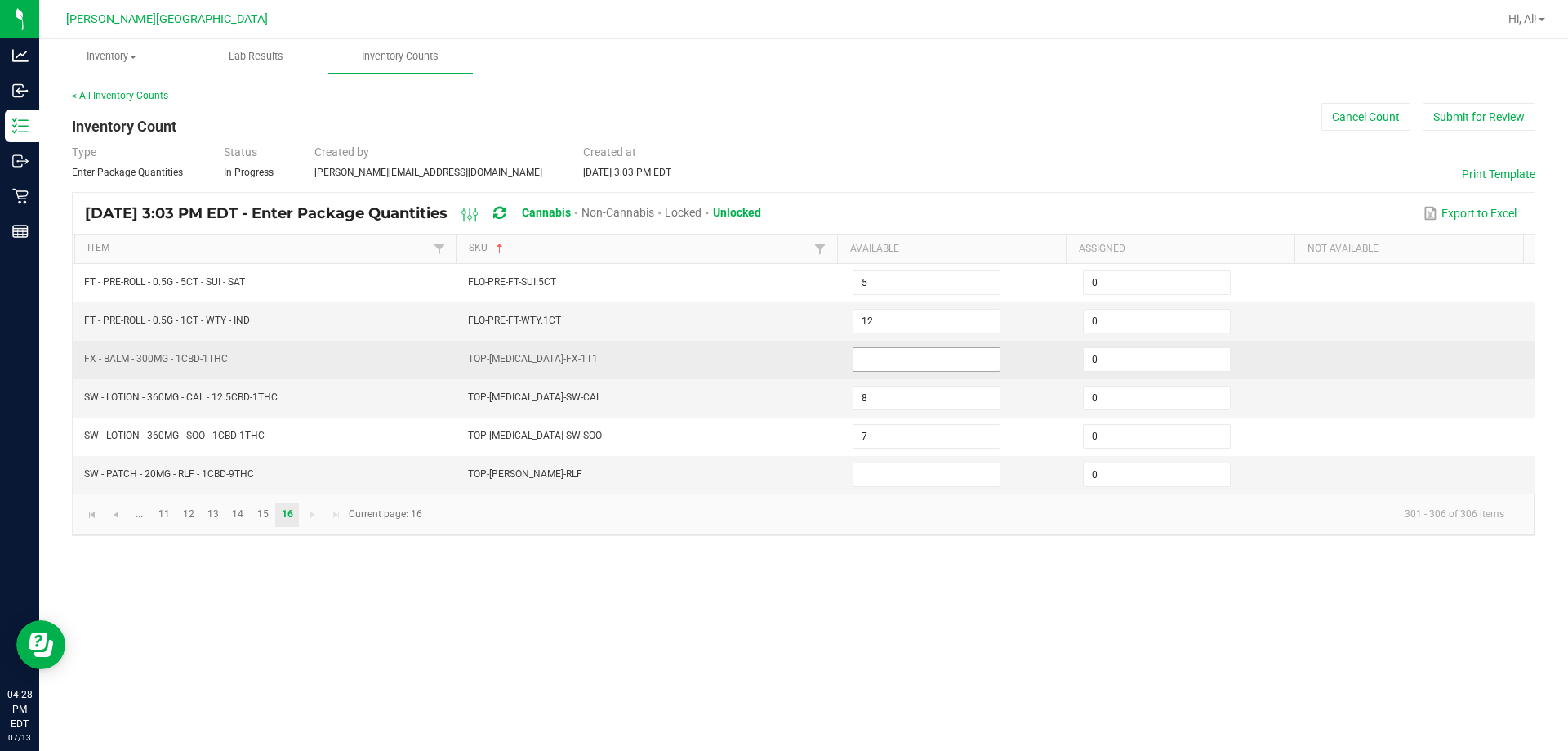click at bounding box center (926, 360) 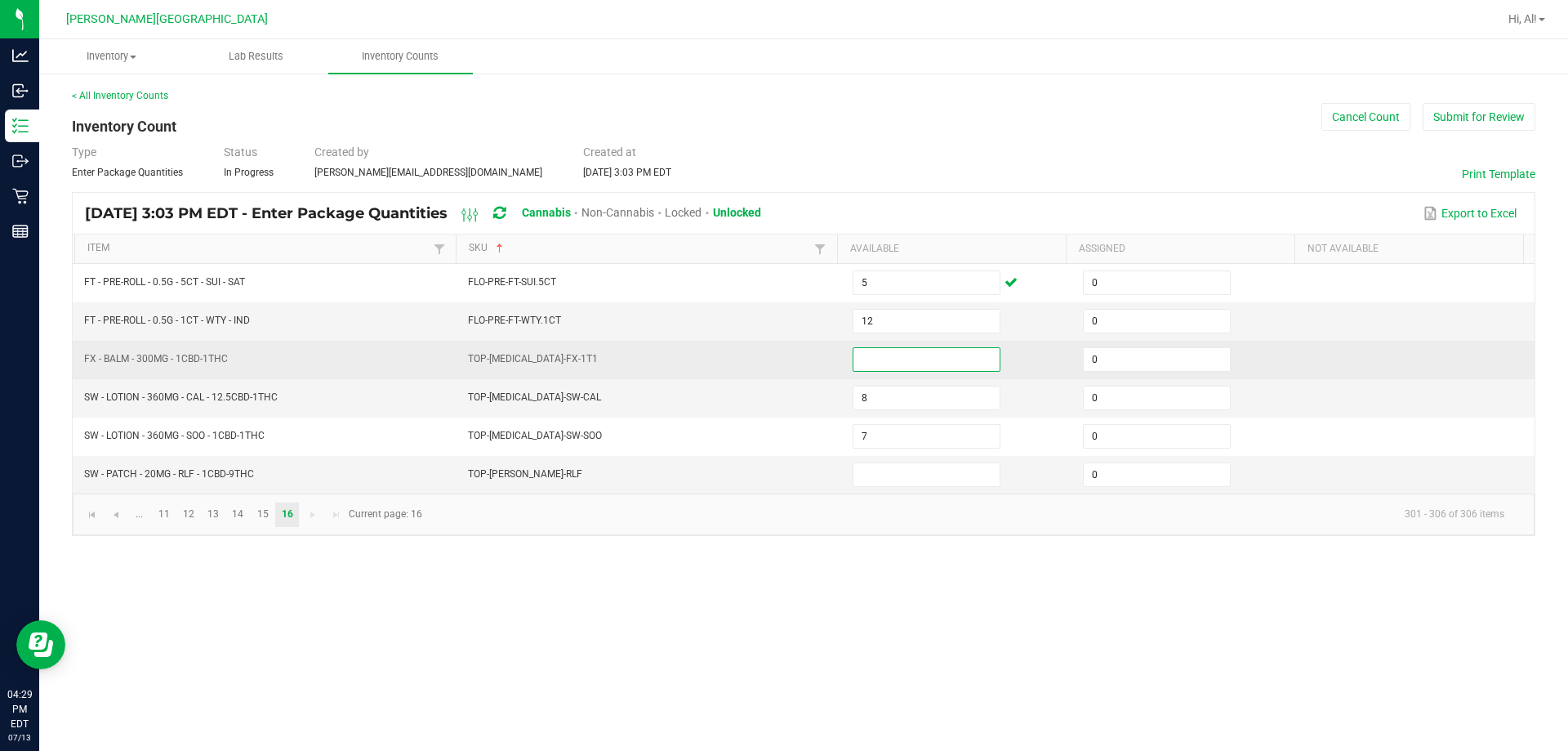 click at bounding box center (926, 360) 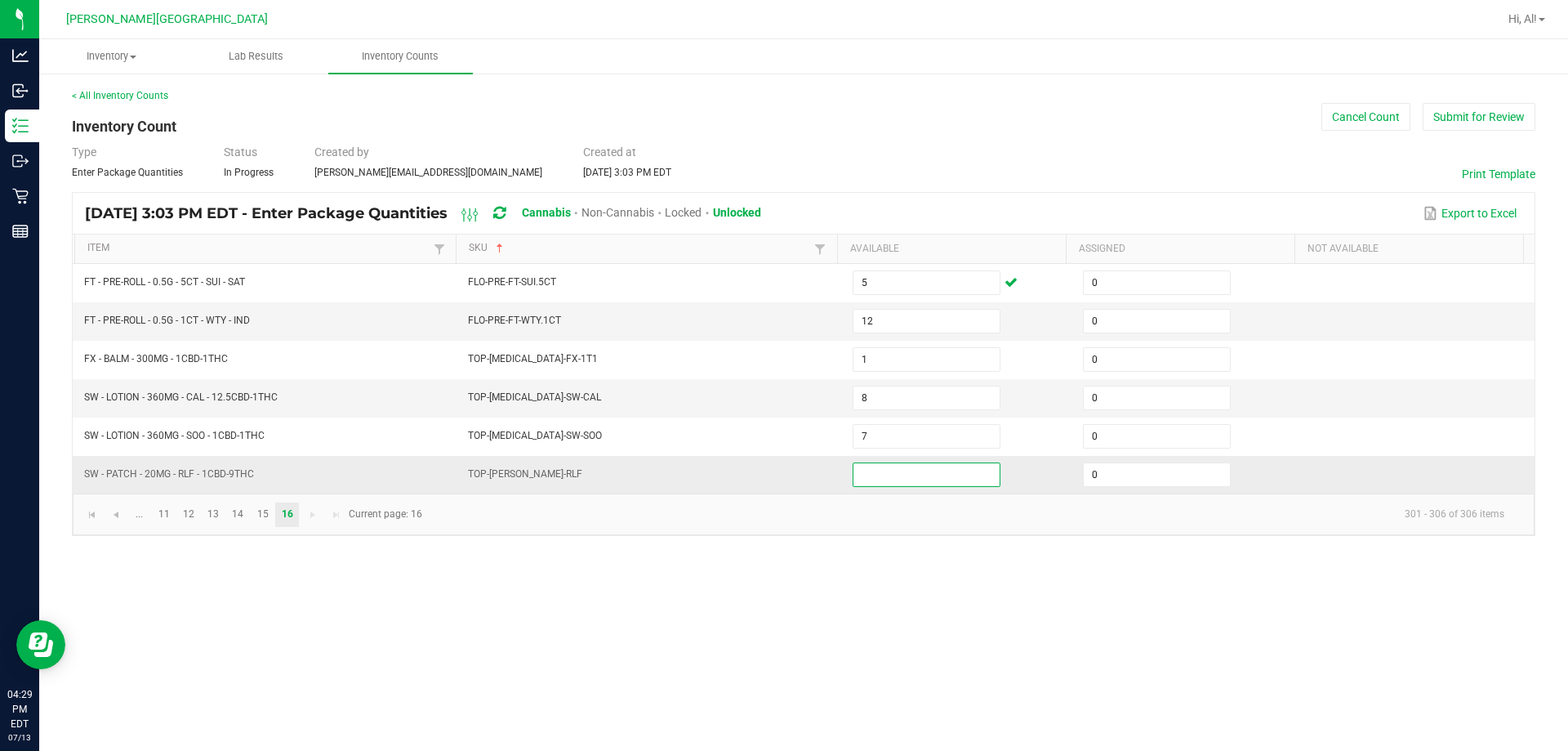 click at bounding box center (926, 475) 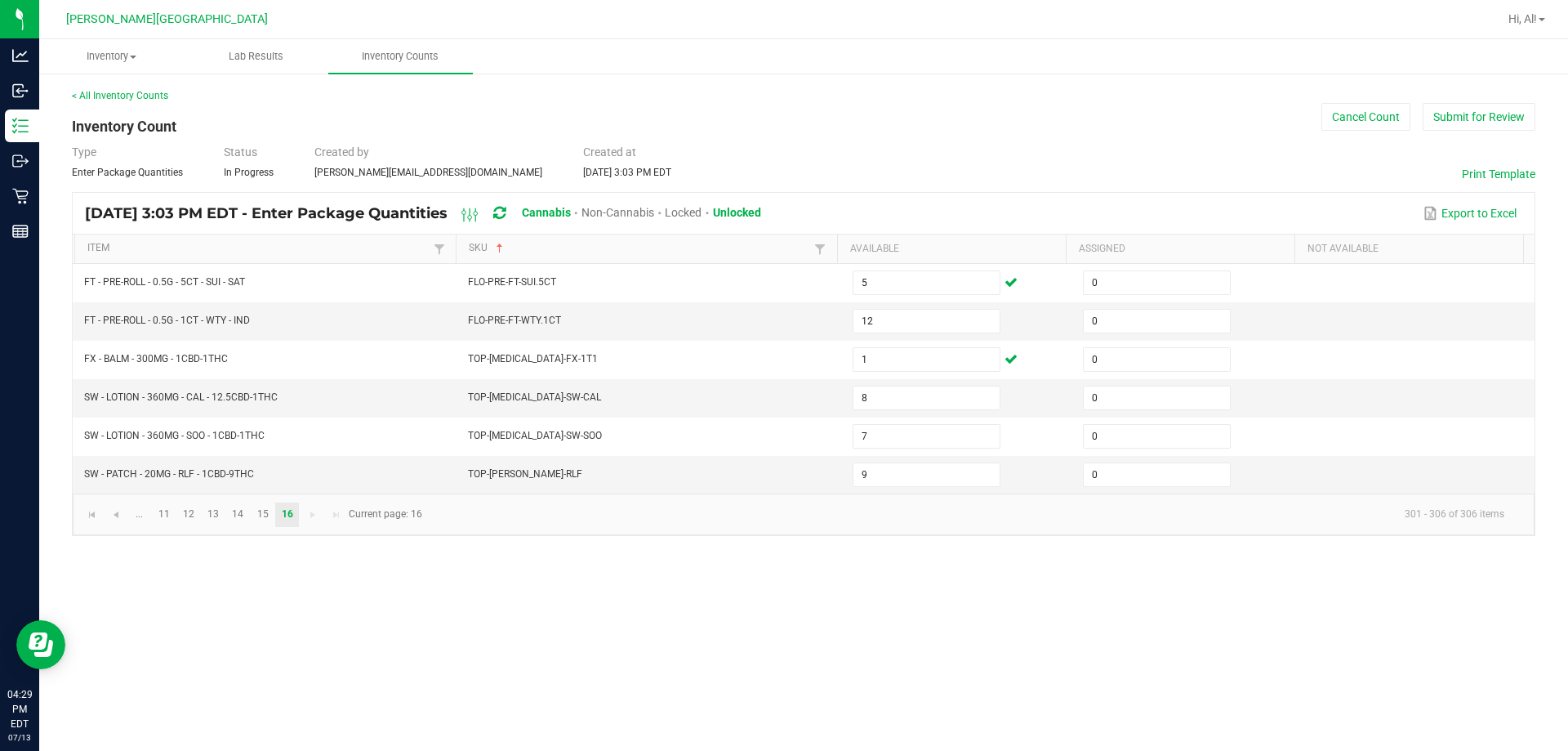 click on "301 - 306 of 306 items" 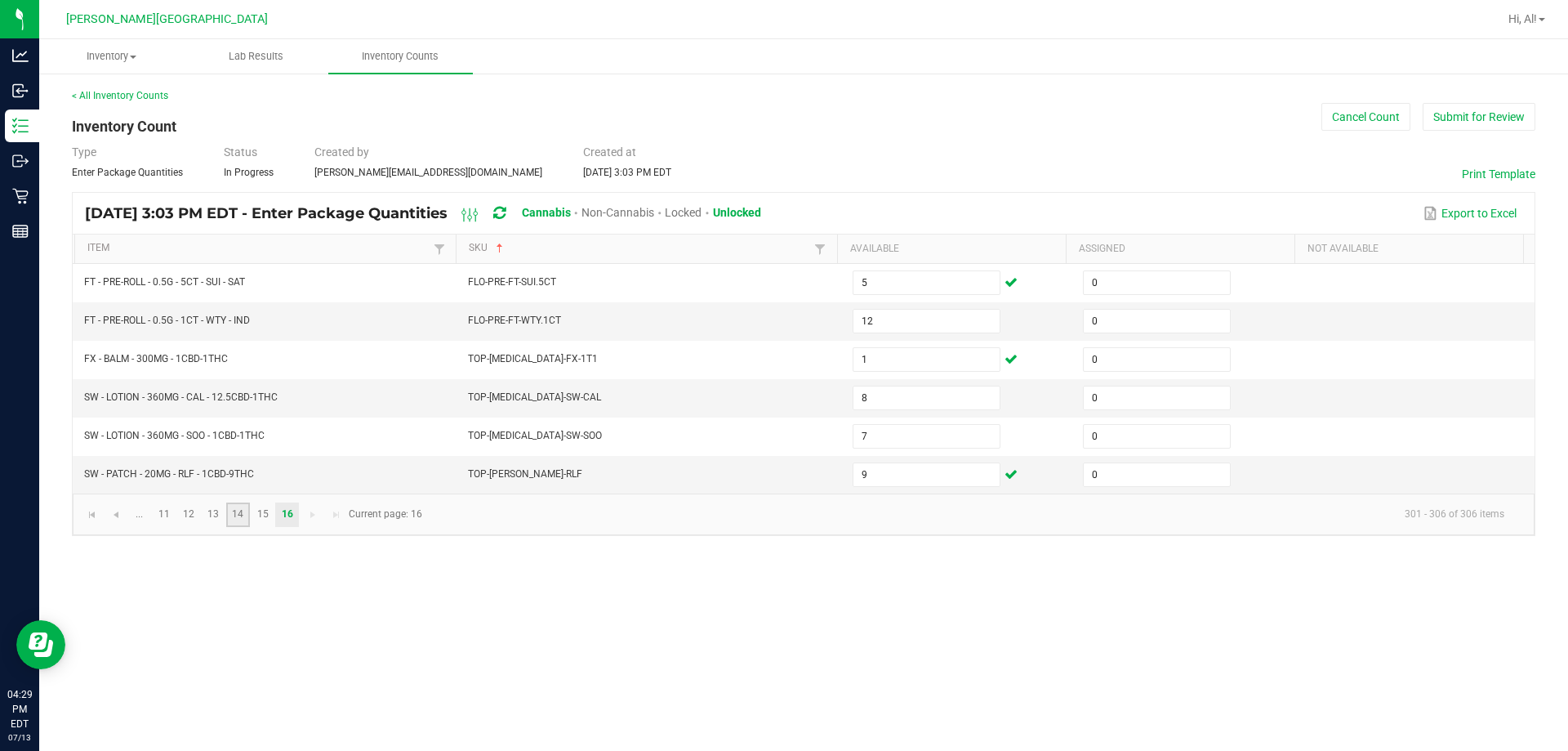 click on "14" 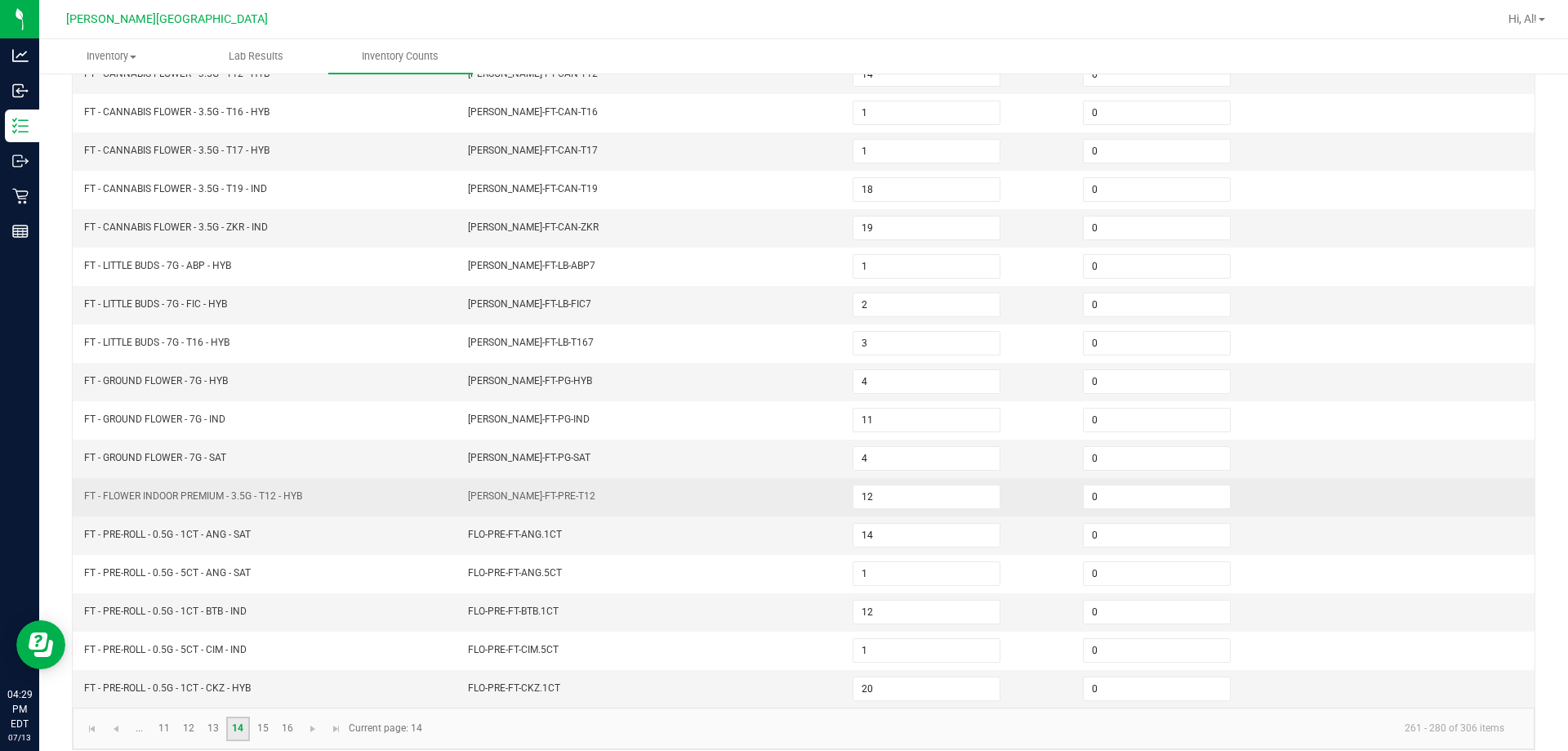 scroll, scrollTop: 339, scrollLeft: 0, axis: vertical 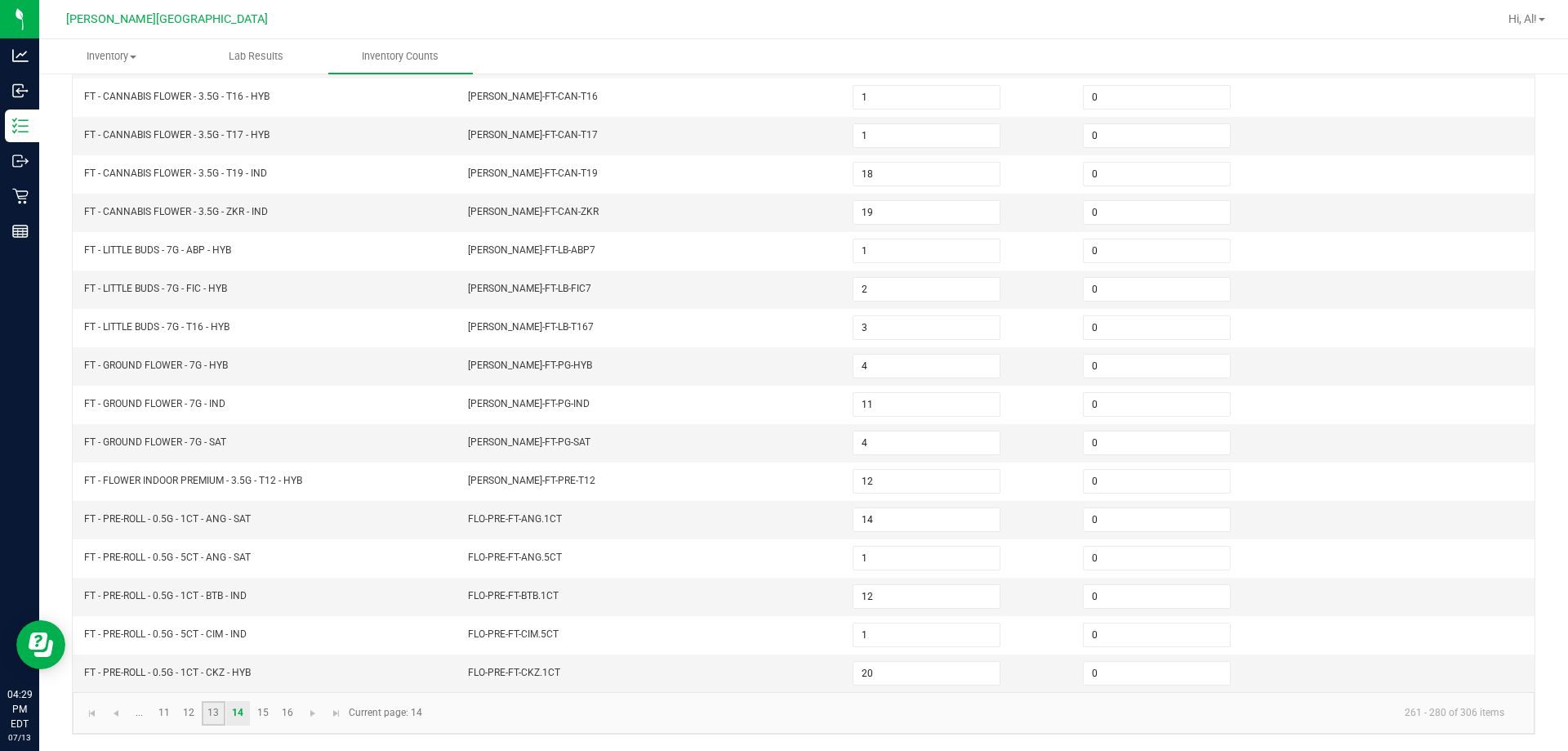 click on "13" 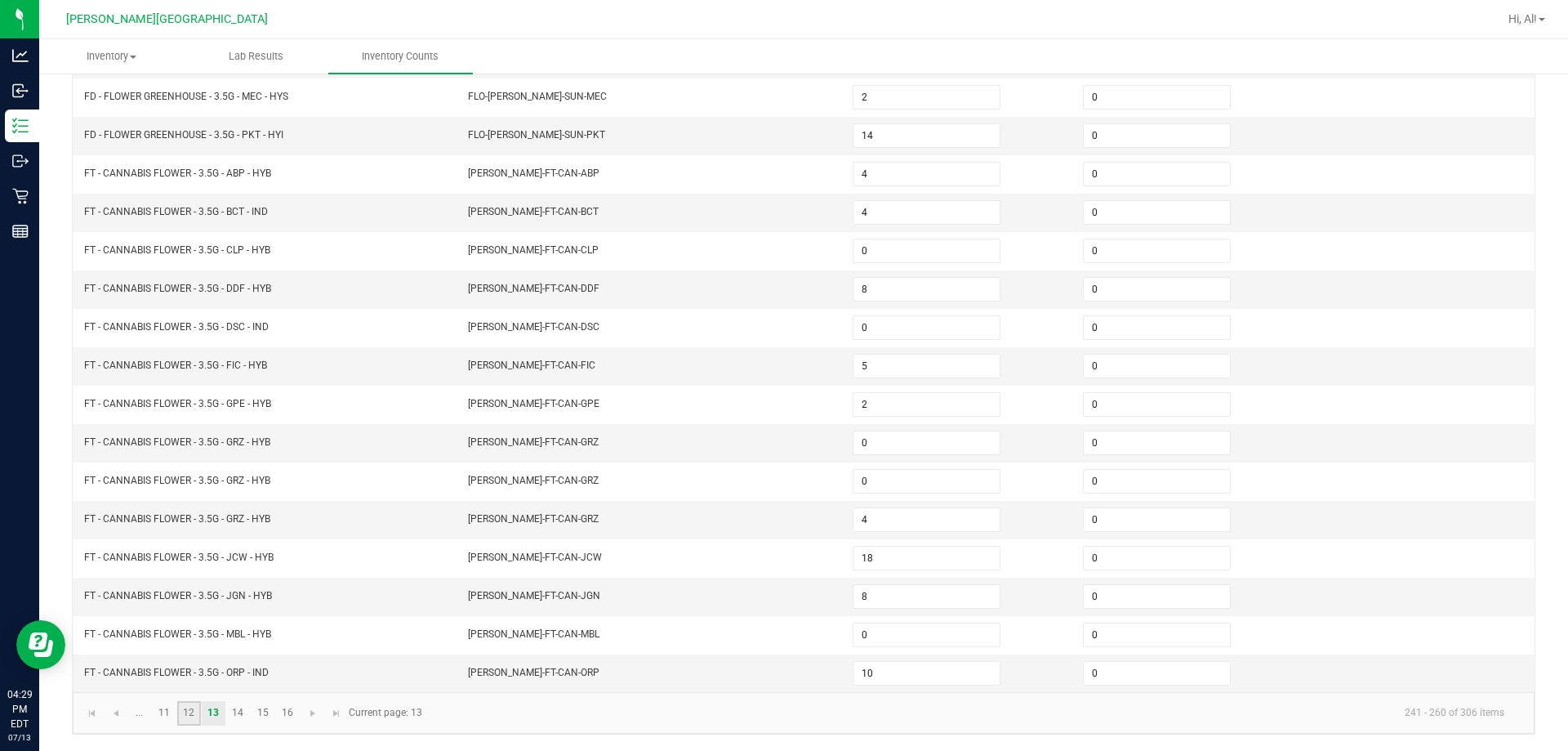 click on "12" 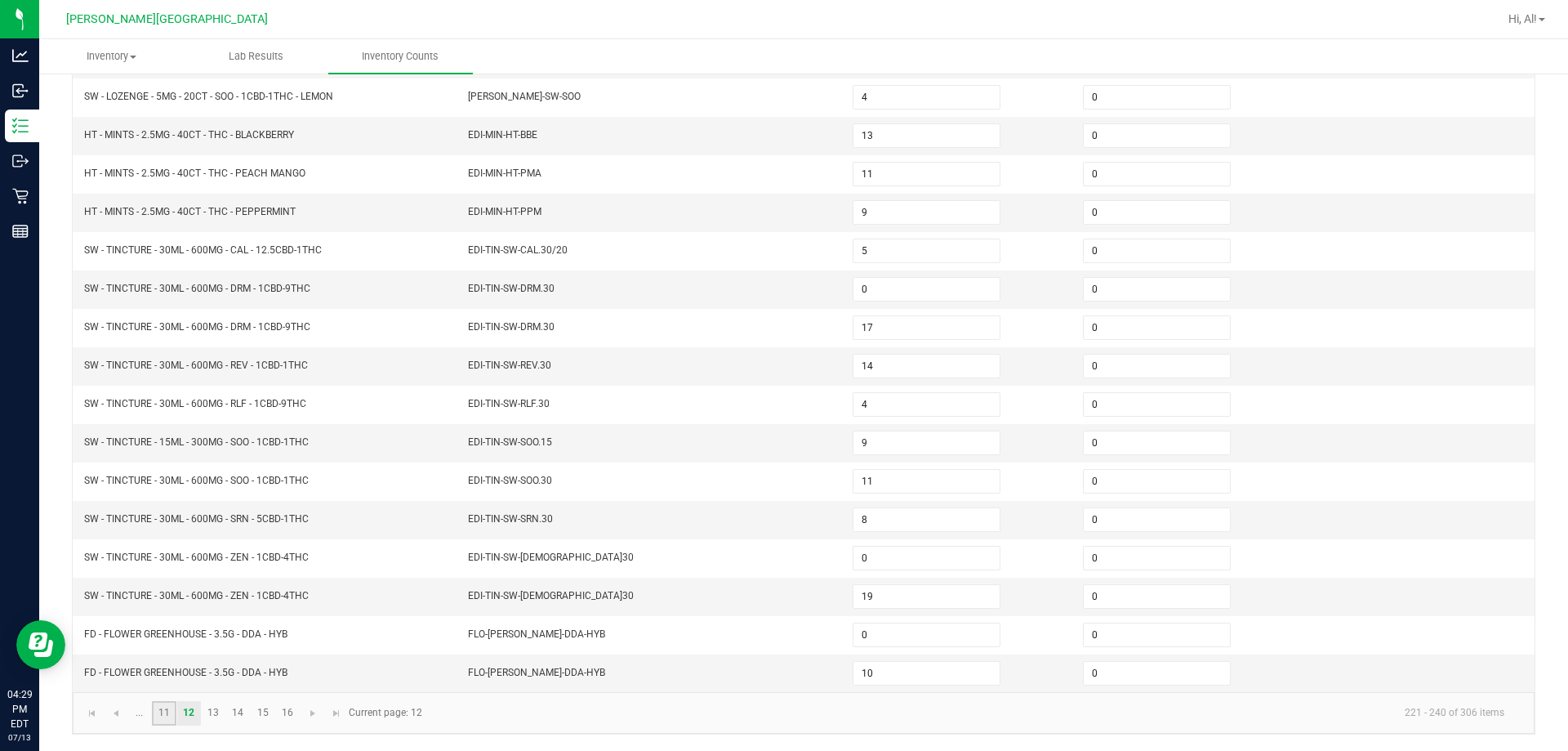 click on "11" 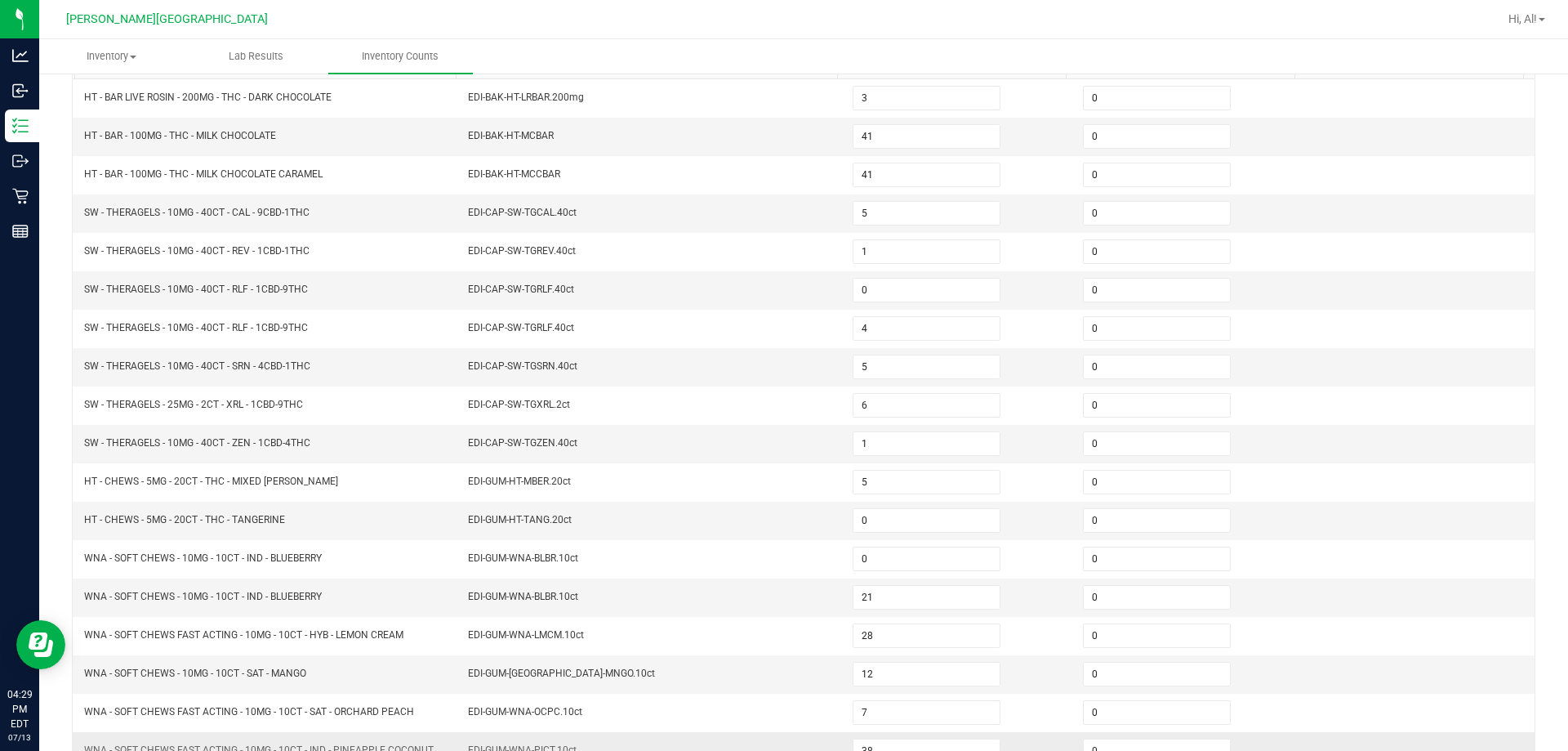scroll, scrollTop: 339, scrollLeft: 0, axis: vertical 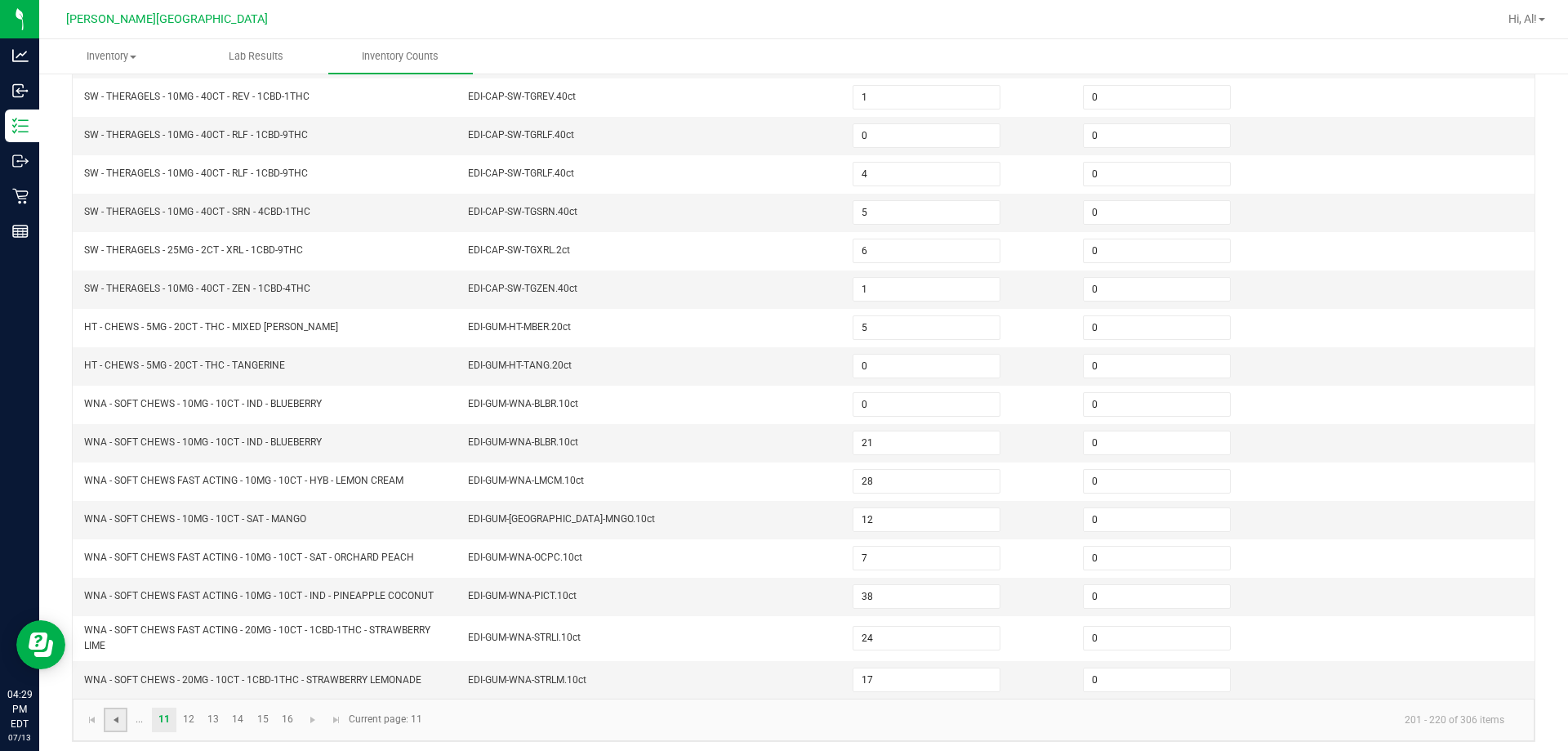click 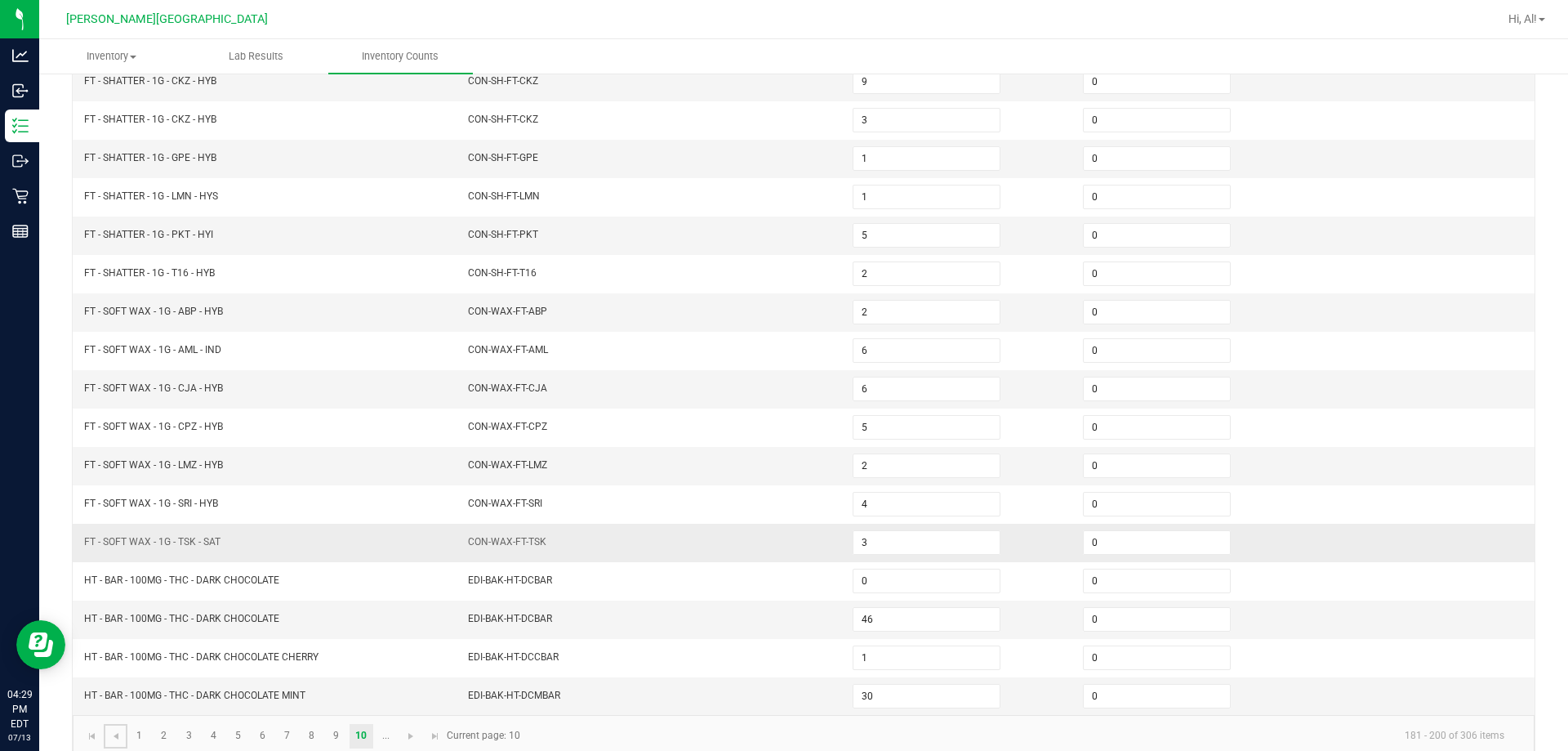 scroll, scrollTop: 339, scrollLeft: 0, axis: vertical 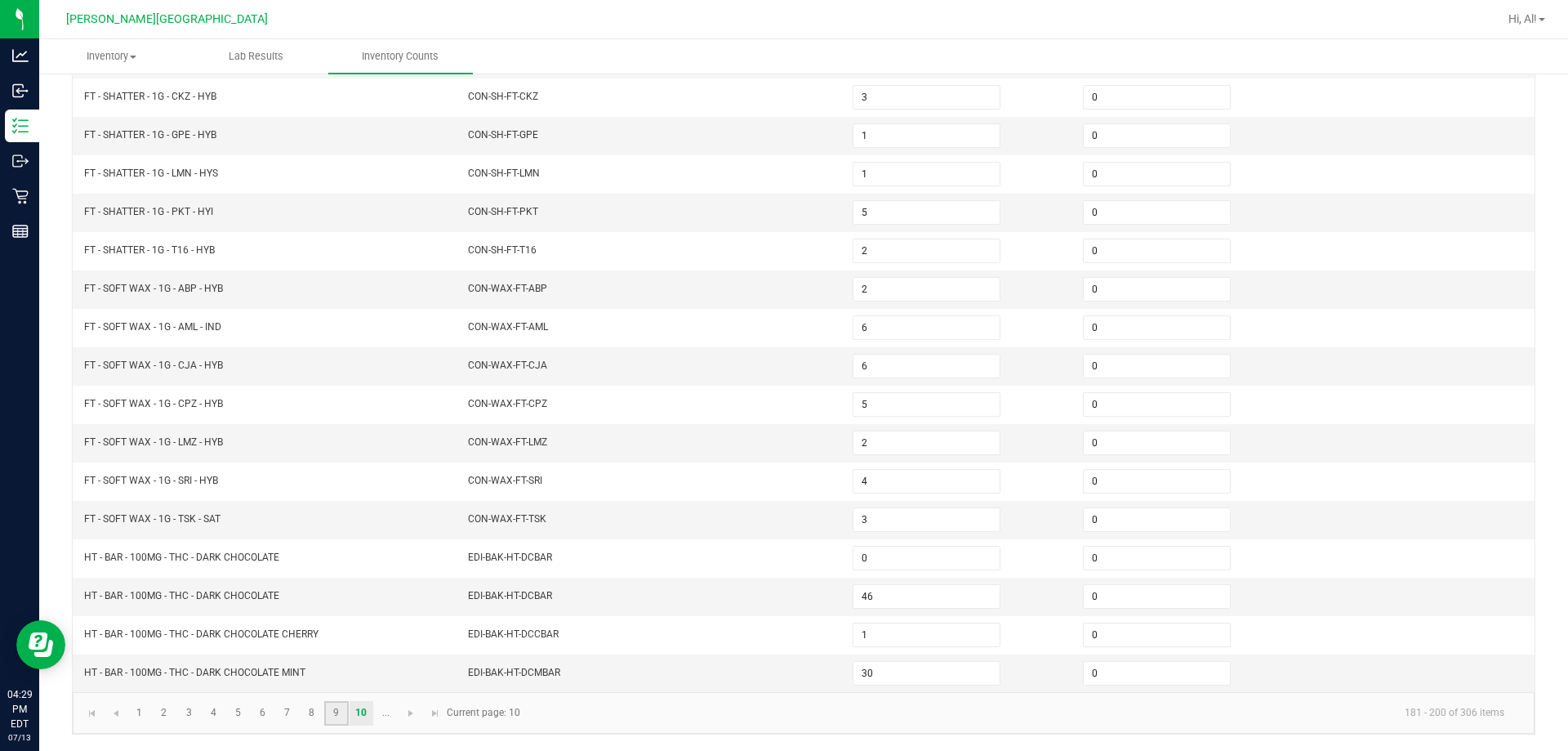 click on "9" 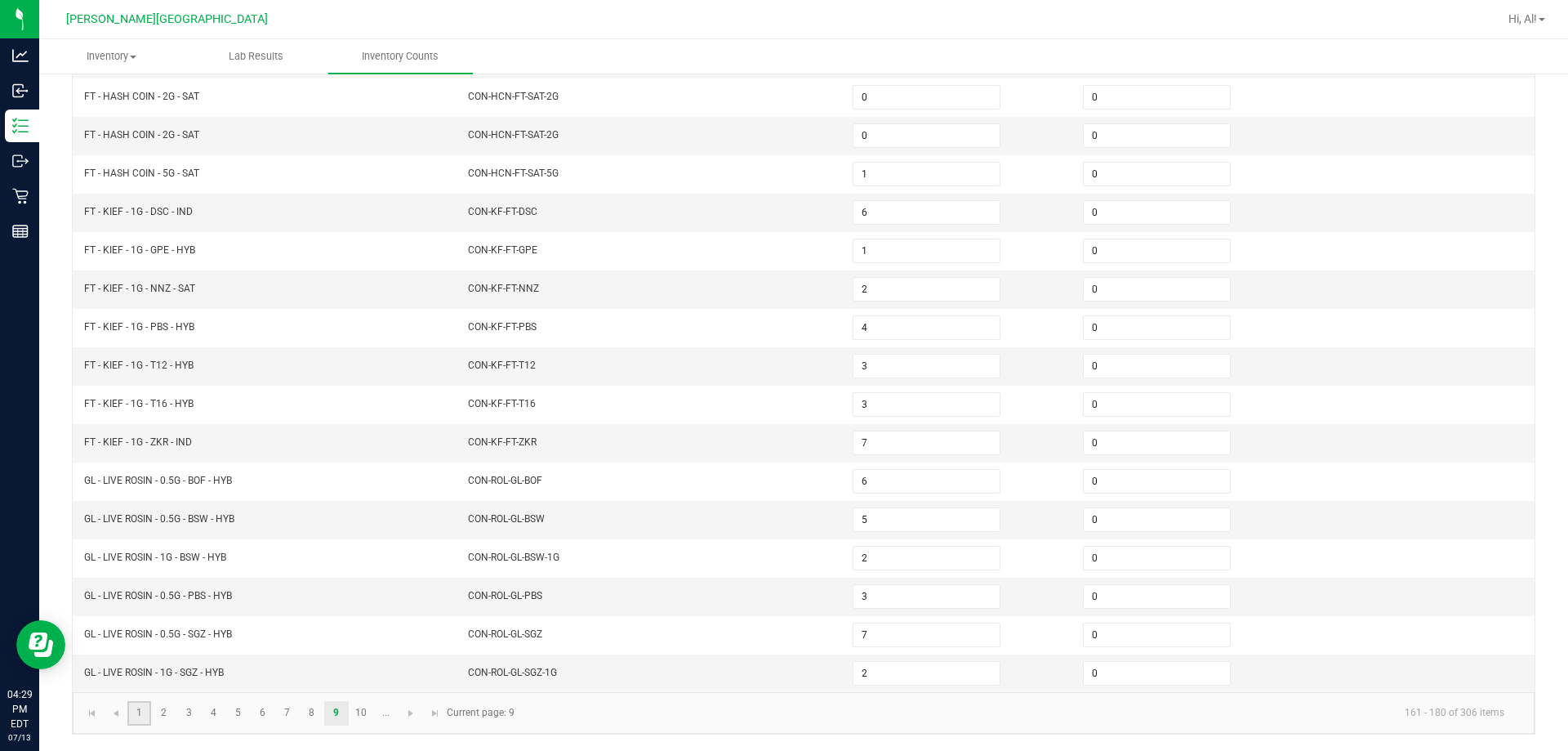 click on "1" 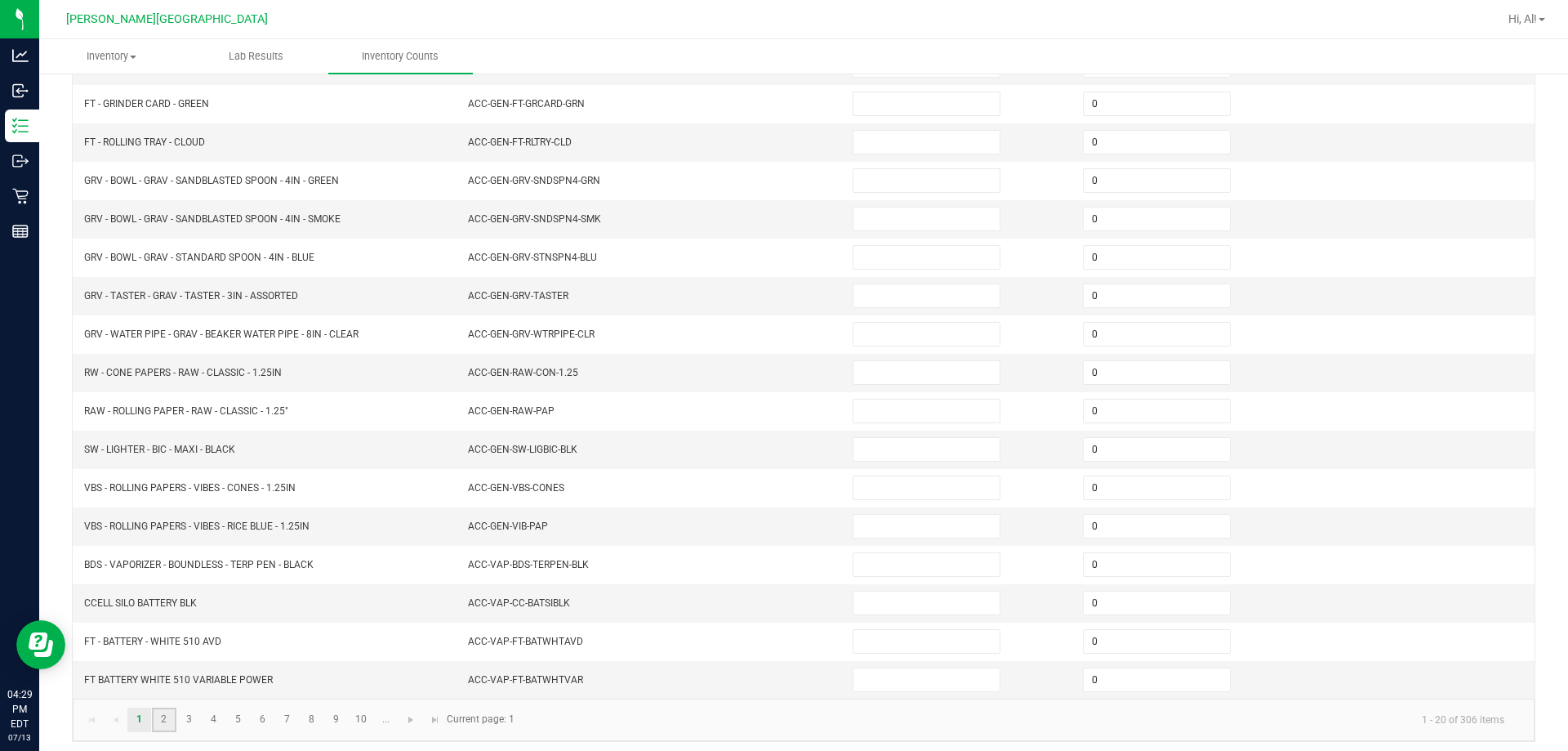 click on "2" 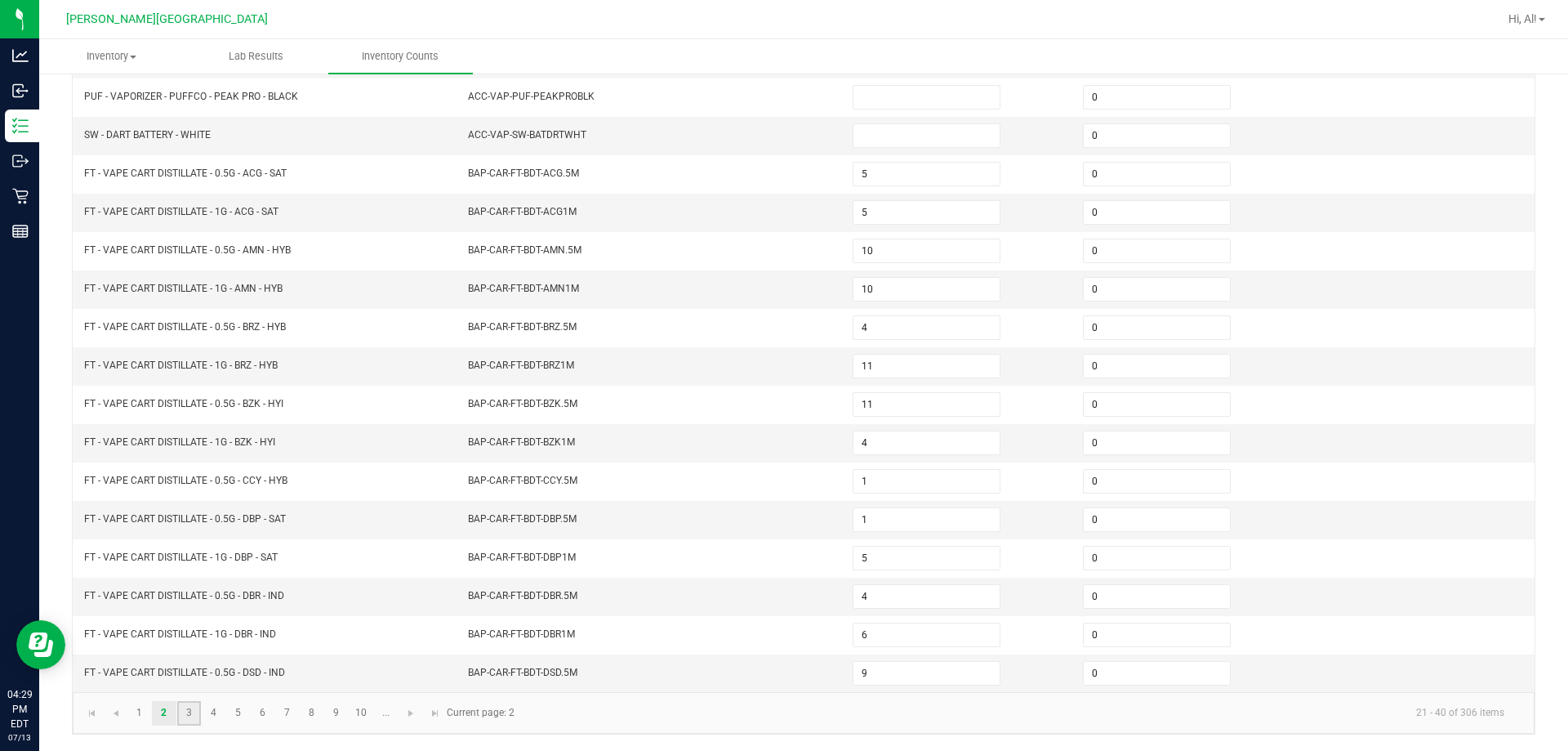 click on "3" 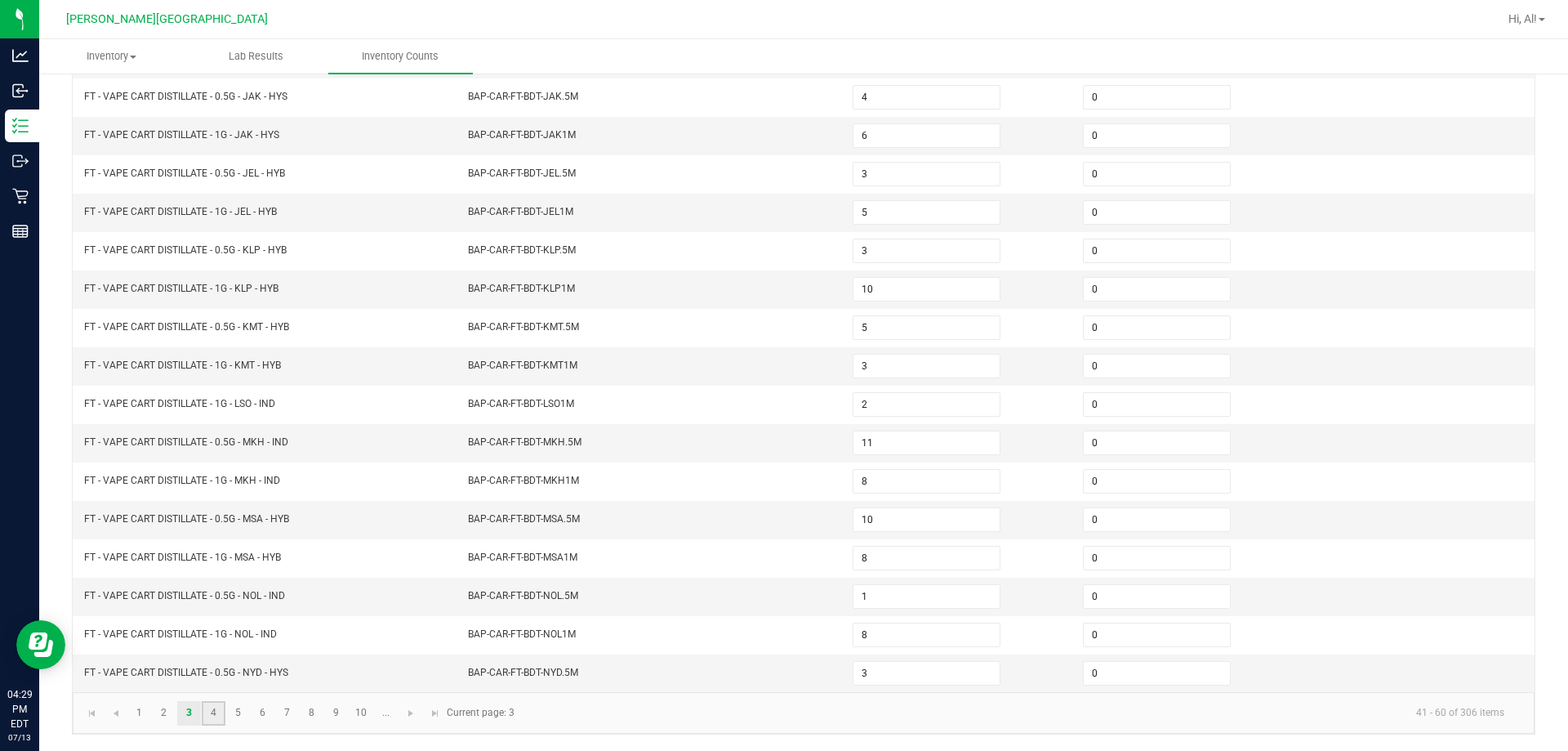 click on "4" 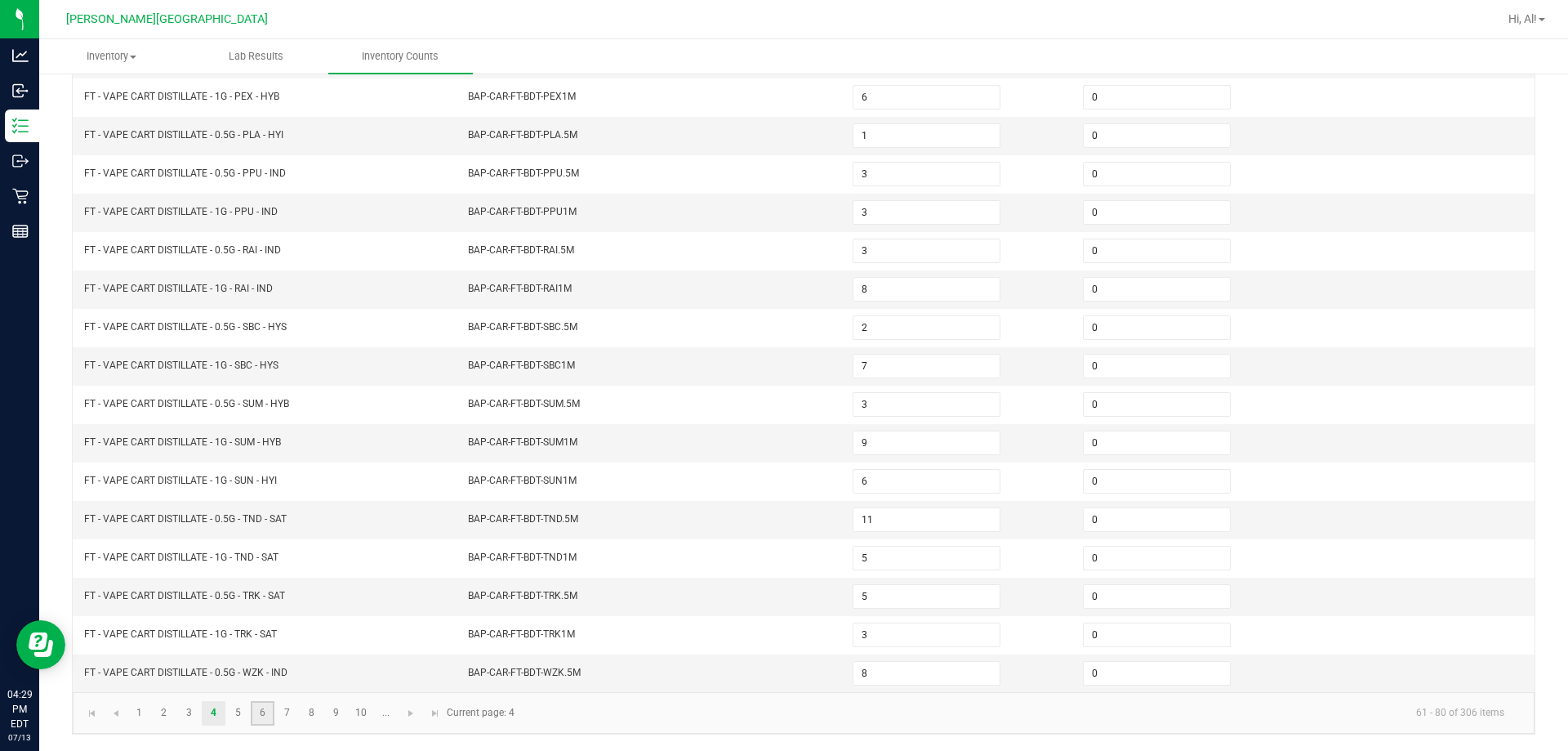 click on "6" 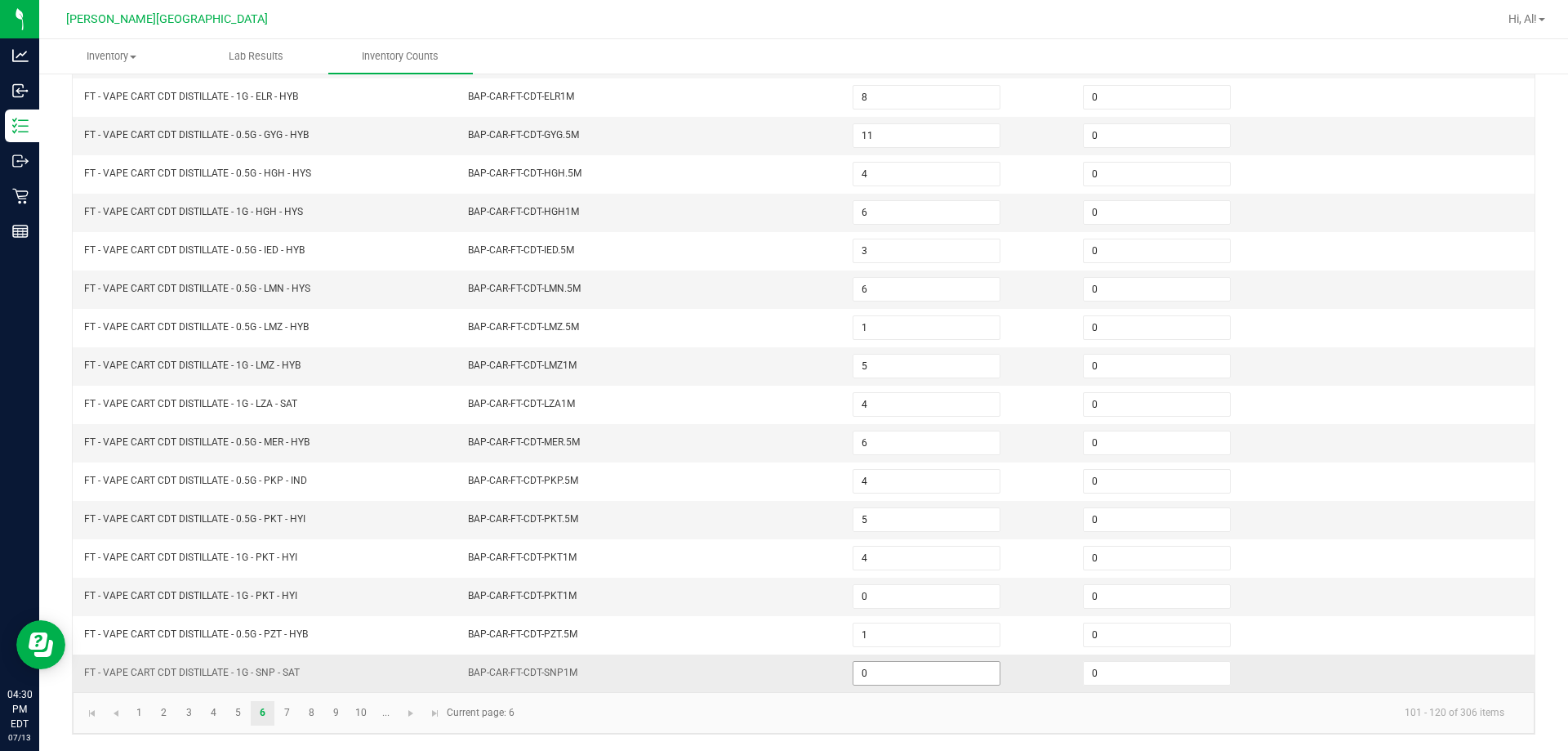 click on "0" at bounding box center [926, 673] 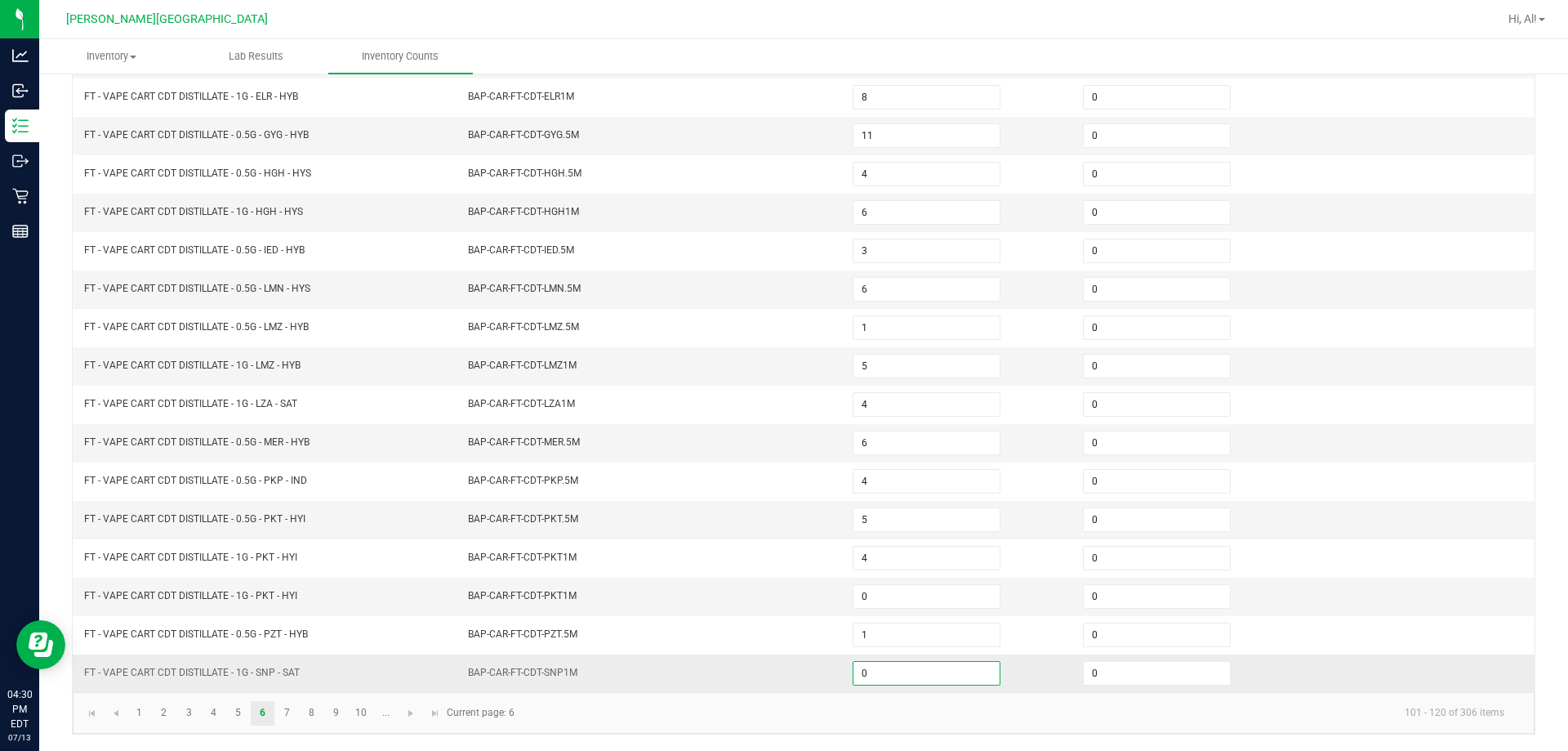 click on "0" at bounding box center (926, 673) 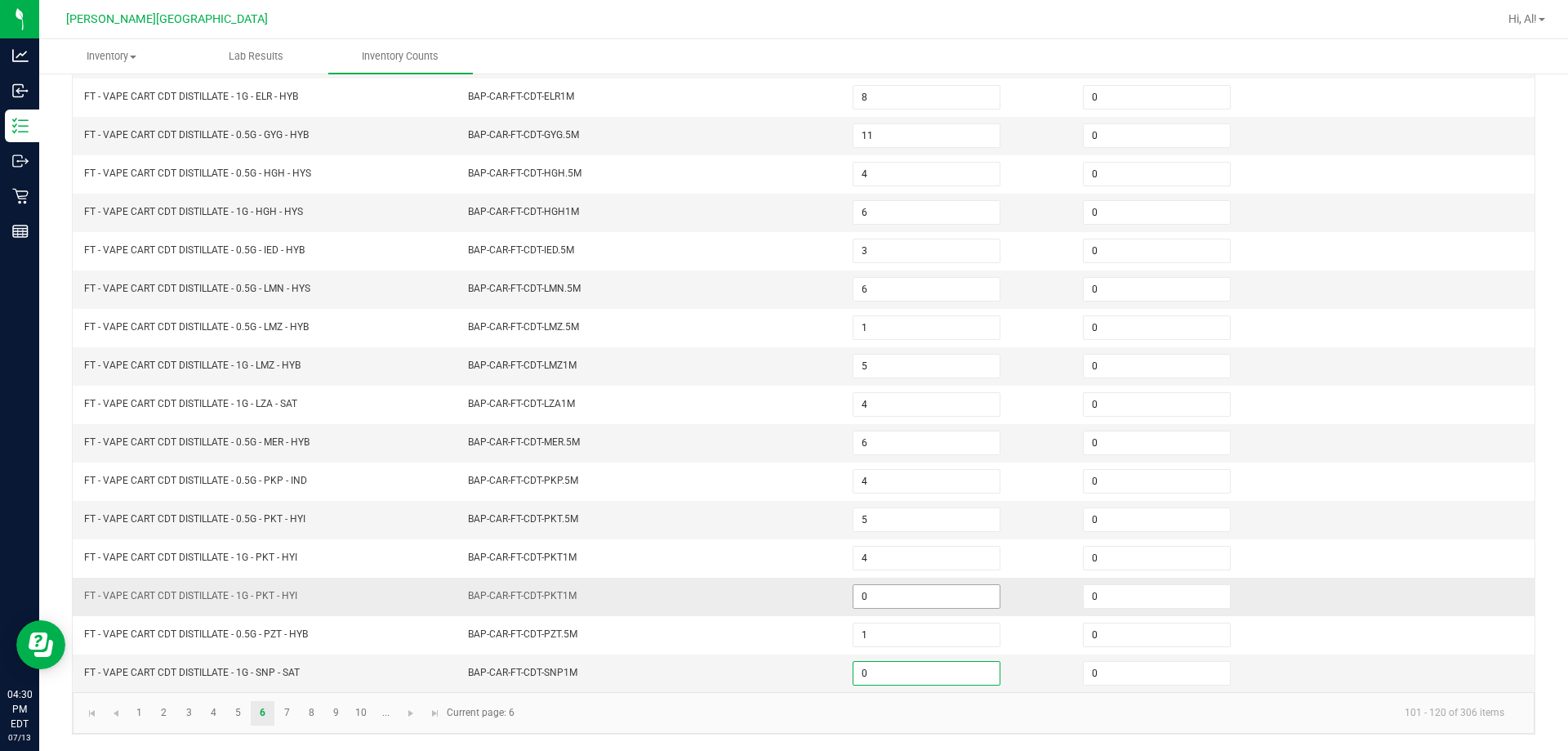 click on "0" at bounding box center (926, 597) 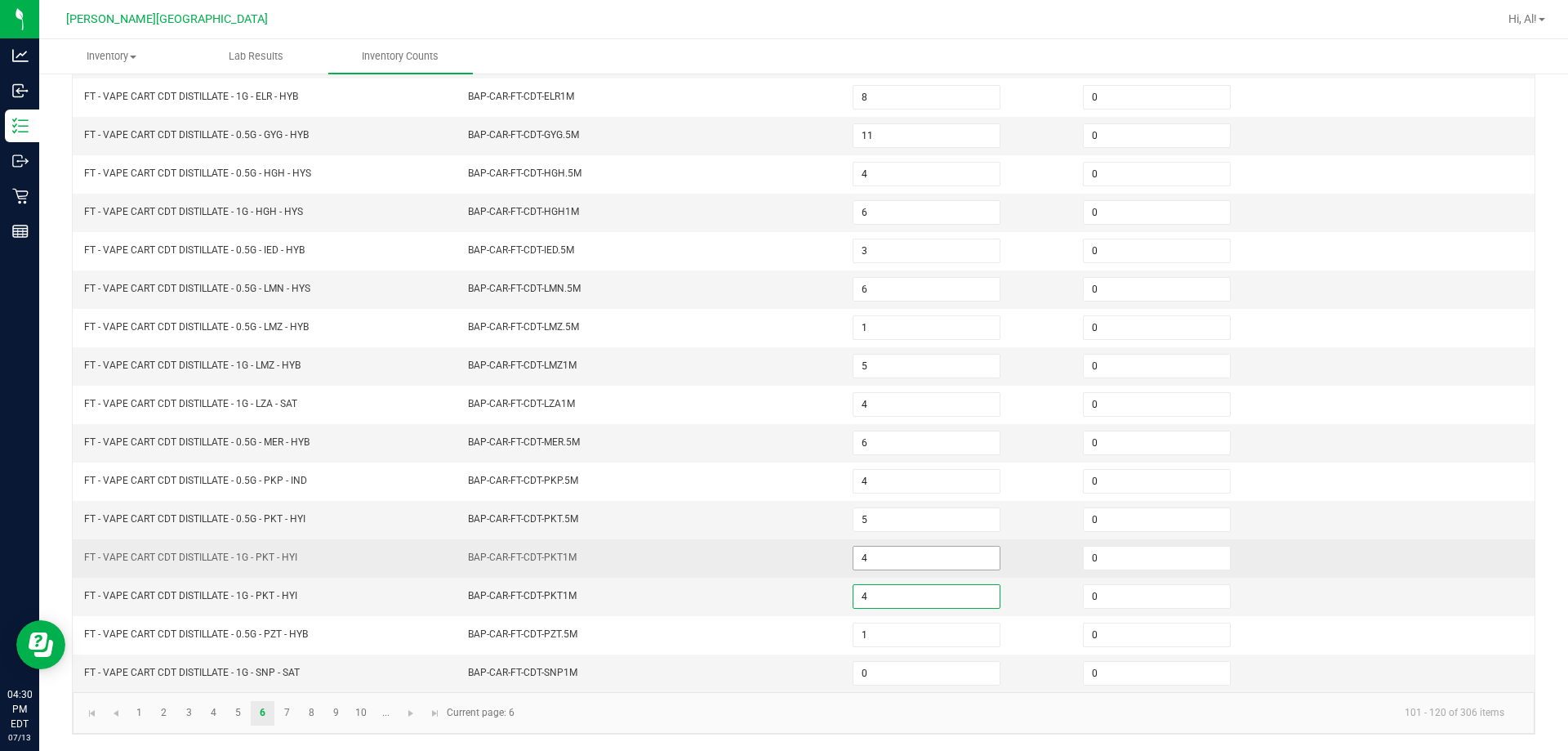 click on "4" at bounding box center (926, 558) 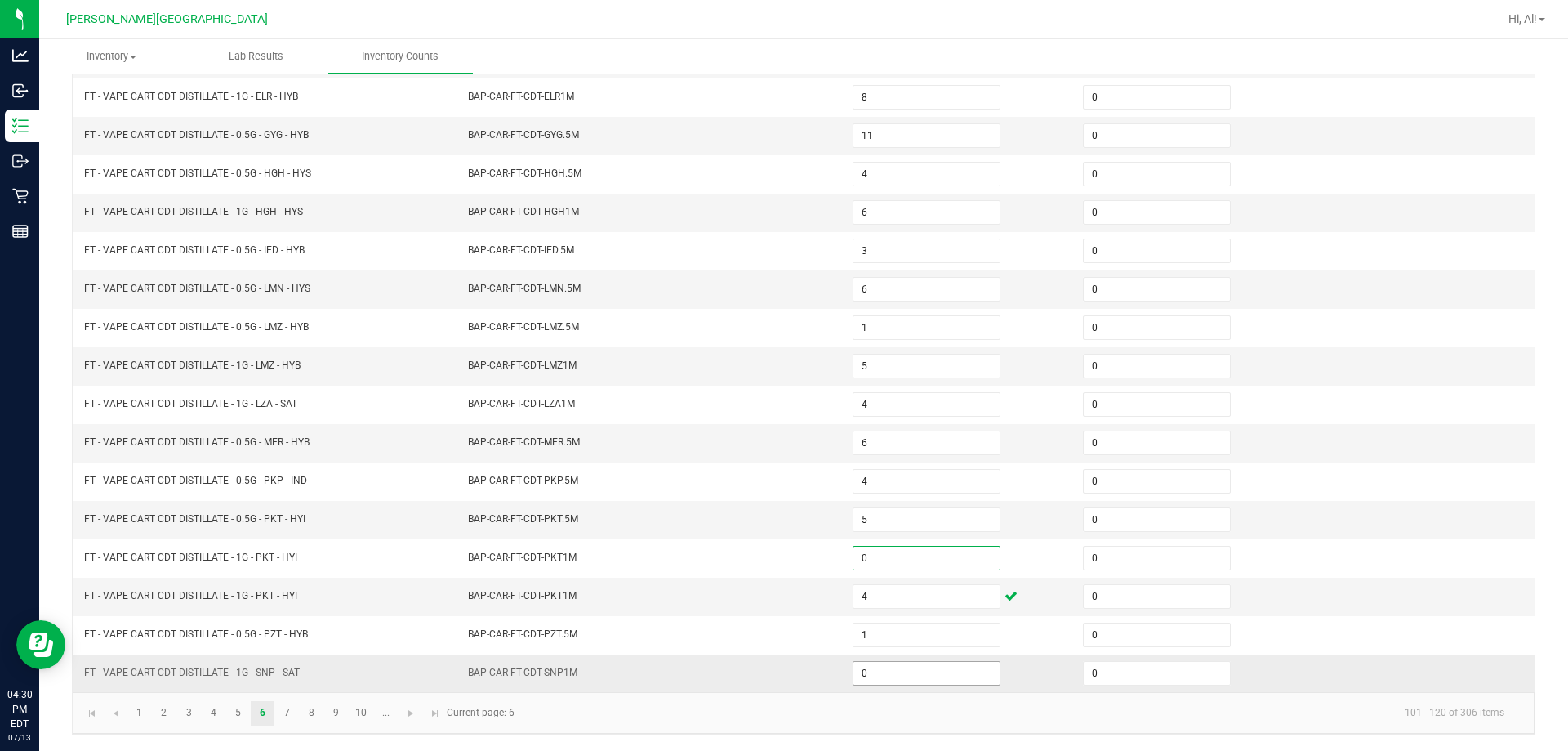 click on "0" at bounding box center (926, 673) 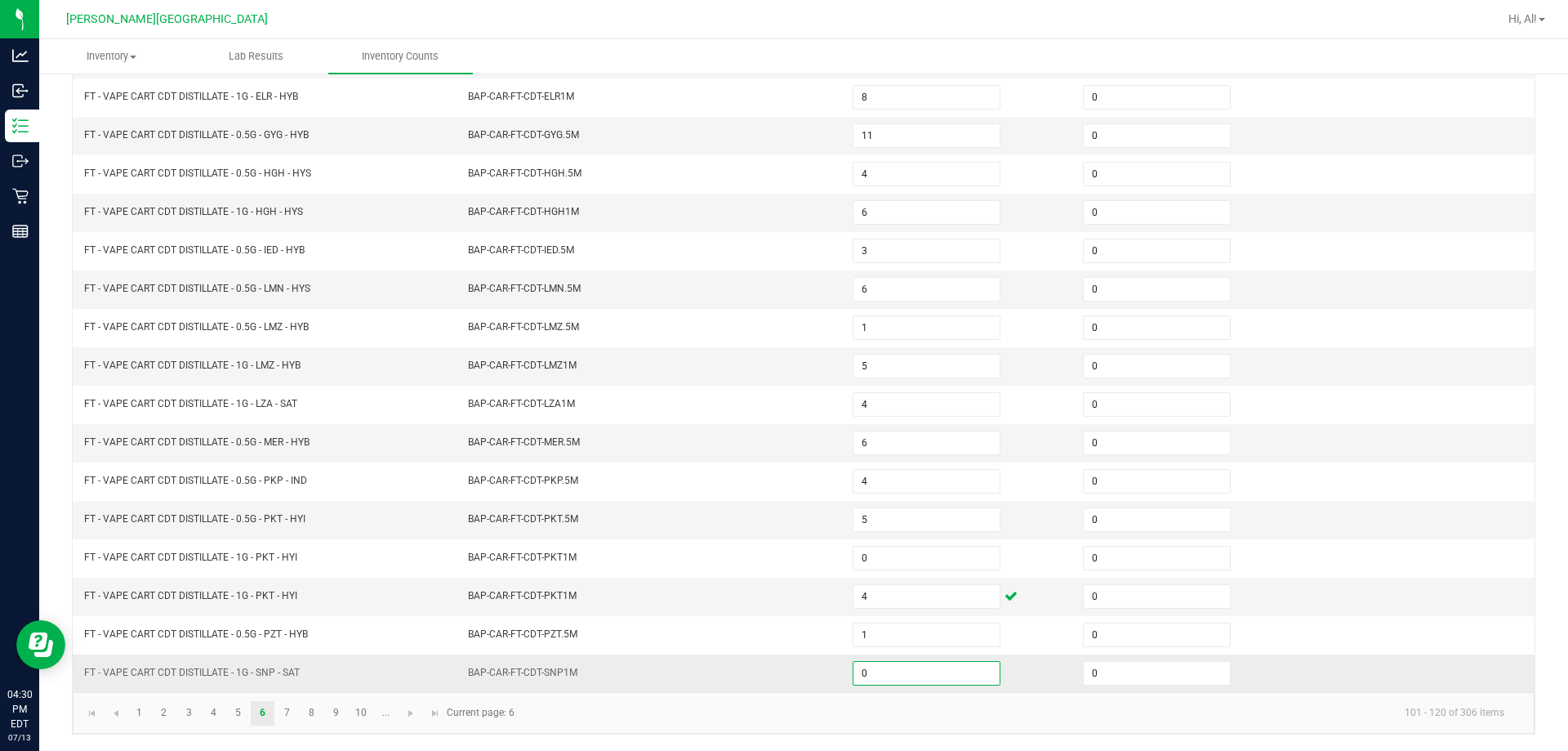 click on "0" at bounding box center [926, 673] 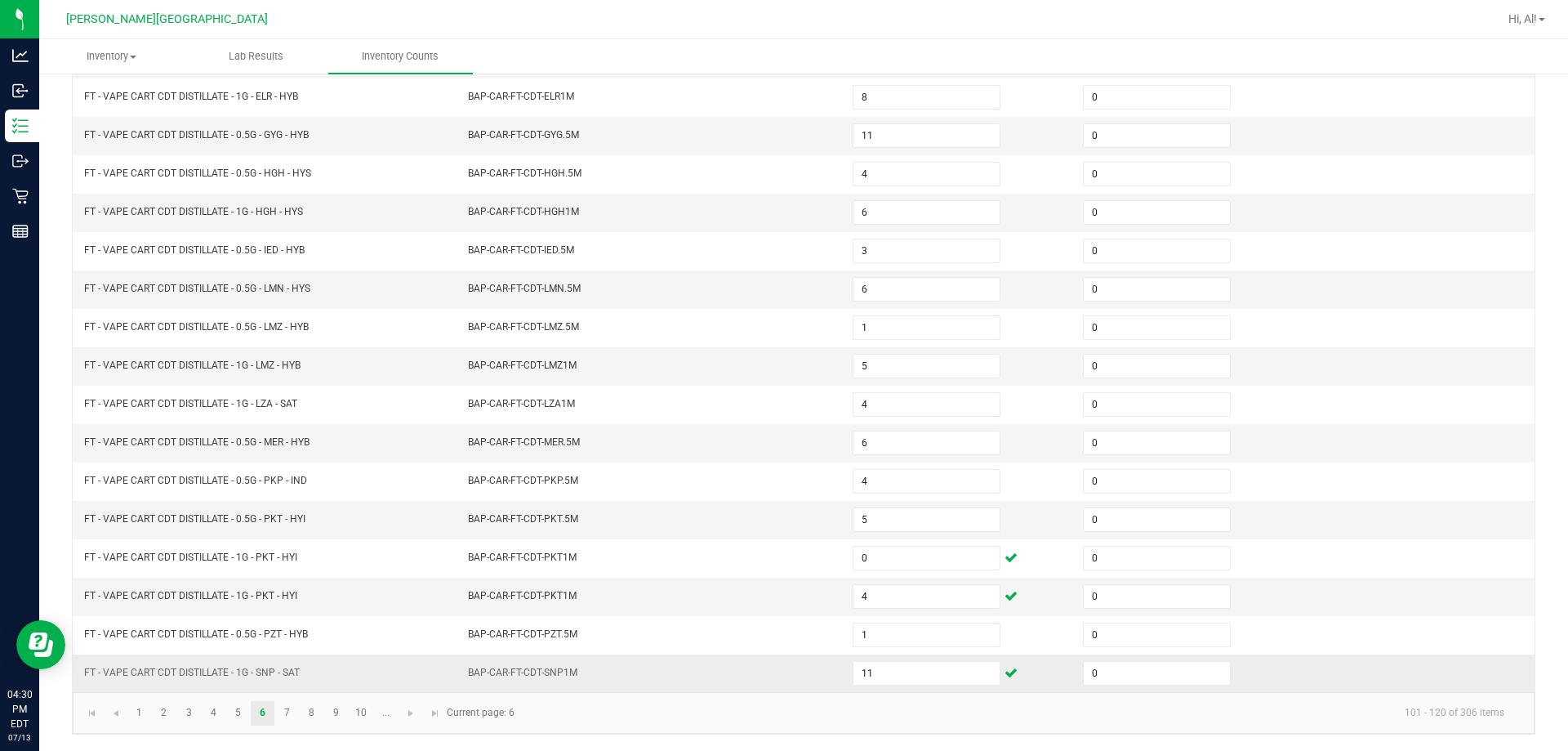 click on "BAP-CAR-FT-CDT-SNP1M" at bounding box center [650, 673] 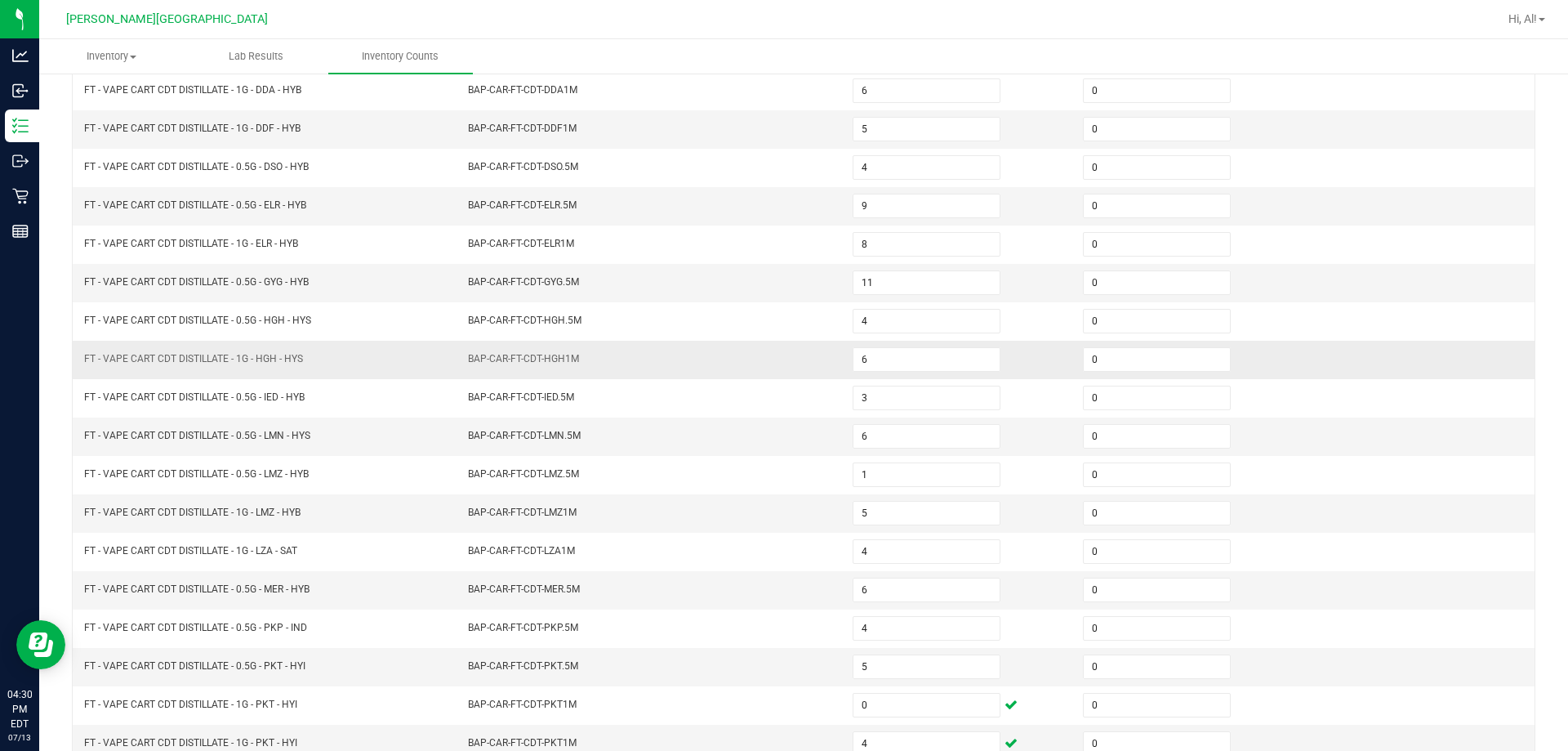 scroll, scrollTop: 0, scrollLeft: 0, axis: both 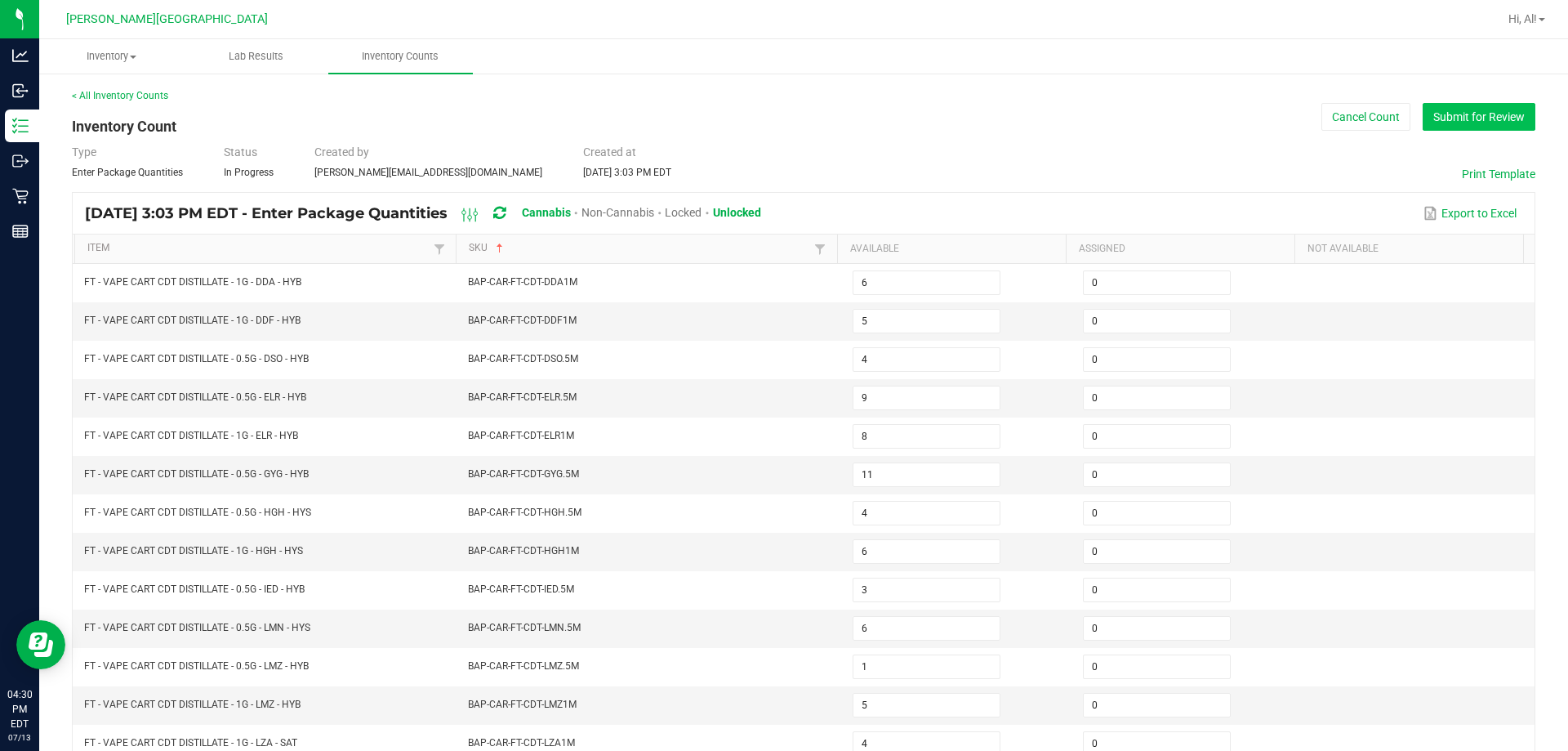 click on "Submit for Review" at bounding box center [1479, 117] 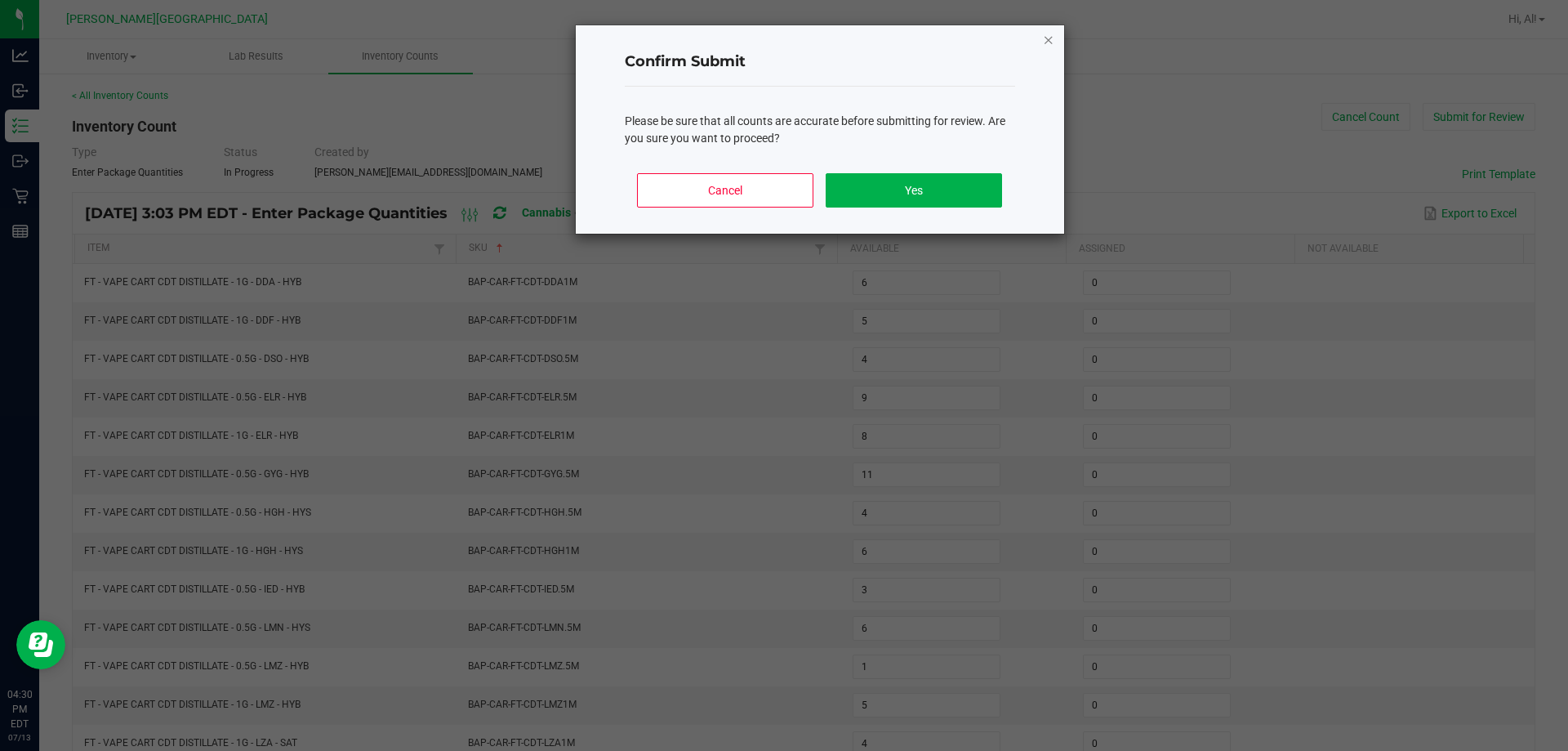 click 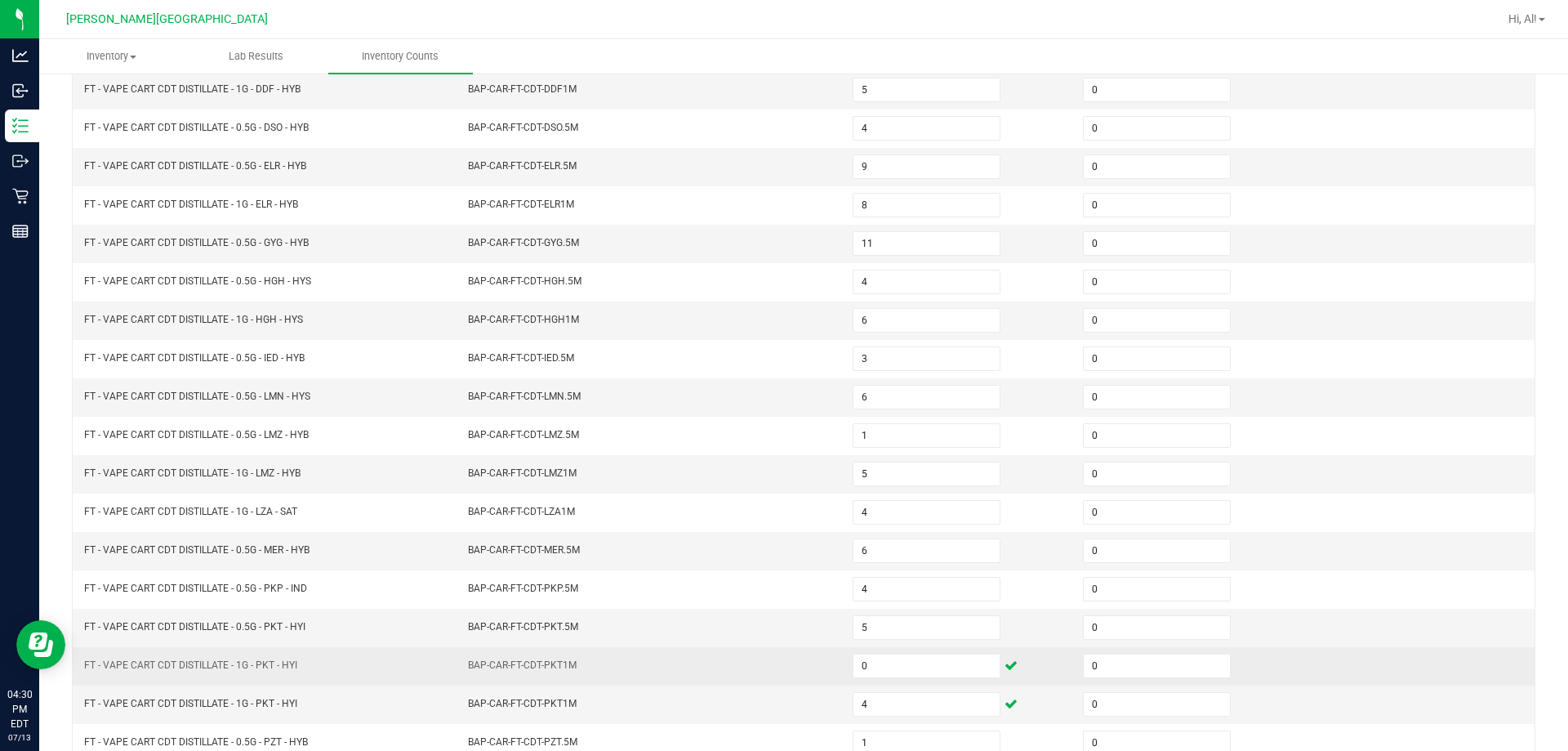 scroll, scrollTop: 339, scrollLeft: 0, axis: vertical 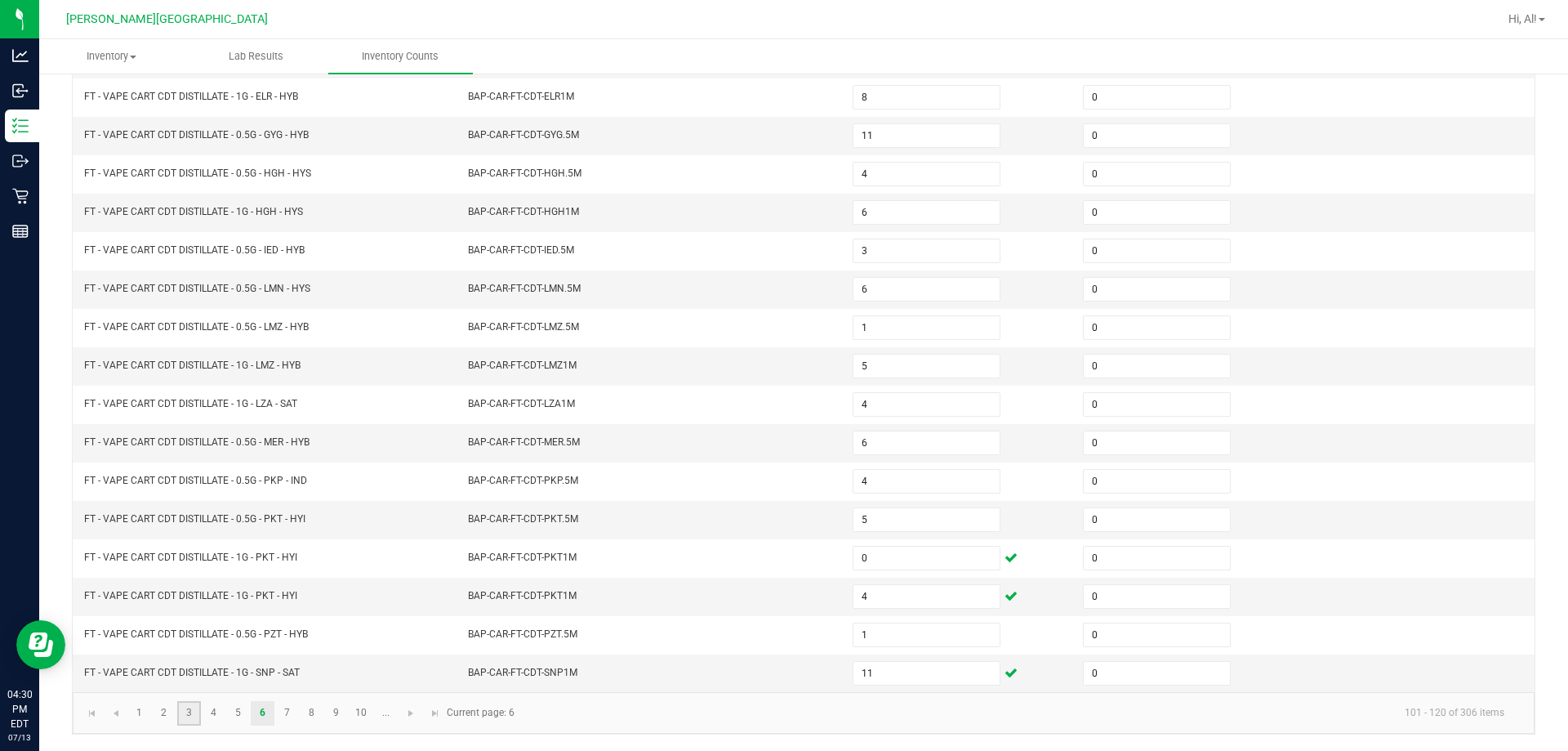 click on "3" 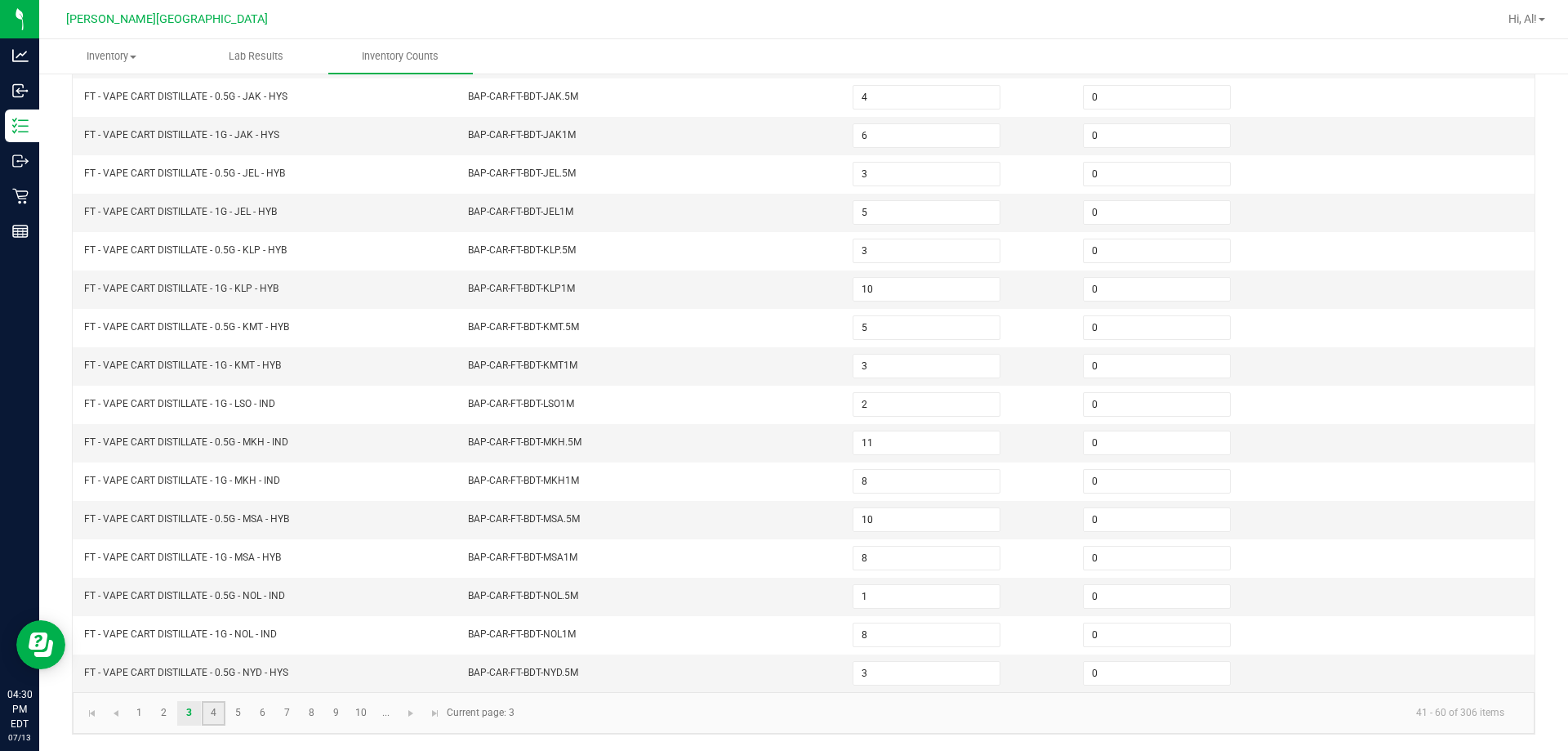 click on "4" 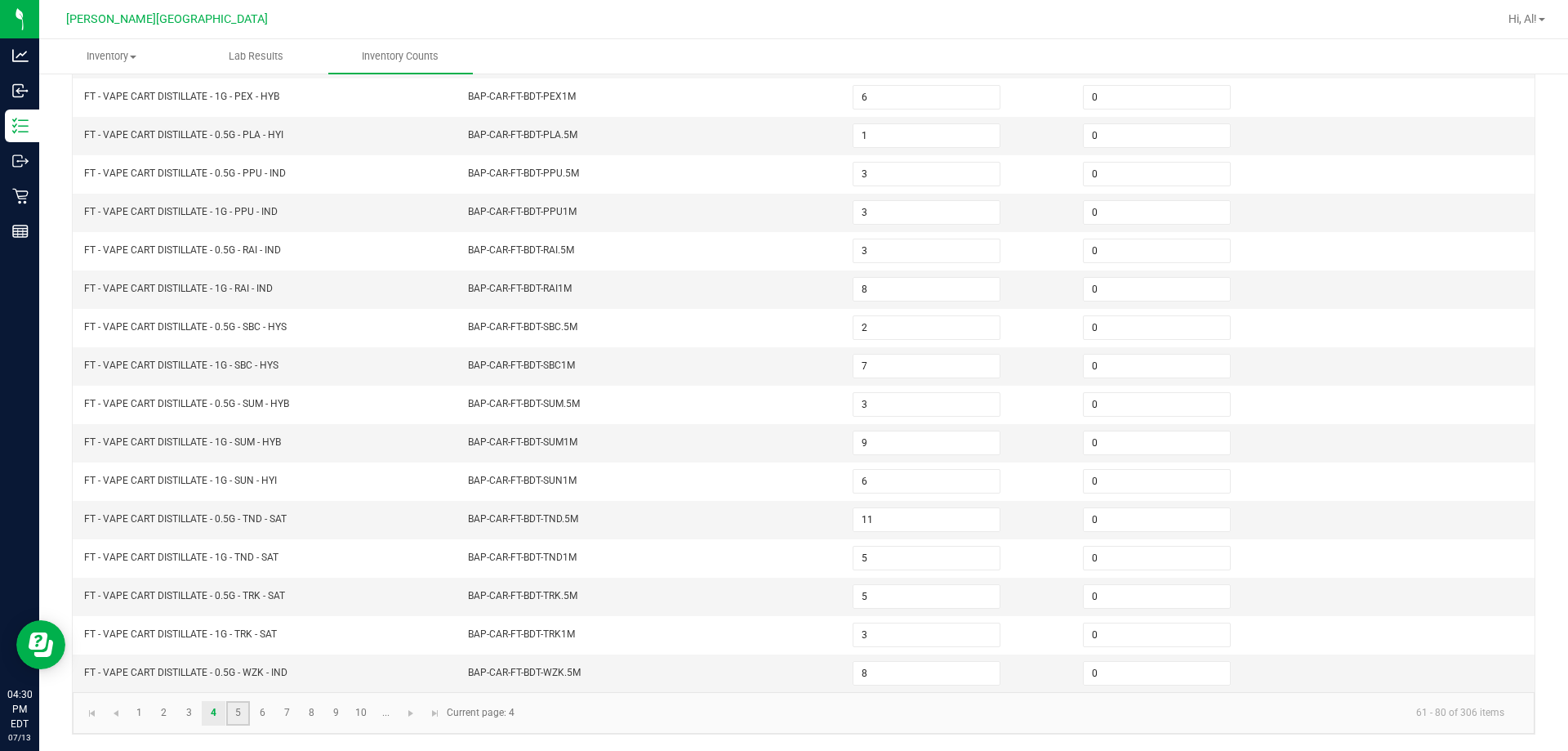 click on "5" 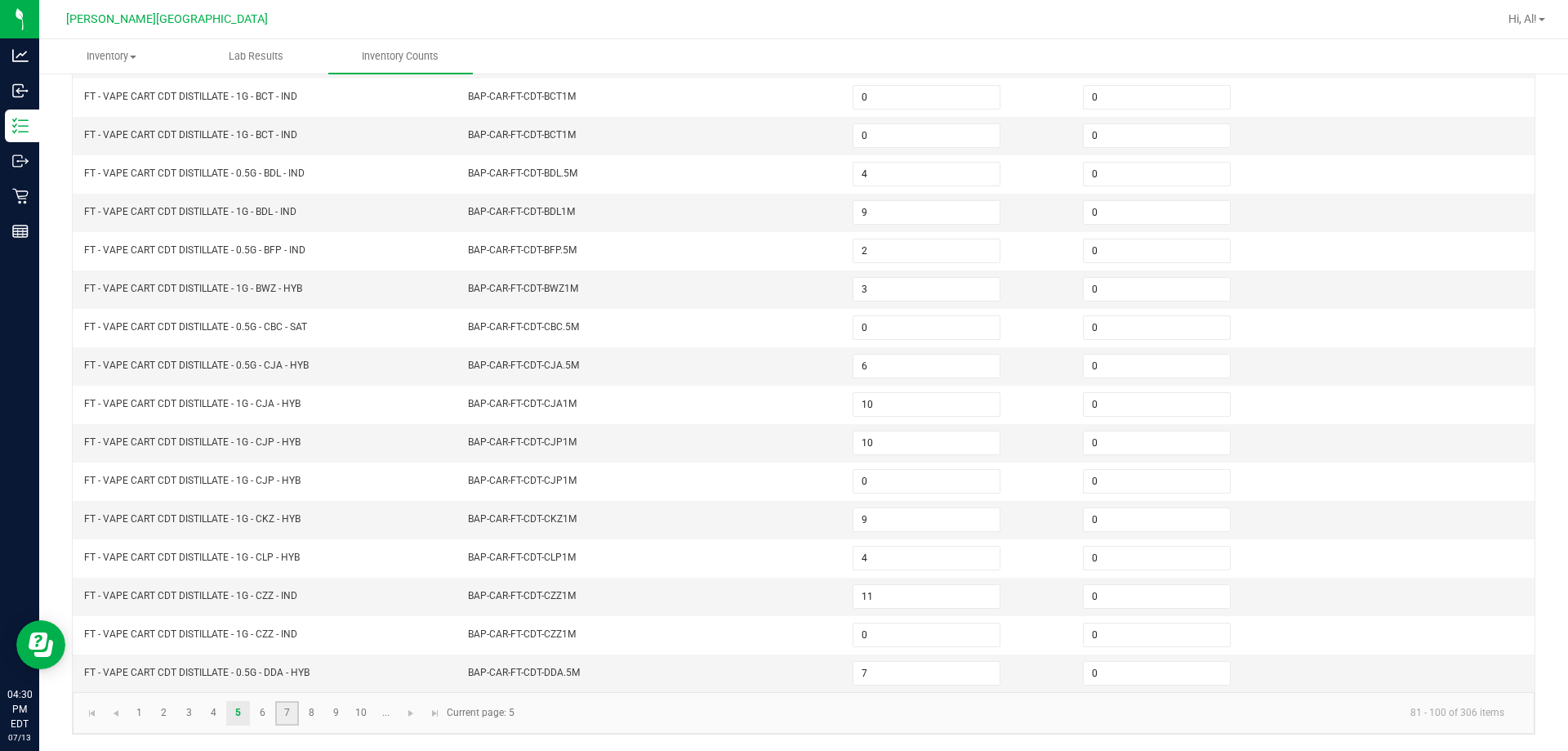 click on "7" 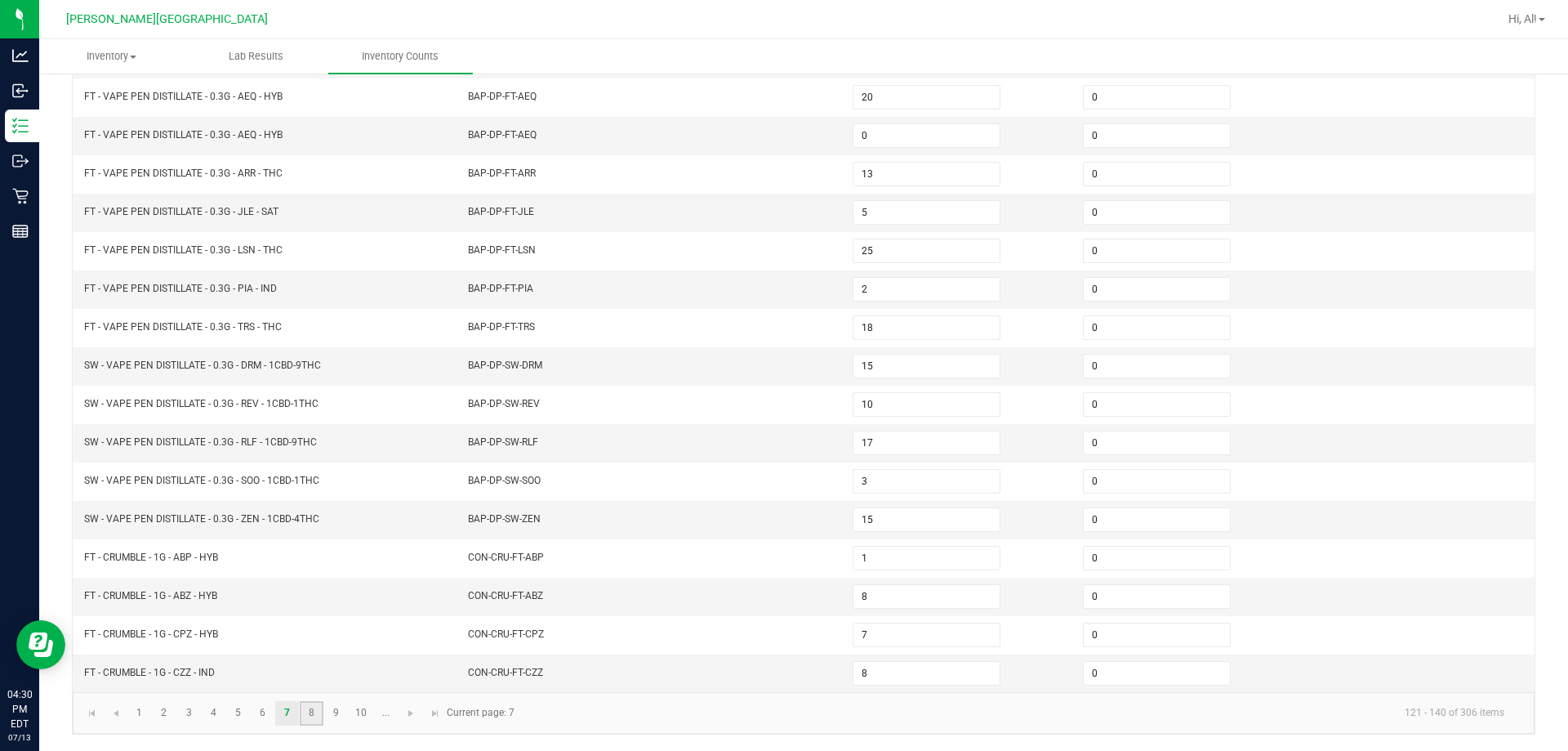 click on "8" 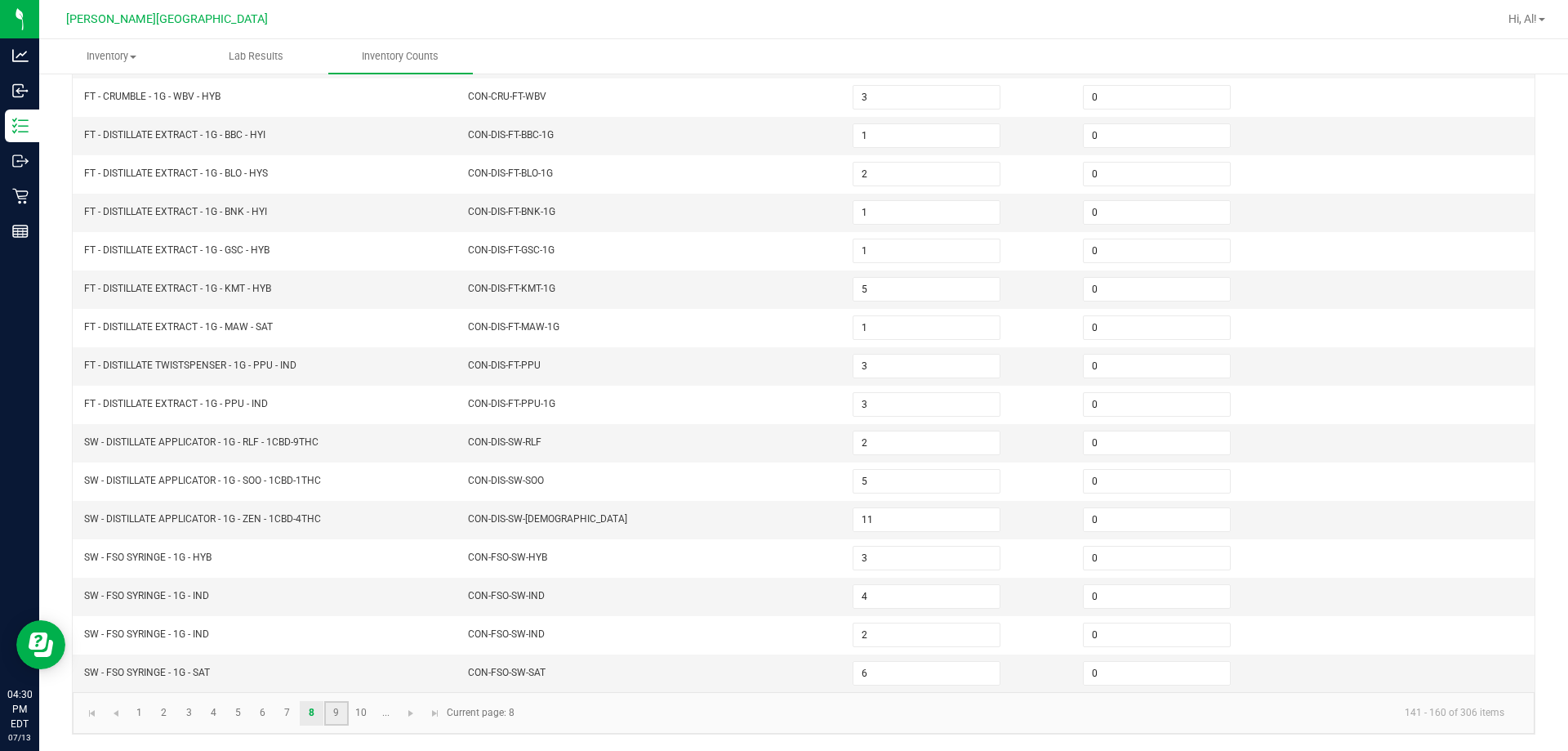 click on "9" 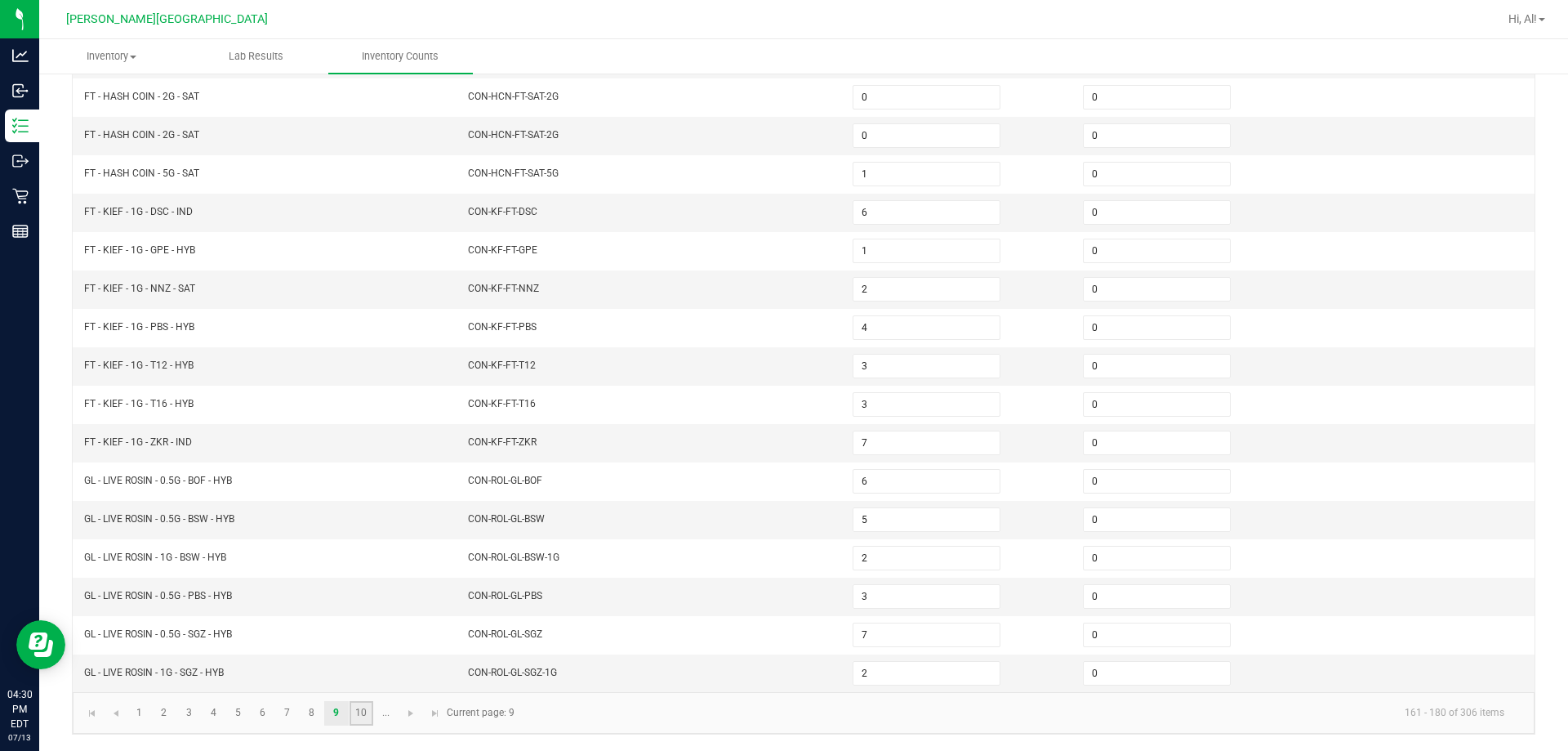 click on "10" 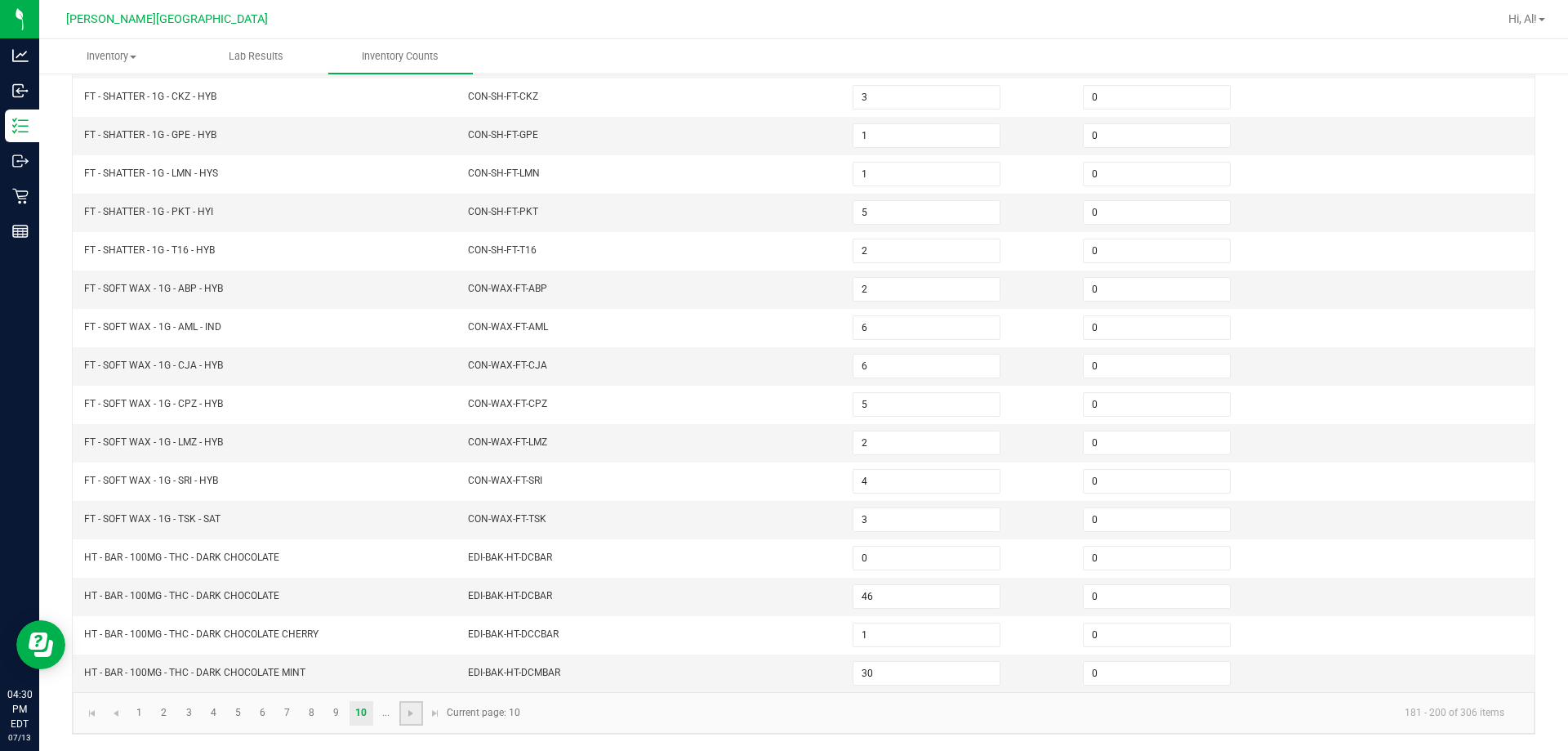 click 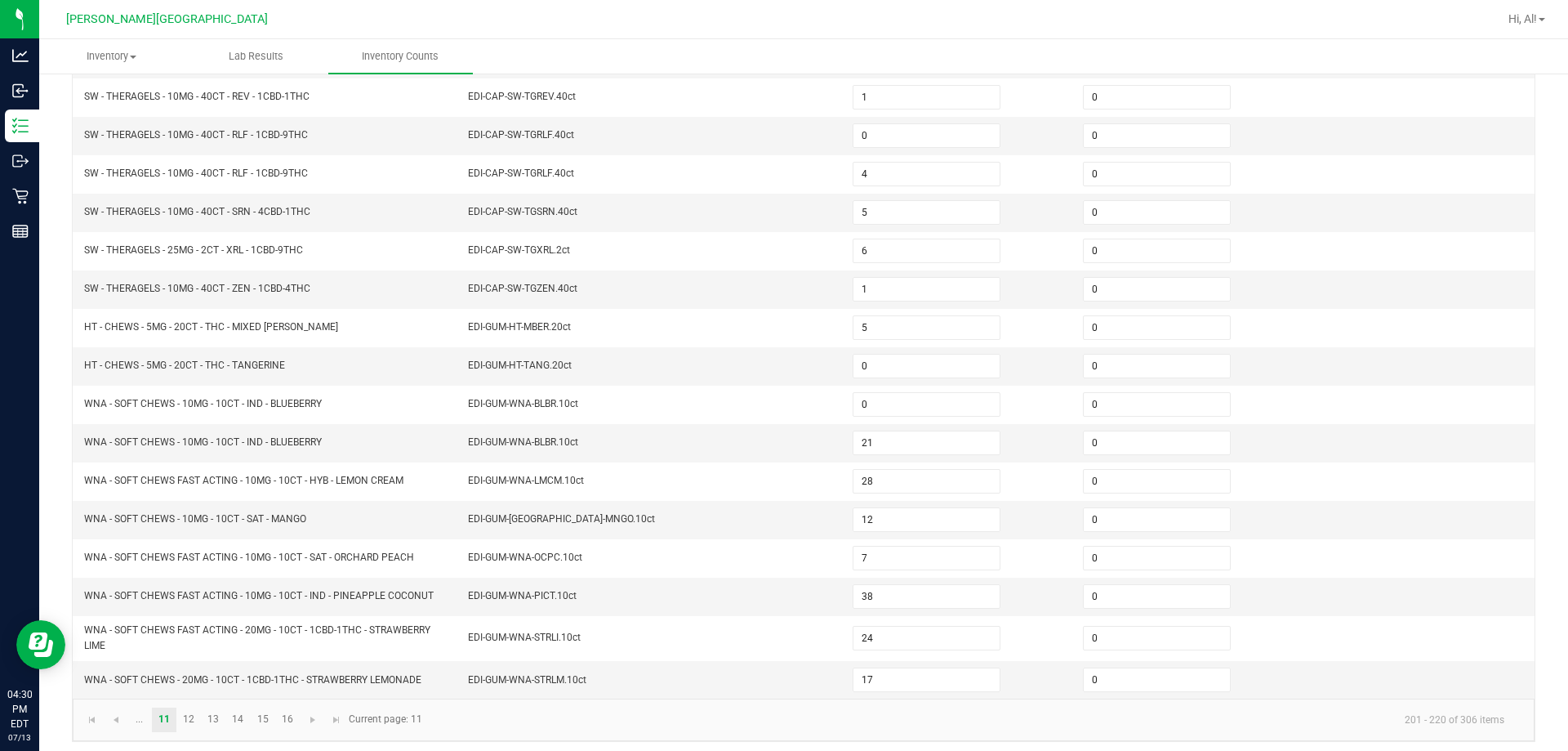 click on "...  11   12   13   14   15   16  201 - 220 of 306 items  Current page: 11" 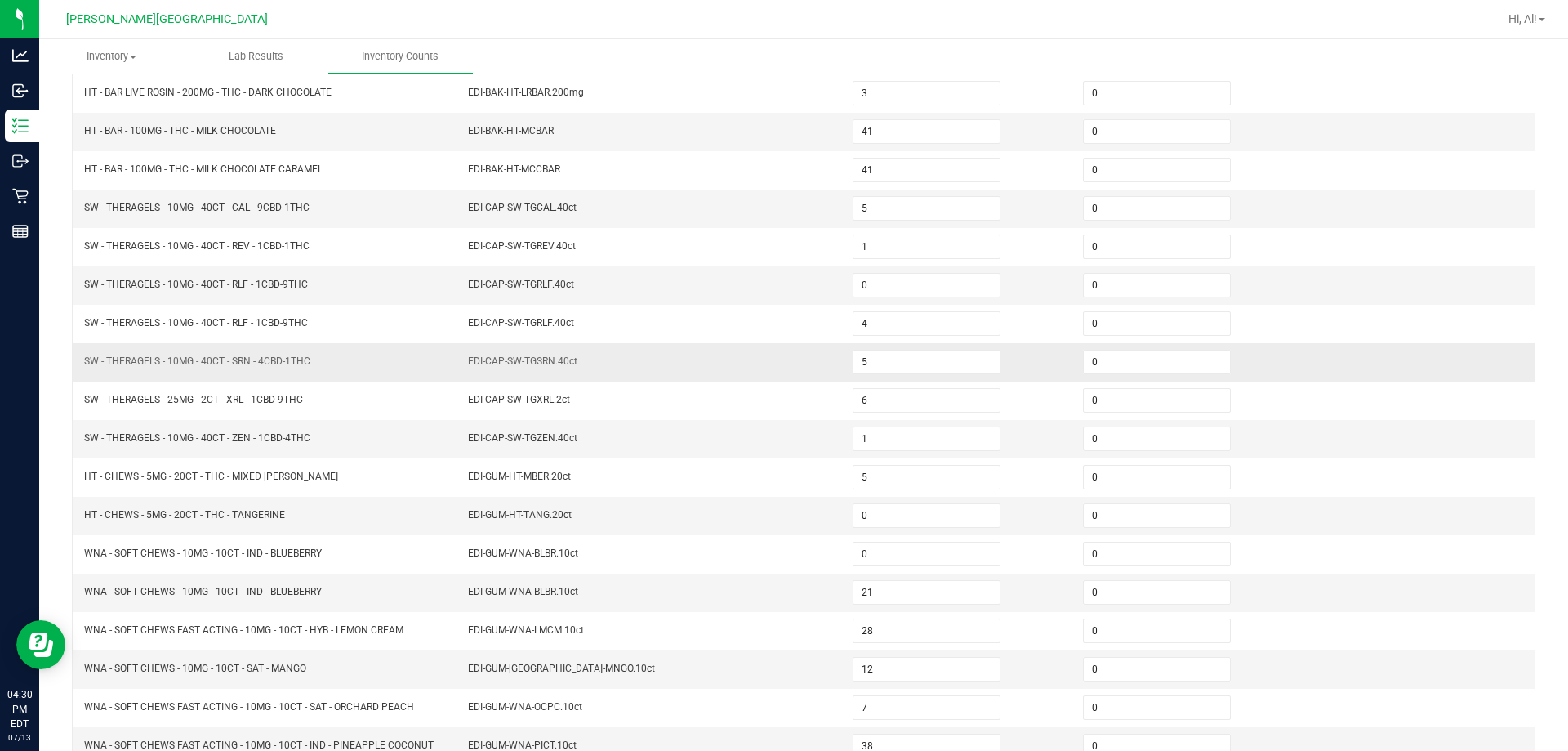scroll, scrollTop: 12, scrollLeft: 0, axis: vertical 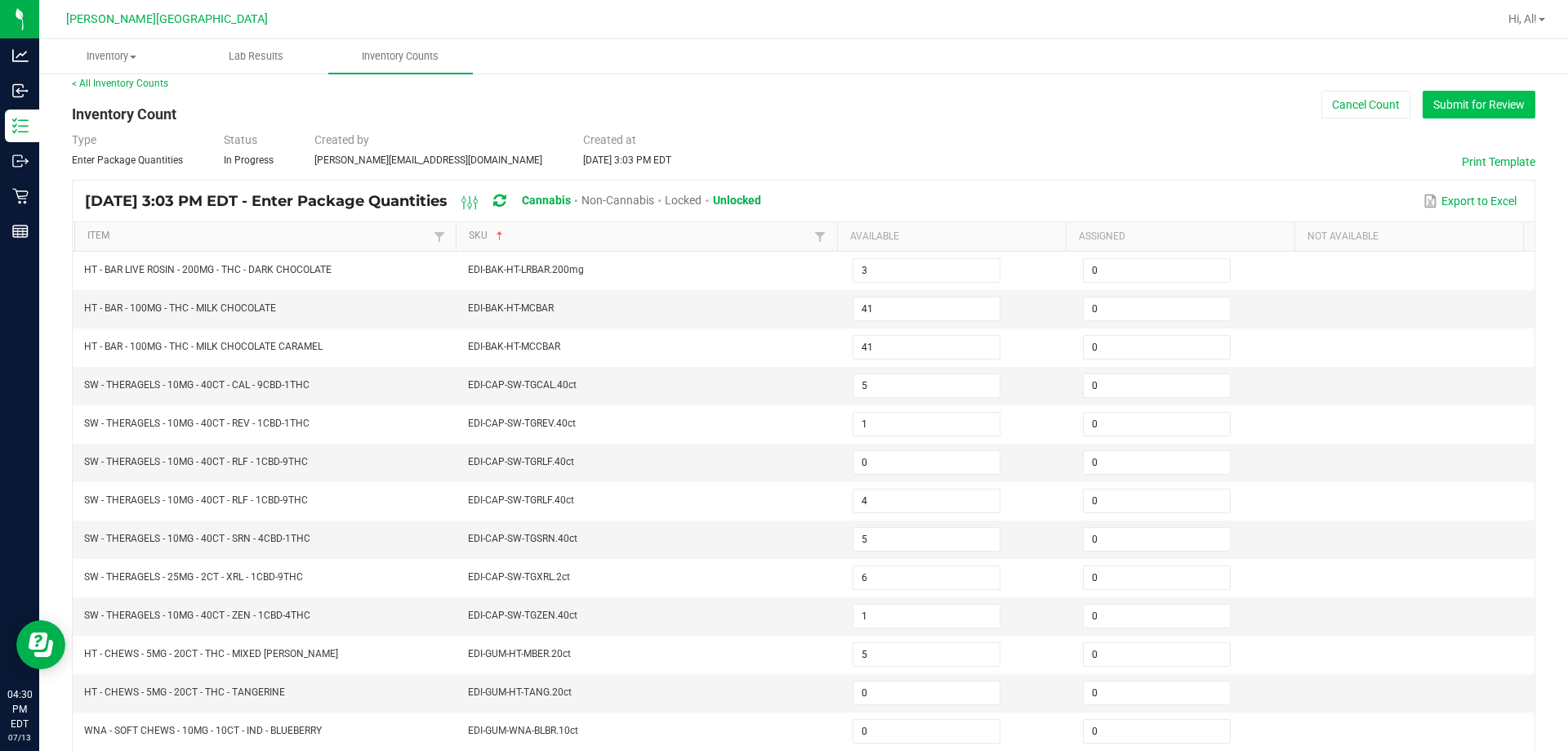 click on "Submit for Review" at bounding box center [1479, 105] 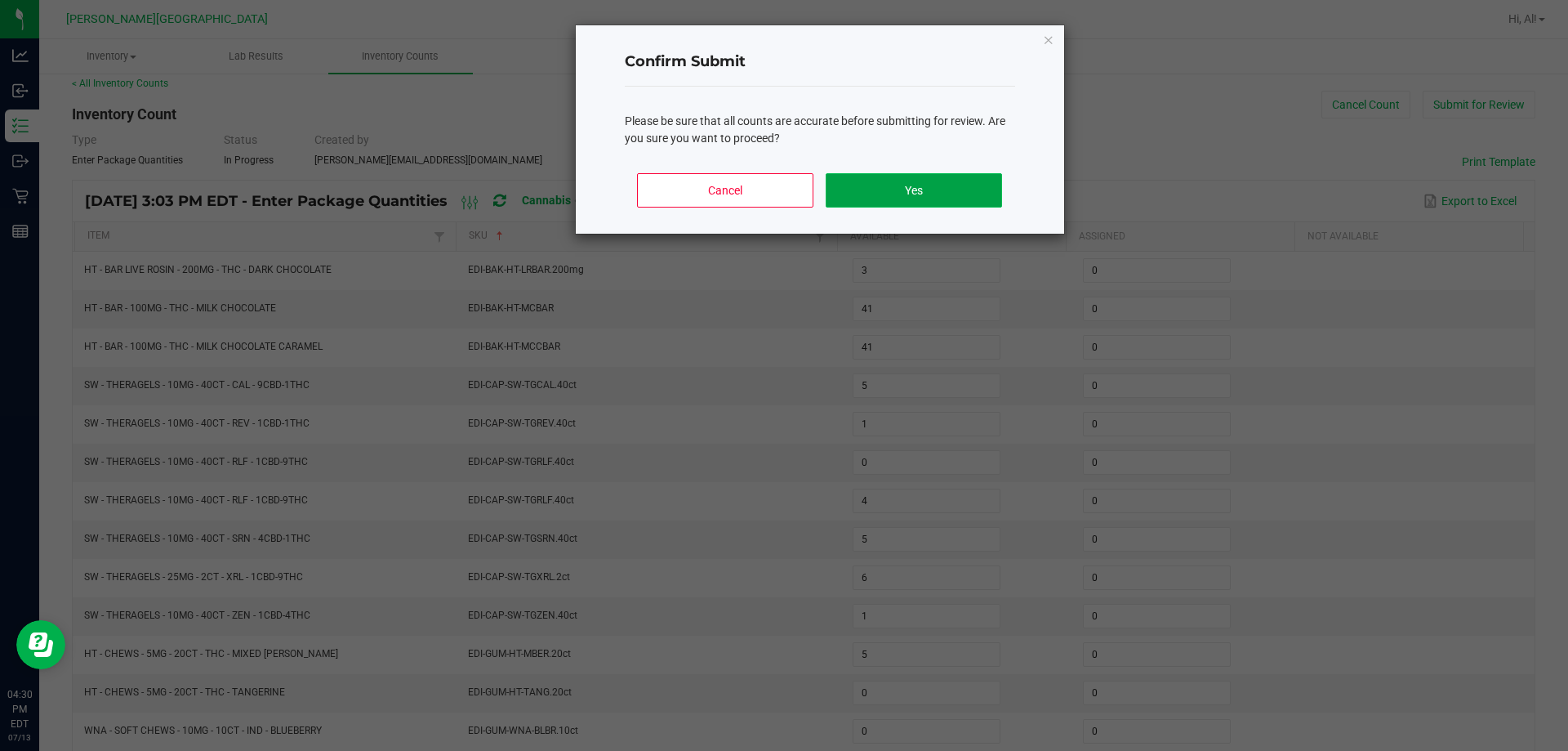 click on "Yes" 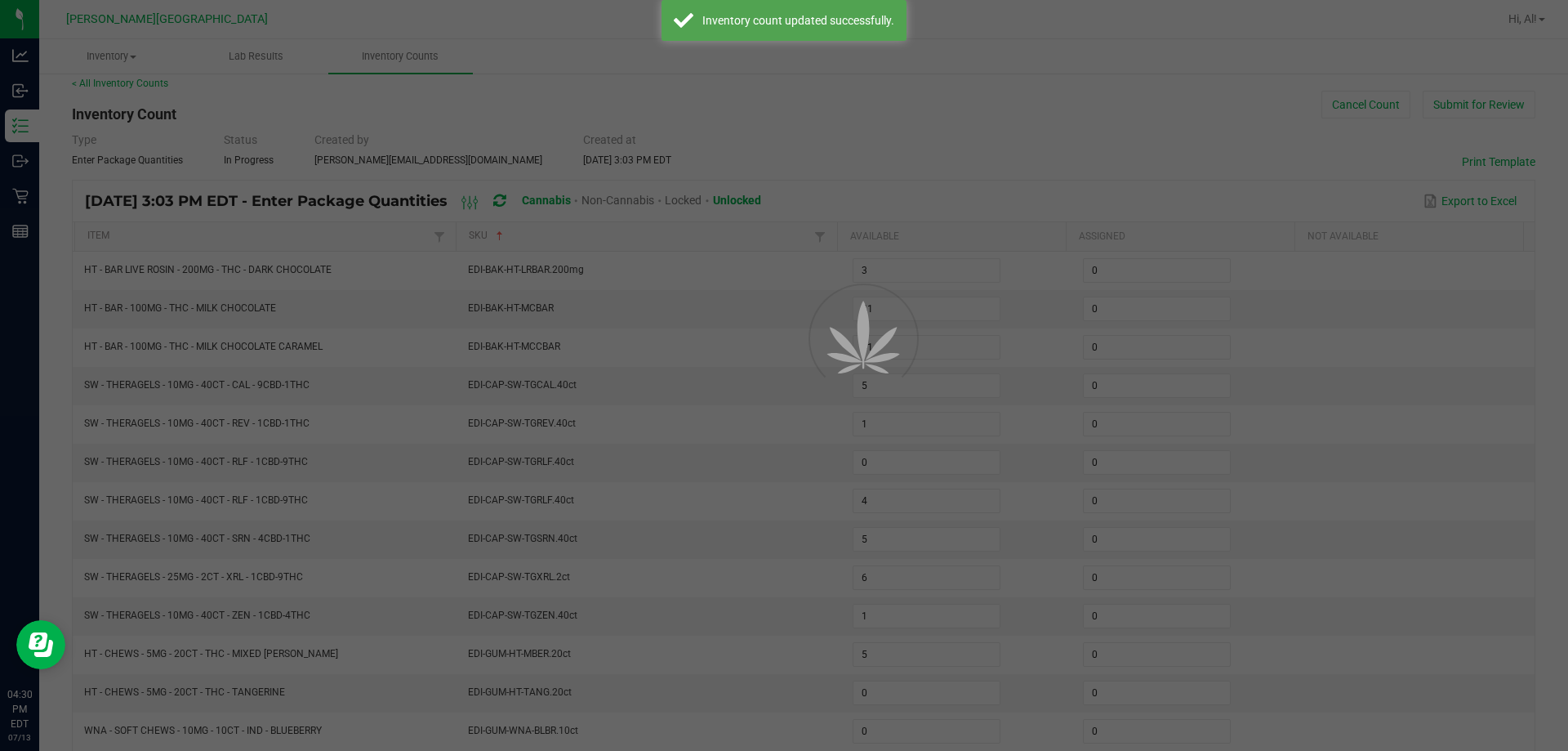scroll, scrollTop: 0, scrollLeft: 0, axis: both 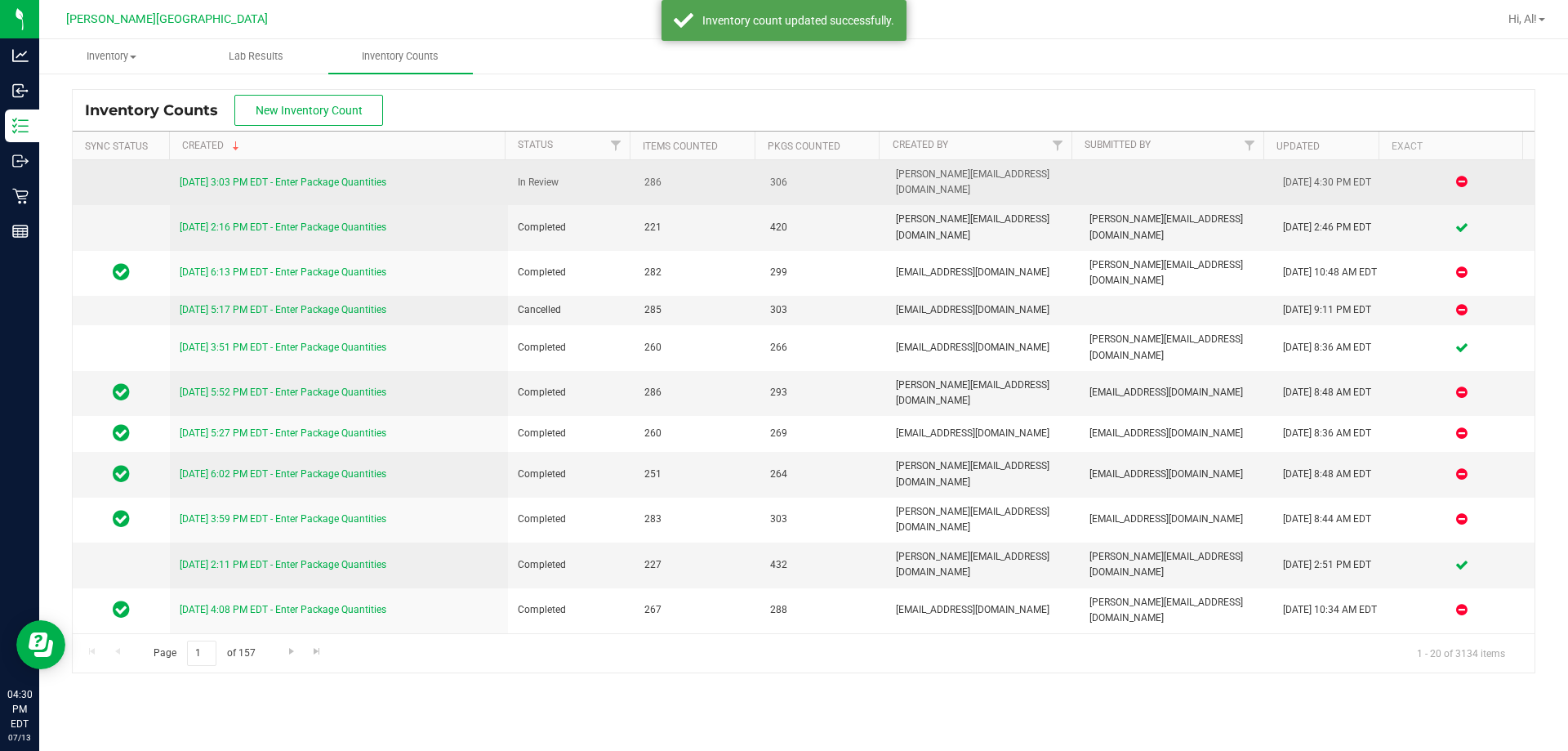 click on "7/13/25 3:03 PM EDT - Enter Package Quantities" at bounding box center [283, 182] 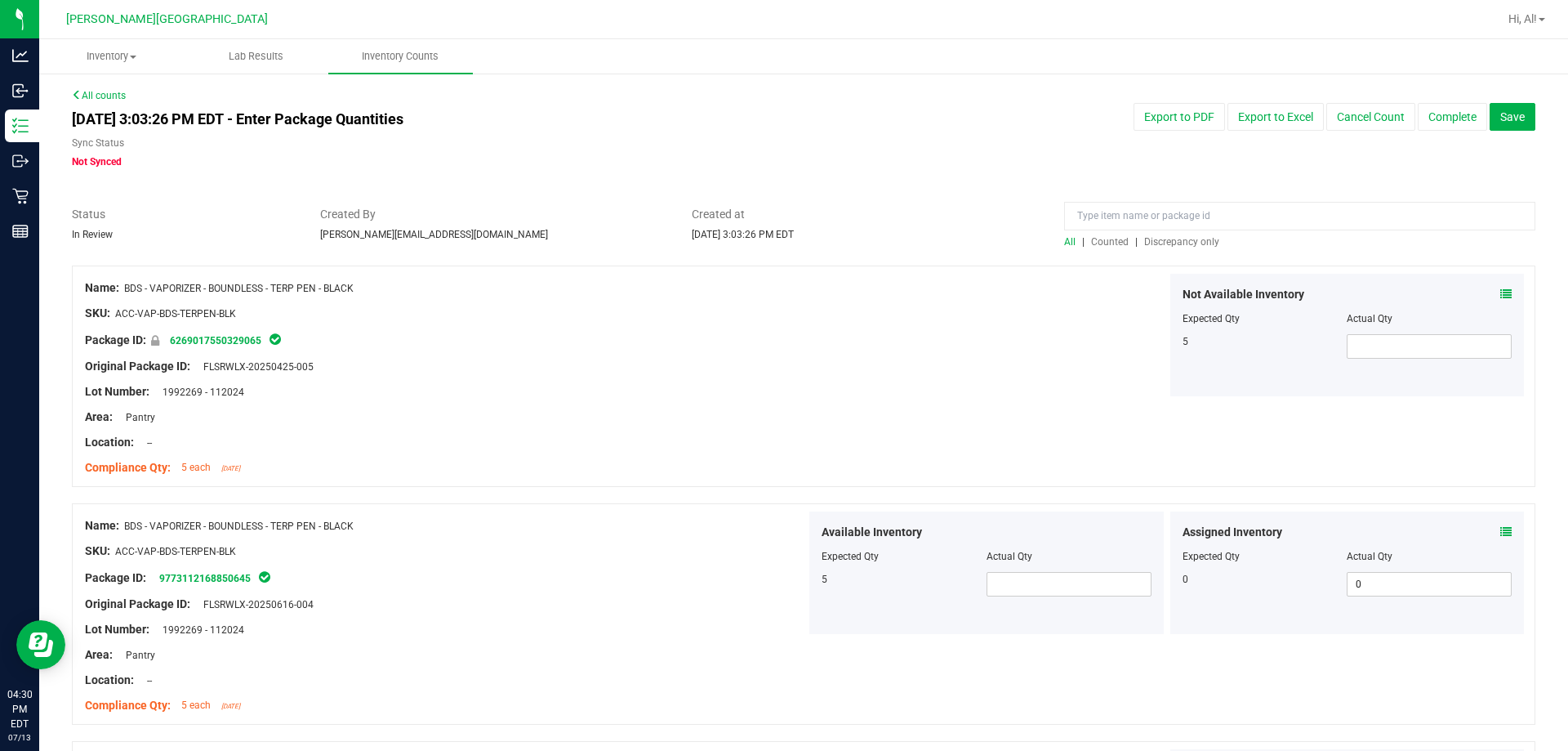 click on "Discrepancy only" at bounding box center [1182, 242] 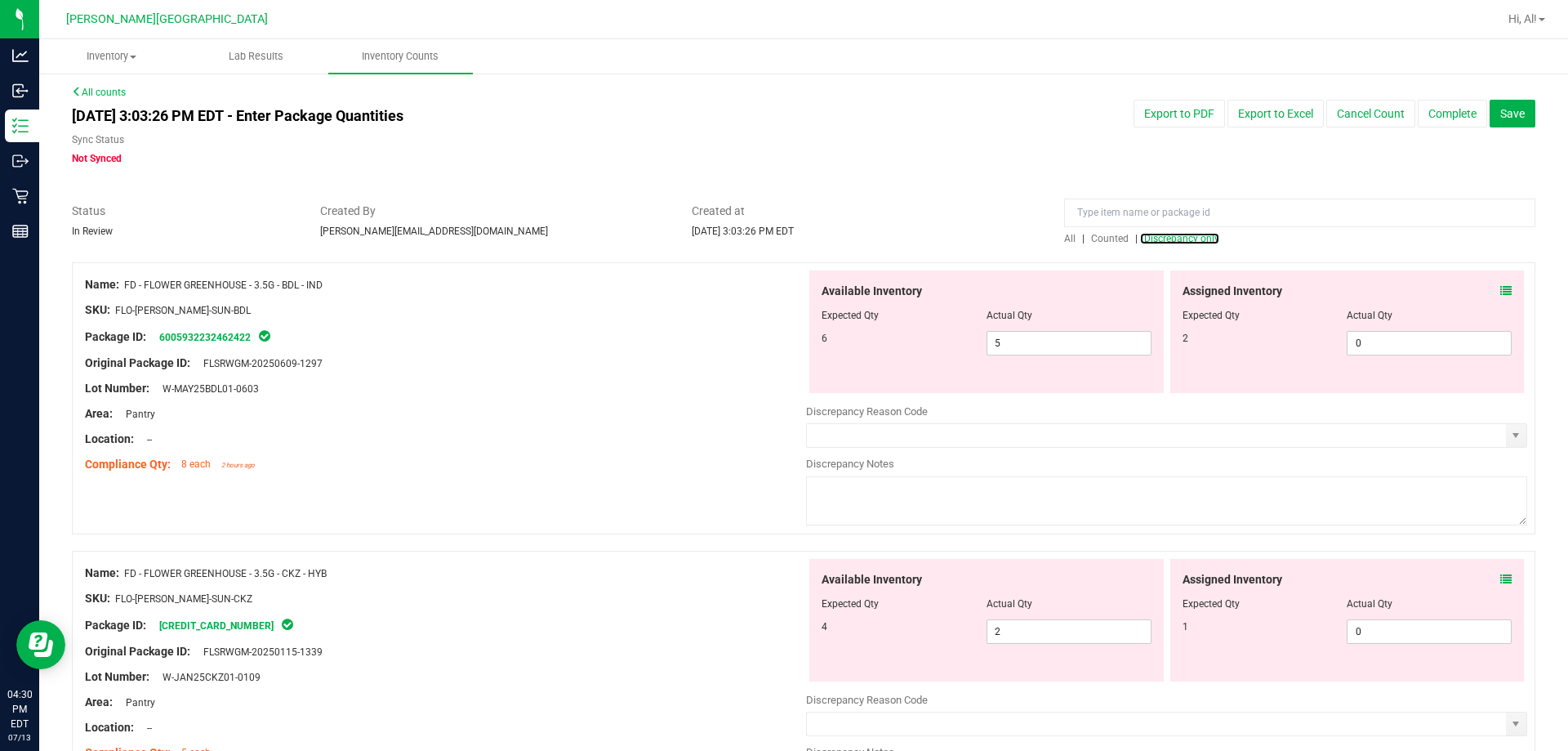 scroll, scrollTop: 0, scrollLeft: 0, axis: both 